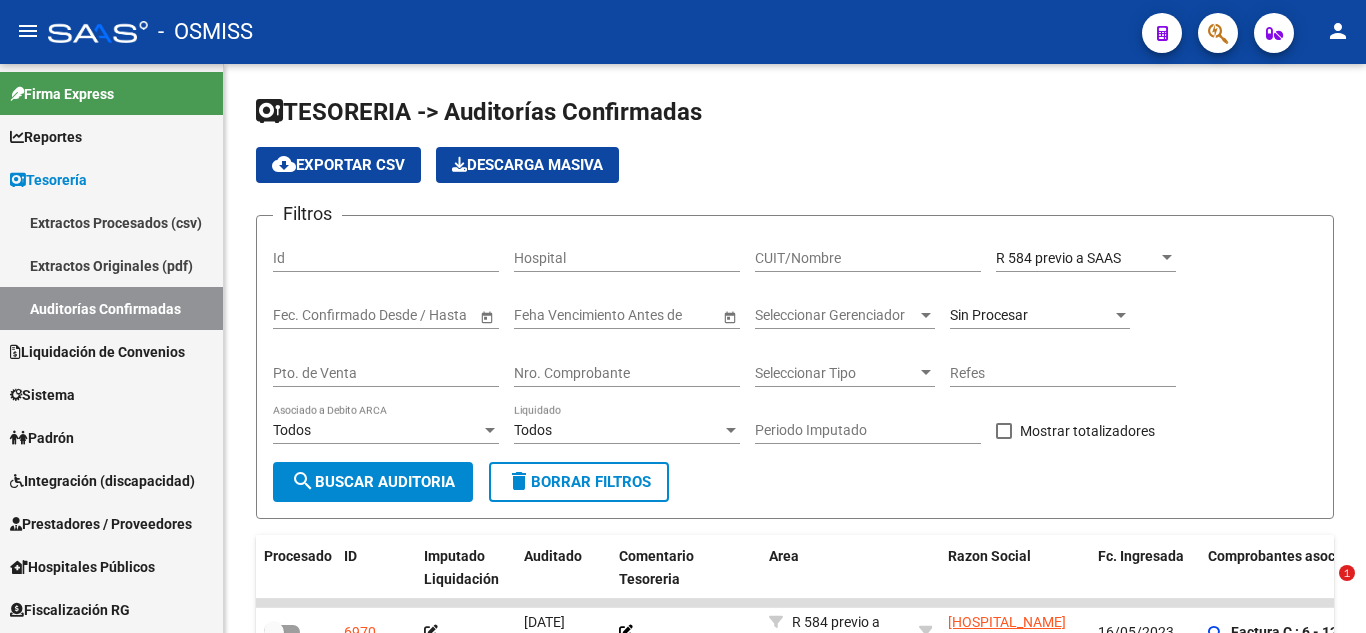 scroll, scrollTop: 0, scrollLeft: 0, axis: both 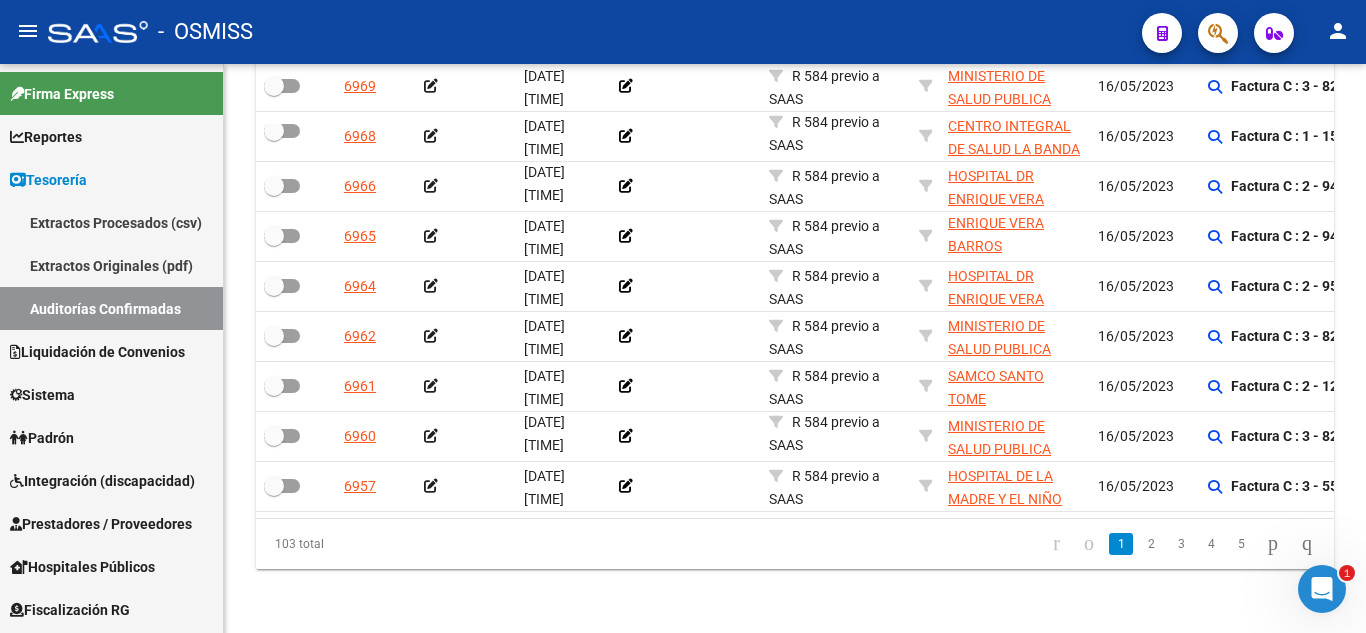 click on "1" at bounding box center (1322, 589) 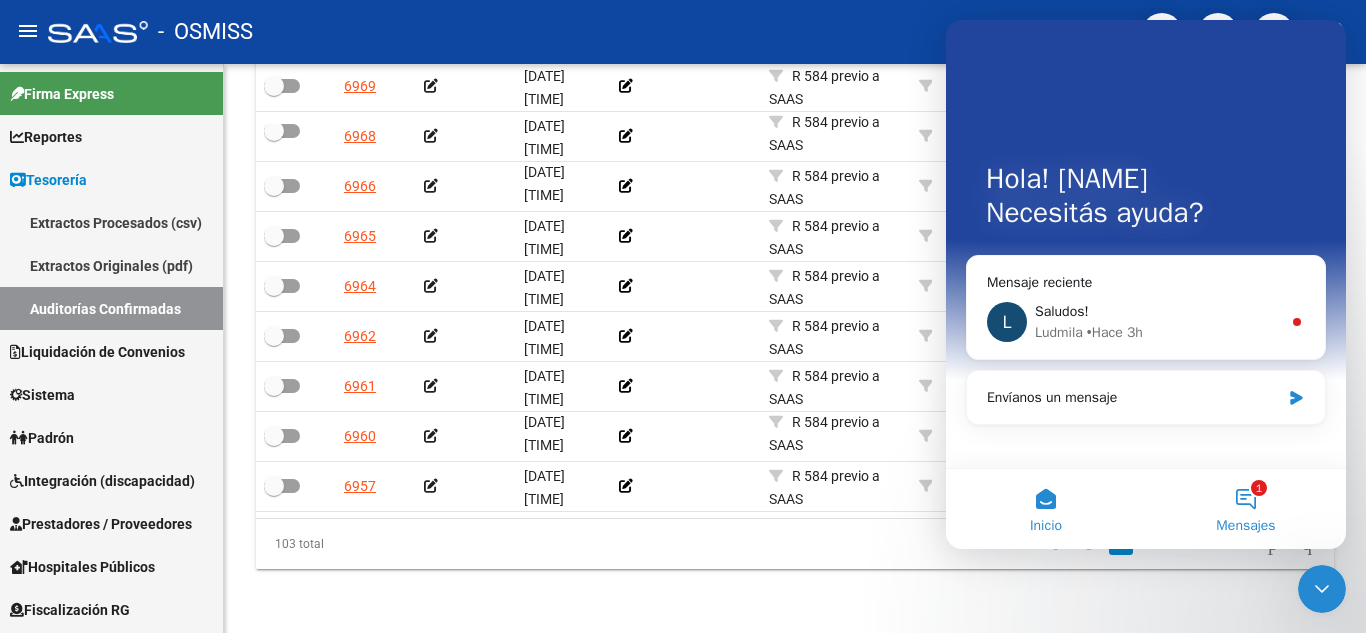 click on "1 Mensajes" at bounding box center [1246, 509] 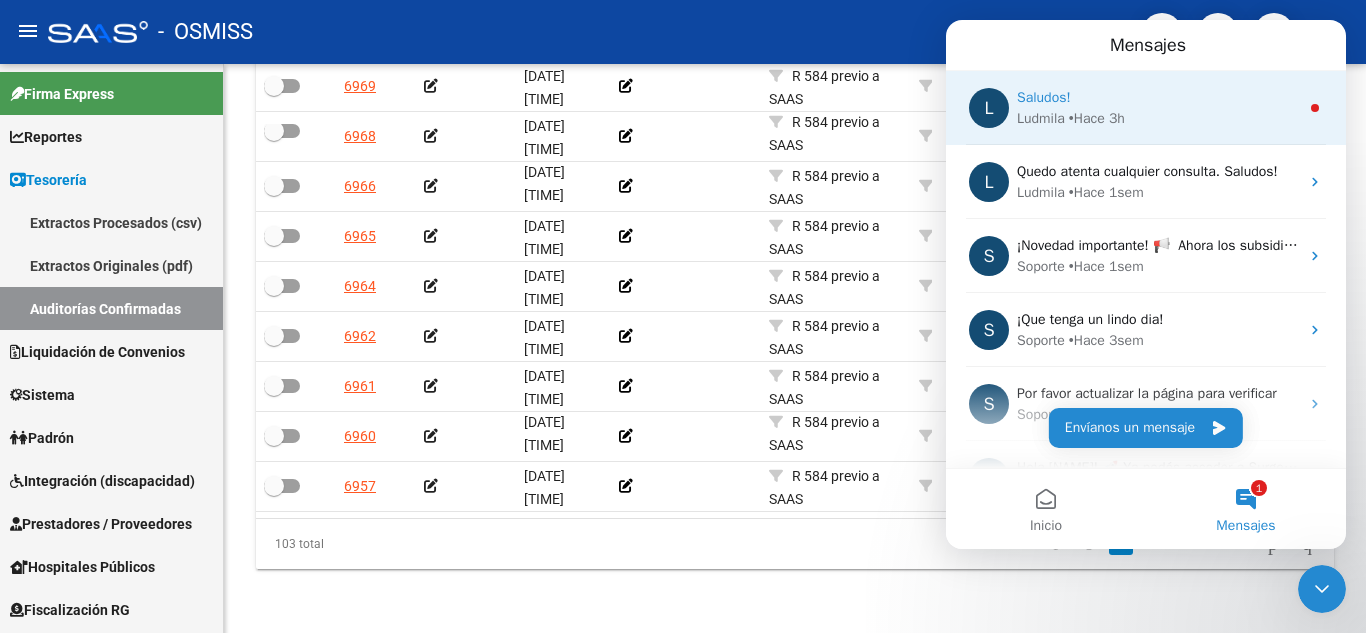 click on "L Saludos! [NAME] • Hace [TIME]" at bounding box center (1146, 108) 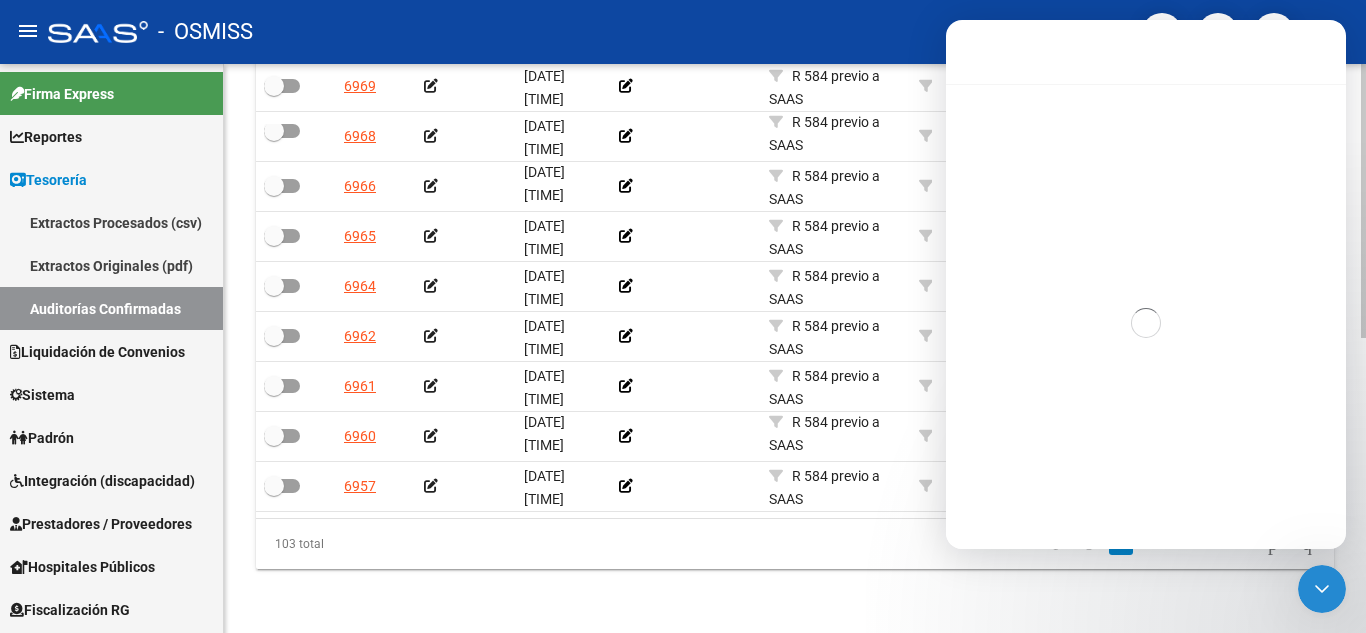 scroll, scrollTop: 3, scrollLeft: 0, axis: vertical 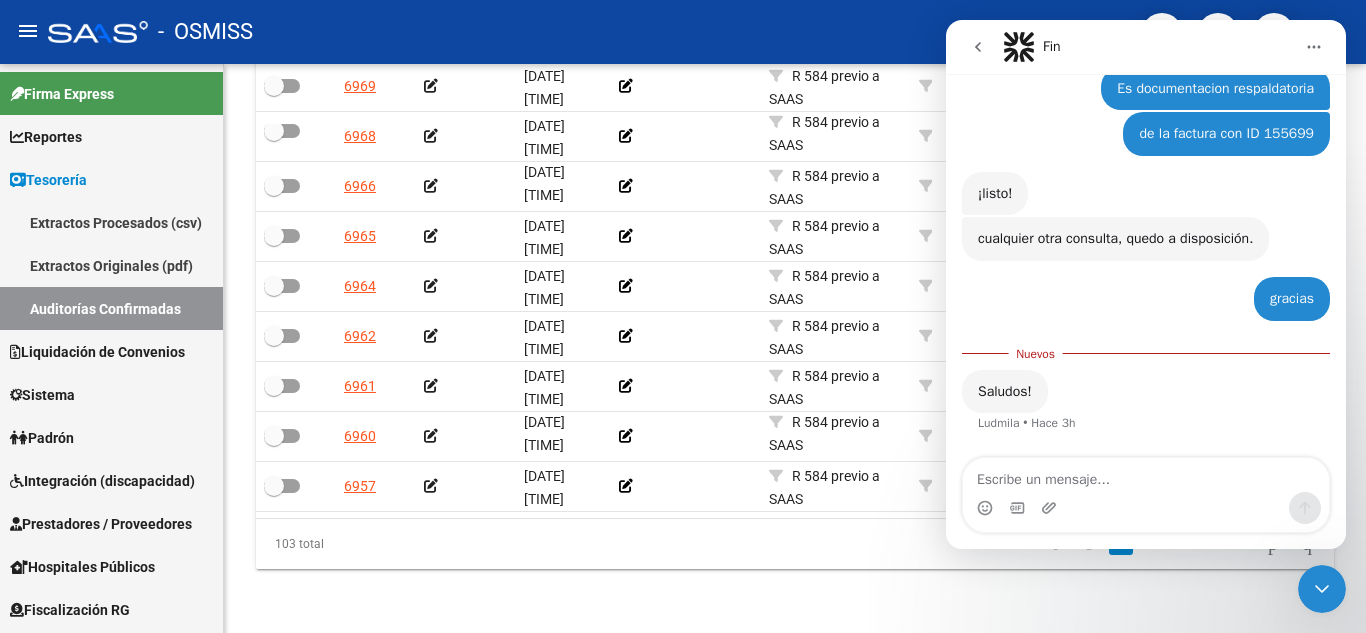 click 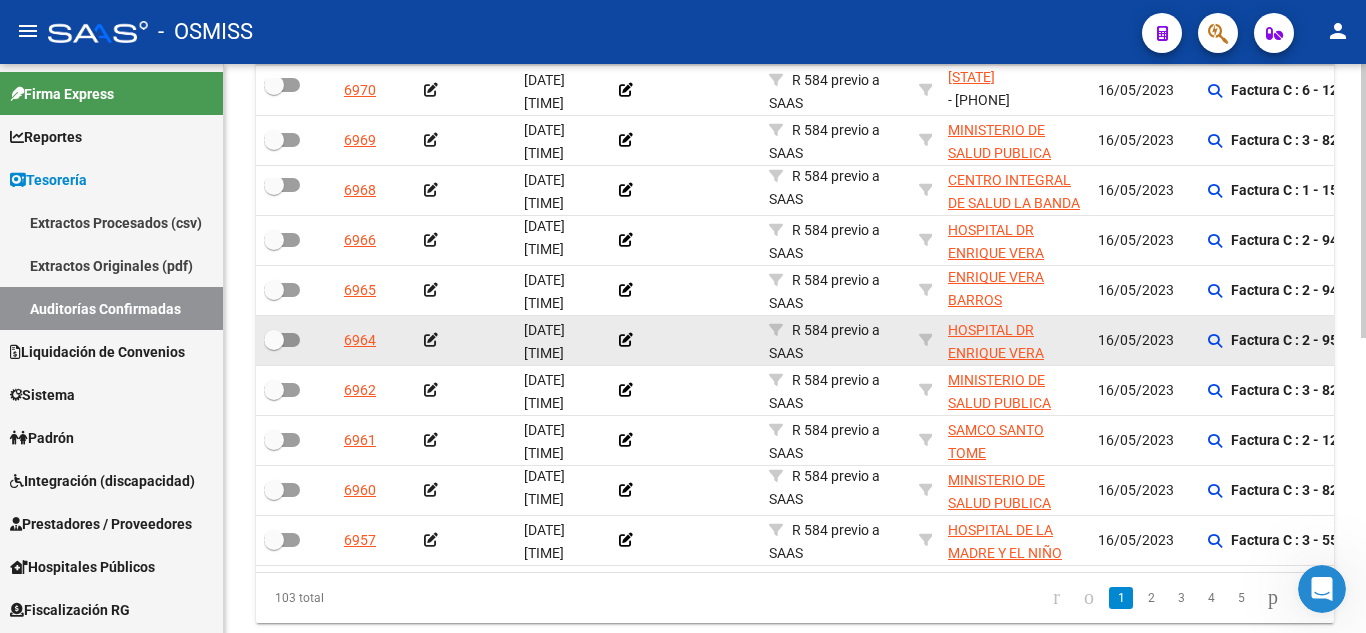 scroll, scrollTop: 512, scrollLeft: 0, axis: vertical 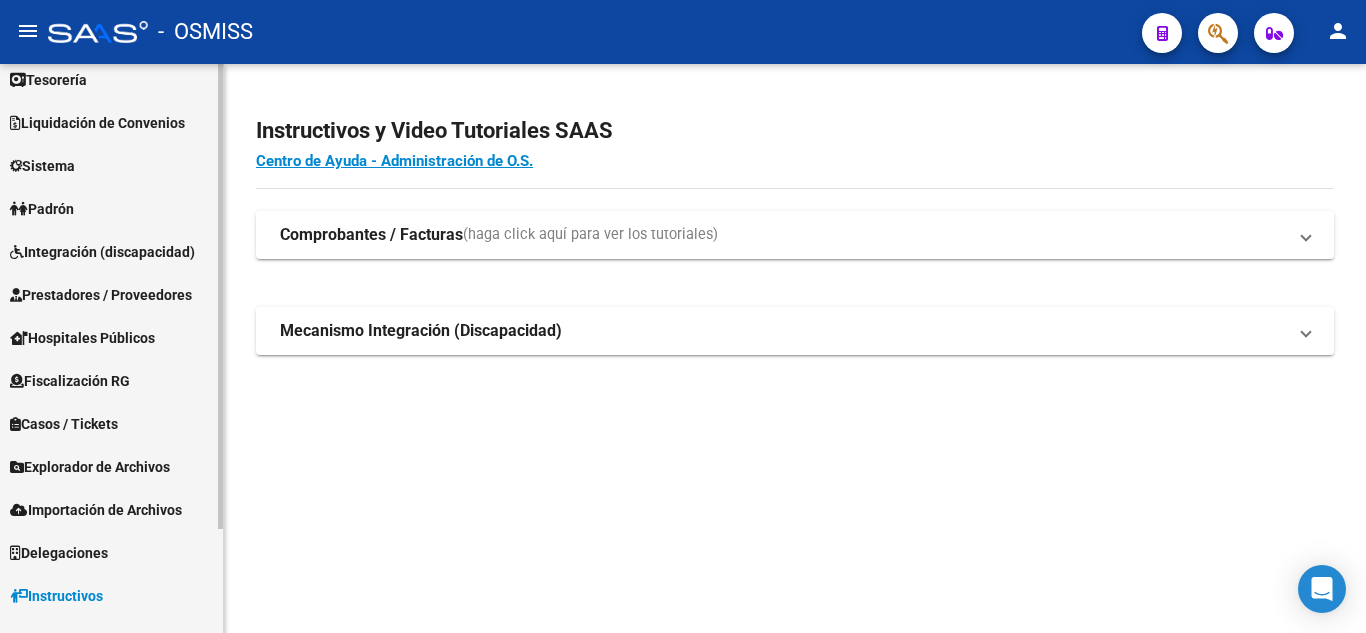click on "Prestadores / Proveedores" at bounding box center (111, 294) 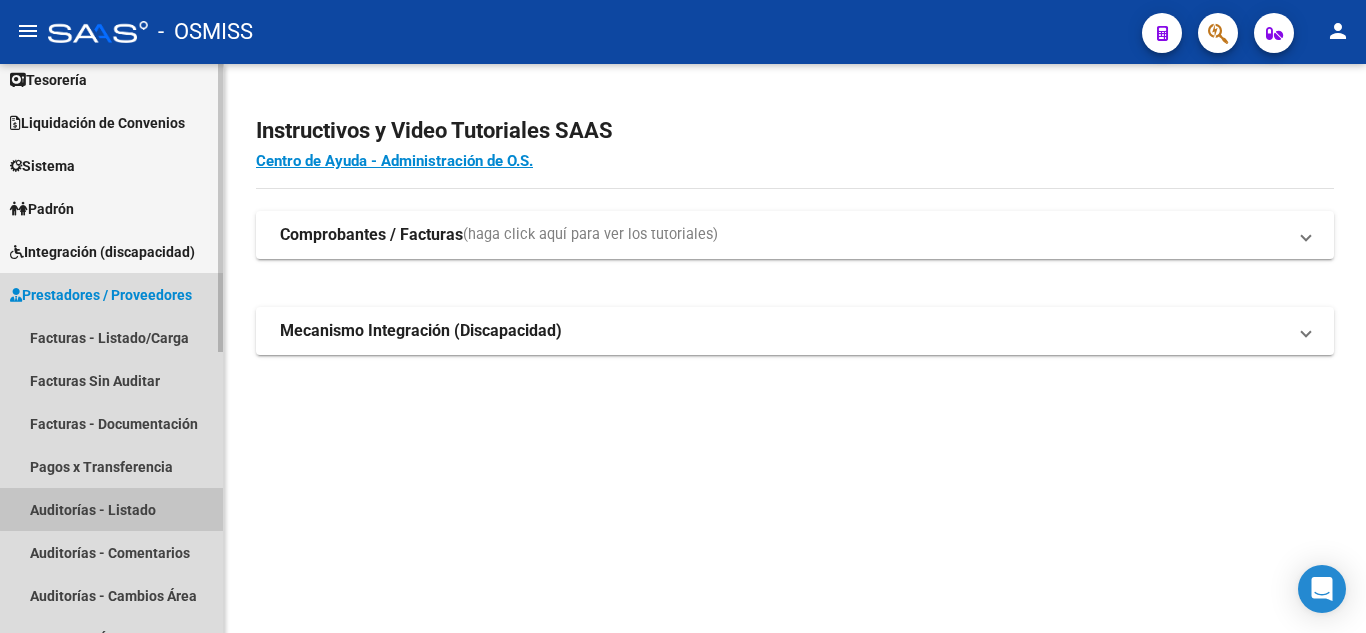 click on "Auditorías - Listado" at bounding box center [111, 509] 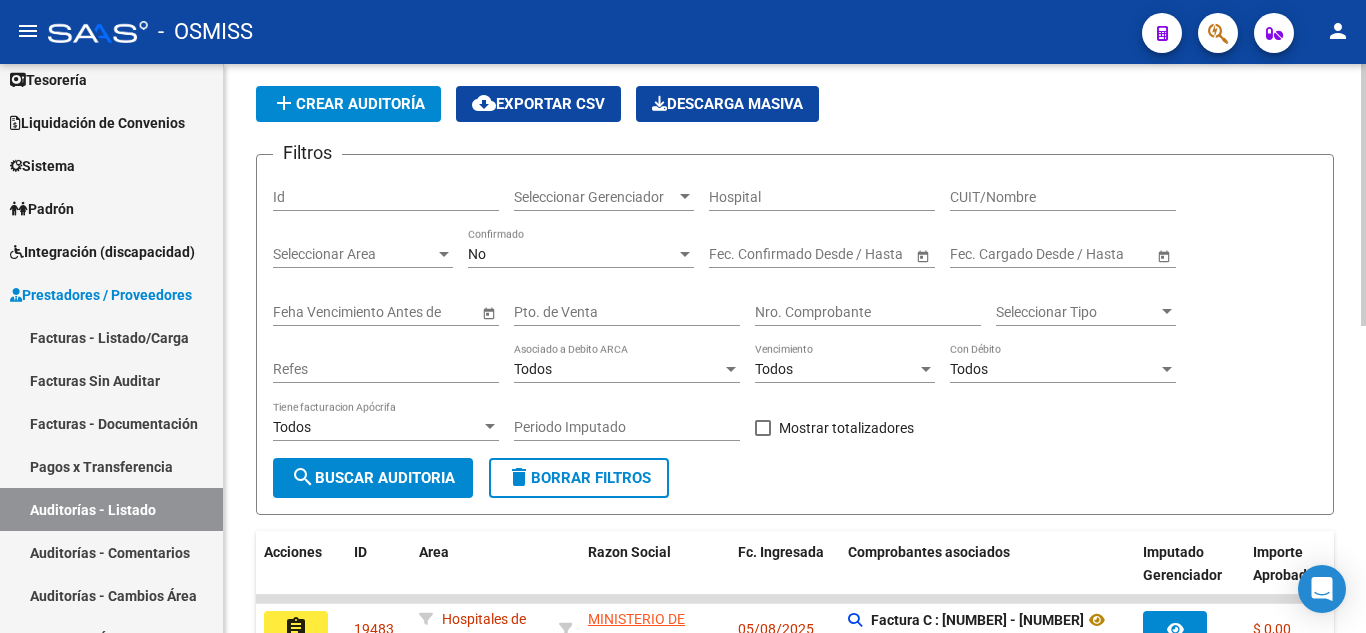 scroll, scrollTop: 0, scrollLeft: 0, axis: both 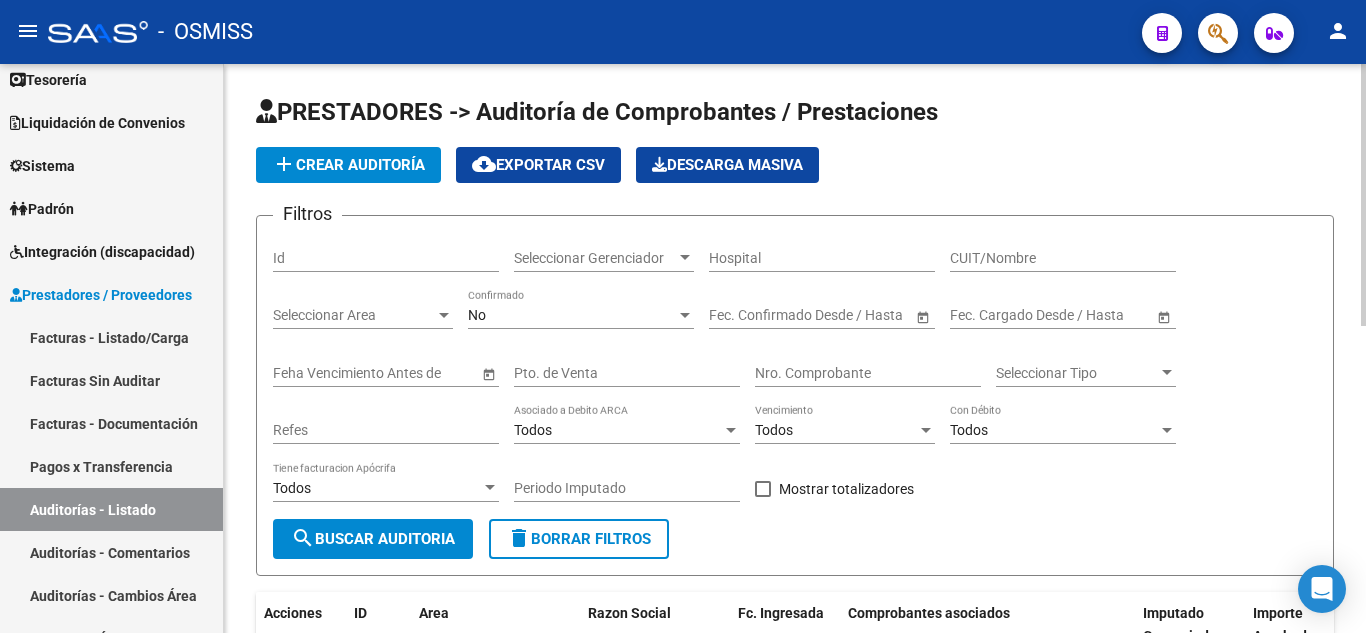 click on "Seleccionar Gerenciador" at bounding box center [595, 258] 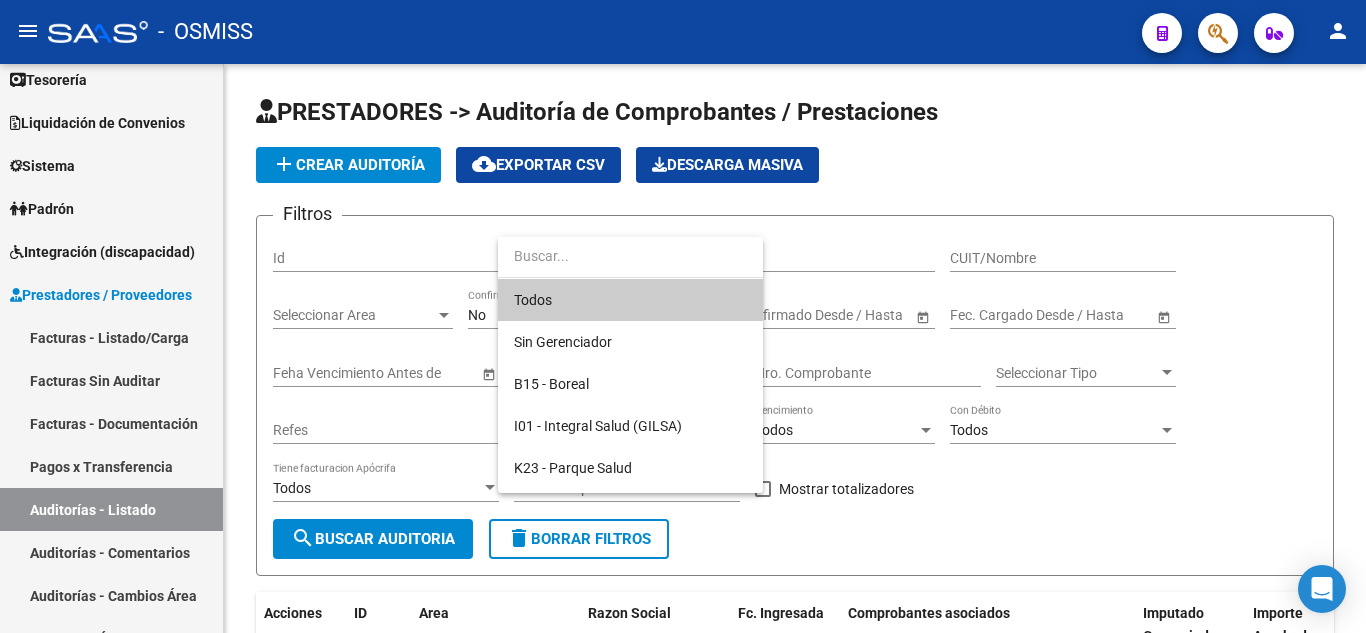 click at bounding box center (683, 316) 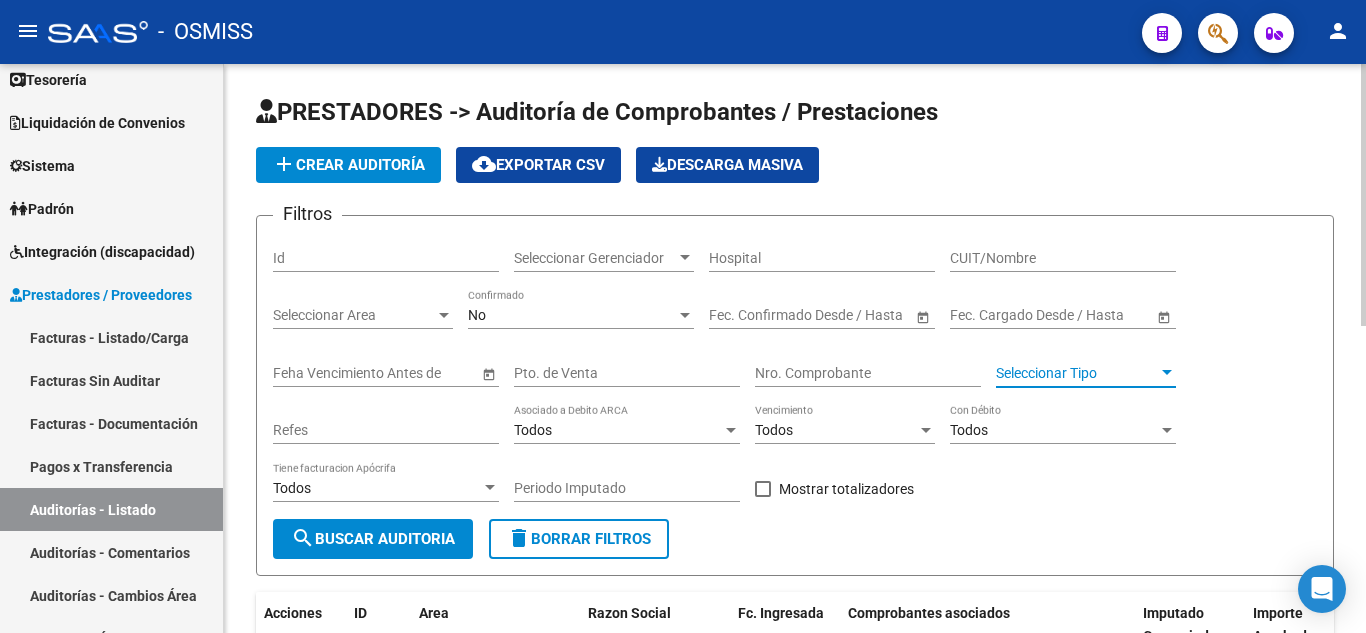 click on "Seleccionar Tipo" at bounding box center (1077, 373) 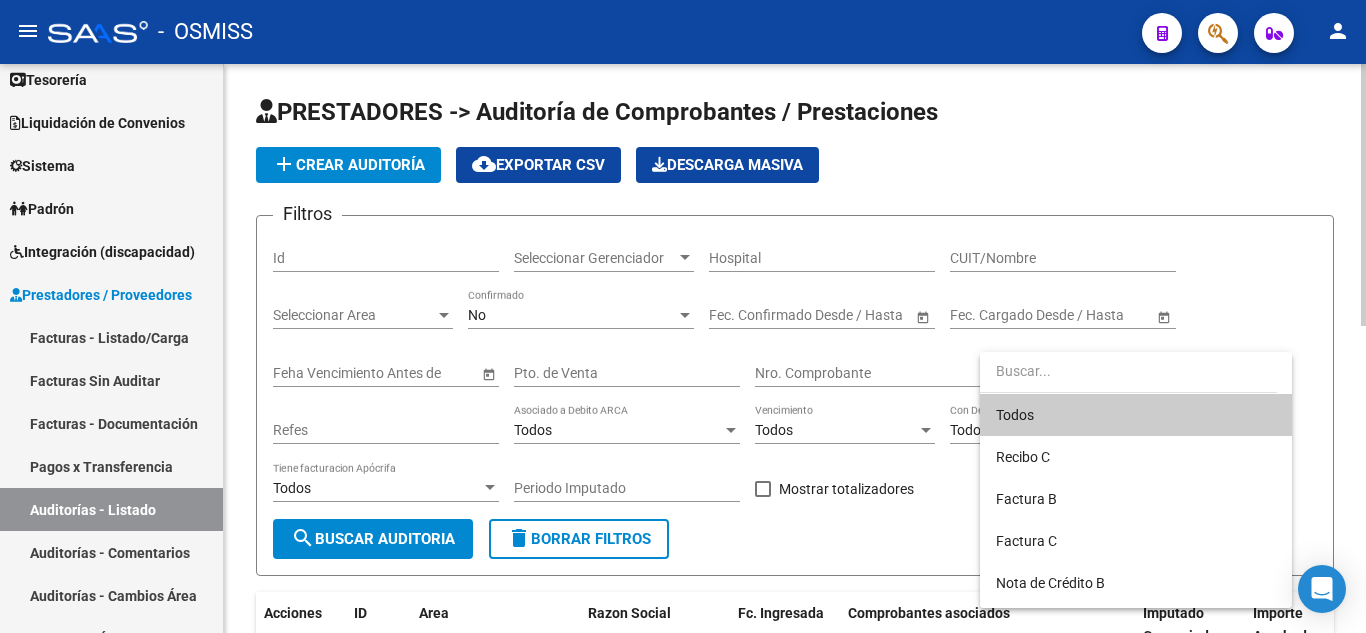 click at bounding box center [1128, 371] 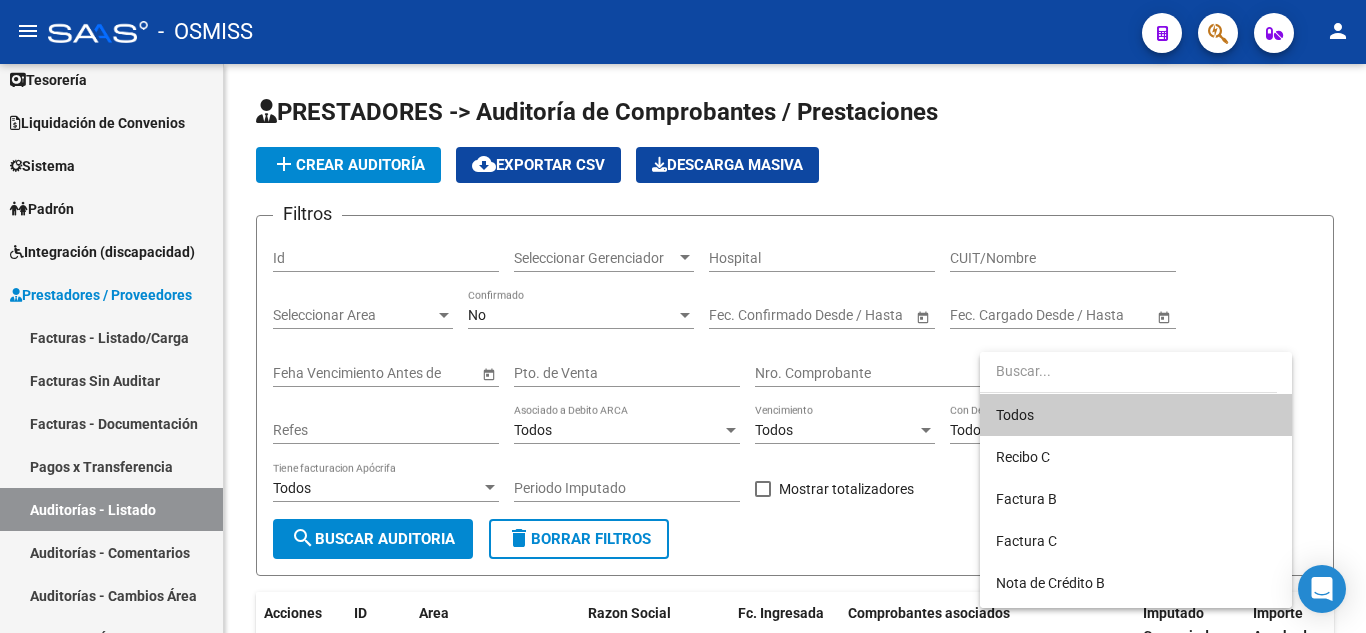 click at bounding box center (683, 316) 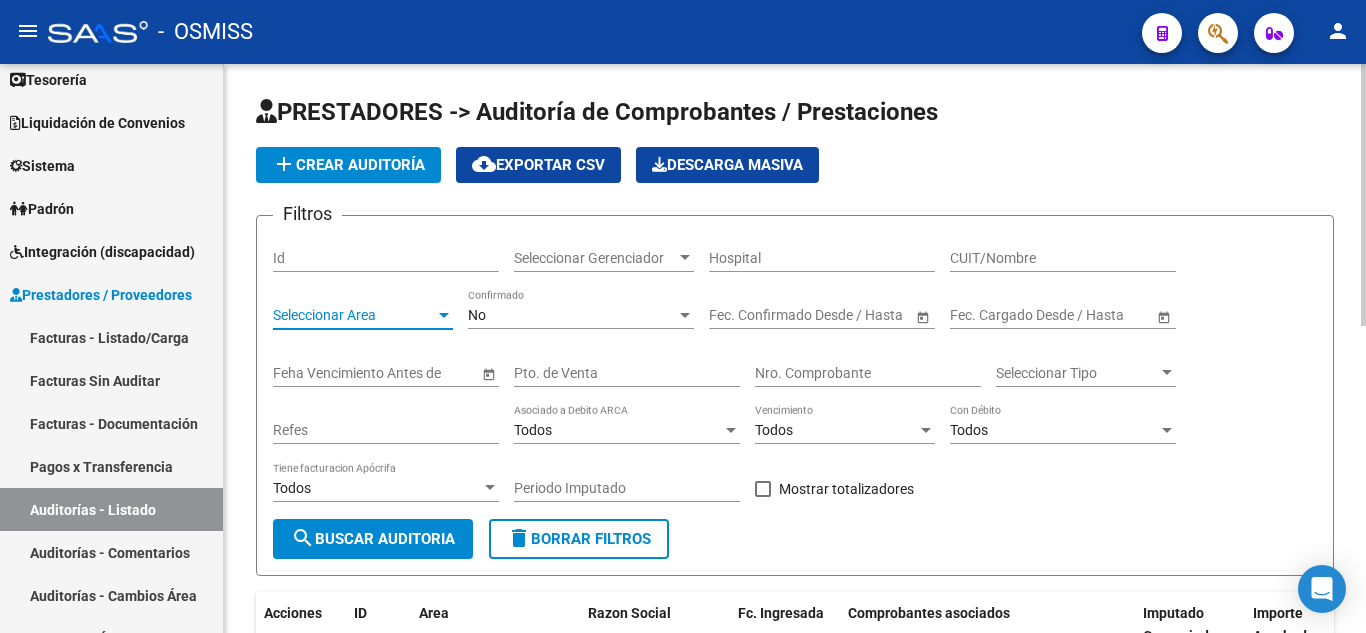 click on "Seleccionar Area" at bounding box center [354, 315] 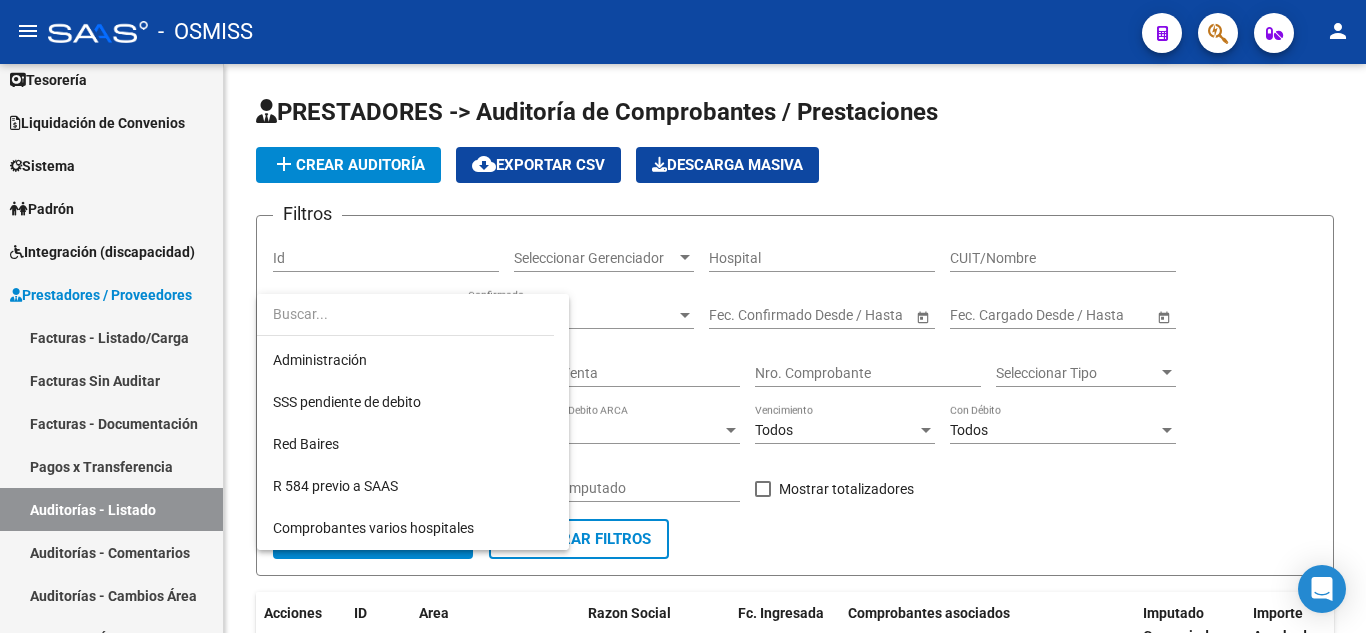 scroll, scrollTop: 542, scrollLeft: 0, axis: vertical 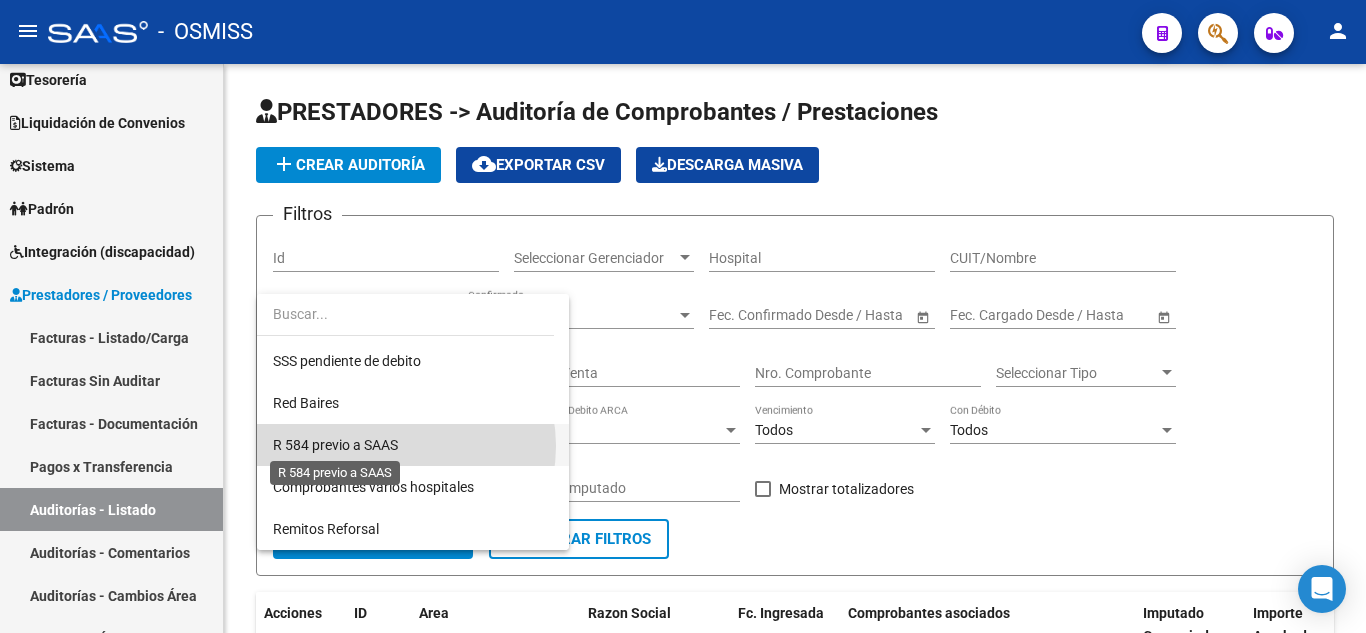 click on "R 584 previo a SAAS" at bounding box center [335, 445] 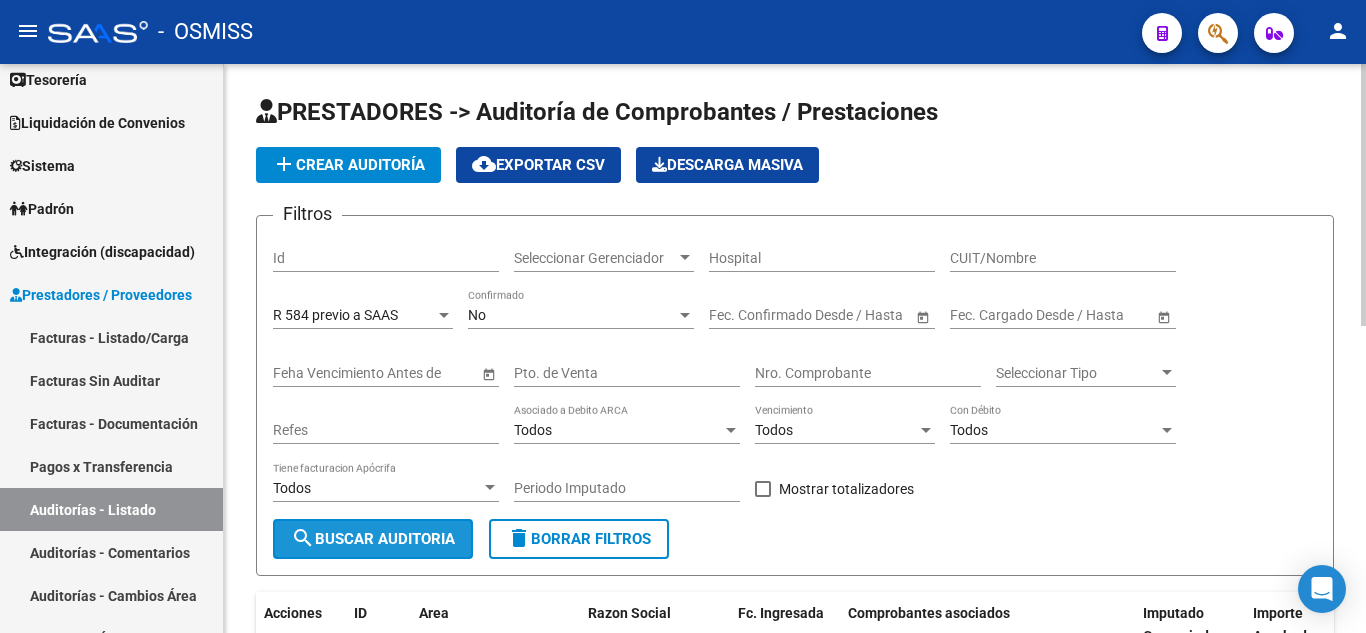 click on "search  Buscar Auditoria" 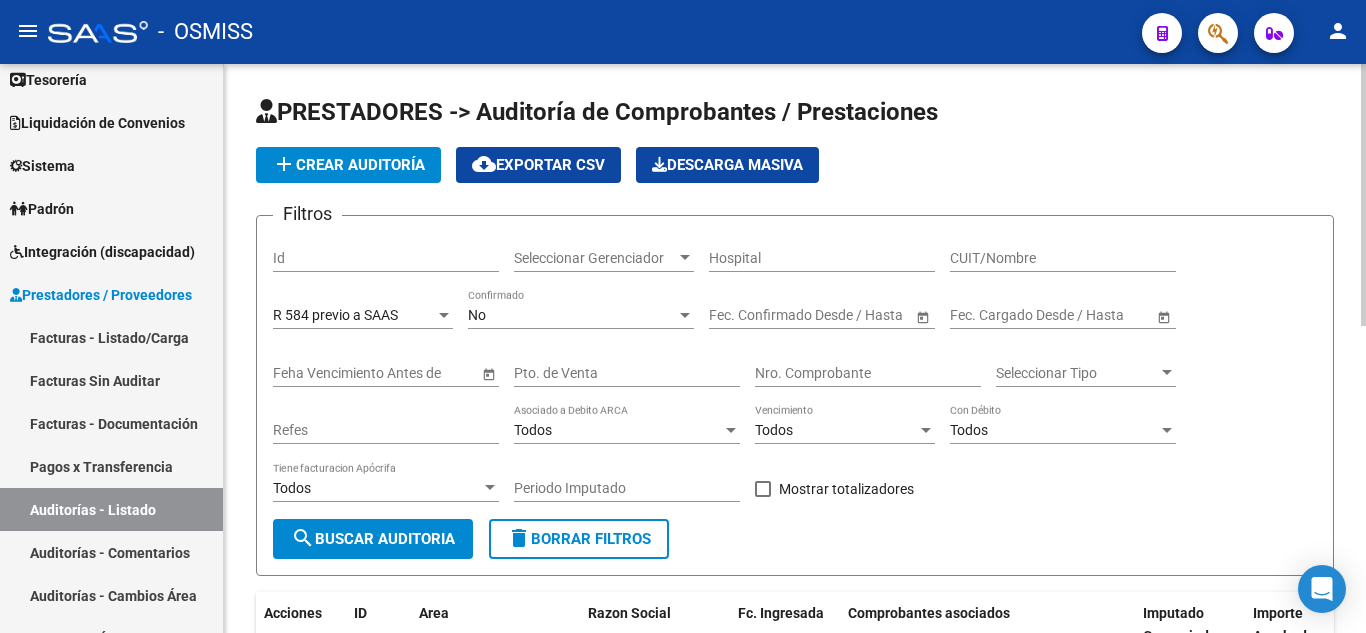 click on "search  Buscar Auditoria" 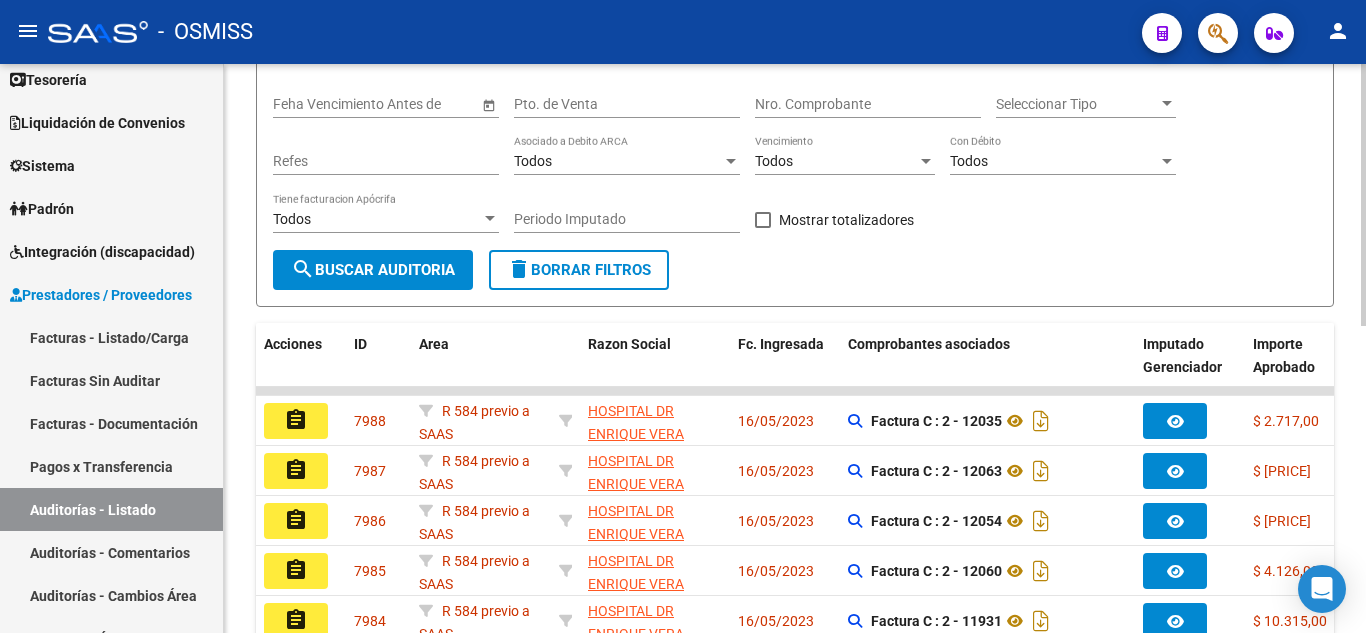 scroll, scrollTop: 669, scrollLeft: 0, axis: vertical 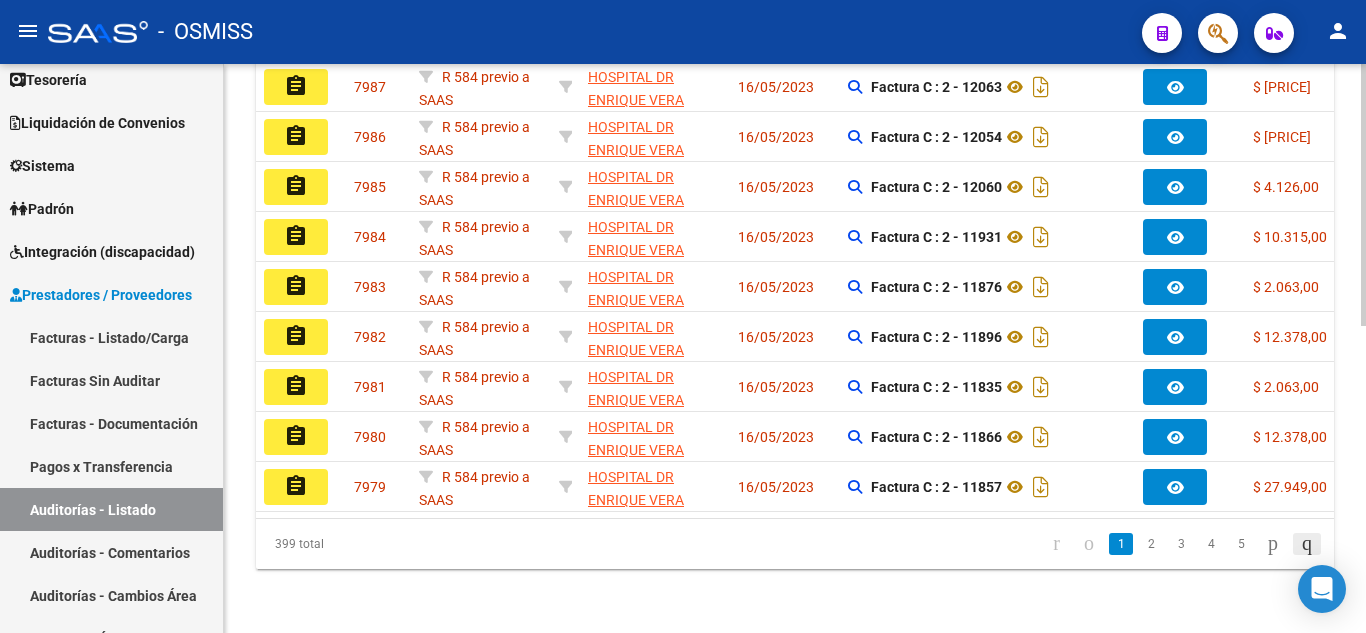 click 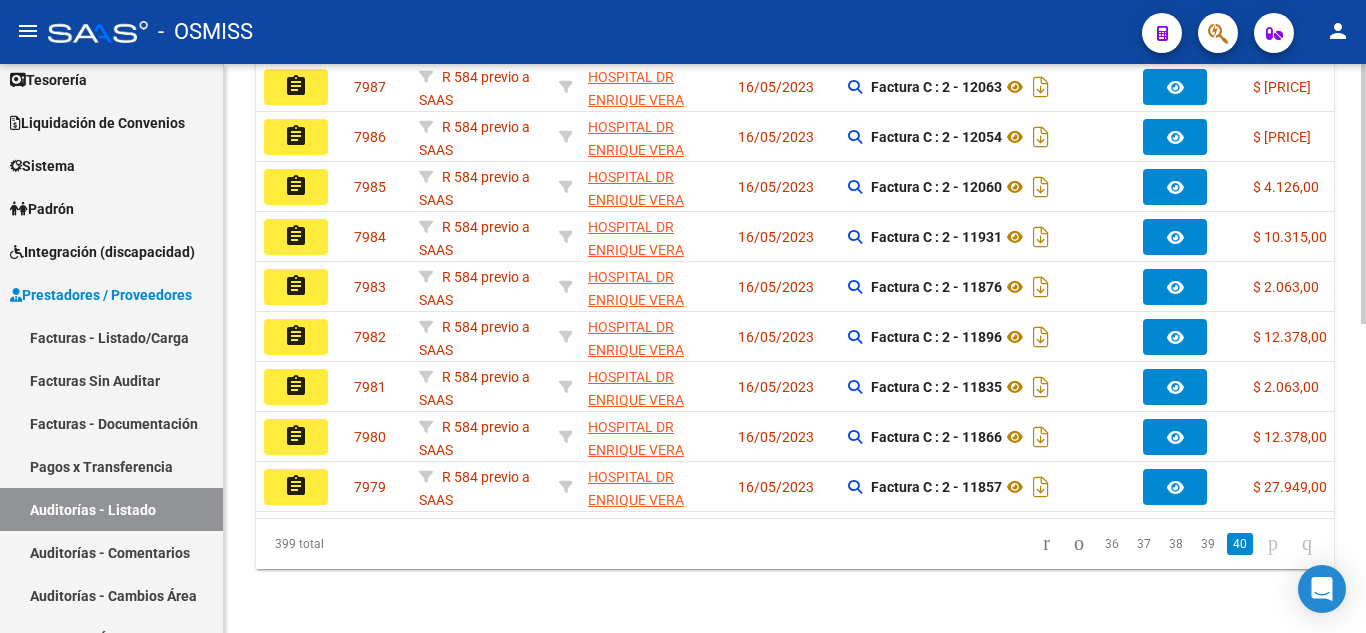 scroll, scrollTop: 619, scrollLeft: 0, axis: vertical 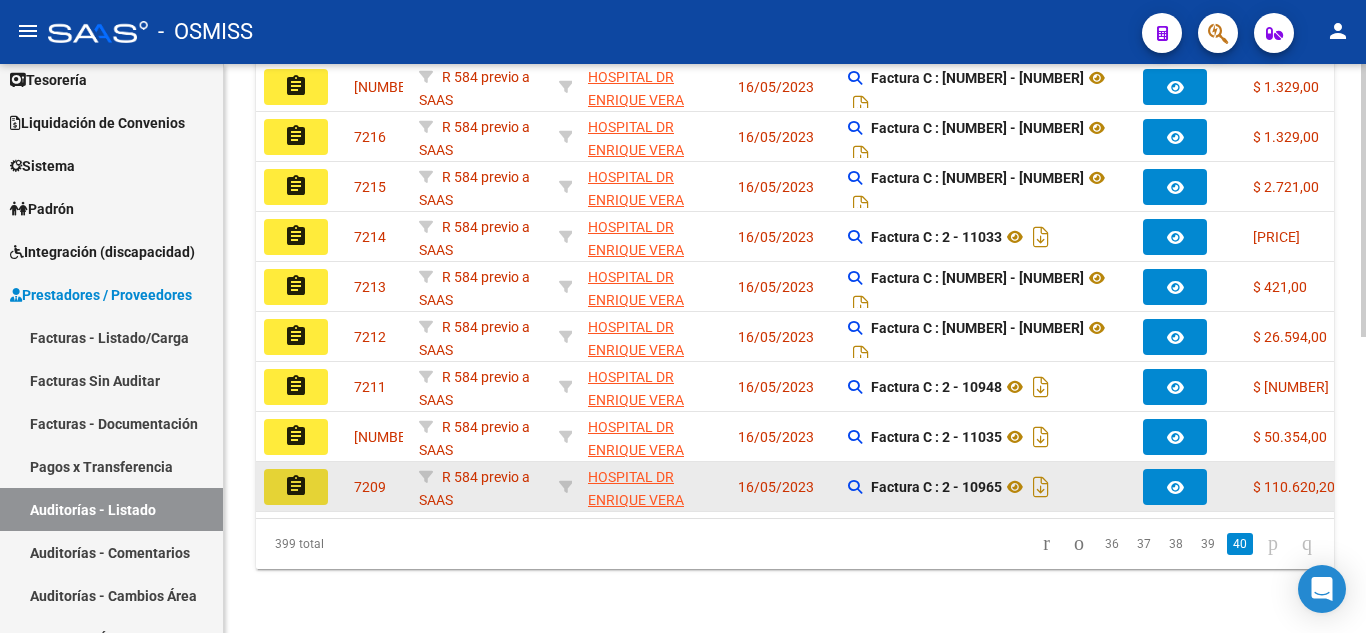 click on "assignment" 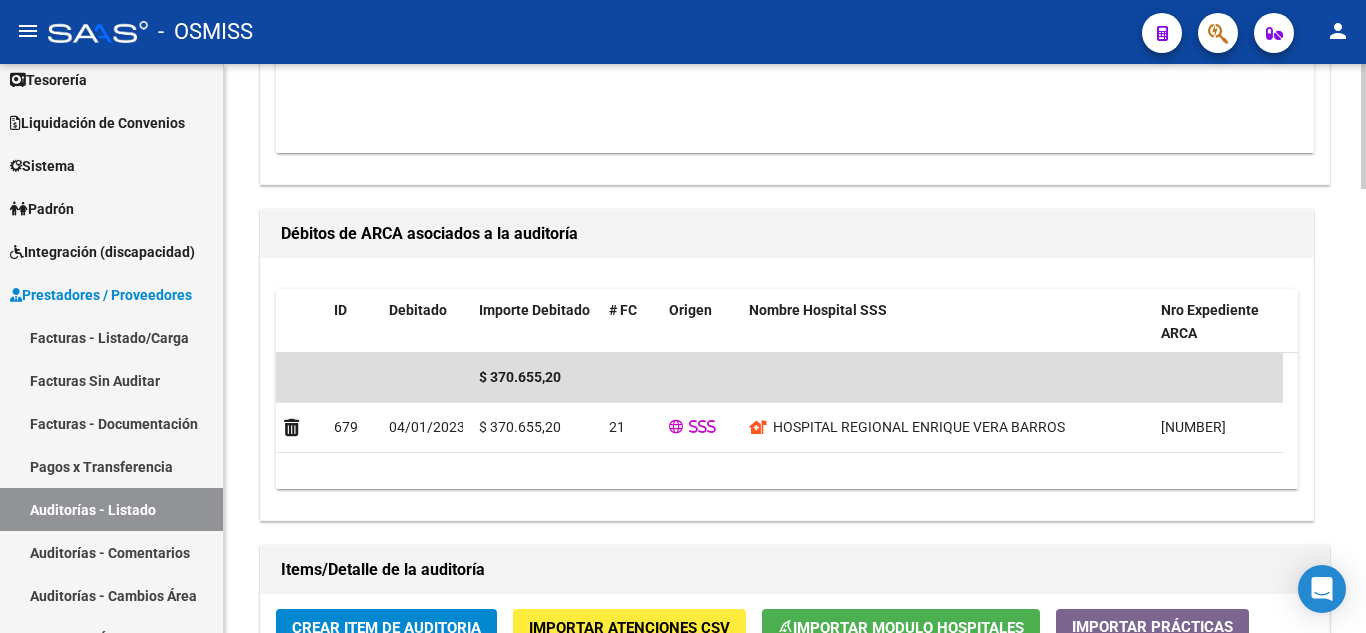scroll, scrollTop: 1400, scrollLeft: 0, axis: vertical 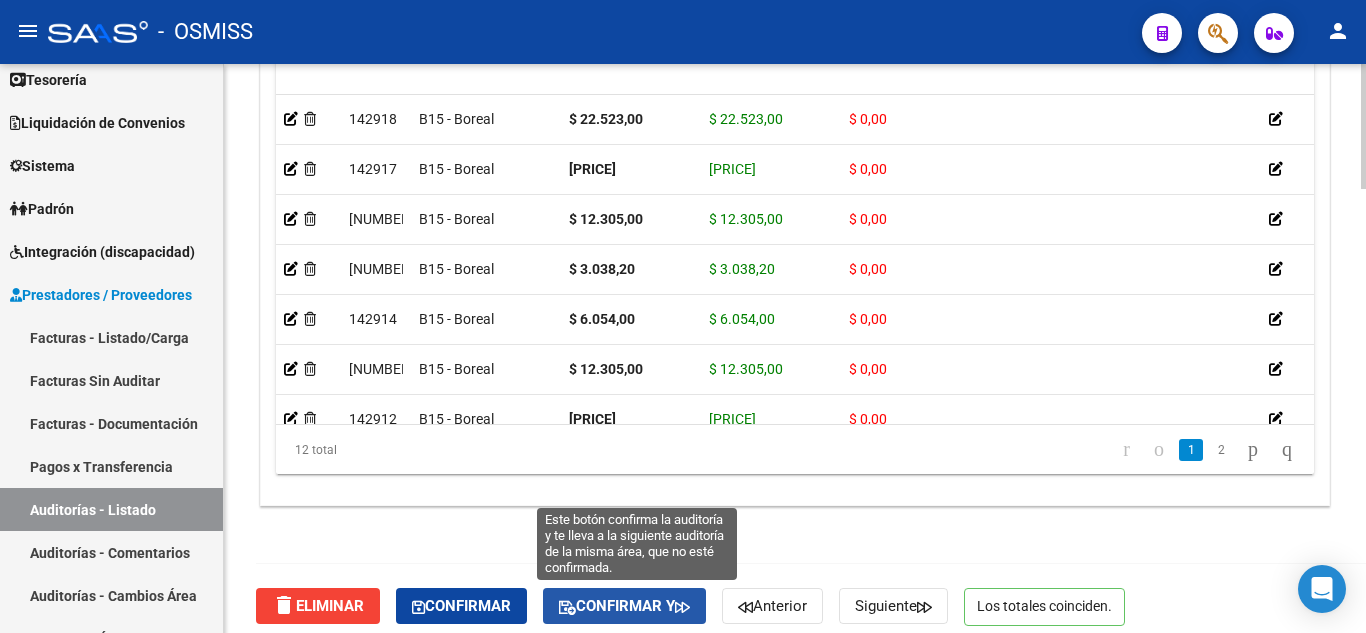 click on "Confirmar y" 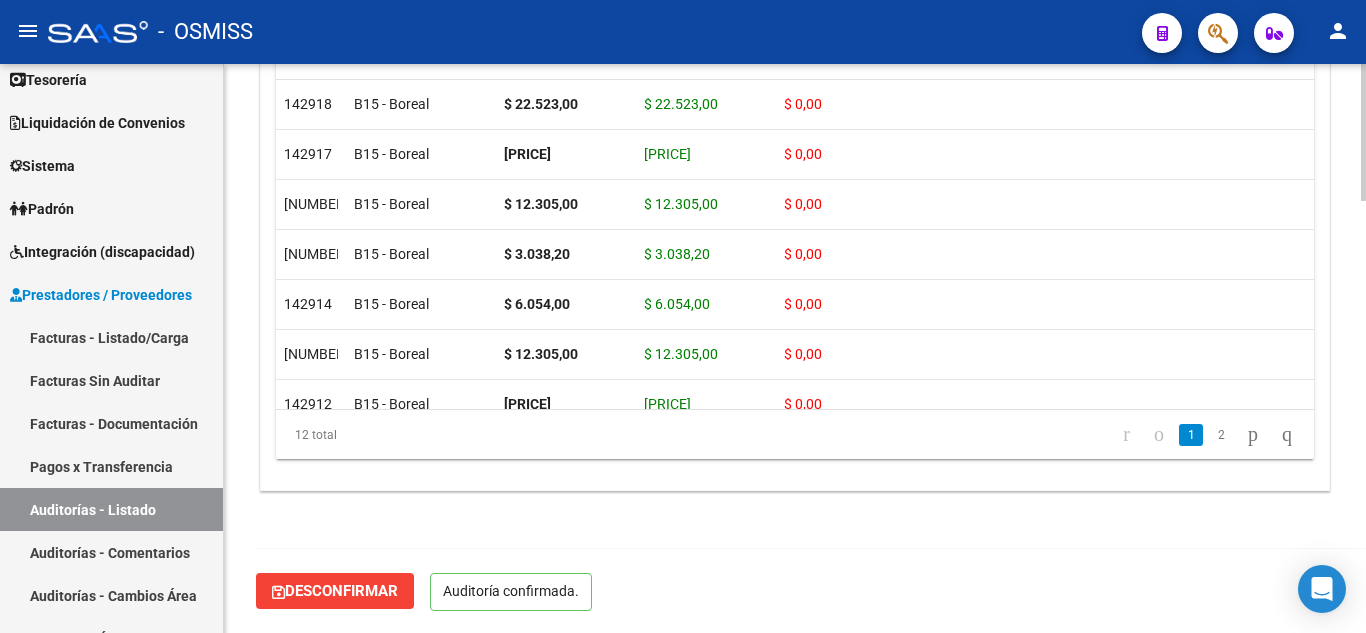 scroll, scrollTop: 1774, scrollLeft: 0, axis: vertical 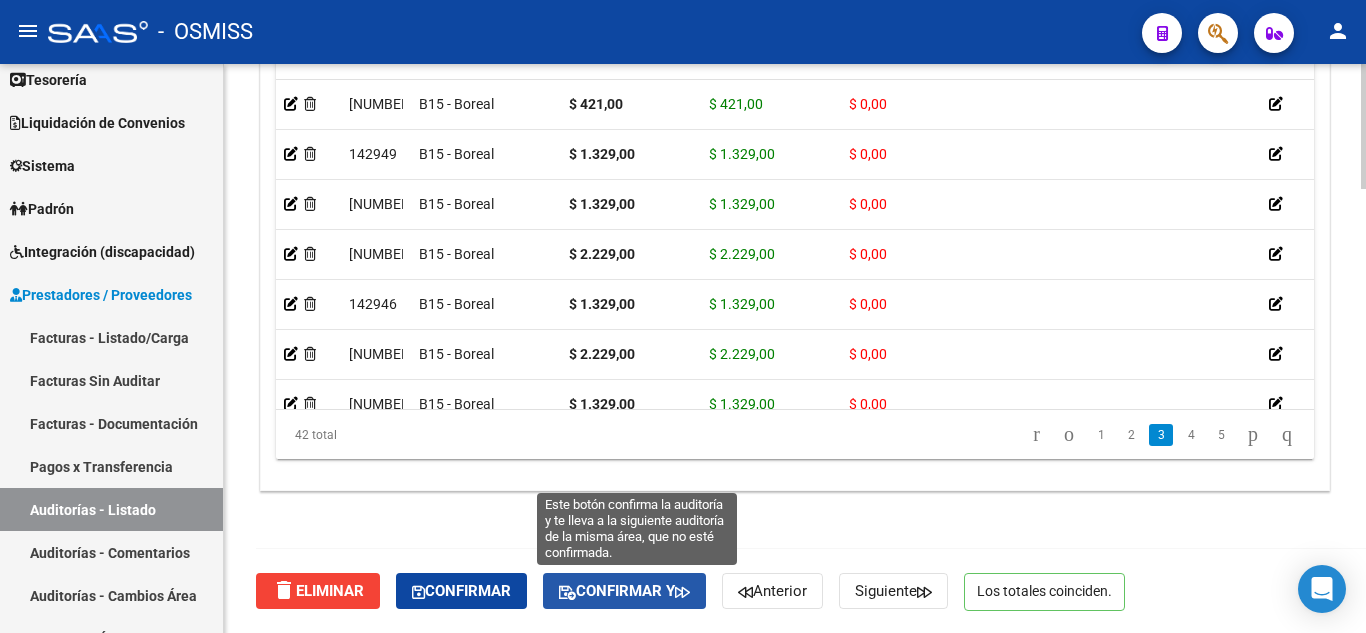 click on "Confirmar y" 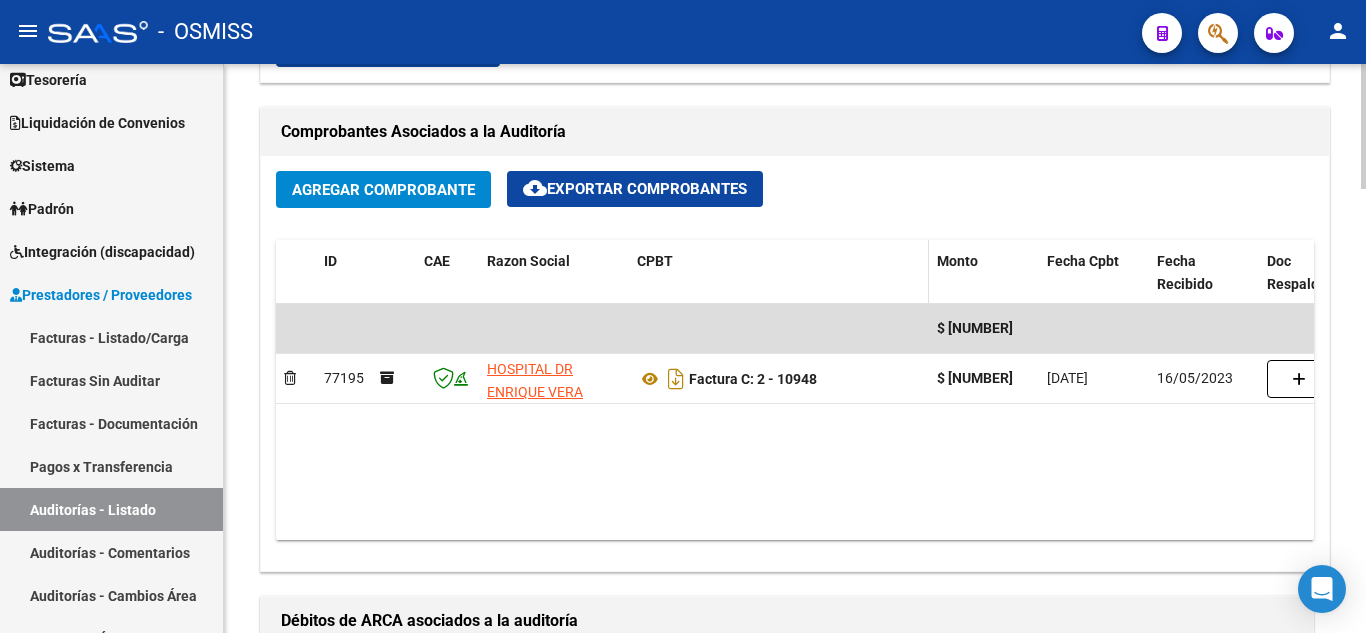 scroll, scrollTop: 1000, scrollLeft: 0, axis: vertical 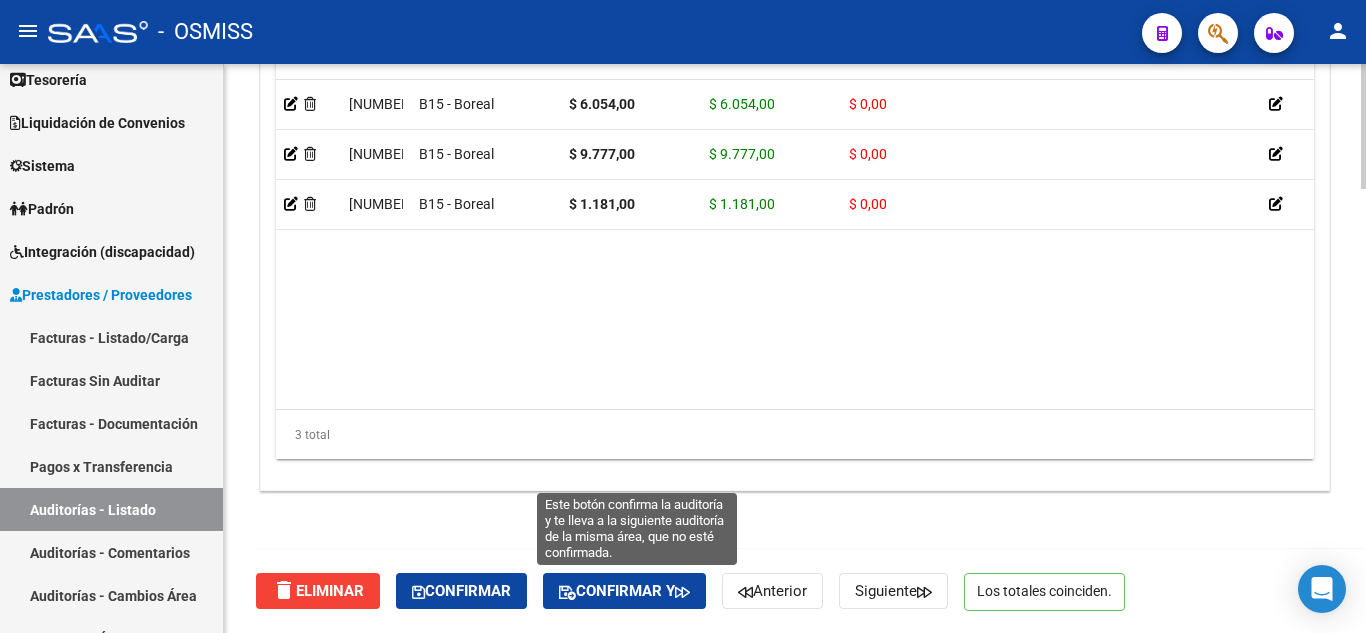 click on "Confirmar y" 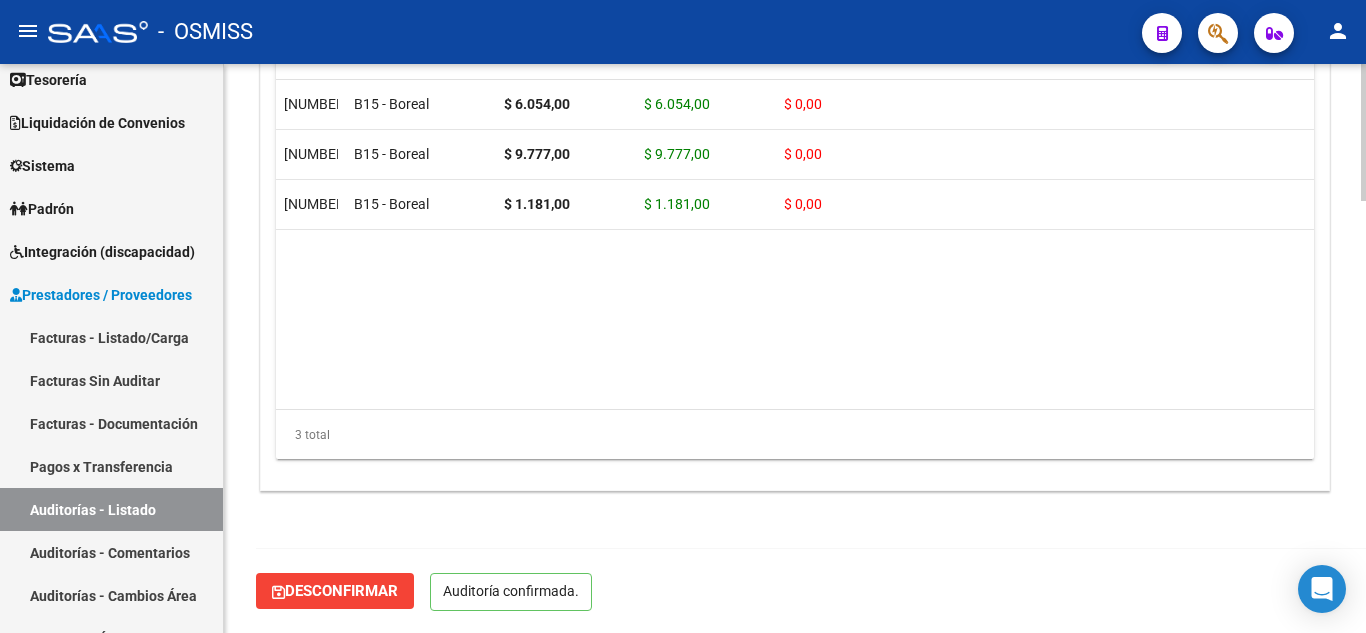 scroll, scrollTop: 1789, scrollLeft: 0, axis: vertical 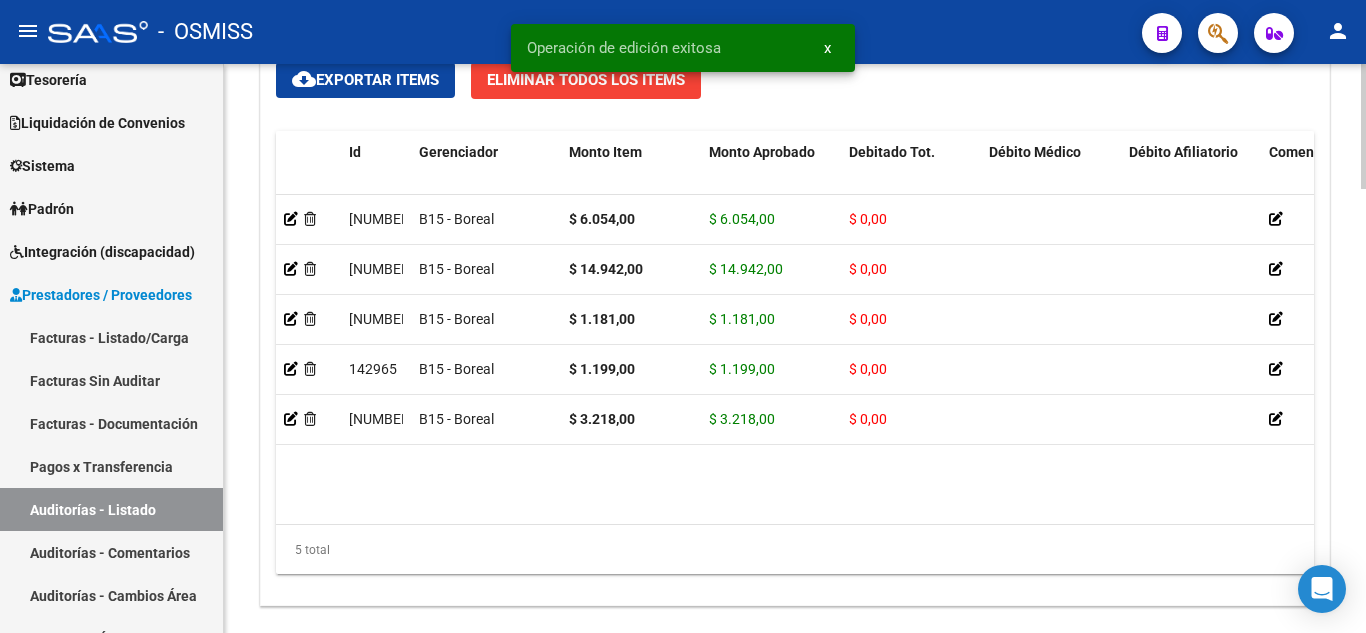 drag, startPoint x: 731, startPoint y: 345, endPoint x: 624, endPoint y: 457, distance: 154.89674 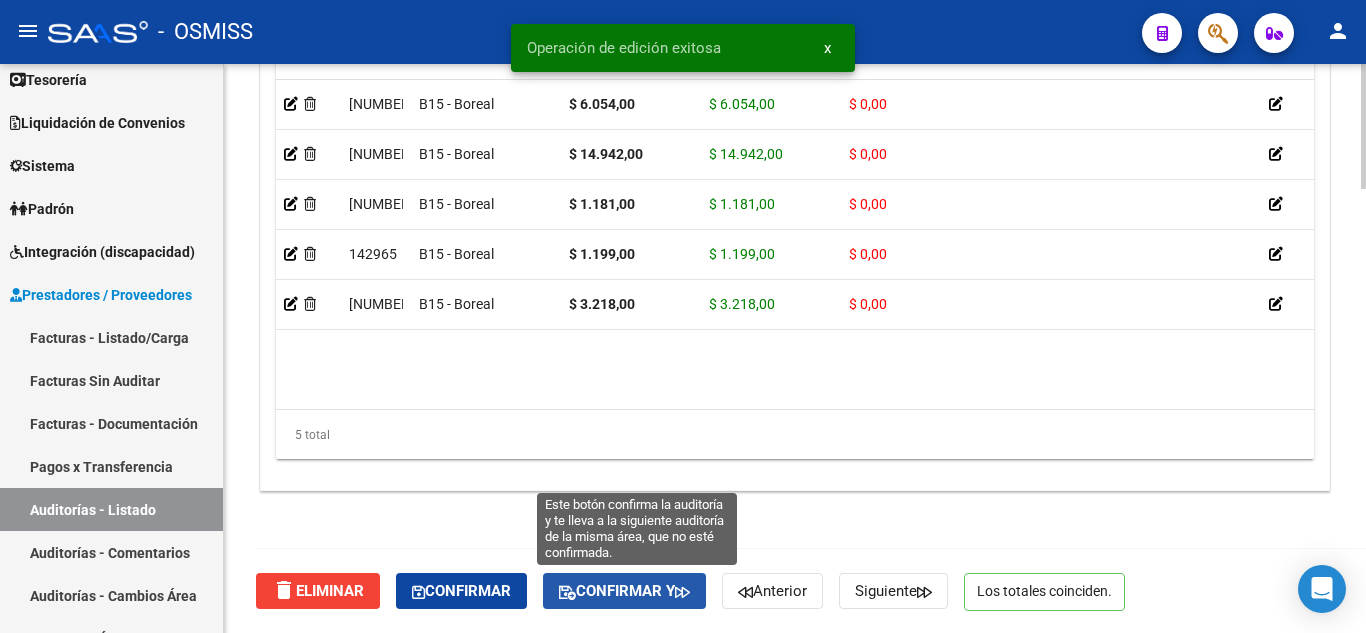 click on "Confirmar y" 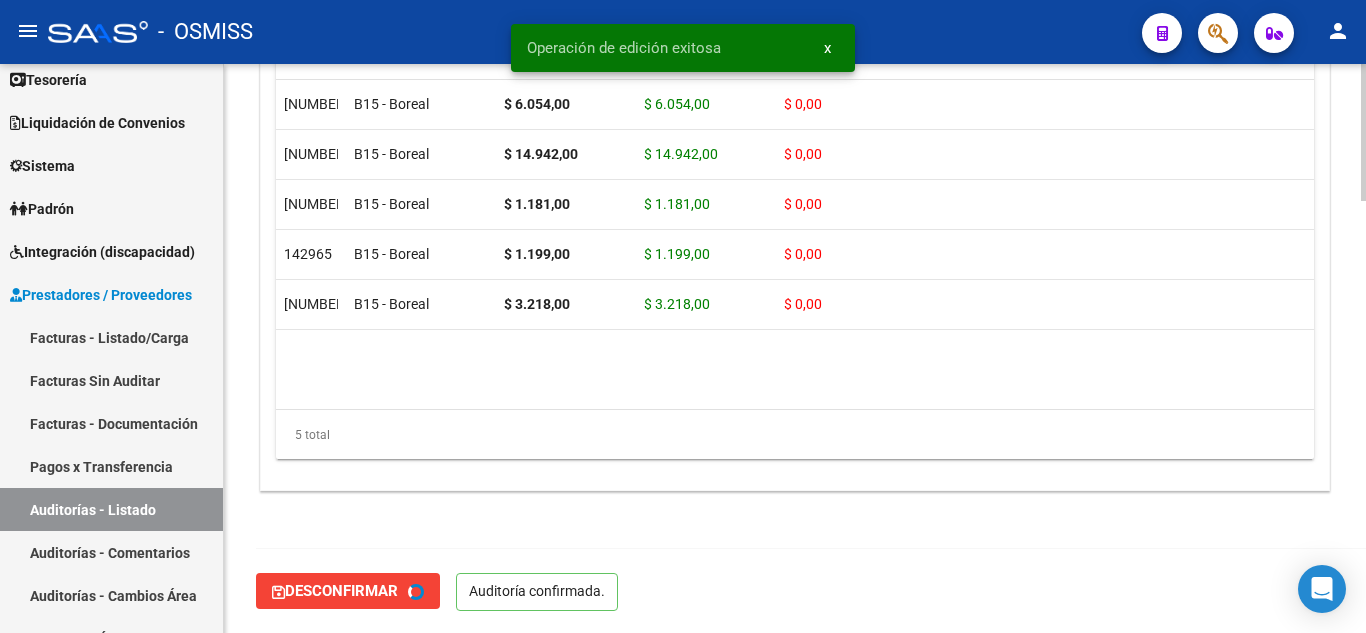 scroll, scrollTop: 0, scrollLeft: 0, axis: both 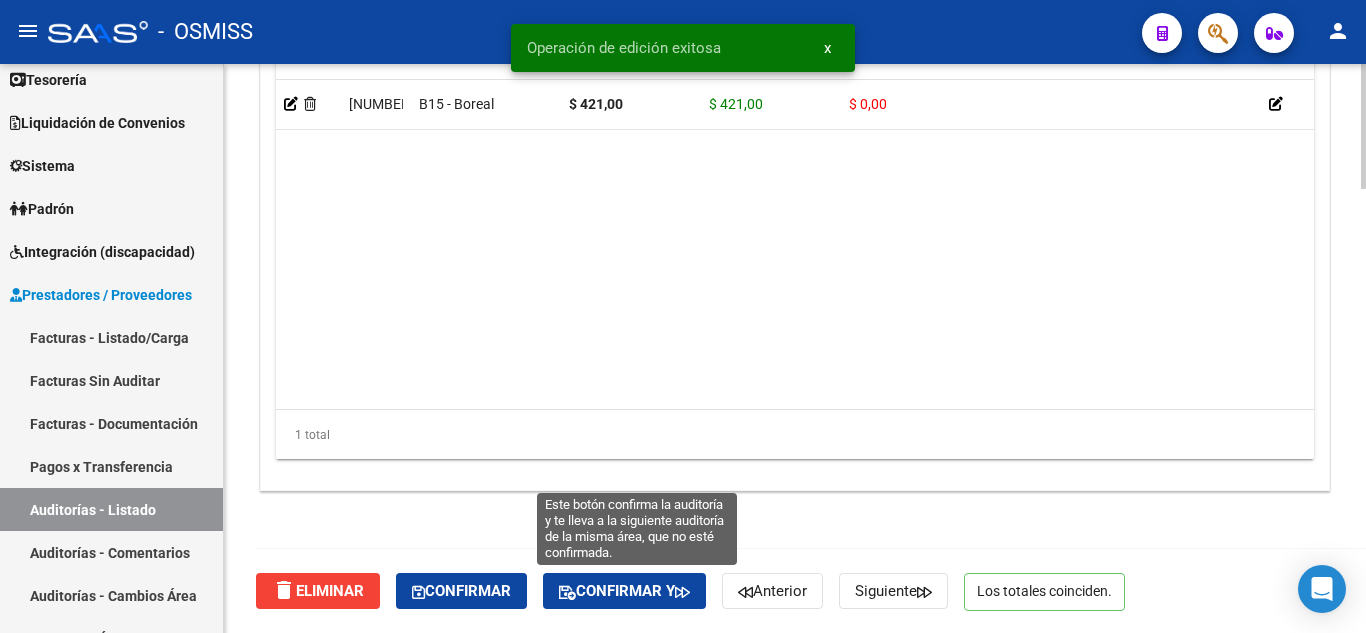 click on "Confirmar y" 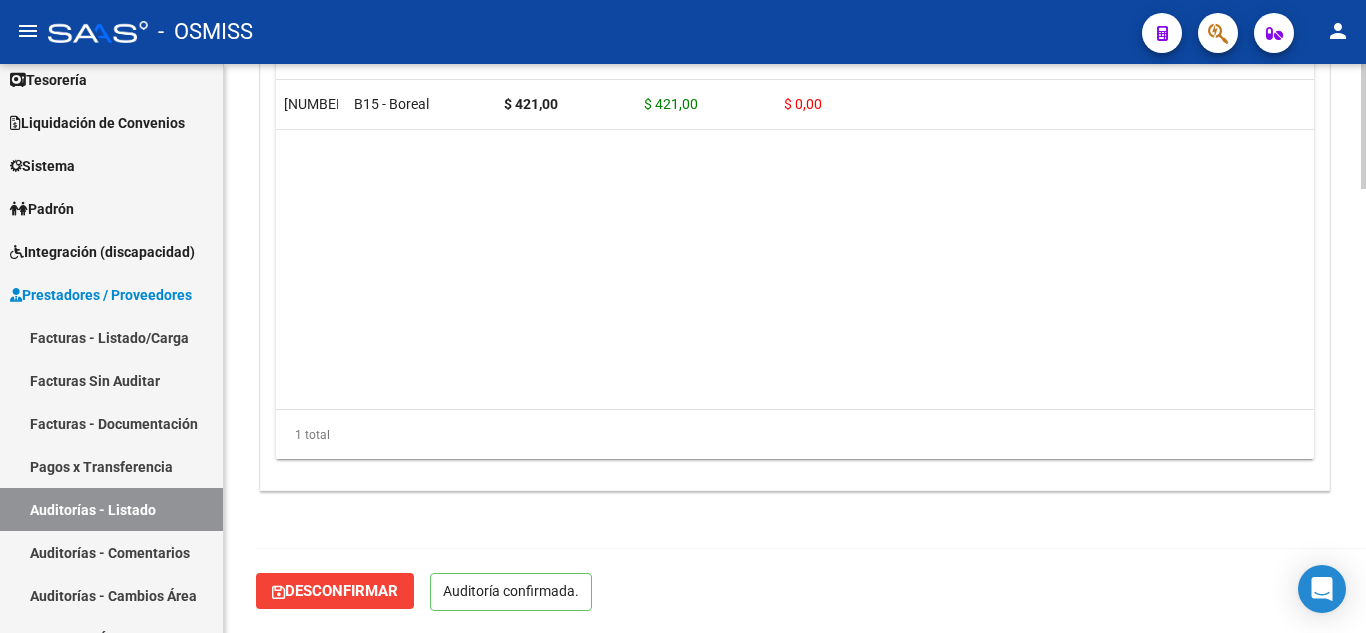scroll, scrollTop: 1789, scrollLeft: 0, axis: vertical 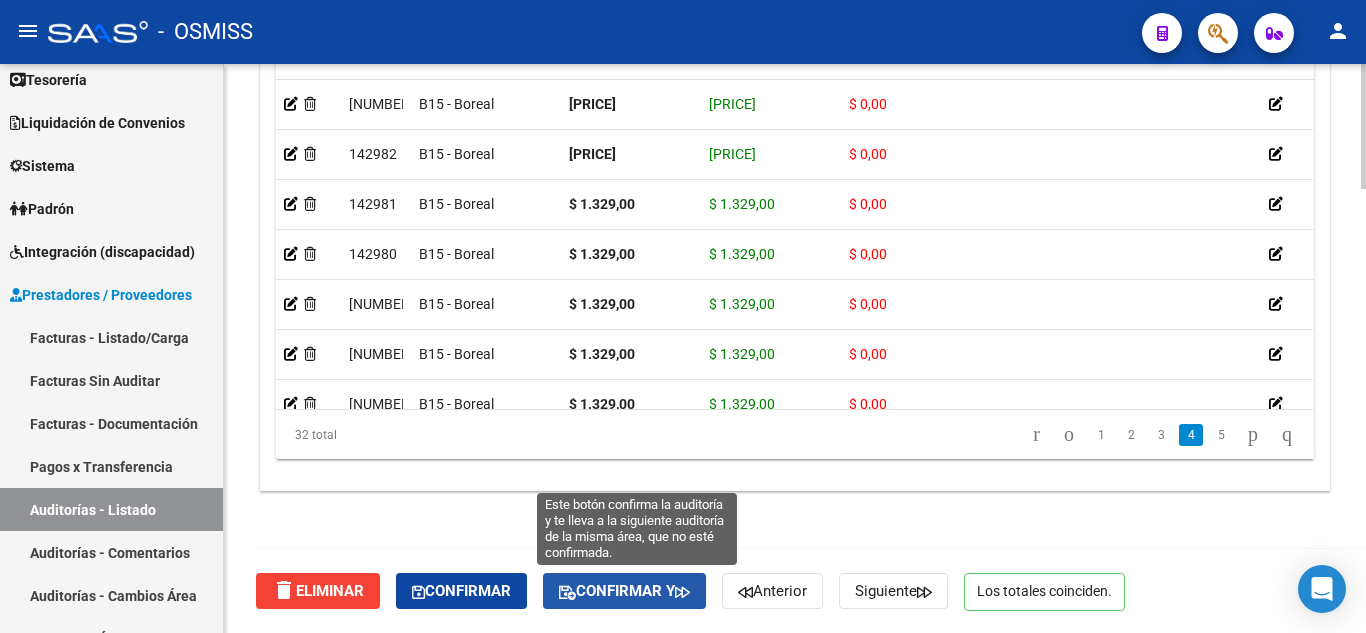 click on "Confirmar y" 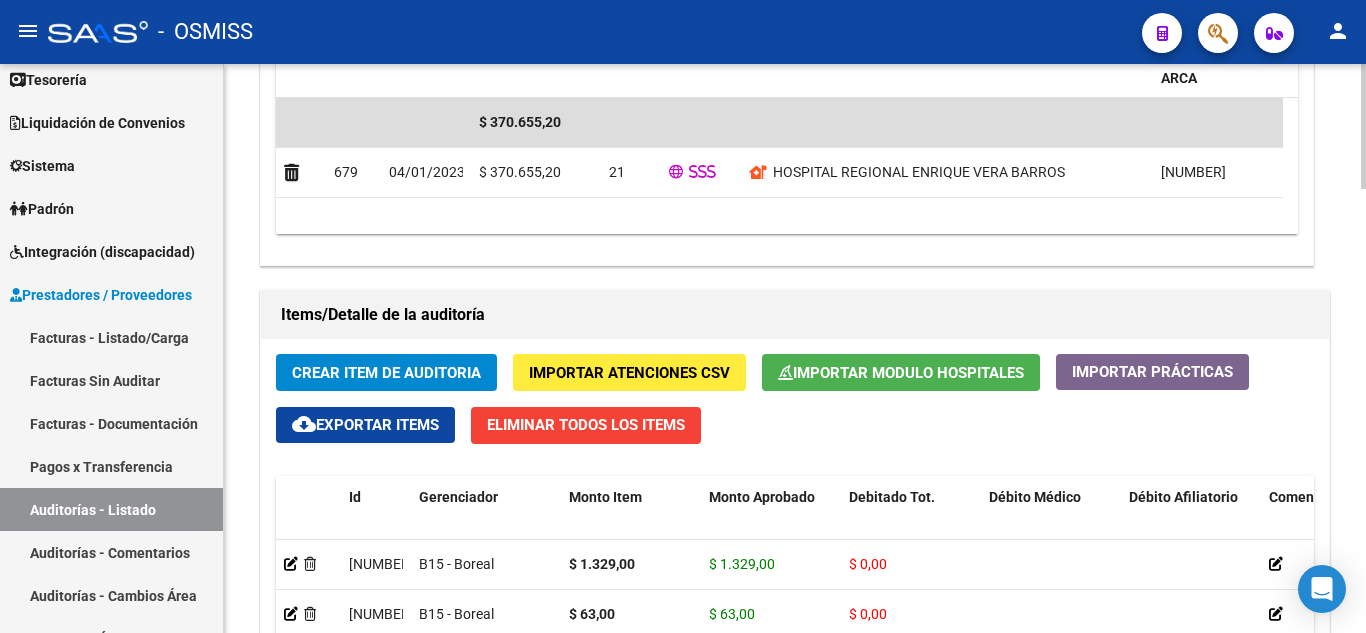 scroll, scrollTop: 2015, scrollLeft: 0, axis: vertical 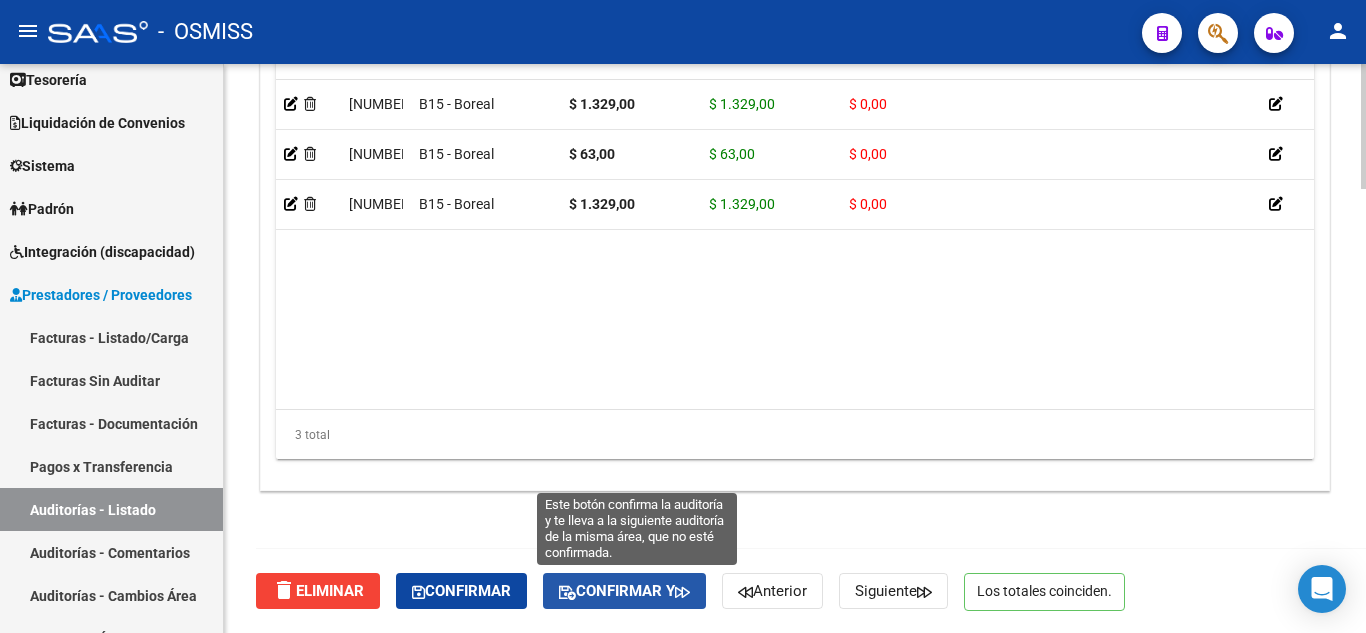 click on "Confirmar y" 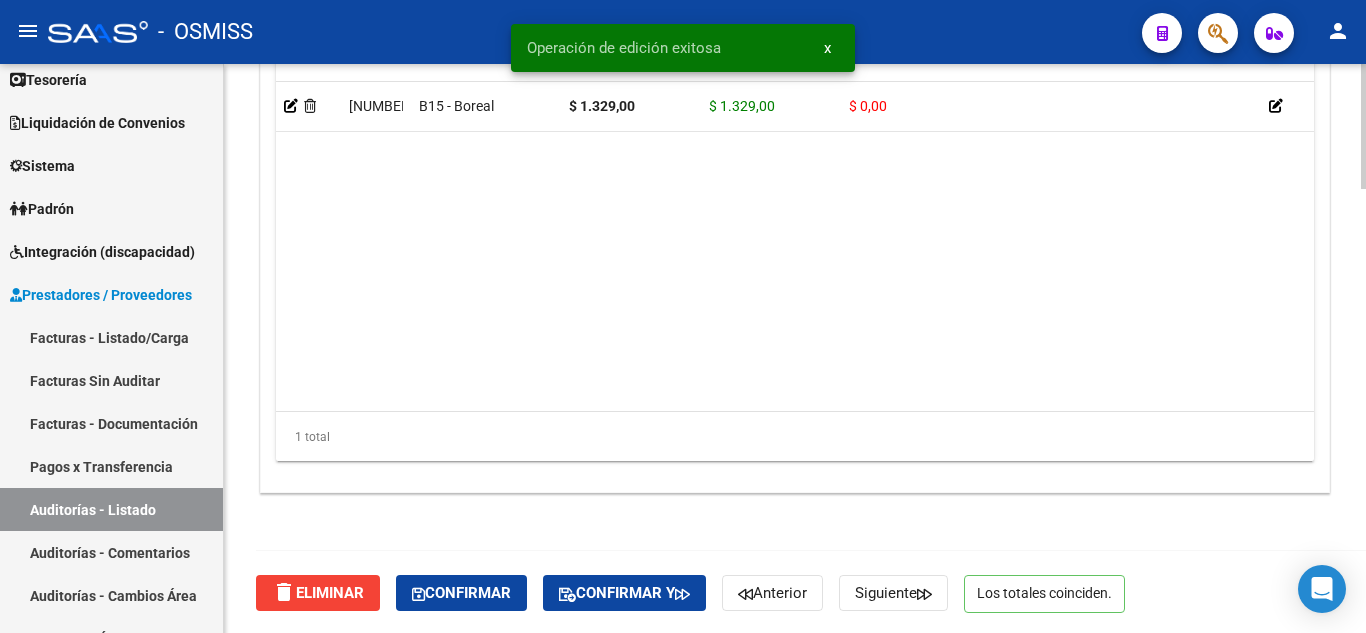 scroll, scrollTop: 2015, scrollLeft: 0, axis: vertical 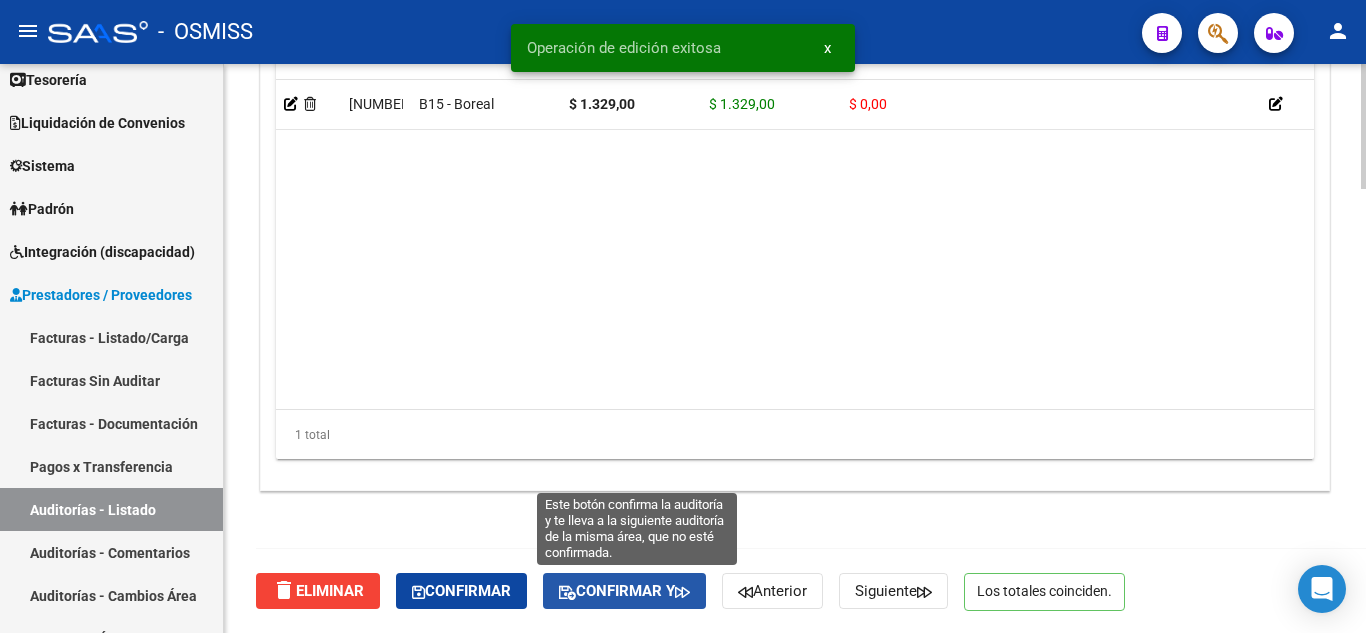 click on "Confirmar y" 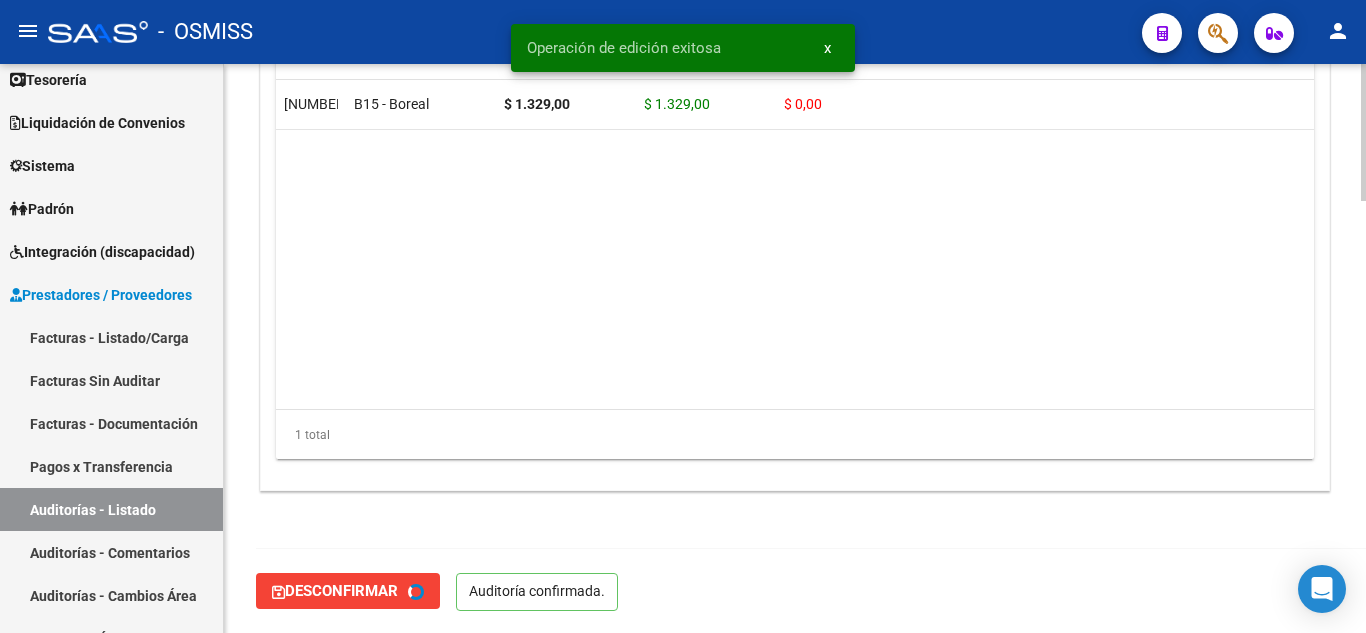 scroll, scrollTop: 0, scrollLeft: 0, axis: both 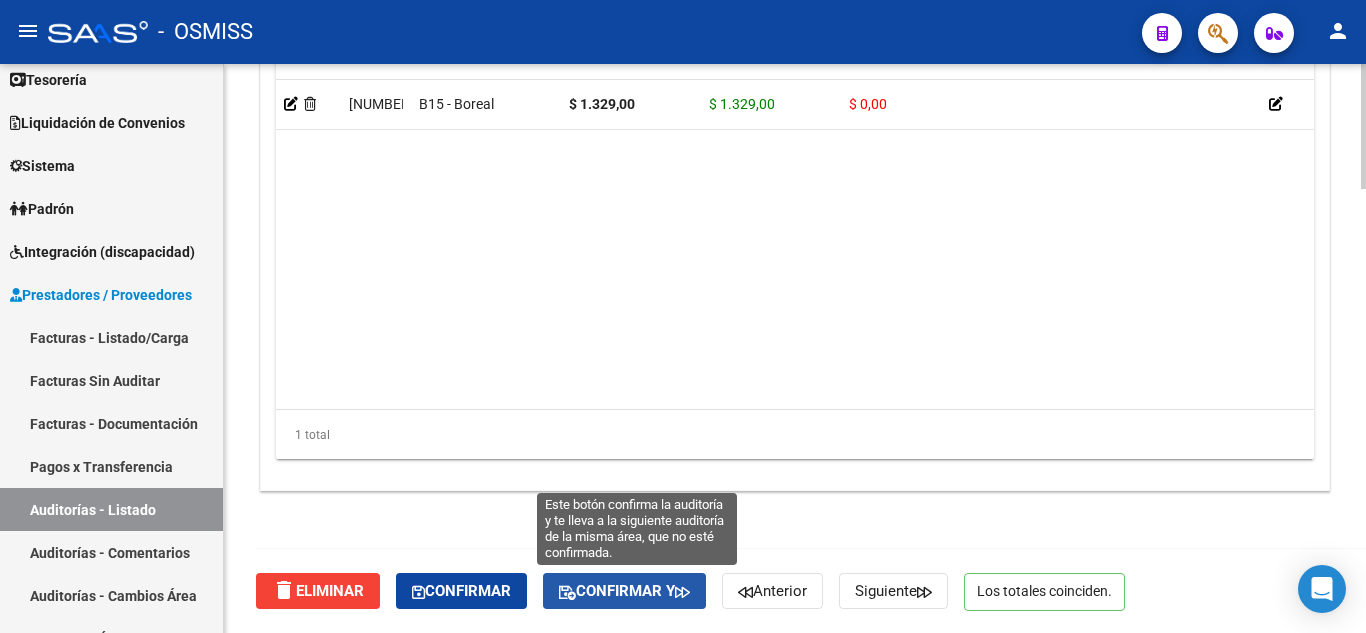 click on "Confirmar y" 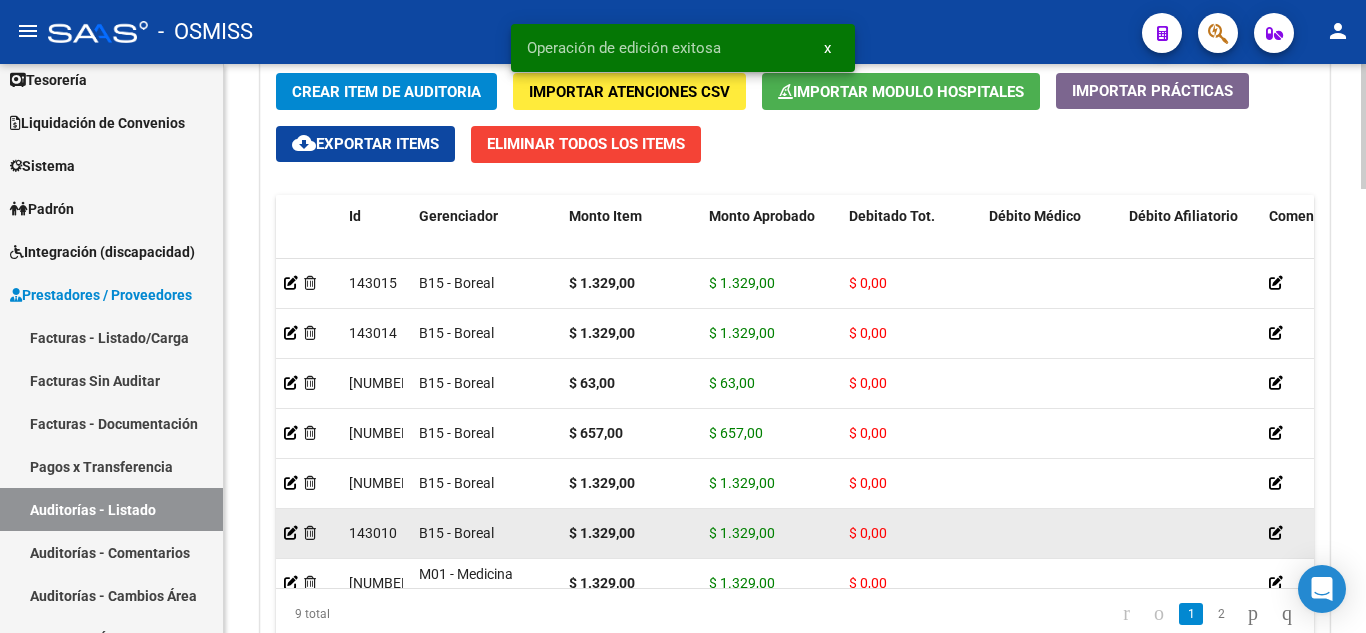scroll, scrollTop: 2015, scrollLeft: 0, axis: vertical 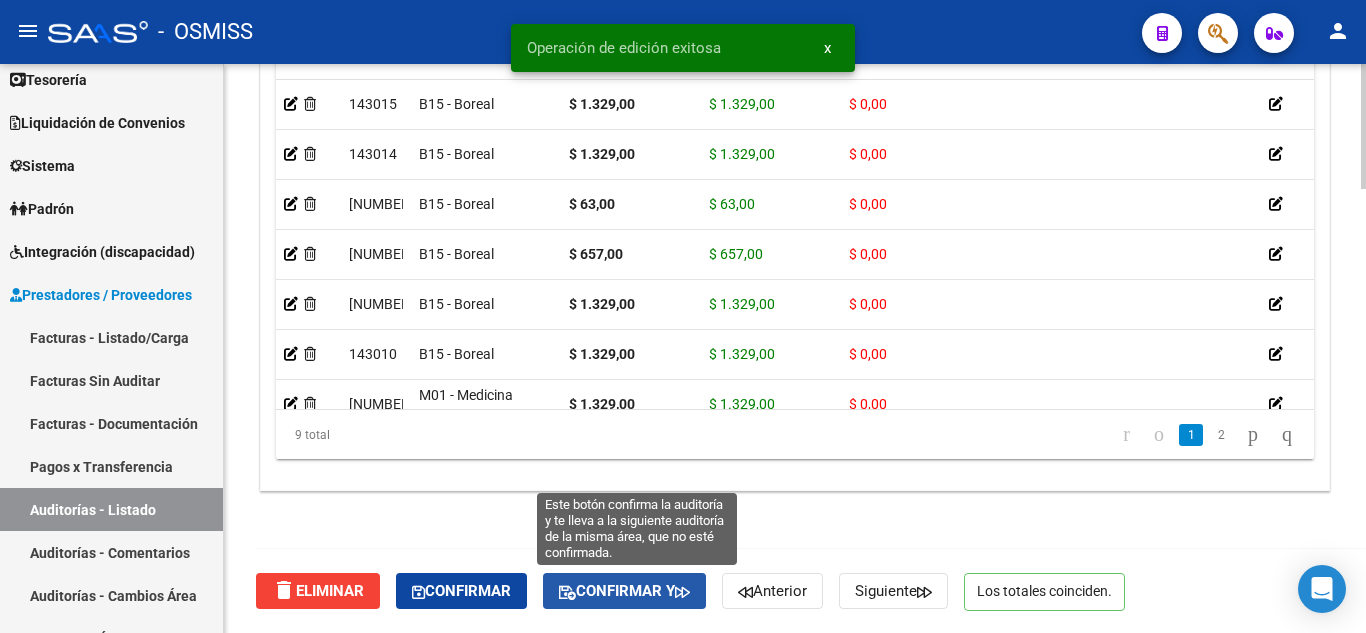 click on "Confirmar y" 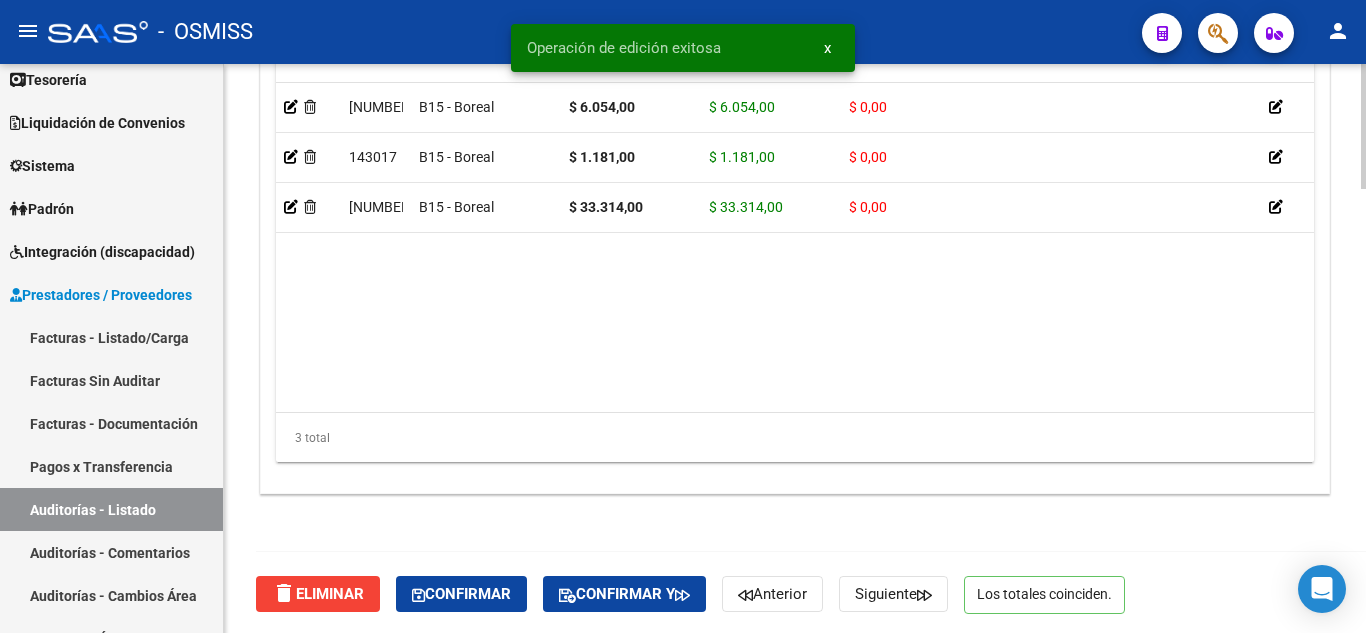 scroll, scrollTop: 2015, scrollLeft: 0, axis: vertical 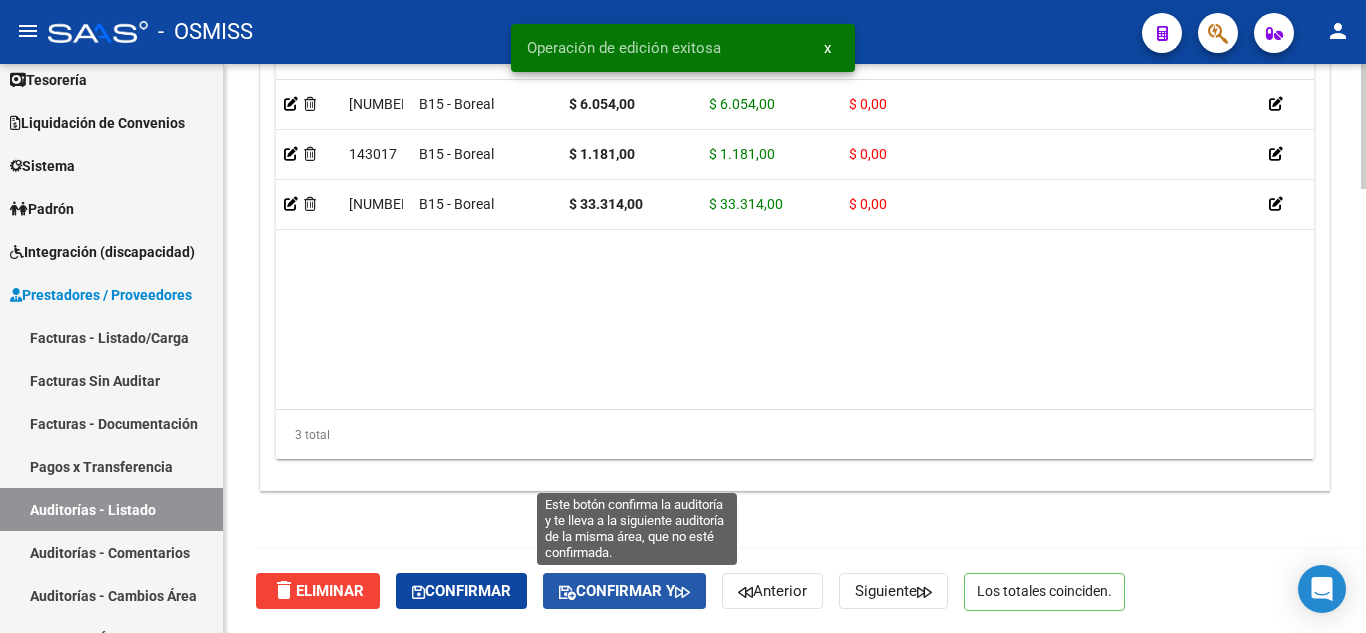 click on "Confirmar y" 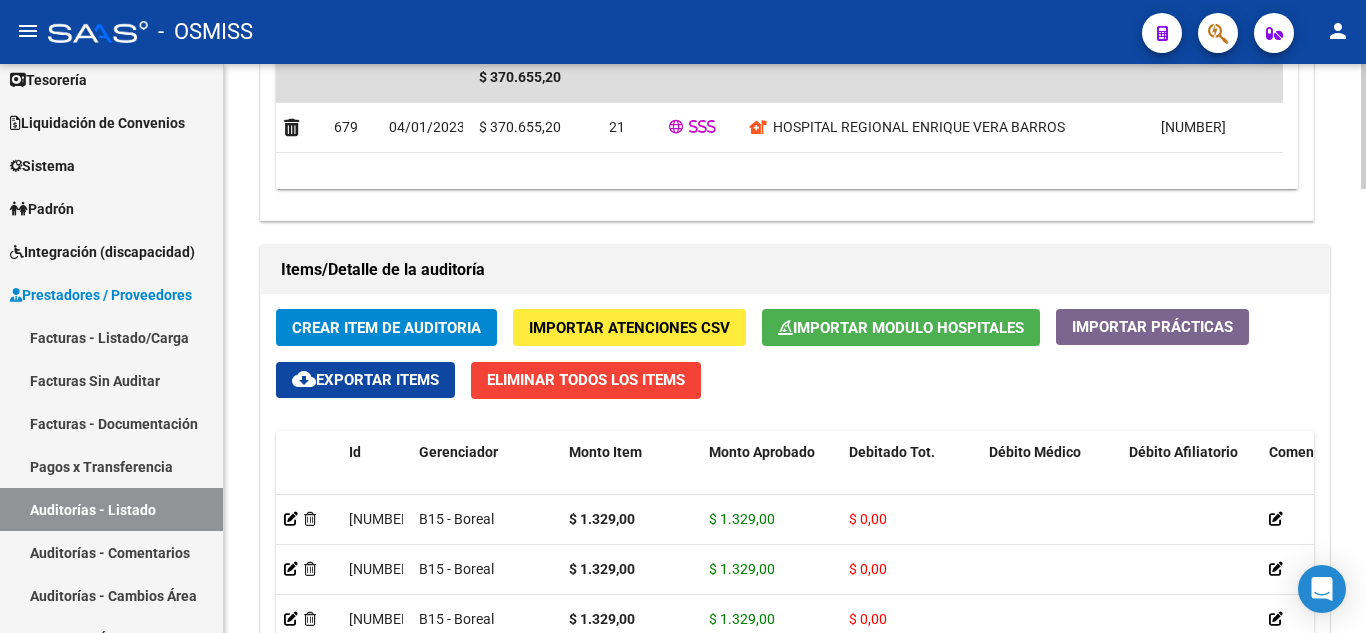 scroll, scrollTop: 2015, scrollLeft: 0, axis: vertical 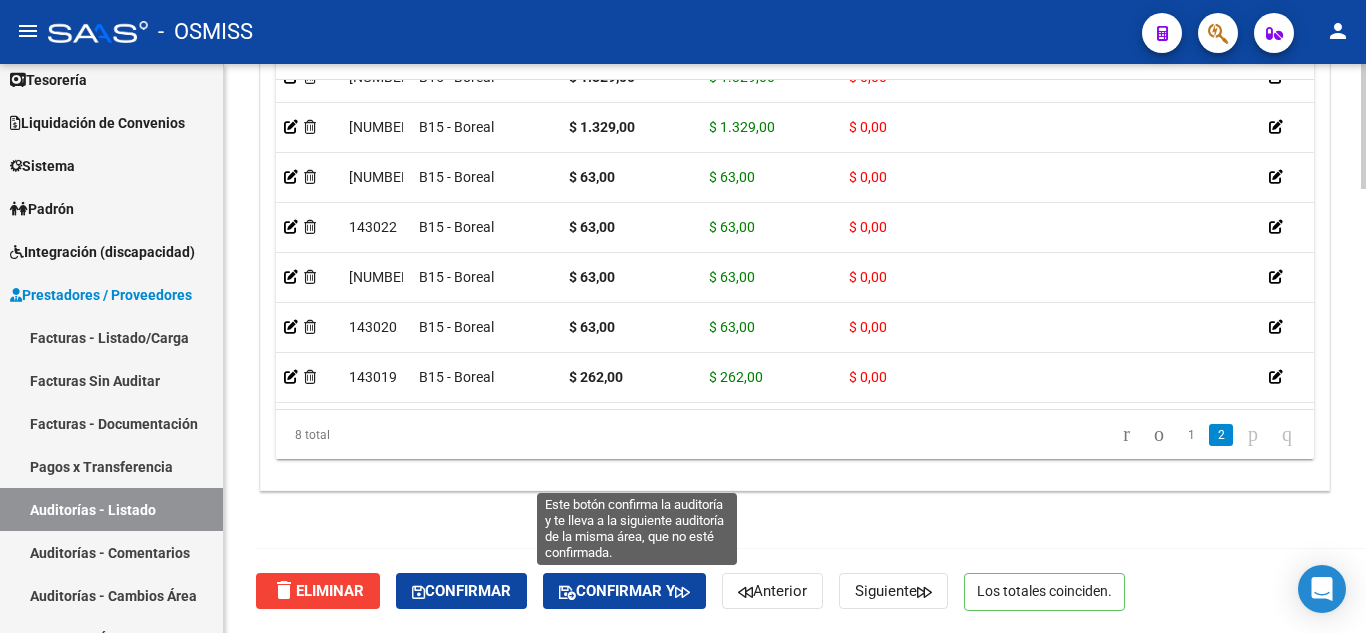 click on "Confirmar y" 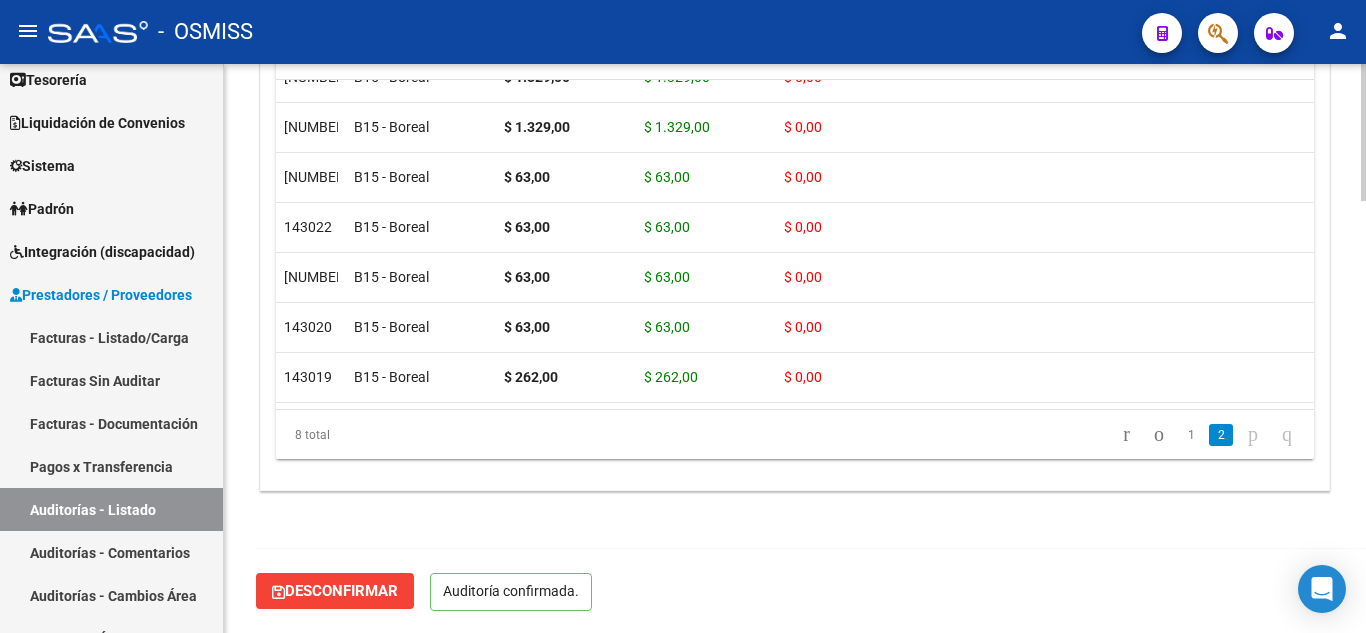 scroll, scrollTop: 1789, scrollLeft: 0, axis: vertical 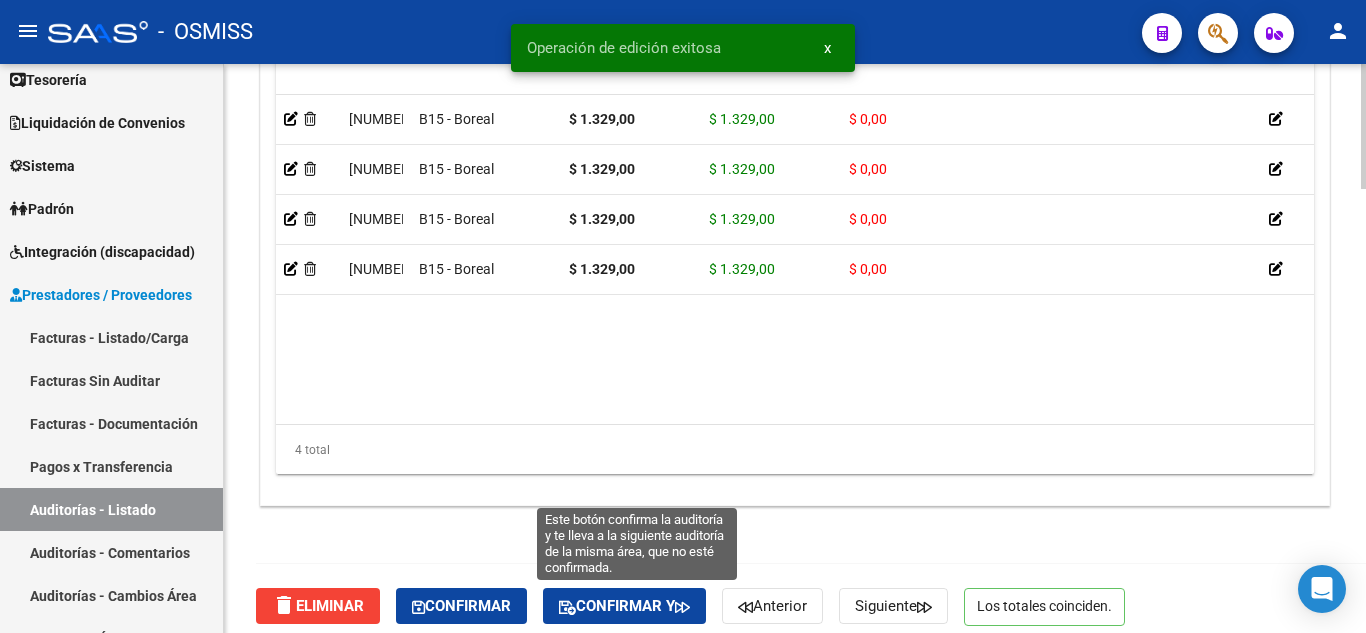 click on "Confirmar y" 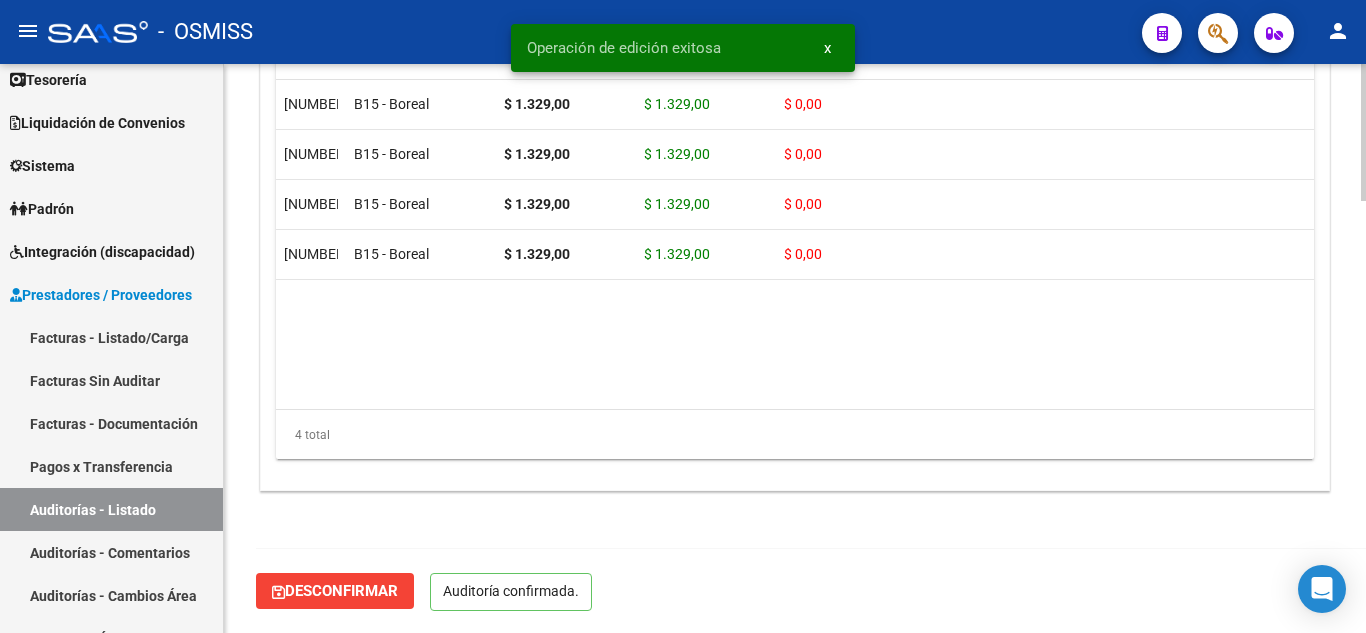 scroll, scrollTop: 1774, scrollLeft: 0, axis: vertical 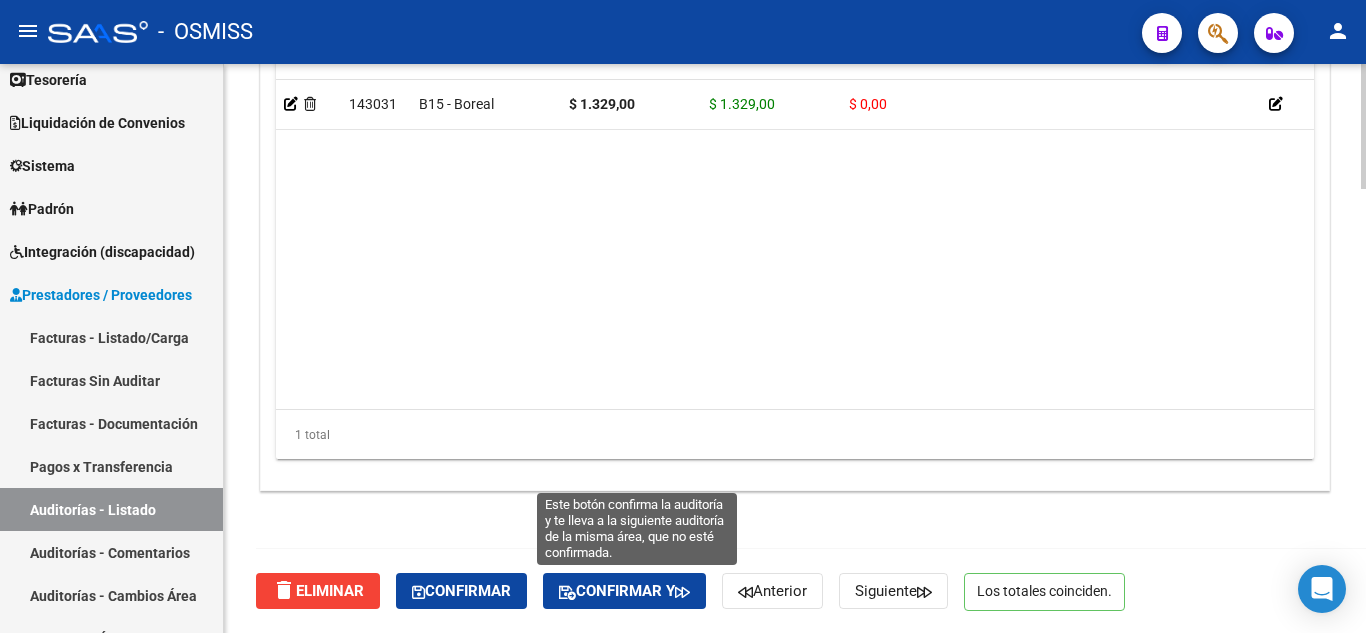 click on "Confirmar y" 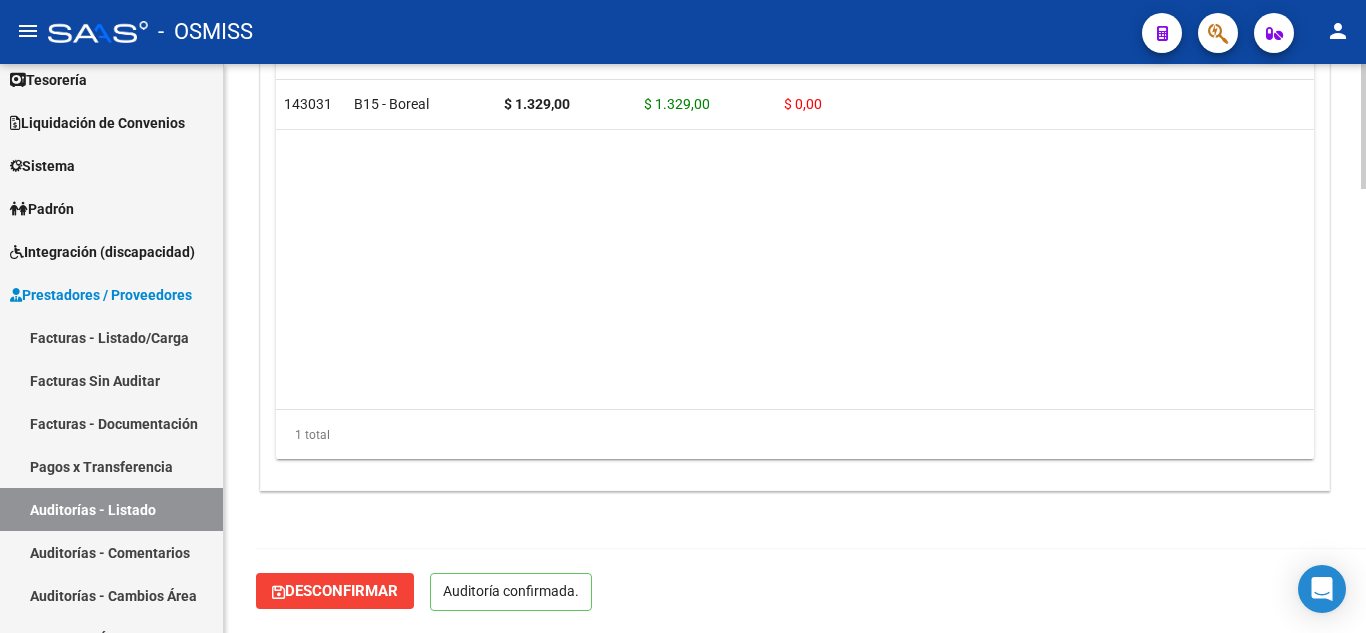 scroll, scrollTop: 1789, scrollLeft: 0, axis: vertical 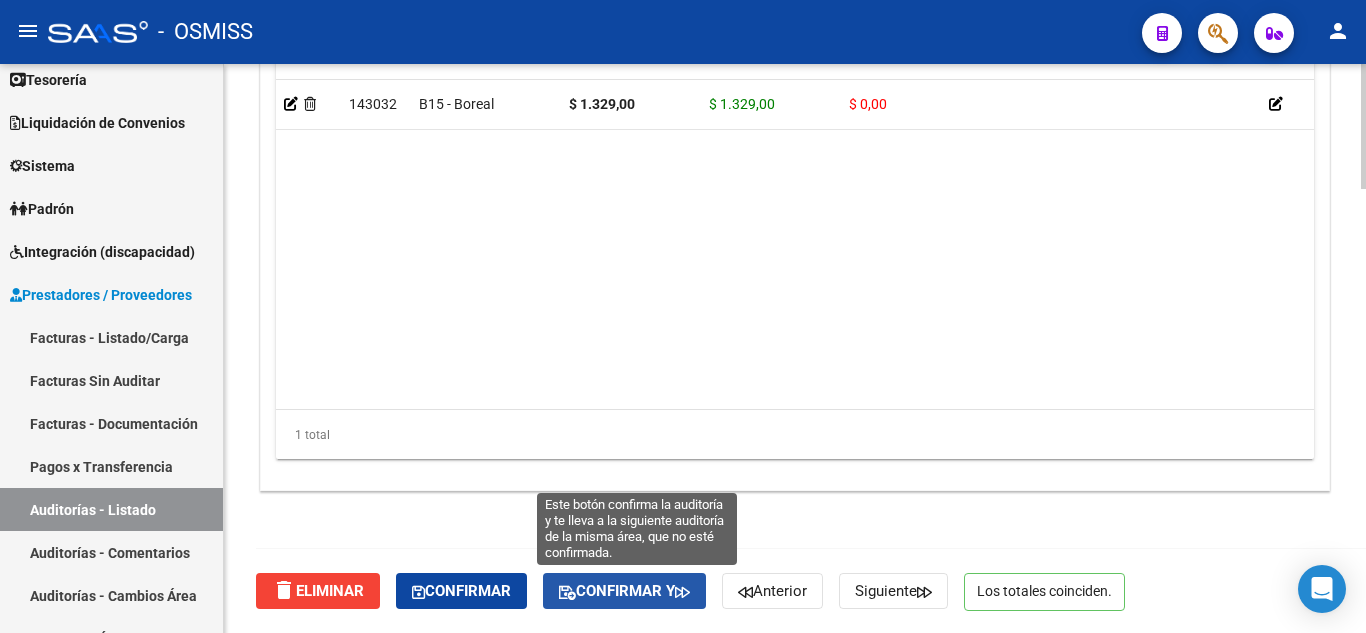 click on "Confirmar y" 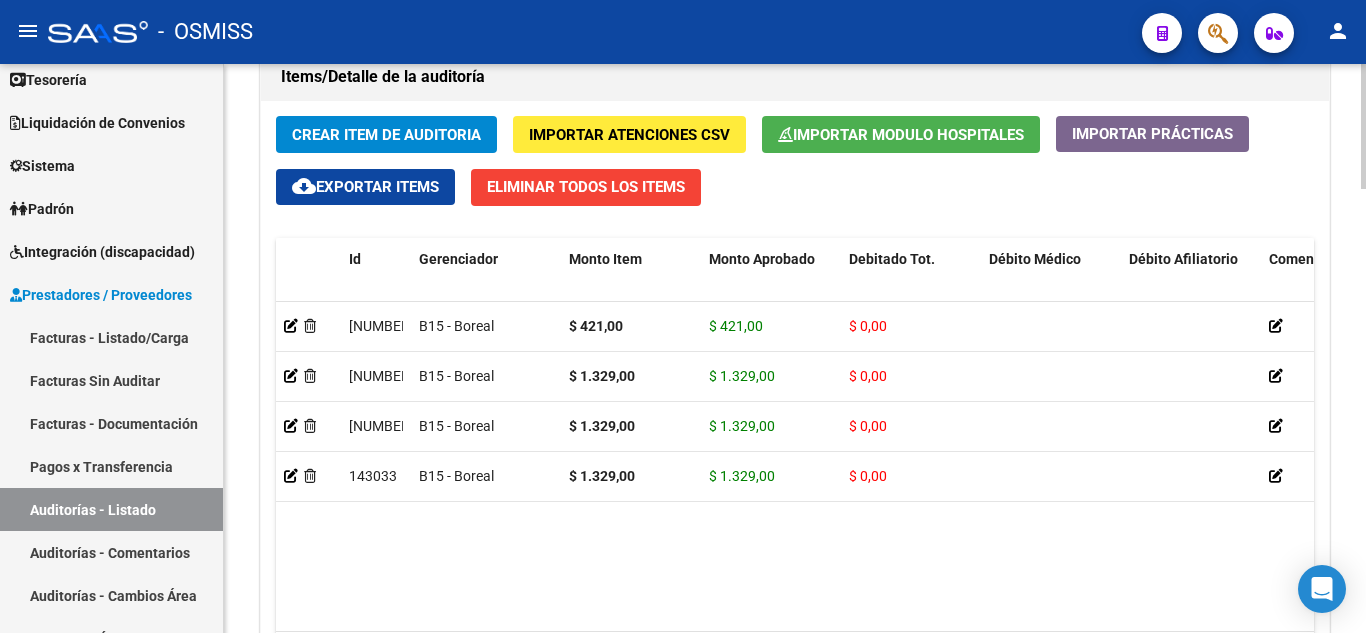 scroll, scrollTop: 2015, scrollLeft: 0, axis: vertical 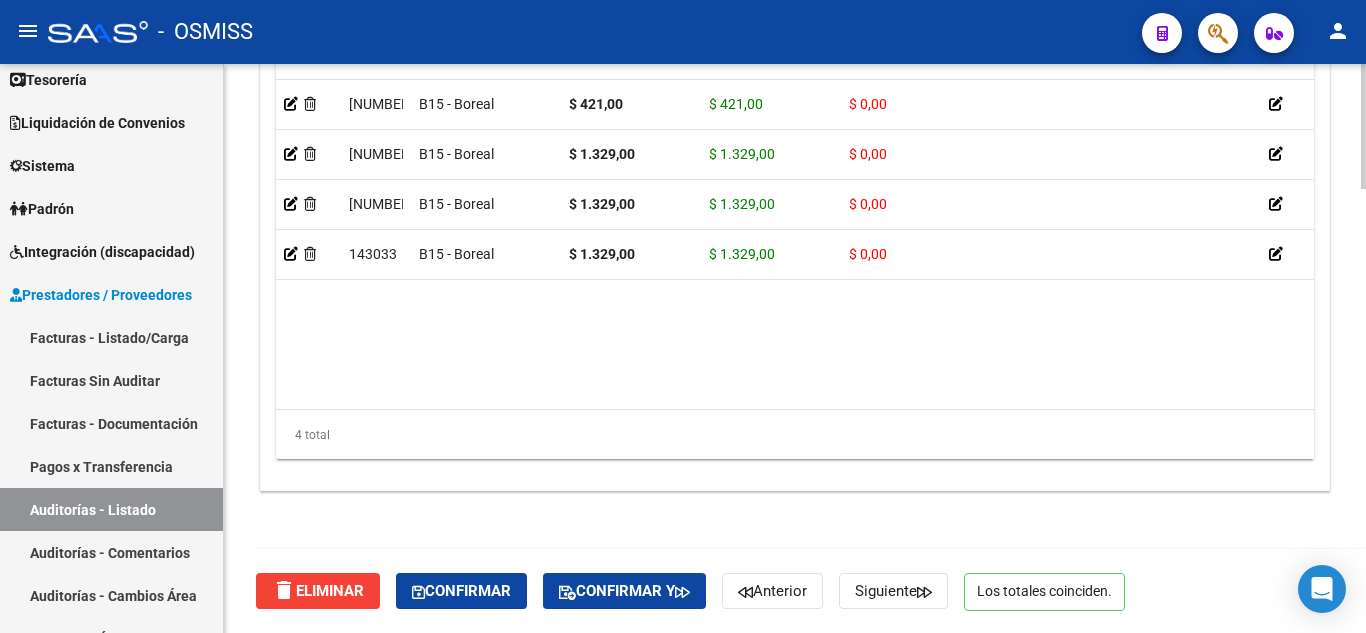 click on "delete  Eliminar   Confirmar   Confirmar y   Anterior   Siguiente   Los totales coinciden." 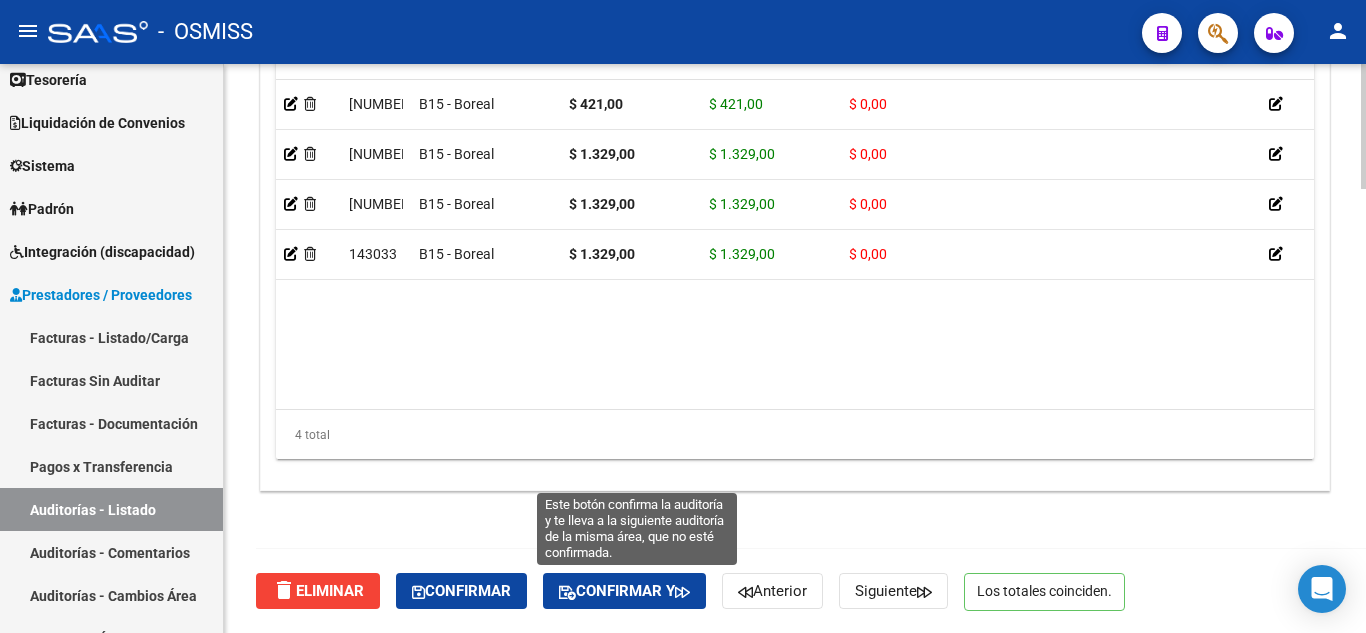 click on "Confirmar y" 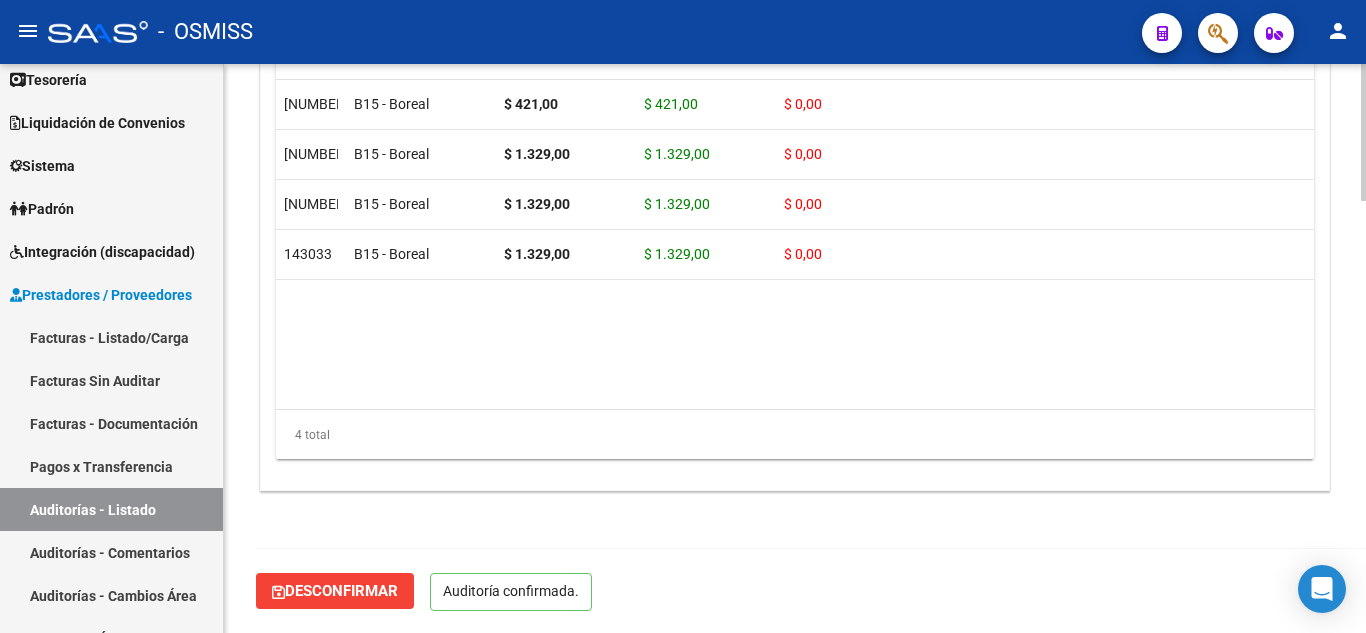 scroll, scrollTop: 1789, scrollLeft: 0, axis: vertical 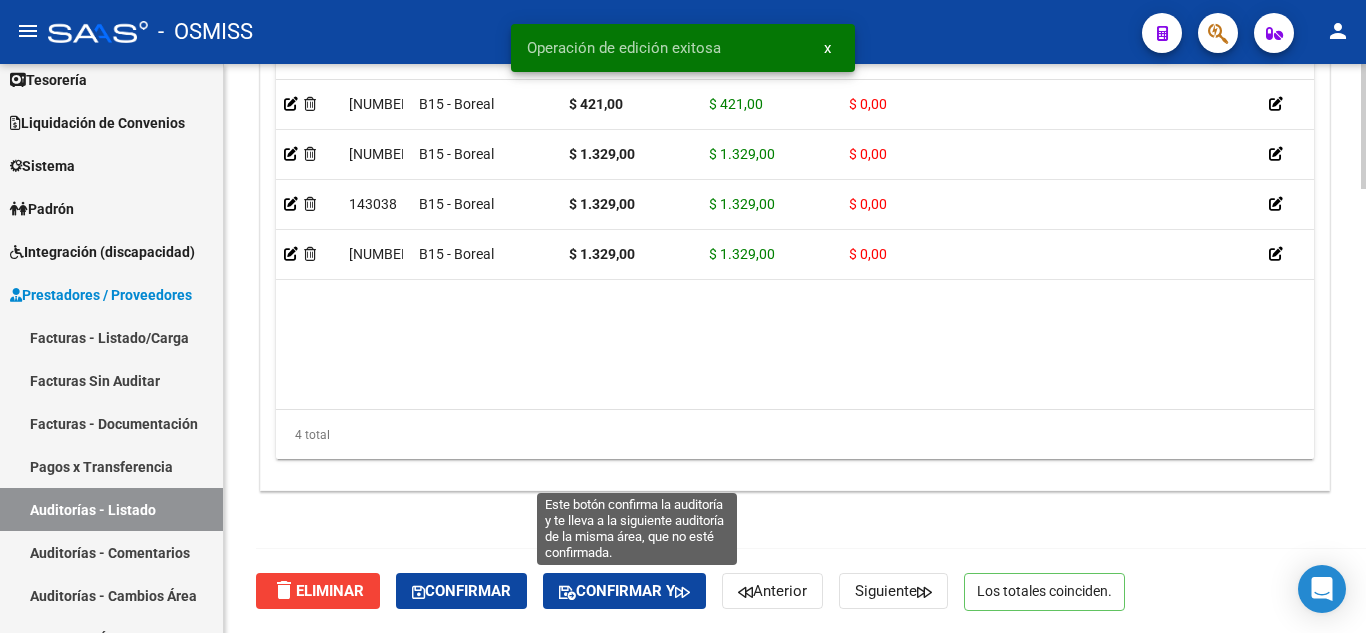 click on "Confirmar y" 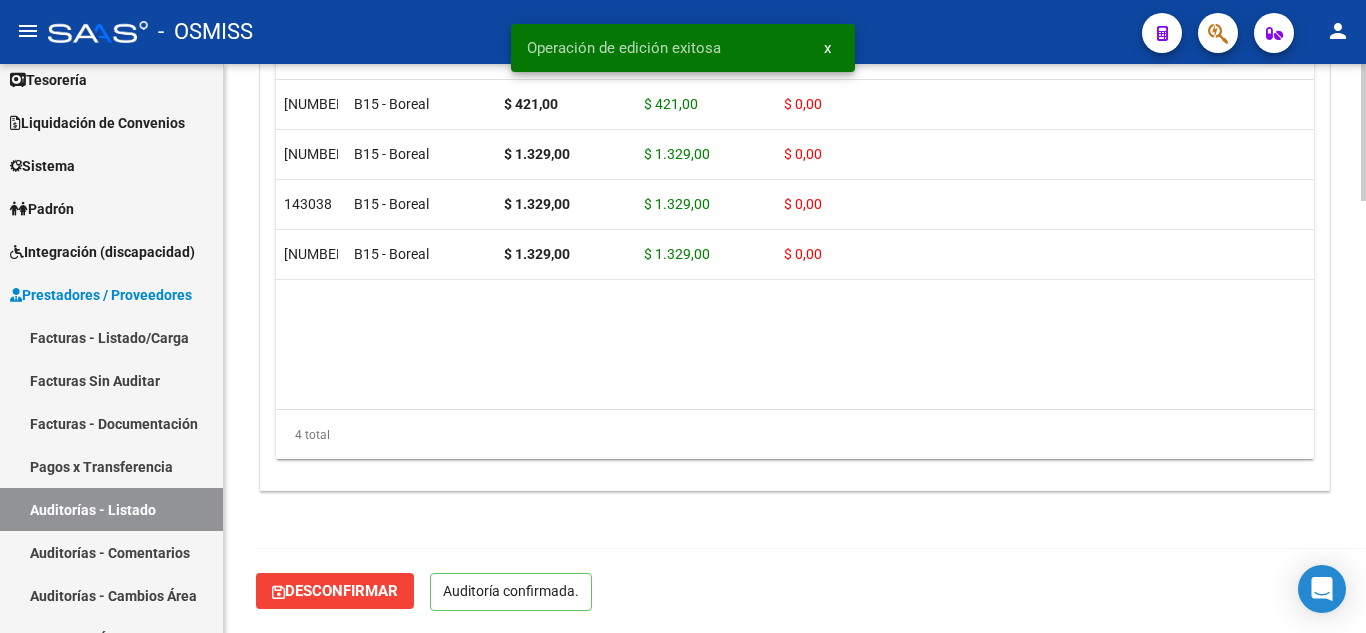 scroll, scrollTop: 1789, scrollLeft: 0, axis: vertical 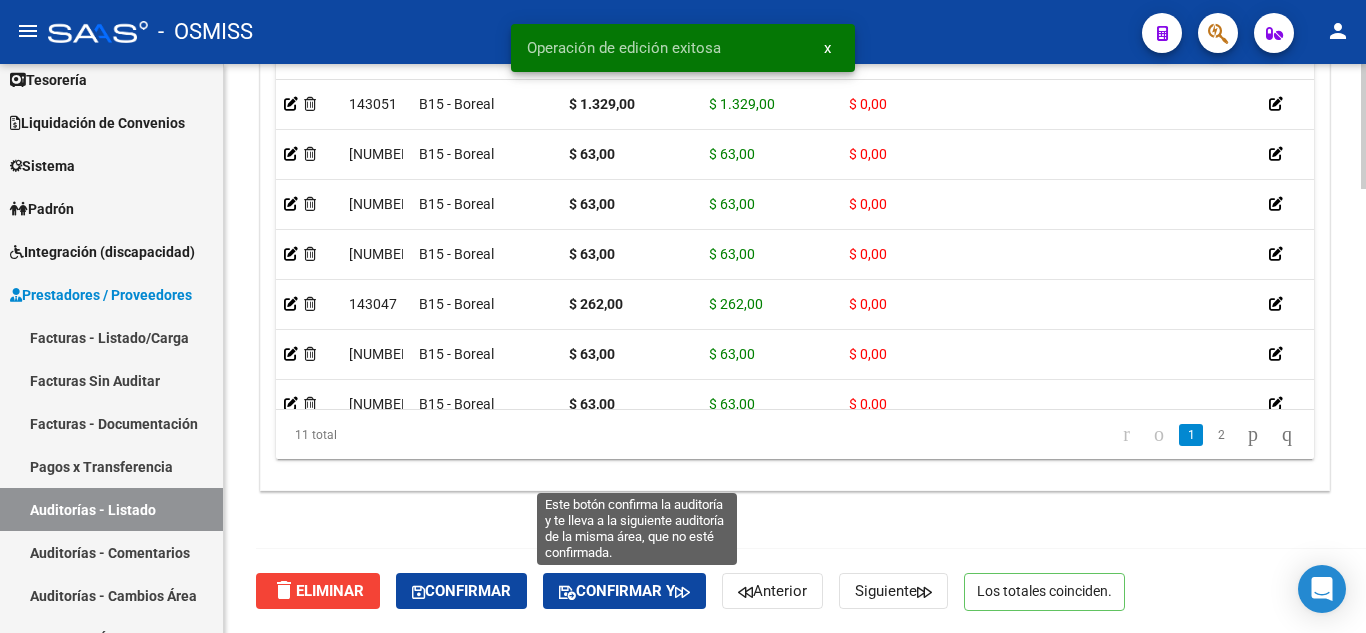 click on "Confirmar y" 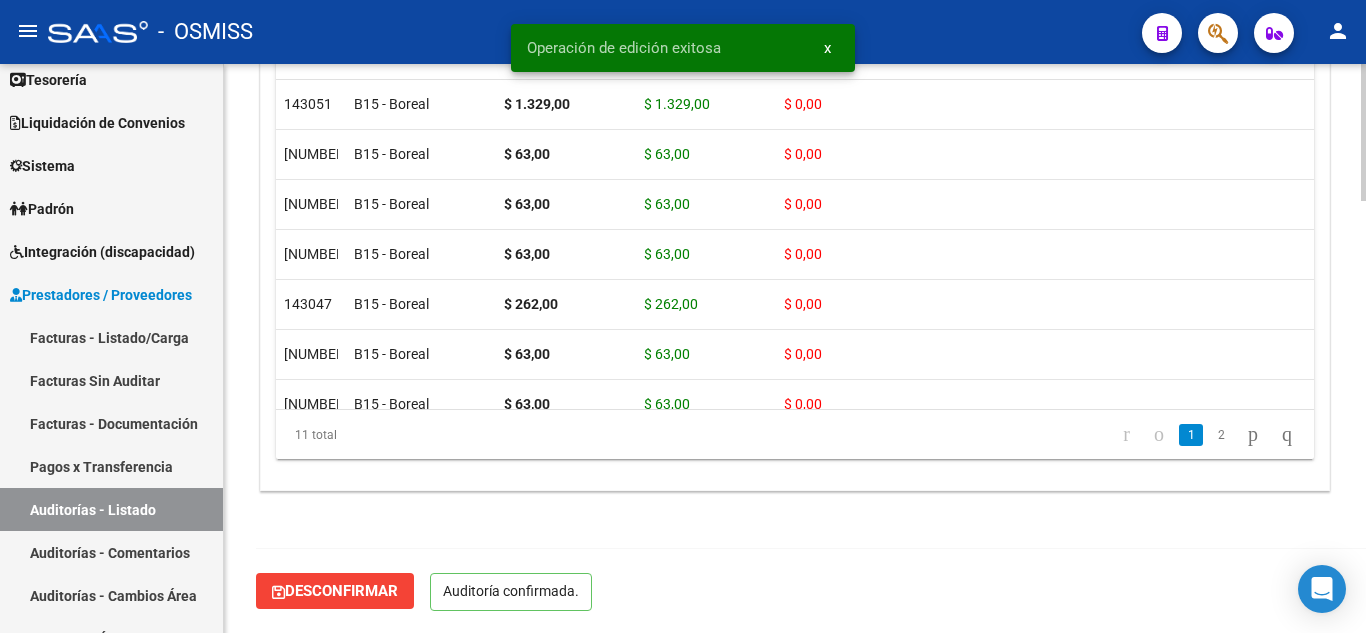 scroll, scrollTop: 1789, scrollLeft: 0, axis: vertical 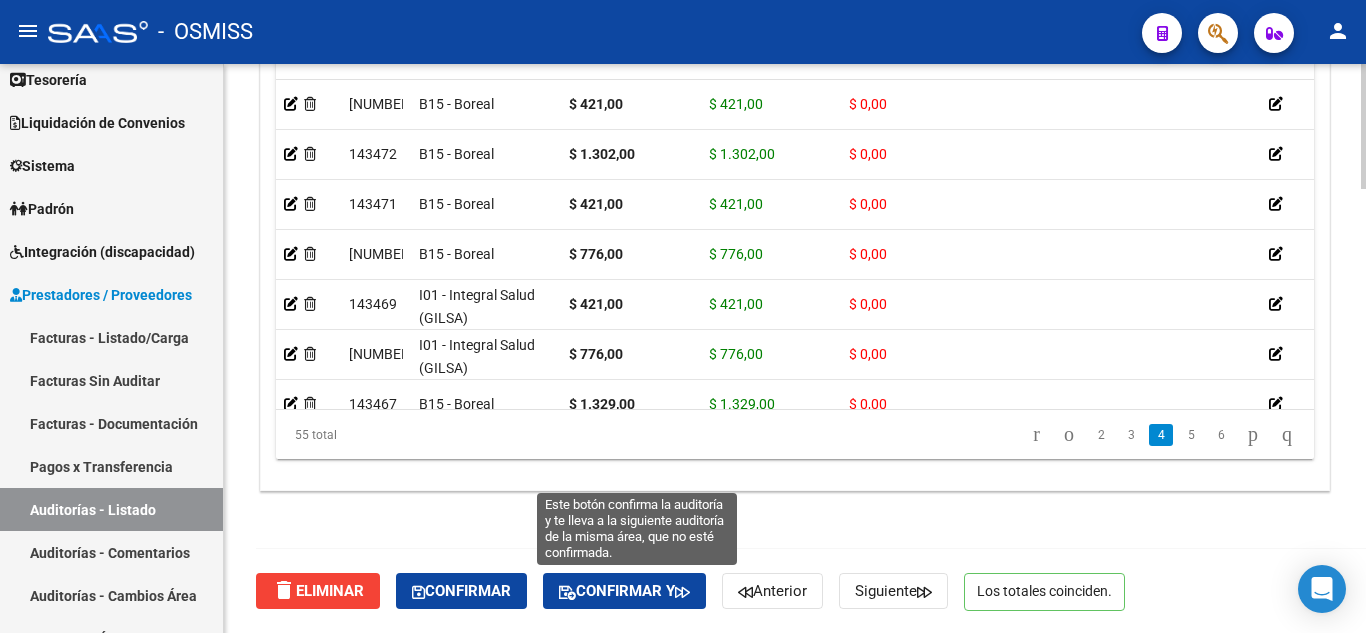 click on "Confirmar y" 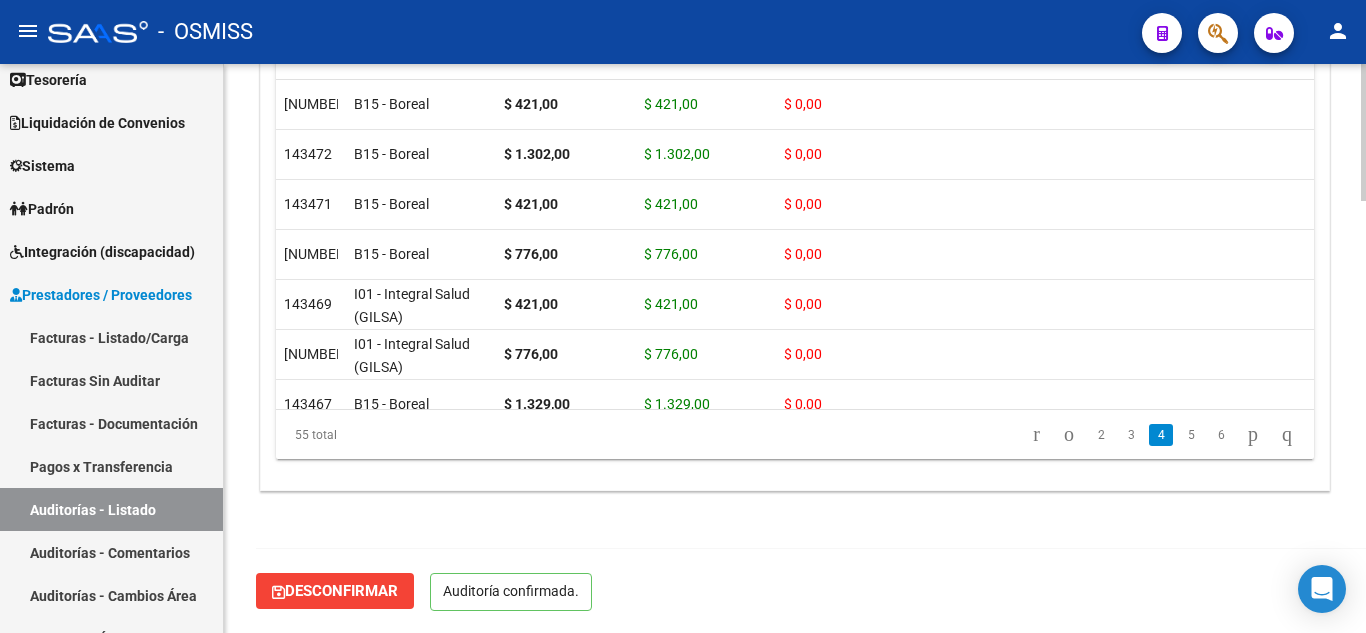 scroll, scrollTop: 1789, scrollLeft: 0, axis: vertical 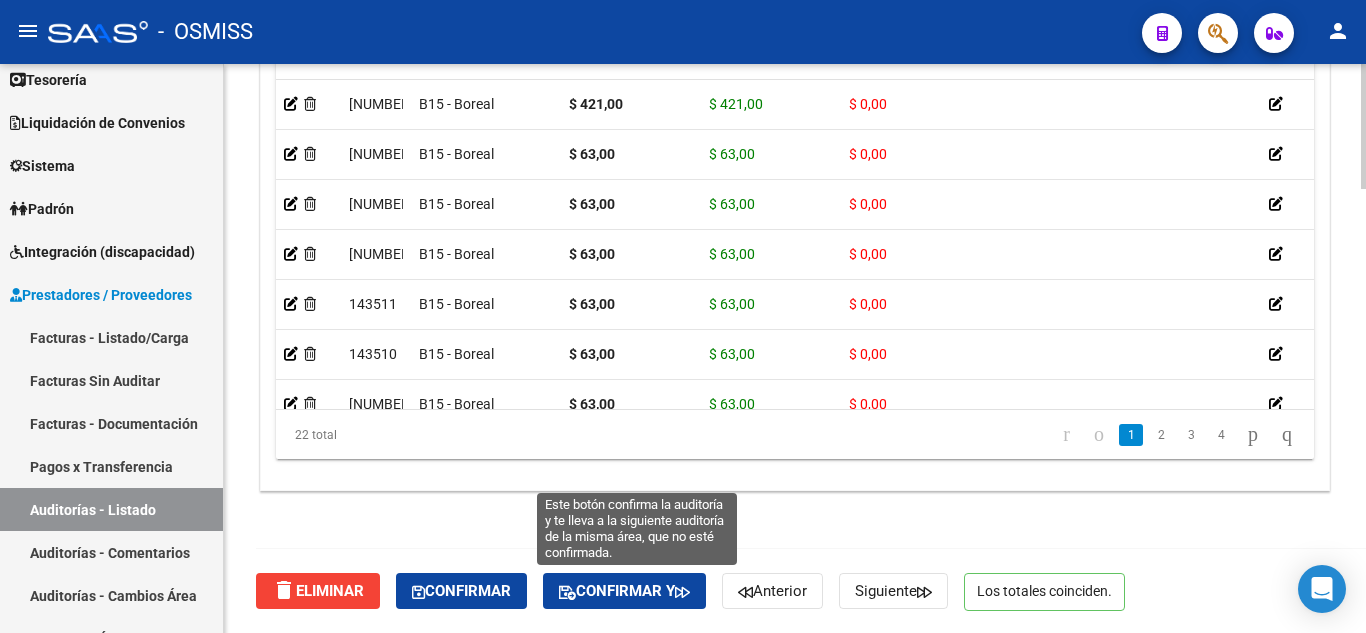 click on "Confirmar y" 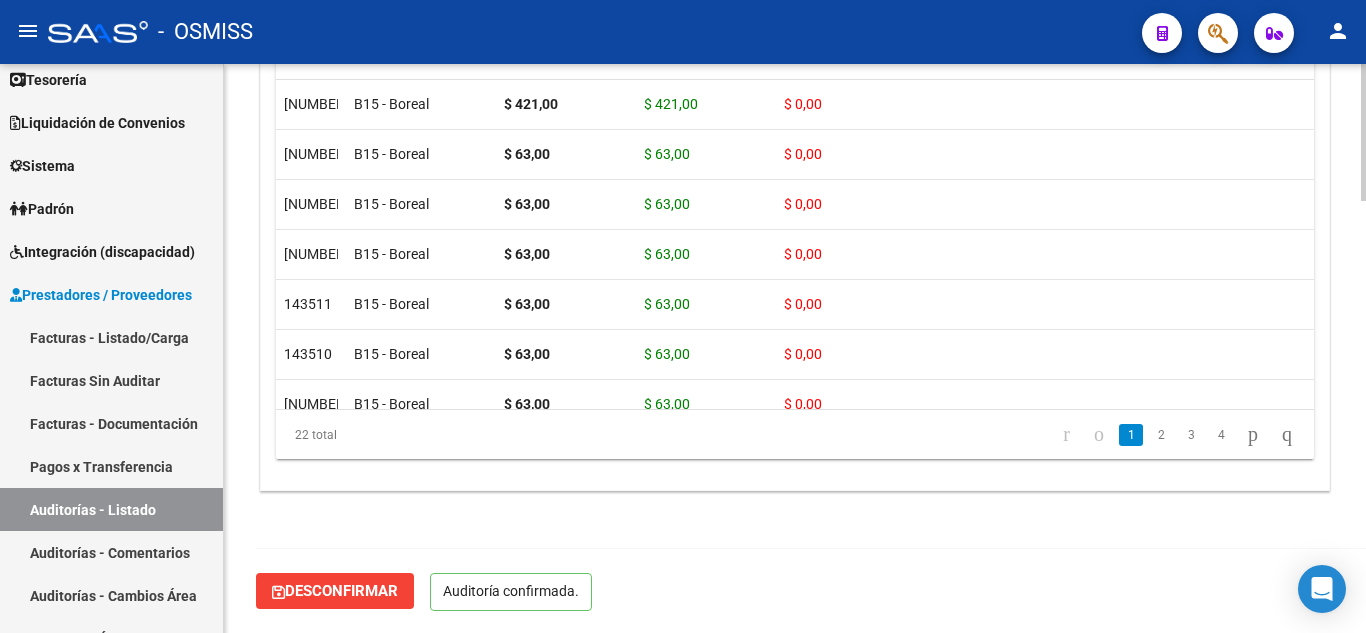 scroll, scrollTop: 1789, scrollLeft: 0, axis: vertical 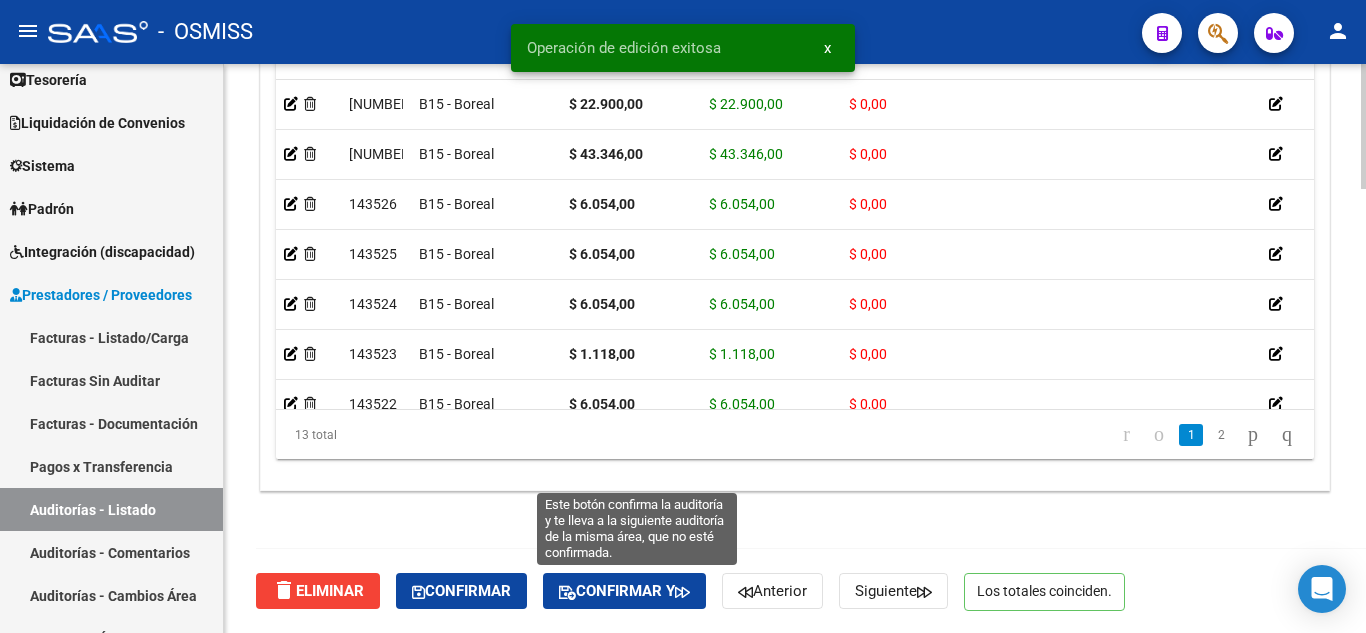 click on "Confirmar y" 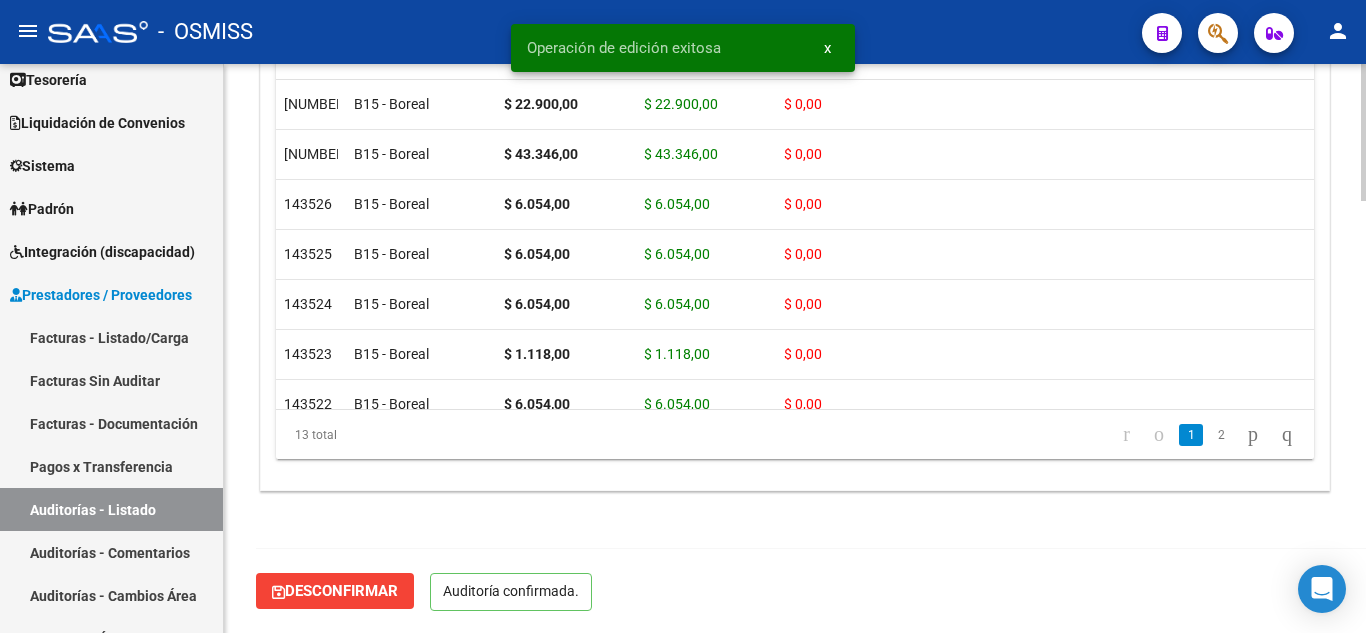 scroll, scrollTop: 1789, scrollLeft: 0, axis: vertical 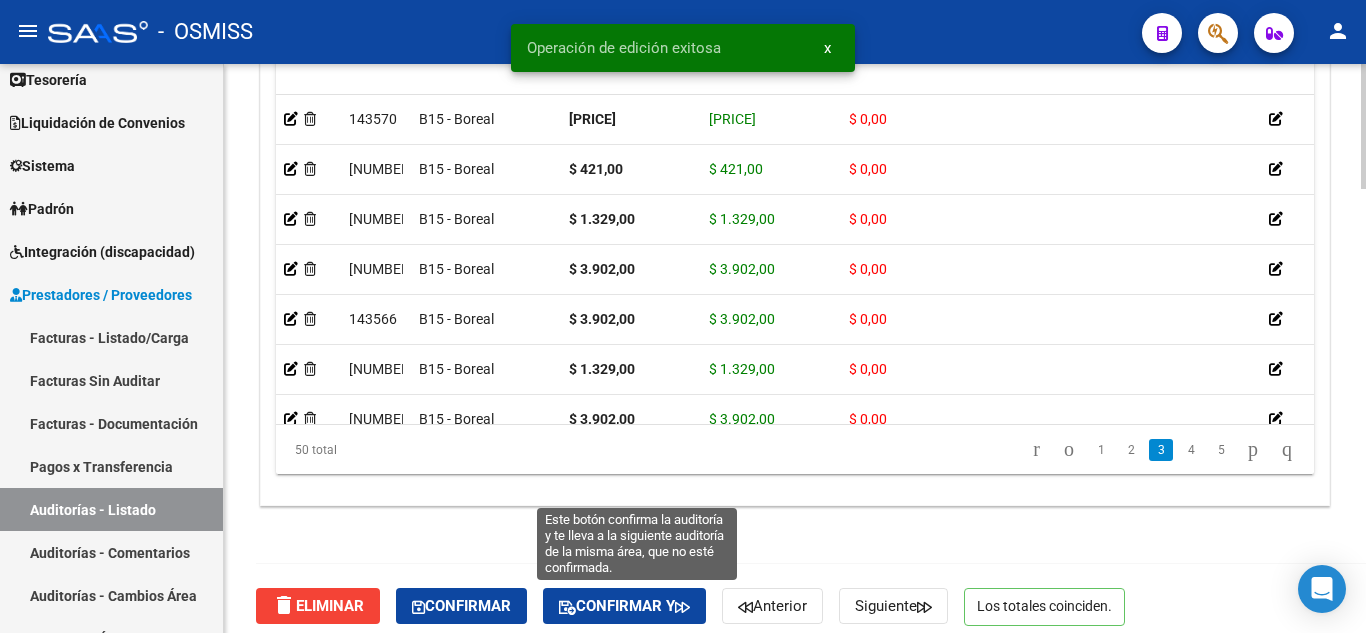 click on "Confirmar y" 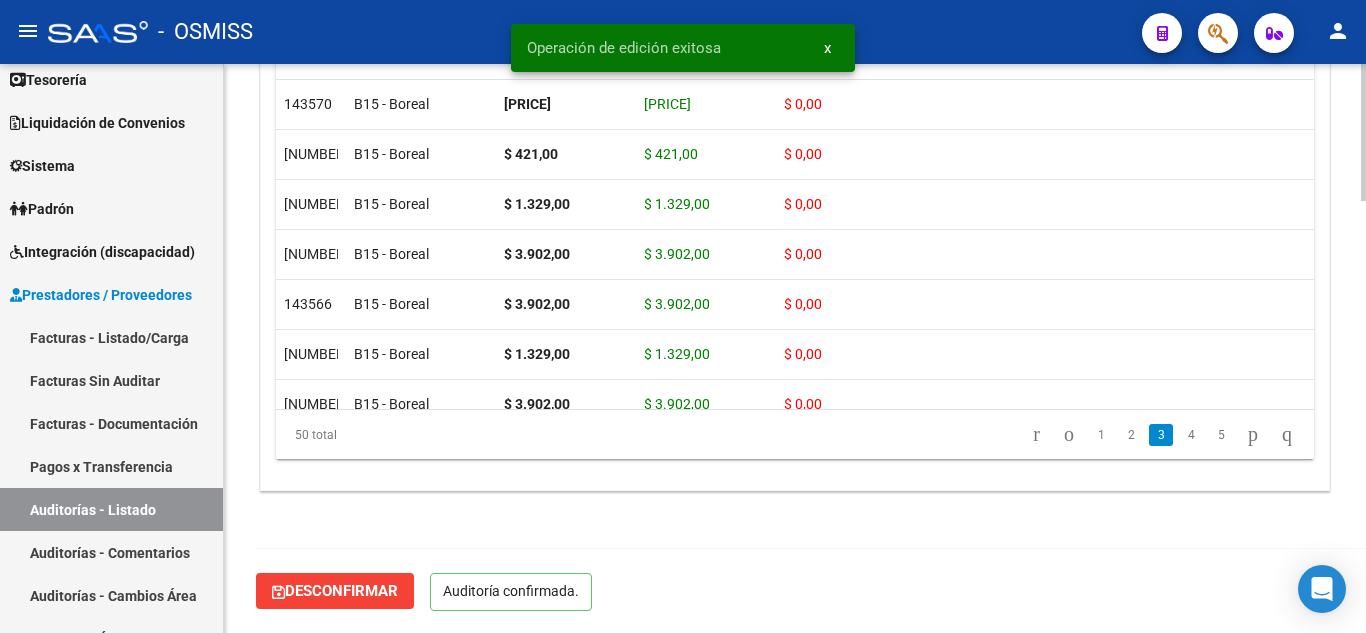 scroll, scrollTop: 1774, scrollLeft: 0, axis: vertical 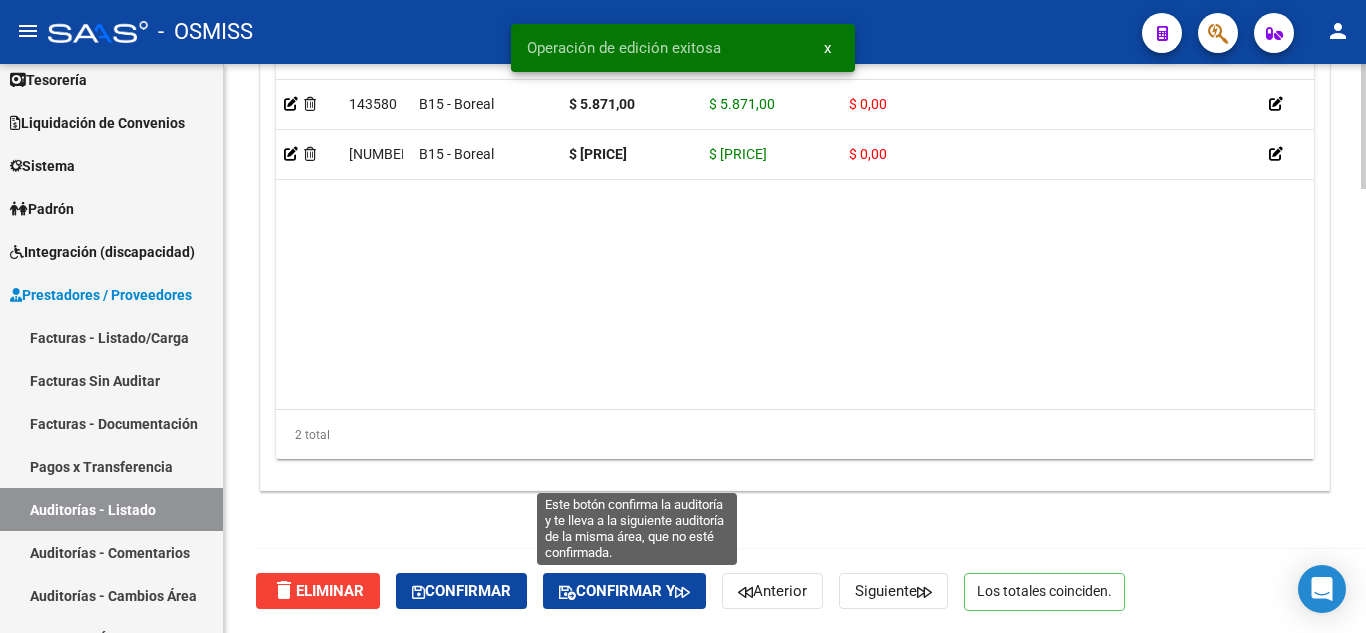click on "Confirmar y" 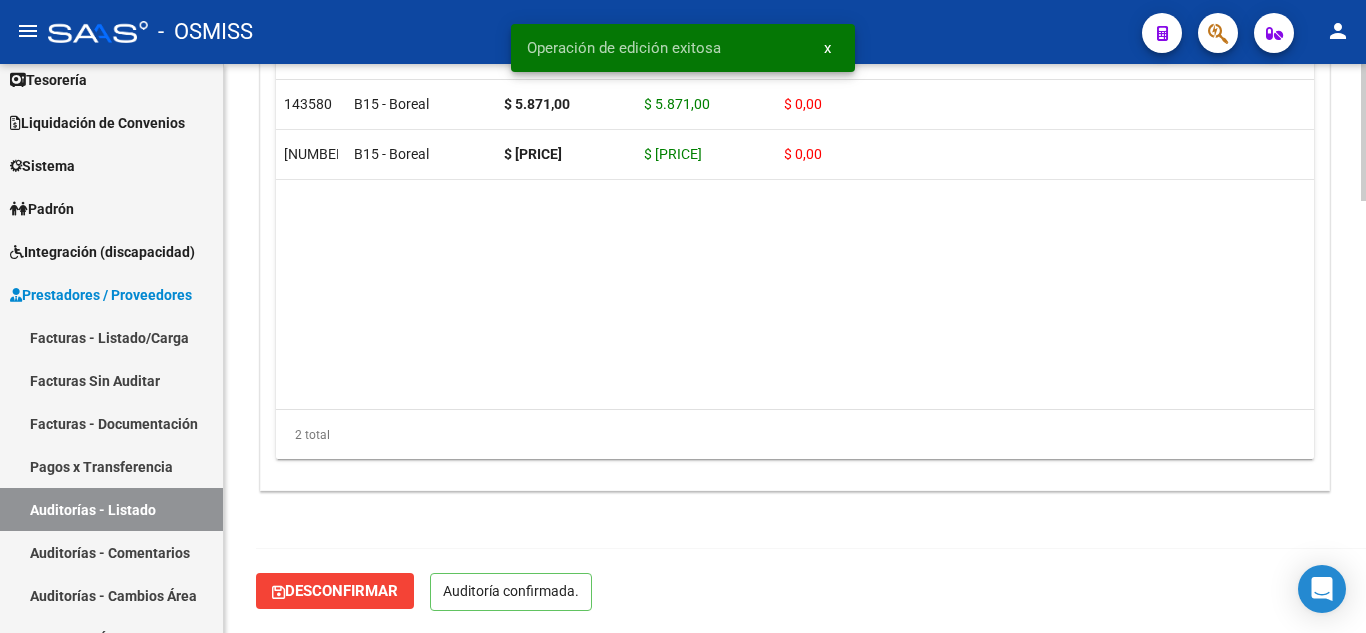 scroll, scrollTop: 1789, scrollLeft: 0, axis: vertical 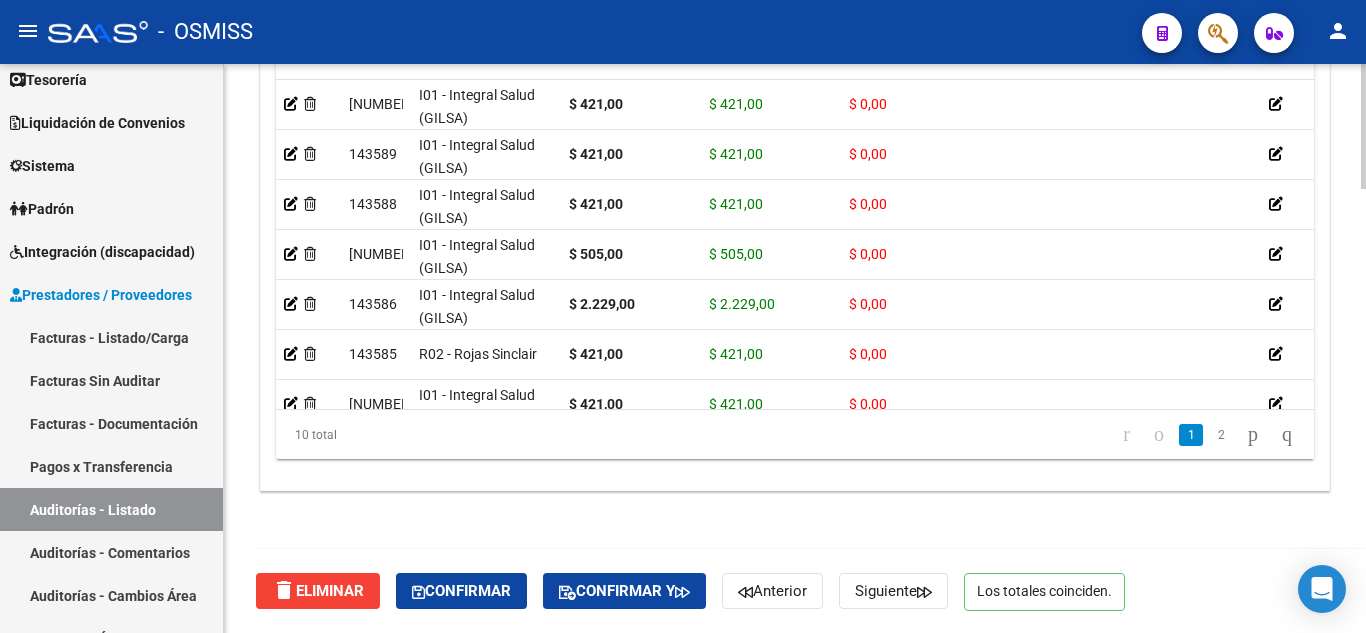 click on "delete  Eliminar   Confirmar   Confirmar y   Anterior   Siguiente   Los totales coinciden." 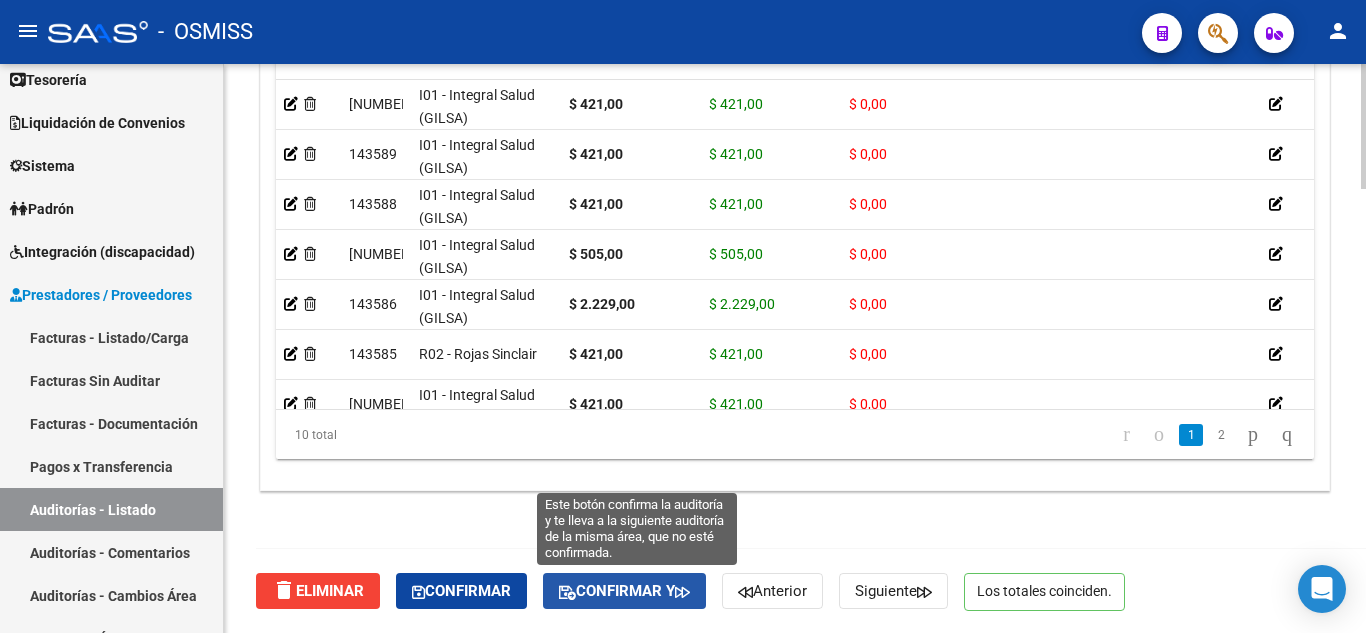 click on "Confirmar y" 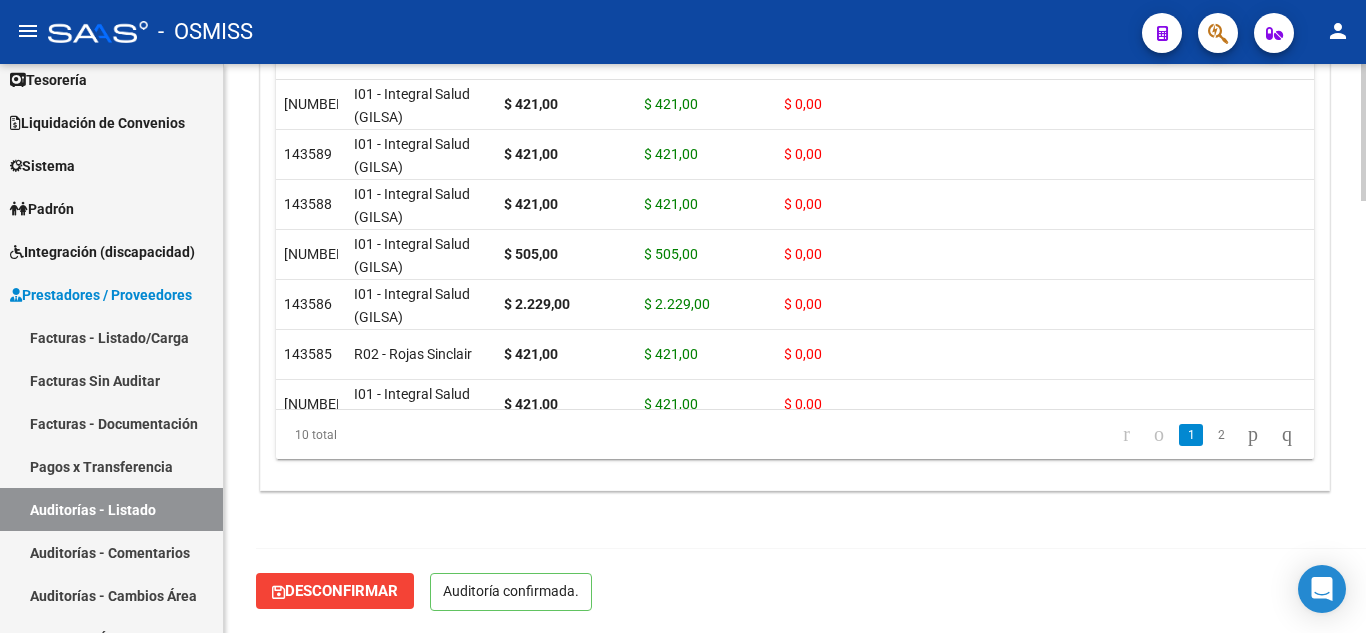 scroll, scrollTop: 1789, scrollLeft: 0, axis: vertical 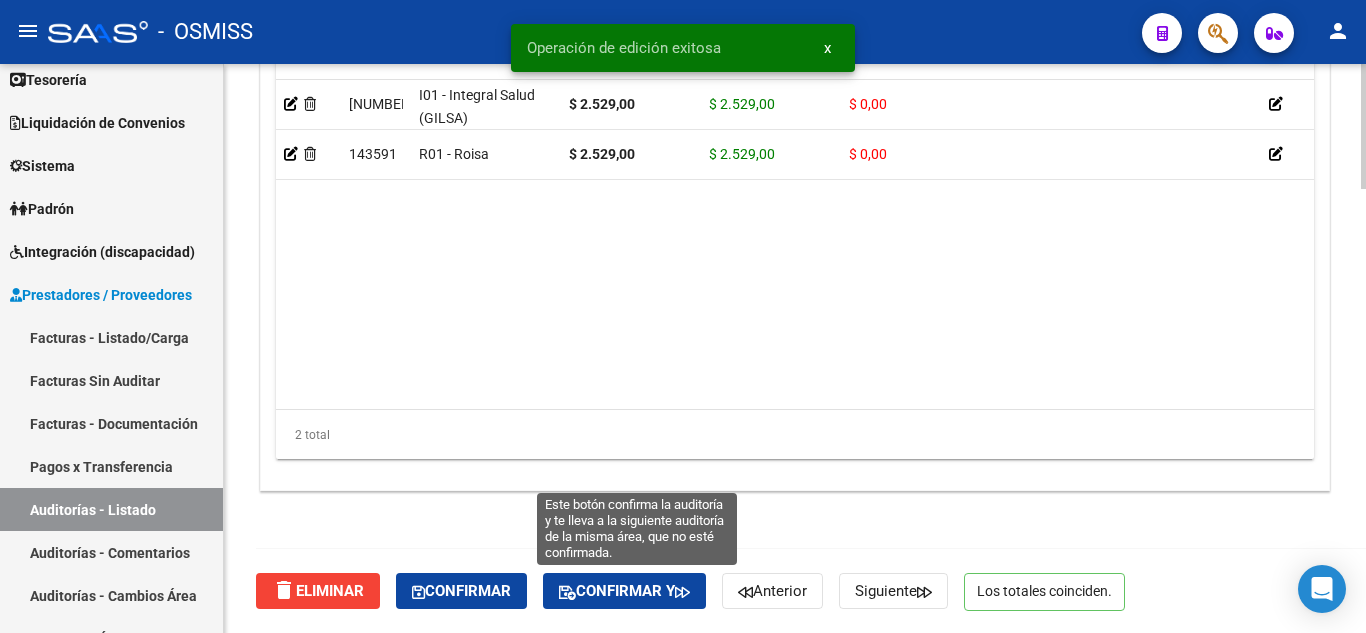 click on "Confirmar y" 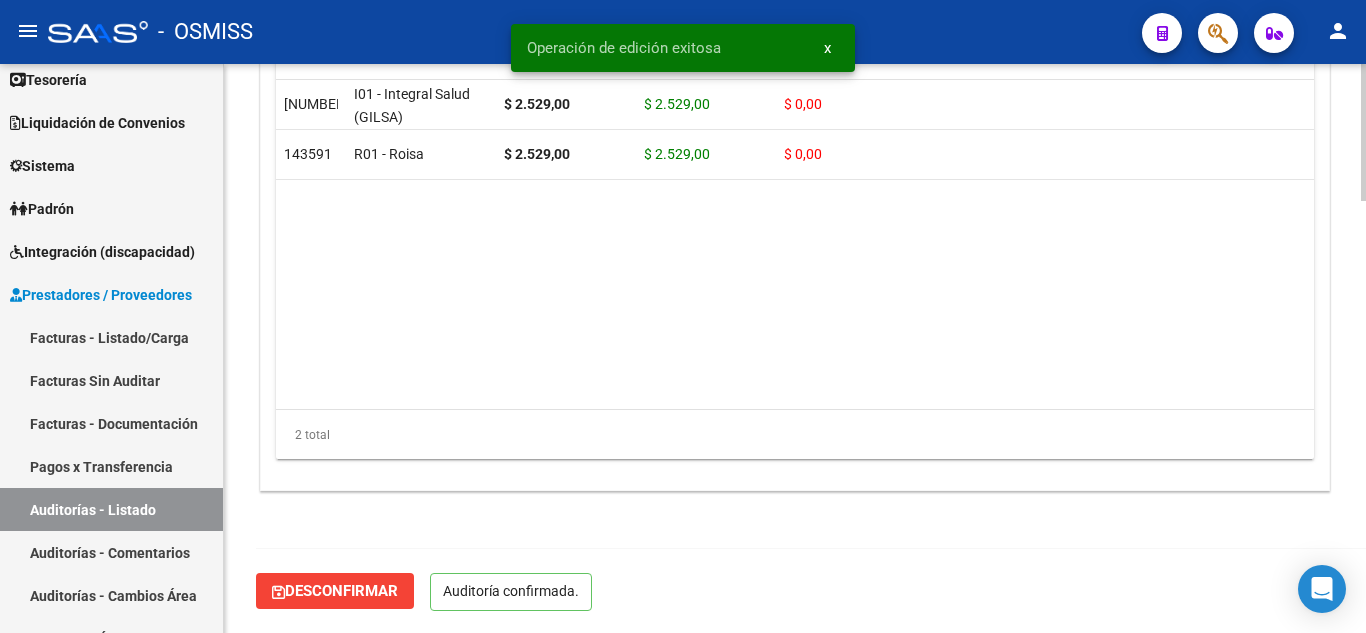 scroll, scrollTop: 1789, scrollLeft: 0, axis: vertical 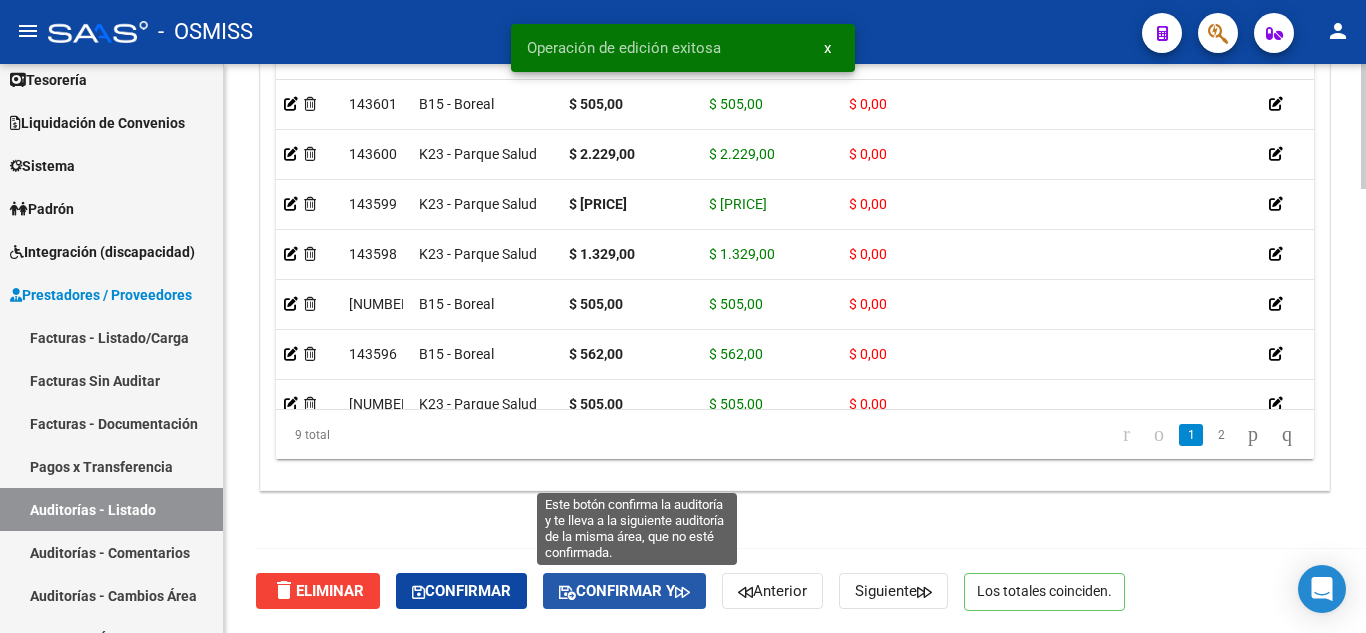 click on "Confirmar y" 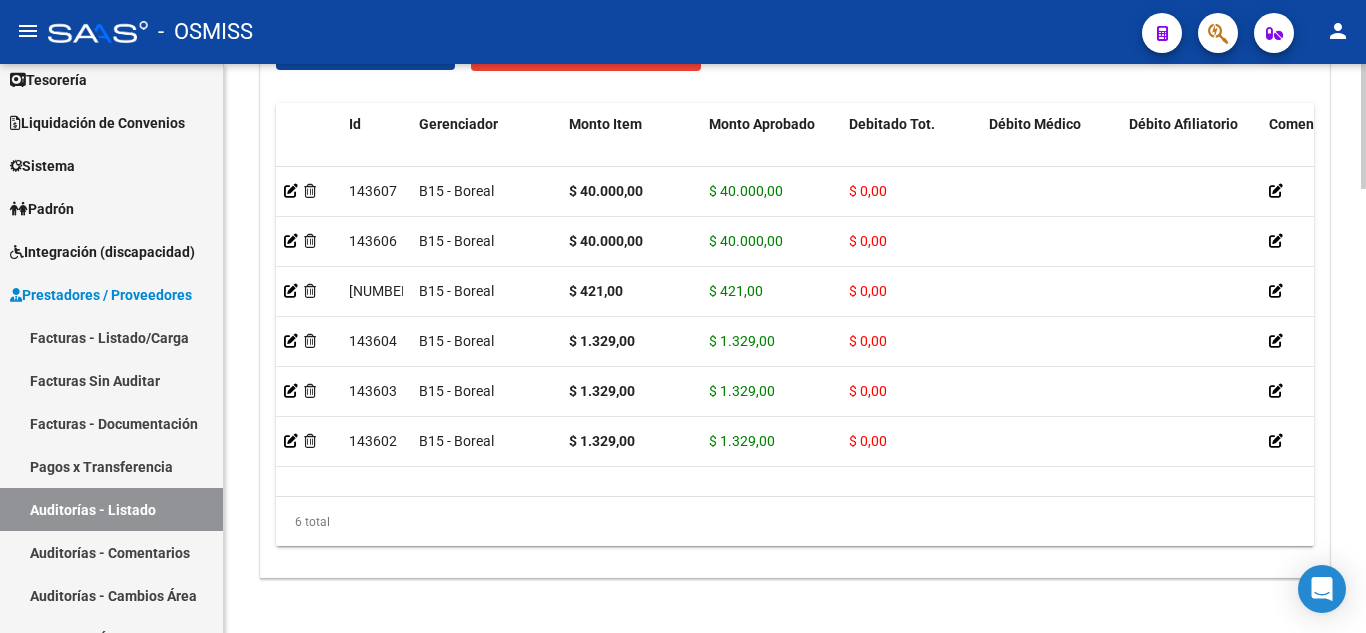 scroll, scrollTop: 2015, scrollLeft: 0, axis: vertical 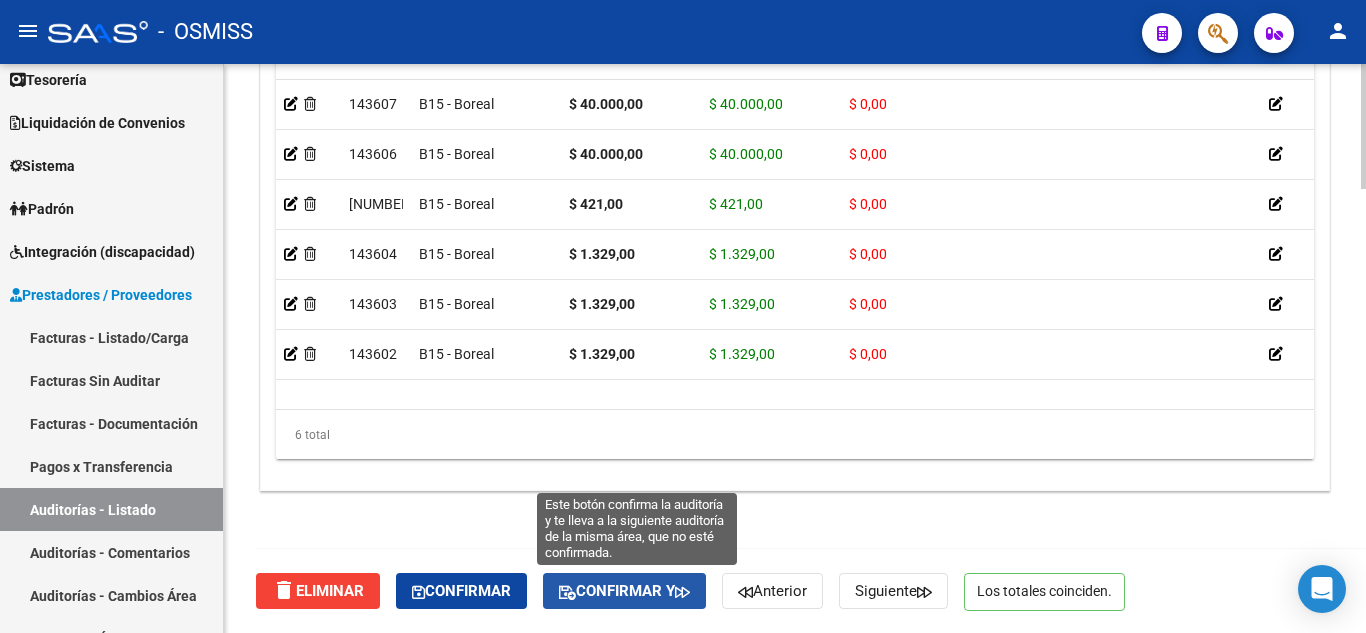 click on "Confirmar y" 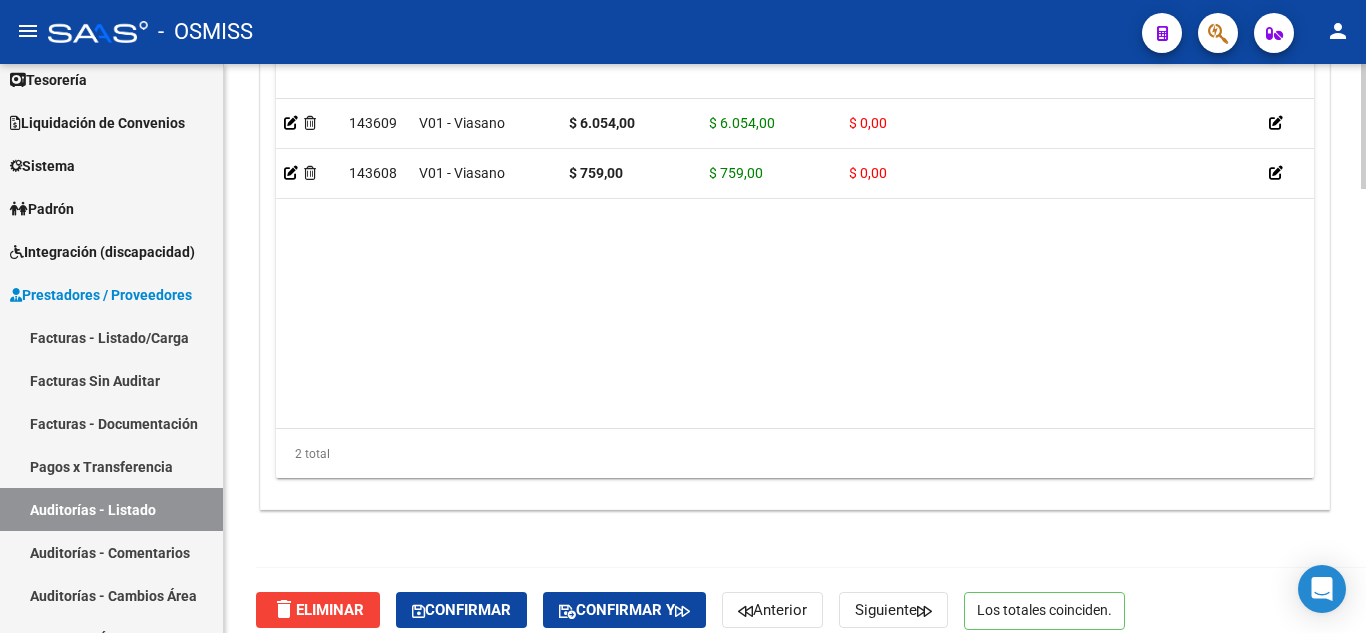 scroll, scrollTop: 2015, scrollLeft: 0, axis: vertical 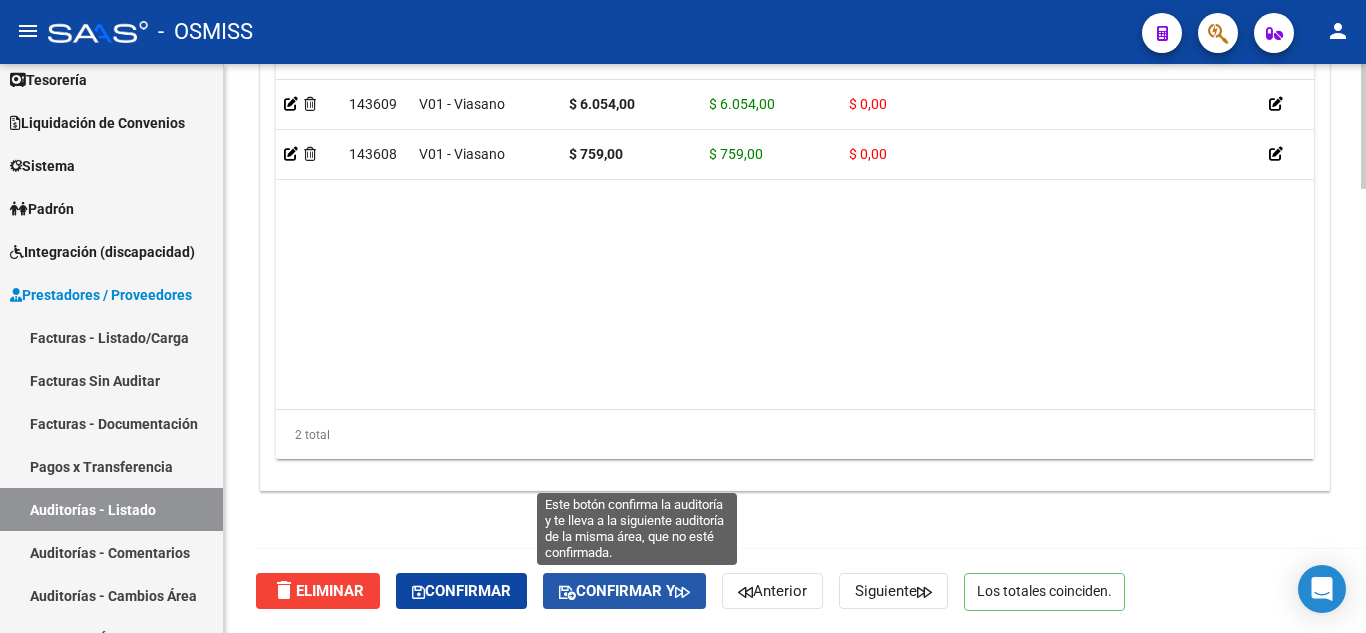 click on "Confirmar y" 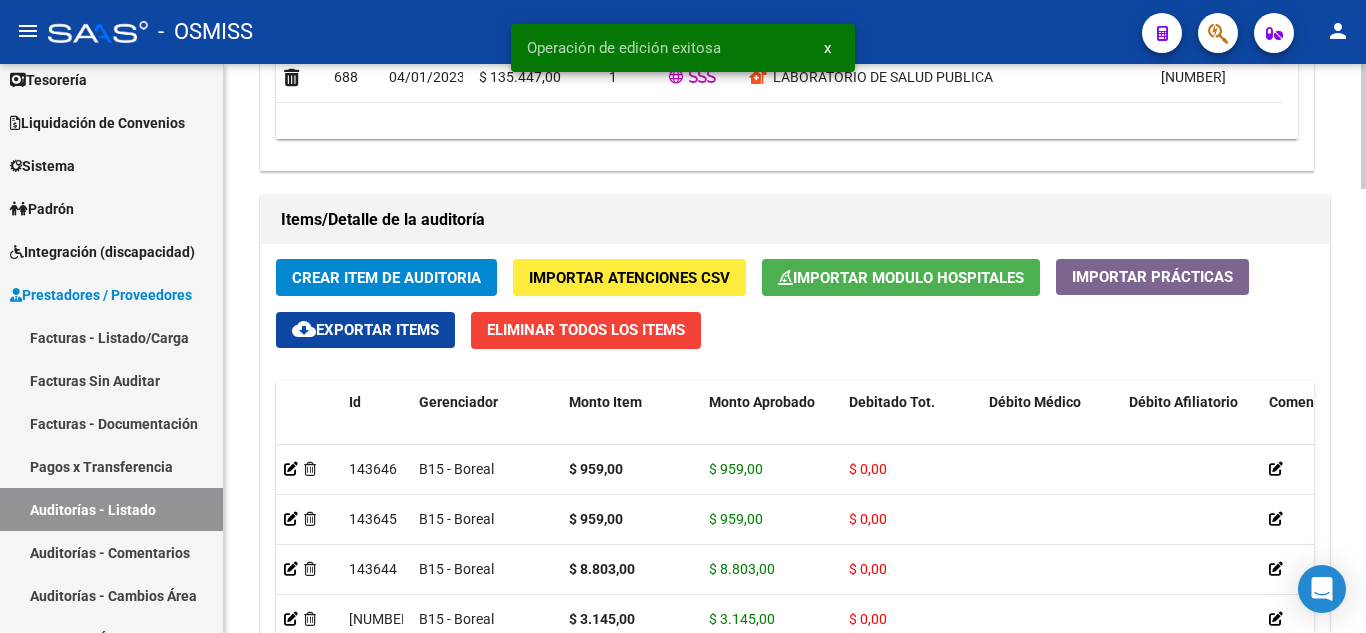 scroll, scrollTop: 2015, scrollLeft: 0, axis: vertical 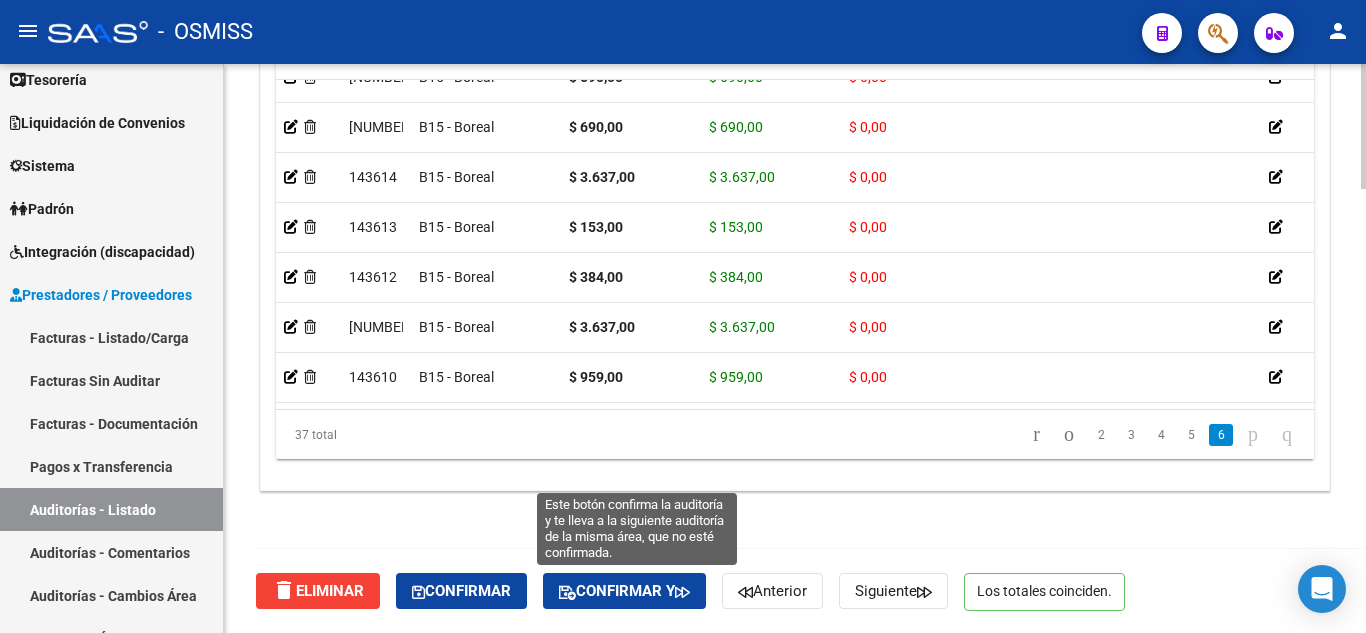 click on "Confirmar y" 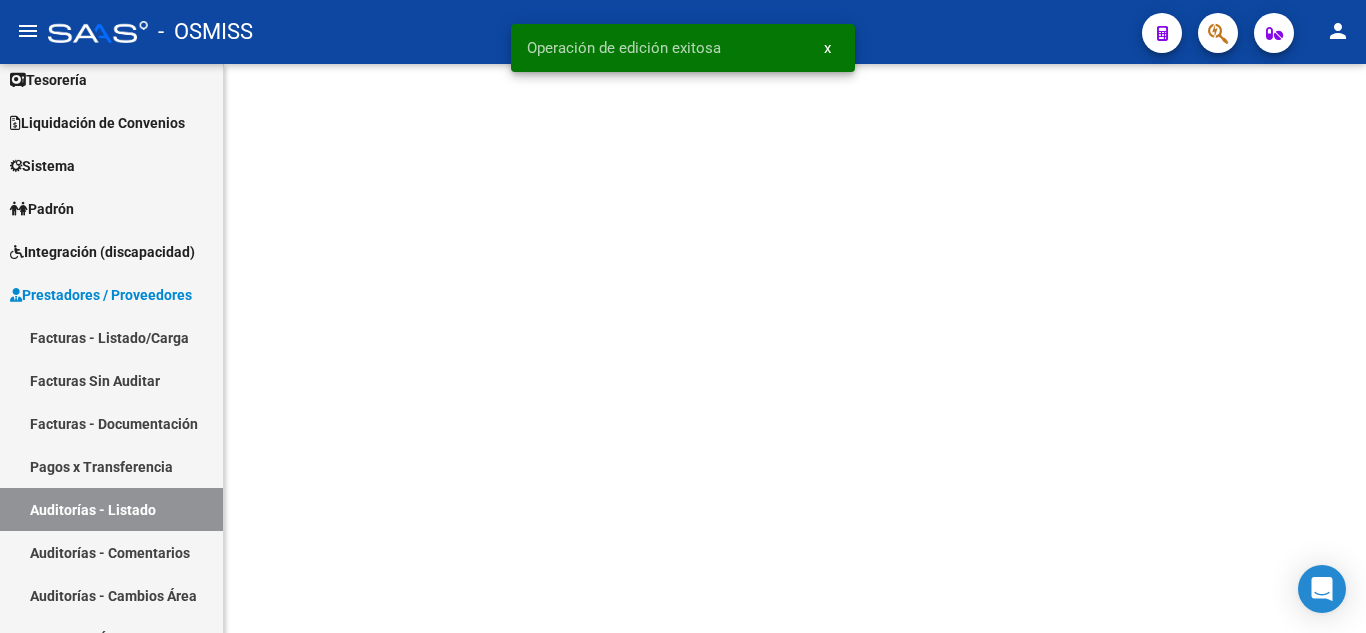 scroll, scrollTop: 0, scrollLeft: 0, axis: both 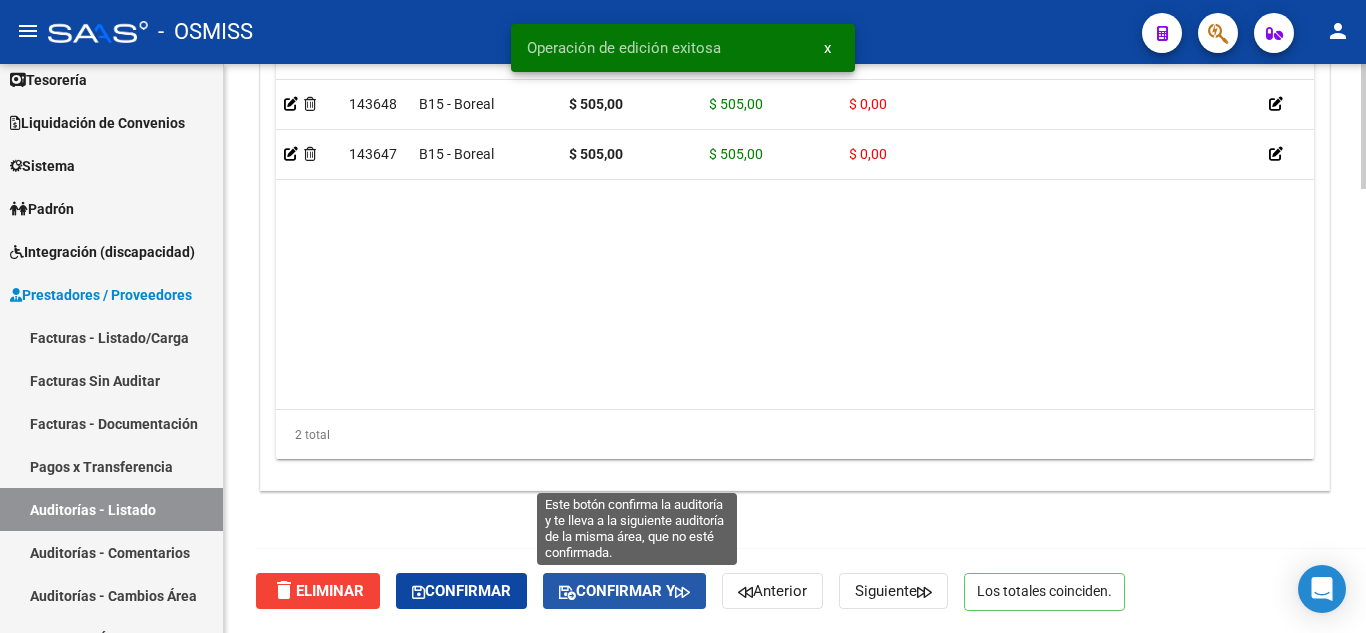 click on "Confirmar y" 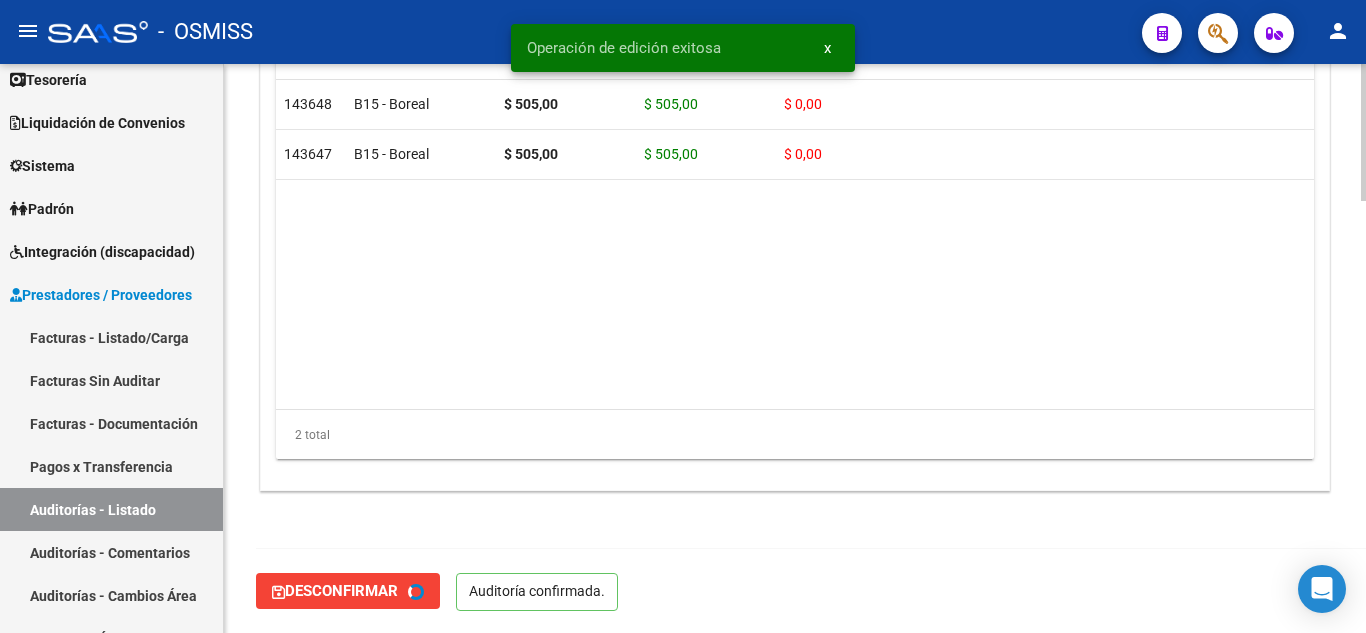 scroll, scrollTop: 0, scrollLeft: 0, axis: both 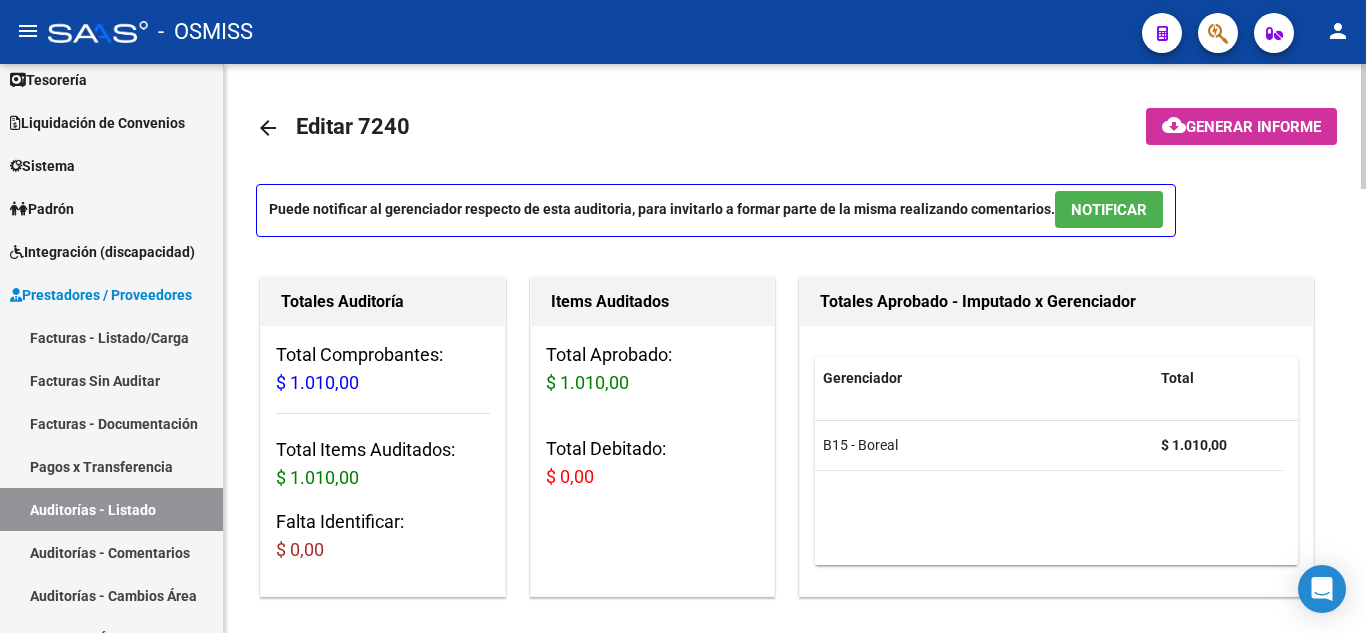 click on "Puede notificar al gerenciador respecto de esta auditoria, para invitarlo a formar parte de la misma realizando comentarios.  NOTIFICAR" at bounding box center [716, 210] 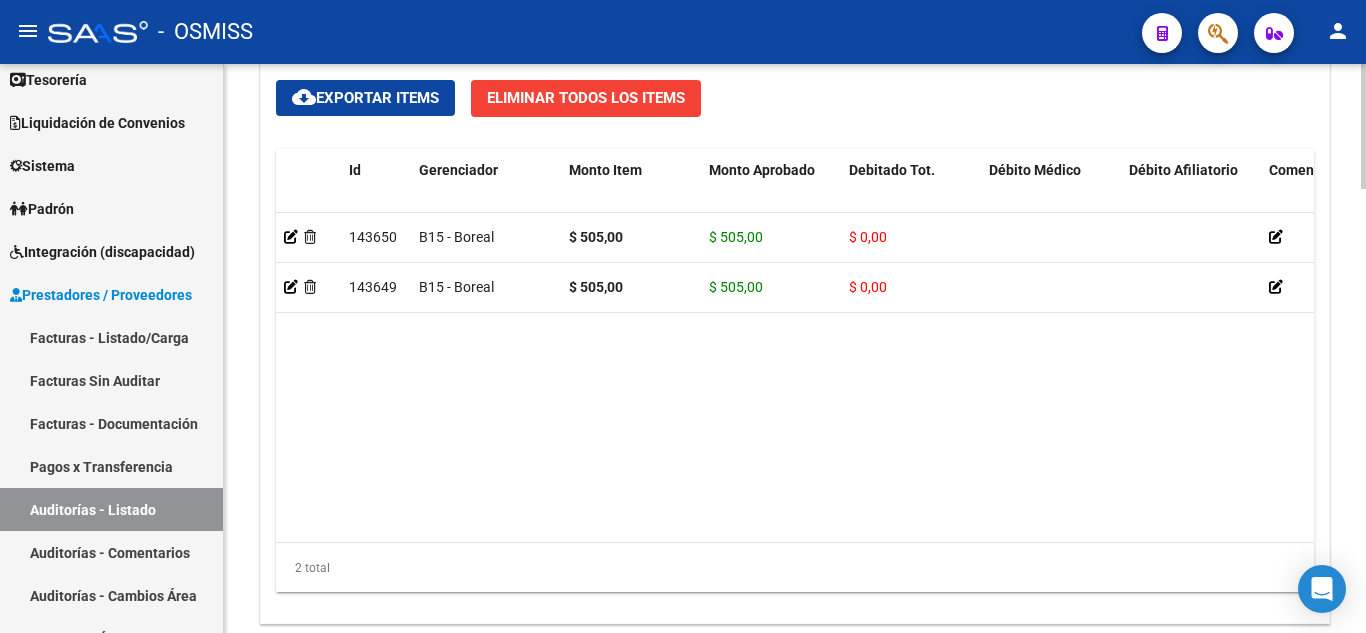 scroll, scrollTop: 2015, scrollLeft: 0, axis: vertical 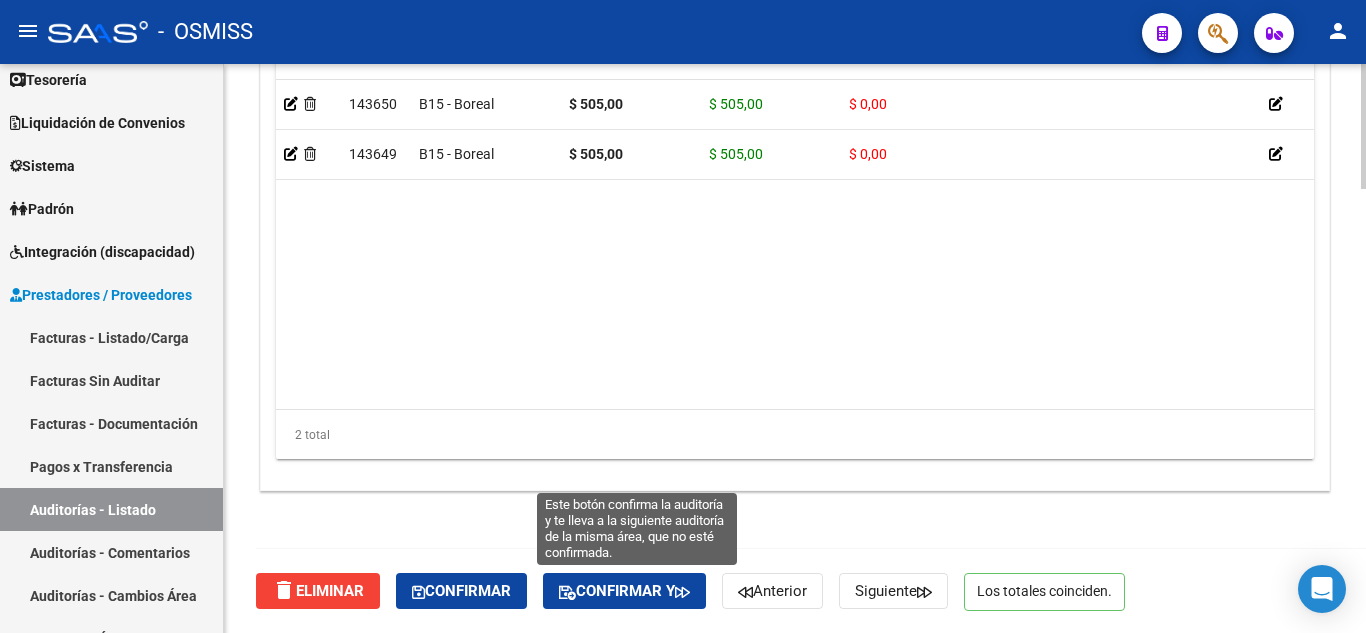 click on "Confirmar y" 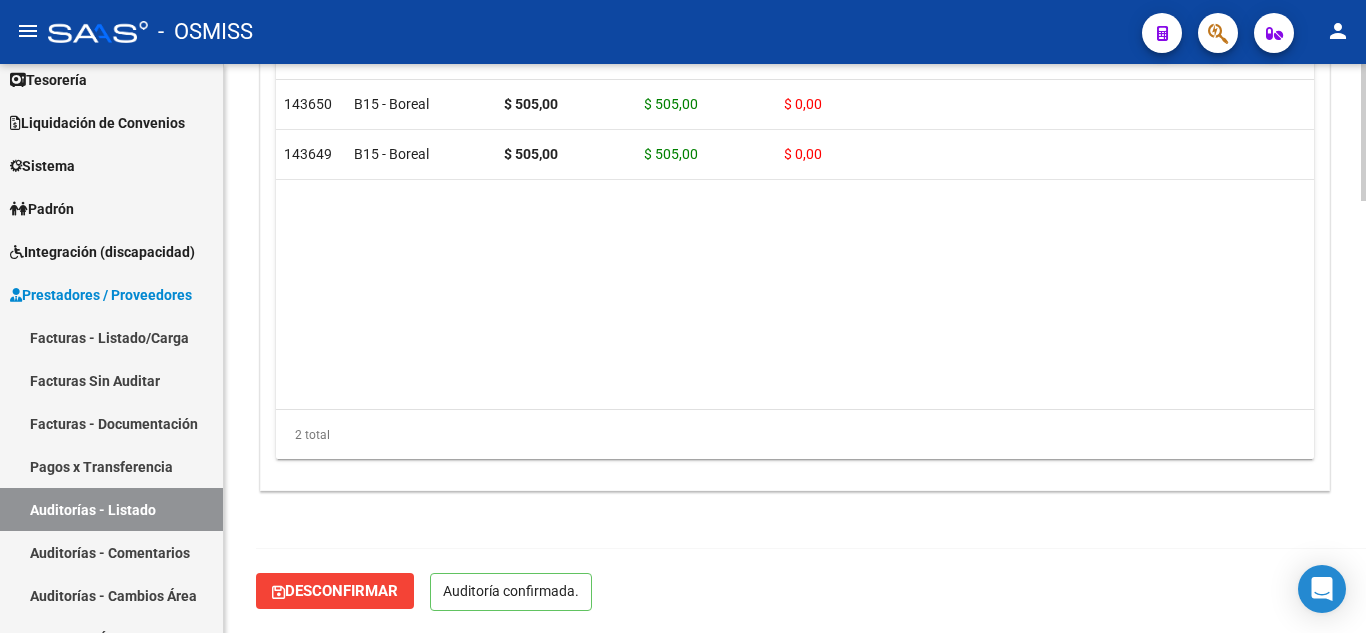 scroll, scrollTop: 1789, scrollLeft: 0, axis: vertical 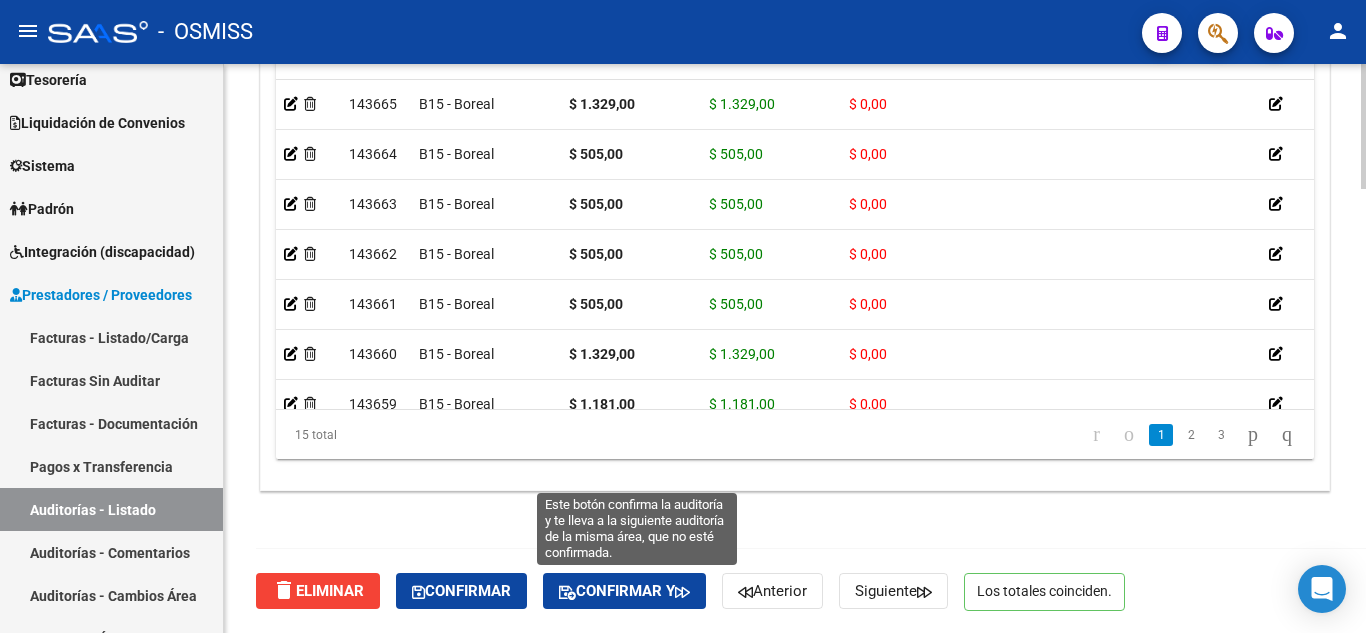 click on "Confirmar y" 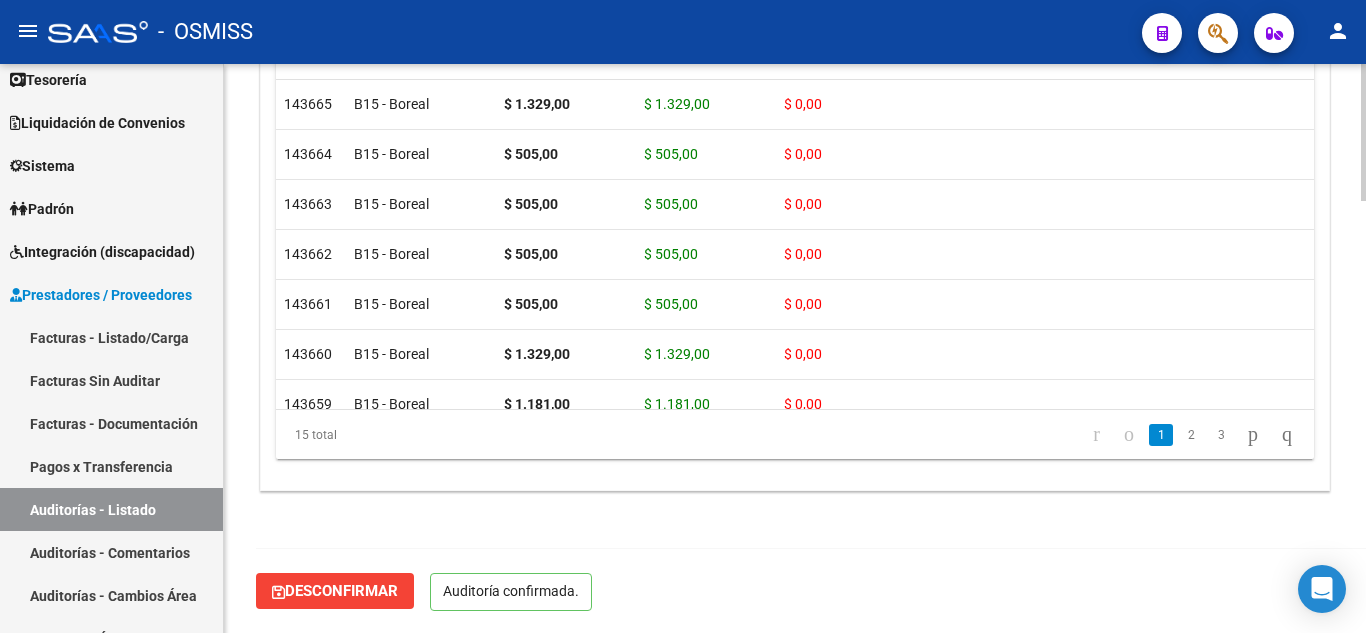 scroll, scrollTop: 1789, scrollLeft: 0, axis: vertical 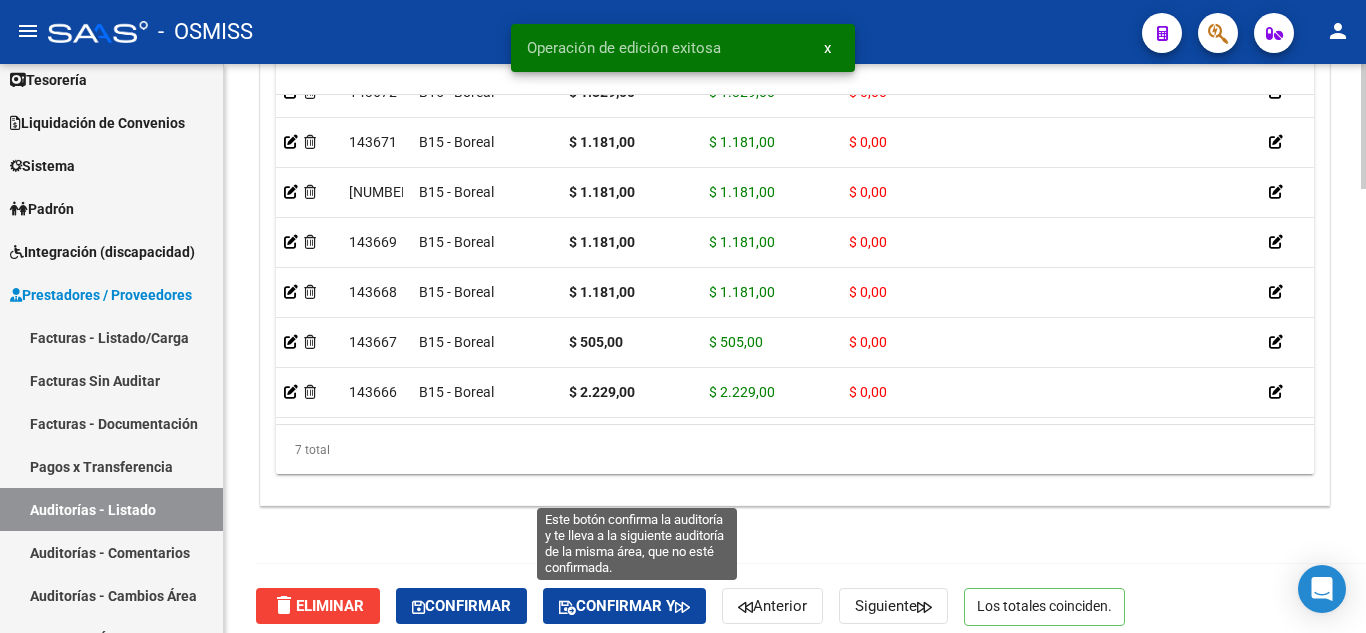 click on "Confirmar y" 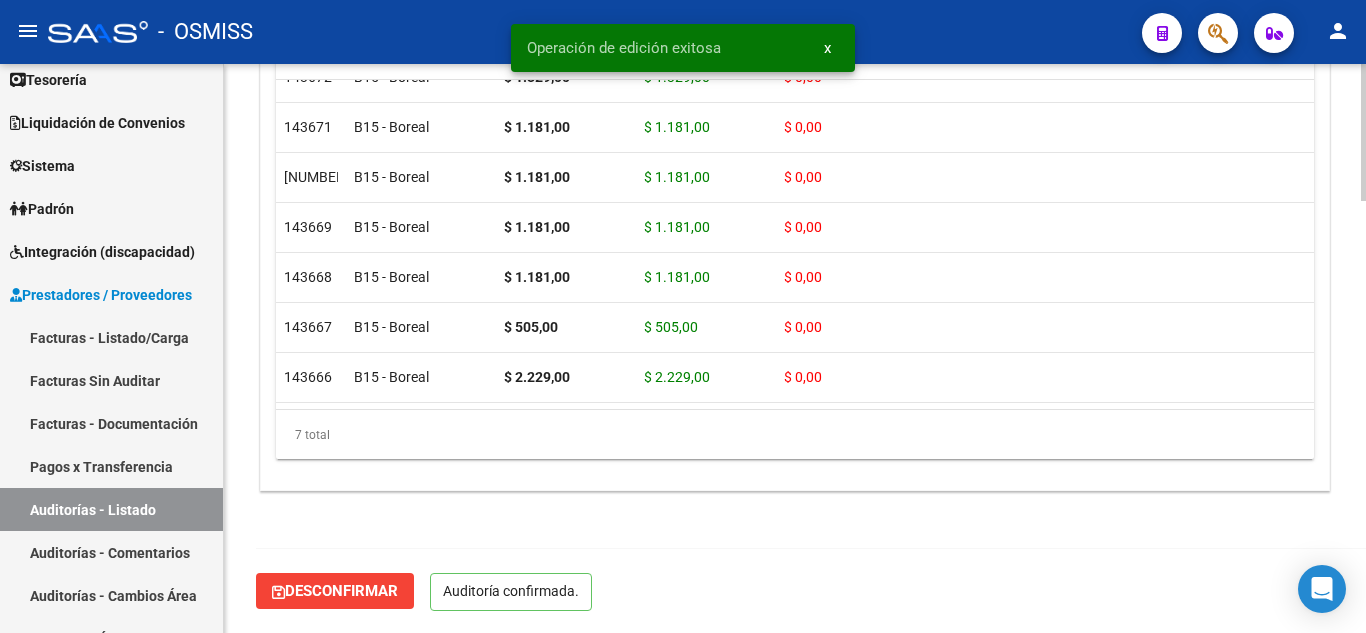 scroll, scrollTop: 1774, scrollLeft: 0, axis: vertical 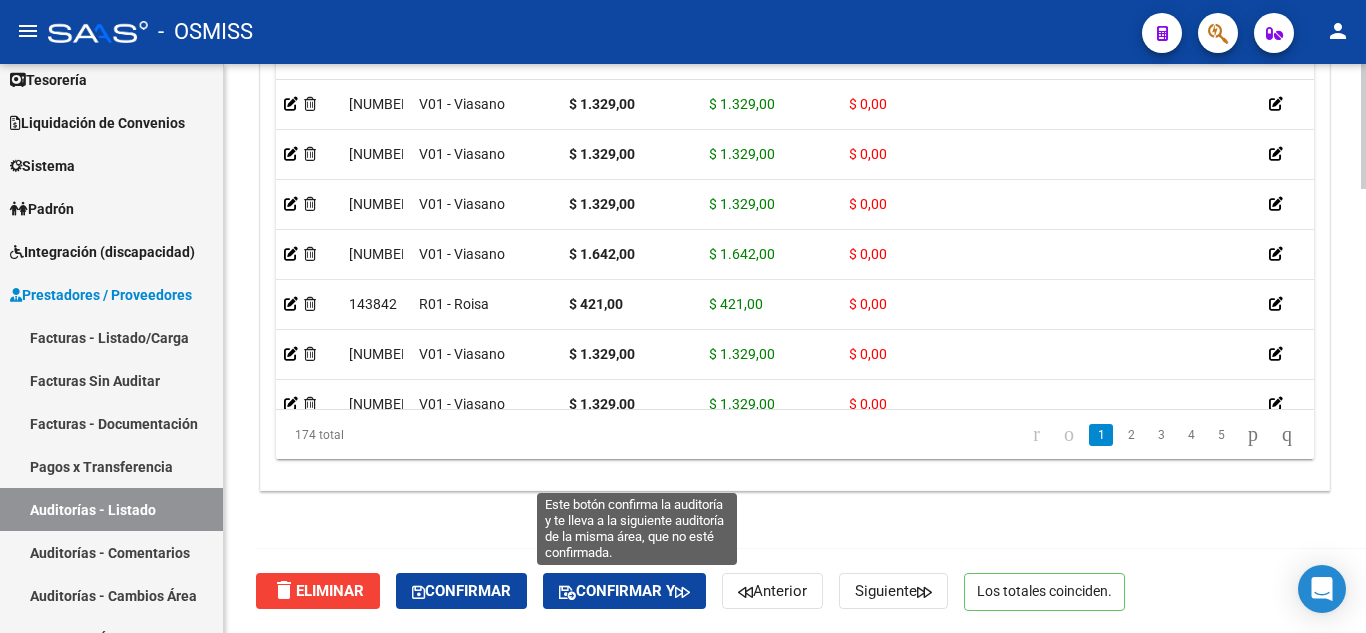 click on "Confirmar y" 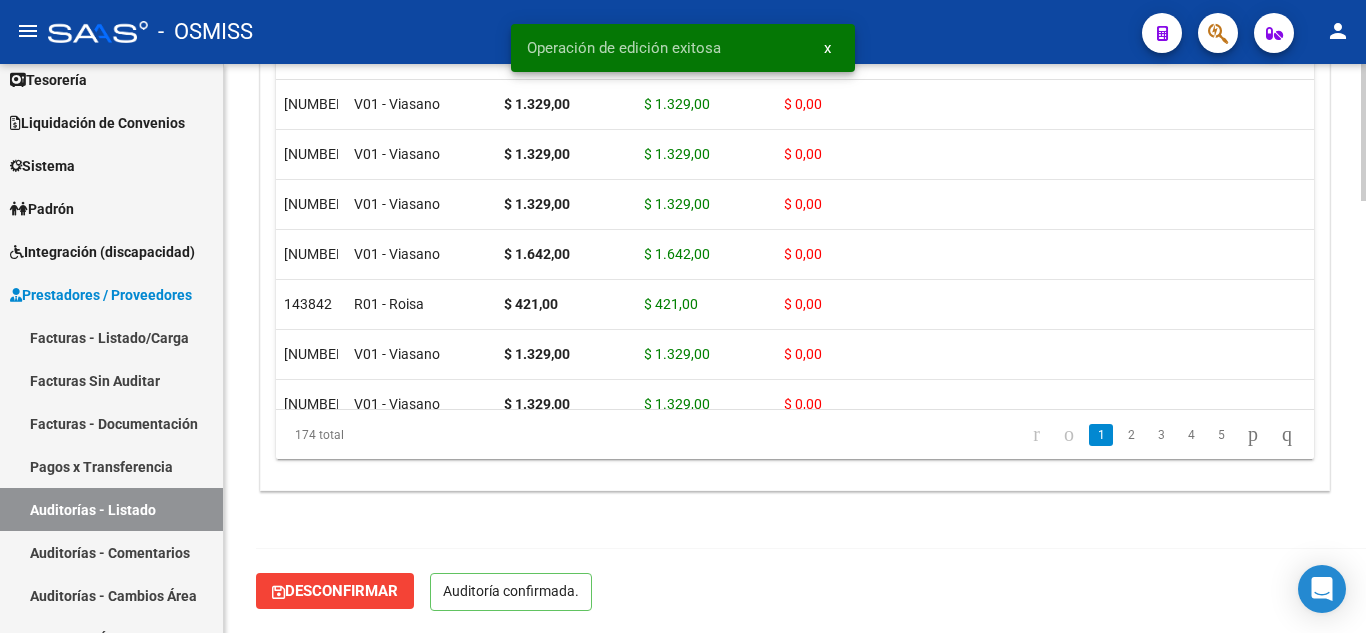 scroll, scrollTop: 1789, scrollLeft: 0, axis: vertical 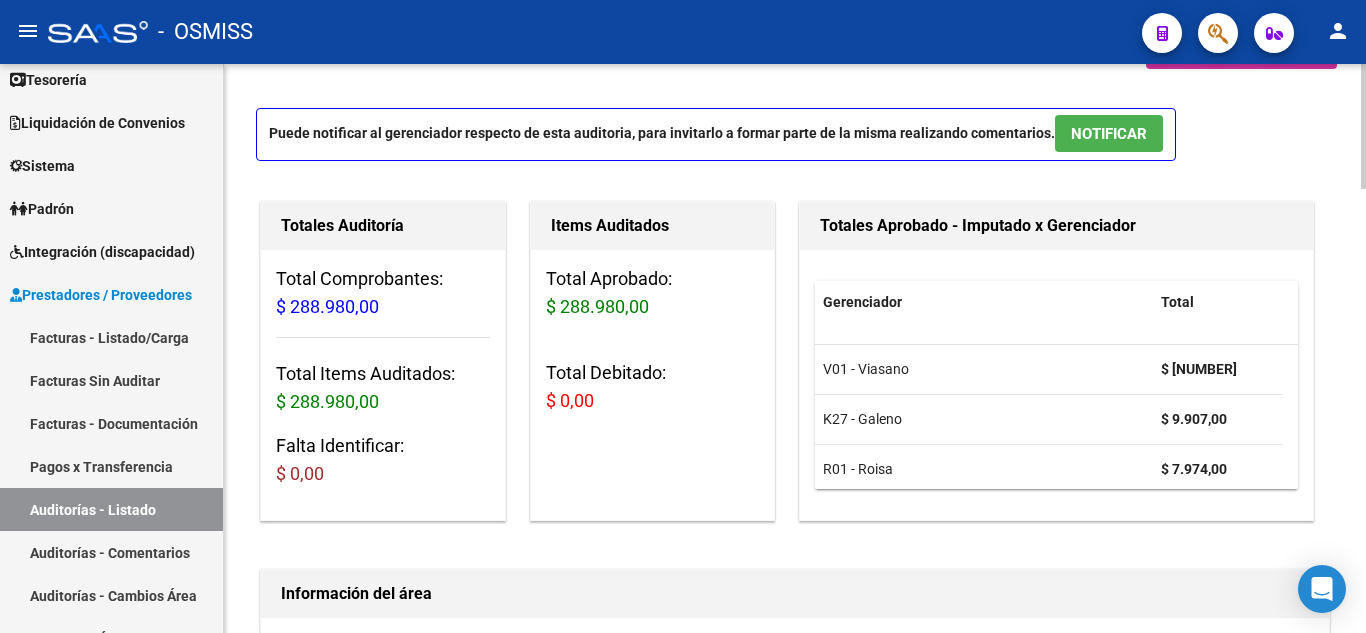click 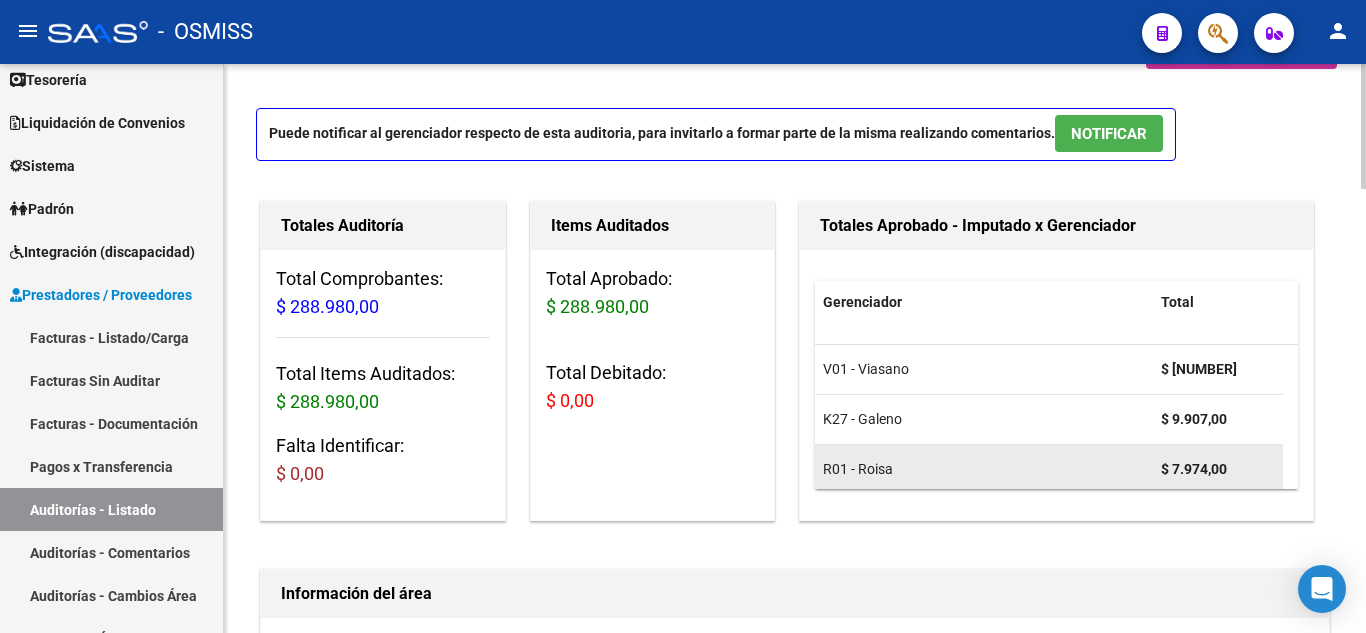 scroll, scrollTop: 63, scrollLeft: 0, axis: vertical 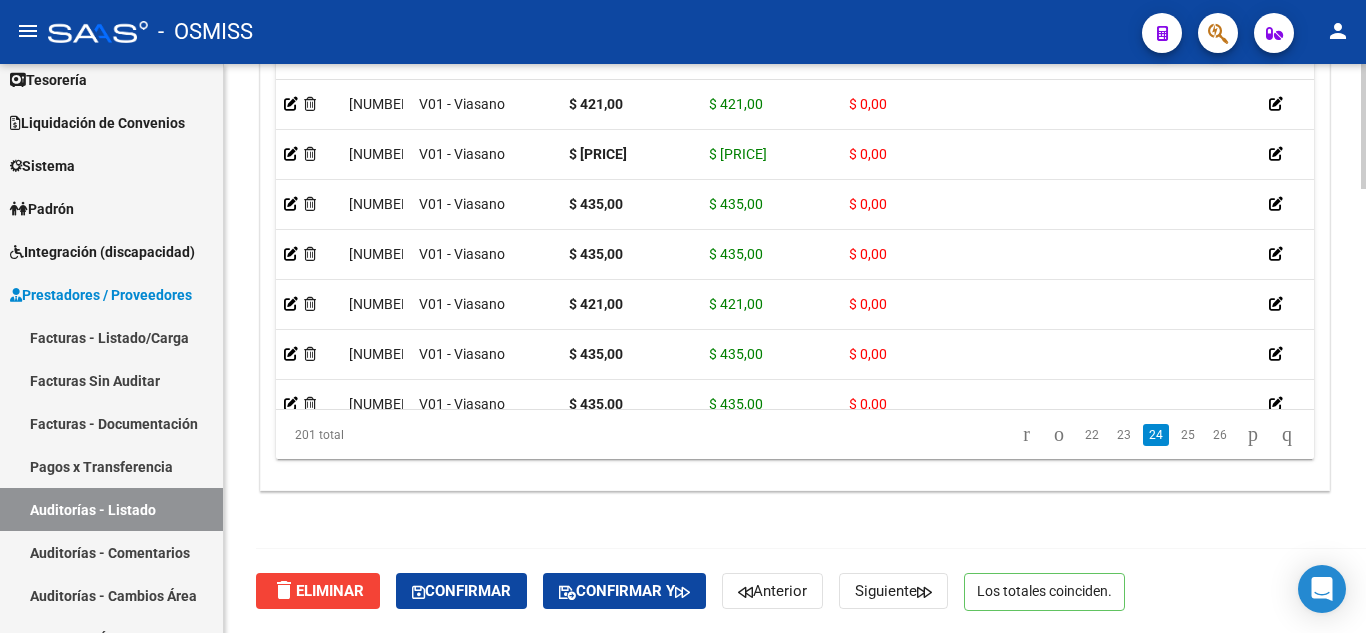 click on "menu -   OSMISS  person    Firma Express     Reportes Ingresos Percibidos Análisis de todos los conceptos (histórico) Análisis de todos los conceptos detalle (mensual) Egresos Devengados Comprobantes Recibidos Facturación Apócrifa Auditorías x Área Auditorías x Usuario Ítems de Auditorías x Usuario Auditorías No Liquidadas    Tesorería Extractos Procesados (csv) Extractos Originales (pdf) Auditorías Confirmadas    Liquidación de Convenios TOTAL x Gerenciador Gastos - Items Gastos - Facturas    Sistema Usuarios Todos los Usuarios    Padrón Padrón Ágil Análisis Afiliado    Integración (discapacidad) Estado Presentaciones SSS Rendición Datos Contables de Facturas Facturas Liquidadas x SSS    Prestadores / Proveedores Facturas - Listado/Carga Facturas Sin Auditar Facturas - Documentación Pagos x Transferencia Auditorías - Listado Auditorías - Comentarios Auditorías - Cambios Área Auditoría - Ítems Prestadores - Listado Prestadores - Docu.    Hospitales Públicos Casos" at bounding box center [683, 316] 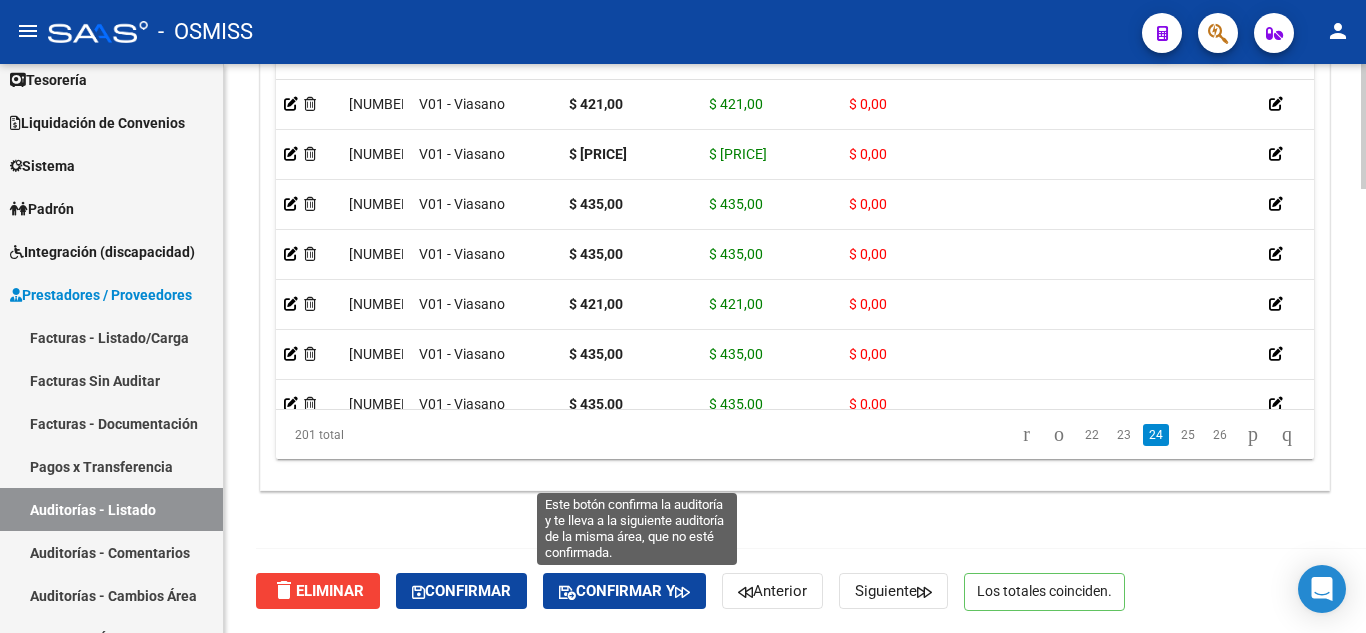 click on "Confirmar y" 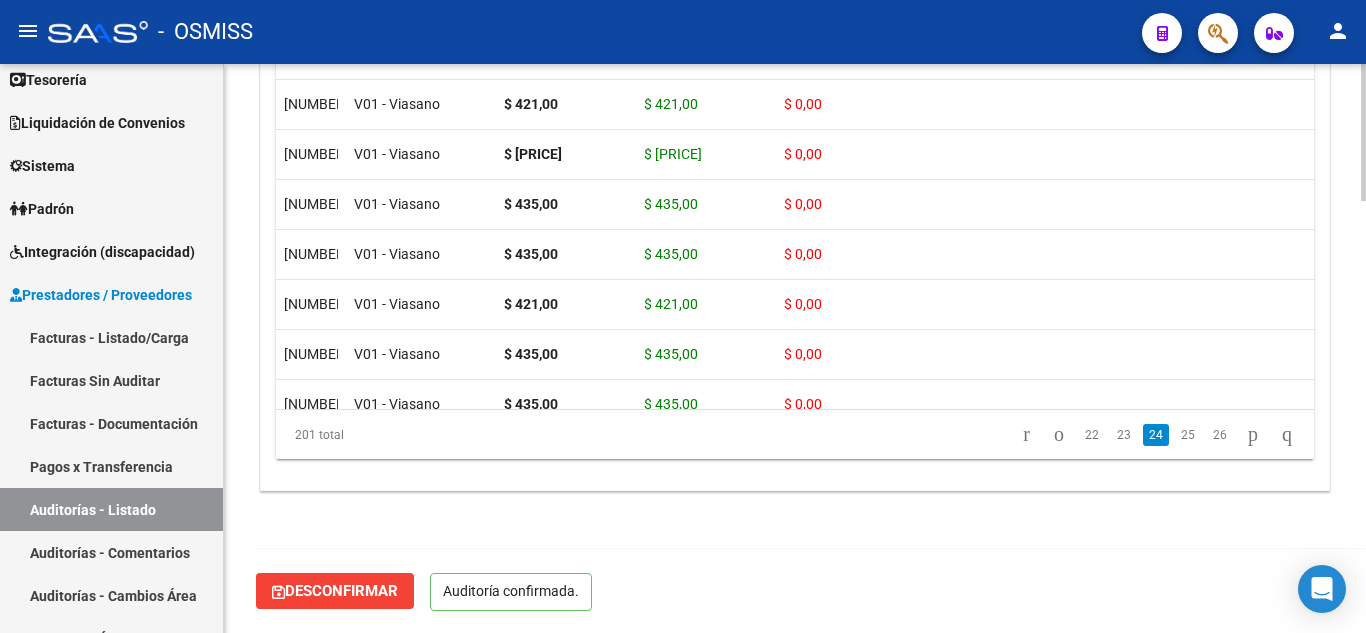 scroll, scrollTop: 1789, scrollLeft: 0, axis: vertical 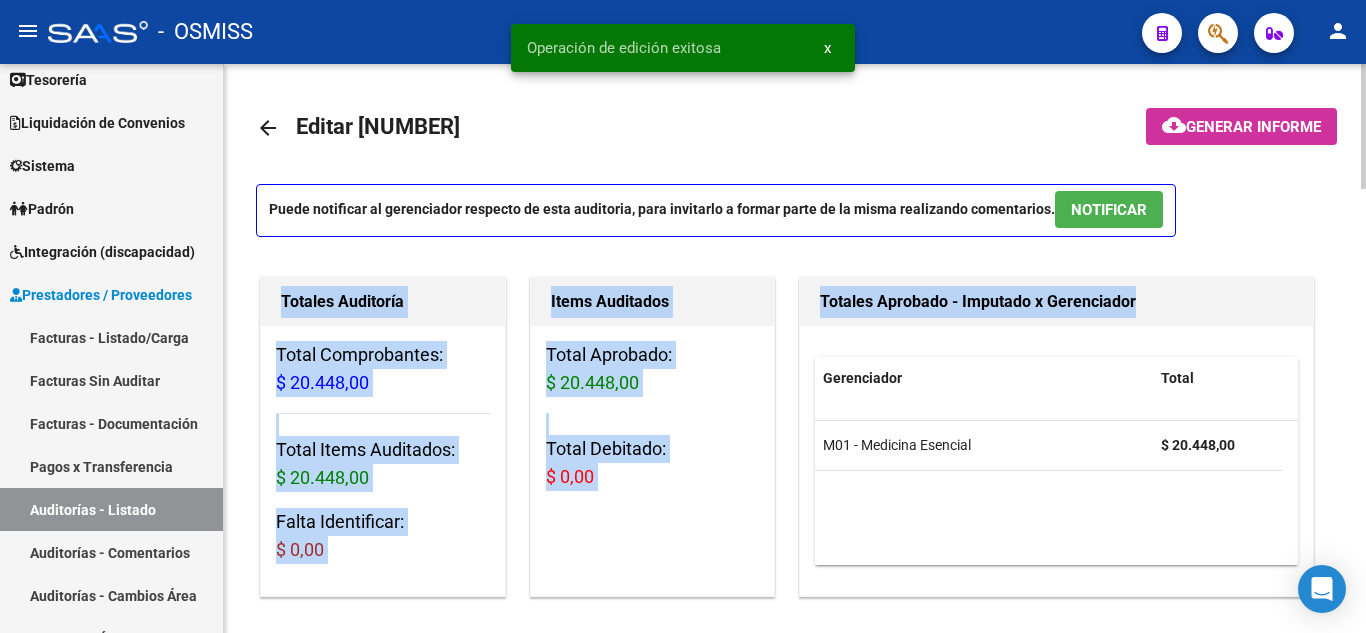 drag, startPoint x: 1360, startPoint y: 163, endPoint x: 1359, endPoint y: 306, distance: 143.0035 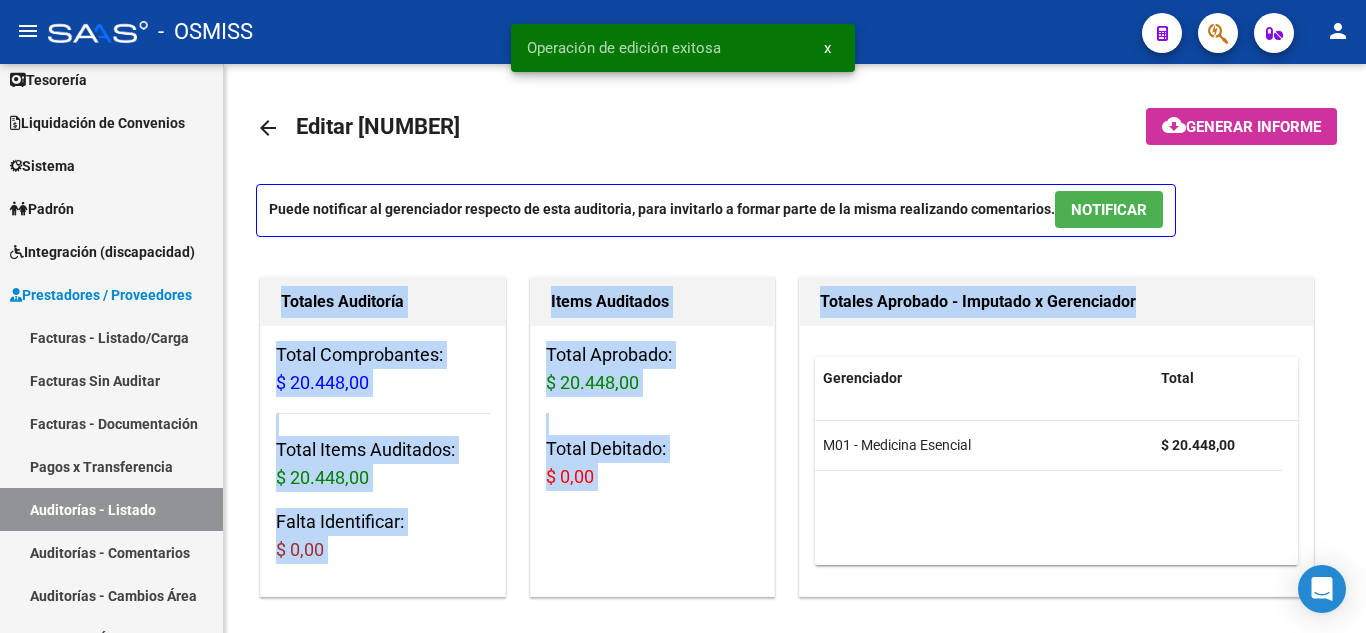 click on "arrow_back Editar 7245    cloud_download  Generar informe  Puede notificar al gerenciador respecto de esta auditoria, para invitarlo a formar parte de la misma realizando comentarios.  NOTIFICAR Totales Auditoría Total Comprobantes:  $ 20.448,00 Total Items Auditados:  $ 20.448,00 Falta Identificar:   $ 0,00 Items Auditados Total Aprobado: $ 20.448,00 Total Debitado: $ 0,00 Totales Aprobado - Imputado x Gerenciador Gerenciador Total M01 - Medicina Esencial  $ 20.448,00 Información del área Cambiar de área a esta auditoría  Area * R 584 previo a SAAS Seleccionar area Comentario    Auditoria creada automaticamente. Ingresar comentario  save  Guardar Comentario  Comprobantes Asociados a la Auditoría Agregar Comprobante cloud_download  Exportar Comprobantes  ID CAE Razon Social CPBT Monto Fecha Cpbt Fecha Recibido Doc Respaldatoria Expte. Interno Creado Usuario $ 20.448,00 77181 SERVICIO PARA LA ATENCION MEDICA DE LA COMUNIDAD DE BARRANCAS  Factura C: 2 - 1161  $ 20.448,00 19/09/2022 16/05/2023 ID" 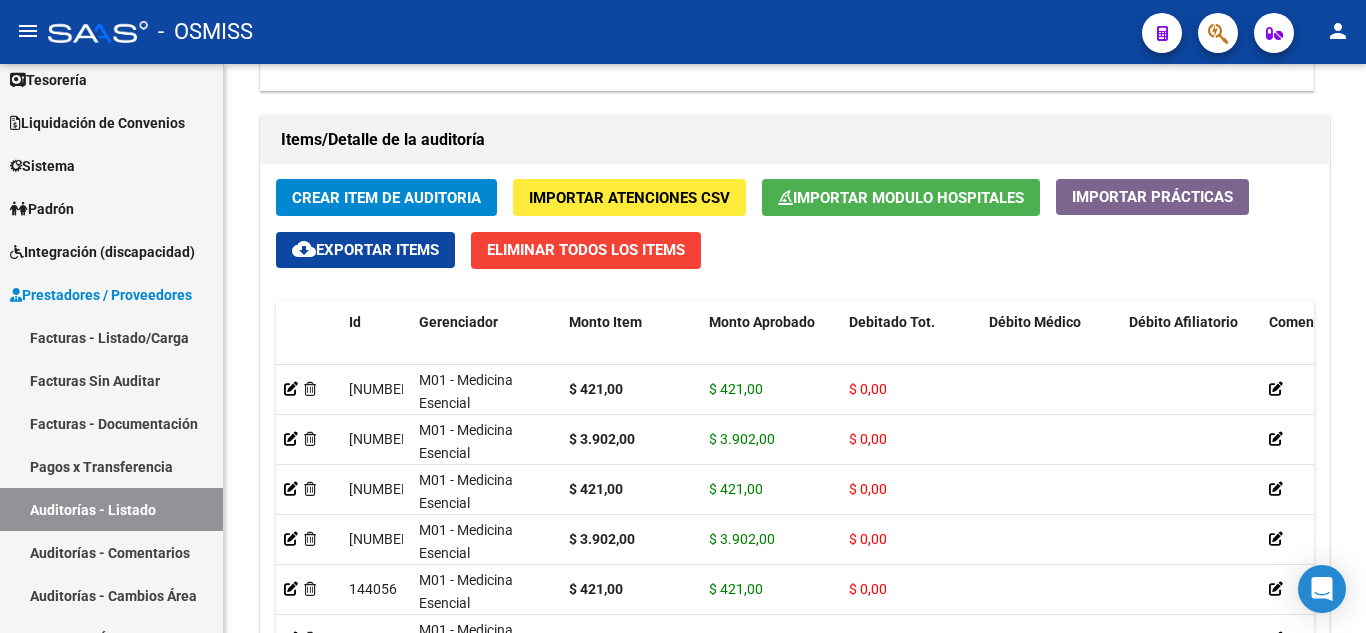 scroll, scrollTop: 2015, scrollLeft: 0, axis: vertical 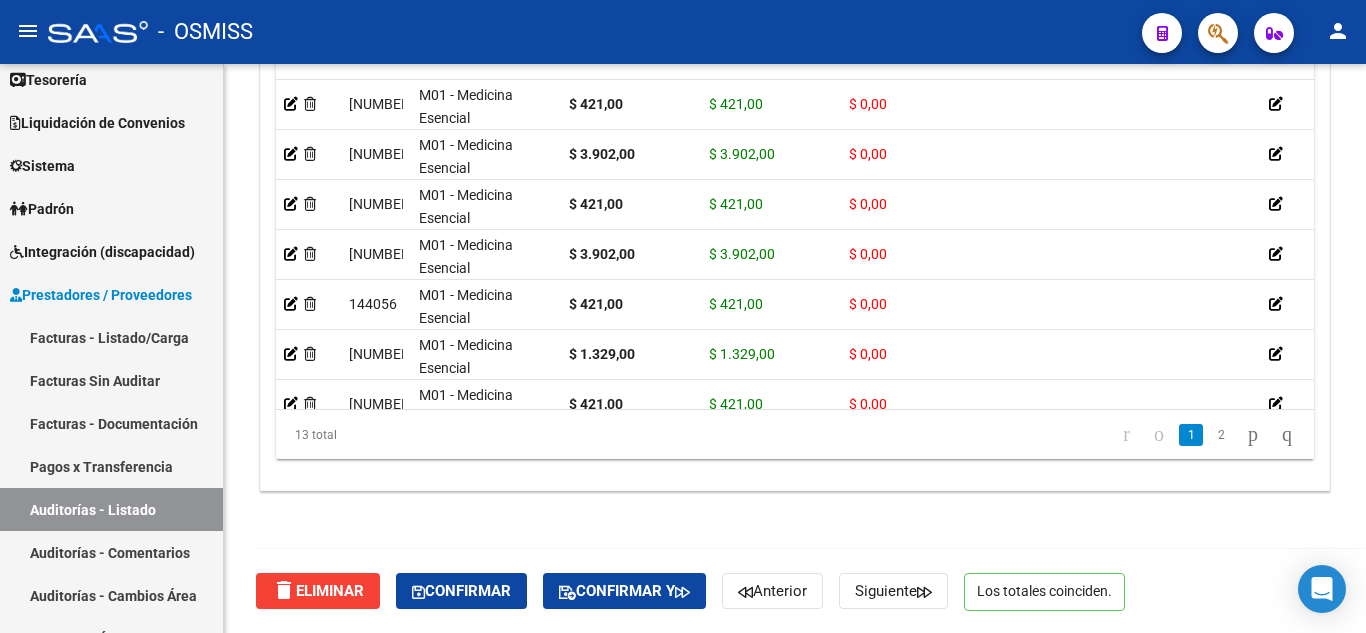 click on "menu -   OSMISS  person    Firma Express     Reportes Ingresos Percibidos Análisis de todos los conceptos (histórico) Análisis de todos los conceptos detalle (mensual) Egresos Devengados Comprobantes Recibidos Facturación Apócrifa Auditorías x Área Auditorías x Usuario Ítems de Auditorías x Usuario Auditorías No Liquidadas    Tesorería Extractos Procesados (csv) Extractos Originales (pdf) Auditorías Confirmadas    Liquidación de Convenios TOTAL x Gerenciador Gastos - Items Gastos - Facturas    Sistema Usuarios Todos los Usuarios    Padrón Padrón Ágil Análisis Afiliado    Integración (discapacidad) Estado Presentaciones SSS Rendición Datos Contables de Facturas Facturas Liquidadas x SSS    Prestadores / Proveedores Facturas - Listado/Carga Facturas Sin Auditar Facturas - Documentación Pagos x Transferencia Auditorías - Listado Auditorías - Comentarios Auditorías - Cambios Área Auditoría - Ítems Prestadores - Listado Prestadores - Docu.    Hospitales Públicos Casos" at bounding box center [683, 316] 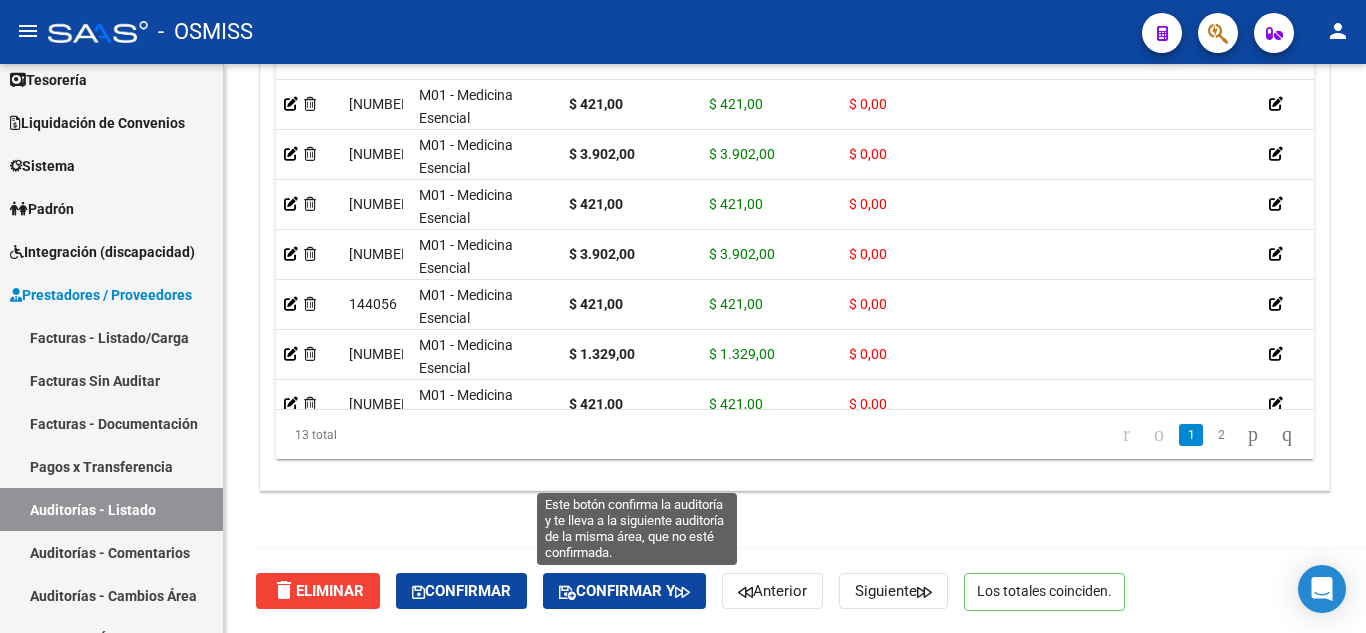 click on "Confirmar y" 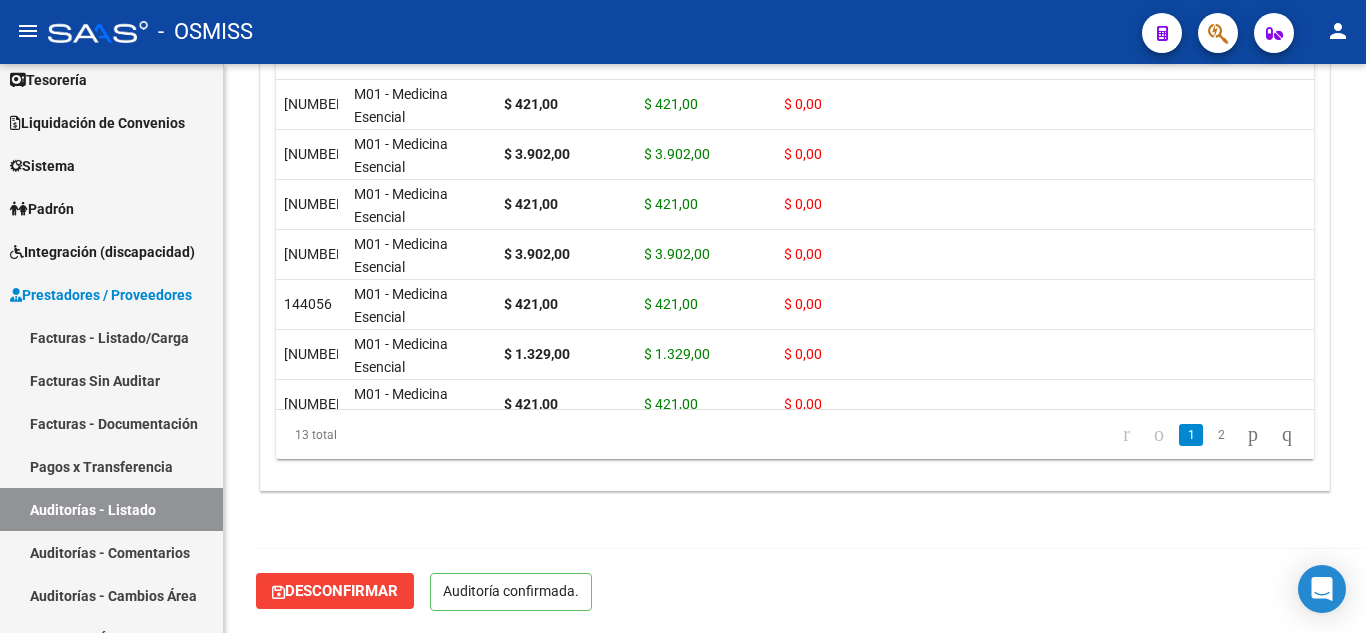 scroll, scrollTop: 1789, scrollLeft: 0, axis: vertical 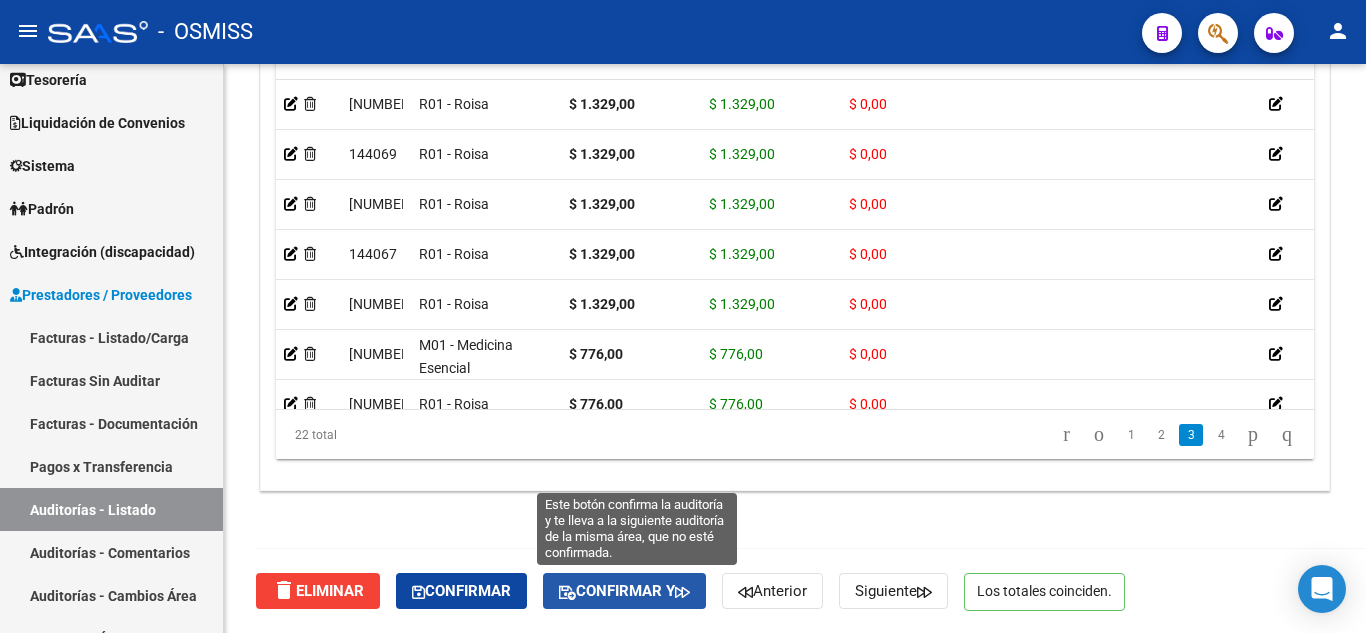 click 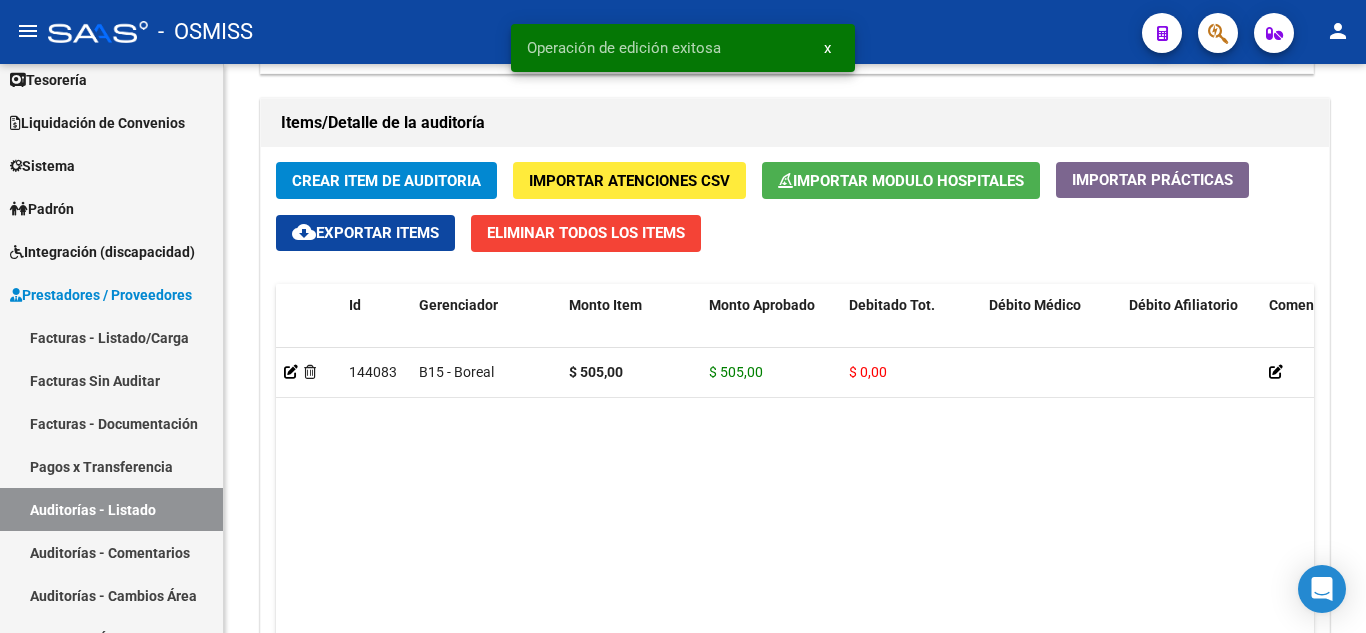 scroll, scrollTop: 2000, scrollLeft: 0, axis: vertical 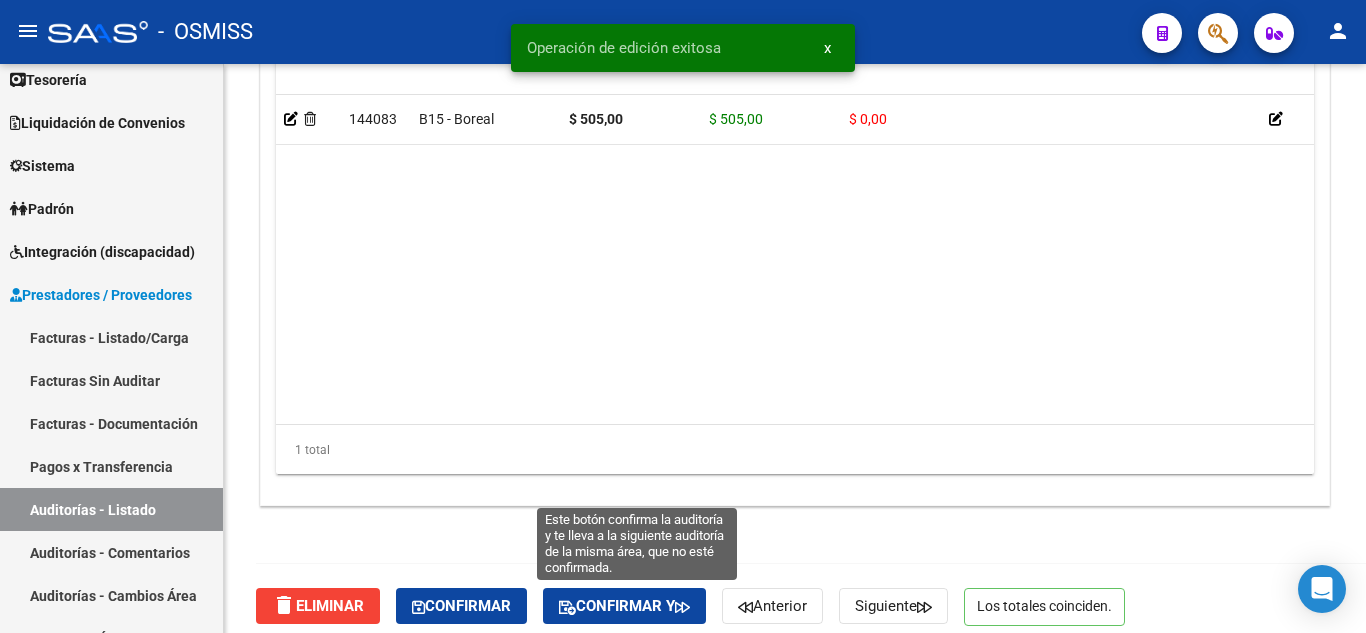 click on "Confirmar y" 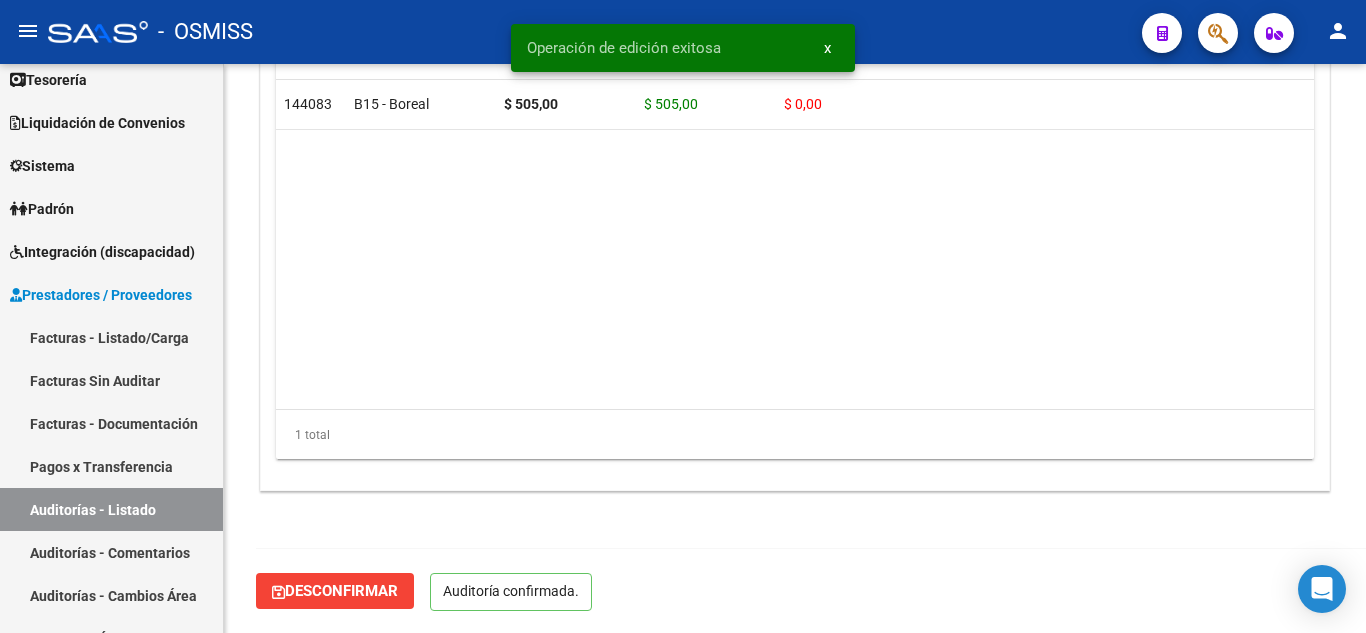 scroll, scrollTop: 1774, scrollLeft: 0, axis: vertical 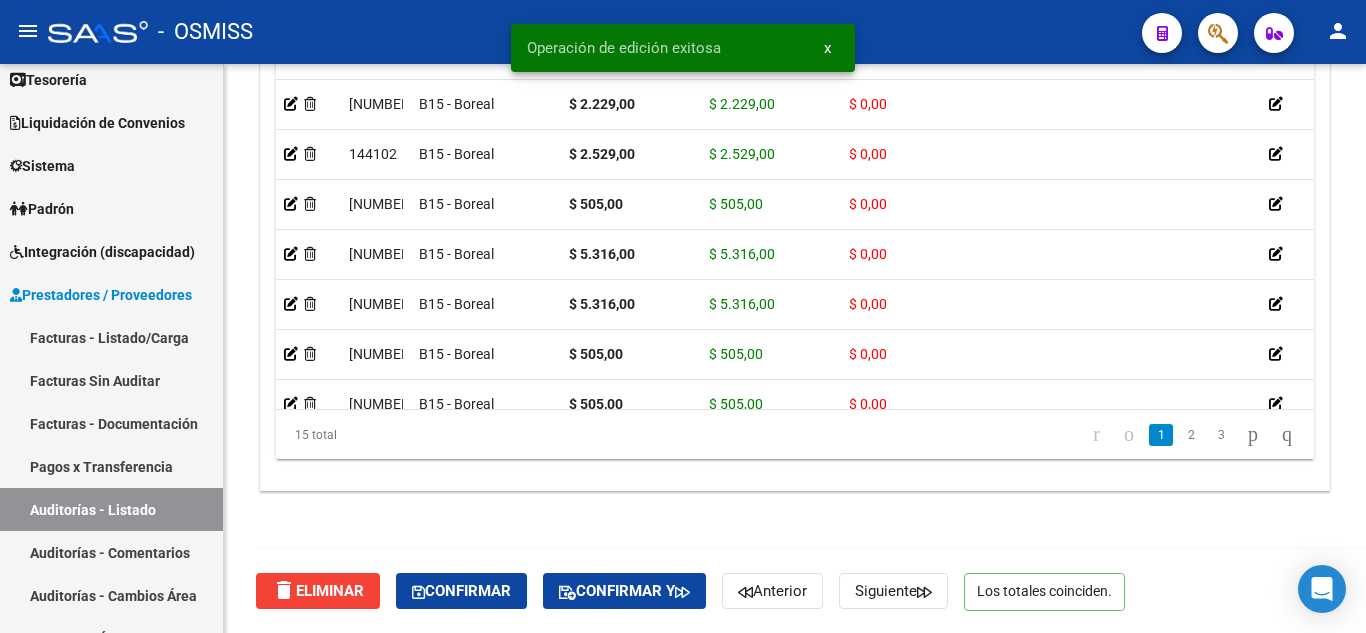 click on "arrow_back Editar 7249    cloud_download  Generar informe  Puede notificar al gerenciador respecto de esta auditoria, para invitarlo a formar parte de la misma realizando comentarios.  NOTIFICAR Totales Auditoría Total Comprobantes:  $ 25.912,00 Total Items Auditados:  $ 25.912,00 Falta Identificar:   $ 0,00 Items Auditados Total Aprobado: $ 25.912,00 Total Debitado: $ 0,00 Totales Aprobado - Imputado x Gerenciador Gerenciador Total B15 - Boreal  $ 25.912,00 Información del área Cambiar de área a esta auditoría  Area * R 584 previo a SAAS Seleccionar area Comentario    Auditoria creada automaticamente. Ingresar comentario  save  Guardar Comentario  Comprobantes Asociados a la Auditoría Agregar Comprobante cloud_download  Exportar Comprobantes  ID CAE Razon Social CPBT Monto Fecha Cpbt Fecha Recibido Doc Respaldatoria Expte. Interno Creado Usuario $ 25.912,00 77369 MINISTERIO DE SALUD PUBLICA  Factura C: 3 - 10095  $ 25.912,00 05/10/2022 16/05/2023 16/05/2023 ID Debitado Importe Debitado # FC 3" 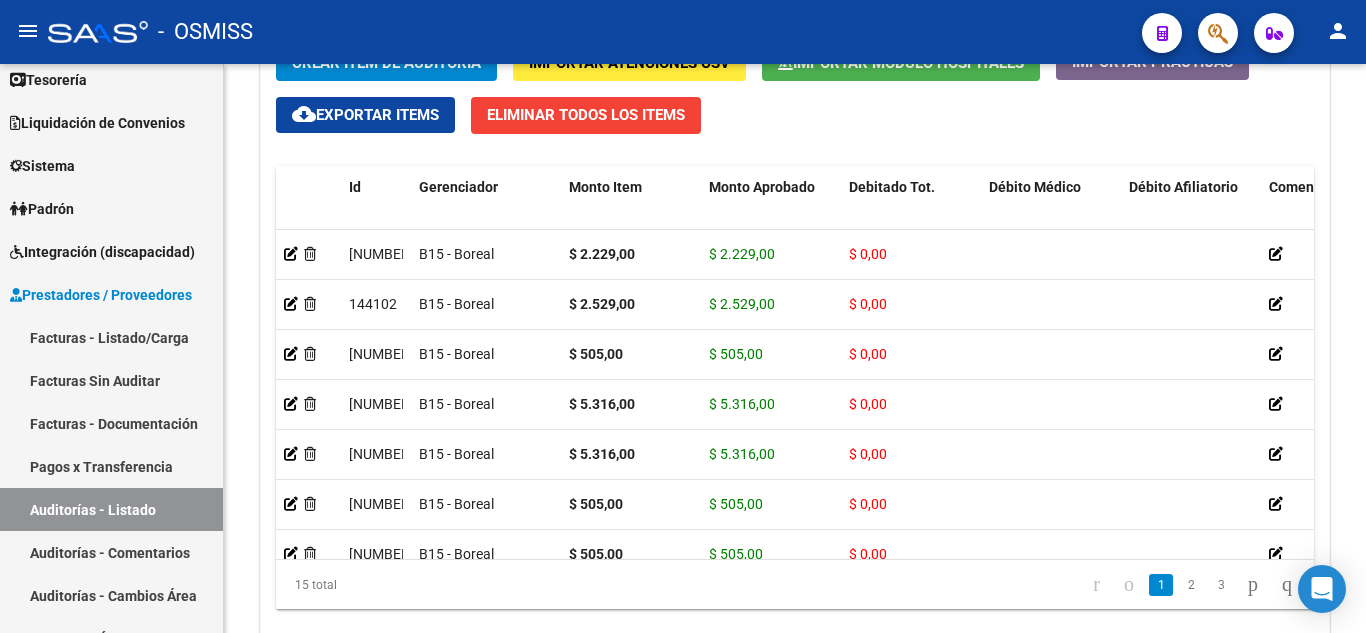 scroll, scrollTop: 2015, scrollLeft: 0, axis: vertical 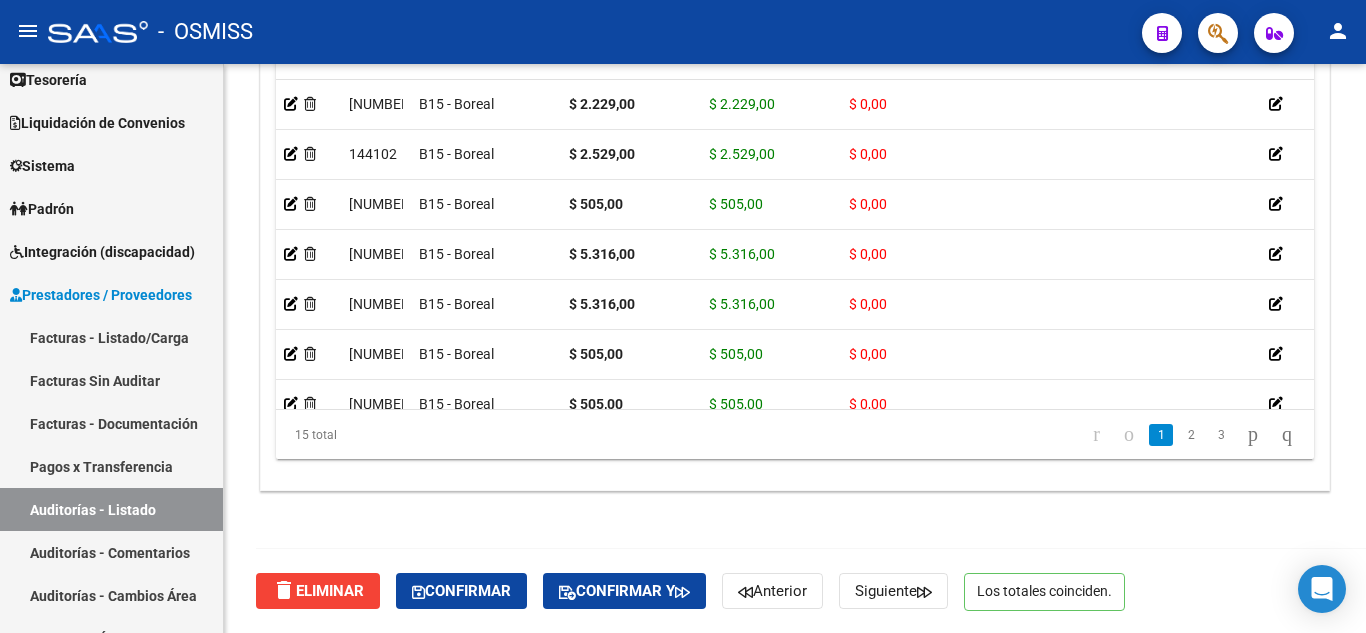 click on "menu -   OSMISS  person    Firma Express     Reportes Ingresos Percibidos Análisis de todos los conceptos (histórico) Análisis de todos los conceptos detalle (mensual) Egresos Devengados Comprobantes Recibidos Facturación Apócrifa Auditorías x Área Auditorías x Usuario Ítems de Auditorías x Usuario Auditorías No Liquidadas    Tesorería Extractos Procesados (csv) Extractos Originales (pdf) Auditorías Confirmadas    Liquidación de Convenios TOTAL x Gerenciador Gastos - Items Gastos - Facturas    Sistema Usuarios Todos los Usuarios    Padrón Padrón Ágil Análisis Afiliado    Integración (discapacidad) Estado Presentaciones SSS Rendición Datos Contables de Facturas Facturas Liquidadas x SSS    Prestadores / Proveedores Facturas - Listado/Carga Facturas Sin Auditar Facturas - Documentación Pagos x Transferencia Auditorías - Listado Auditorías - Comentarios Auditorías - Cambios Área Auditoría - Ítems Prestadores - Listado Prestadores - Docu.    Hospitales Públicos Casos" at bounding box center (683, 316) 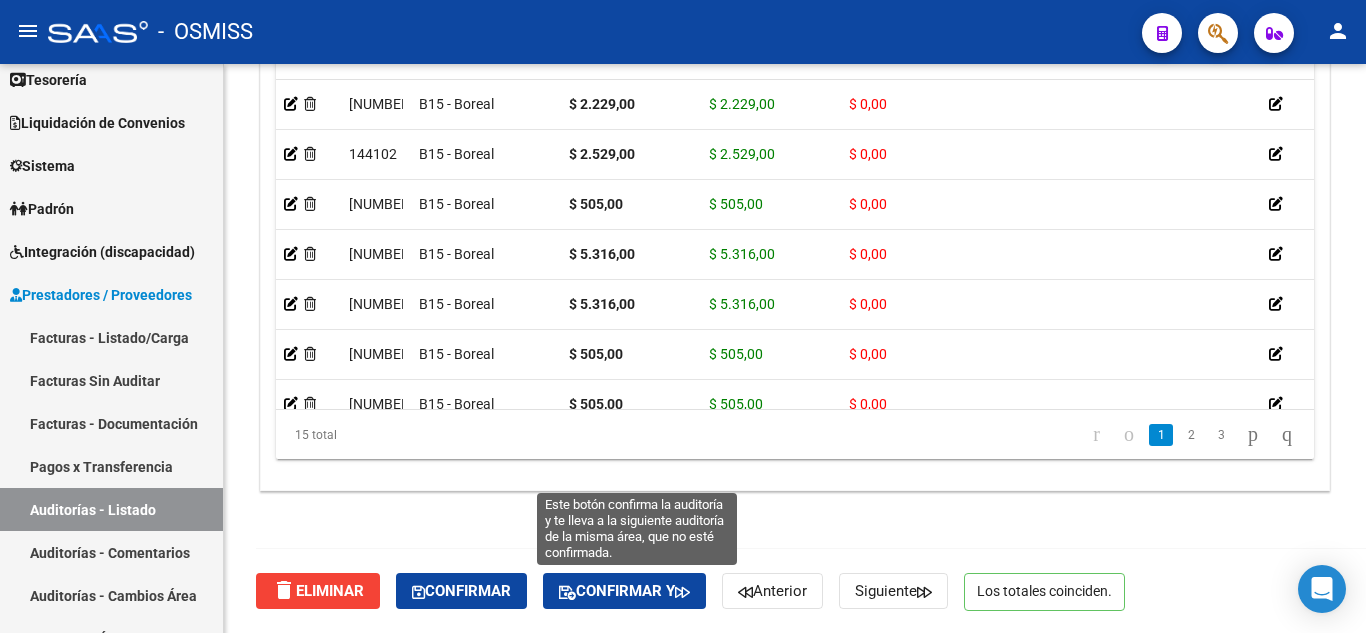 click on "Confirmar y" 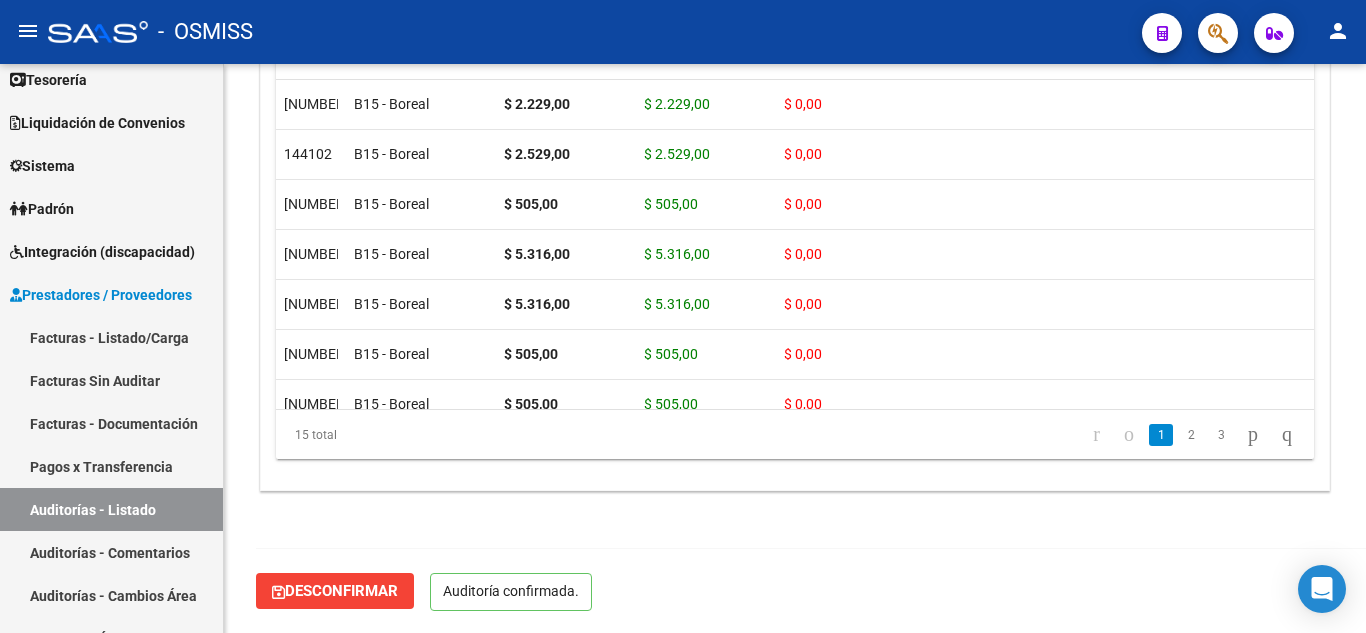 scroll, scrollTop: 1789, scrollLeft: 0, axis: vertical 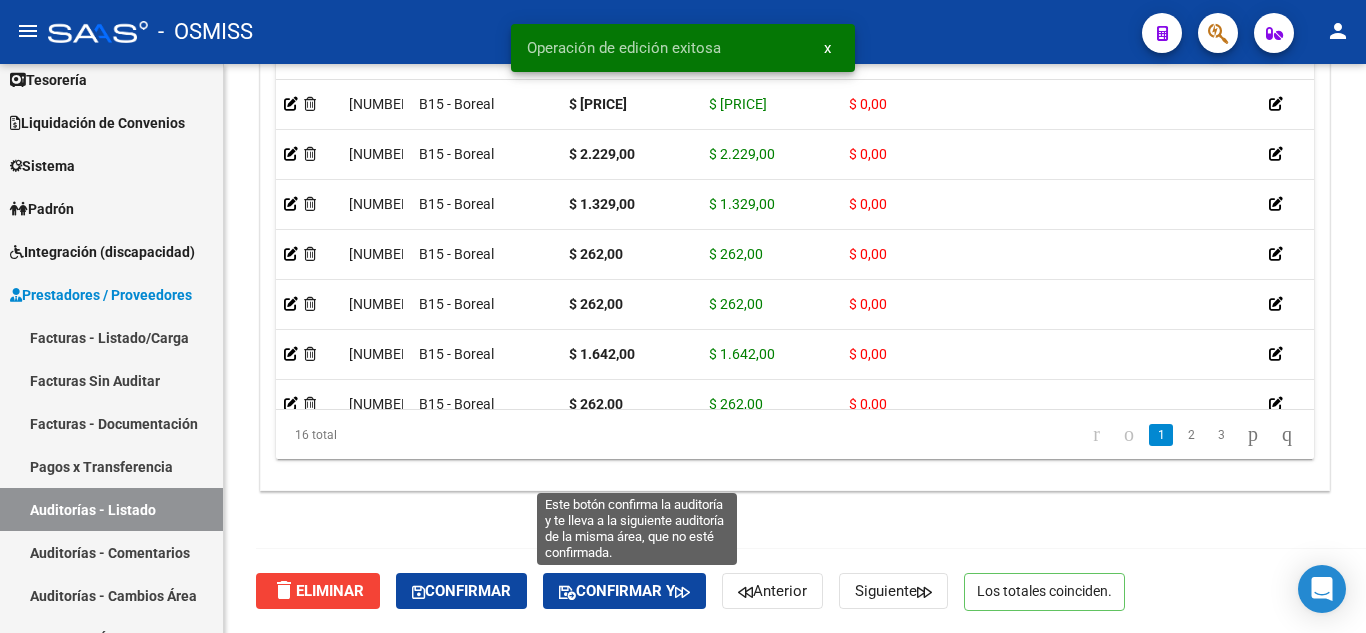 click on "Confirmar y" 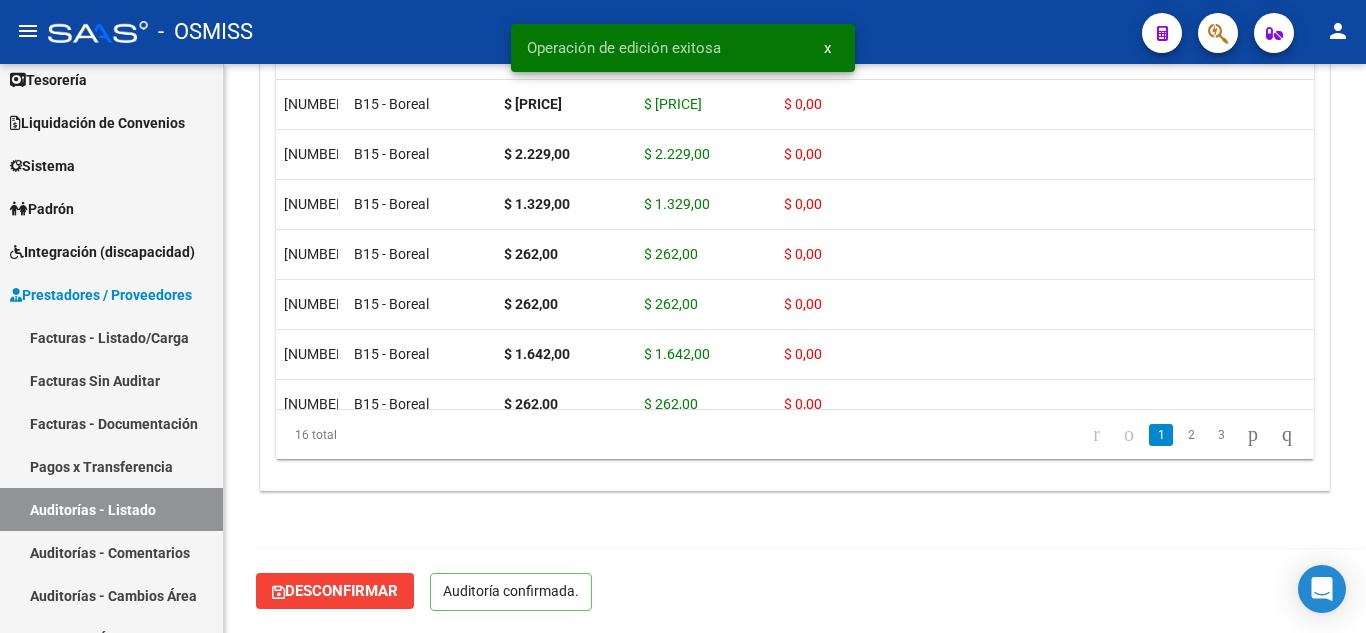 scroll, scrollTop: 1789, scrollLeft: 0, axis: vertical 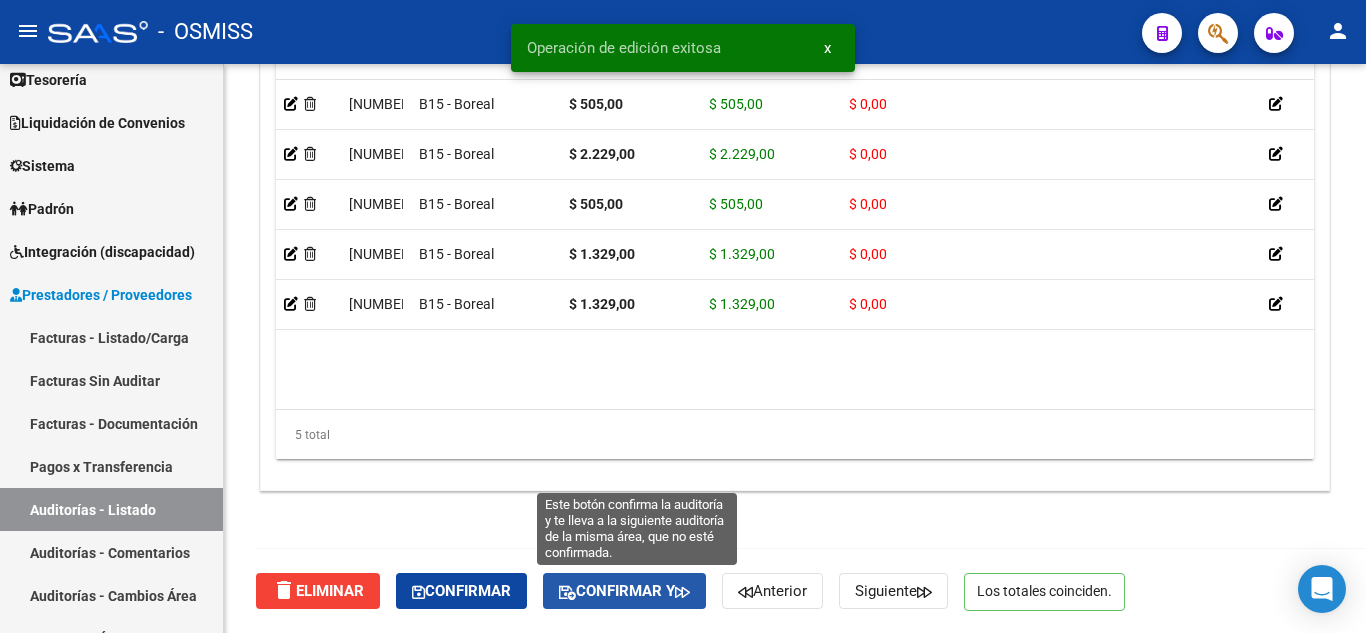 click on "Confirmar y" 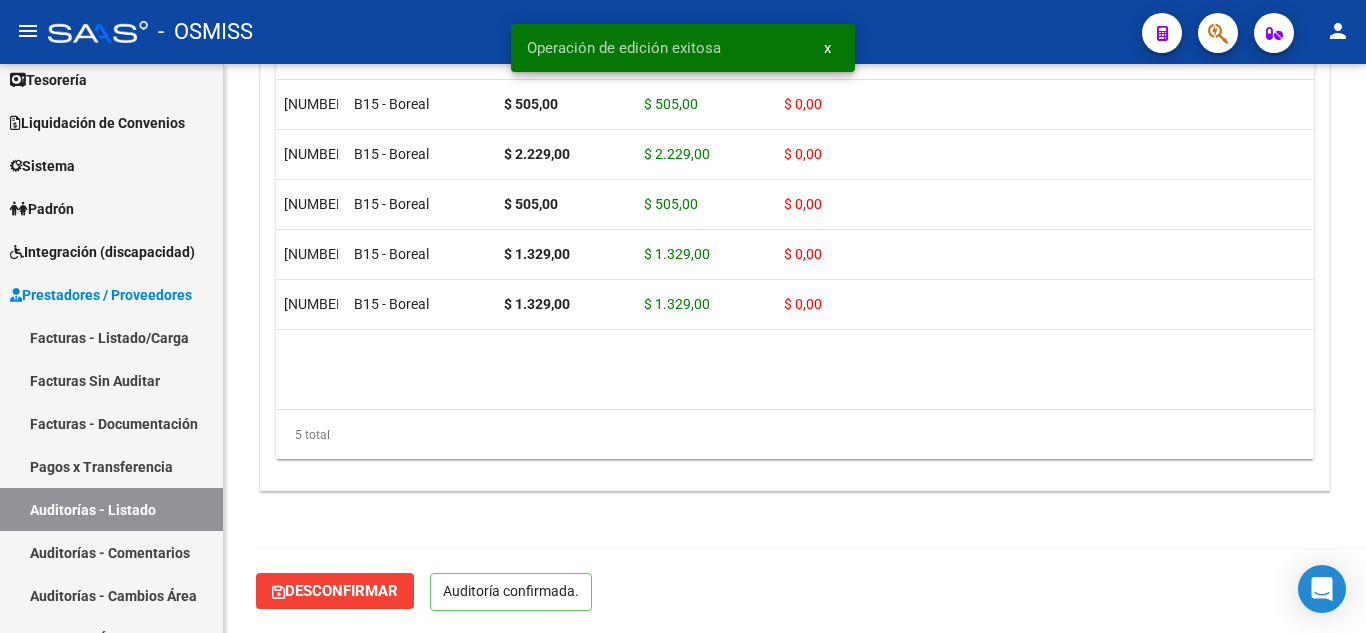 scroll, scrollTop: 1789, scrollLeft: 0, axis: vertical 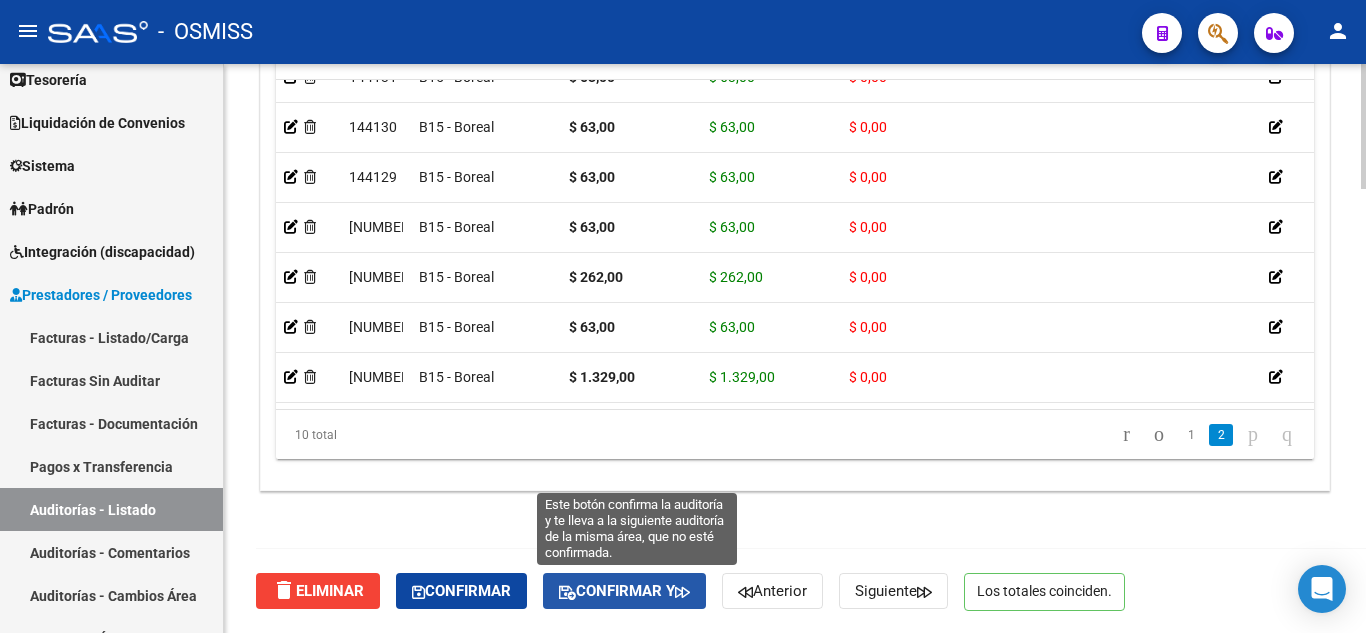 click on "Confirmar y" 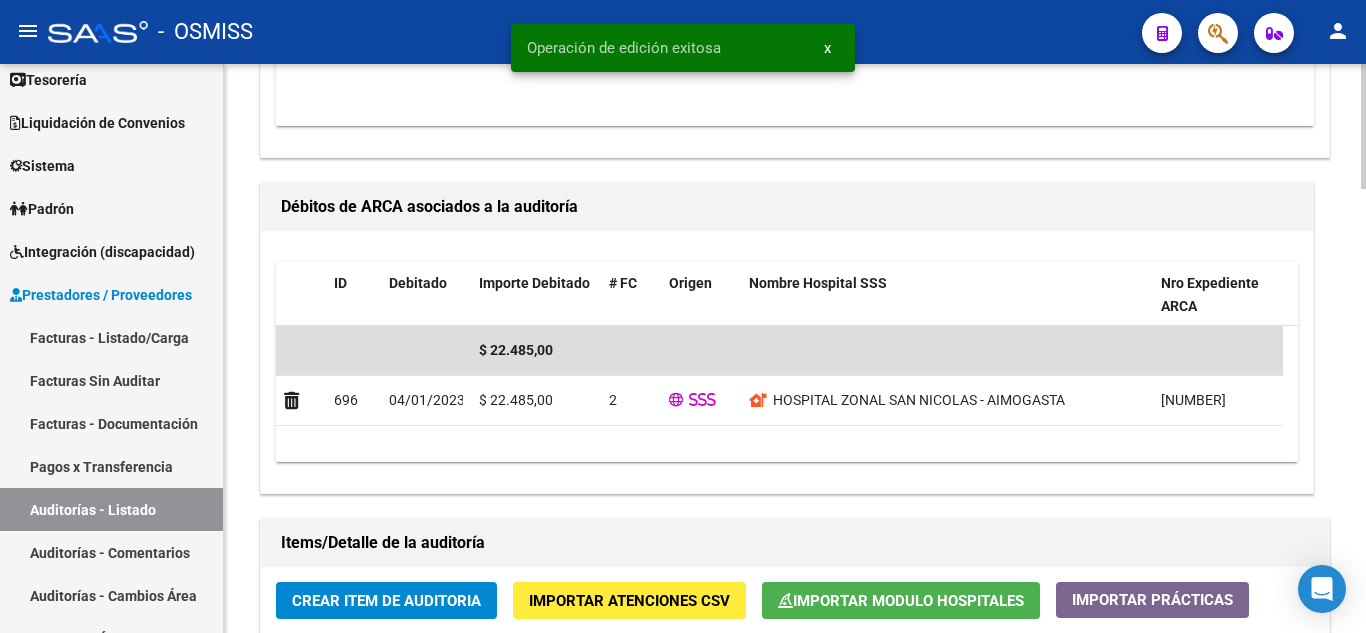 scroll, scrollTop: 1700, scrollLeft: 0, axis: vertical 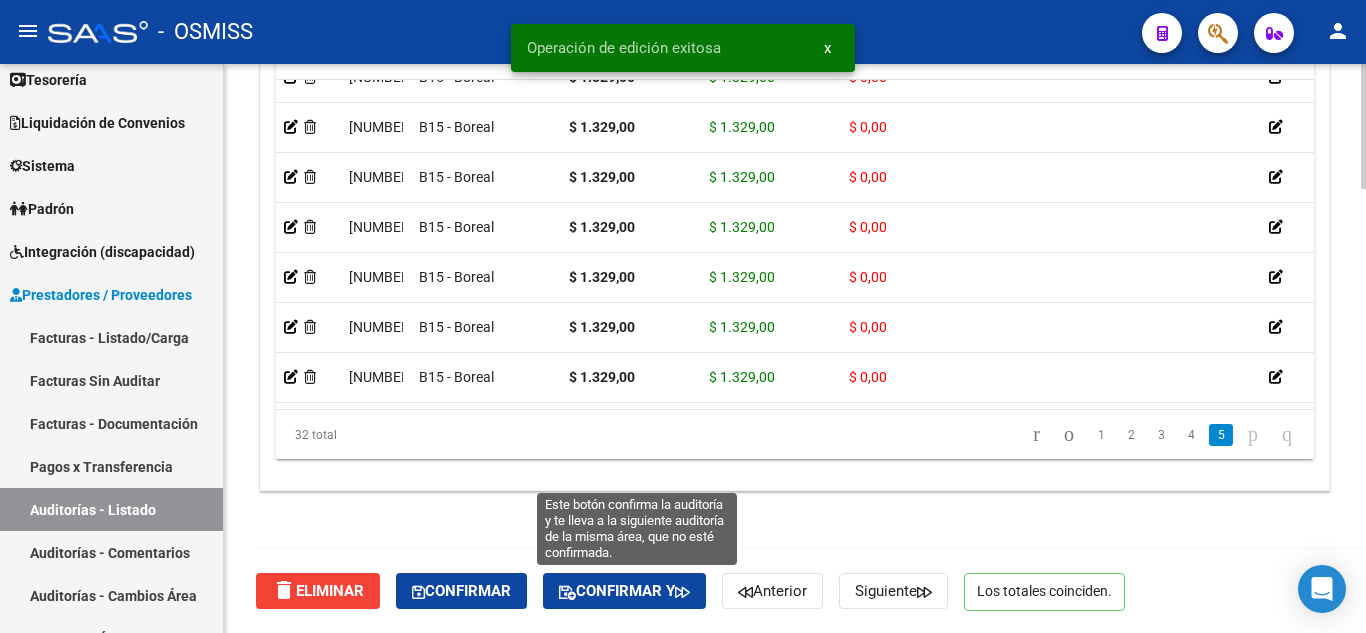 click on "Confirmar y" 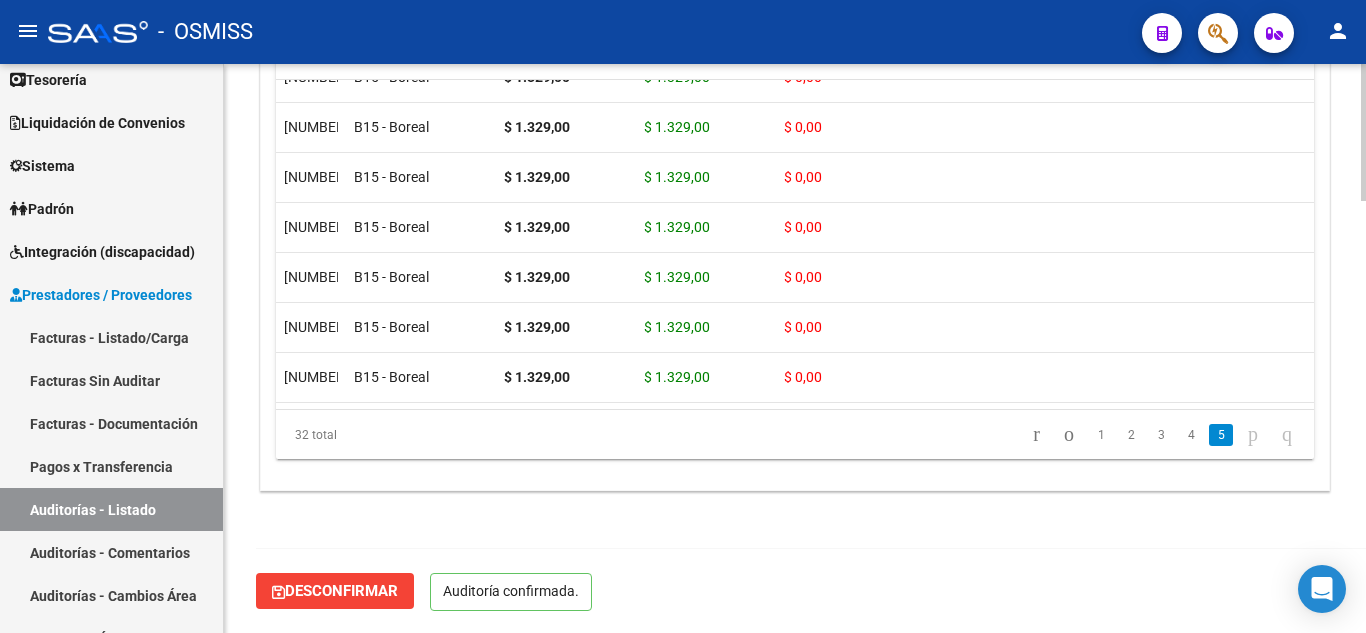 scroll, scrollTop: 1789, scrollLeft: 0, axis: vertical 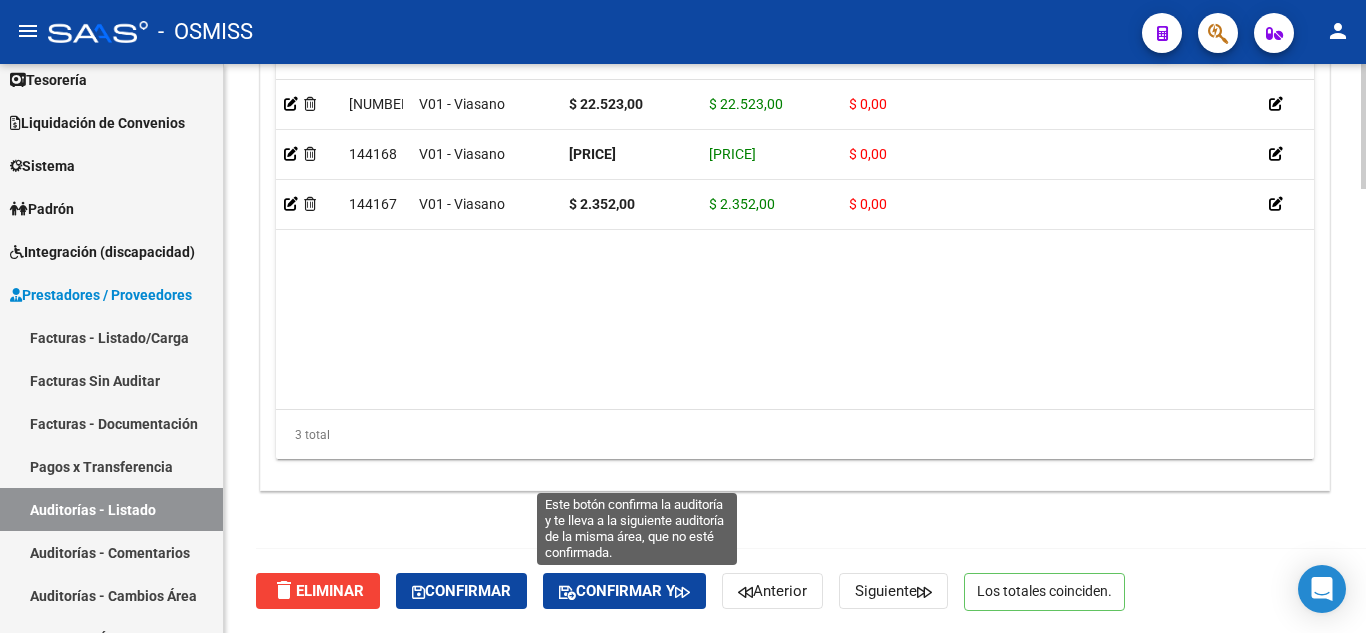 click 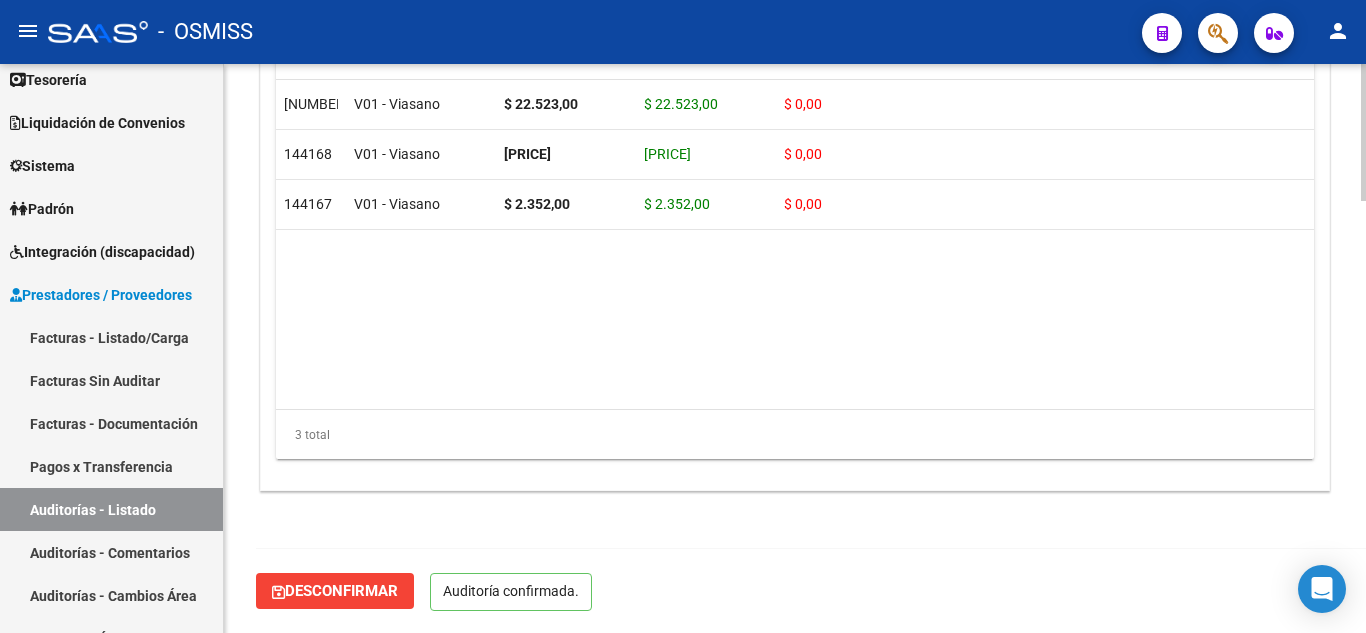 scroll, scrollTop: 1789, scrollLeft: 0, axis: vertical 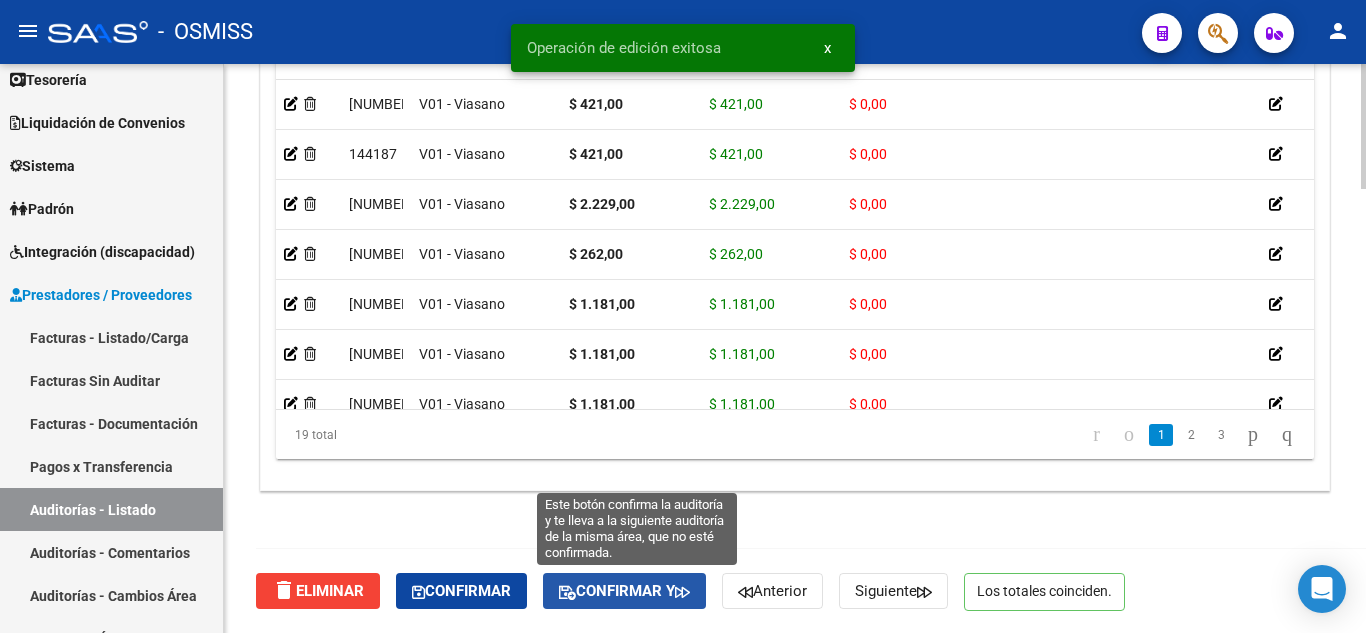 click on "Confirmar y" 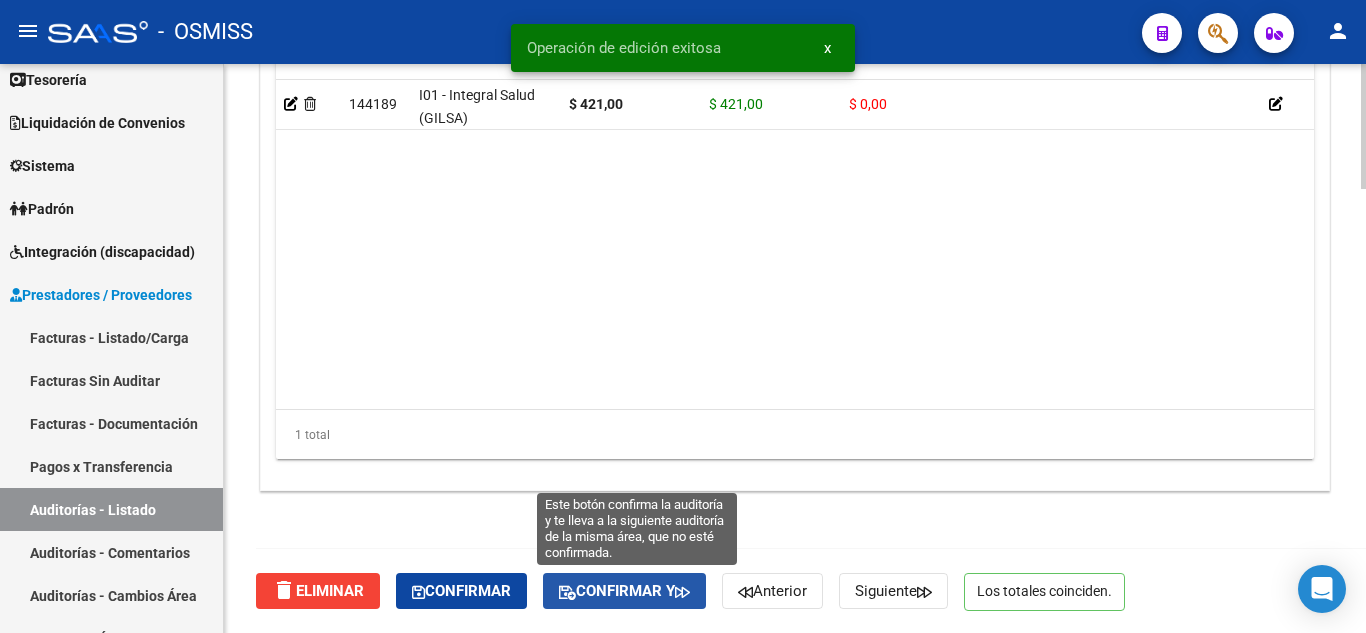click on "Confirmar y" 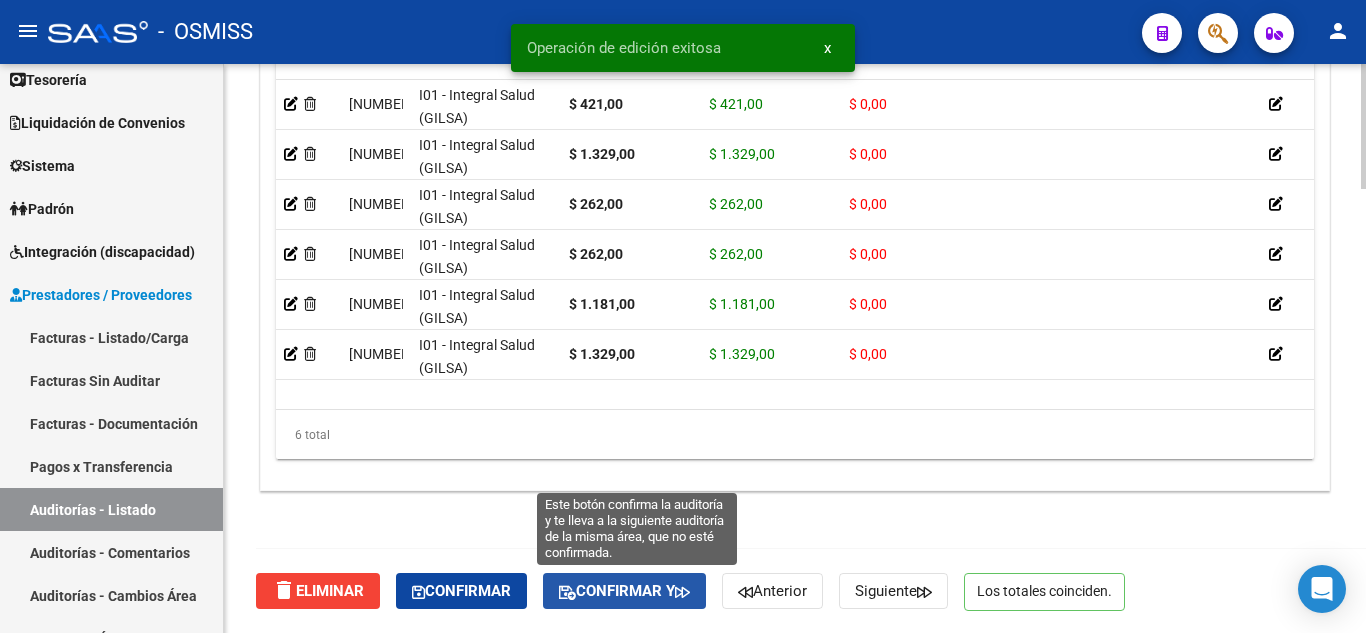 click on "Confirmar y" 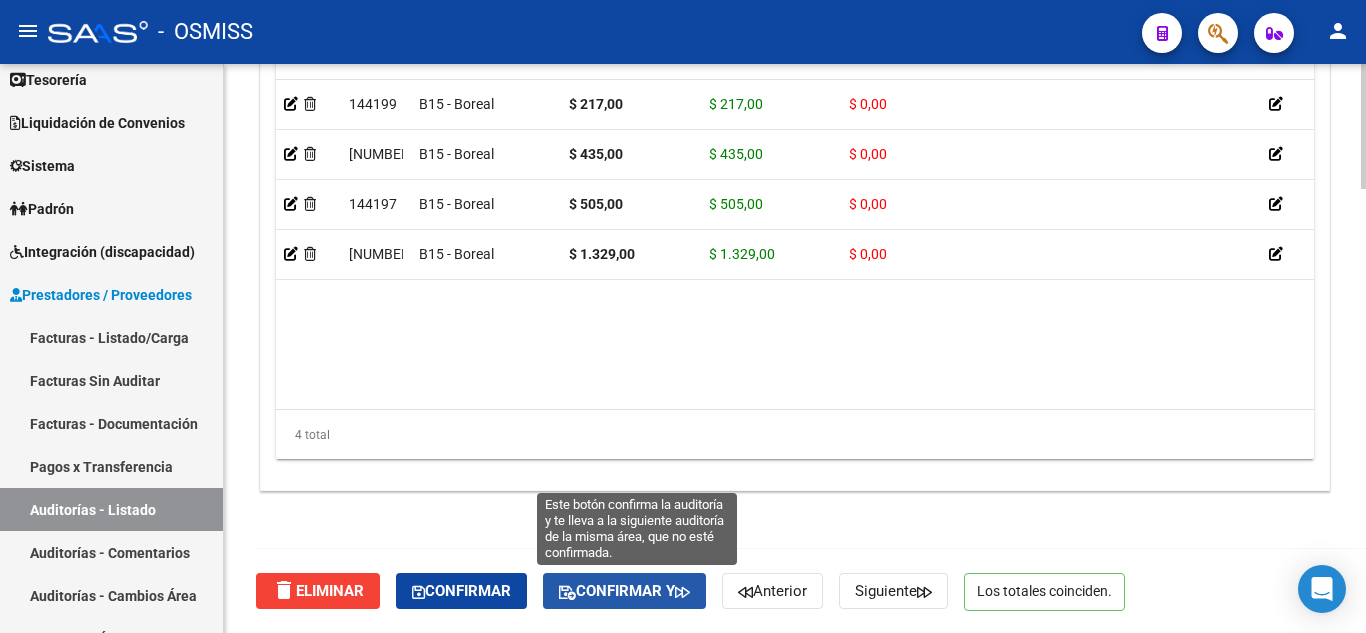 click on "Confirmar y" 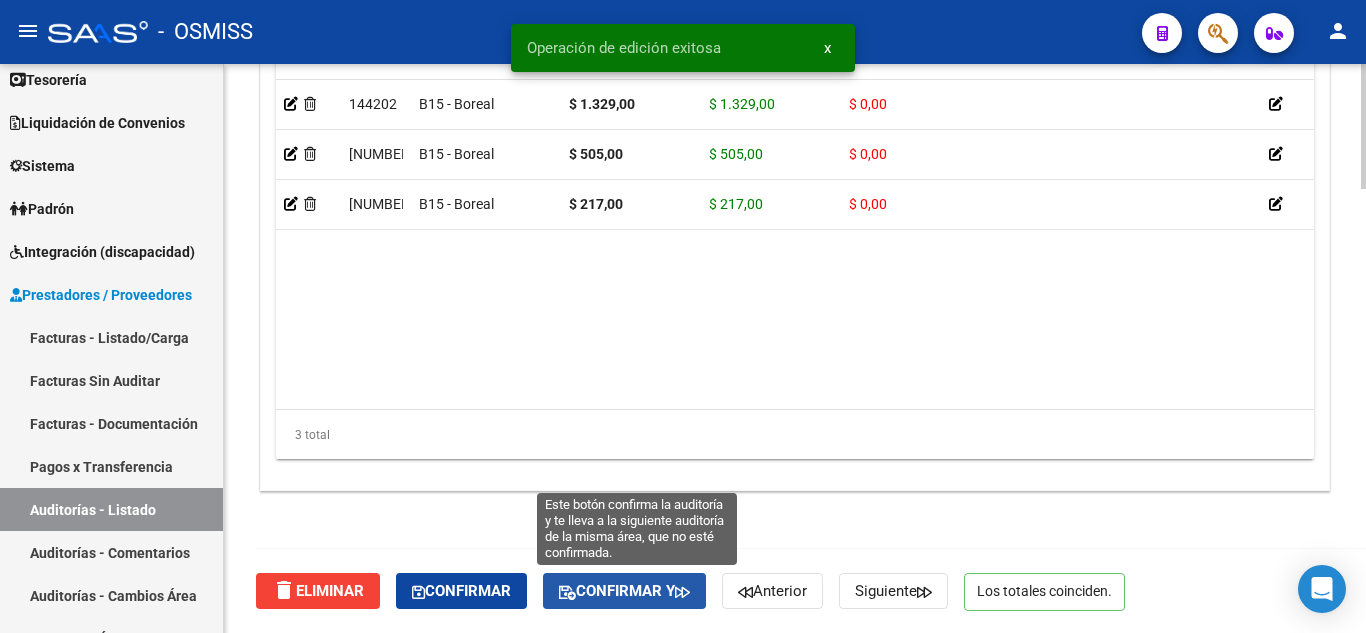click on "Confirmar y" 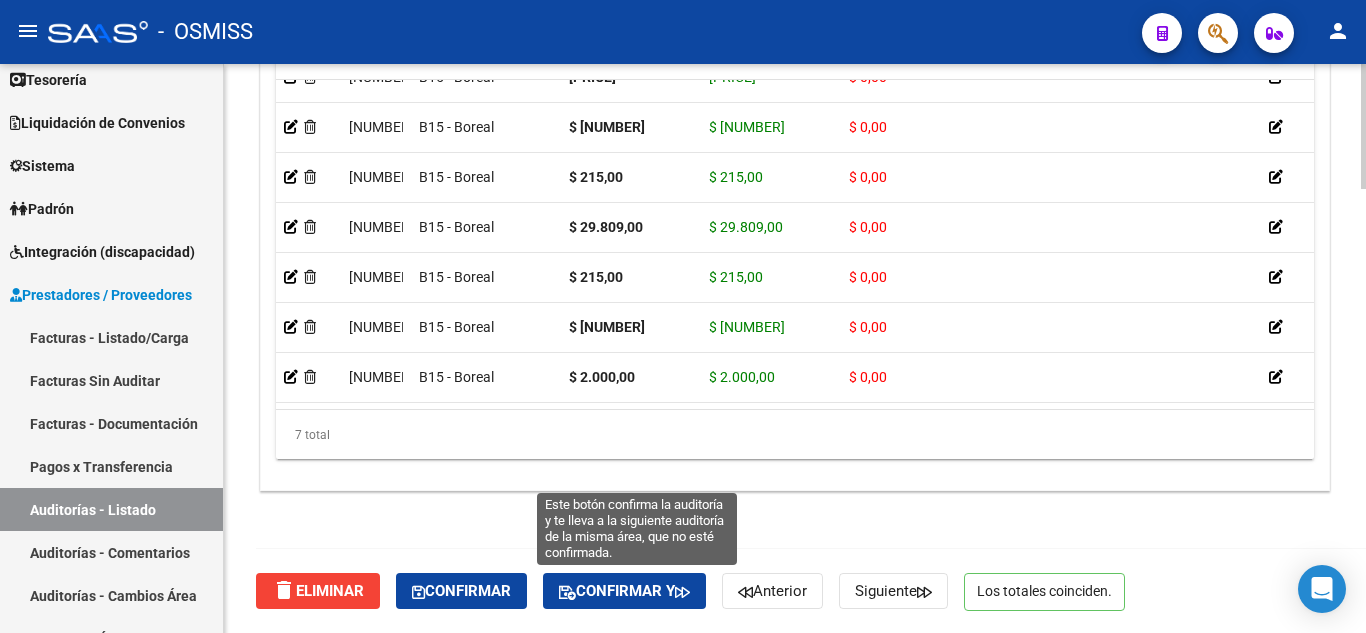 click on "Confirmar y" 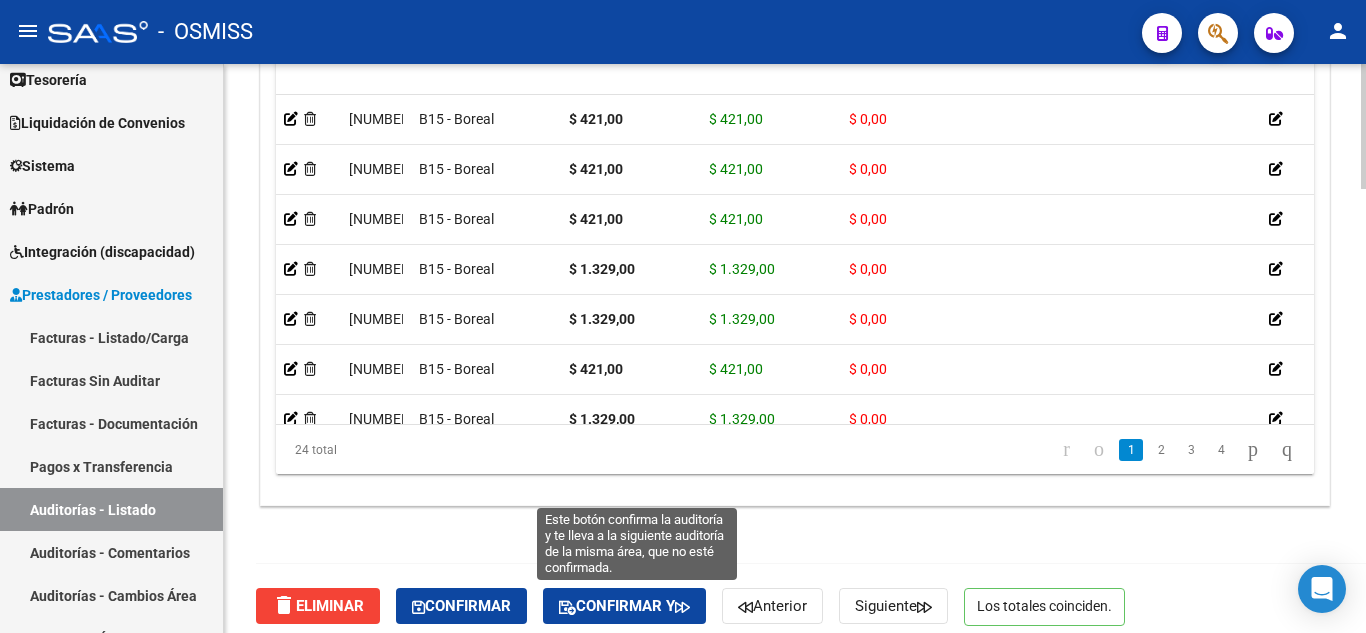 click on "Confirmar y" 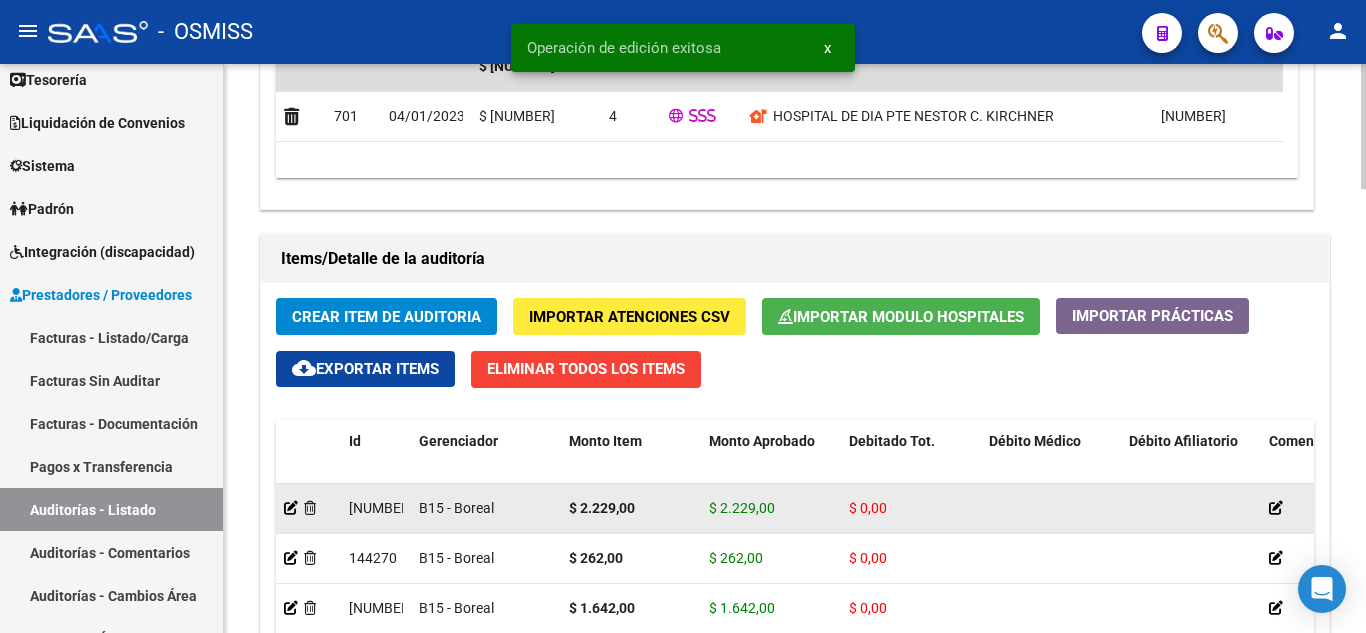 scroll, scrollTop: 2000, scrollLeft: 0, axis: vertical 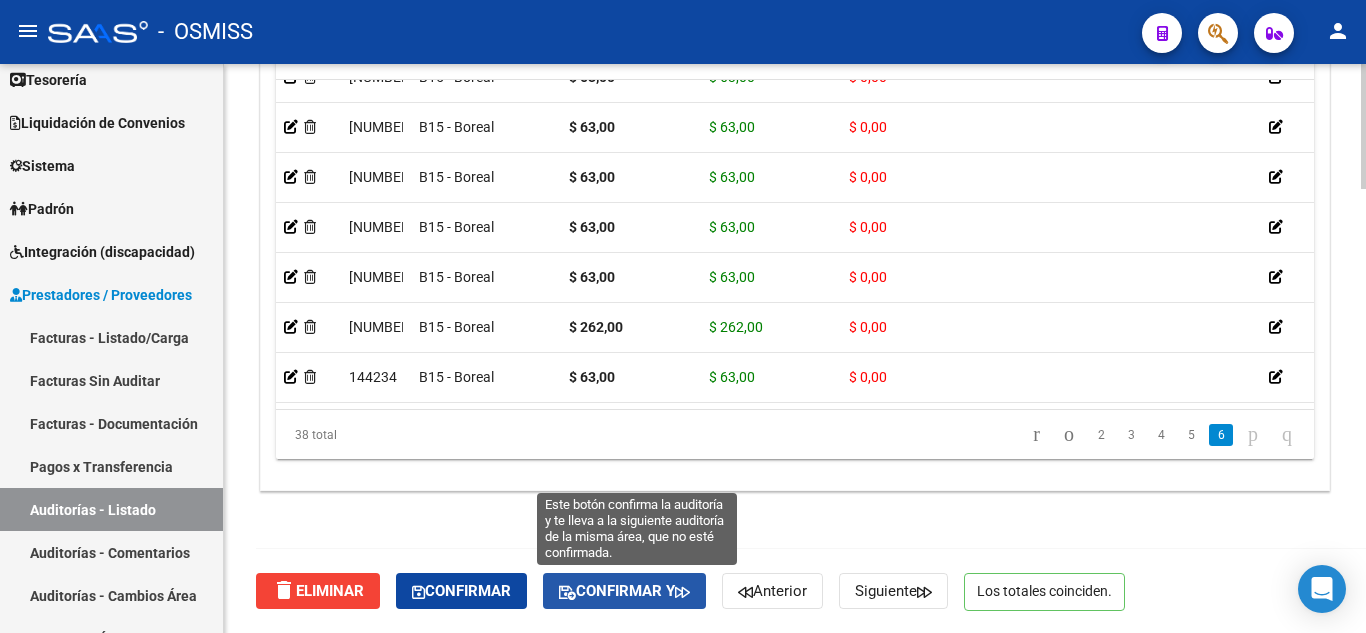 click on "Confirmar y" 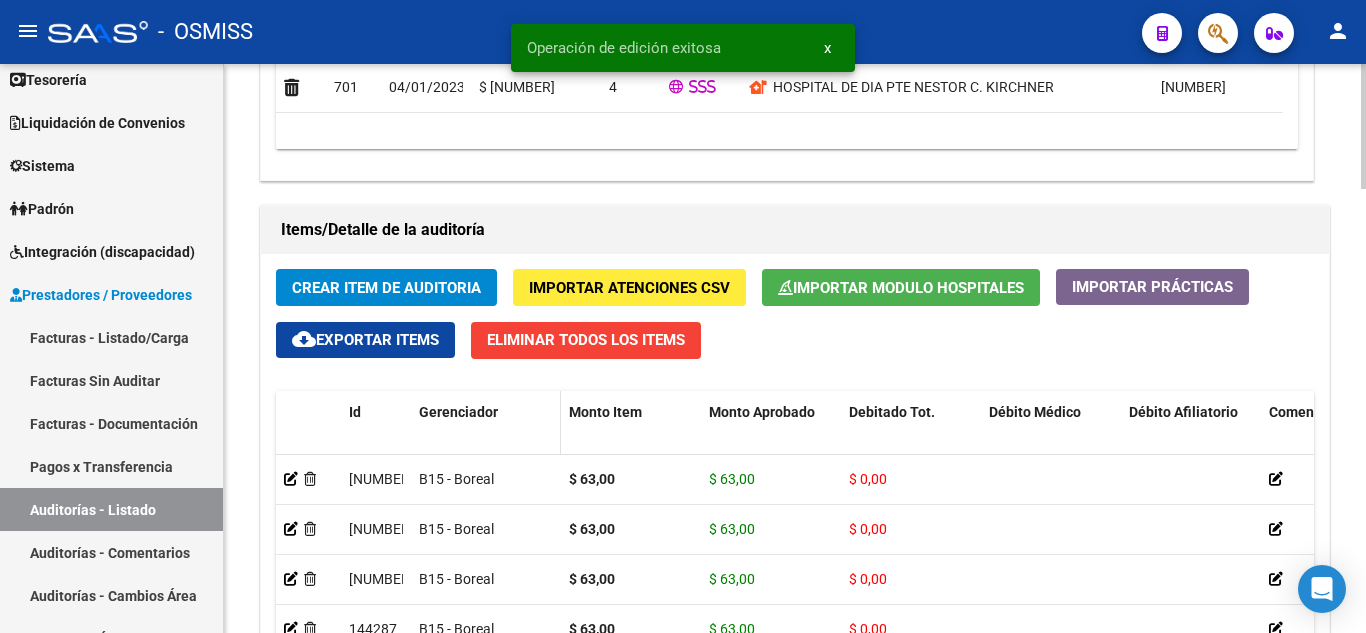 scroll, scrollTop: 1900, scrollLeft: 0, axis: vertical 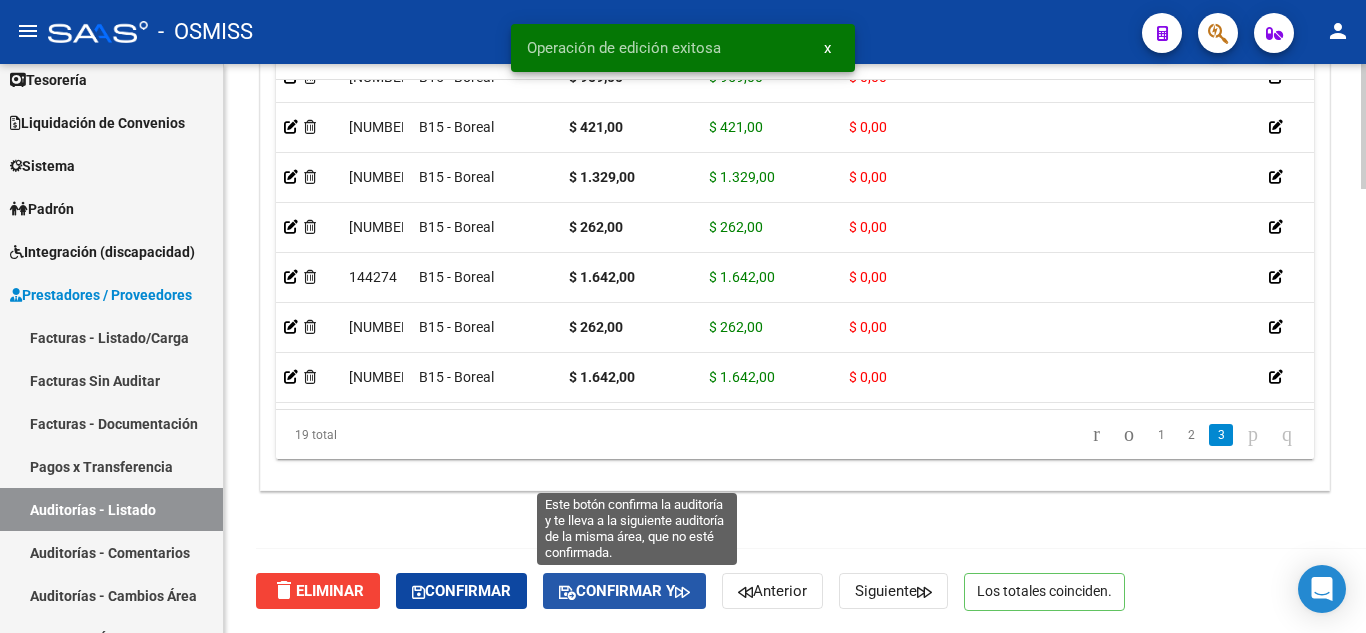 click on "Confirmar y" 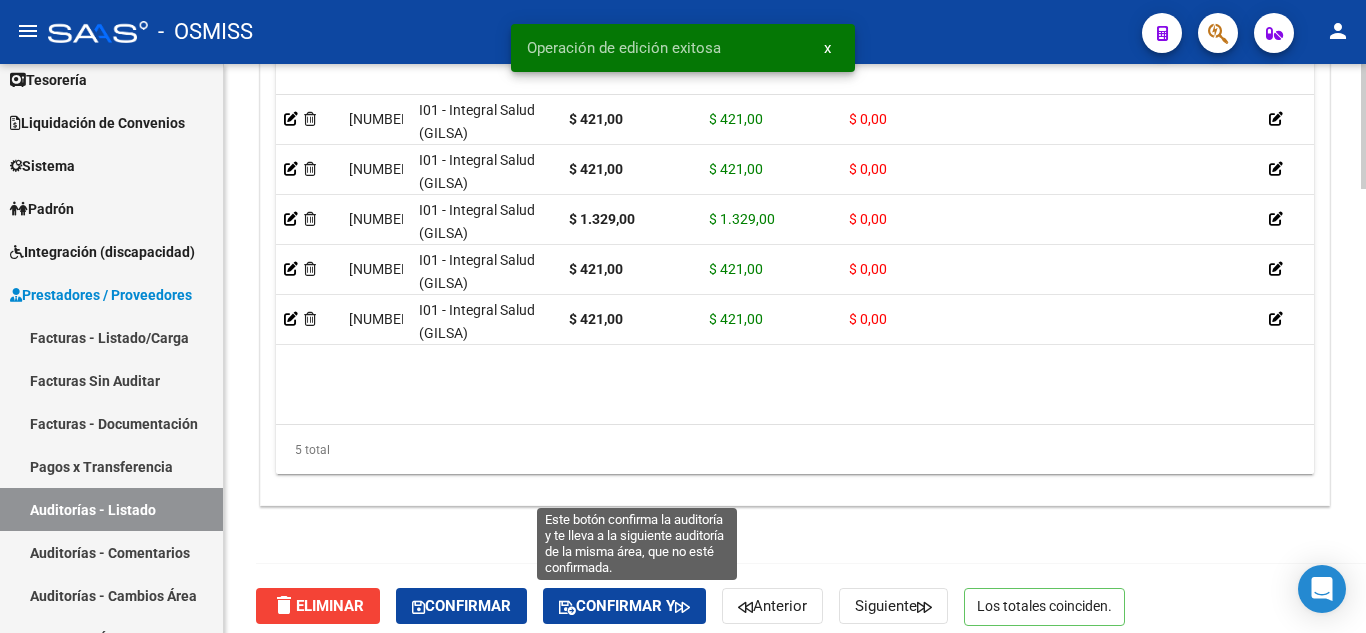 click on "Confirmar y" 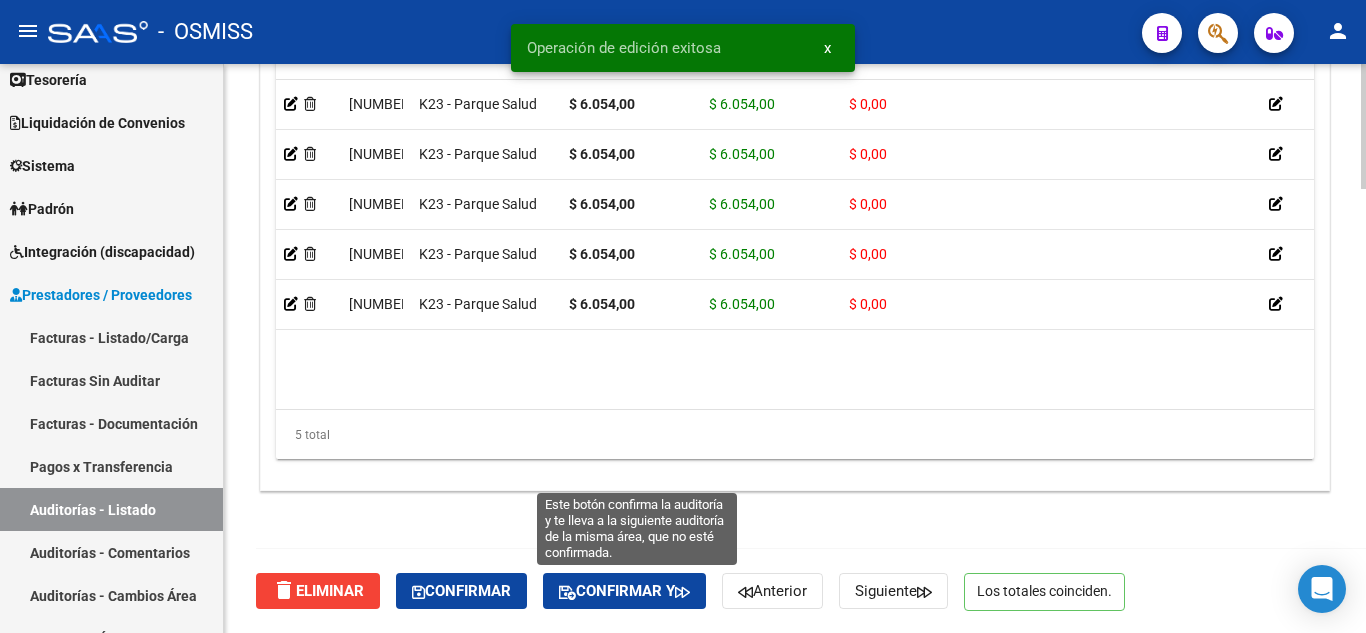 click on "Confirmar y" 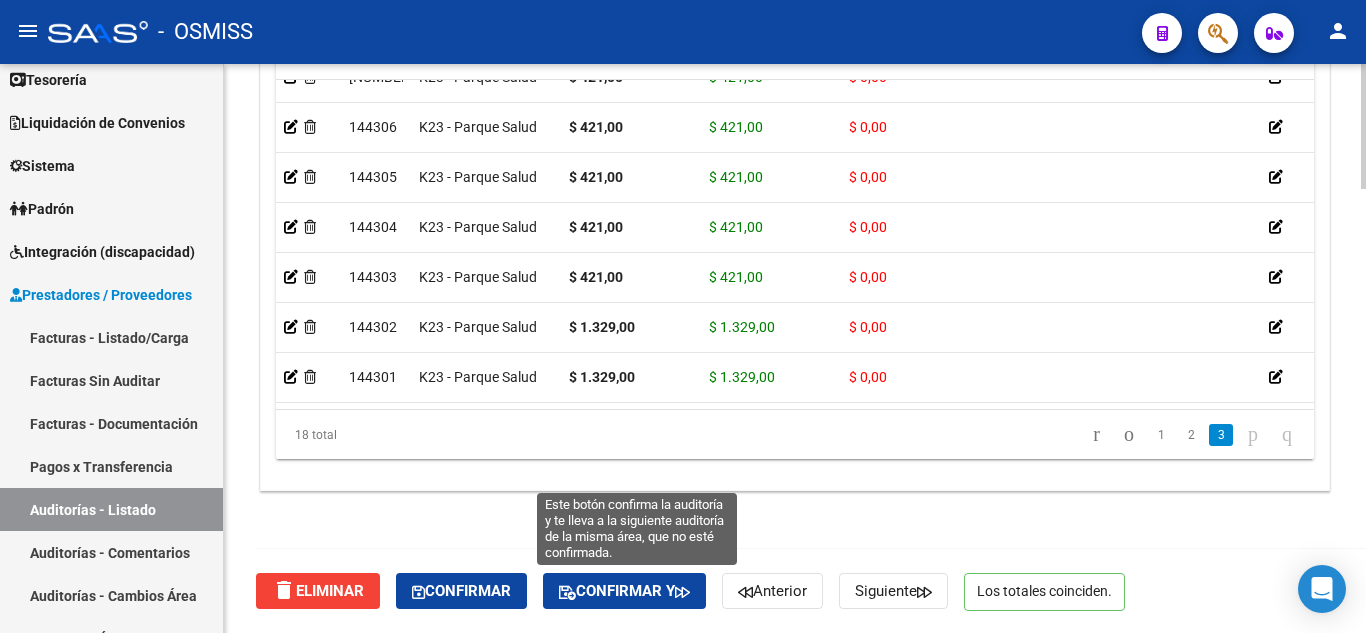 click on "Confirmar y" 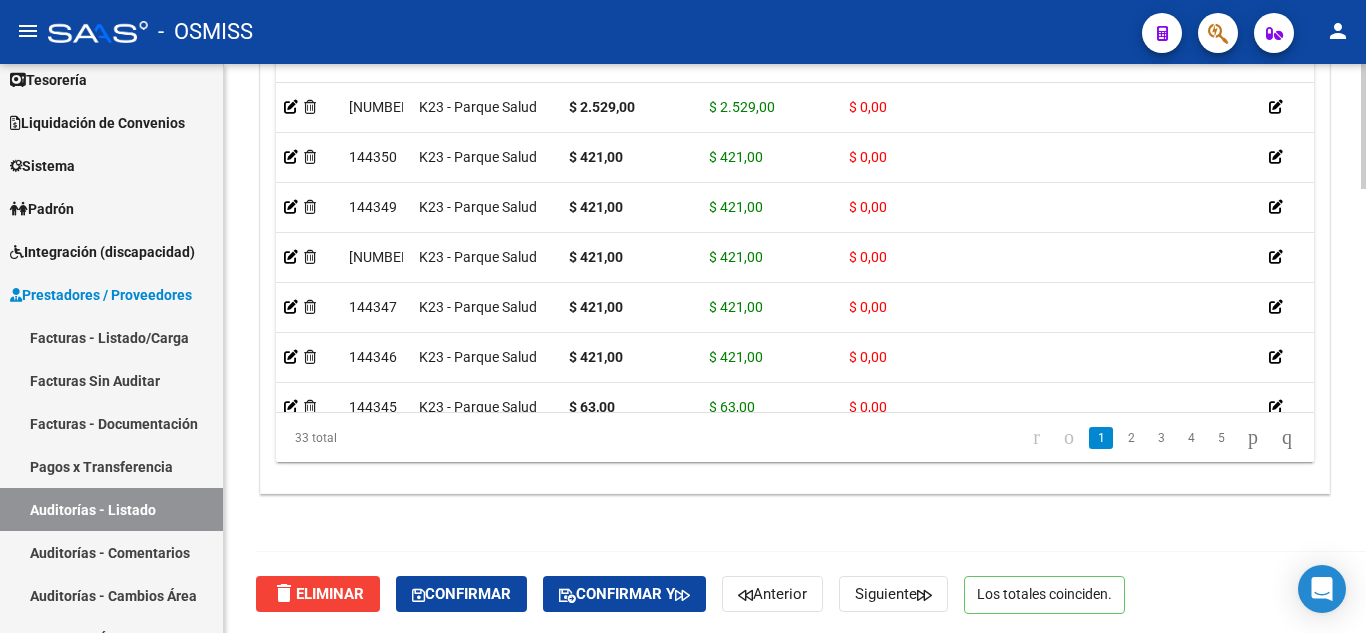 scroll, scrollTop: 2015, scrollLeft: 0, axis: vertical 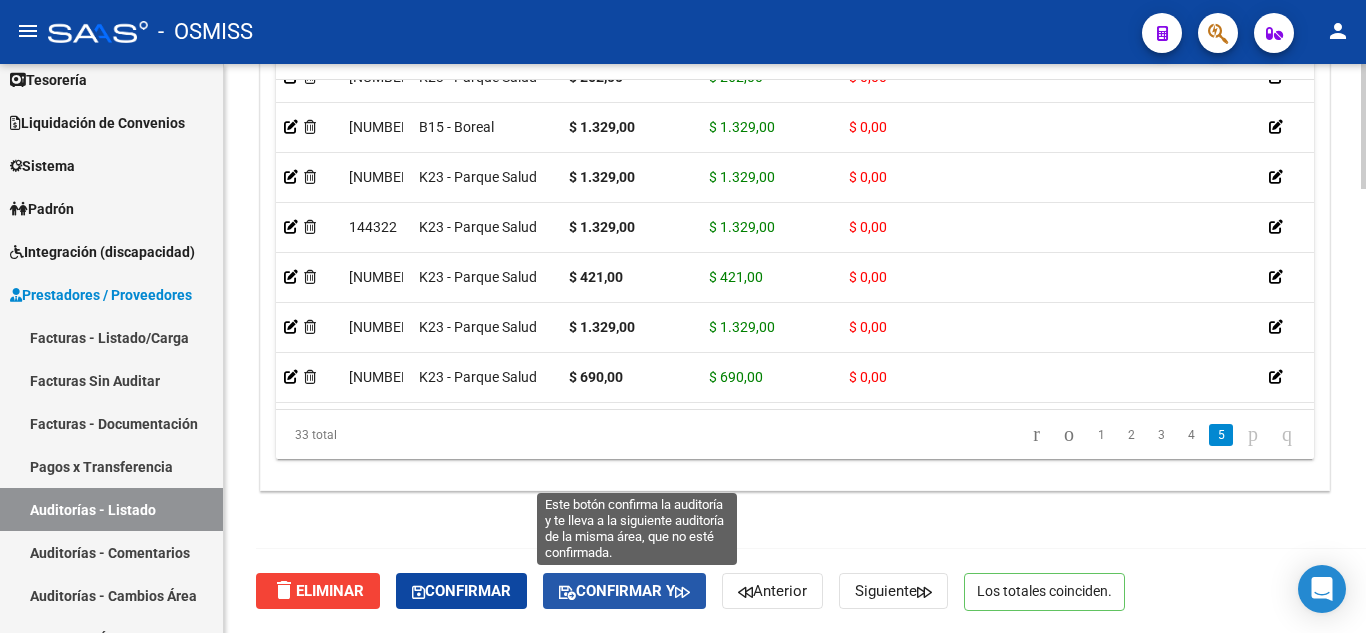 click on "Confirmar y" 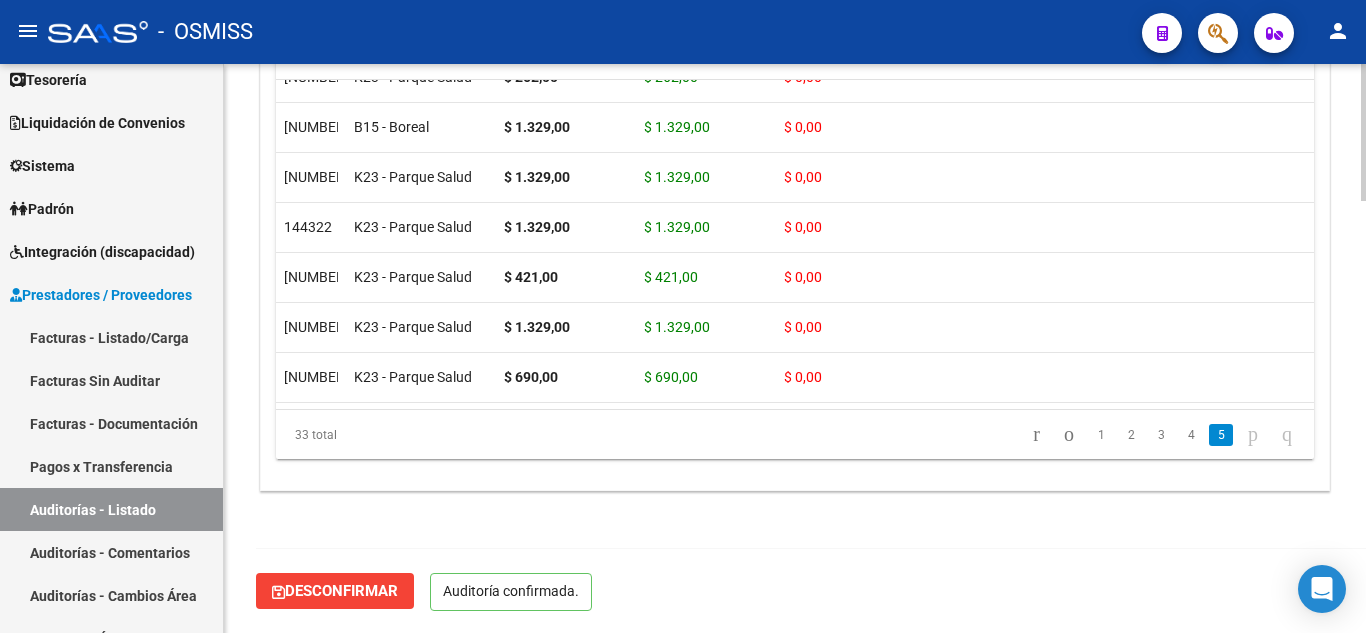 scroll, scrollTop: 1789, scrollLeft: 0, axis: vertical 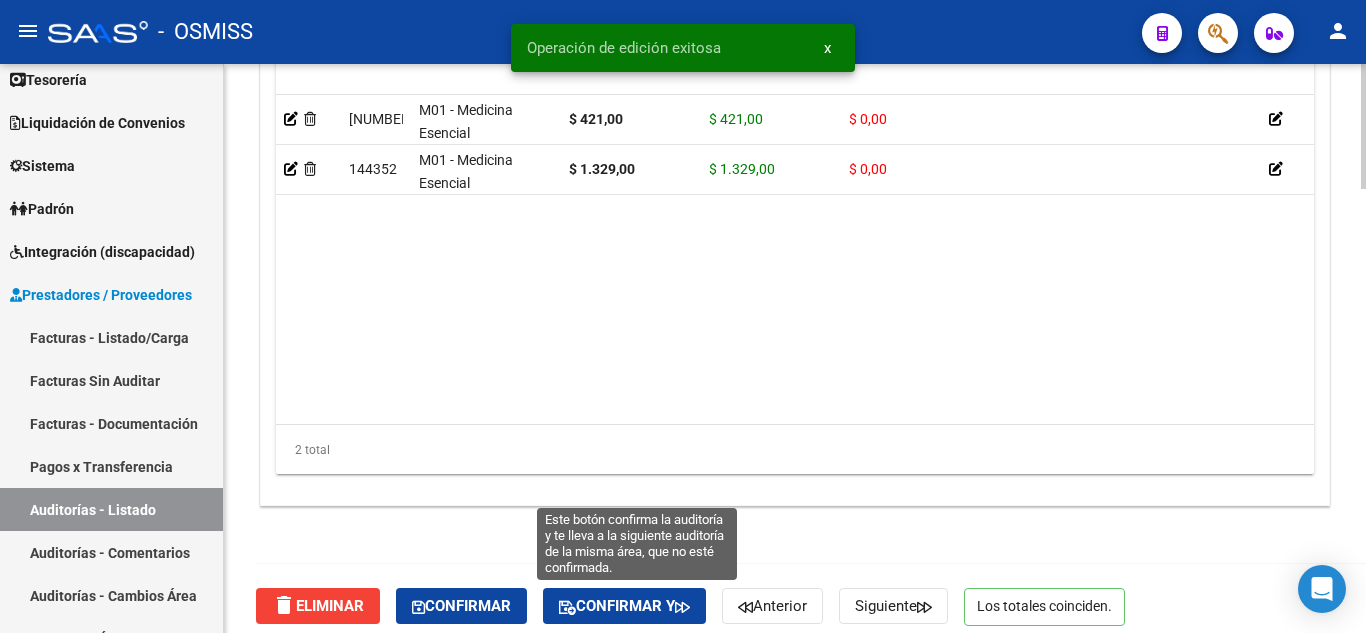 click on "Confirmar y" 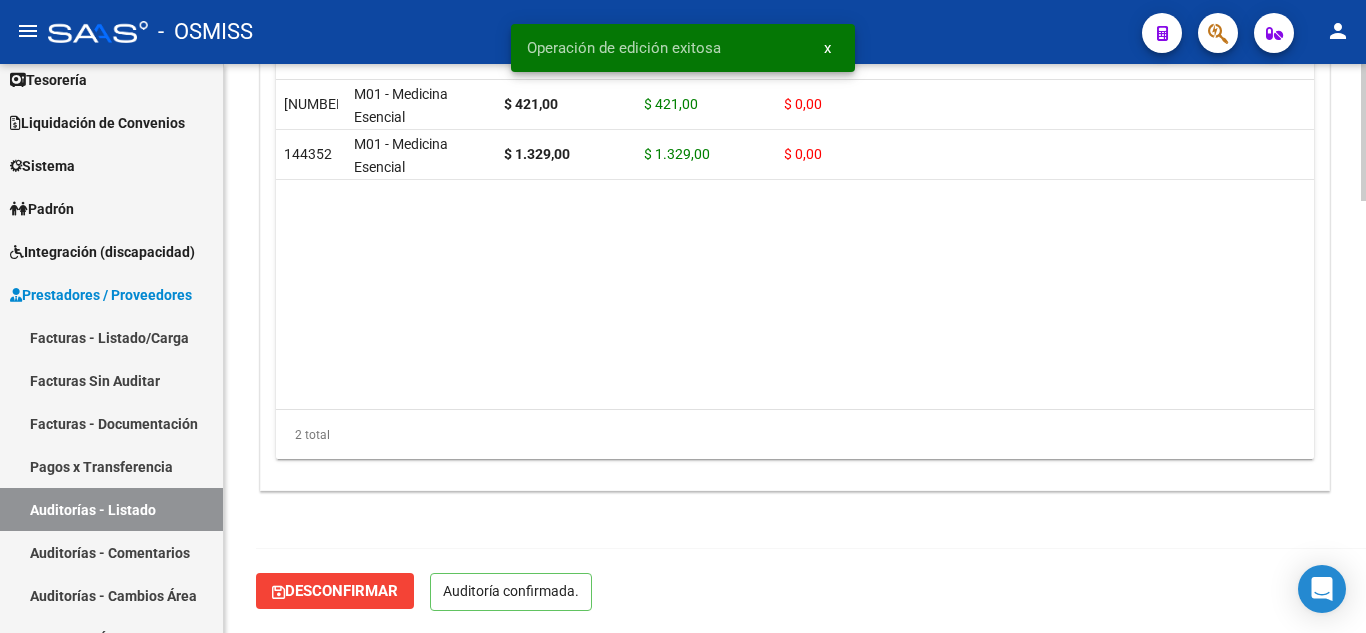 scroll, scrollTop: 1774, scrollLeft: 0, axis: vertical 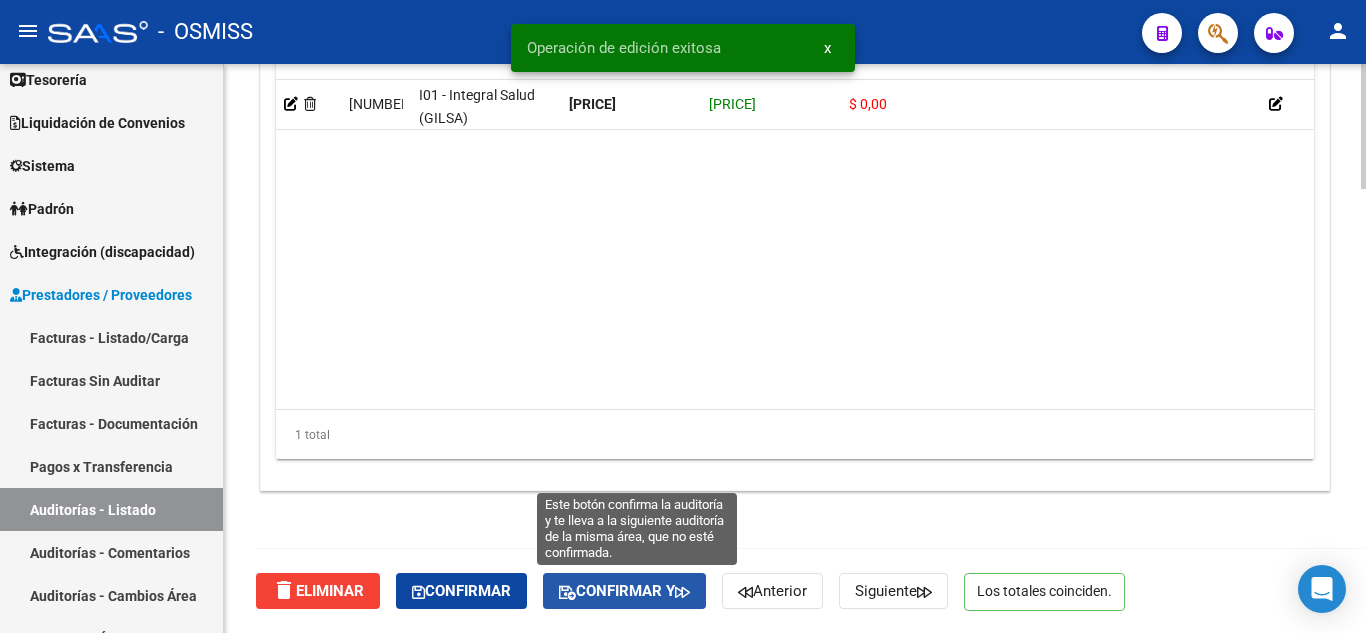 click on "Confirmar y" 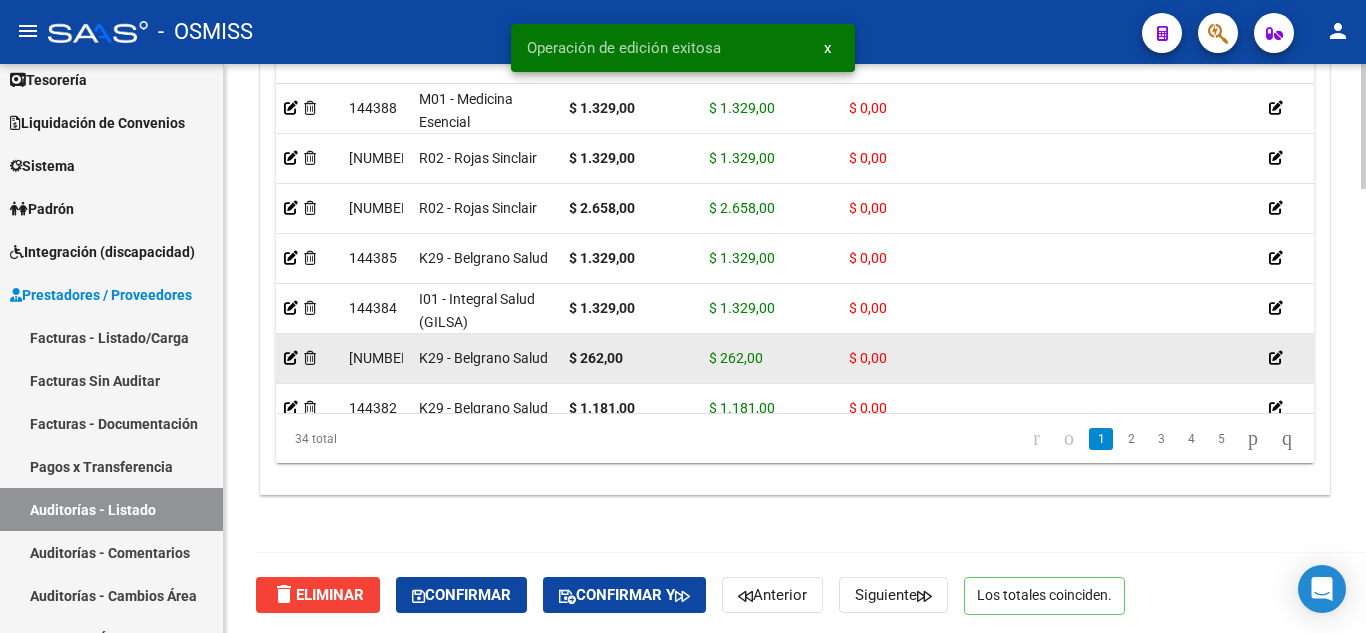scroll, scrollTop: 2015, scrollLeft: 0, axis: vertical 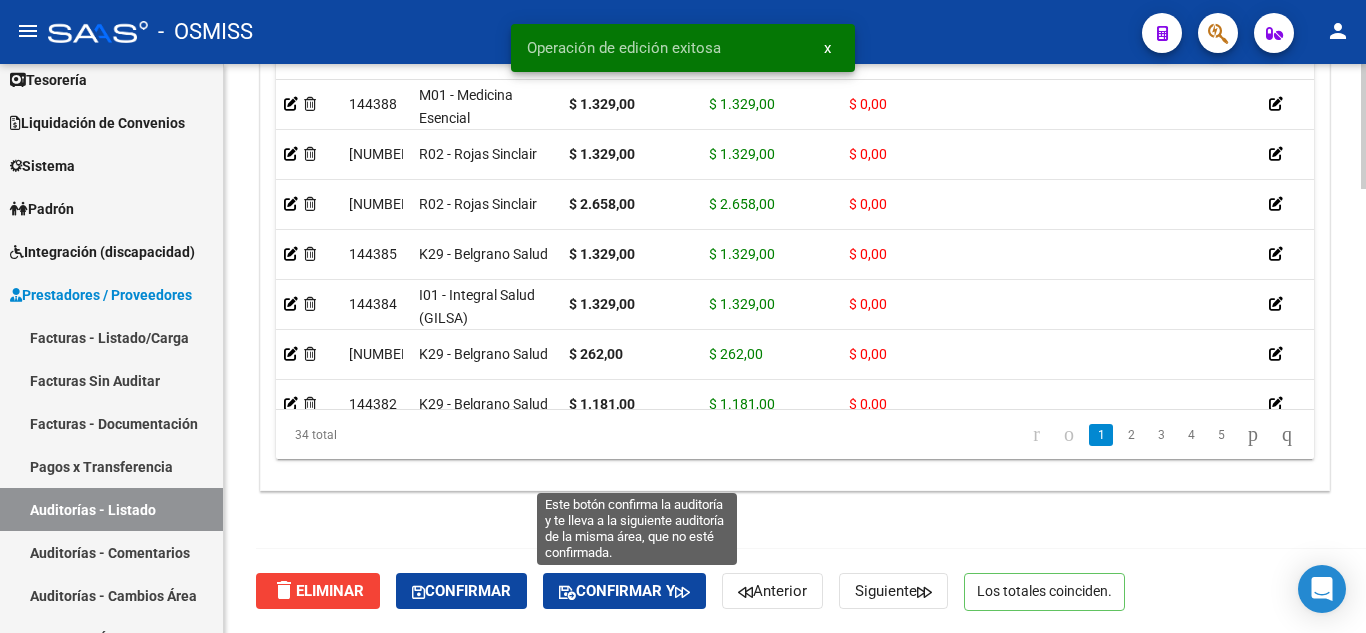 click on "Confirmar y" 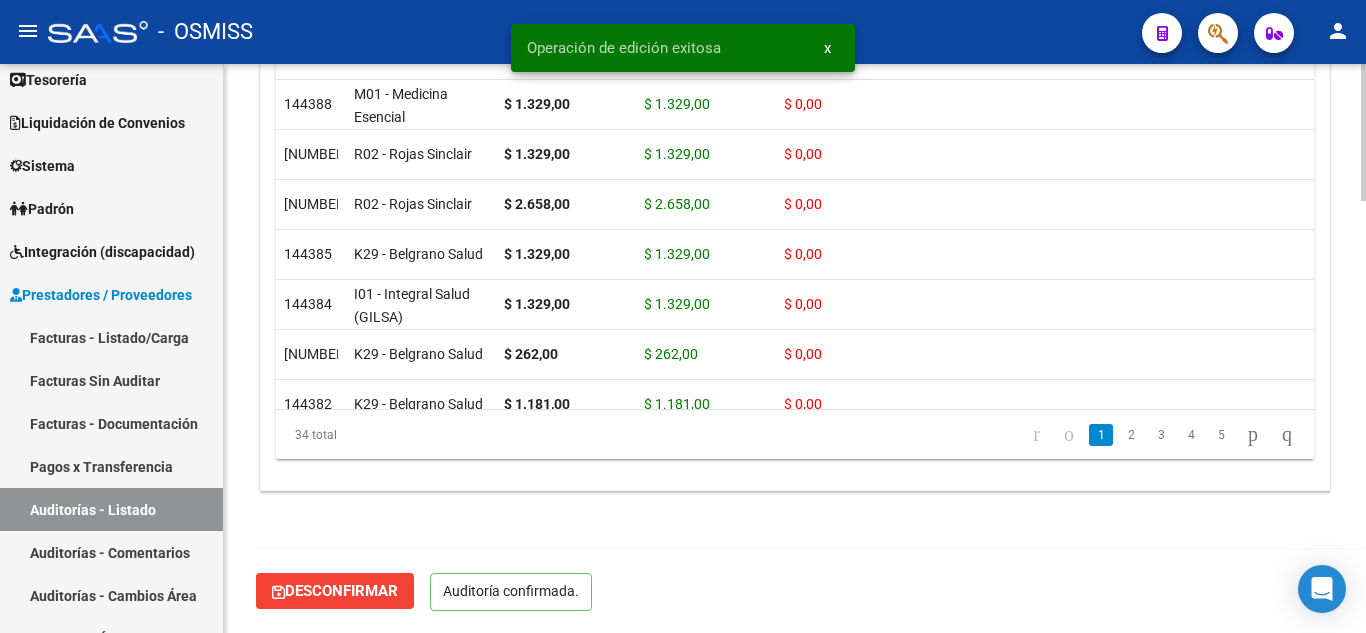 scroll, scrollTop: 1789, scrollLeft: 0, axis: vertical 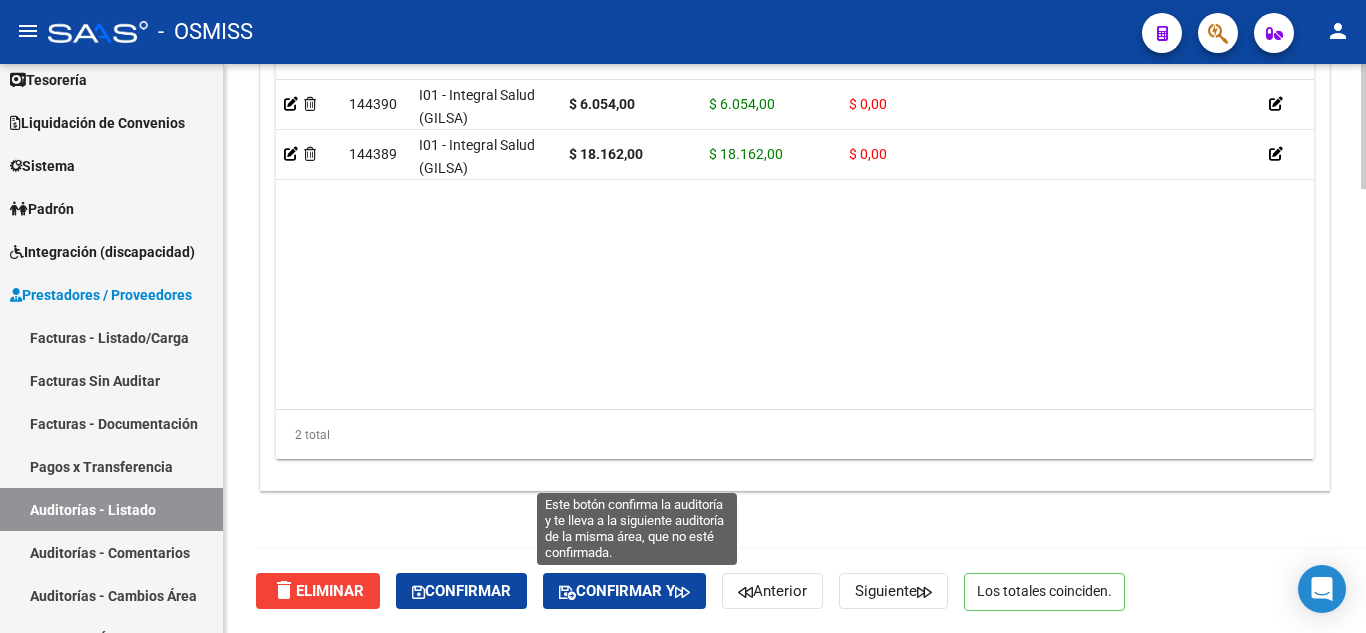 click on "Confirmar y" 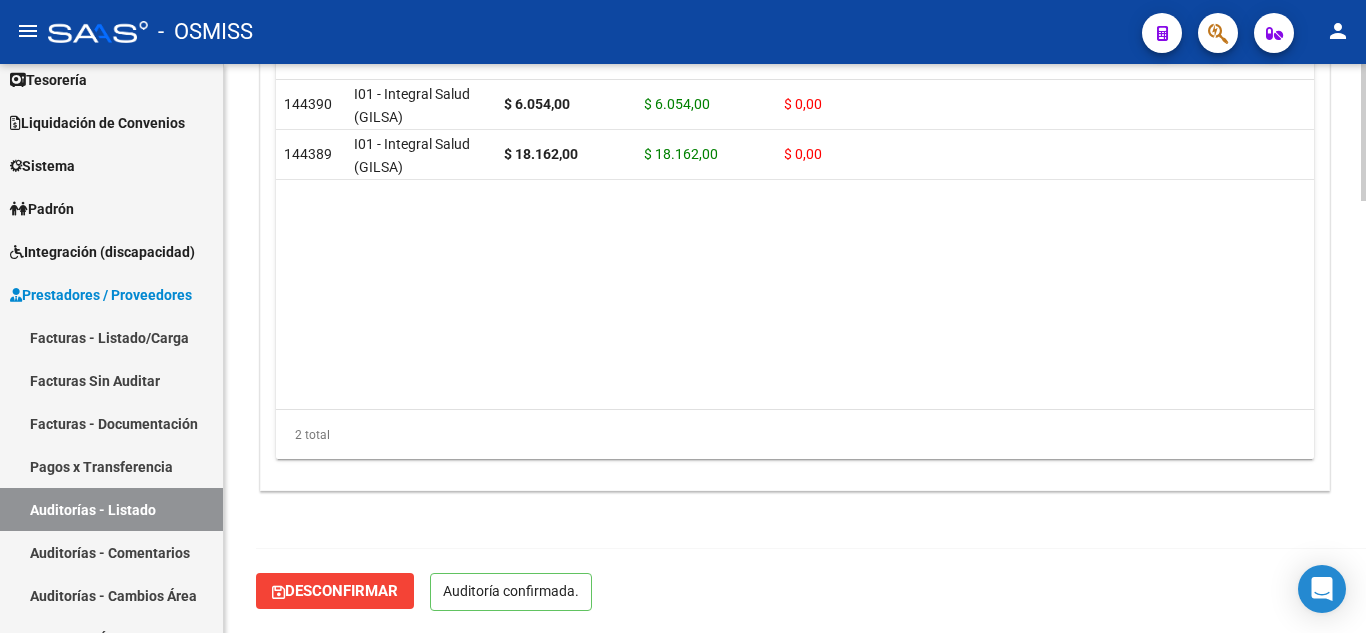 scroll, scrollTop: 1789, scrollLeft: 0, axis: vertical 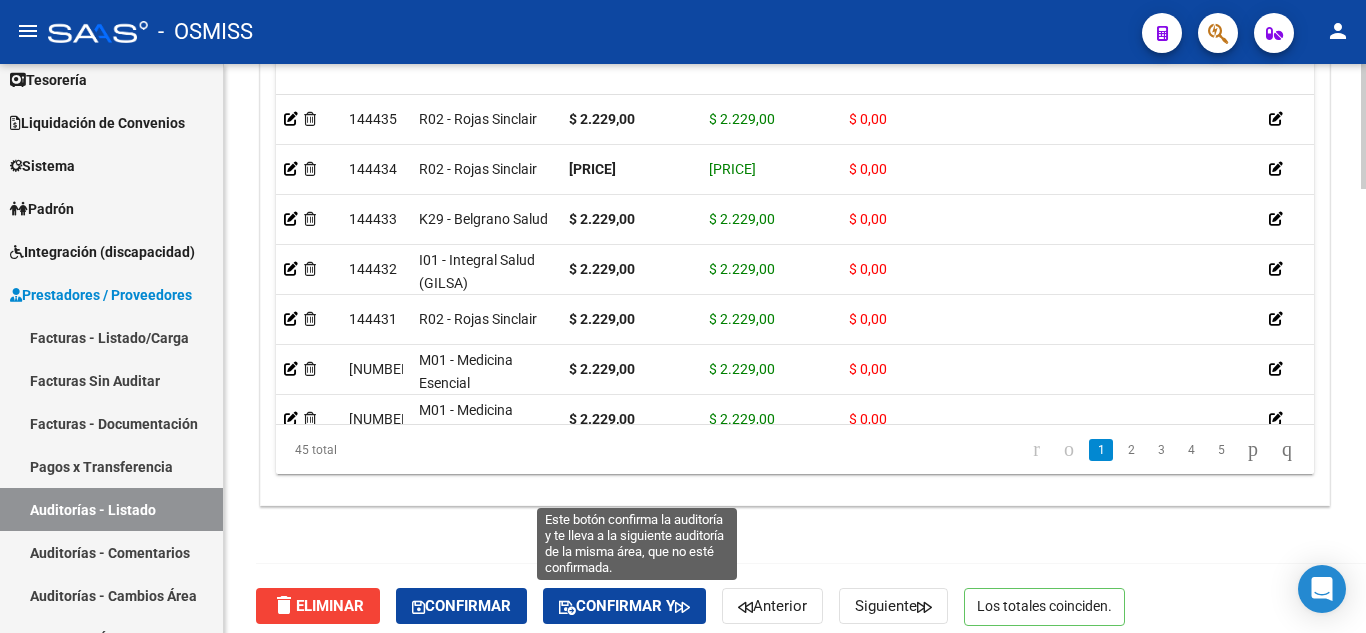 click 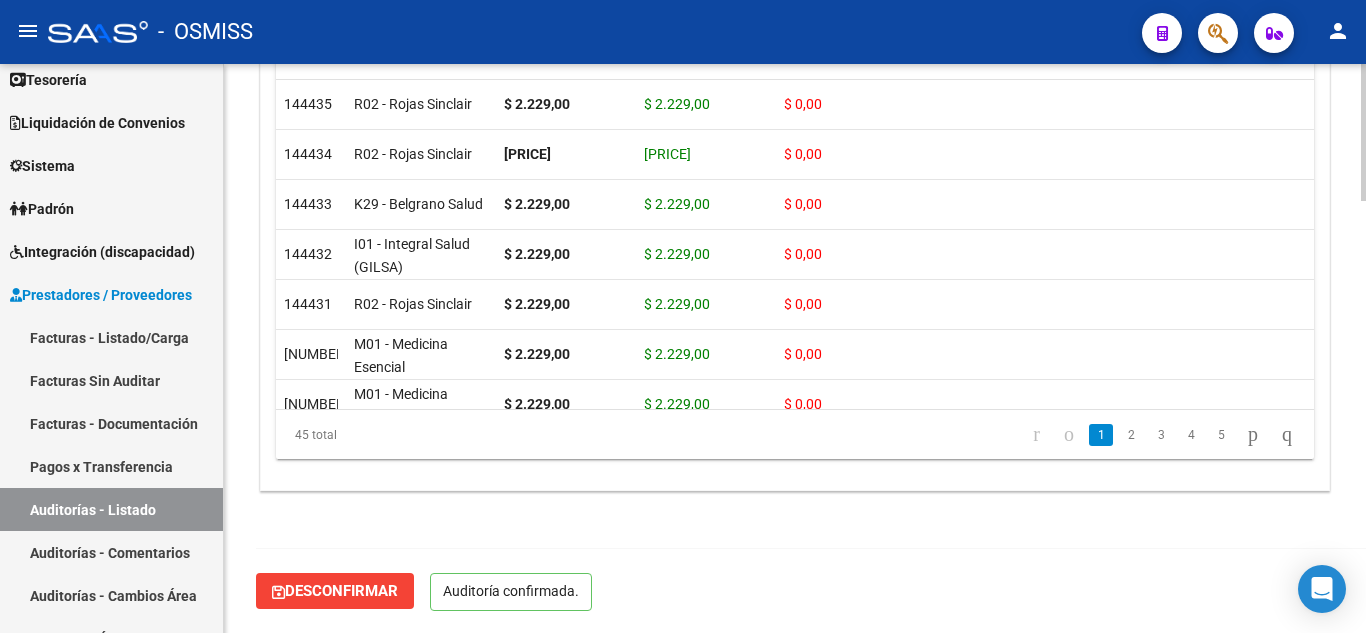 scroll, scrollTop: 1774, scrollLeft: 0, axis: vertical 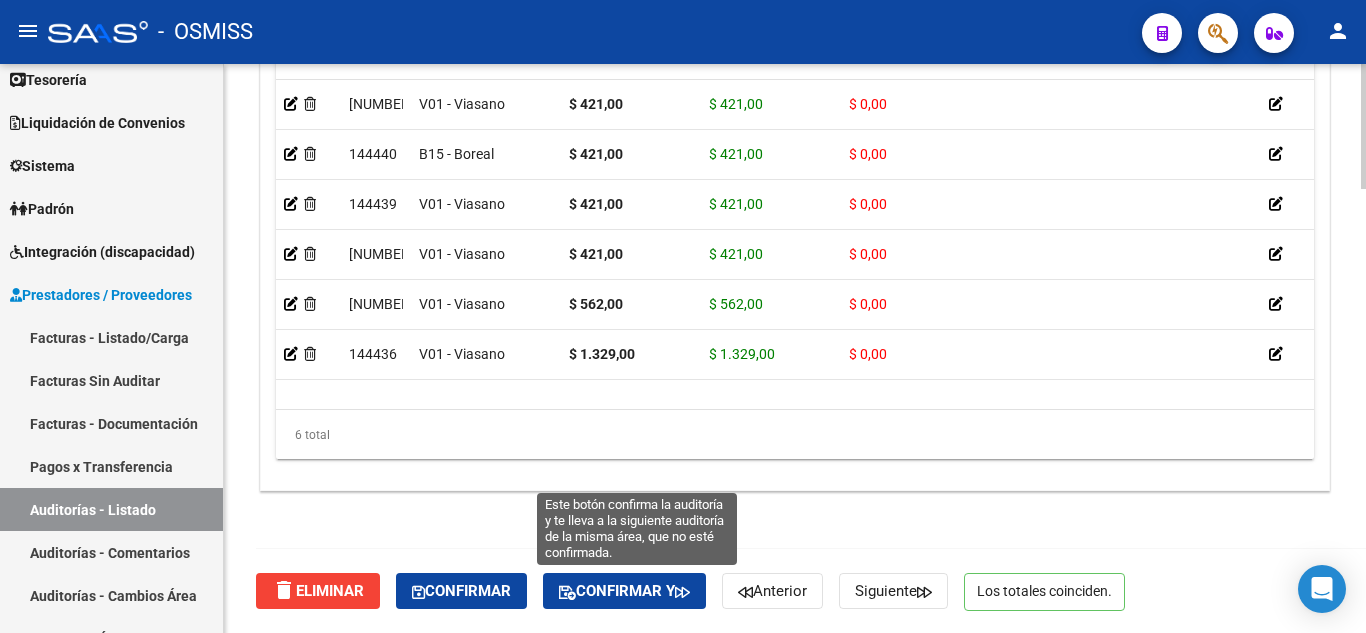 click on "Confirmar y" 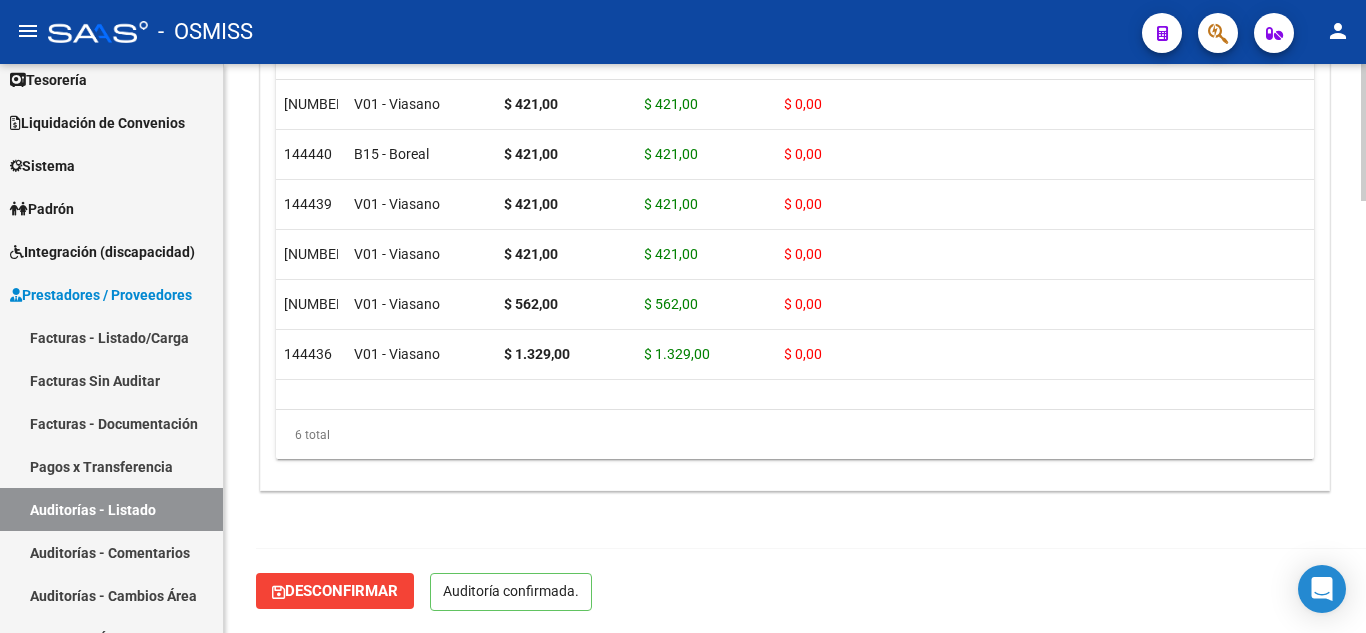 scroll, scrollTop: 1789, scrollLeft: 0, axis: vertical 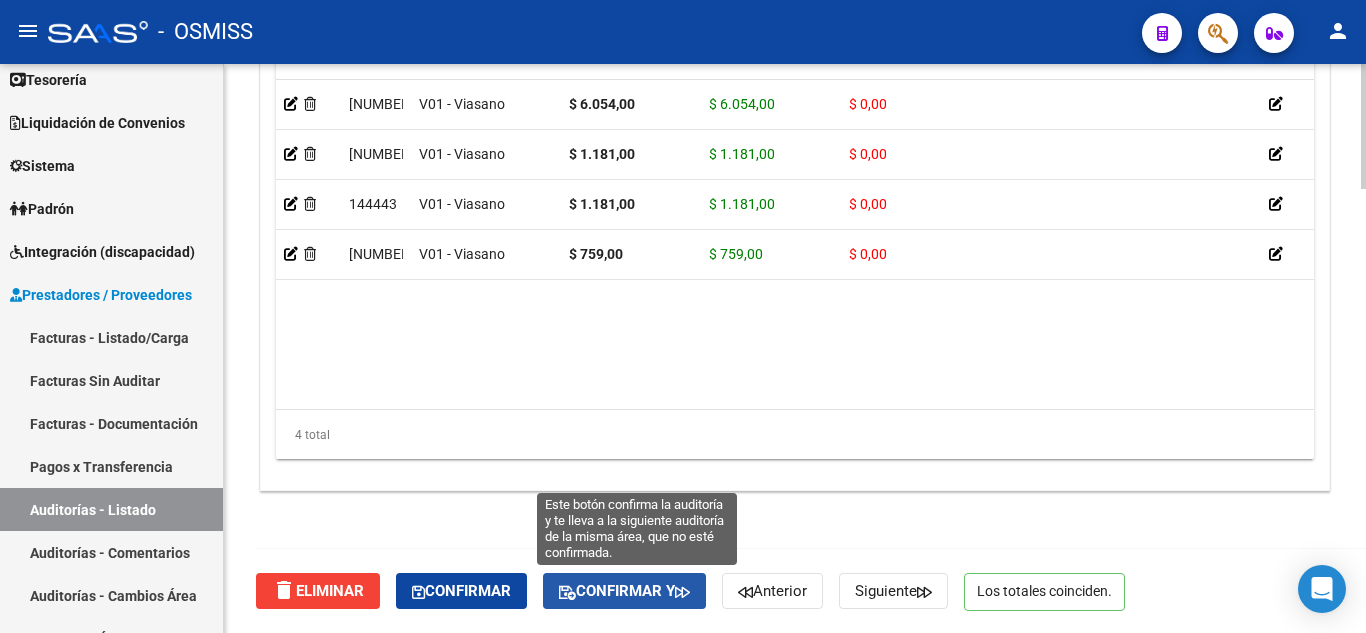 click on "Confirmar y" 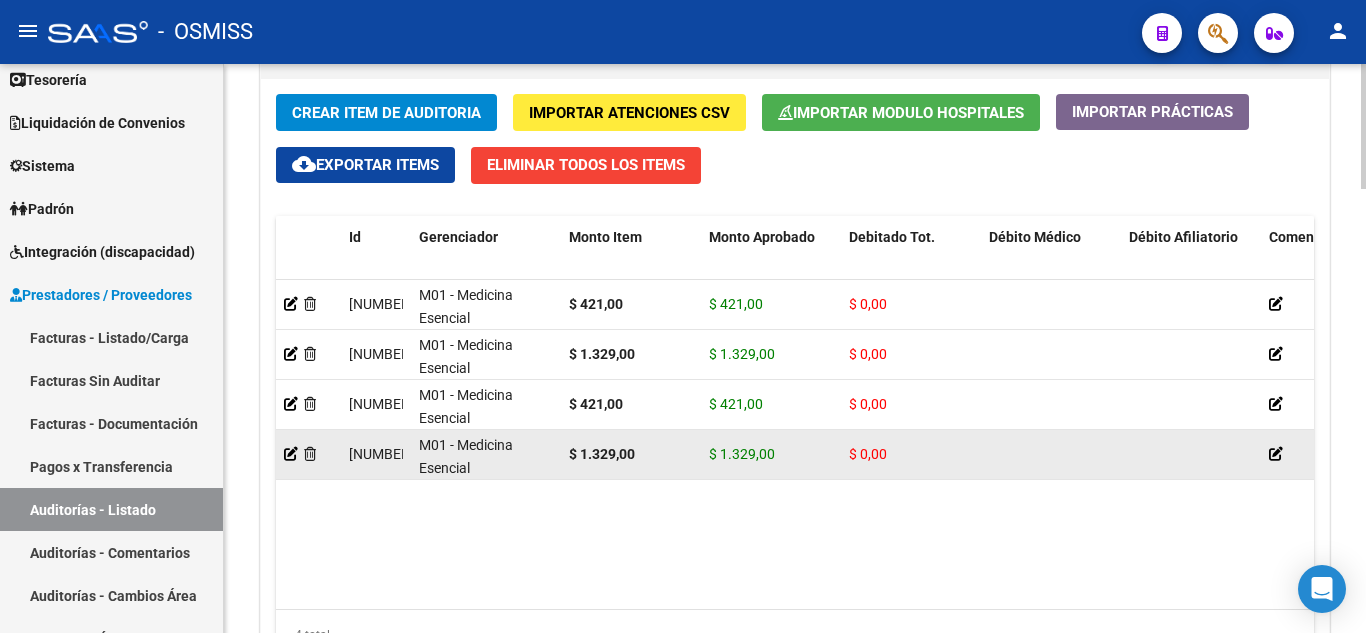 scroll, scrollTop: 2015, scrollLeft: 0, axis: vertical 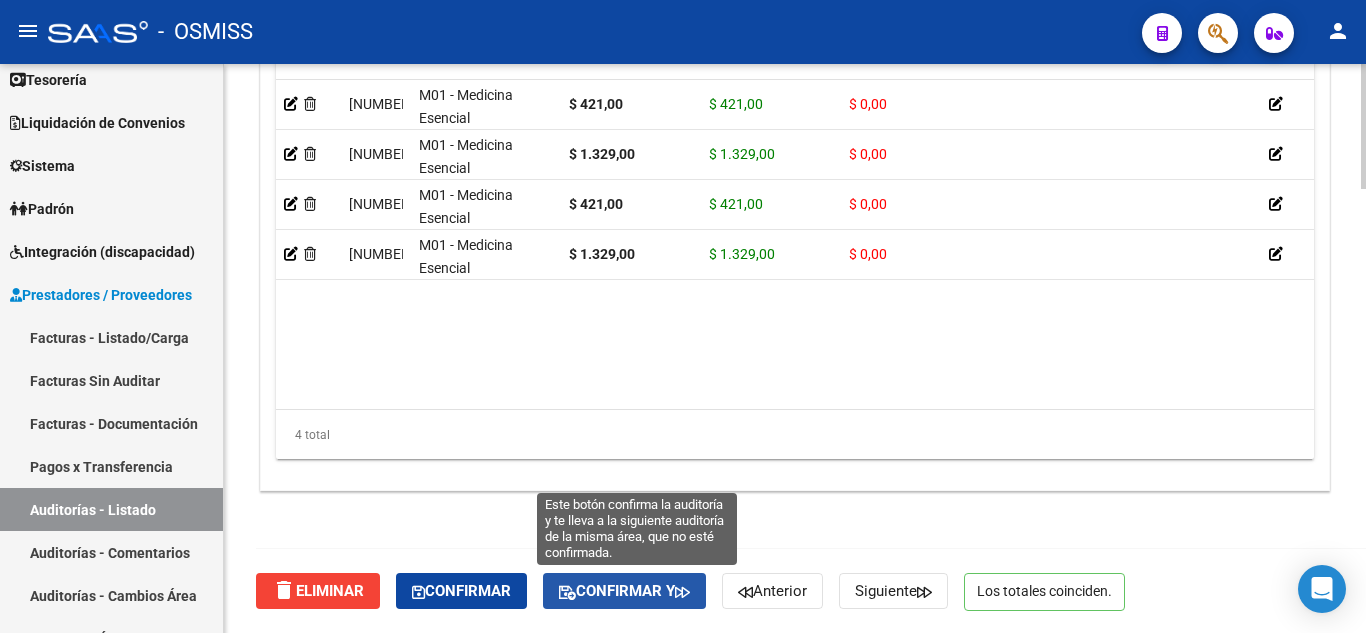 click on "Confirmar y" 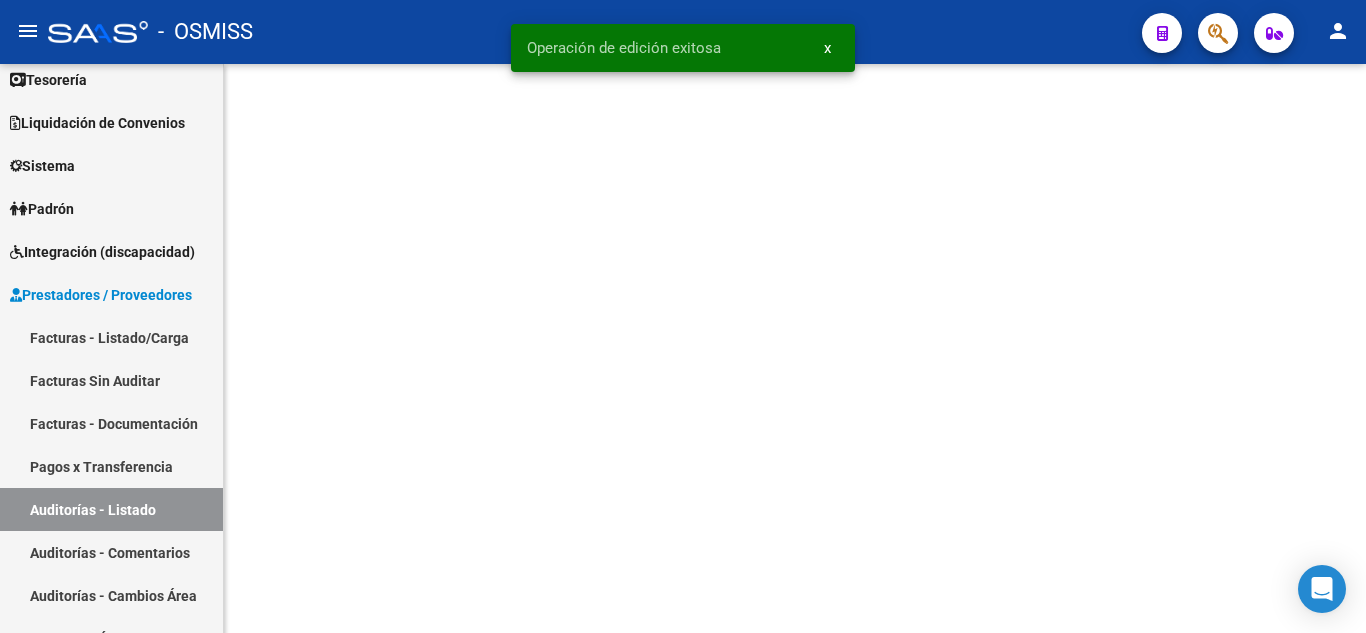 scroll, scrollTop: 0, scrollLeft: 0, axis: both 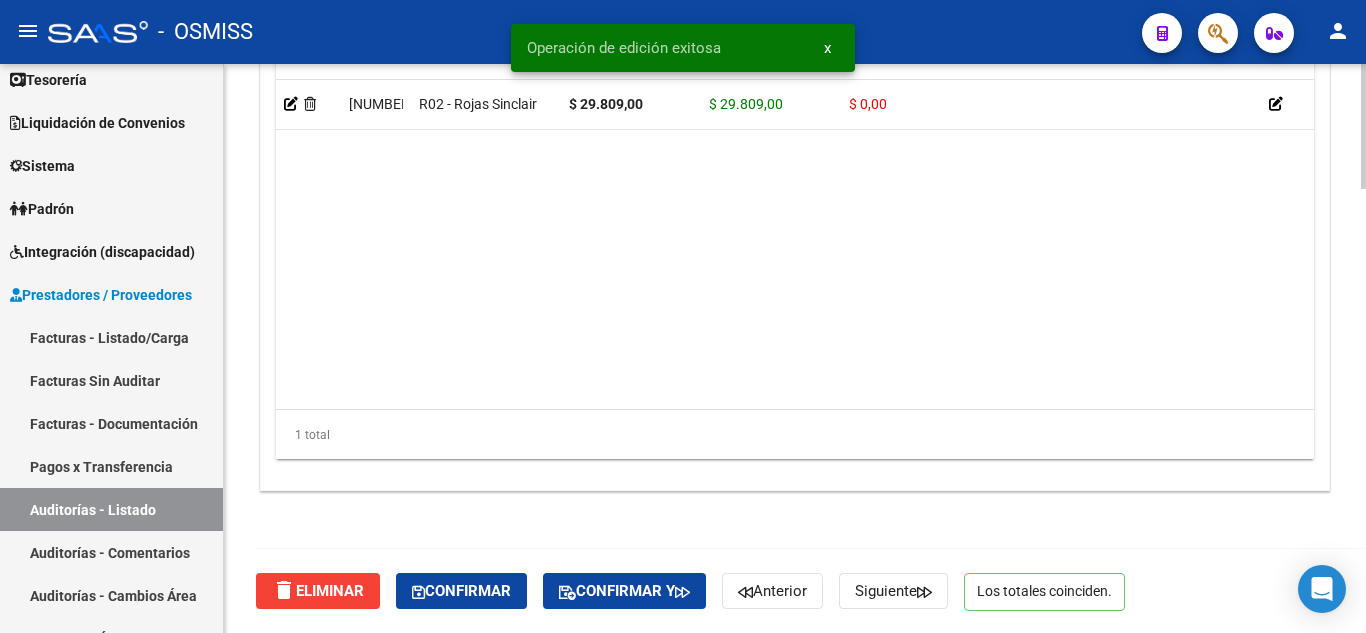 drag, startPoint x: 707, startPoint y: 466, endPoint x: 657, endPoint y: 582, distance: 126.31706 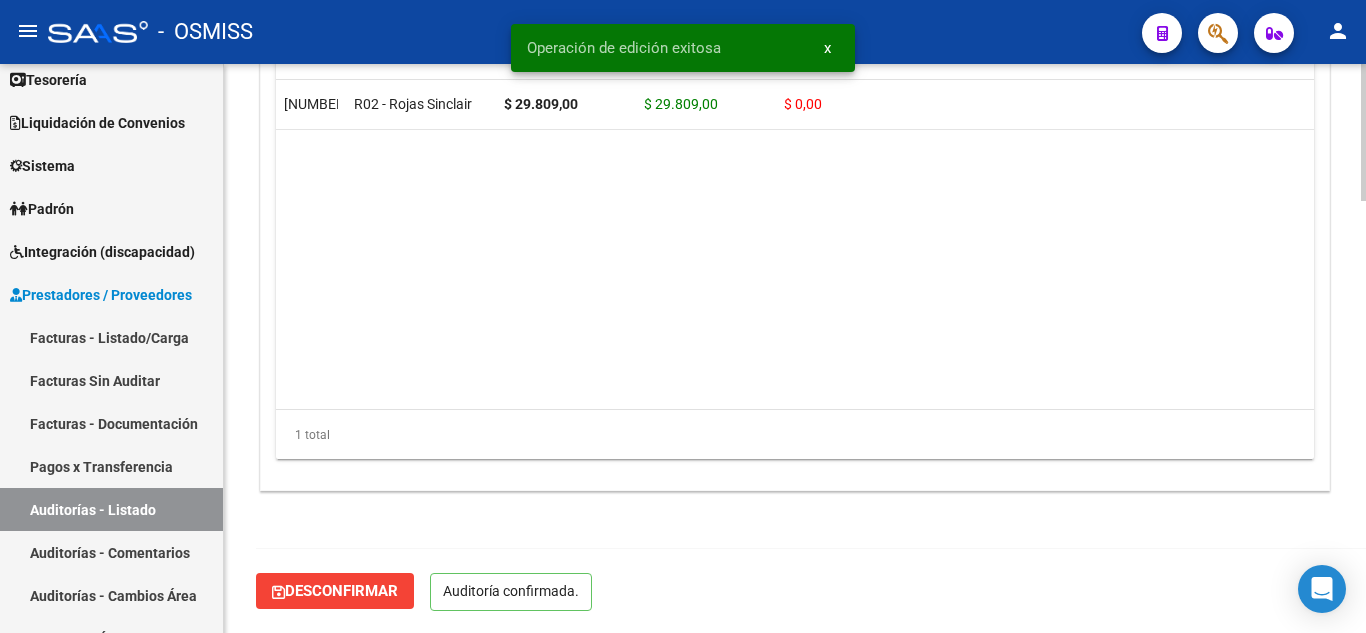 scroll, scrollTop: 1789, scrollLeft: 0, axis: vertical 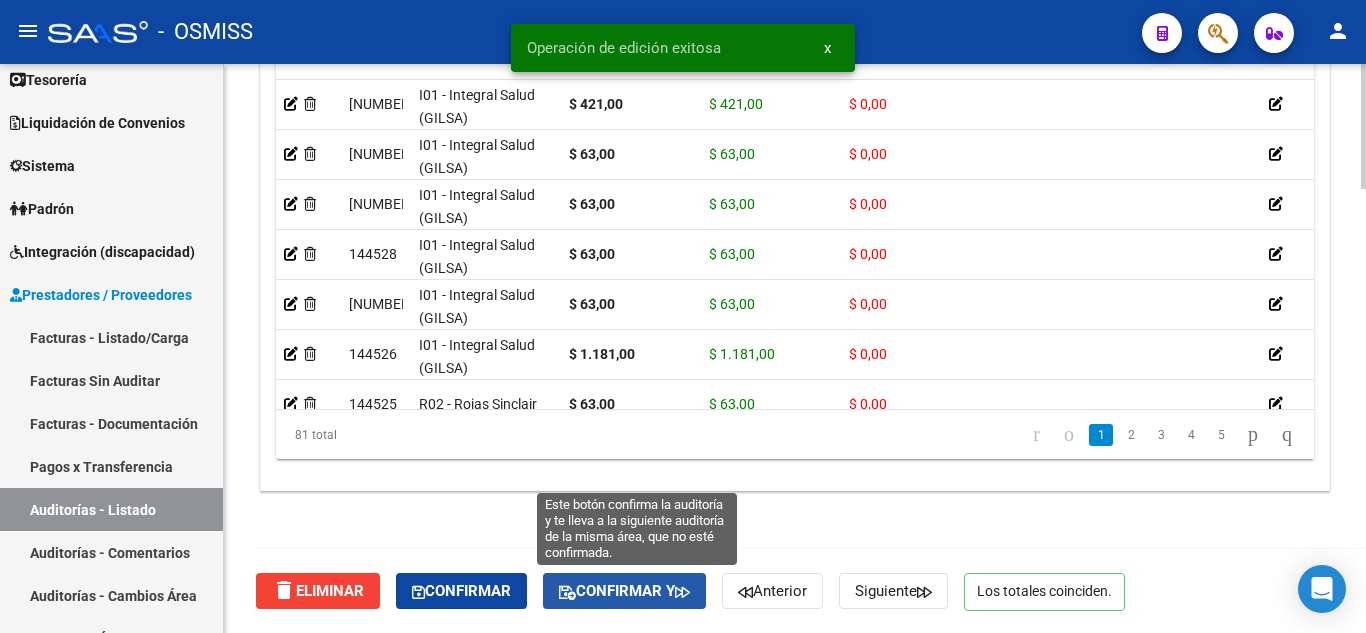 click on "Confirmar y" 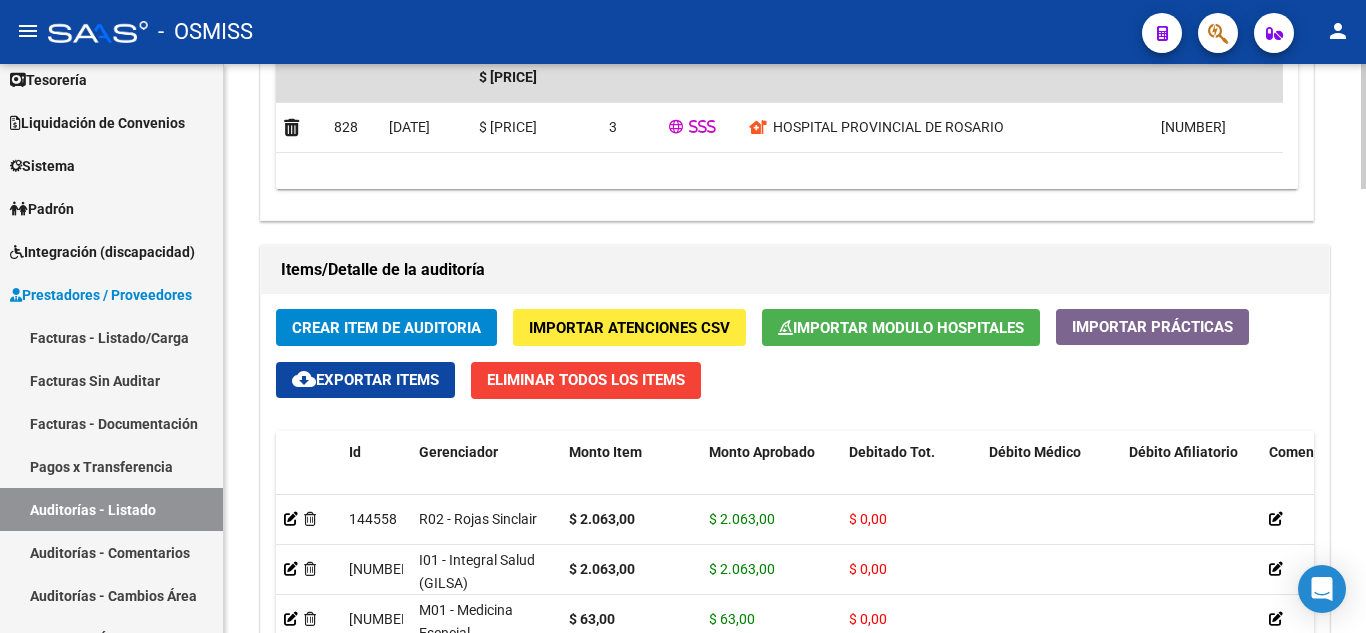 scroll, scrollTop: 2015, scrollLeft: 0, axis: vertical 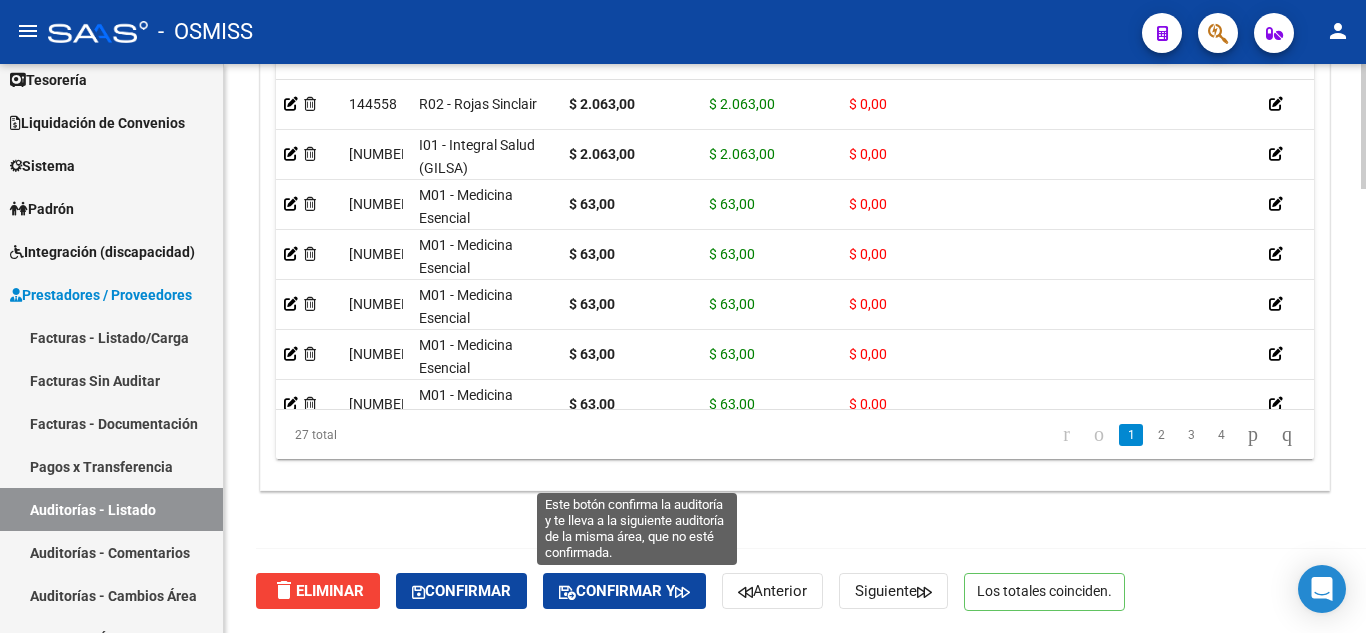 click on "Confirmar y" 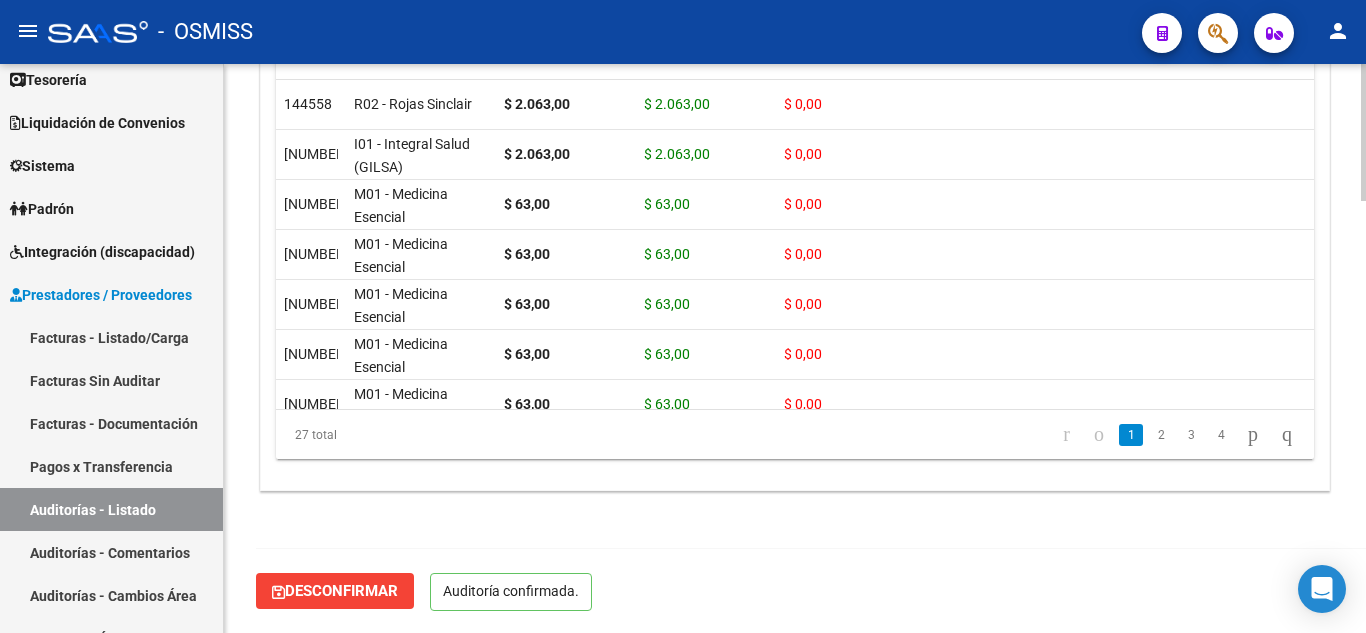 scroll, scrollTop: 1789, scrollLeft: 0, axis: vertical 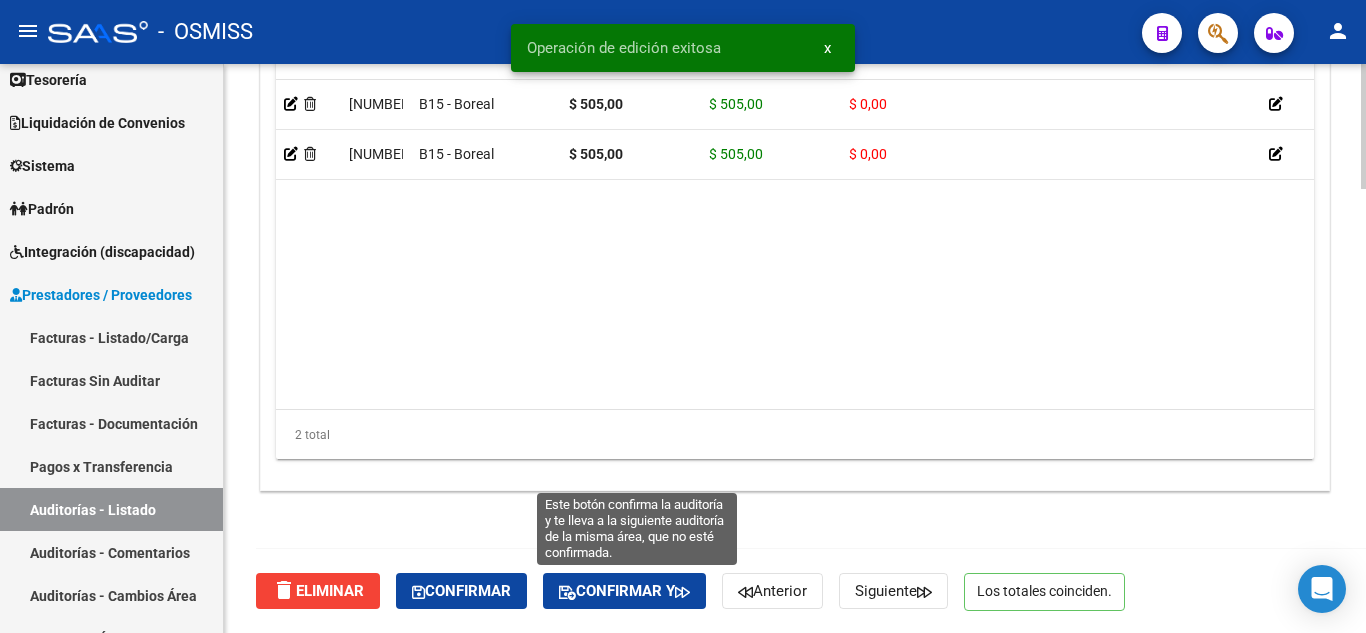 click on "Confirmar y" 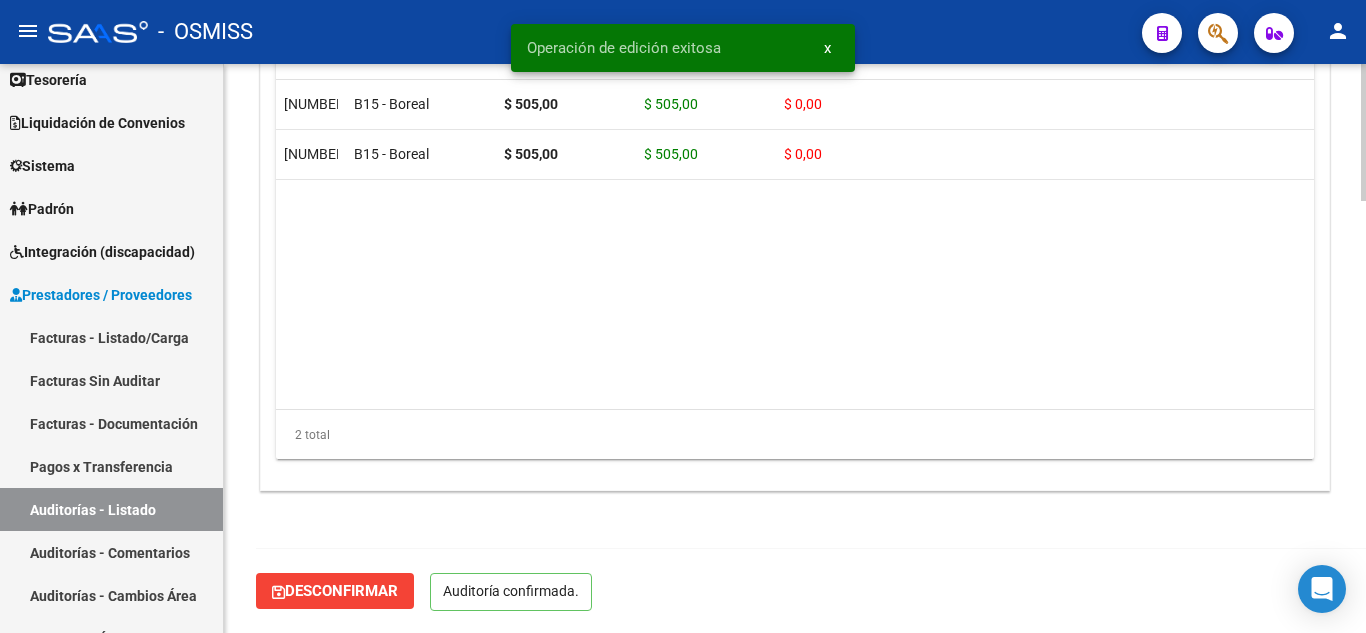 scroll, scrollTop: 1789, scrollLeft: 0, axis: vertical 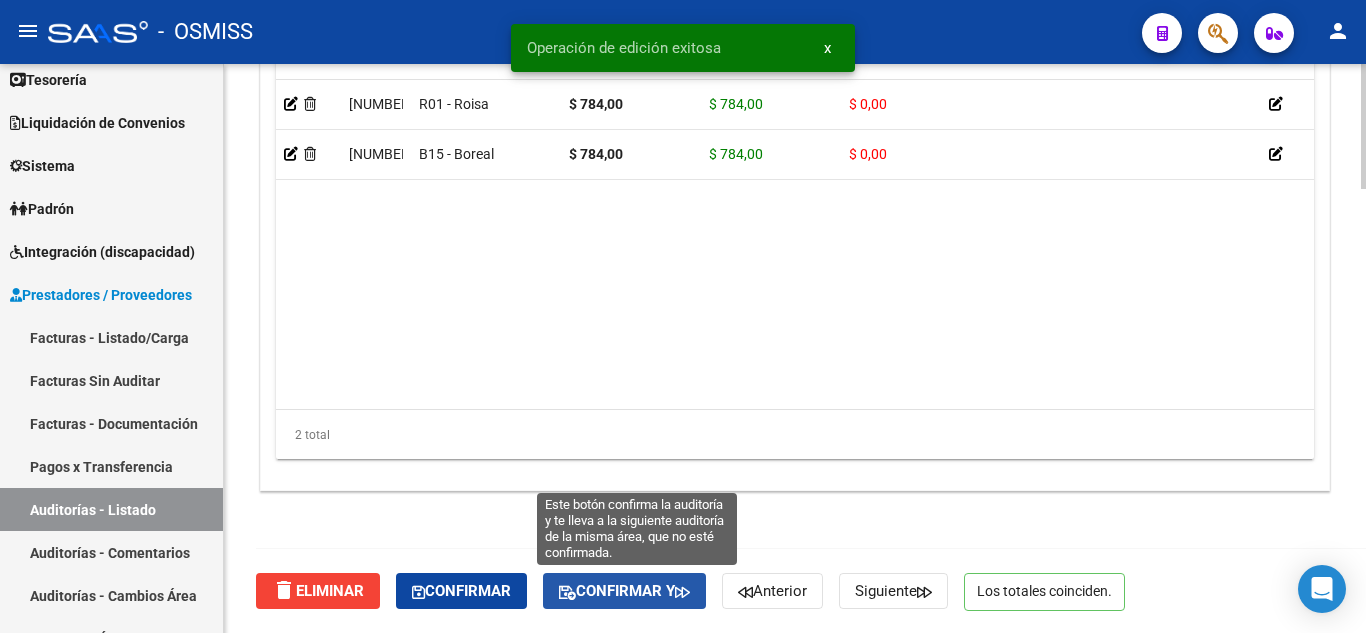 click on "Confirmar y" 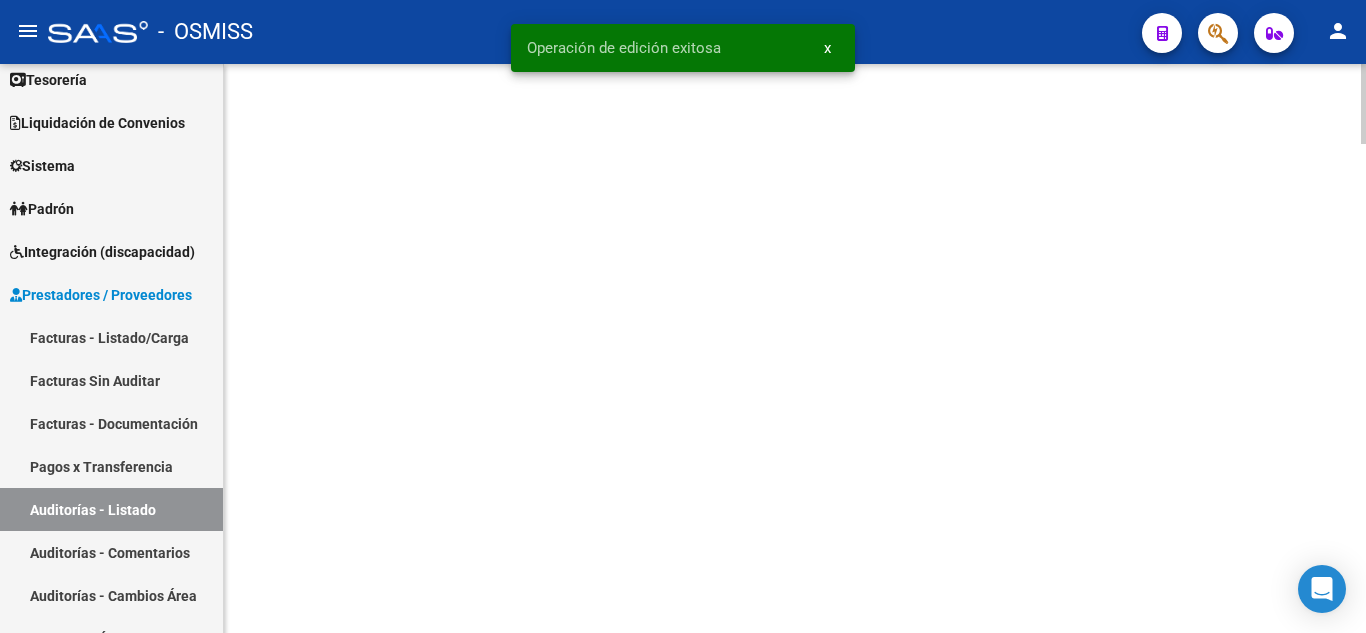 scroll, scrollTop: 0, scrollLeft: 0, axis: both 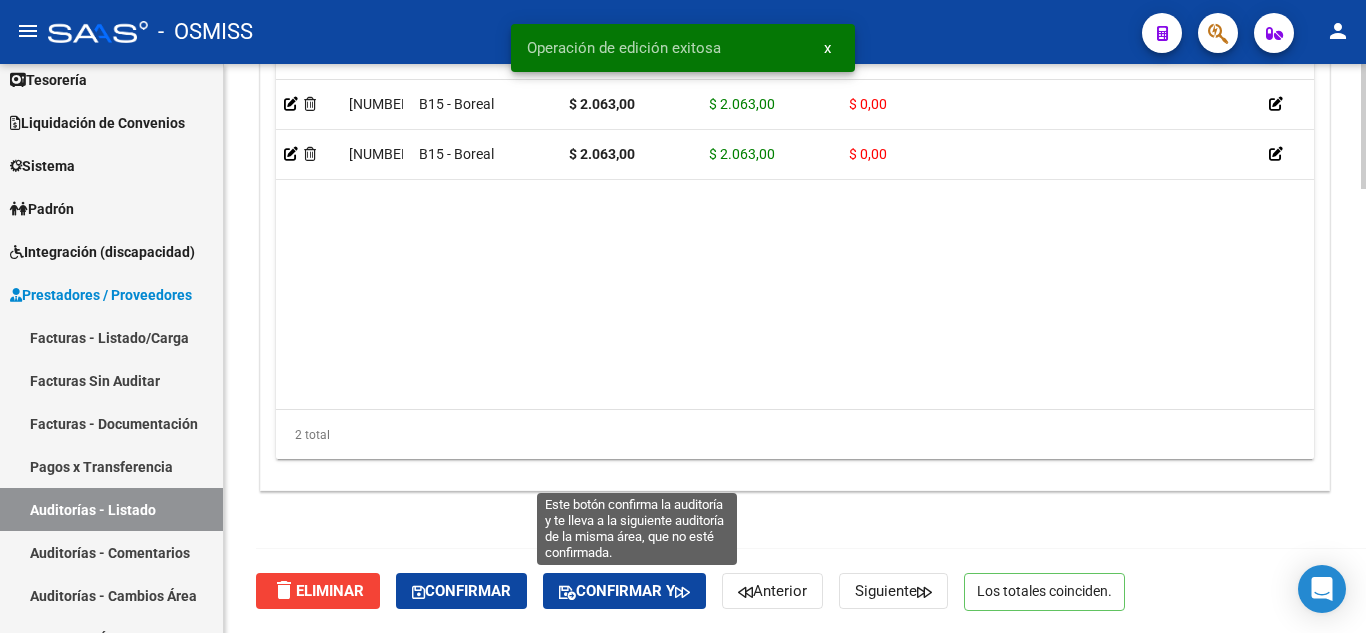 click on "Confirmar y" 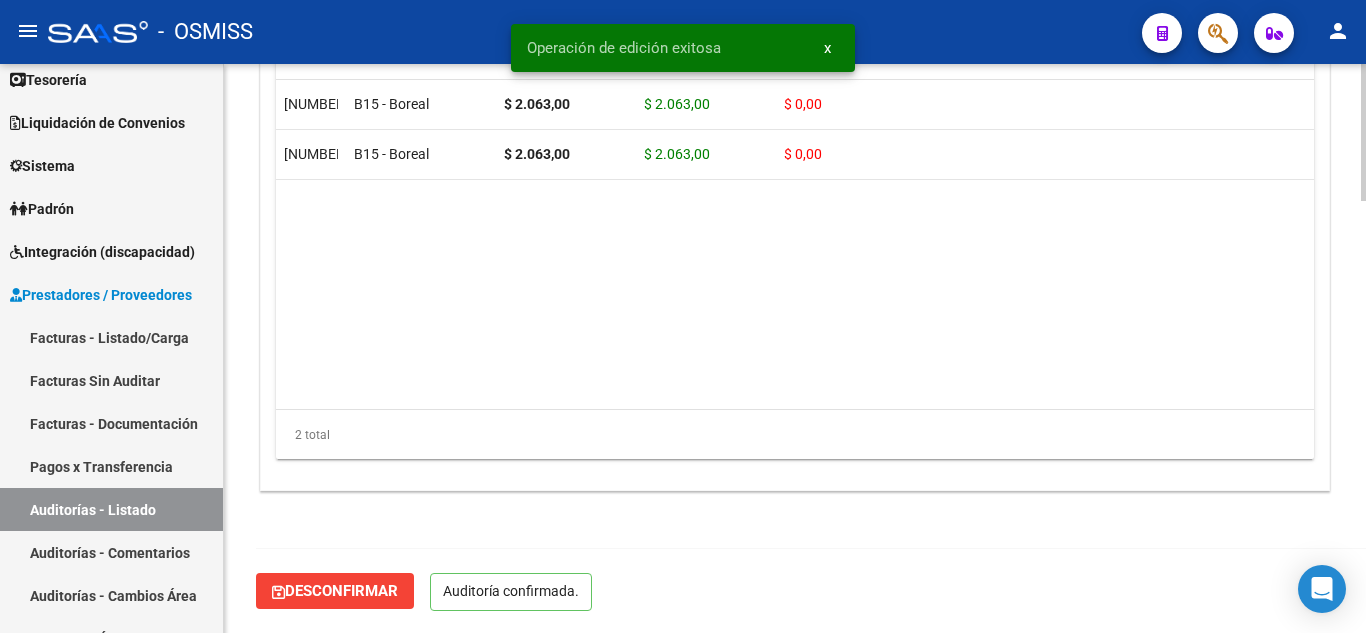 scroll, scrollTop: 1789, scrollLeft: 0, axis: vertical 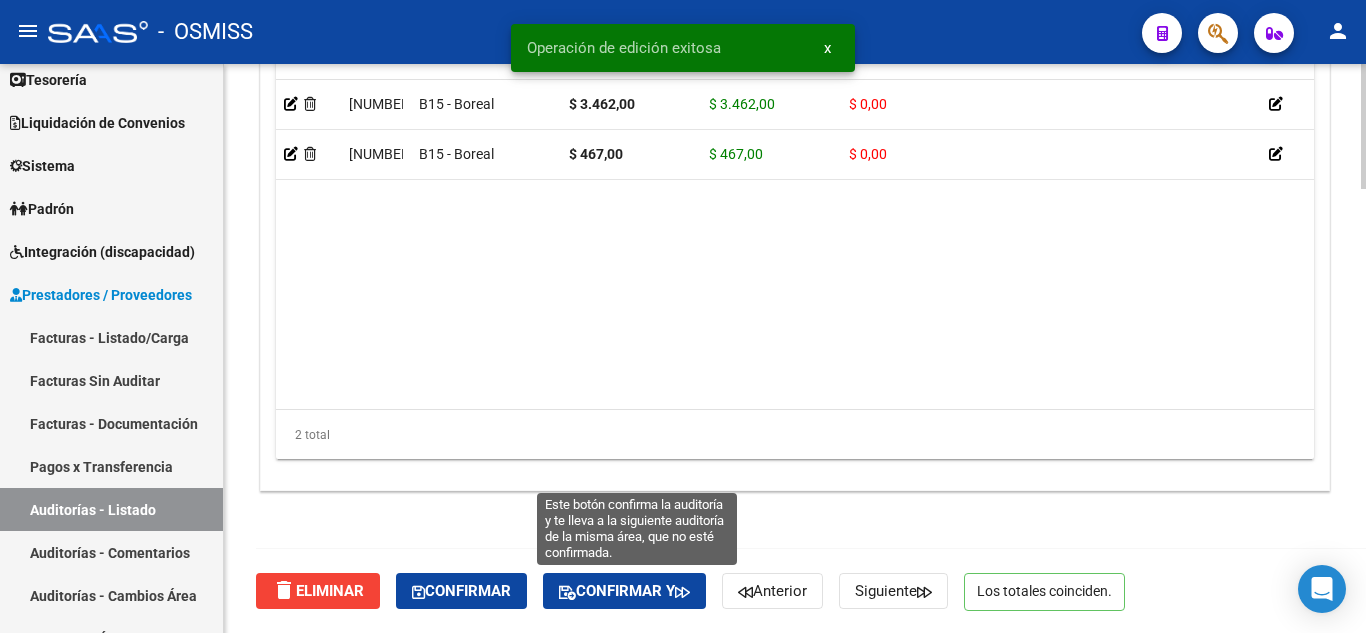 click on "Confirmar y" 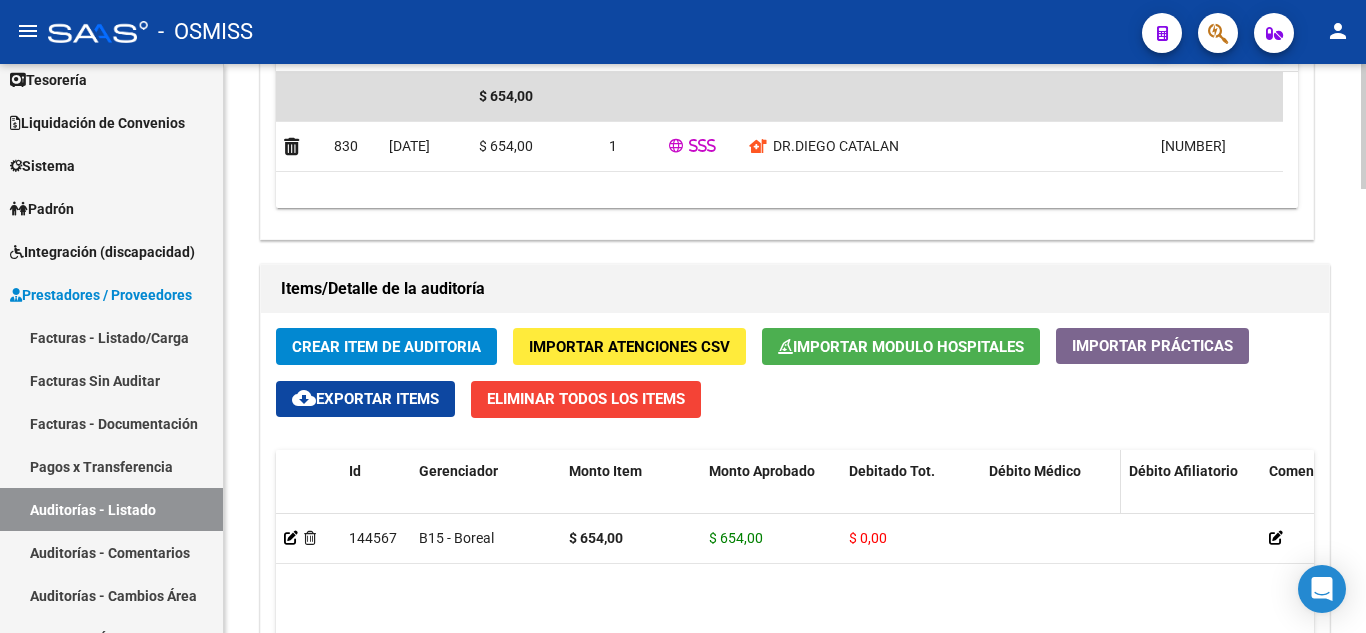 scroll, scrollTop: 2015, scrollLeft: 0, axis: vertical 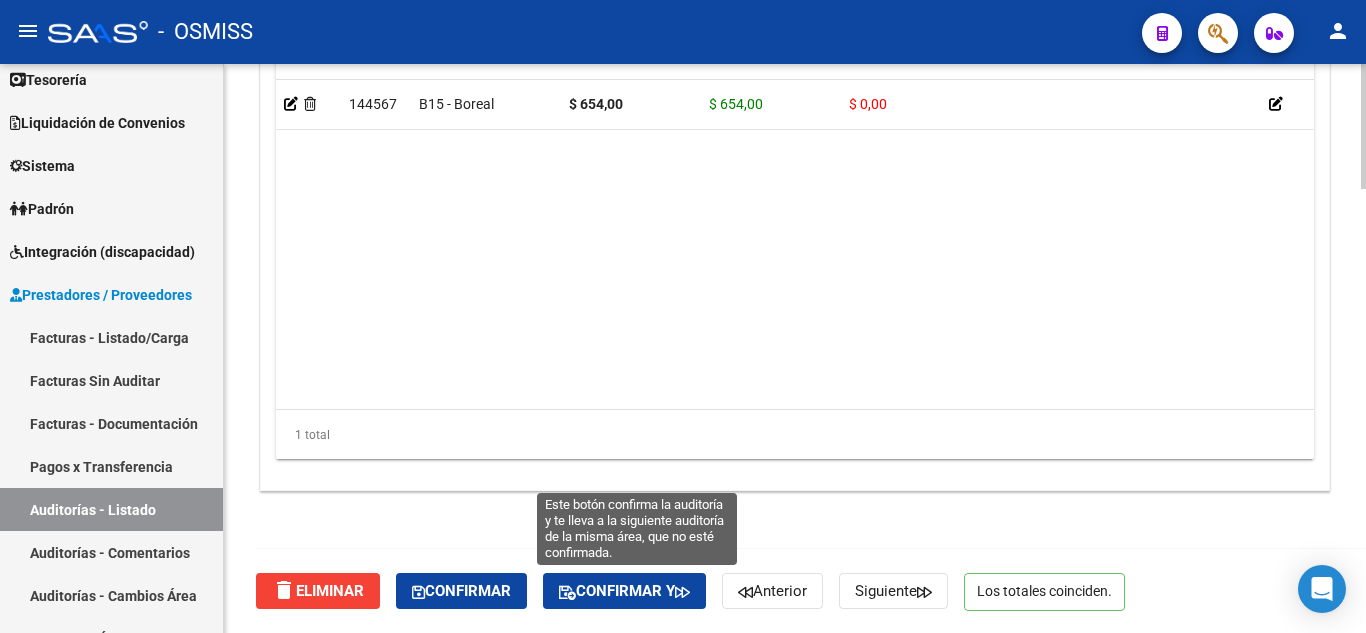 click on "Confirmar y" 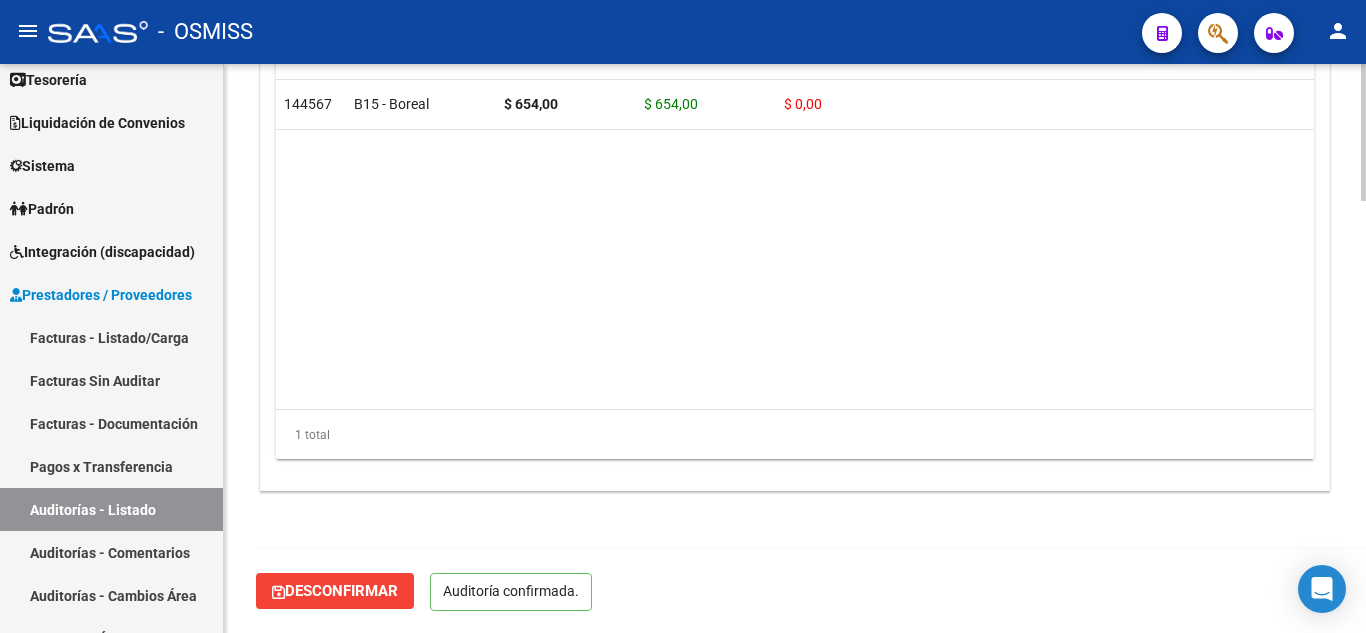 scroll, scrollTop: 1789, scrollLeft: 0, axis: vertical 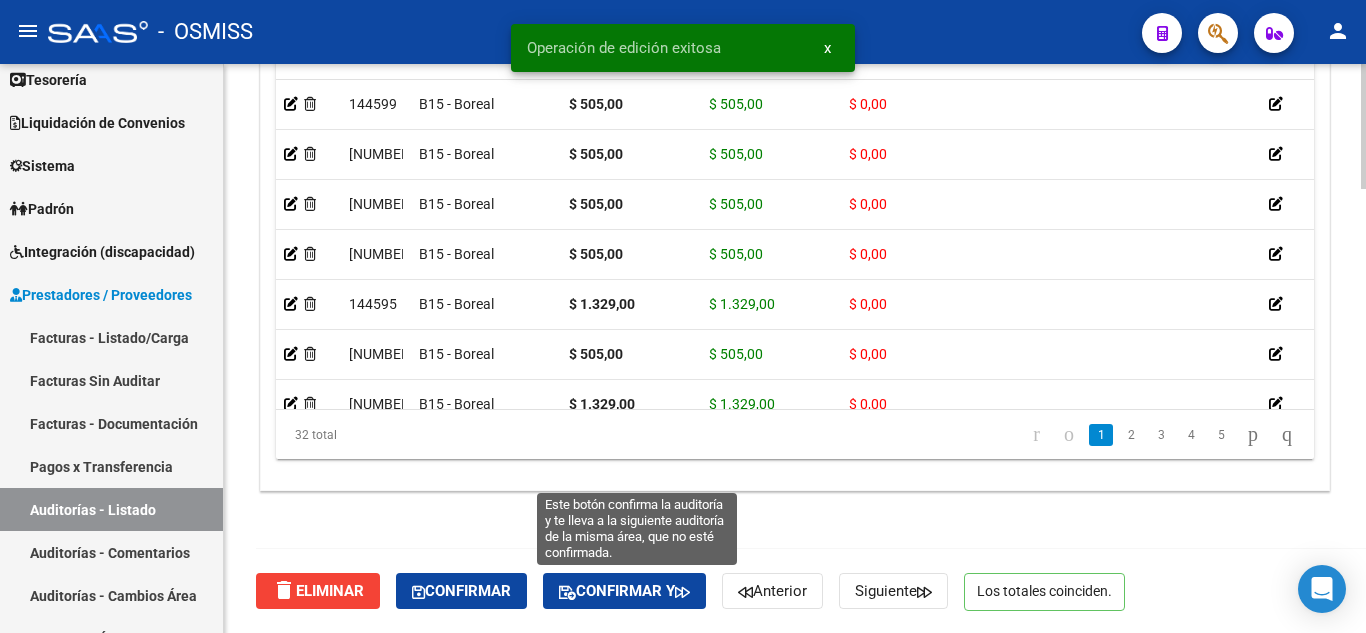 click on "Confirmar y" 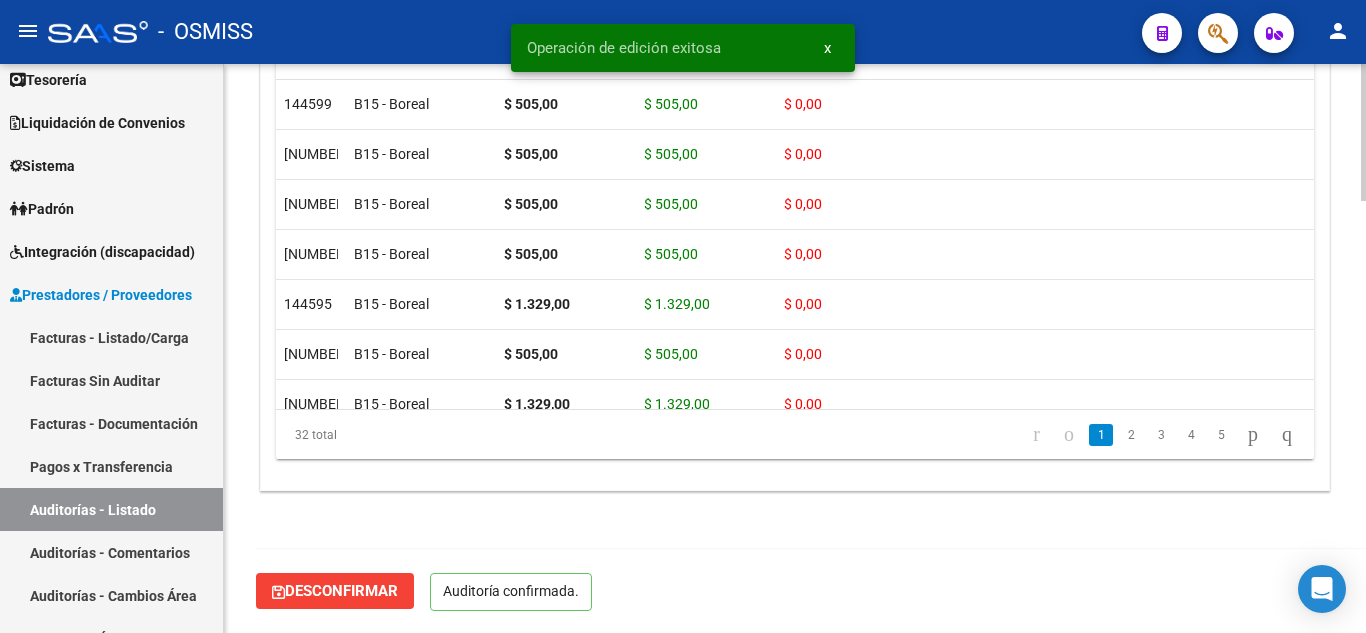 scroll, scrollTop: 1789, scrollLeft: 0, axis: vertical 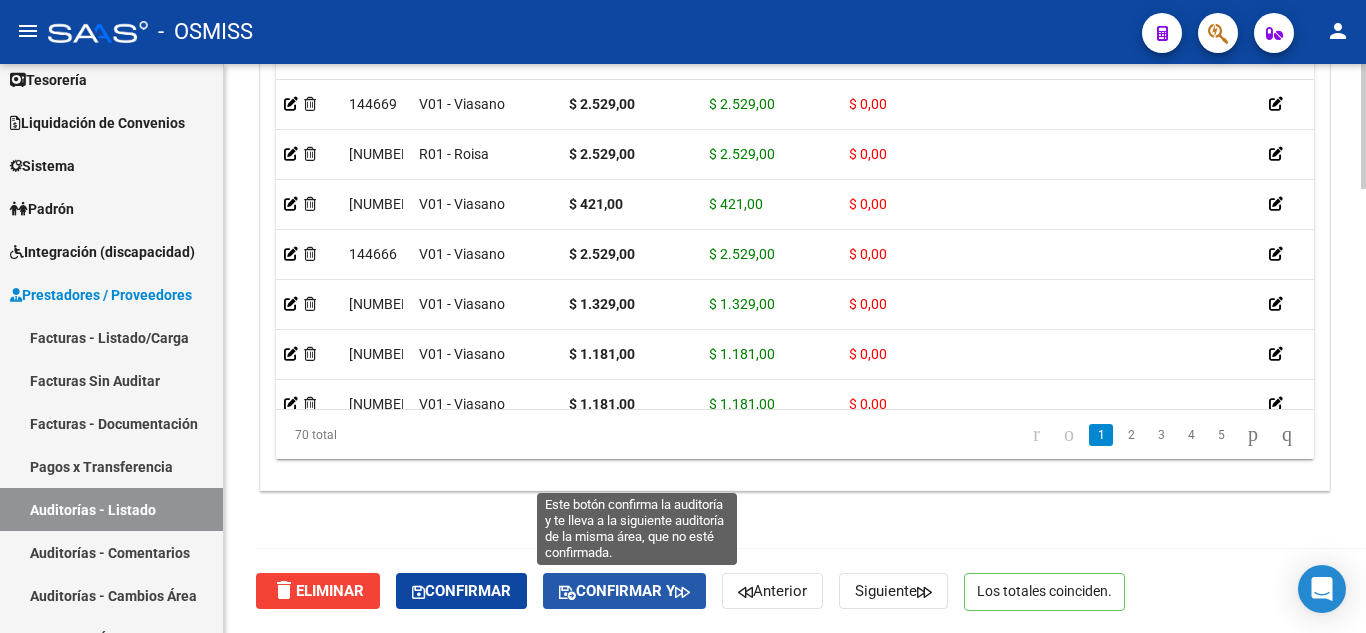 click on "Confirmar y" 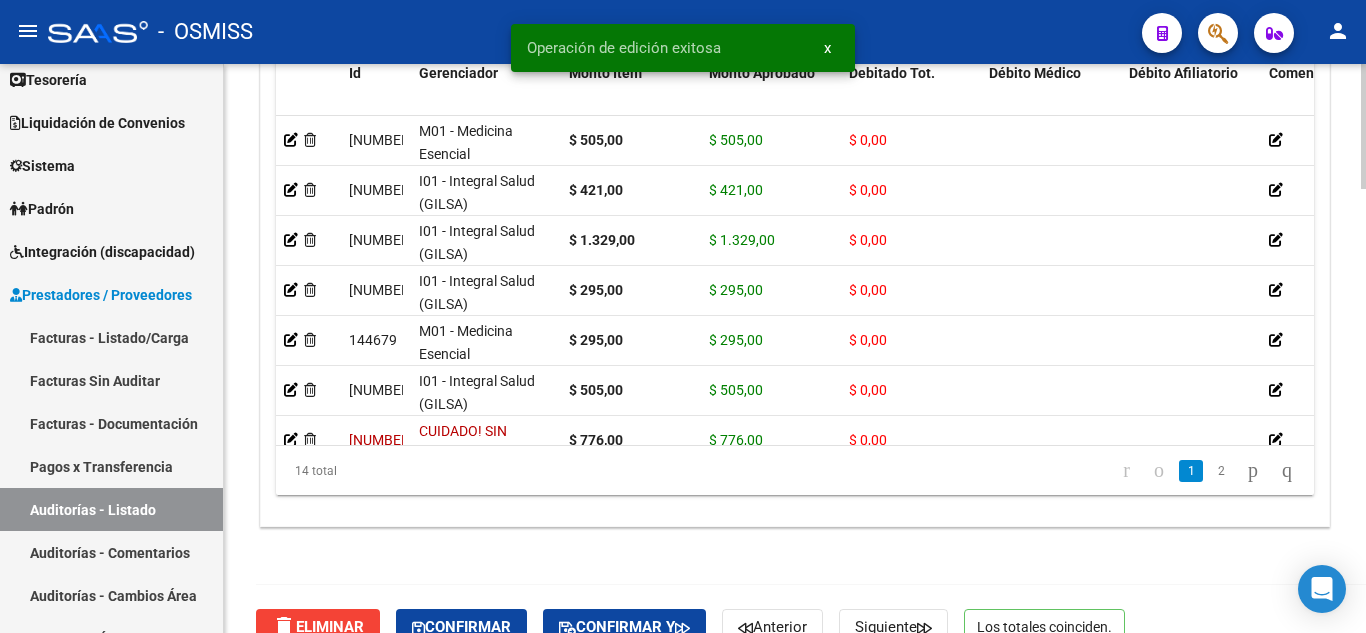scroll, scrollTop: 2000, scrollLeft: 0, axis: vertical 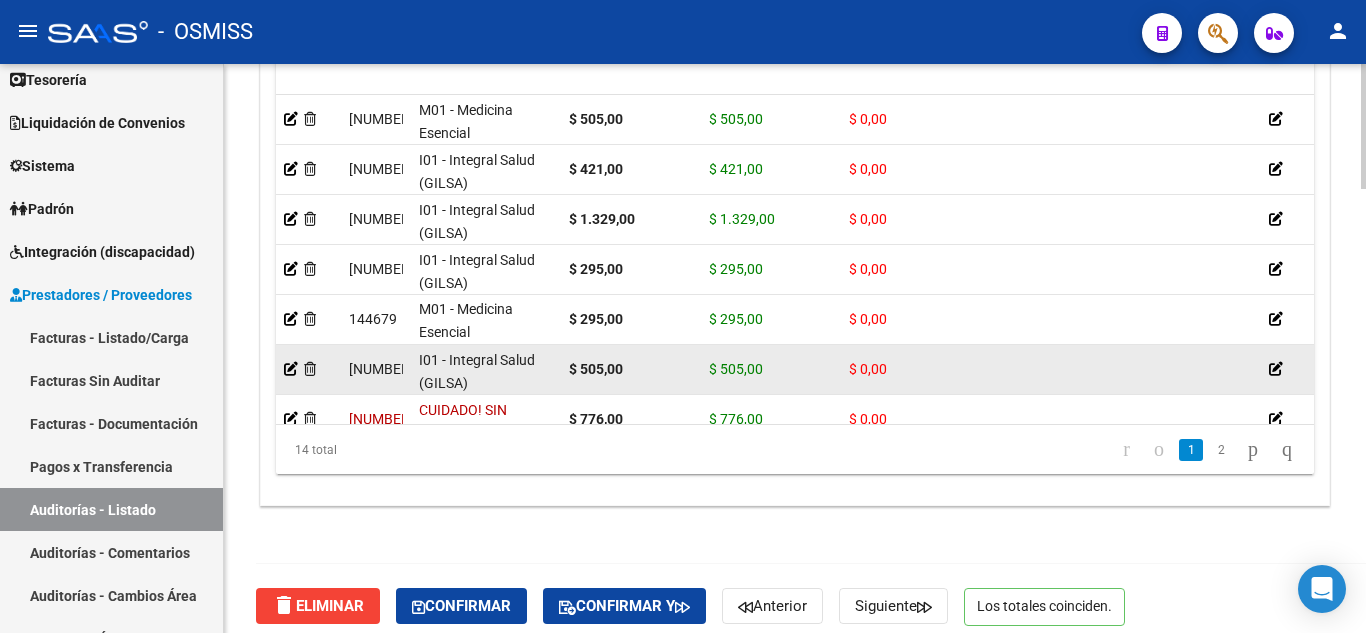 click on "I01 - Integral Salud (GILSA)" 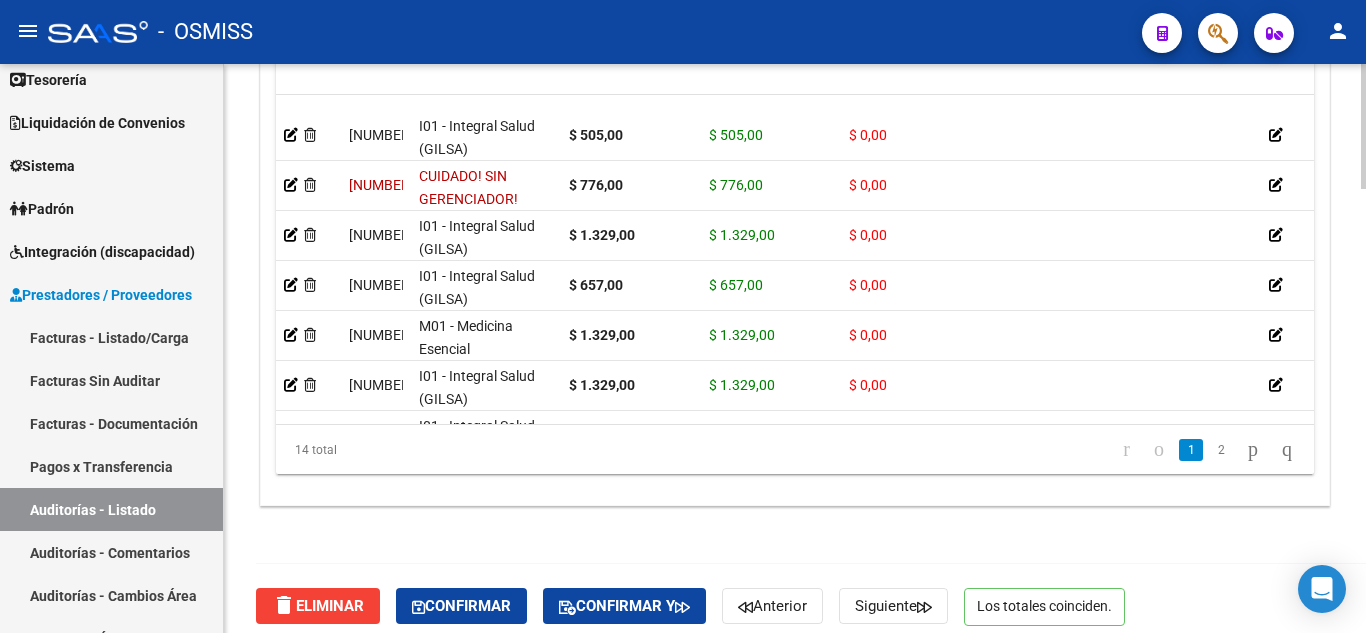 scroll, scrollTop: 220, scrollLeft: 0, axis: vertical 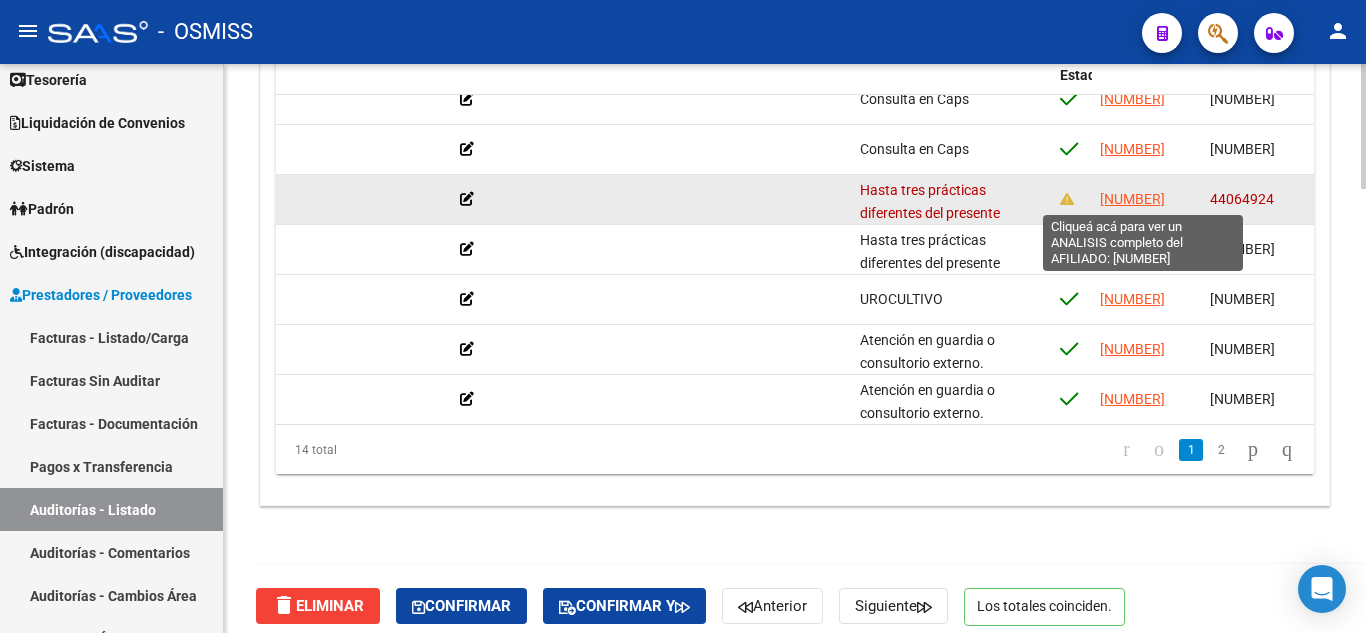 click on "27440649241" 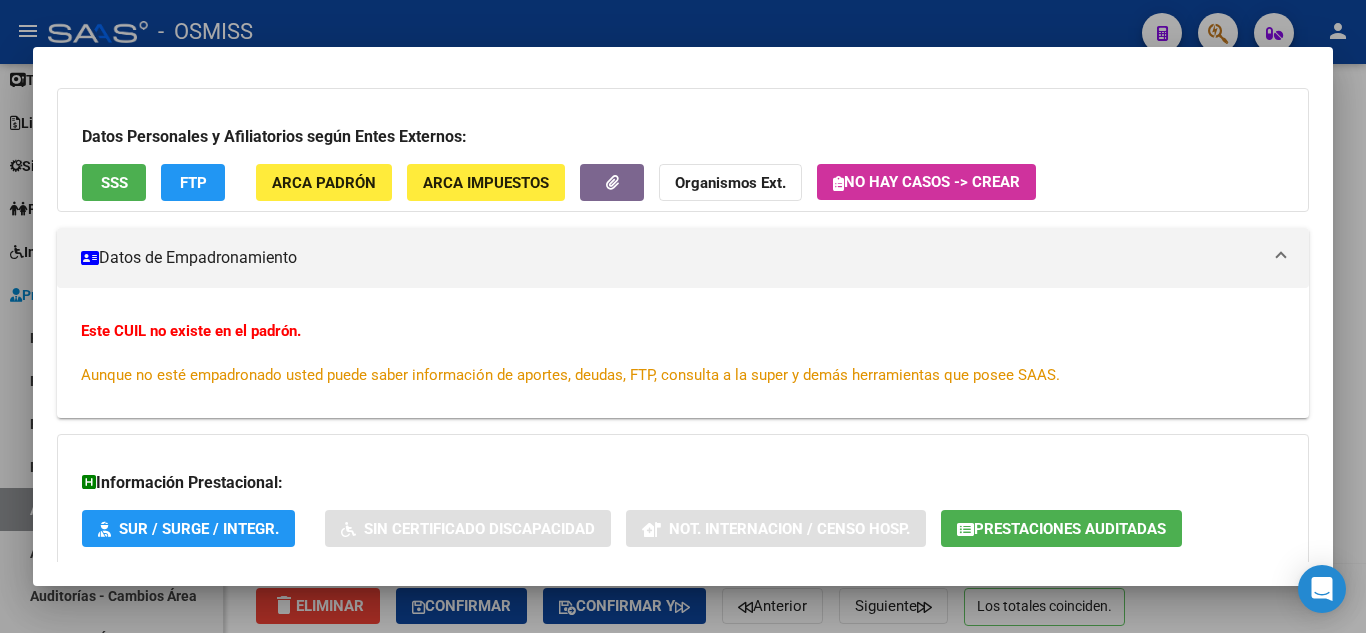 scroll, scrollTop: 239, scrollLeft: 0, axis: vertical 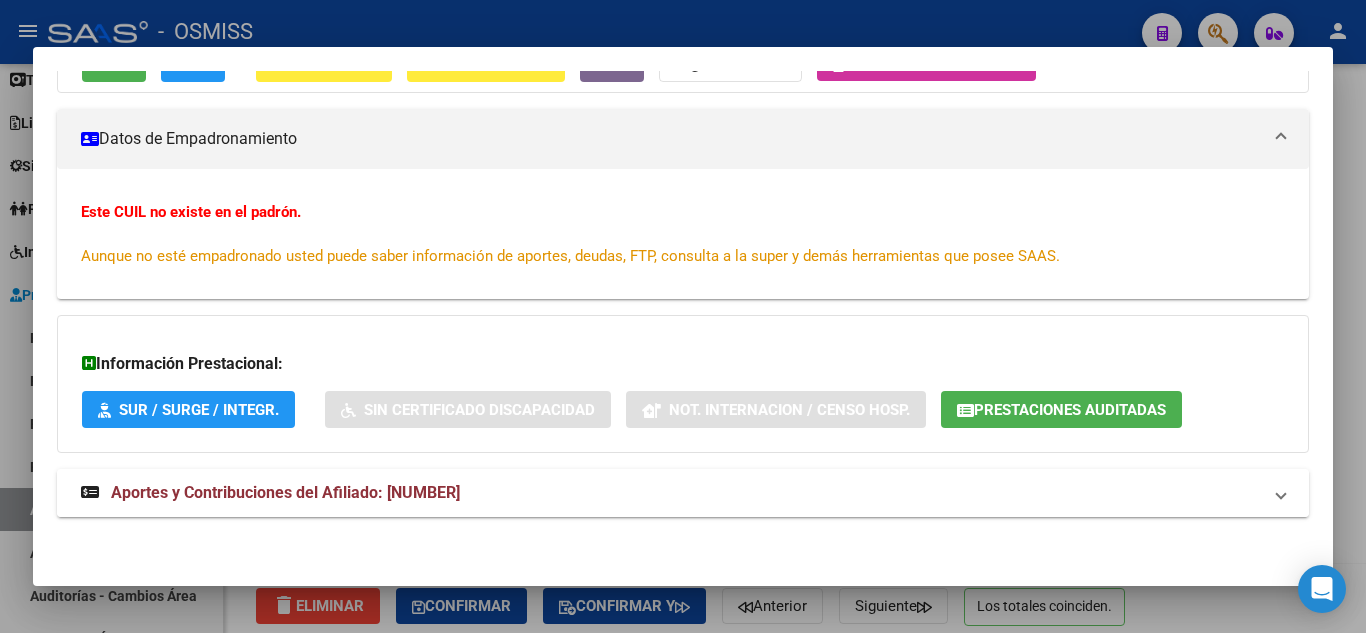 click on "Aportes y Contribuciones del Afiliado: 27440649241" at bounding box center [671, 493] 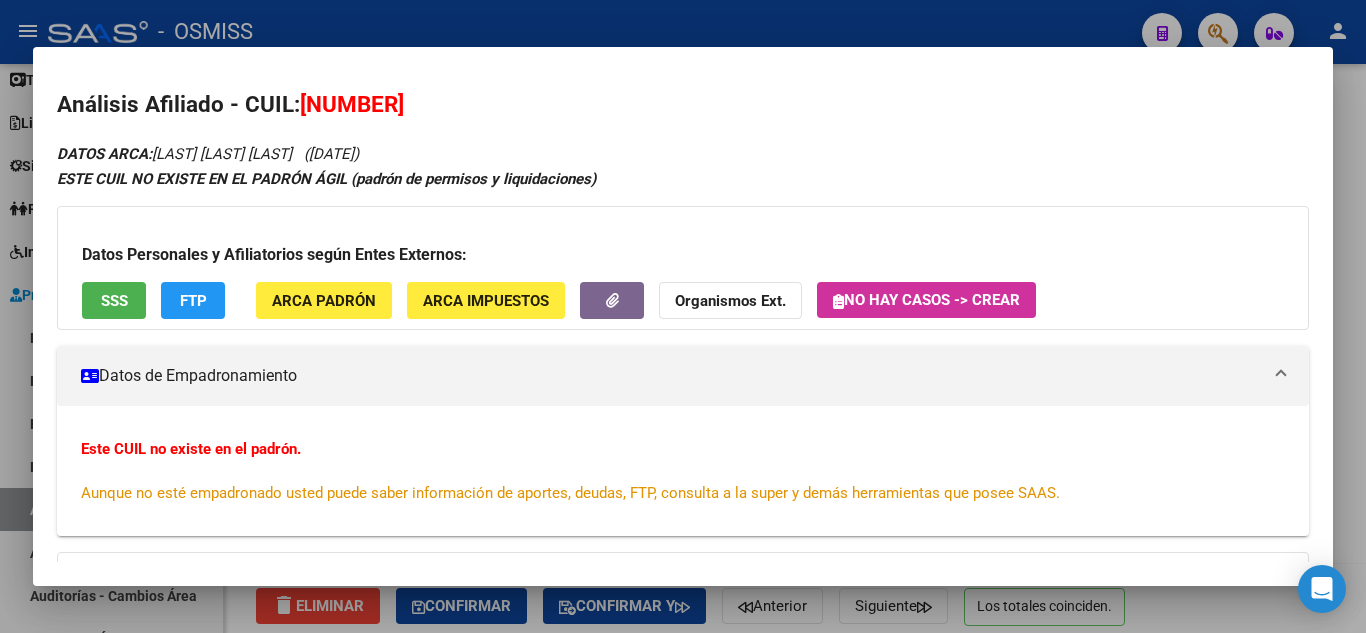 scroll, scrollTop: 0, scrollLeft: 0, axis: both 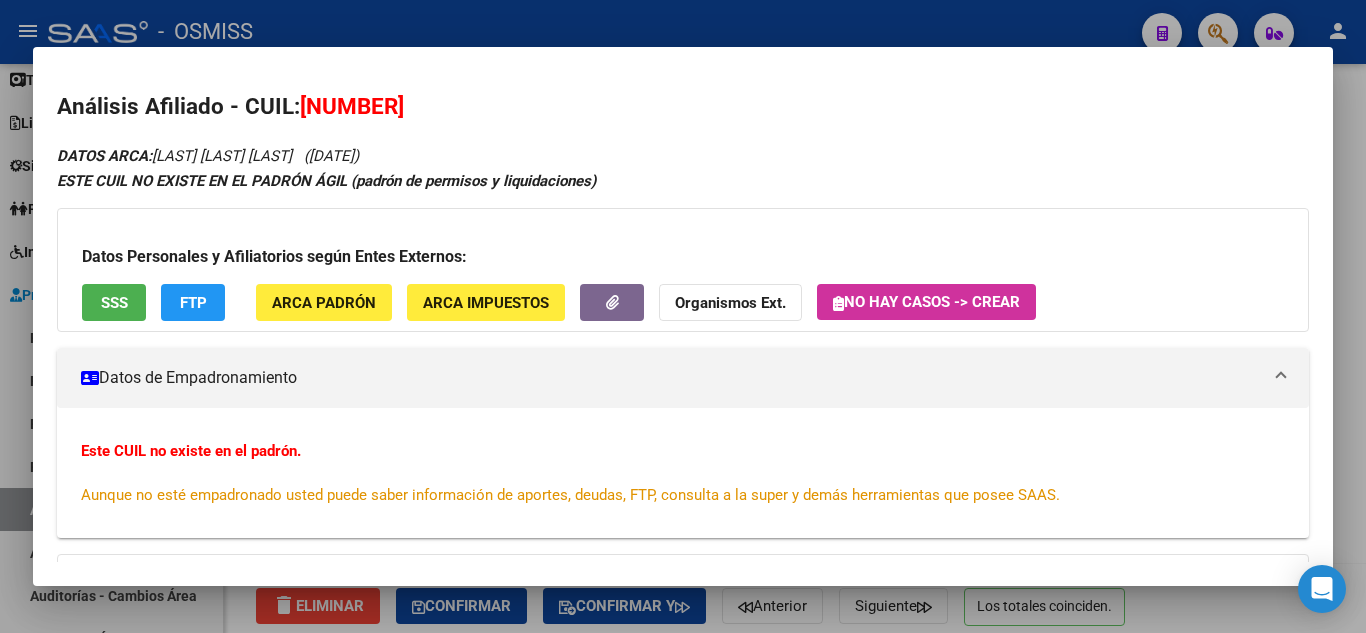 click at bounding box center (683, 316) 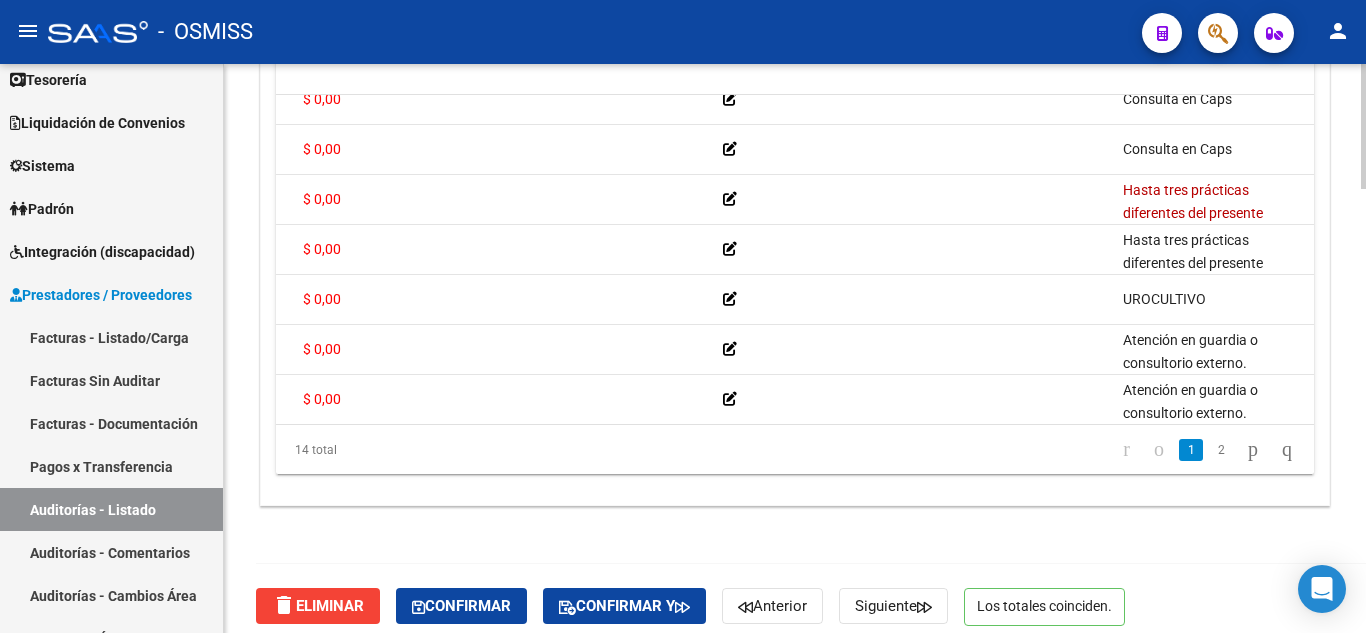 scroll, scrollTop: 220, scrollLeft: 0, axis: vertical 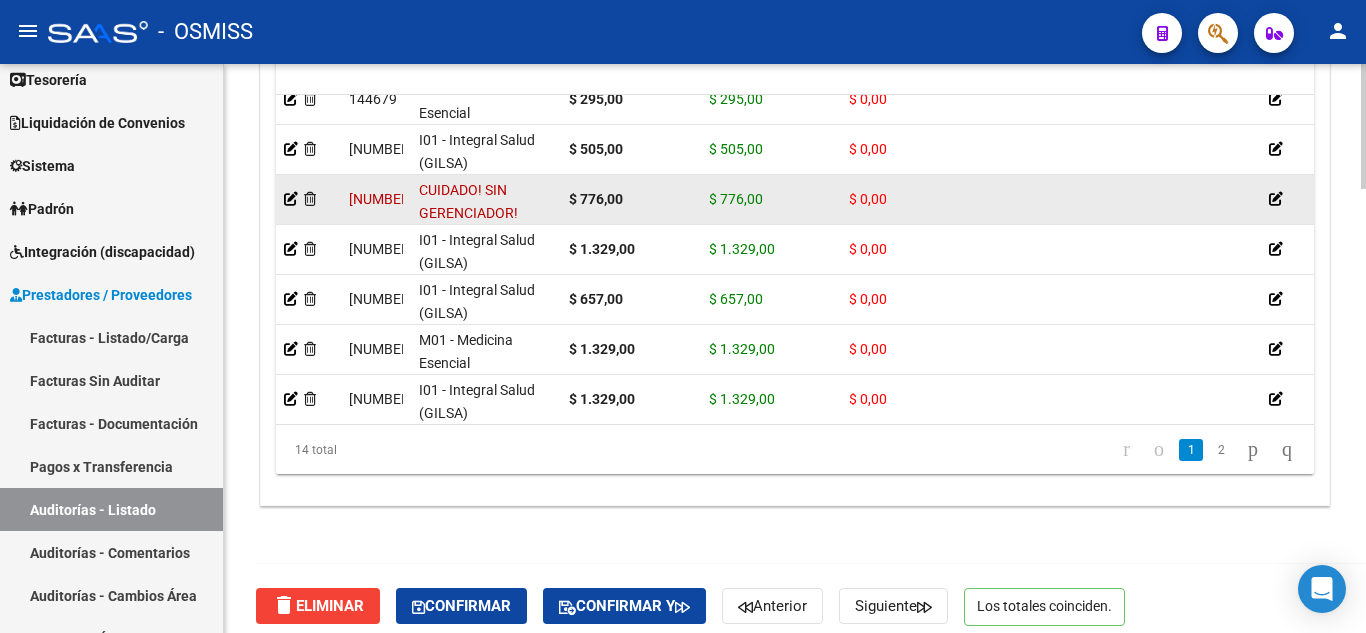 click 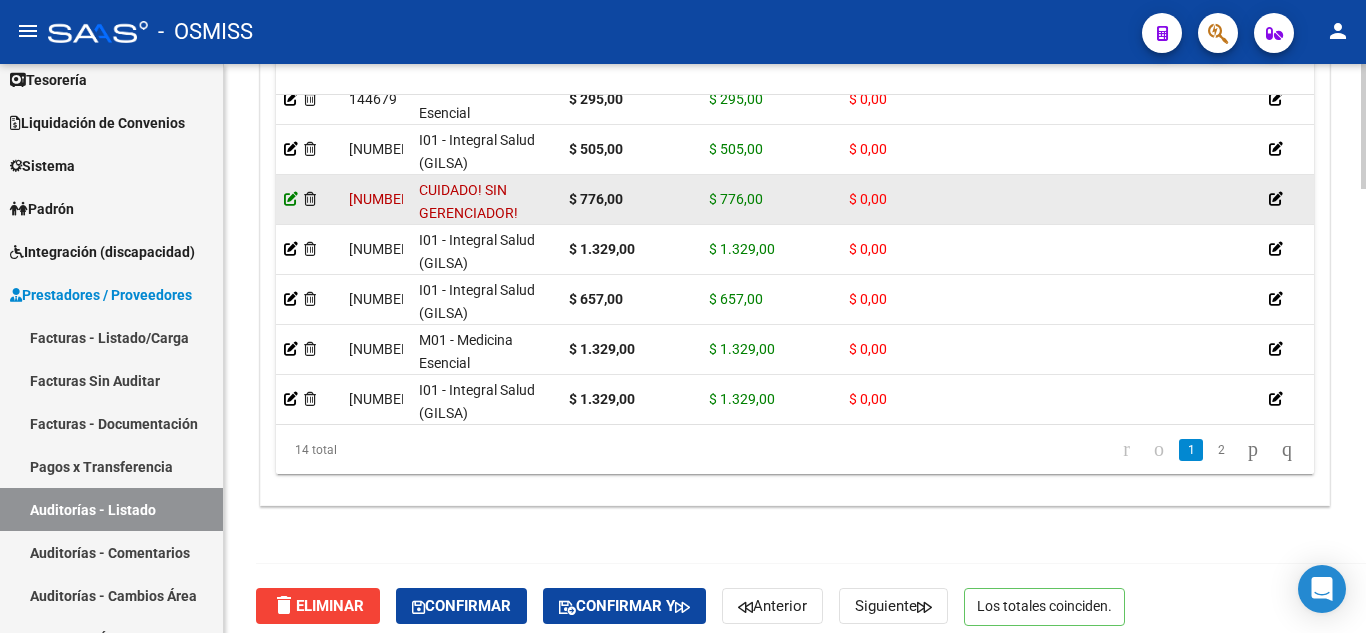 click 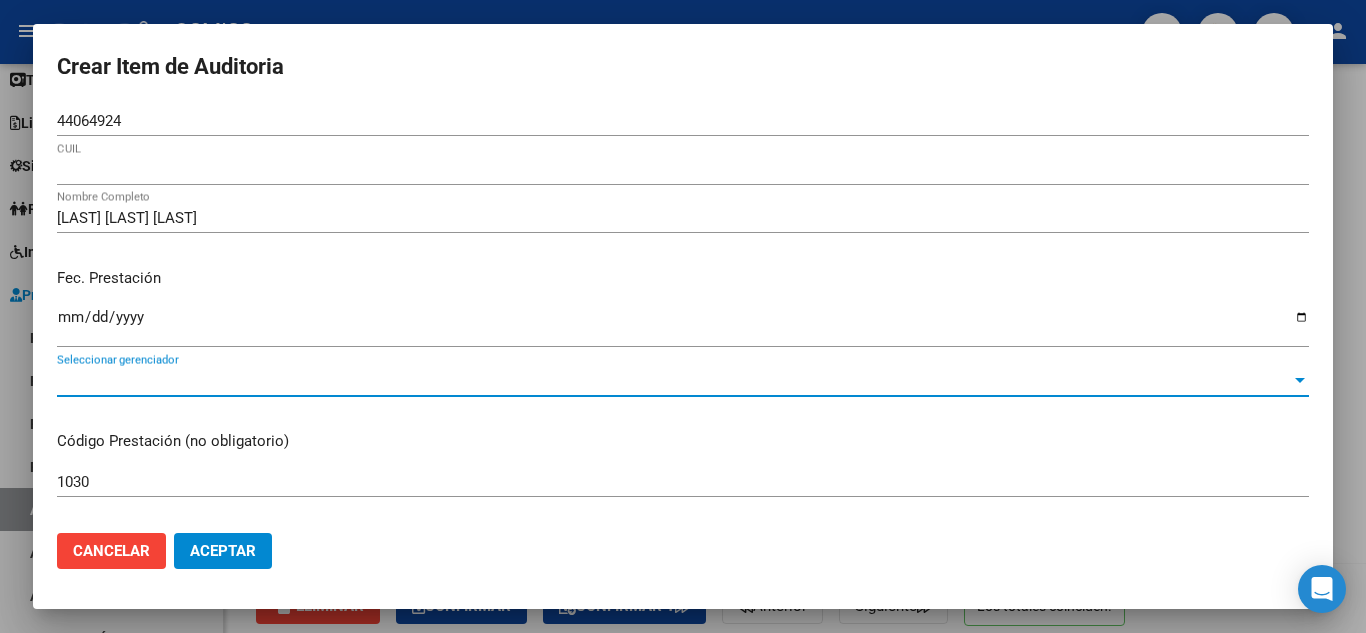 click on "Seleccionar gerenciador" at bounding box center [674, 381] 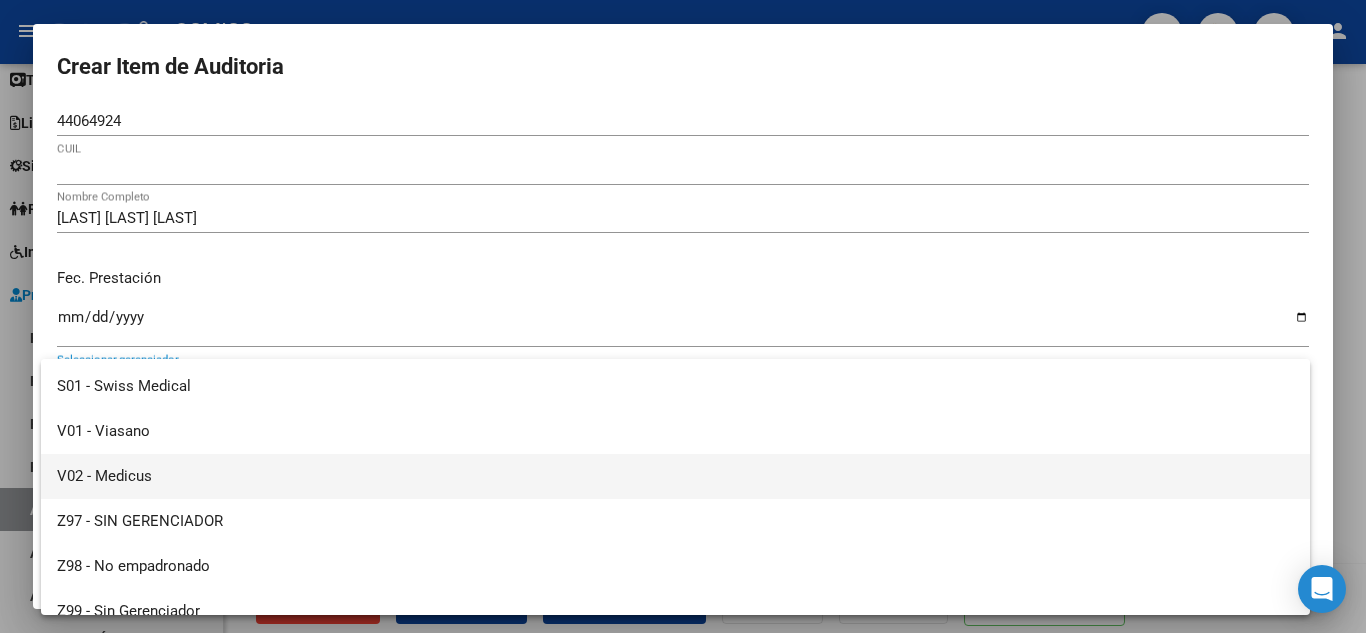 scroll, scrollTop: 554, scrollLeft: 0, axis: vertical 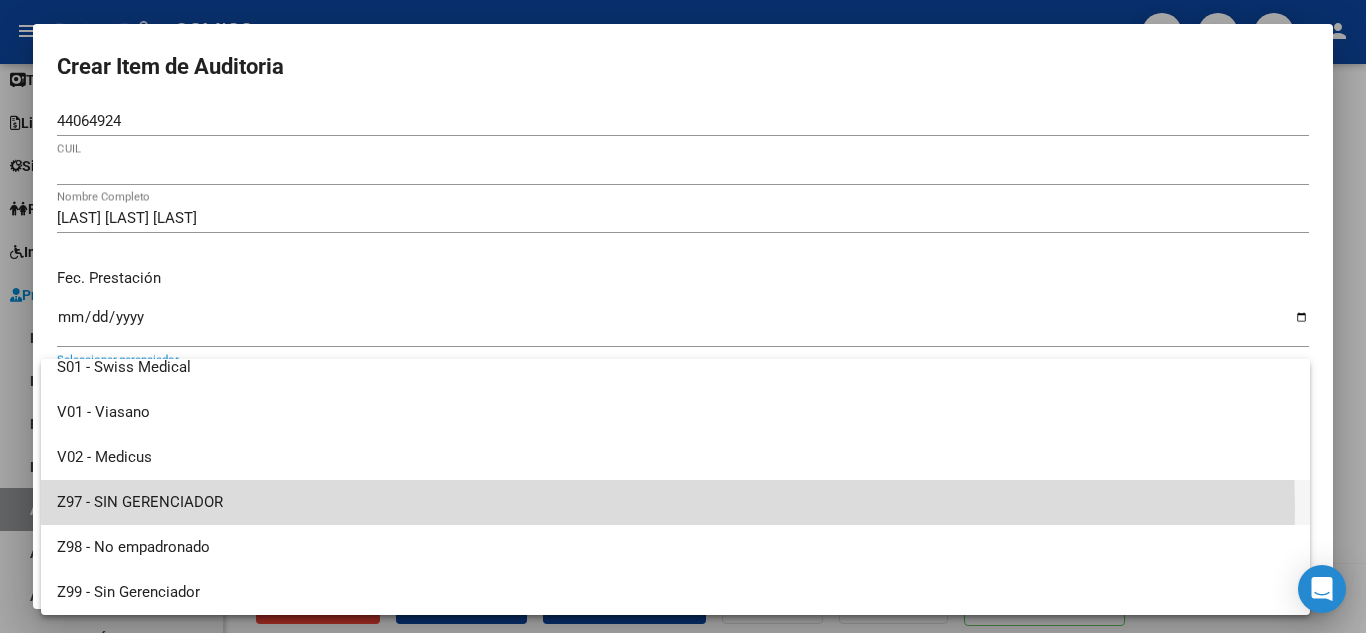click on "Z97 - SIN GERENCIADOR" at bounding box center (675, 502) 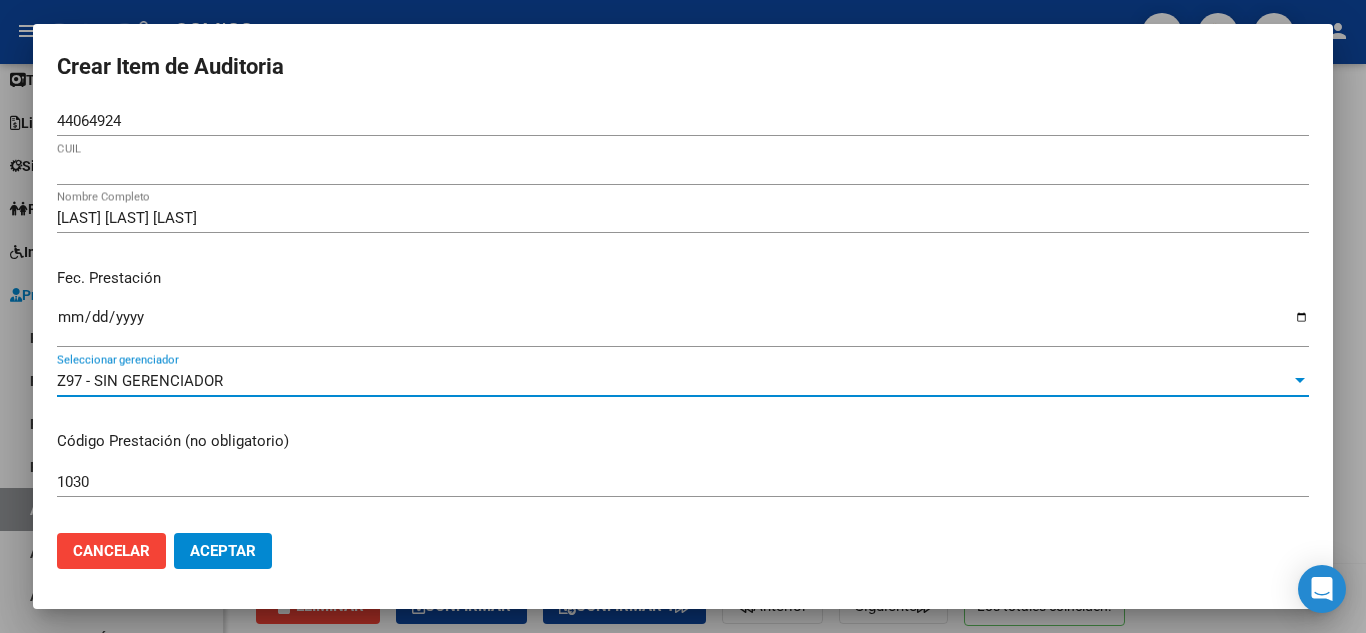 click on "Aceptar" 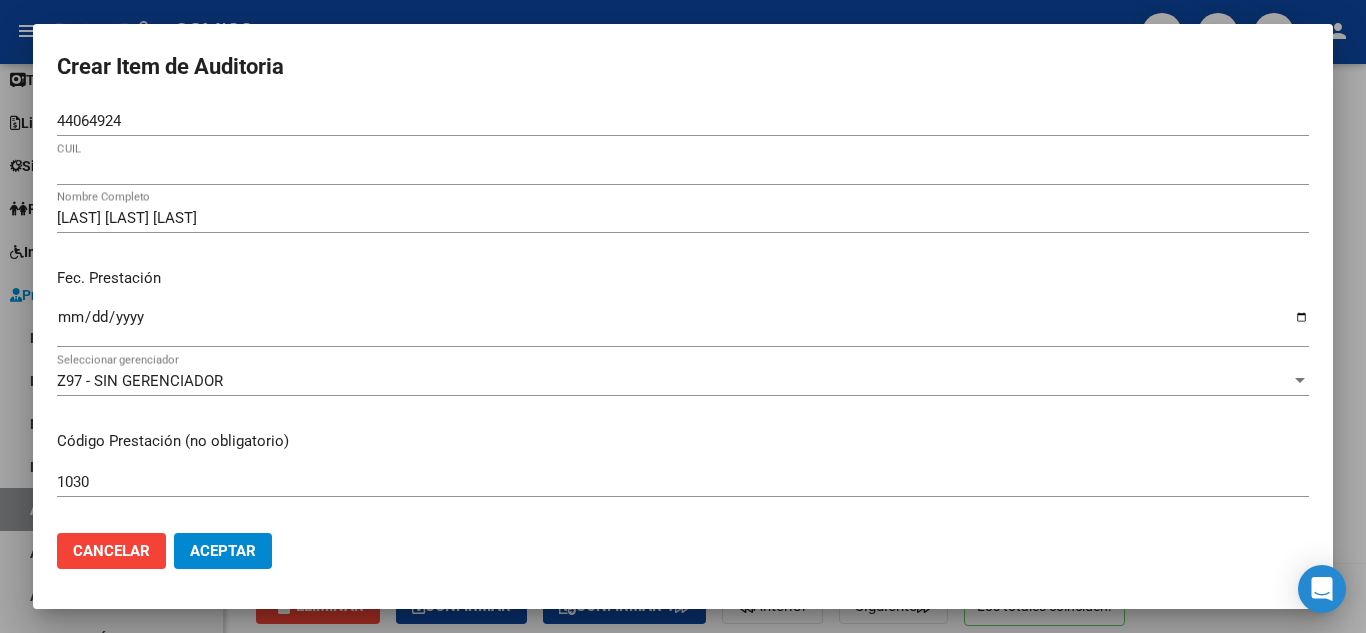 click on "Aceptar" 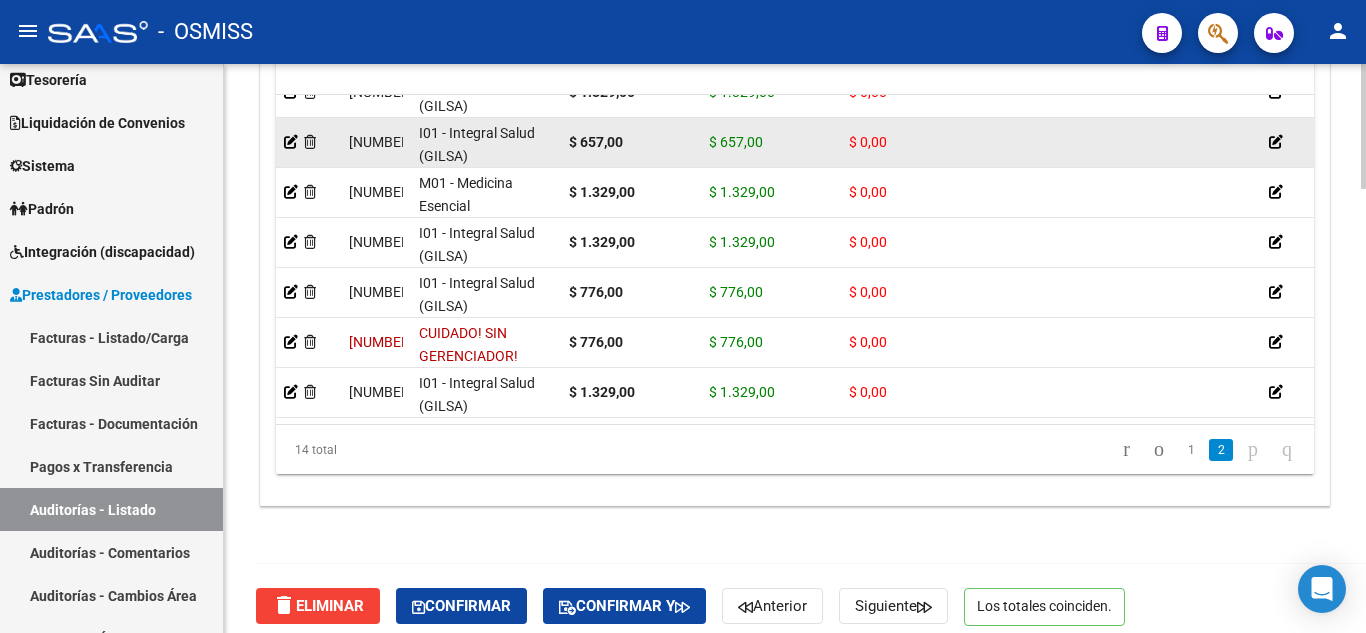 scroll, scrollTop: 393, scrollLeft: 0, axis: vertical 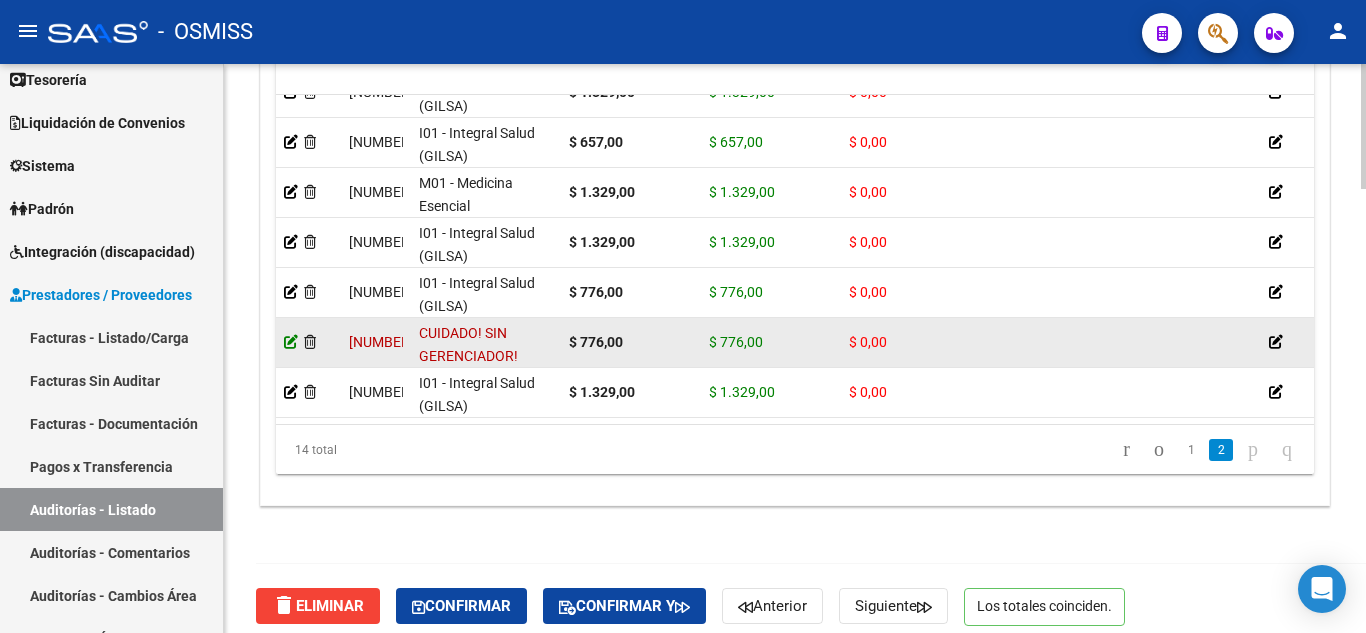 click 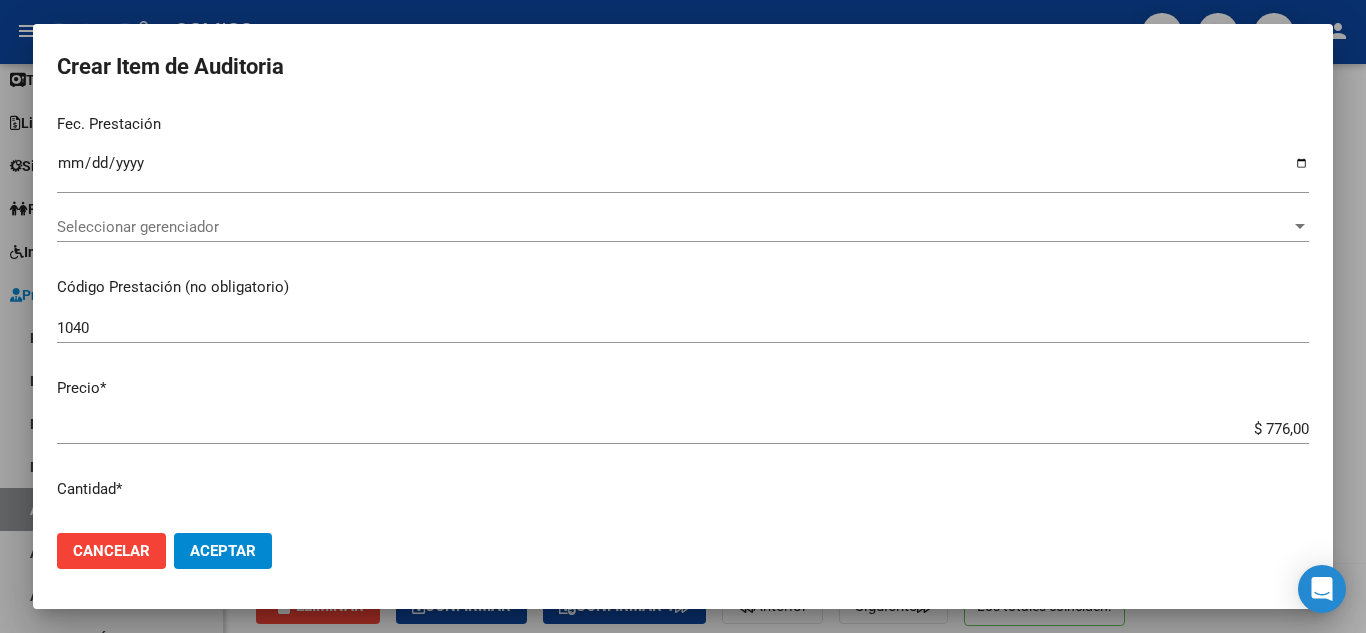 scroll, scrollTop: 200, scrollLeft: 0, axis: vertical 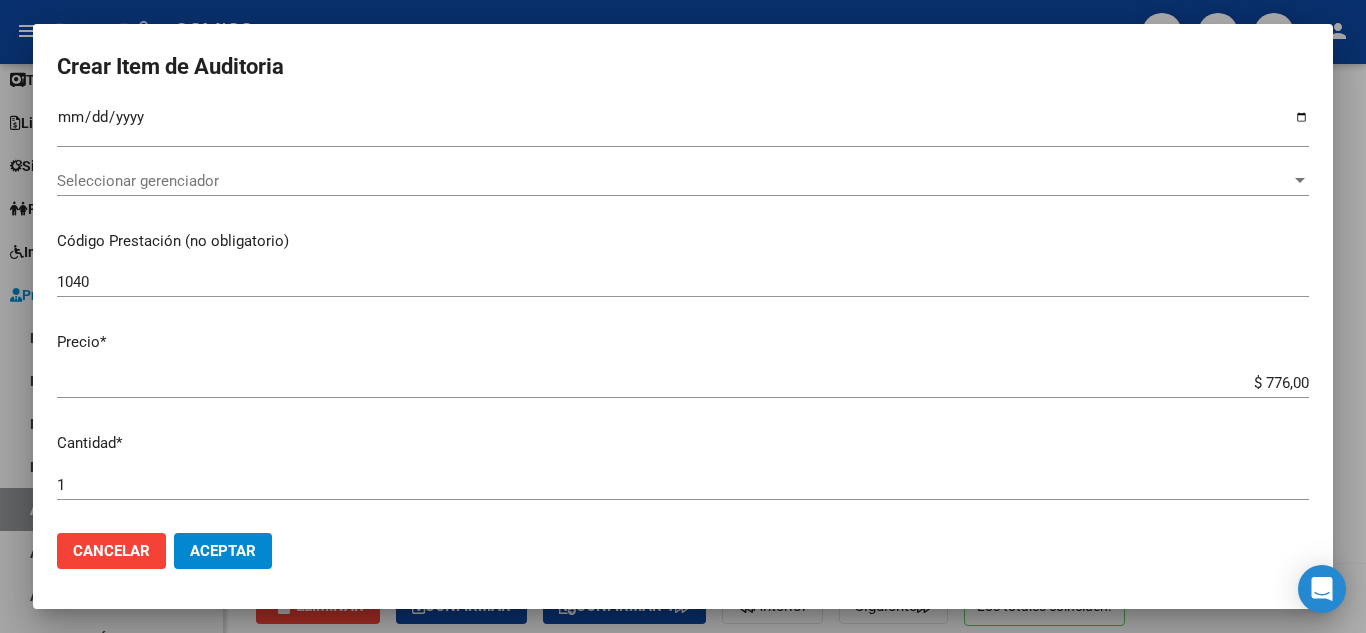 click on "Seleccionar gerenciador Seleccionar gerenciador" at bounding box center (683, 181) 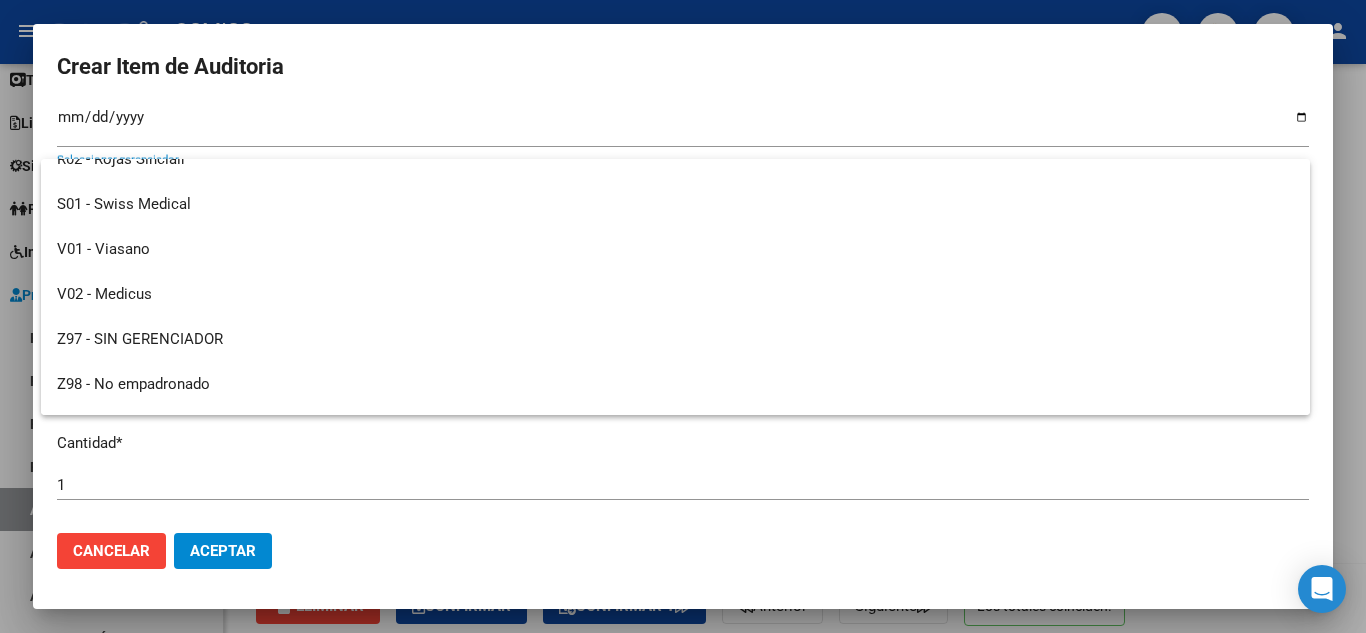 scroll, scrollTop: 554, scrollLeft: 0, axis: vertical 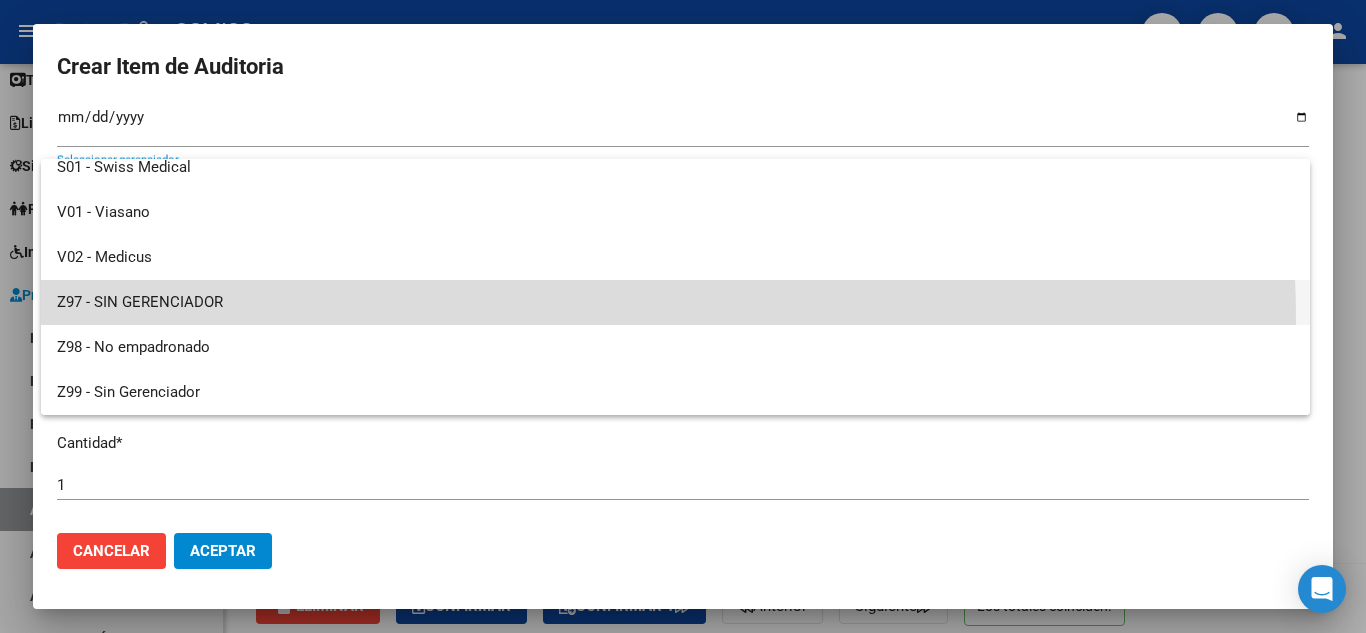click on "Z97 - SIN GERENCIADOR" at bounding box center [675, 302] 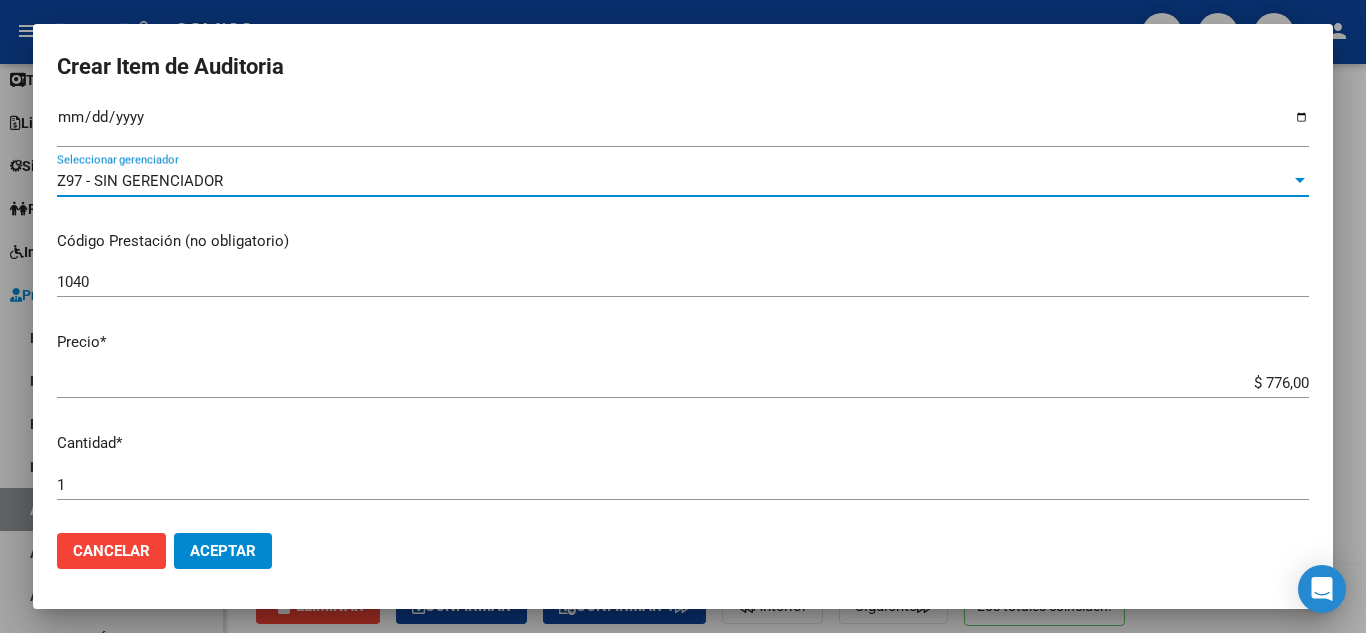 click on "Aceptar" 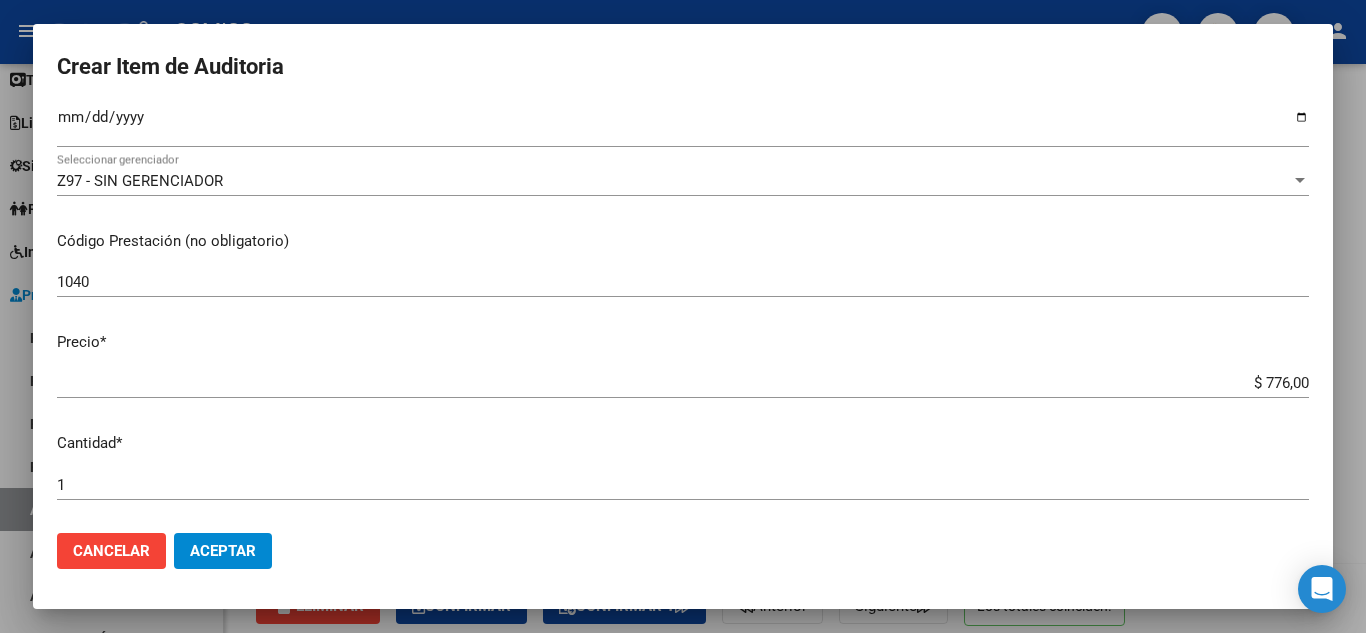 click at bounding box center (683, 316) 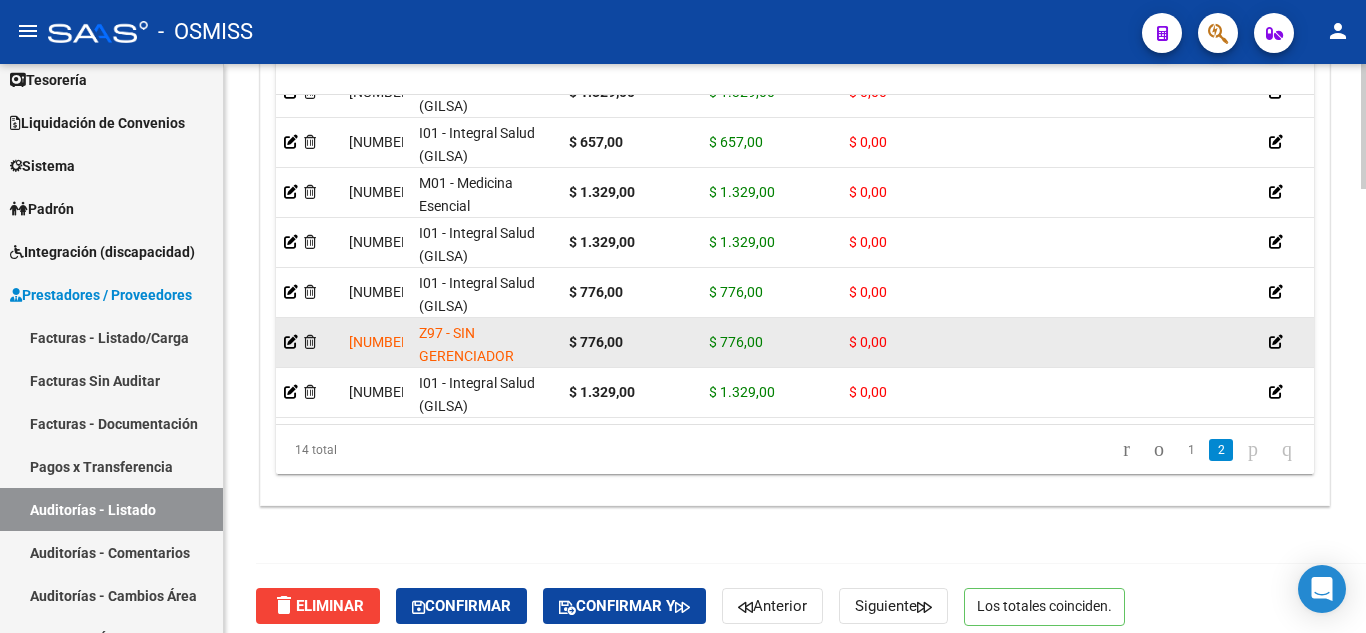 scroll, scrollTop: 3, scrollLeft: 0, axis: vertical 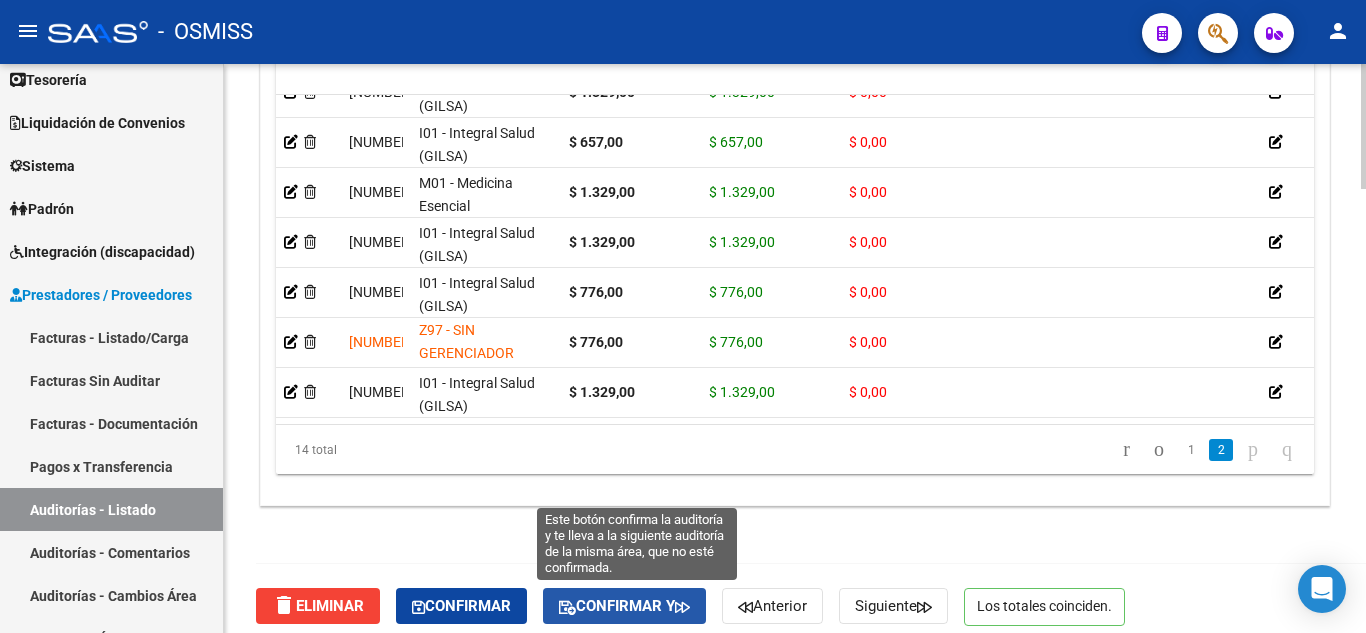 click on "Confirmar y" 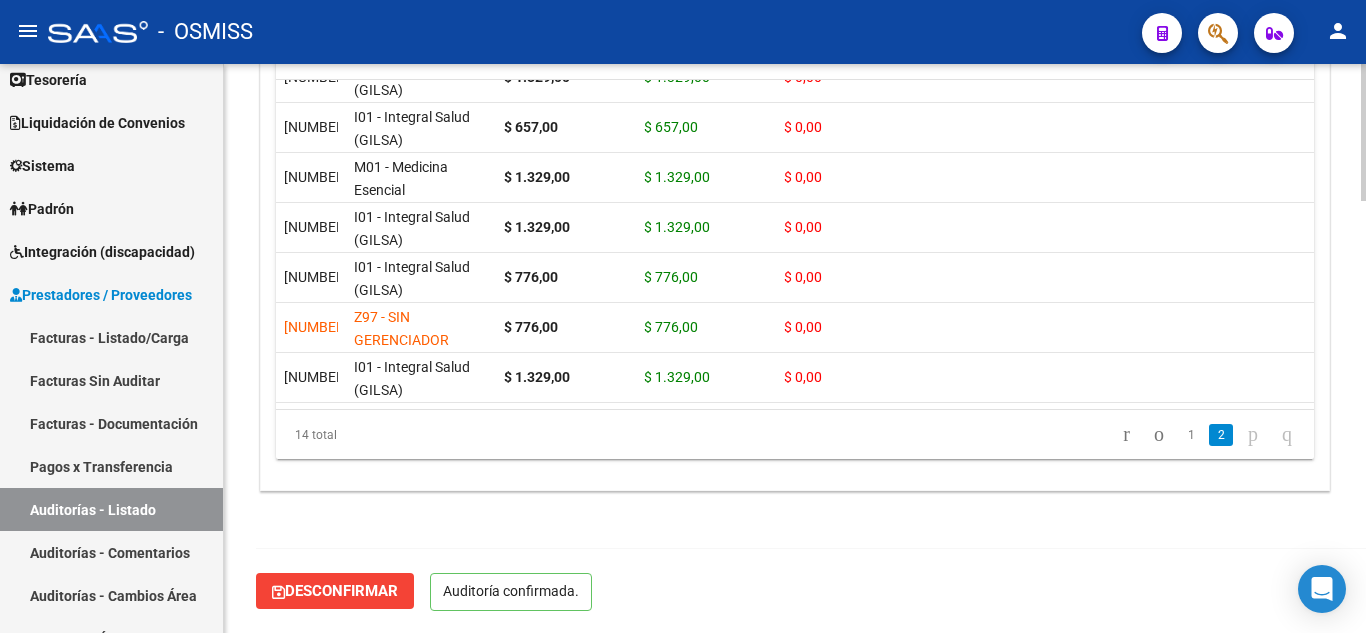 scroll, scrollTop: 1789, scrollLeft: 0, axis: vertical 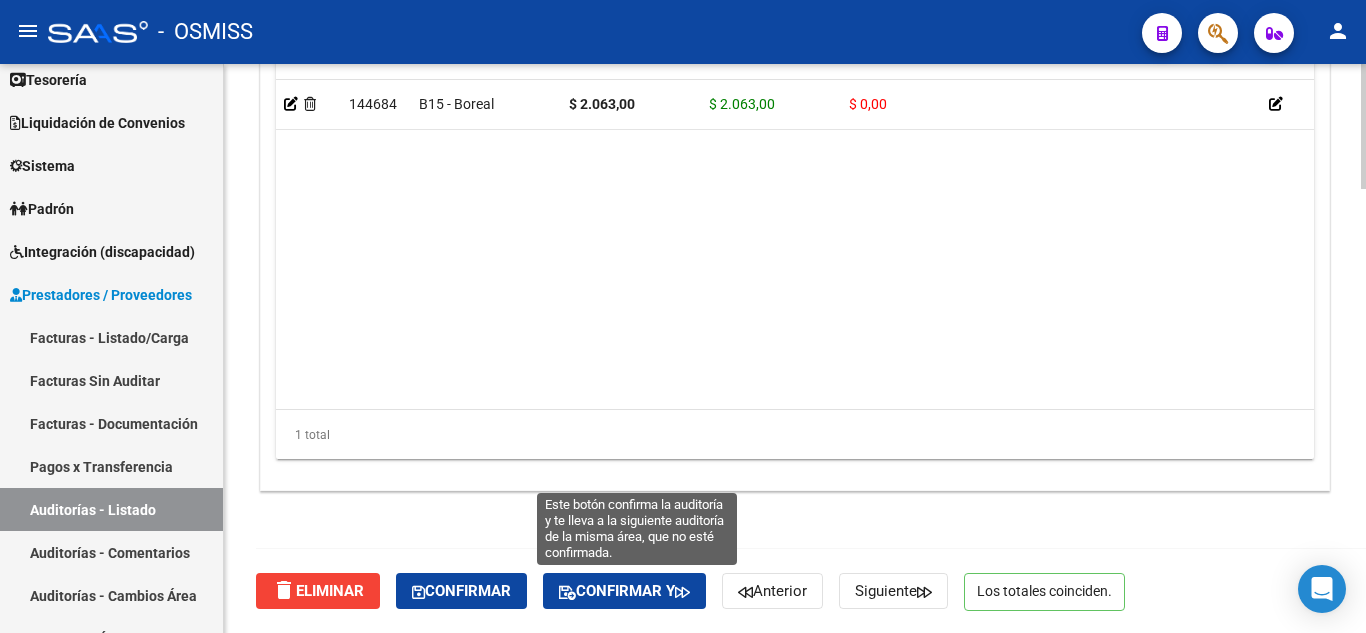 click on "Confirmar y" 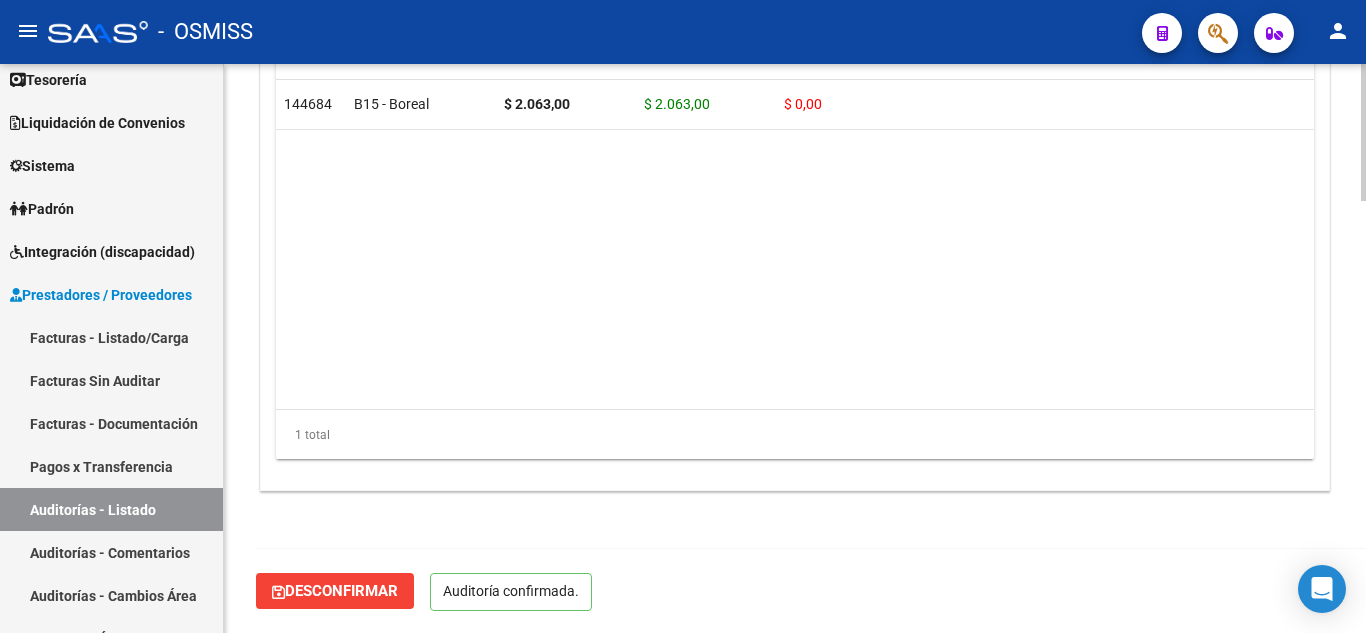 scroll, scrollTop: 1789, scrollLeft: 0, axis: vertical 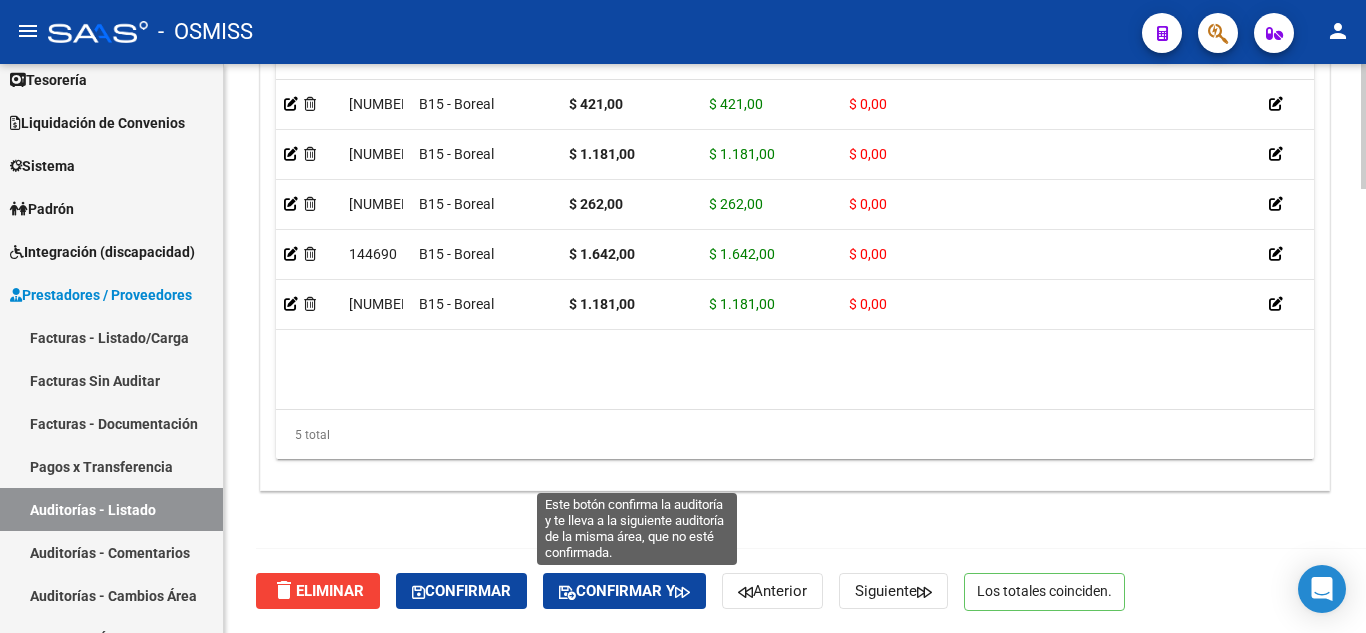 click on "Confirmar y" 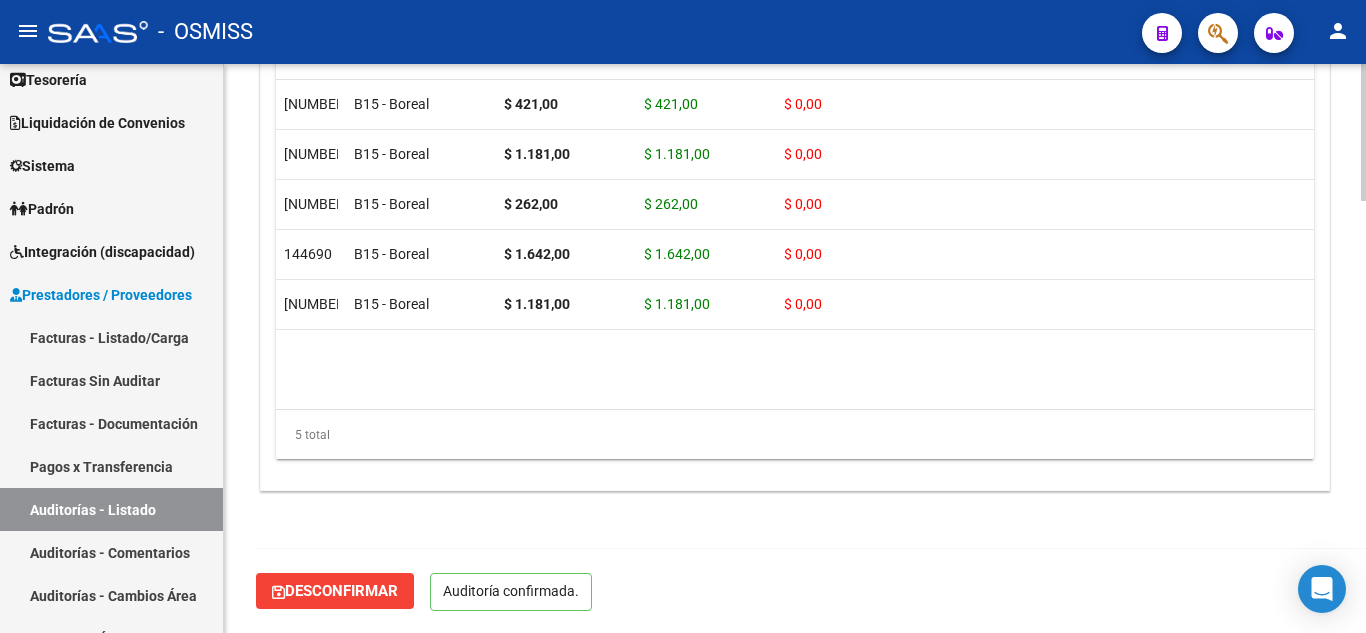 scroll, scrollTop: 1789, scrollLeft: 0, axis: vertical 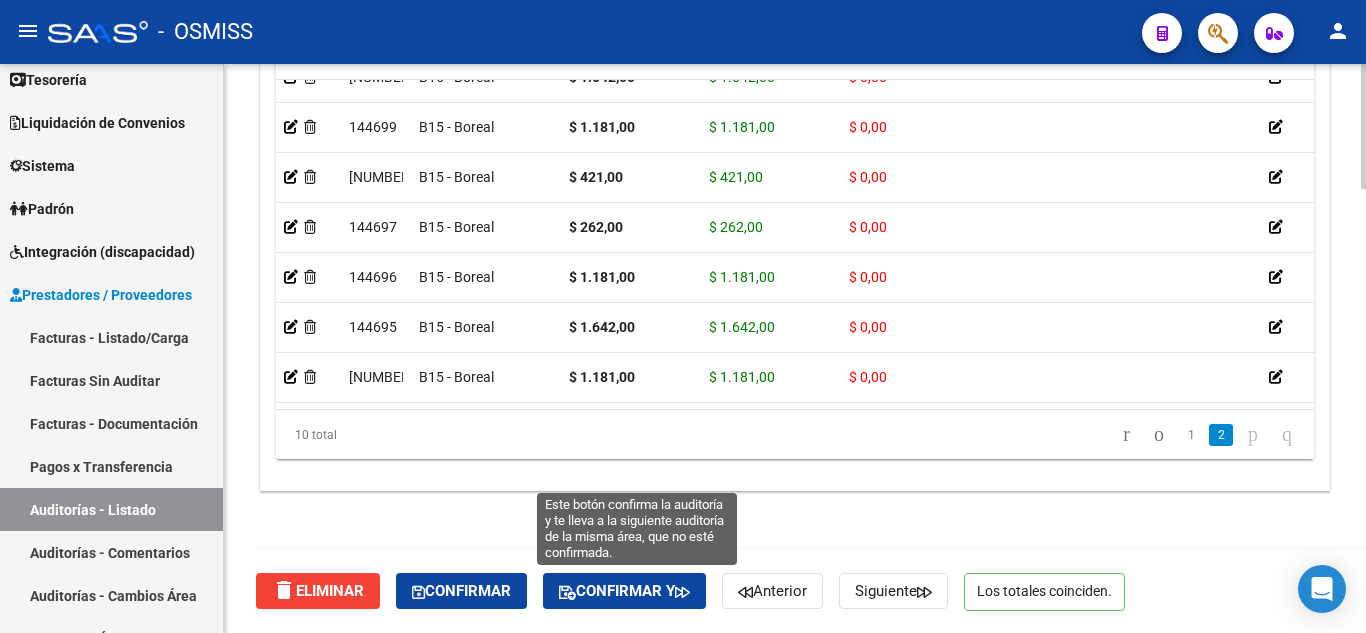 click on "Confirmar y" 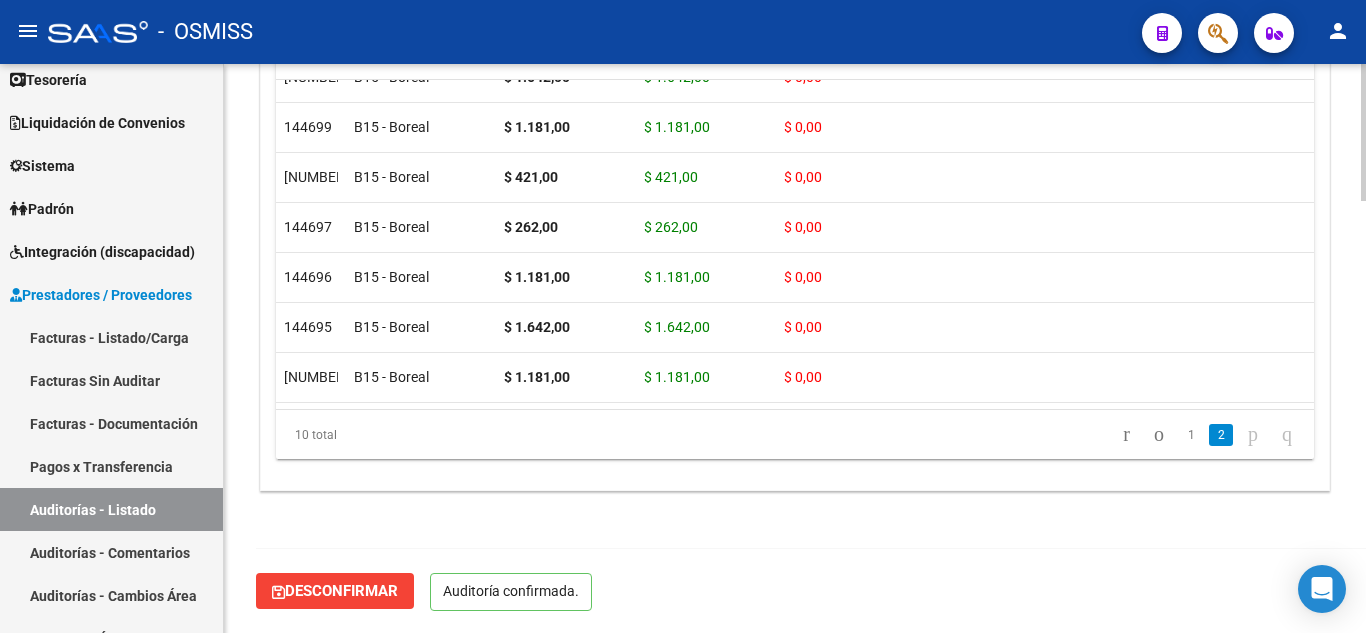 scroll, scrollTop: 1789, scrollLeft: 0, axis: vertical 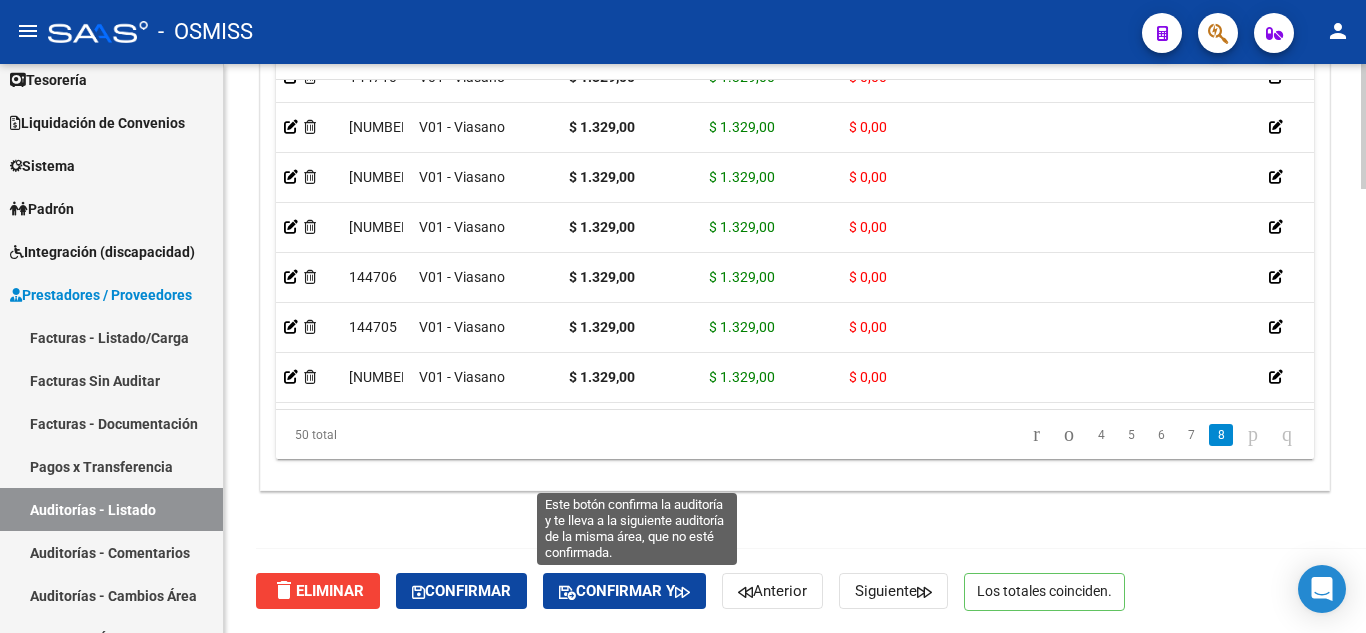 click on "Confirmar y" 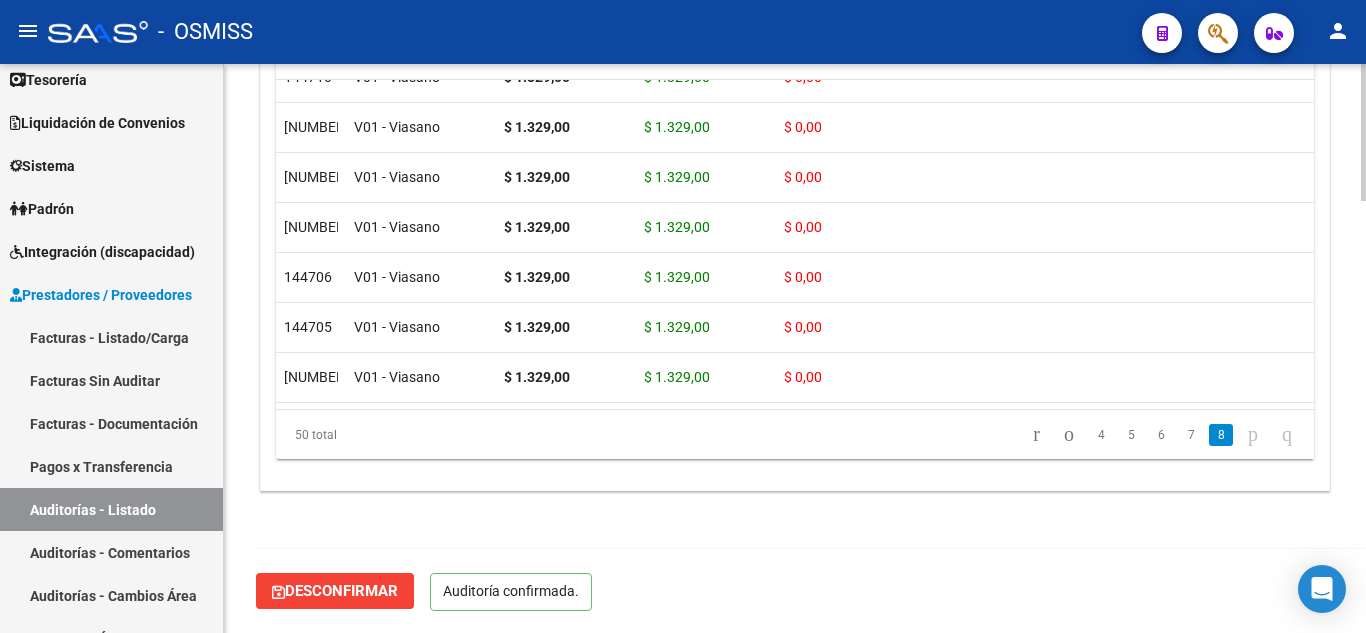 scroll, scrollTop: 1789, scrollLeft: 0, axis: vertical 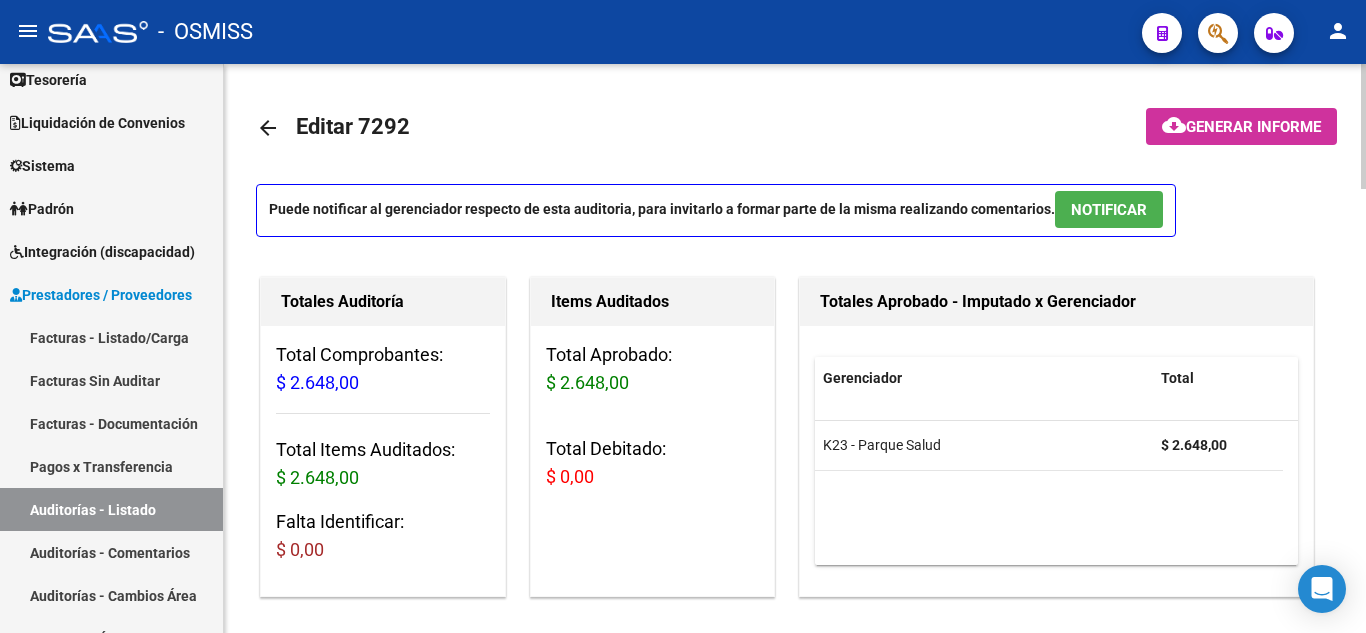 drag, startPoint x: 751, startPoint y: 105, endPoint x: 772, endPoint y: 97, distance: 22.472204 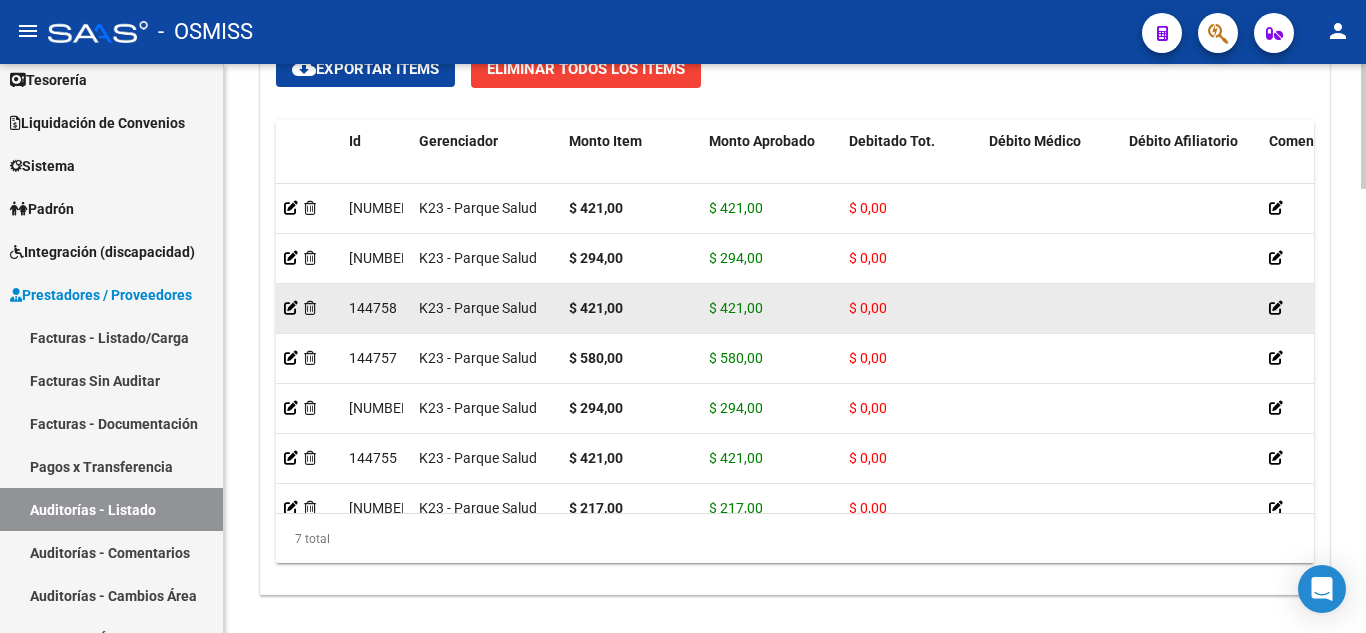 scroll, scrollTop: 2015, scrollLeft: 0, axis: vertical 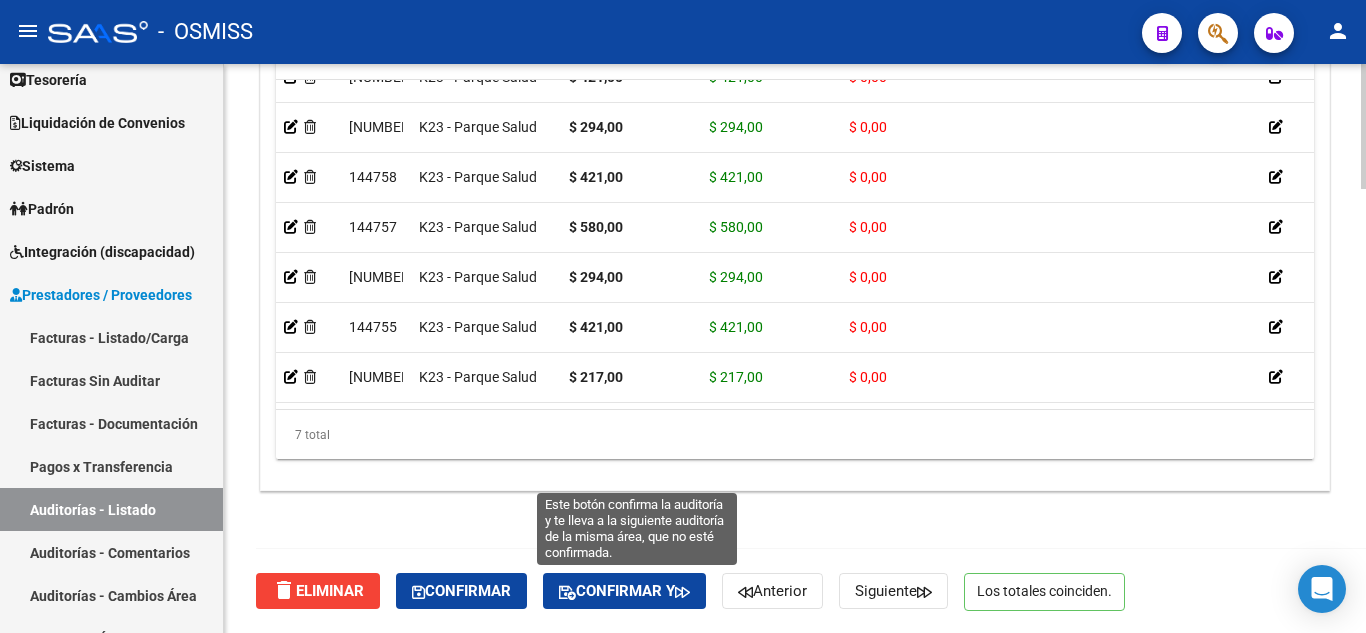 click on "Confirmar y" 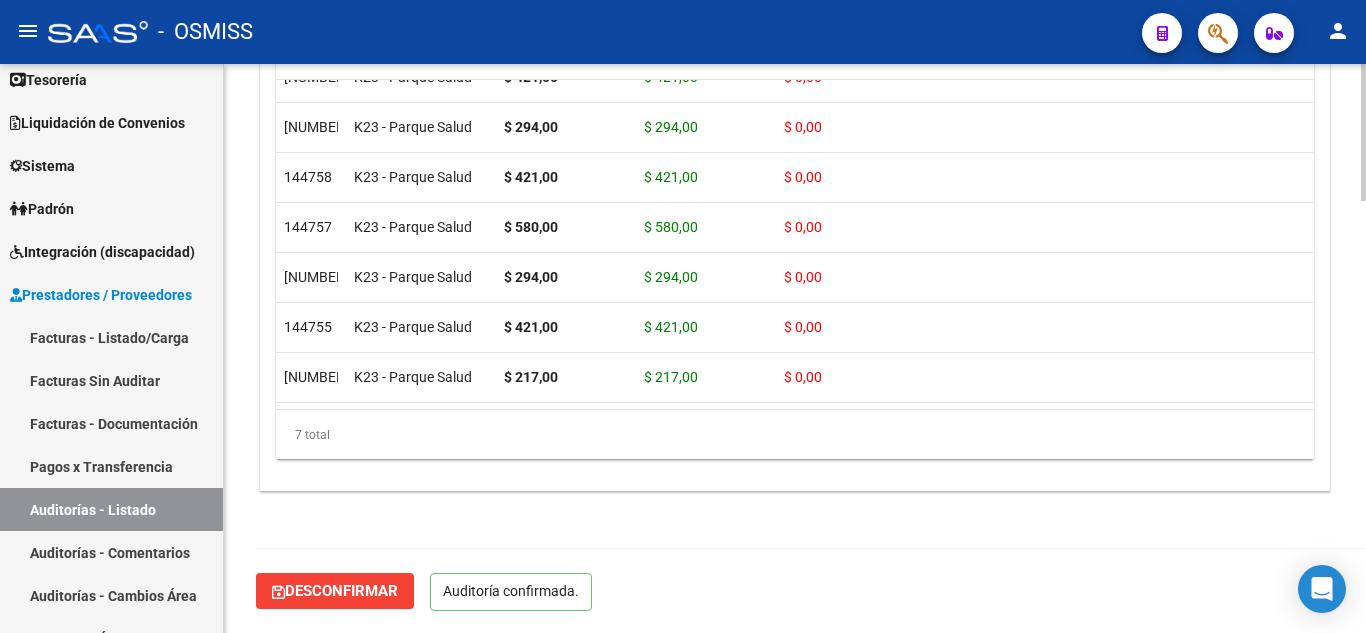 scroll, scrollTop: 1789, scrollLeft: 0, axis: vertical 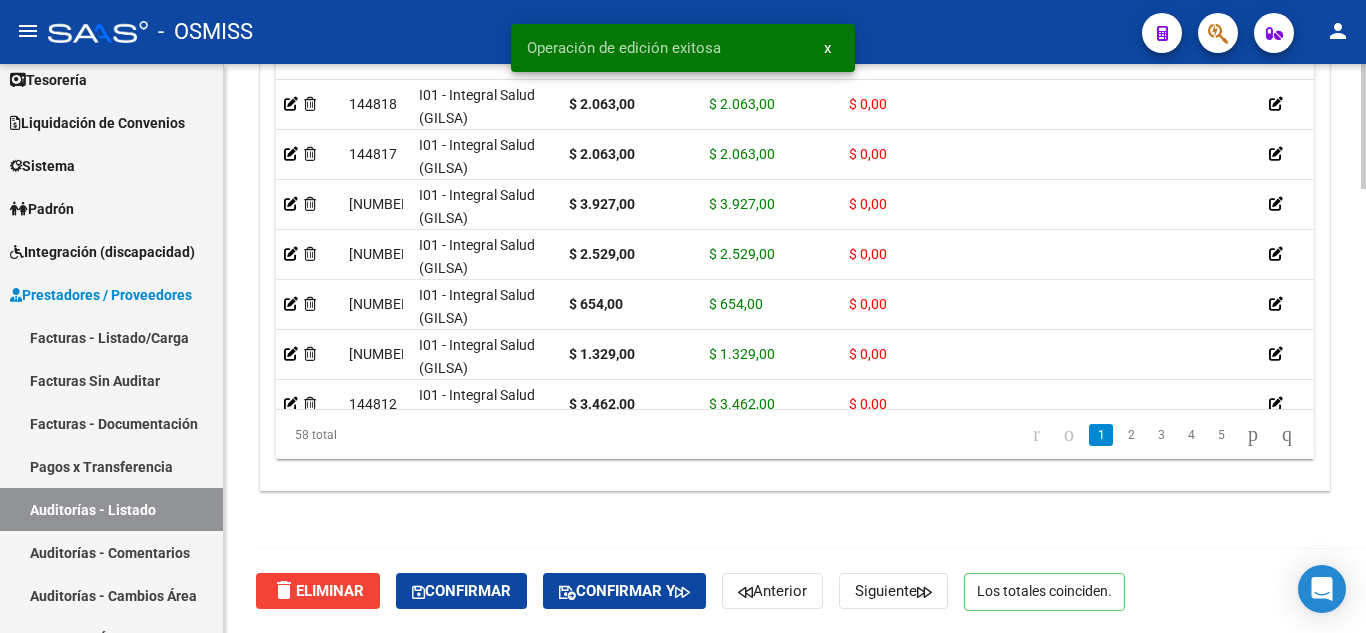 click on "delete  Eliminar   Confirmar   Confirmar y   Anterior   Siguiente   Los totales coinciden." 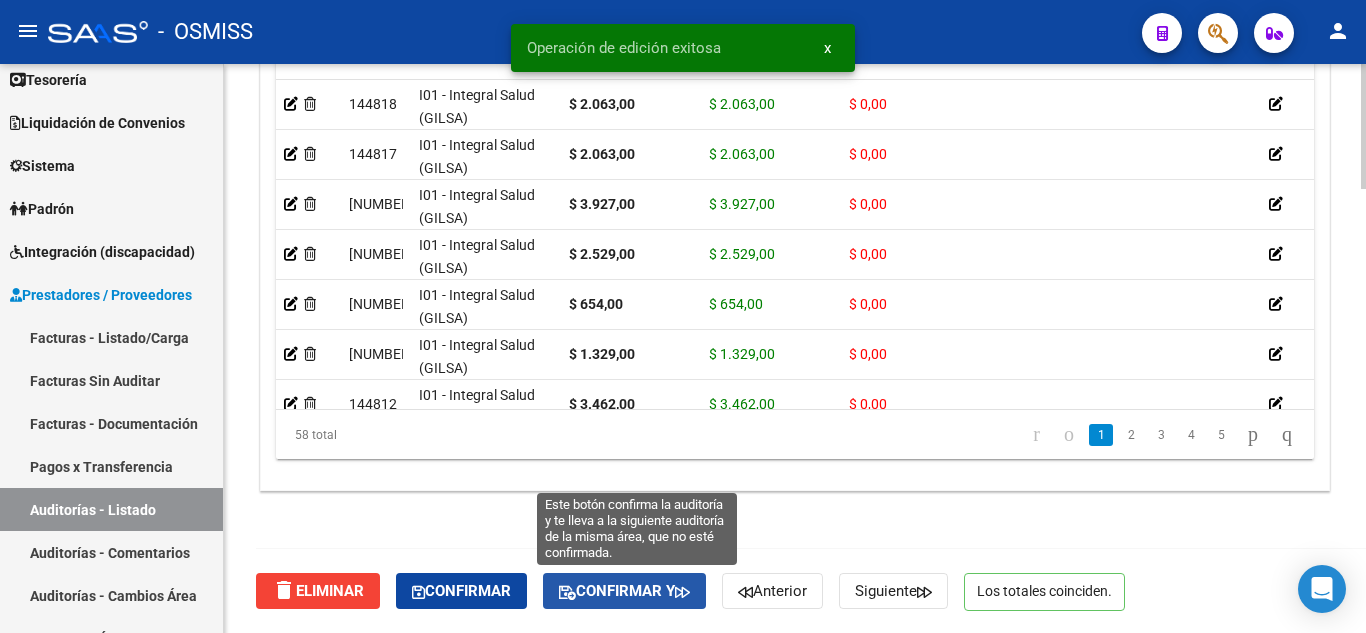 click on "Confirmar y" 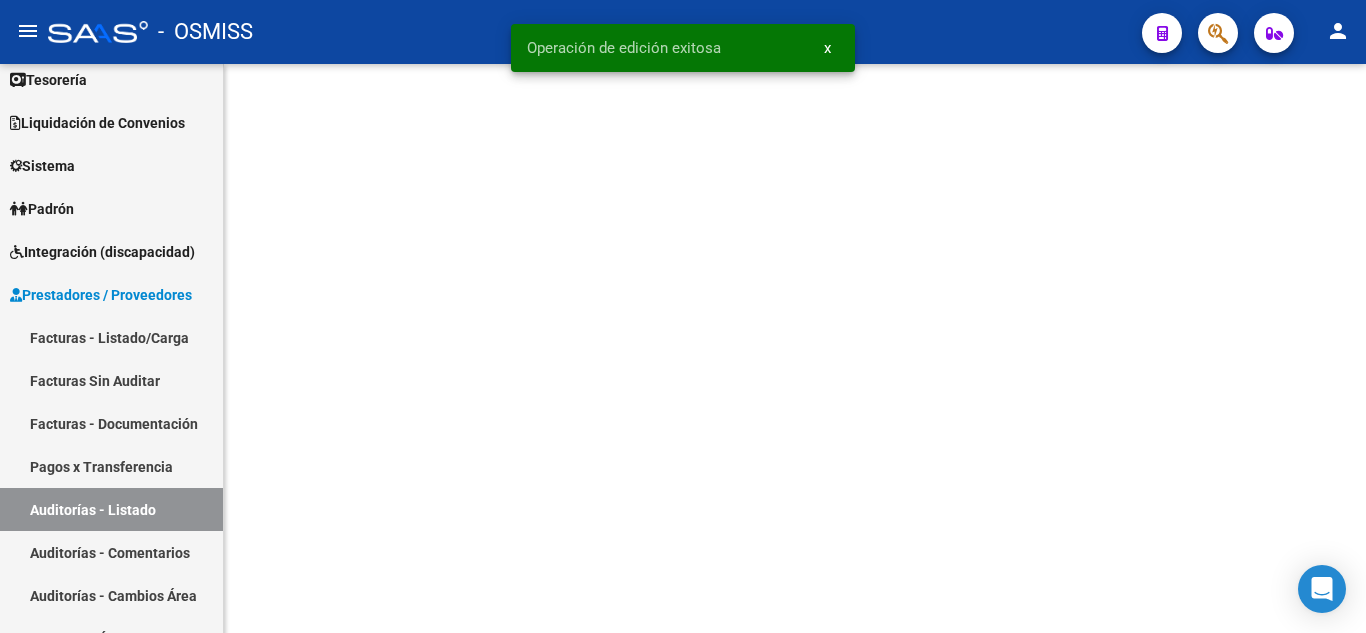 scroll, scrollTop: 0, scrollLeft: 0, axis: both 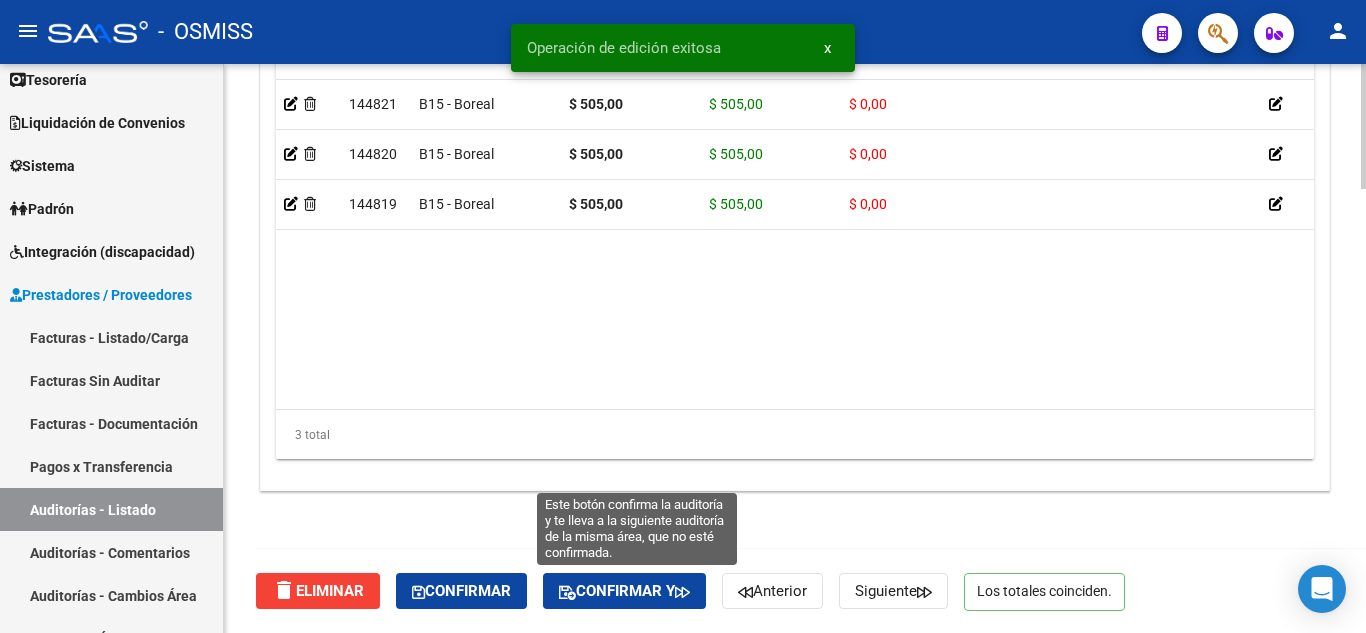 click on "Confirmar y" 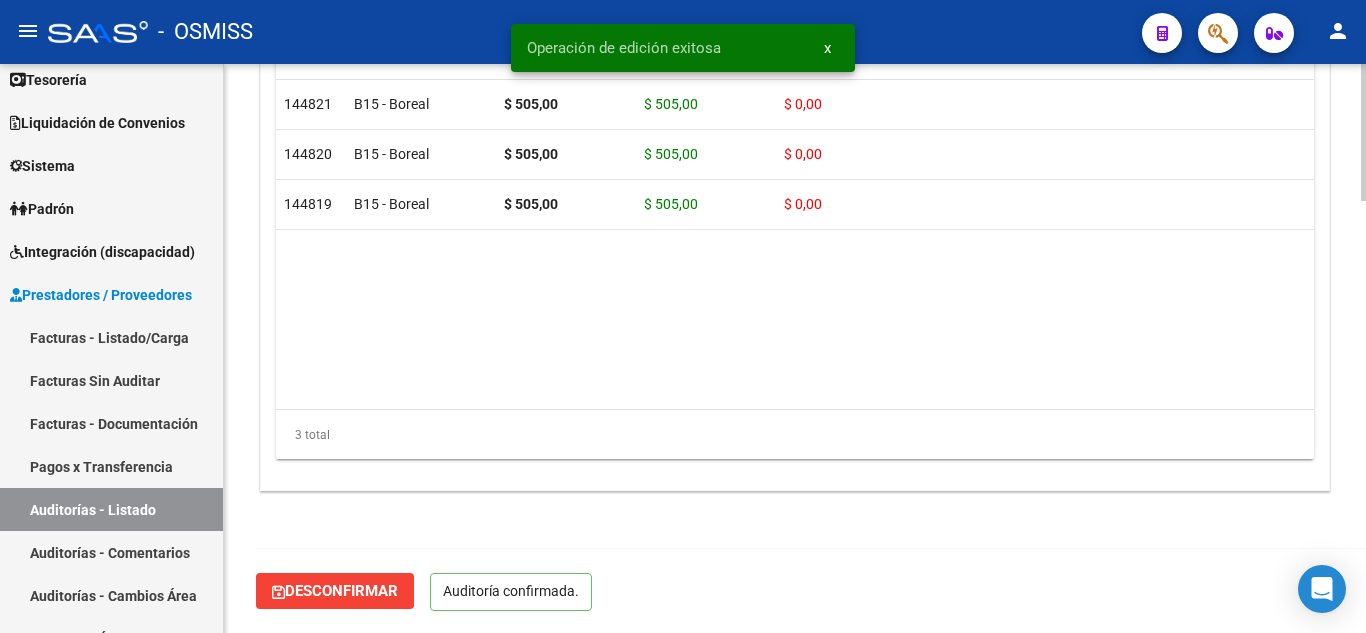 scroll, scrollTop: 1789, scrollLeft: 0, axis: vertical 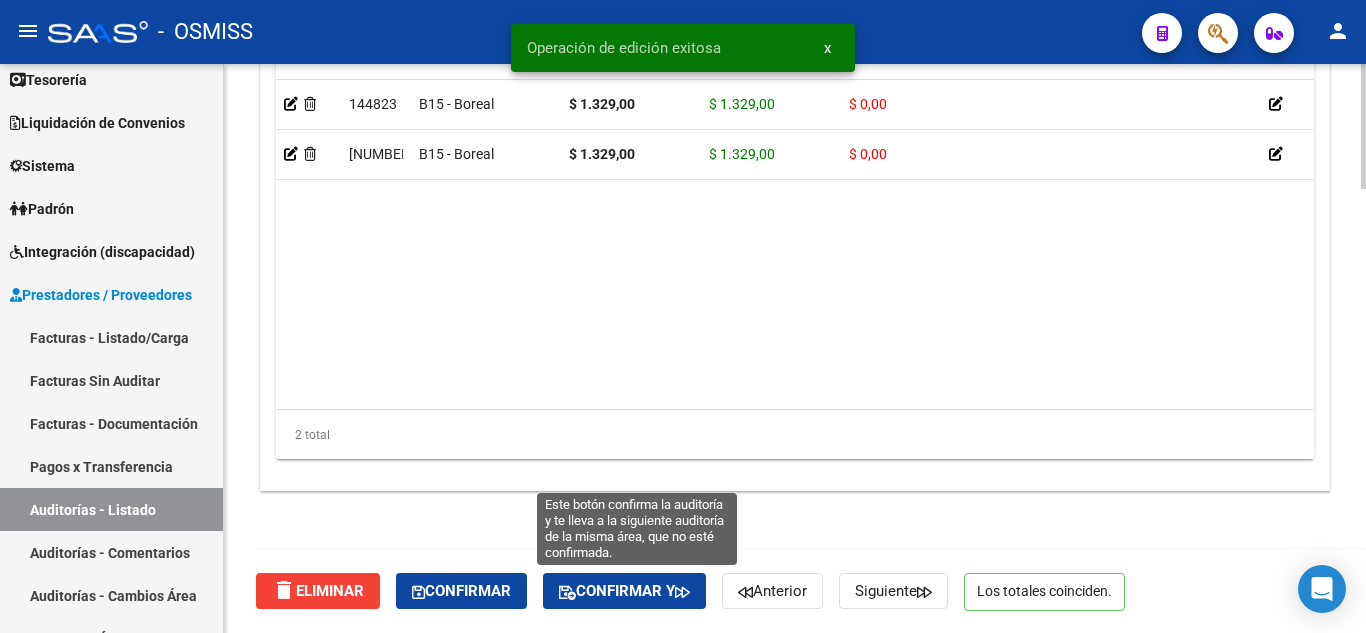 click on "Confirmar y" 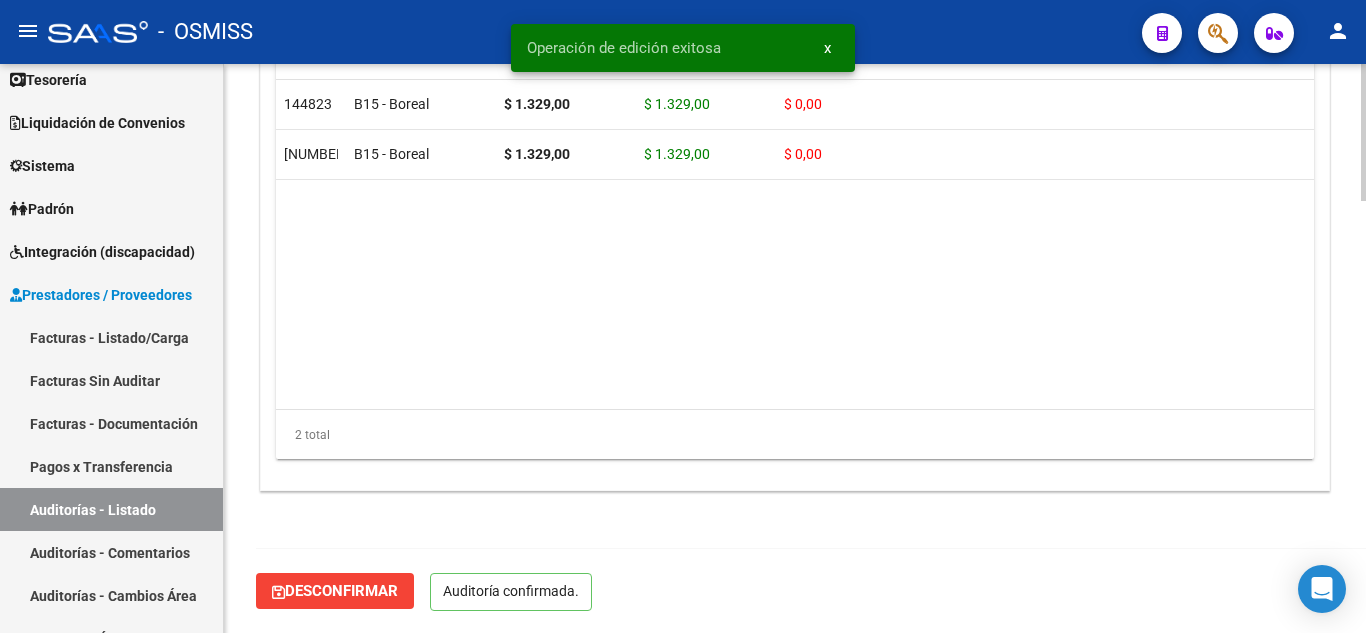 scroll, scrollTop: 1789, scrollLeft: 0, axis: vertical 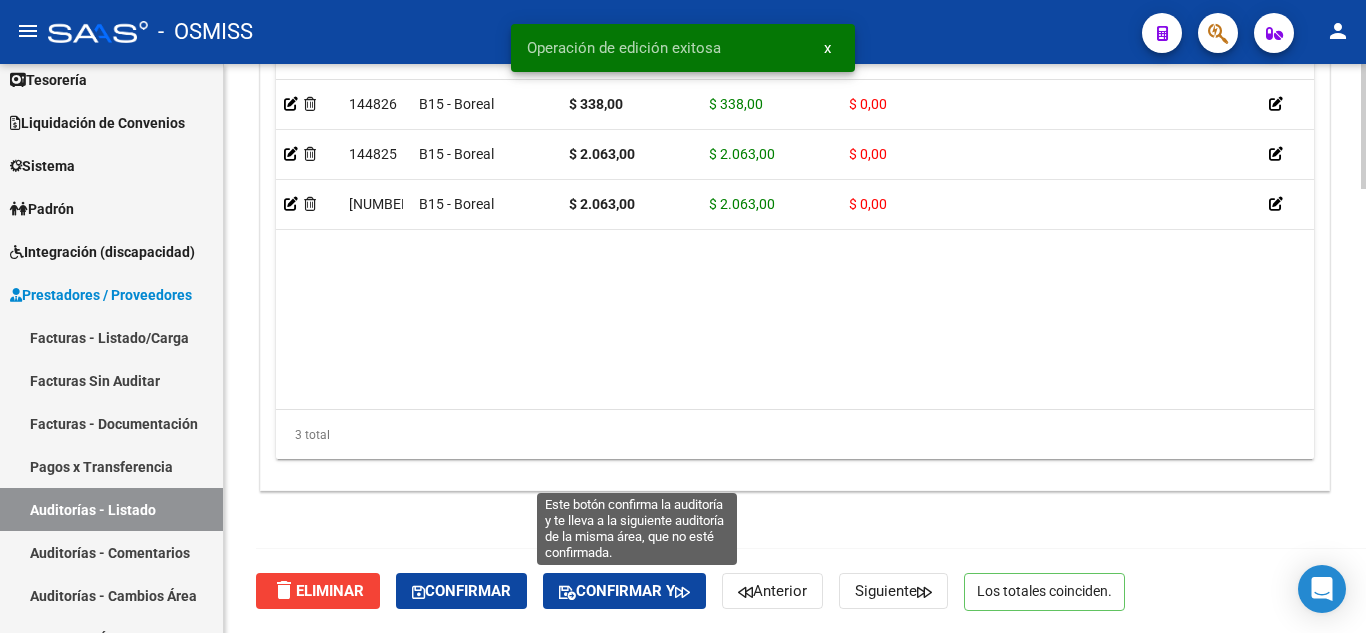 click on "Confirmar y" 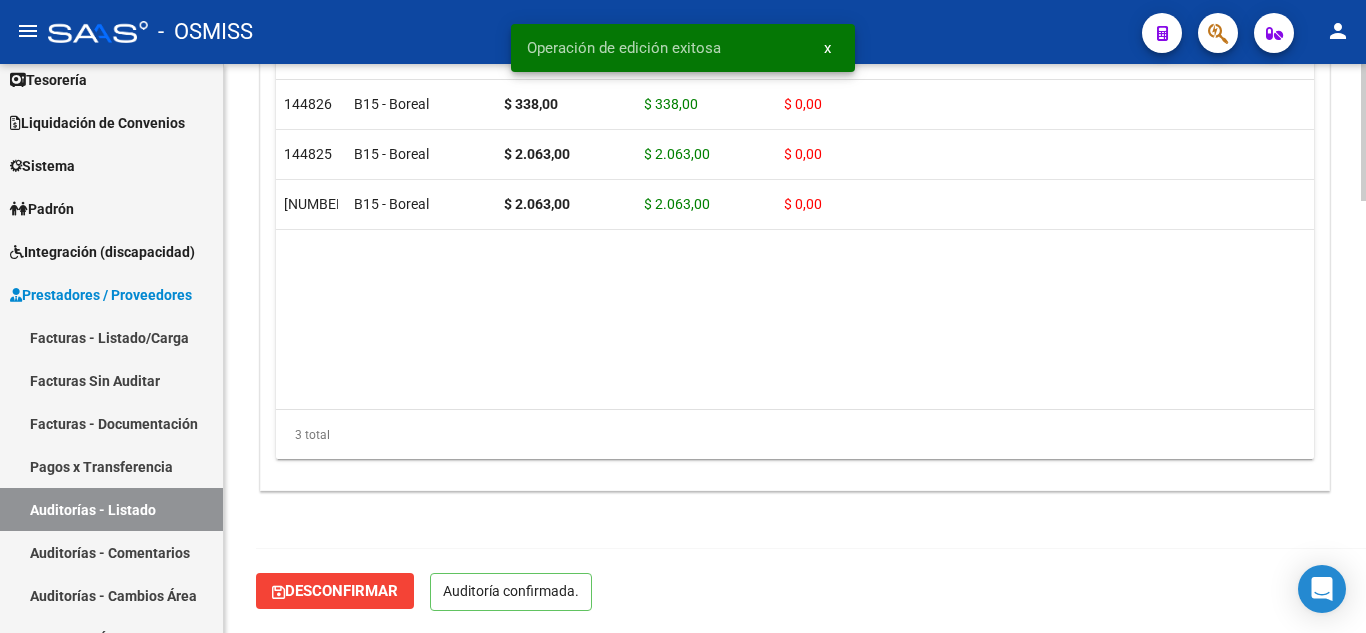 scroll, scrollTop: 1789, scrollLeft: 0, axis: vertical 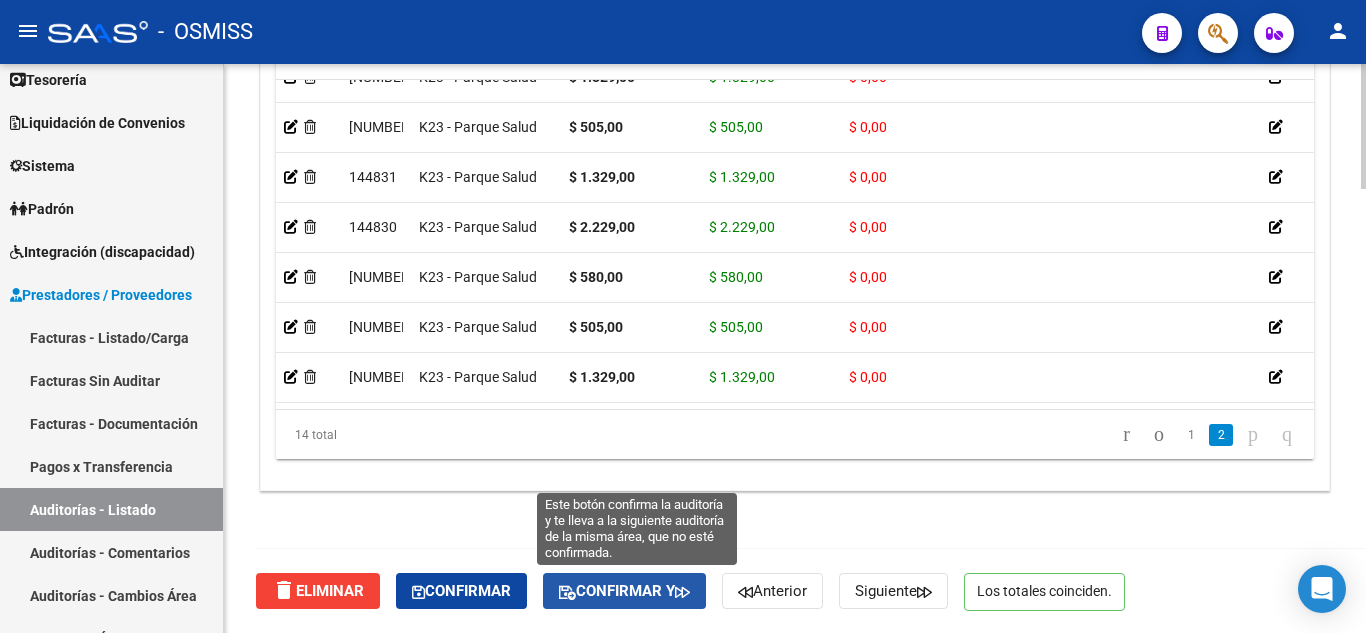 click on "Confirmar y" 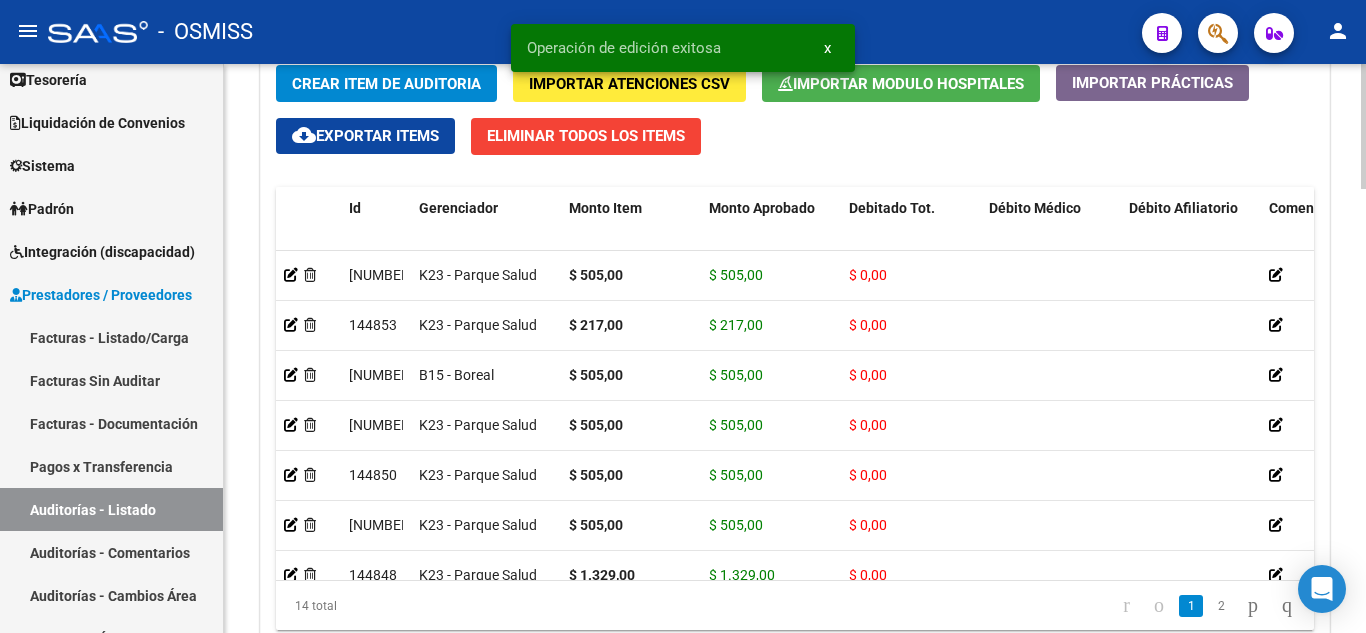 scroll, scrollTop: 1900, scrollLeft: 0, axis: vertical 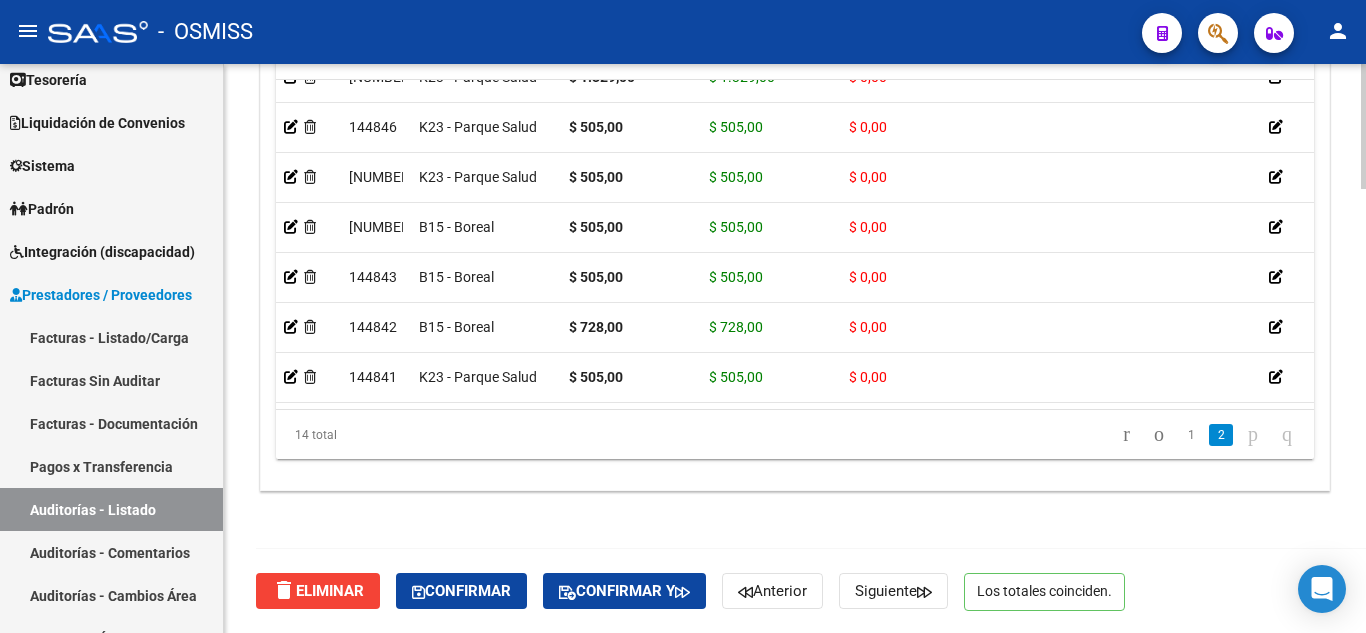 click on "delete  Eliminar   Confirmar   Confirmar y   Anterior   Siguiente   Los totales coinciden." 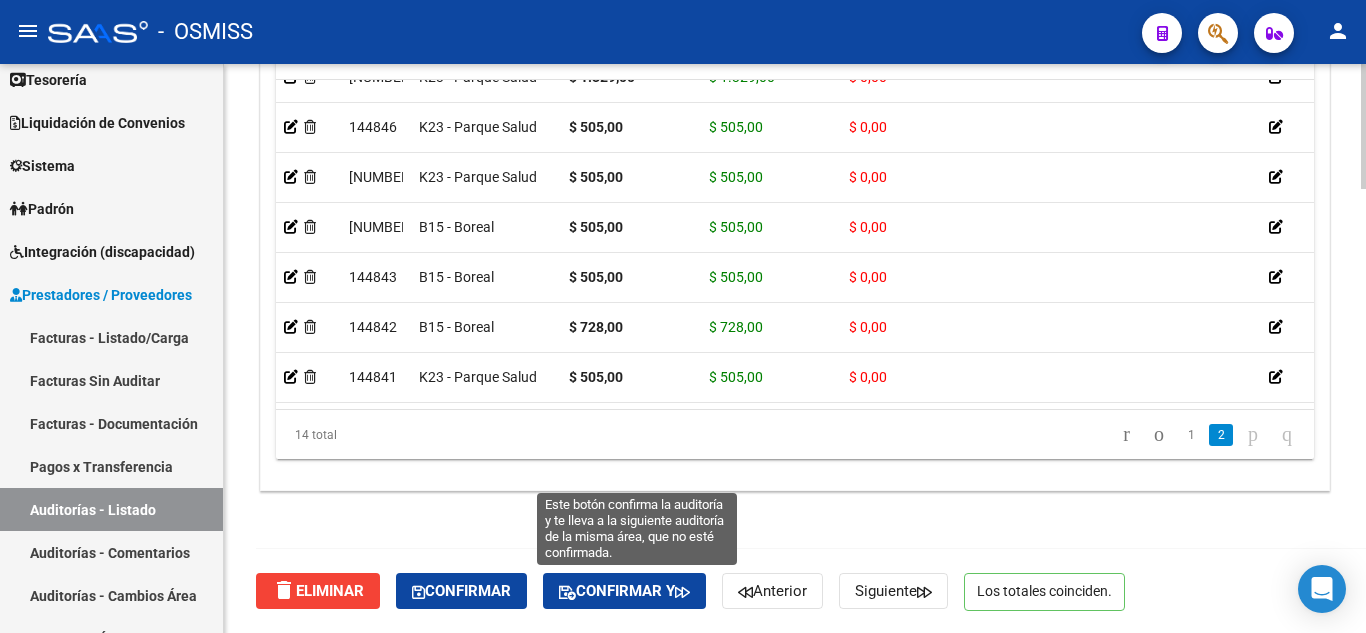 click on "Confirmar y" 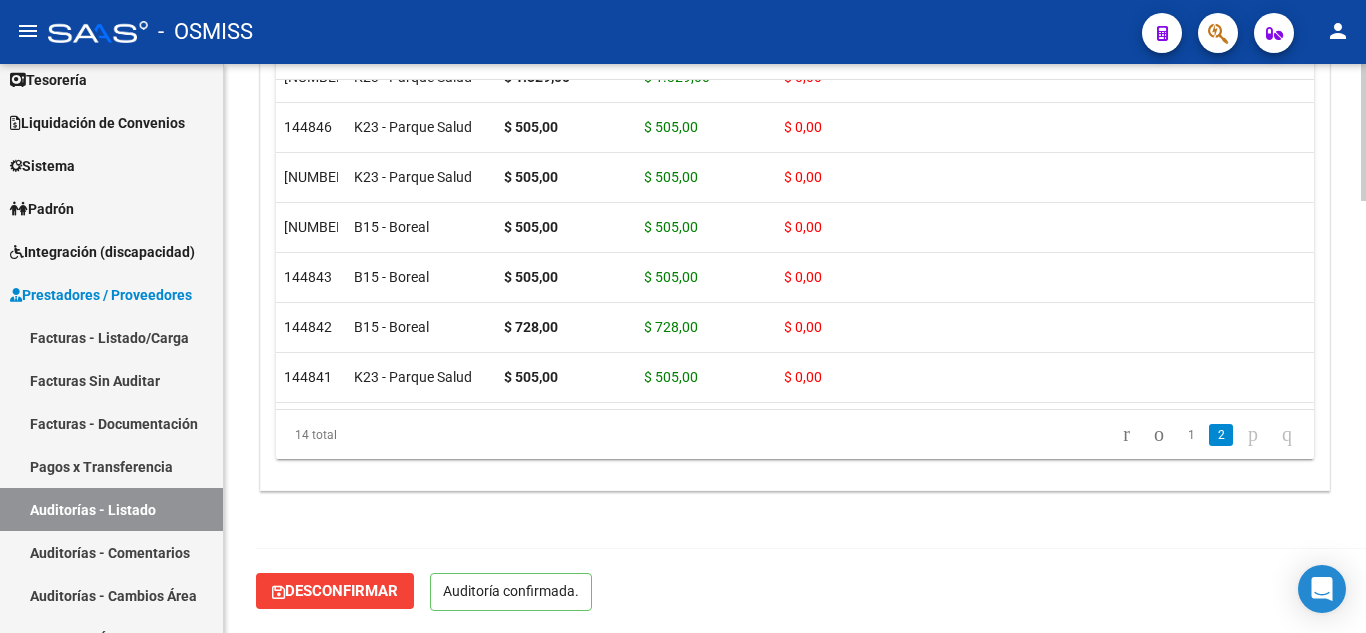 scroll, scrollTop: 1789, scrollLeft: 0, axis: vertical 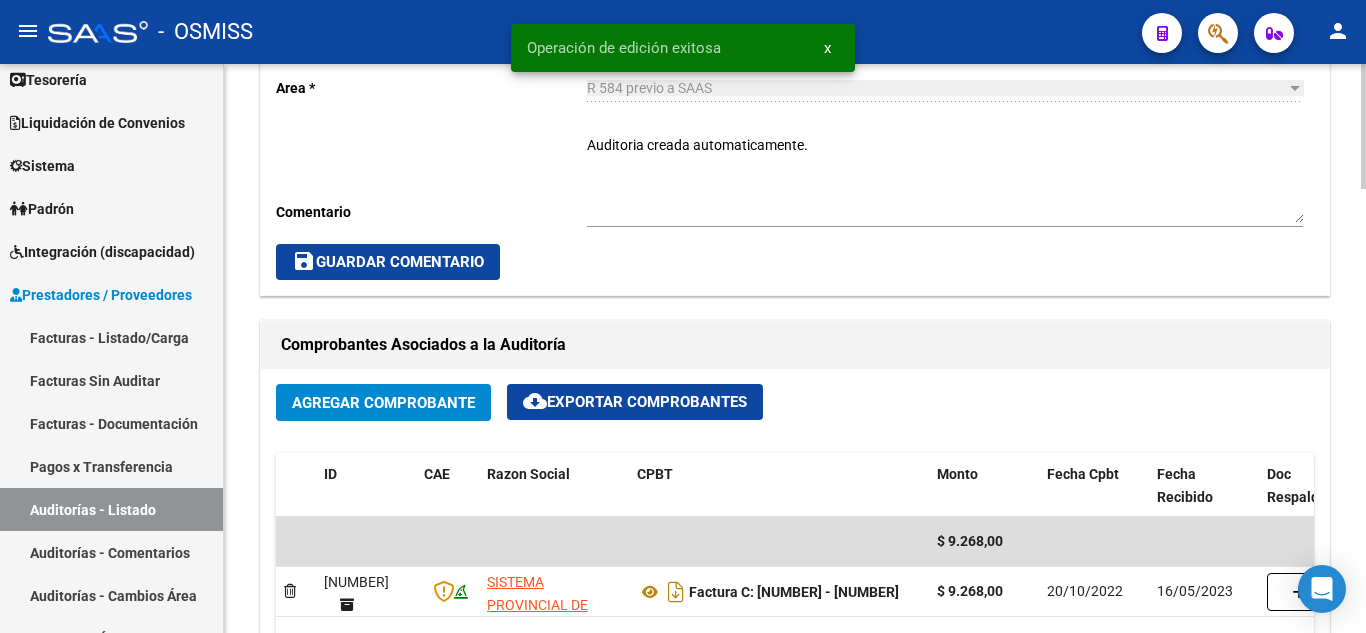 drag, startPoint x: 715, startPoint y: 365, endPoint x: 643, endPoint y: 261, distance: 126.491104 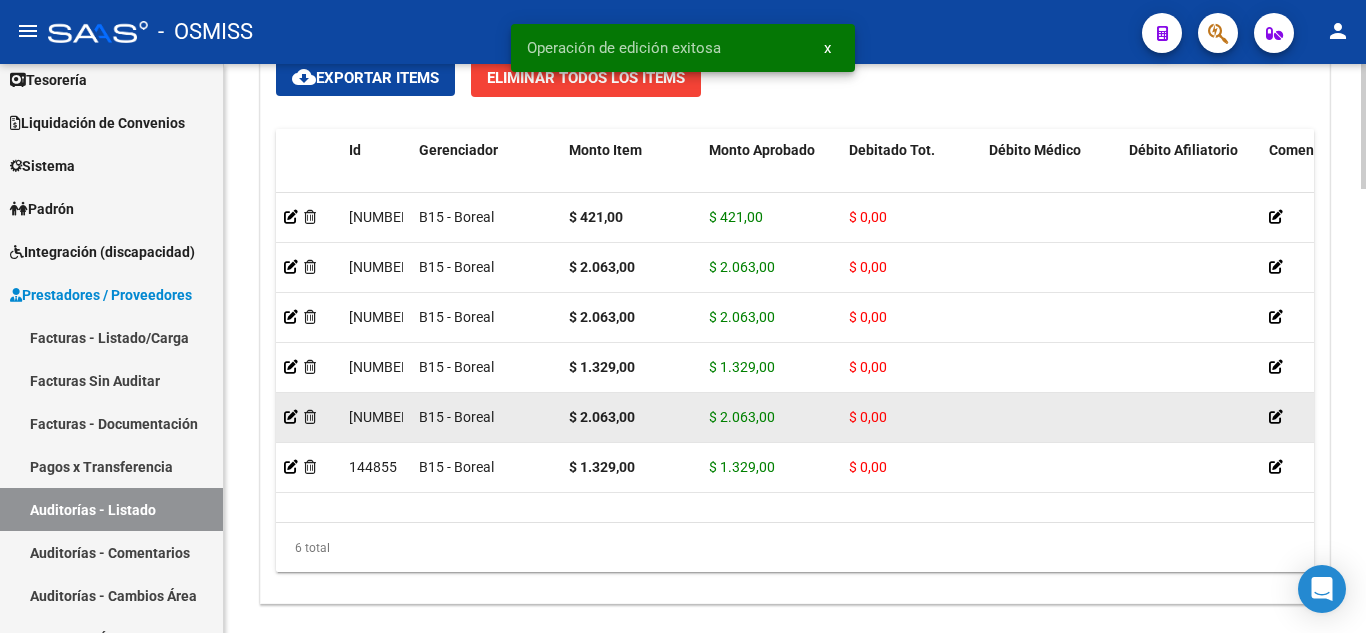 scroll, scrollTop: 2015, scrollLeft: 0, axis: vertical 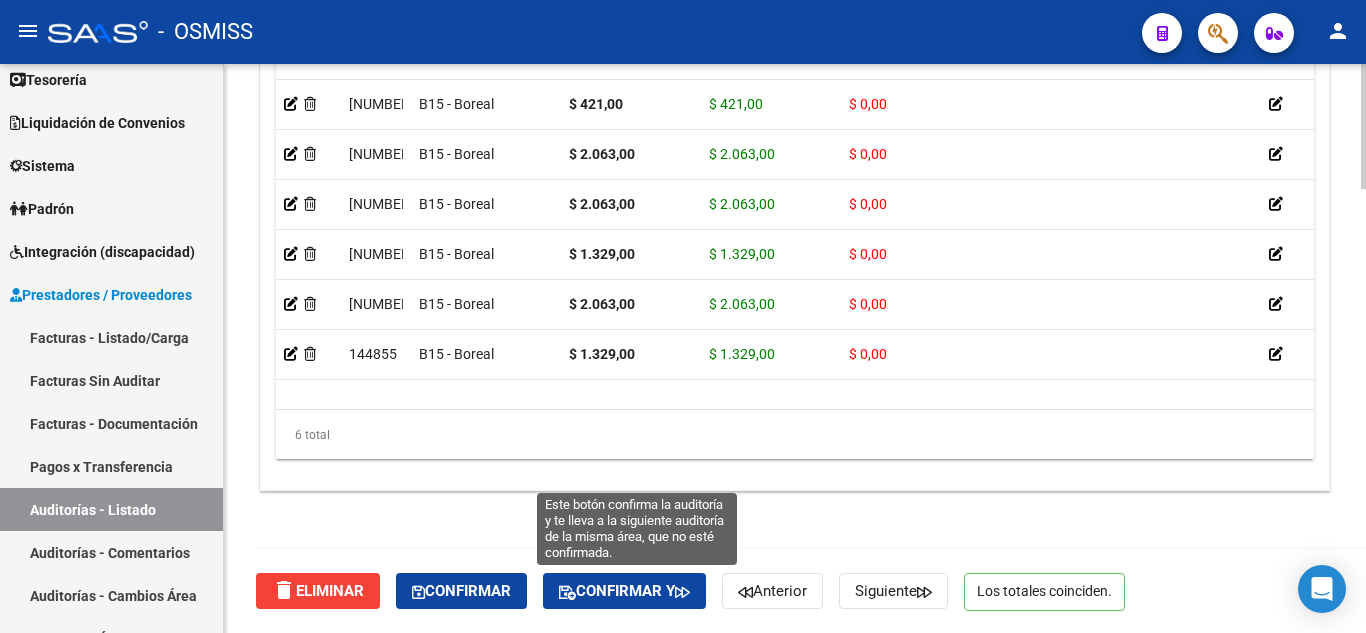 click on "Confirmar y" 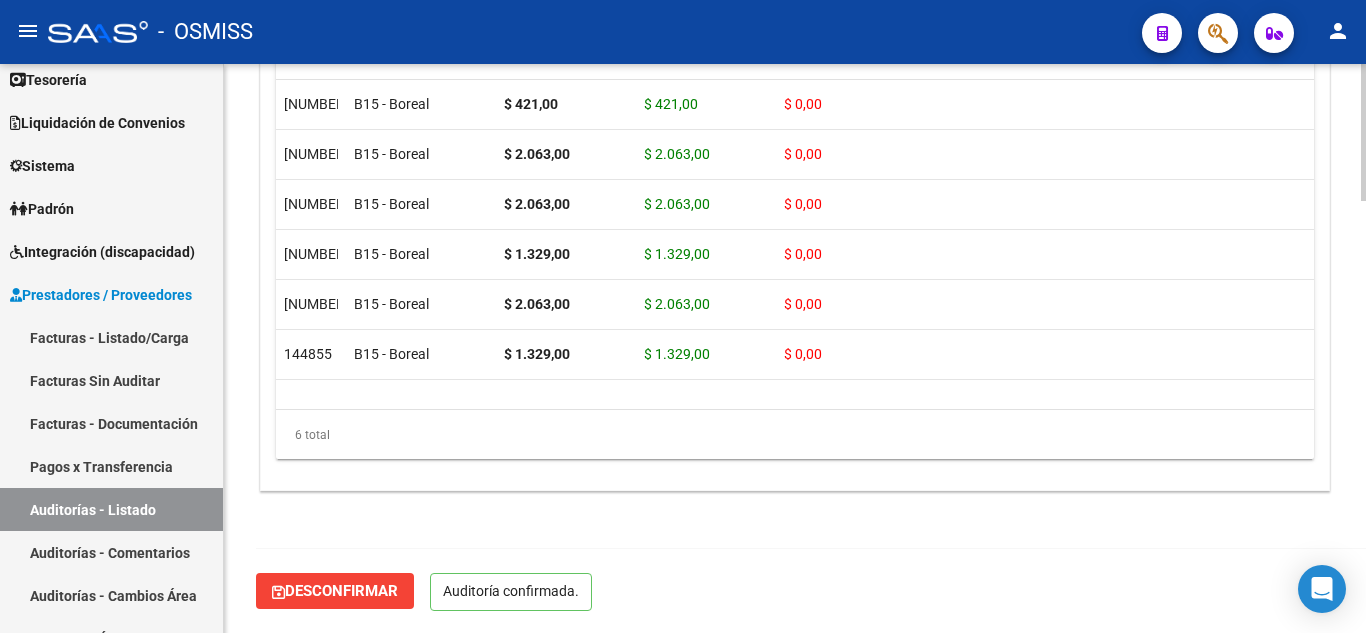 scroll, scrollTop: 1789, scrollLeft: 0, axis: vertical 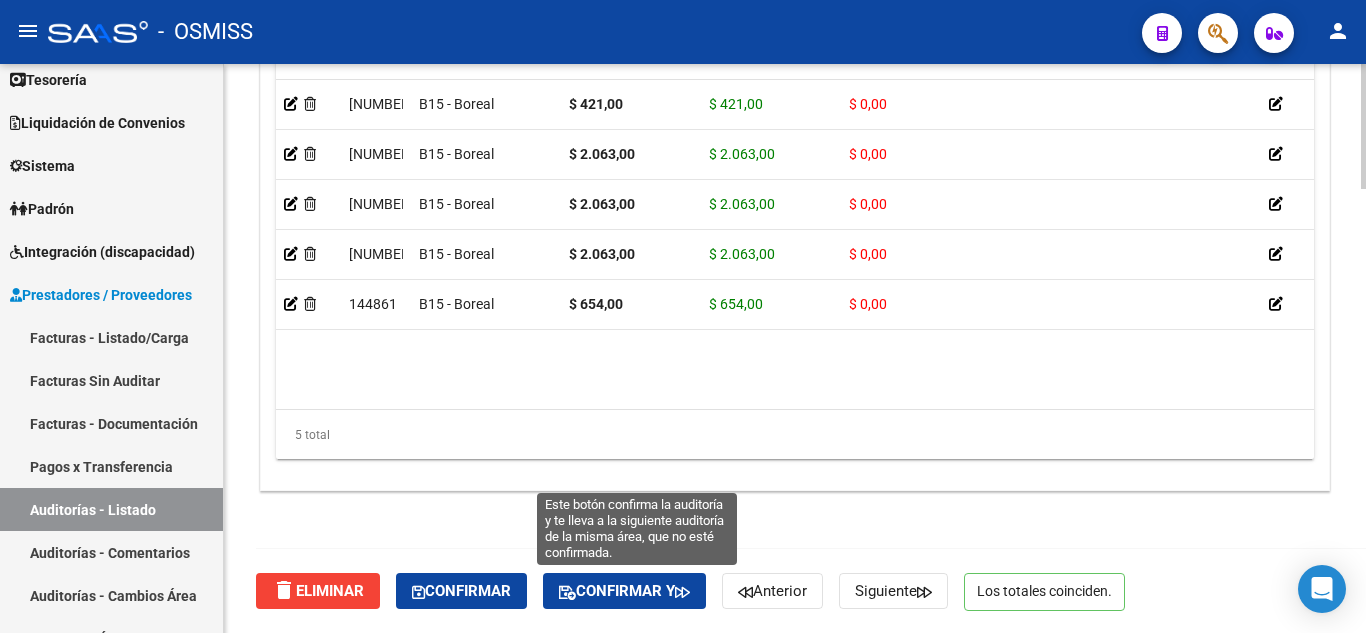 click on "Confirmar y" 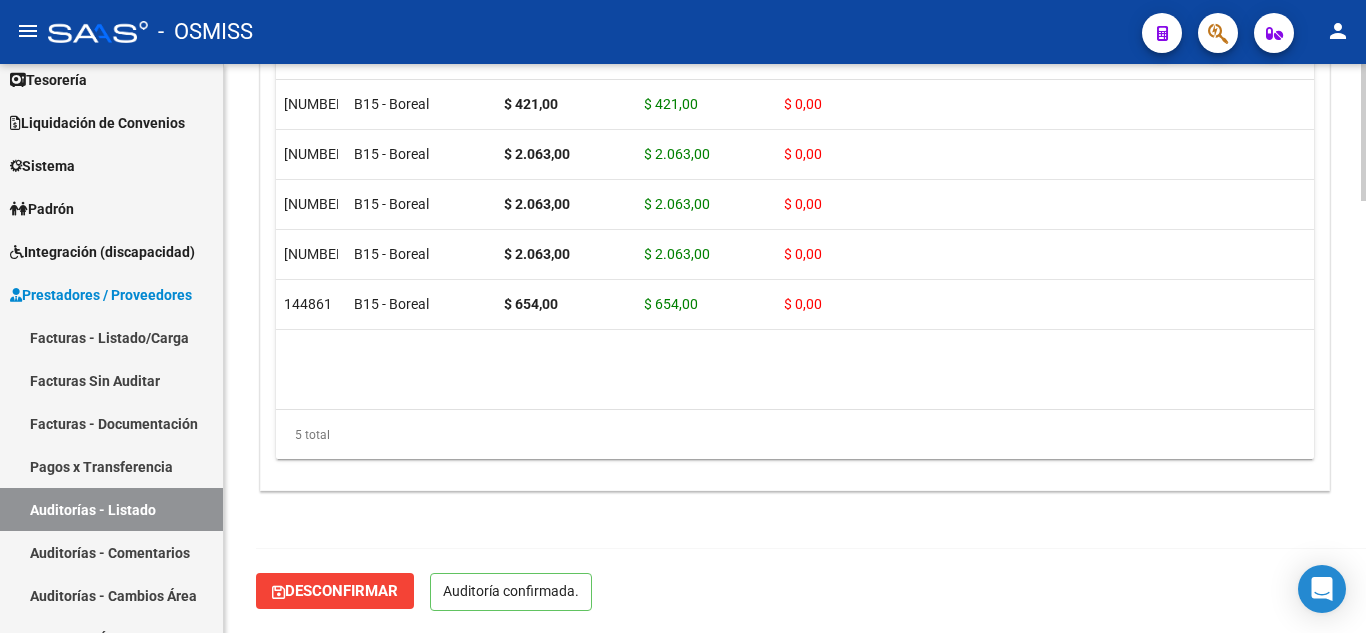 scroll, scrollTop: 1789, scrollLeft: 0, axis: vertical 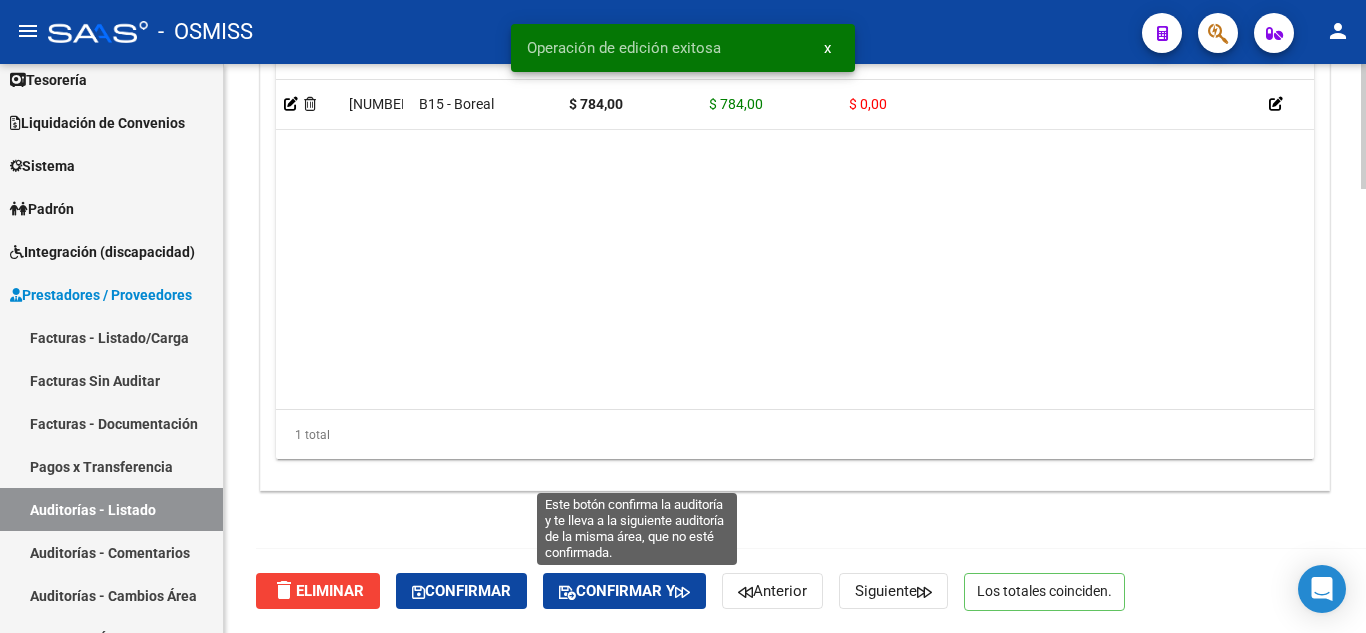 click 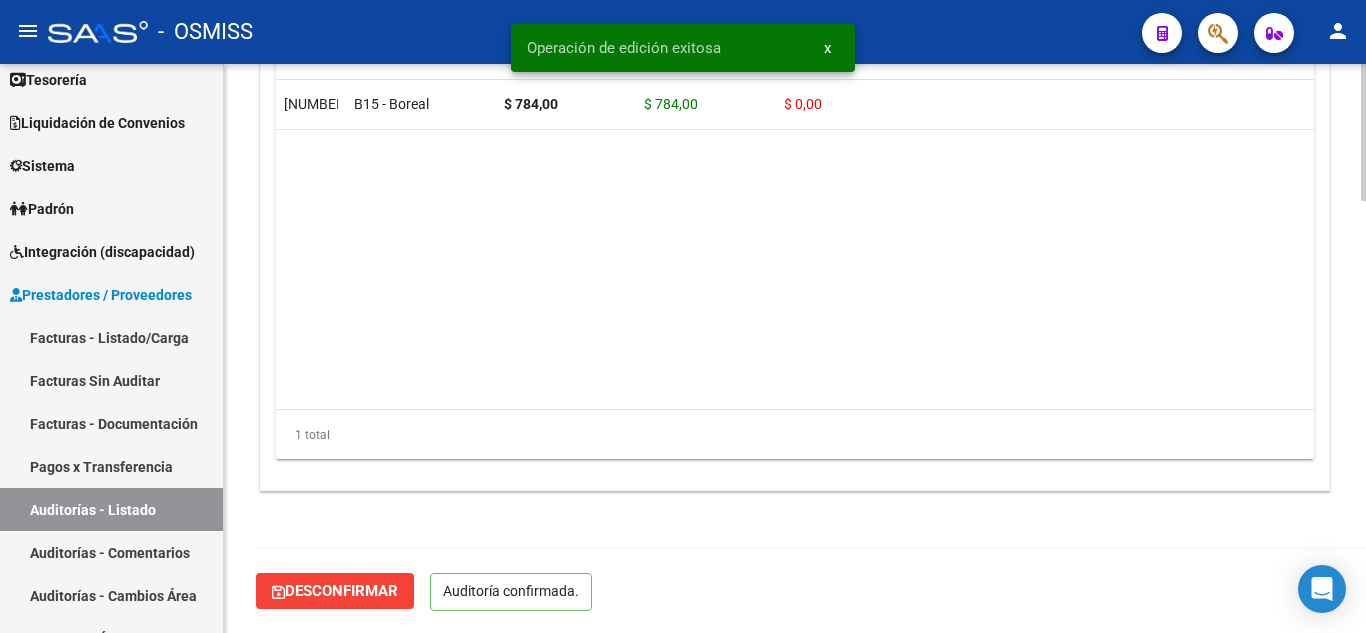 scroll, scrollTop: 1789, scrollLeft: 0, axis: vertical 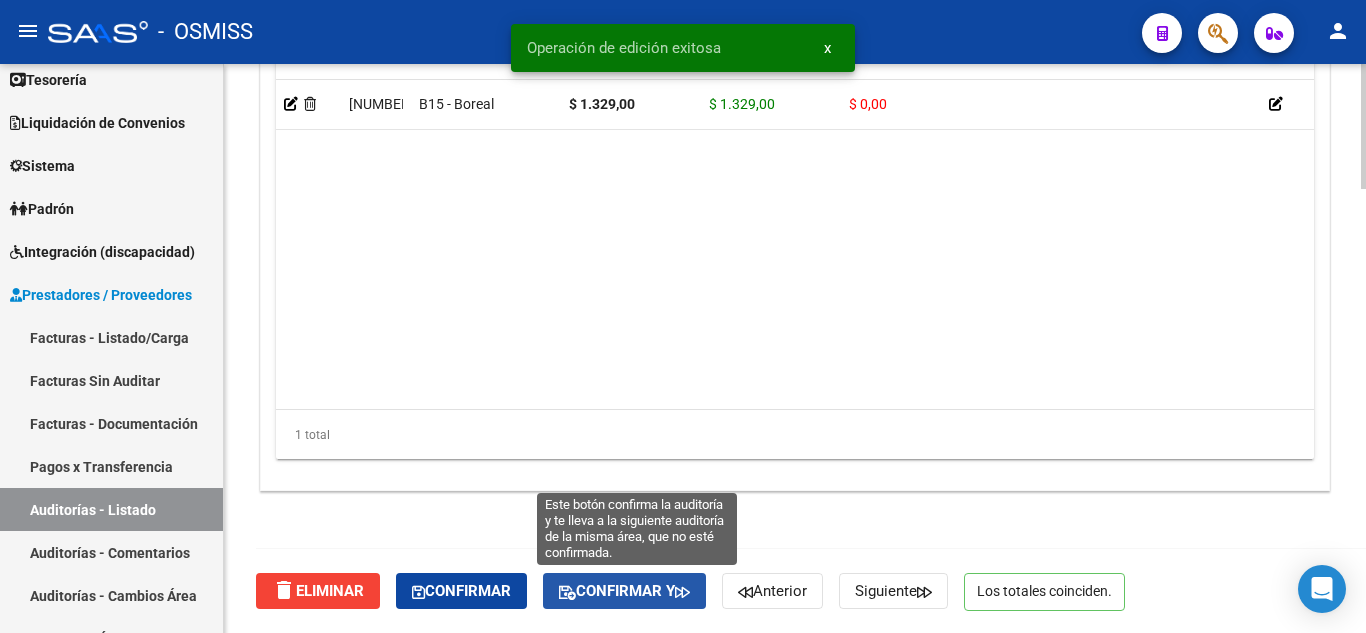 click on "Confirmar y" 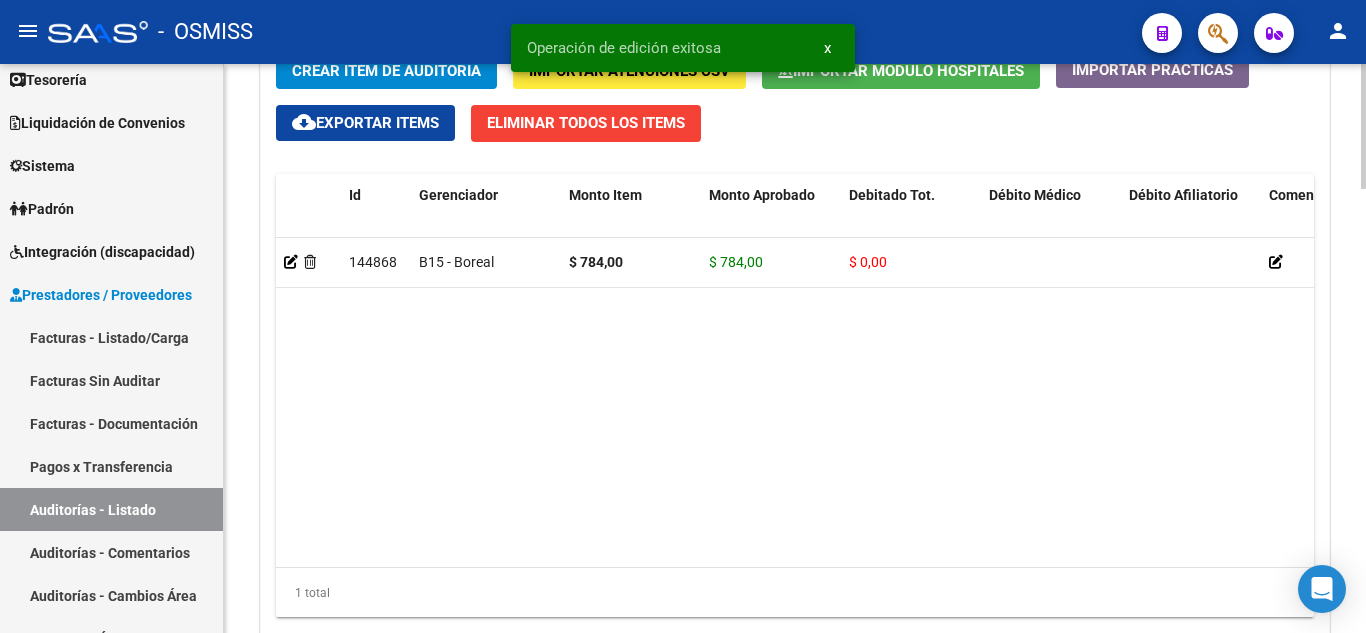 scroll, scrollTop: 2015, scrollLeft: 0, axis: vertical 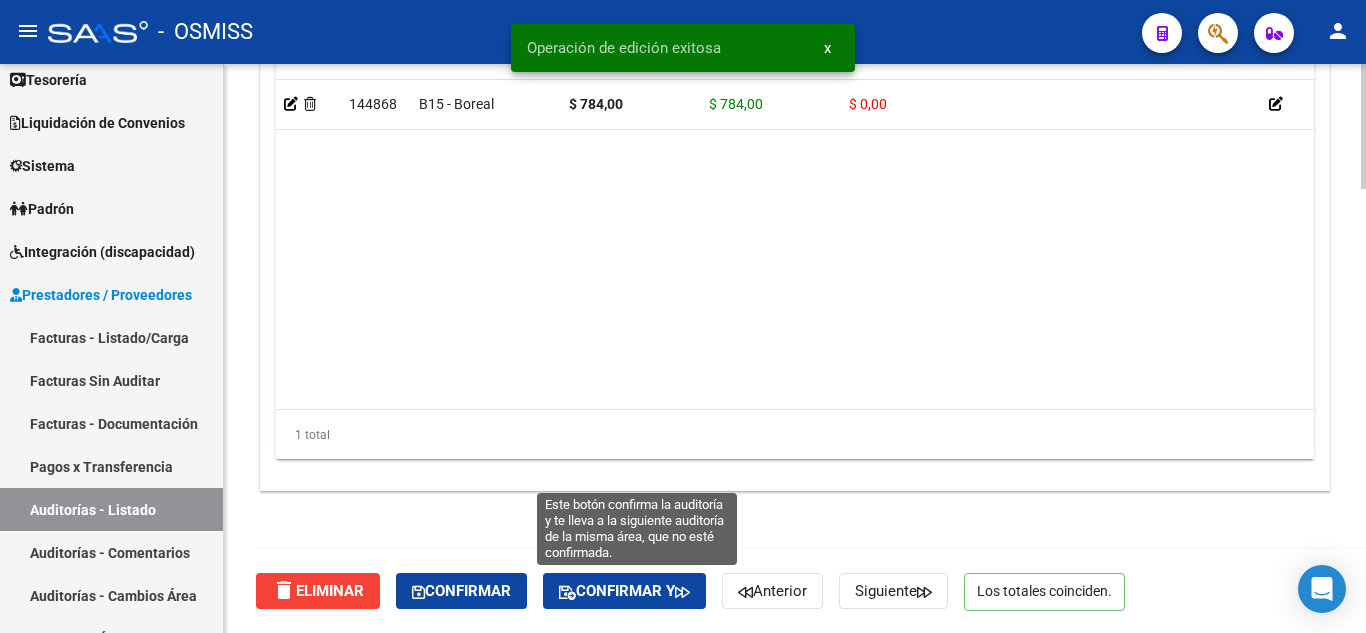 click on "Confirmar y" 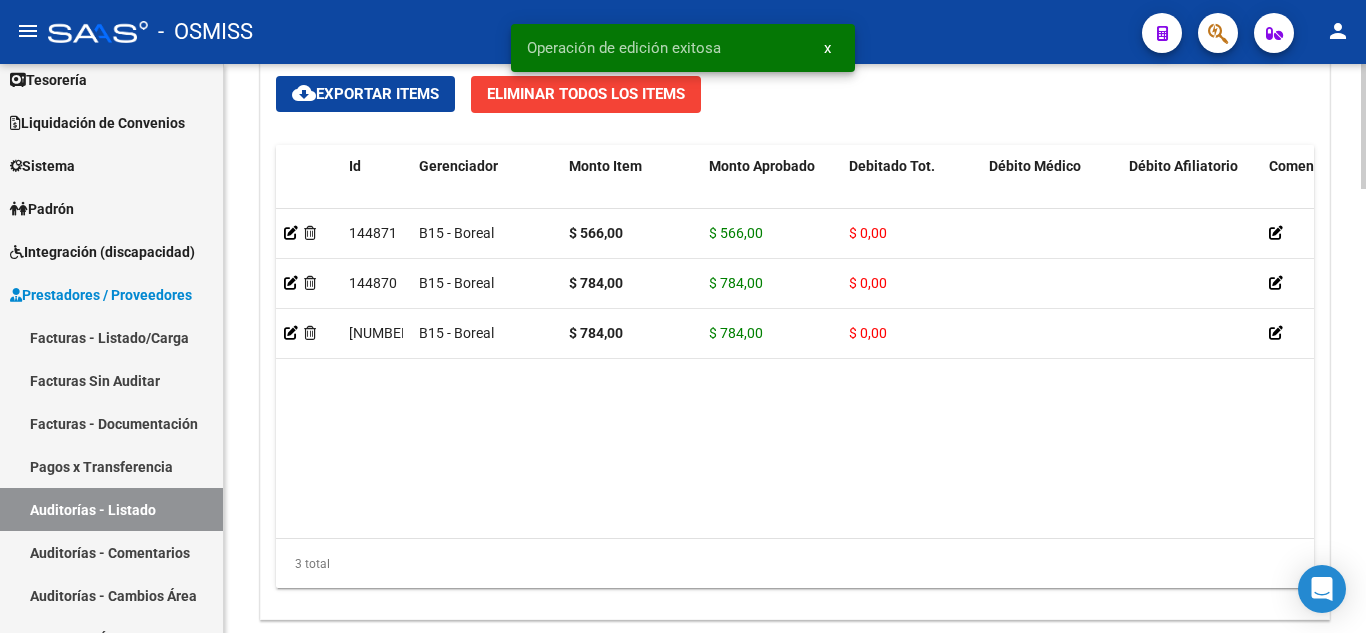 scroll, scrollTop: 2015, scrollLeft: 0, axis: vertical 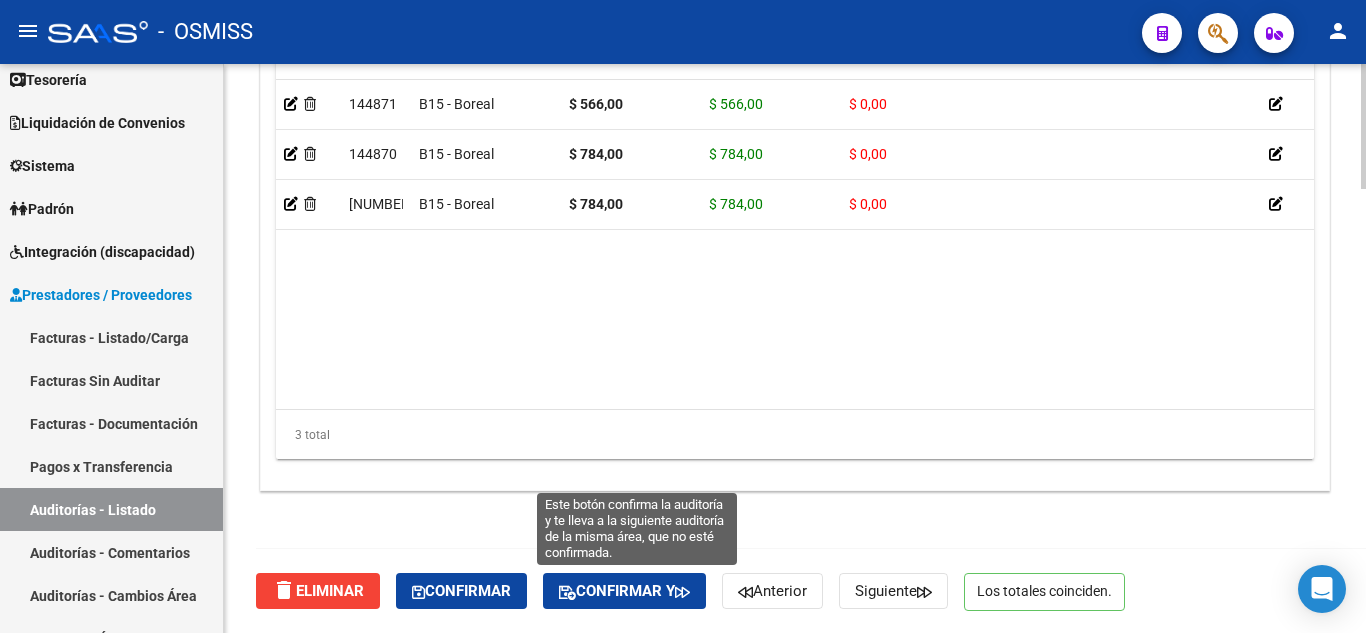 click on "Confirmar y" 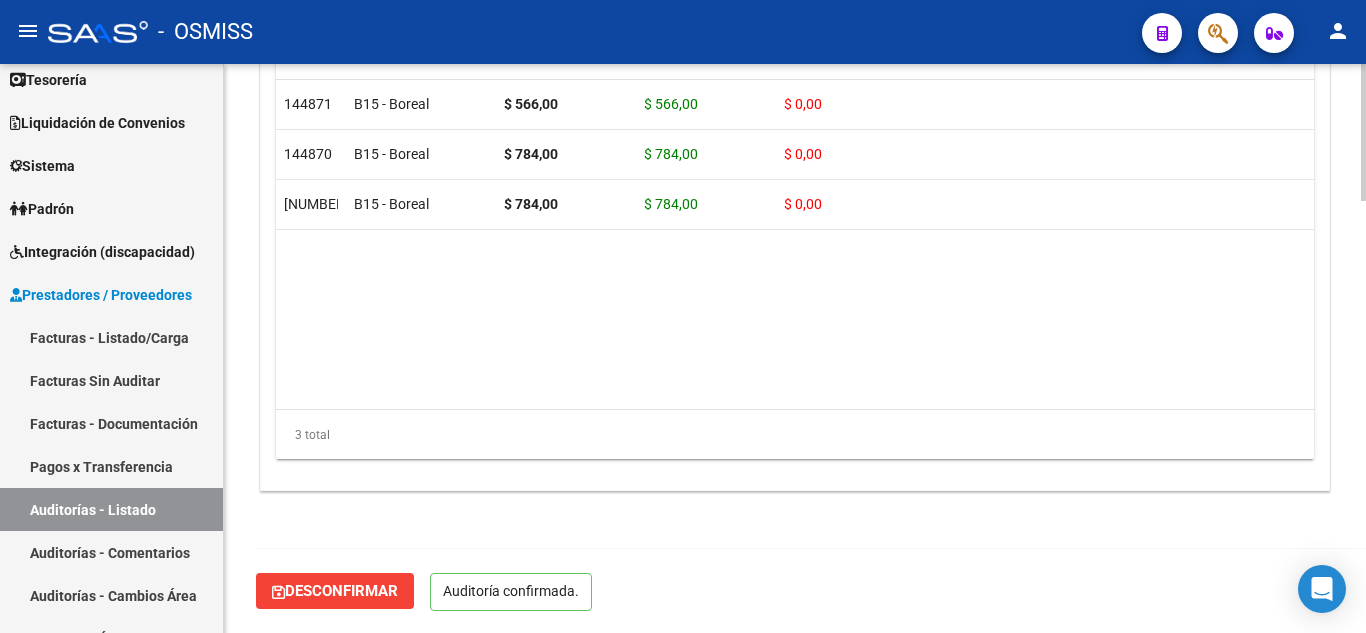 scroll, scrollTop: 1789, scrollLeft: 0, axis: vertical 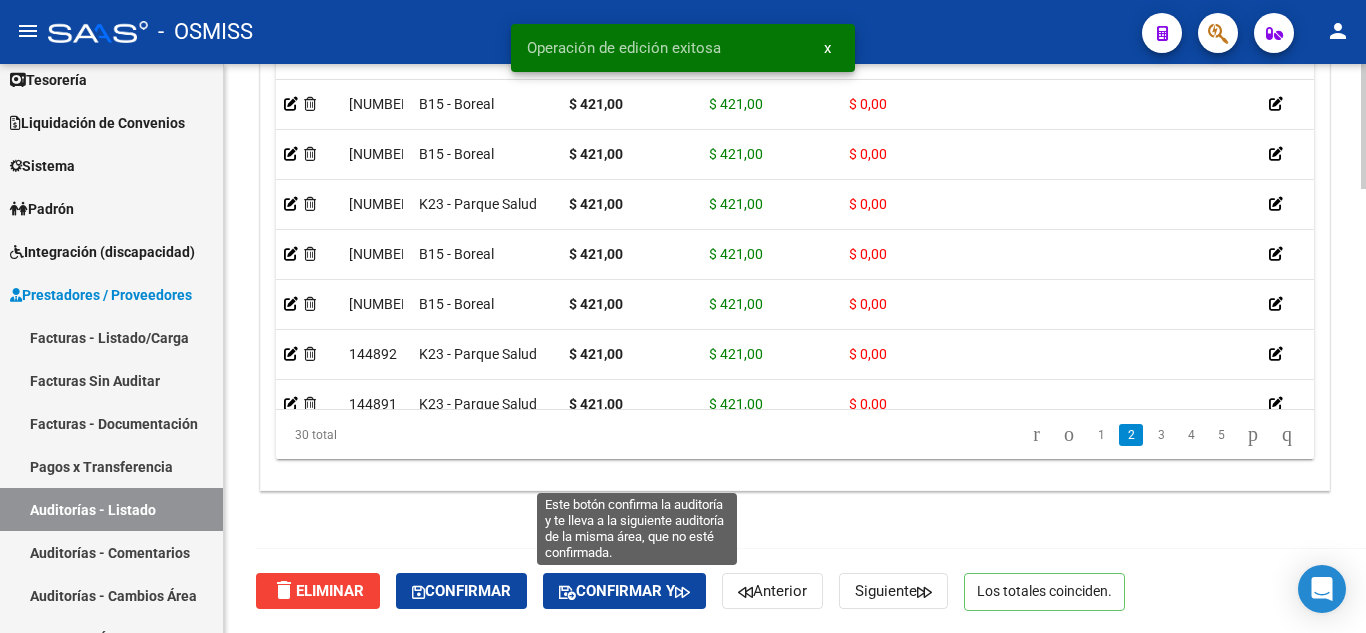 click on "Confirmar y" 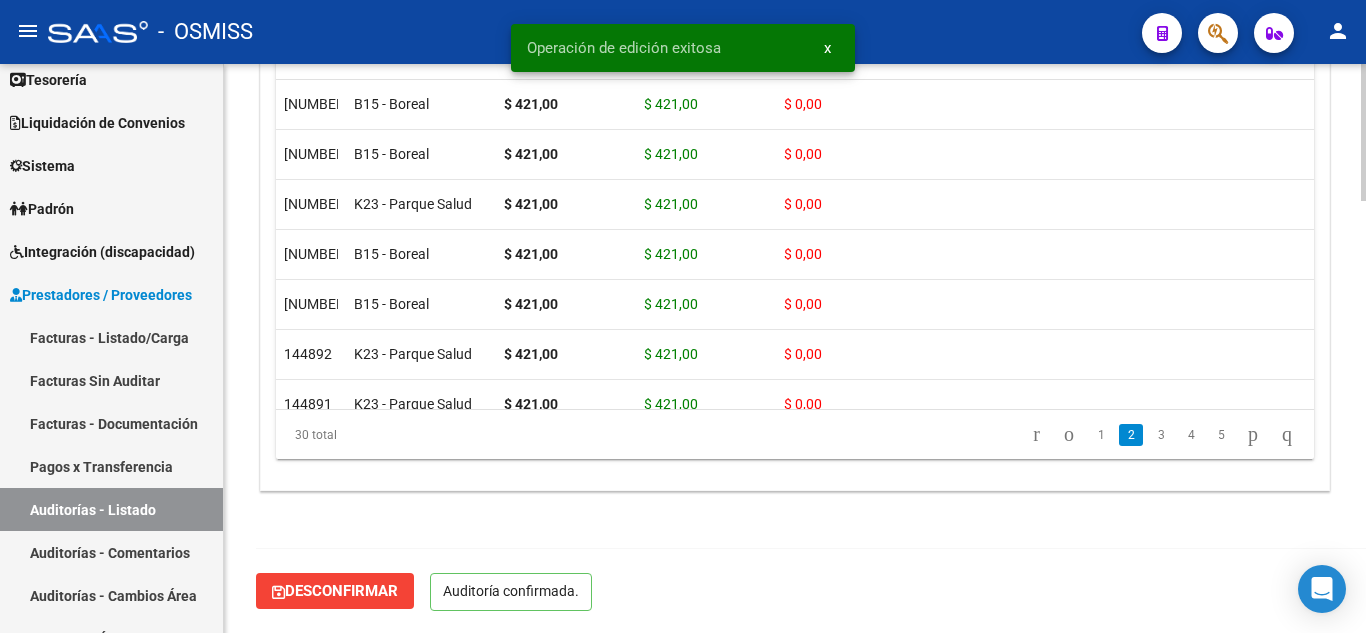 scroll, scrollTop: 1789, scrollLeft: 0, axis: vertical 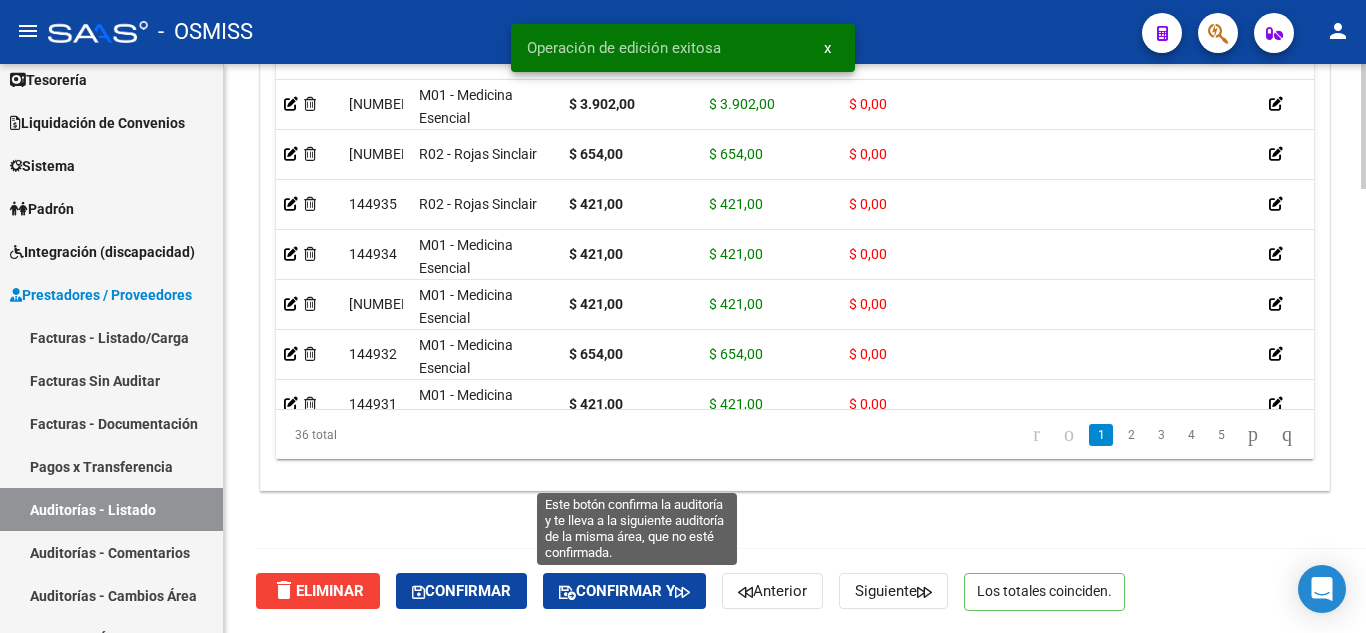 click on "Confirmar y" 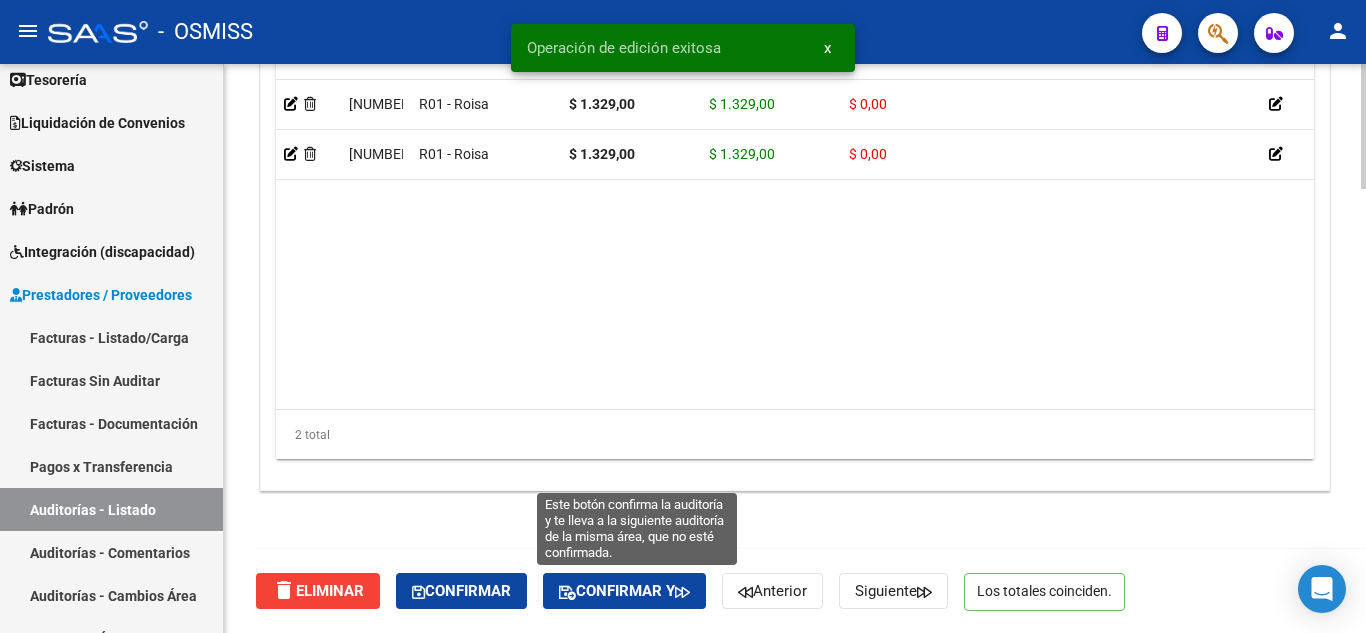 click on "Confirmar y" 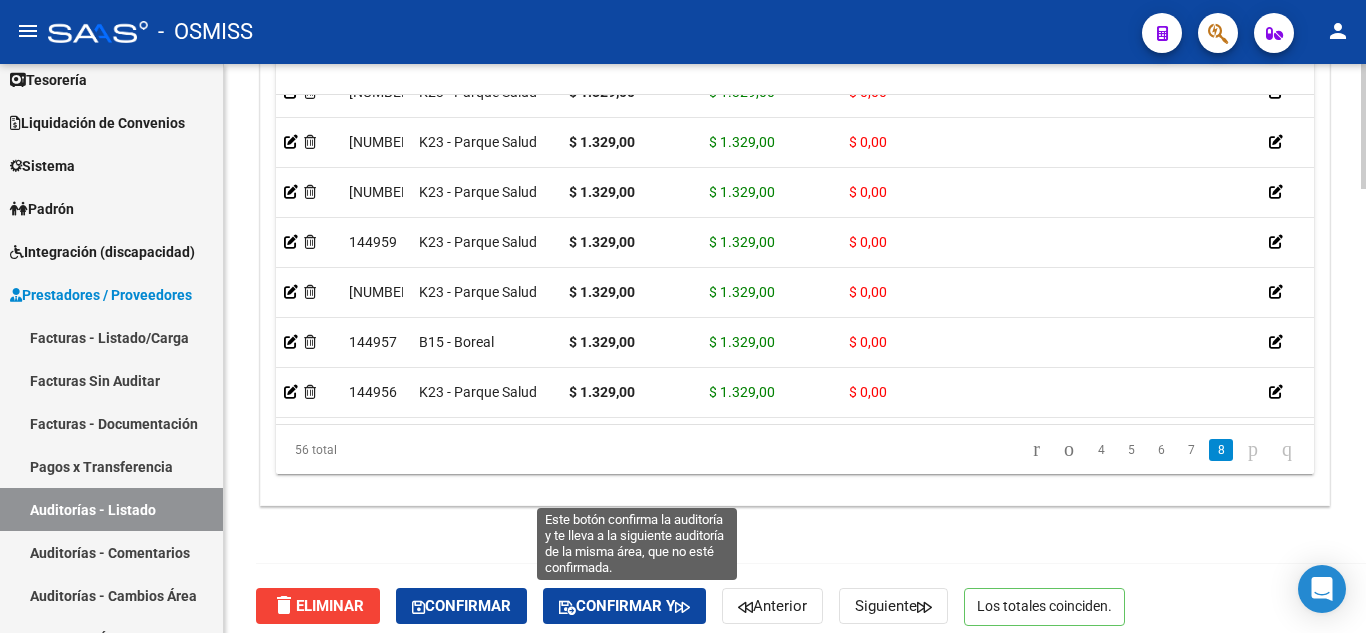 click on "Confirmar y" 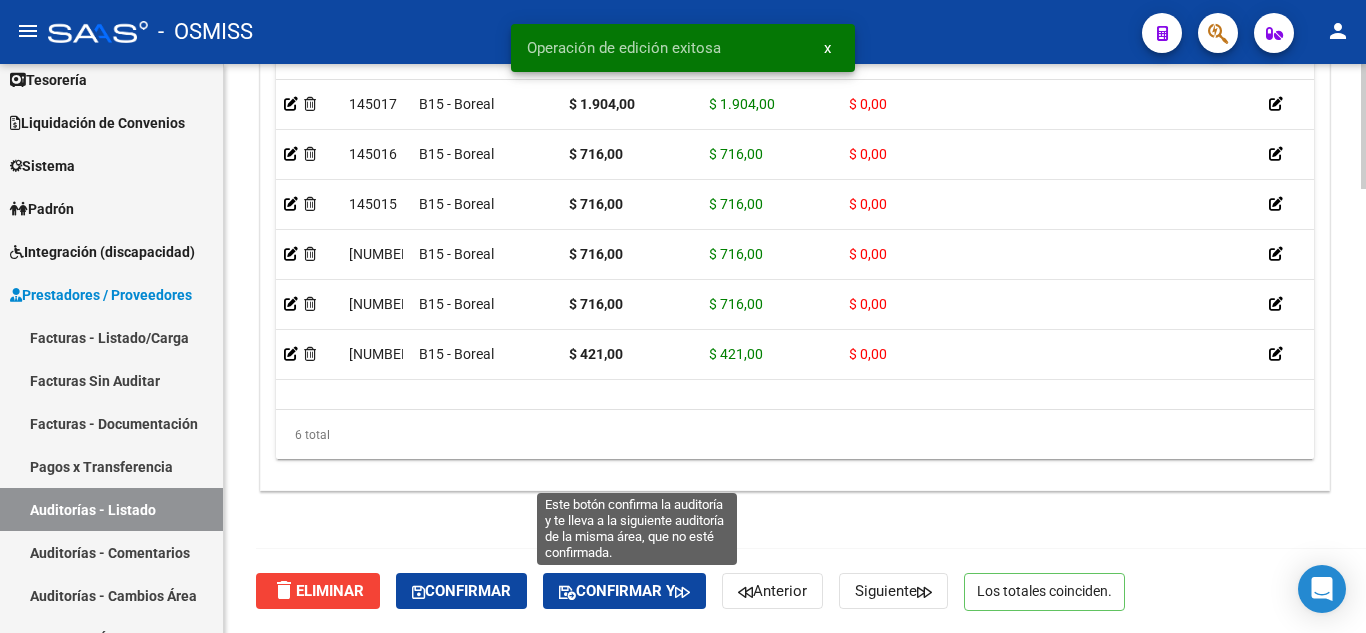 click on "Confirmar y" 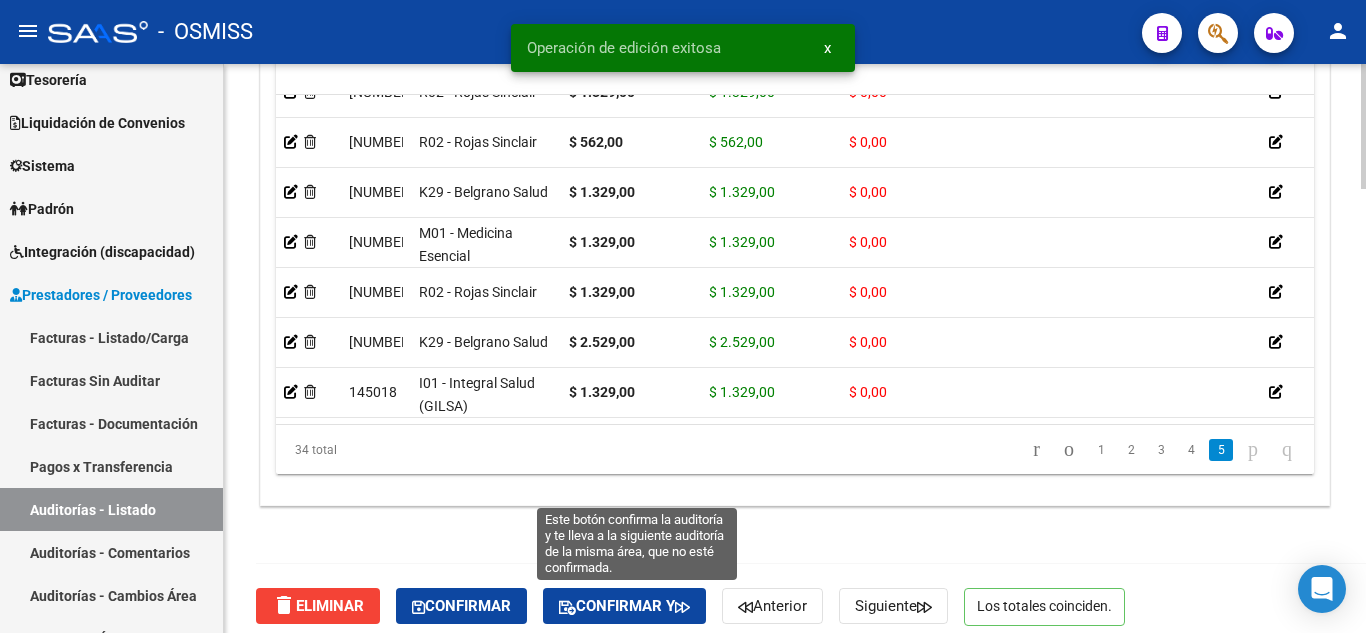 click on "Confirmar y" 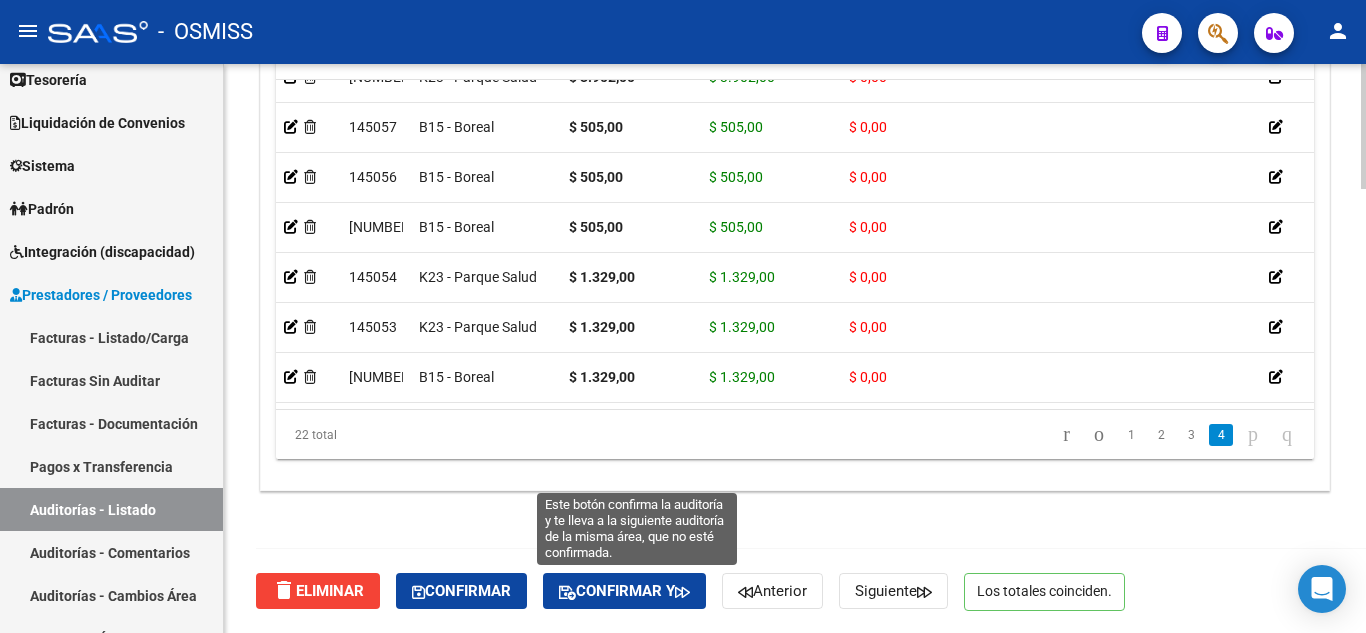 click on "Confirmar y" 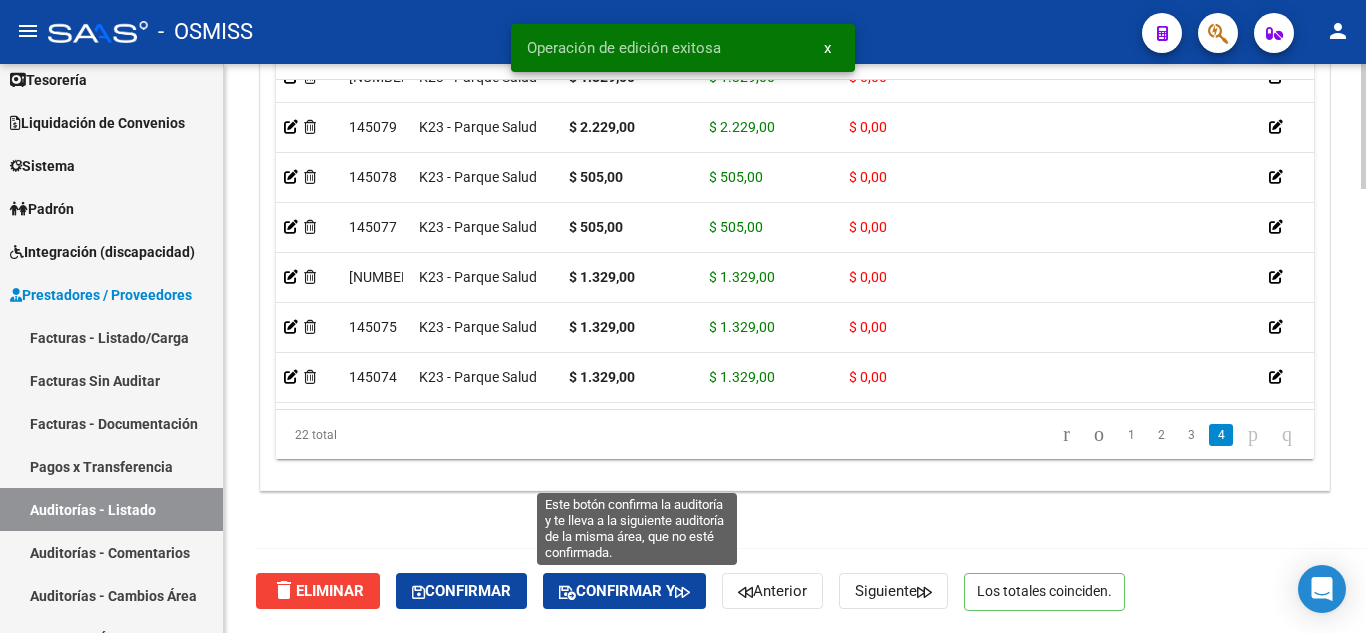 click on "Confirmar y" 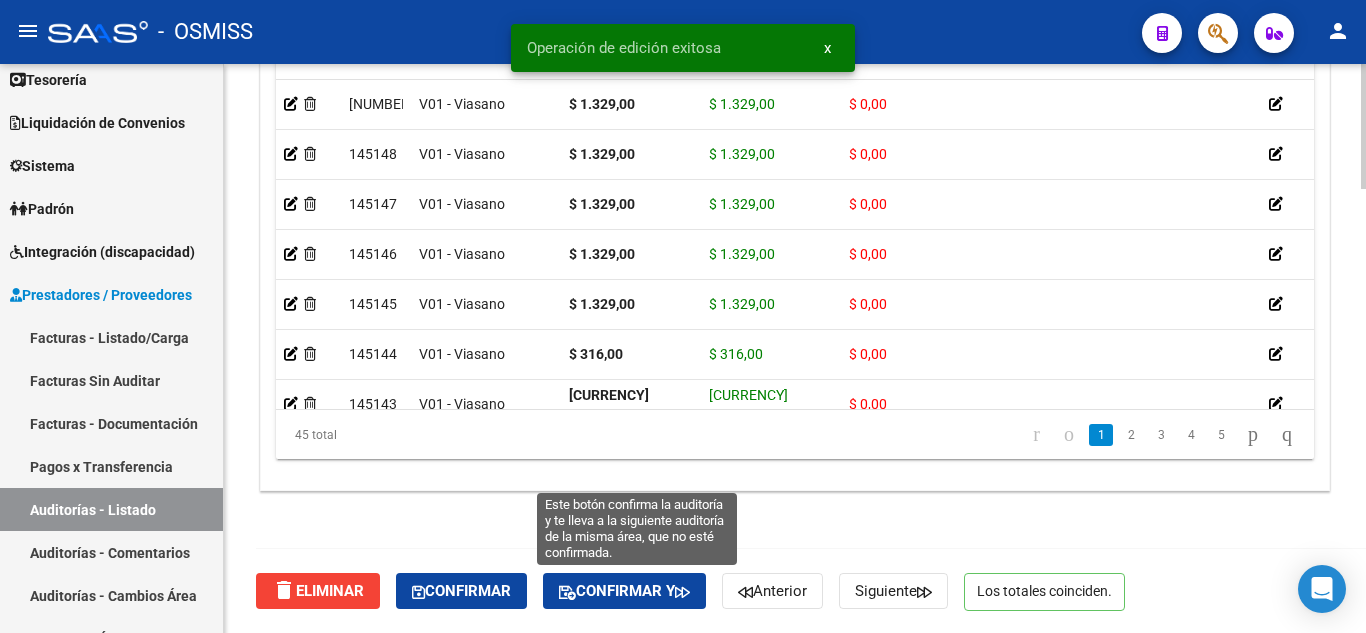 click on "Confirmar y" 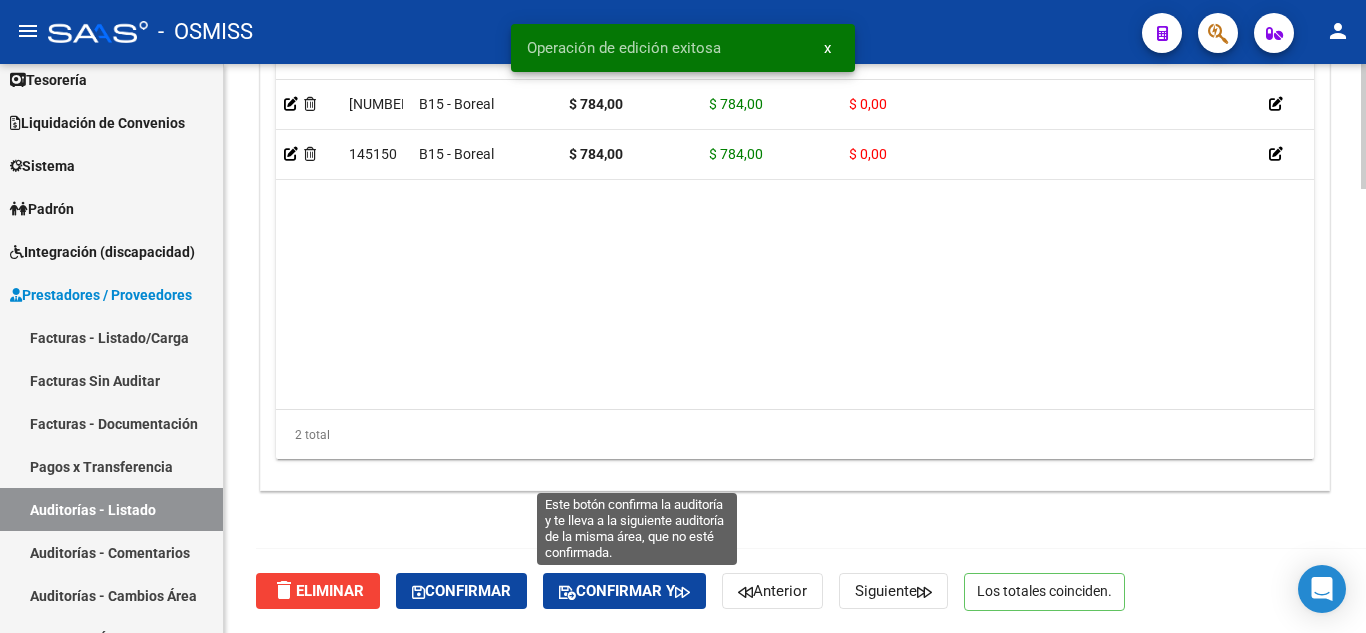 click on "Confirmar y" 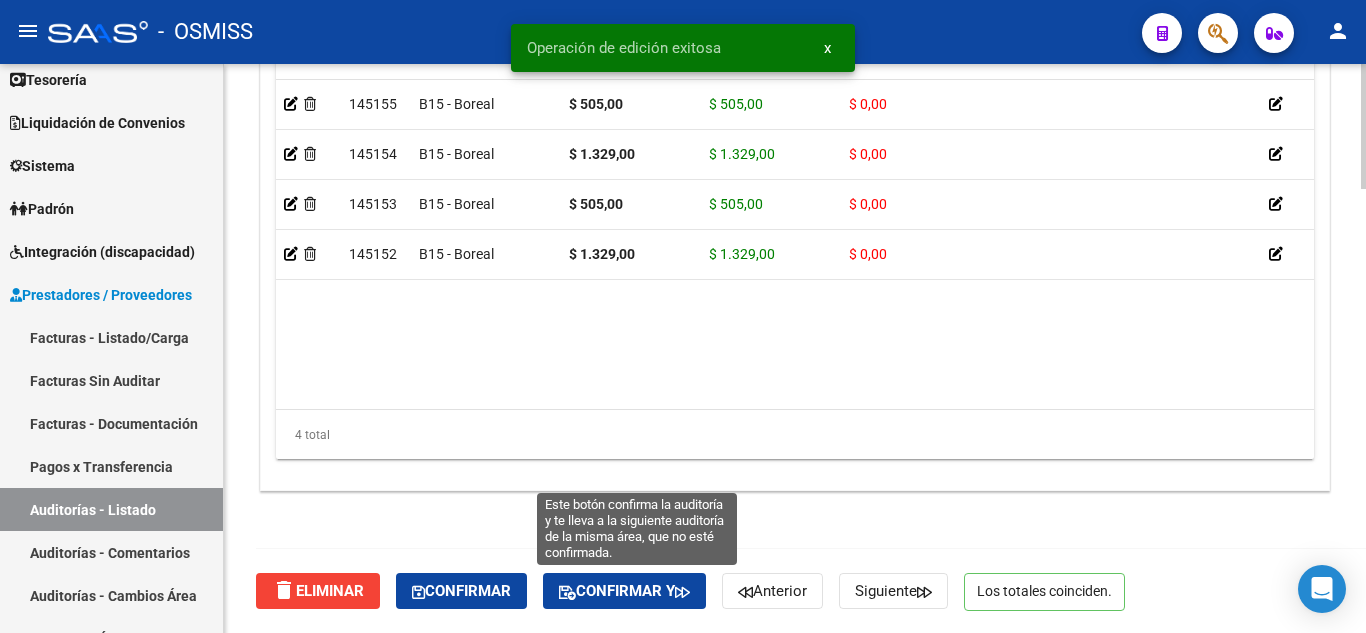 click on "Confirmar y" 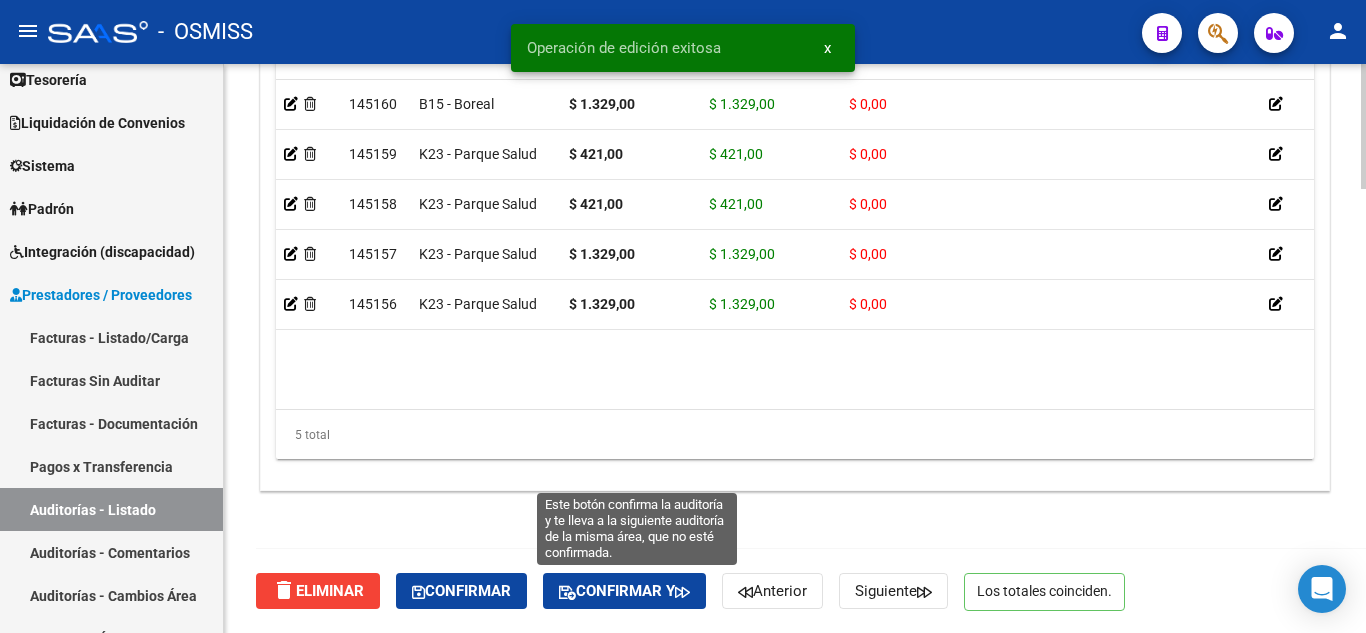 click on "Confirmar y" 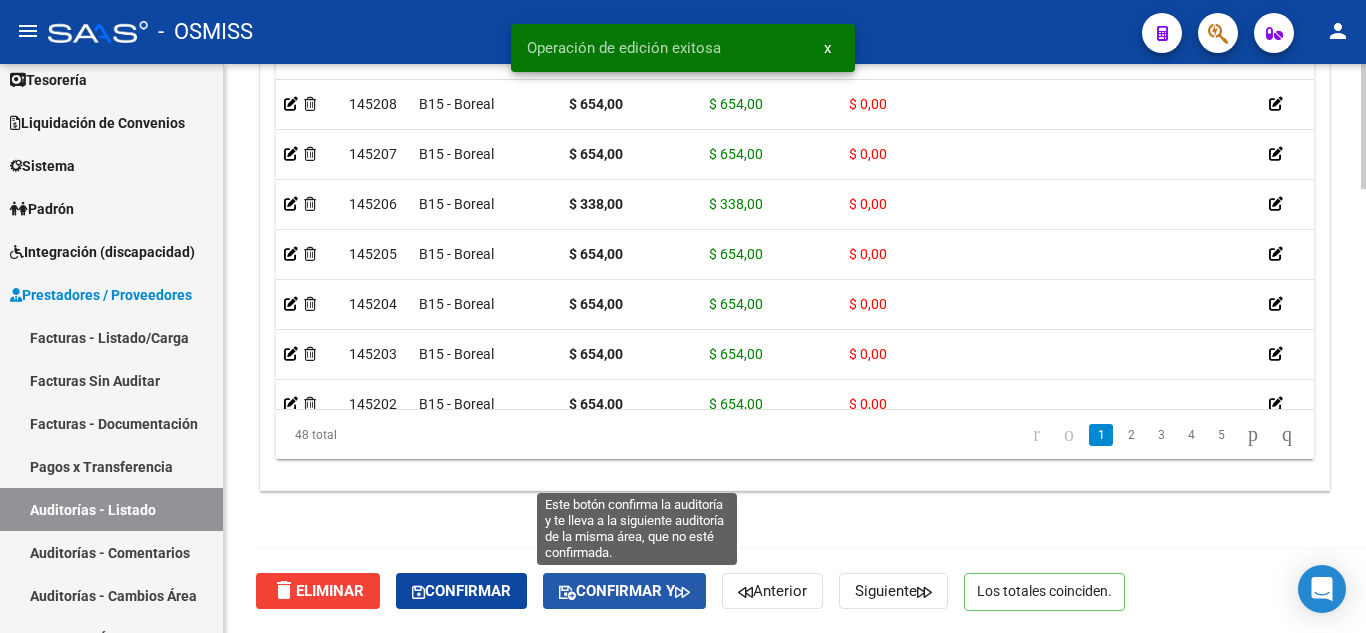 click on "Confirmar y" 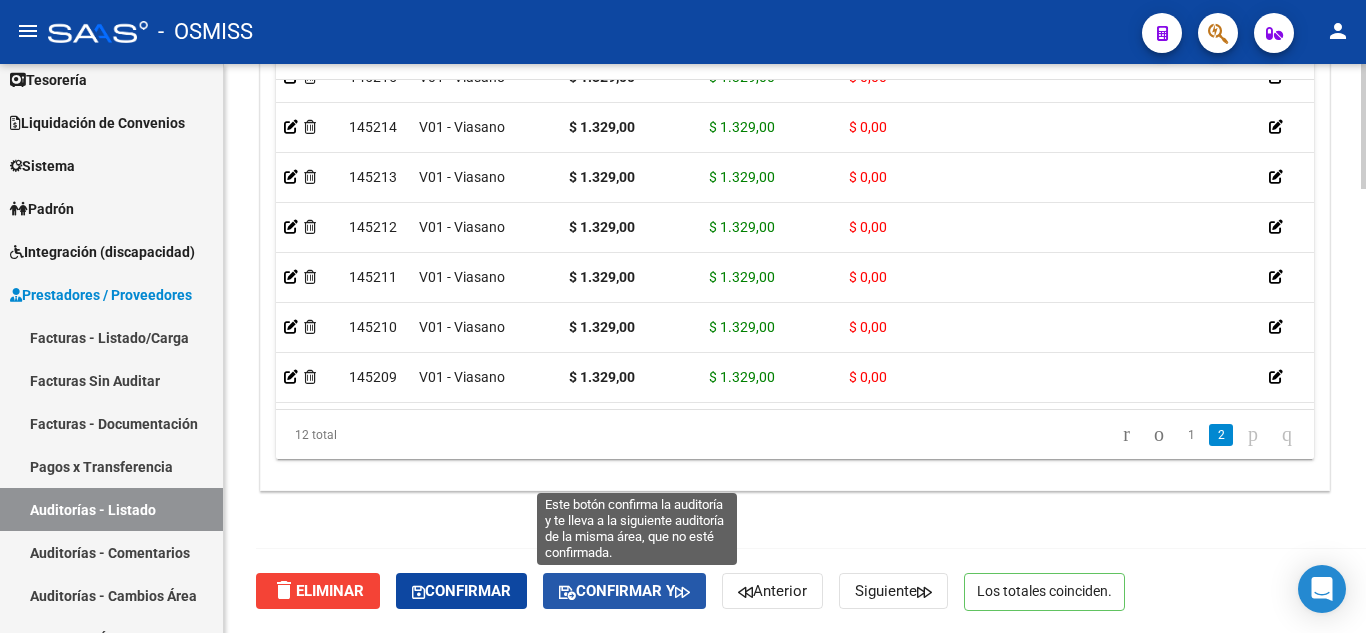 click on "Confirmar y" 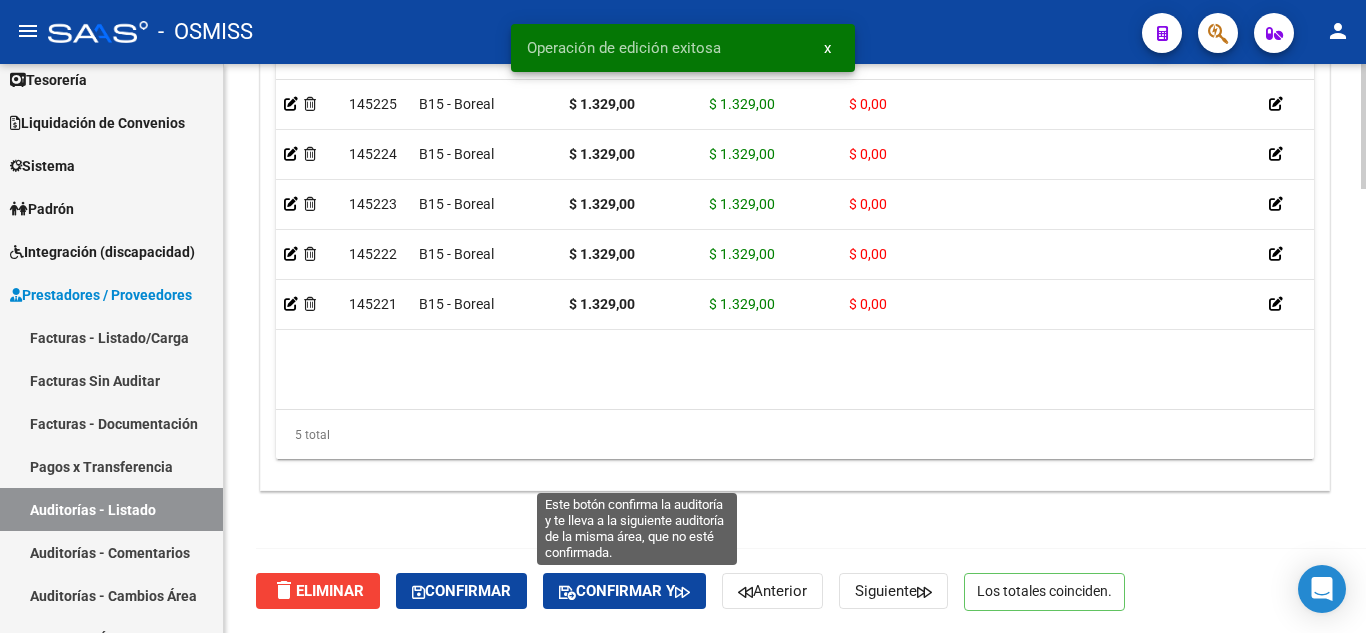 click on "Confirmar y" 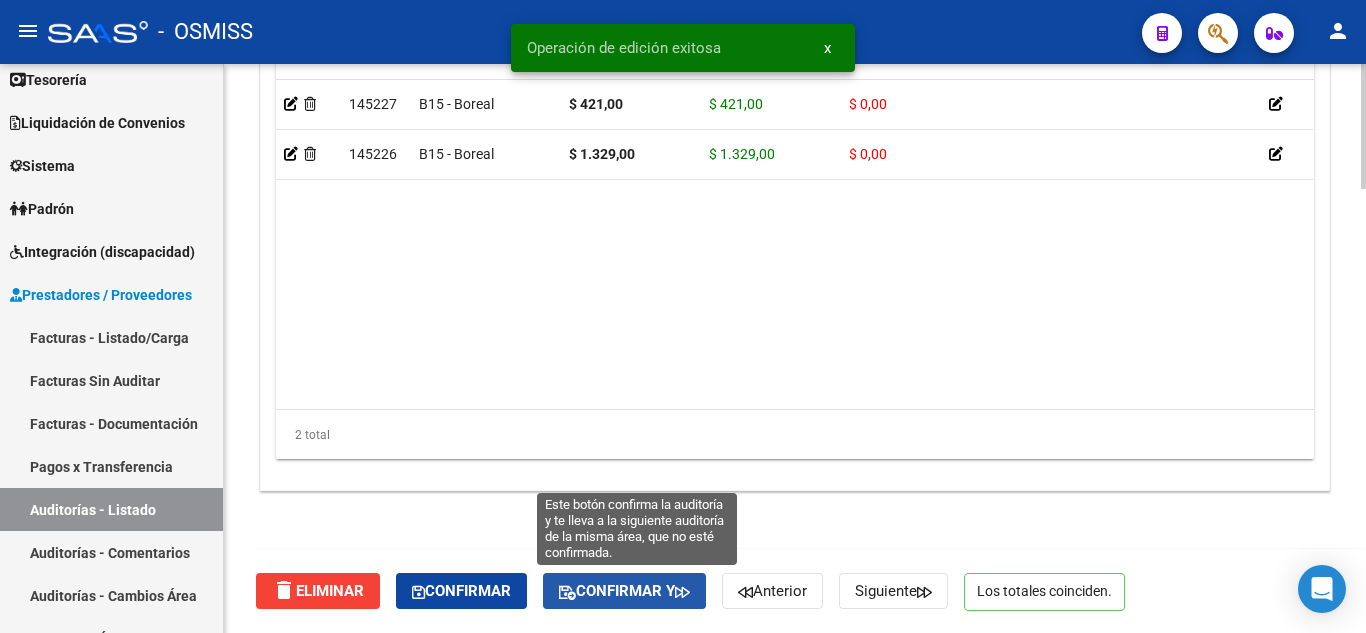 click on "Confirmar y" 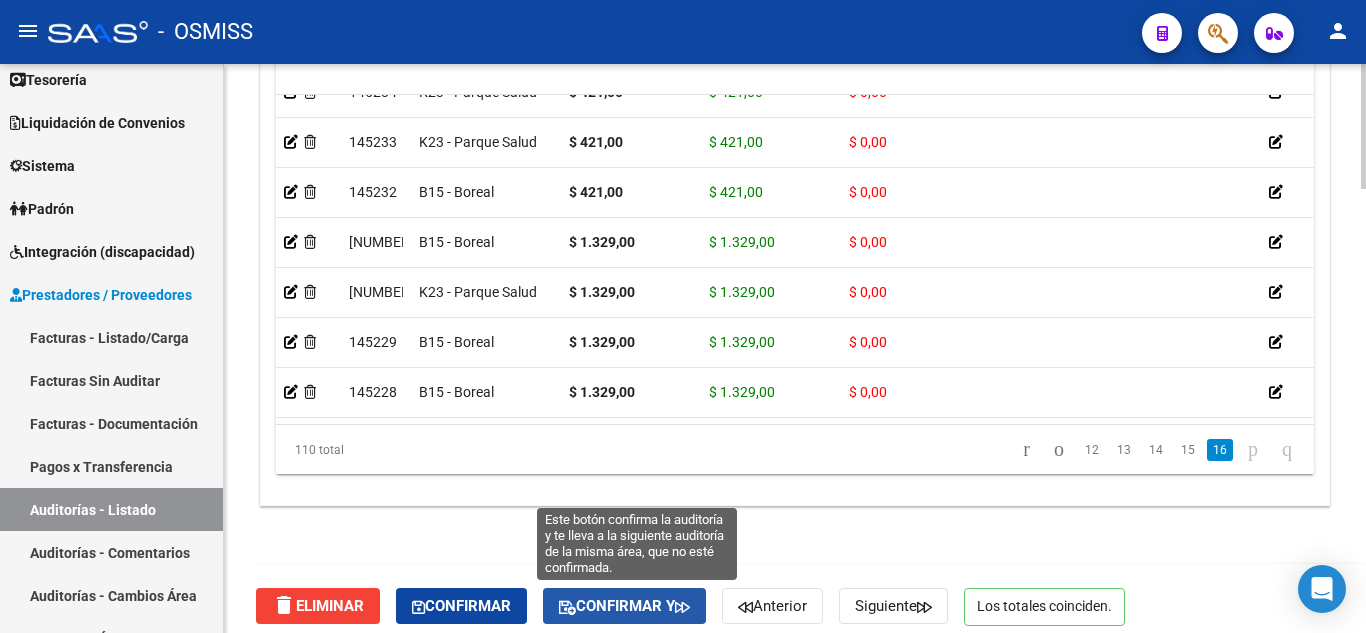 click on "Confirmar y" 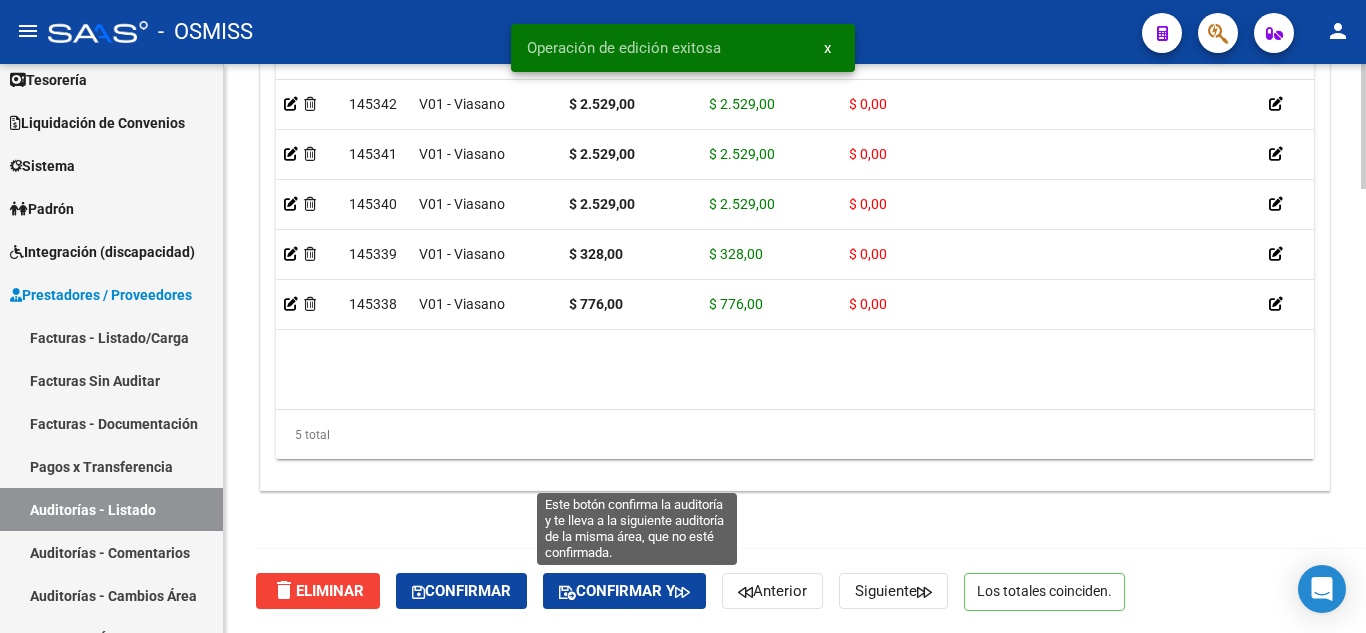 click on "Confirmar y" 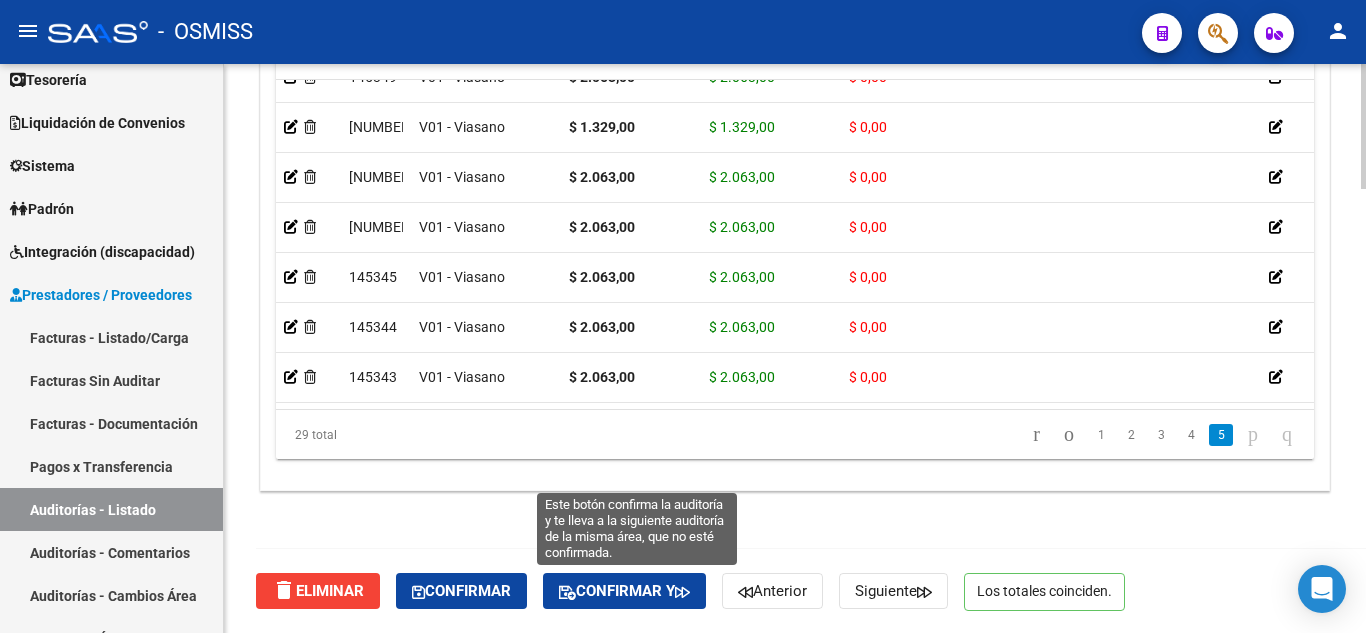 click on "Confirmar y" 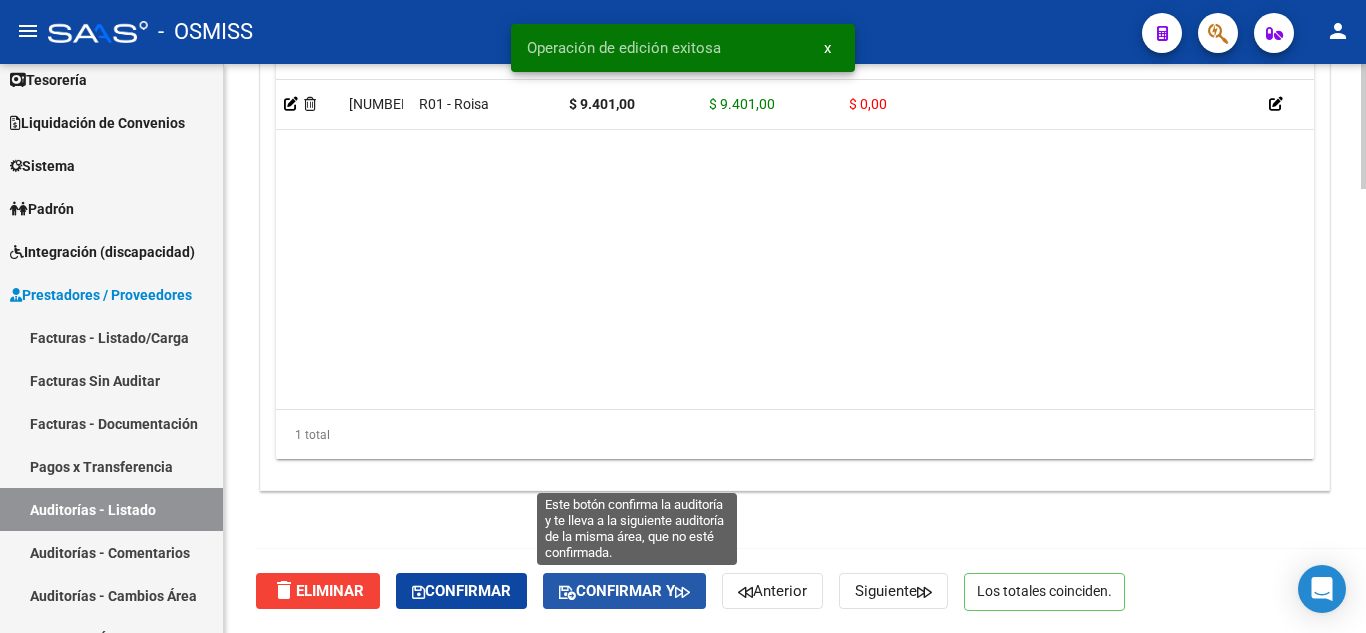 click on "Confirmar y" 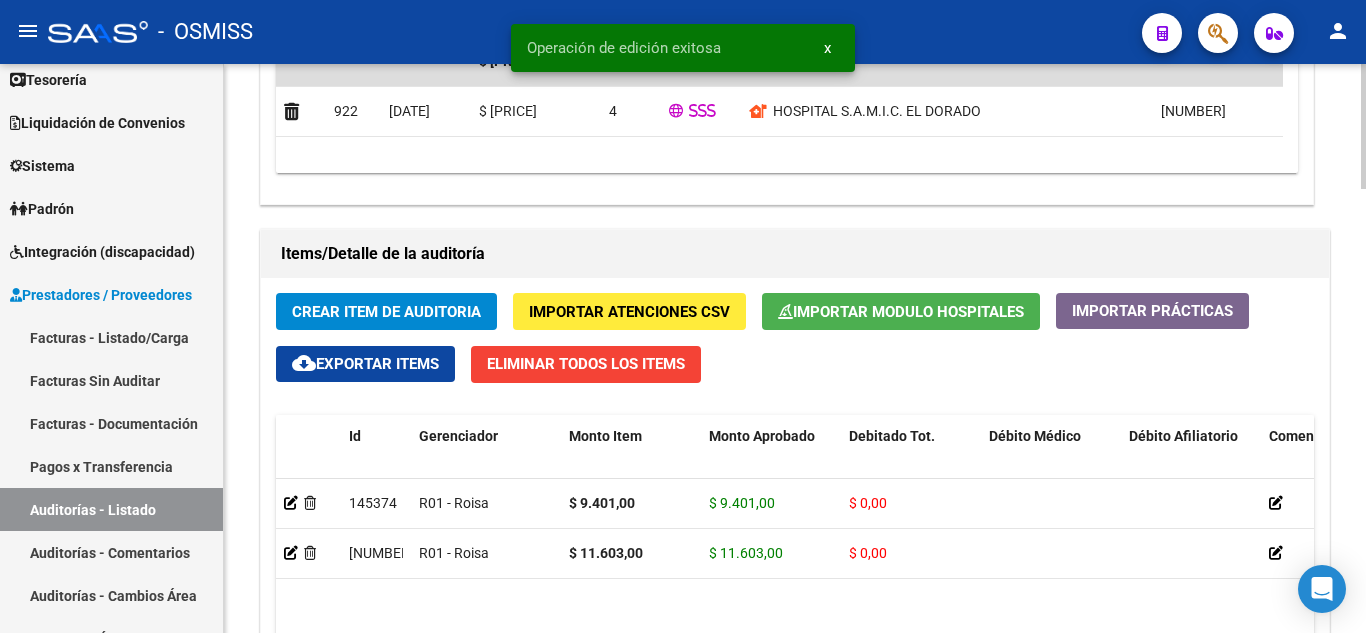 scroll, scrollTop: 2000, scrollLeft: 0, axis: vertical 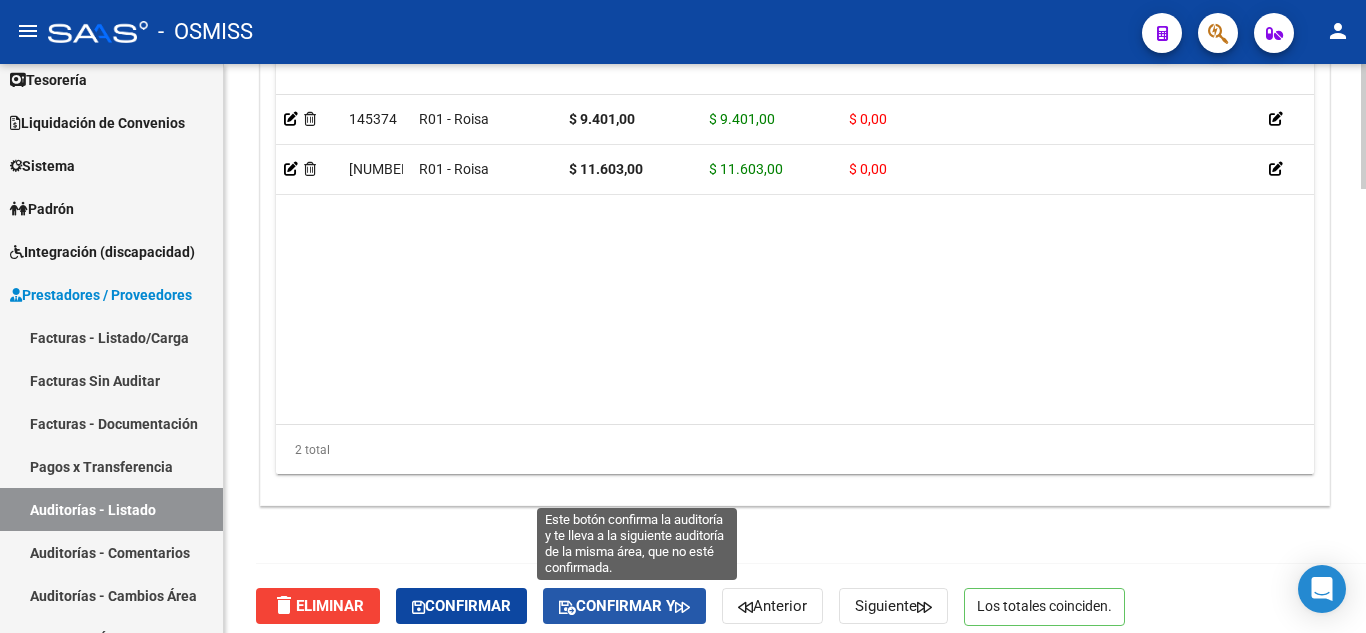 click on "Confirmar y" 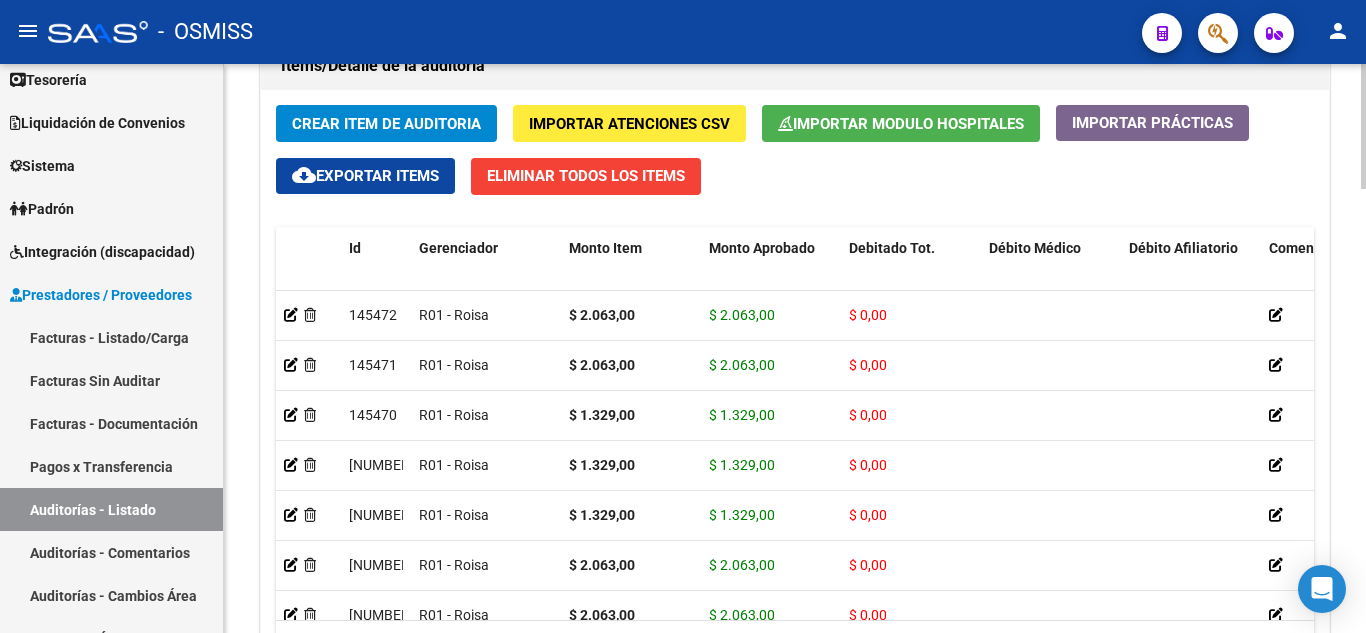 scroll, scrollTop: 2000, scrollLeft: 0, axis: vertical 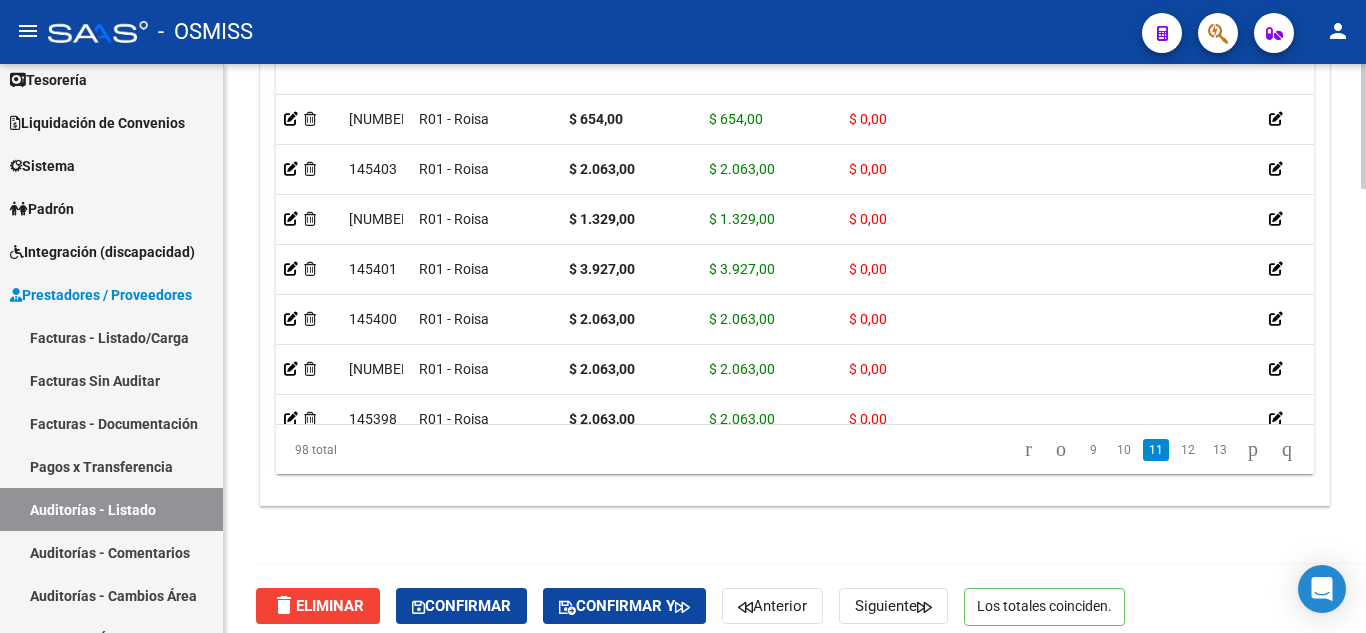 drag, startPoint x: 731, startPoint y: 315, endPoint x: 653, endPoint y: 511, distance: 210.95023 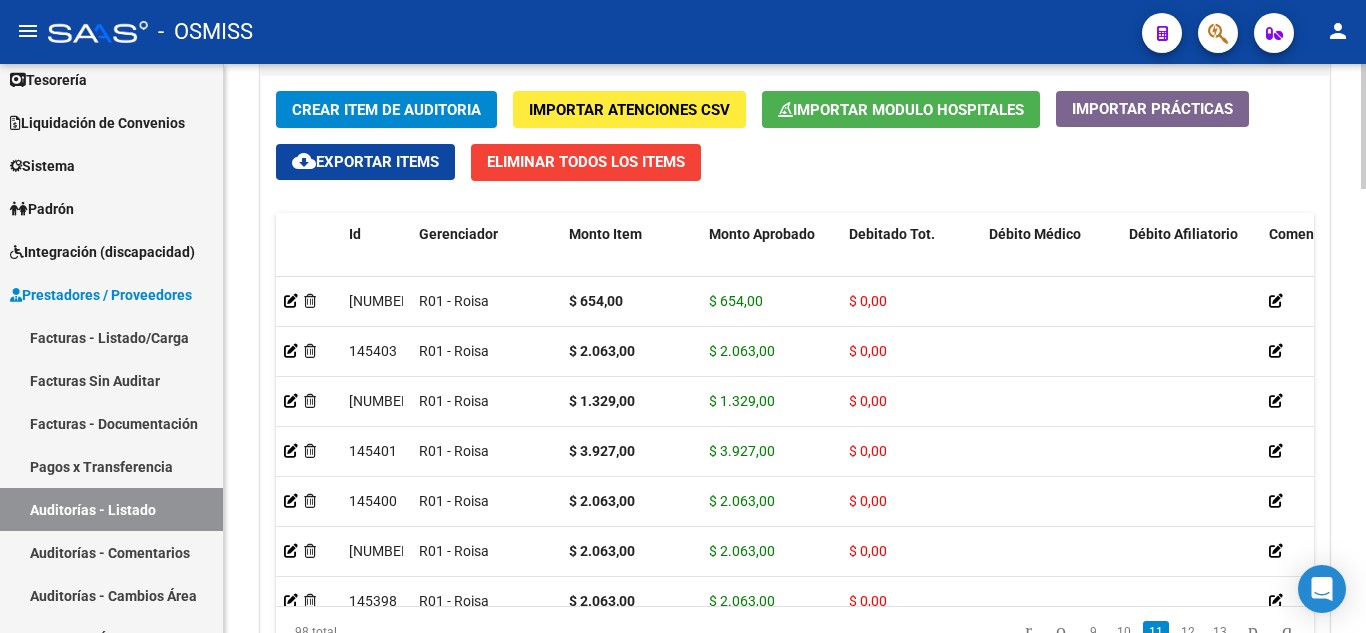 scroll, scrollTop: 2015, scrollLeft: 0, axis: vertical 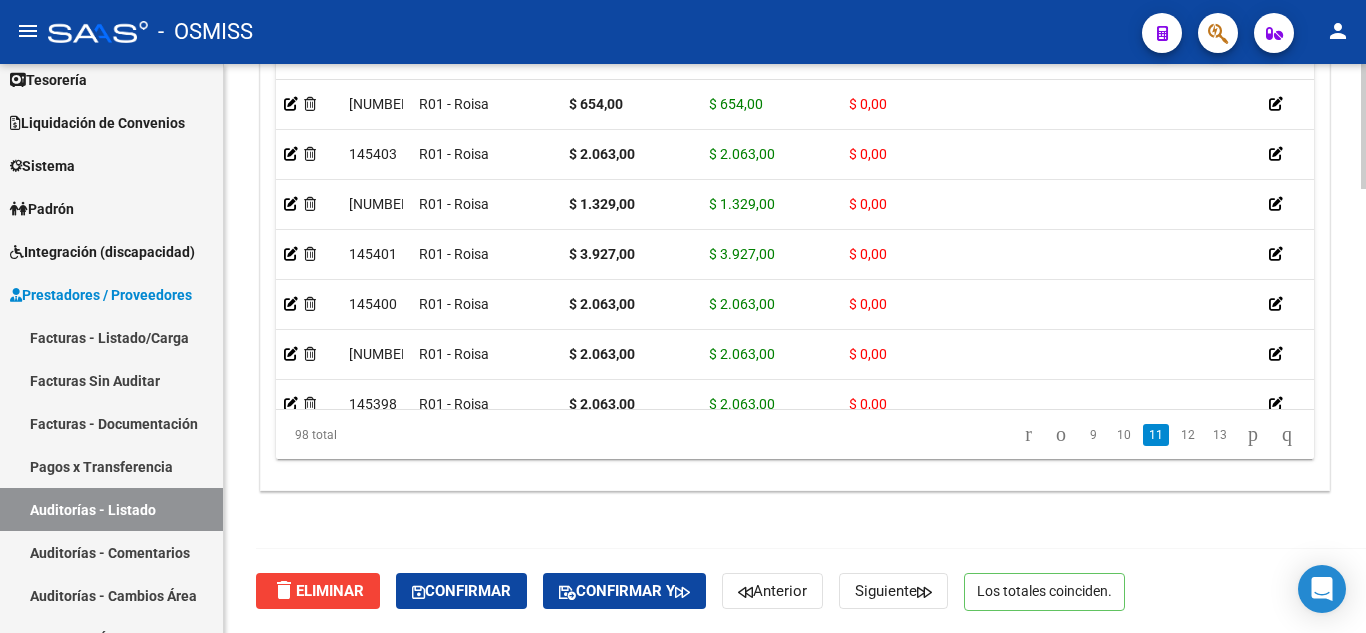 click on "menu -   OSMISS  person    Firma Express     Reportes Ingresos Percibidos Análisis de todos los conceptos (histórico) Análisis de todos los conceptos detalle (mensual) Egresos Devengados Comprobantes Recibidos Facturación Apócrifa Auditorías x Área Auditorías x Usuario Ítems de Auditorías x Usuario Auditorías No Liquidadas    Tesorería Extractos Procesados (csv) Extractos Originales (pdf) Auditorías Confirmadas    Liquidación de Convenios TOTAL x Gerenciador Gastos - Items Gastos - Facturas    Sistema Usuarios Todos los Usuarios    Padrón Padrón Ágil Análisis Afiliado    Integración (discapacidad) Estado Presentaciones SSS Rendición Datos Contables de Facturas Facturas Liquidadas x SSS    Prestadores / Proveedores Facturas - Listado/Carga Facturas Sin Auditar Facturas - Documentación Pagos x Transferencia Auditorías - Listado Auditorías - Comentarios Auditorías - Cambios Área Auditoría - Ítems Prestadores - Listado Prestadores - Docu.    Hospitales Públicos Casos" at bounding box center (683, 316) 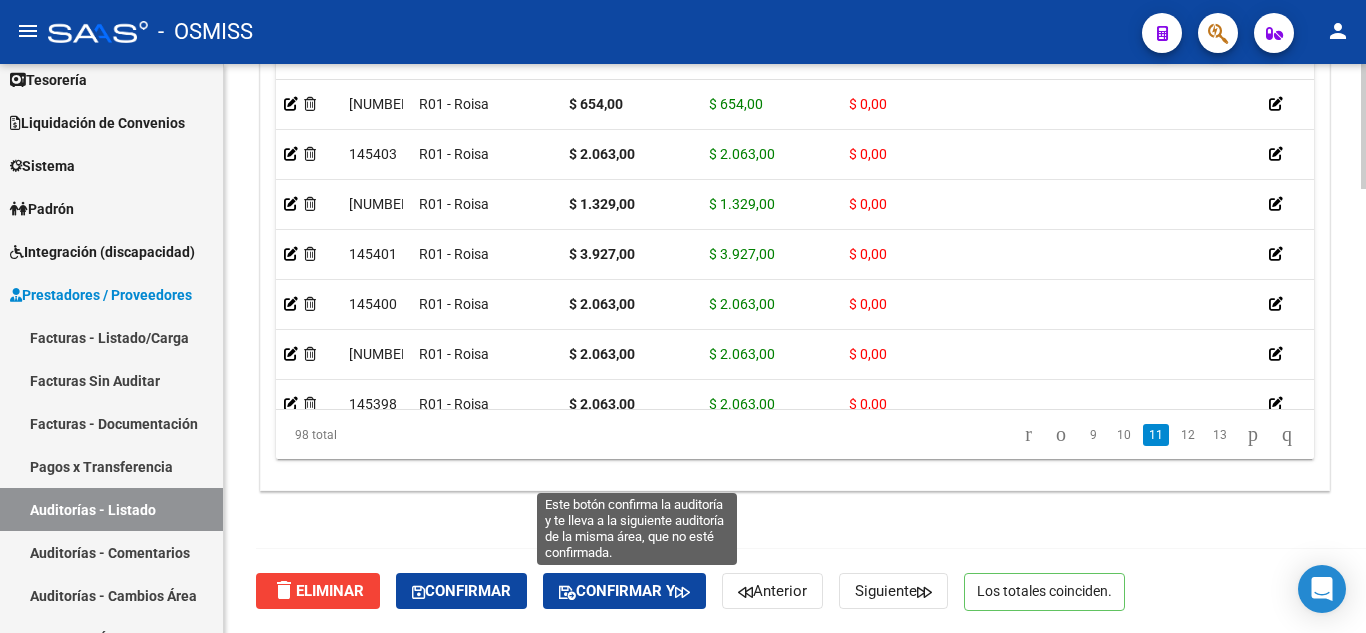 click on "Confirmar y" 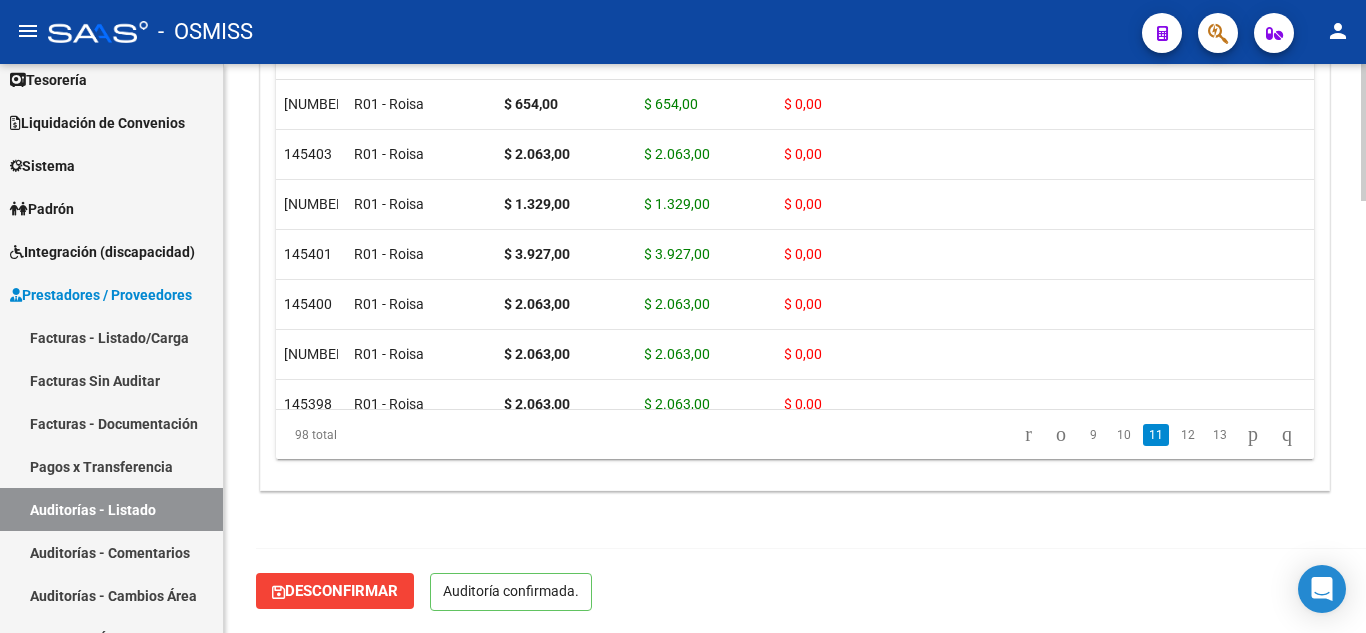 scroll, scrollTop: 1789, scrollLeft: 0, axis: vertical 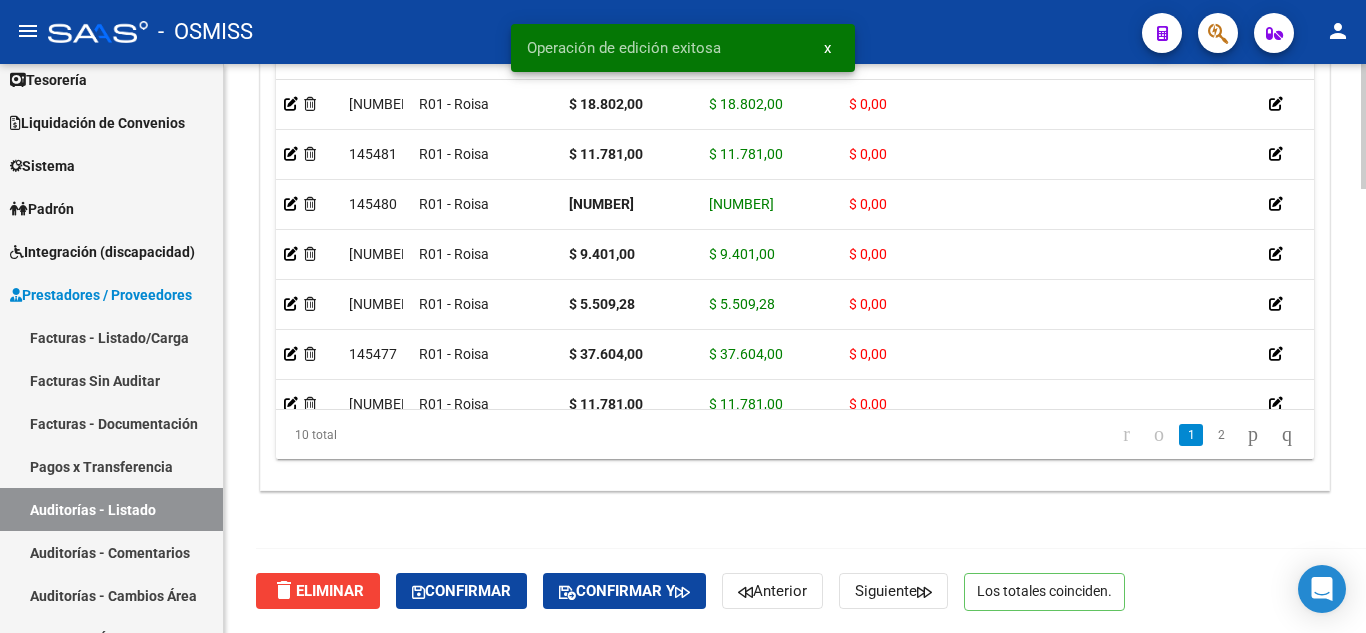 click 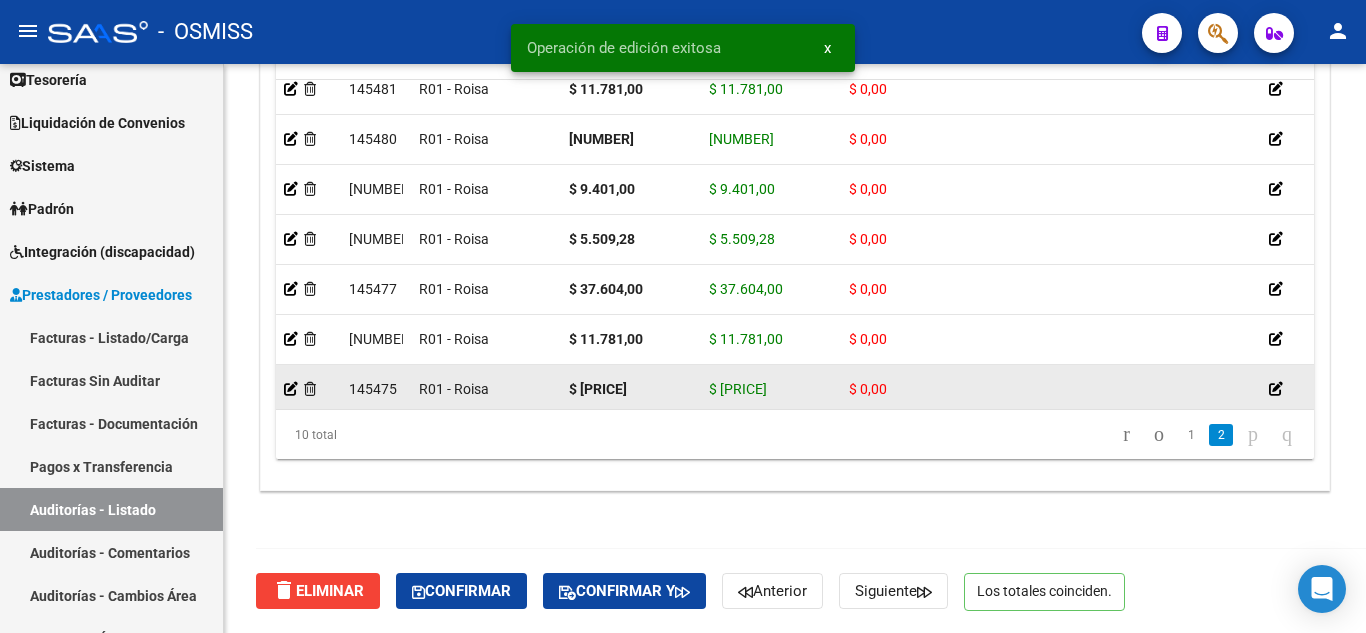 scroll, scrollTop: 193, scrollLeft: 0, axis: vertical 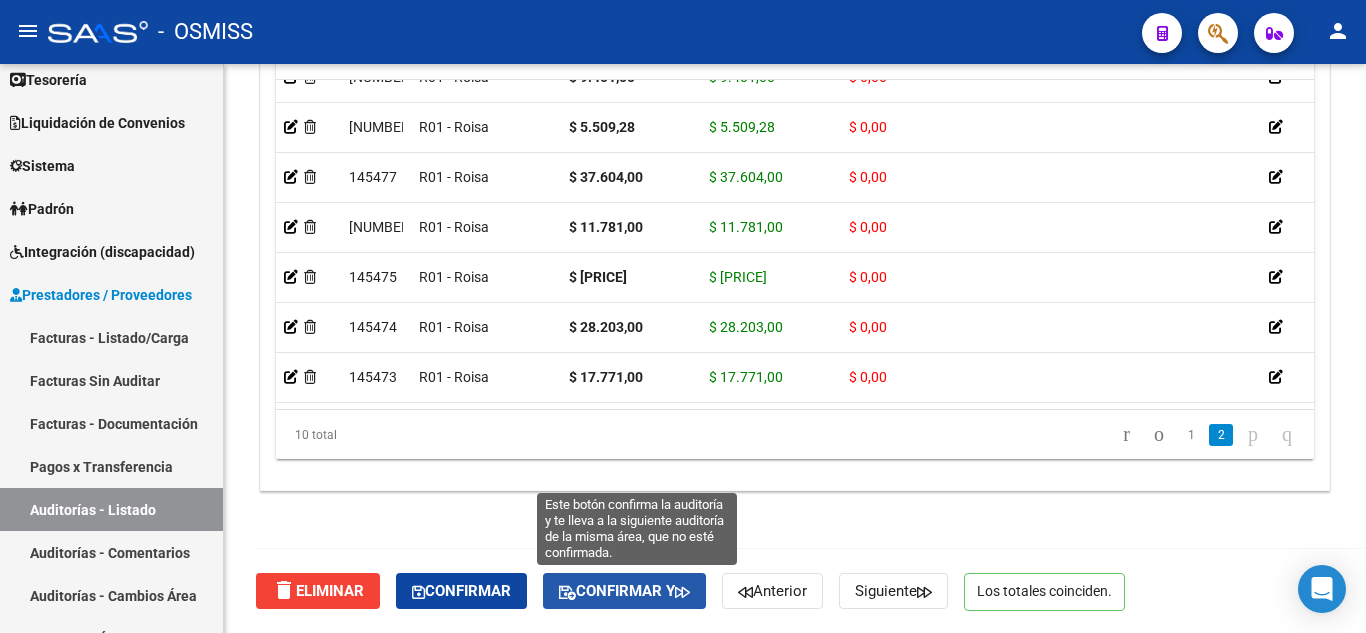 click on "Confirmar y" 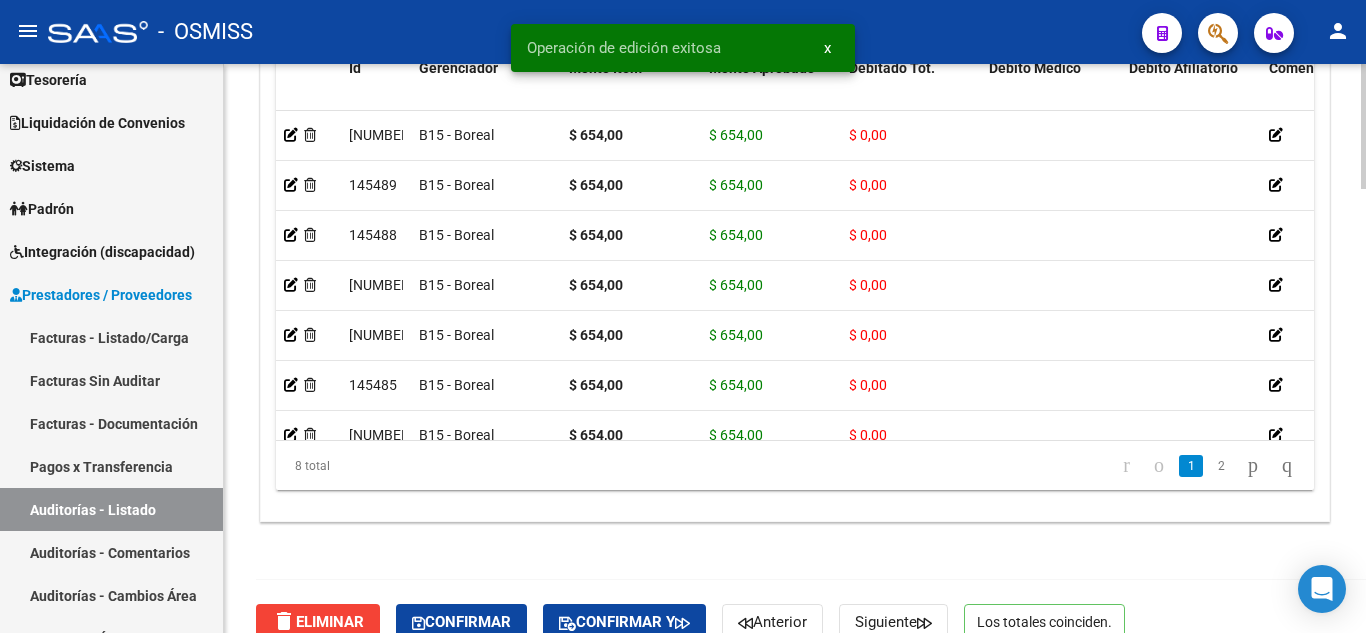 scroll, scrollTop: 2015, scrollLeft: 0, axis: vertical 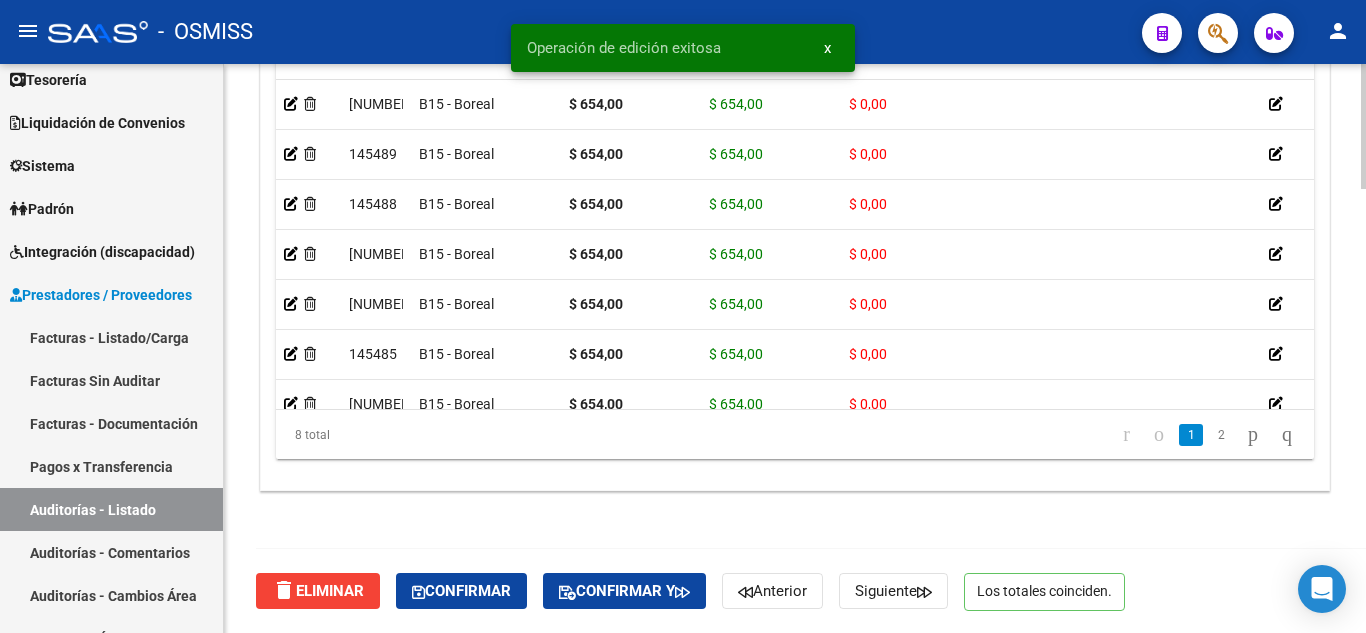click on "arrow_back Editar 7332    cloud_download  Generar informe  Puede notificar al gerenciador respecto de esta auditoria, para invitarlo a formar parte de la misma realizando comentarios.  NOTIFICAR Totales Auditoría Total Comprobantes:  $ 5.232,00 Total Items Auditados:  $ 5.232,00 Falta Identificar:   $ 0,00 Items Auditados Total Aprobado: $ 5.232,00 Total Debitado: $ 0,00 Totales Aprobado - Imputado x Gerenciador Gerenciador Total B15 - Boreal  $ 5.232,00 Información del área Cambiar de área a esta auditoría  Area * R 584 previo a SAAS Seleccionar area Comentario    Auditoria creada automaticamente. Ingresar comentario  save  Guardar Comentario  Comprobantes Asociados a la Auditoría Agregar Comprobante cloud_download  Exportar Comprobantes  ID CAE Razon Social CPBT Monto Fecha Cpbt Fecha Recibido Doc Respaldatoria Expte. Interno Creado Usuario $ 5.232,00 77549 HOSPITAL ESCUELA DE SALUD MENTAL CARLOS PEREYRA  Factura C: 6 - 3807  $ 5.232,00 31/10/2022 16/05/2023 16/05/2023 ID Debitado # FC Origen" 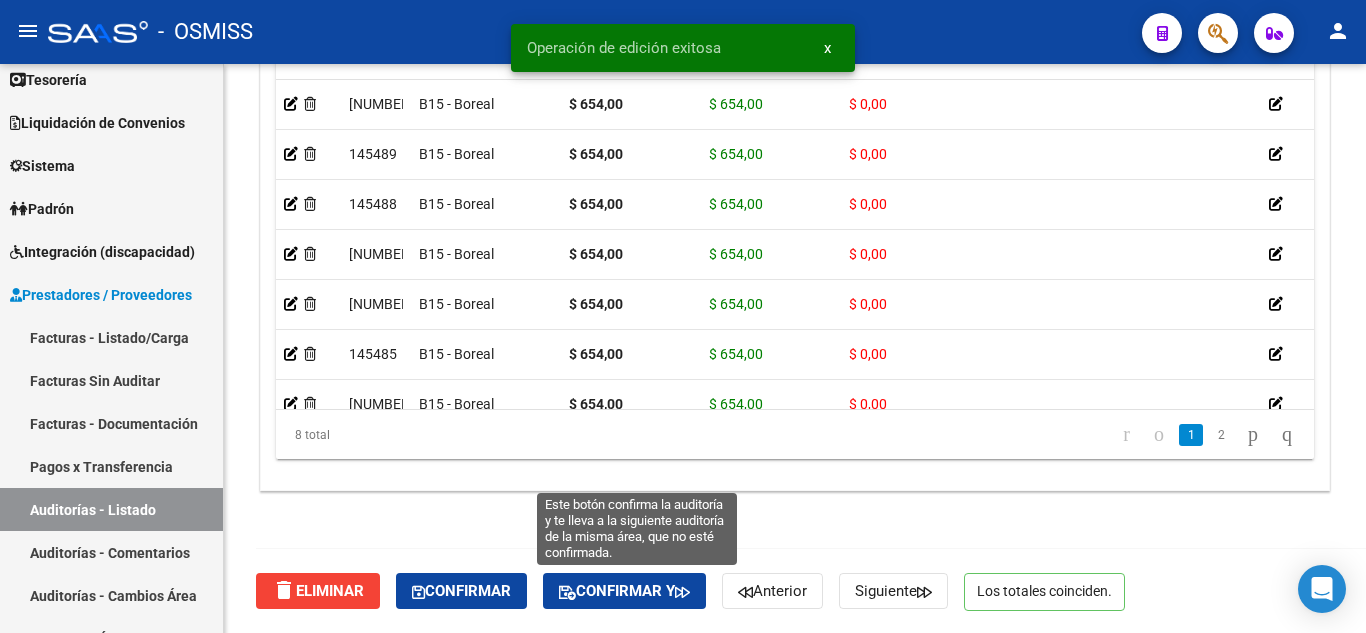 click on "Confirmar y" 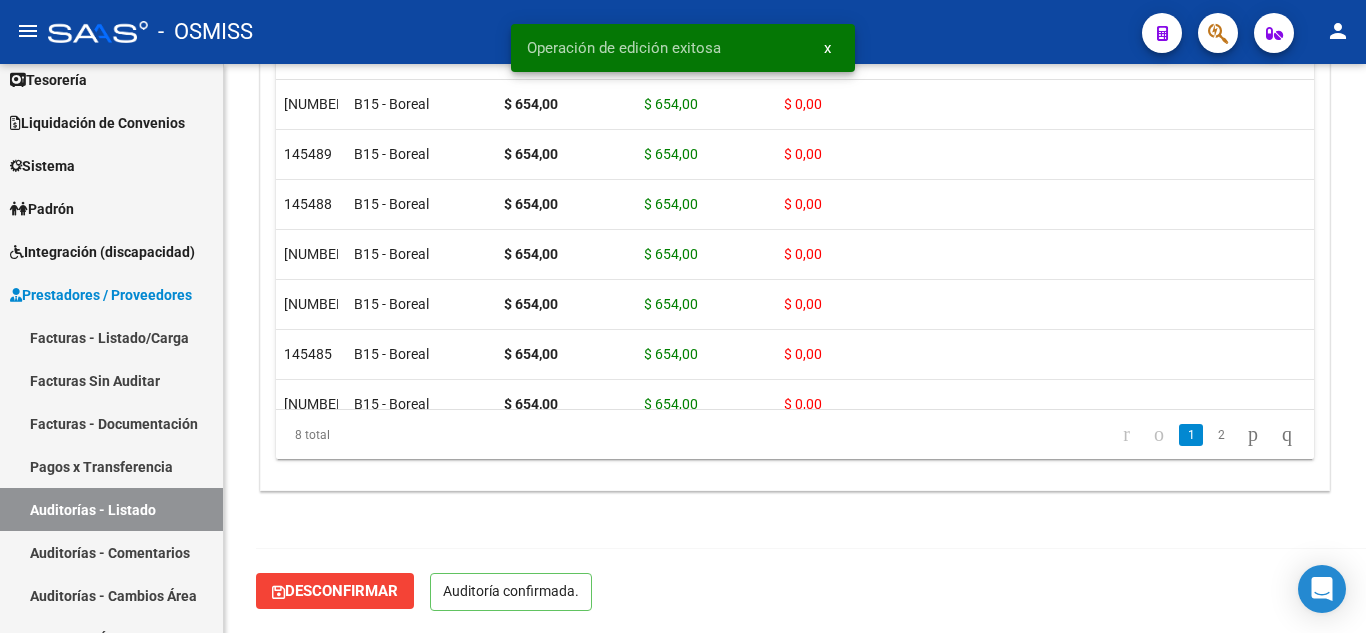 scroll, scrollTop: 1789, scrollLeft: 0, axis: vertical 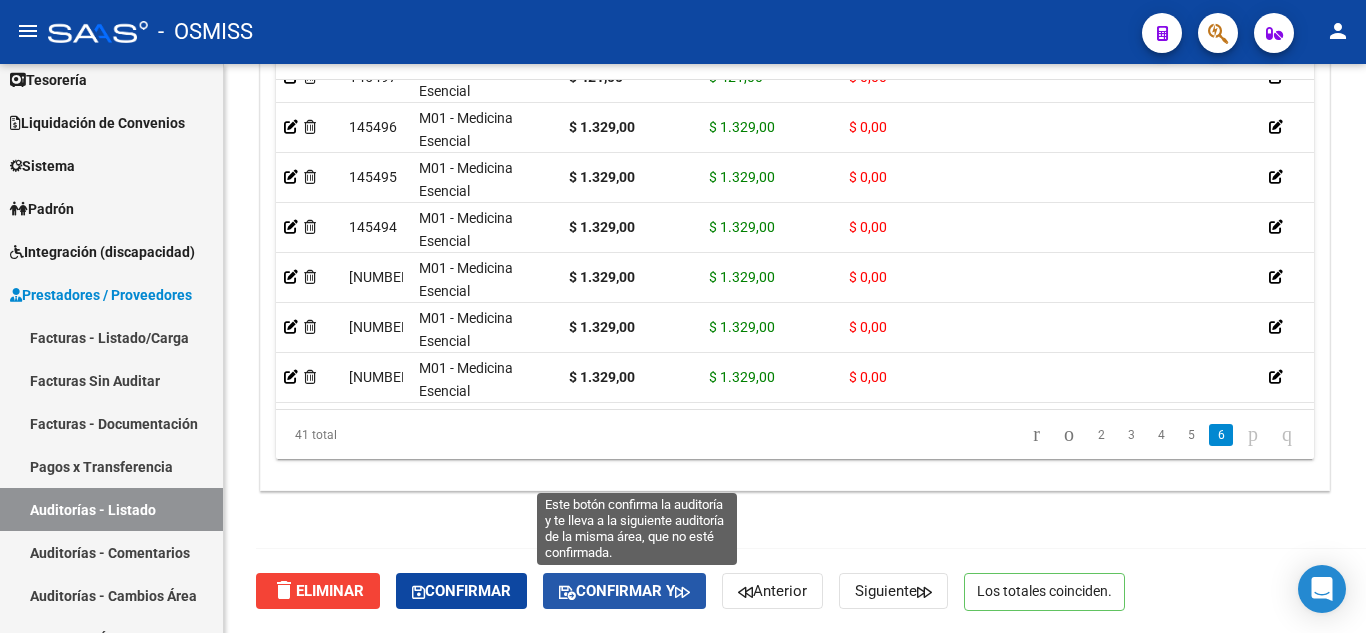 click on "Confirmar y" 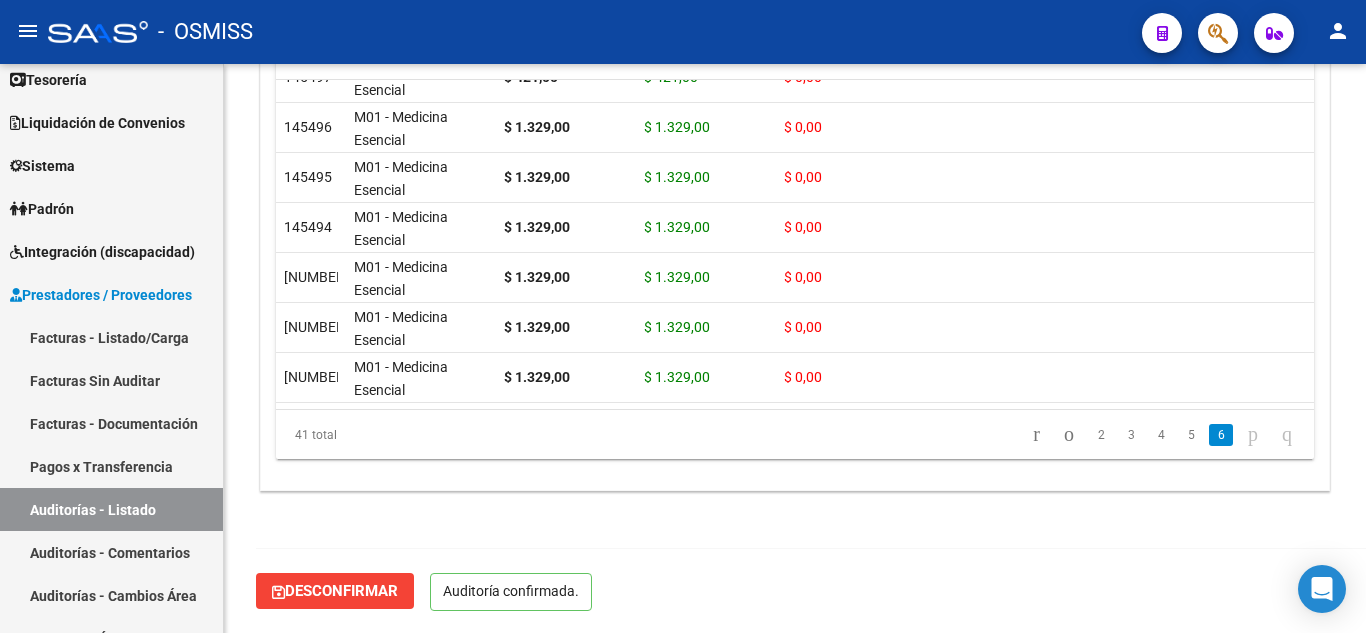 scroll, scrollTop: 1789, scrollLeft: 0, axis: vertical 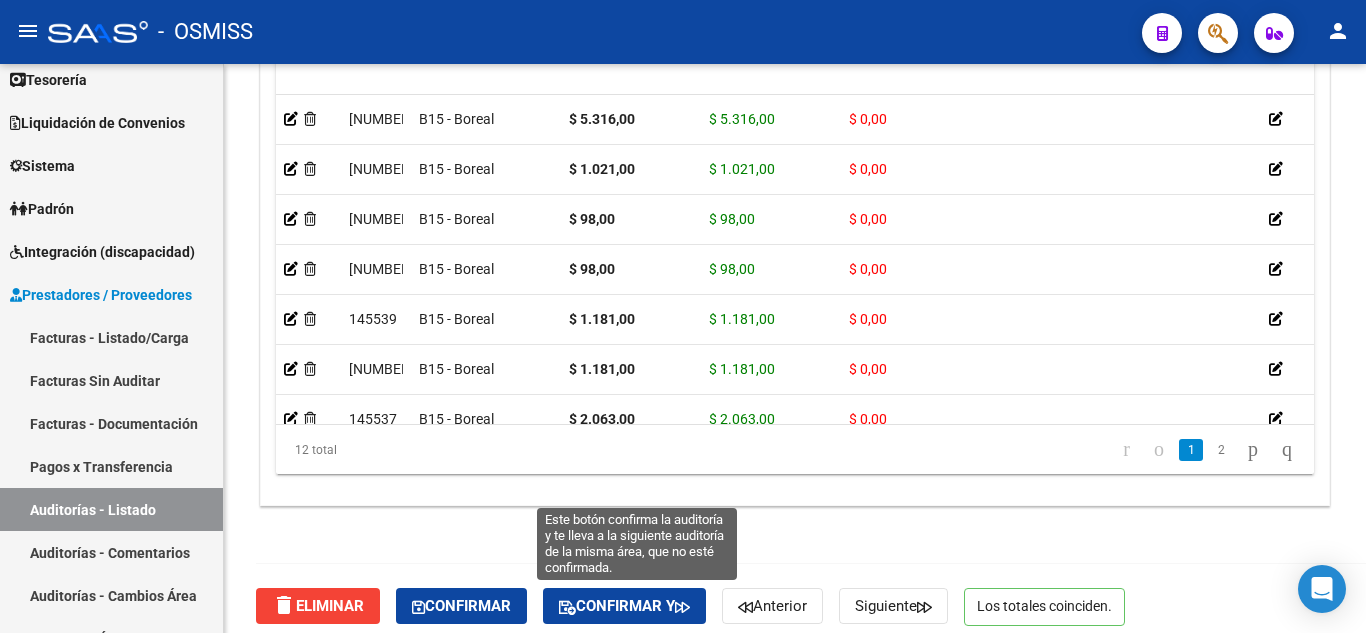 click on "Confirmar y" 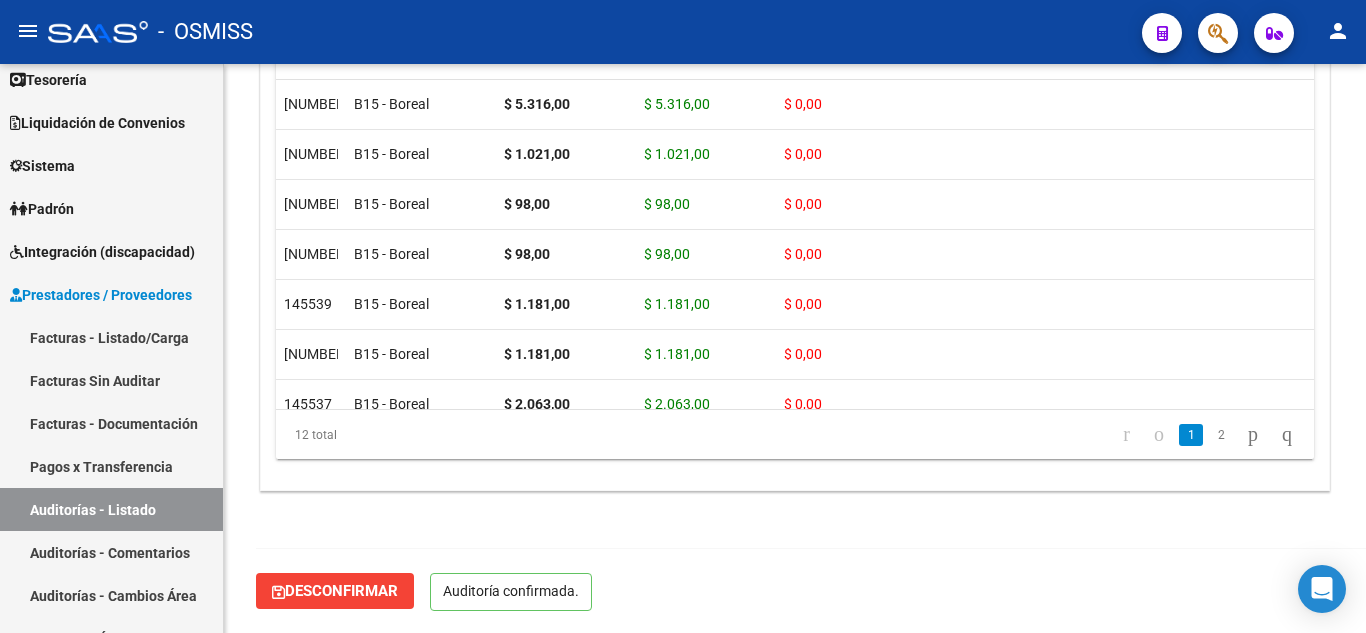 scroll, scrollTop: 1774, scrollLeft: 0, axis: vertical 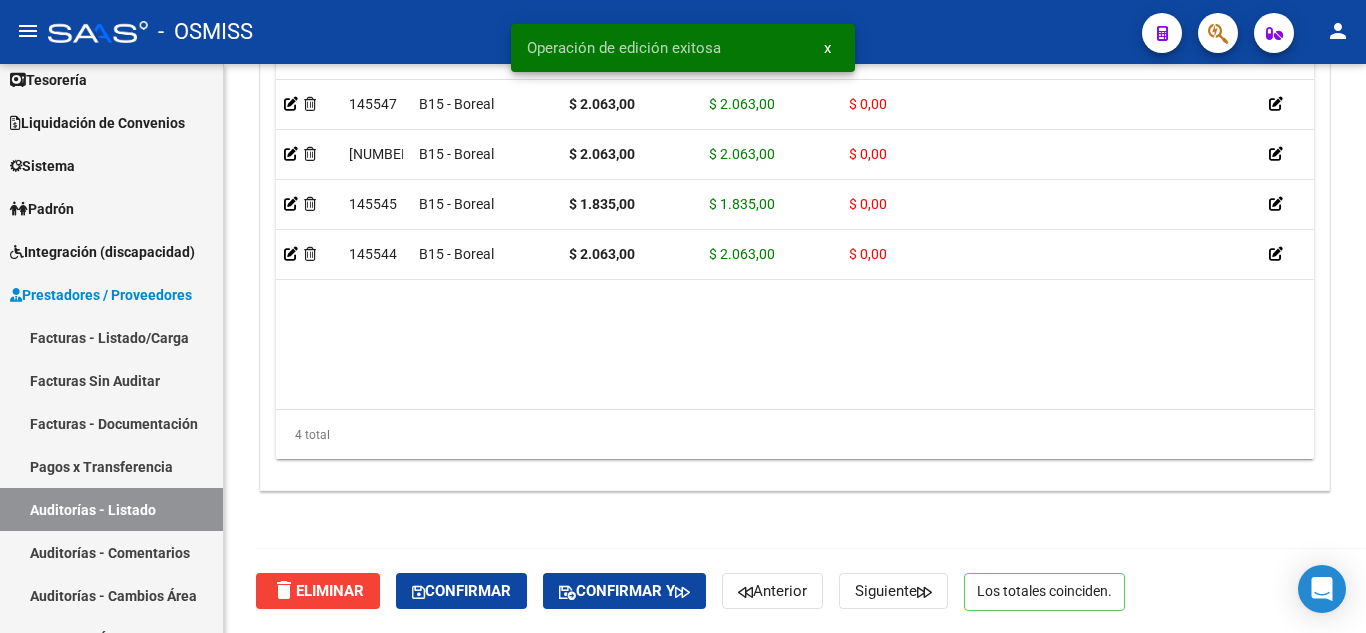 click on "delete  Eliminar   Confirmar   Confirmar y   Anterior   Siguiente   Los totales coinciden." 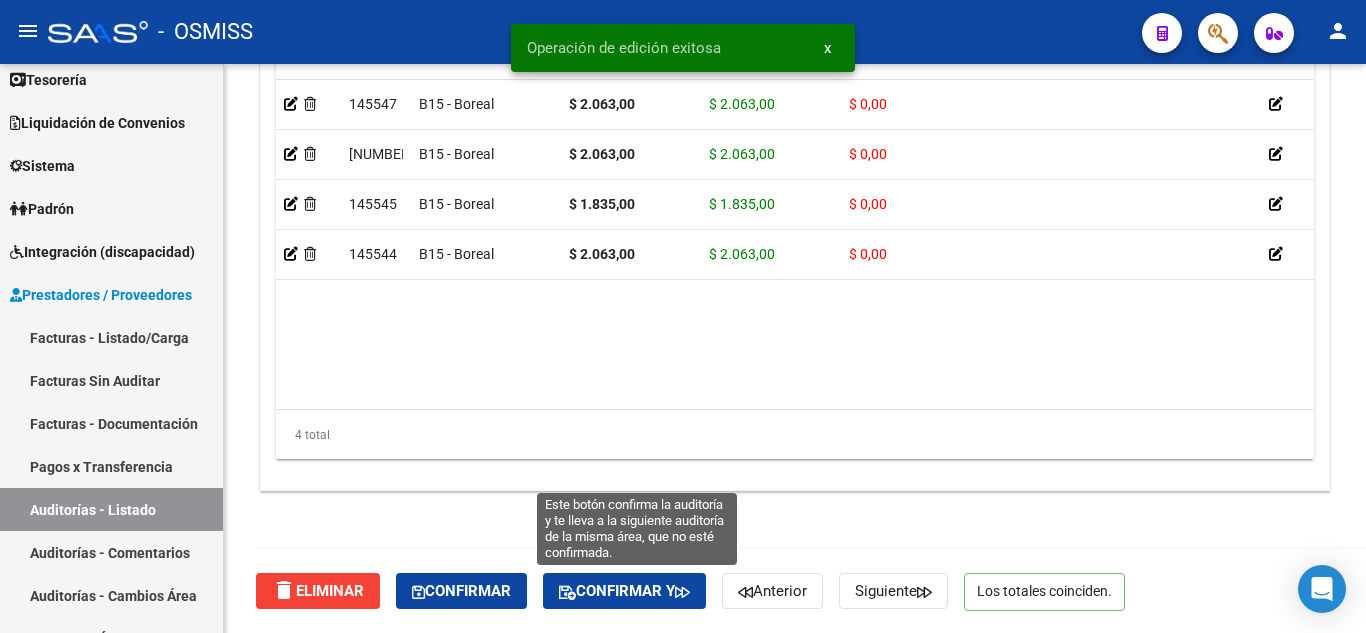 click on "Confirmar y" 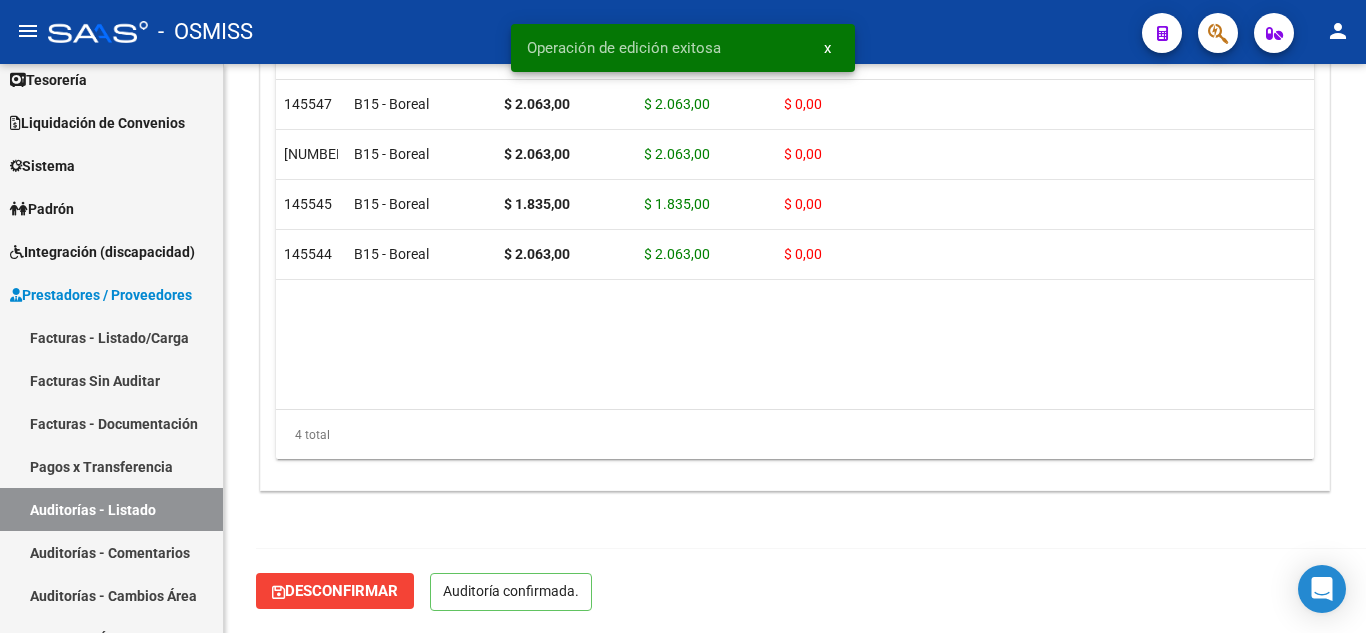 scroll, scrollTop: 1789, scrollLeft: 0, axis: vertical 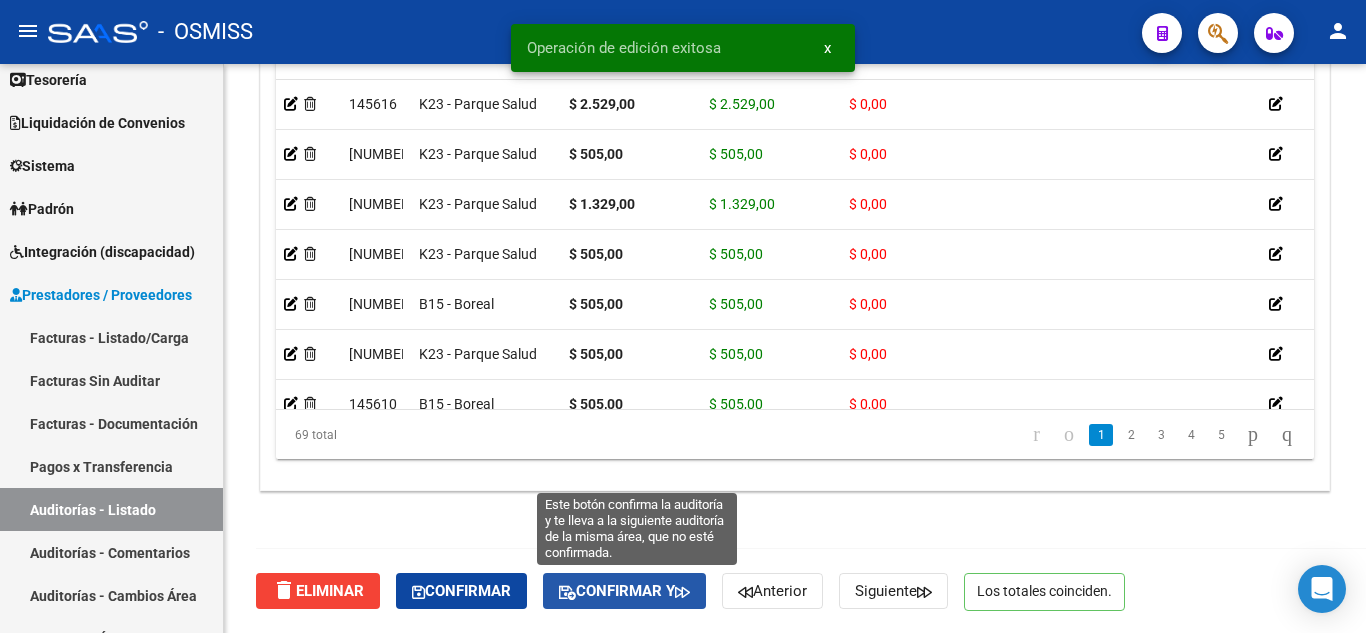 click 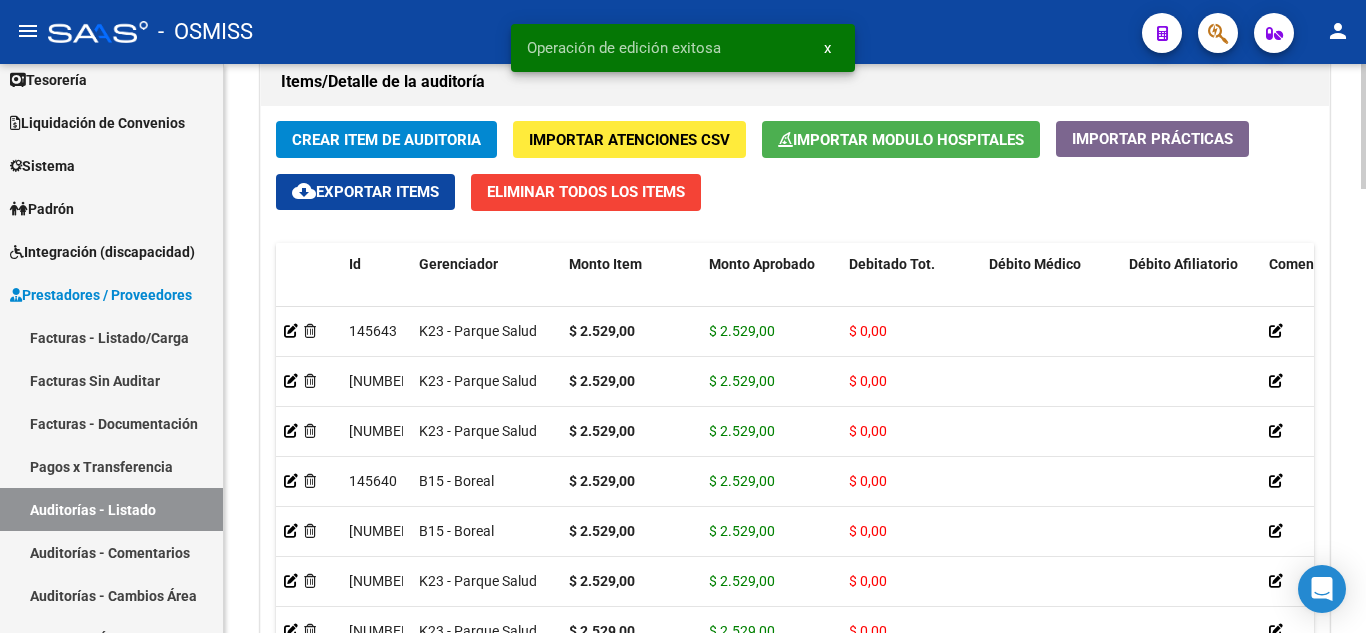 scroll, scrollTop: 2015, scrollLeft: 0, axis: vertical 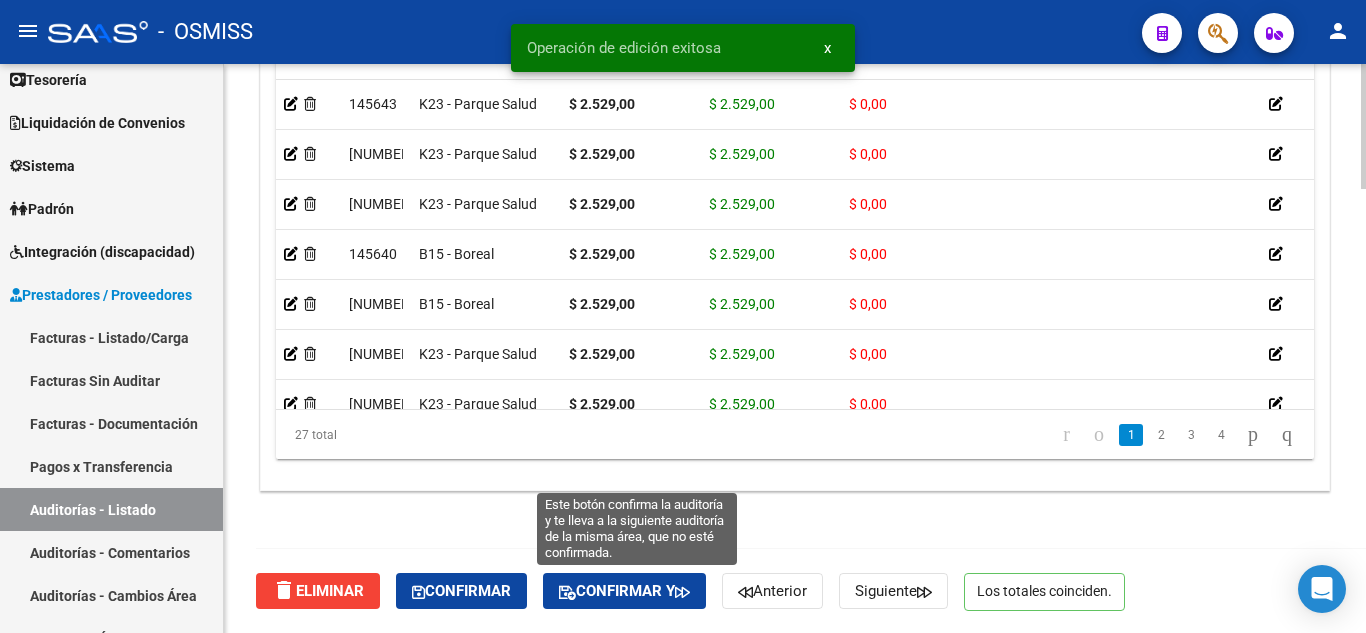 click on "Confirmar y" 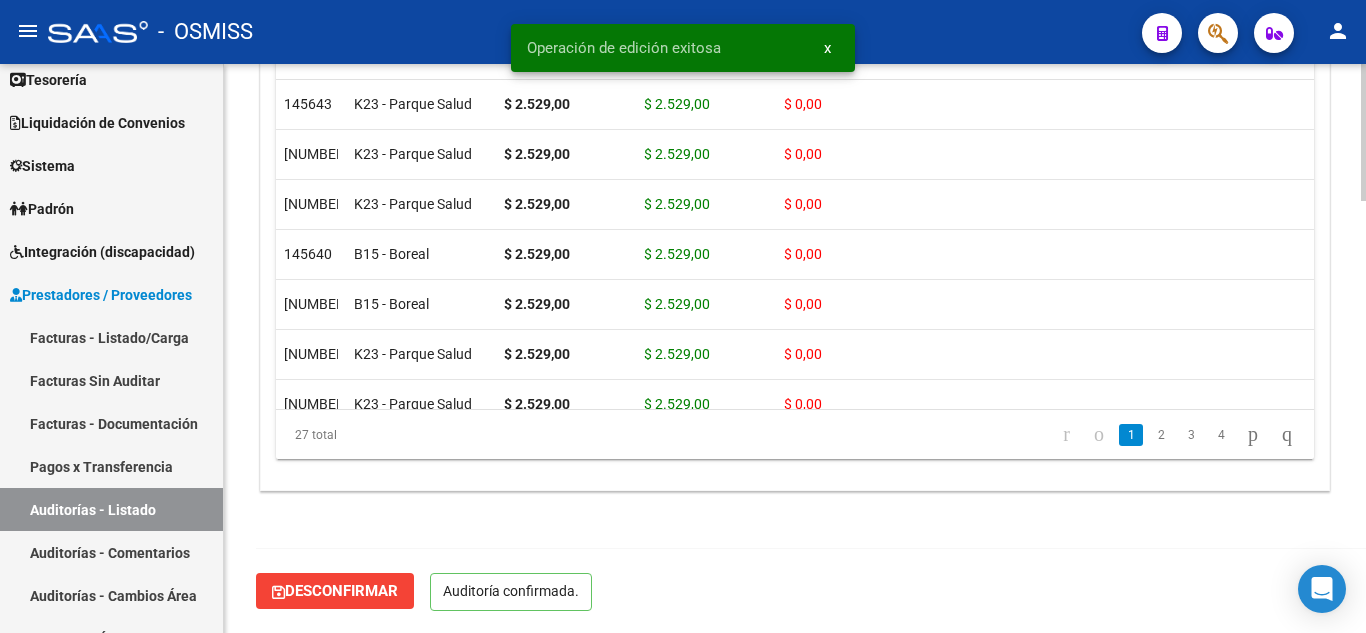 scroll, scrollTop: 1789, scrollLeft: 0, axis: vertical 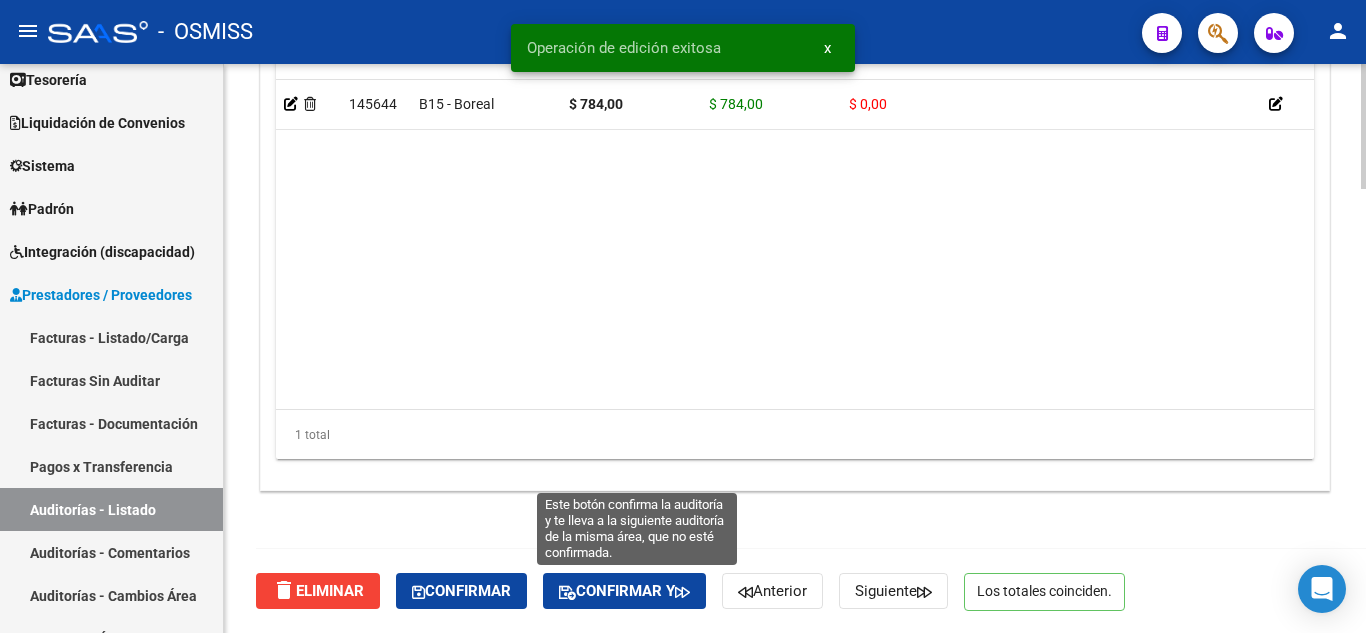 click on "Confirmar y" 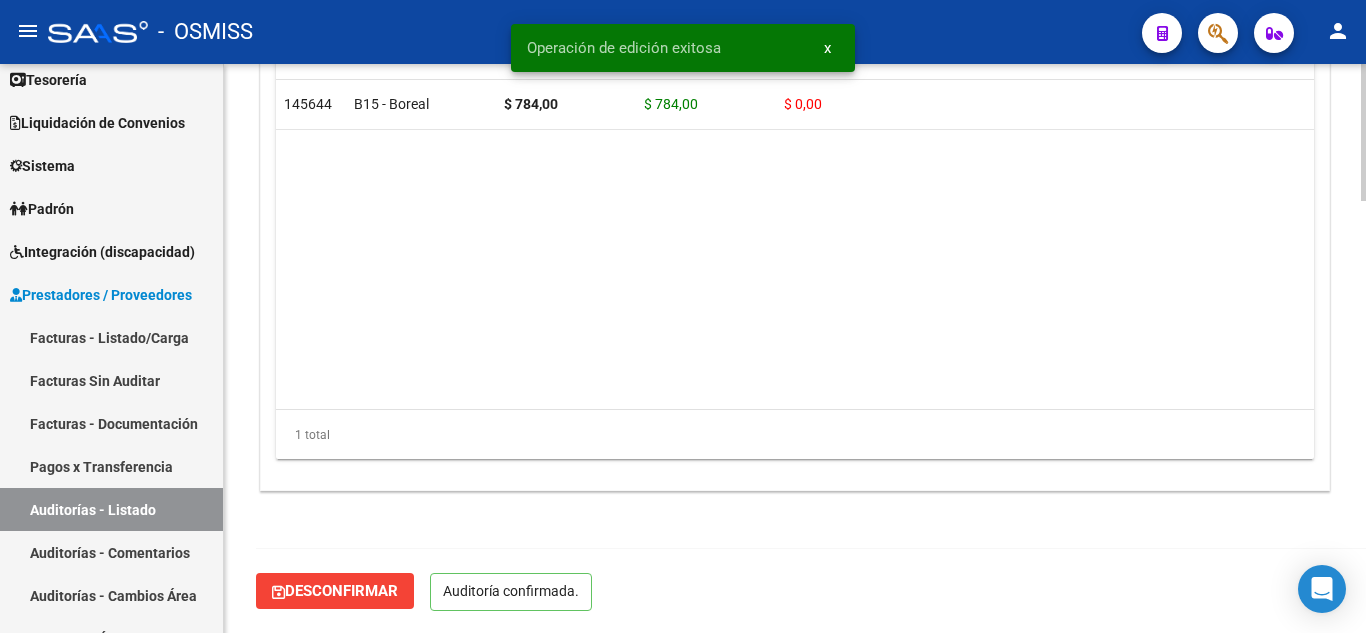 scroll, scrollTop: 1789, scrollLeft: 0, axis: vertical 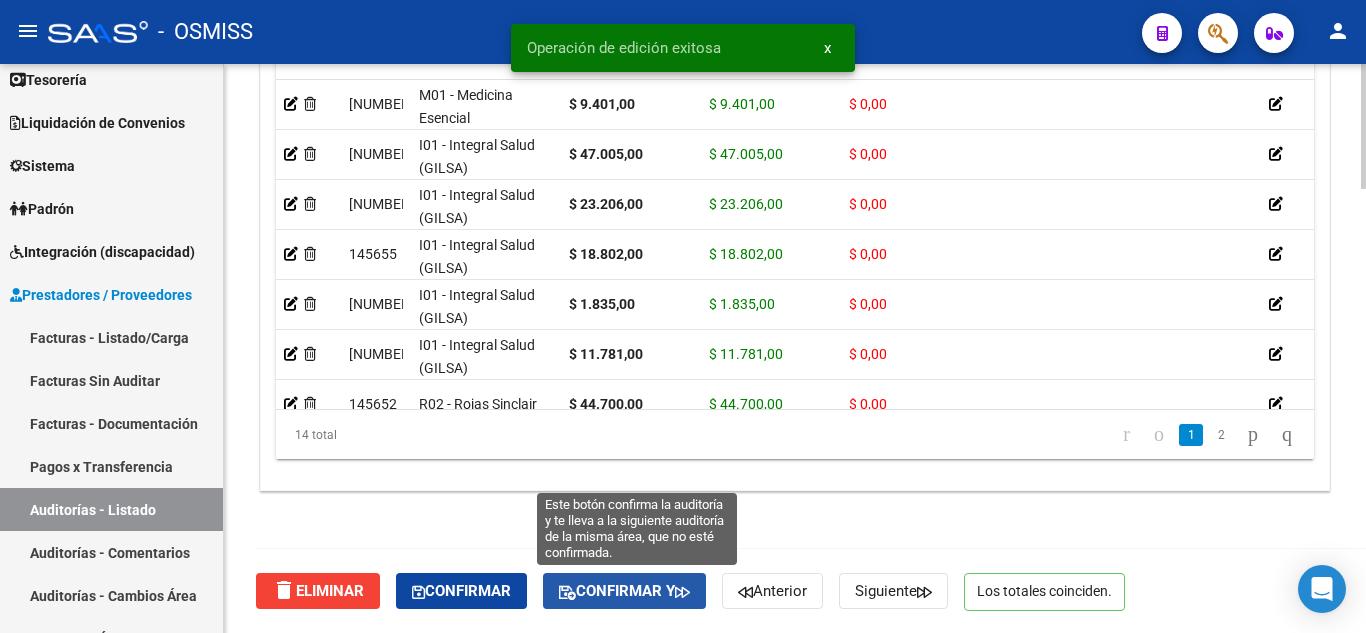 click on "Confirmar y" 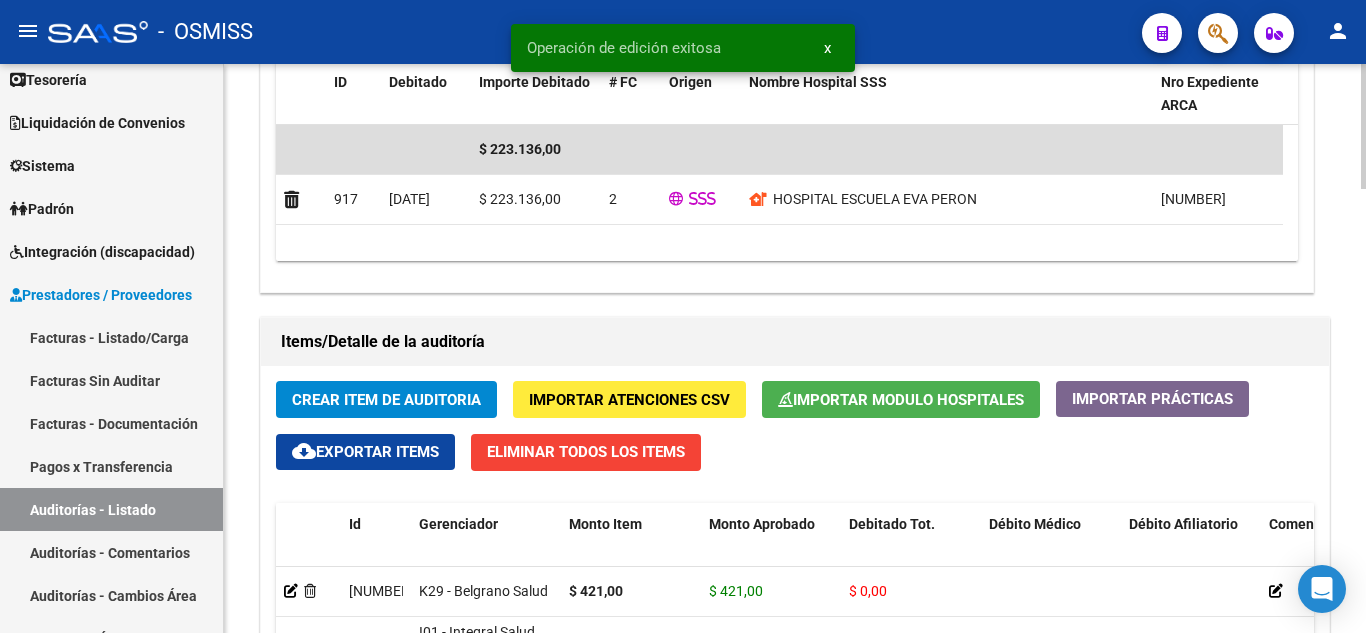 scroll, scrollTop: 2000, scrollLeft: 0, axis: vertical 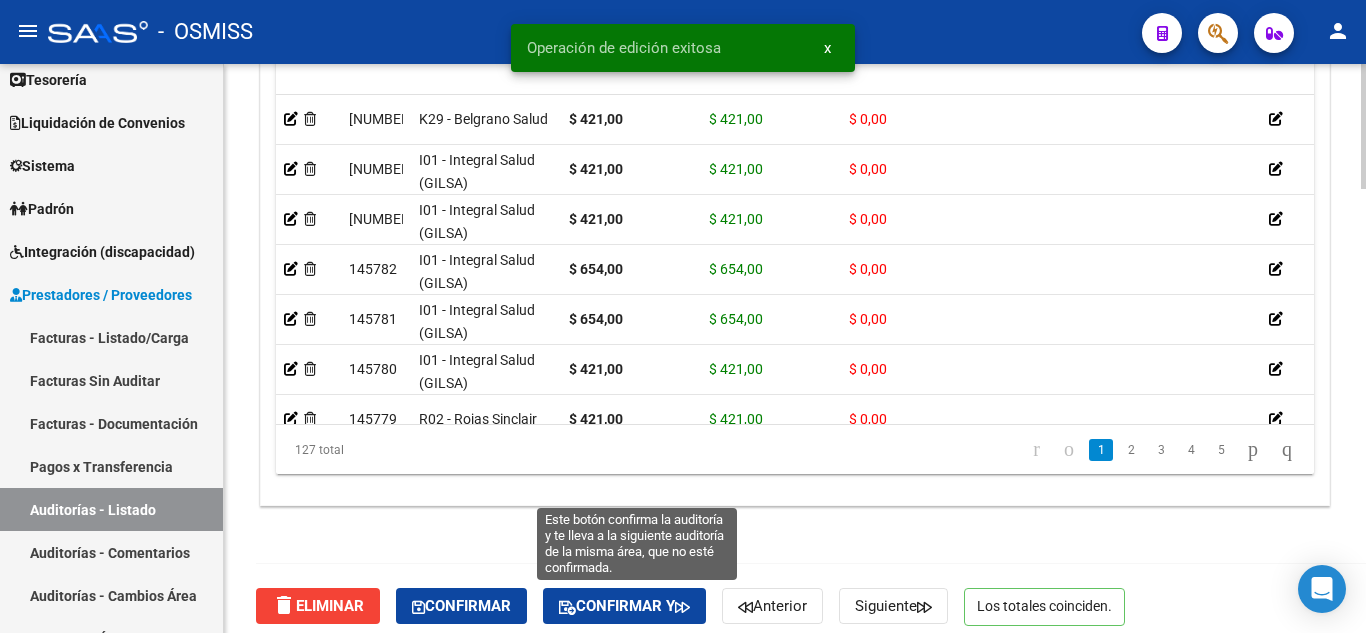 click on "Confirmar y" 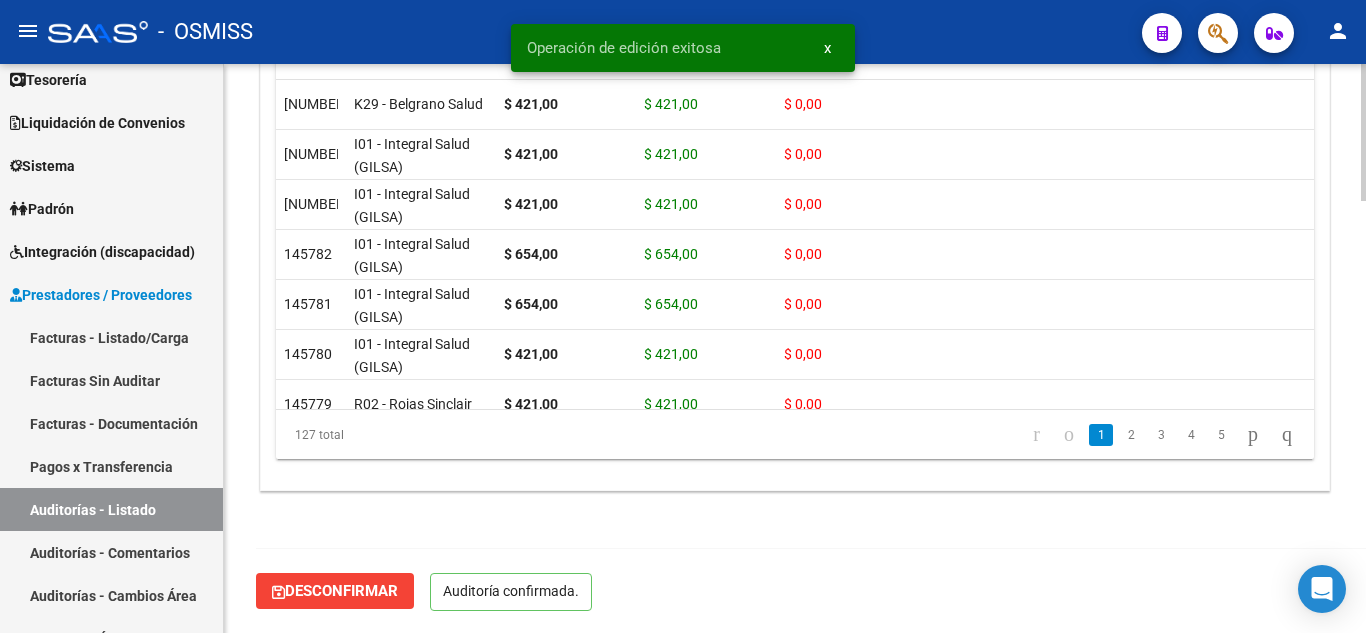scroll, scrollTop: 1774, scrollLeft: 0, axis: vertical 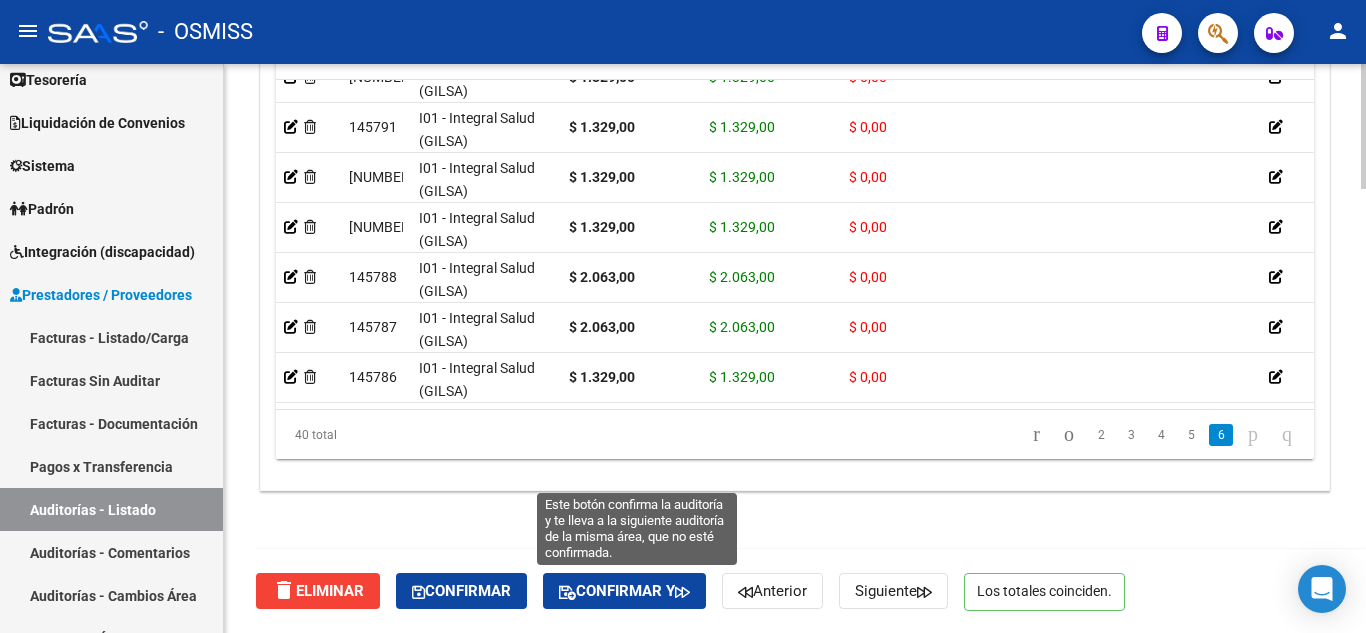click on "Confirmar y" 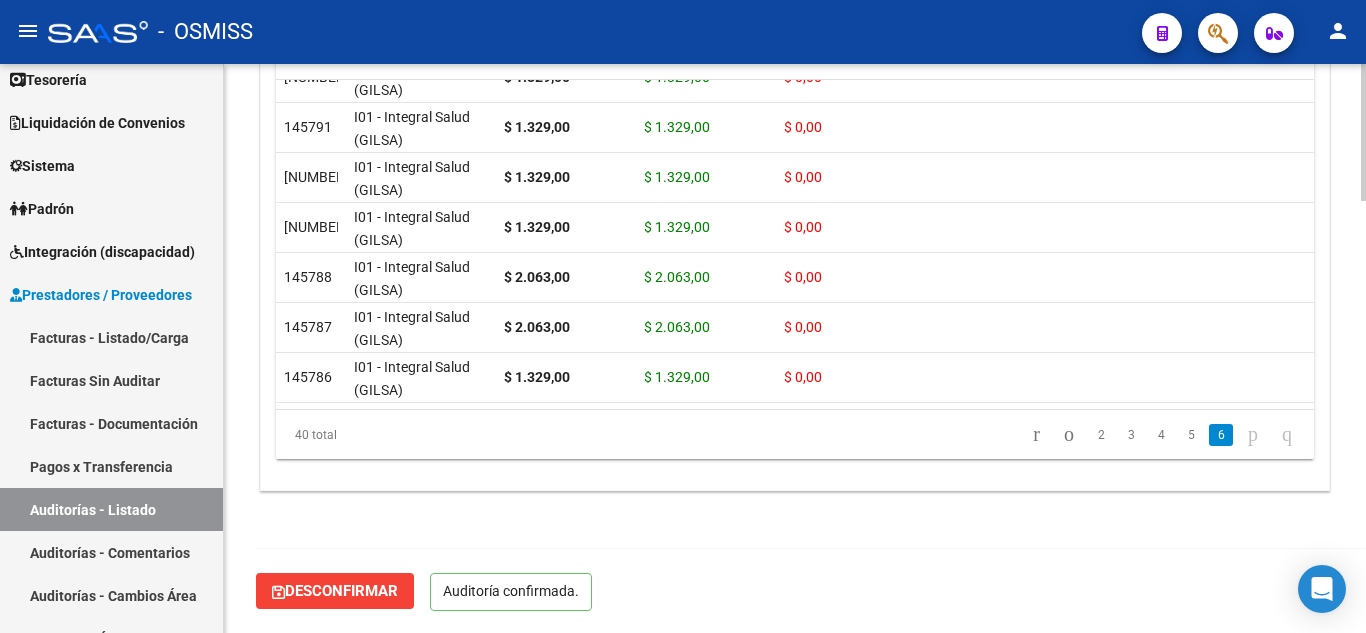 scroll, scrollTop: 1789, scrollLeft: 0, axis: vertical 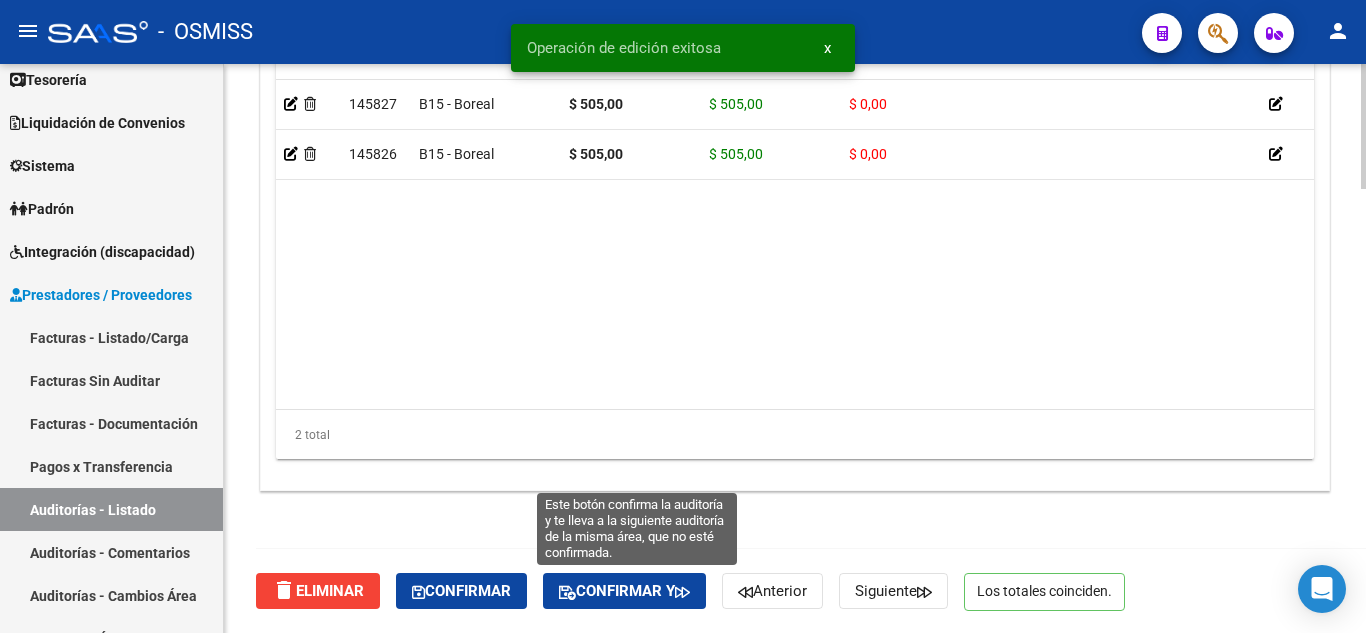 click on "Confirmar y" 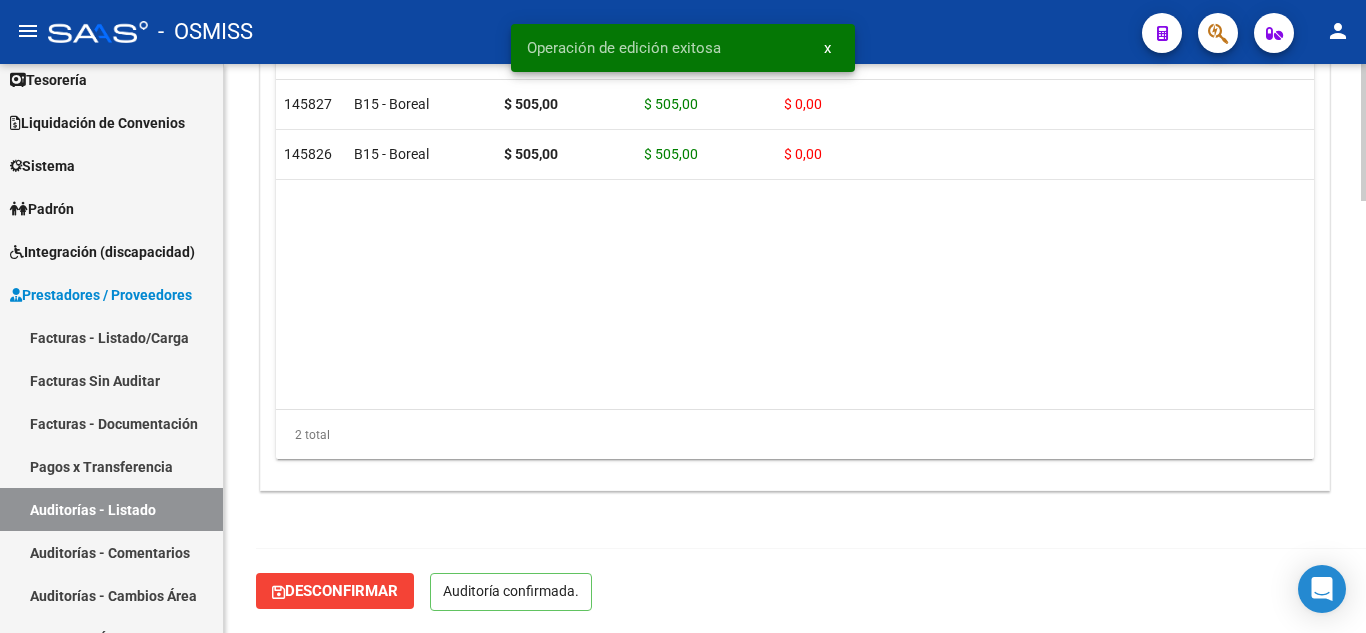scroll, scrollTop: 1789, scrollLeft: 0, axis: vertical 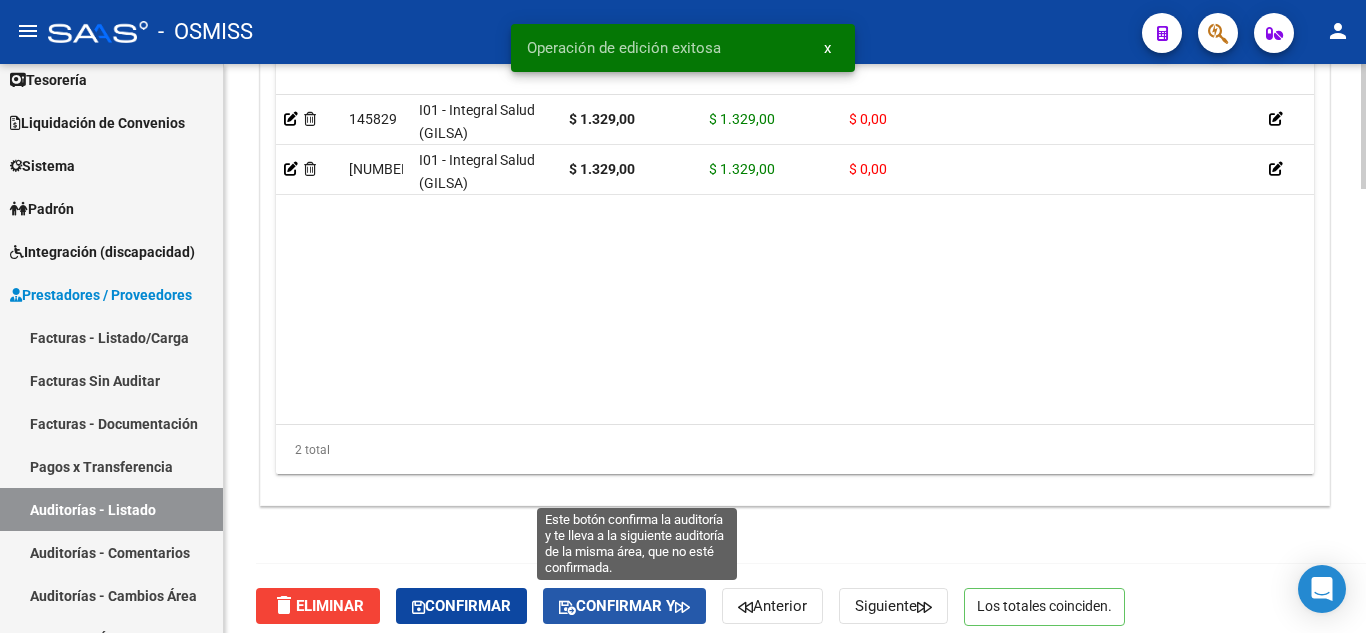 click on "Confirmar y" 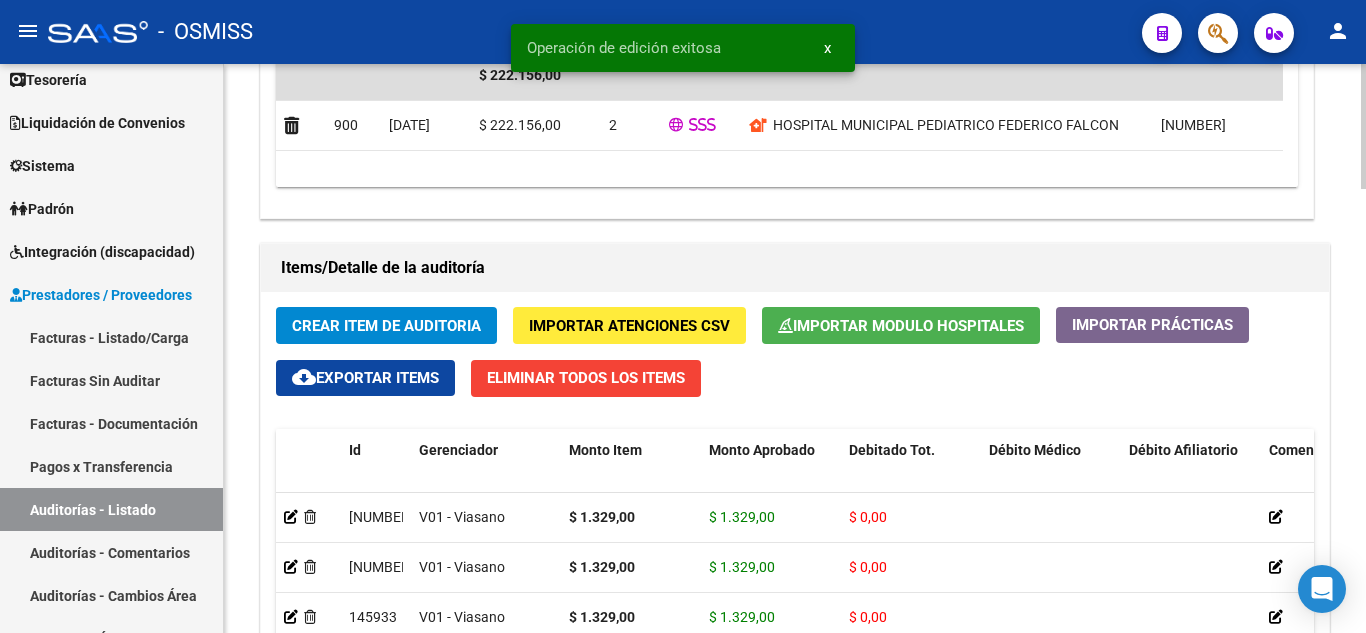 scroll, scrollTop: 1900, scrollLeft: 0, axis: vertical 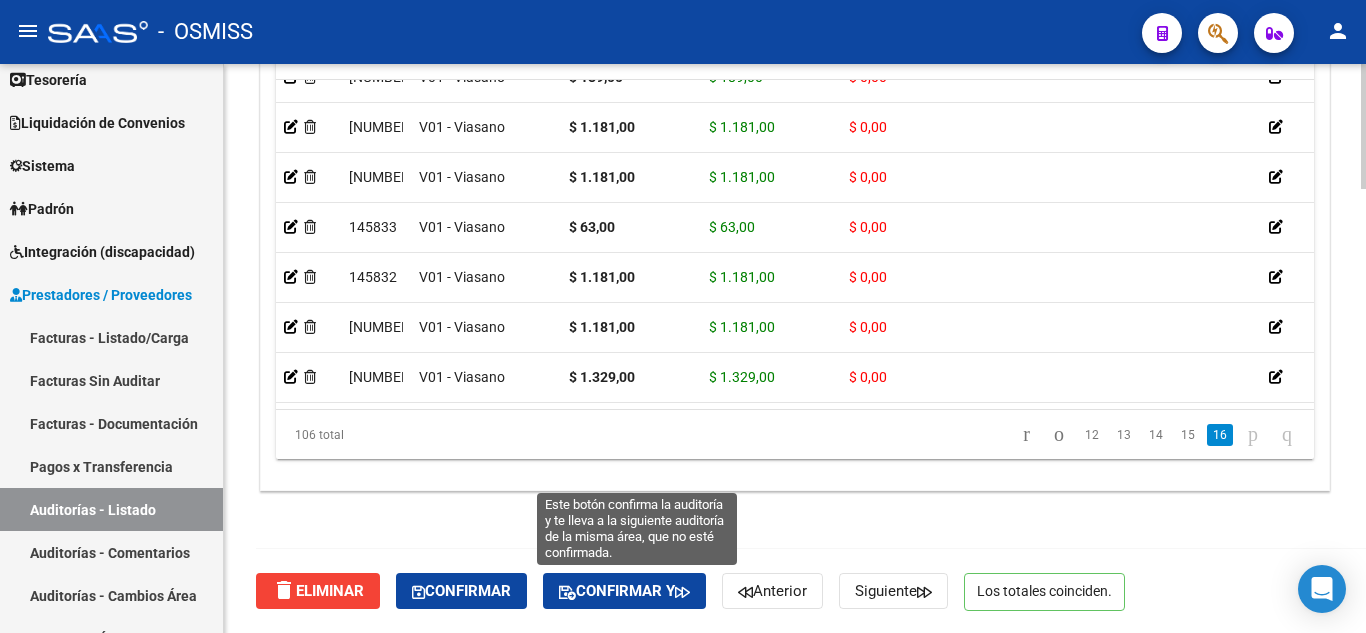 click on "Confirmar y" 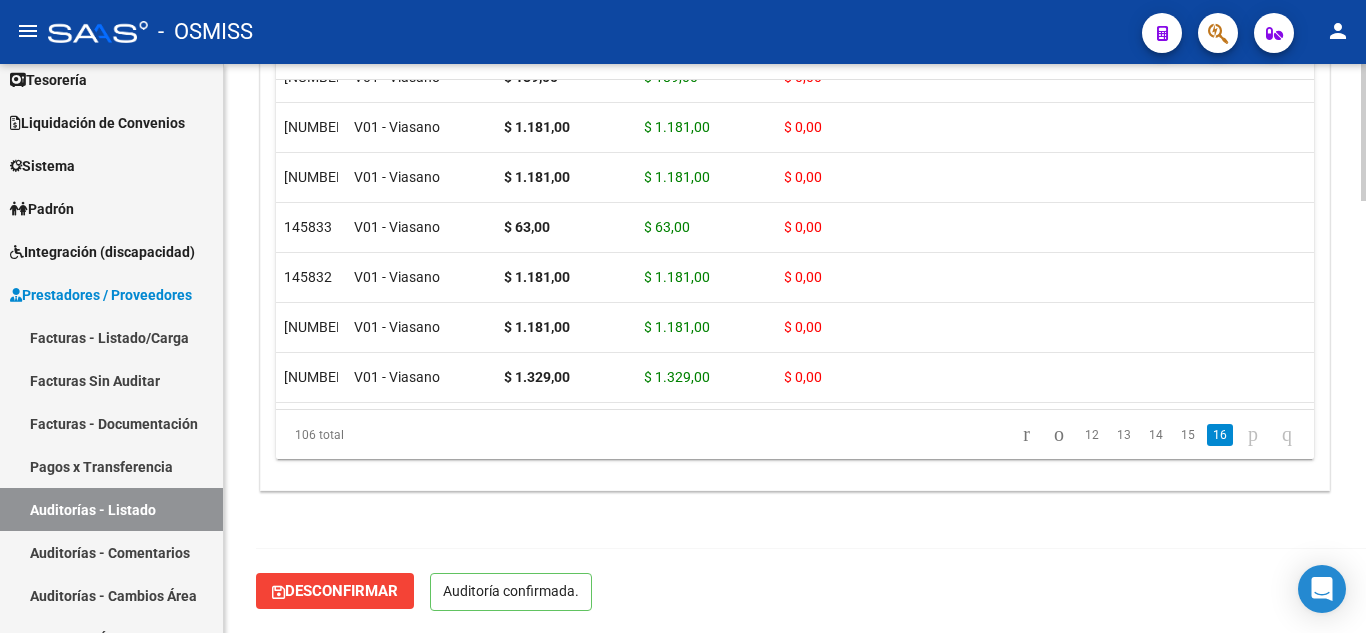 scroll, scrollTop: 1789, scrollLeft: 0, axis: vertical 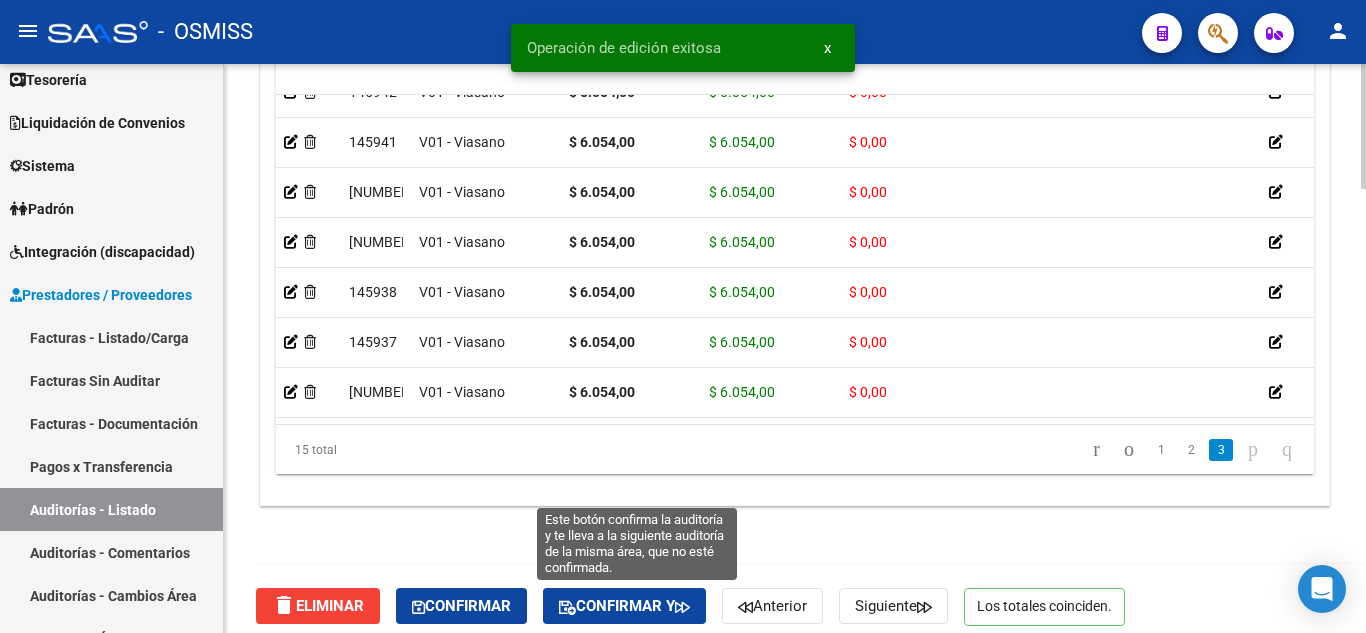 click on "Confirmar y" 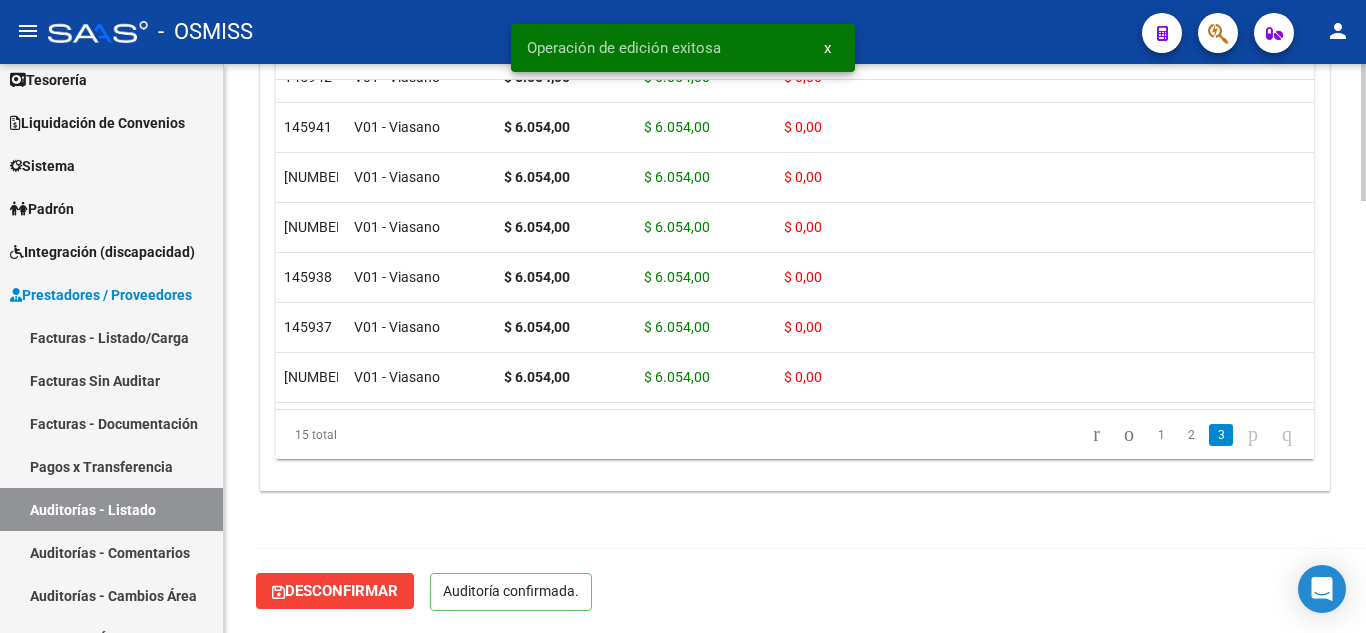 scroll, scrollTop: 1774, scrollLeft: 0, axis: vertical 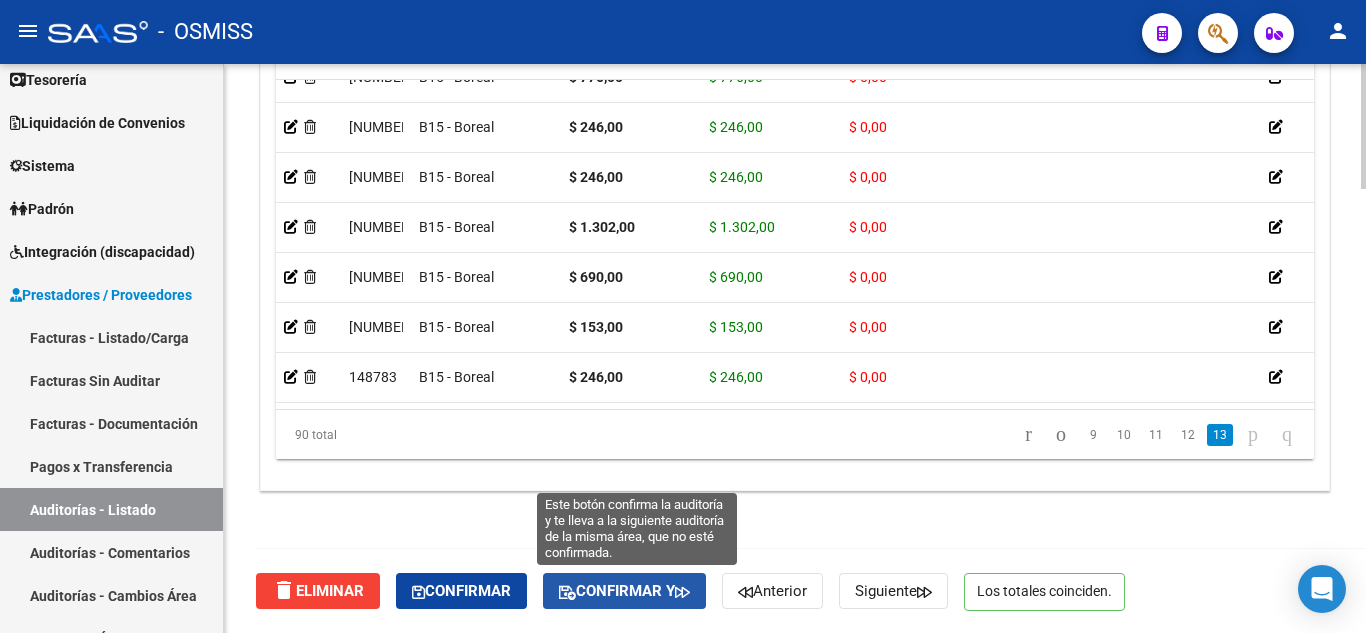 click on "Confirmar y" 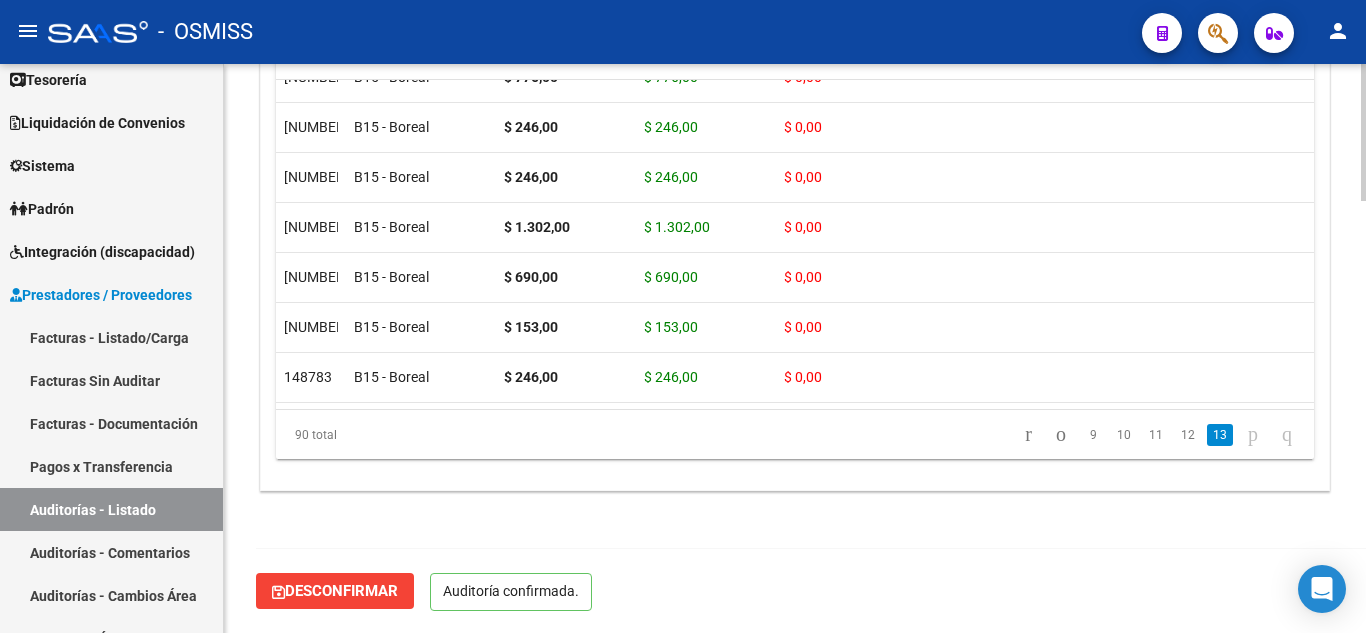 scroll, scrollTop: 1789, scrollLeft: 0, axis: vertical 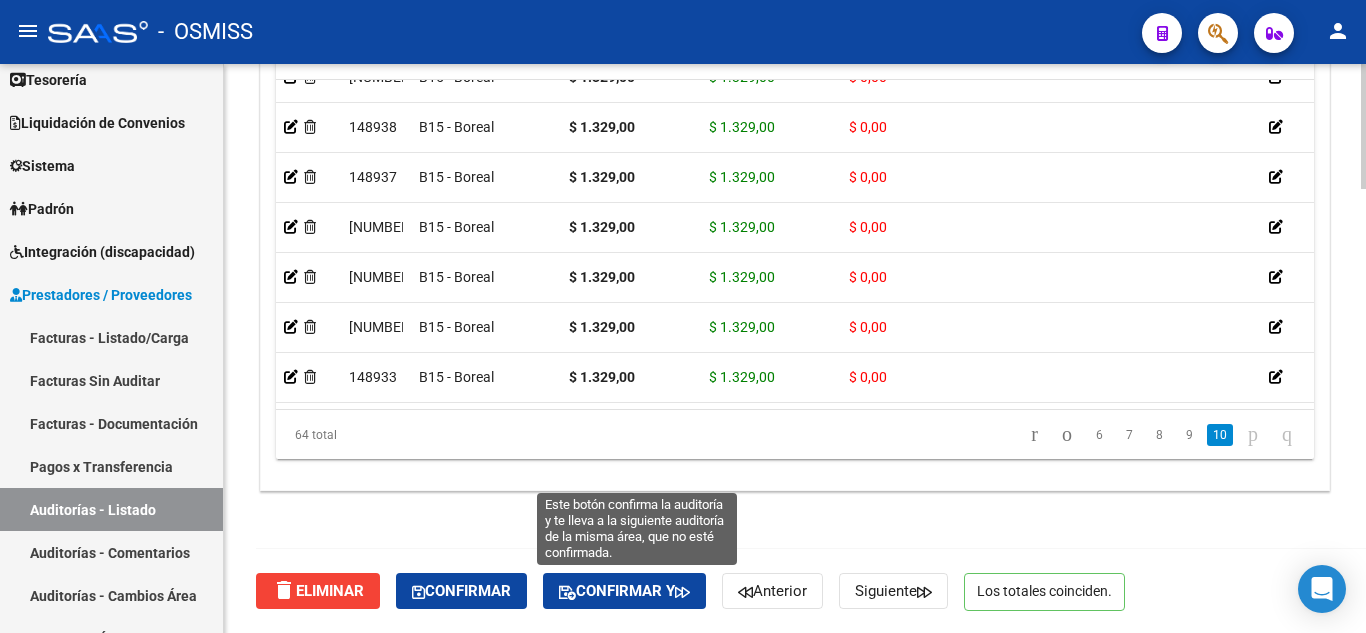 click on "Confirmar y" 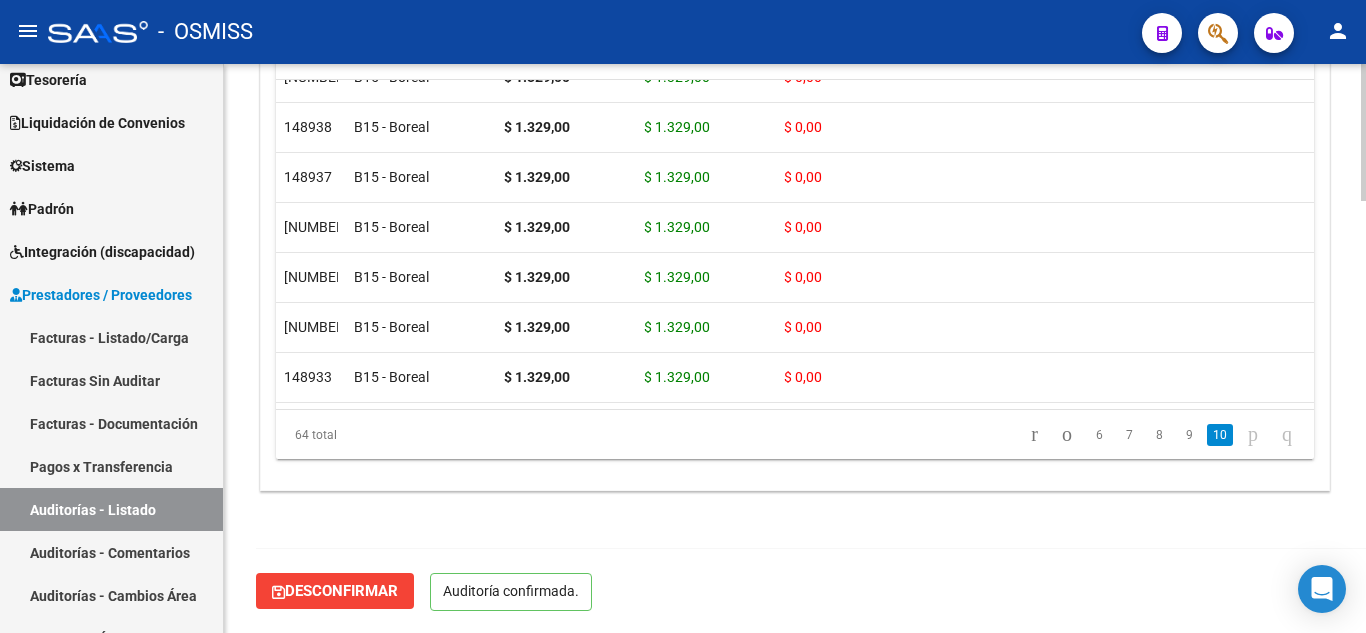 scroll, scrollTop: 1789, scrollLeft: 0, axis: vertical 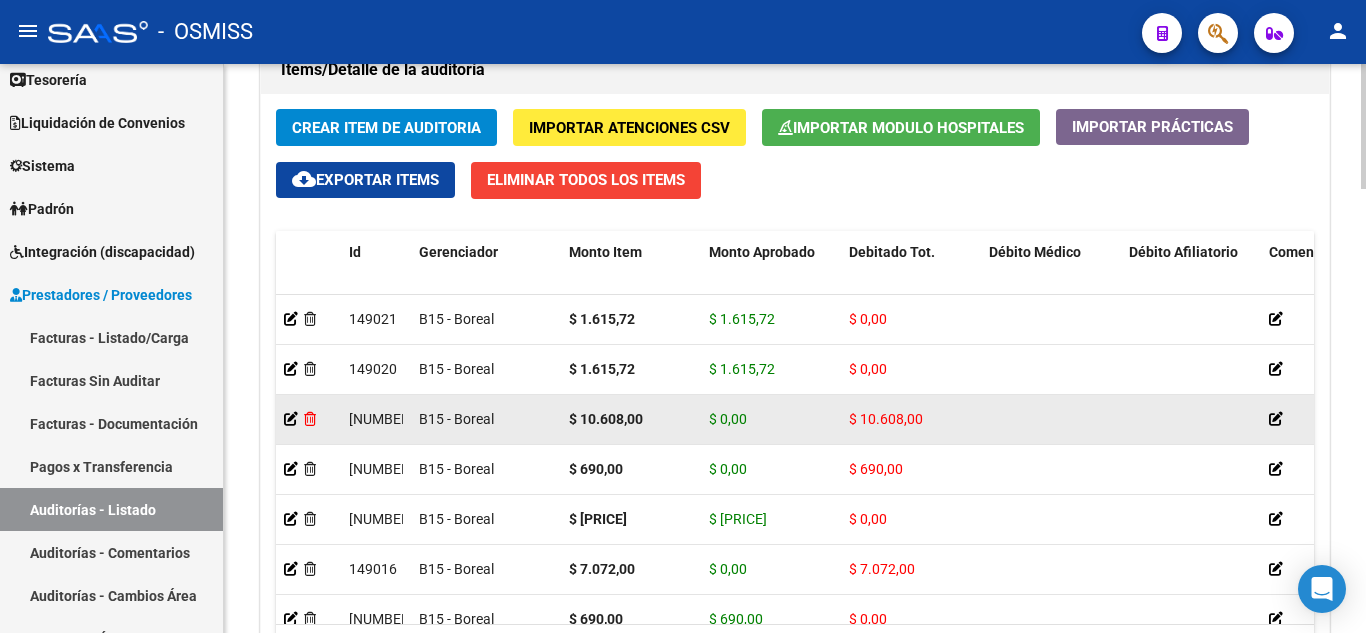 click 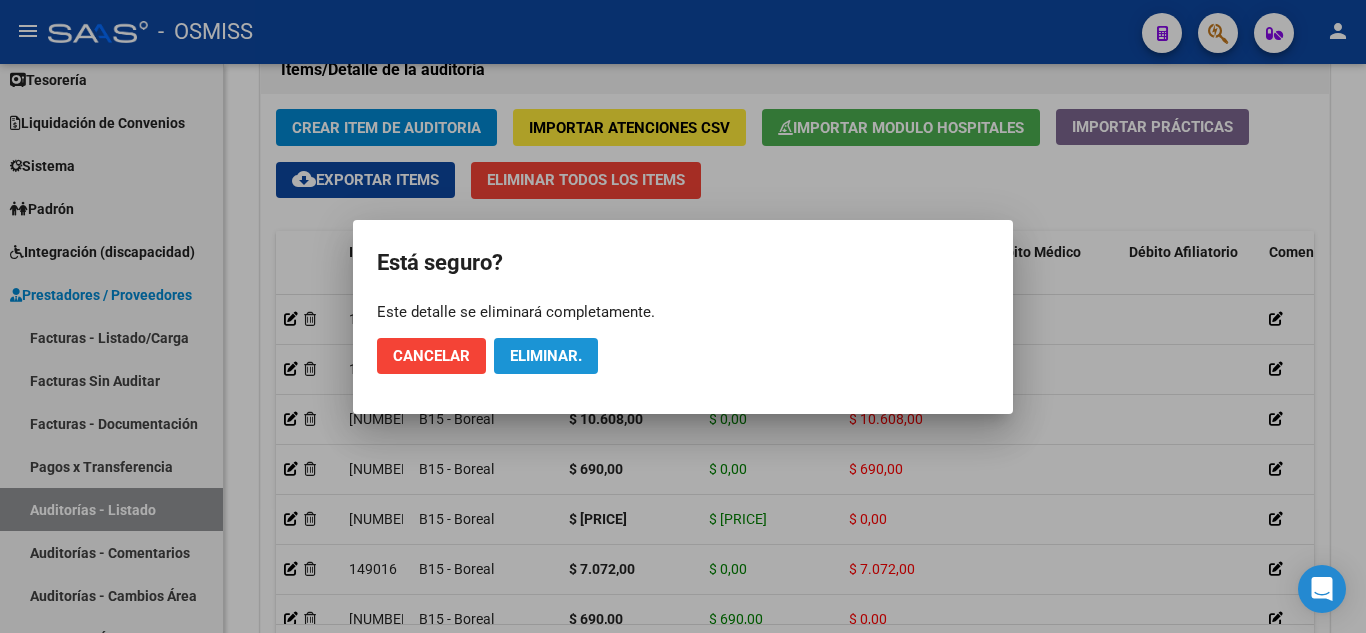 click on "Eliminar." 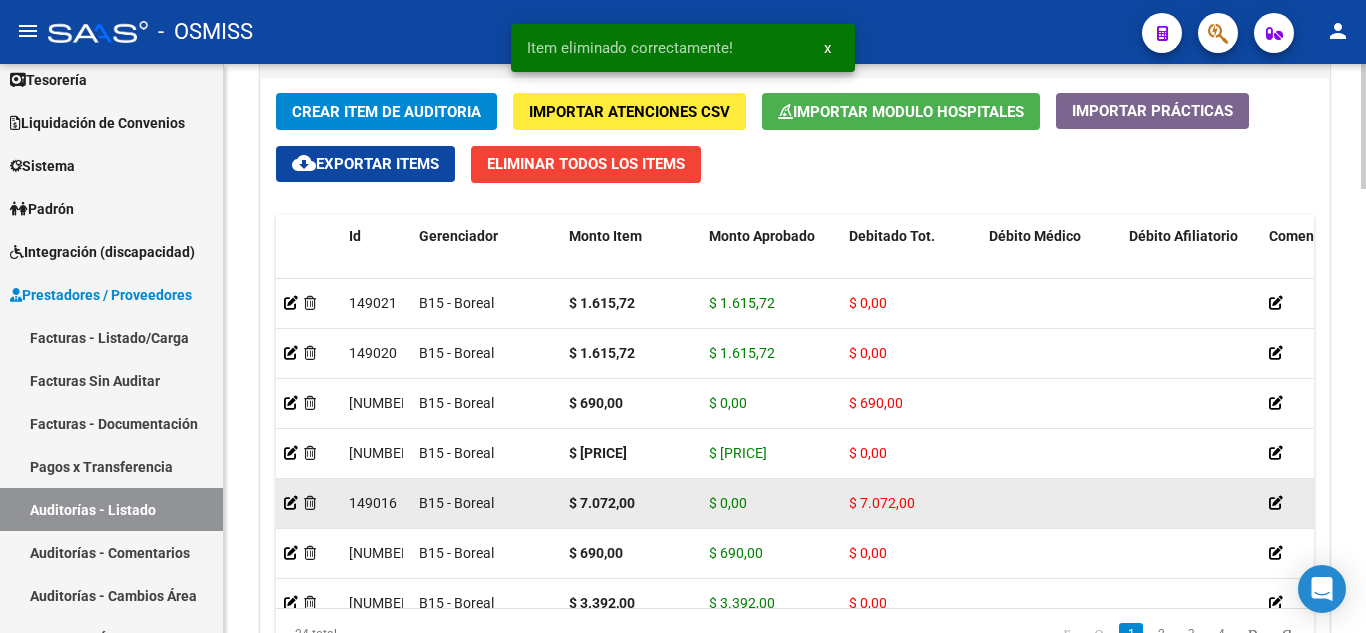 scroll, scrollTop: 1800, scrollLeft: 0, axis: vertical 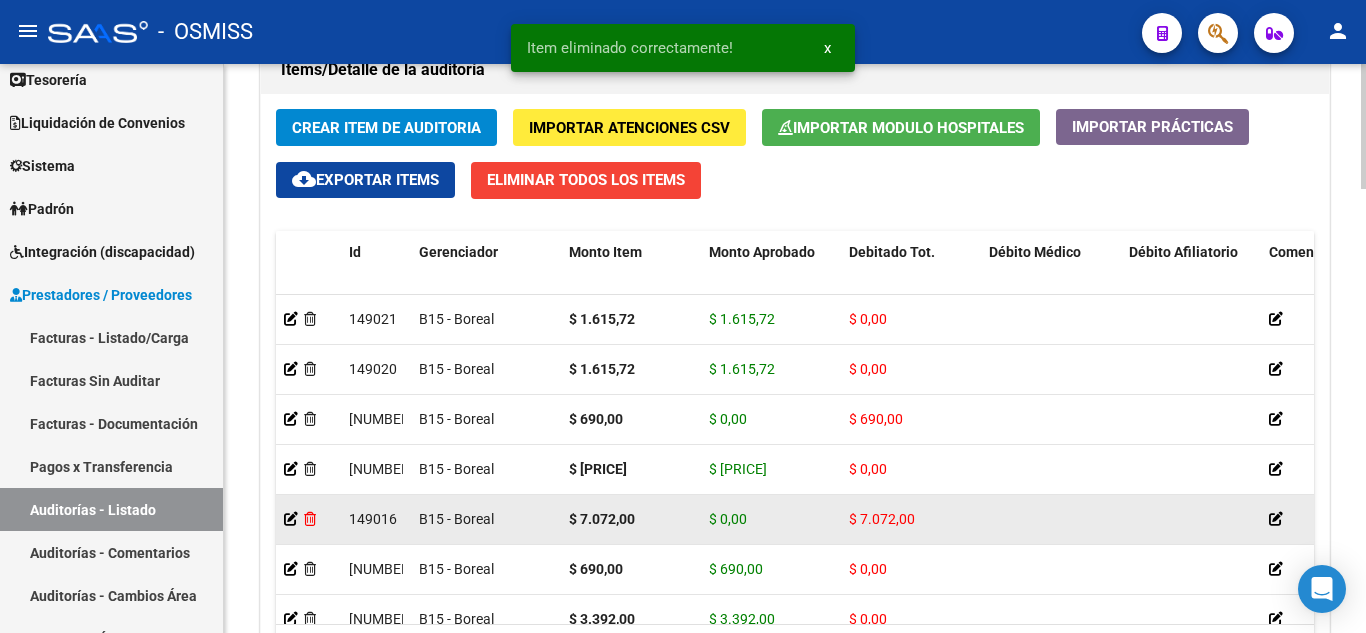 click 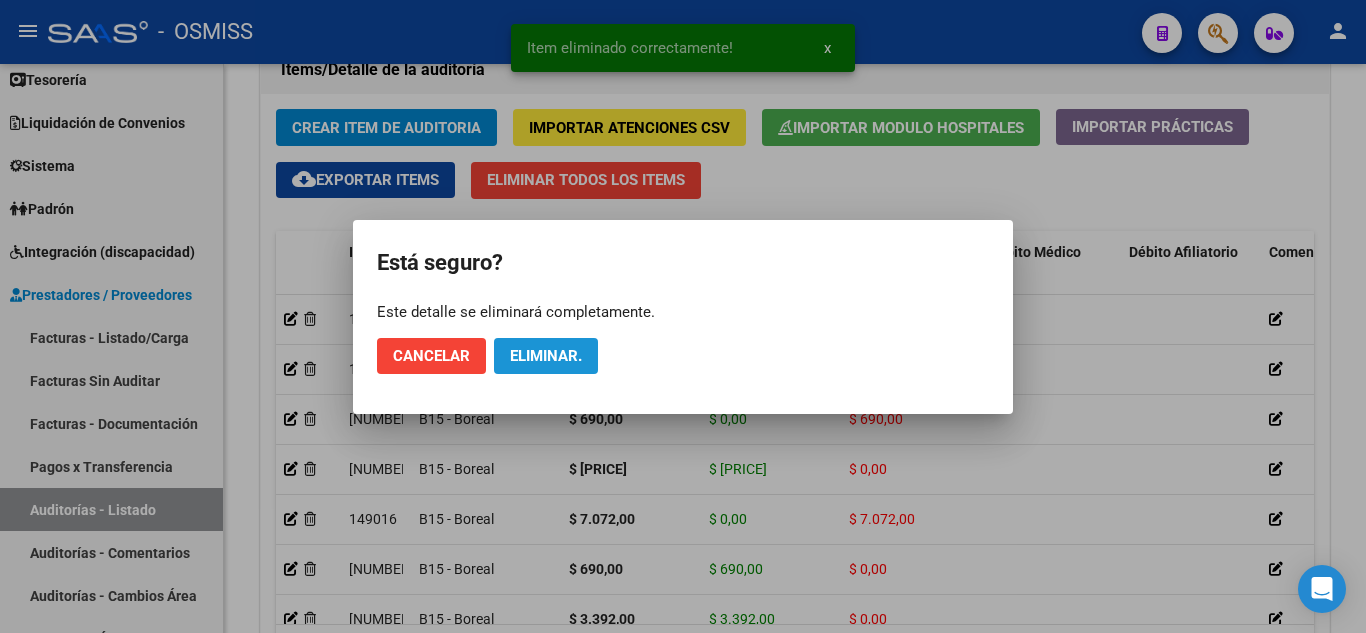 click on "Eliminar." 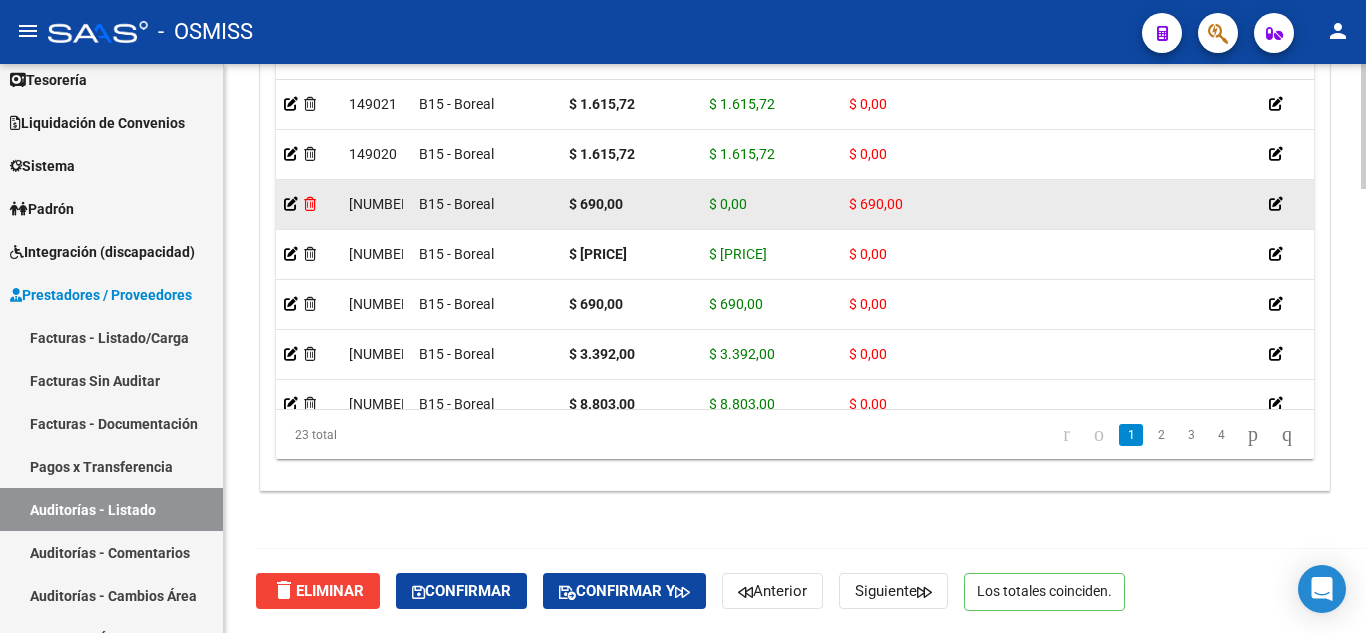 click 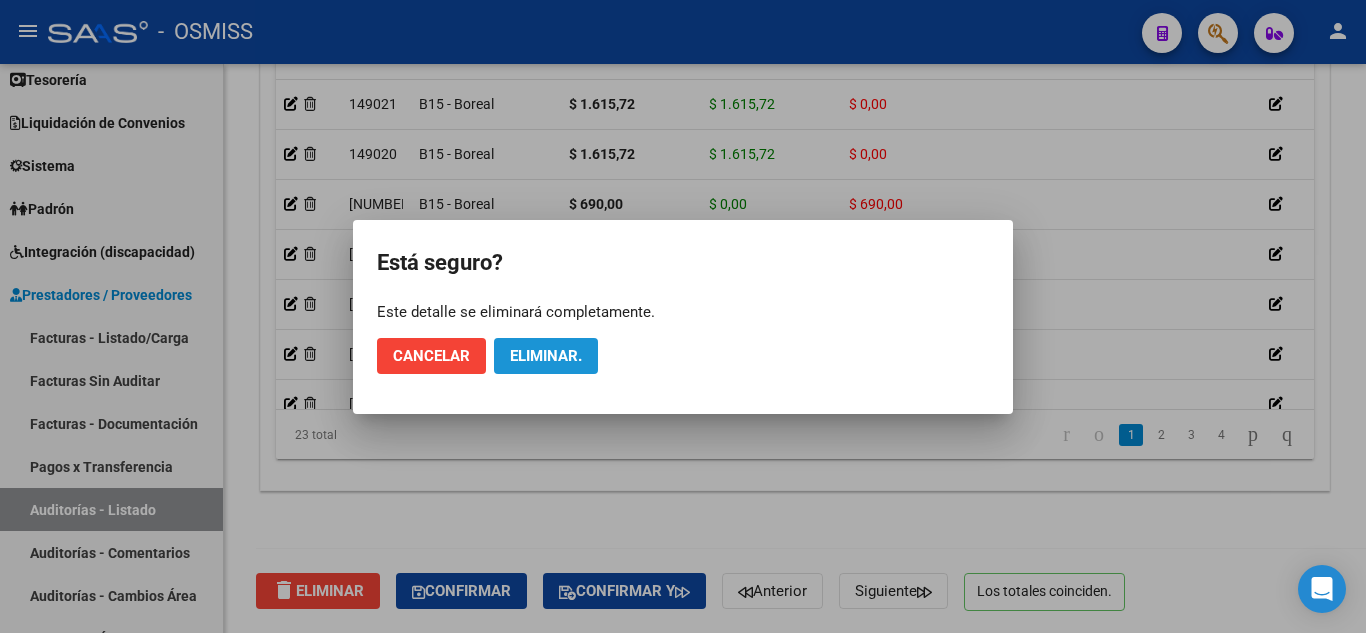 click on "Eliminar." 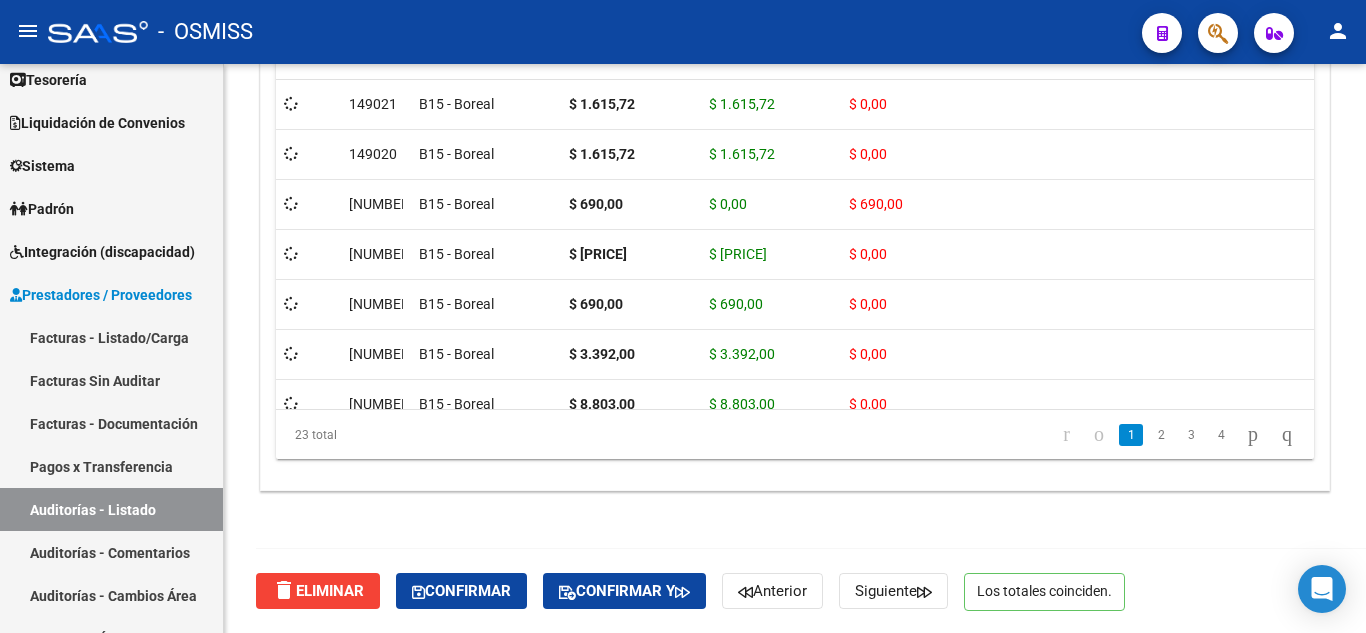 scroll, scrollTop: 2015, scrollLeft: 0, axis: vertical 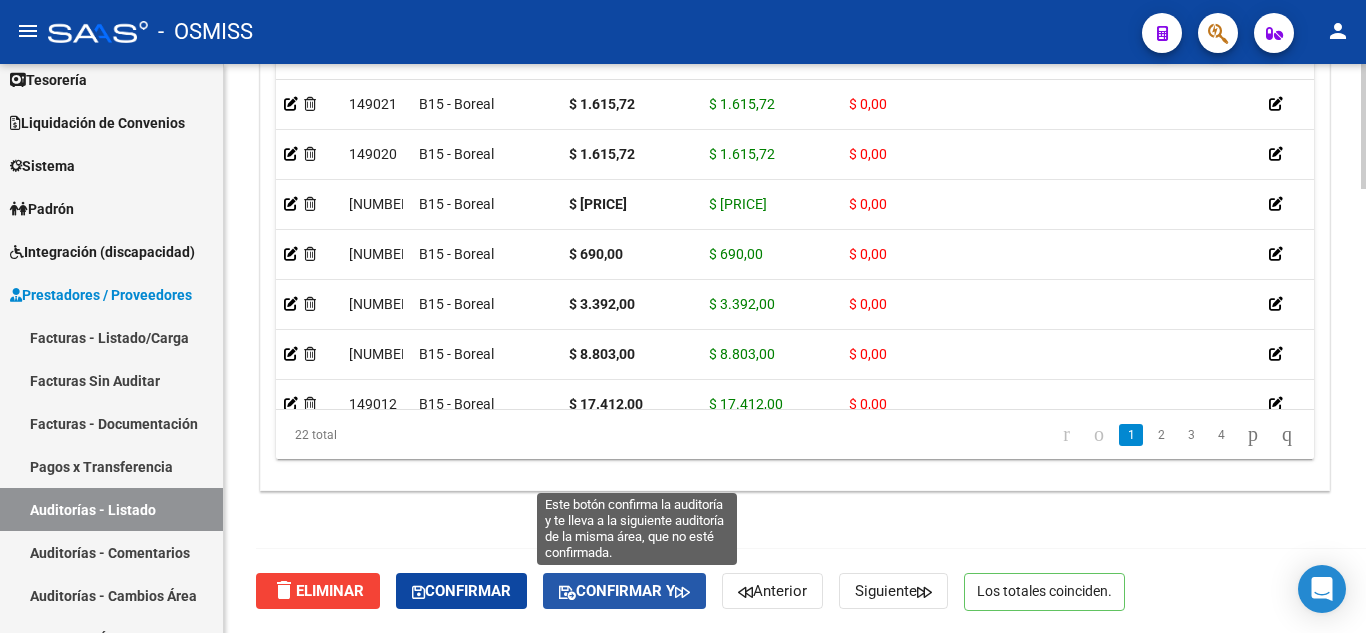 click on "Confirmar y" 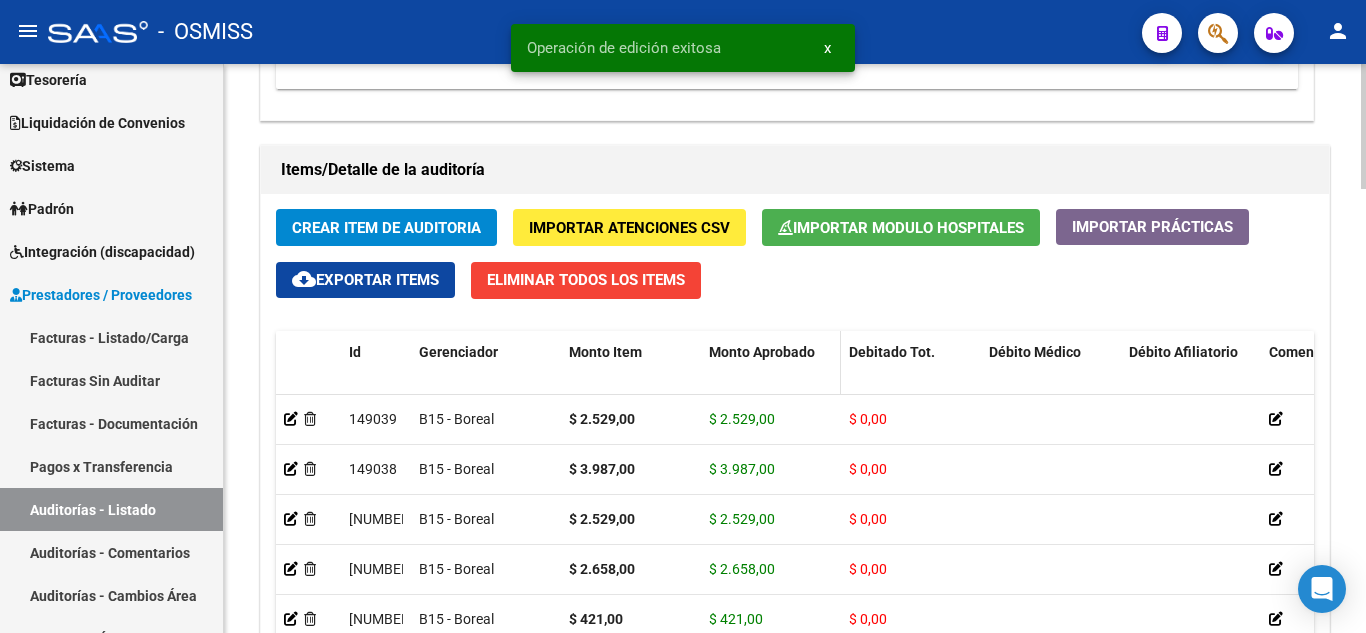 scroll, scrollTop: 2015, scrollLeft: 0, axis: vertical 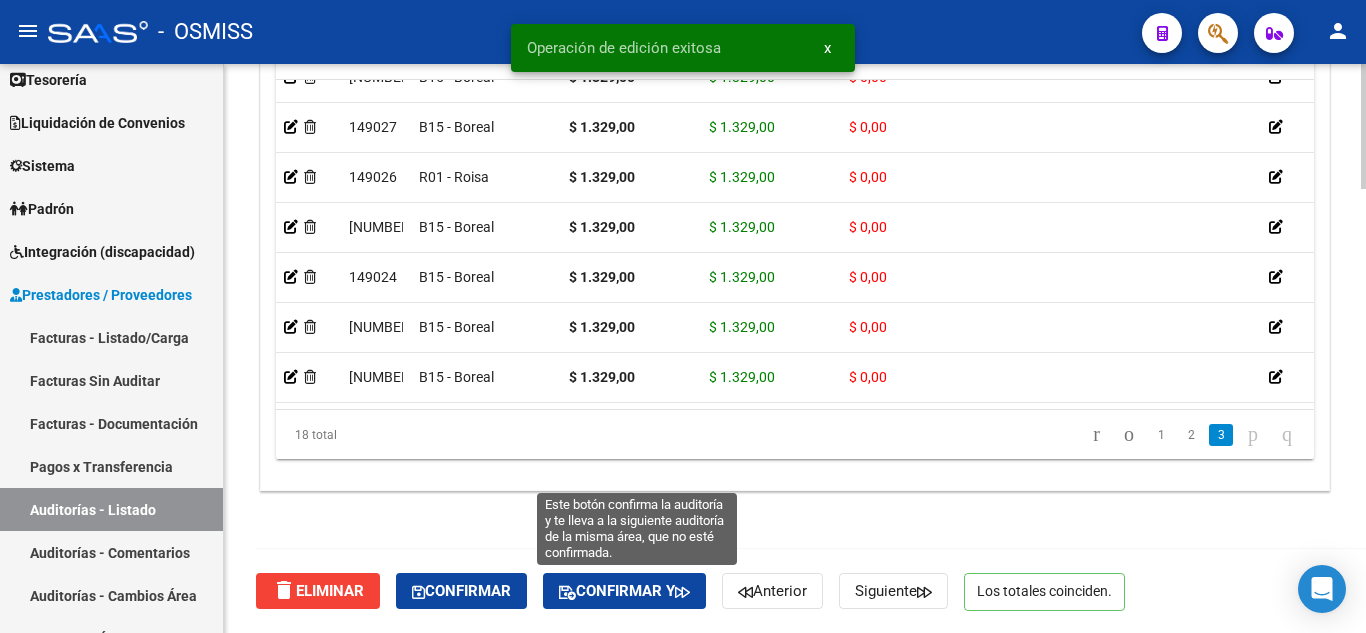 click 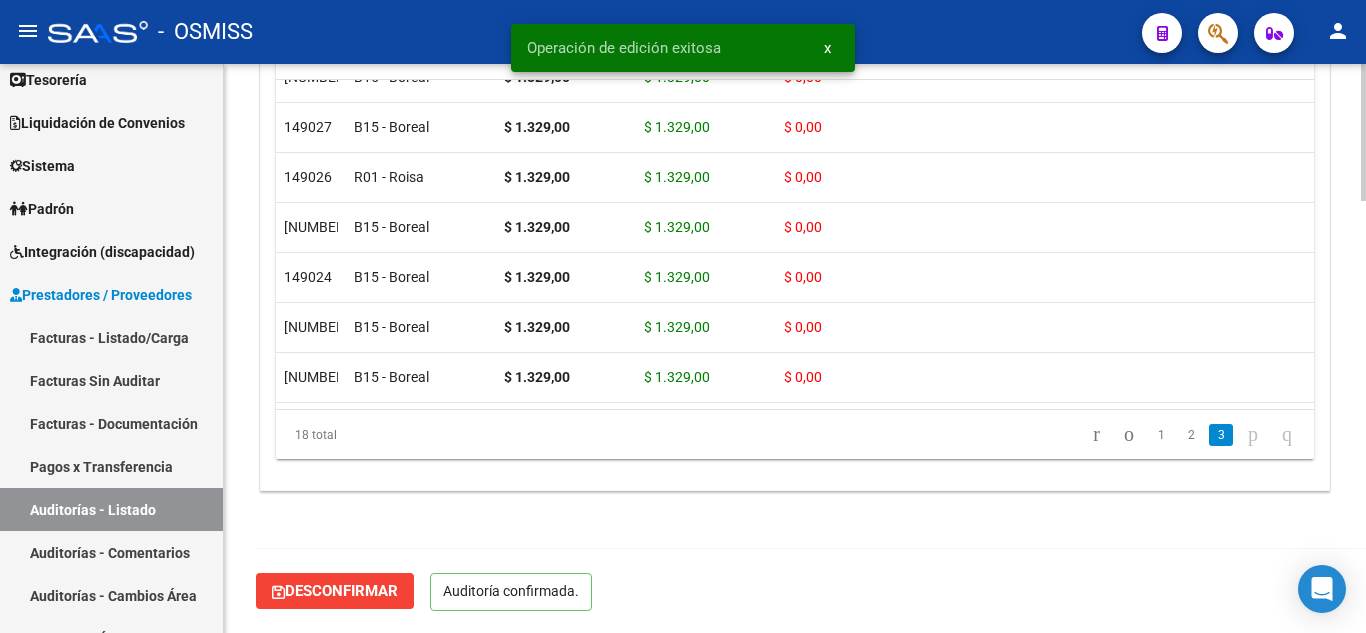 scroll, scrollTop: 1789, scrollLeft: 0, axis: vertical 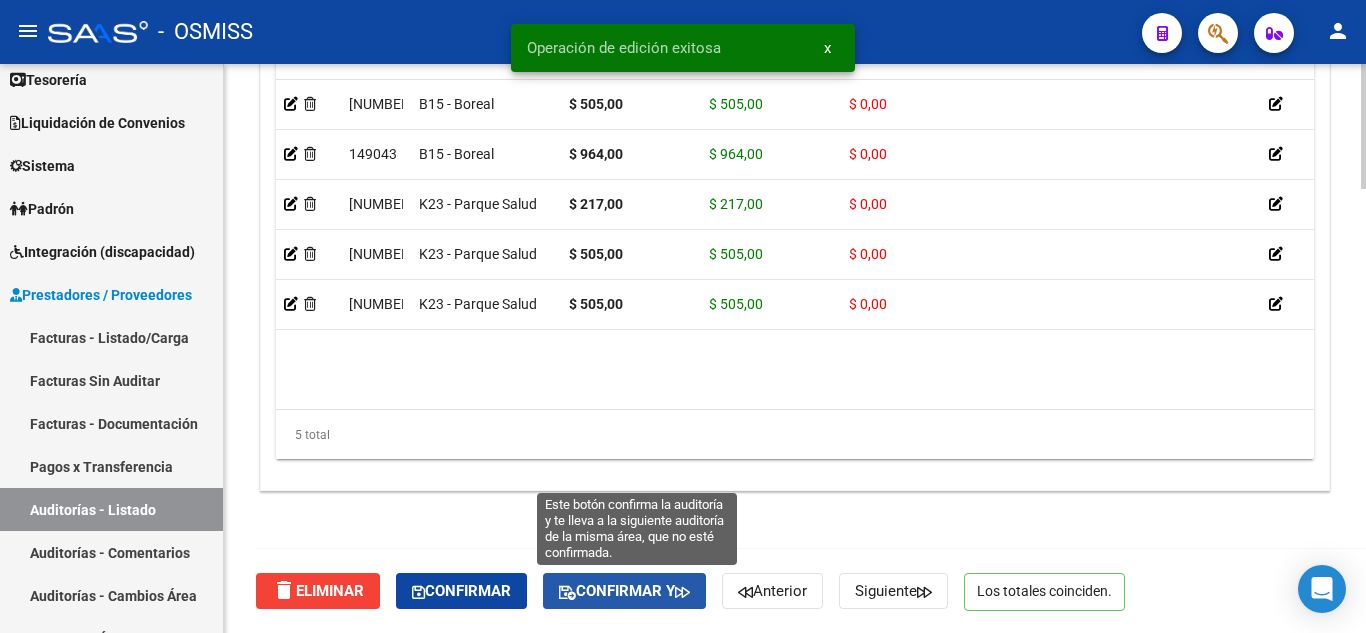 click on "Confirmar y" 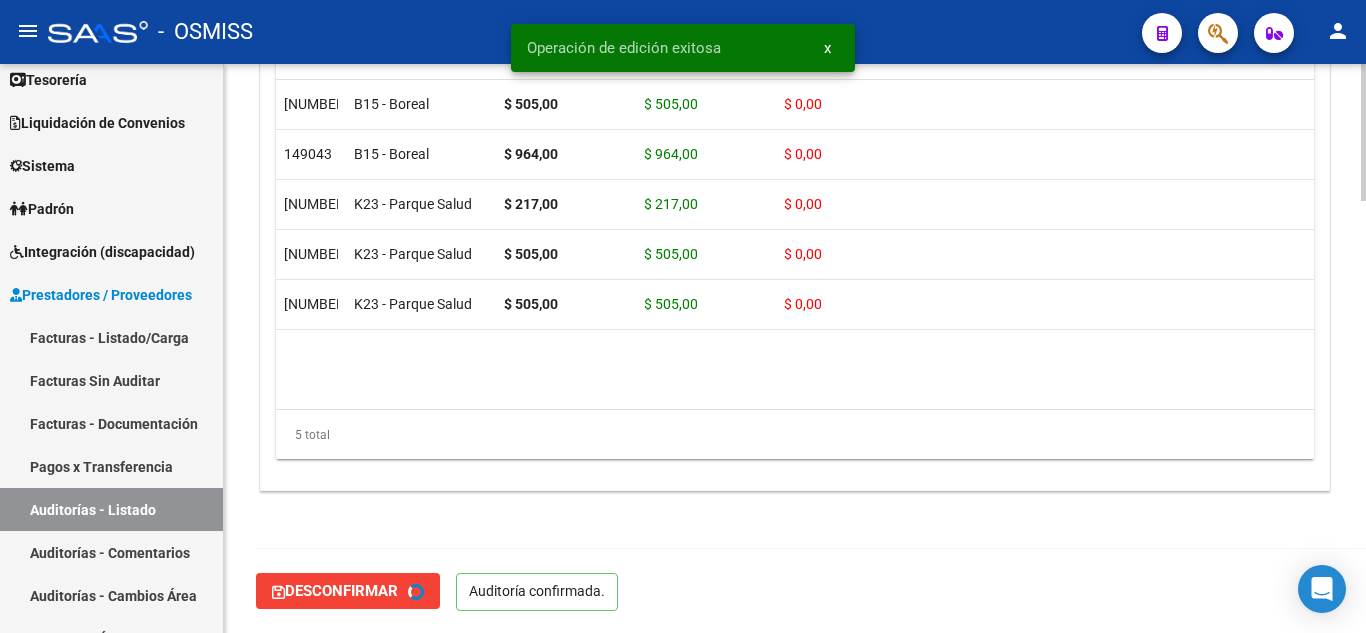 scroll, scrollTop: 0, scrollLeft: 0, axis: both 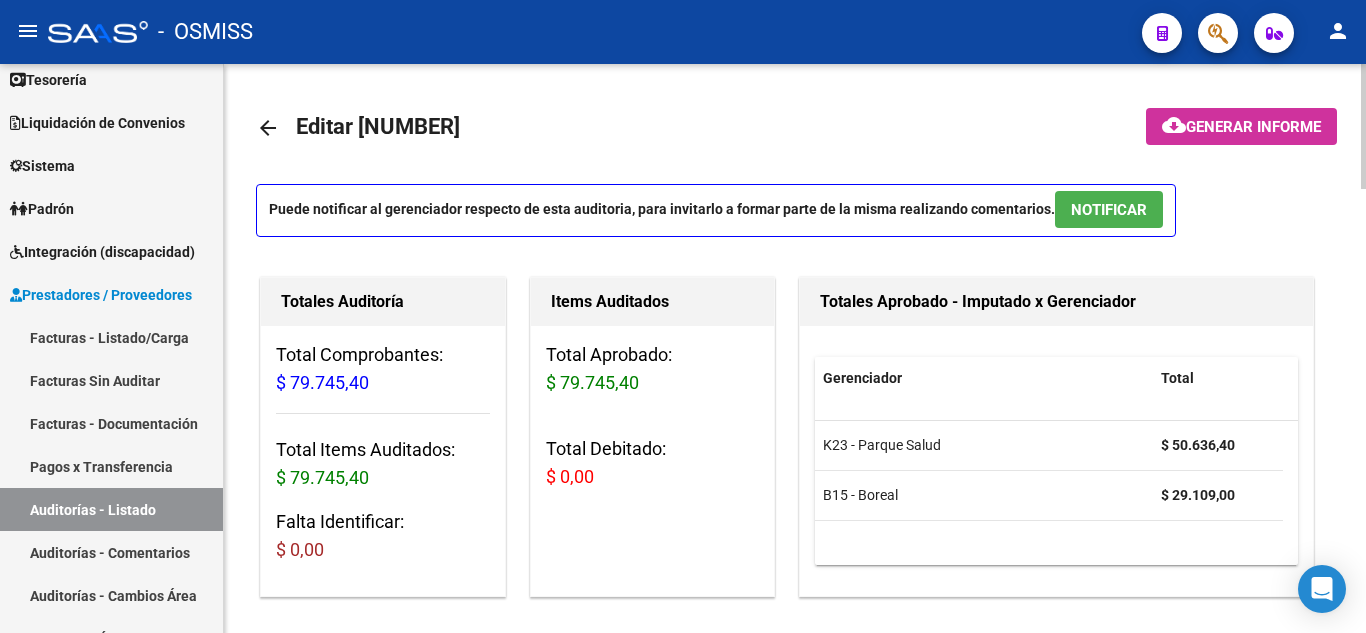 click on "arrow_back Editar 7463" 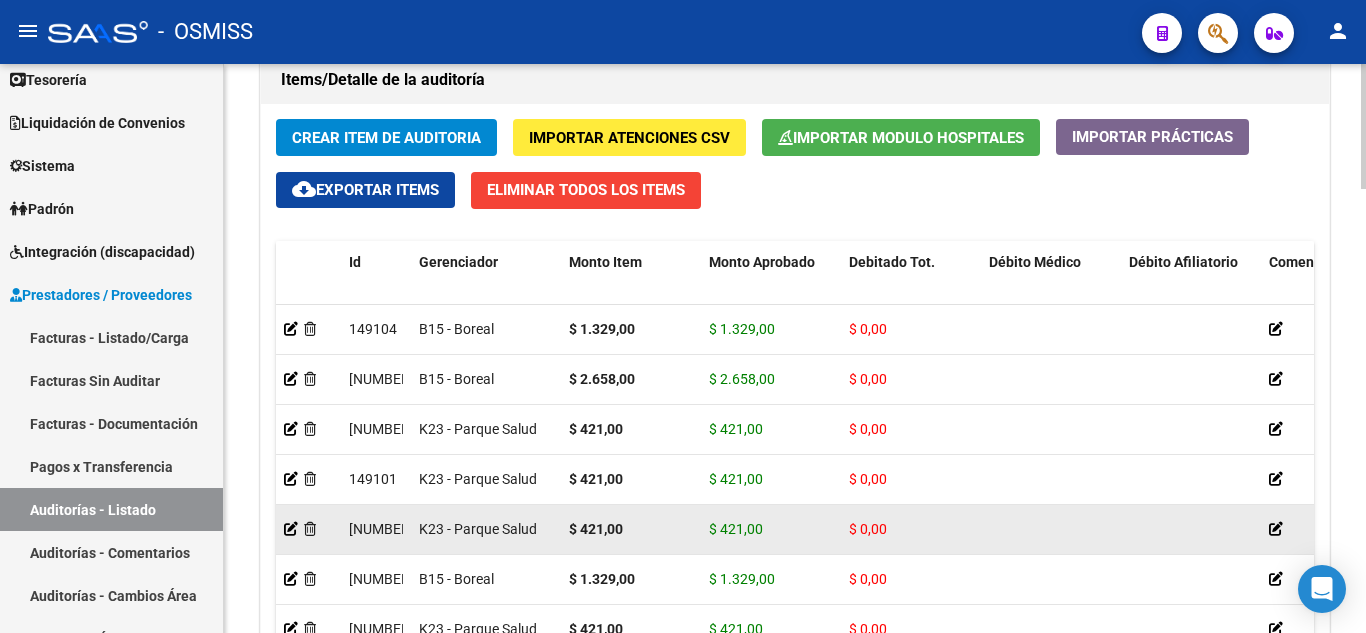 scroll, scrollTop: 2015, scrollLeft: 0, axis: vertical 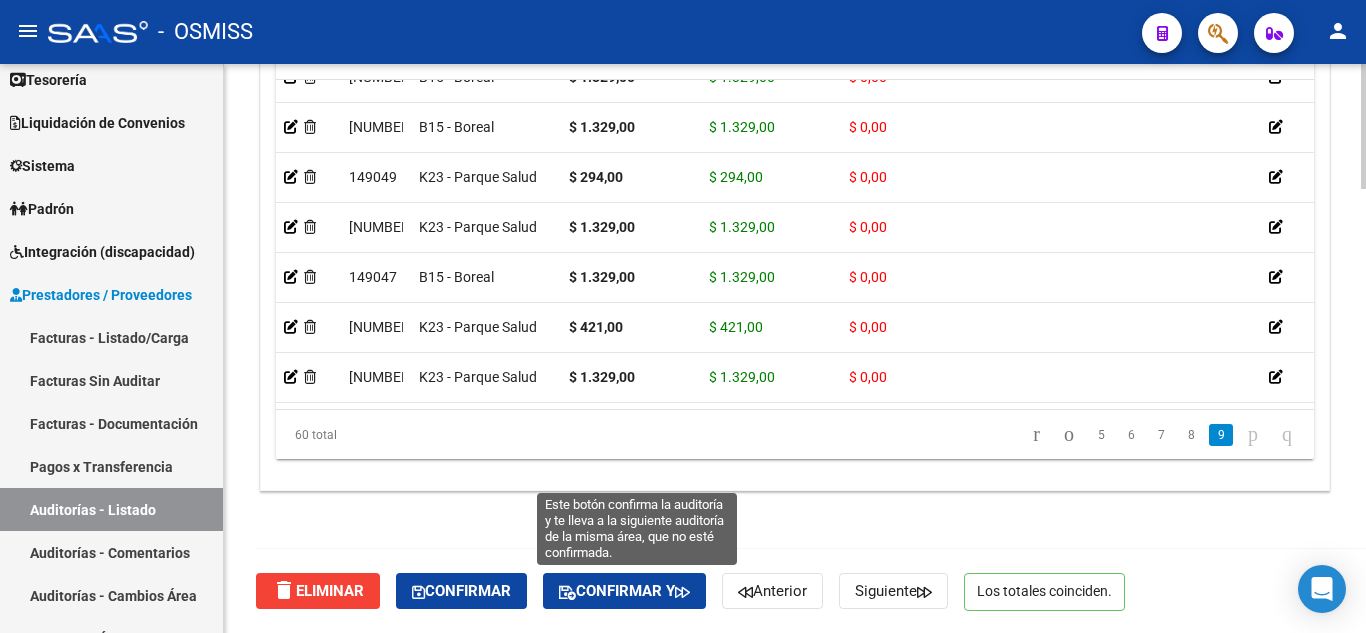 click on "Confirmar y" 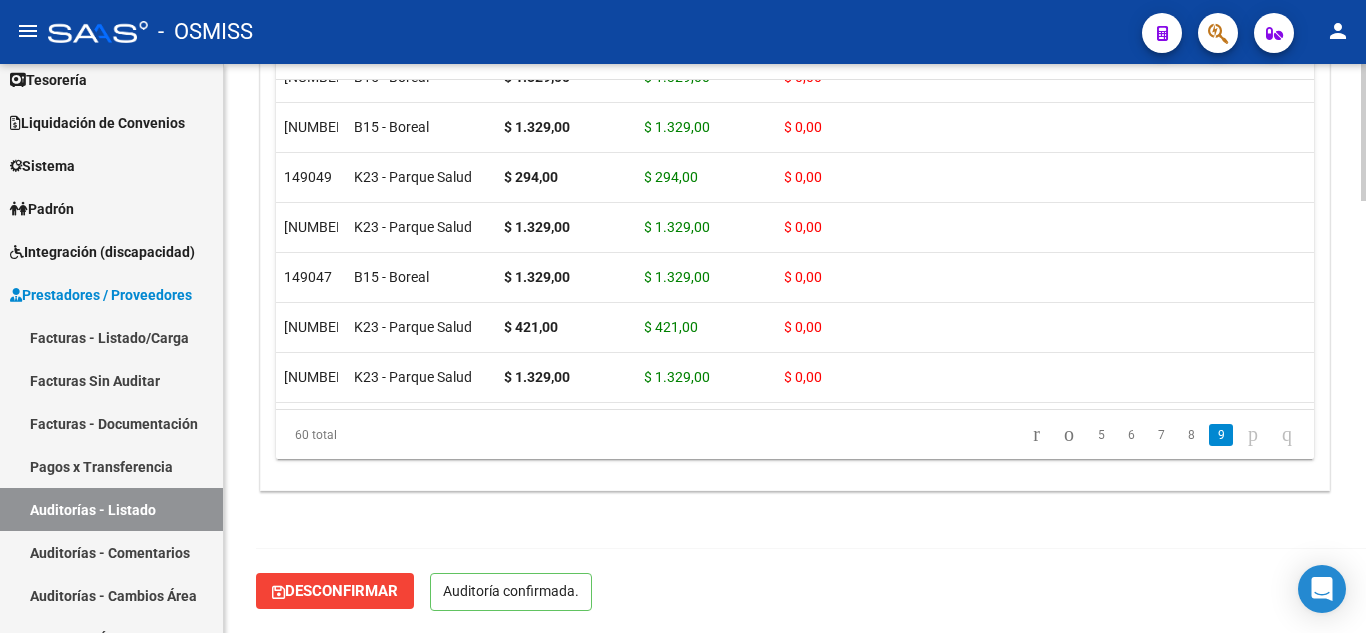 scroll, scrollTop: 1789, scrollLeft: 0, axis: vertical 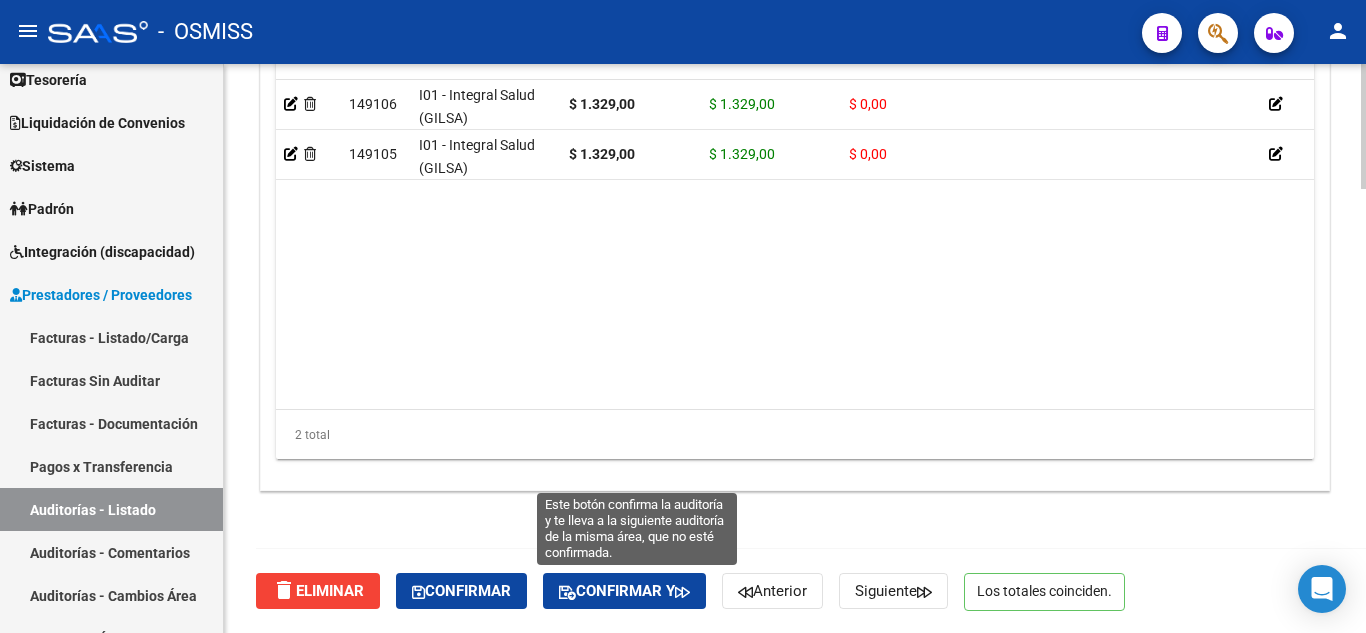 click on "Confirmar y" 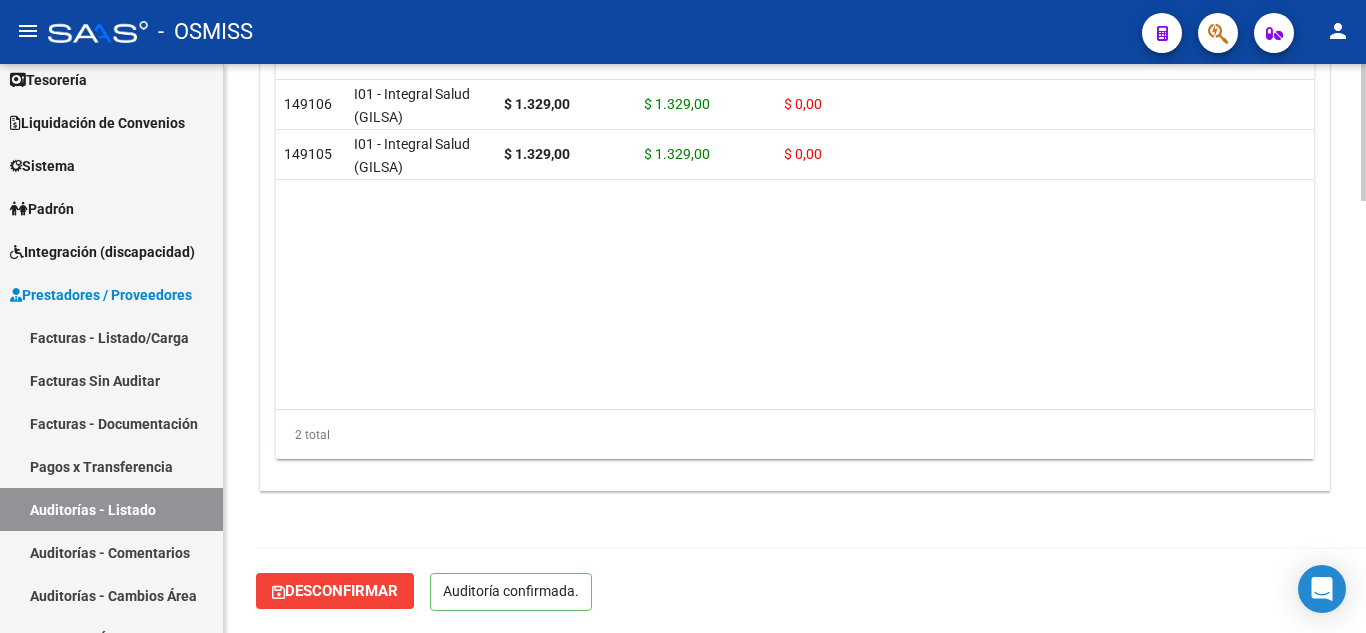 scroll, scrollTop: 1789, scrollLeft: 0, axis: vertical 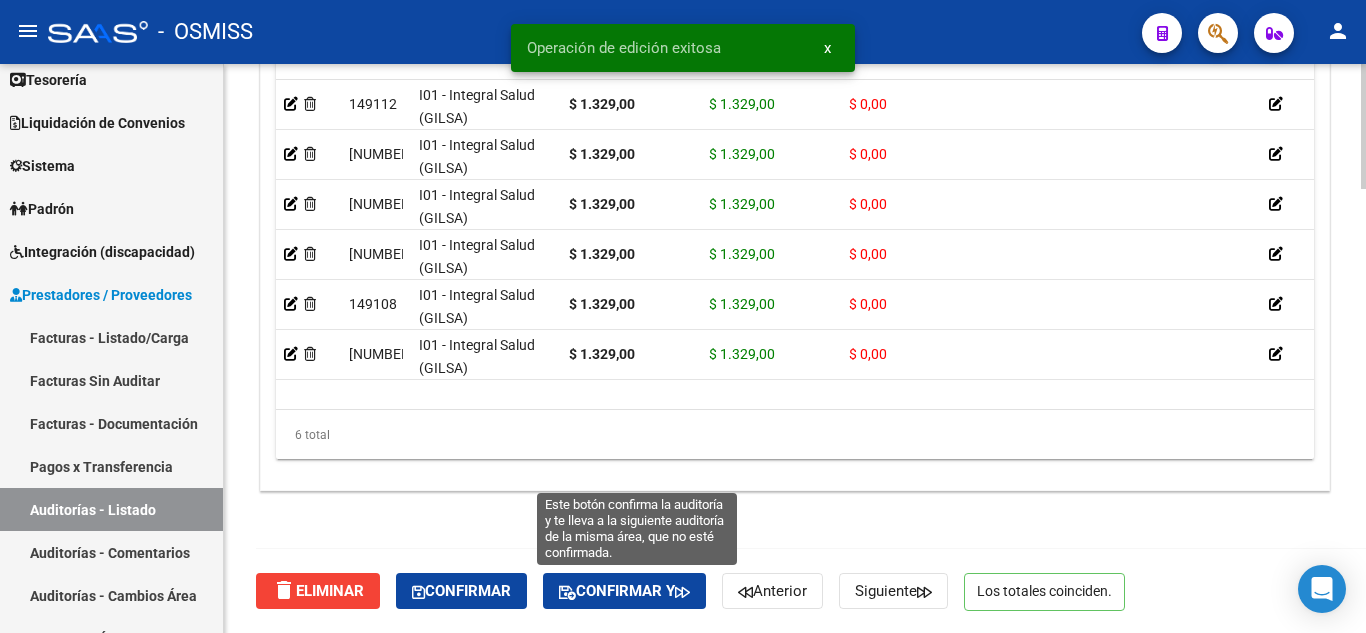 click on "Confirmar y" 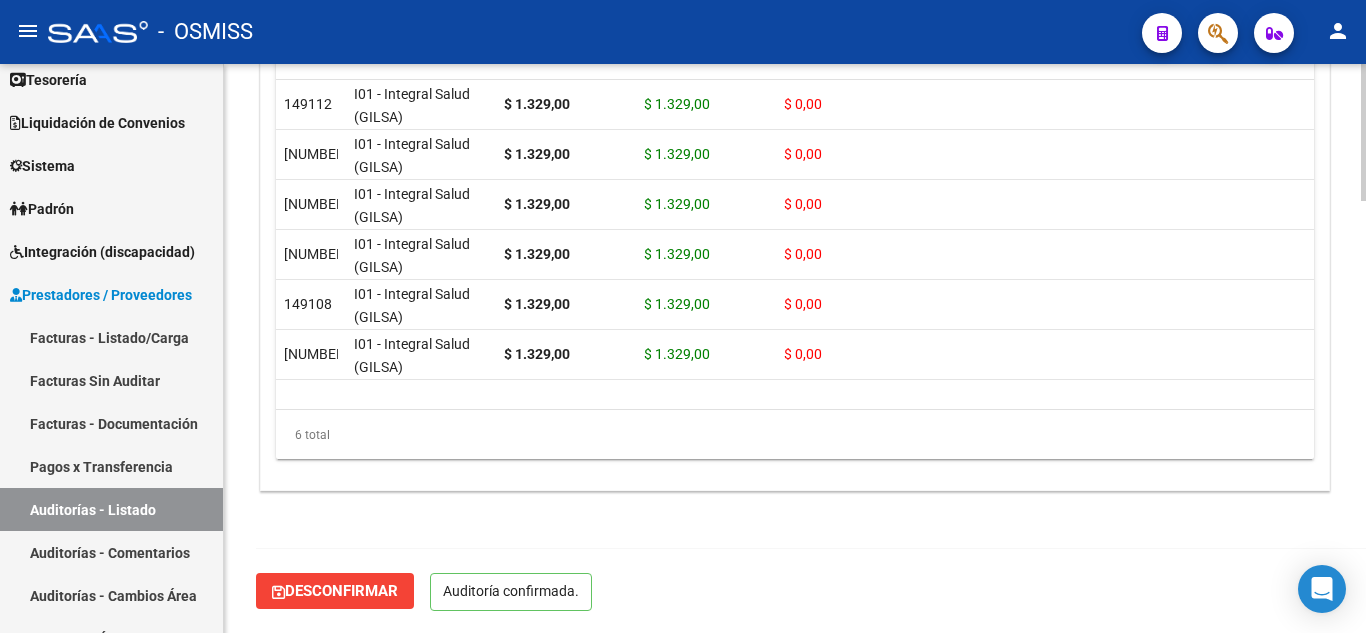 scroll, scrollTop: 1789, scrollLeft: 0, axis: vertical 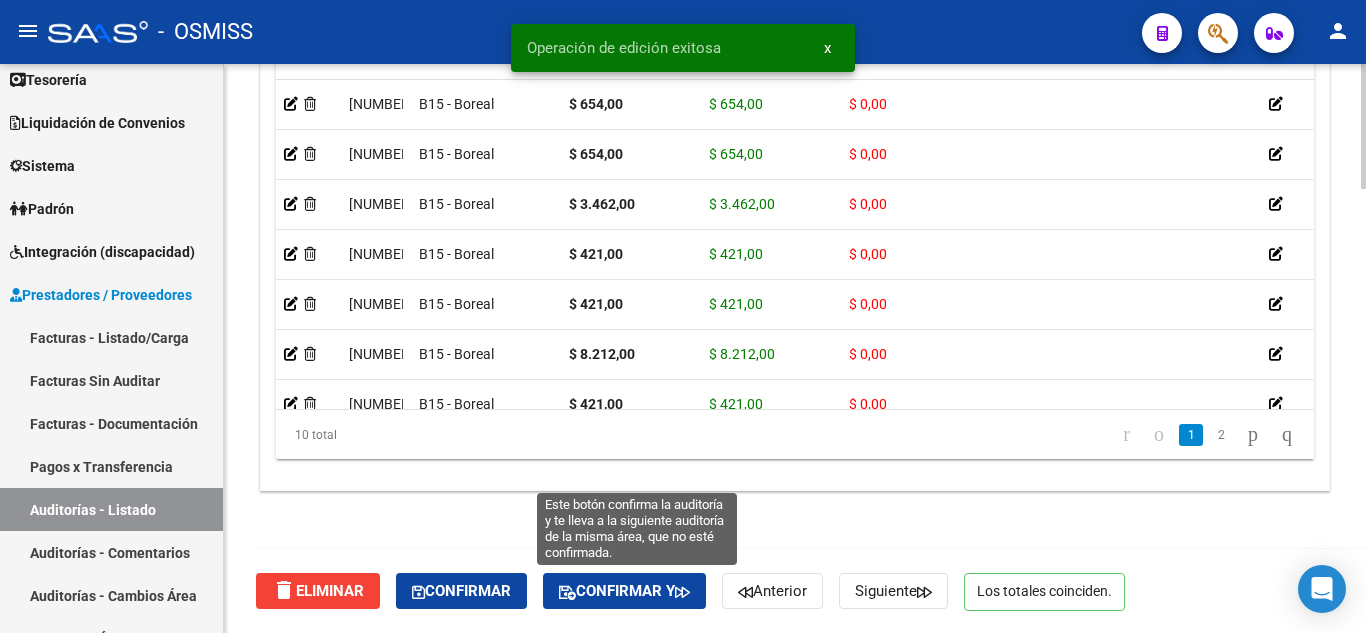 click on "Confirmar y" 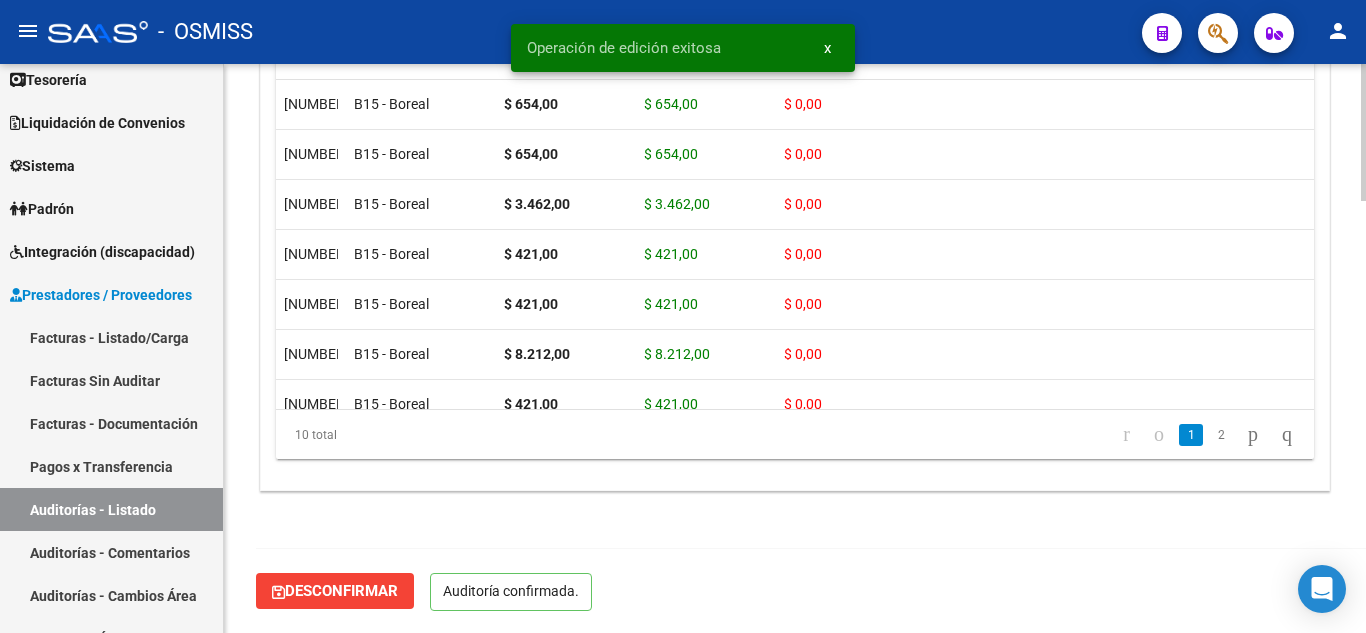 scroll, scrollTop: 1789, scrollLeft: 0, axis: vertical 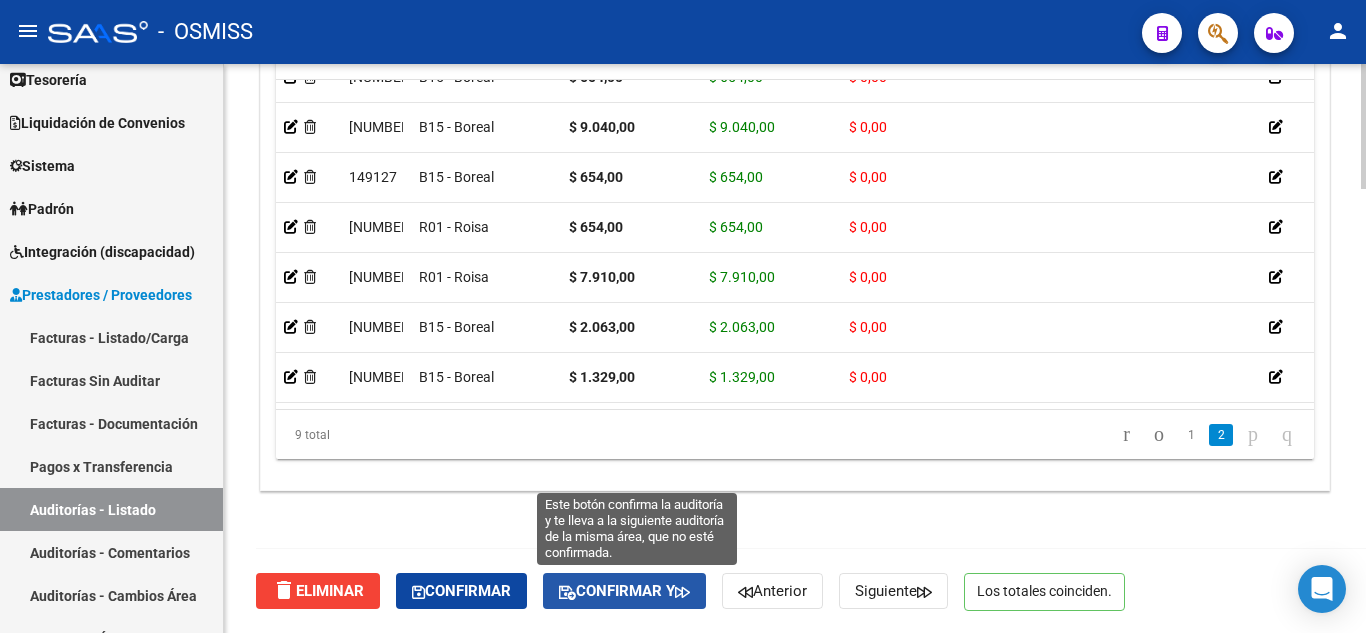 click 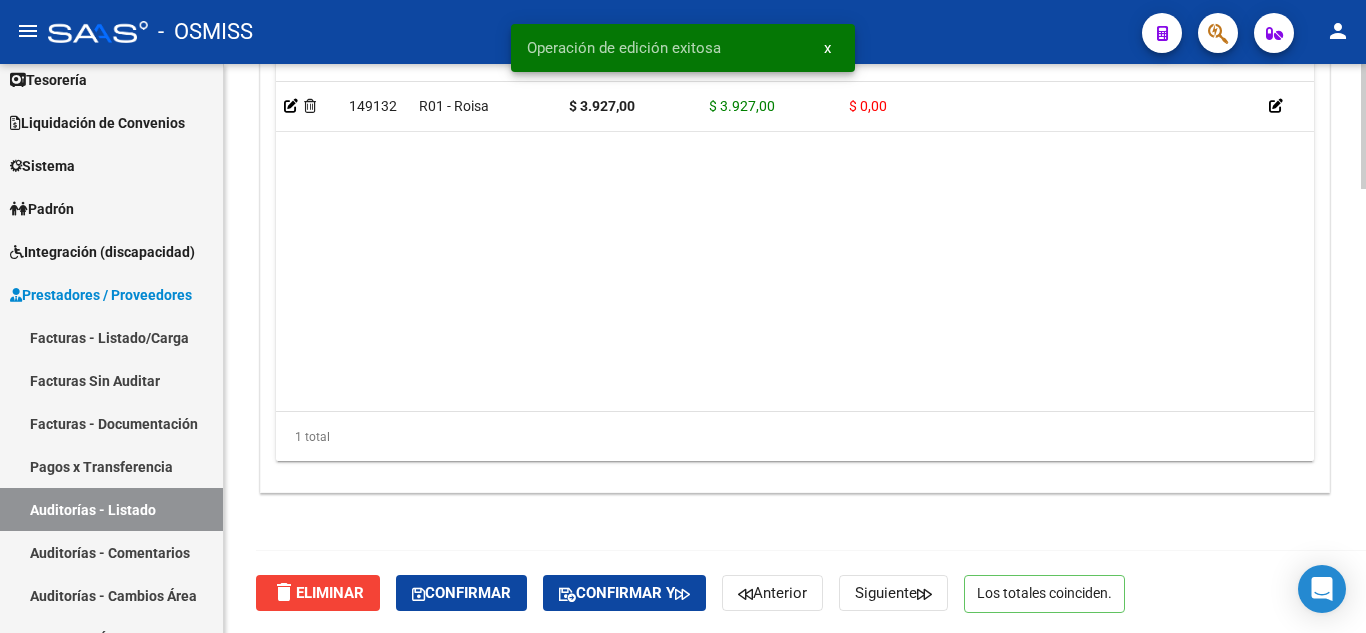 scroll, scrollTop: 2015, scrollLeft: 0, axis: vertical 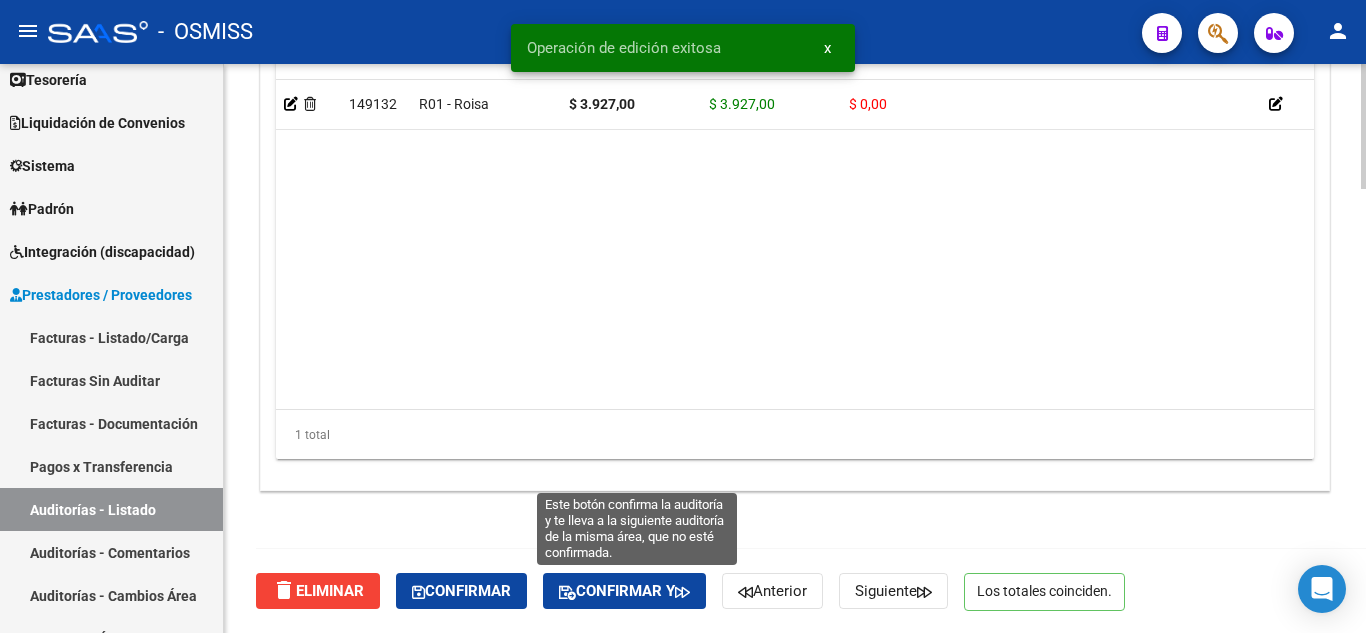 click on "Confirmar y" 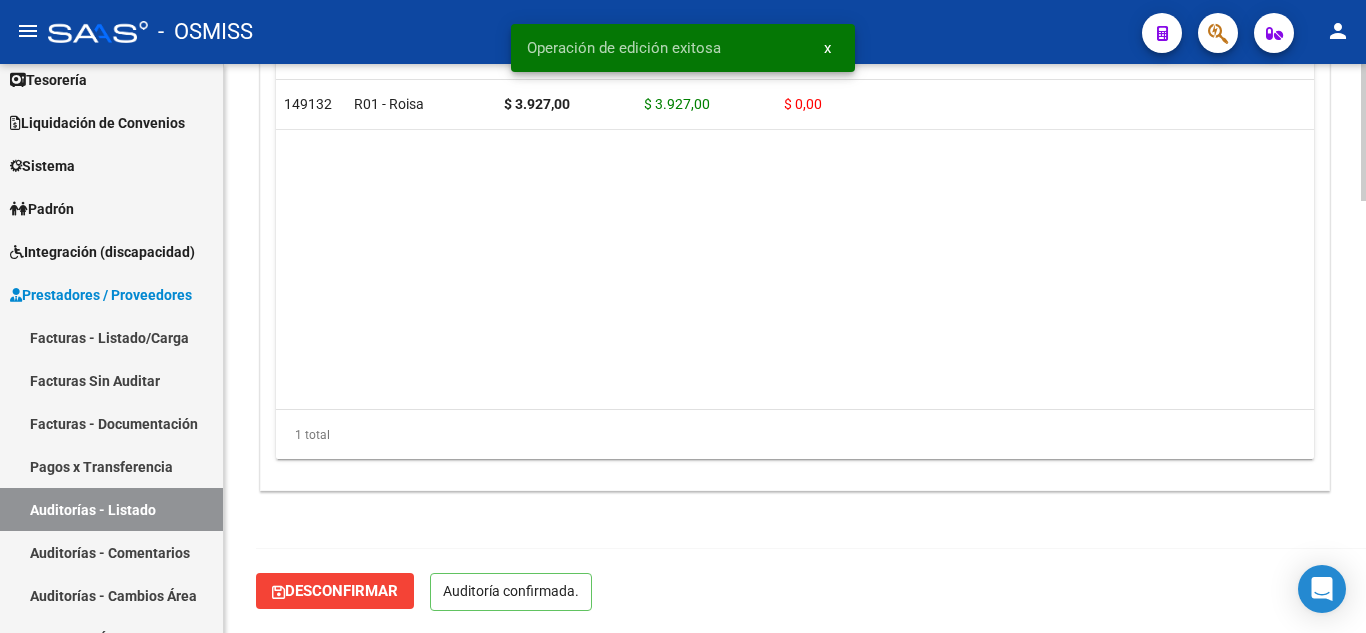 scroll, scrollTop: 1789, scrollLeft: 0, axis: vertical 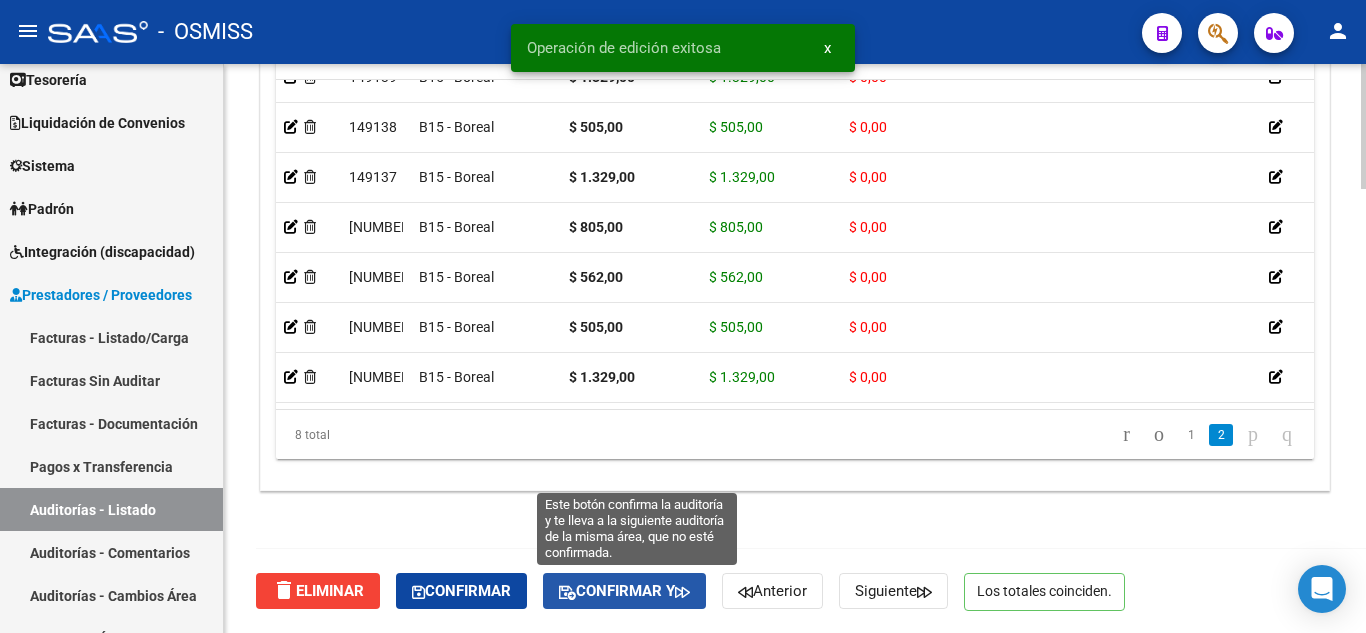 click on "Confirmar y" 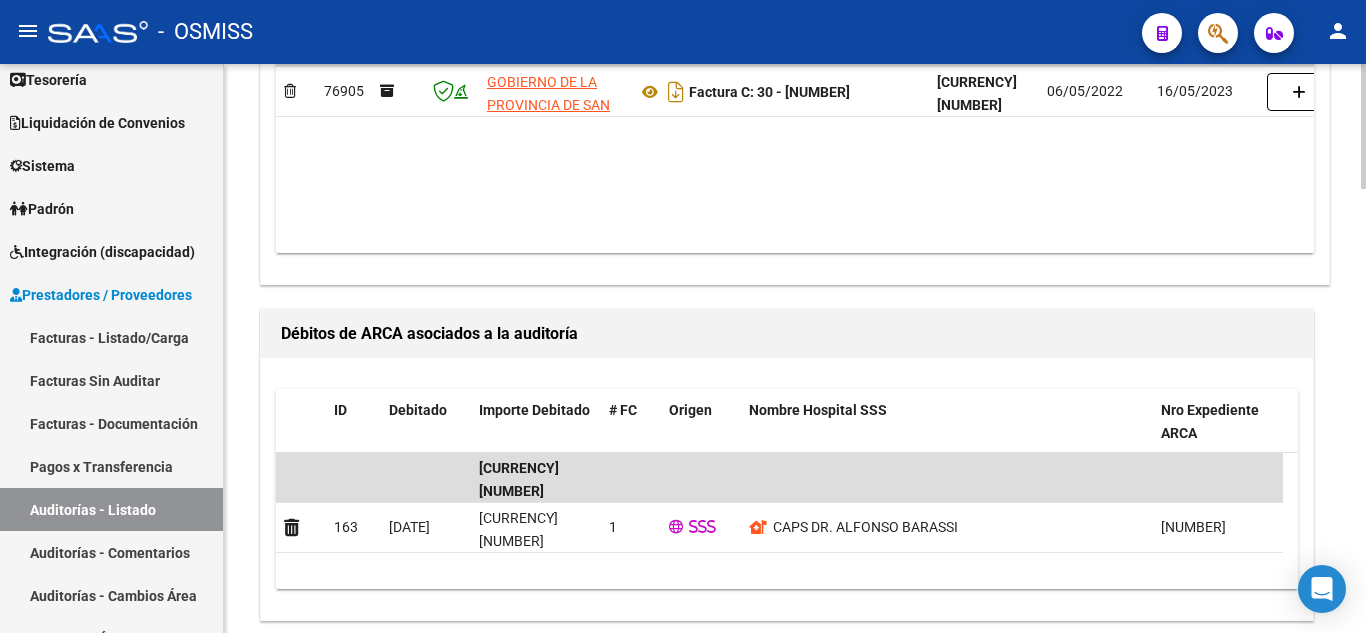 scroll, scrollTop: 1800, scrollLeft: 0, axis: vertical 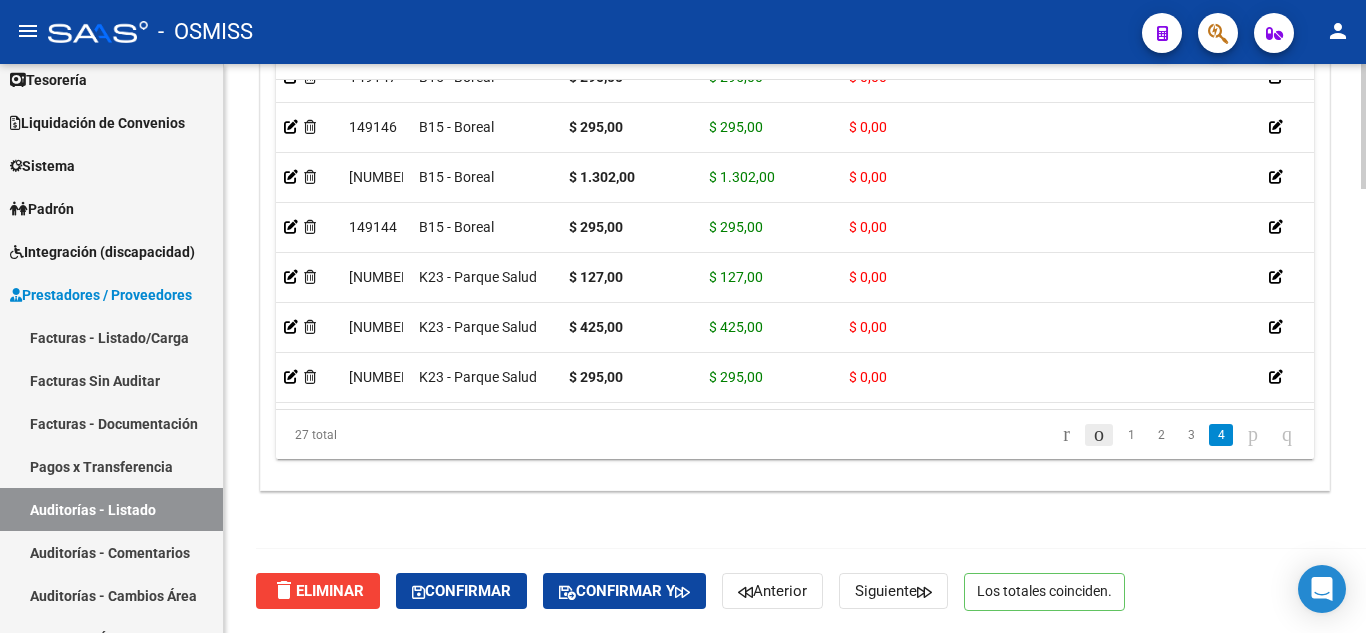 click 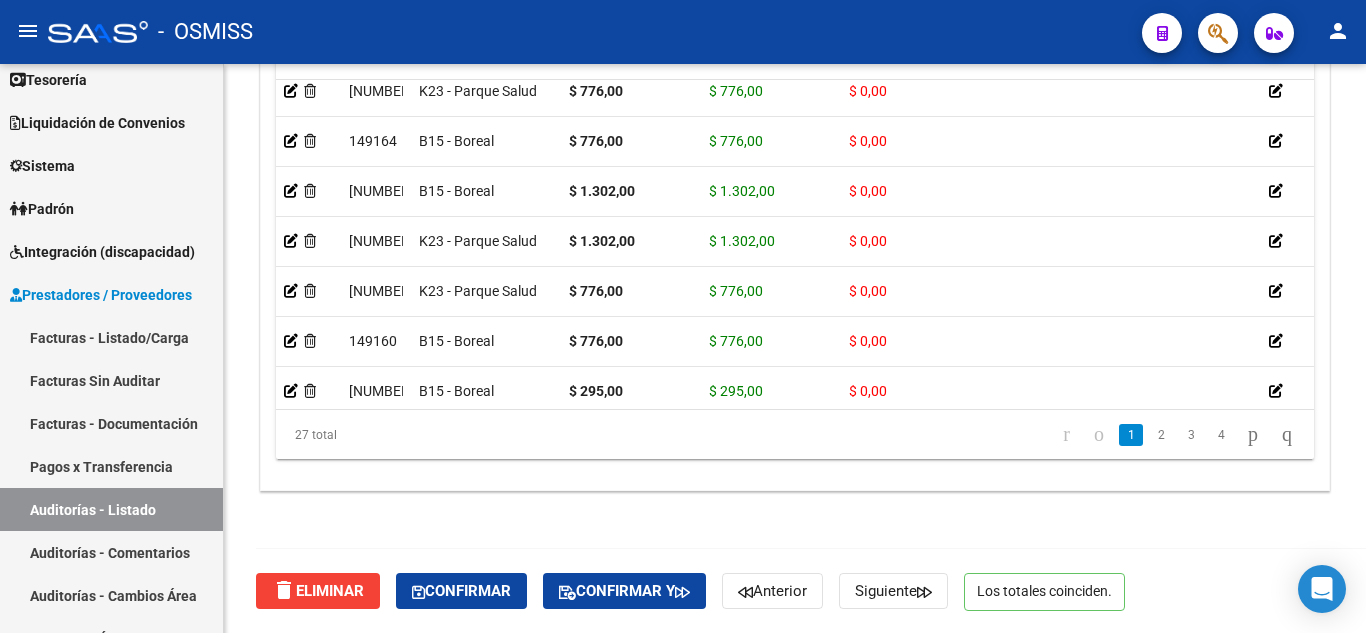 scroll, scrollTop: 0, scrollLeft: 0, axis: both 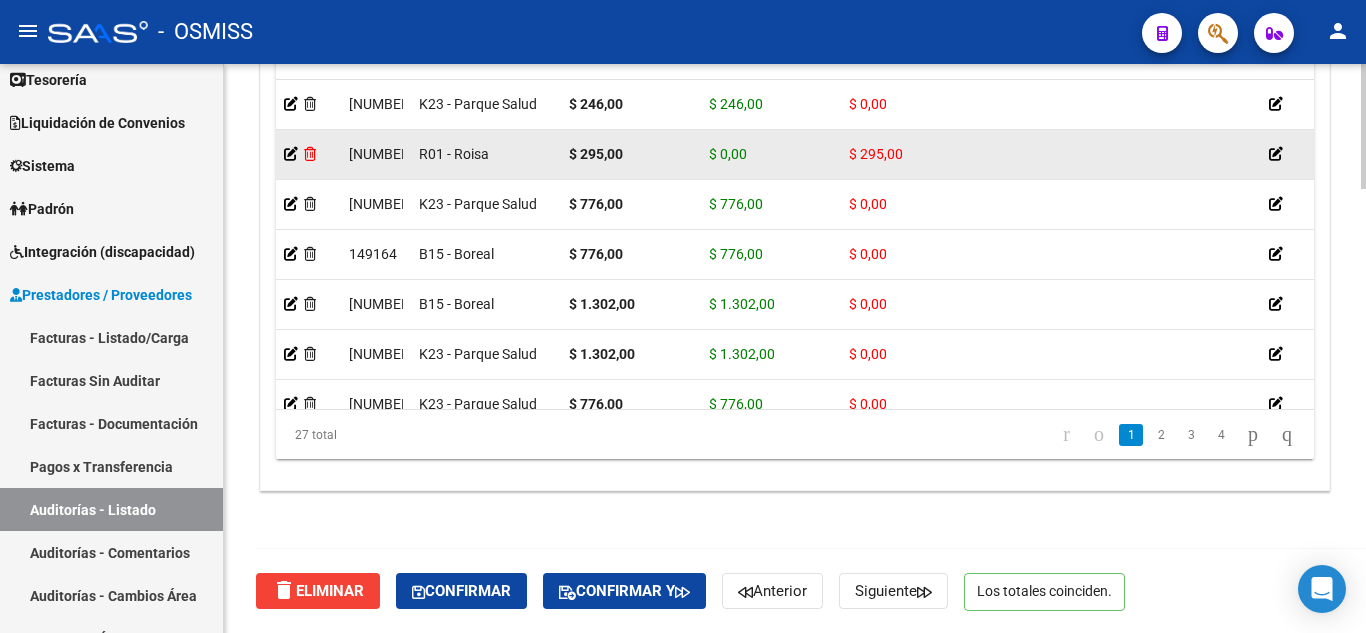 click 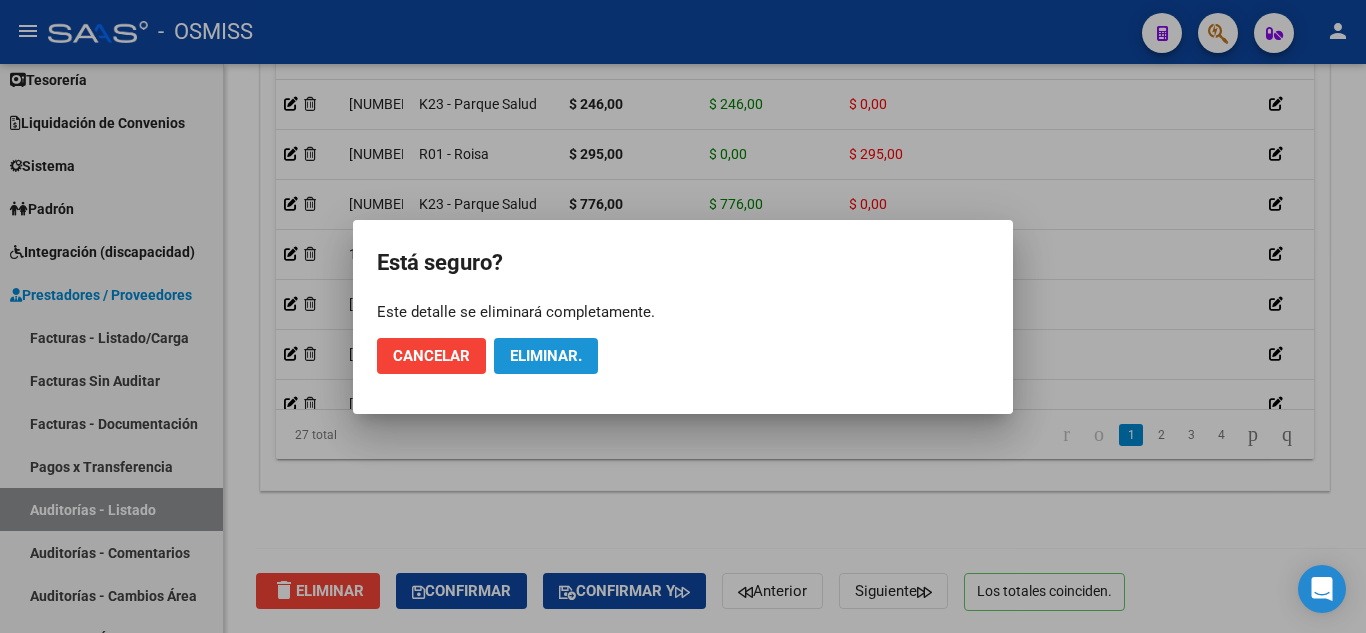 click on "Eliminar." 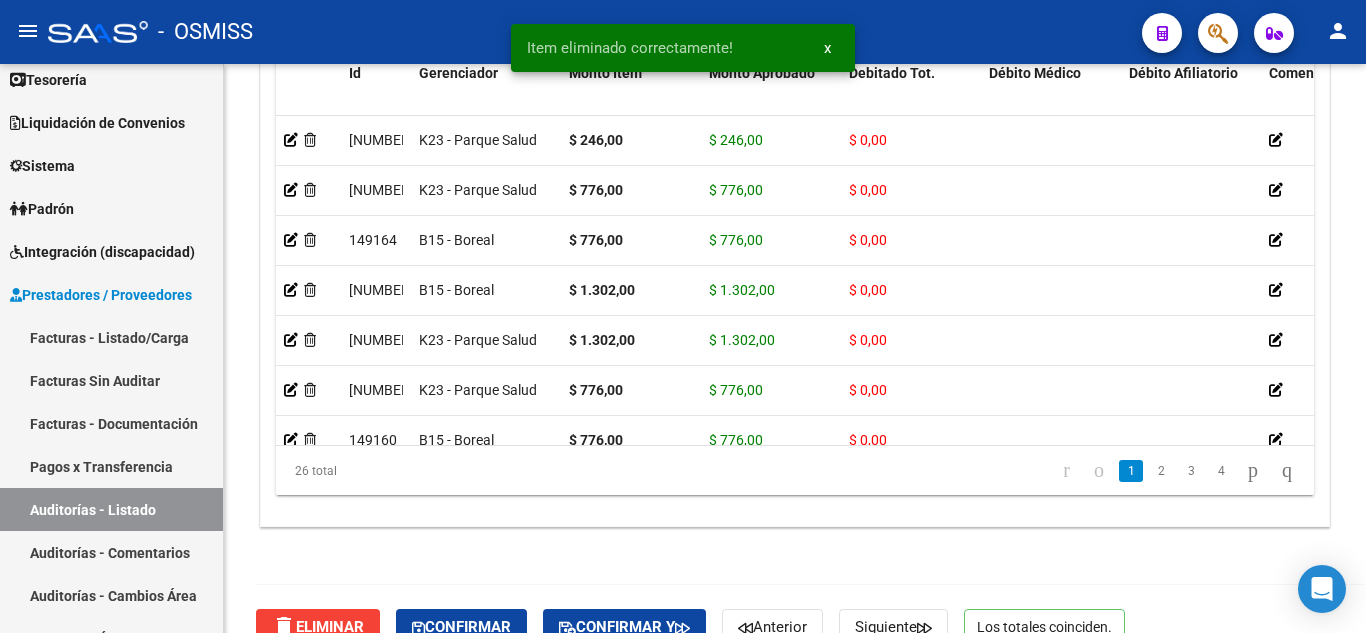 scroll, scrollTop: 2015, scrollLeft: 0, axis: vertical 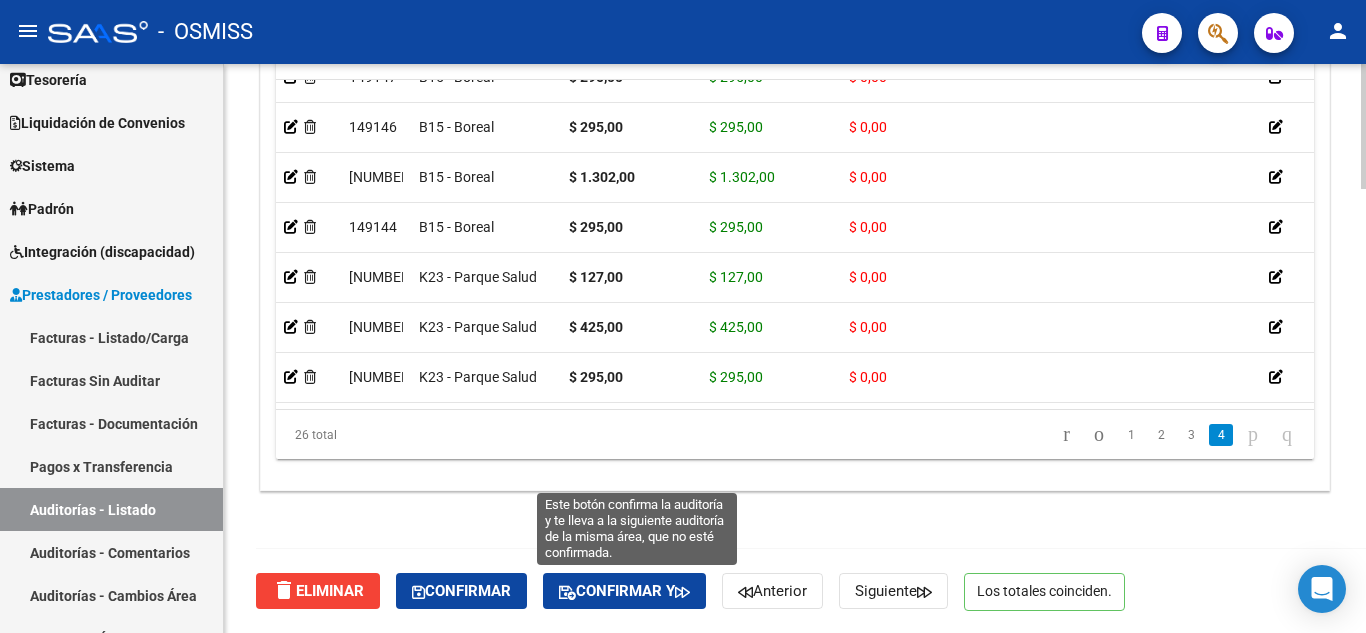 click on "Confirmar y" 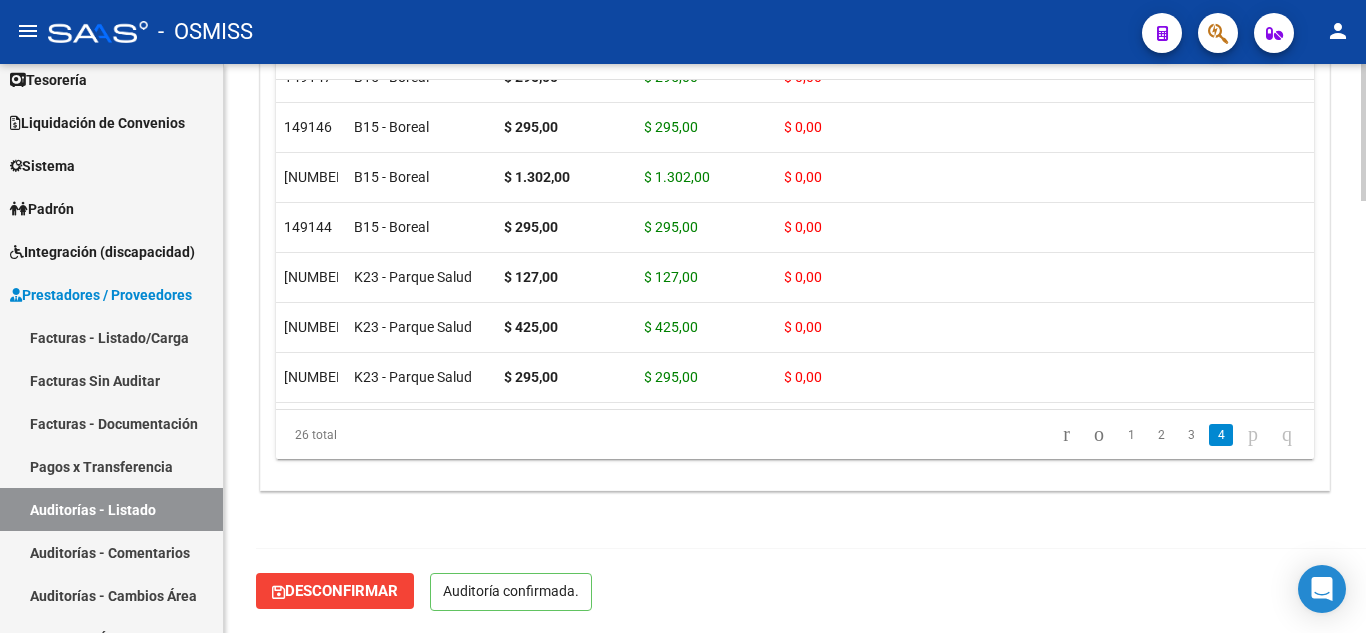 scroll, scrollTop: 1789, scrollLeft: 0, axis: vertical 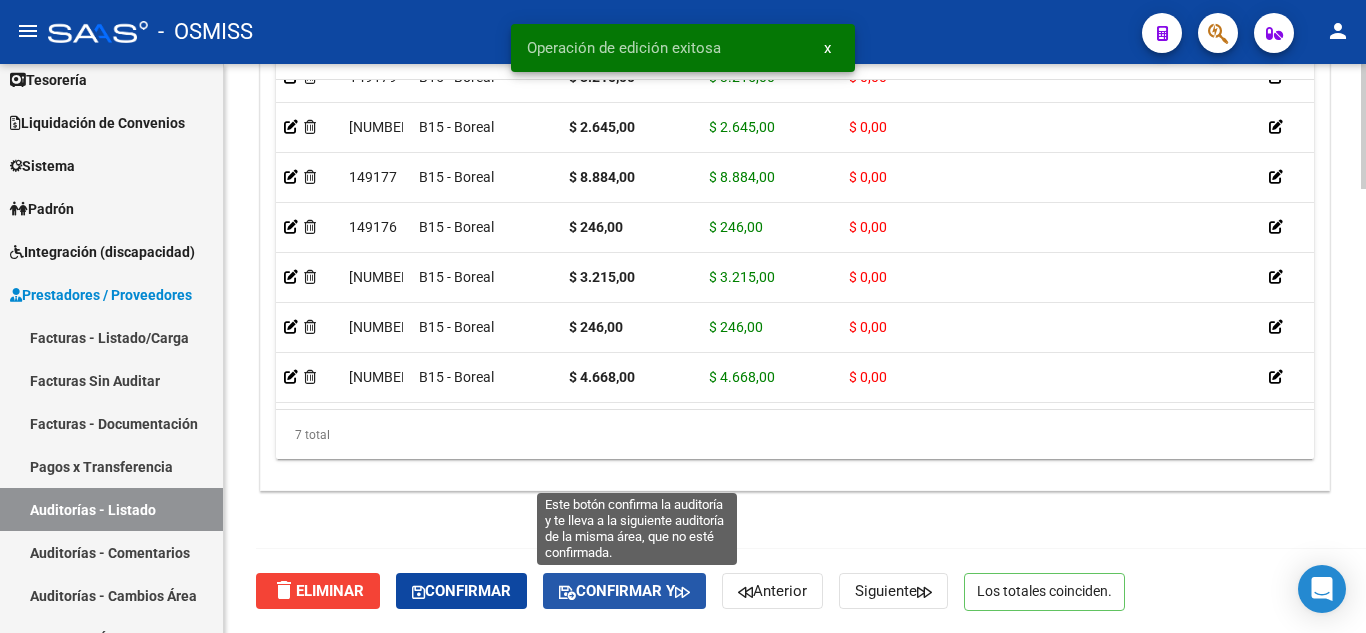 click on "Confirmar y" 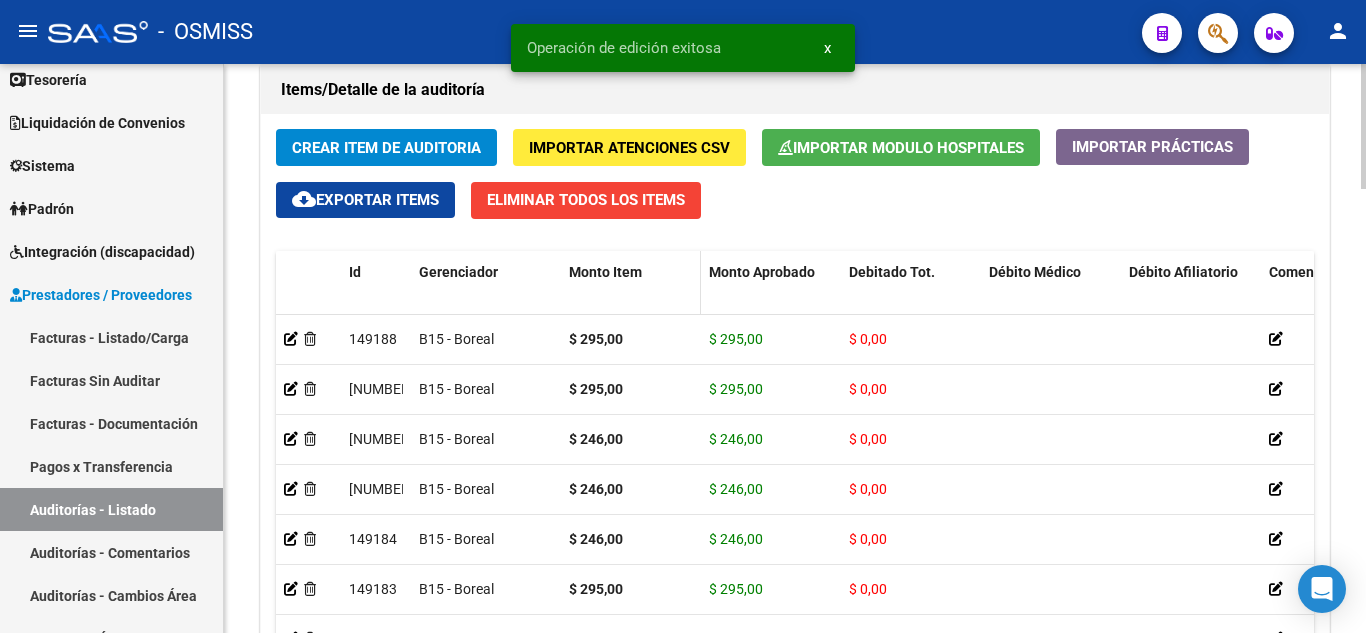 scroll, scrollTop: 2015, scrollLeft: 0, axis: vertical 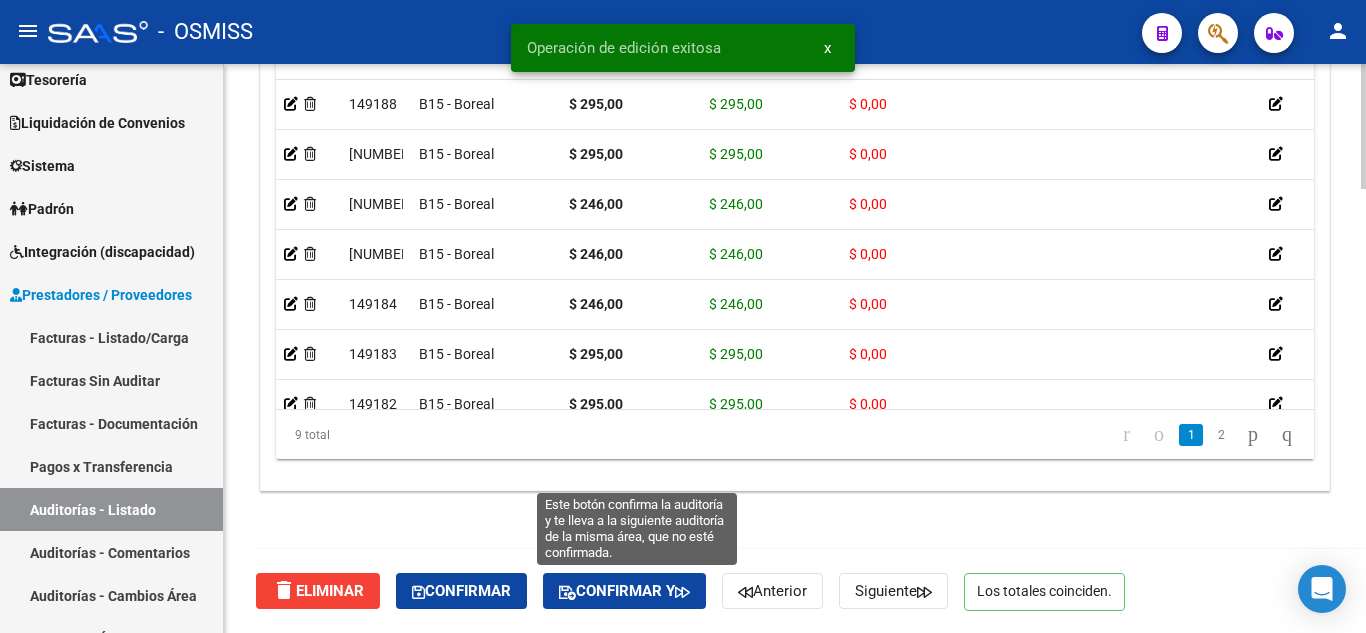 click on "Confirmar y" 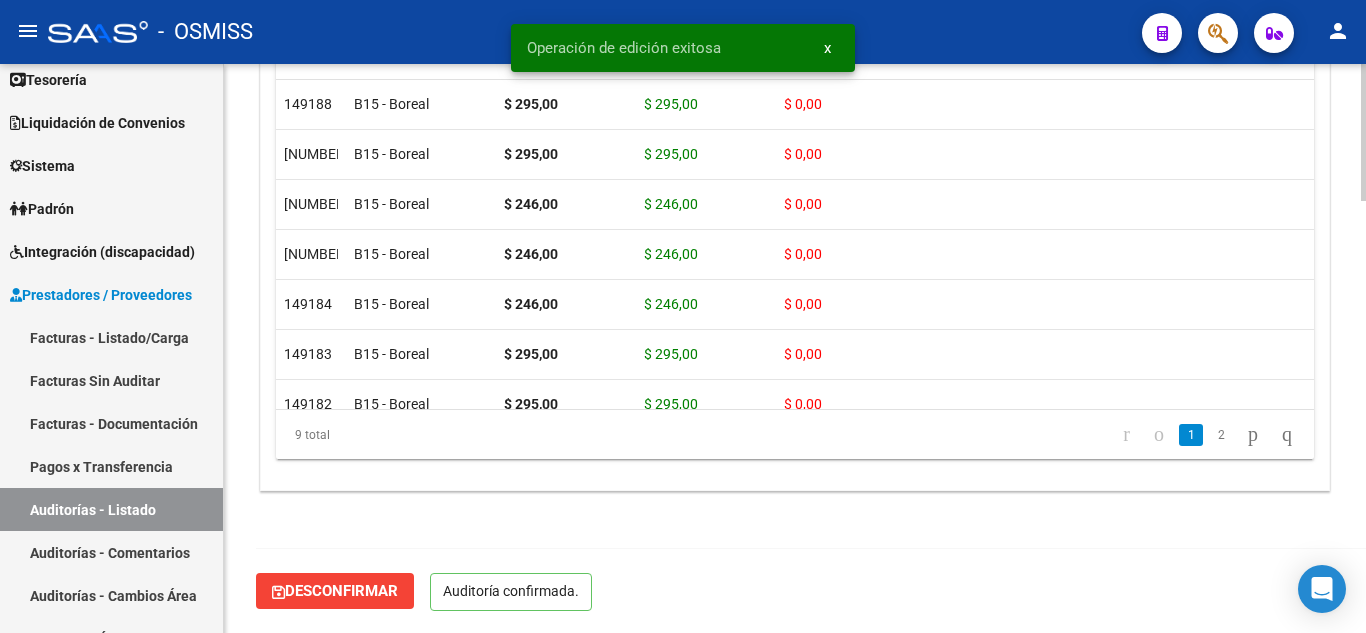 scroll, scrollTop: 1789, scrollLeft: 0, axis: vertical 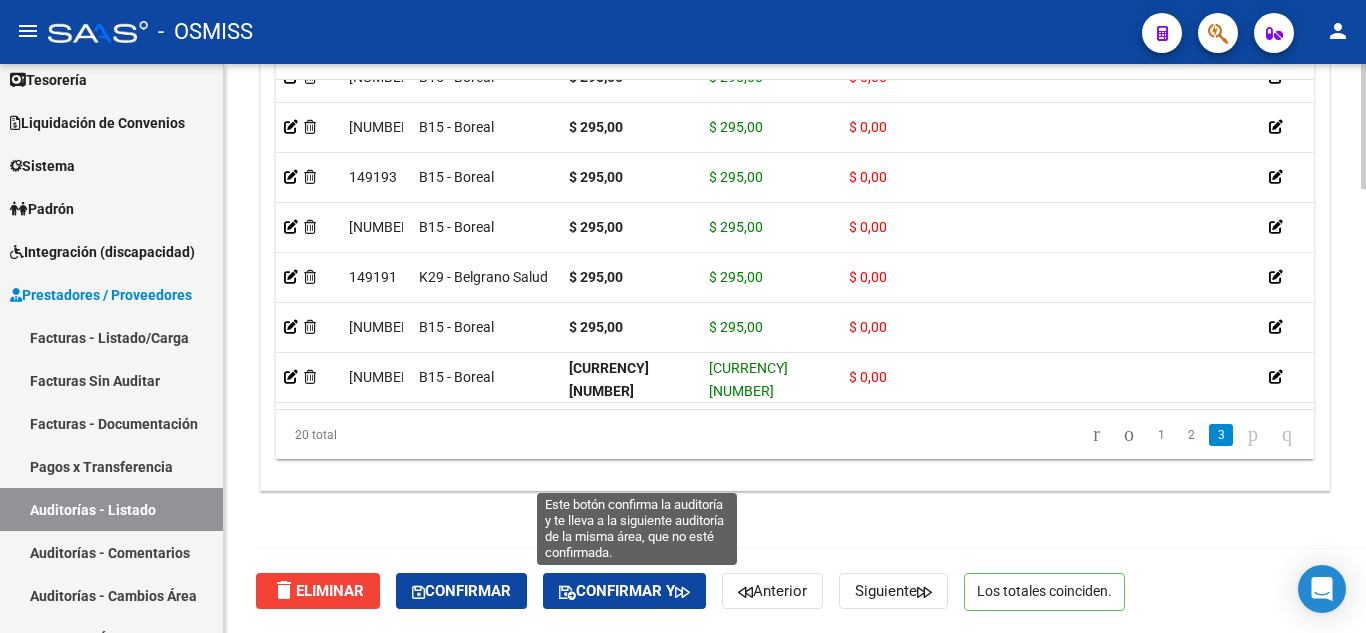 click on "Confirmar y" 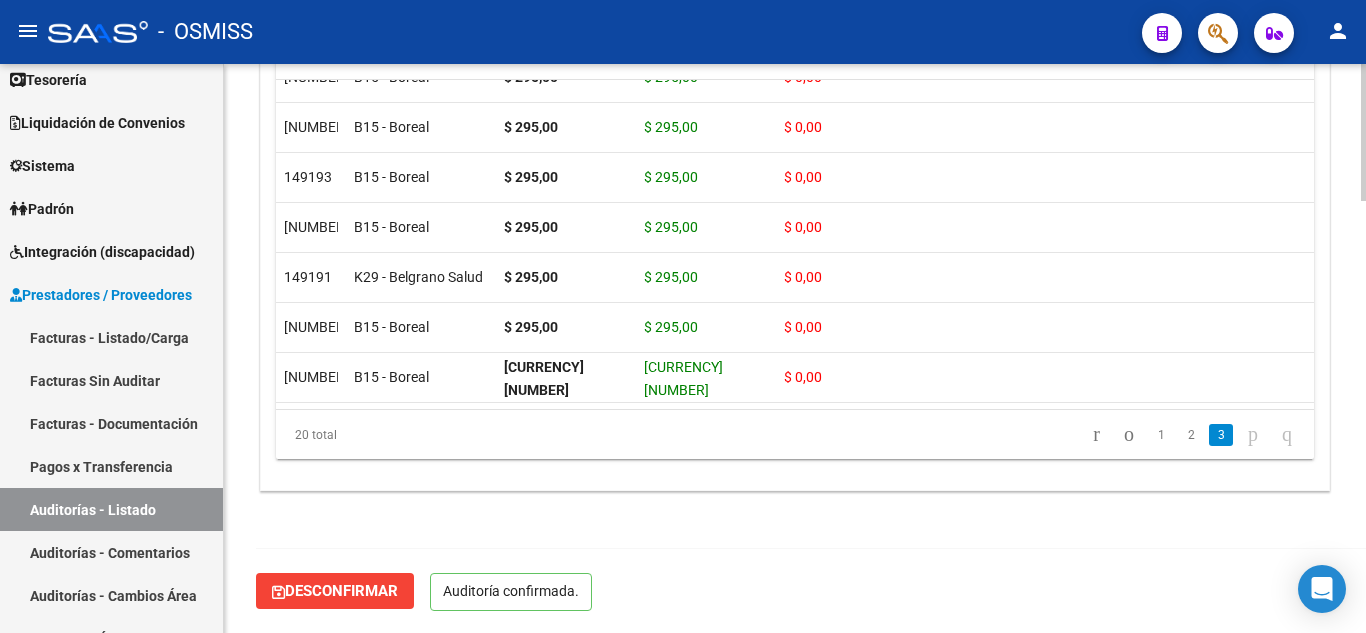 scroll, scrollTop: 1789, scrollLeft: 0, axis: vertical 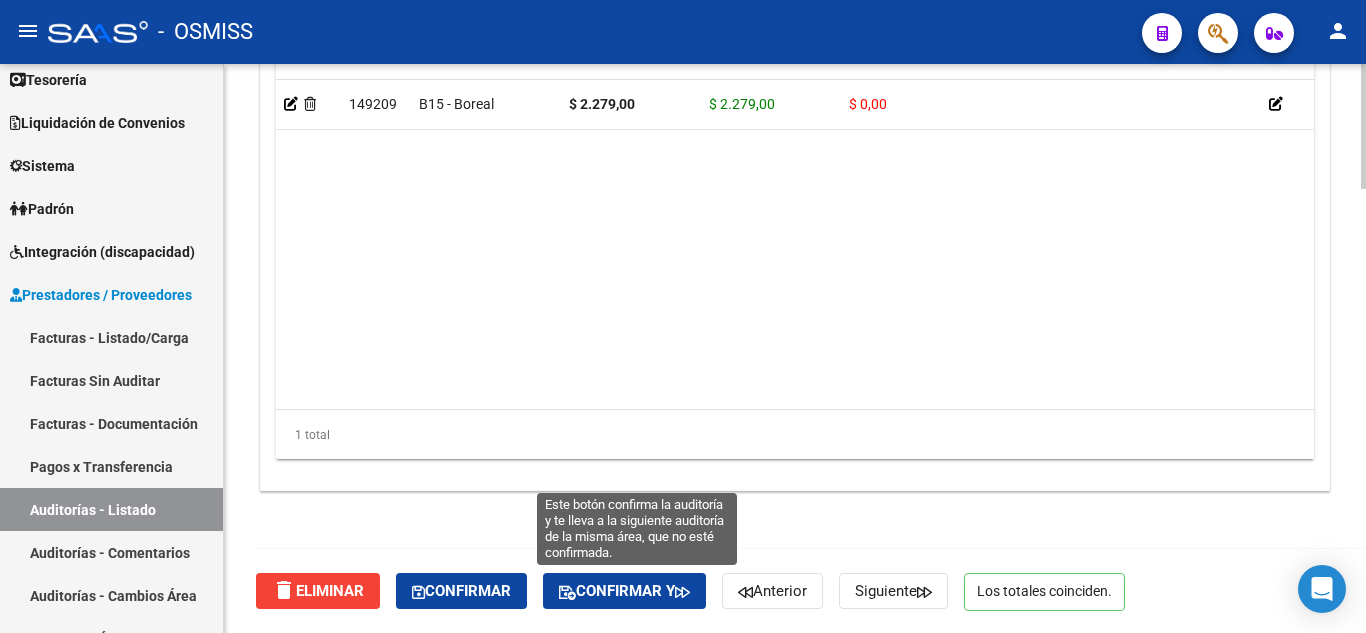 click on "Confirmar y" 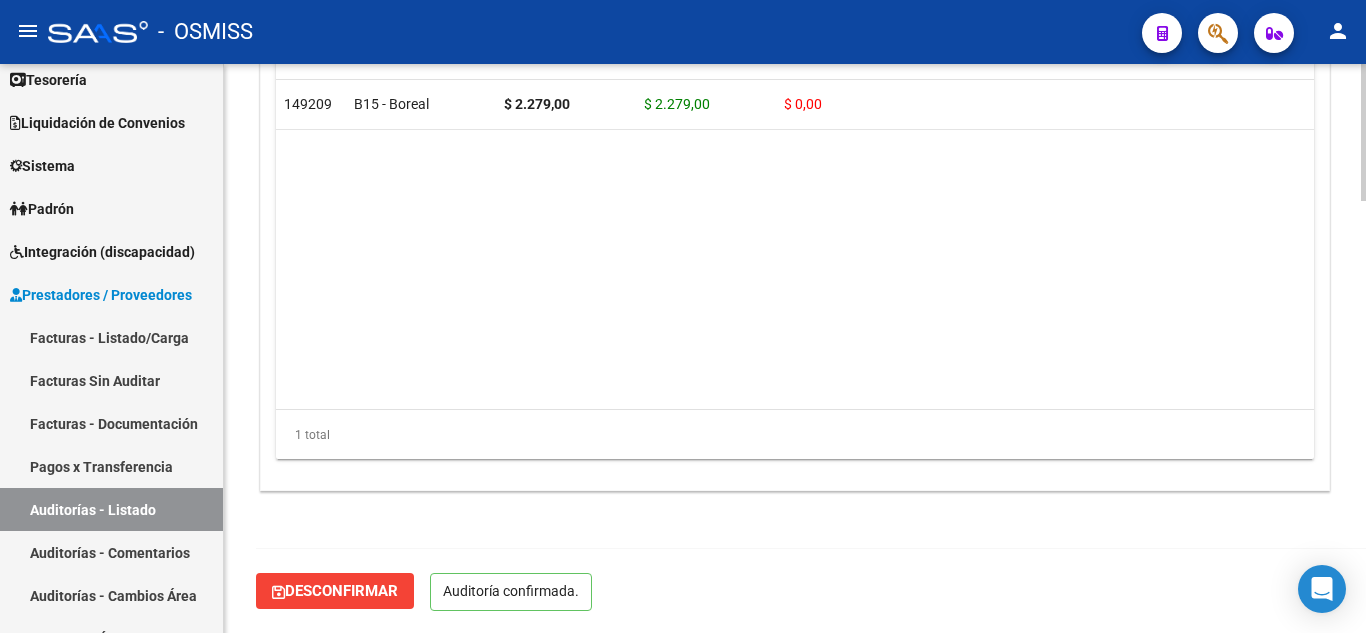 scroll, scrollTop: 1789, scrollLeft: 0, axis: vertical 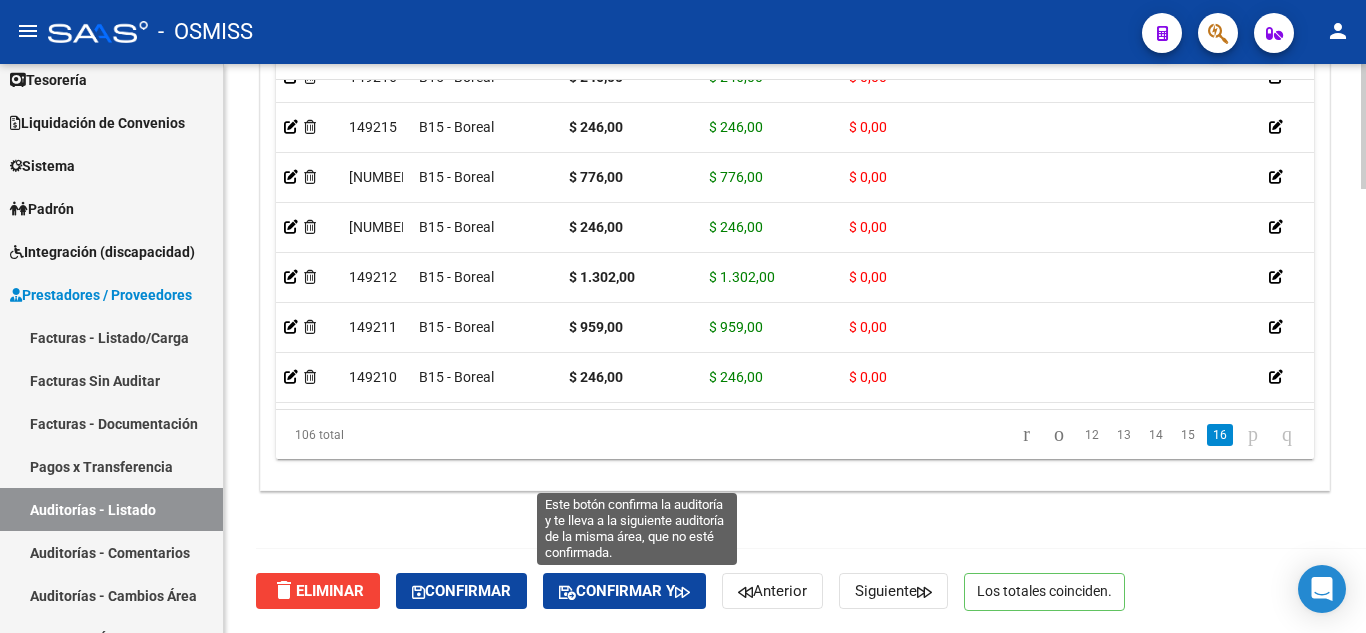 click on "Confirmar y" 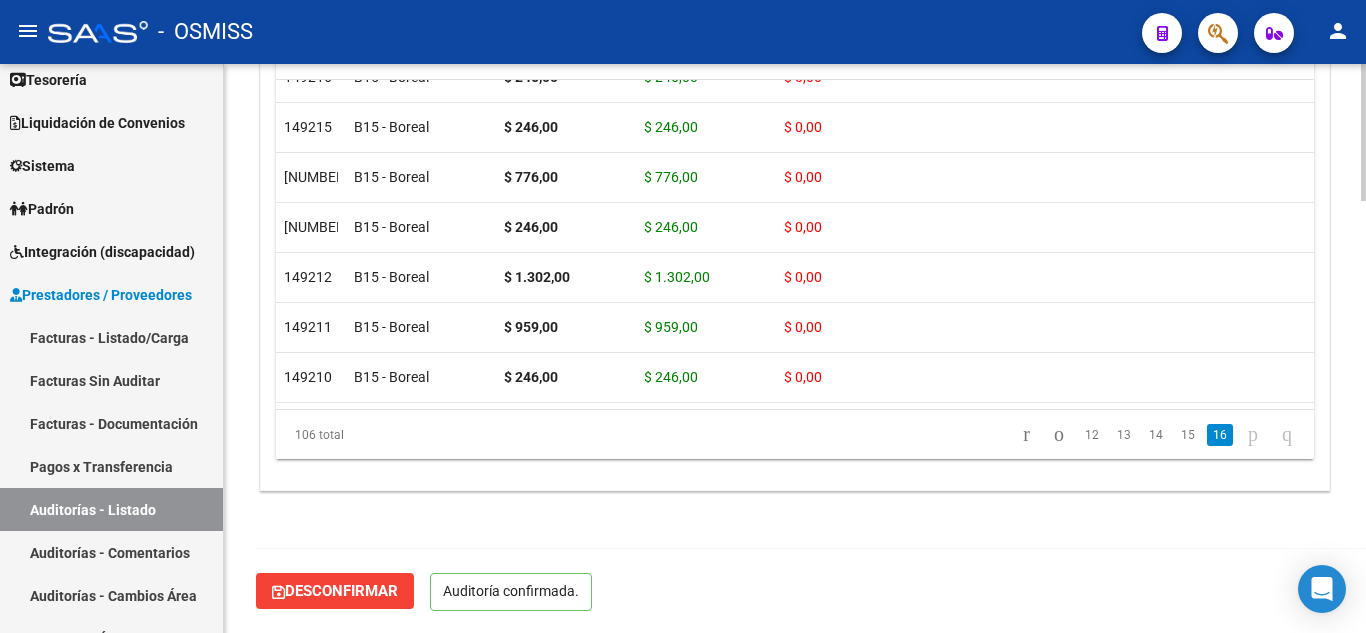 scroll, scrollTop: 1789, scrollLeft: 0, axis: vertical 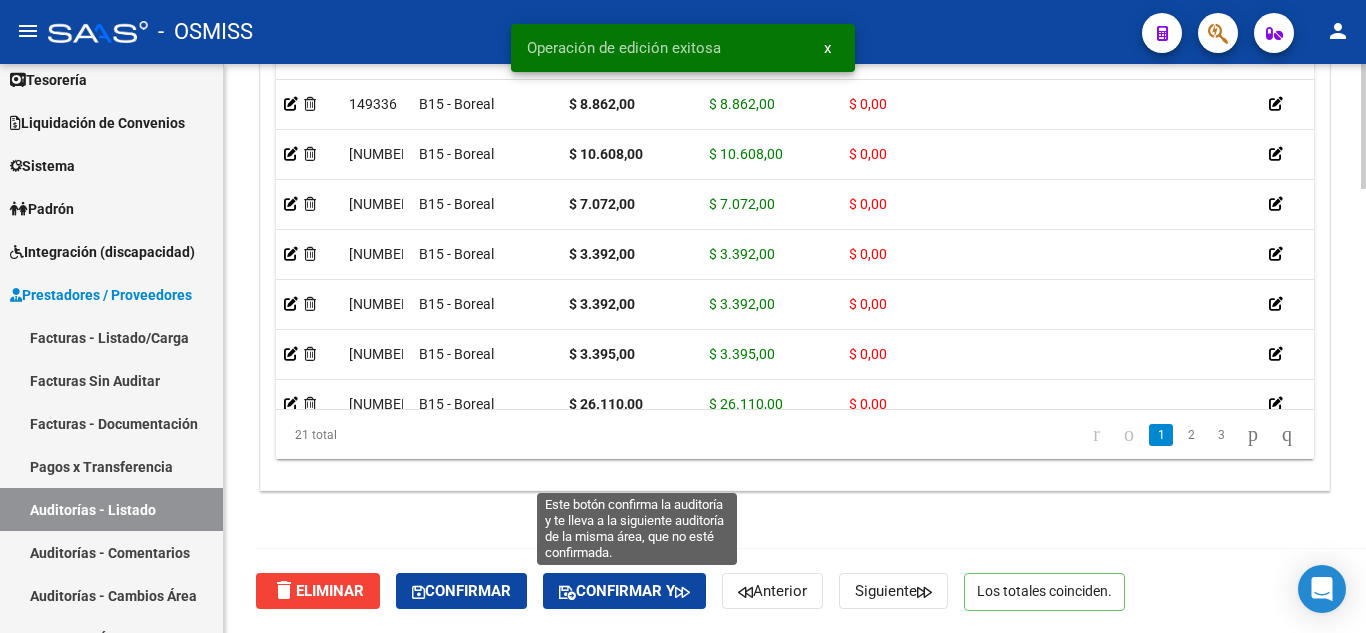 click on "Confirmar y" 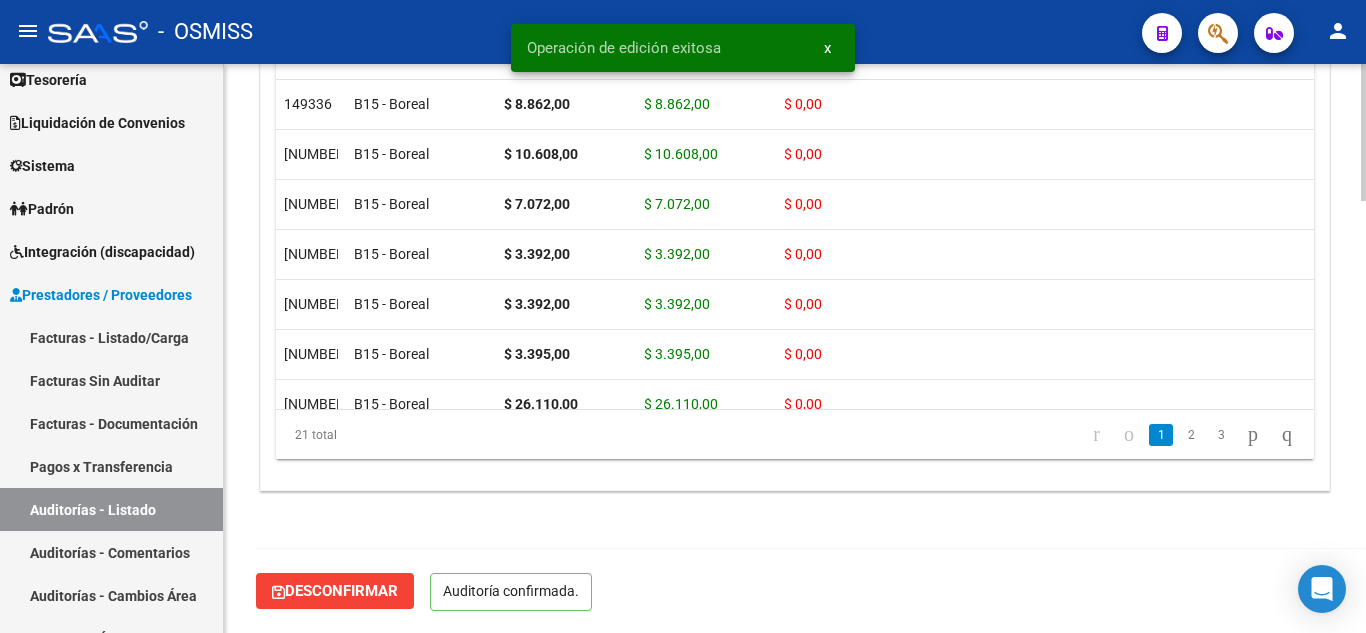 scroll, scrollTop: 1789, scrollLeft: 0, axis: vertical 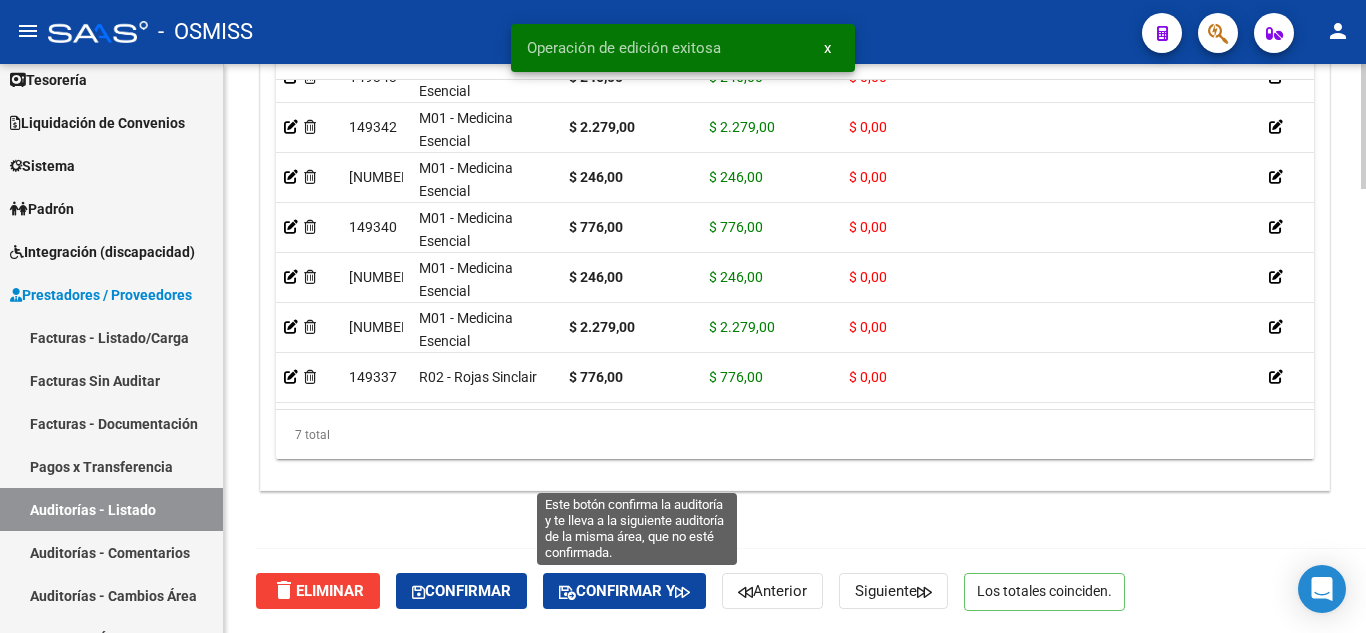 click on "Confirmar y" 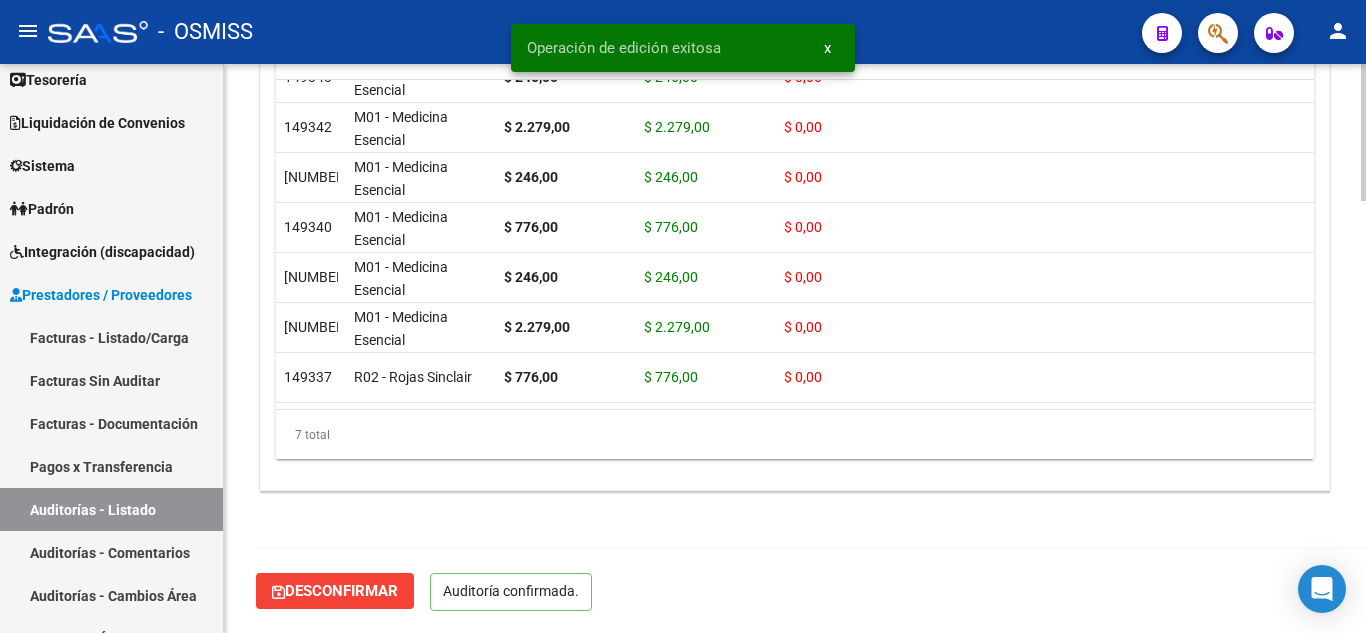 scroll, scrollTop: 1789, scrollLeft: 0, axis: vertical 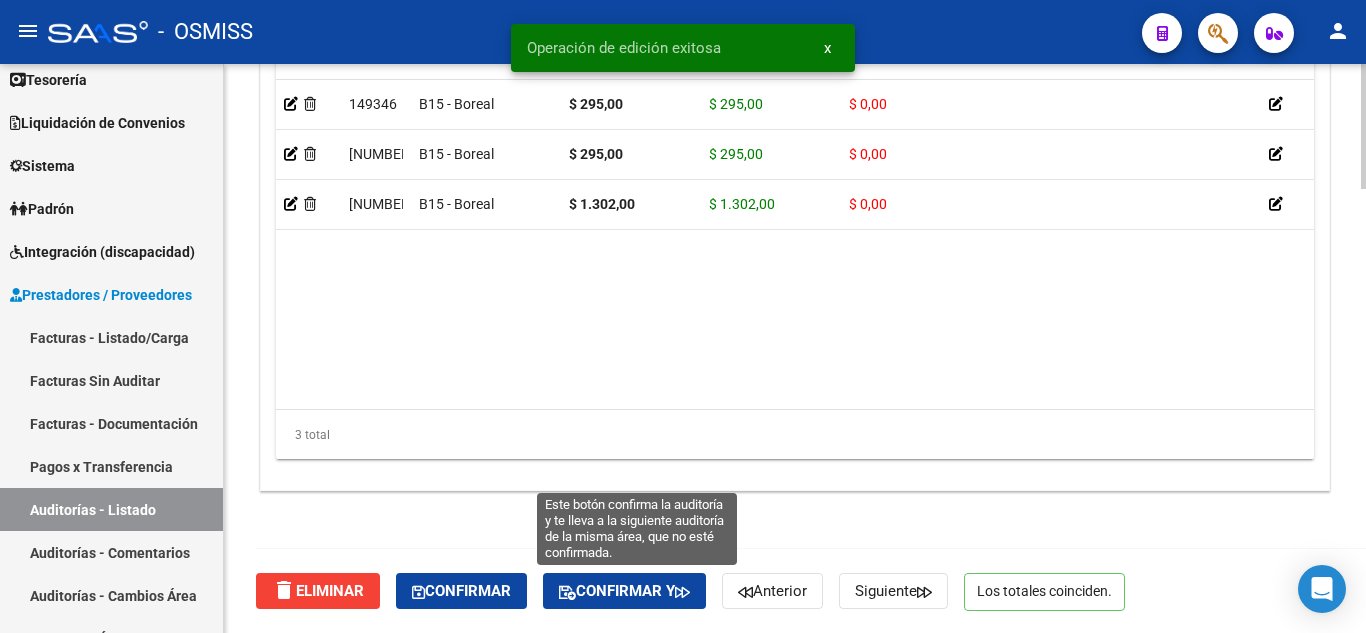 click on "Confirmar y" 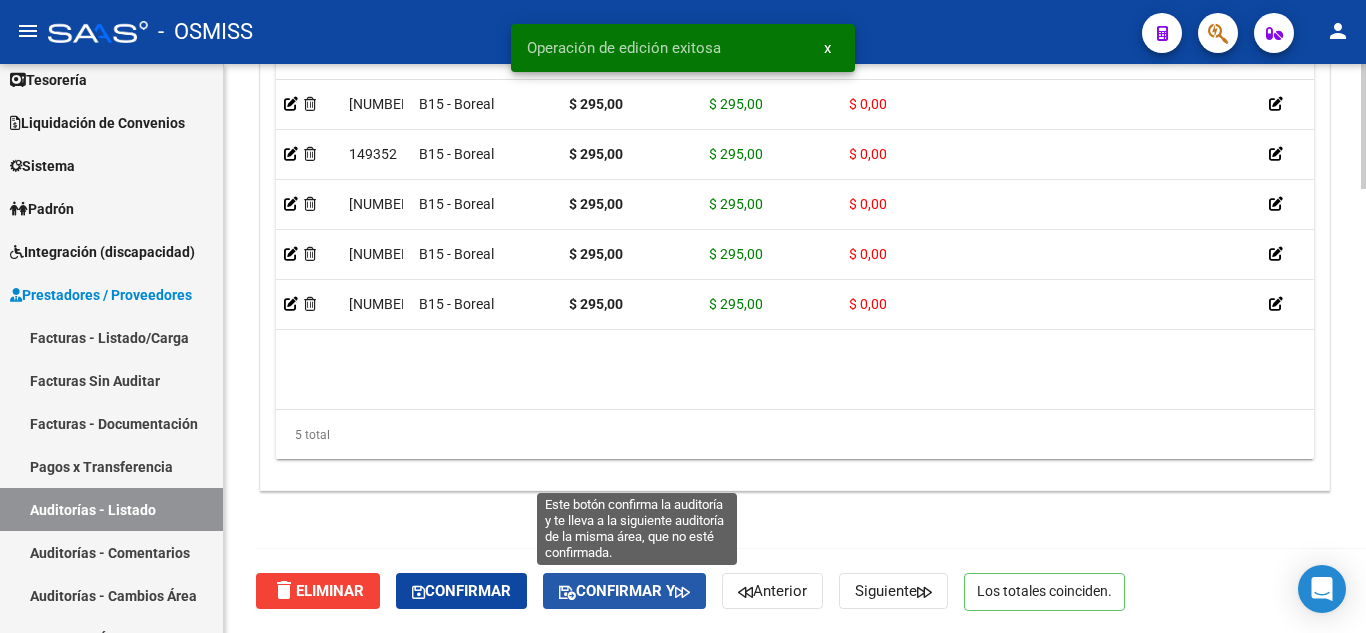 click on "Confirmar y" 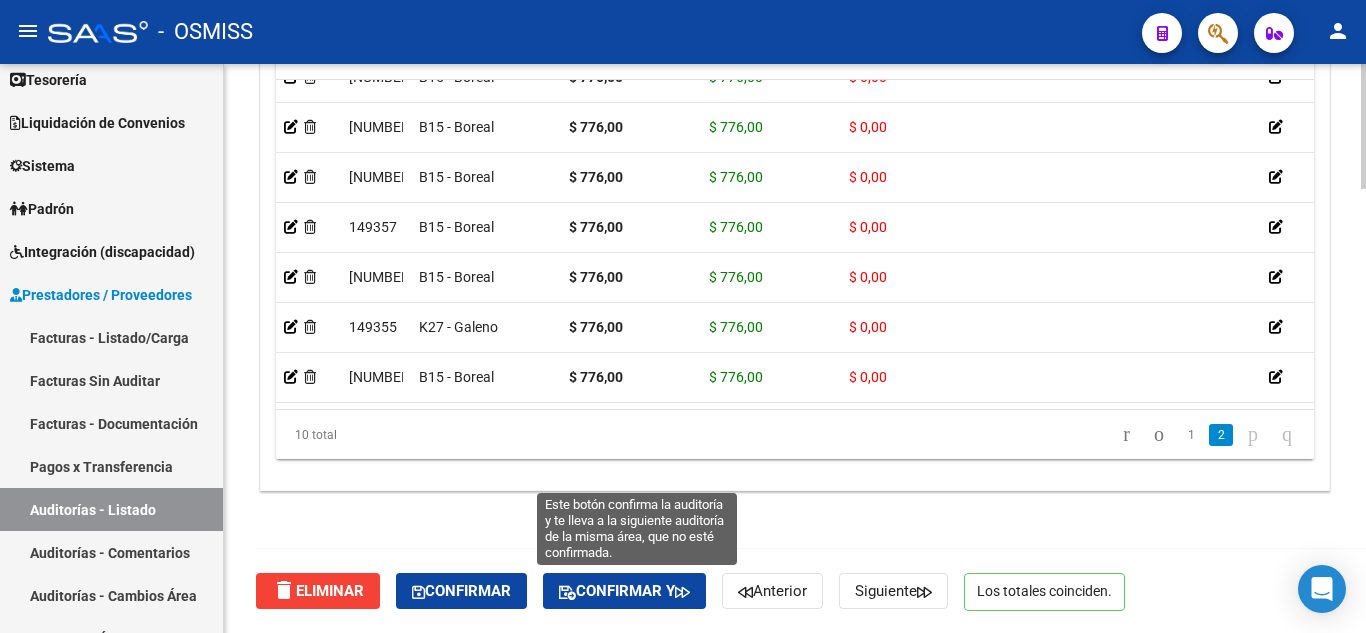 click on "Confirmar y" 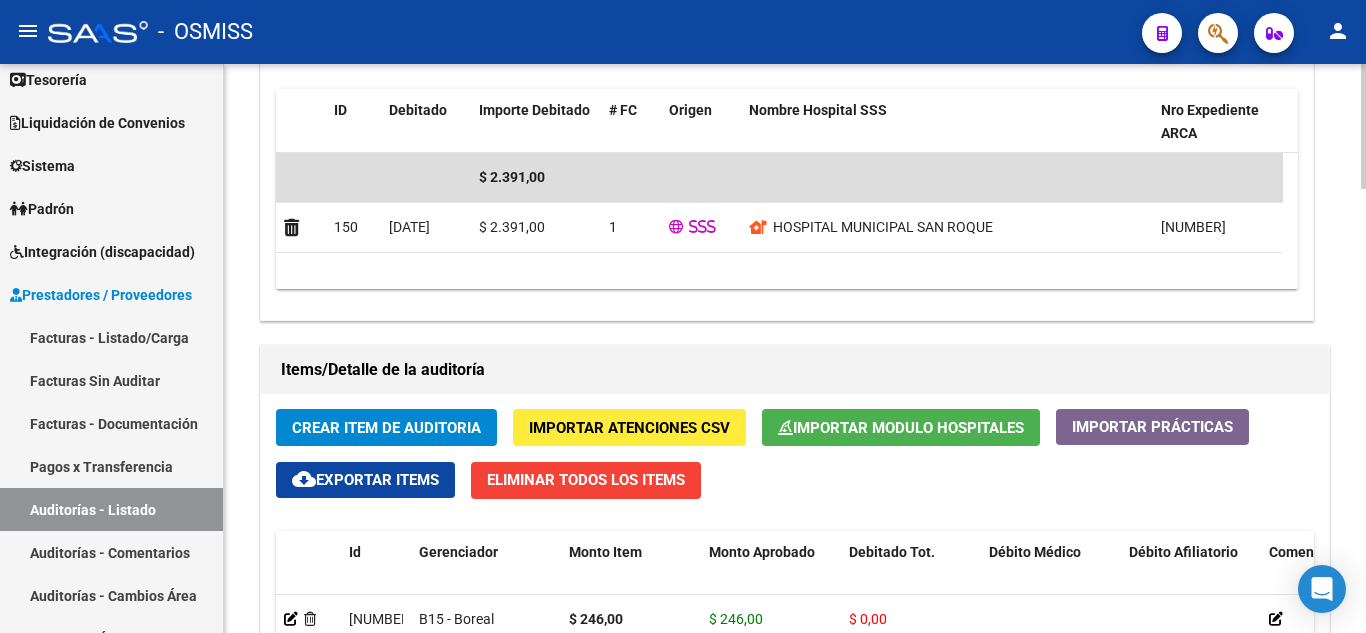scroll, scrollTop: 2015, scrollLeft: 0, axis: vertical 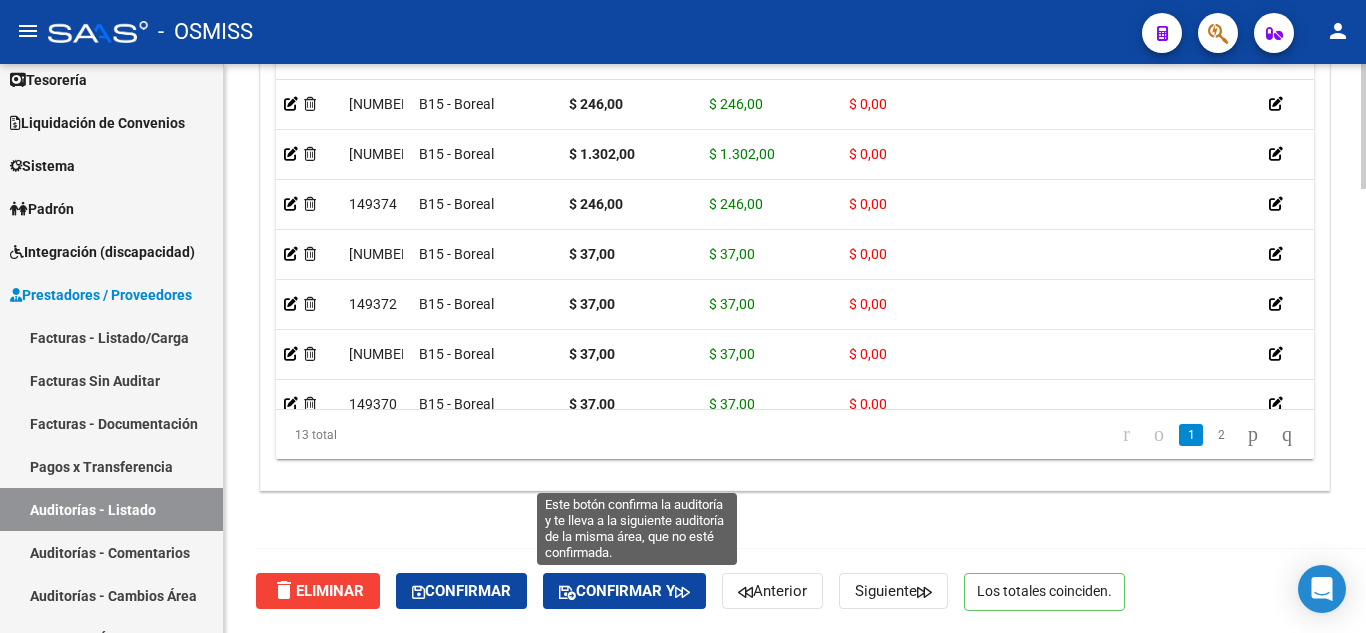 drag, startPoint x: 652, startPoint y: 597, endPoint x: 703, endPoint y: 617, distance: 54.781384 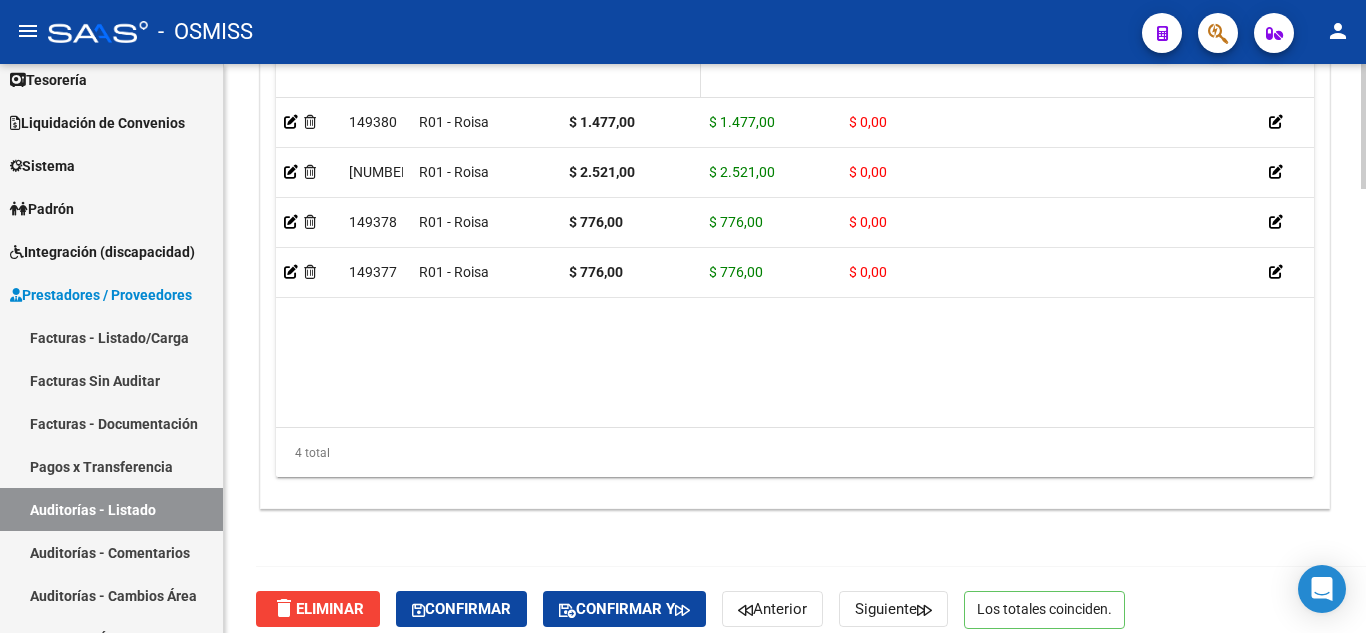 scroll, scrollTop: 2000, scrollLeft: 0, axis: vertical 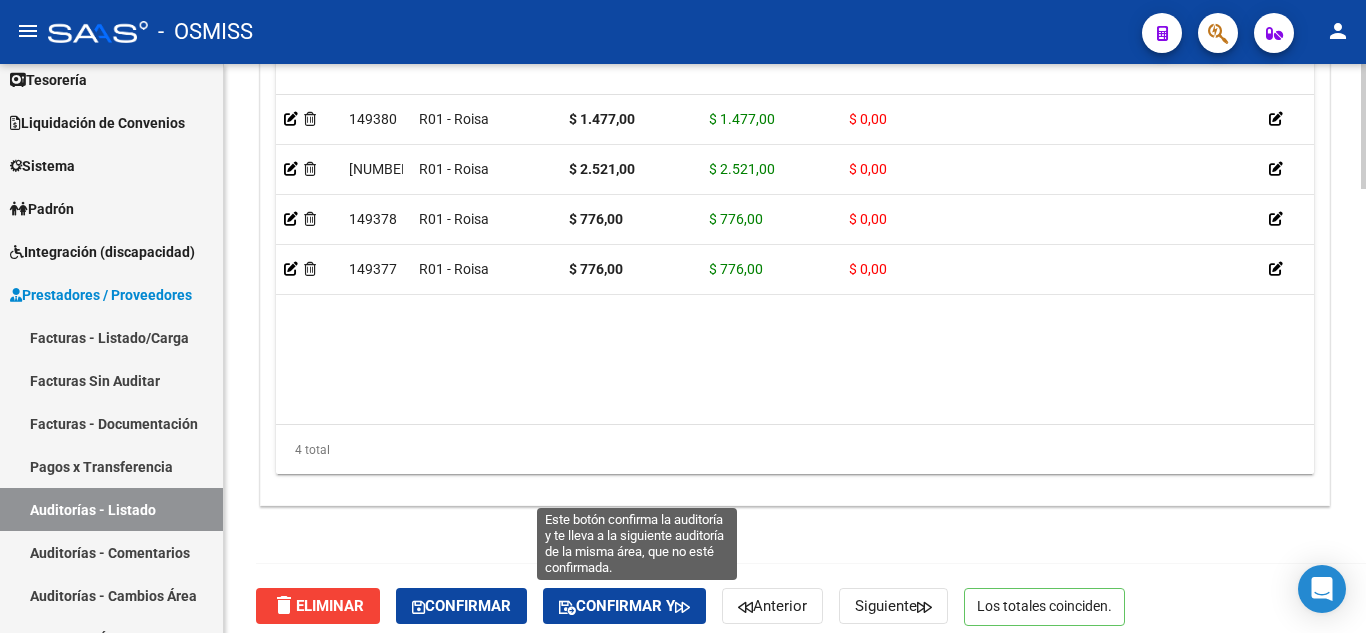 click on "Confirmar y" 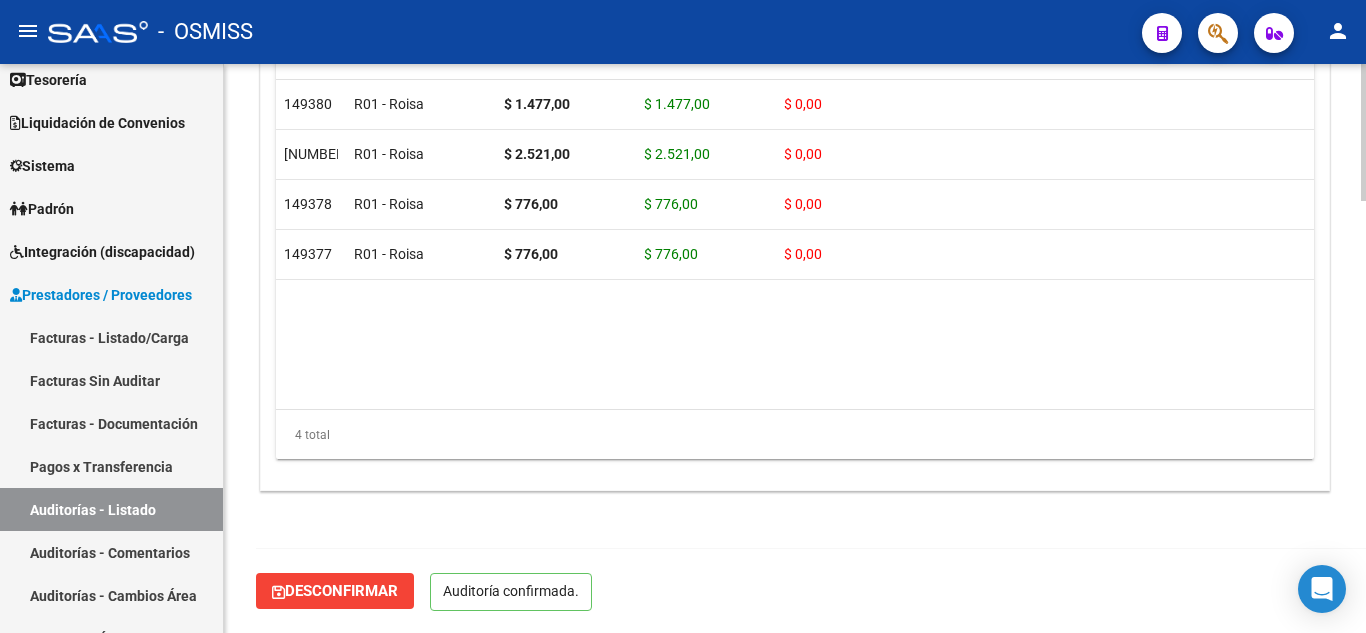 scroll, scrollTop: 1774, scrollLeft: 0, axis: vertical 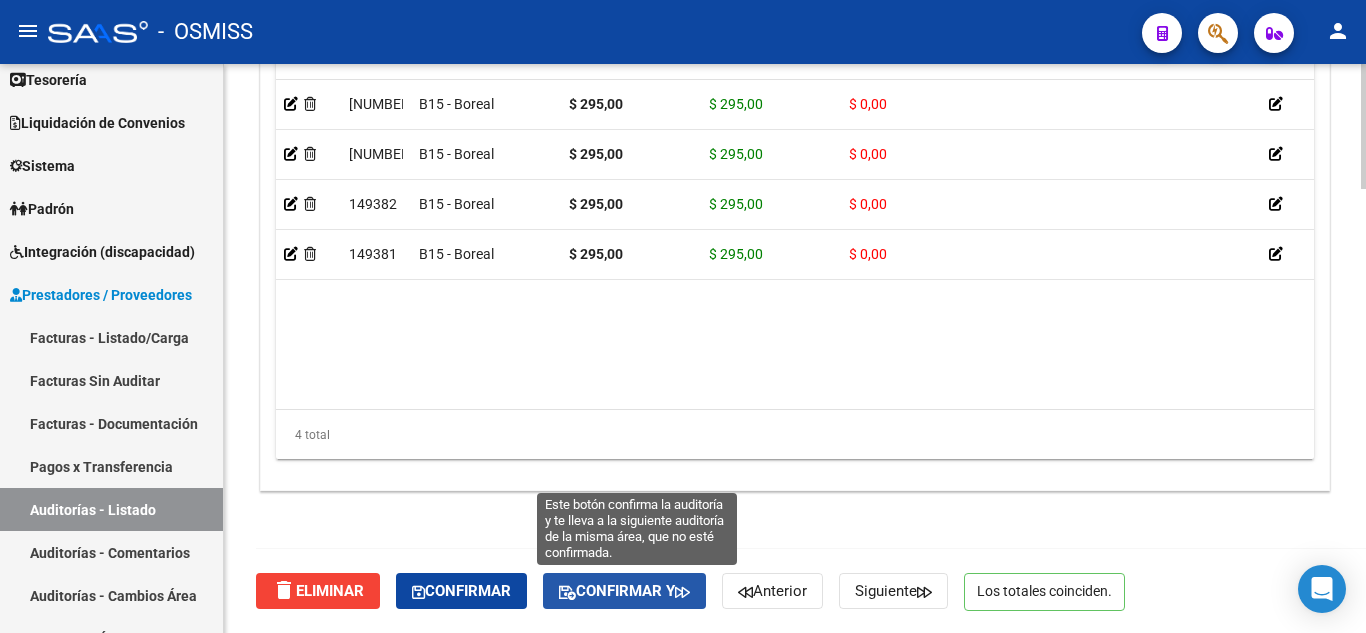 click on "Confirmar y" 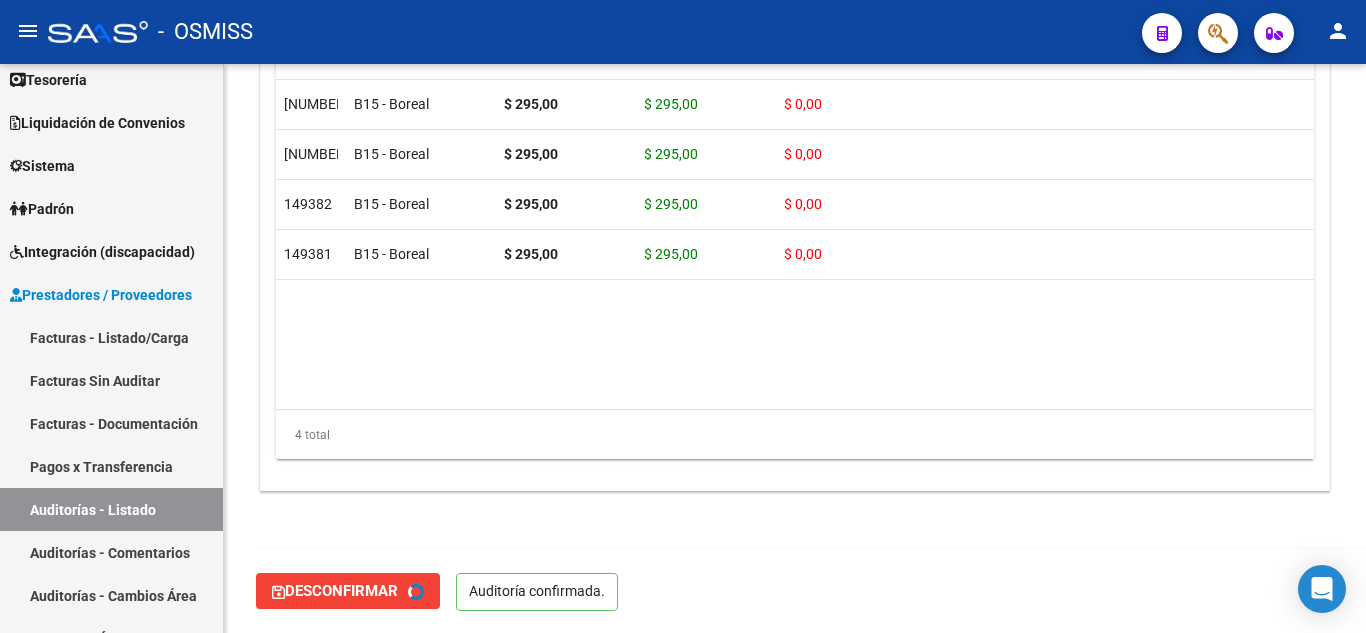 scroll, scrollTop: 0, scrollLeft: 0, axis: both 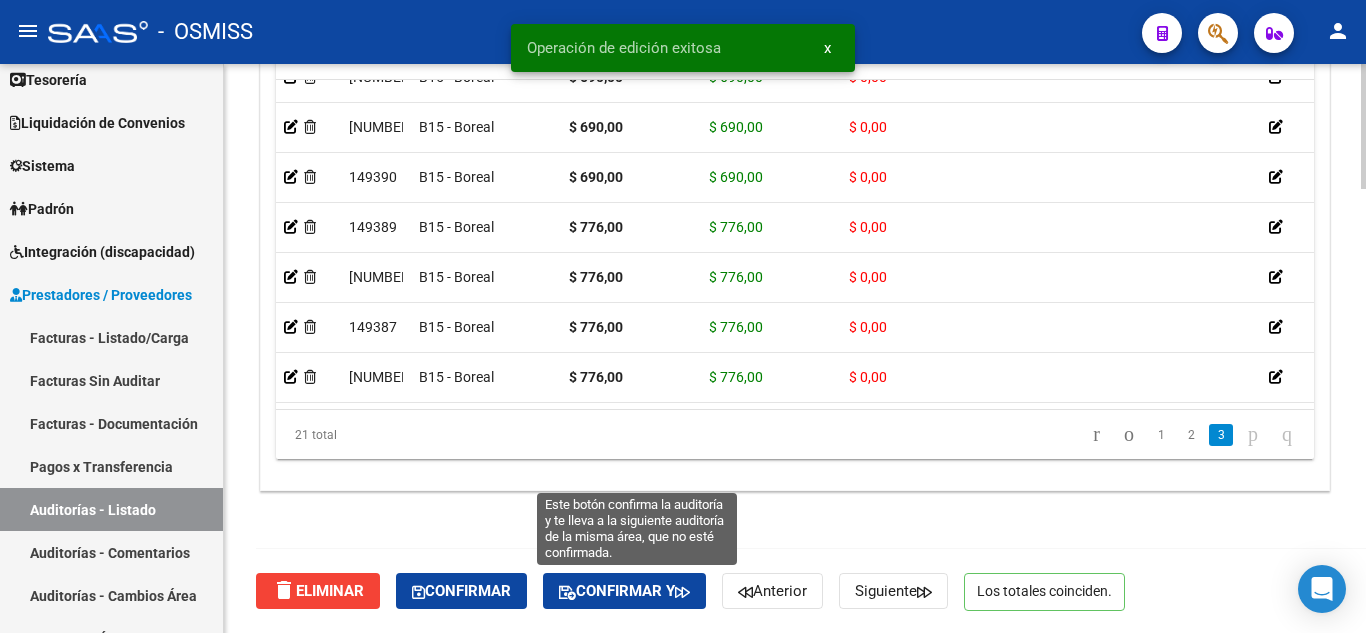 click on "Confirmar y" 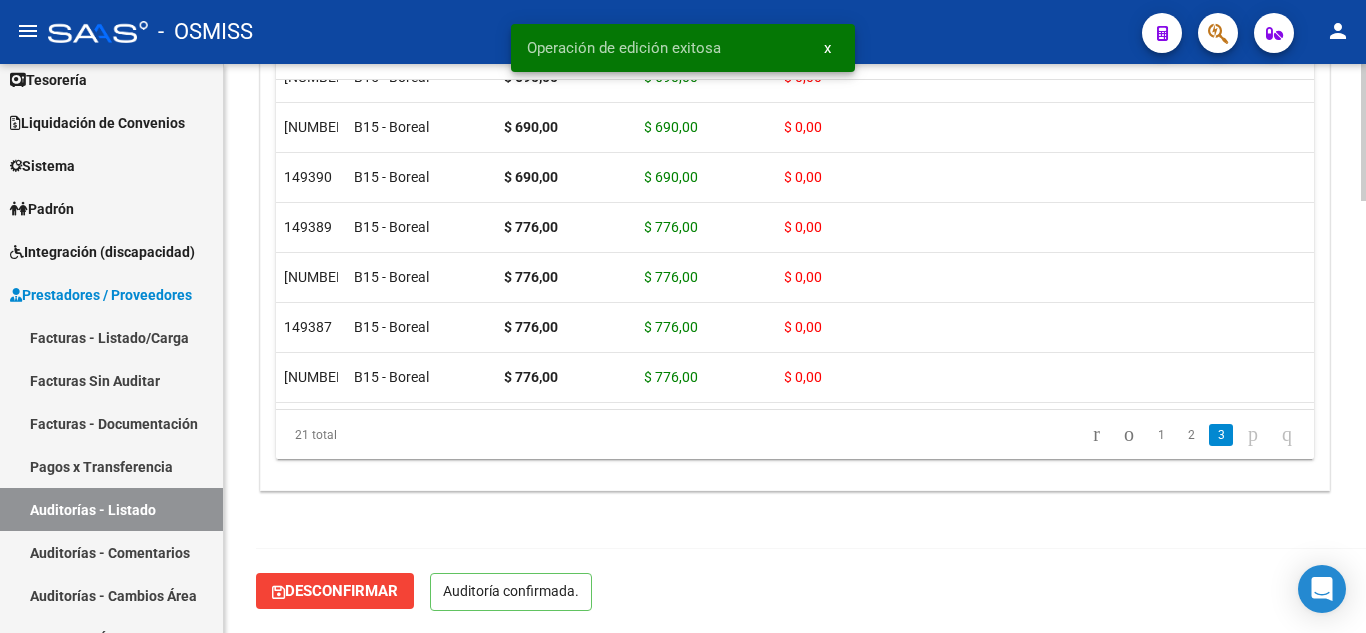 scroll, scrollTop: 1789, scrollLeft: 0, axis: vertical 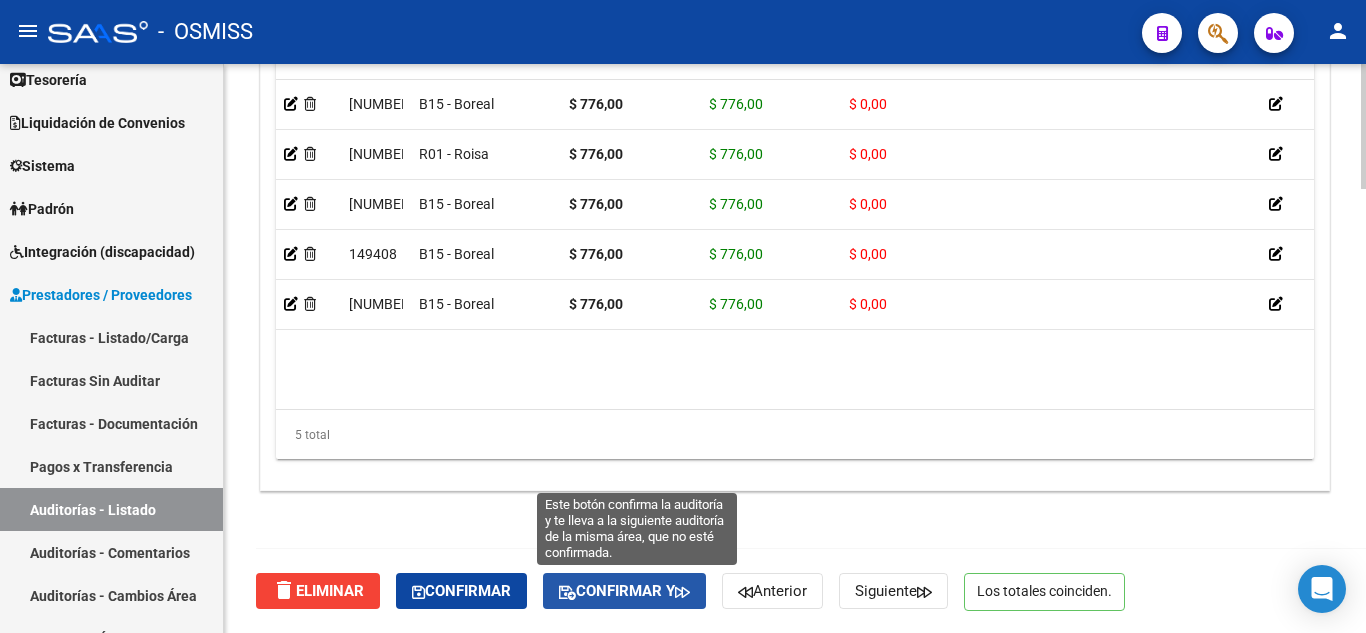 click on "Confirmar y" 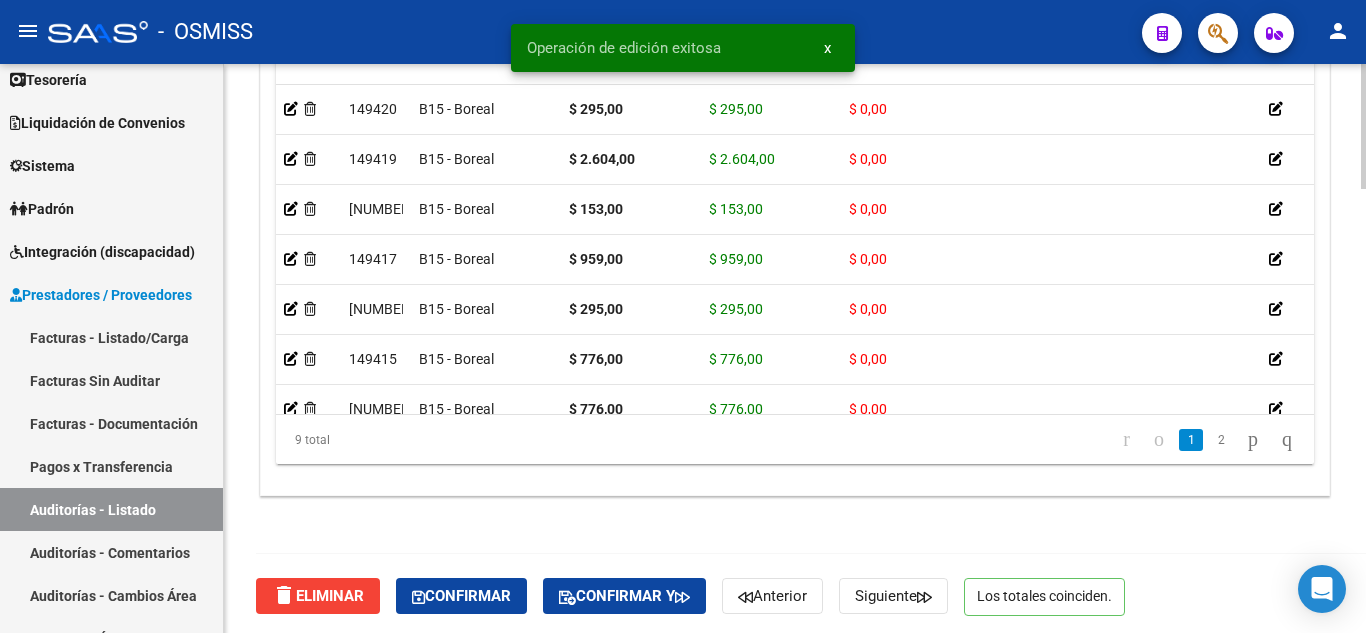 scroll, scrollTop: 2015, scrollLeft: 0, axis: vertical 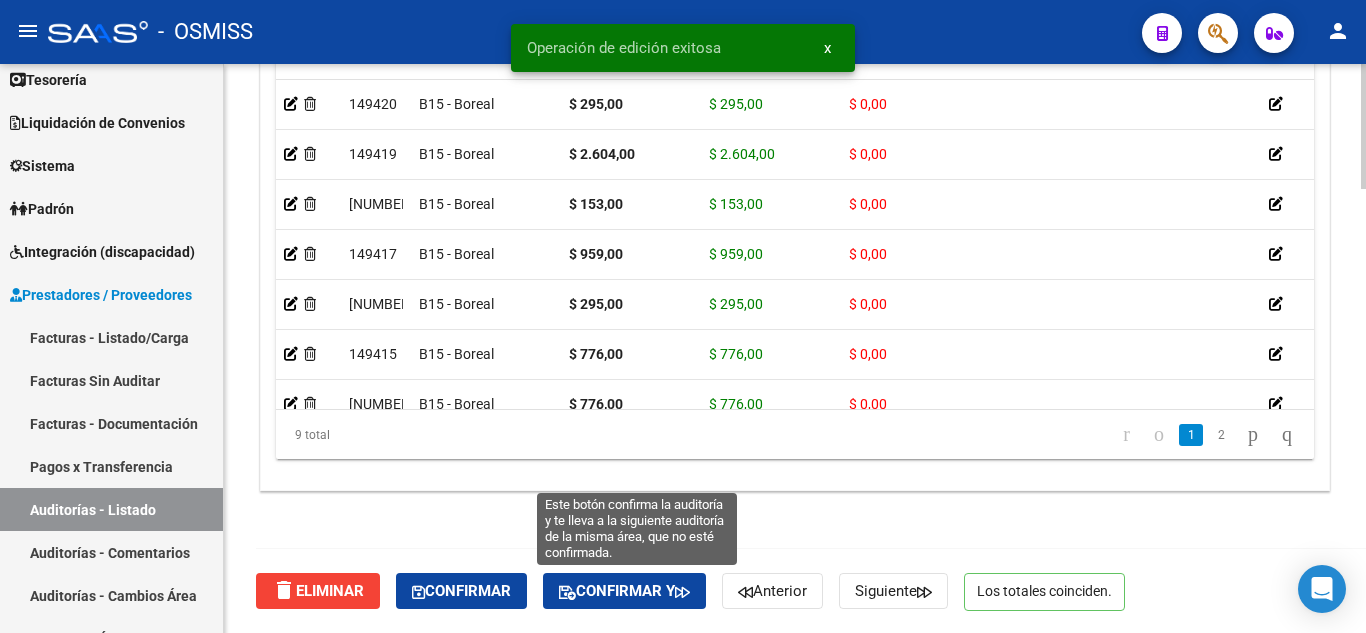 click on "Confirmar y" 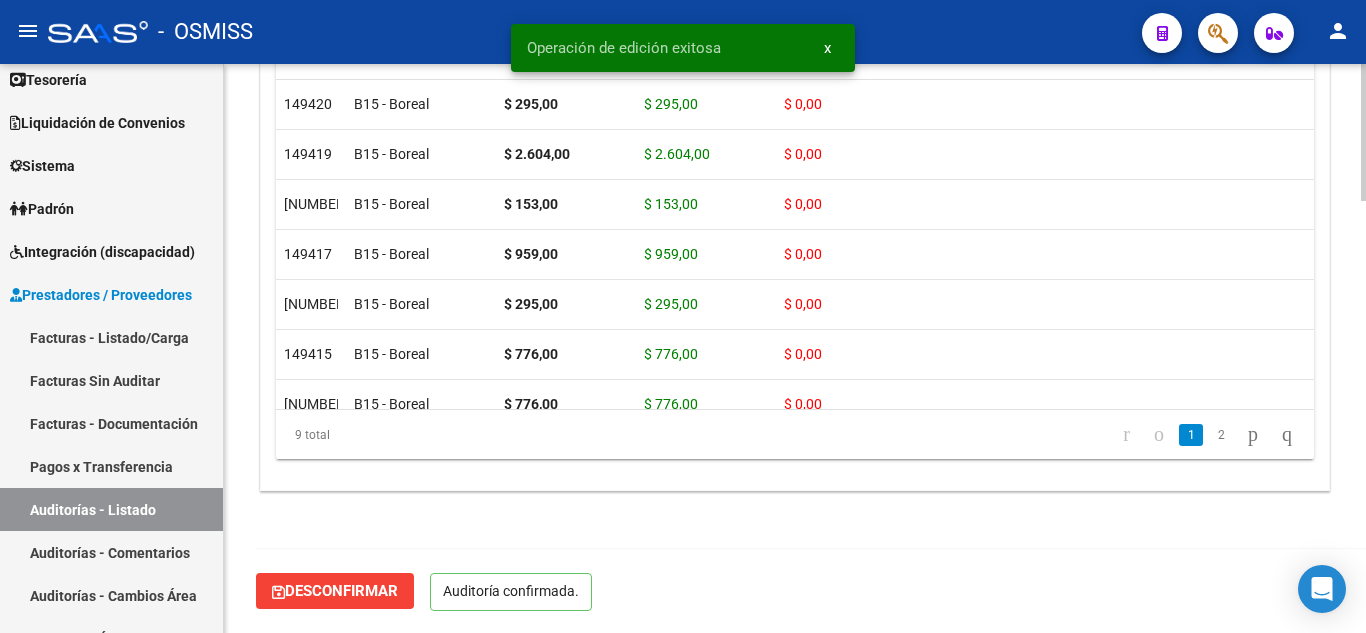 scroll, scrollTop: 1789, scrollLeft: 0, axis: vertical 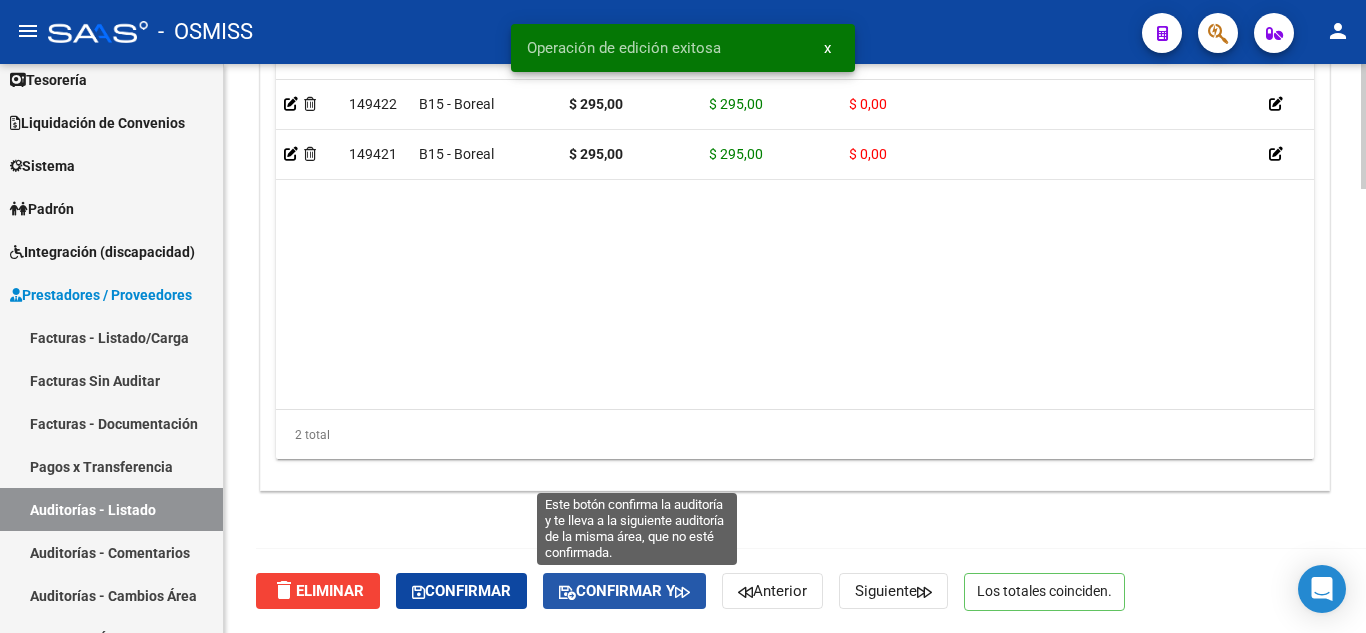 click on "Confirmar y" 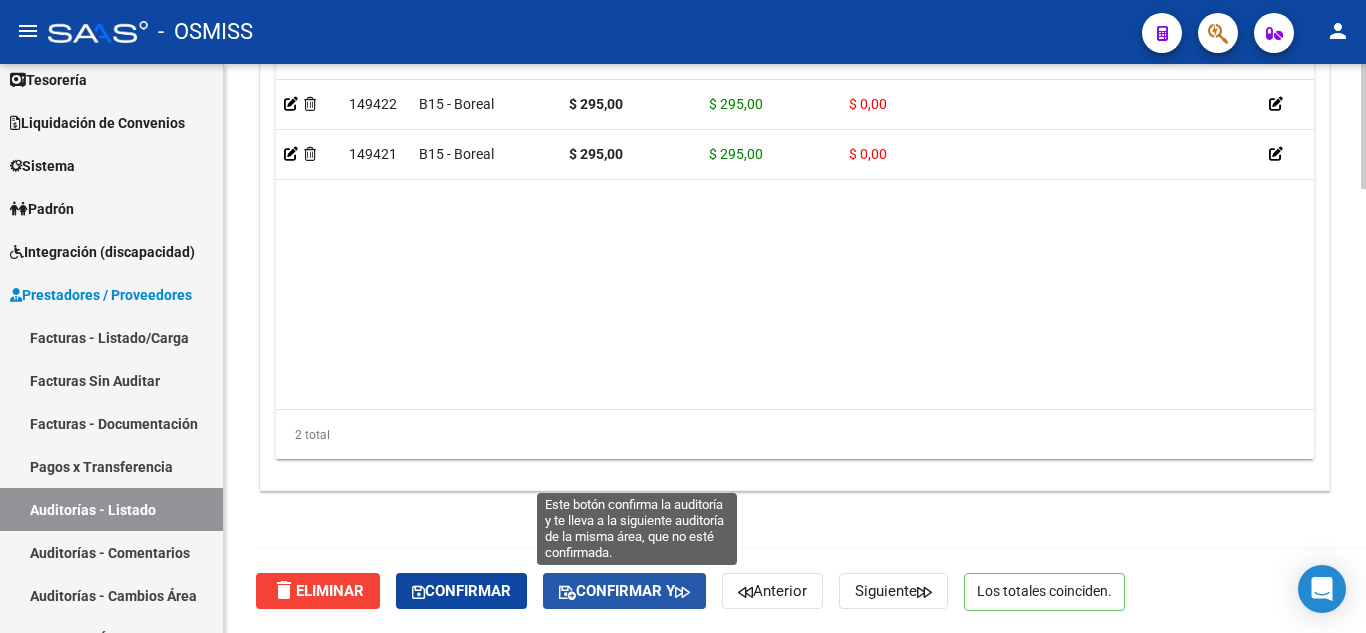 scroll, scrollTop: 1789, scrollLeft: 0, axis: vertical 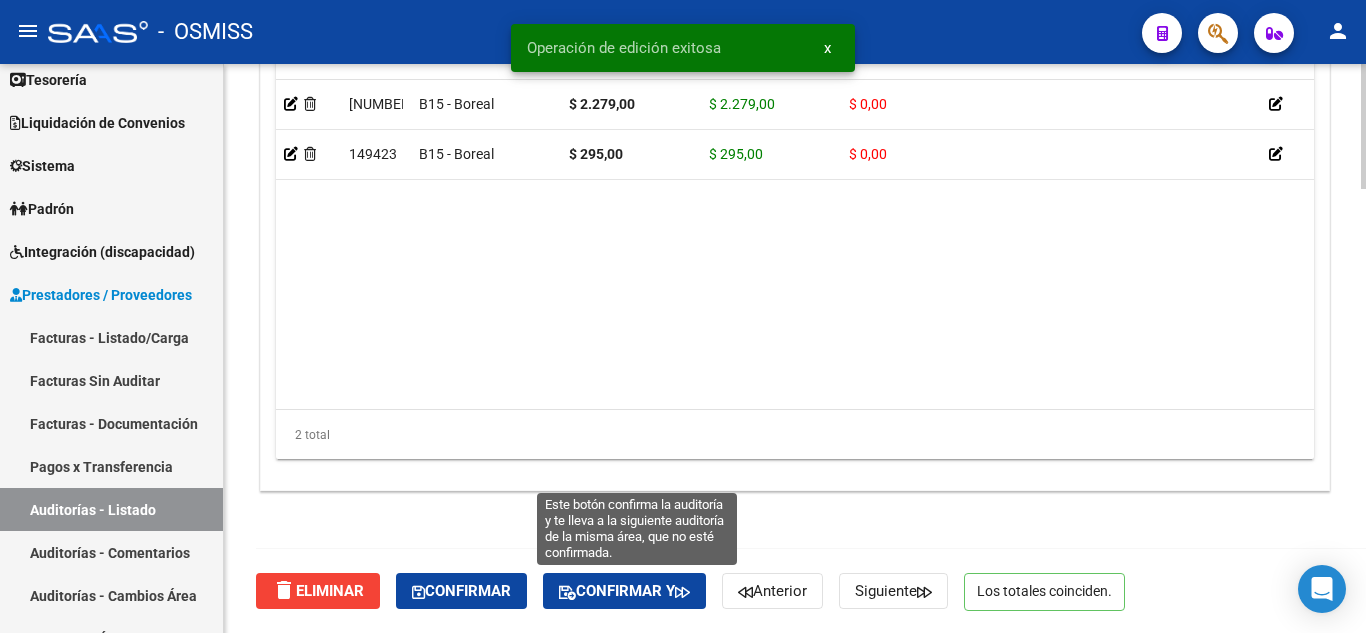 click on "Confirmar y" 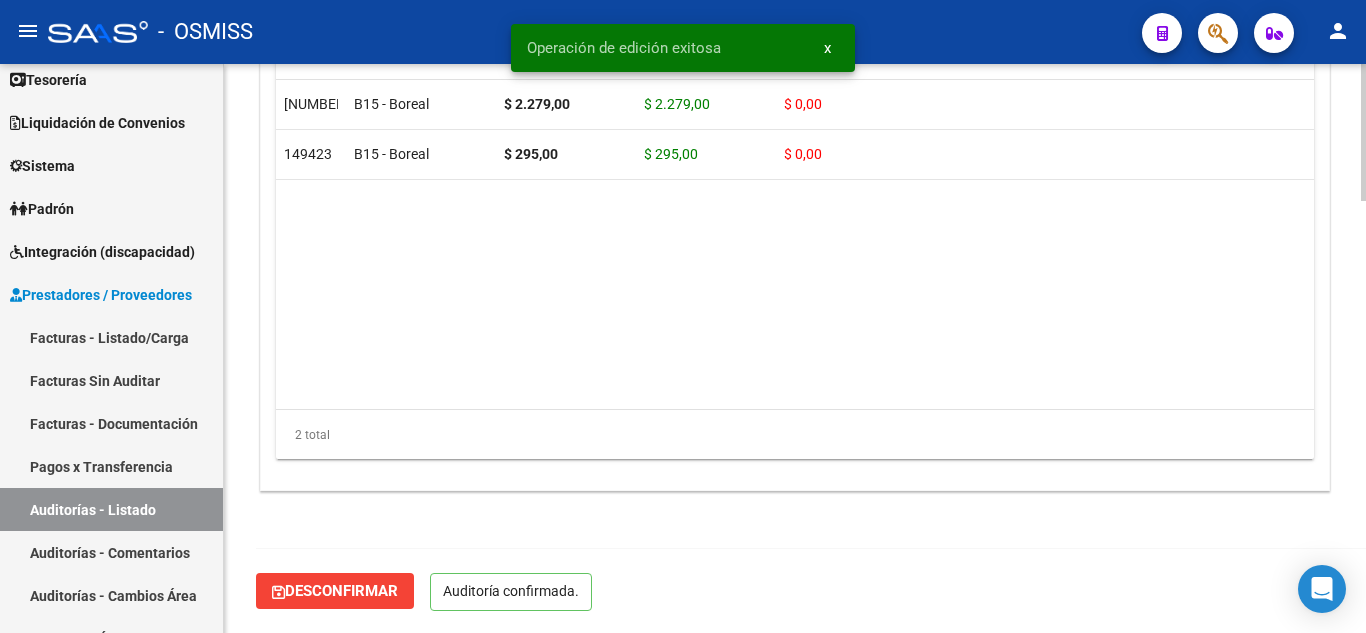scroll, scrollTop: 1789, scrollLeft: 0, axis: vertical 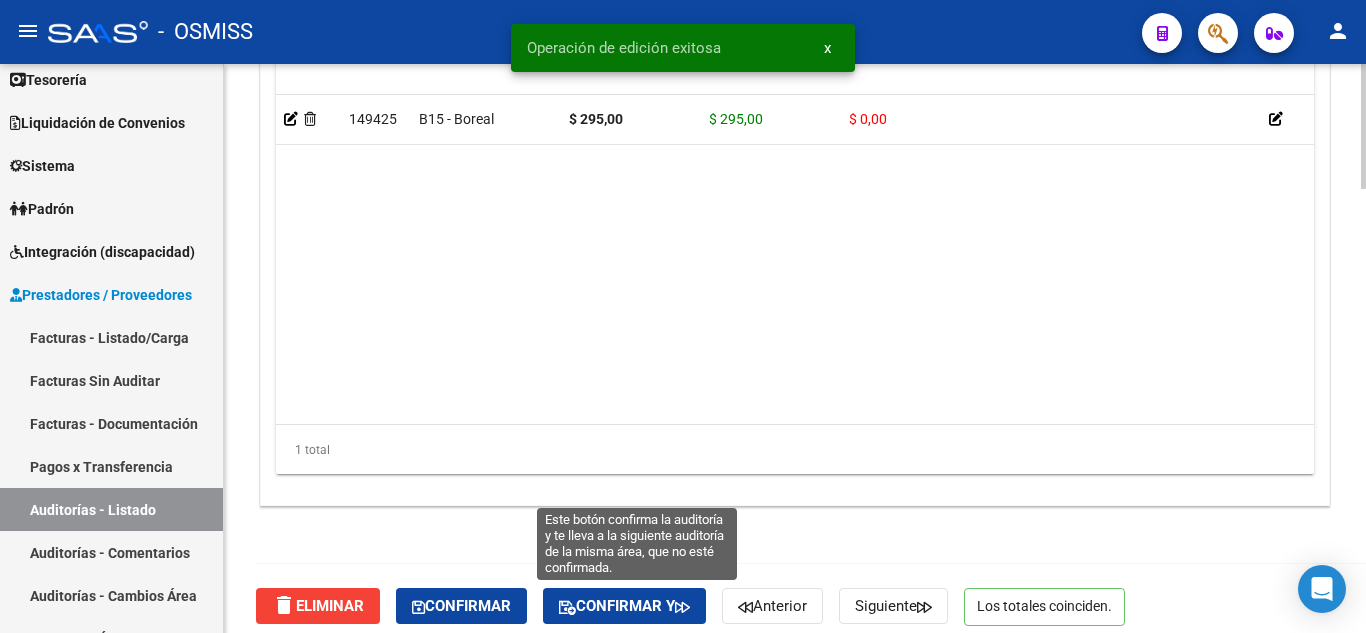 drag, startPoint x: 631, startPoint y: 595, endPoint x: 626, endPoint y: 604, distance: 10.29563 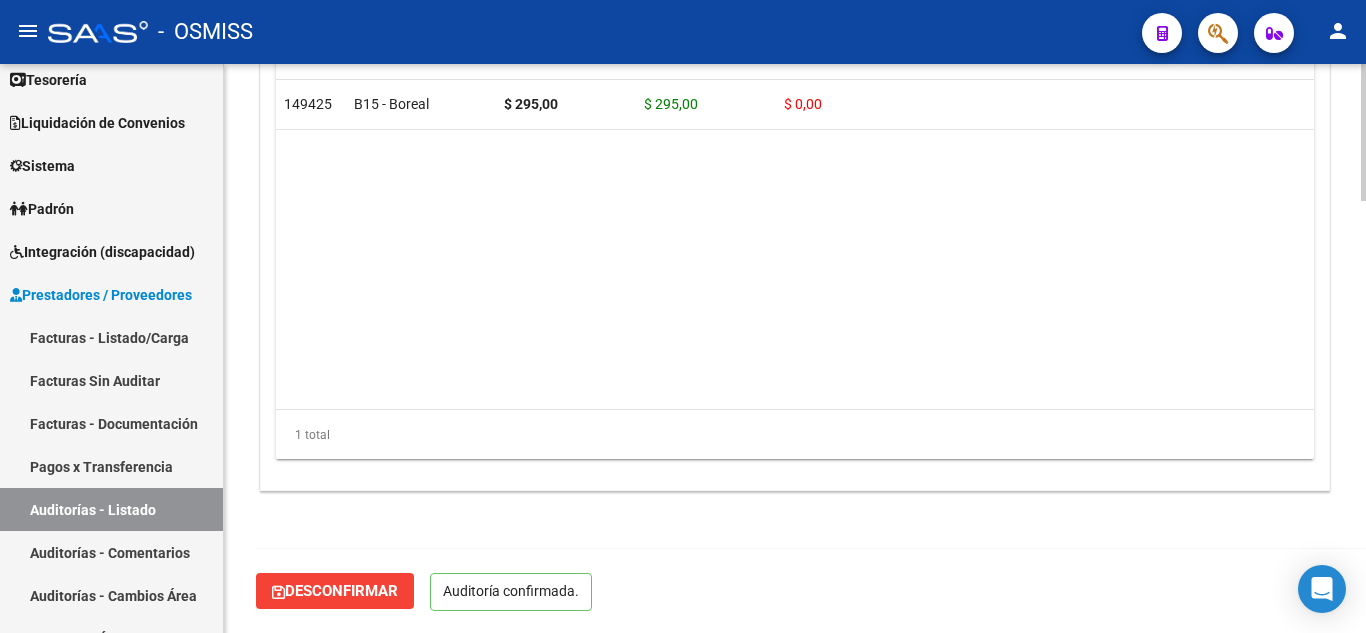 scroll, scrollTop: 1774, scrollLeft: 0, axis: vertical 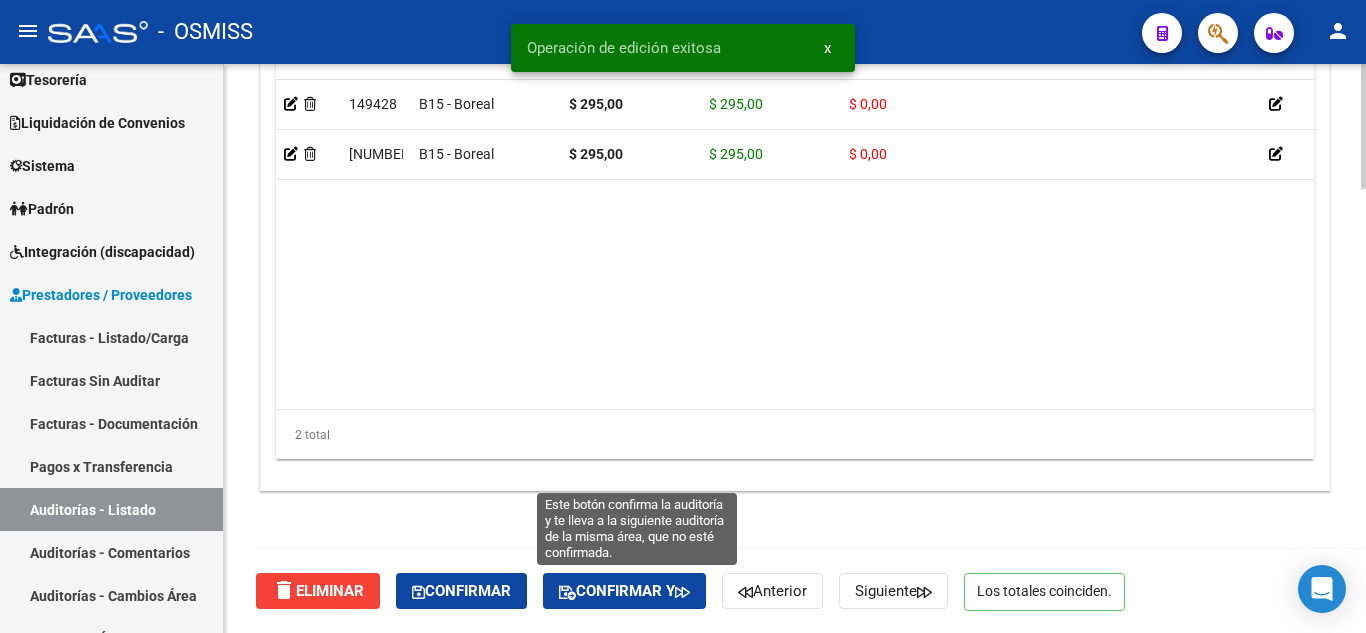 click on "Confirmar y" 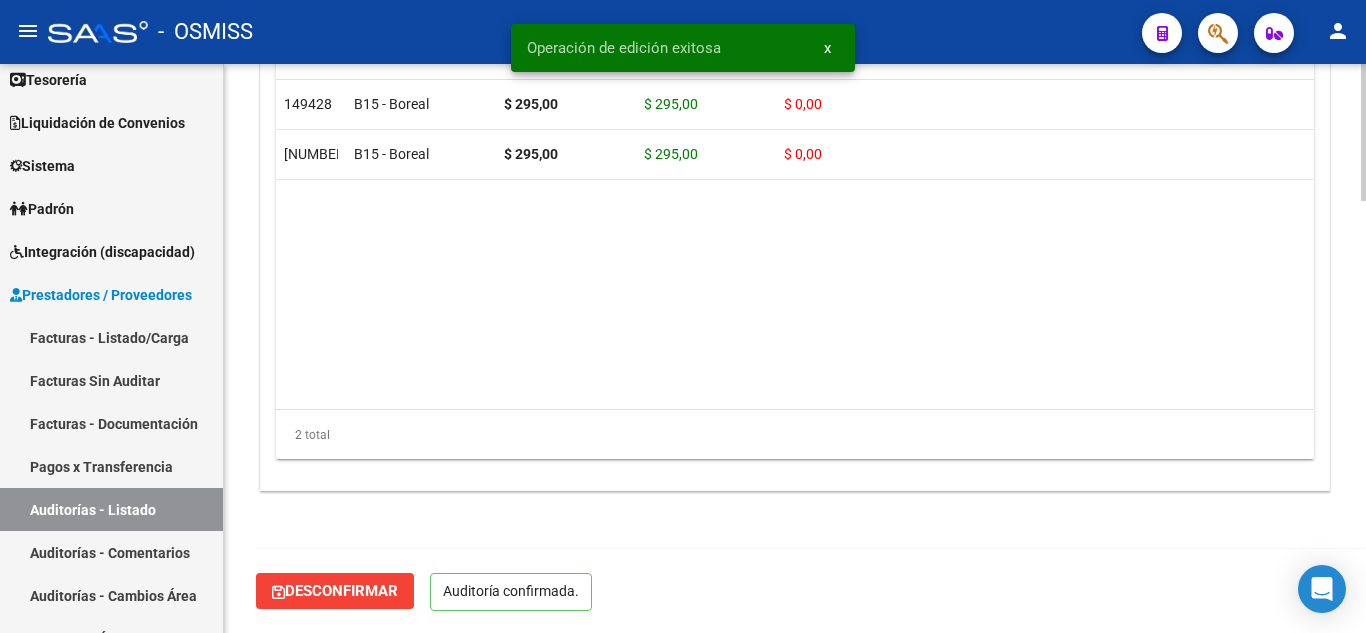 scroll, scrollTop: 1789, scrollLeft: 0, axis: vertical 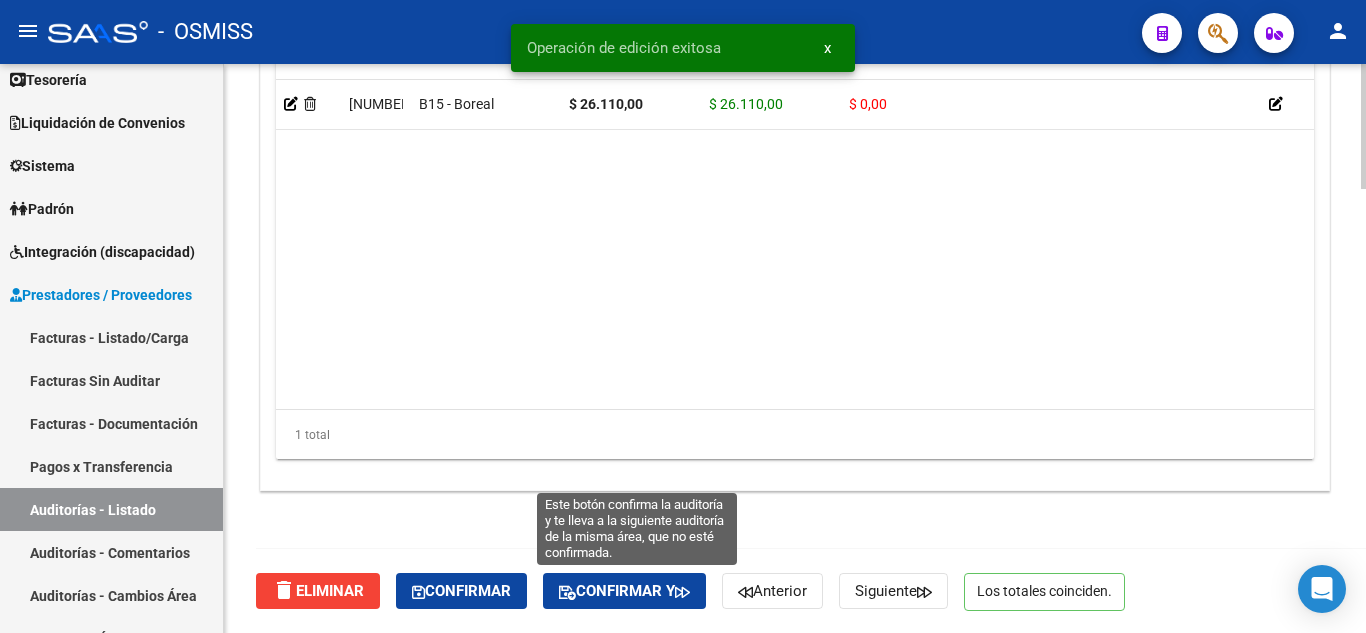 click on "Confirmar y" 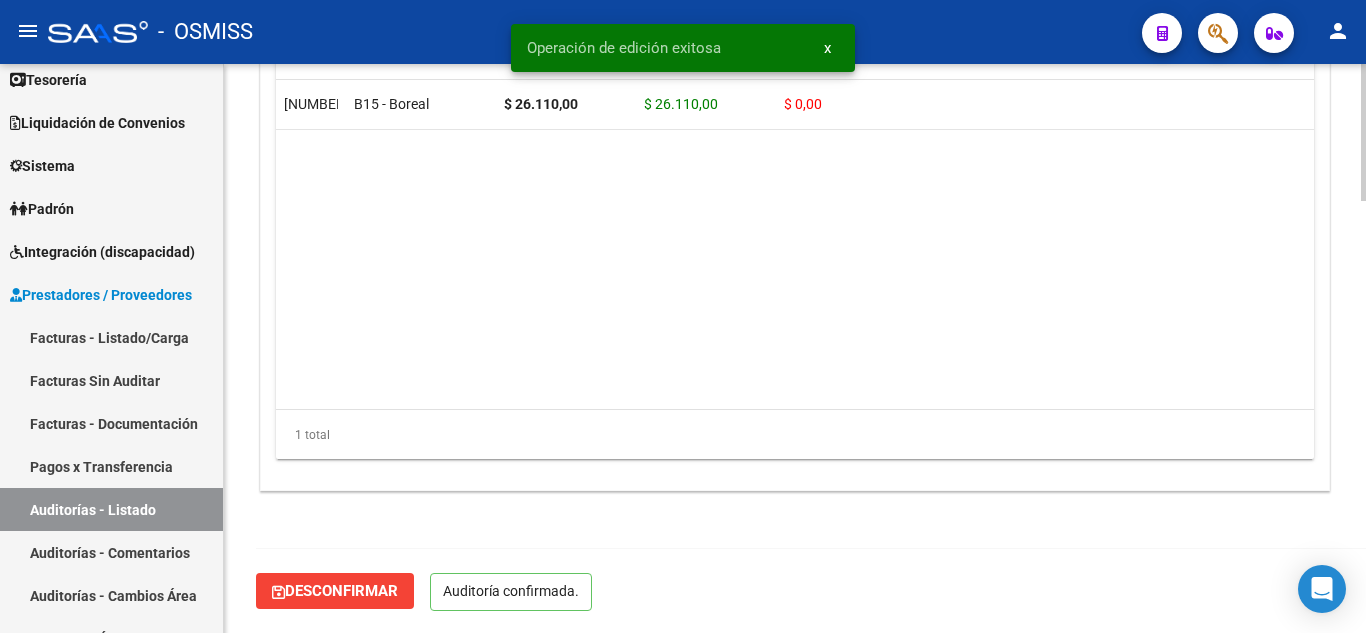 scroll, scrollTop: 1789, scrollLeft: 0, axis: vertical 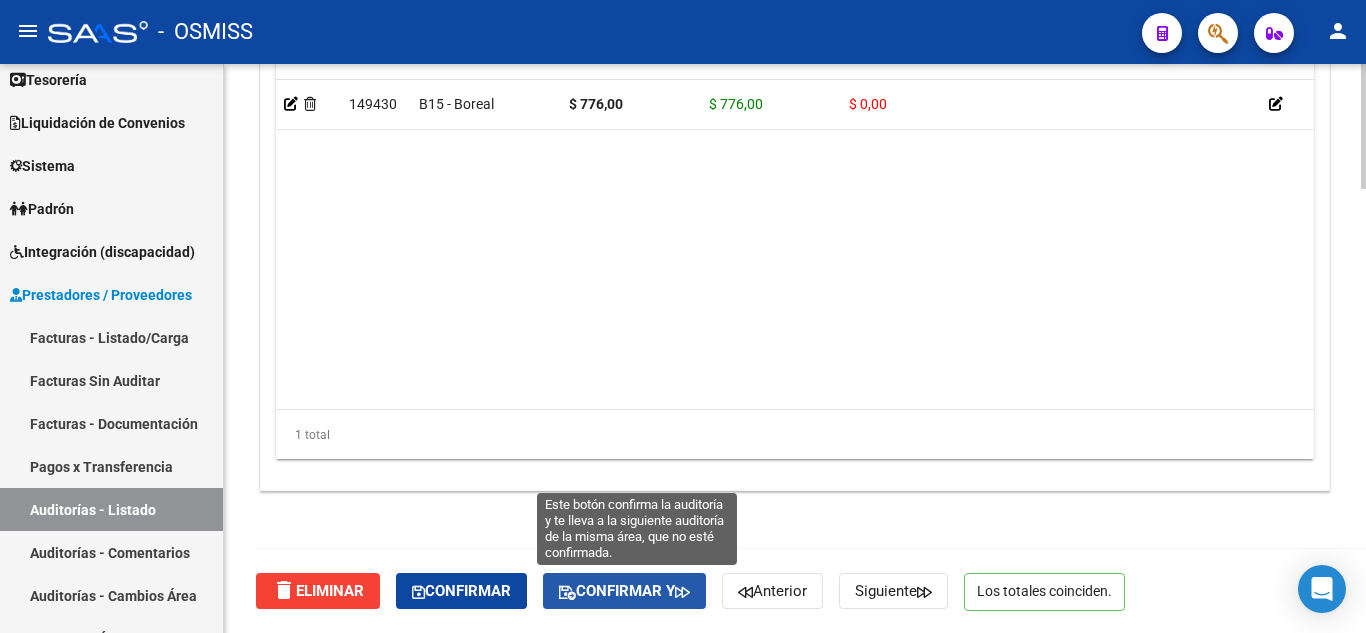 click on "Confirmar y" 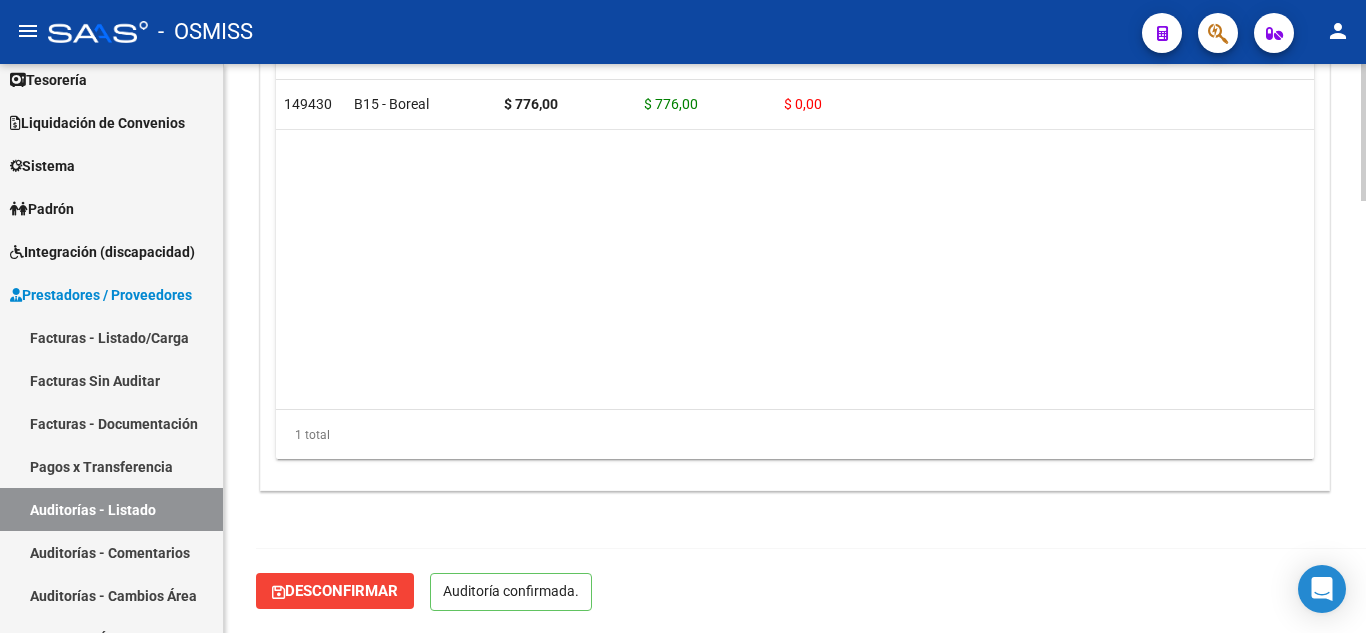 scroll, scrollTop: 1789, scrollLeft: 0, axis: vertical 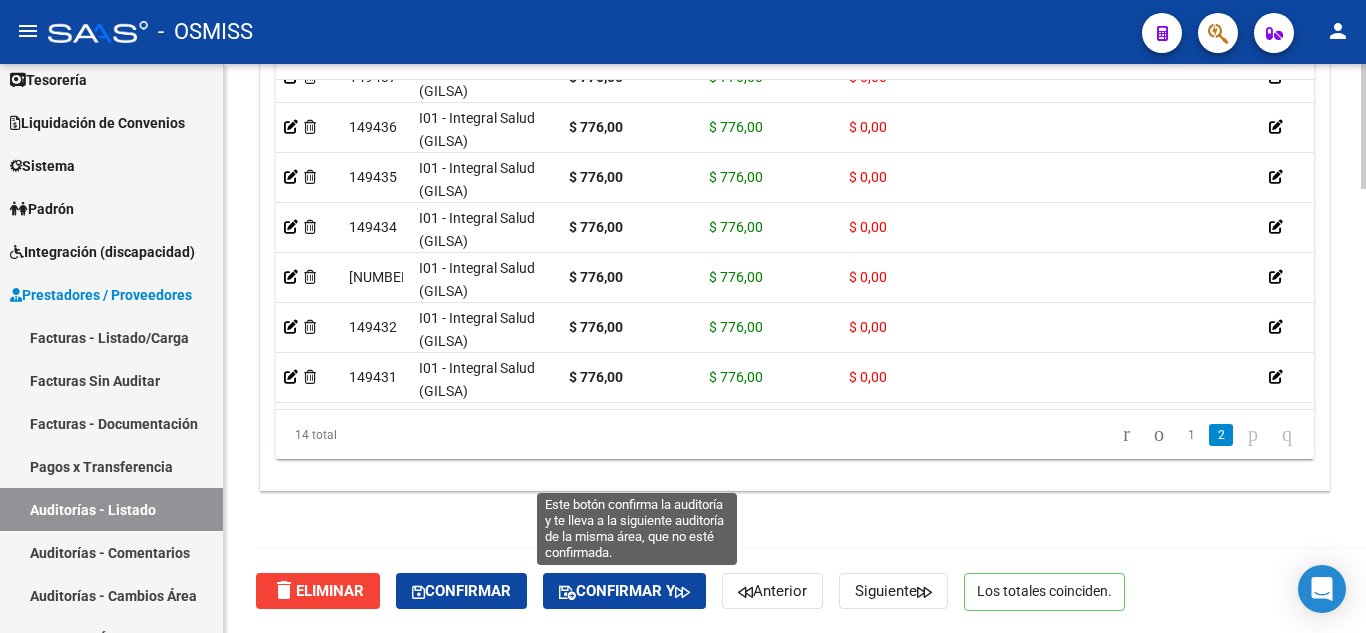 click on "Confirmar y" 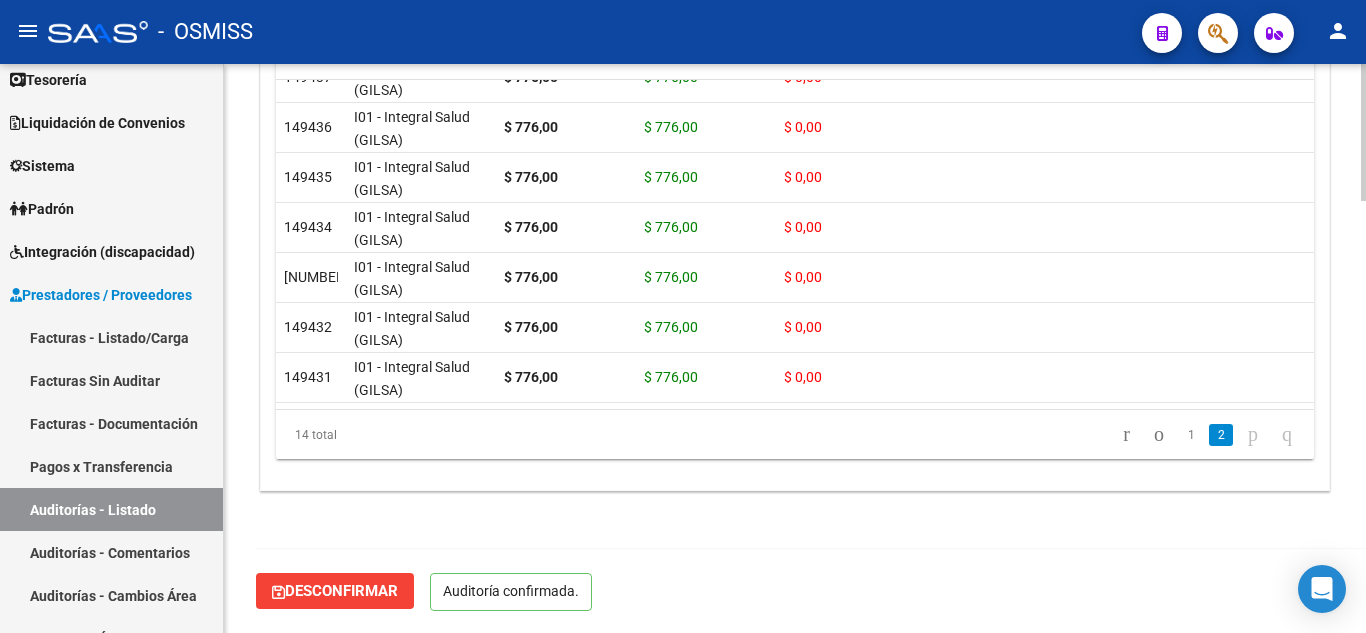 scroll, scrollTop: 1789, scrollLeft: 0, axis: vertical 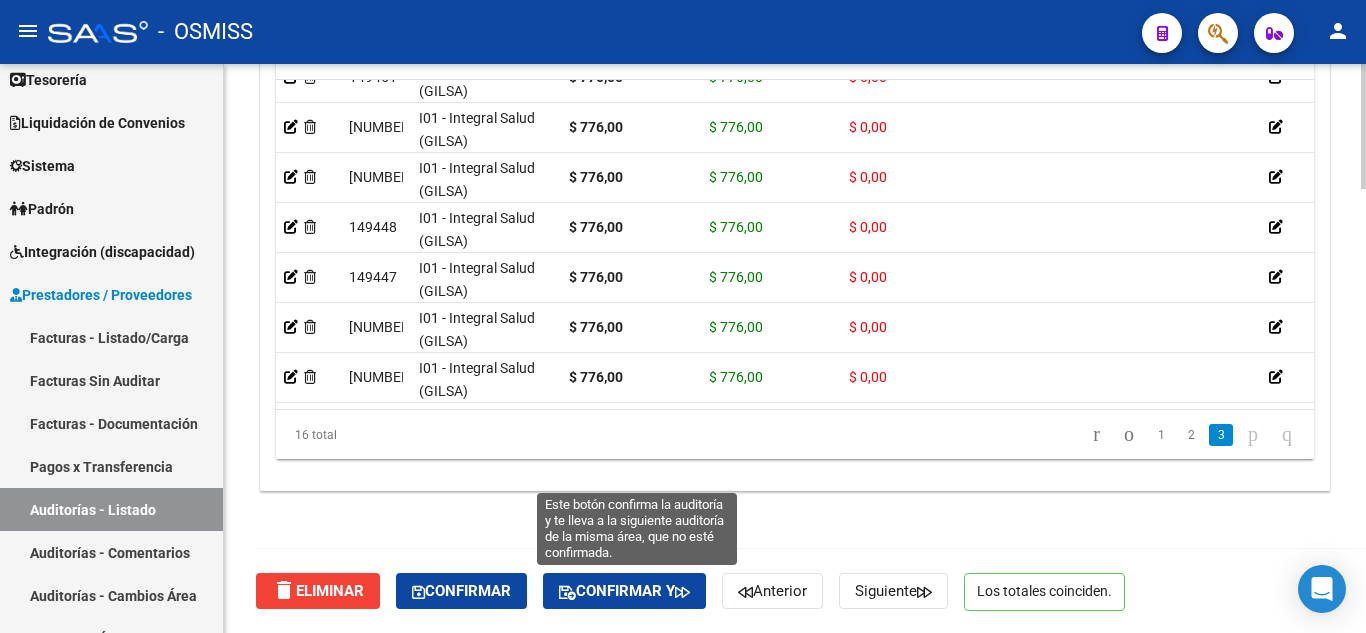 click on "Confirmar y" 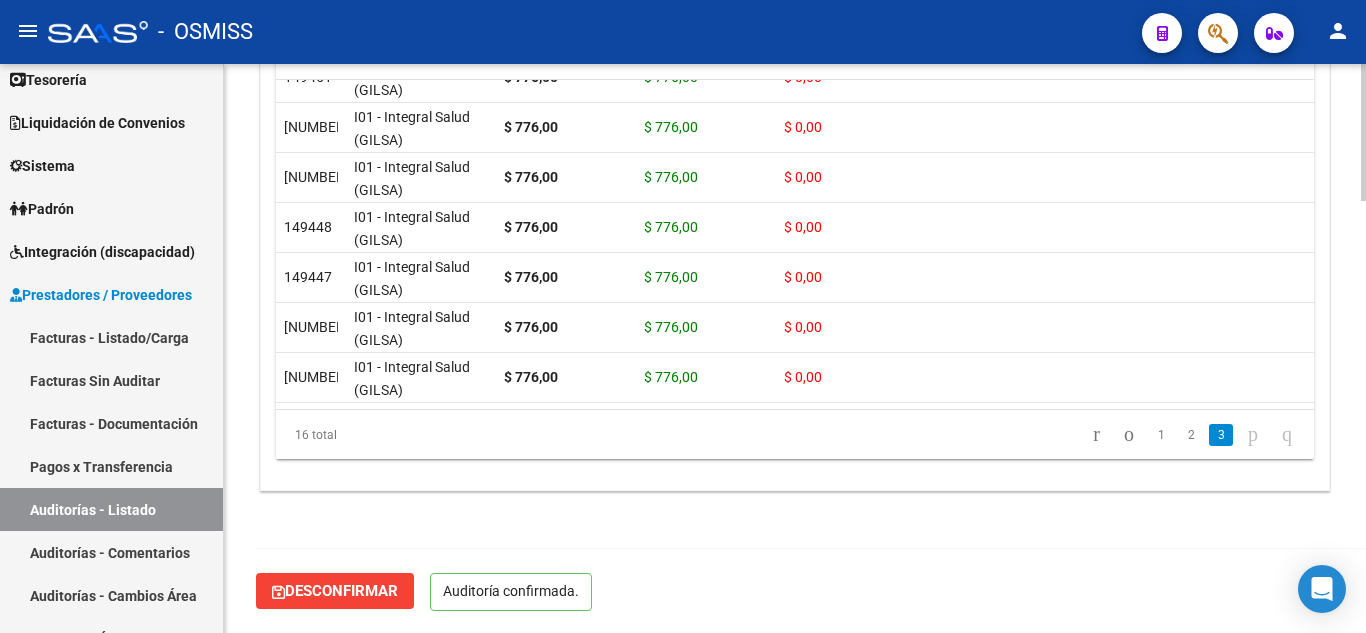 scroll, scrollTop: 1789, scrollLeft: 0, axis: vertical 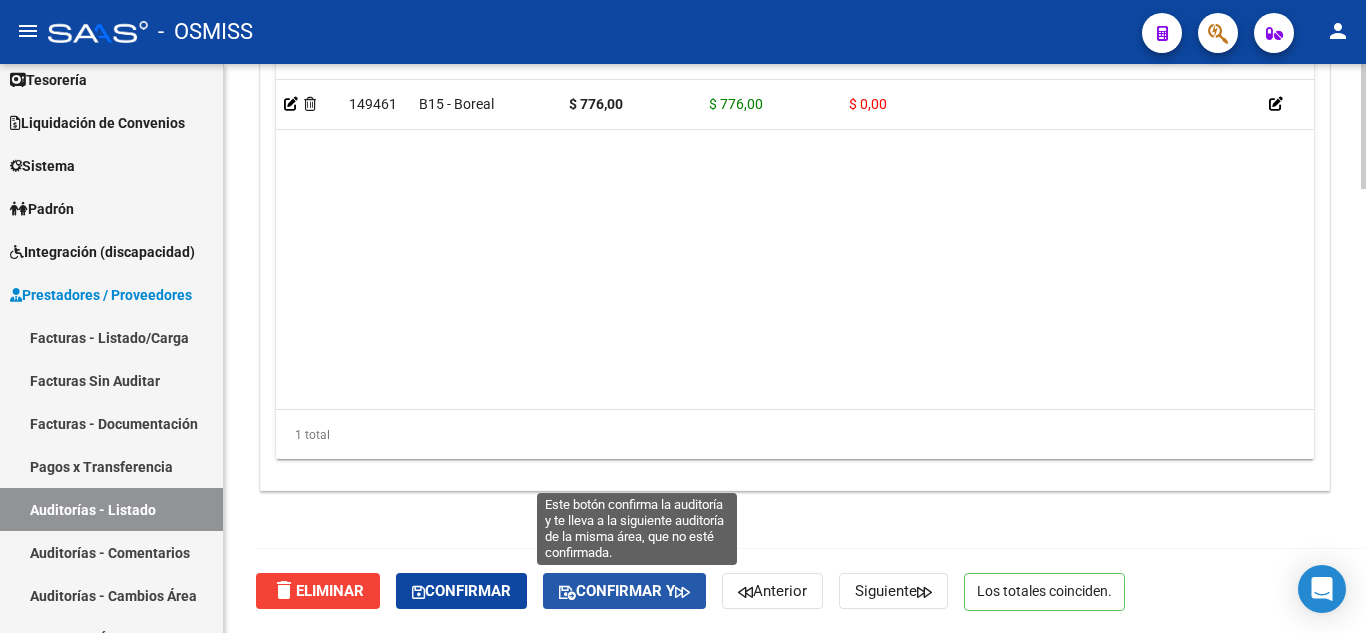click on "Confirmar y" 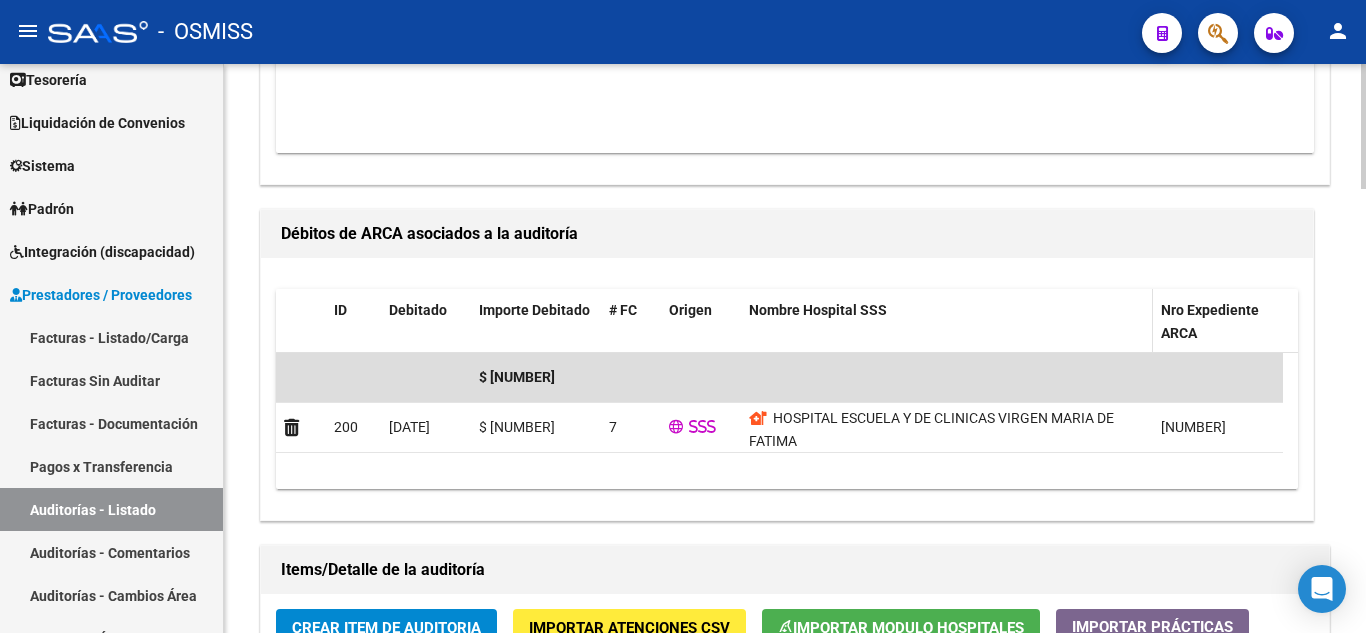 scroll, scrollTop: 2015, scrollLeft: 0, axis: vertical 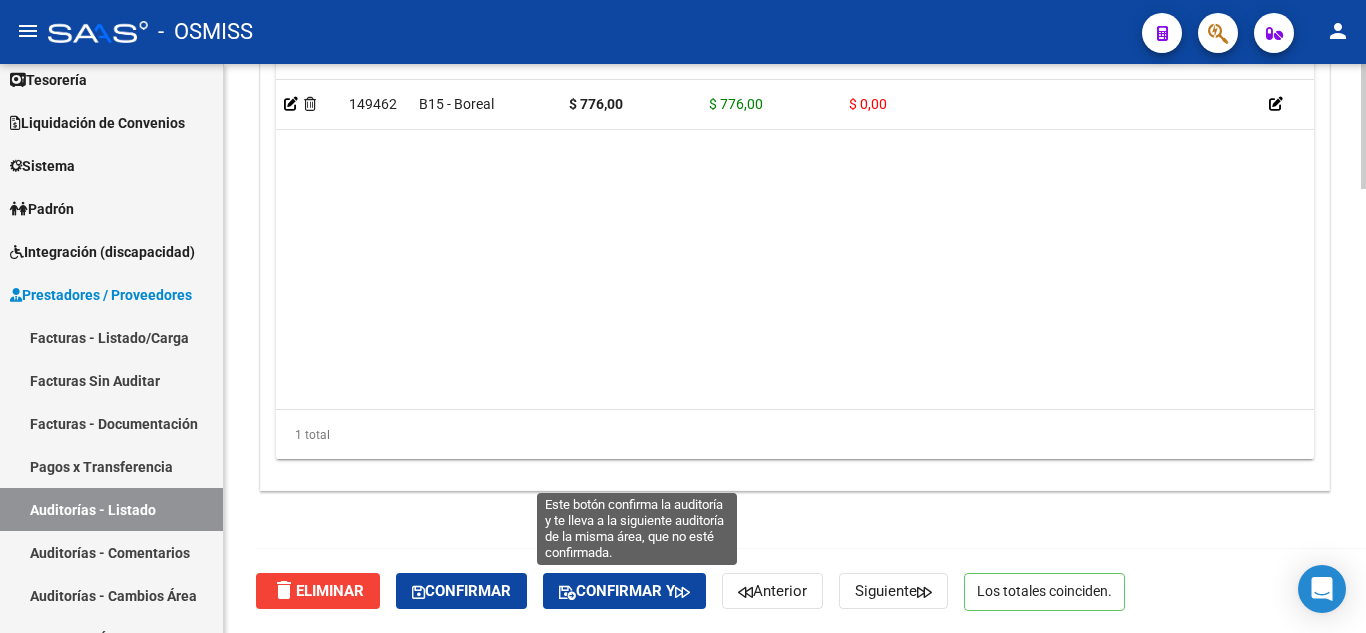 click on "Confirmar y" 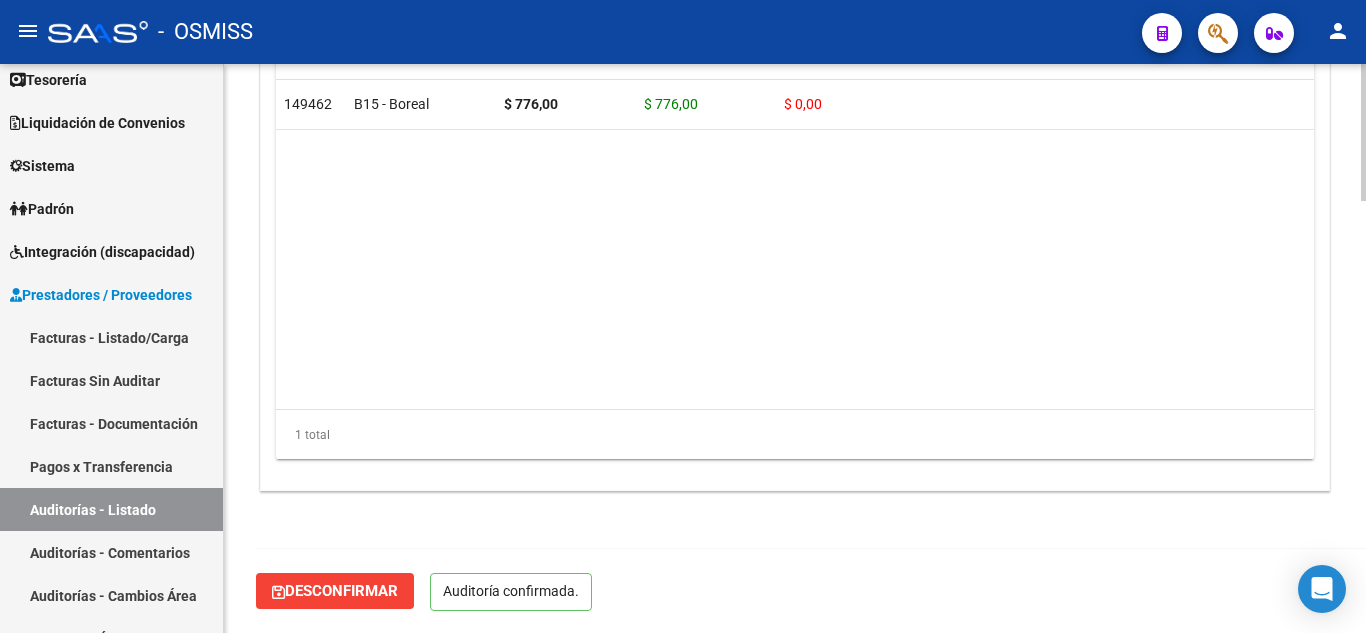 scroll, scrollTop: 1789, scrollLeft: 0, axis: vertical 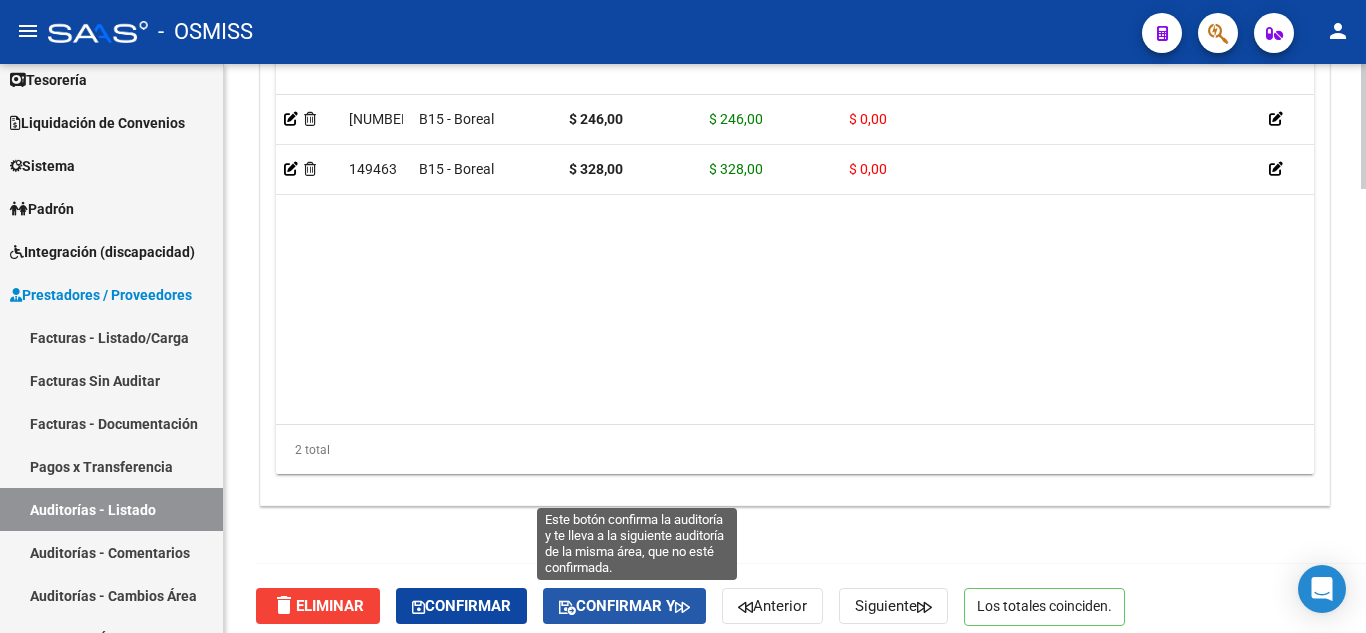 click on "Confirmar y" 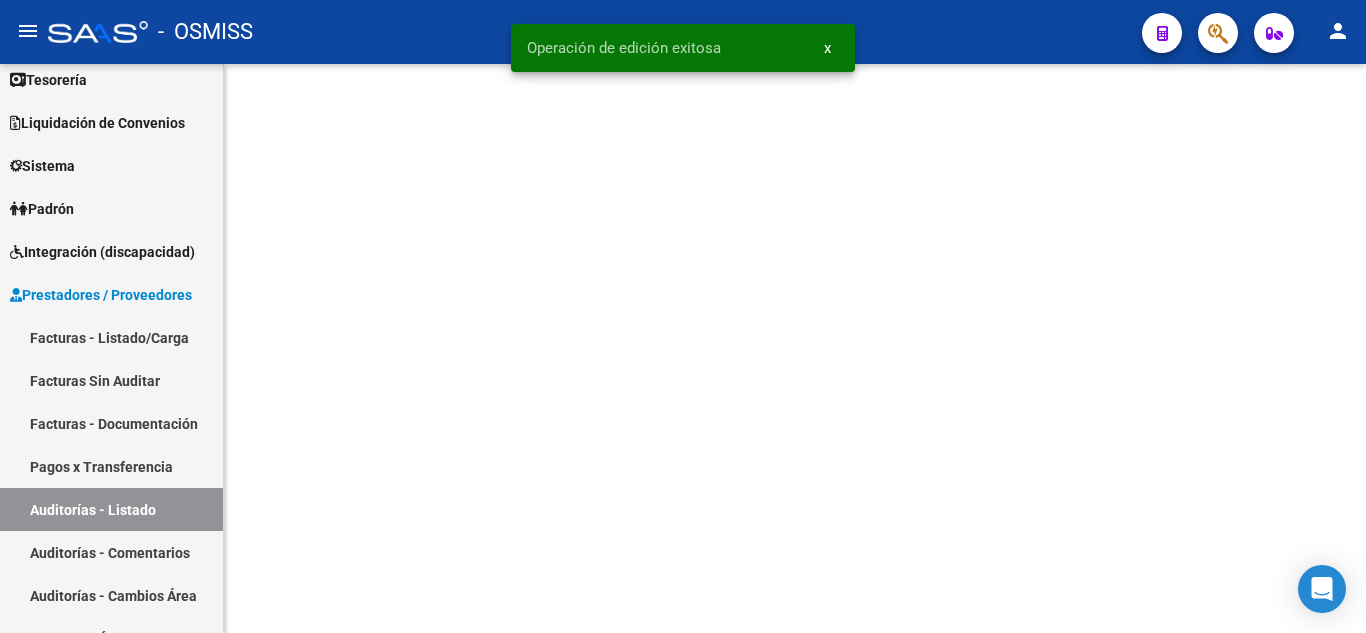 scroll, scrollTop: 0, scrollLeft: 0, axis: both 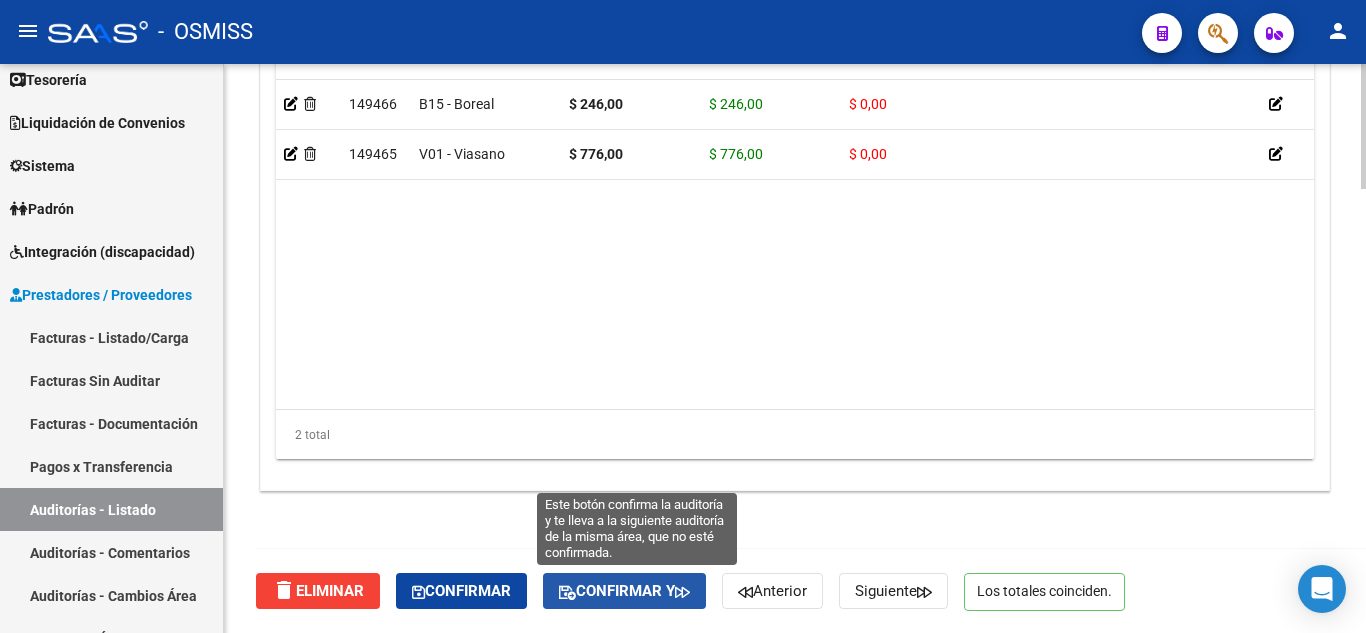 click on "Confirmar y" 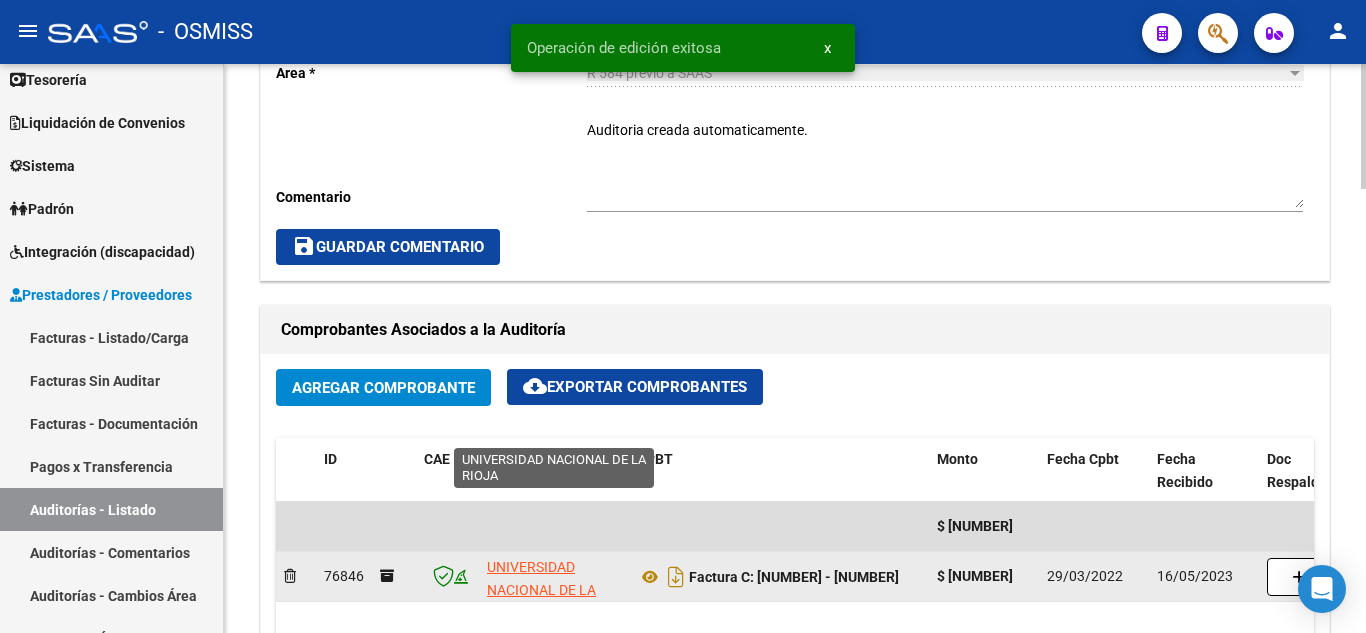 scroll, scrollTop: 900, scrollLeft: 0, axis: vertical 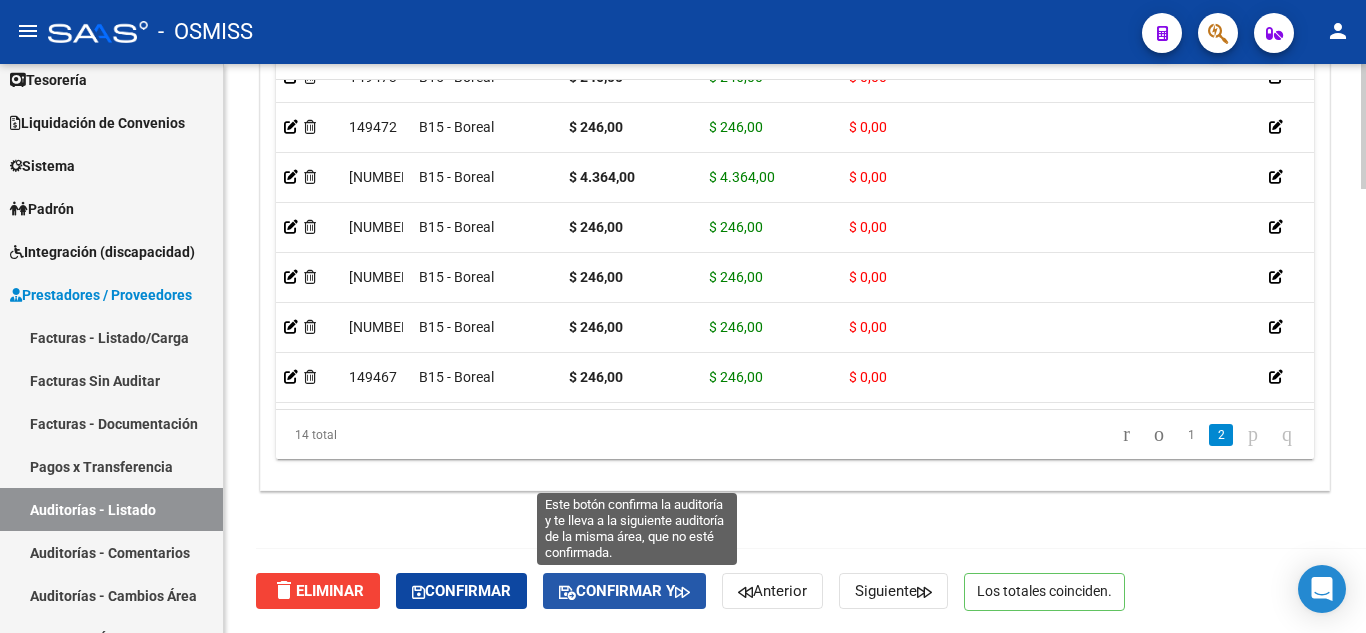 click on "Confirmar y" 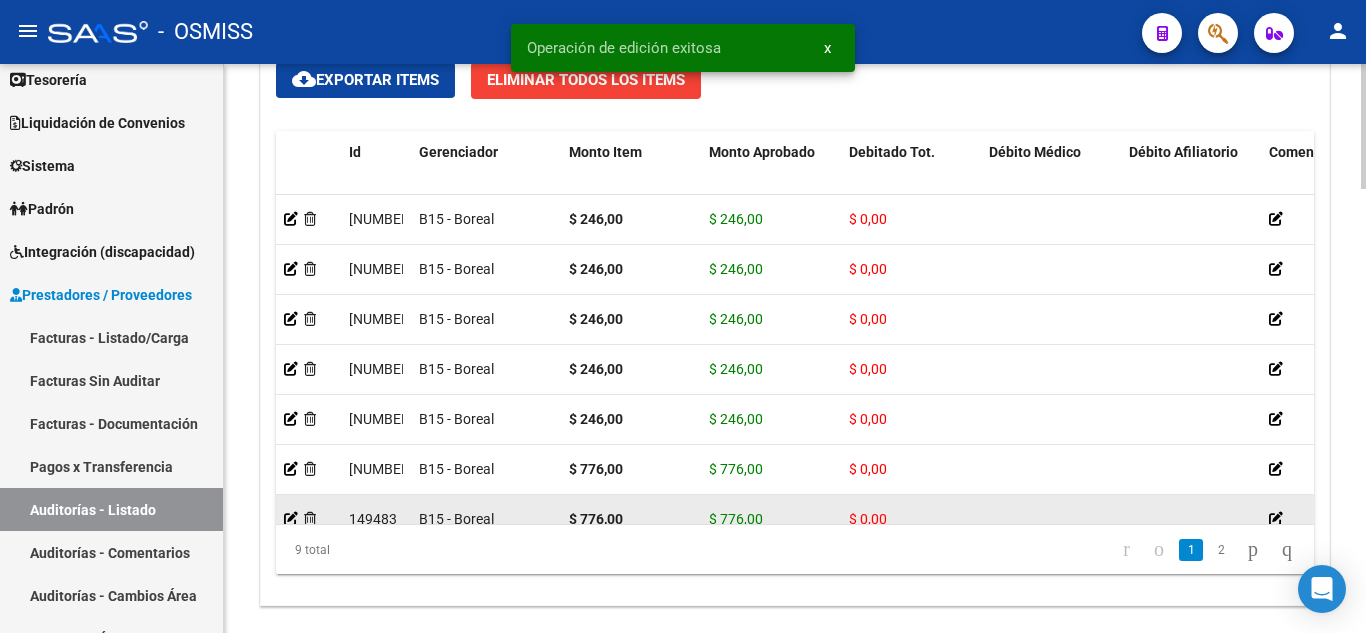 scroll, scrollTop: 2015, scrollLeft: 0, axis: vertical 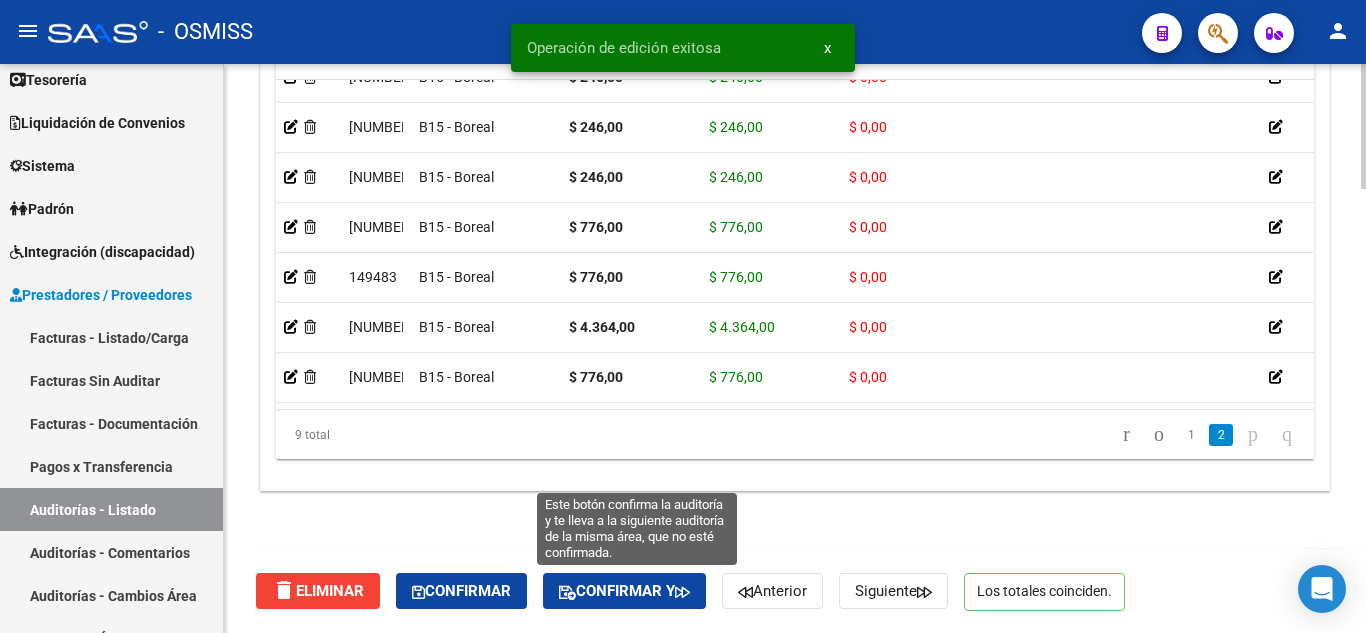 click on "Confirmar y" 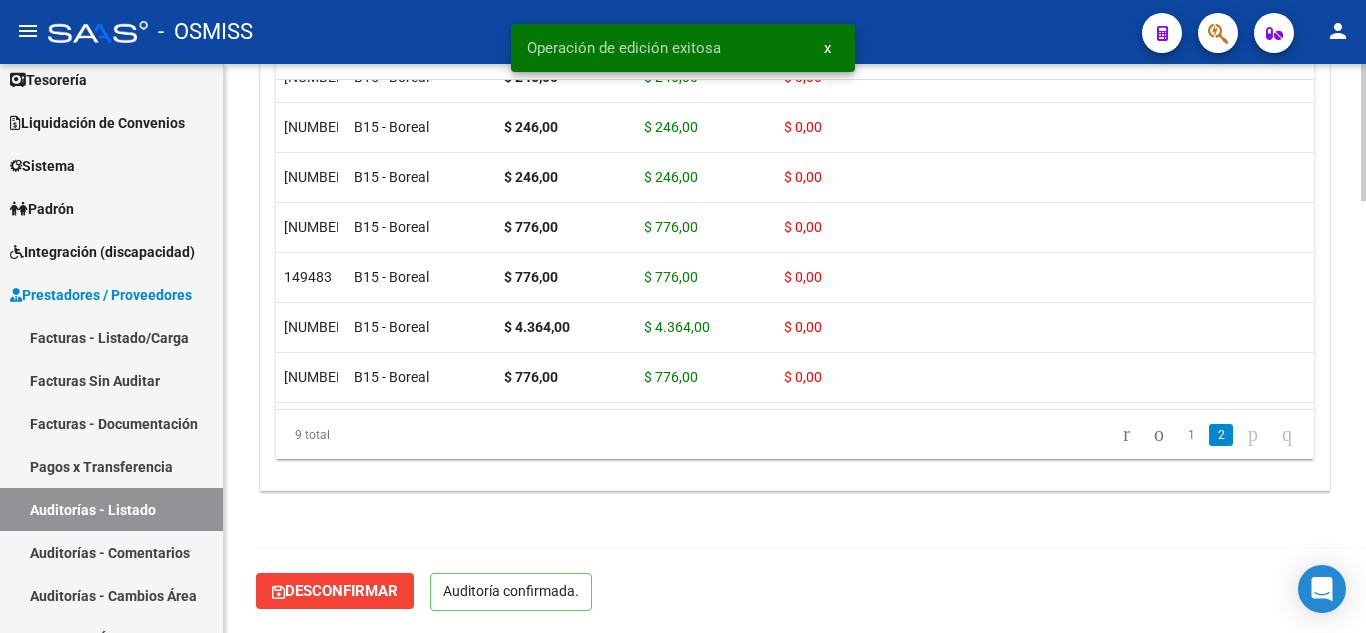 scroll, scrollTop: 1789, scrollLeft: 0, axis: vertical 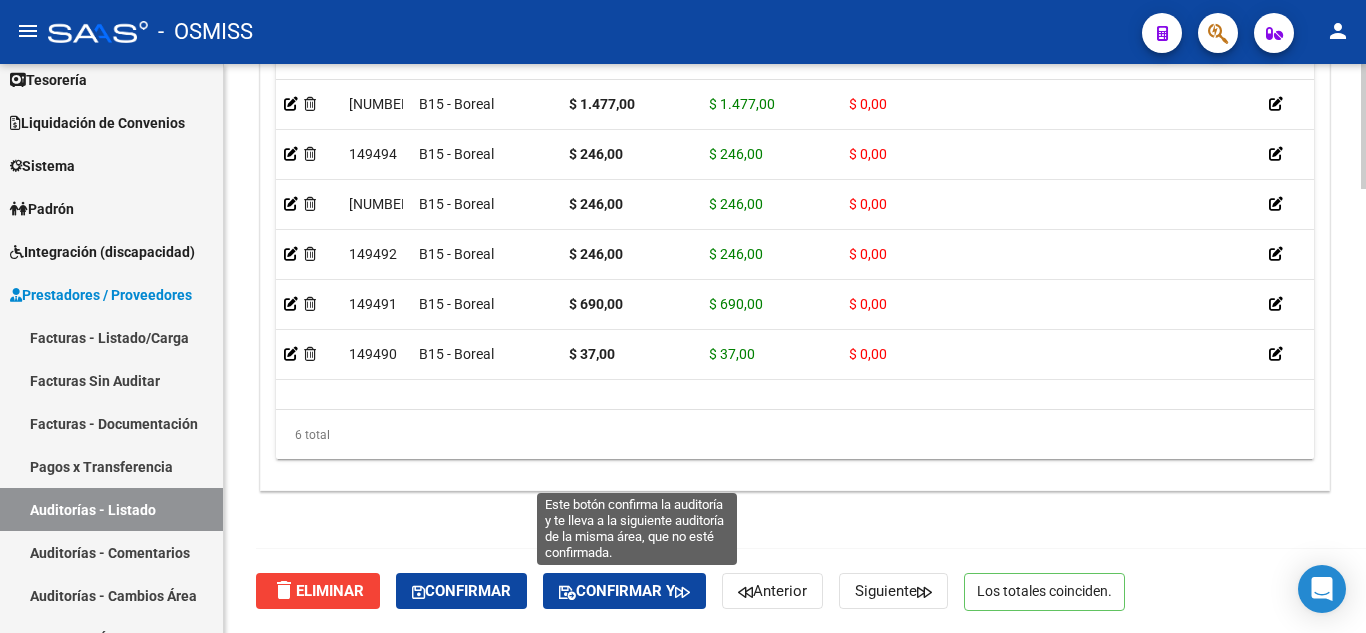 click on "Confirmar y" 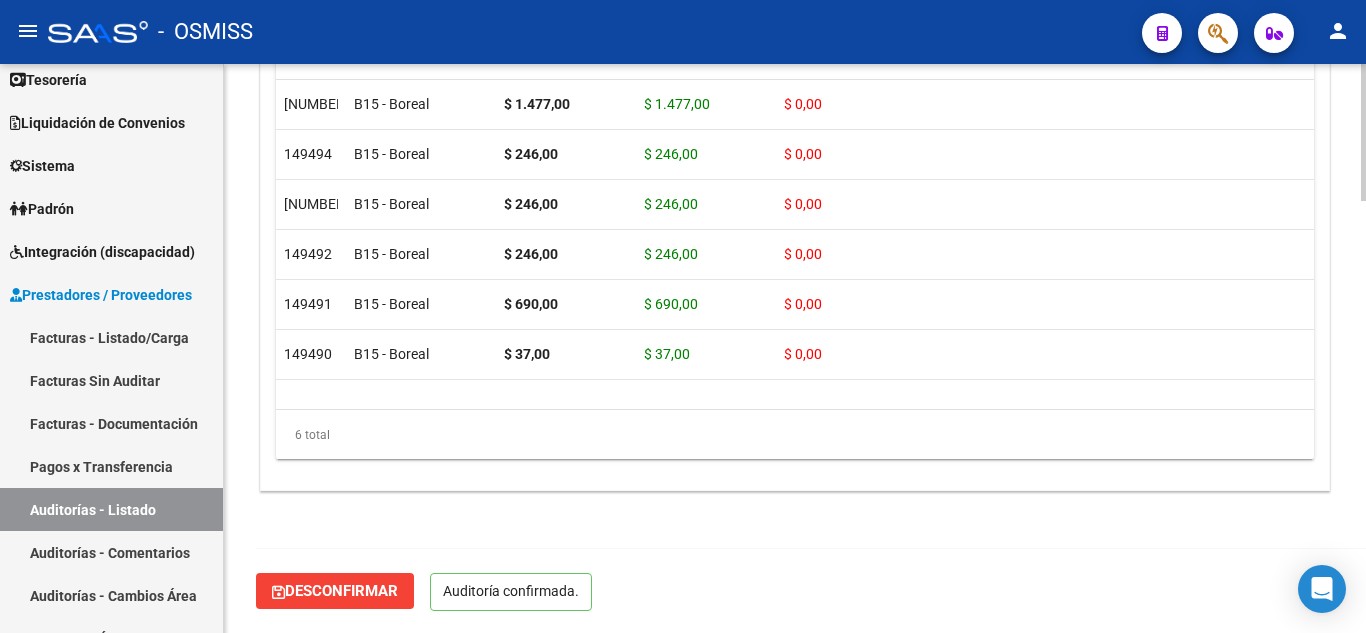 scroll, scrollTop: 1789, scrollLeft: 0, axis: vertical 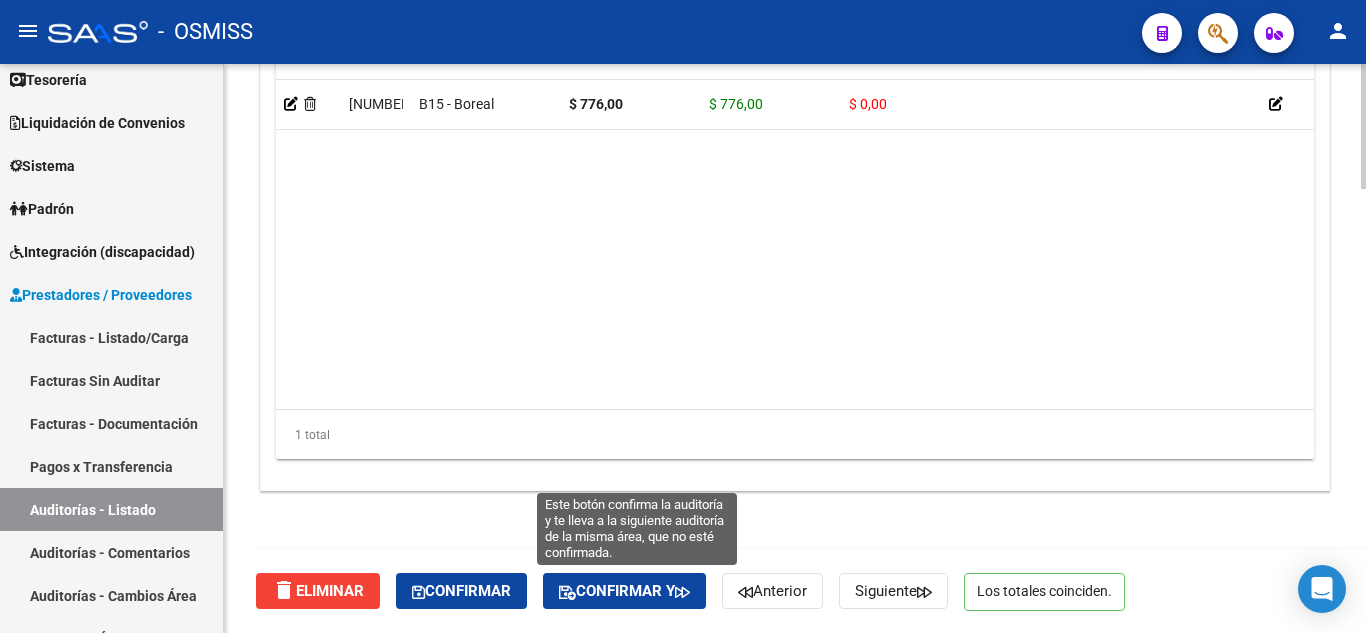 click on "Confirmar y" 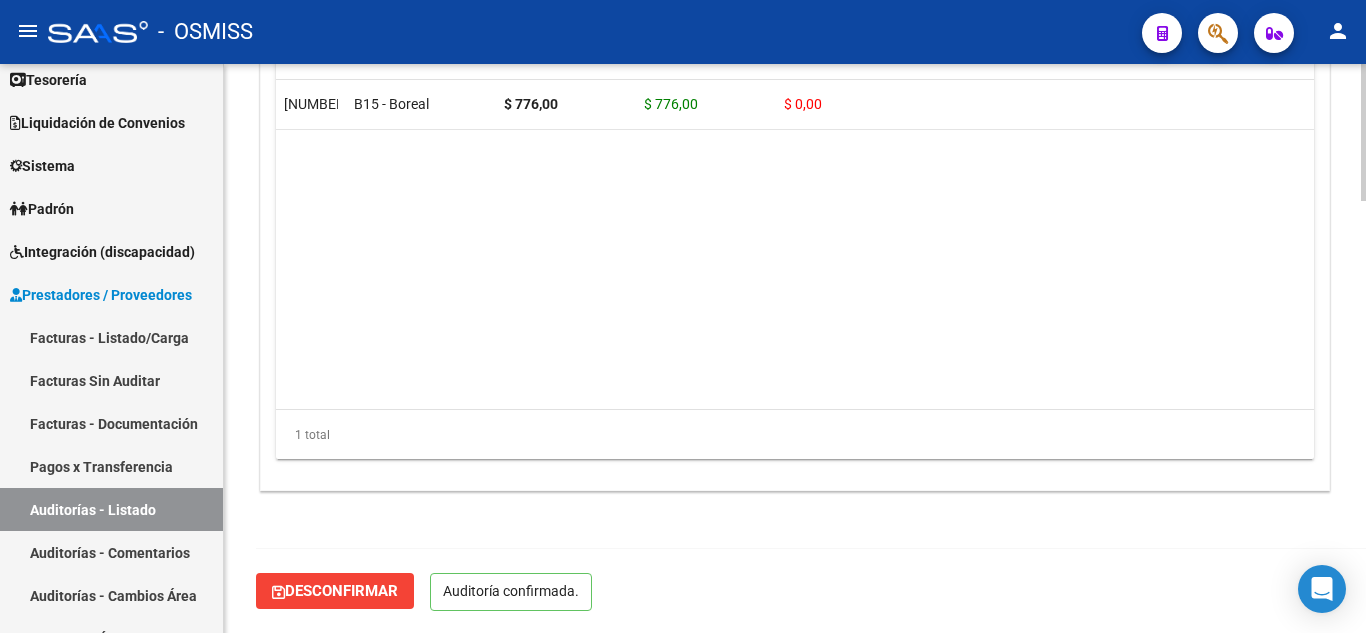 scroll, scrollTop: 1789, scrollLeft: 0, axis: vertical 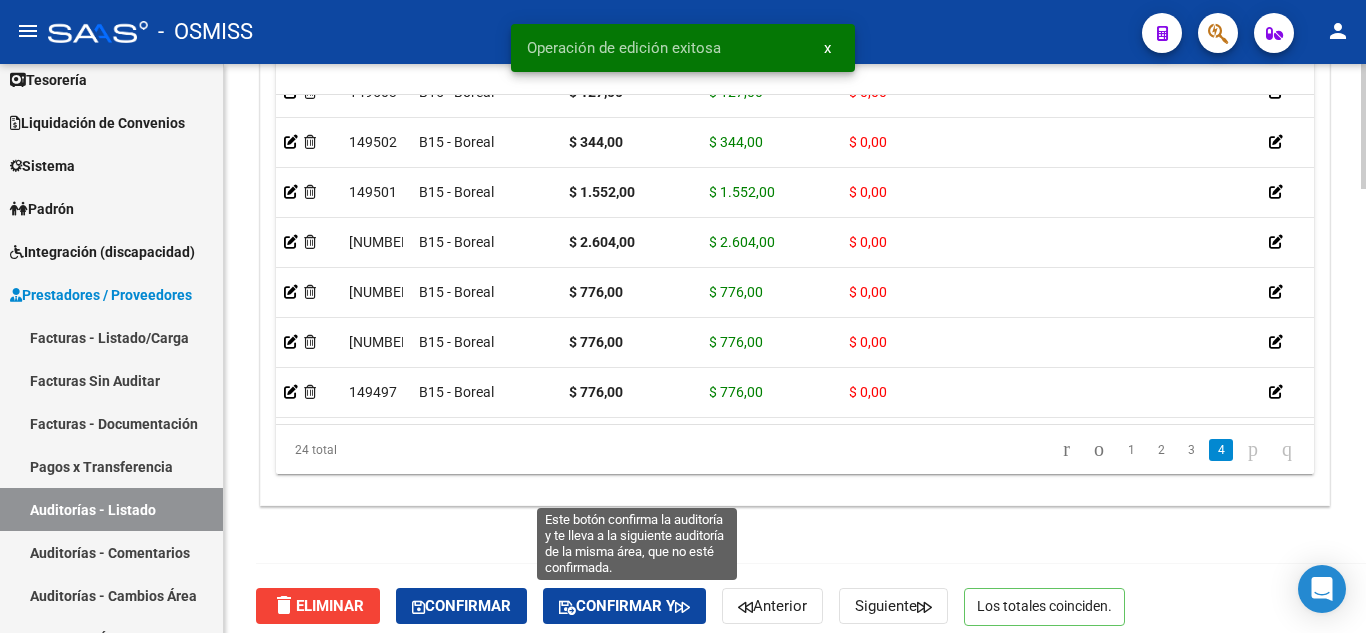 click on "Confirmar y" 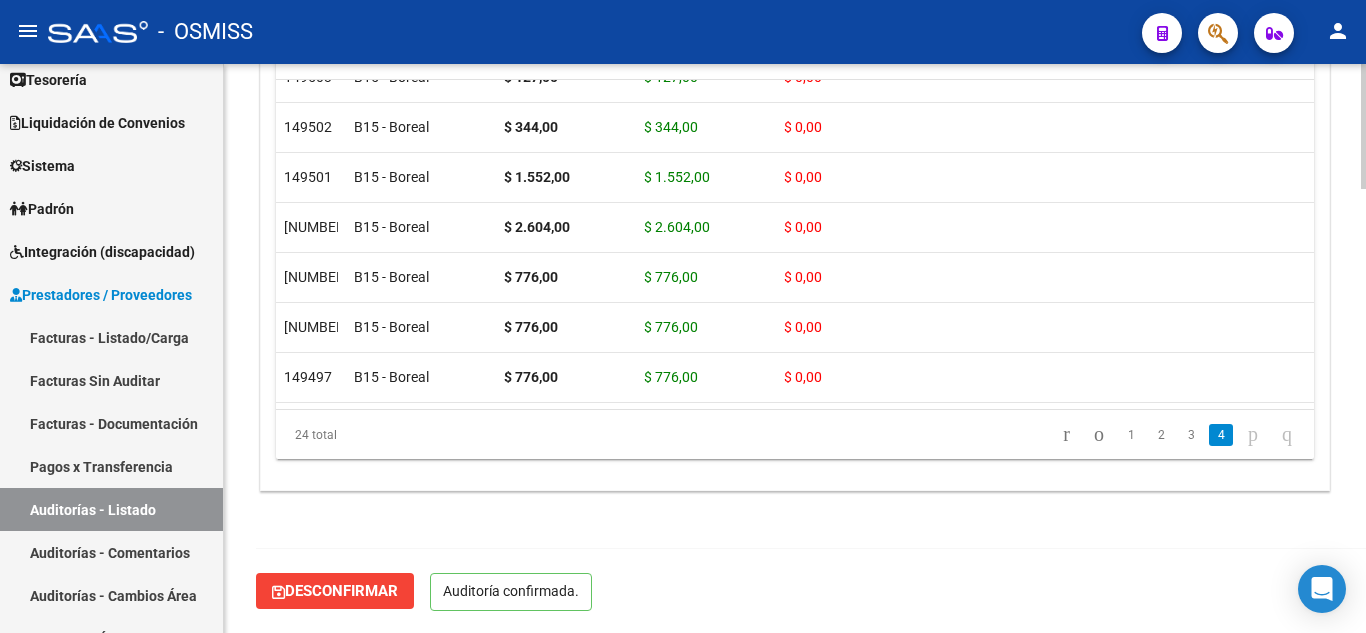 scroll, scrollTop: 1774, scrollLeft: 0, axis: vertical 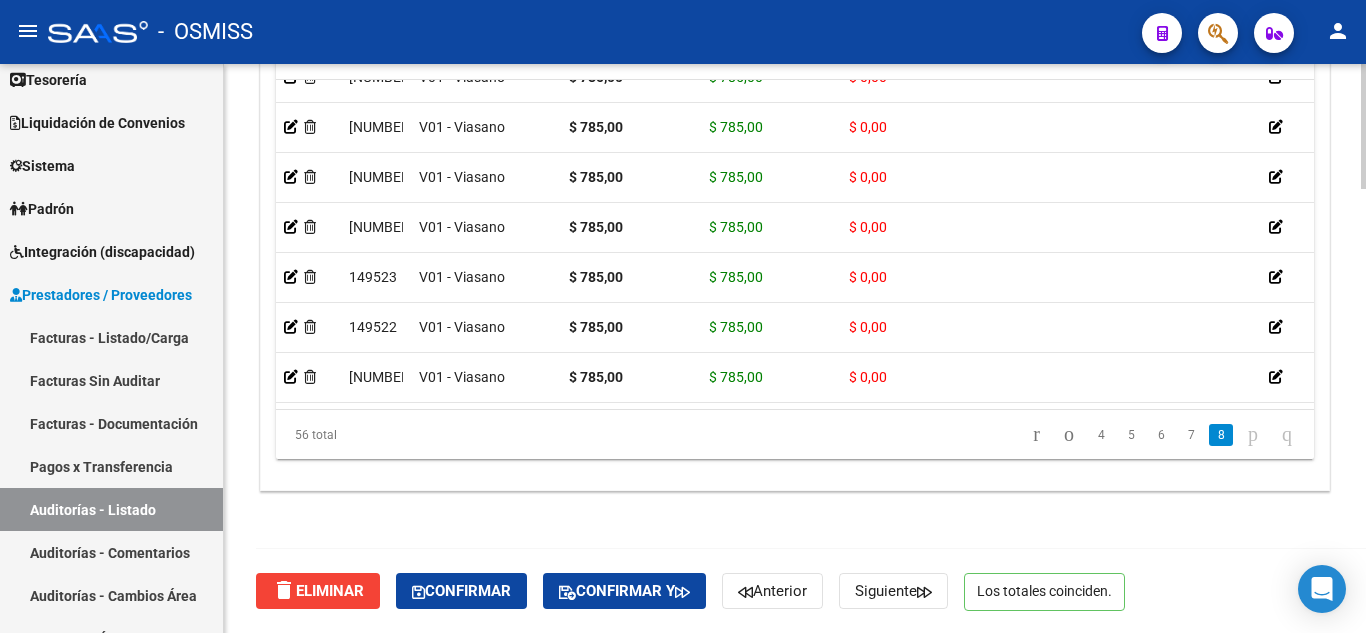 click on "Confirmar y" 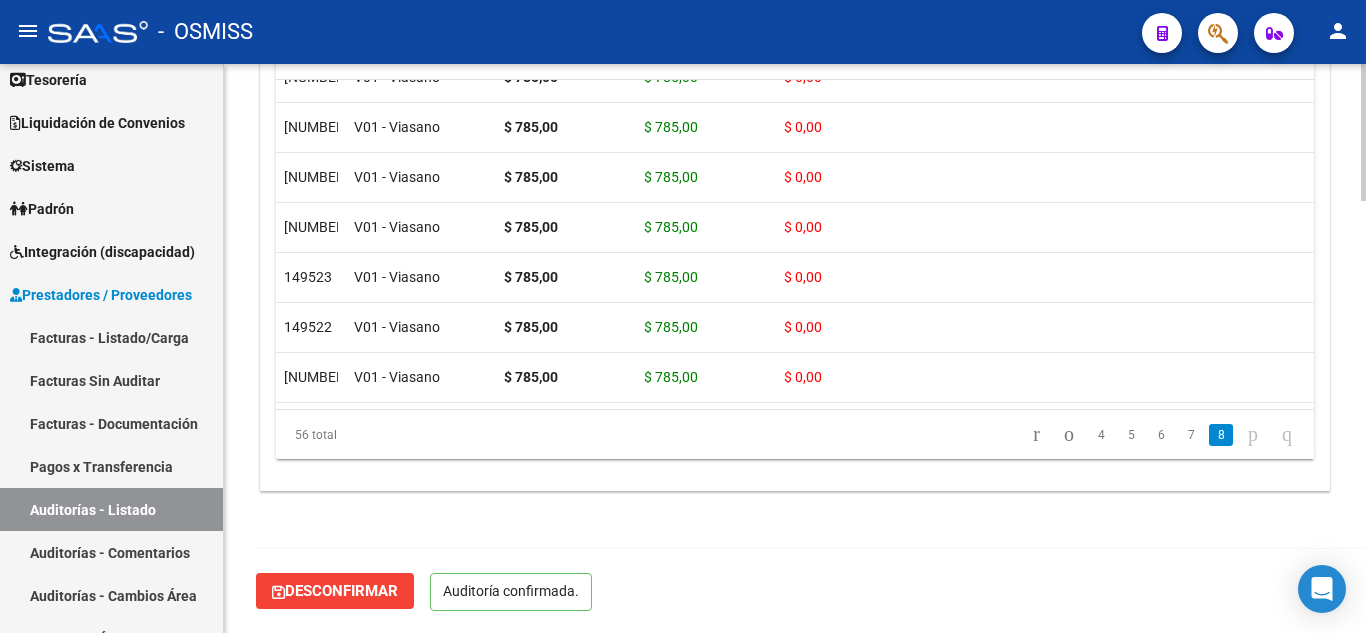 scroll, scrollTop: 1789, scrollLeft: 0, axis: vertical 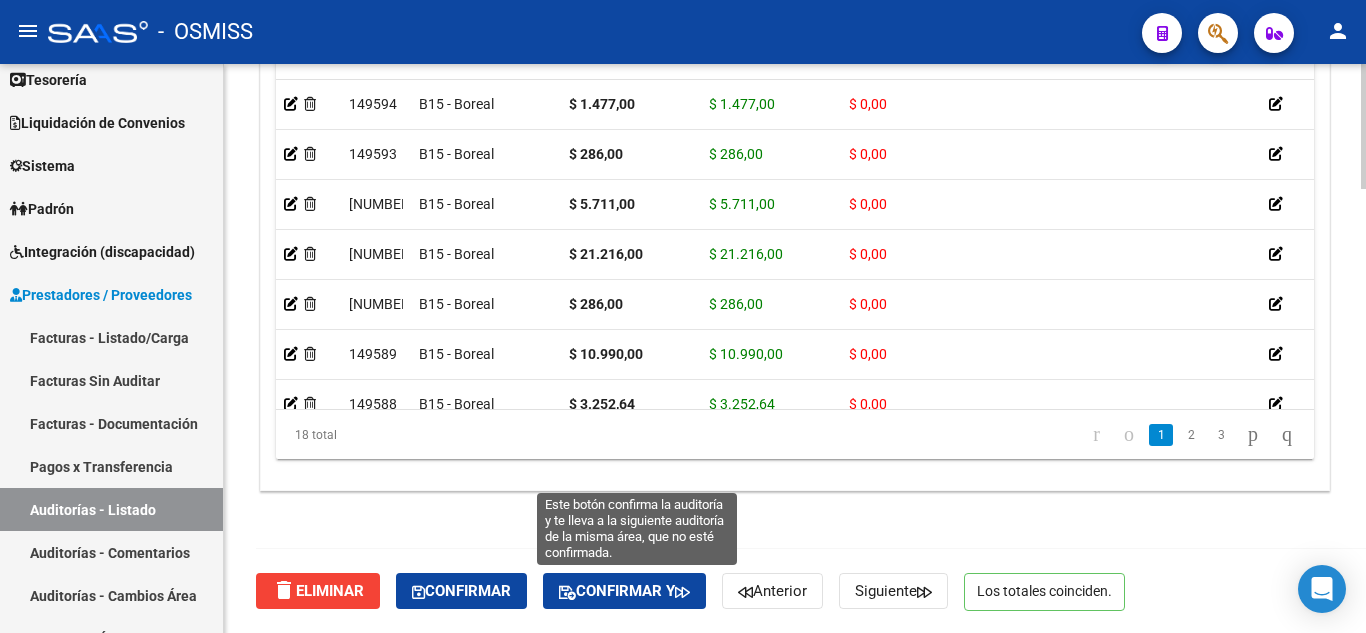 click on "Confirmar y" 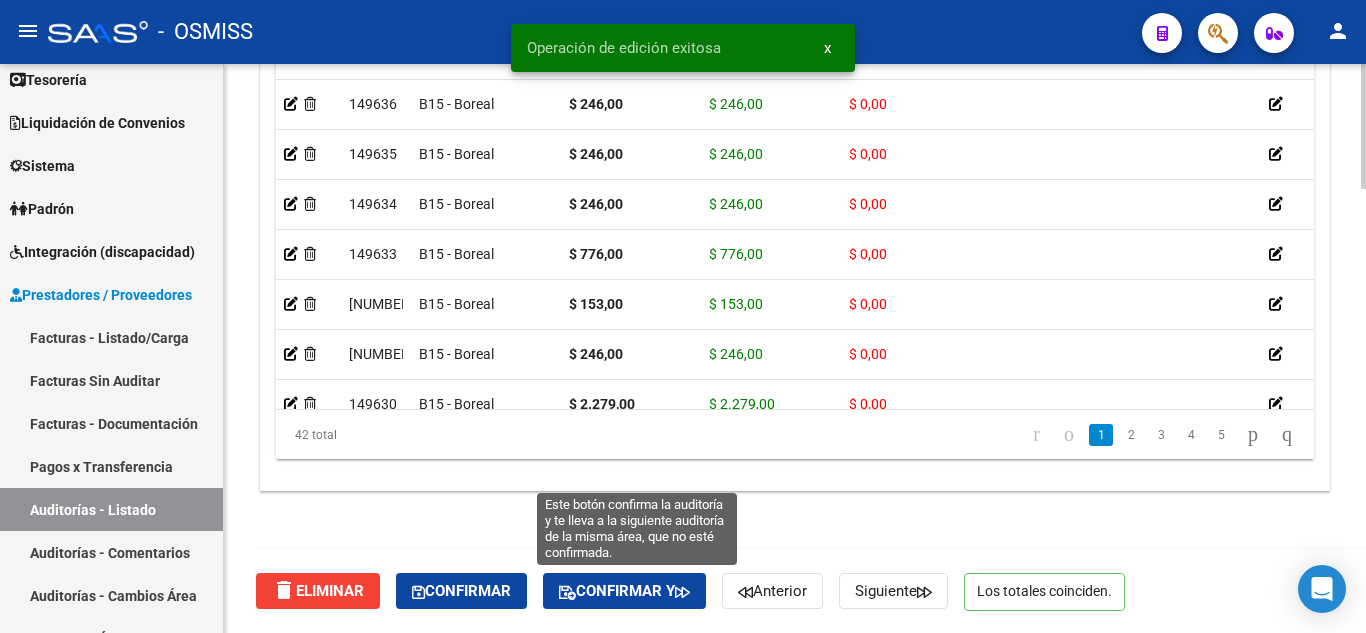 click on "Confirmar y" 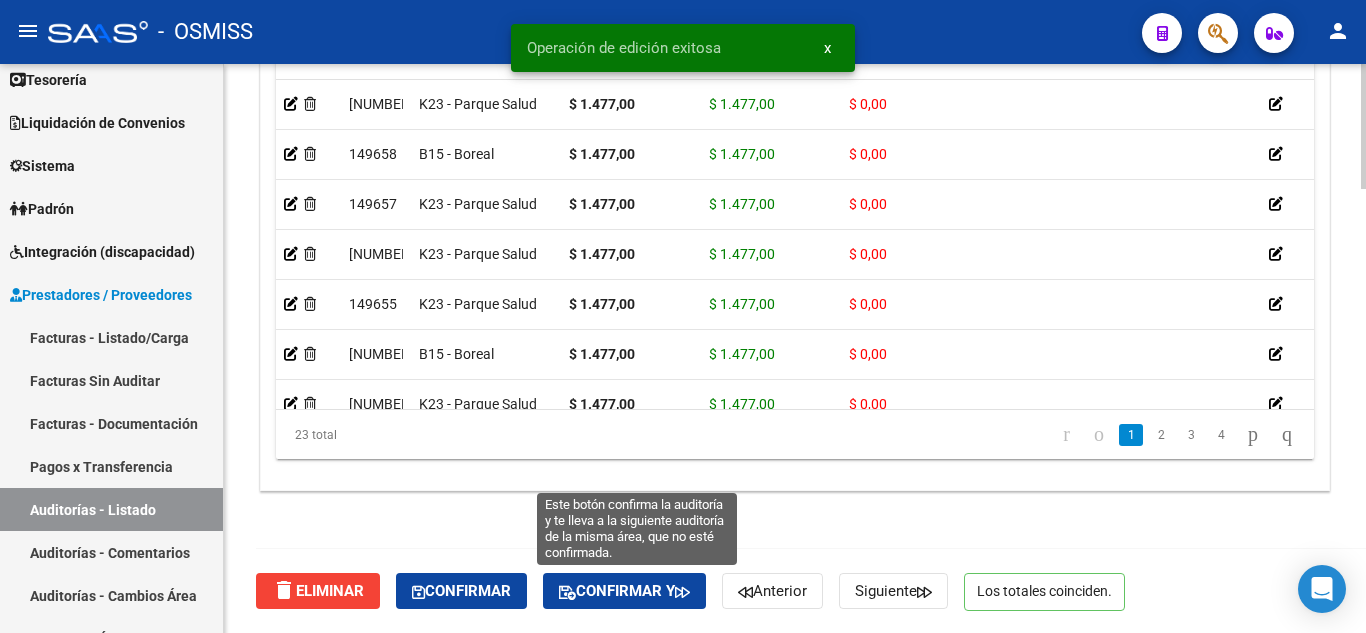 click on "Confirmar y" 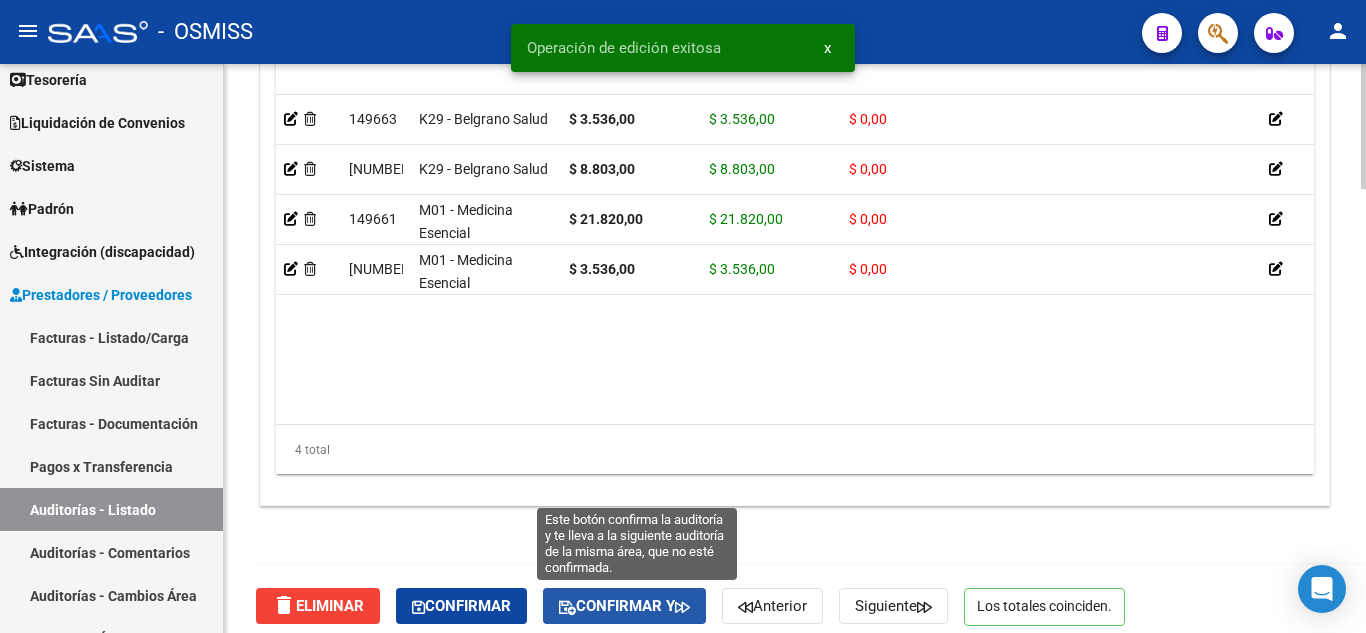 click on "Confirmar y" 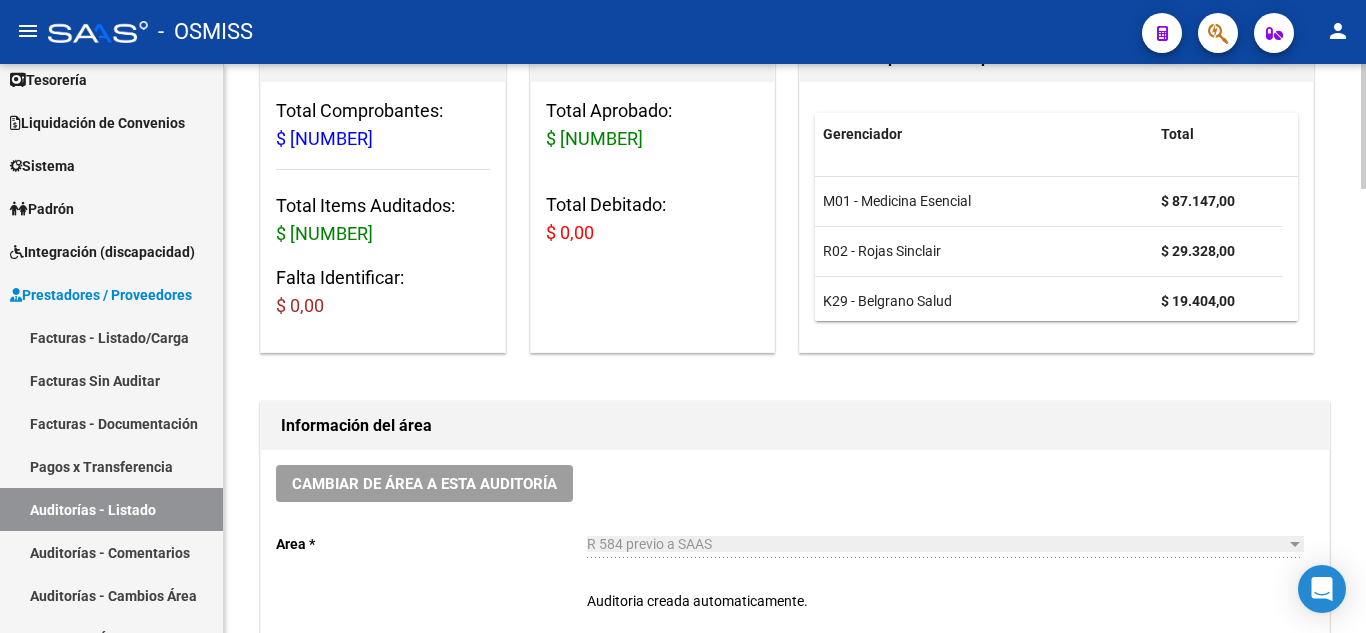 click 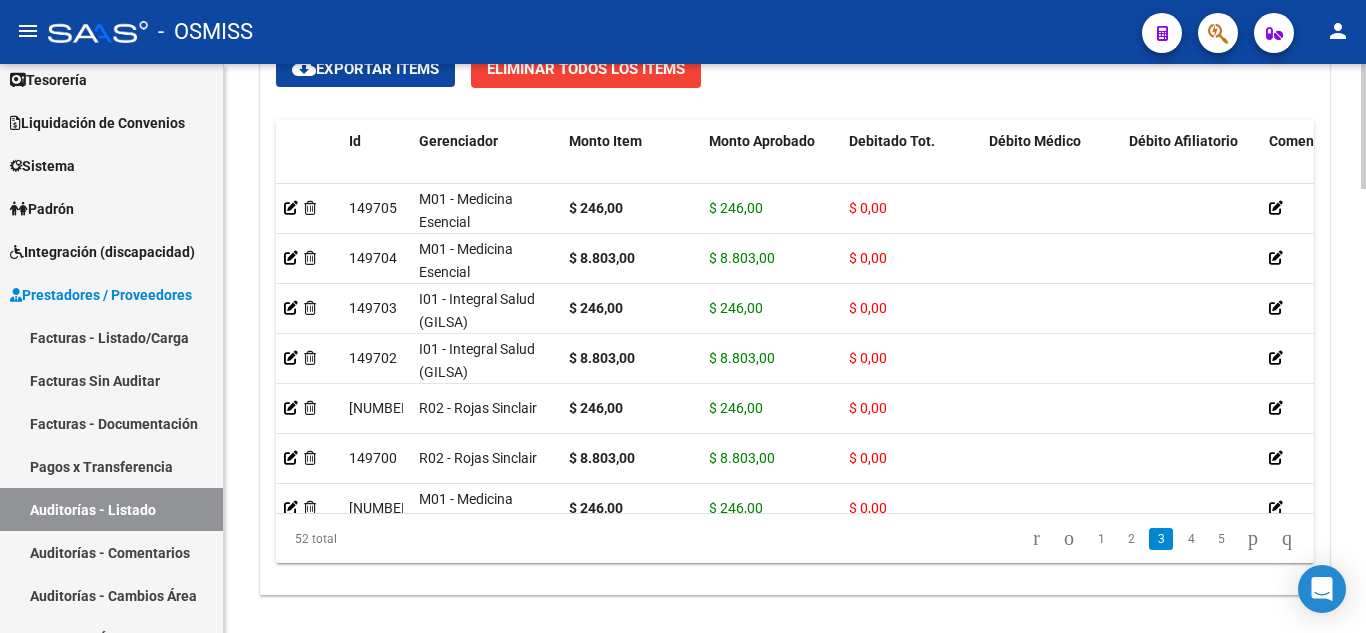 click 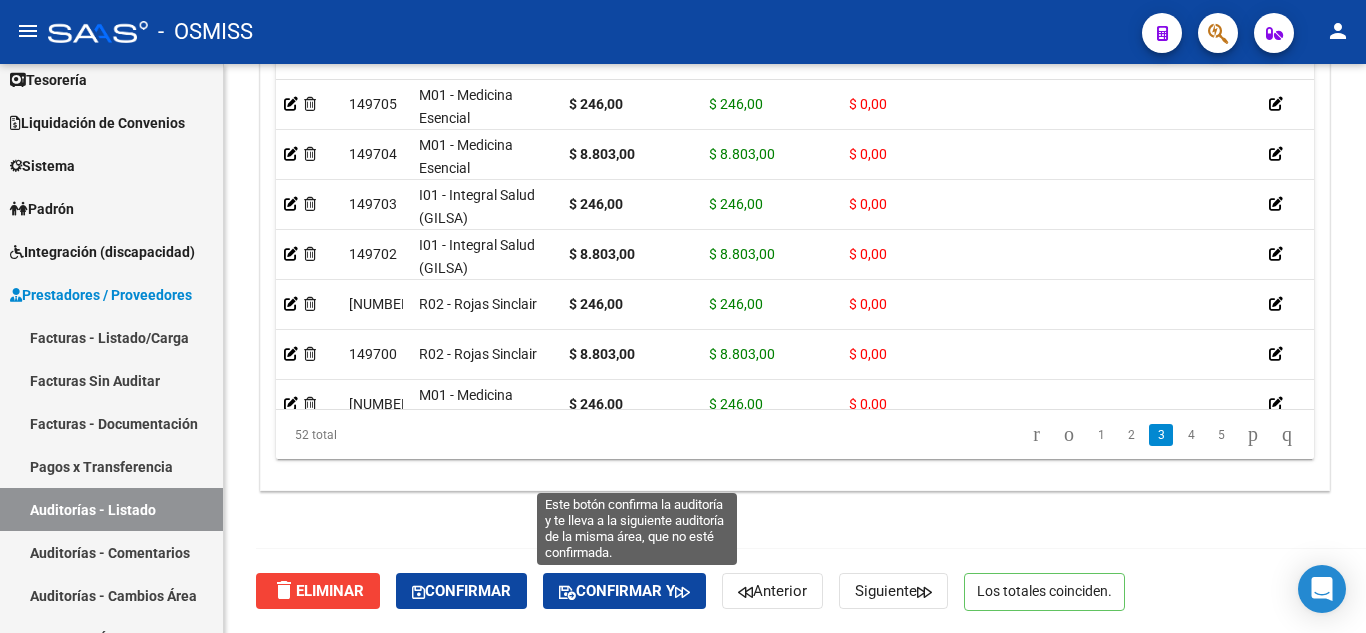 click on "Confirmar y" 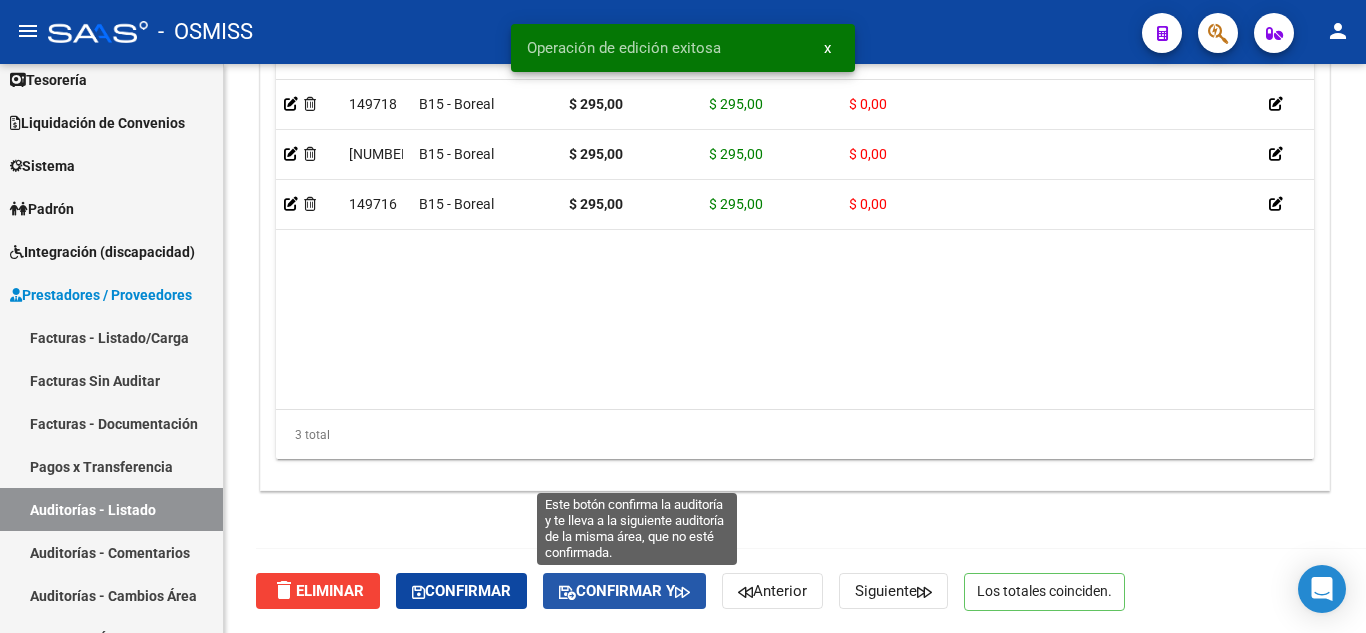 click on "Confirmar y" 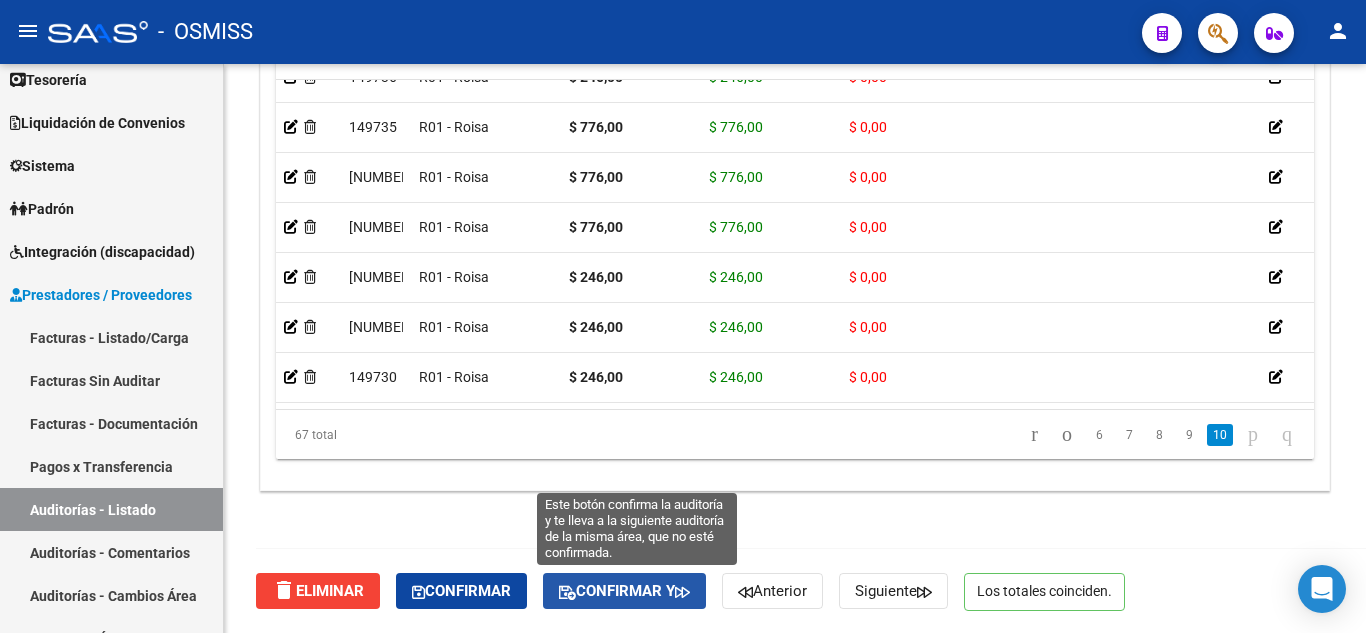 click on "Confirmar y" 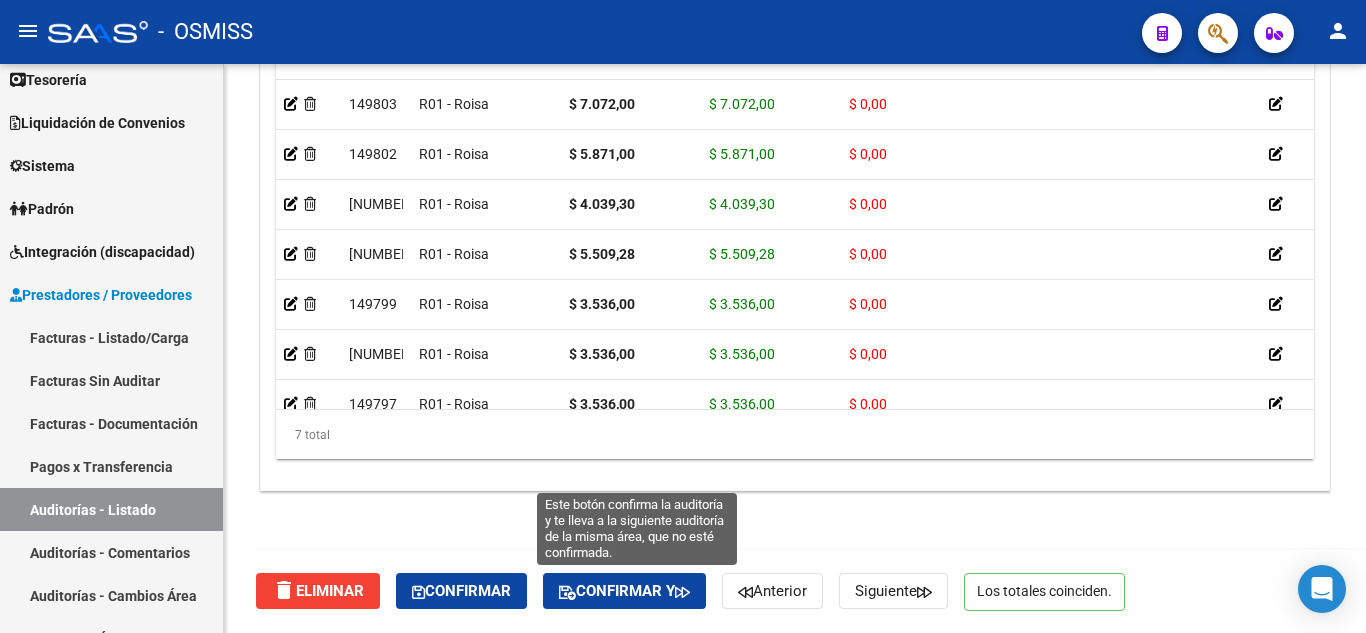 click on "Confirmar y" 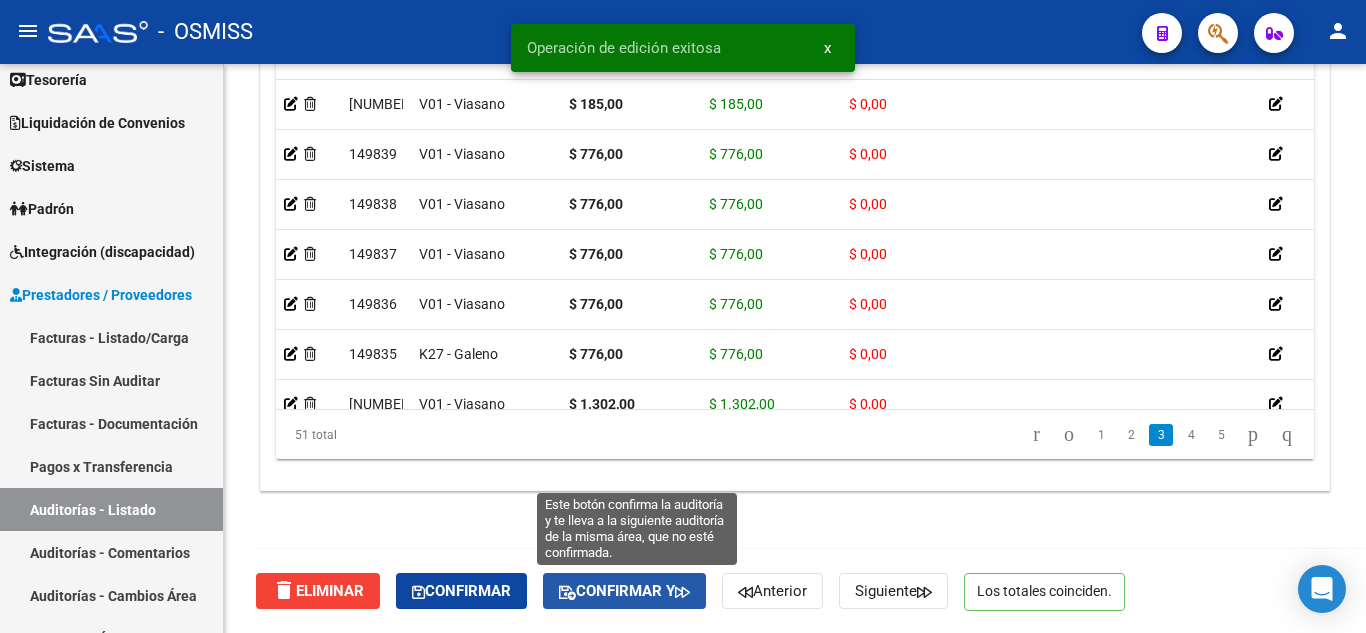 click 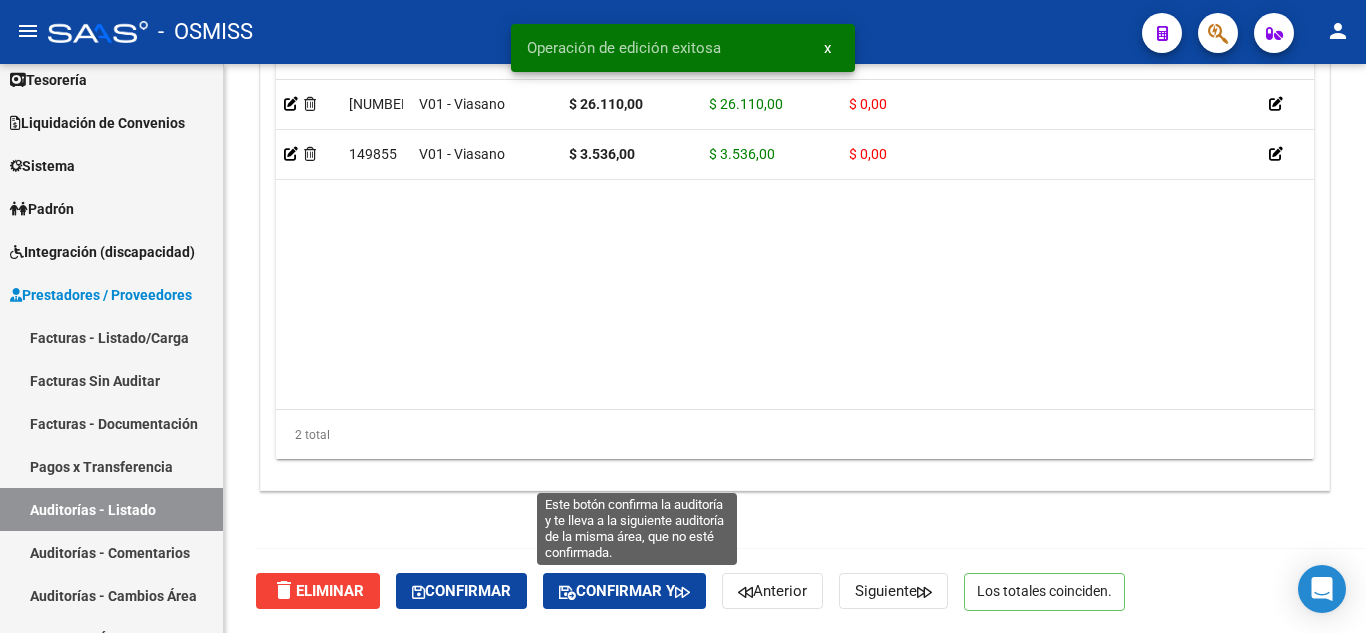 click on "Confirmar y" 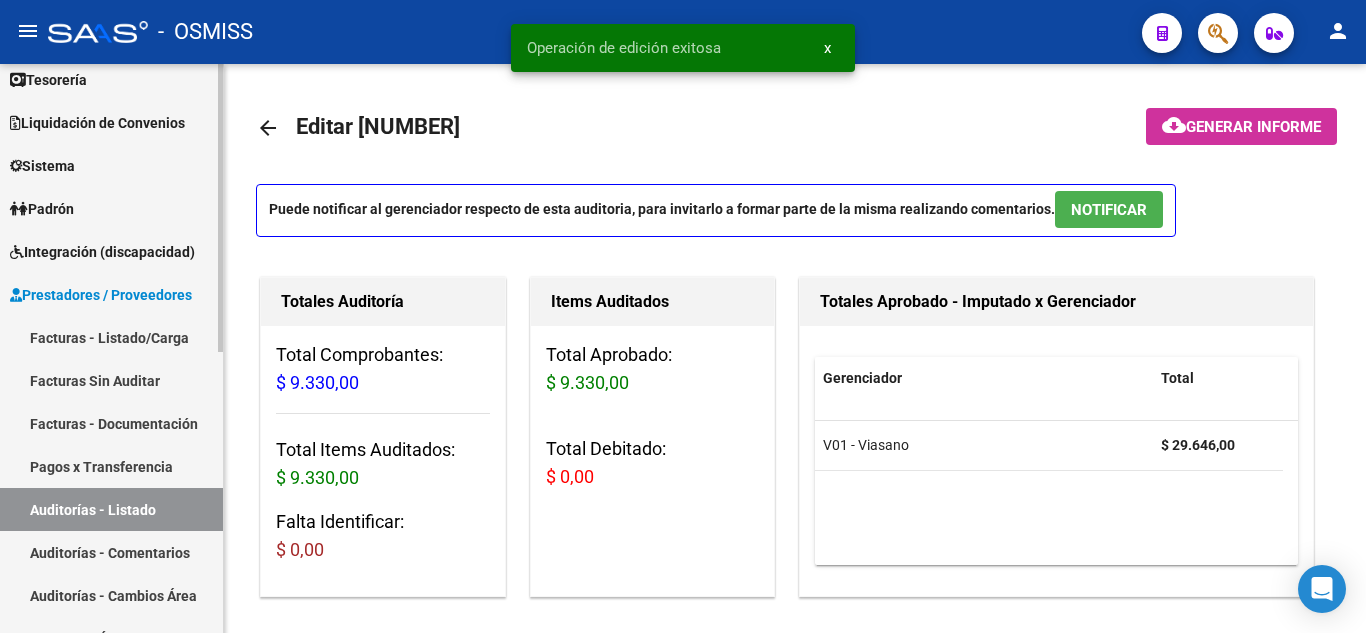 click on "Auditorías - Comentarios" at bounding box center [111, 552] 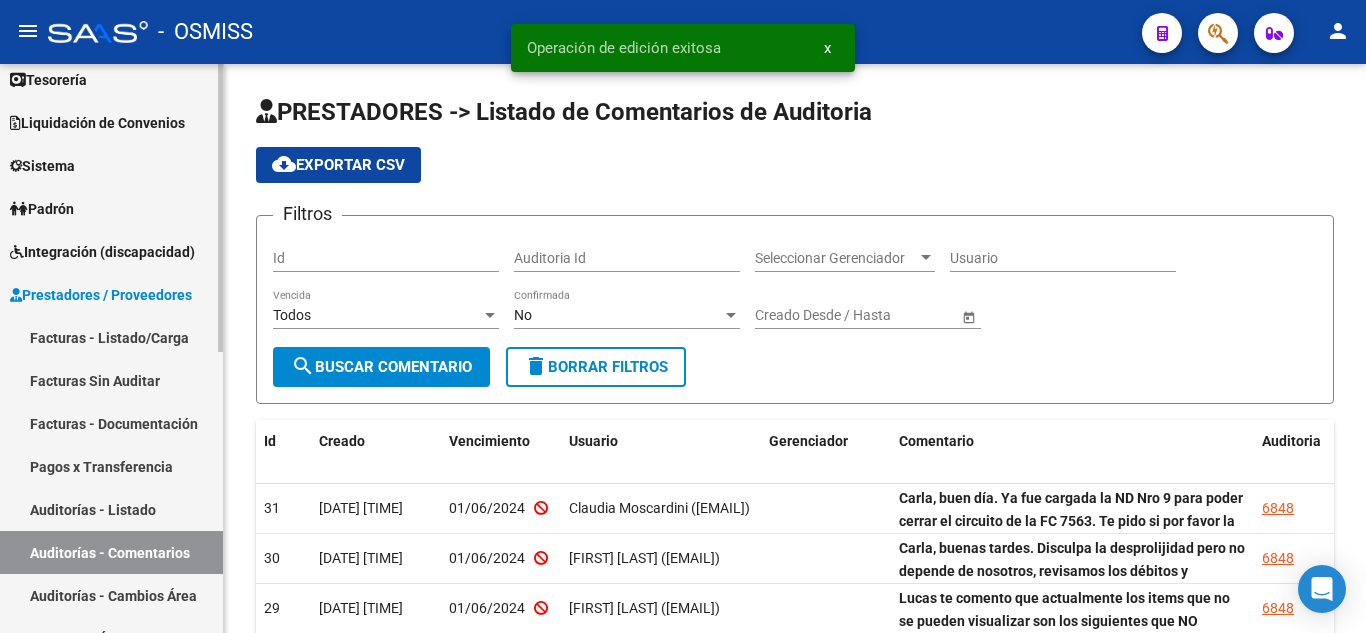 click on "Auditorías - Listado" at bounding box center [111, 509] 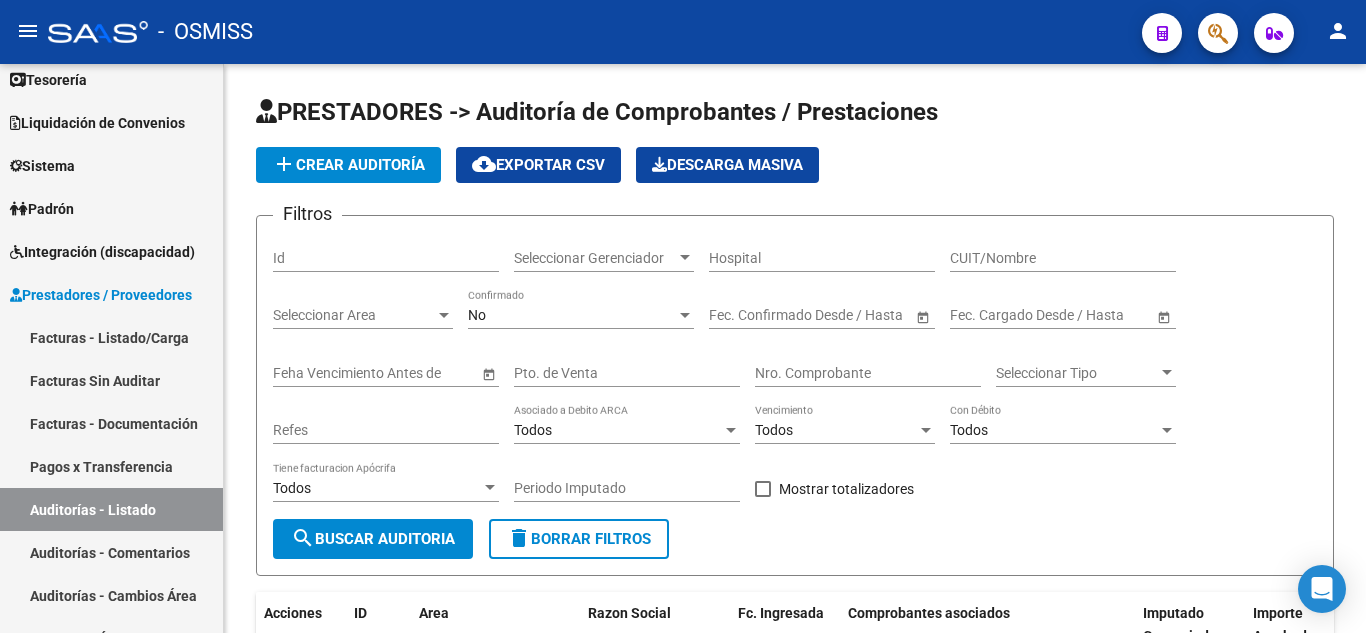 click on "Seleccionar Area" at bounding box center [354, 315] 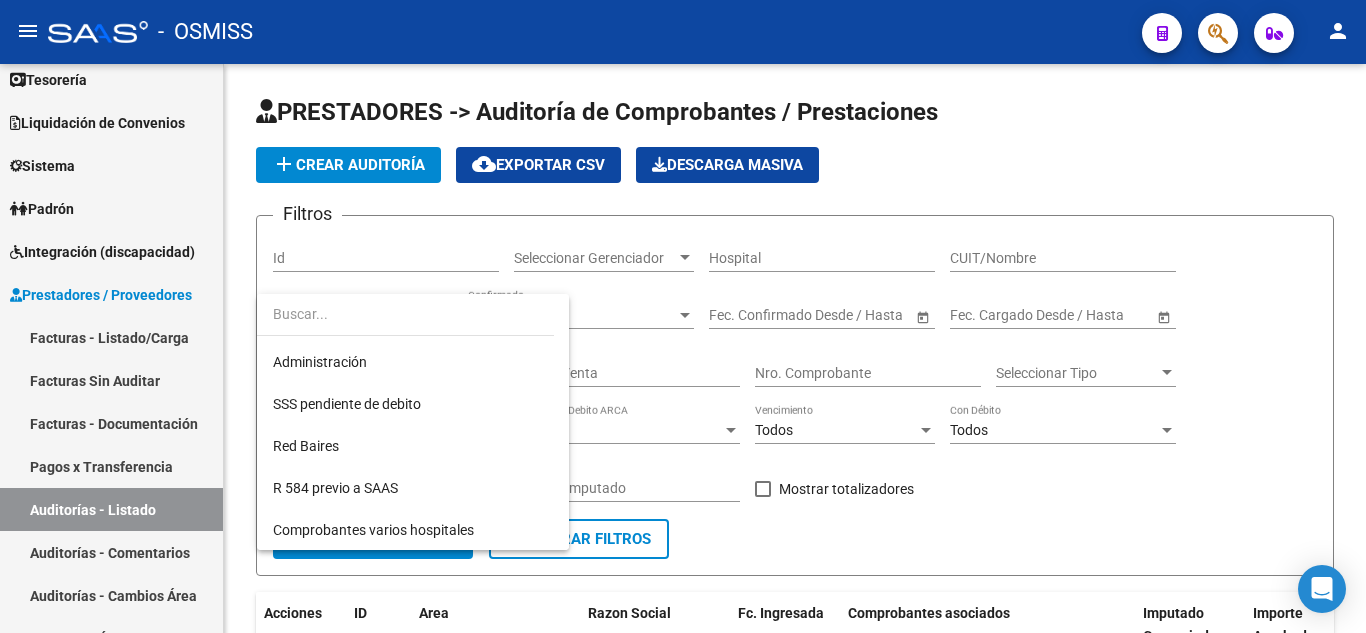 scroll, scrollTop: 500, scrollLeft: 0, axis: vertical 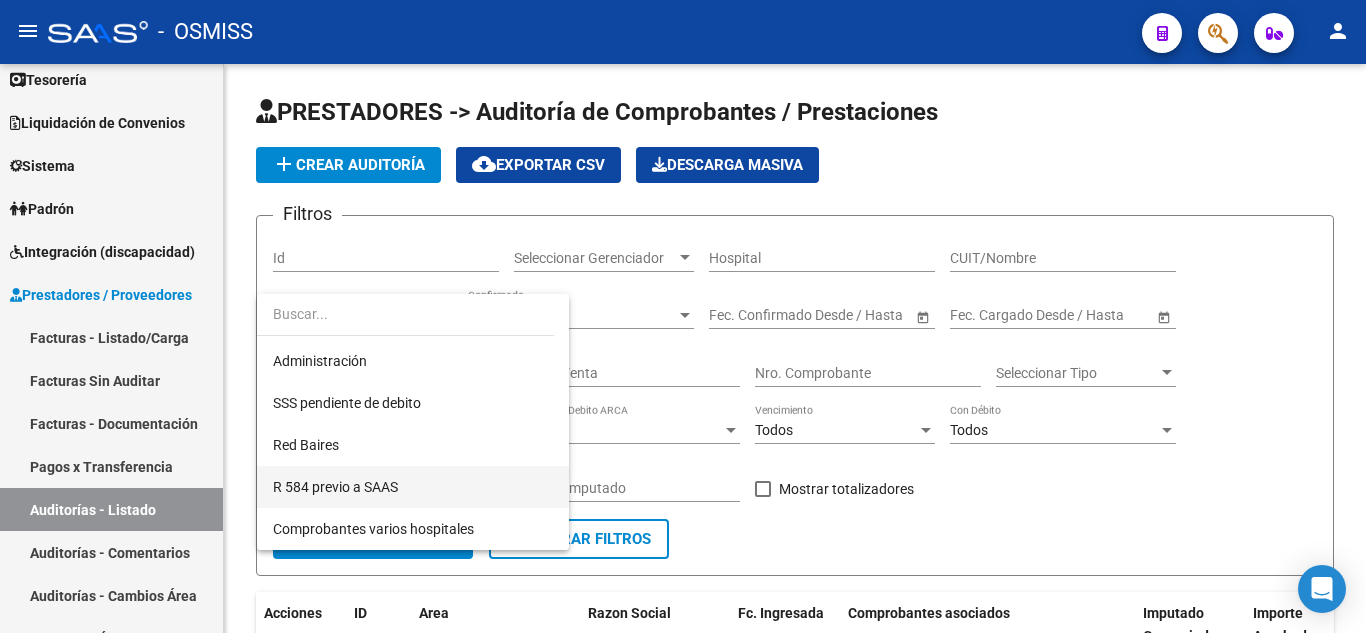 click on "R 584 previo a SAAS" at bounding box center (413, 487) 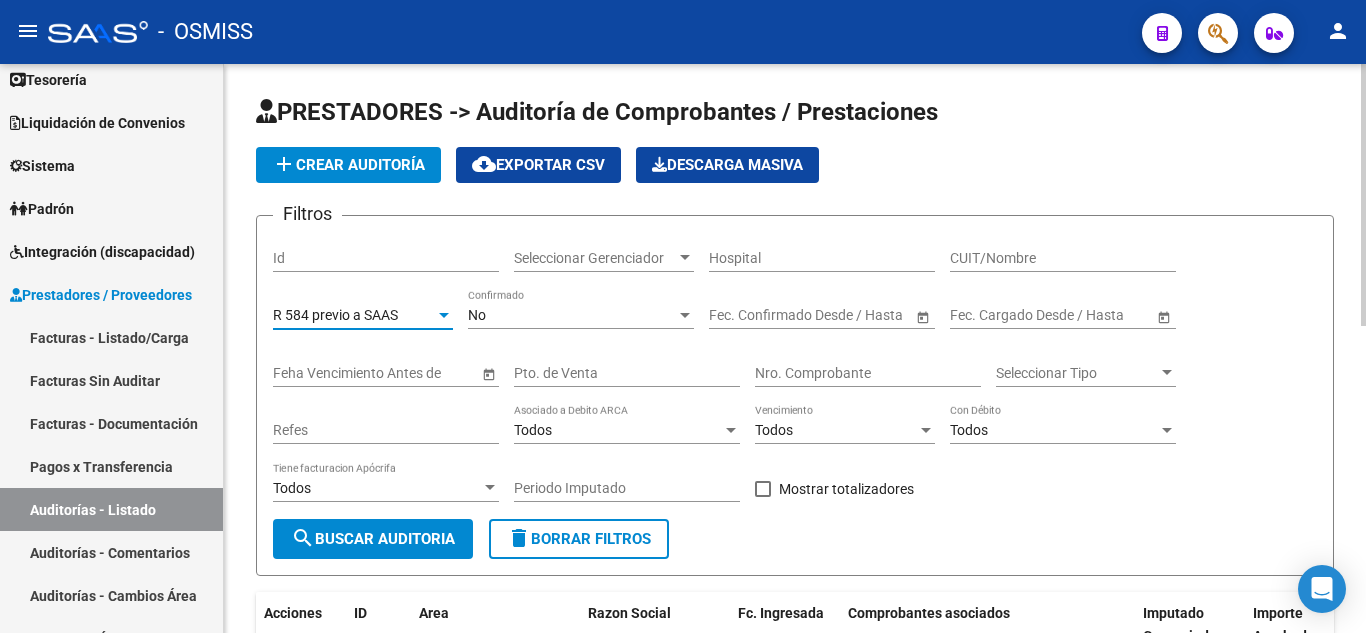 click on "search  Buscar Auditoria" 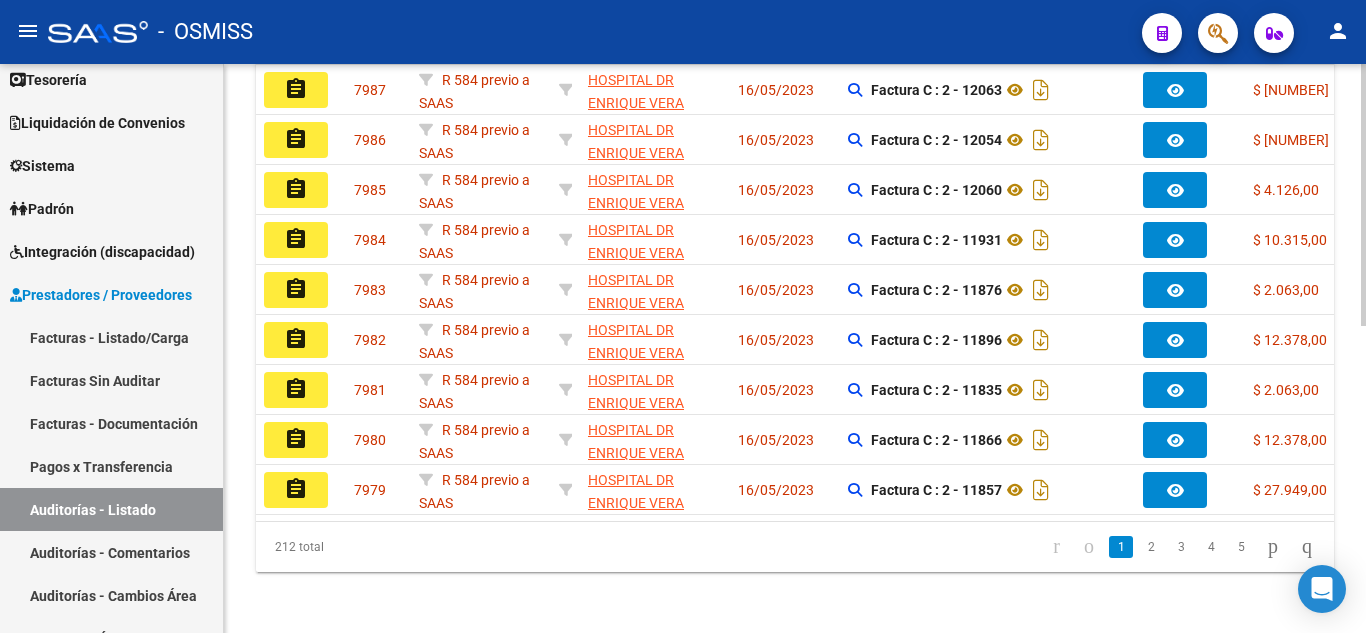 scroll, scrollTop: 669, scrollLeft: 0, axis: vertical 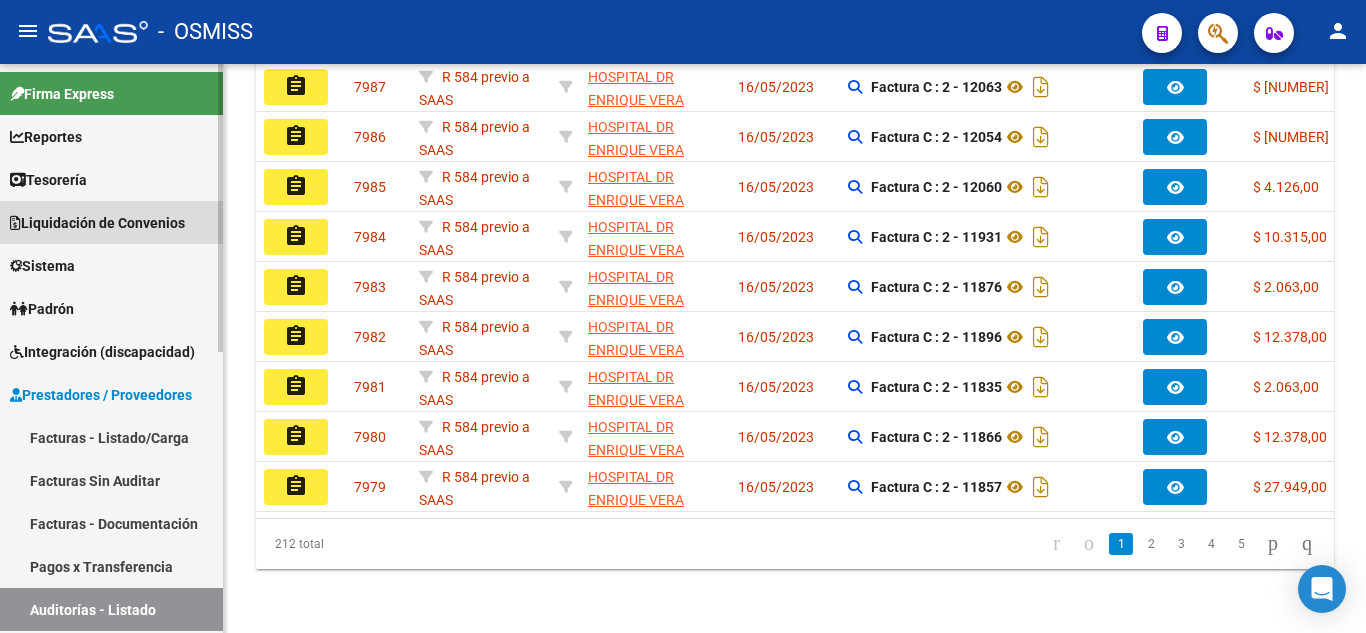 click on "Liquidación de Convenios" at bounding box center (97, 223) 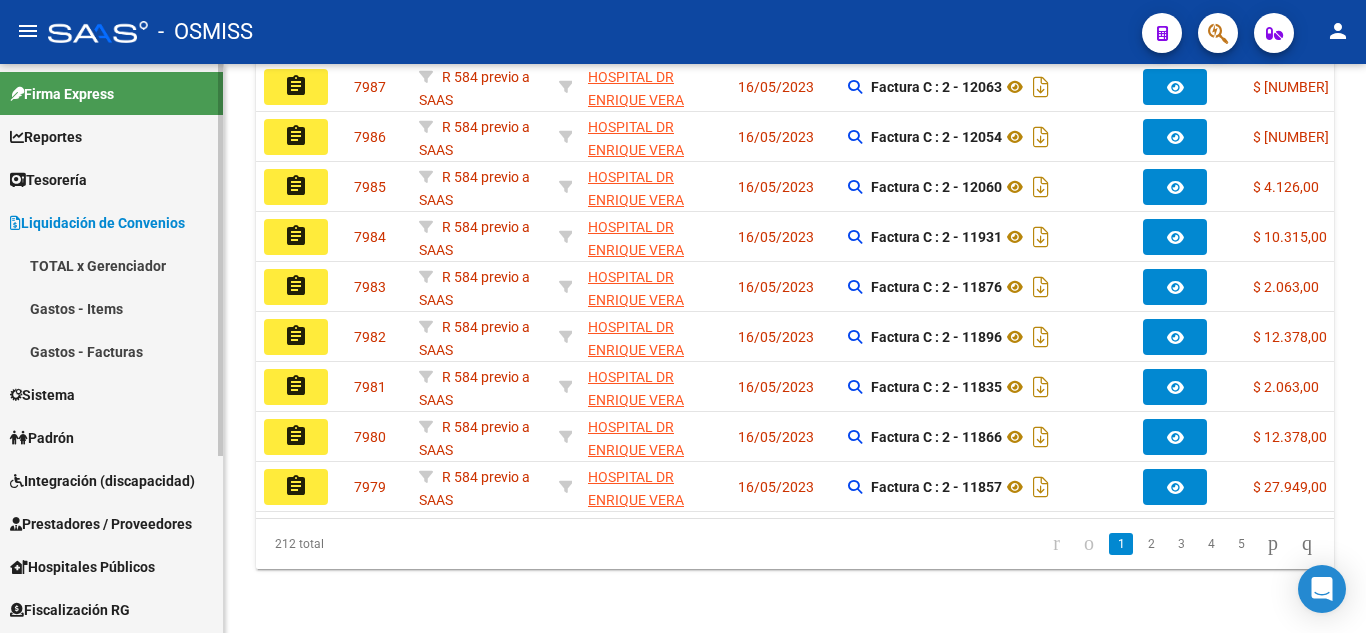 click on "Liquidación de Convenios" at bounding box center [97, 223] 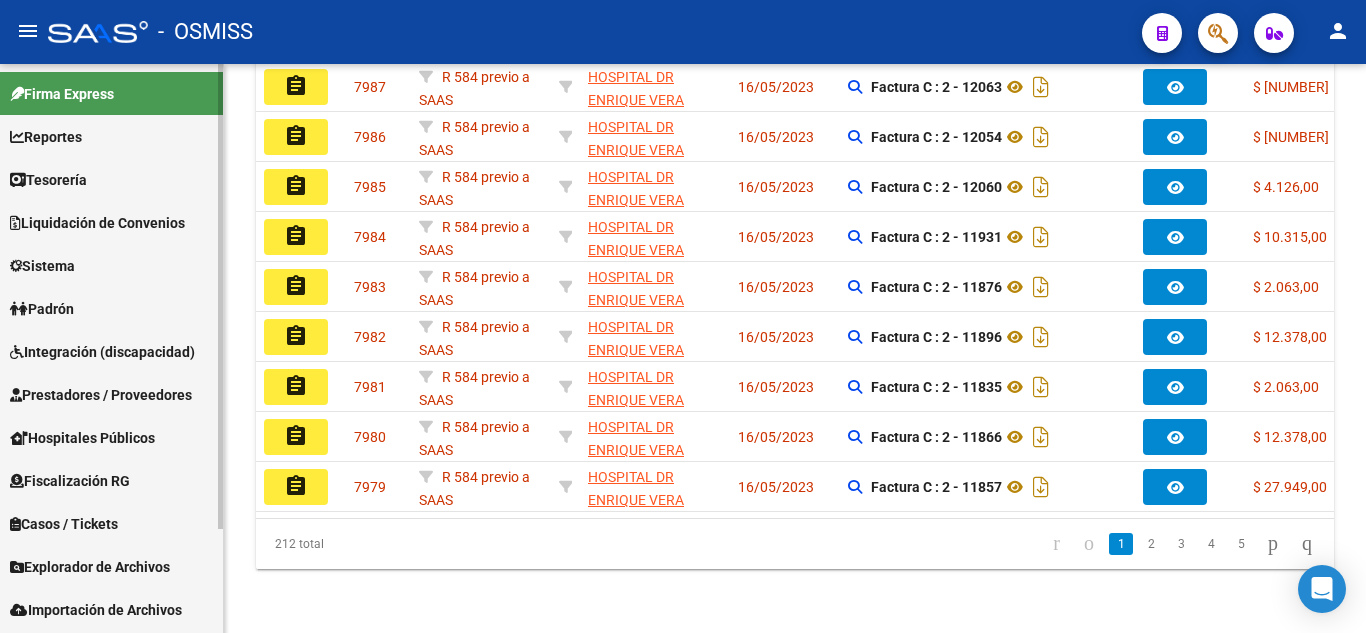 click on "Sistema" at bounding box center [111, 265] 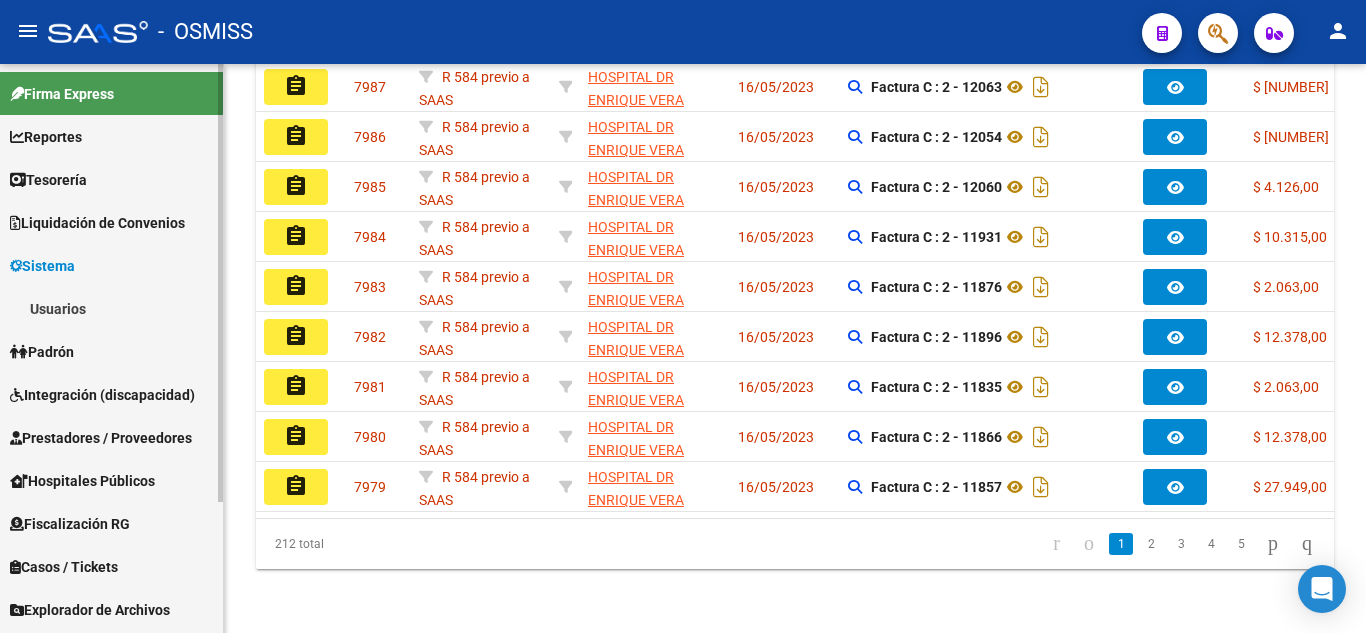 click on "Sistema" at bounding box center (111, 265) 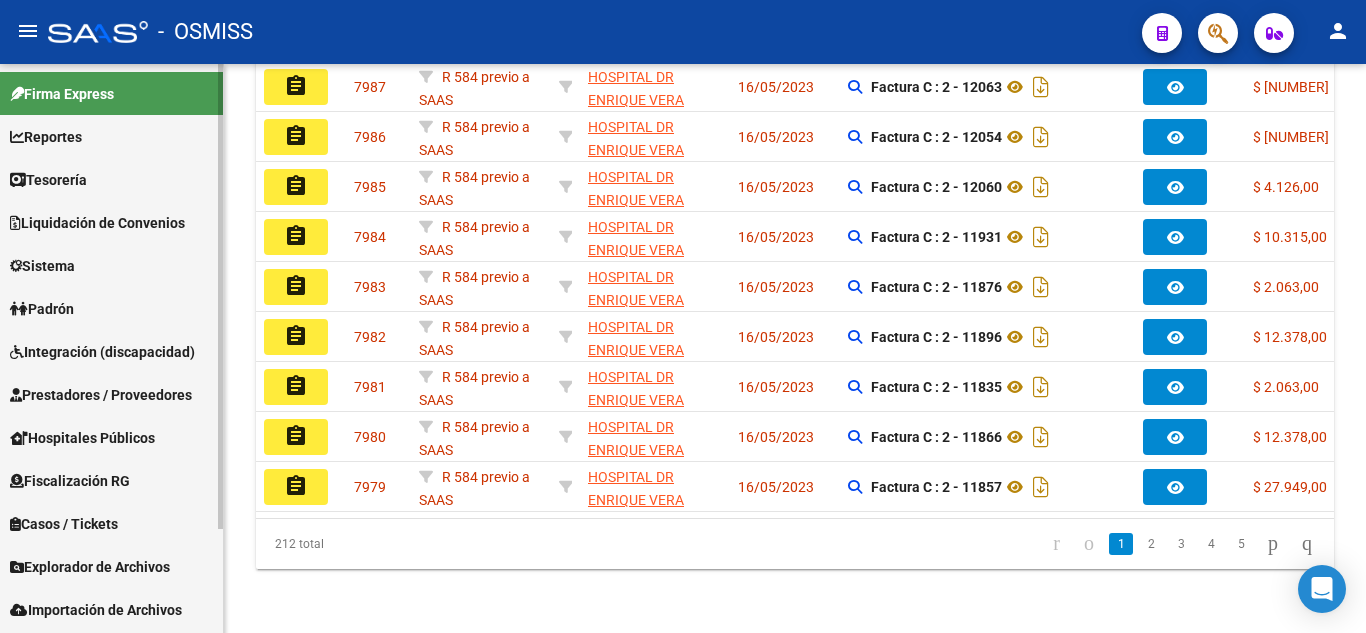 click on "Prestadores / Proveedores" at bounding box center (101, 395) 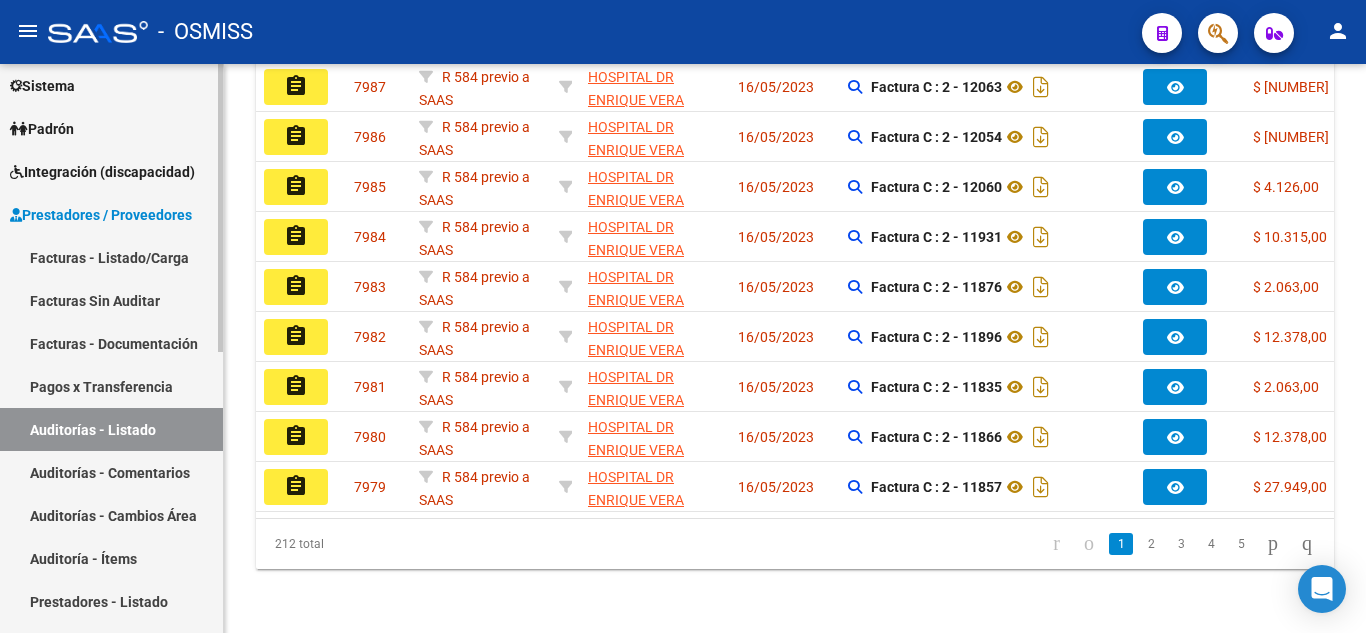 scroll, scrollTop: 200, scrollLeft: 0, axis: vertical 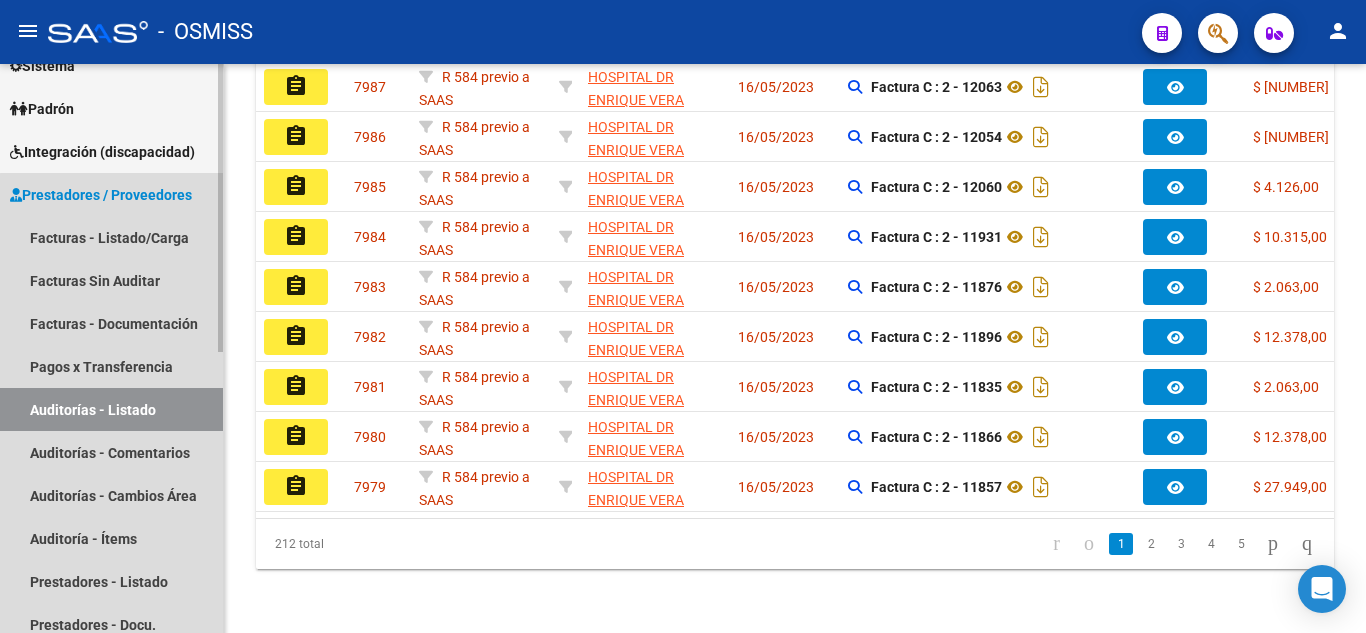 click on "Auditorías - Listado" at bounding box center (111, 409) 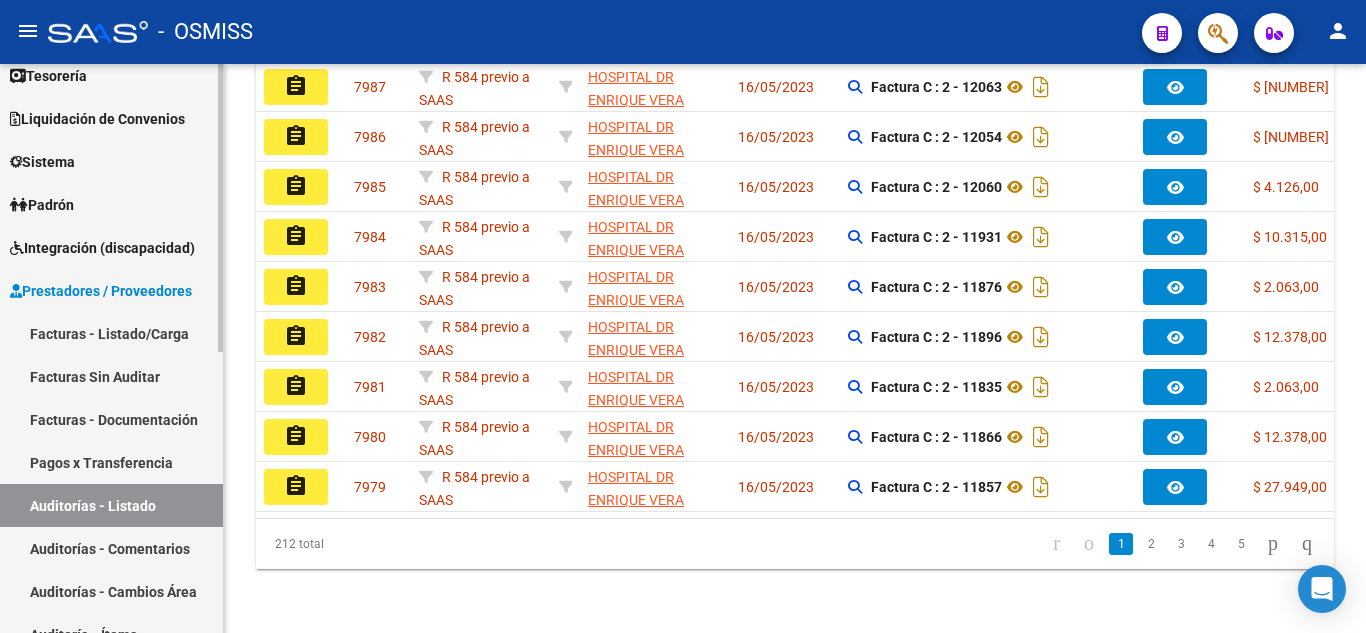 scroll, scrollTop: 0, scrollLeft: 0, axis: both 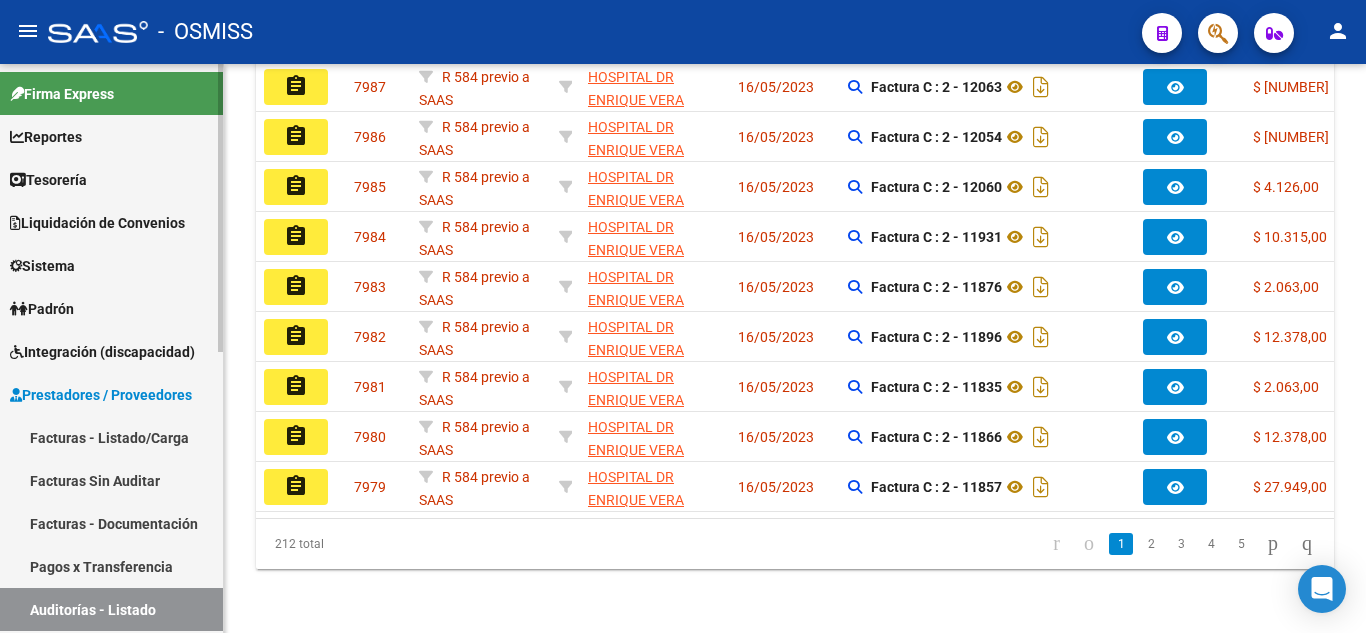 click on "Tesorería" at bounding box center (111, 179) 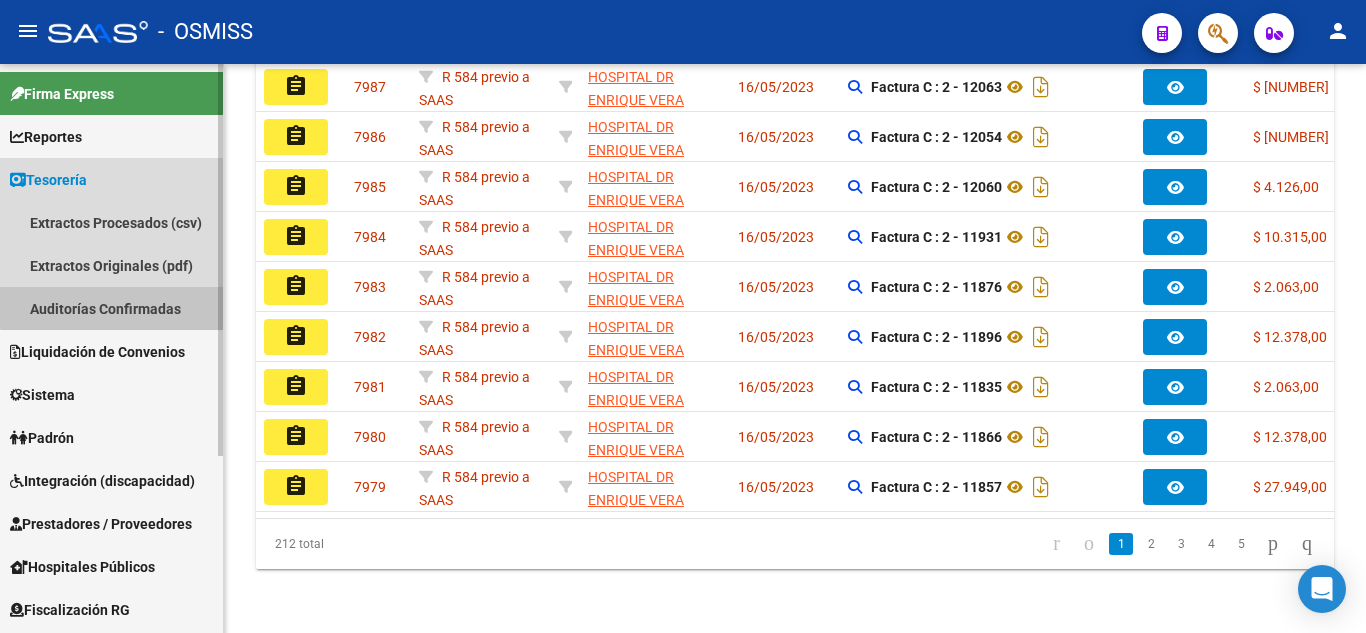 click on "Auditorías Confirmadas" at bounding box center (111, 308) 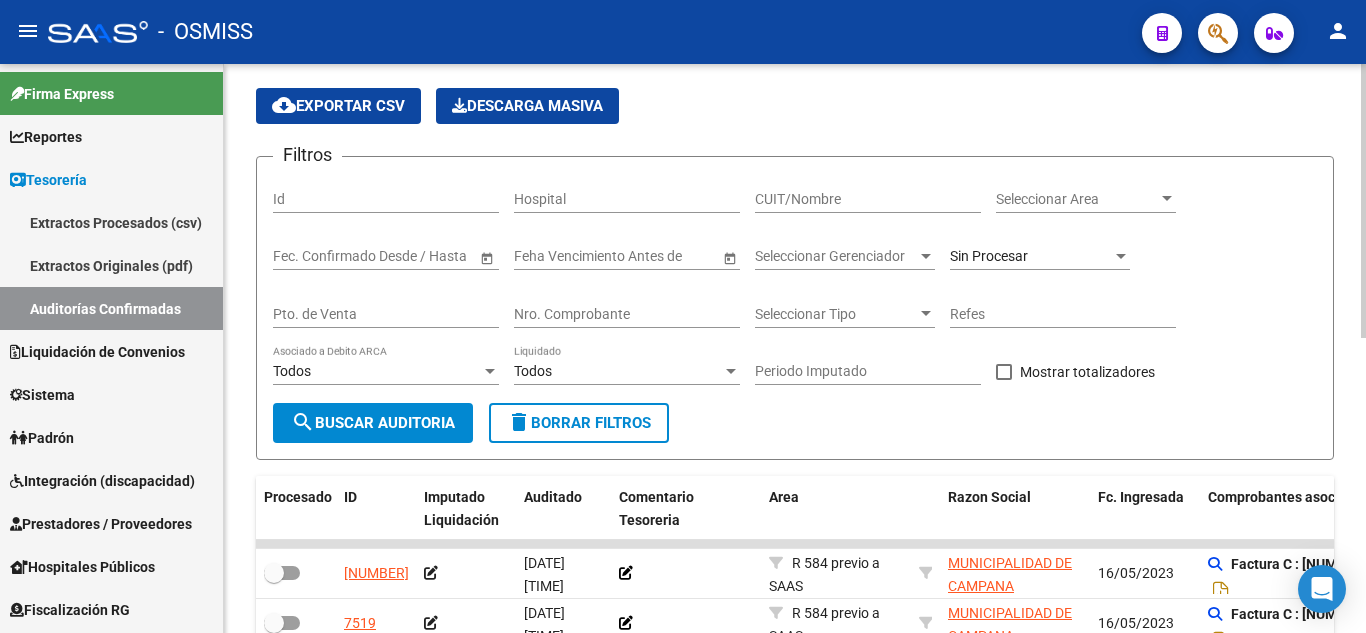 scroll, scrollTop: 0, scrollLeft: 0, axis: both 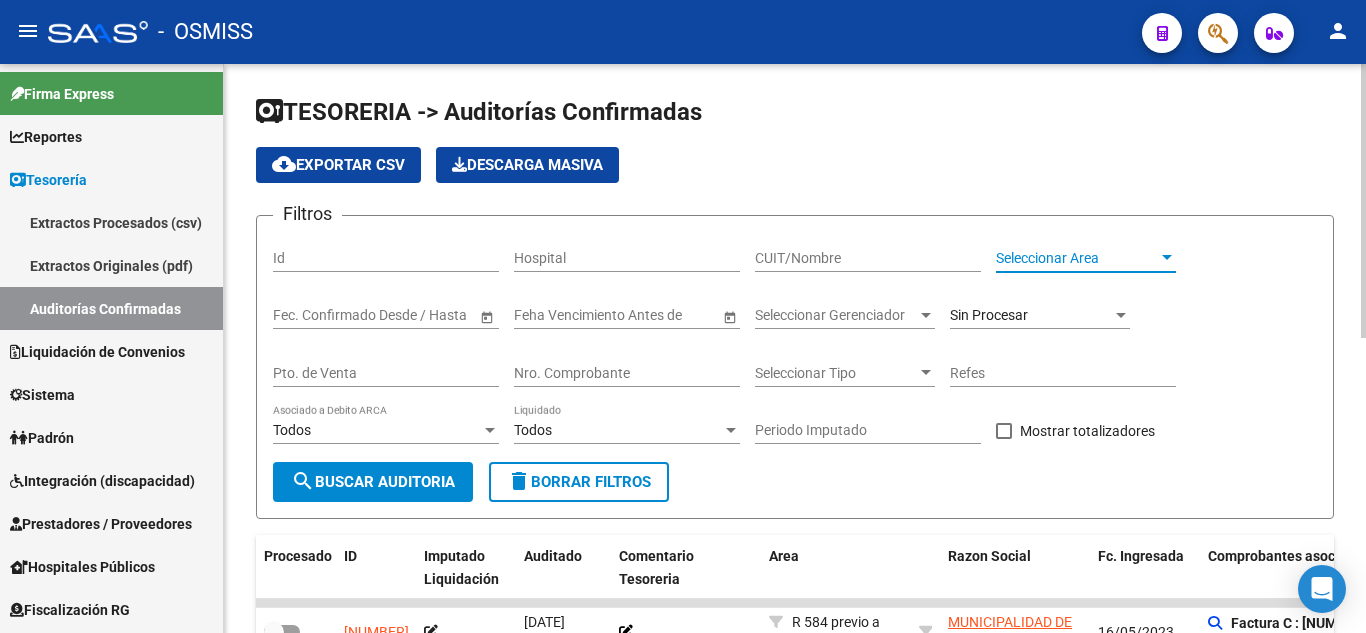 click on "Seleccionar Area" at bounding box center (1077, 258) 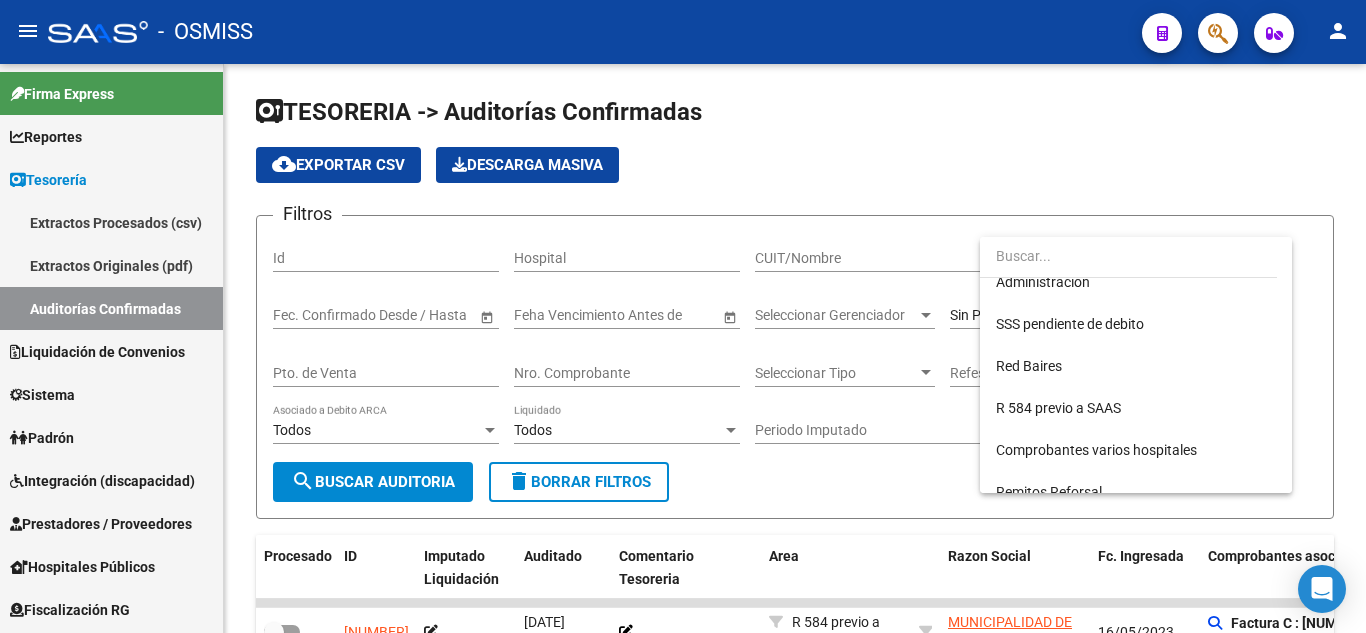 scroll, scrollTop: 542, scrollLeft: 0, axis: vertical 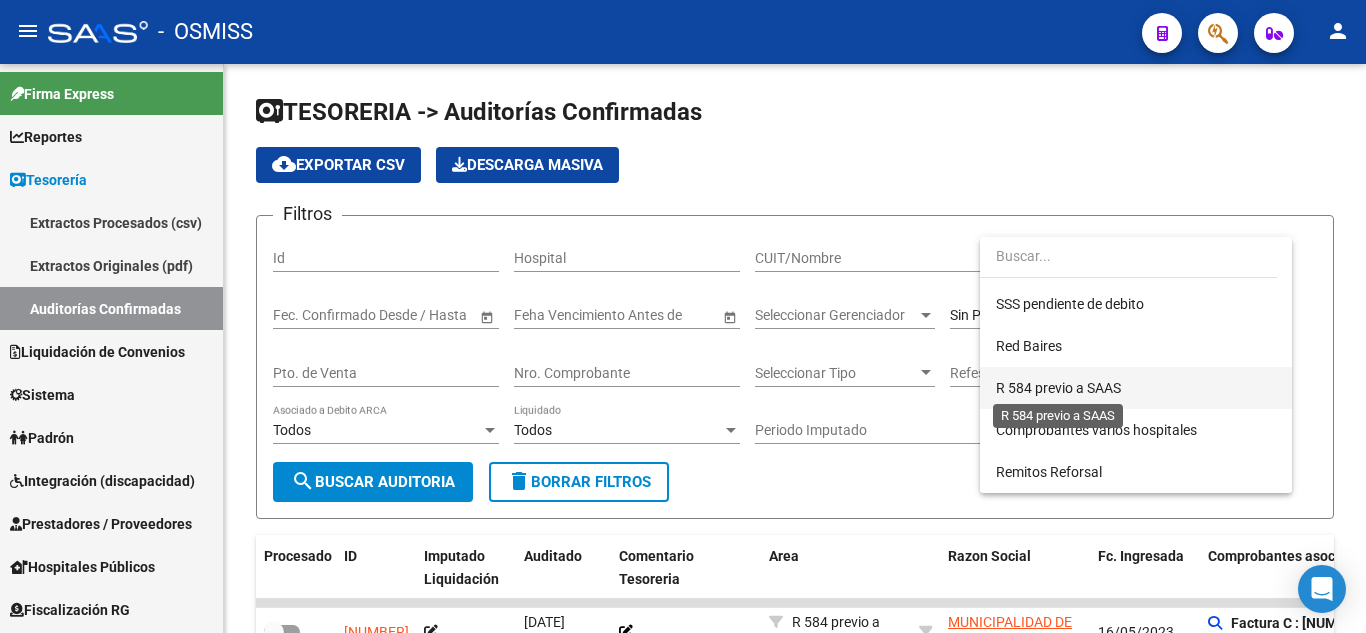 click on "R 584 previo a SAAS" at bounding box center (1058, 388) 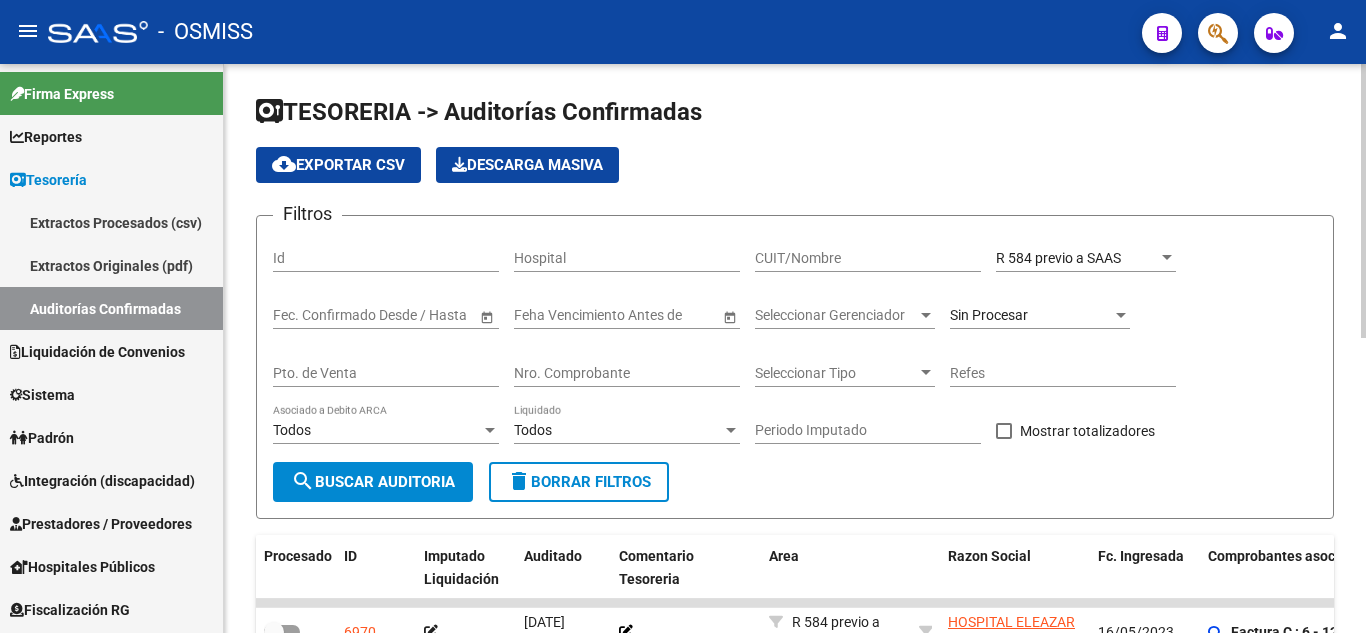 scroll, scrollTop: 0, scrollLeft: 0, axis: both 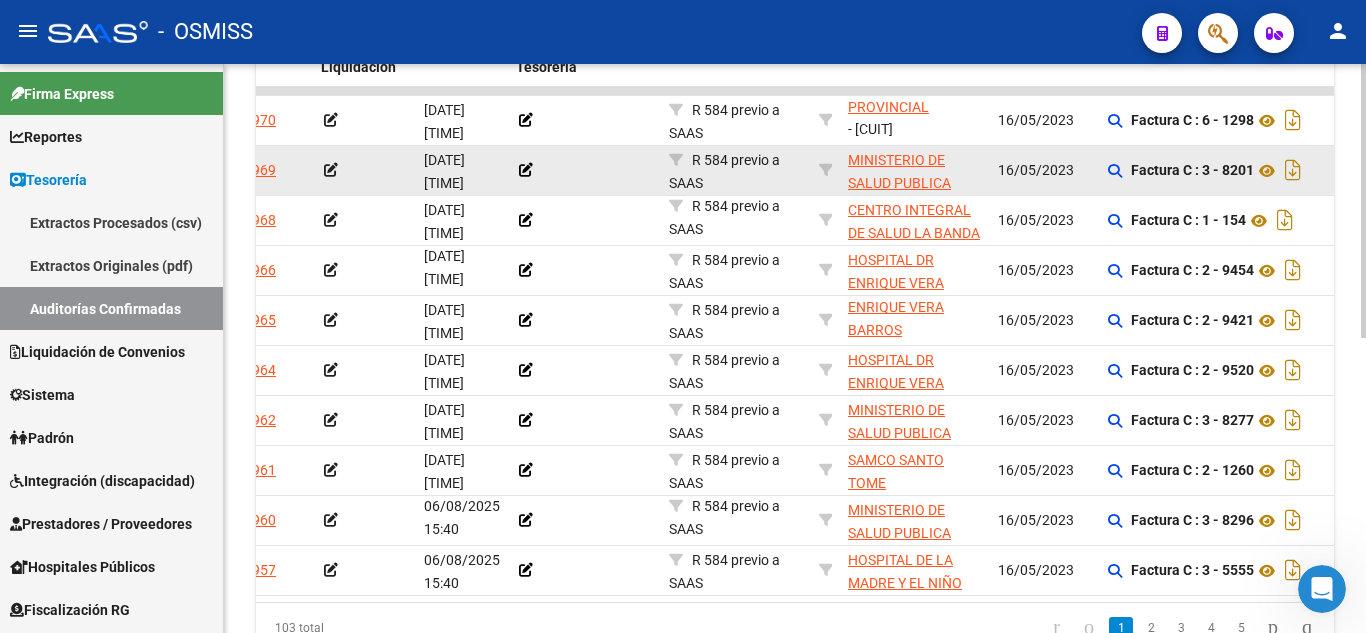 drag, startPoint x: 1184, startPoint y: 152, endPoint x: 1213, endPoint y: 151, distance: 29.017237 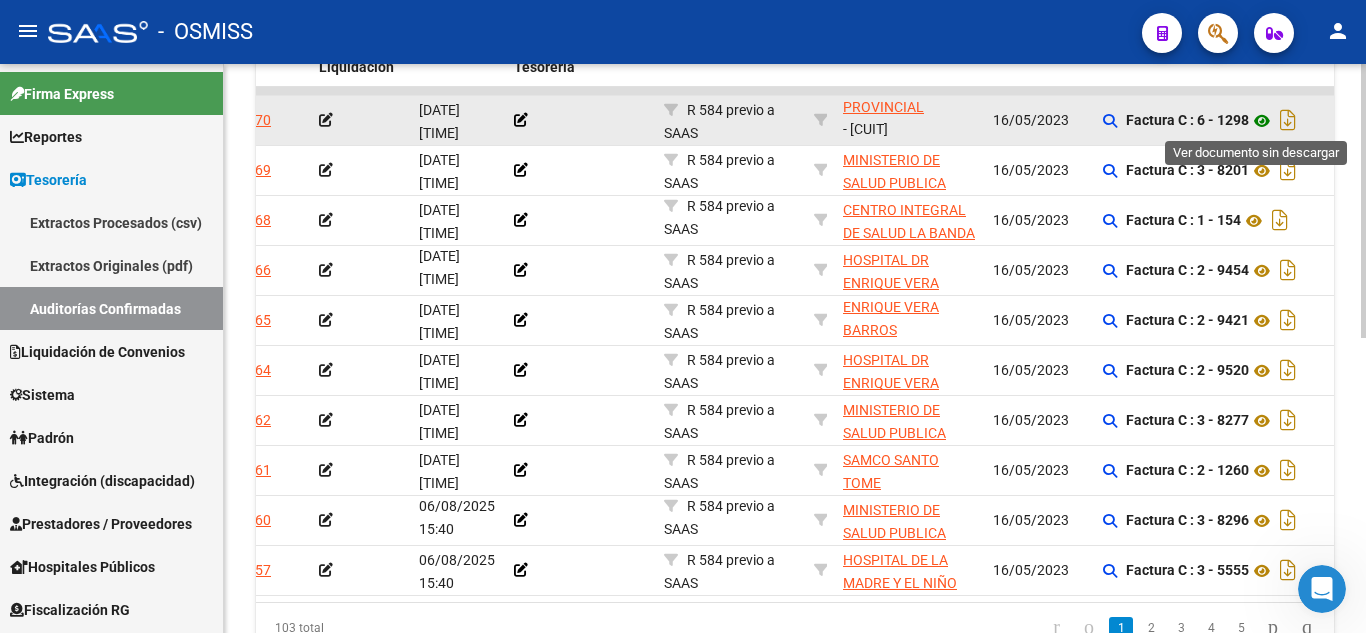 click 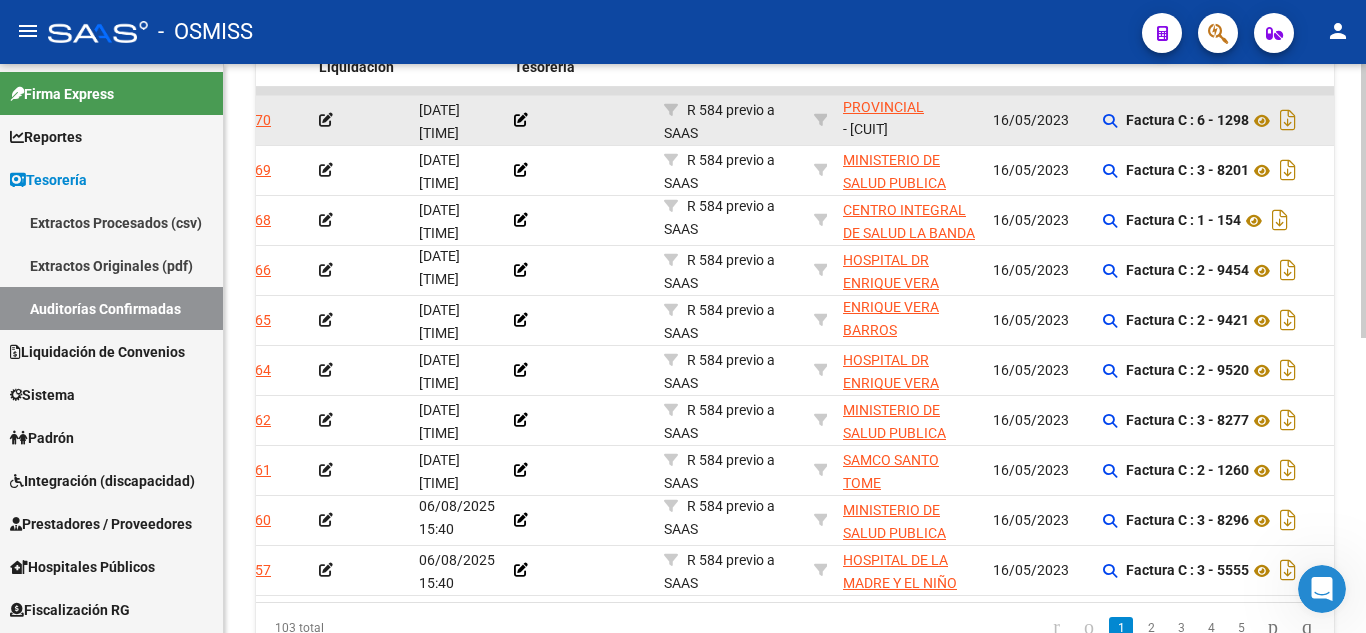 click 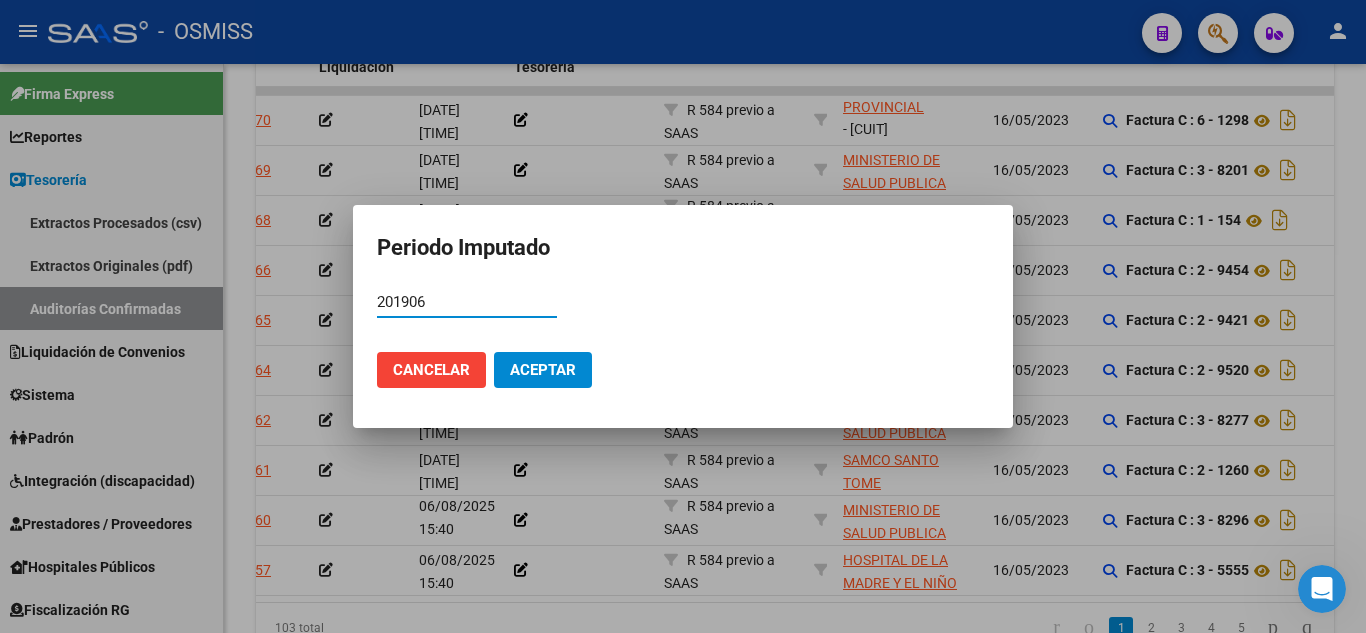type on "201906" 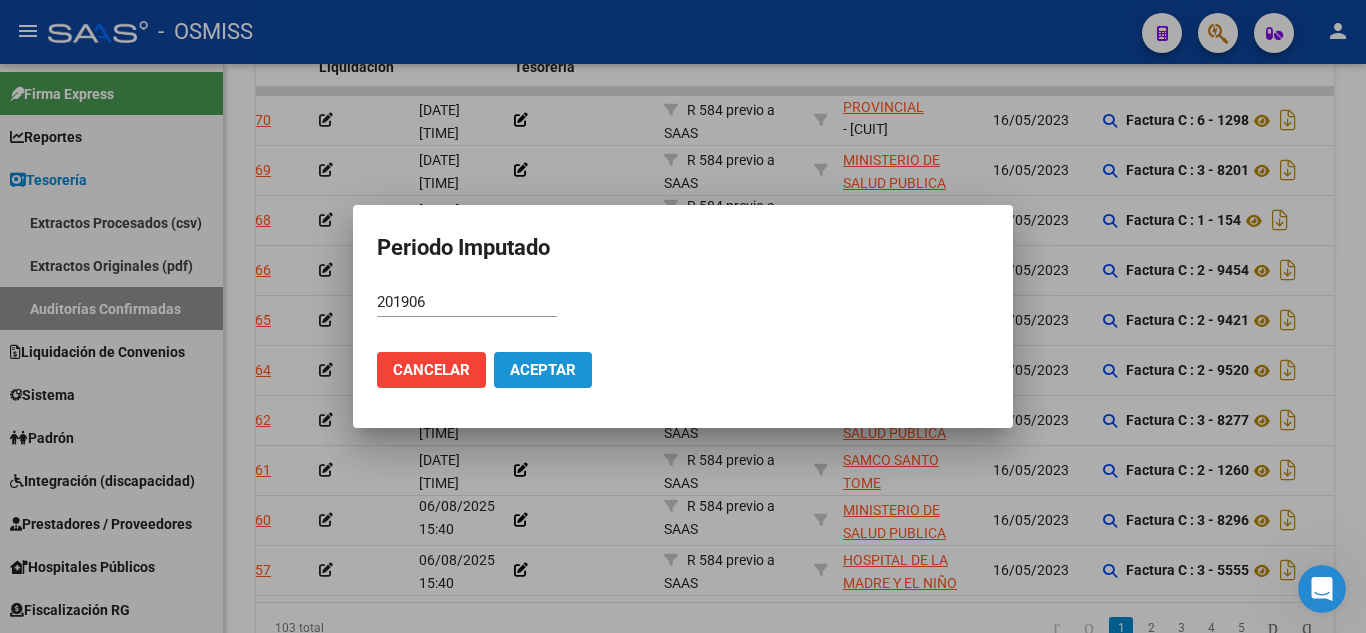 click on "Aceptar" 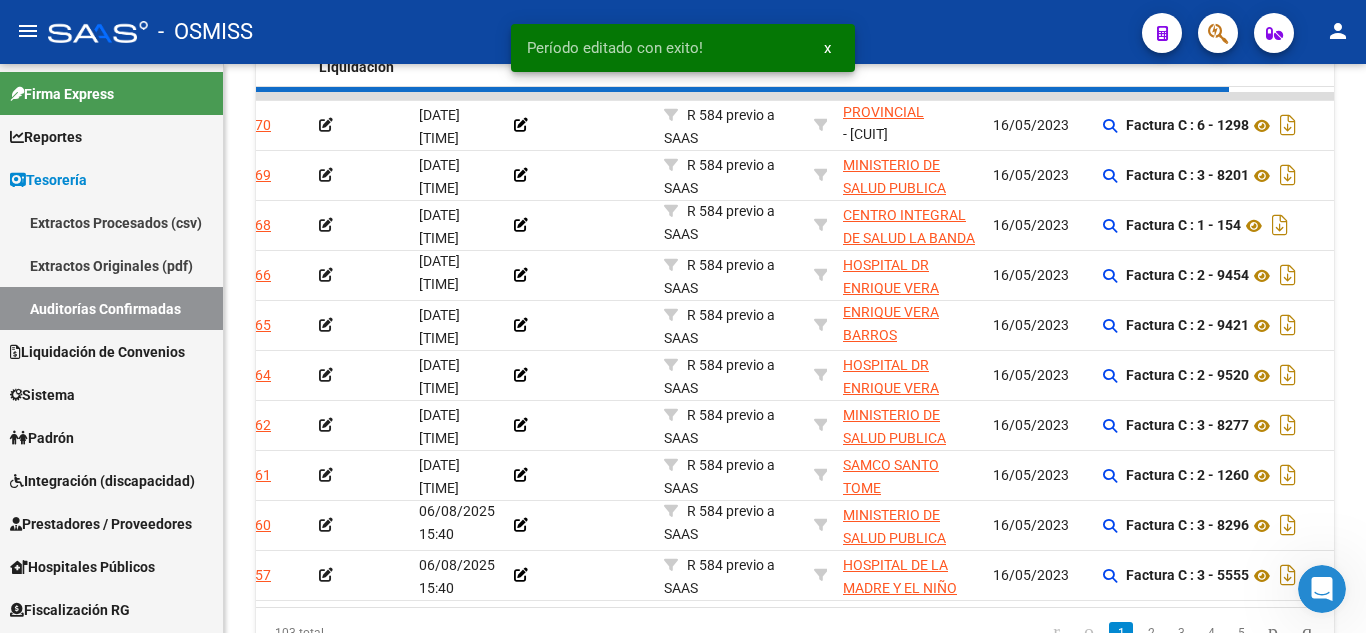 scroll, scrollTop: 26, scrollLeft: 0, axis: vertical 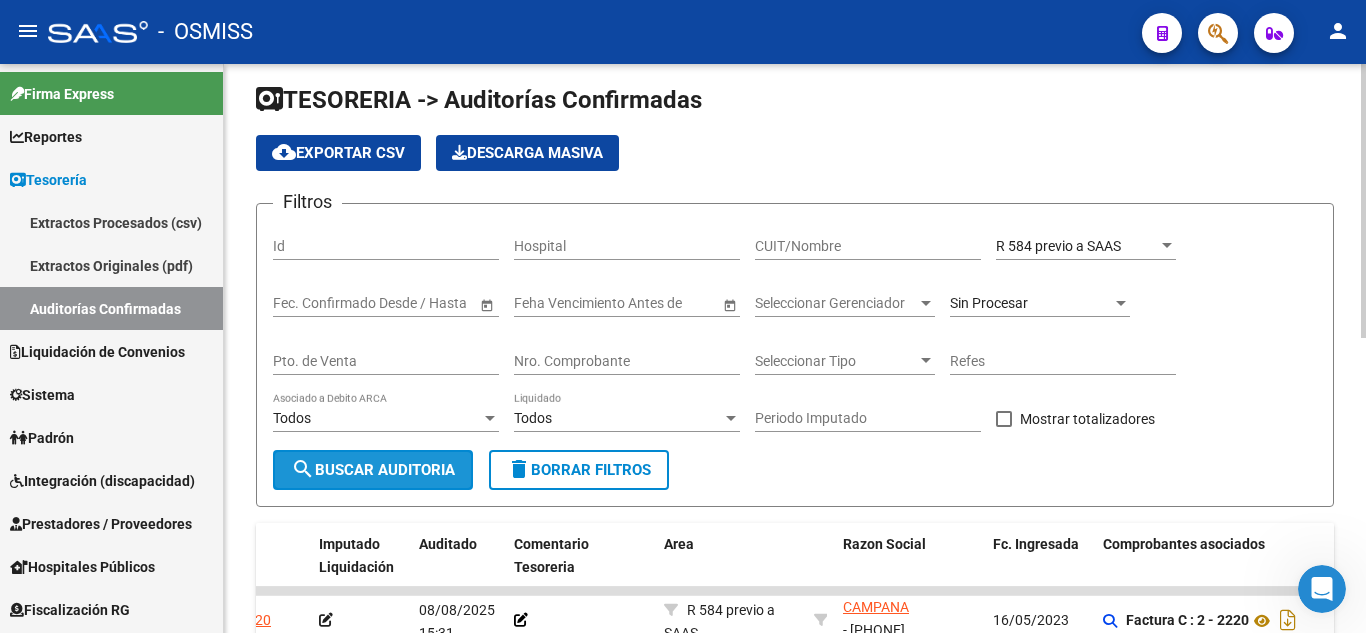 click on "search  Buscar Auditoria" 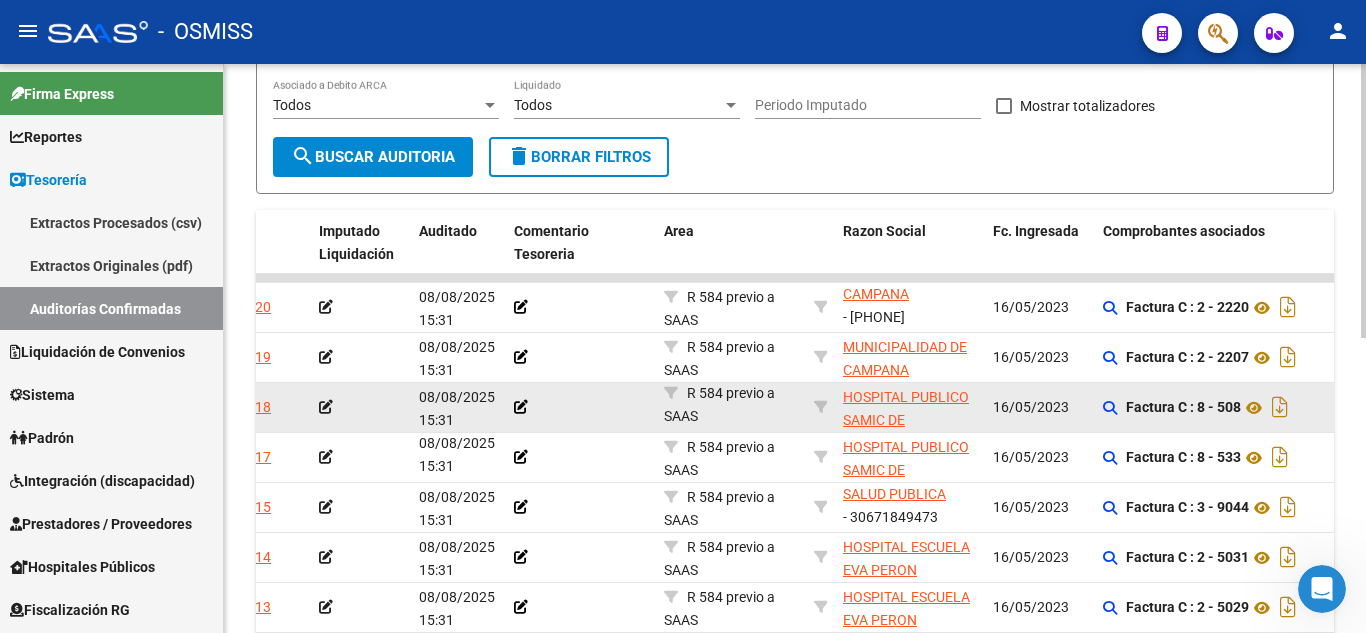 scroll, scrollTop: 412, scrollLeft: 0, axis: vertical 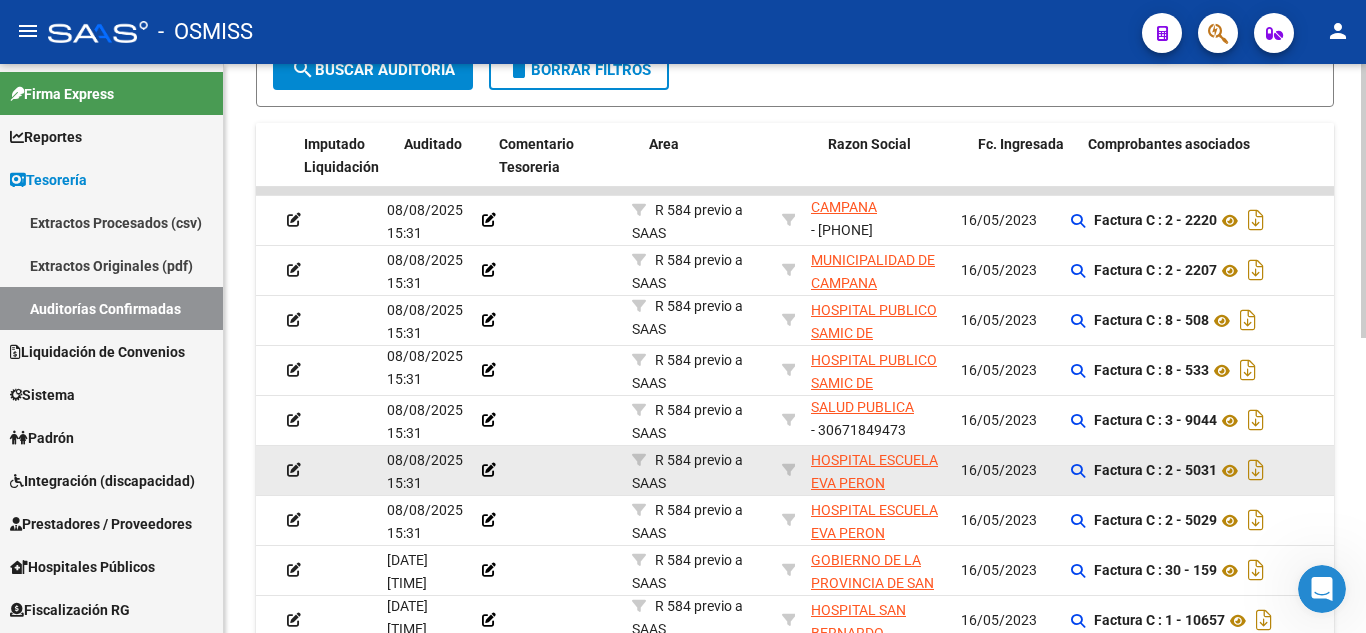 drag, startPoint x: 517, startPoint y: 466, endPoint x: 584, endPoint y: 467, distance: 67.00746 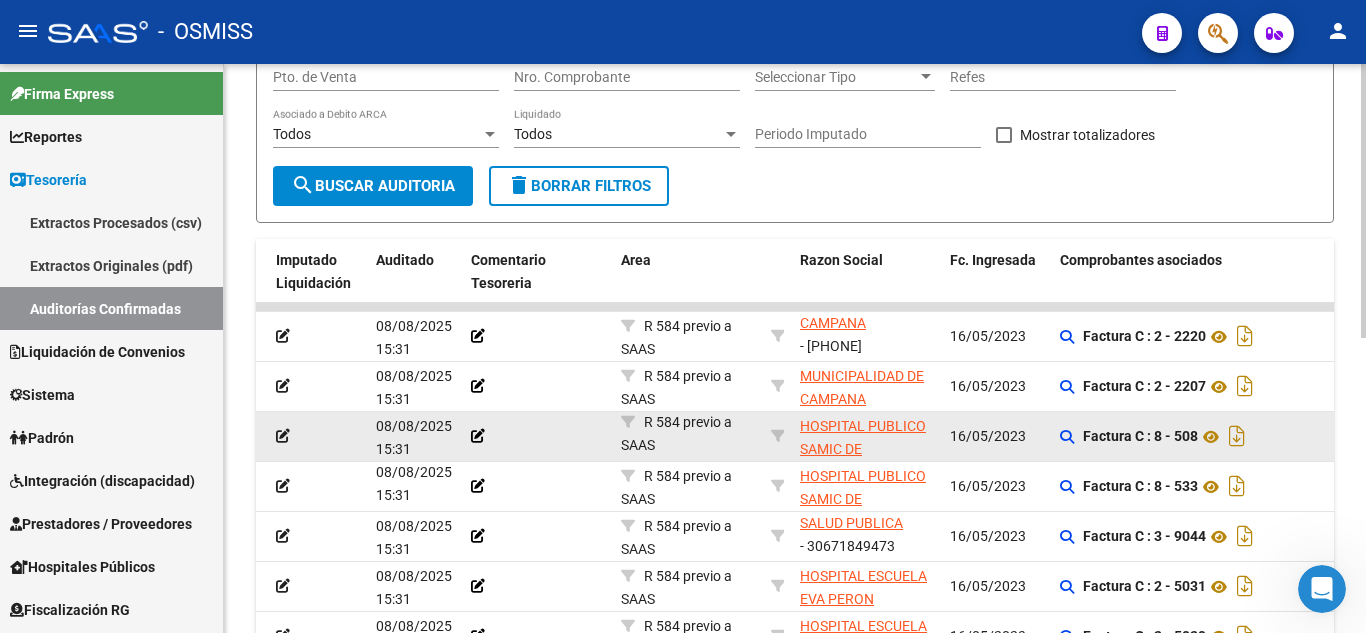scroll, scrollTop: 400, scrollLeft: 0, axis: vertical 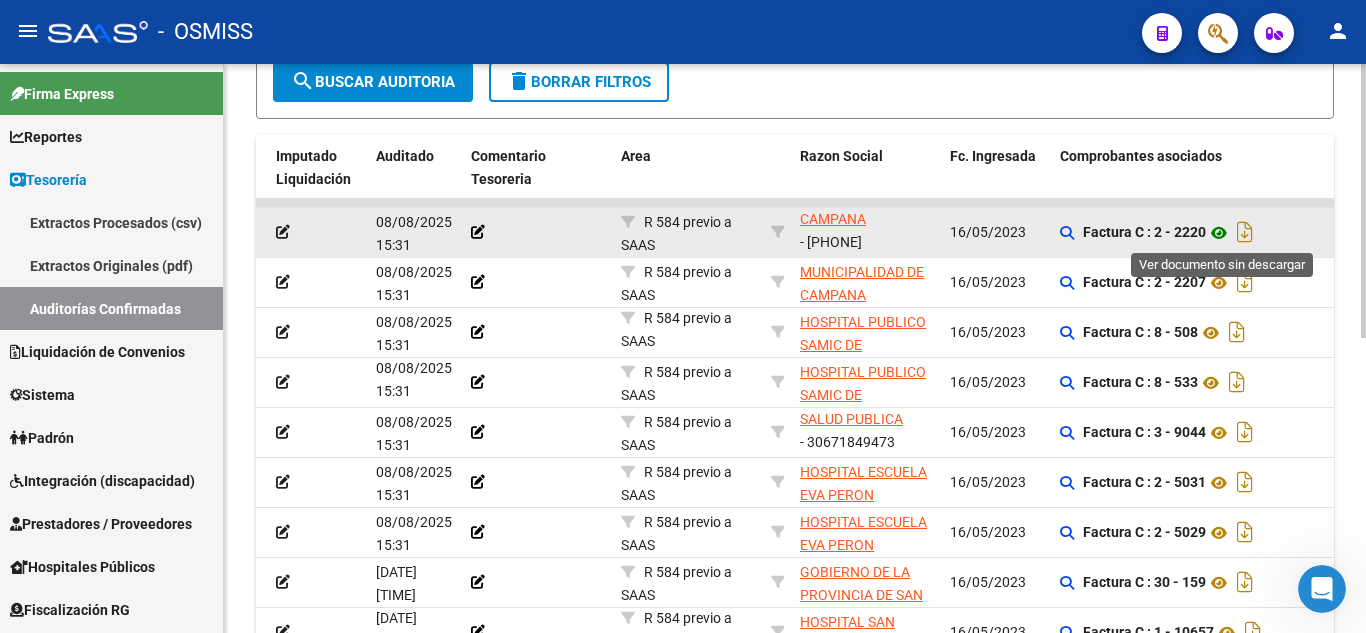 click 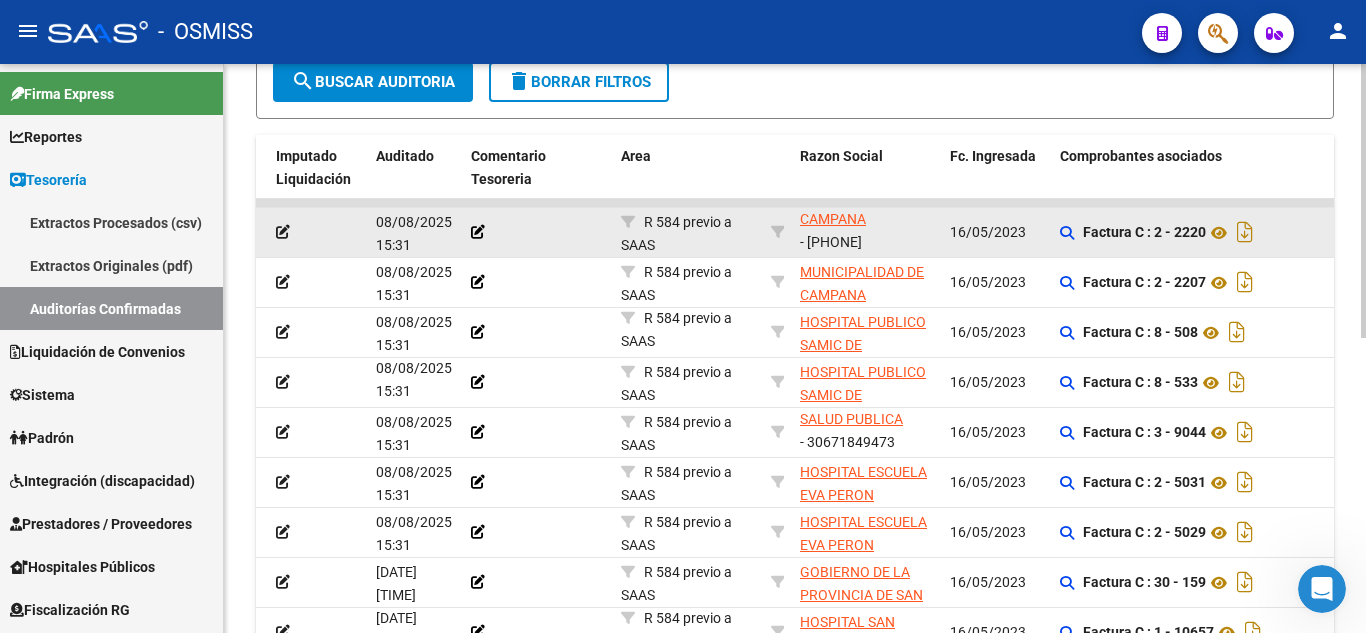 click 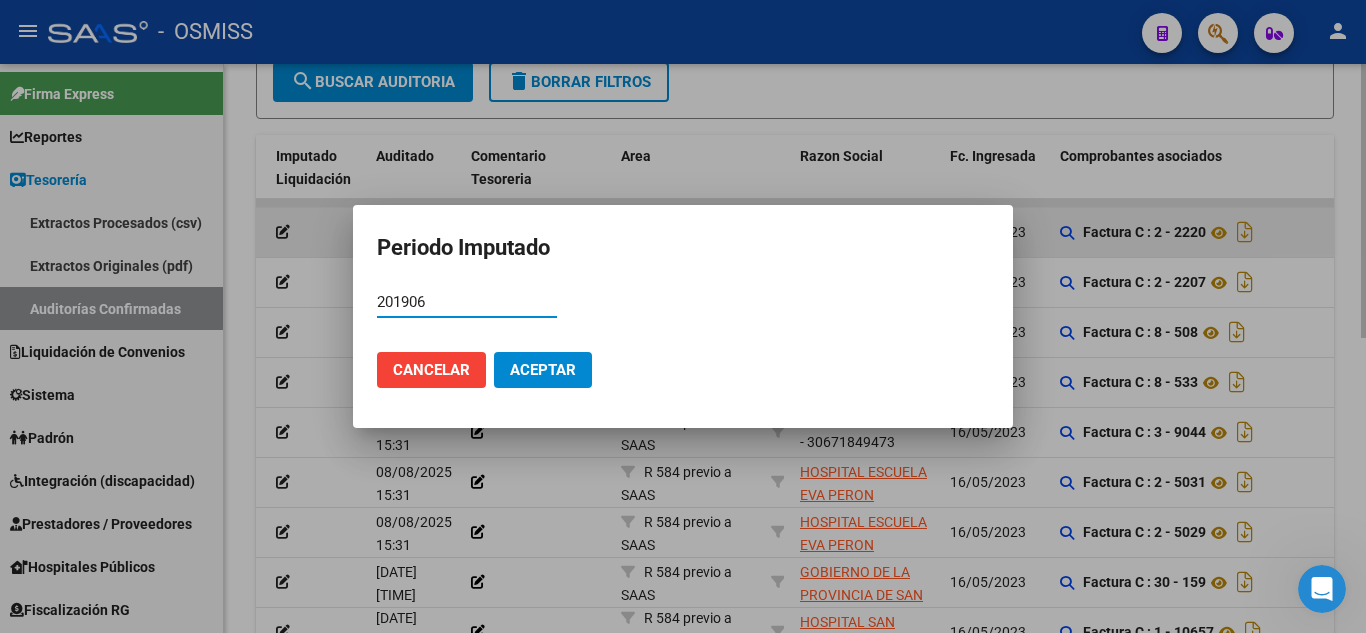 type on "201906" 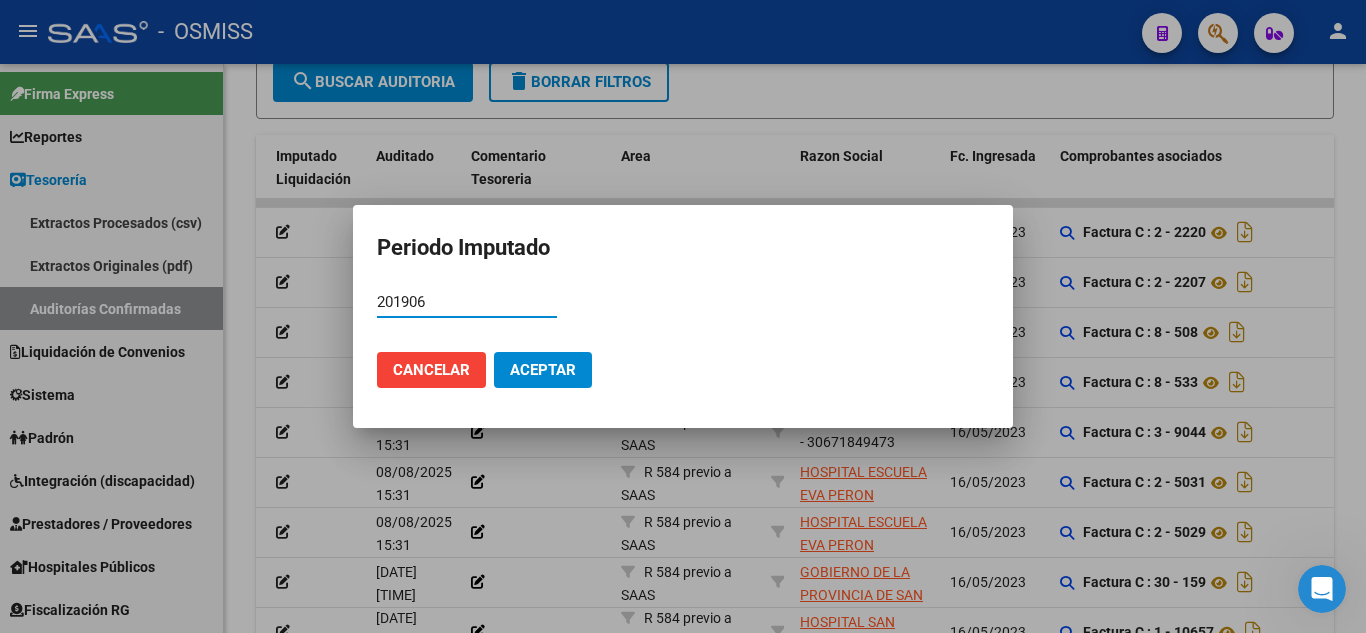 drag, startPoint x: 468, startPoint y: 309, endPoint x: 333, endPoint y: 348, distance: 140.52046 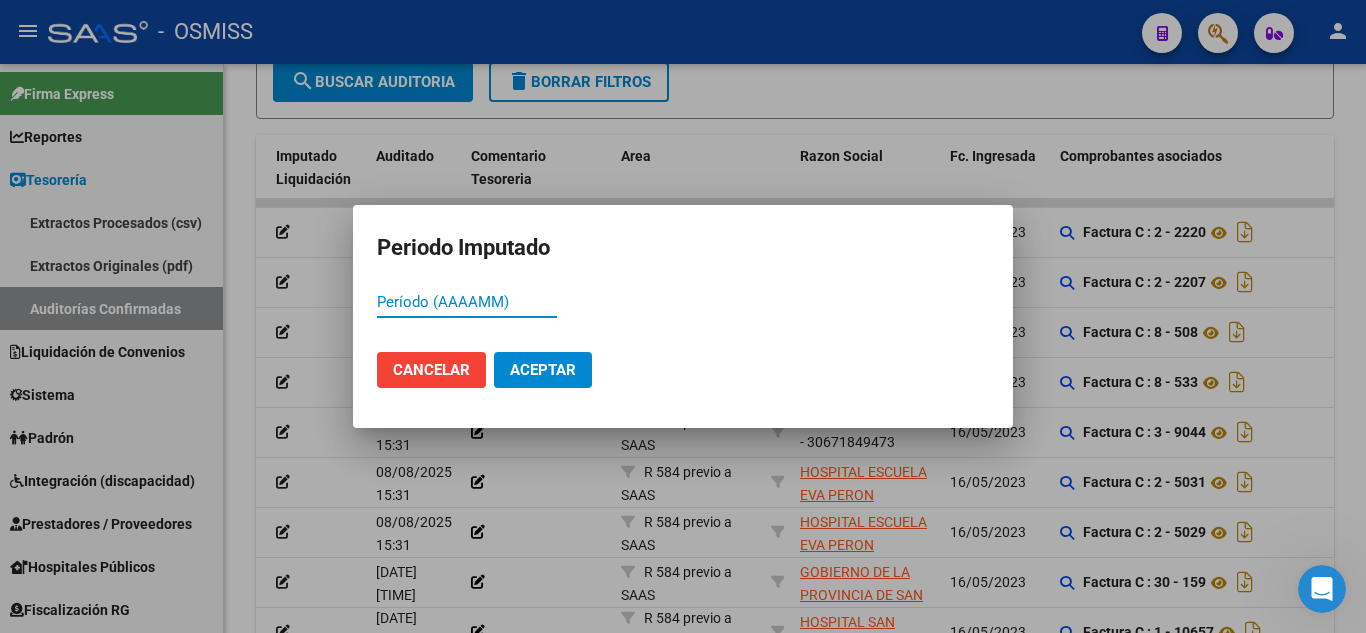 type on "0" 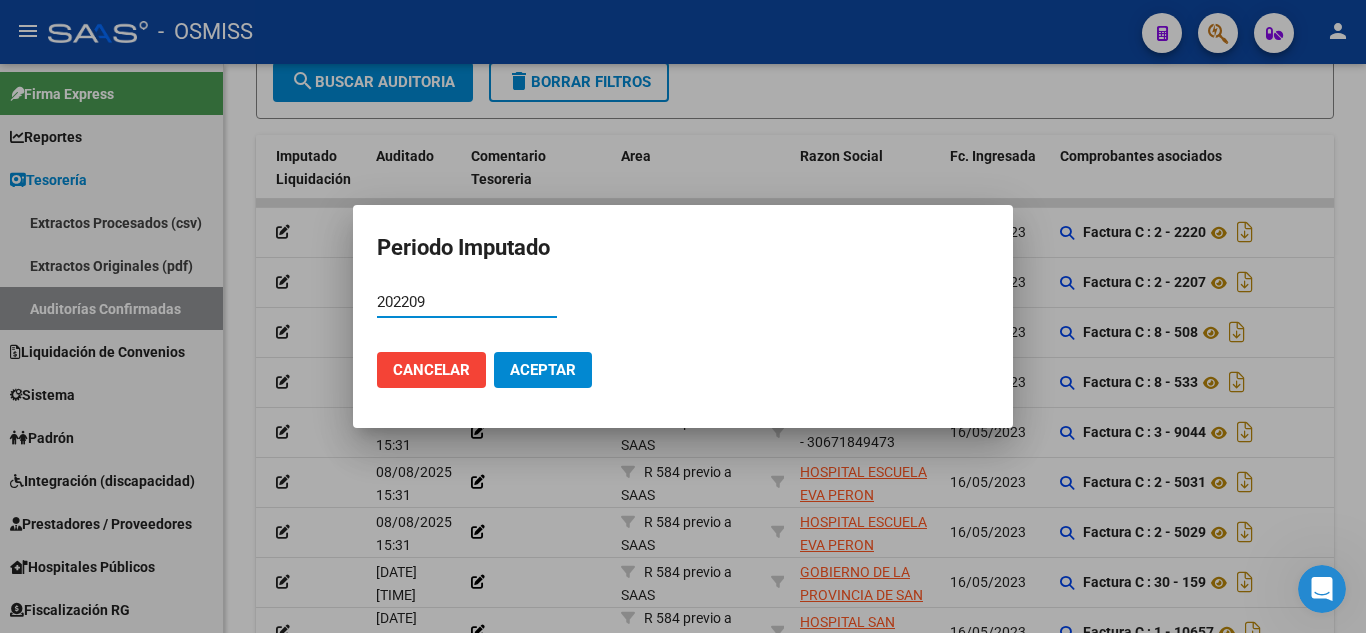 type on "202209" 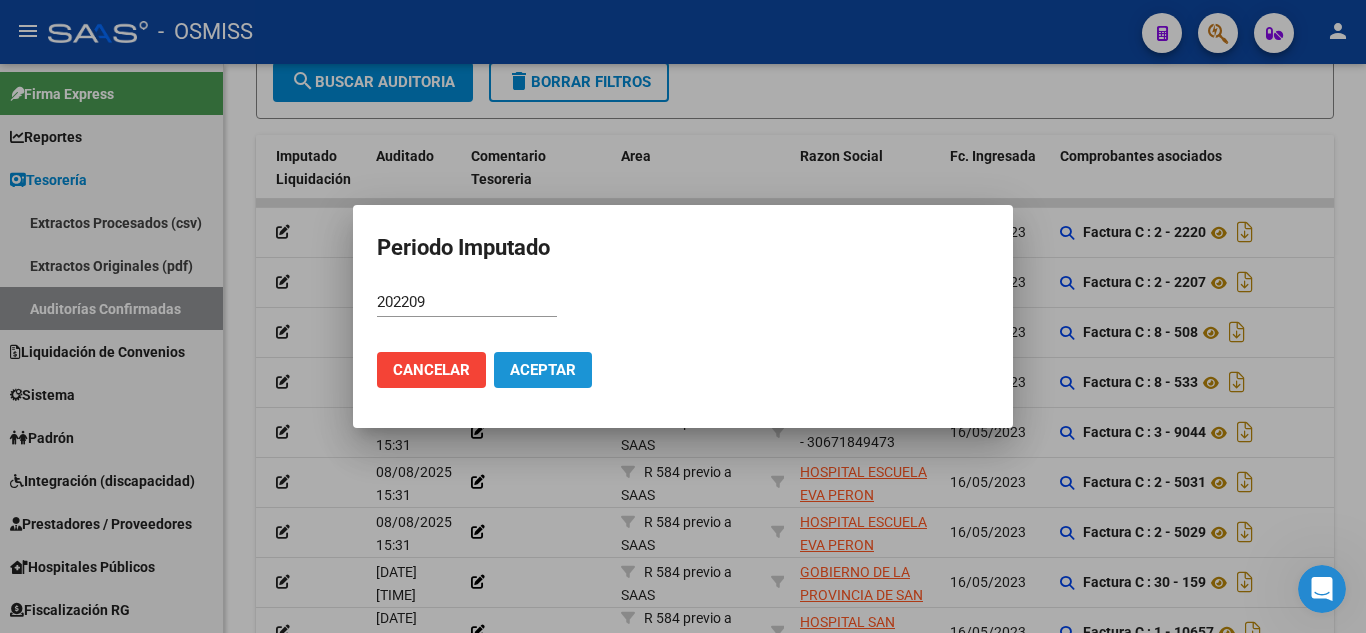 click on "Aceptar" 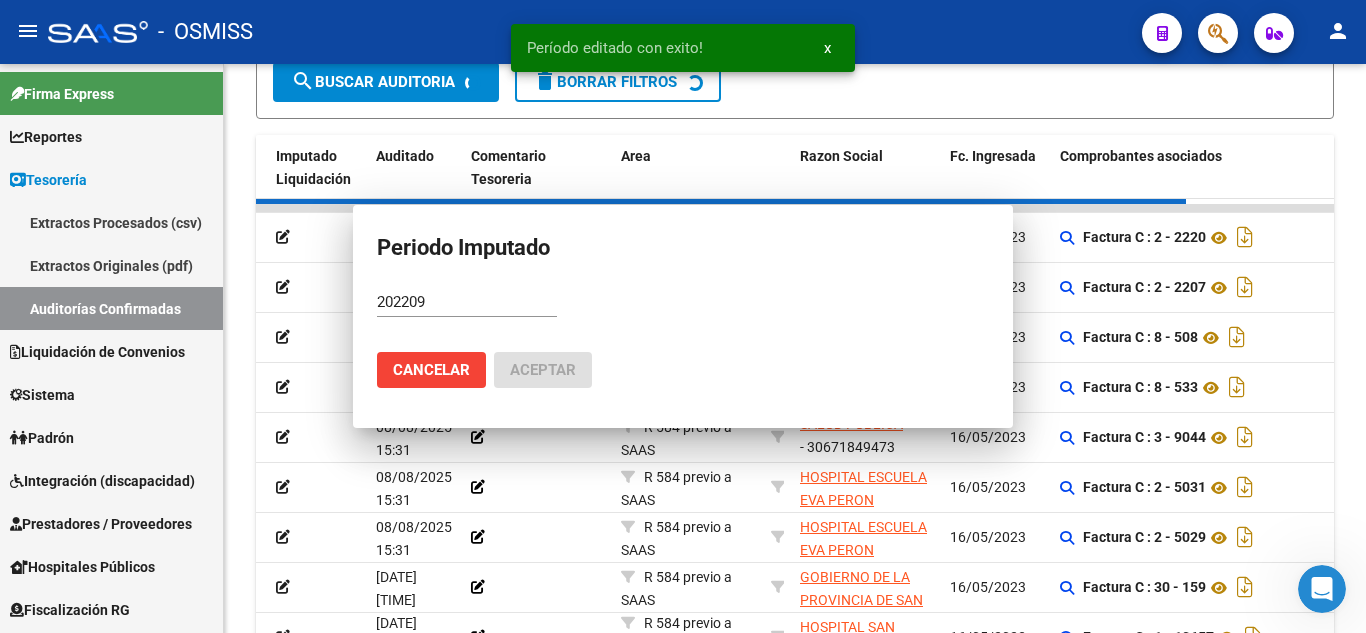 scroll, scrollTop: 402, scrollLeft: 0, axis: vertical 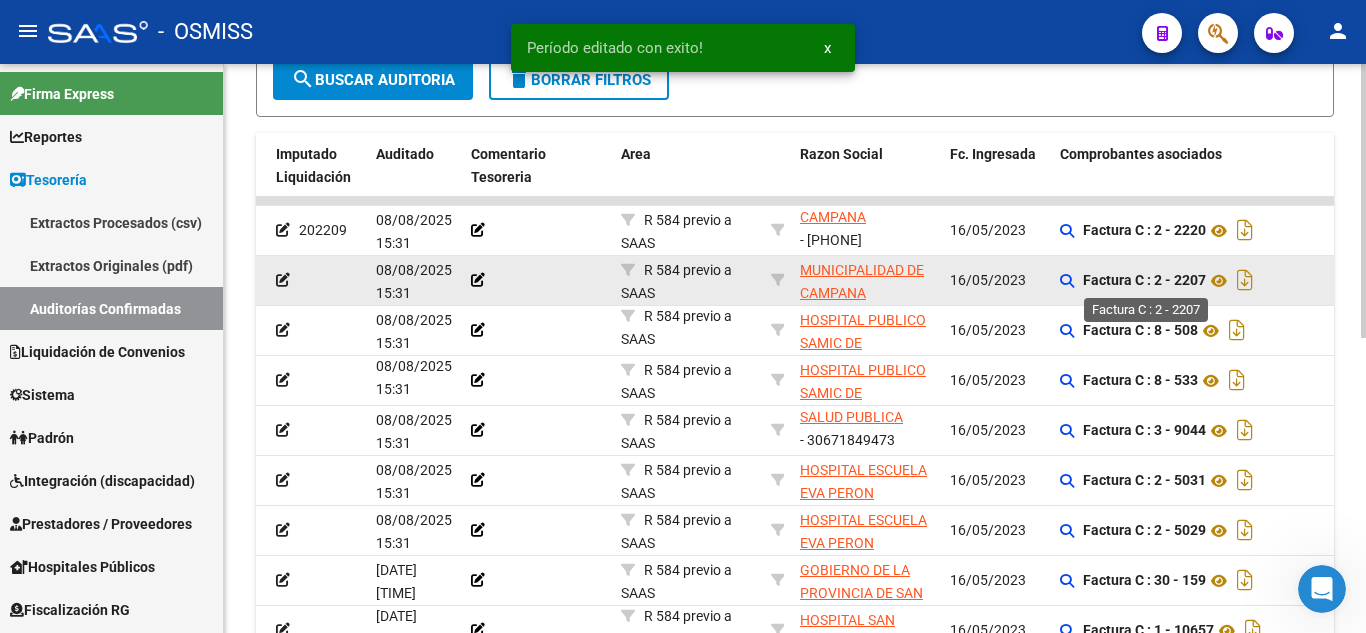 click on "Factura C : 2 - 2207" 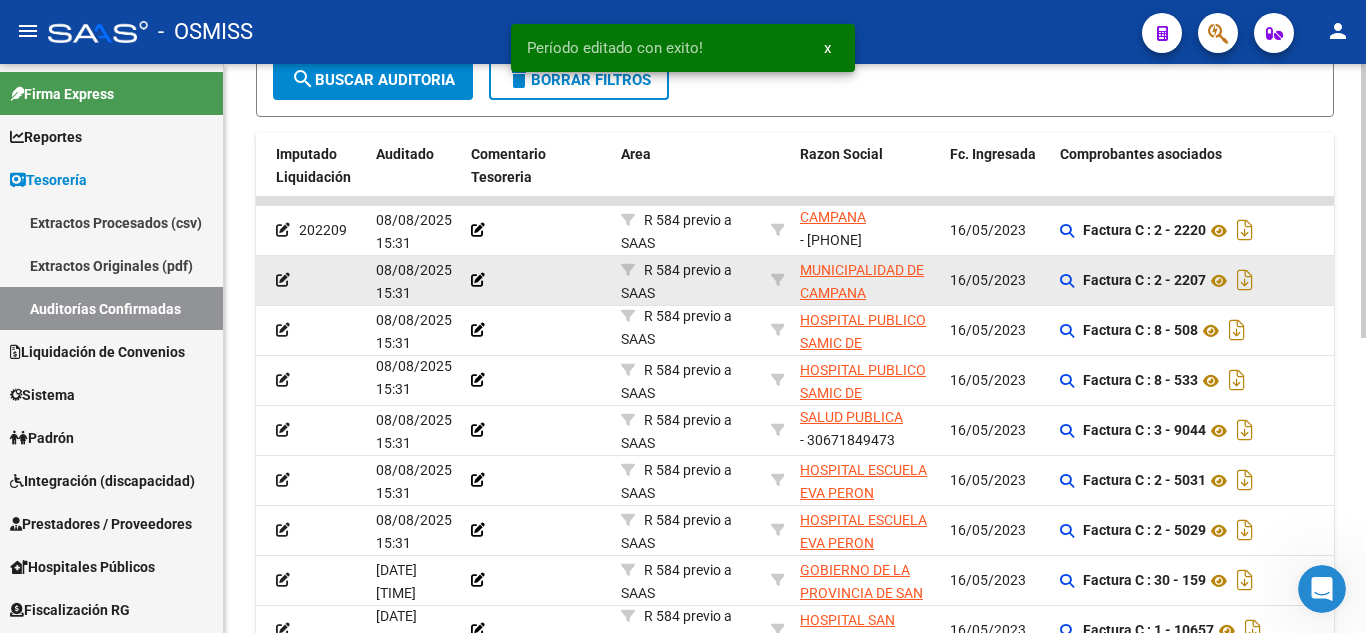 click on "Factura C : 2 - 2207" 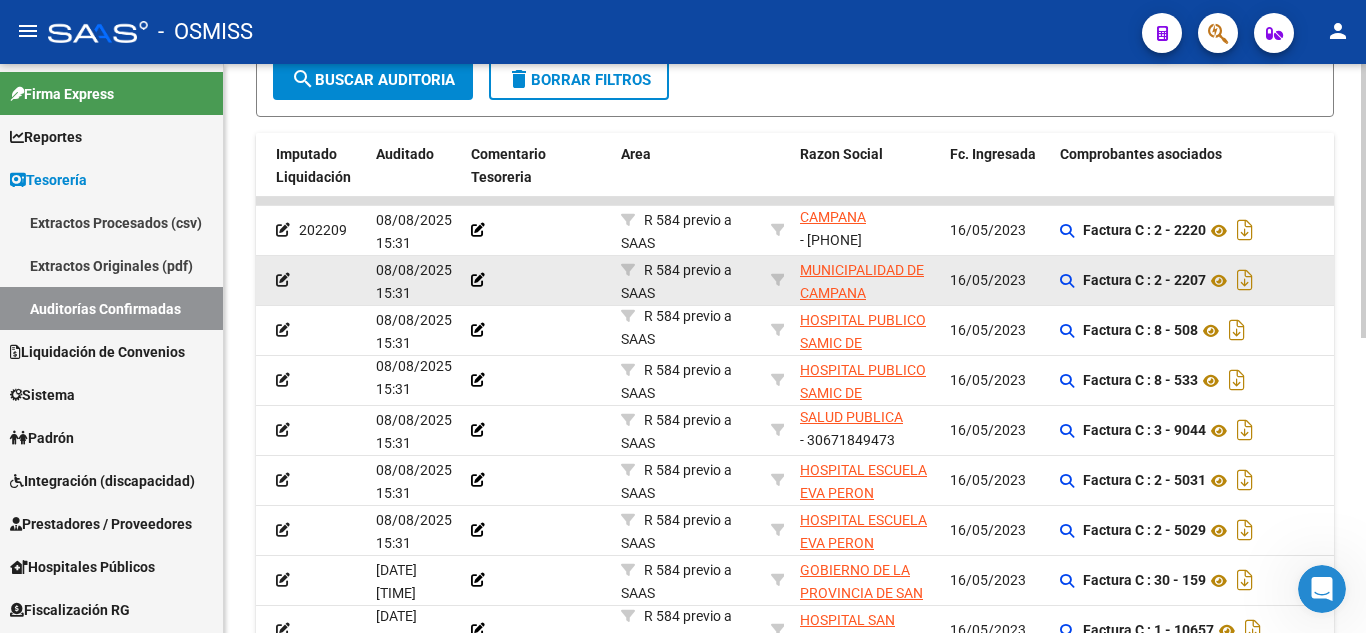 click 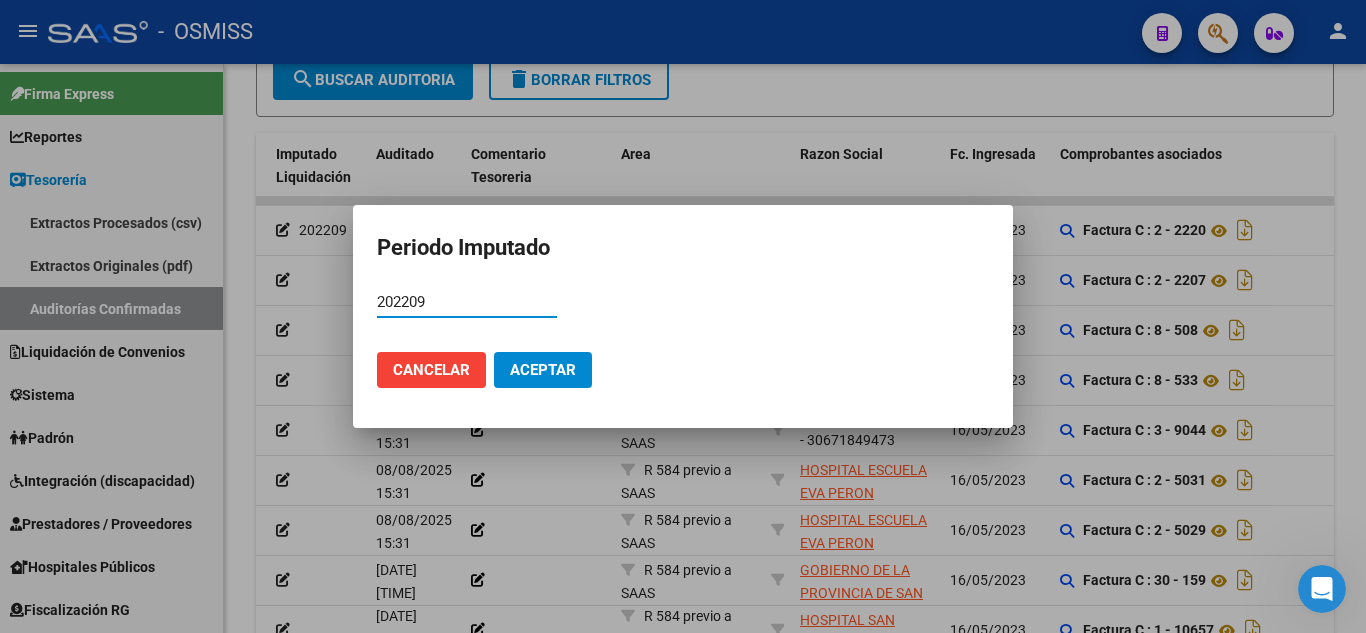 type on "202209" 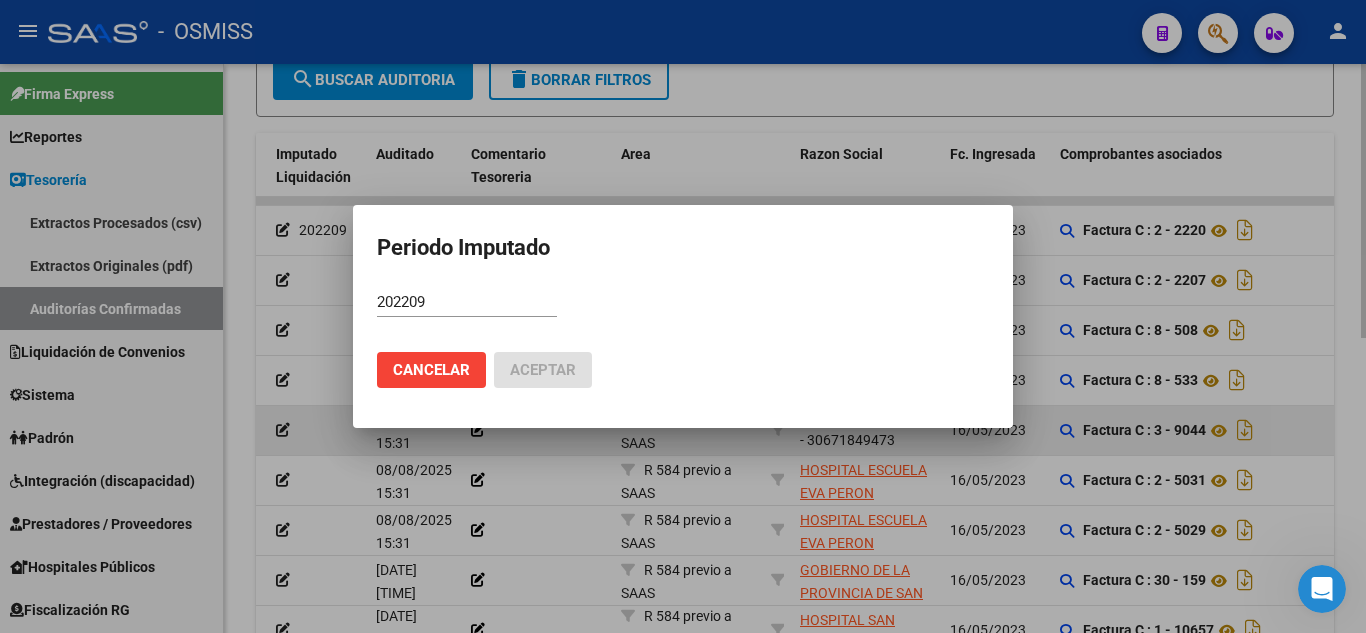 scroll, scrollTop: 404, scrollLeft: 0, axis: vertical 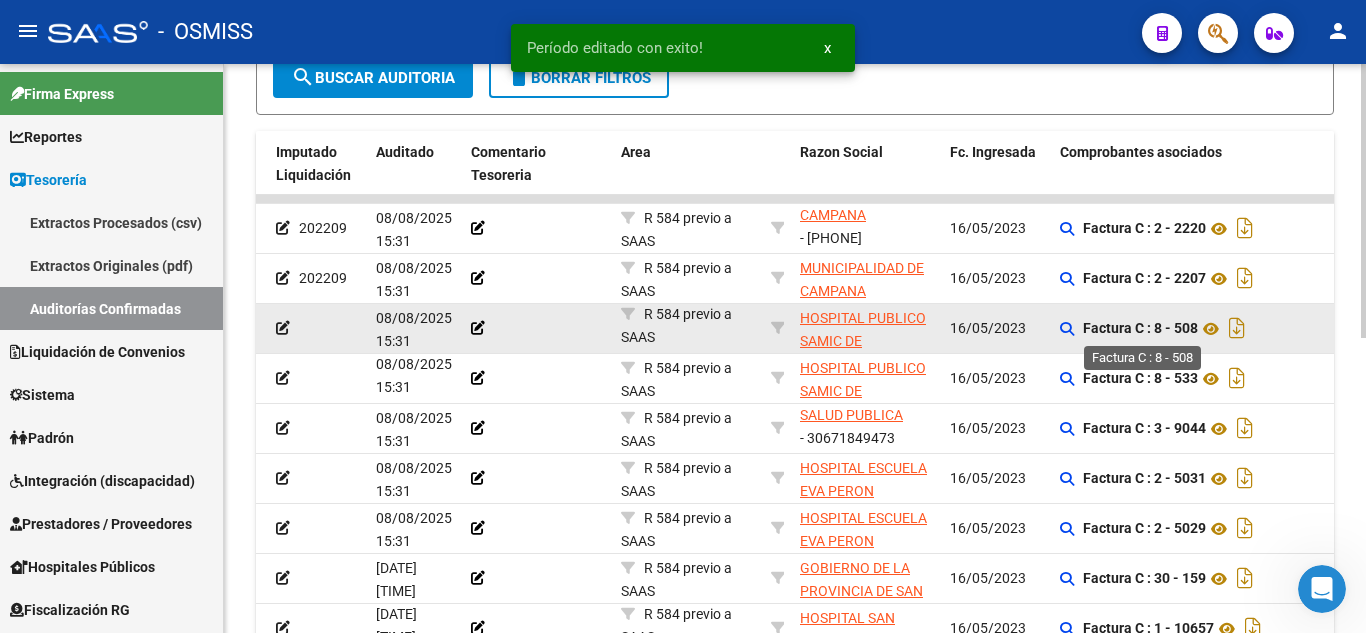 click on "Factura C : 8 - 508" 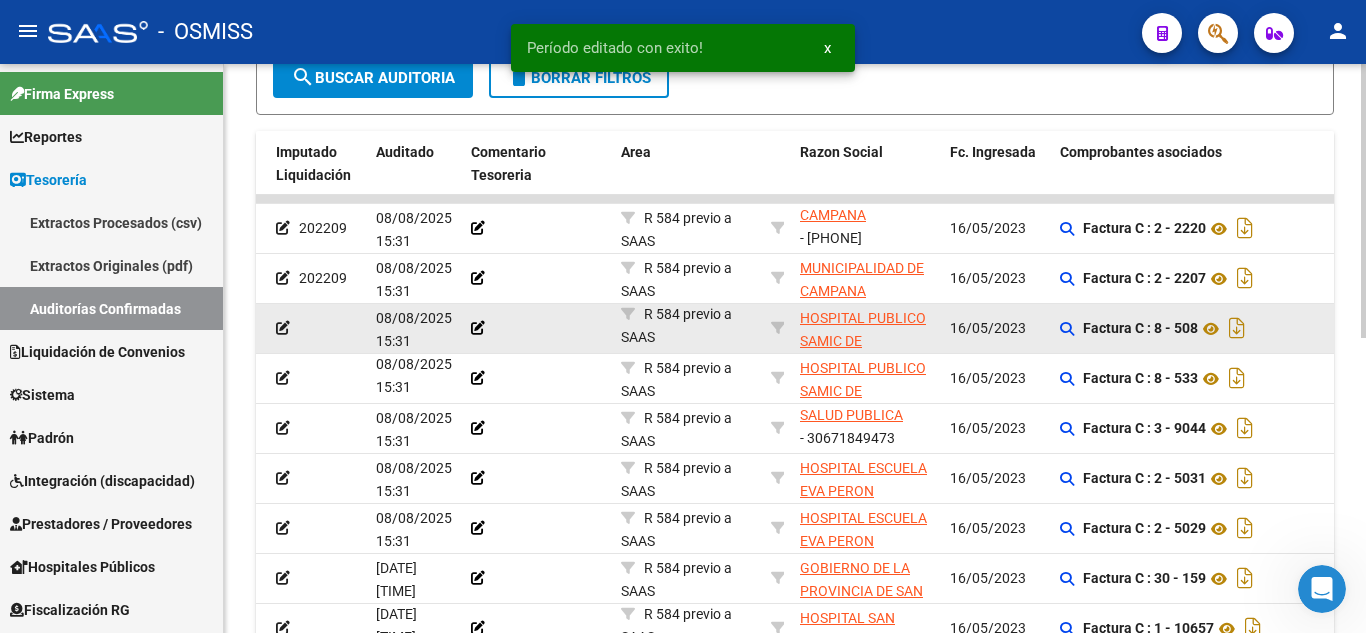 click on "Factura C : 8 - 508" 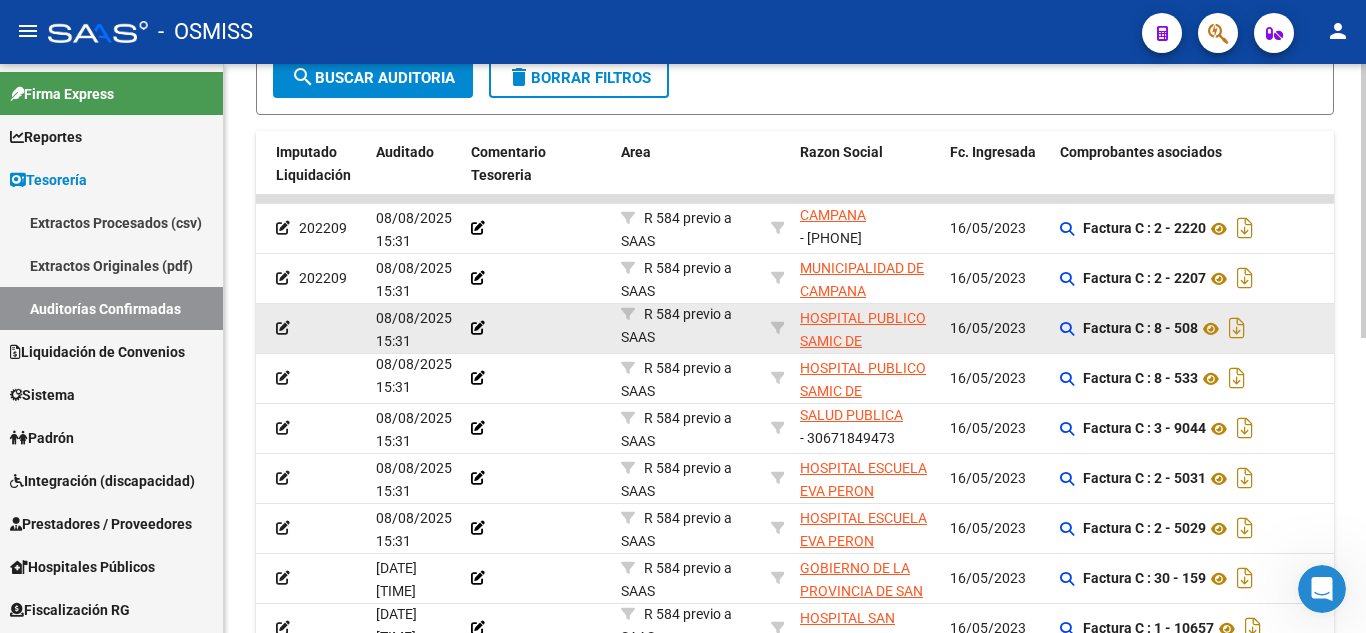 click 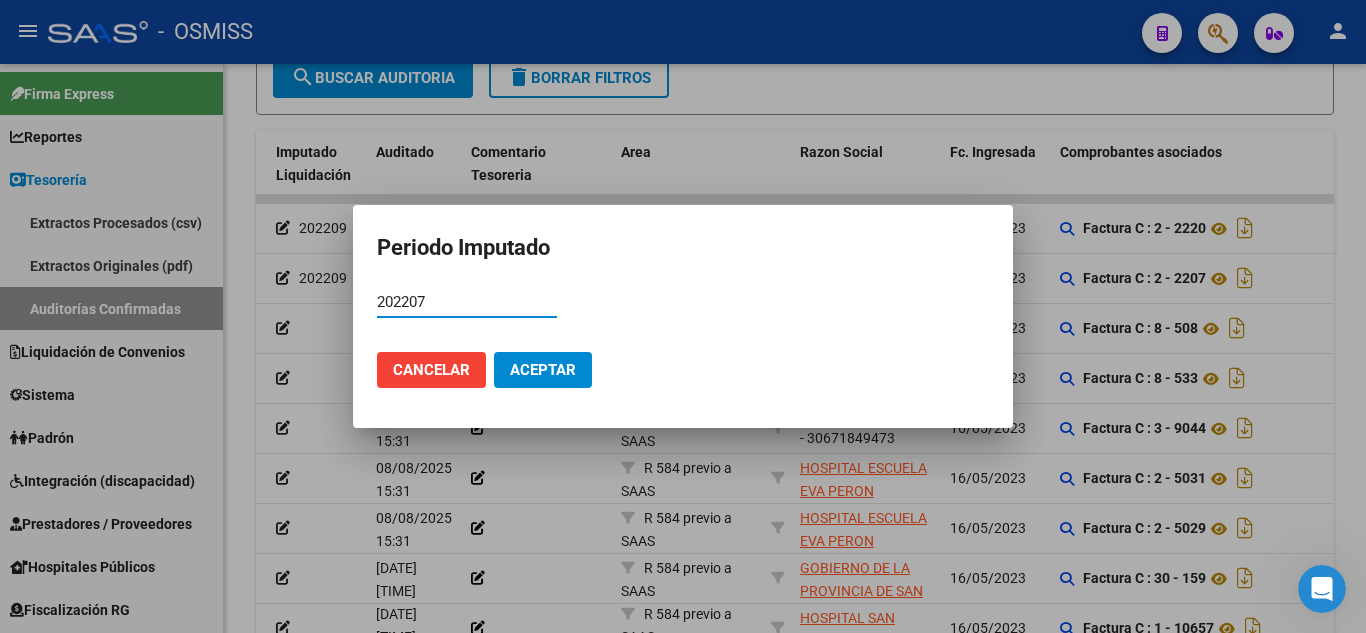 type on "202207" 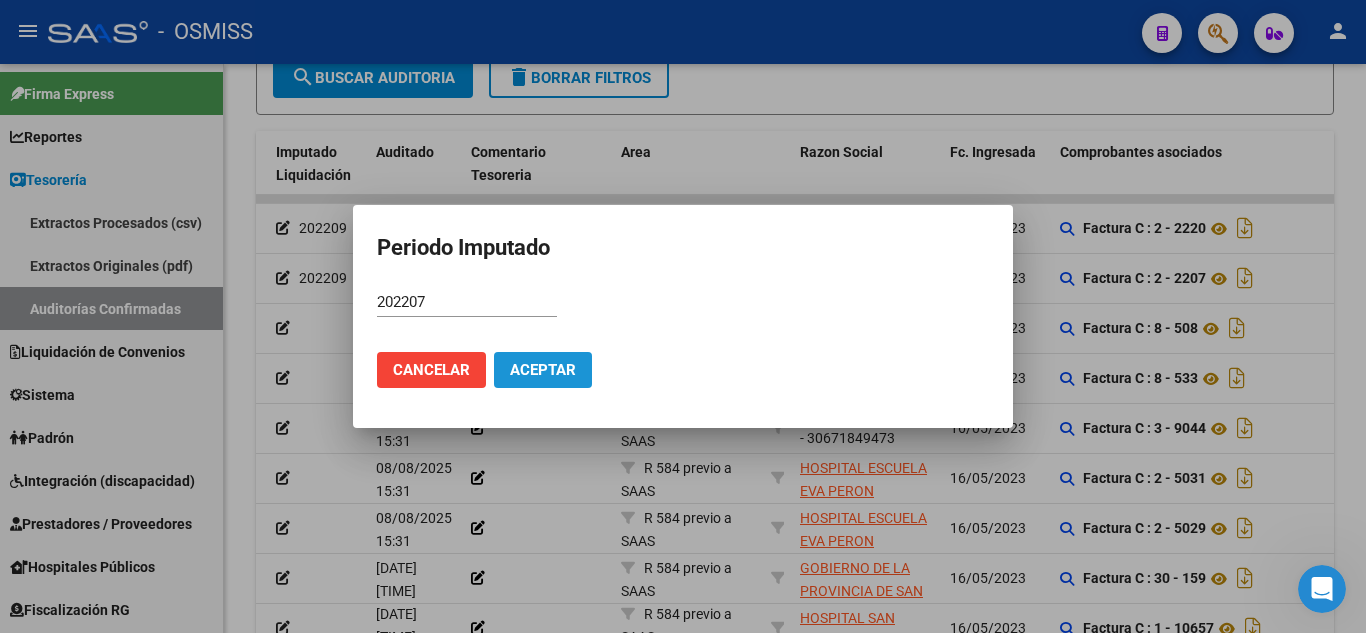 click on "Aceptar" 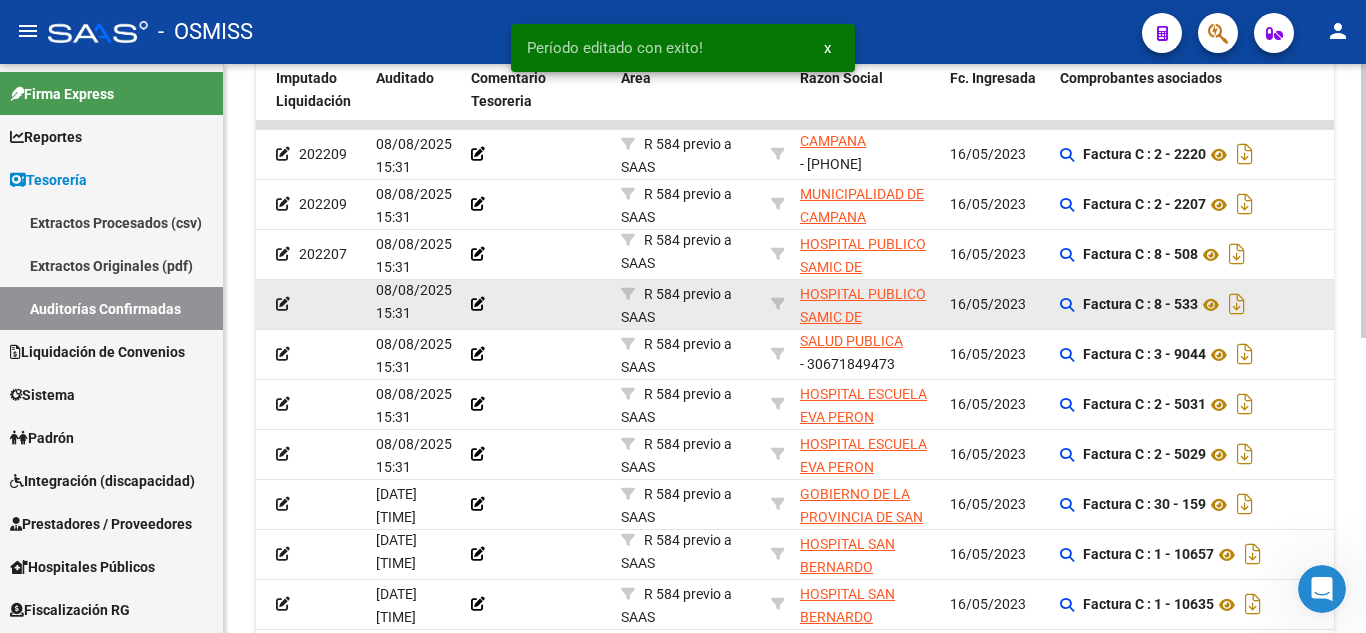 scroll, scrollTop: 506, scrollLeft: 0, axis: vertical 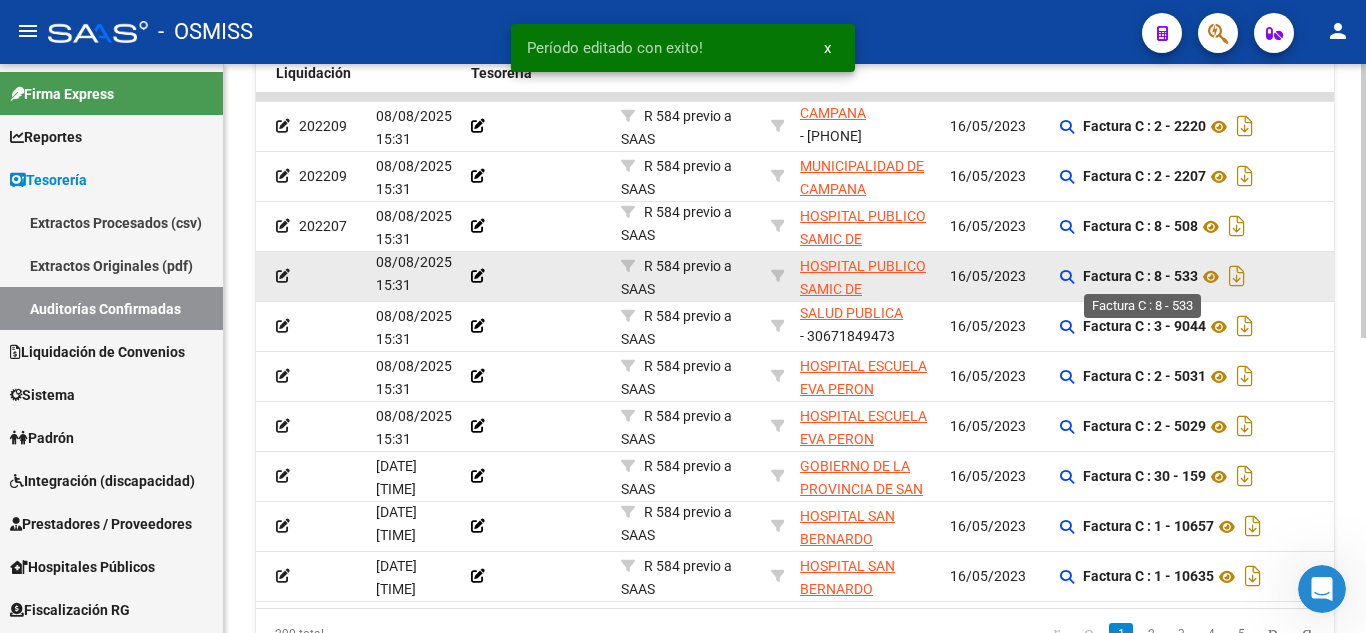 click on "Factura C : 8 - 533" 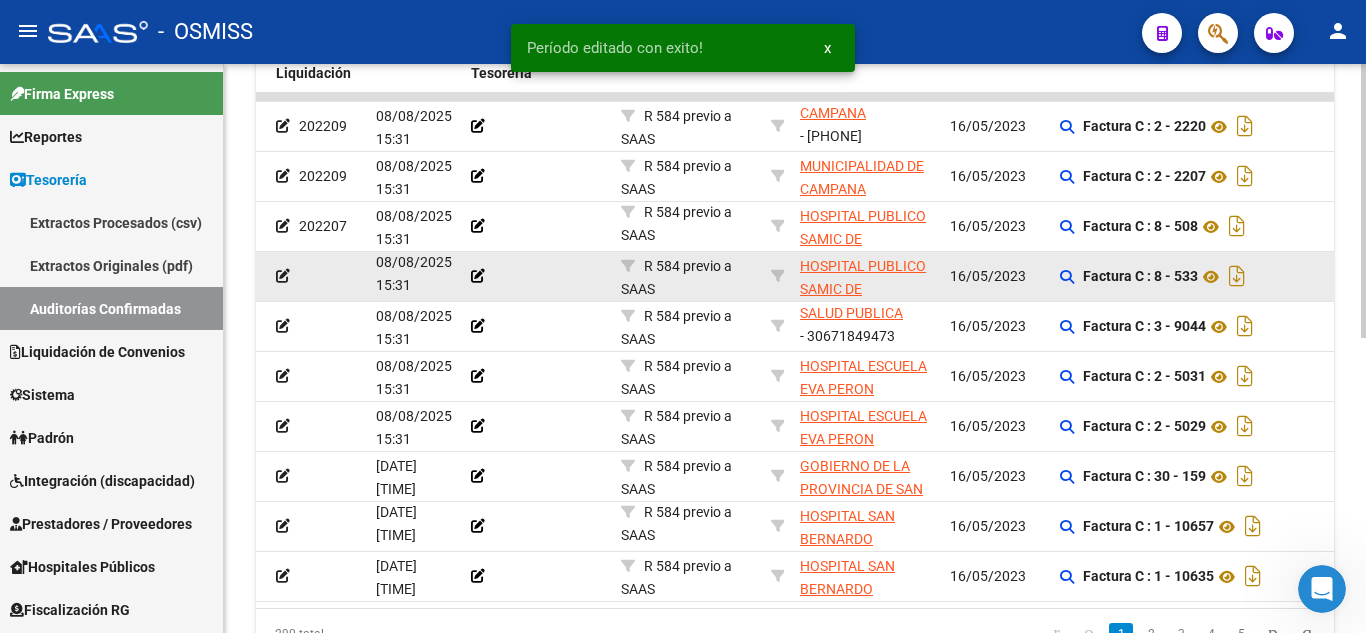 click on "Factura C : 8 - 533" 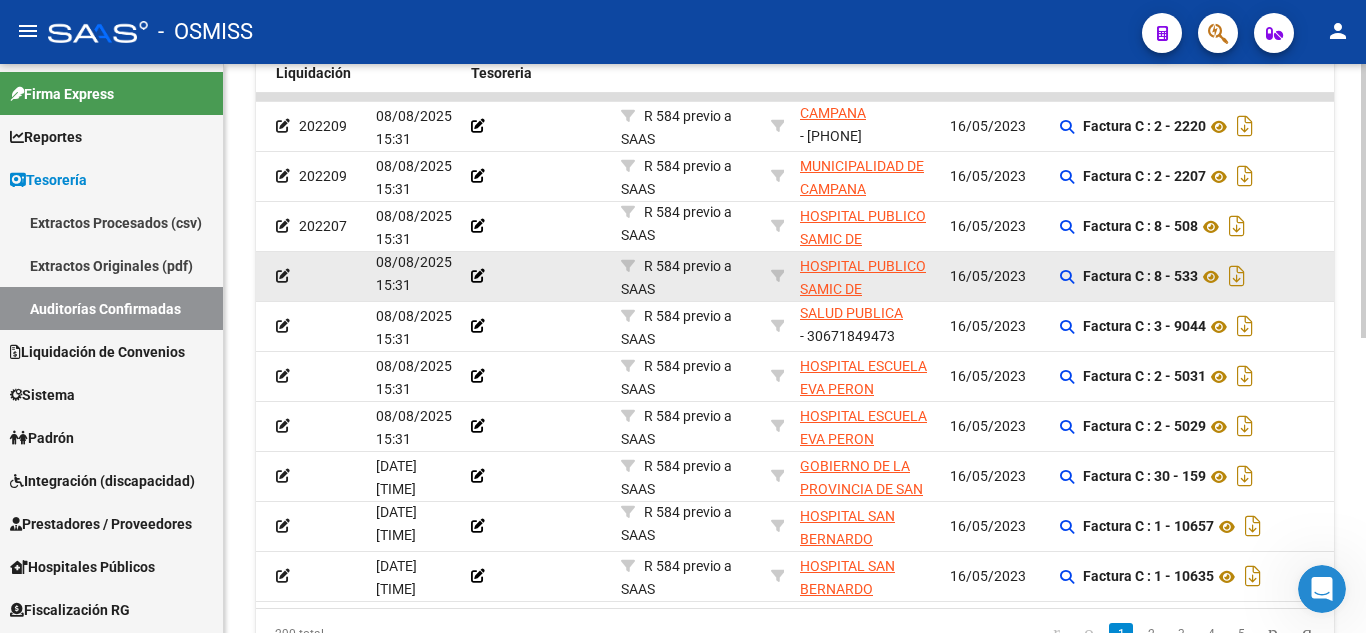click 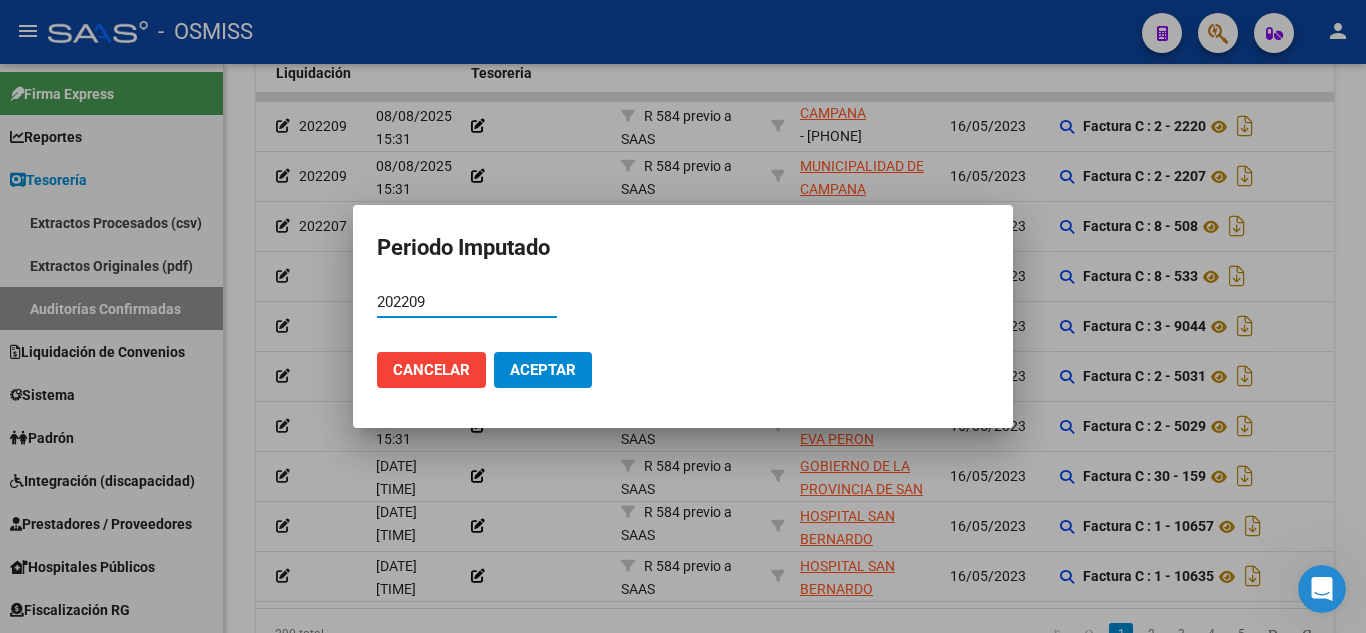 type on "202209" 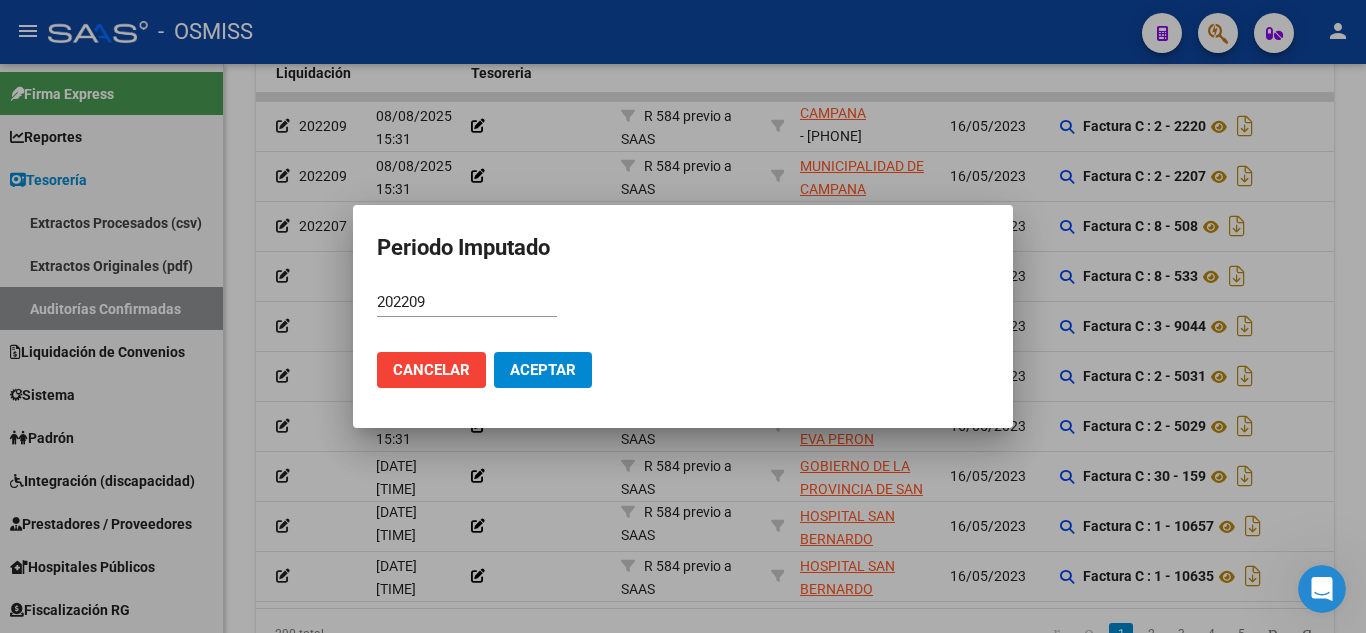 click on "Cancelar Aceptar" 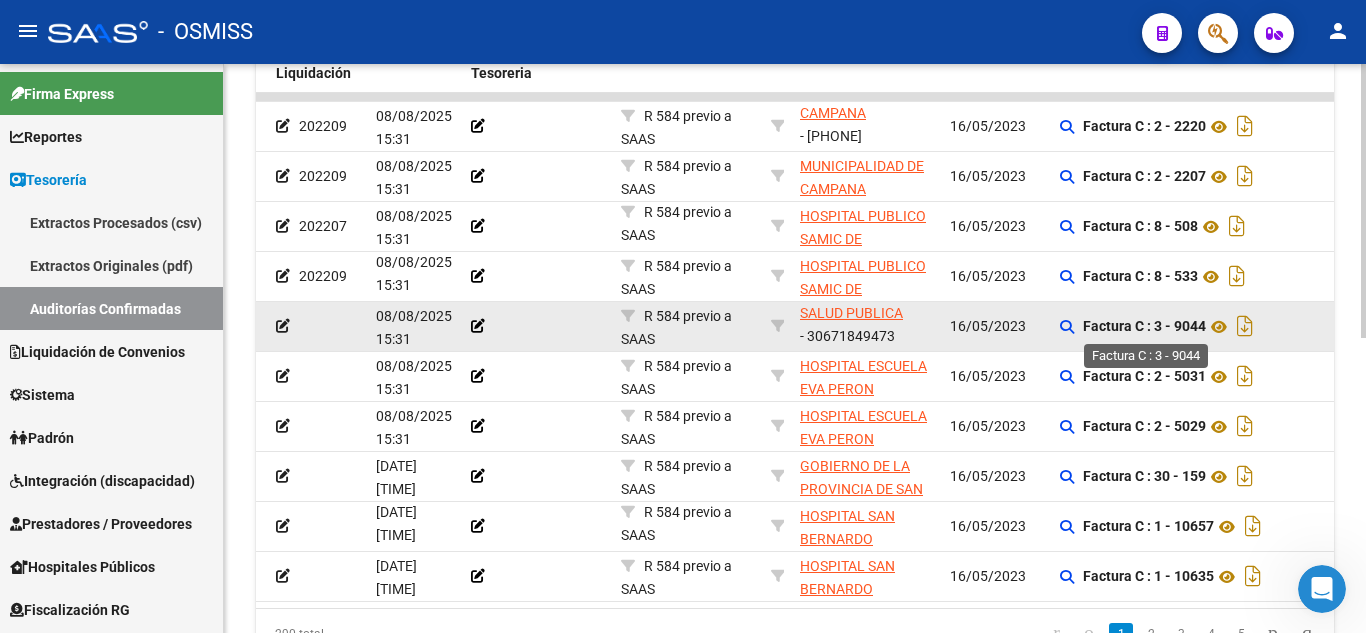 click on "Factura C : 3 - 9044" 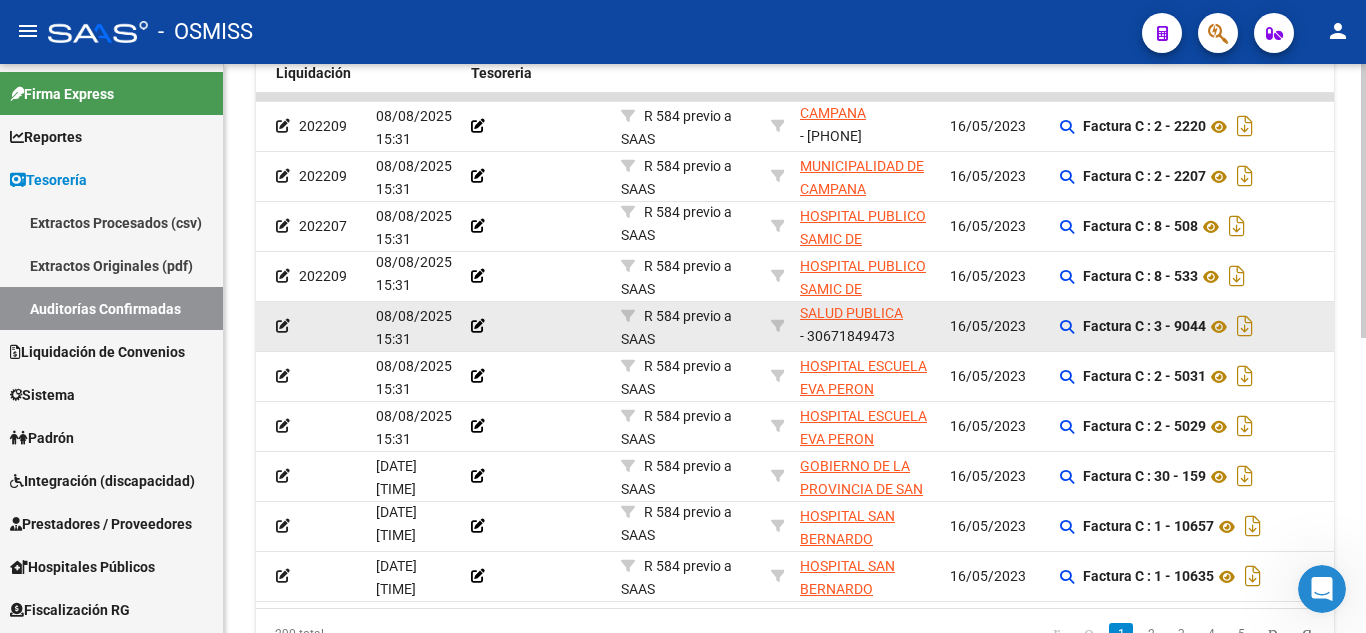 click on "Factura C : 3 - 9044" 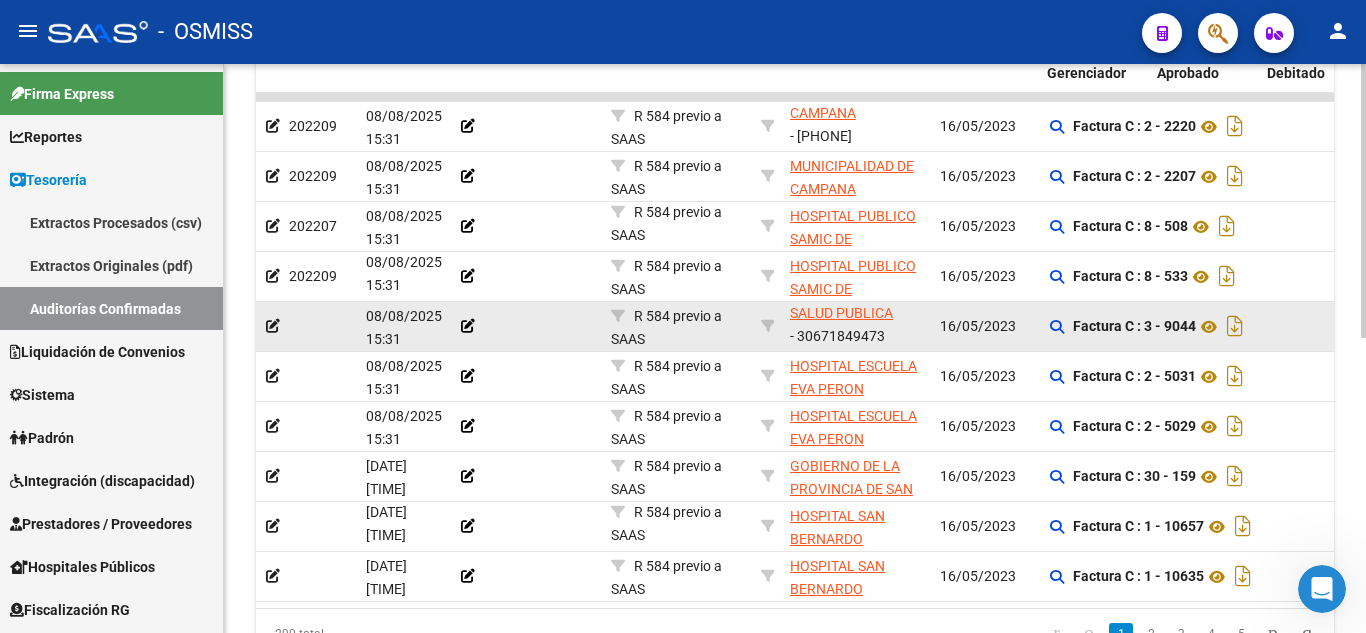 scroll, scrollTop: 0, scrollLeft: 0, axis: both 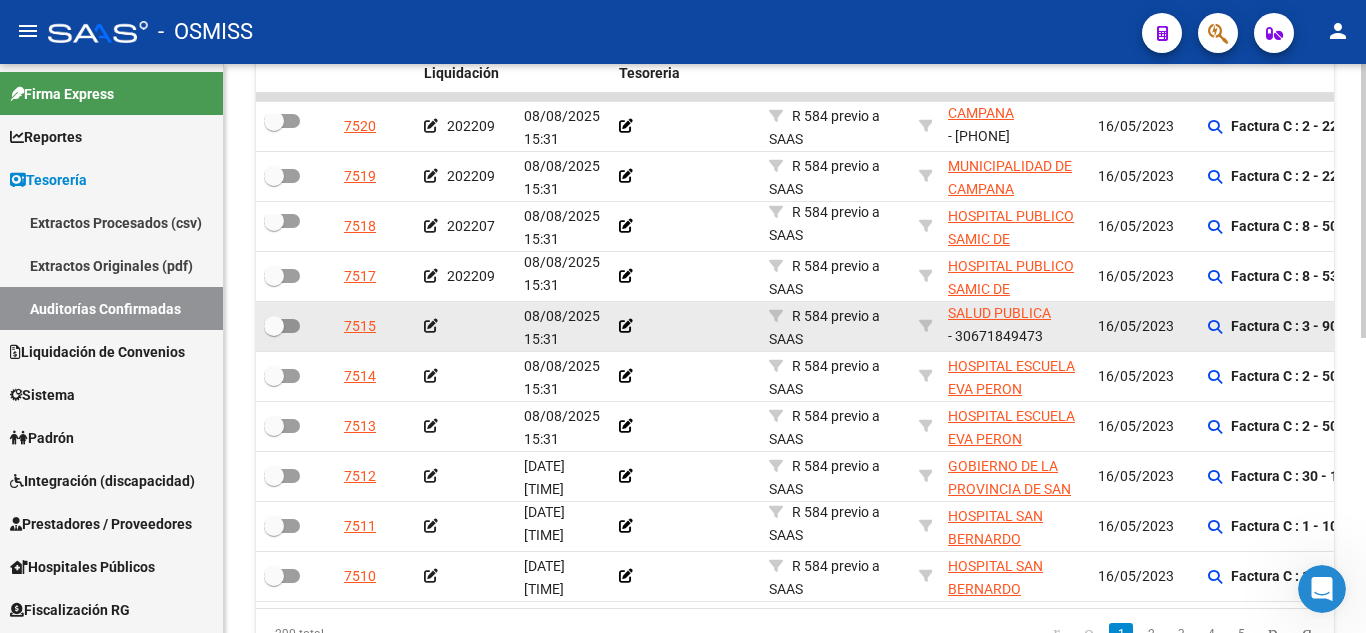 drag, startPoint x: 550, startPoint y: 325, endPoint x: 342, endPoint y: 340, distance: 208.54016 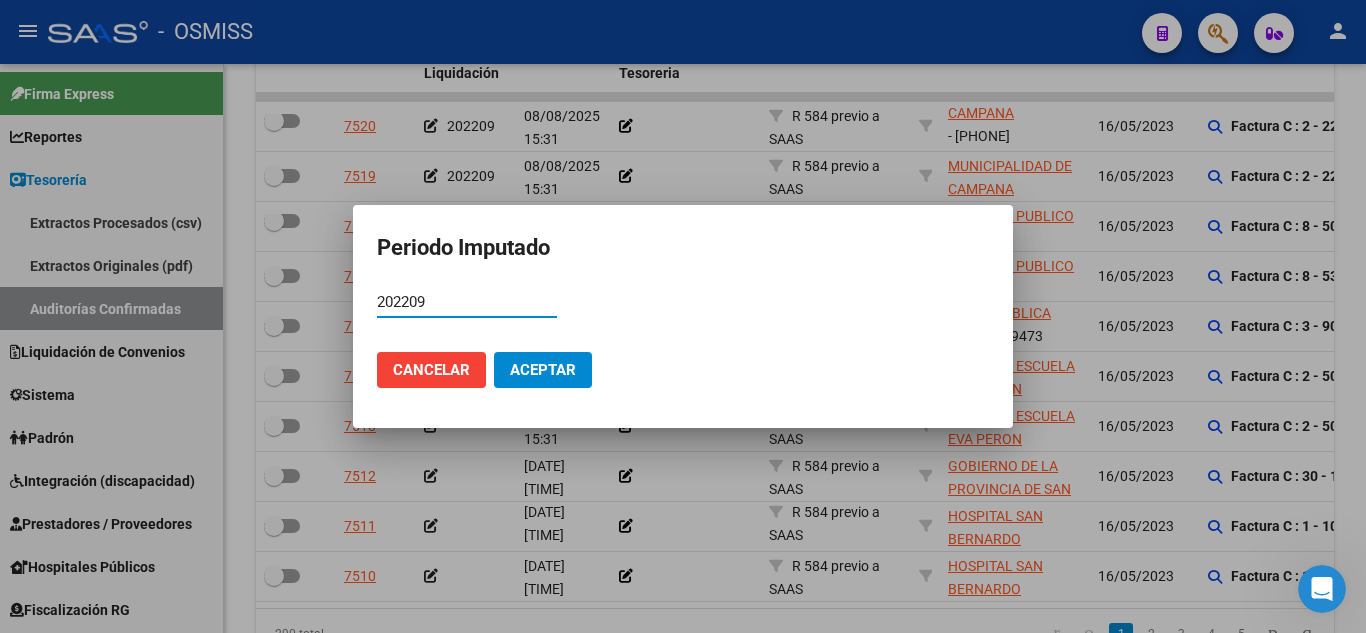 type on "202209" 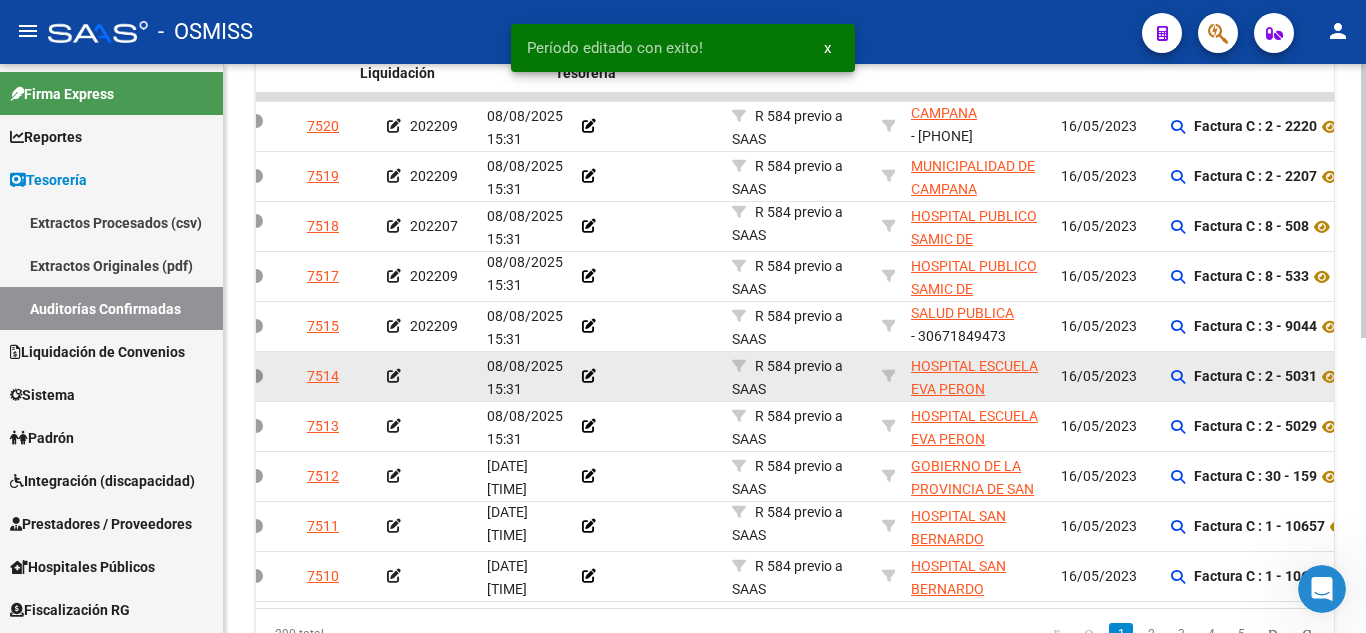 drag, startPoint x: 543, startPoint y: 383, endPoint x: 591, endPoint y: 390, distance: 48.507732 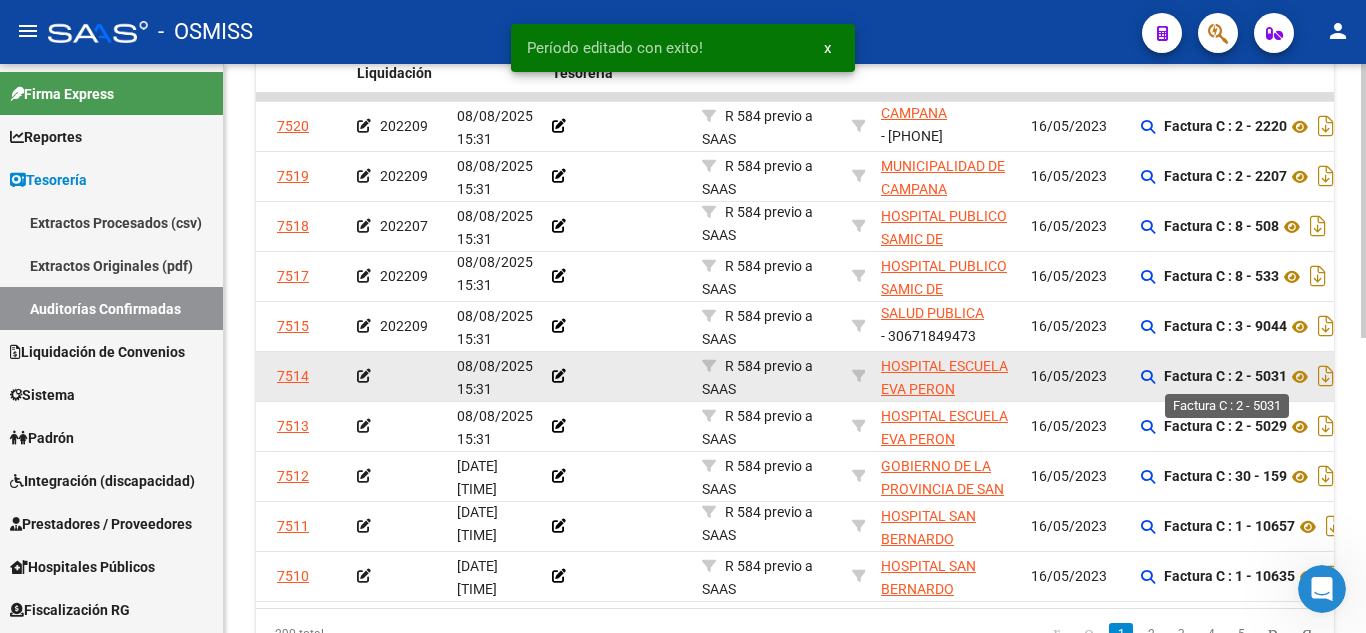 click on "Factura C : 2 - 5031" 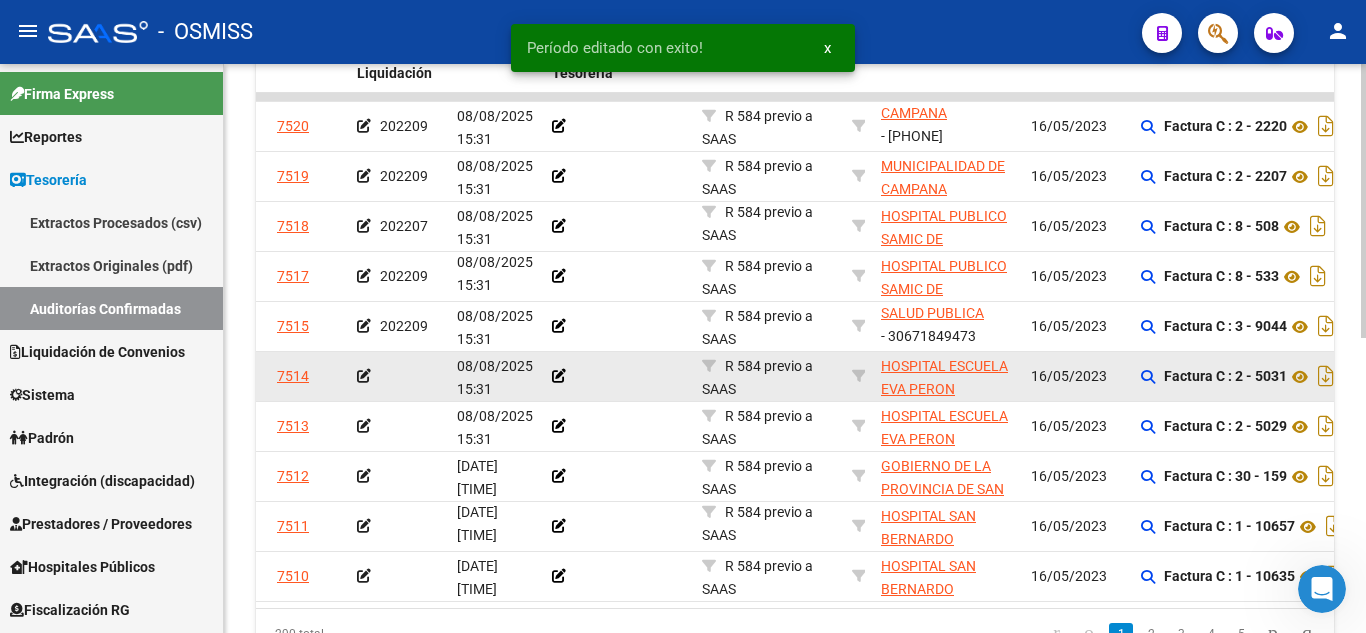 click on "Factura C : 2 - 5031" 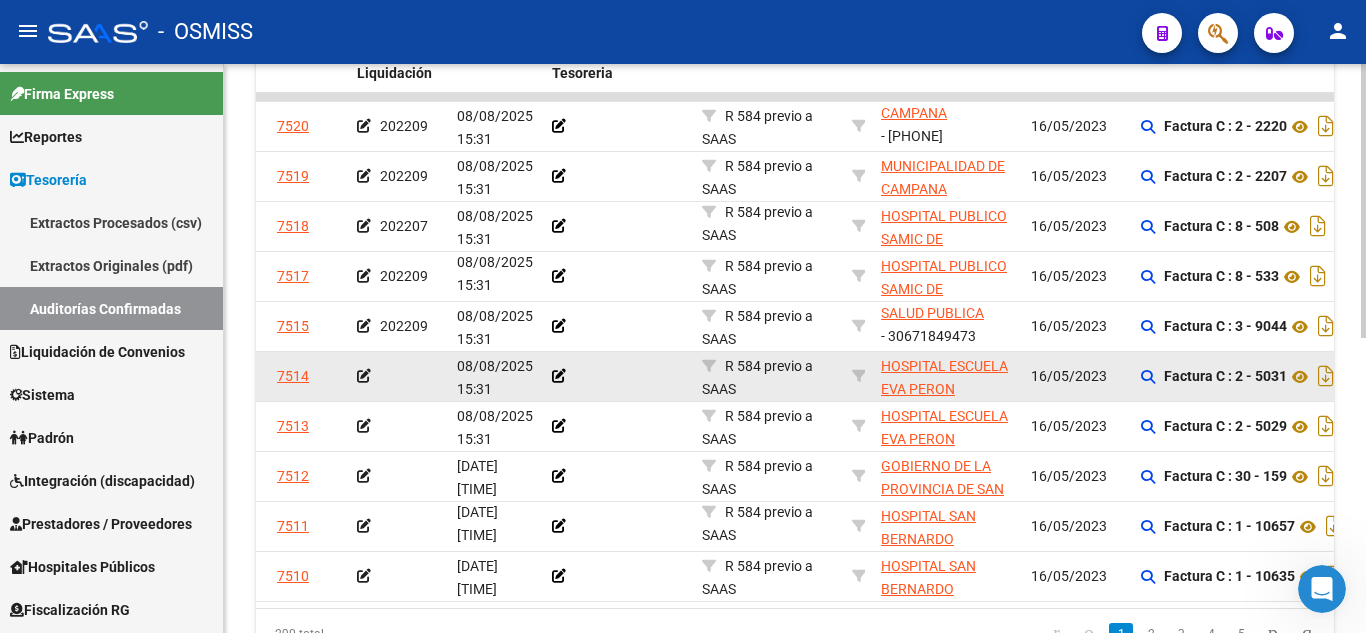 click 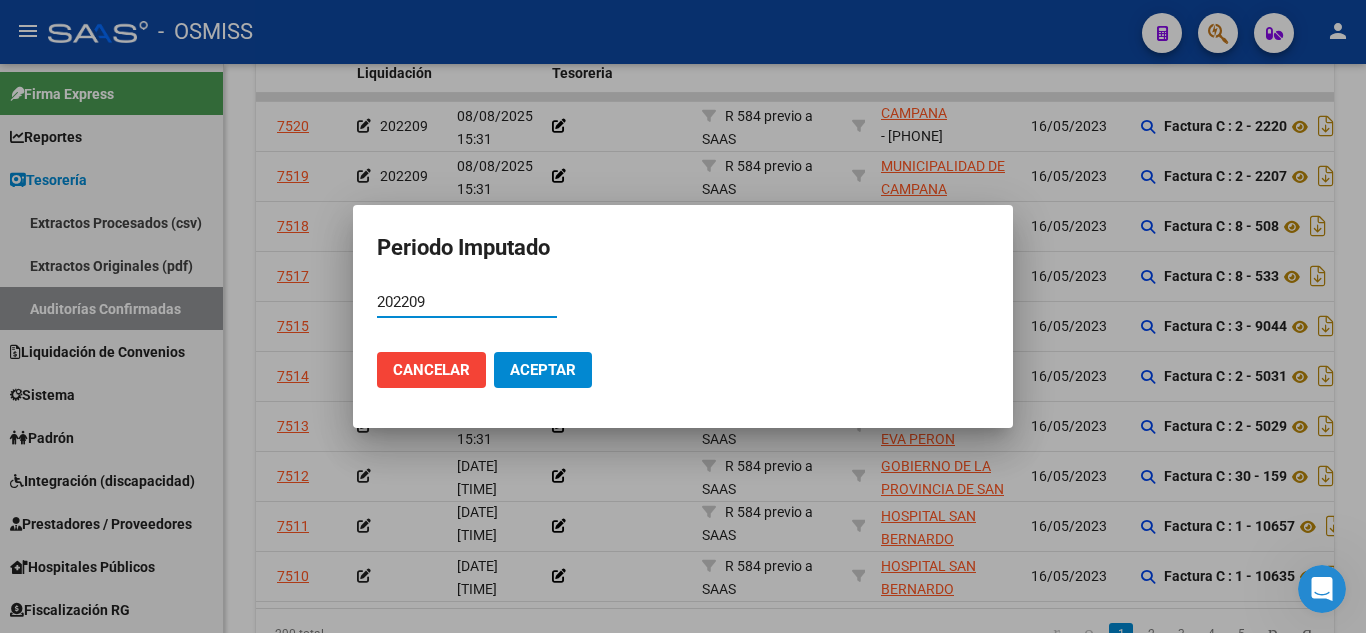 type on "202209" 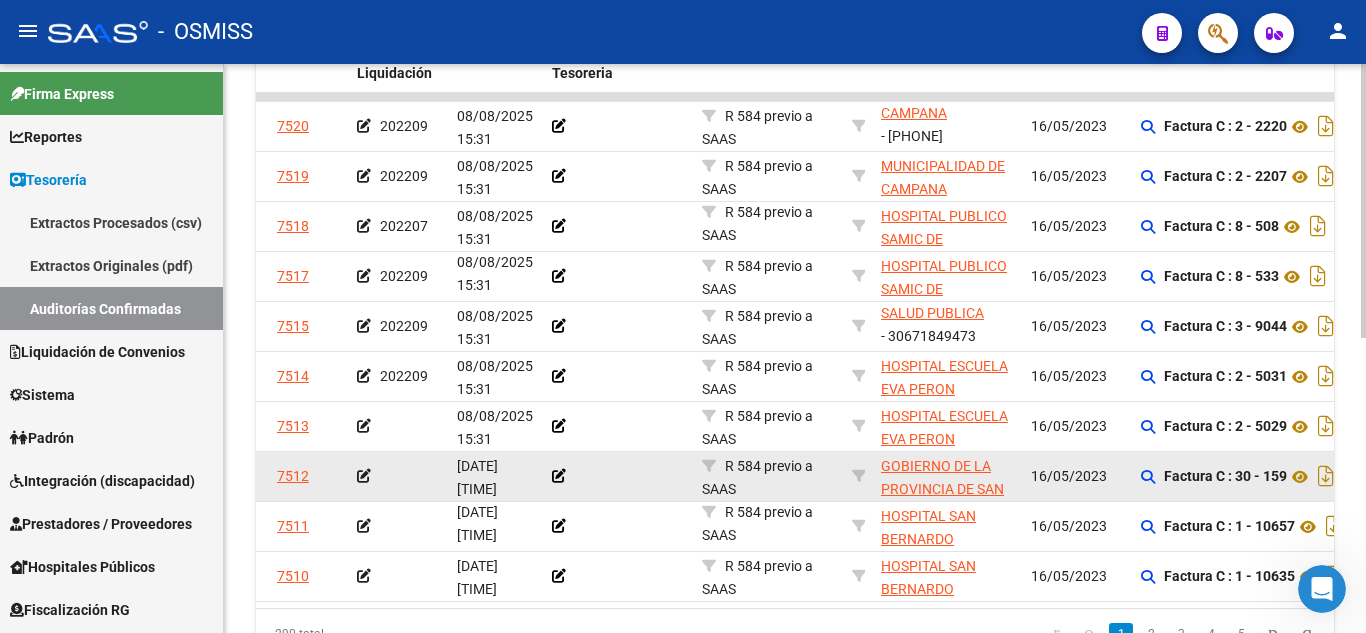click 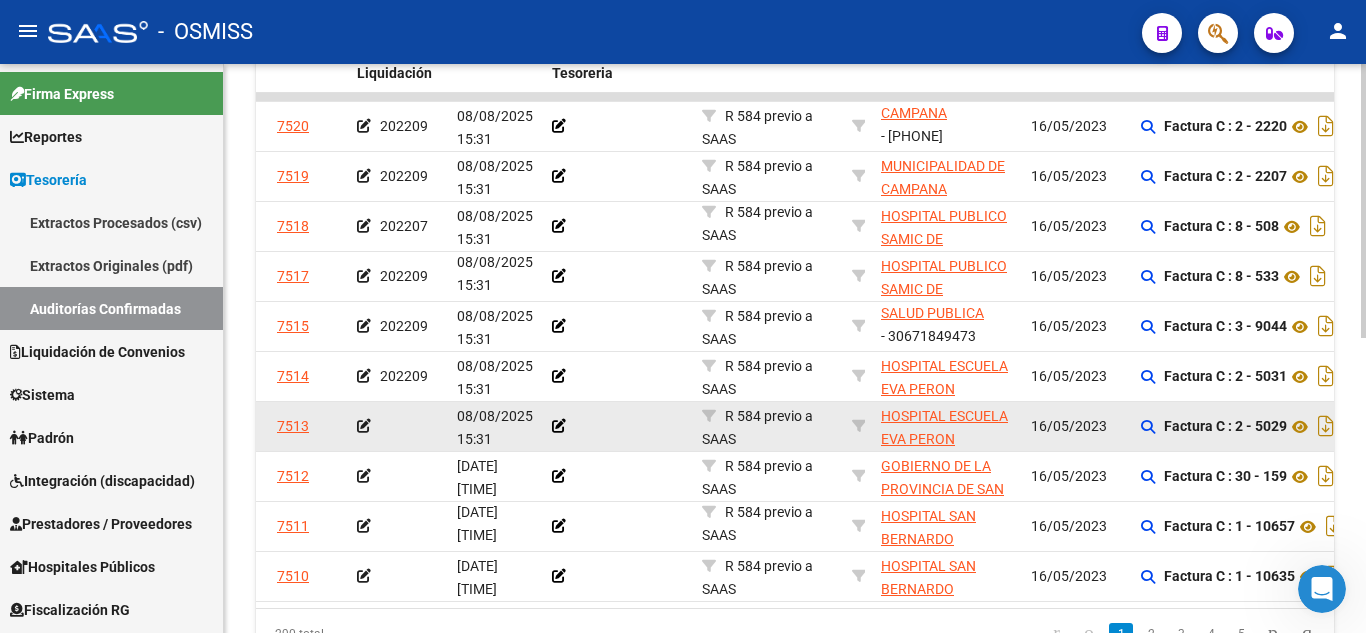 click 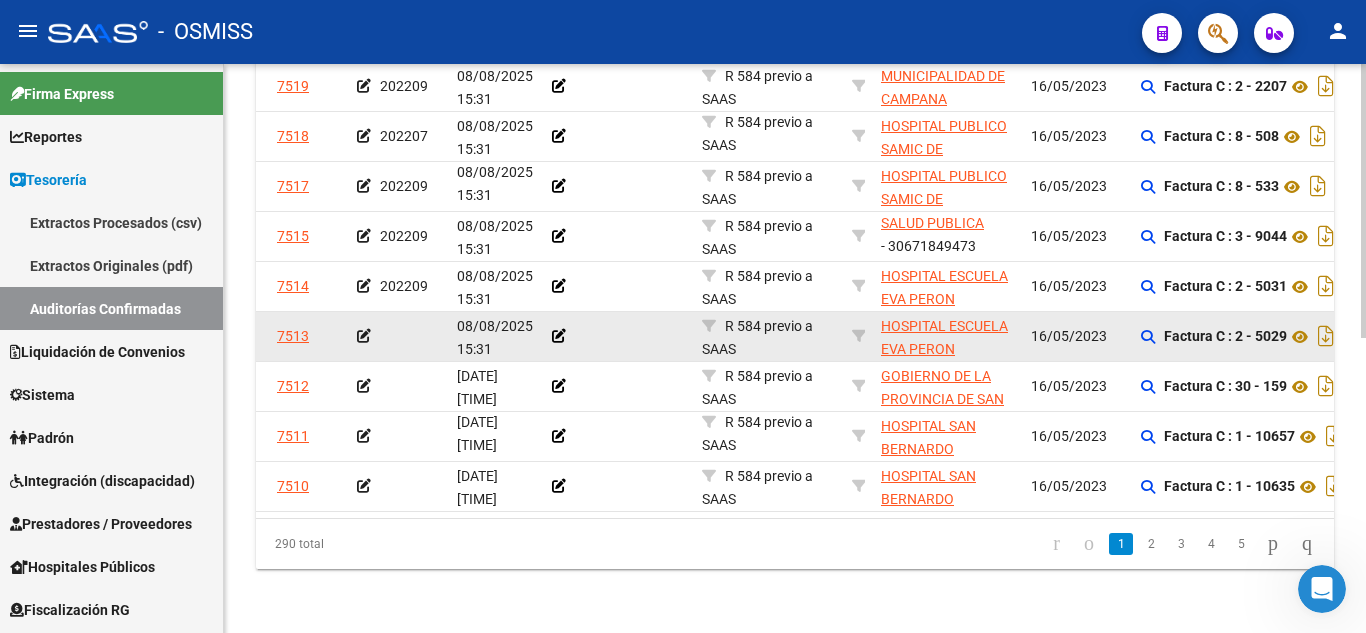 click 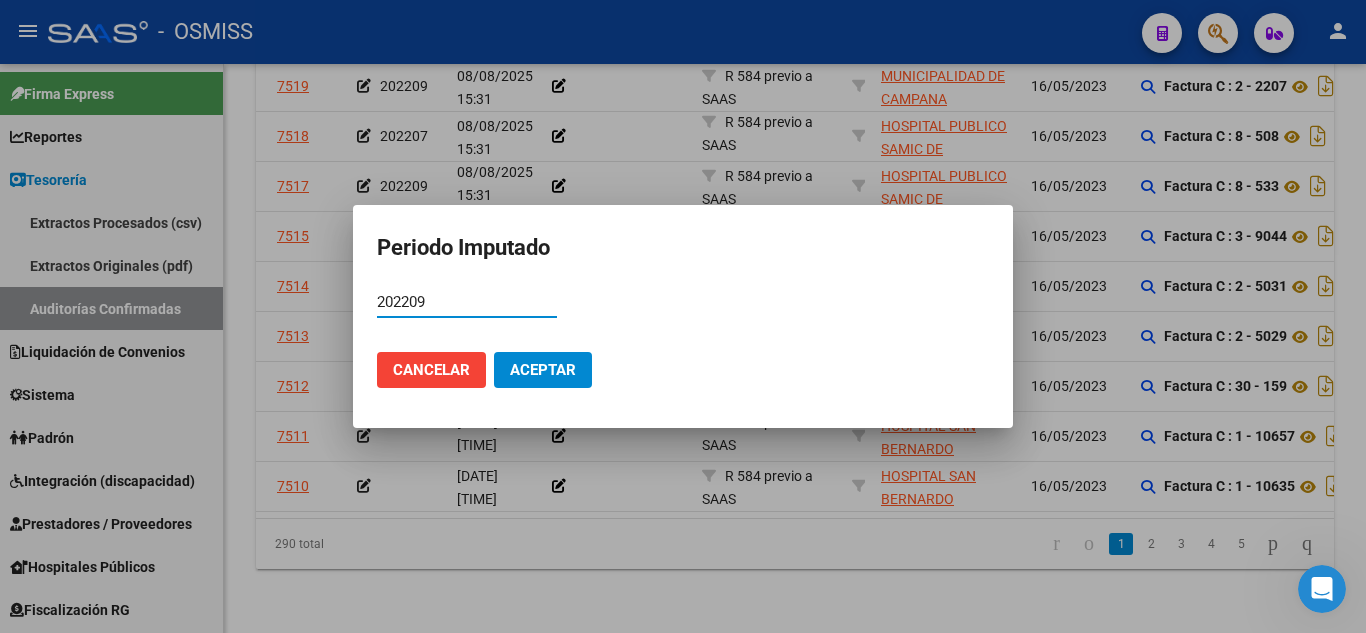 type on "202209" 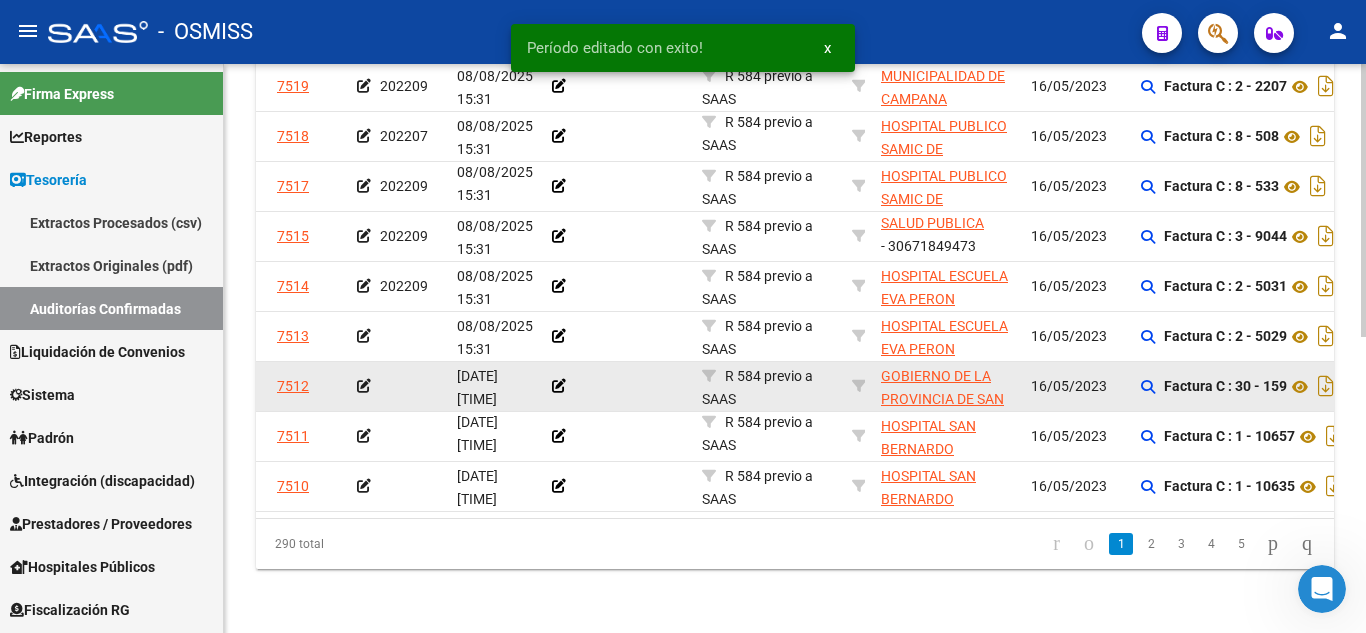 scroll, scrollTop: 606, scrollLeft: 0, axis: vertical 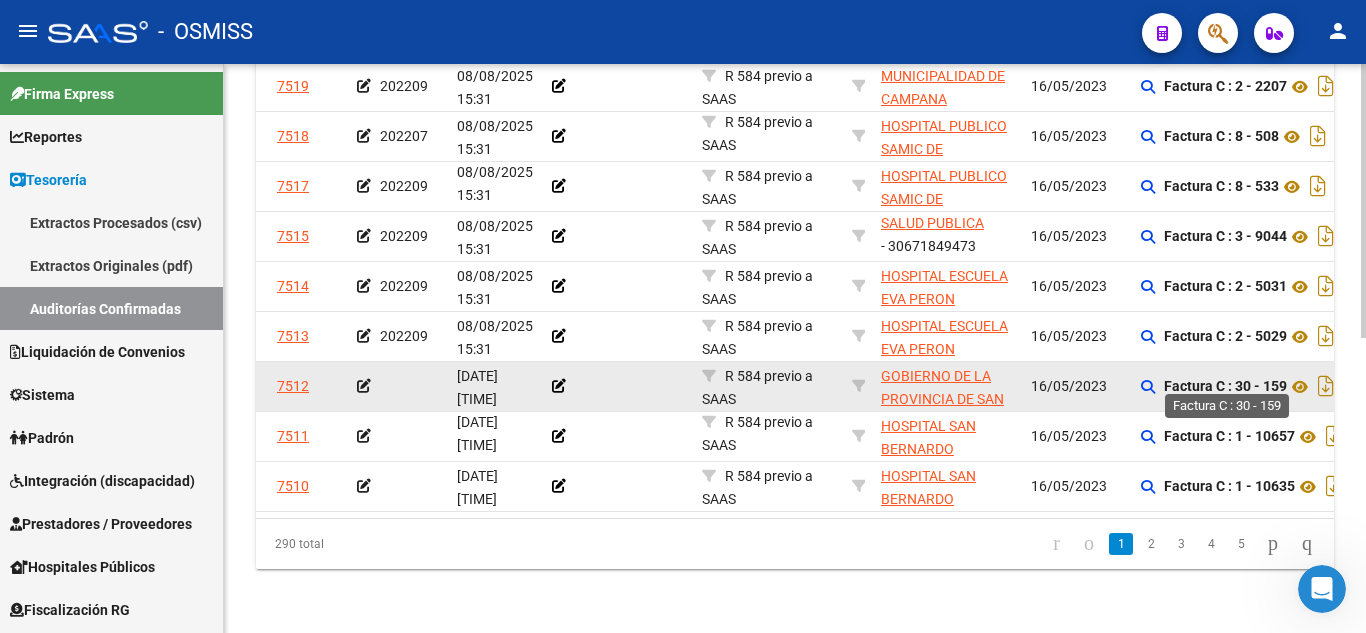 click on "Factura C : 30 - 159" 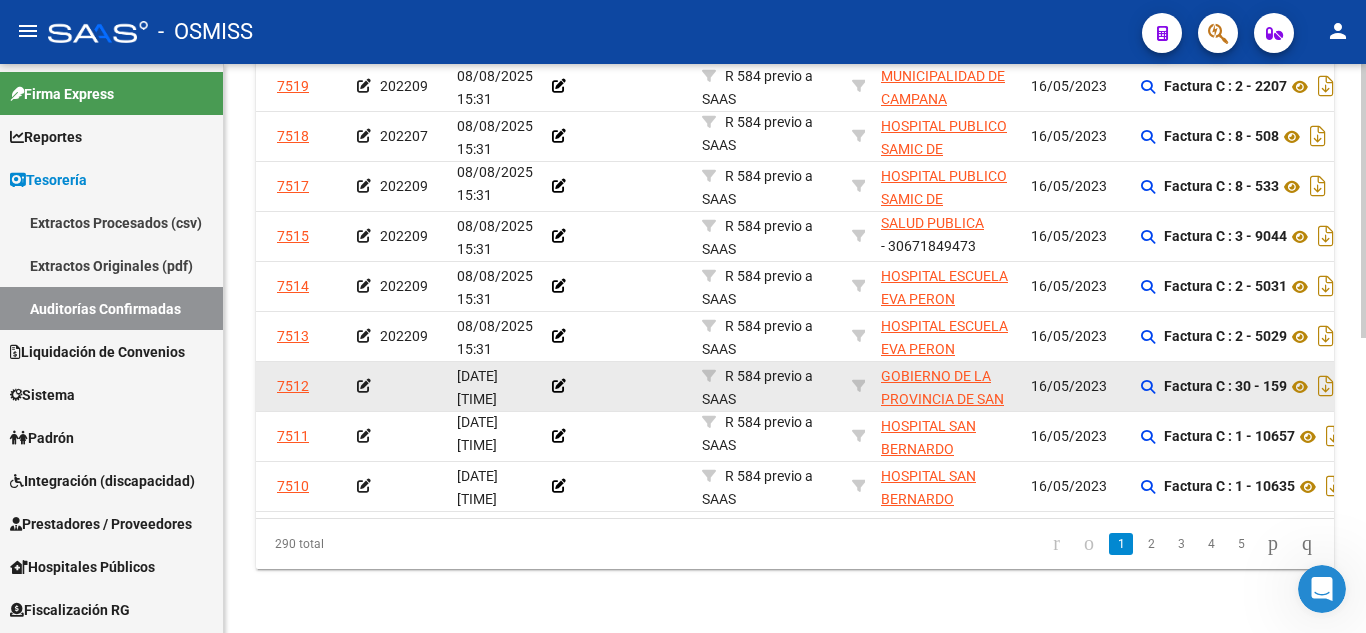 click on "Factura C : 30 - 159" 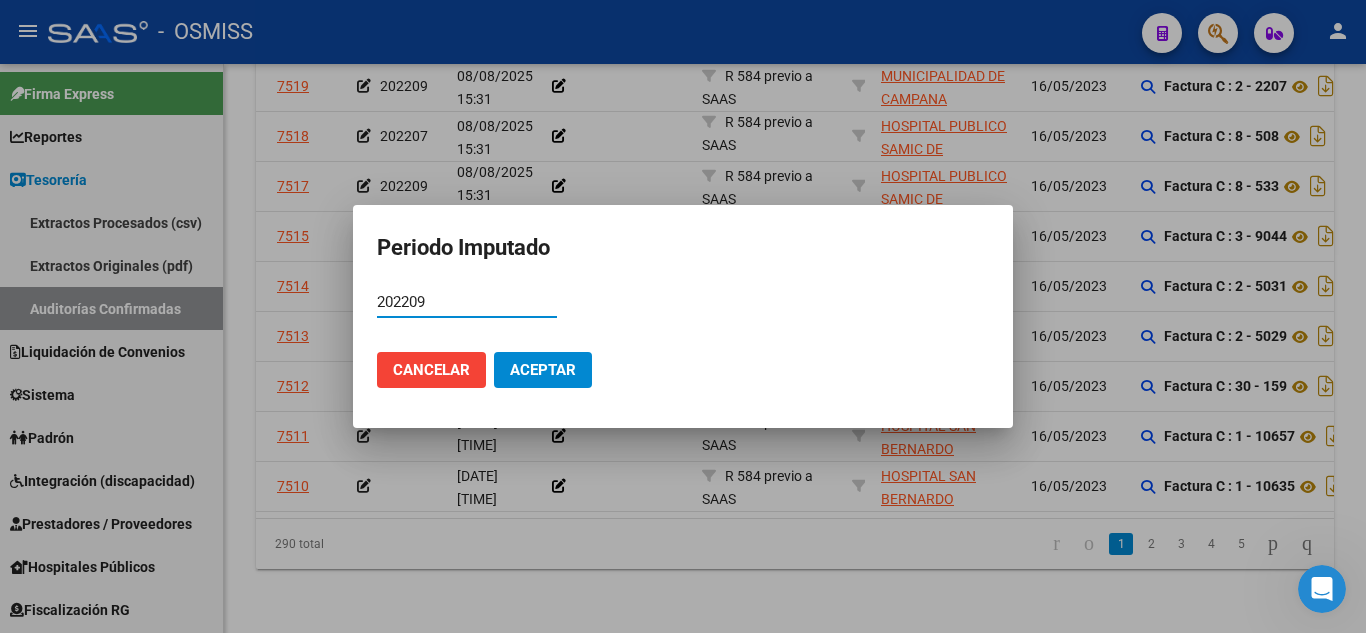 type on "202209" 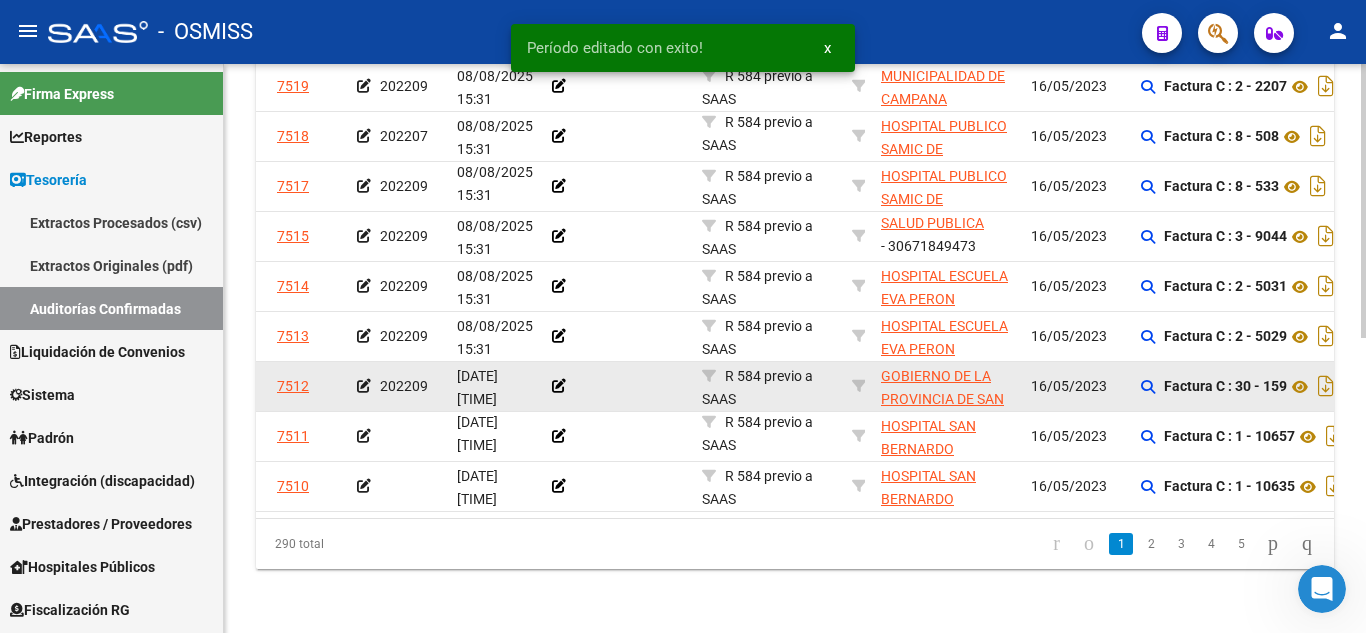scroll, scrollTop: 612, scrollLeft: 0, axis: vertical 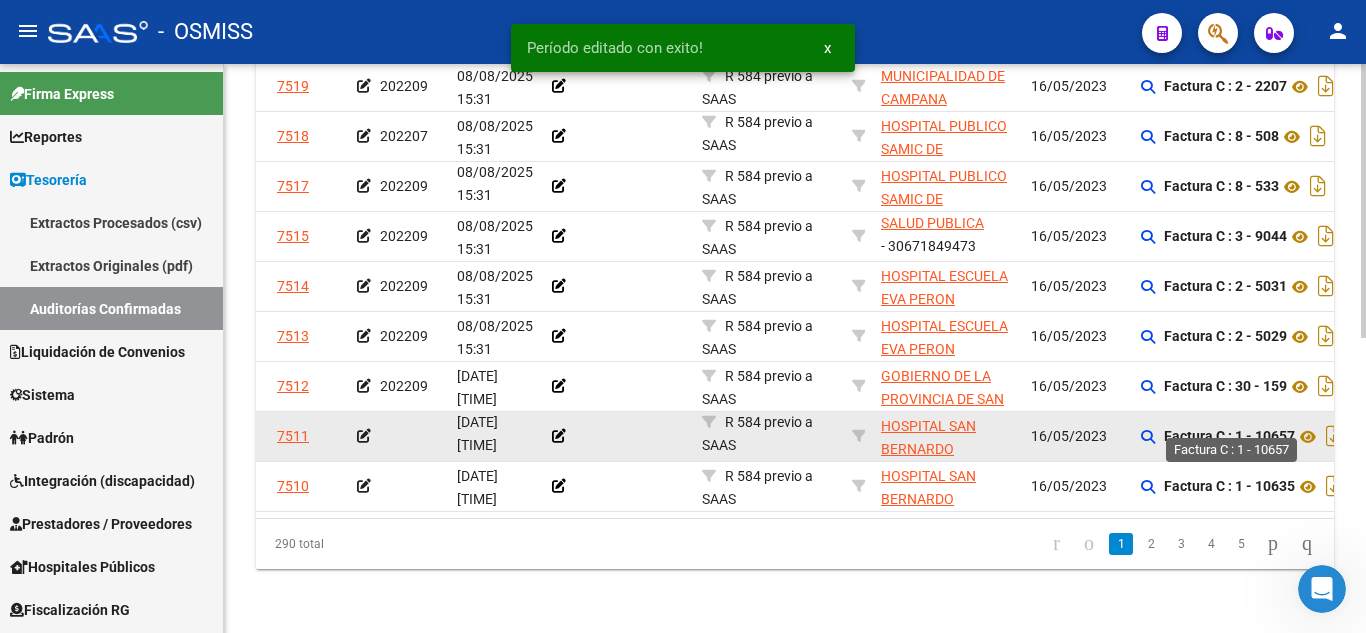 click on "Factura C : 1 - 10657" 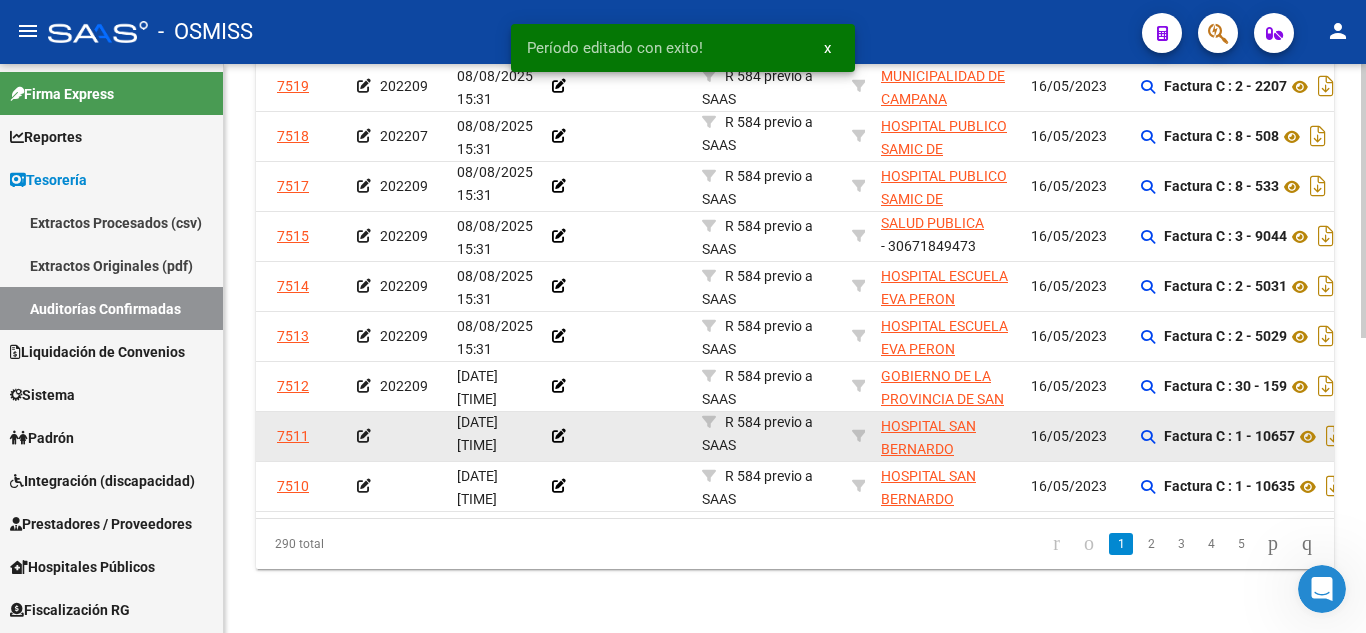 copy on "10657" 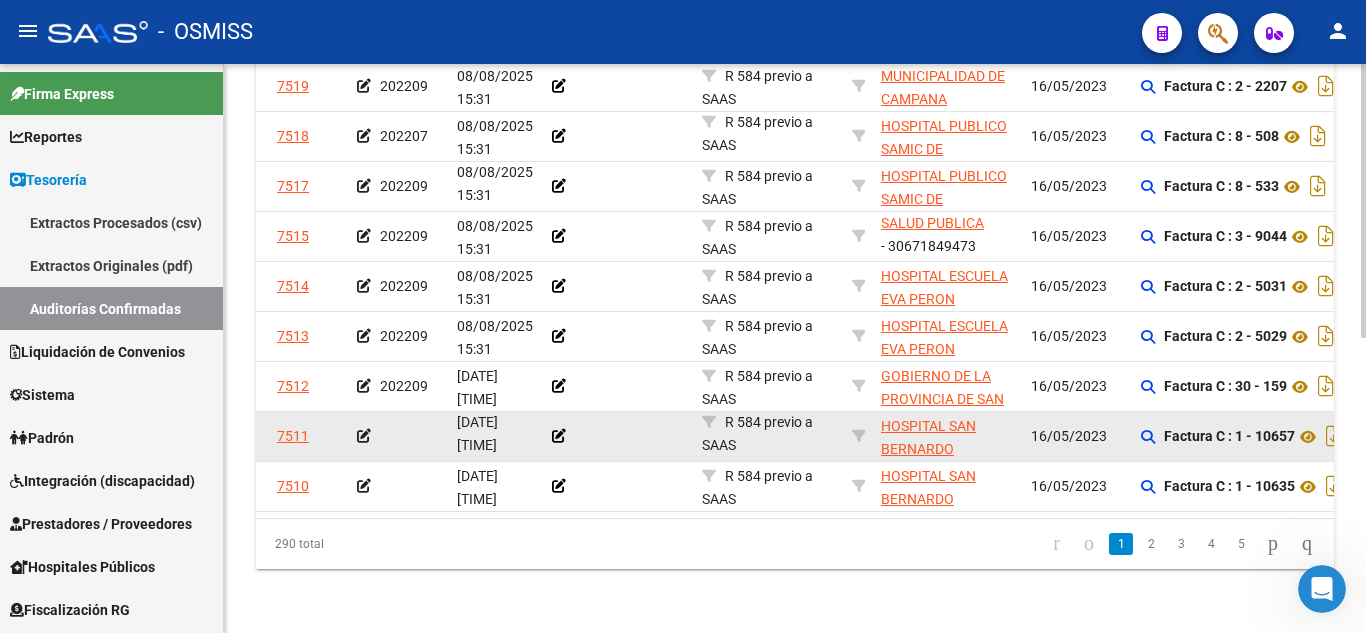 click 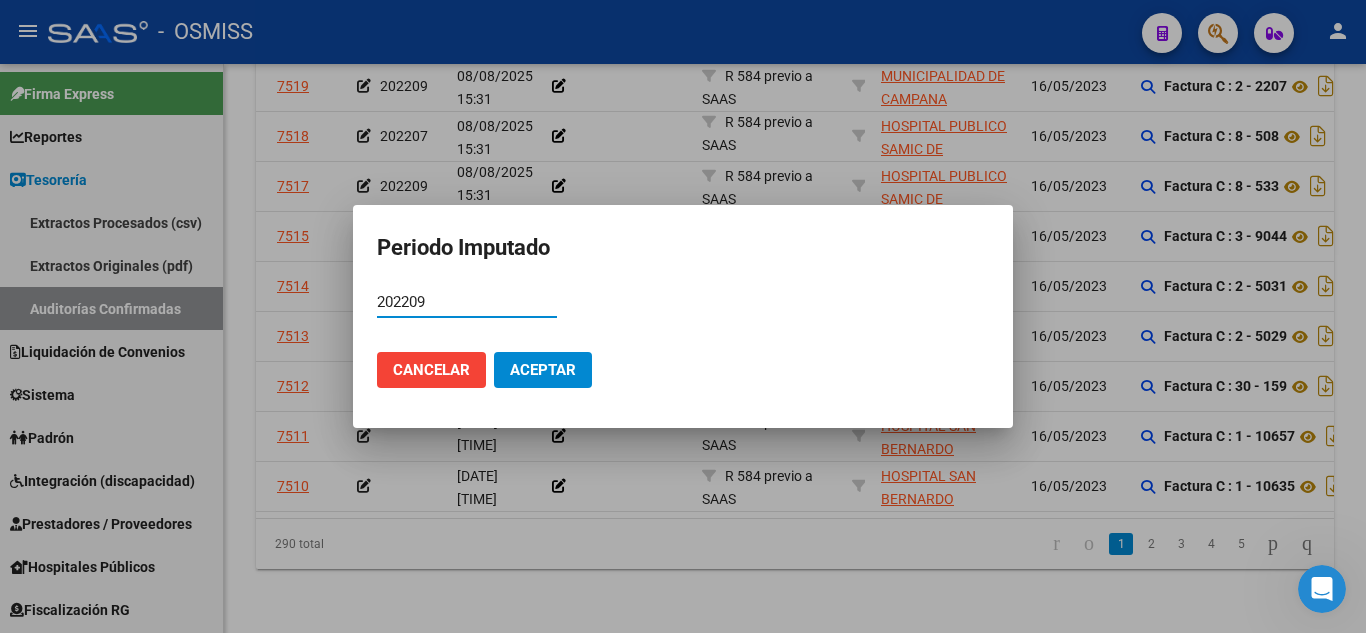 type on "202209" 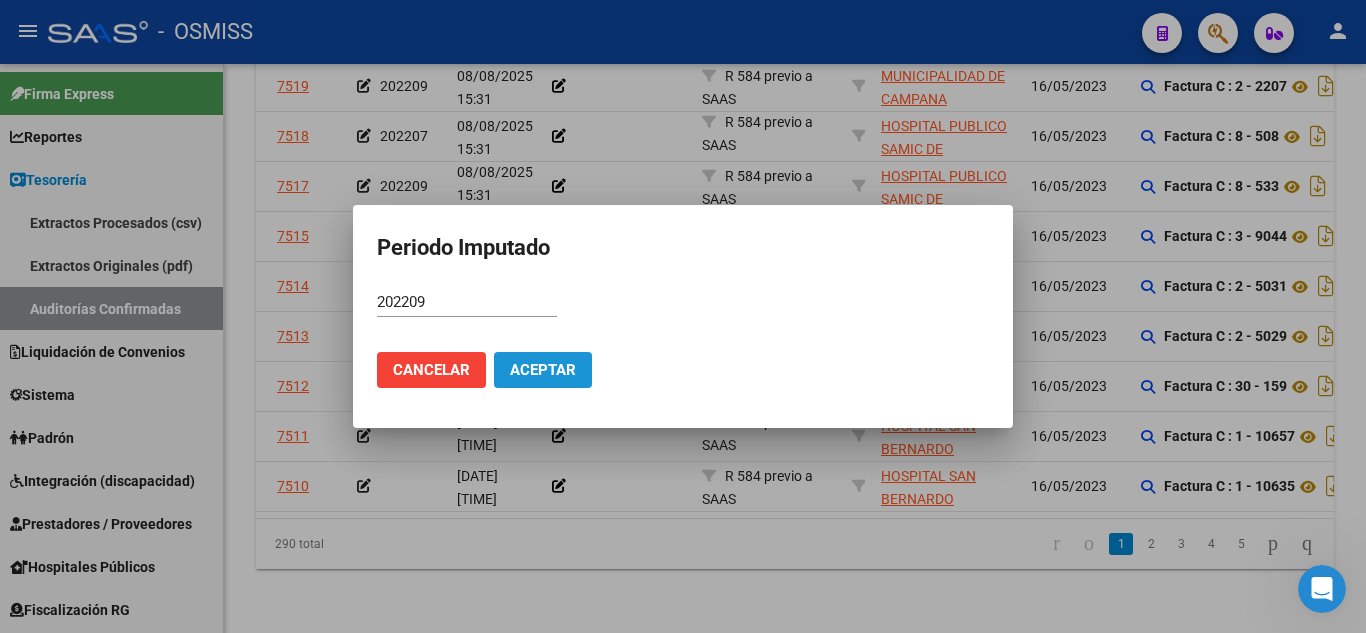 click on "Aceptar" 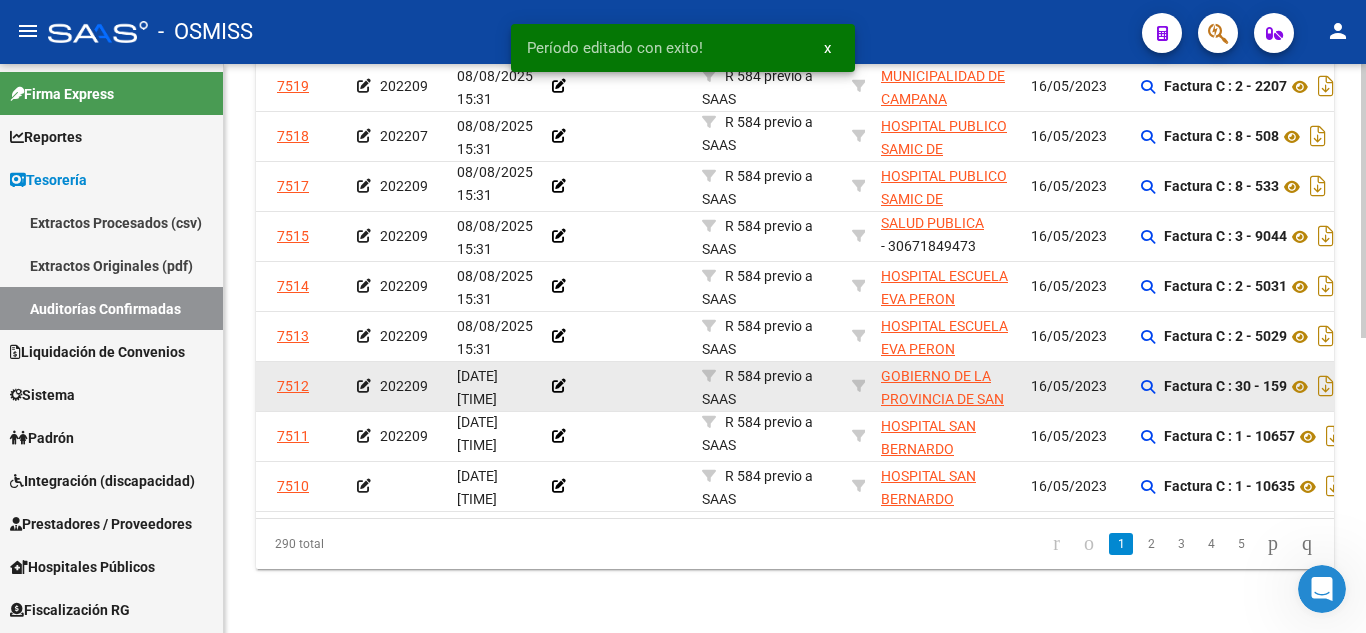 scroll, scrollTop: 612, scrollLeft: 0, axis: vertical 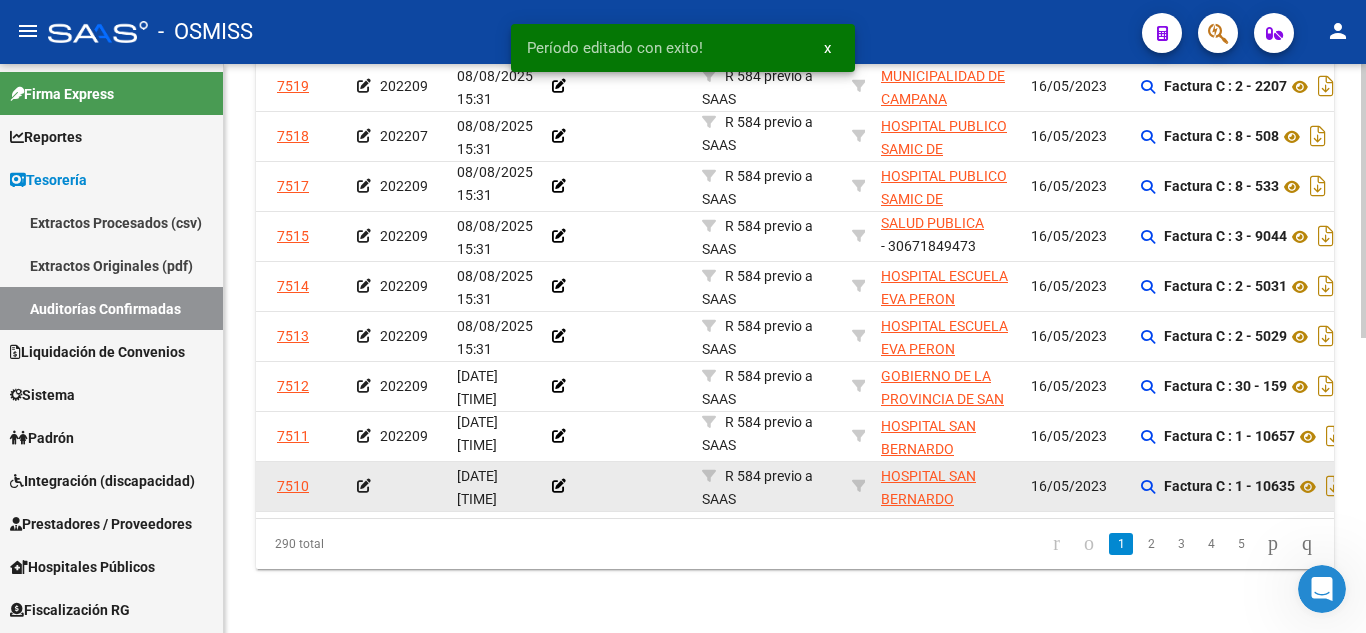 click on "Factura C : 1 - 10635" 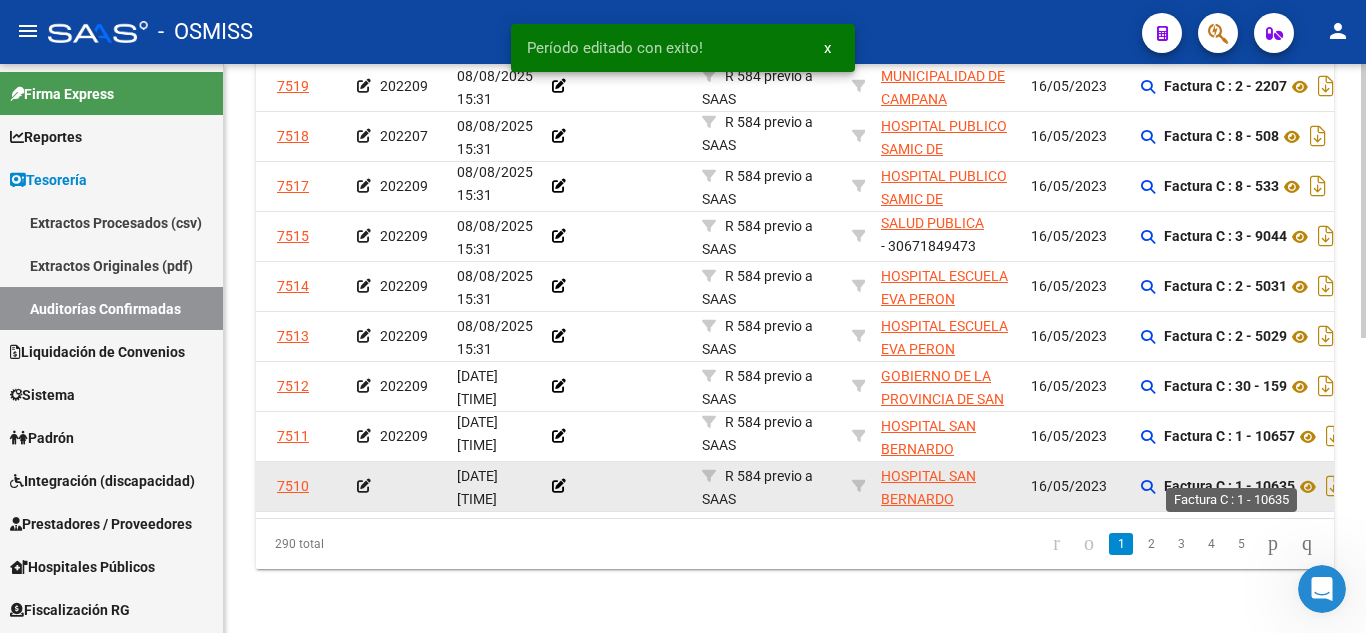 click on "Factura C : 1 - 10635" 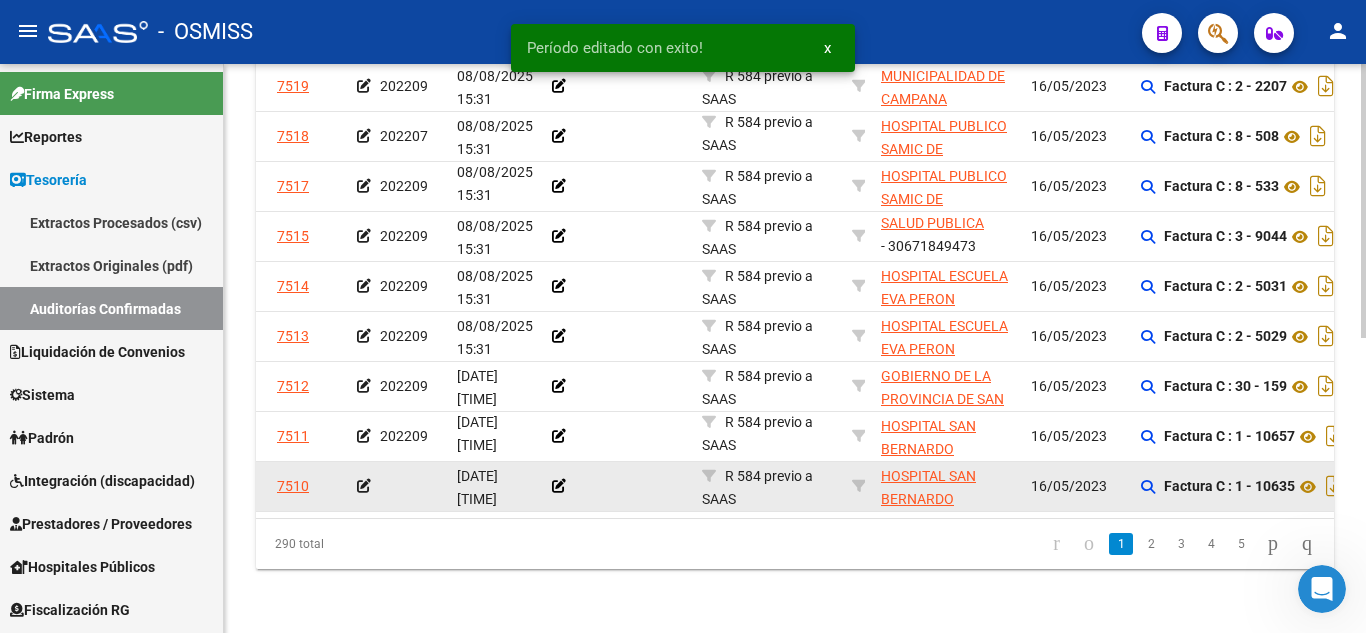 click on "Factura C : 1 - 10635" 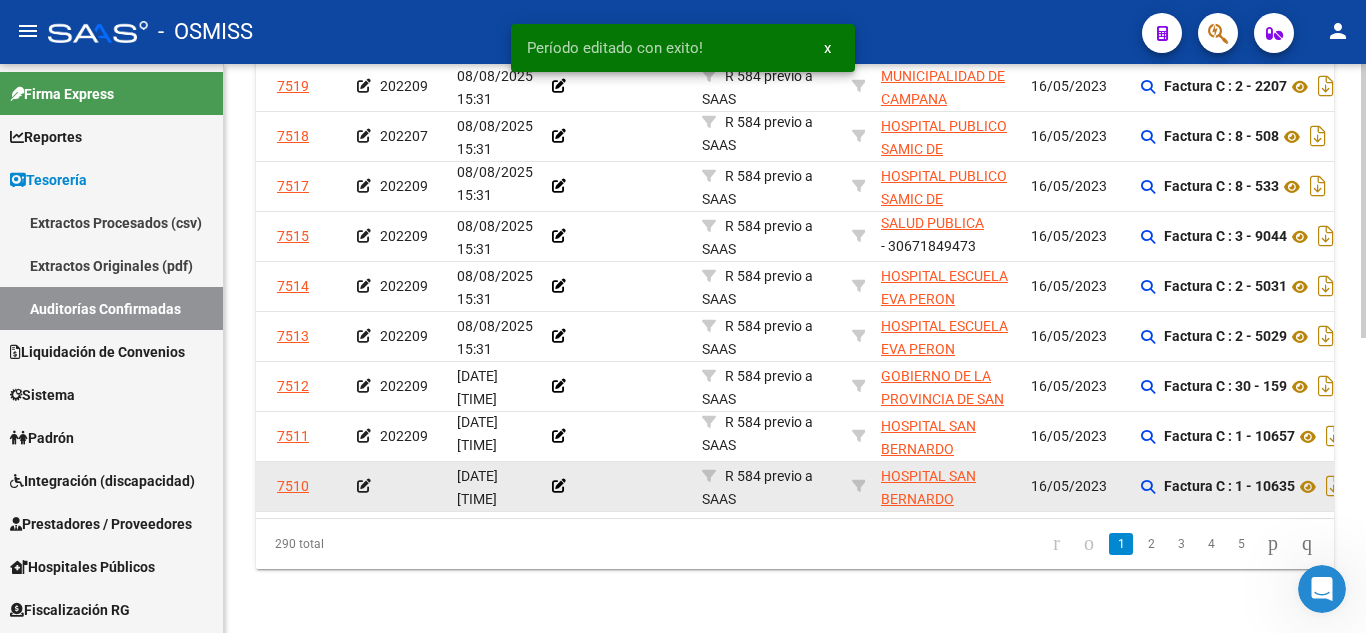 copy on "10635" 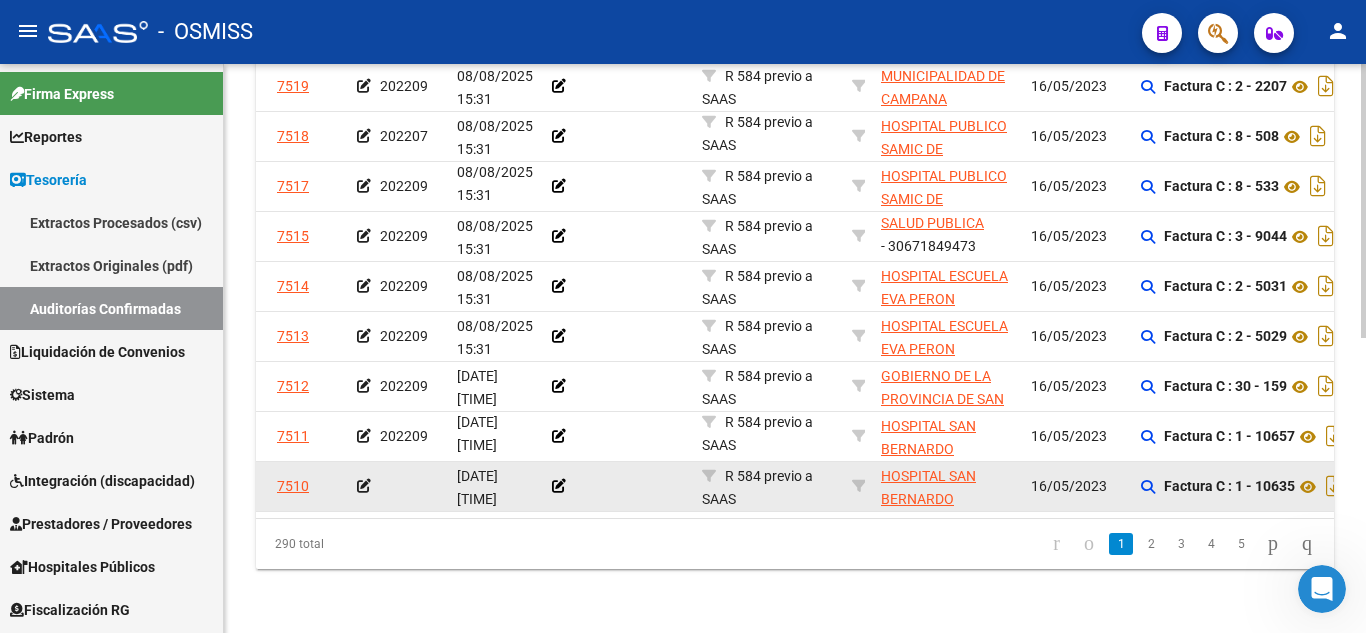 click 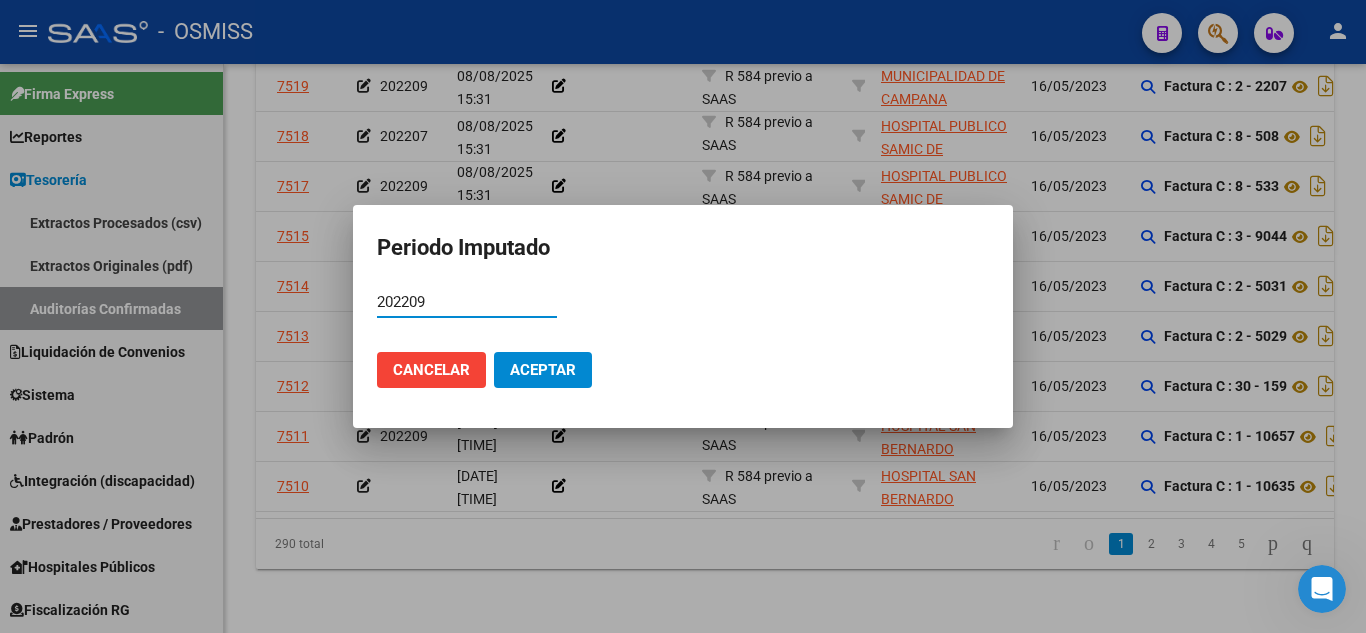 type on "202209" 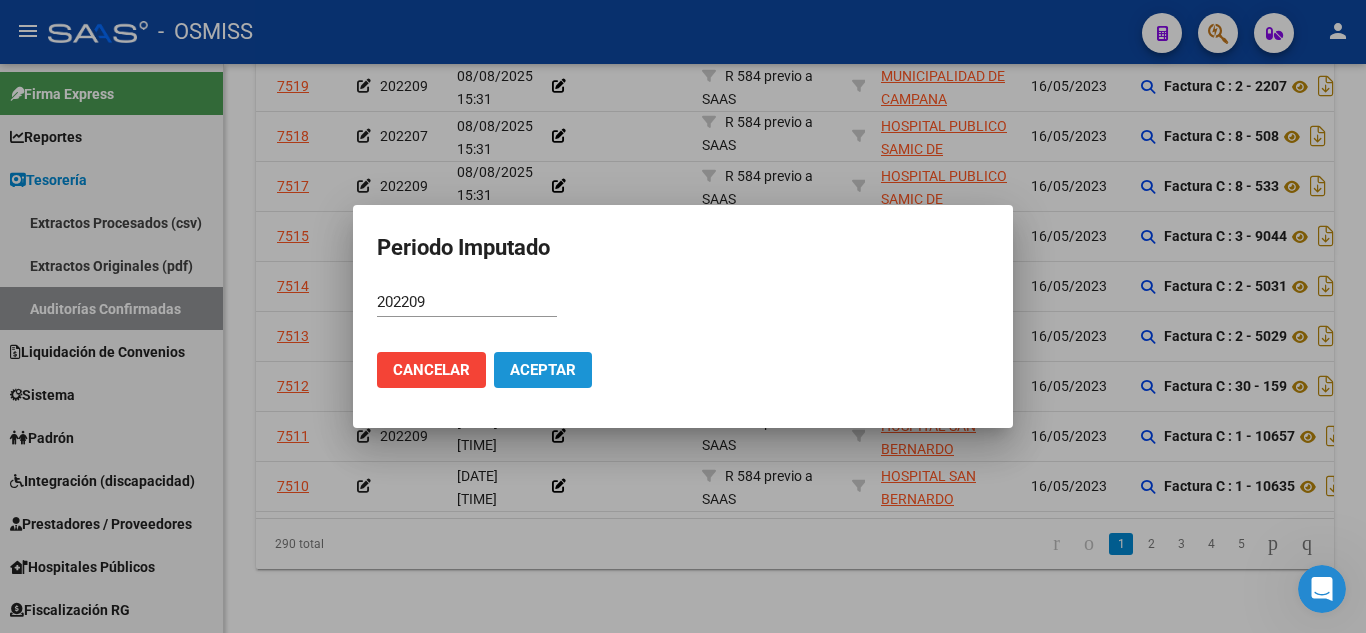 click on "Aceptar" 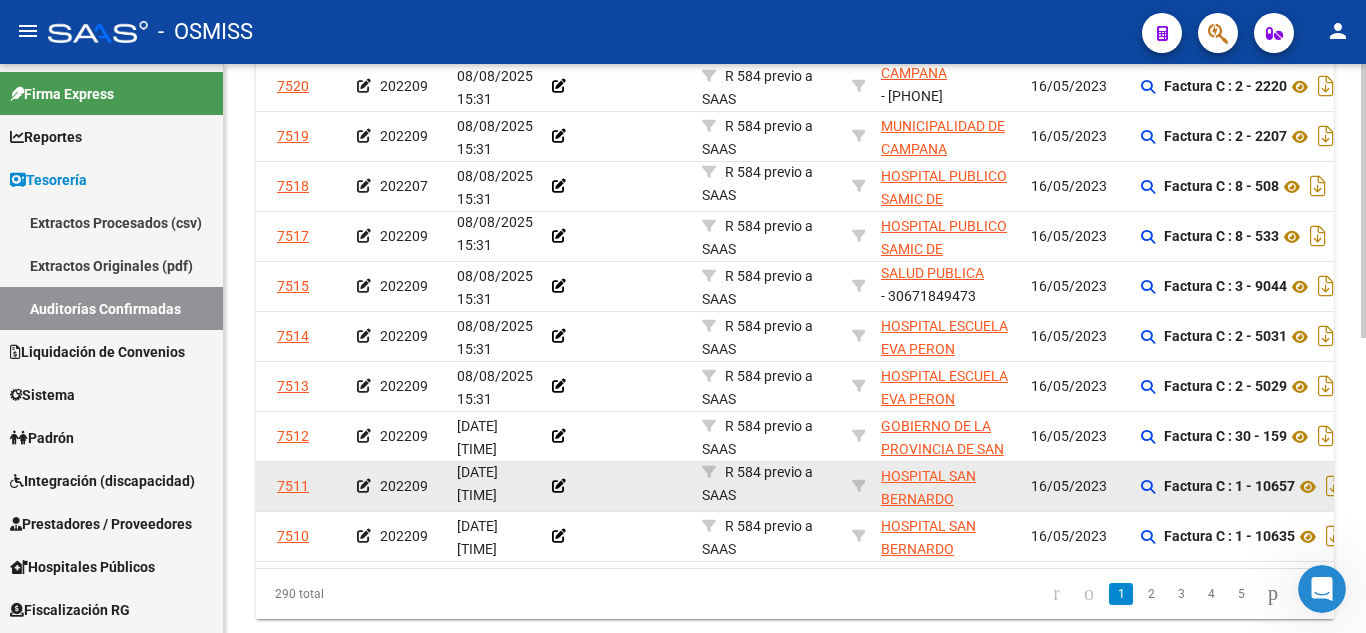 scroll, scrollTop: 512, scrollLeft: 0, axis: vertical 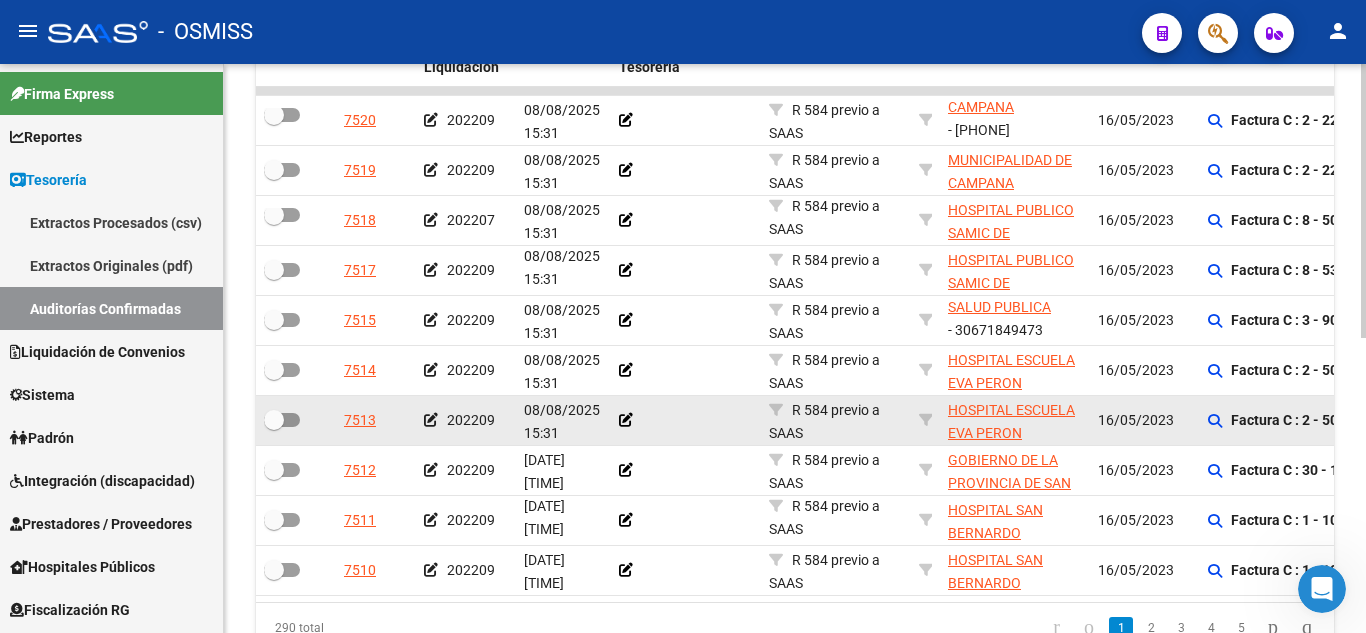 drag, startPoint x: 594, startPoint y: 425, endPoint x: 517, endPoint y: 434, distance: 77.52419 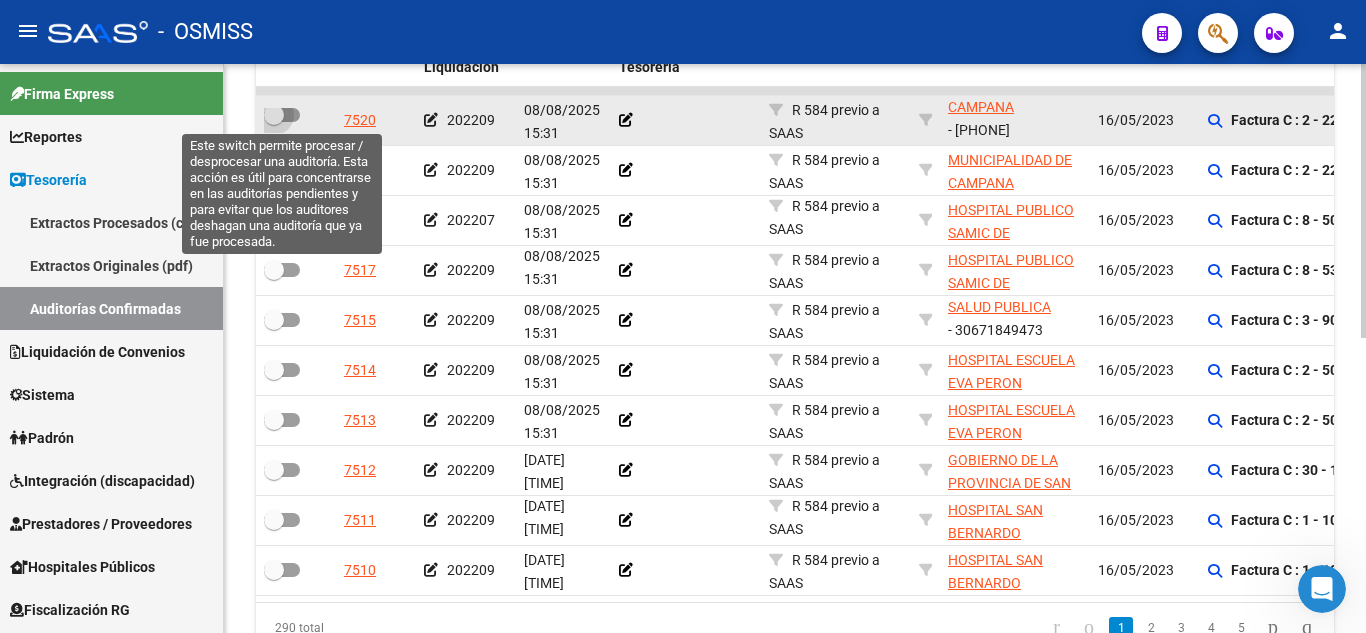 click at bounding box center [282, 115] 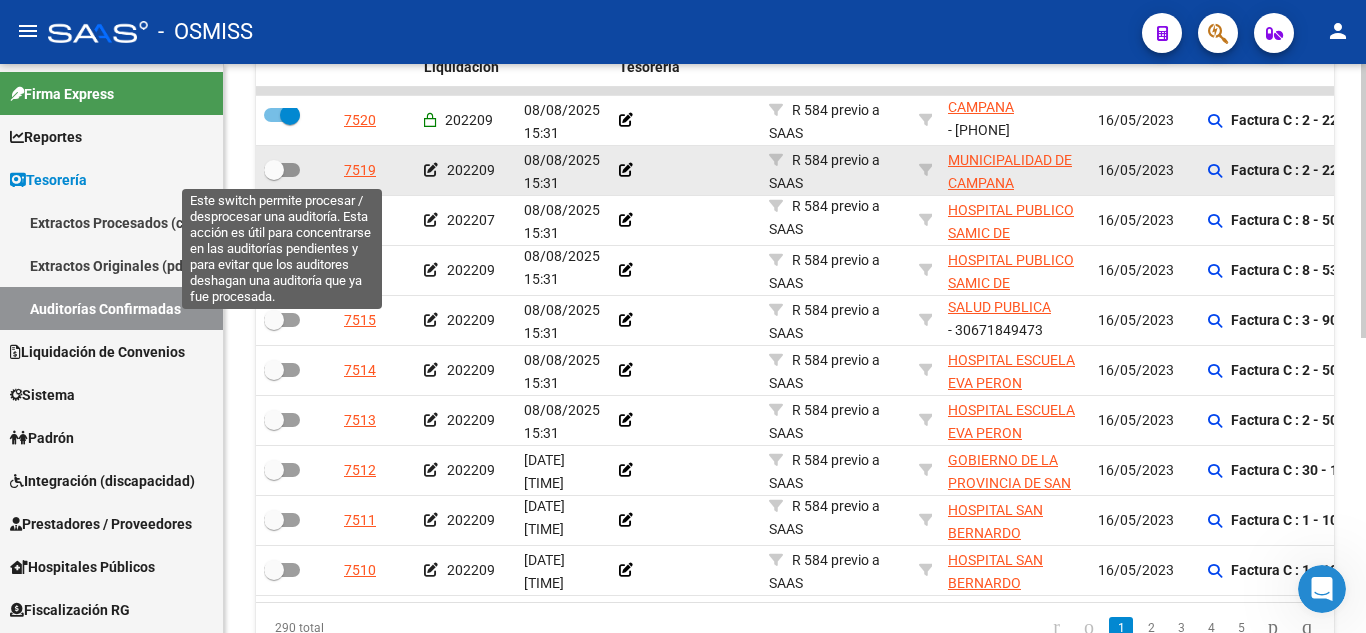 click at bounding box center [282, 170] 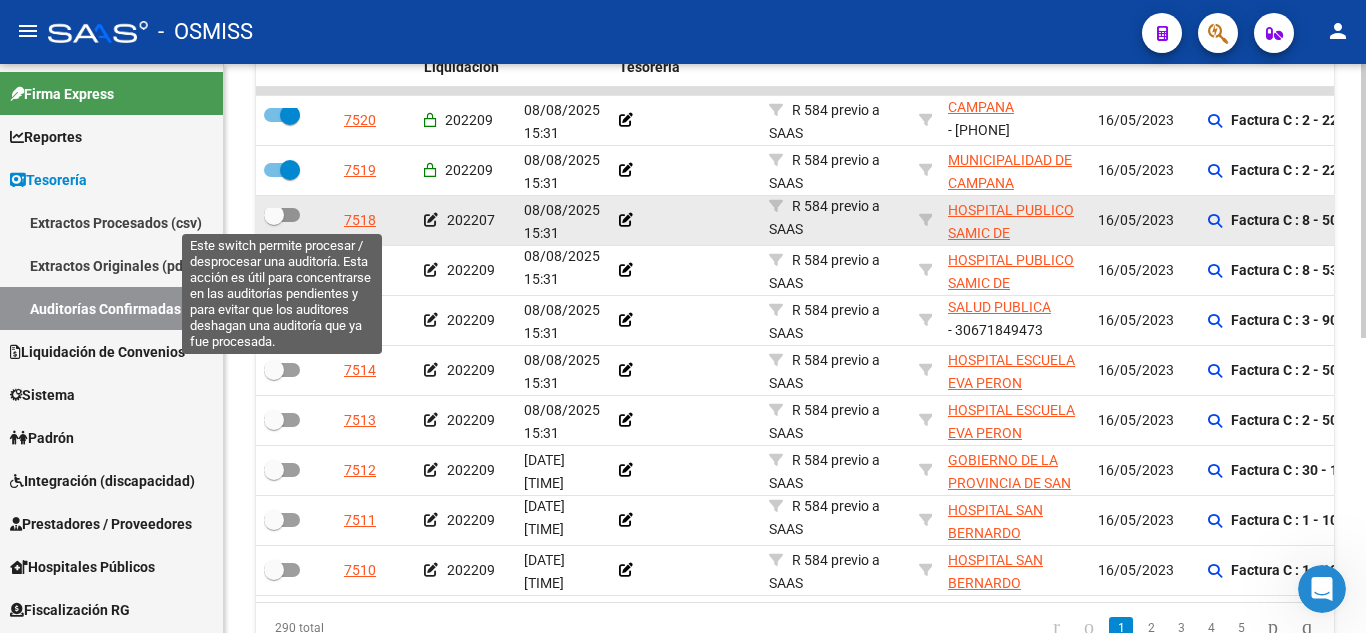 click at bounding box center (282, 215) 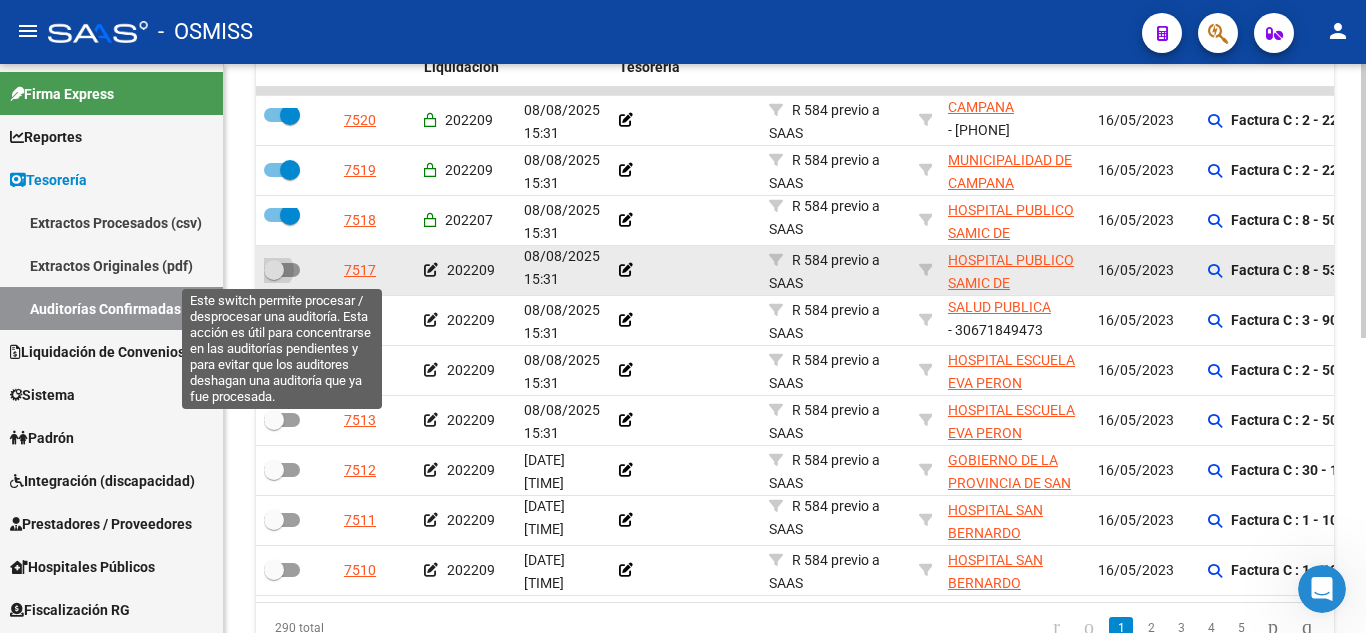 click at bounding box center [282, 270] 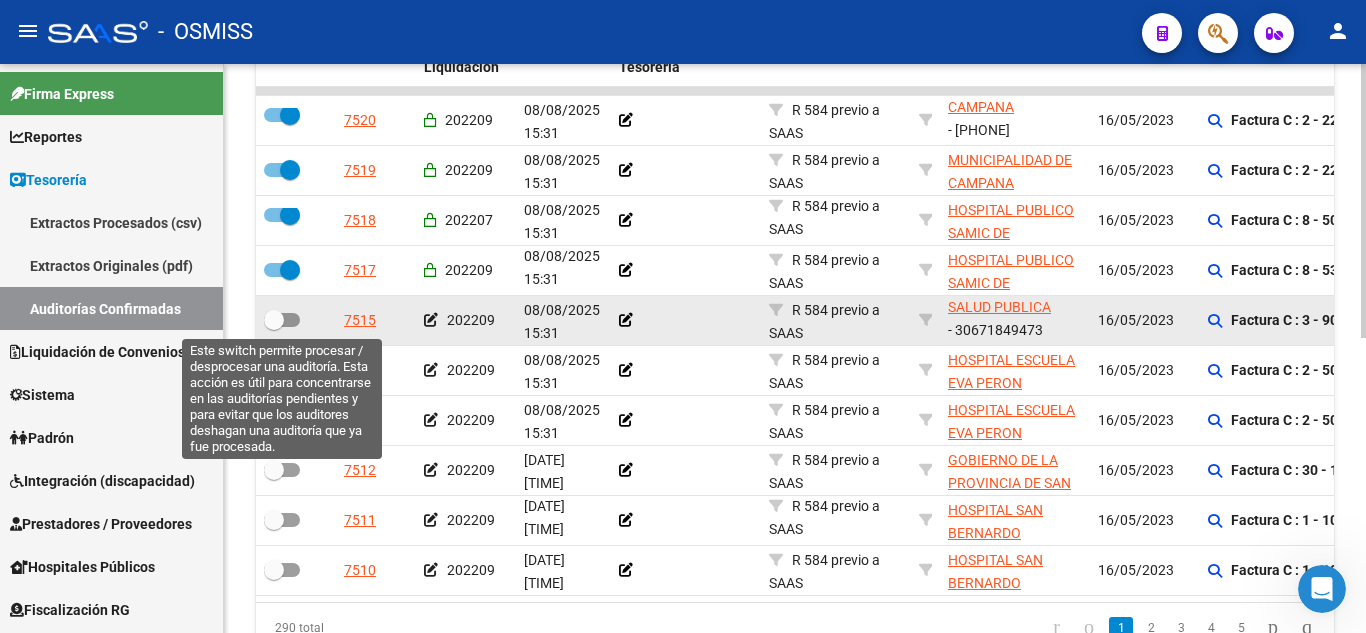 click at bounding box center [282, 320] 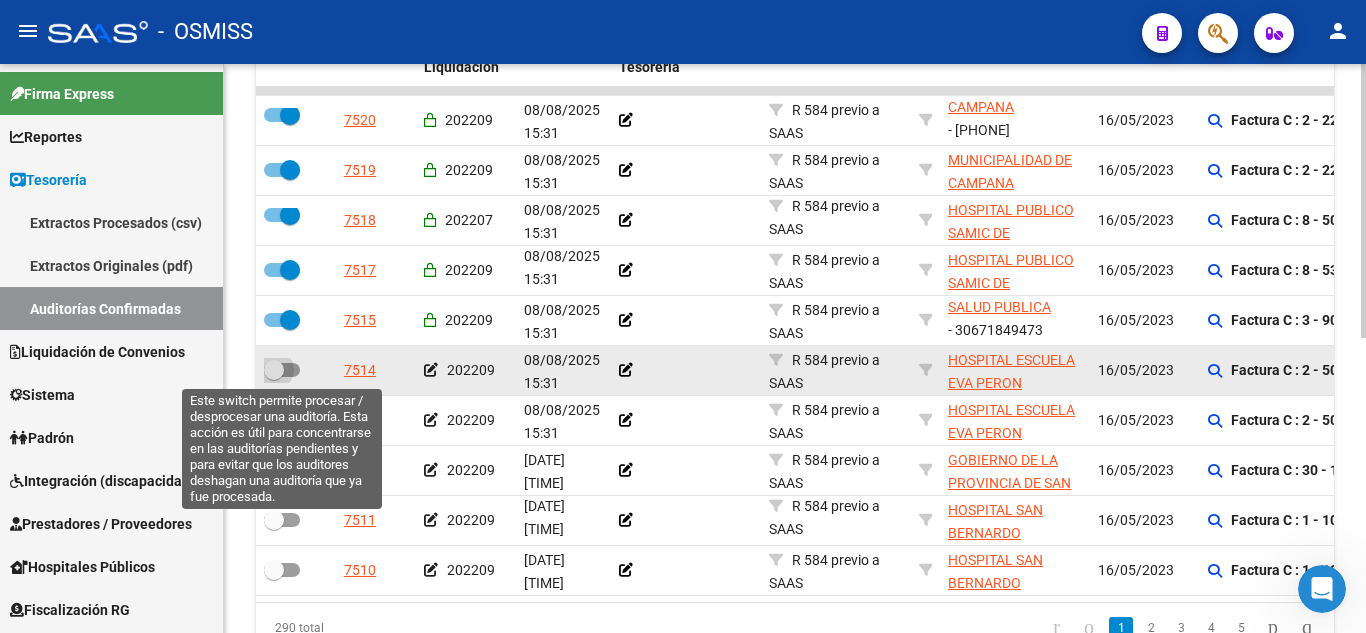 click at bounding box center [282, 370] 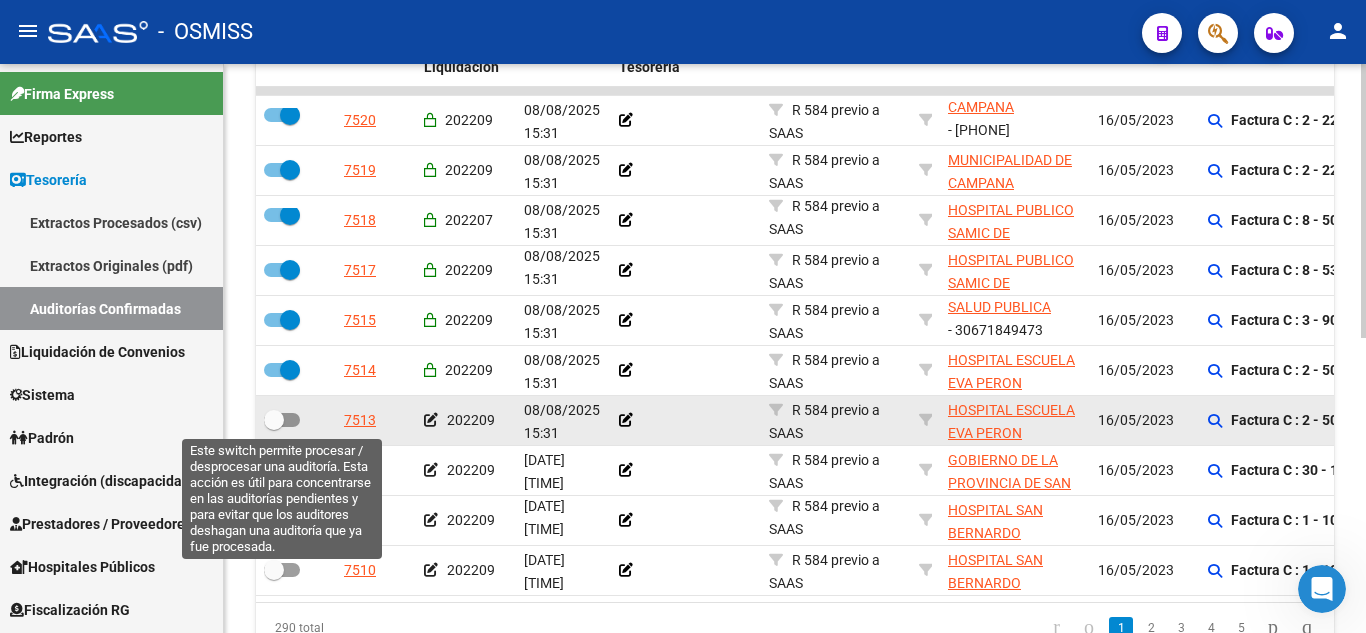 click at bounding box center [282, 420] 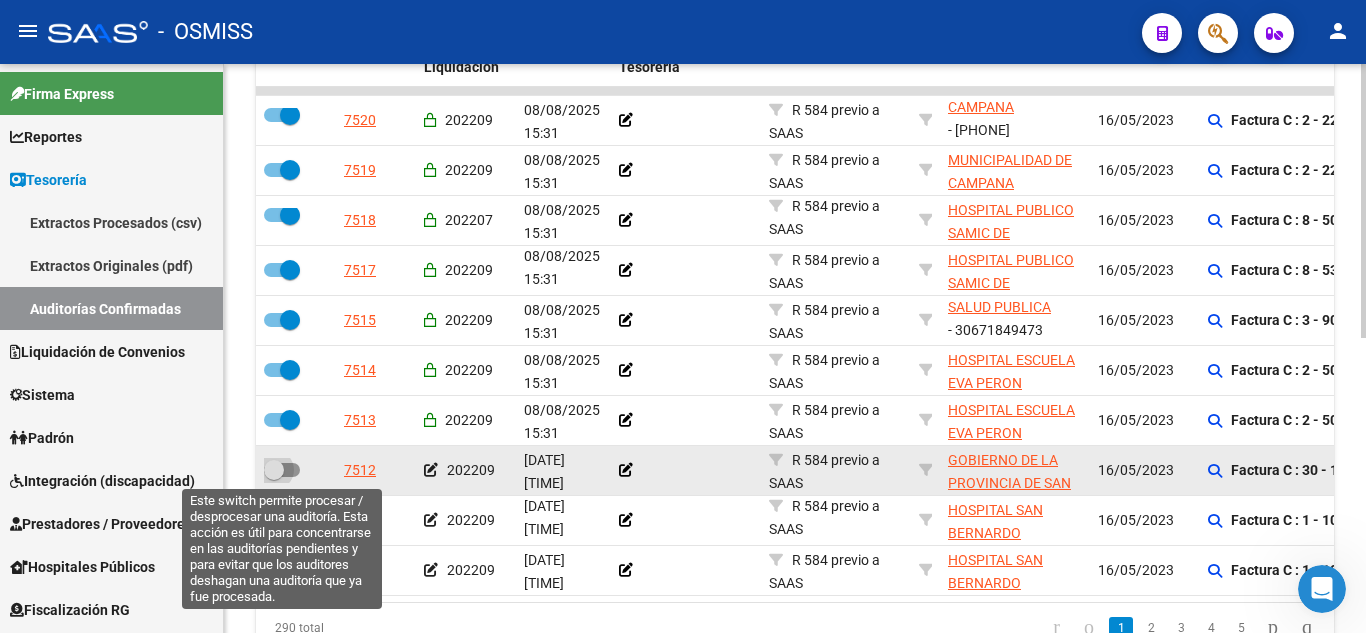 click at bounding box center [282, 470] 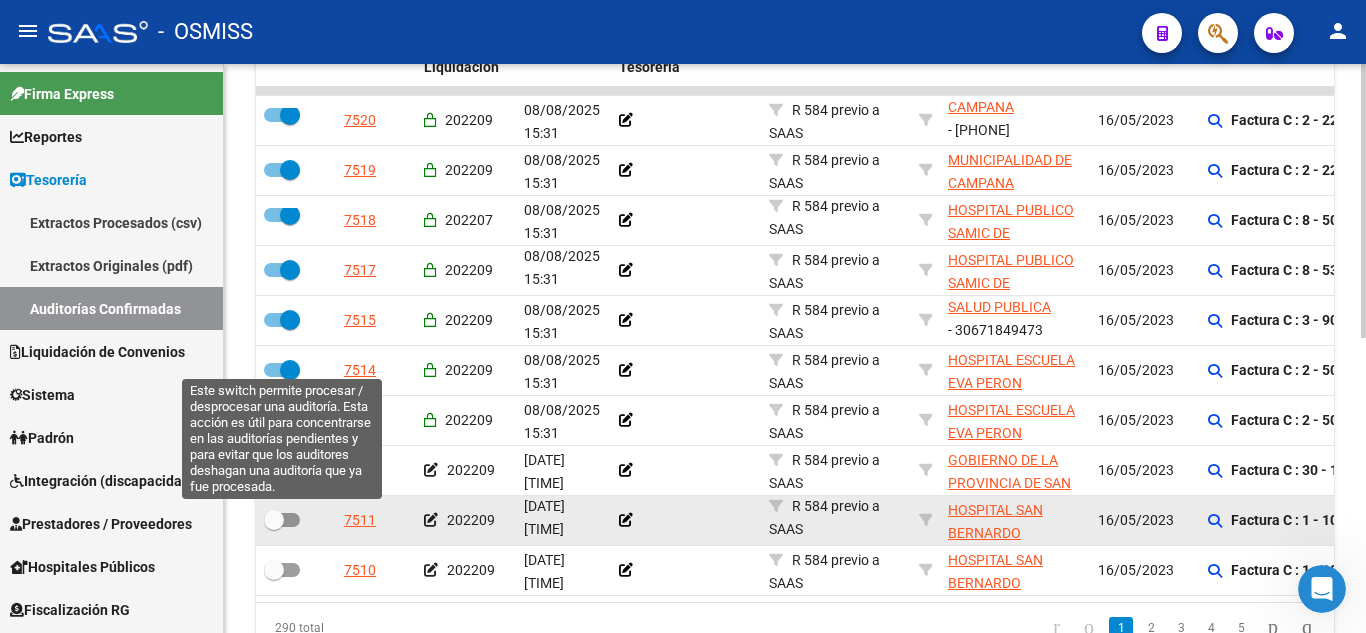 click at bounding box center (274, 520) 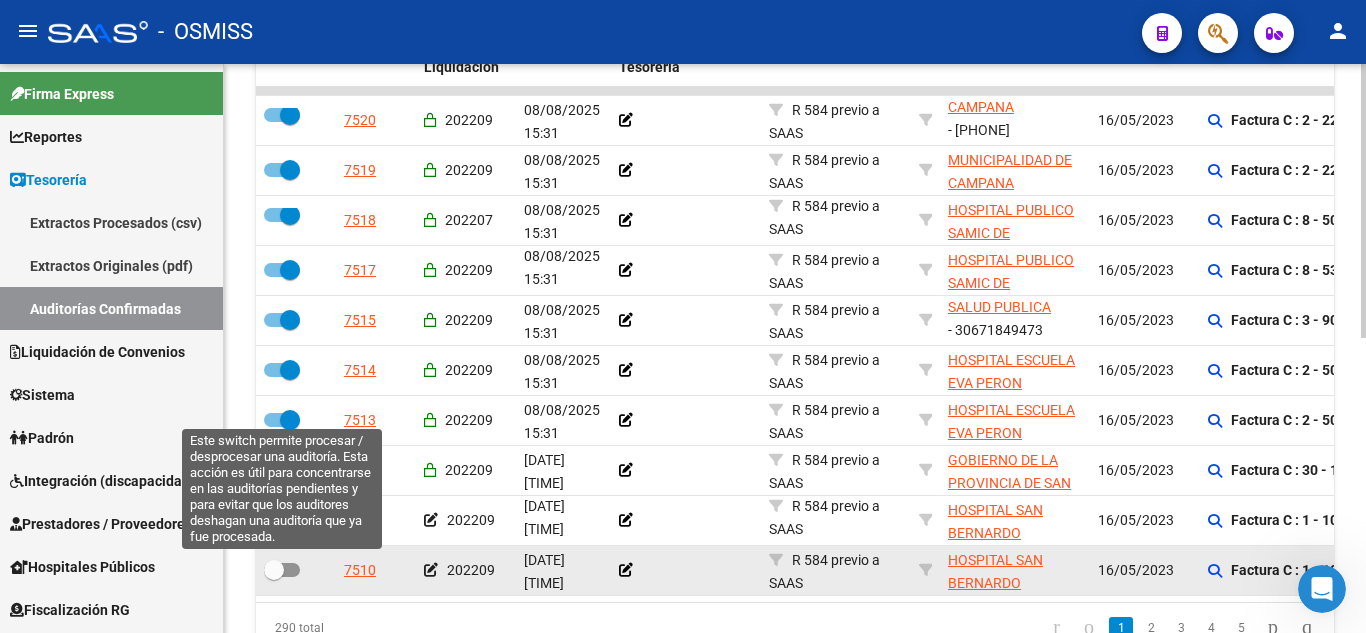 click at bounding box center (274, 570) 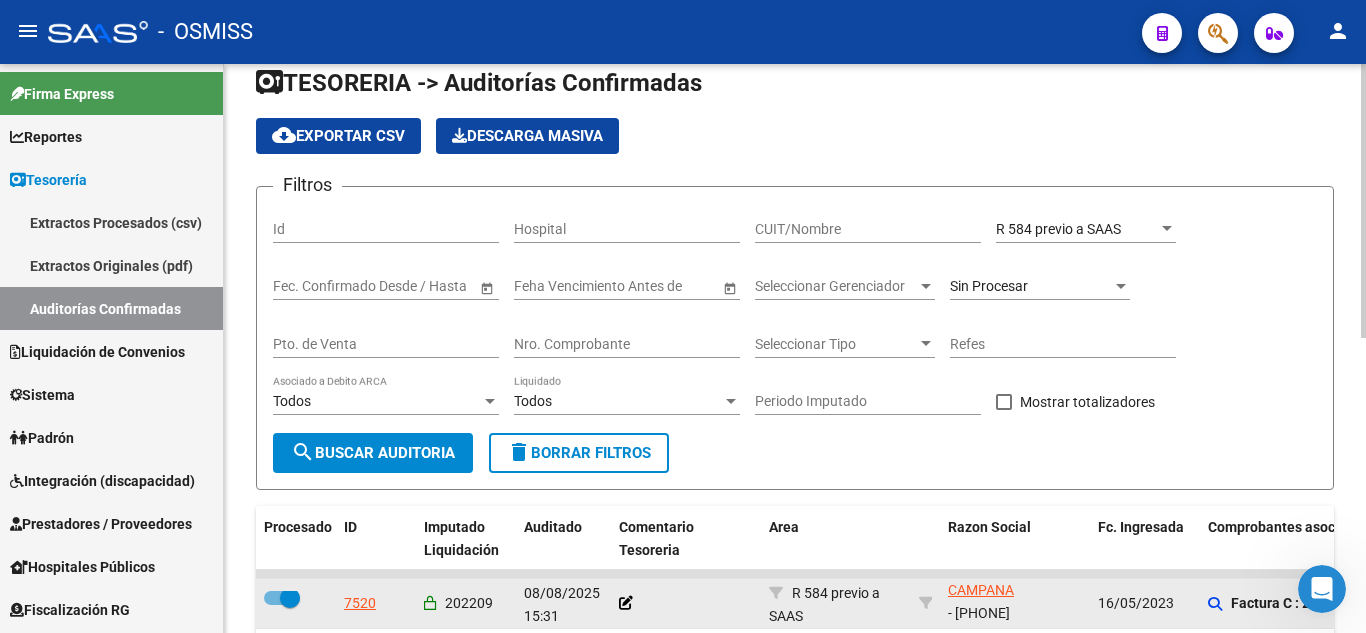 scroll, scrollTop: 12, scrollLeft: 0, axis: vertical 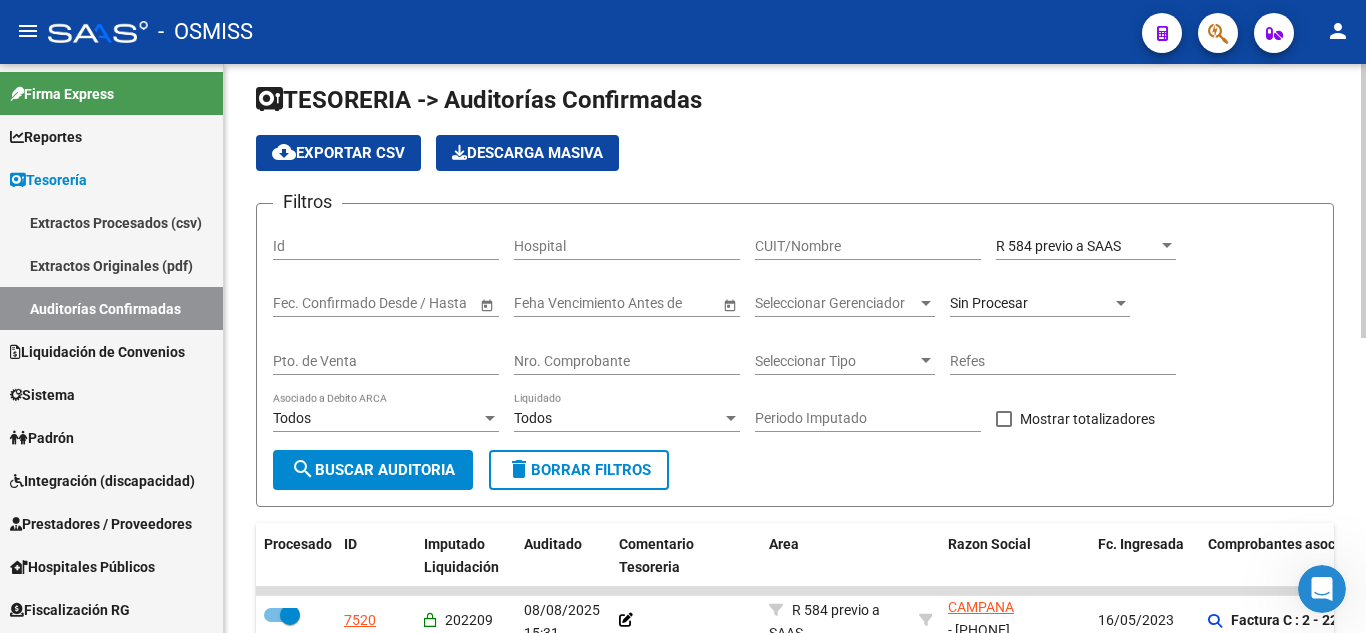 click on "Sin Procesar" 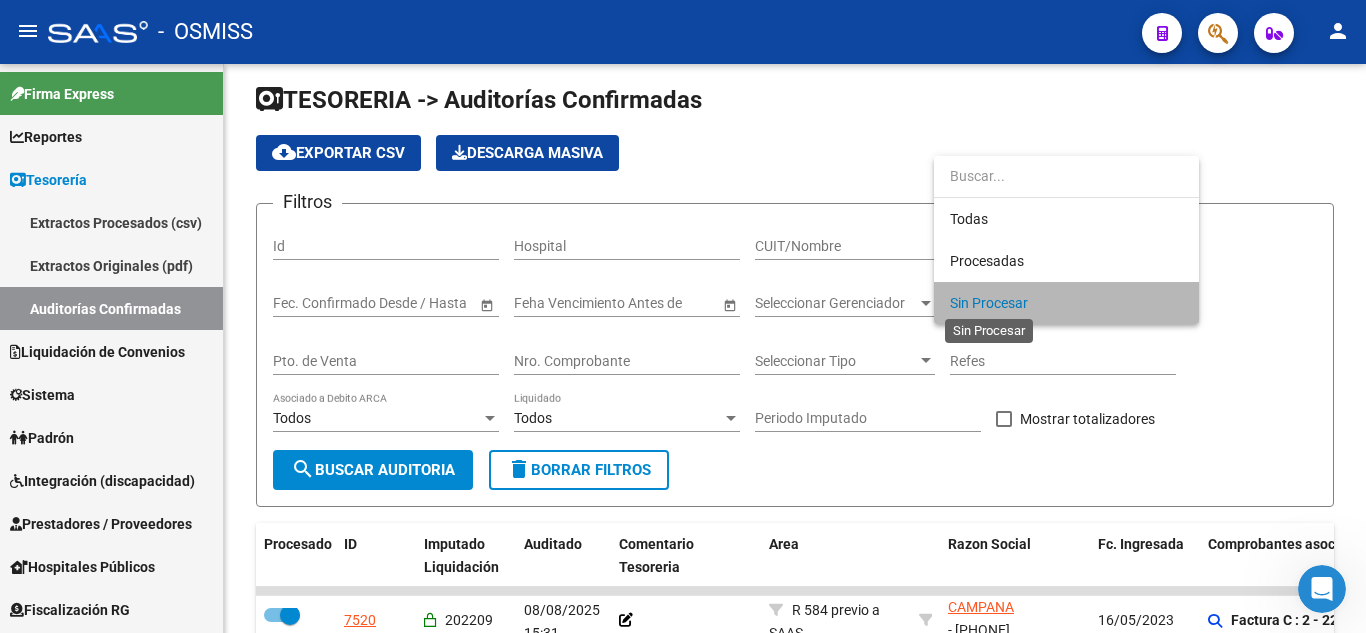 click on "Sin Procesar" at bounding box center [989, 303] 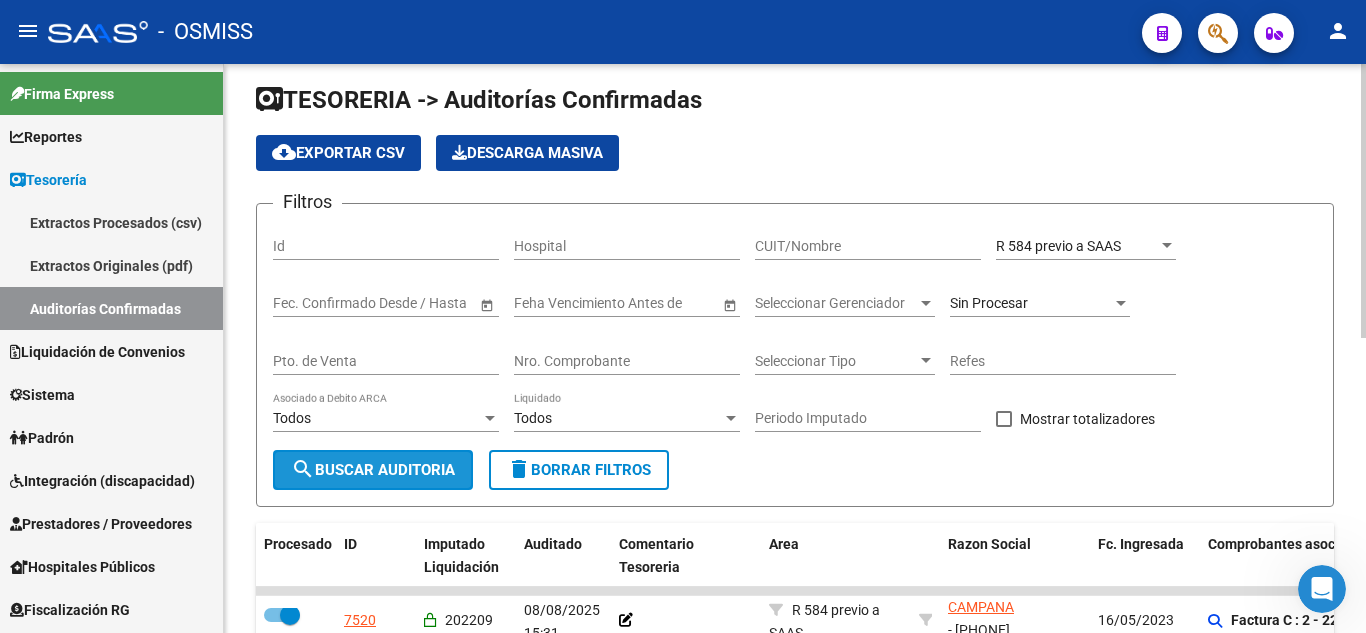 click on "search  Buscar Auditoria" 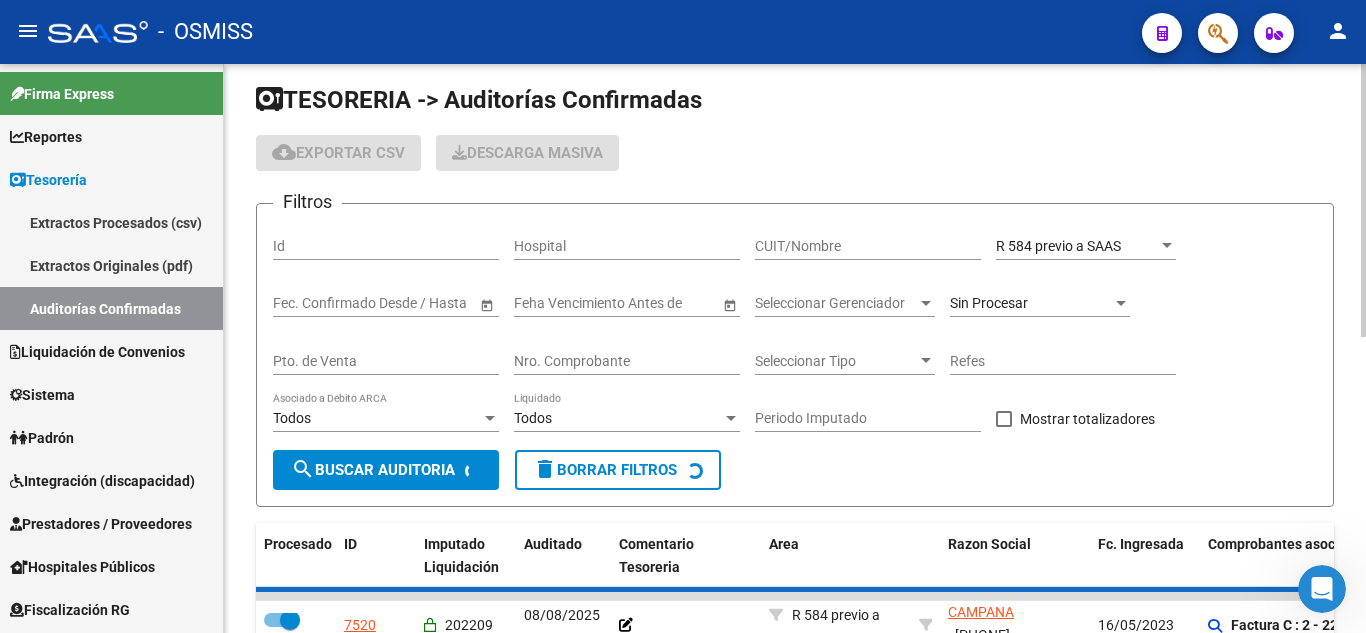 checkbox on "false" 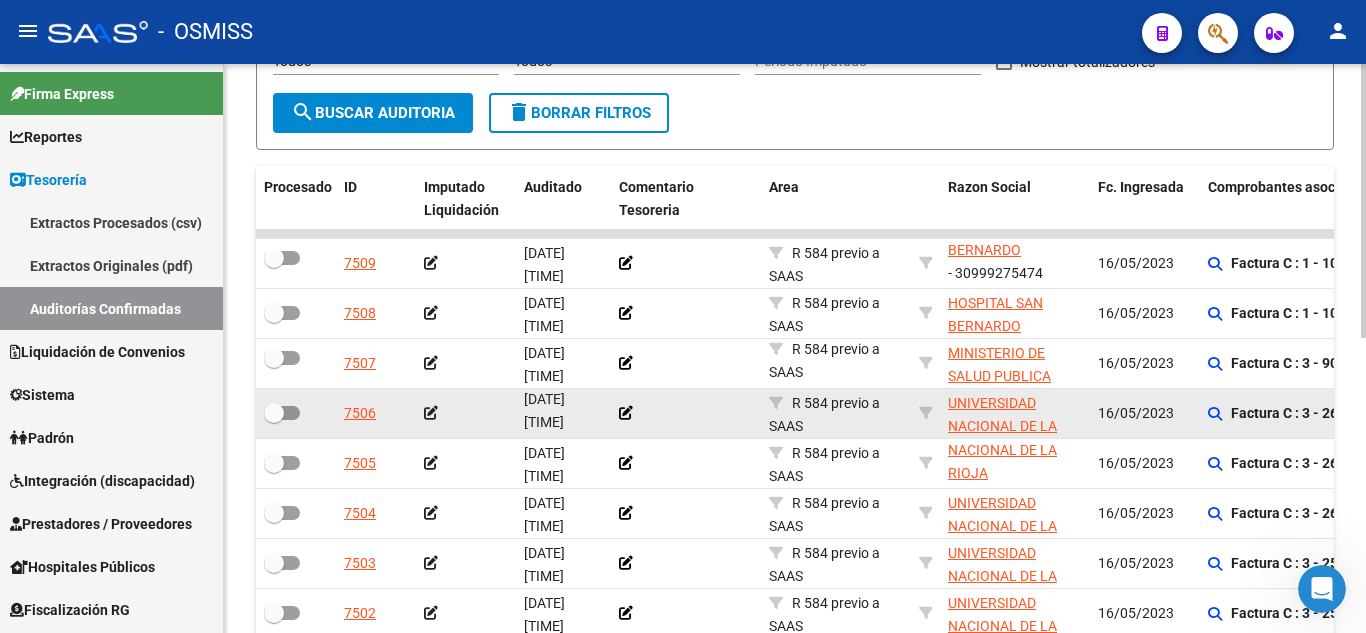 scroll, scrollTop: 412, scrollLeft: 0, axis: vertical 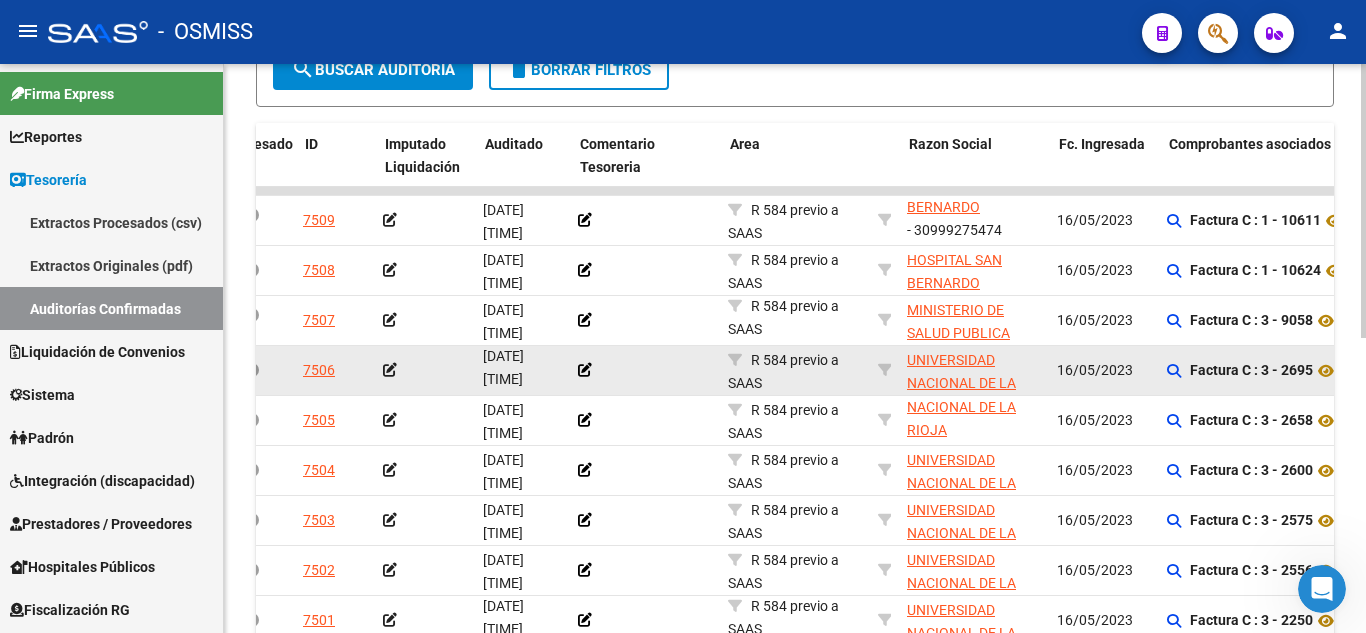 drag, startPoint x: 1297, startPoint y: 336, endPoint x: 1324, endPoint y: 345, distance: 28.460499 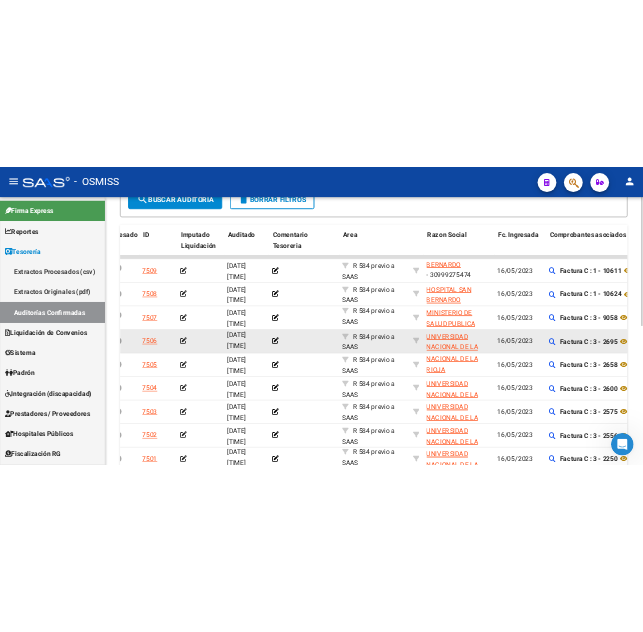 scroll, scrollTop: 0, scrollLeft: 50, axis: horizontal 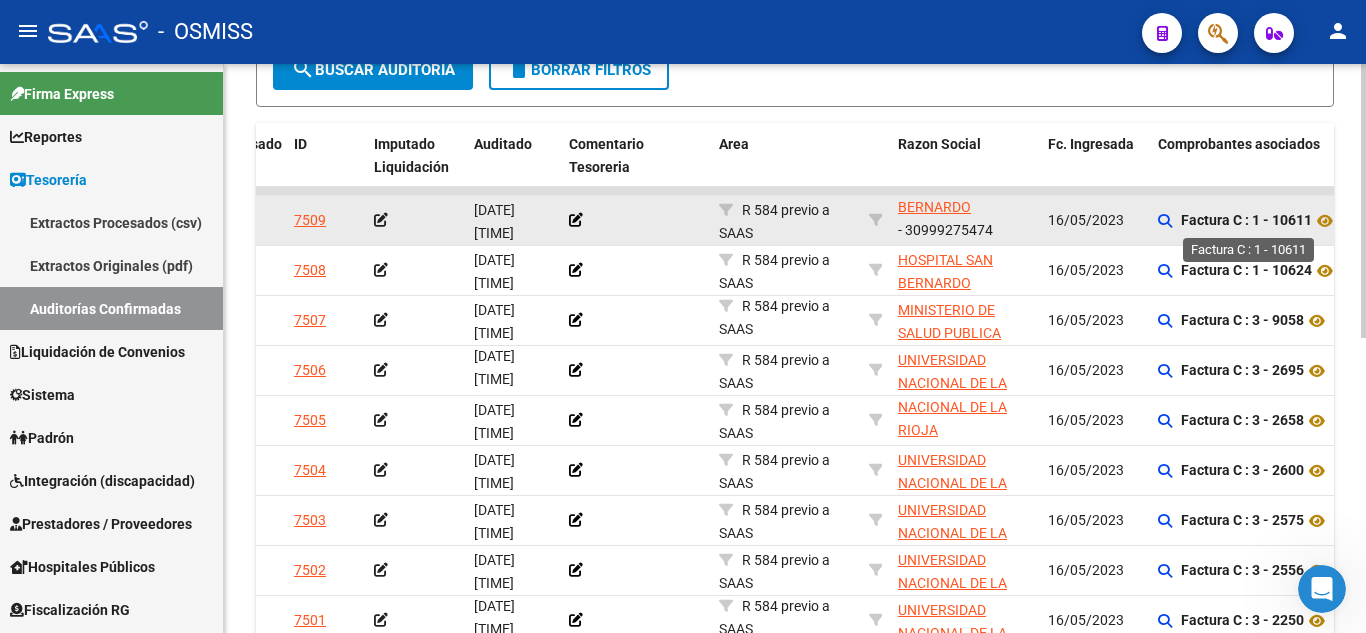 click on "Factura C : 1 - 10611" 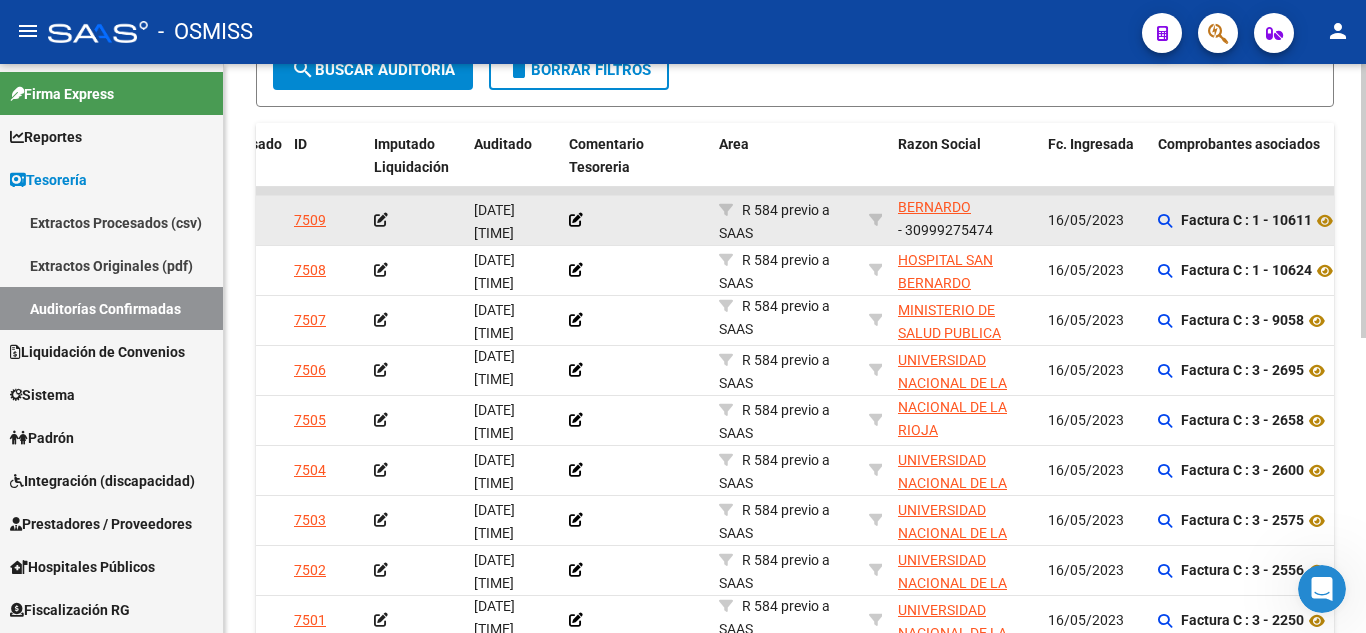 click on "Factura C : 1 - 10611" 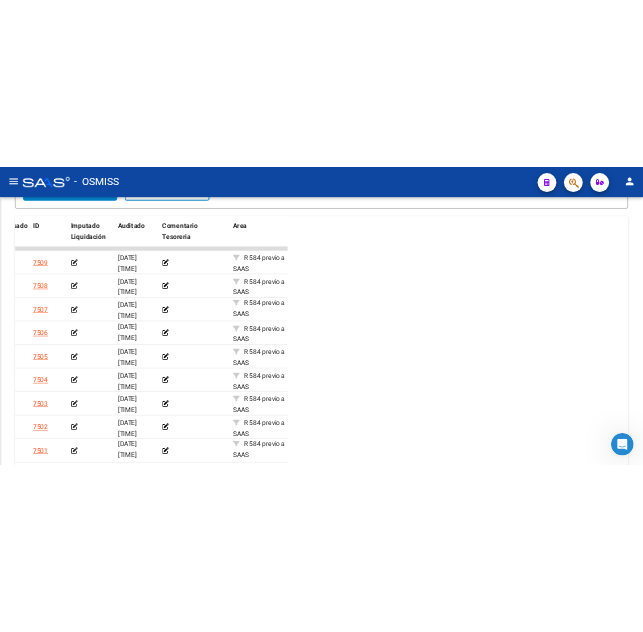 scroll, scrollTop: 265, scrollLeft: 0, axis: vertical 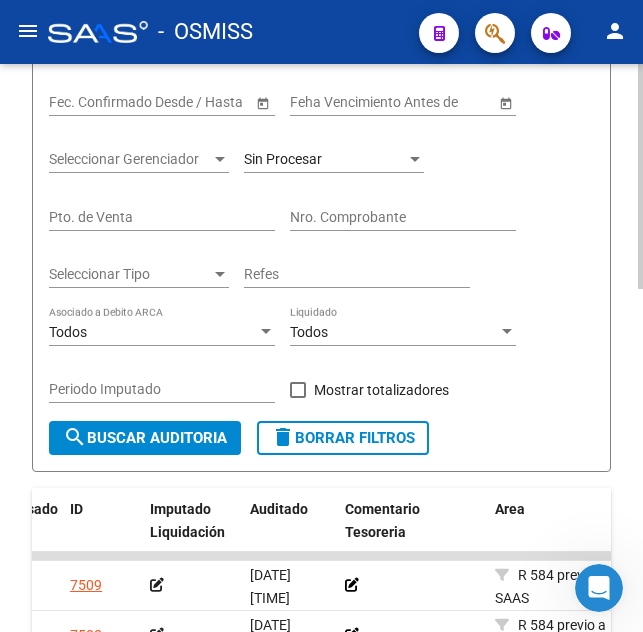 click on "TESORERIA -> Auditorías Confirmadas cloud_download  Exportar CSV   Descarga Masiva
Filtros Id Hospital CUIT/Nombre R 584 previo a SAAS Seleccionar Area Start date – End date Fec. Confirmado Desde / Hasta Feha Vencimiento Antes de Seleccionar Gerenciador Seleccionar Gerenciador Sin Procesar Pto. de Venta Nro. Comprobante Seleccionar Tipo Seleccionar Tipo Refes Todos Asociado a Debito ARCA Todos Liquidado Periodo Imputado    Mostrar totalizadores search  Buscar Auditoria  delete  Borrar Filtros  Procesado ID Imputado Liquidación Auditado Comentario Tesoreria Area Razon Social Fc. Ingresada Comprobantes asociados Imputado Gerenciador Importe Aprobado Importe Debitado Importe Comprobantes Vencimiento FC Usuario Confirmado Por Comentario Auditor Fecha Debitado x ARCA Monto Debitado x ARCA   7509     08/08/2025 15:30         R 584 previo a SAAS HOSPITAL SAN BERNARDO  - 30999275474  16/05/2023      Factura C : 1 - 10611  $ 115.039,14 $ 0,00 $ 115.039,14 Bárbara Rojo Ludmila Lescano 09/09/2022 $ 0,00" 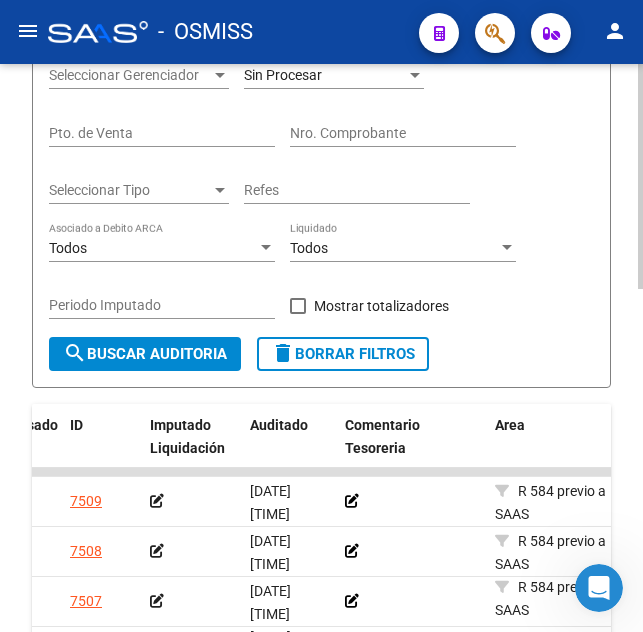 scroll, scrollTop: 565, scrollLeft: 0, axis: vertical 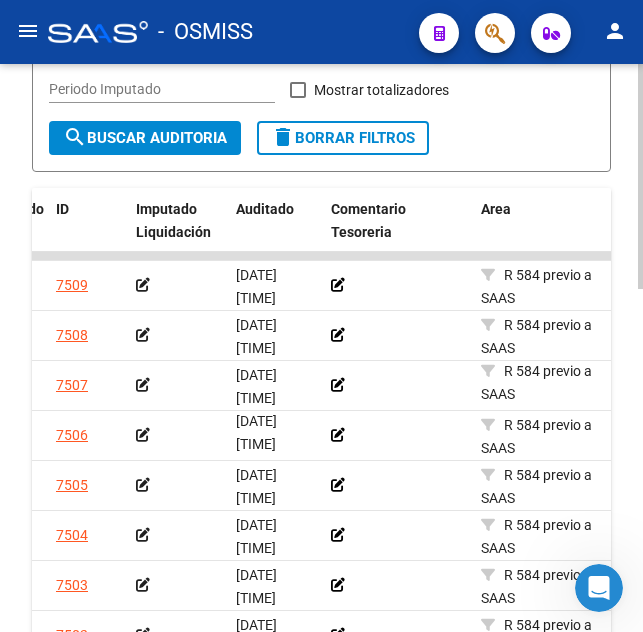 drag, startPoint x: 360, startPoint y: 342, endPoint x: 388, endPoint y: 342, distance: 28 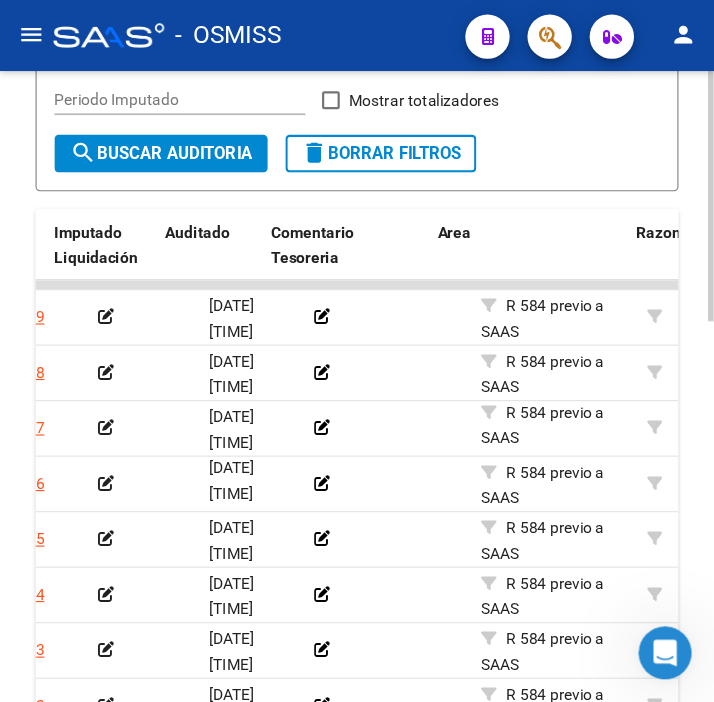 scroll, scrollTop: 0, scrollLeft: 172, axis: horizontal 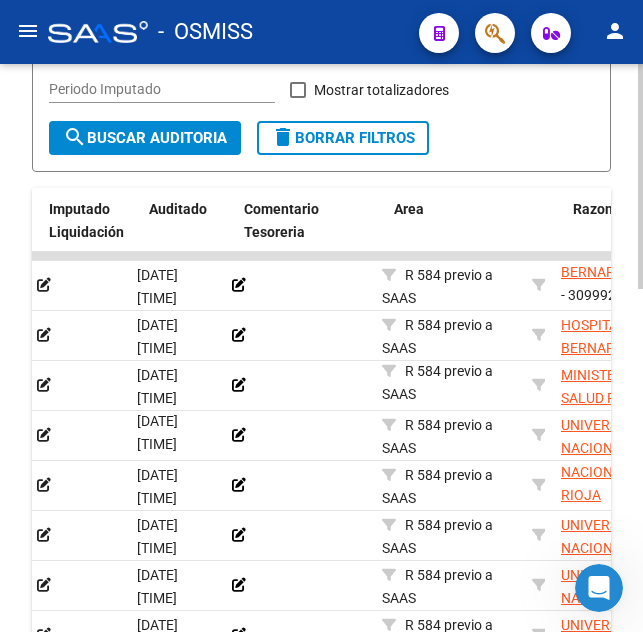 drag, startPoint x: 430, startPoint y: 303, endPoint x: 484, endPoint y: 303, distance: 54 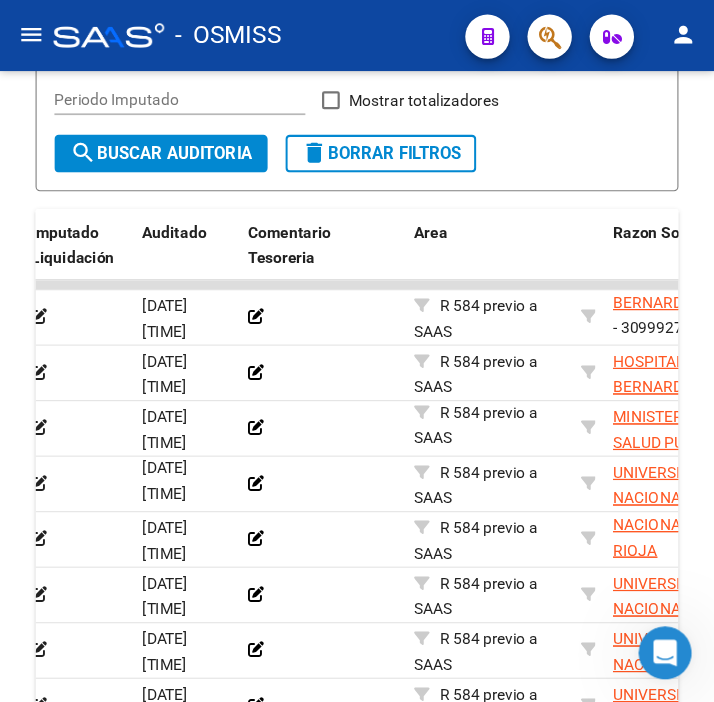 scroll, scrollTop: 565, scrollLeft: 0, axis: vertical 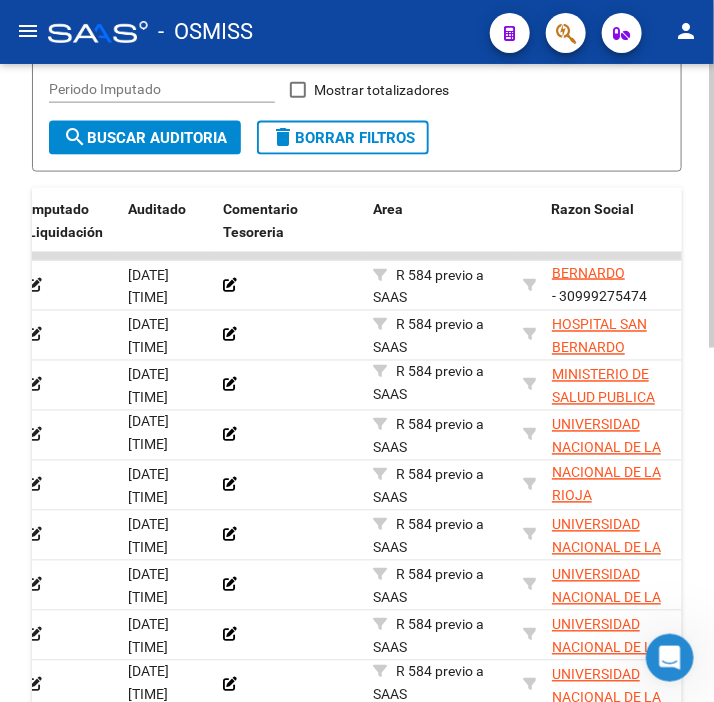 drag, startPoint x: 641, startPoint y: 44, endPoint x: 91, endPoint y: 431, distance: 672.50946 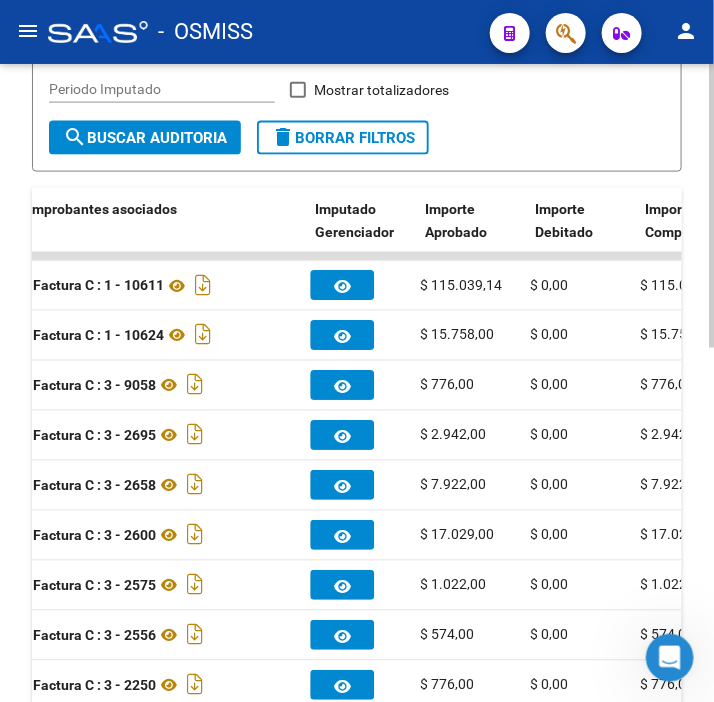 drag, startPoint x: 306, startPoint y: 396, endPoint x: 363, endPoint y: 400, distance: 57.14018 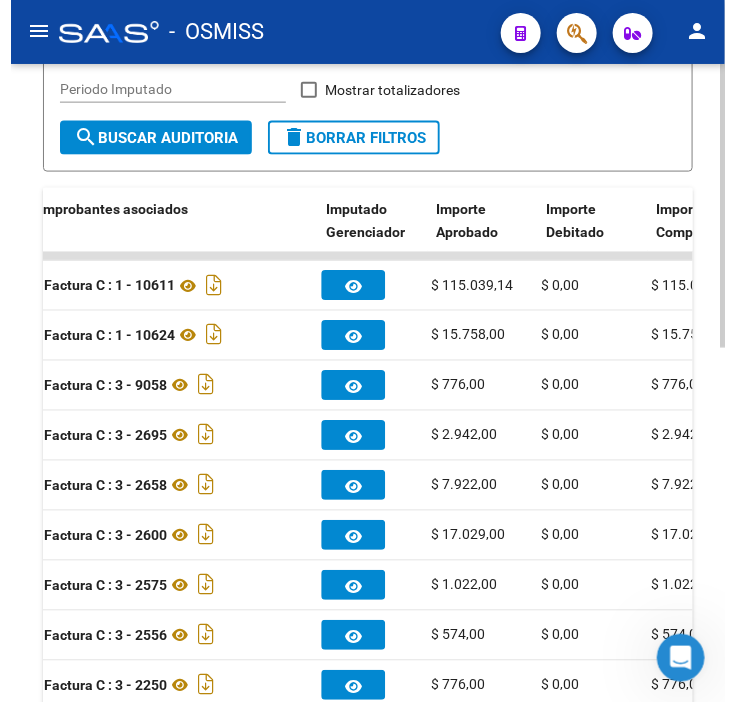scroll, scrollTop: 0, scrollLeft: 1022, axis: horizontal 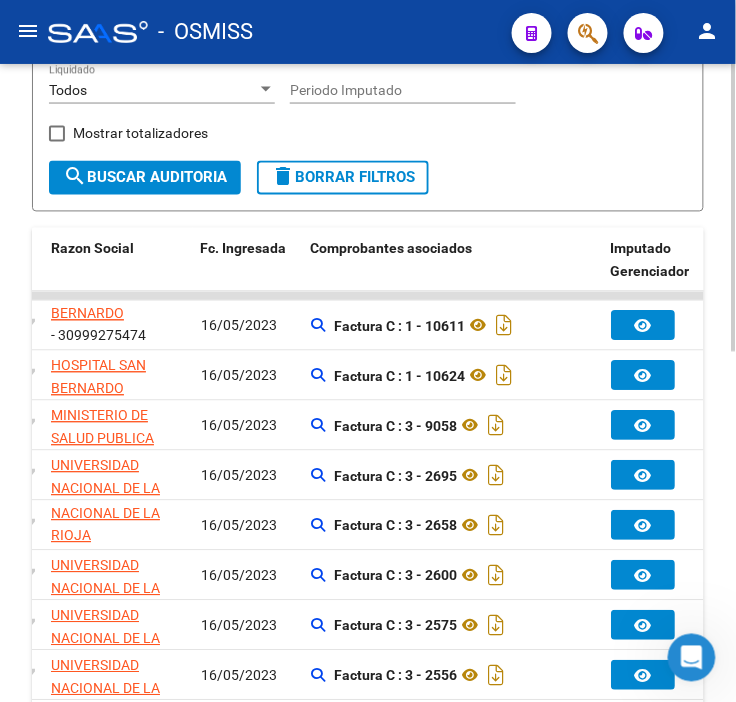 drag, startPoint x: 564, startPoint y: 384, endPoint x: 452, endPoint y: 395, distance: 112.53888 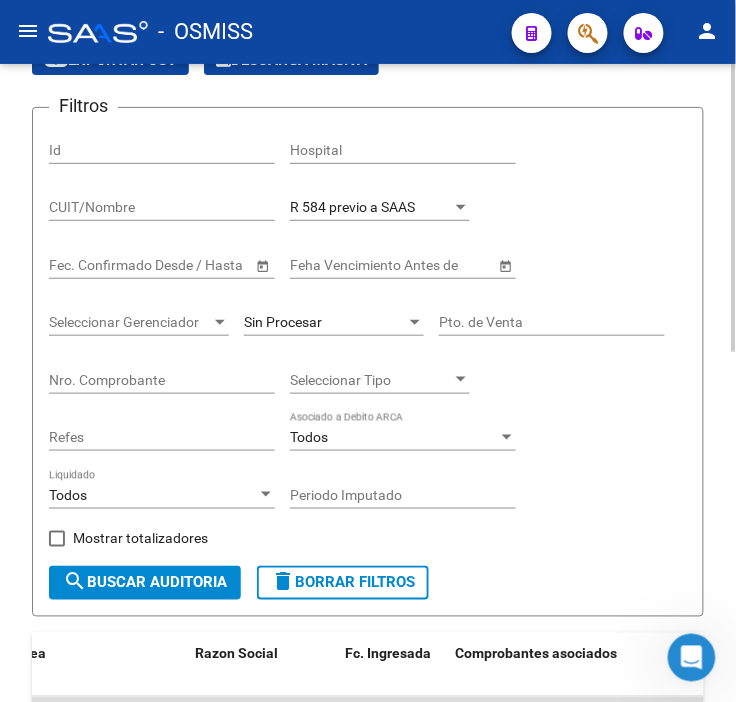 scroll, scrollTop: 222, scrollLeft: 0, axis: vertical 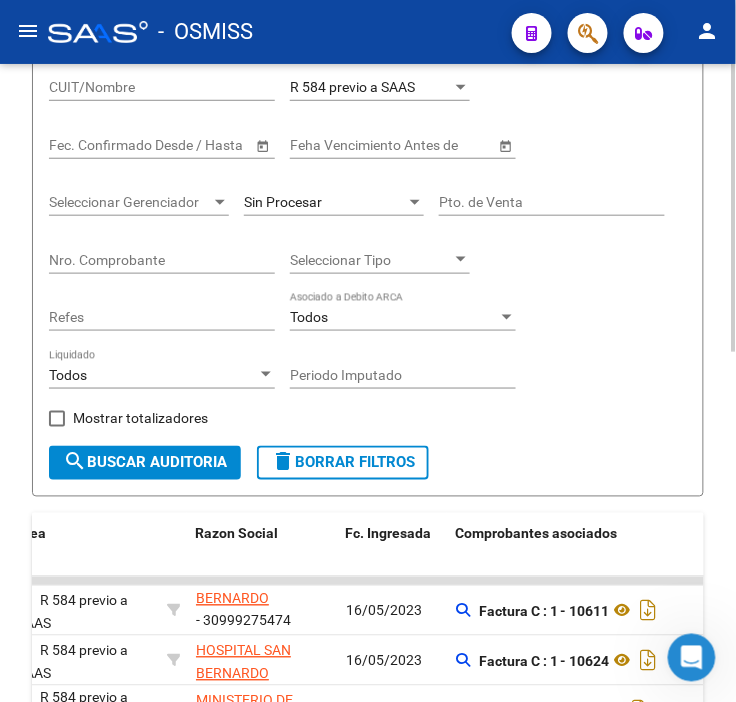 click on "Filtros Id Hospital CUIT/Nombre R 584 previo a SAAS Seleccionar Area Start date – End date Fec. Confirmado Desde / Hasta Feha Vencimiento Antes de Seleccionar Gerenciador Seleccionar Gerenciador Sin Procesar Pto. de Venta Nro. Comprobante Seleccionar Tipo Seleccionar Tipo Refes Todos Asociado a Debito ARCA Todos Liquidado Periodo Imputado    Mostrar totalizadores" 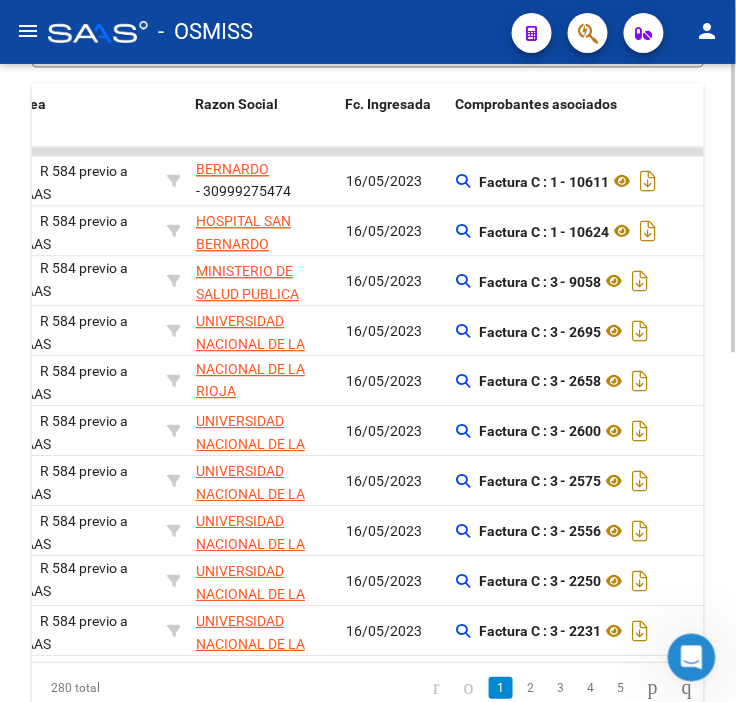scroll, scrollTop: 637, scrollLeft: 0, axis: vertical 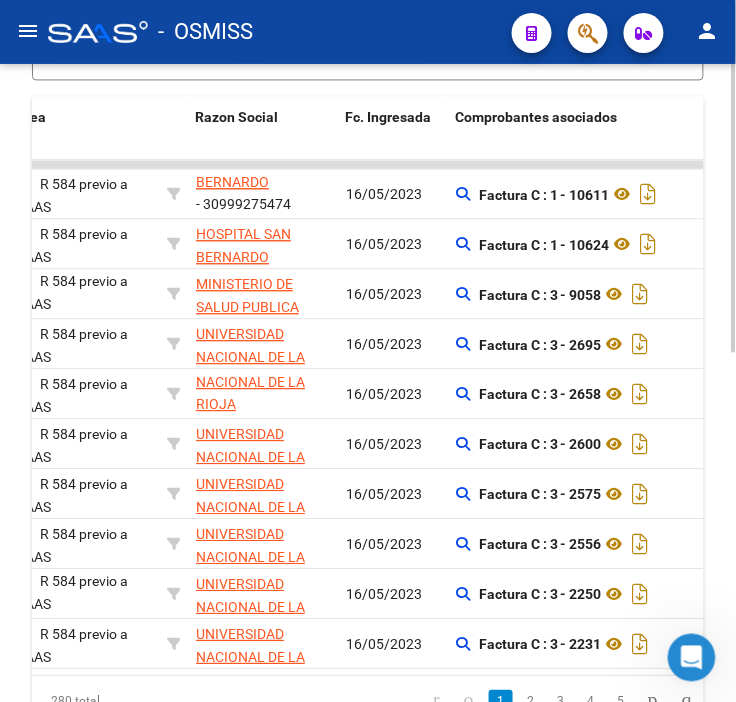 drag, startPoint x: 648, startPoint y: 421, endPoint x: 475, endPoint y: 385, distance: 176.70596 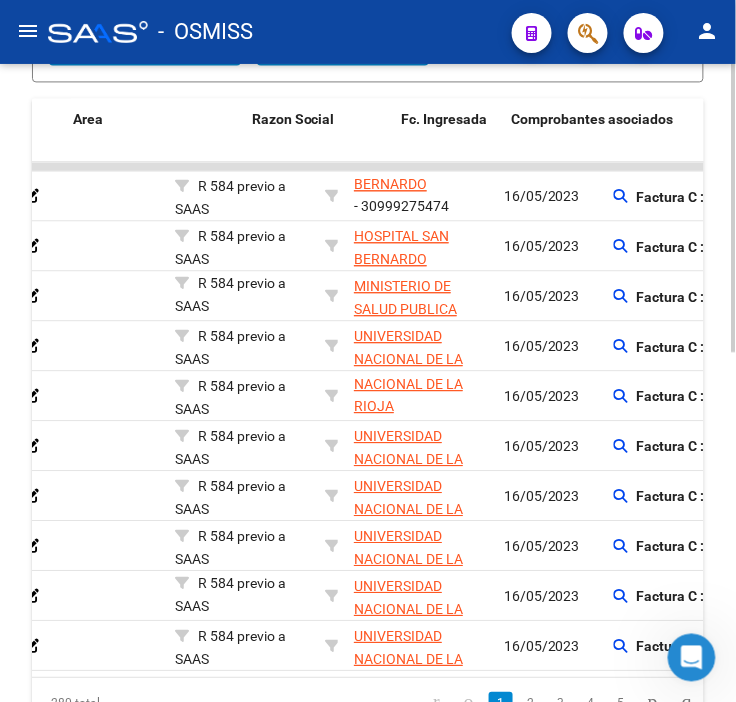 drag, startPoint x: 468, startPoint y: 355, endPoint x: 401, endPoint y: 363, distance: 67.47592 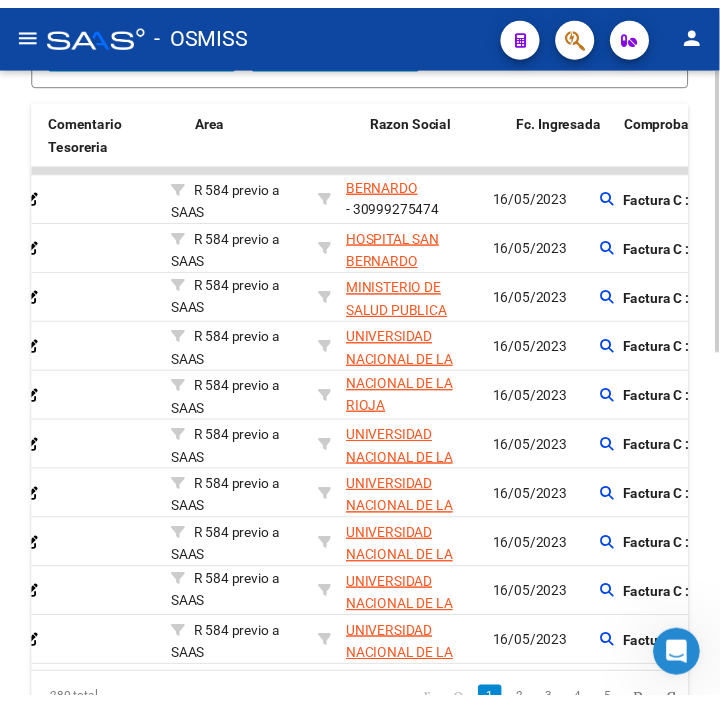 scroll, scrollTop: 0, scrollLeft: 345, axis: horizontal 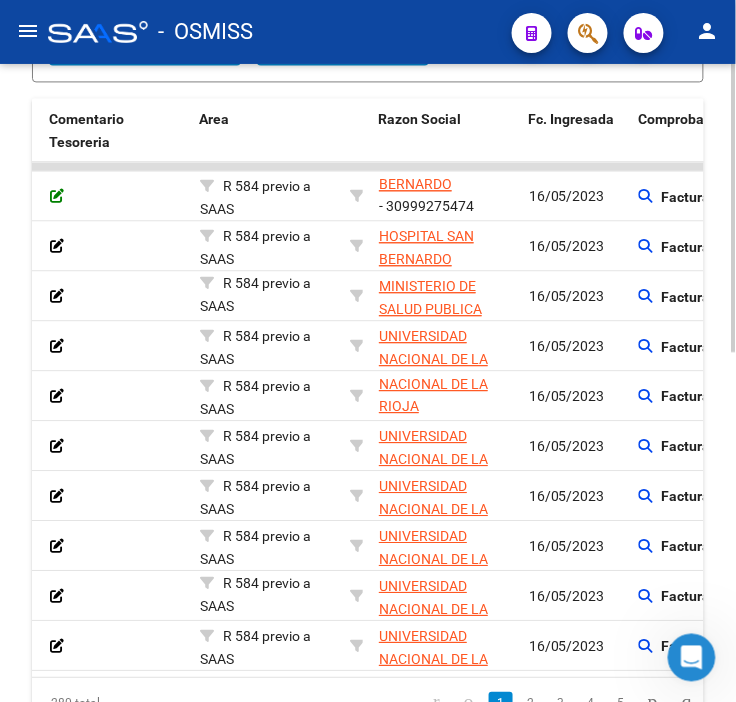click 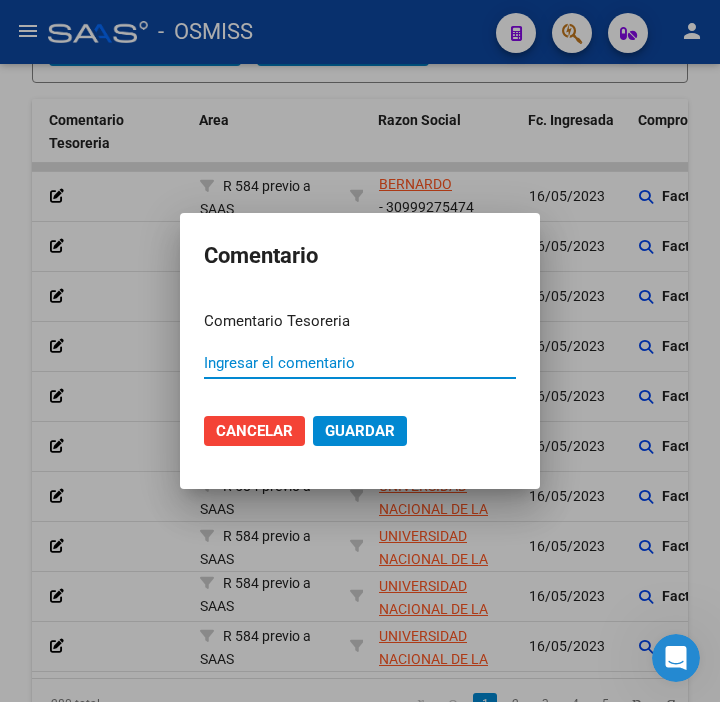 click on "Ingresar el comentario" at bounding box center [360, 363] 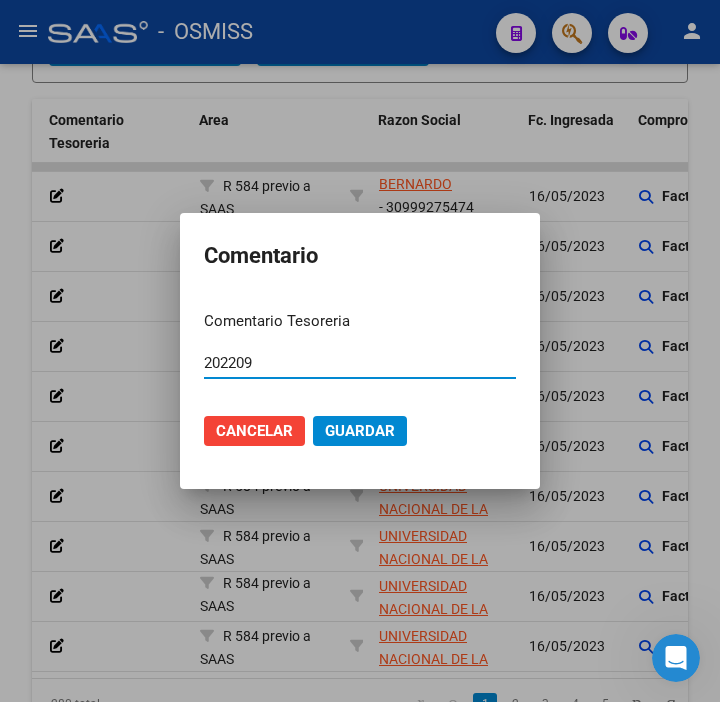 type on "202209" 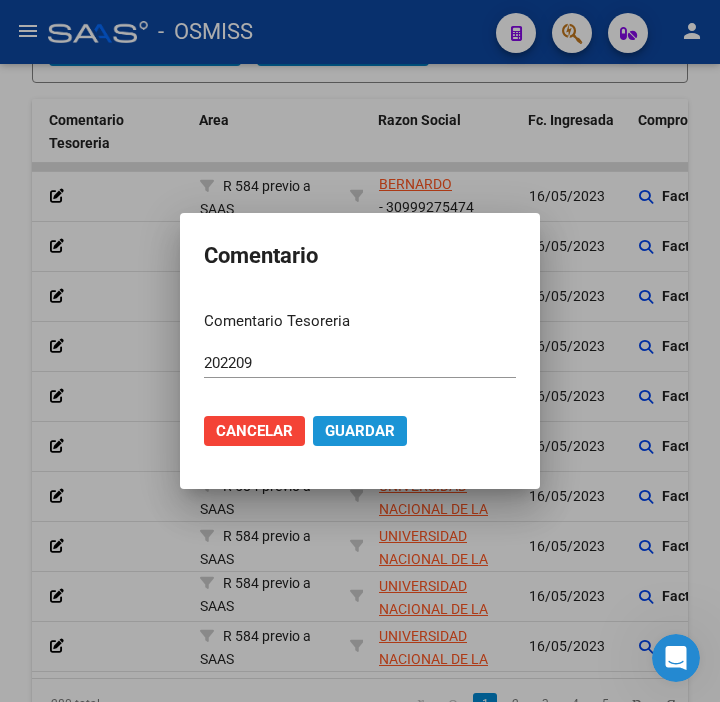 click on "Guardar" 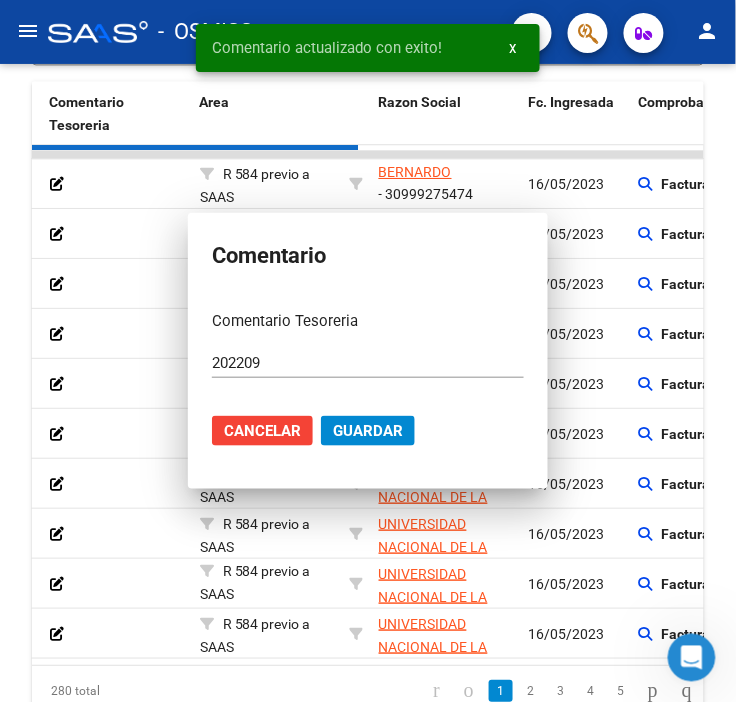 scroll, scrollTop: 637, scrollLeft: 0, axis: vertical 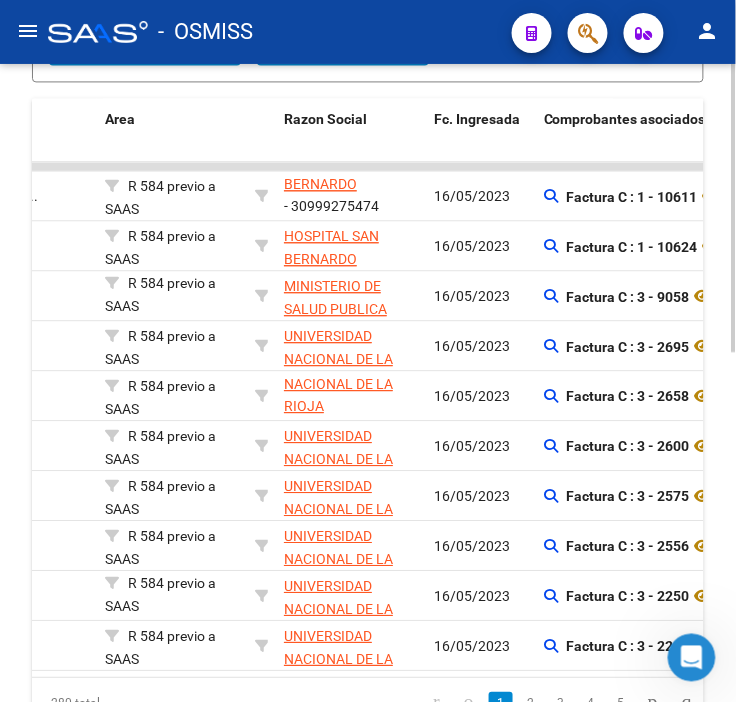 drag, startPoint x: 357, startPoint y: 266, endPoint x: 386, endPoint y: 270, distance: 29.274563 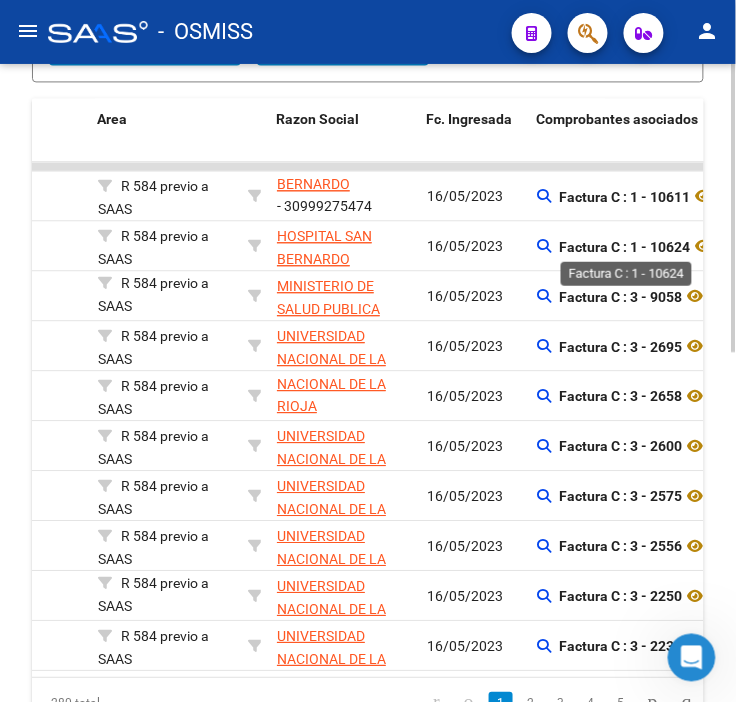 click on "Factura C : 1 - 10624" 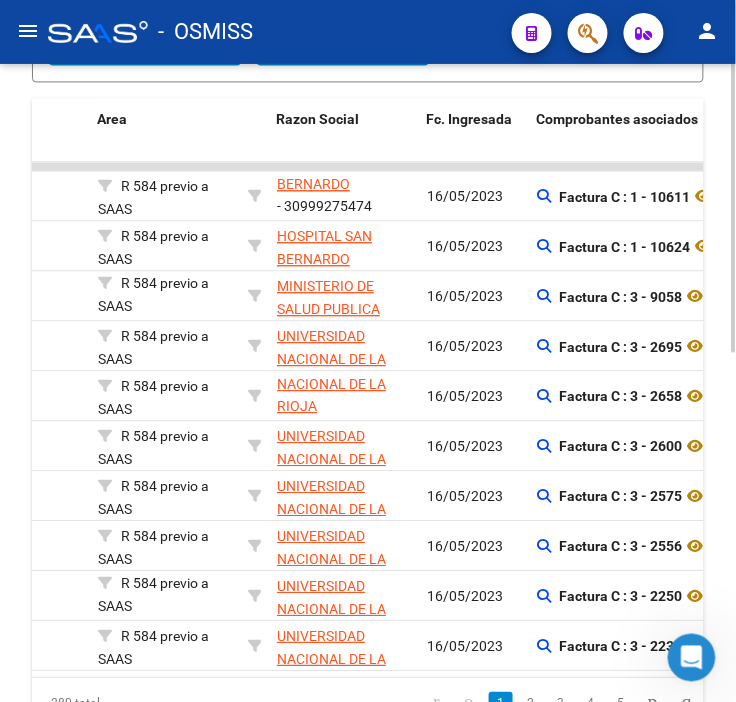 click on "Factura C : 1 - 10624" 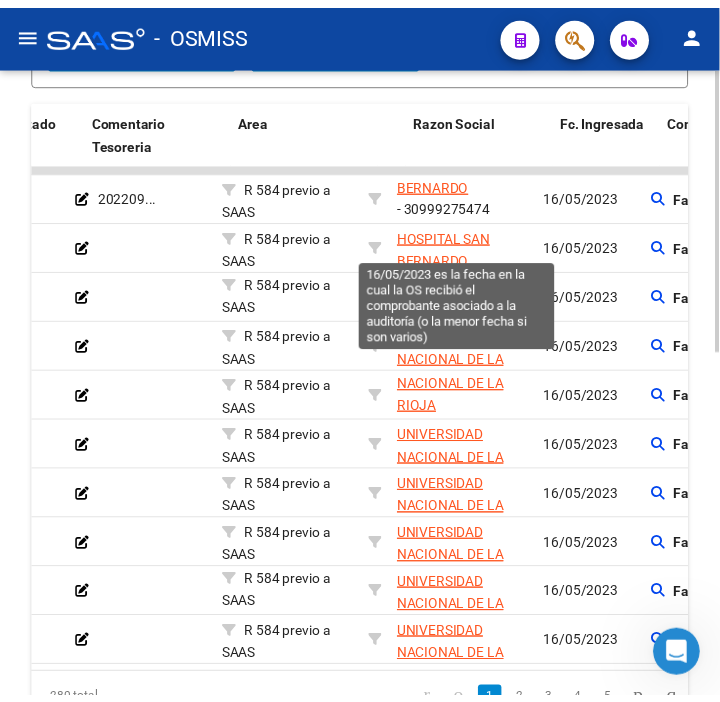 scroll, scrollTop: 0, scrollLeft: 292, axis: horizontal 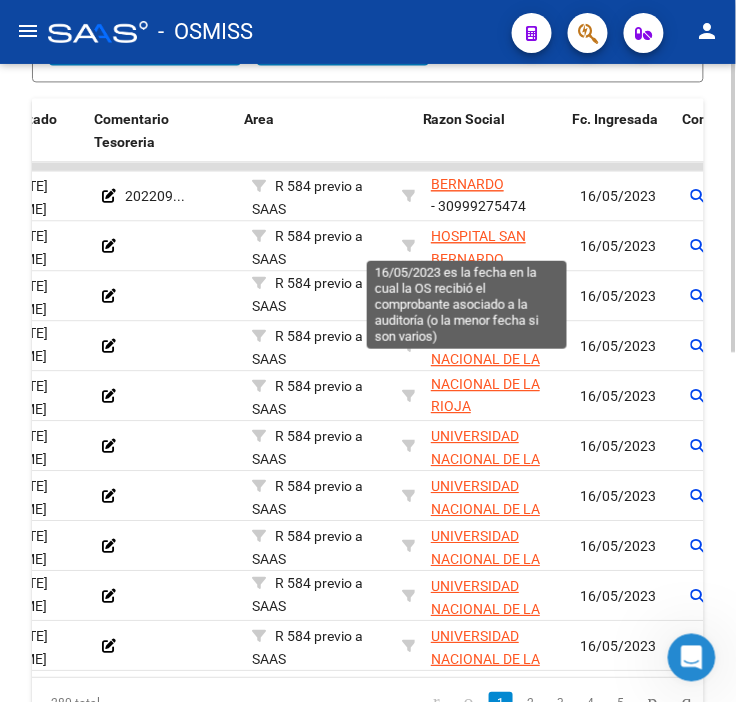drag, startPoint x: 504, startPoint y: 262, endPoint x: 467, endPoint y: 251, distance: 38.600517 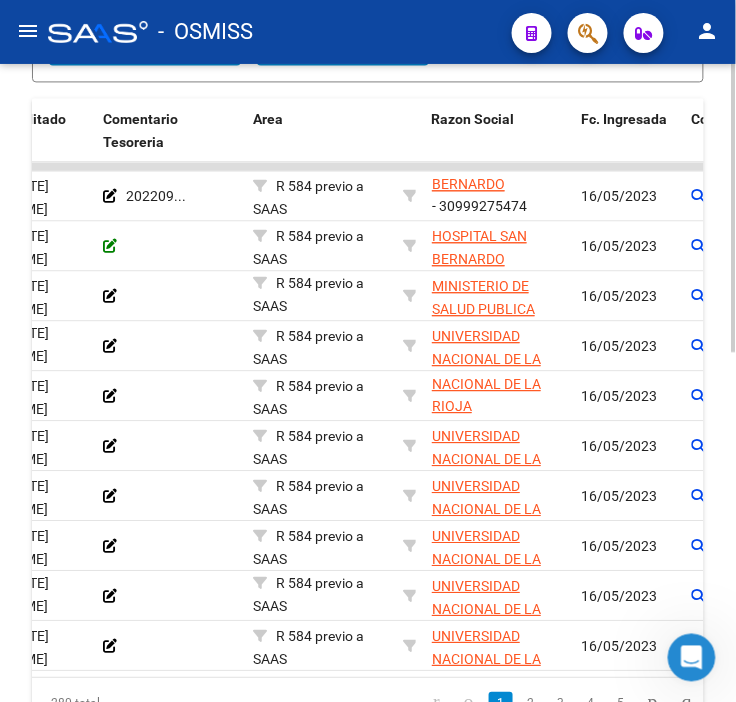 click 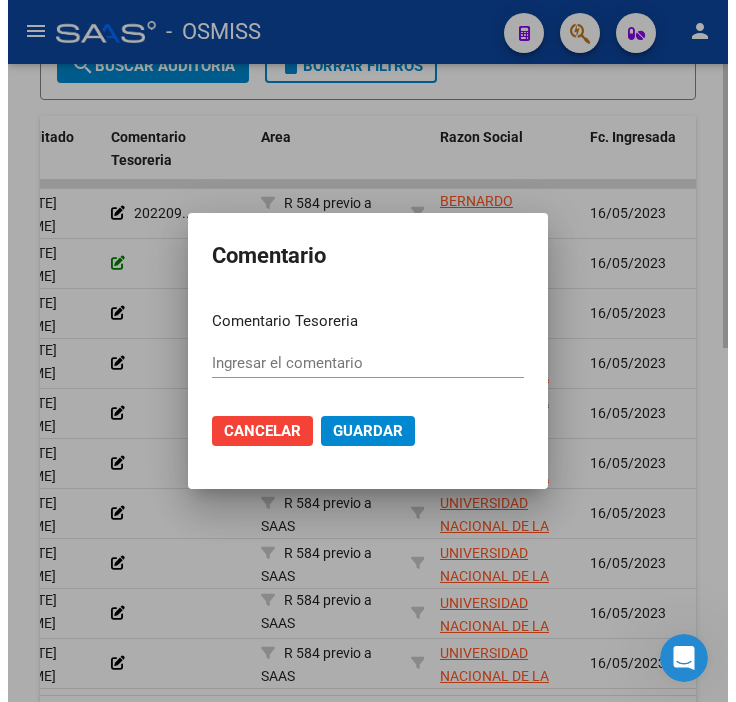 scroll, scrollTop: 654, scrollLeft: 0, axis: vertical 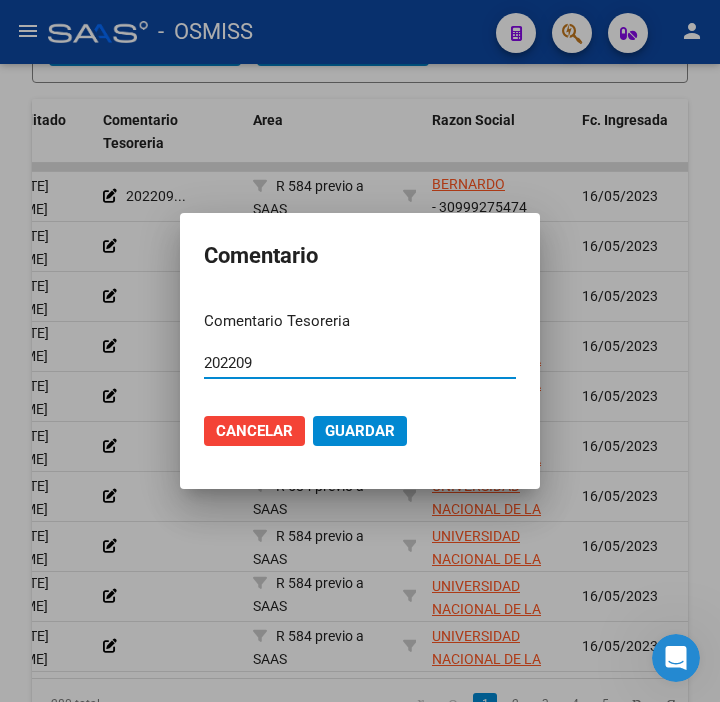 type on "202209" 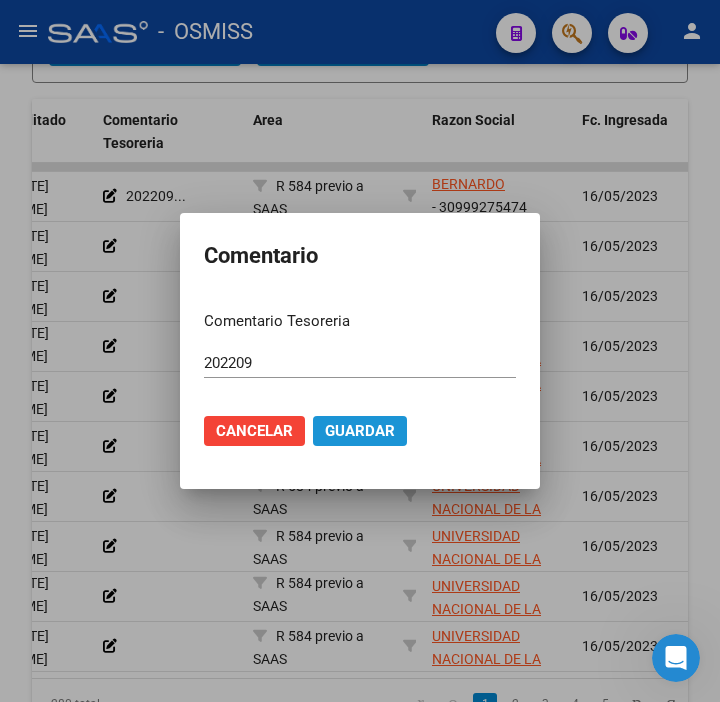 click on "Guardar" 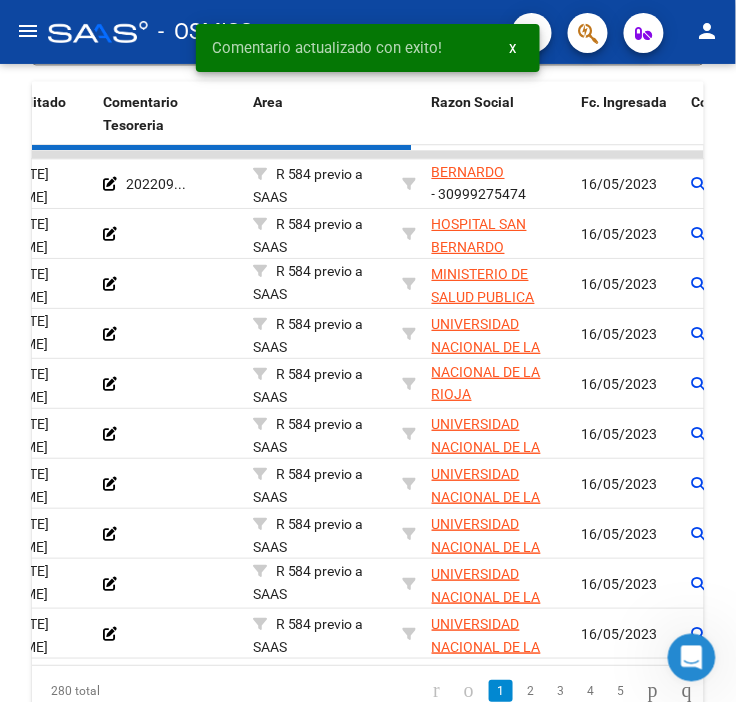 scroll, scrollTop: 637, scrollLeft: 0, axis: vertical 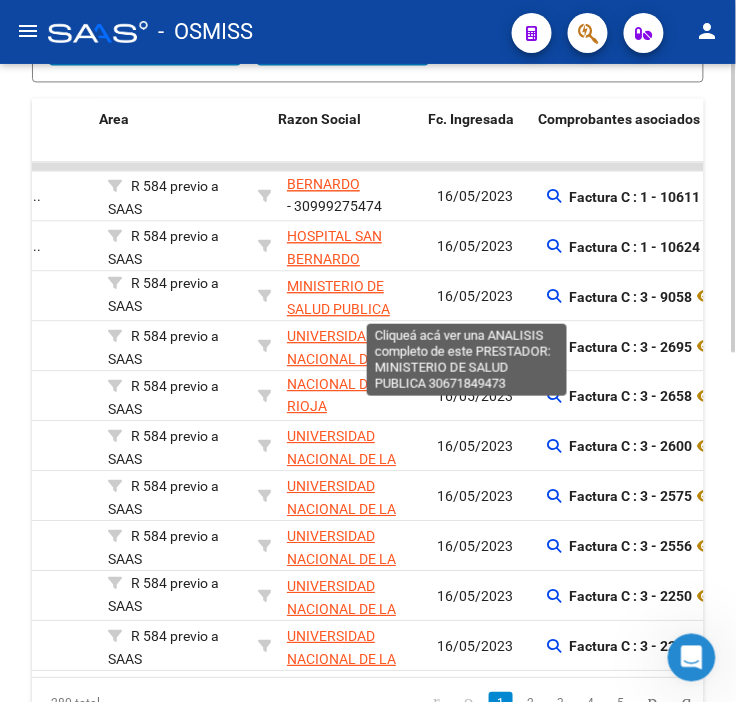 drag, startPoint x: 381, startPoint y: 302, endPoint x: 417, endPoint y: 313, distance: 37.64306 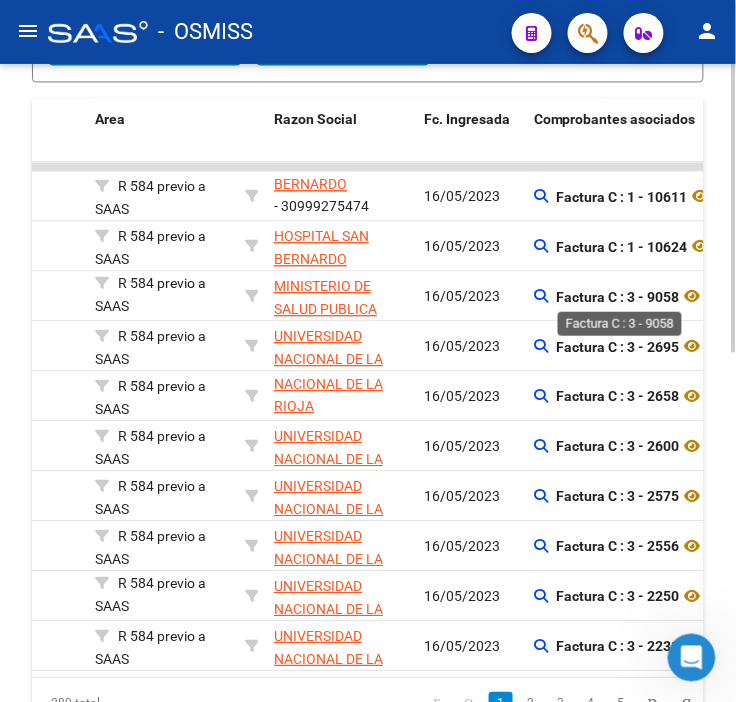 click on "Factura C : 3 - 9058" 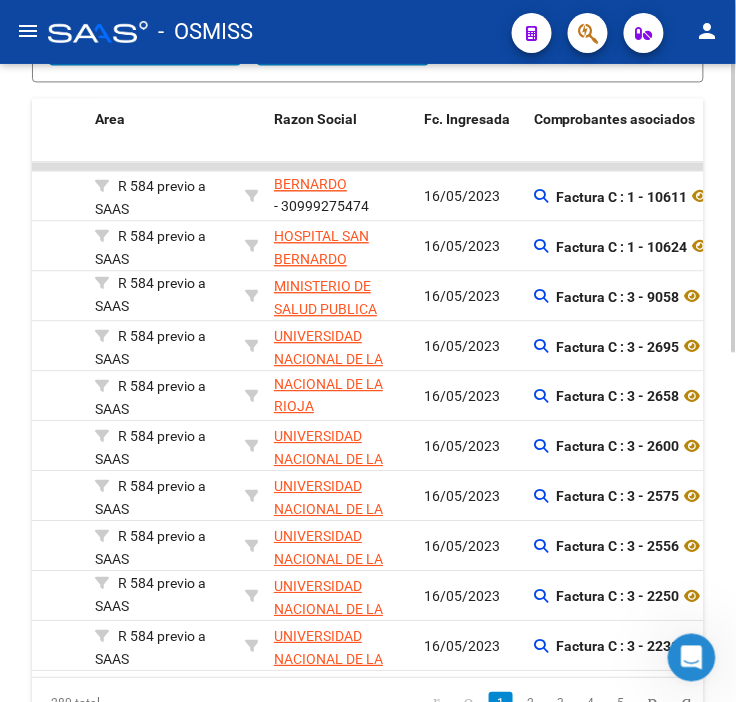 click on "Factura C : 3 - 9058" 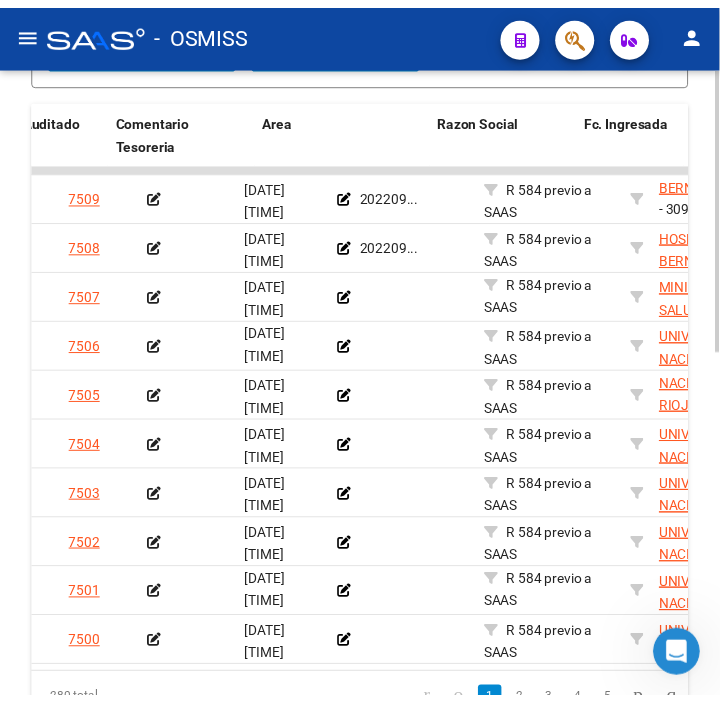 scroll, scrollTop: 0, scrollLeft: 0, axis: both 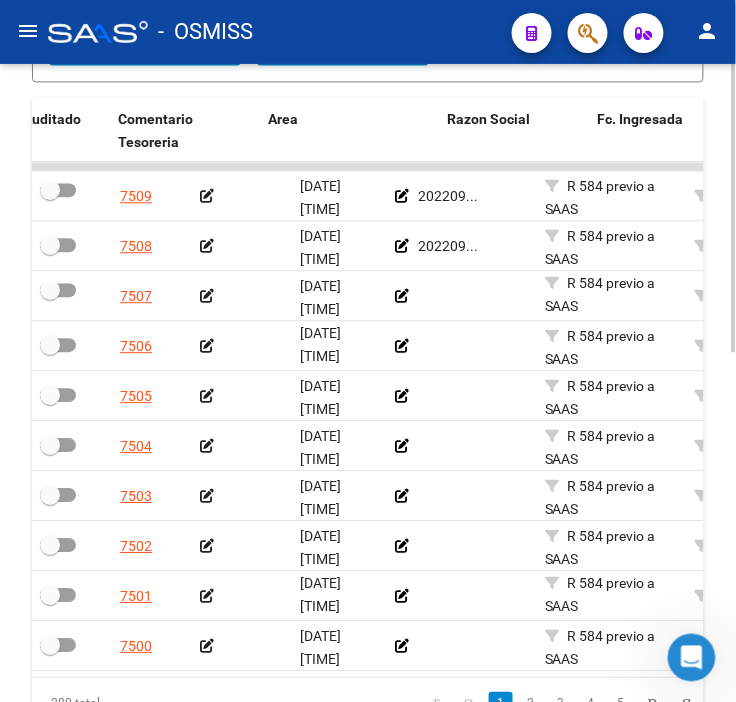 drag, startPoint x: 517, startPoint y: 295, endPoint x: 380, endPoint y: 321, distance: 139.44533 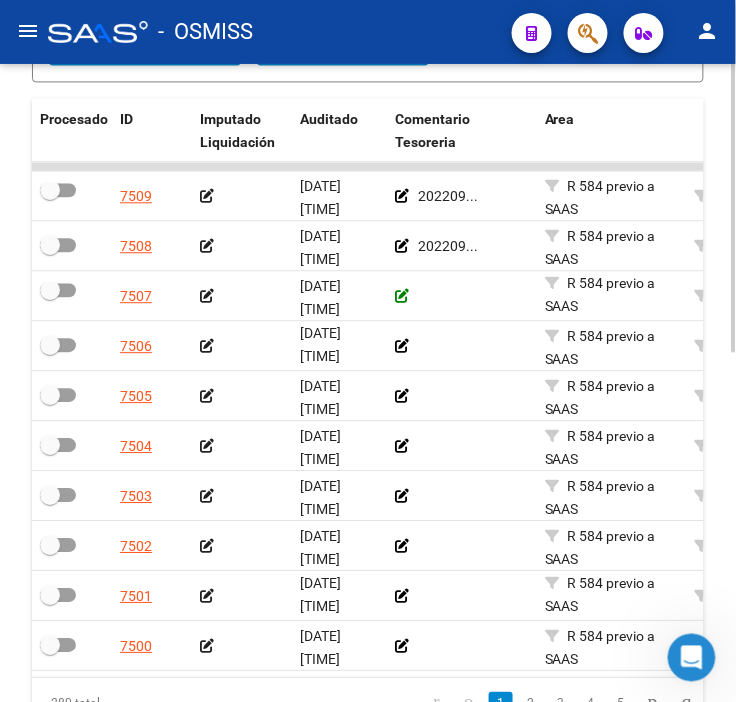 click 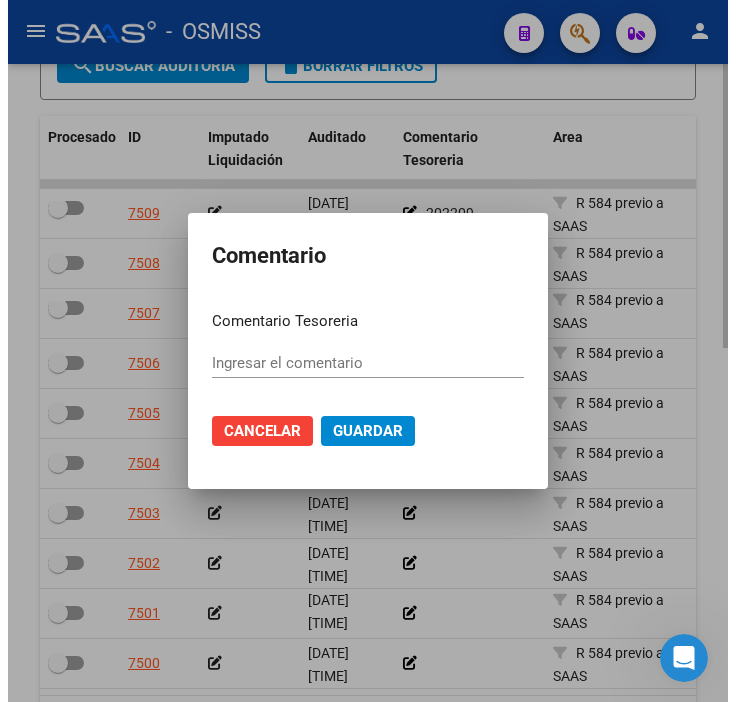 scroll, scrollTop: 654, scrollLeft: 0, axis: vertical 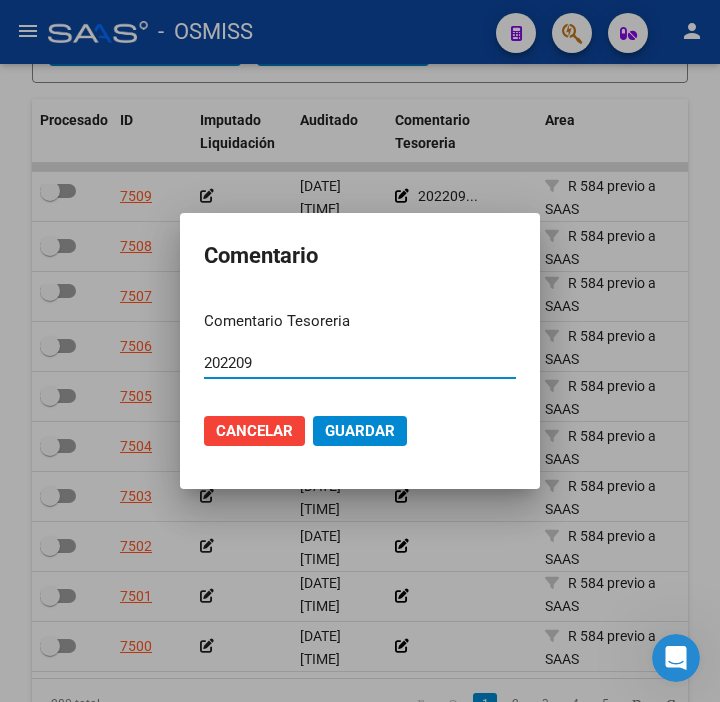 type on "202209" 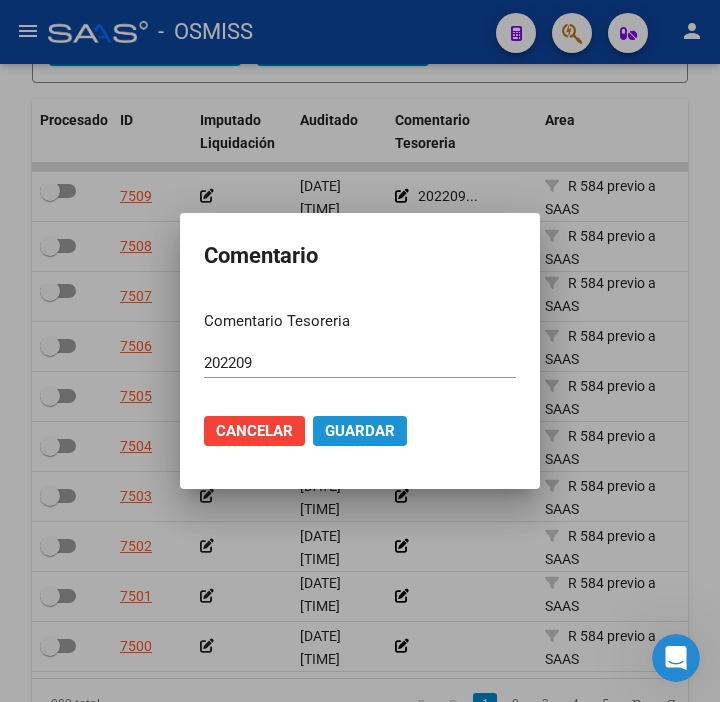 click on "Guardar" 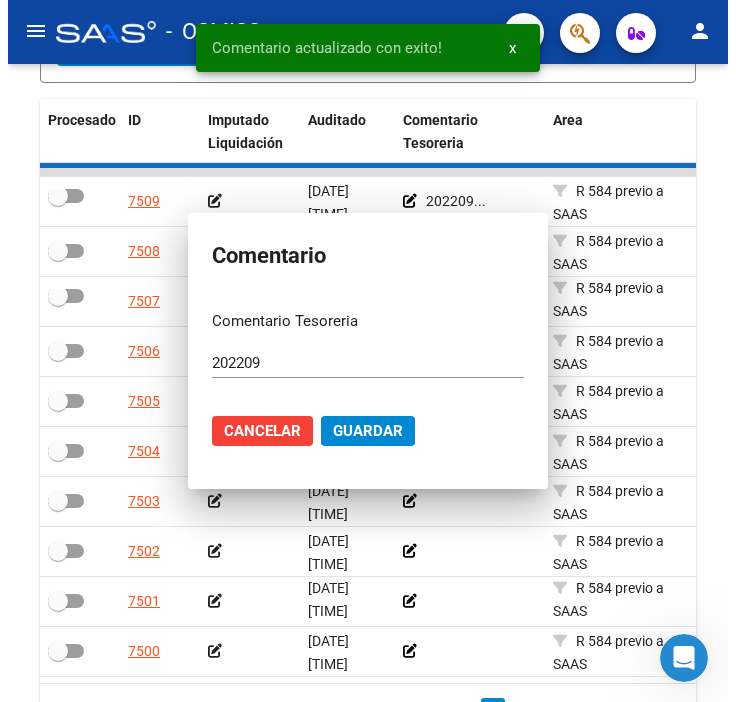 scroll, scrollTop: 637, scrollLeft: 0, axis: vertical 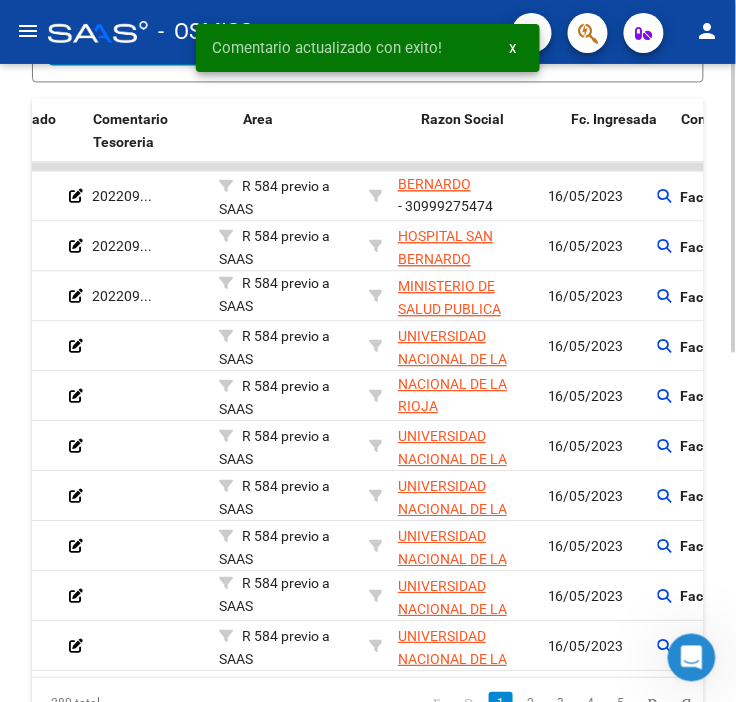 drag, startPoint x: 435, startPoint y: 358, endPoint x: 484, endPoint y: 367, distance: 49.819675 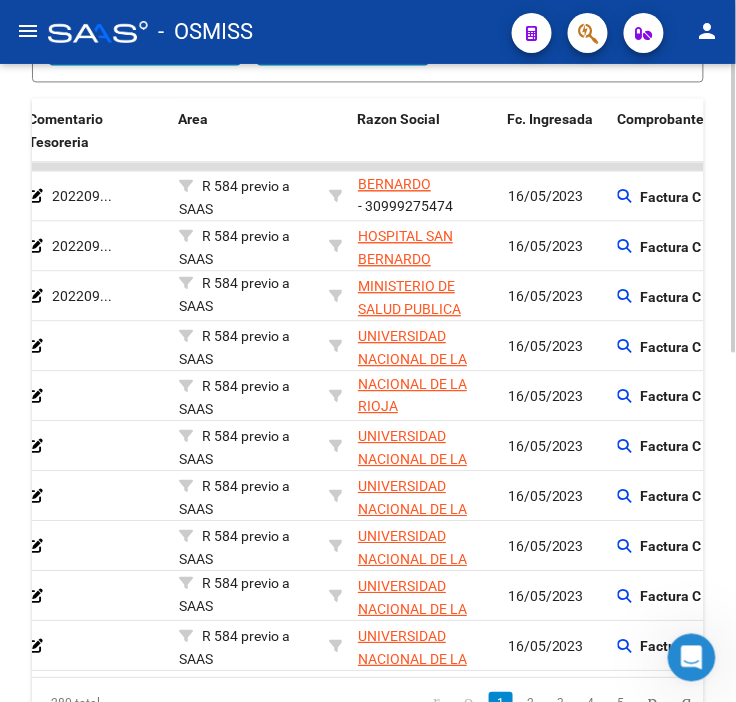 drag, startPoint x: 485, startPoint y: 367, endPoint x: 506, endPoint y: 373, distance: 21.84033 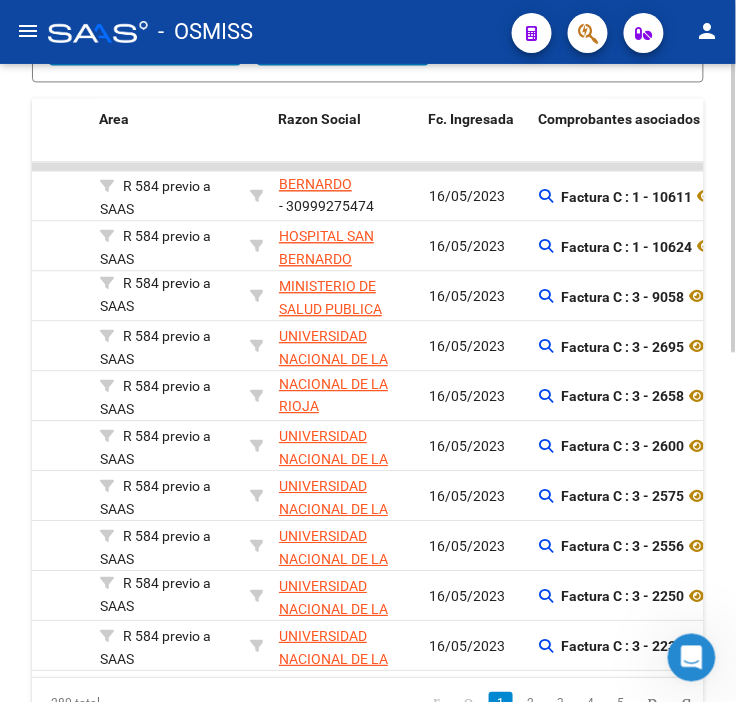 drag, startPoint x: 506, startPoint y: 373, endPoint x: 532, endPoint y: 372, distance: 26.019224 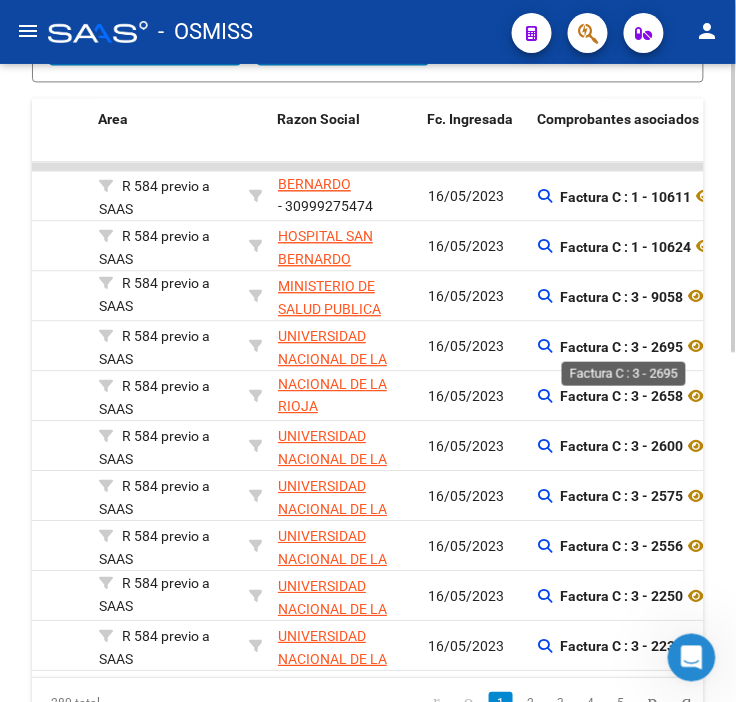 click on "Factura C : 3 - 2695" 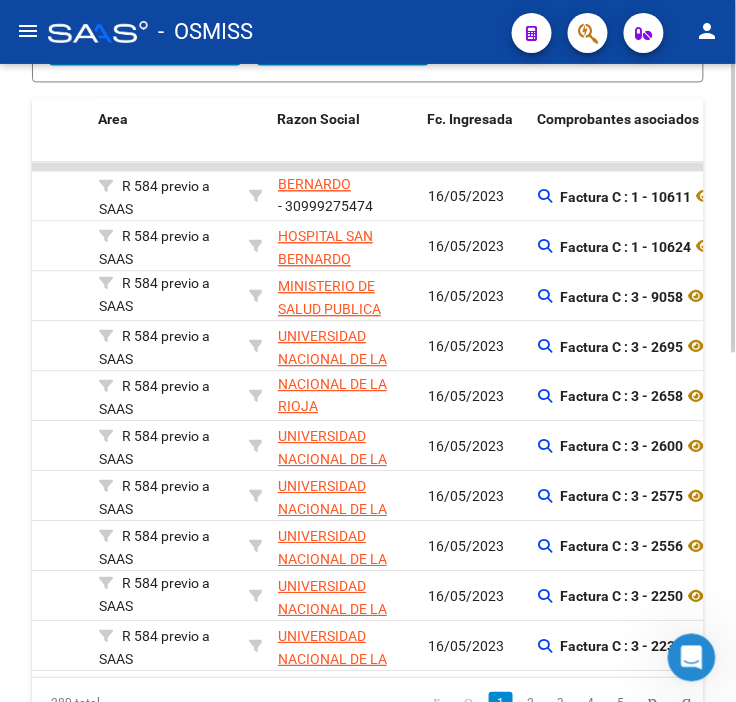 click on "Factura C : 3 - 2695" 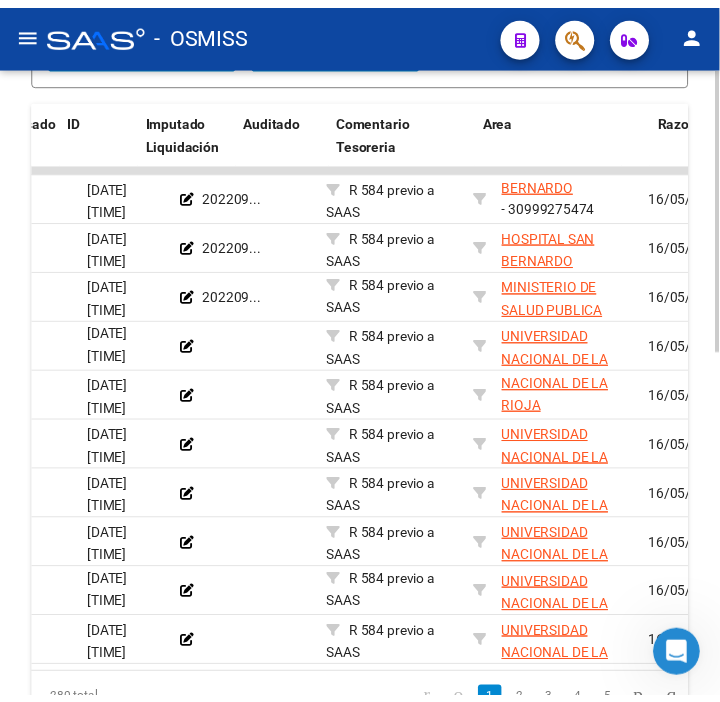 scroll, scrollTop: 0, scrollLeft: 0, axis: both 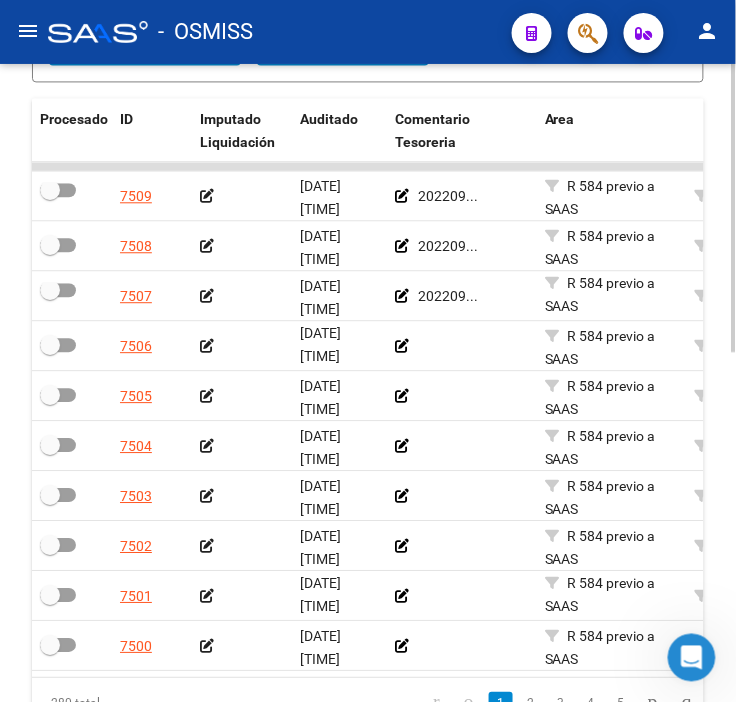 drag, startPoint x: 558, startPoint y: 352, endPoint x: 455, endPoint y: 353, distance: 103.00485 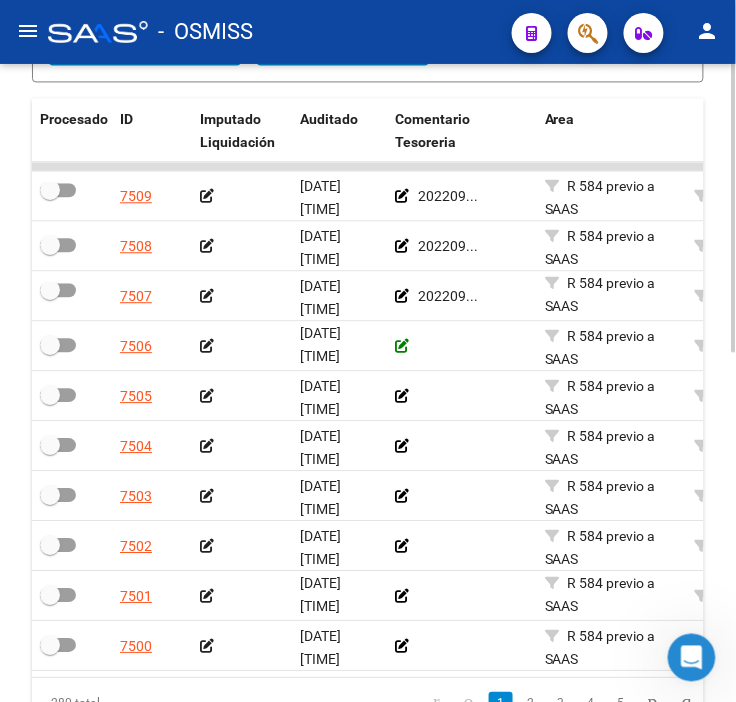 click 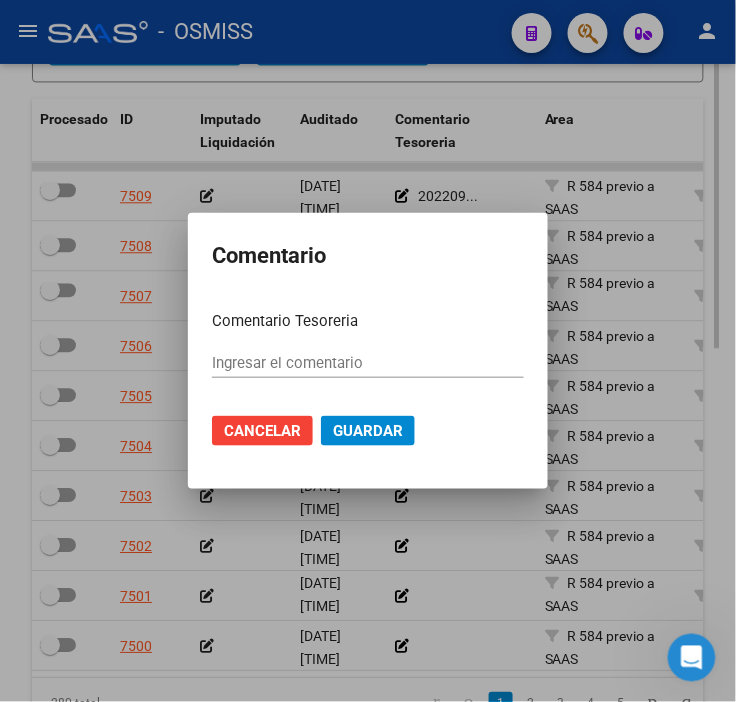 scroll, scrollTop: 654, scrollLeft: 0, axis: vertical 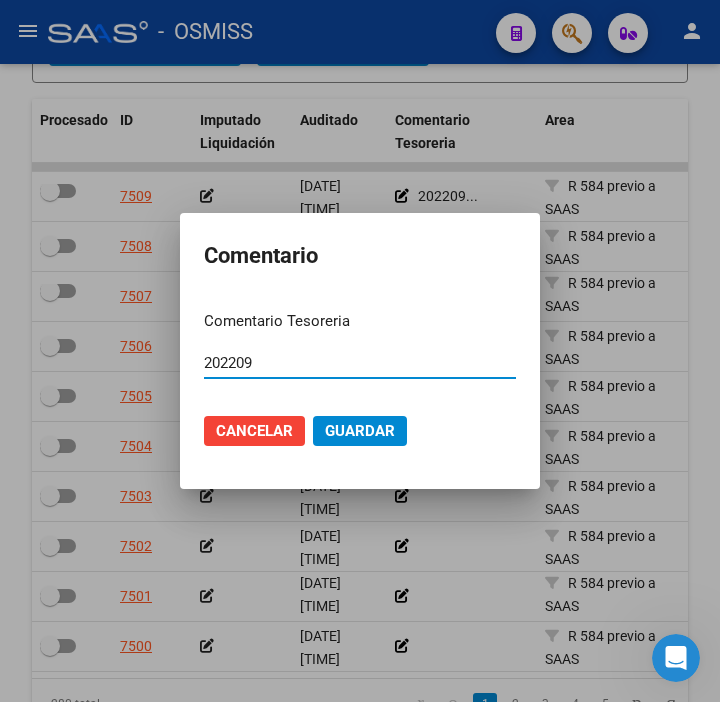 type on "202209" 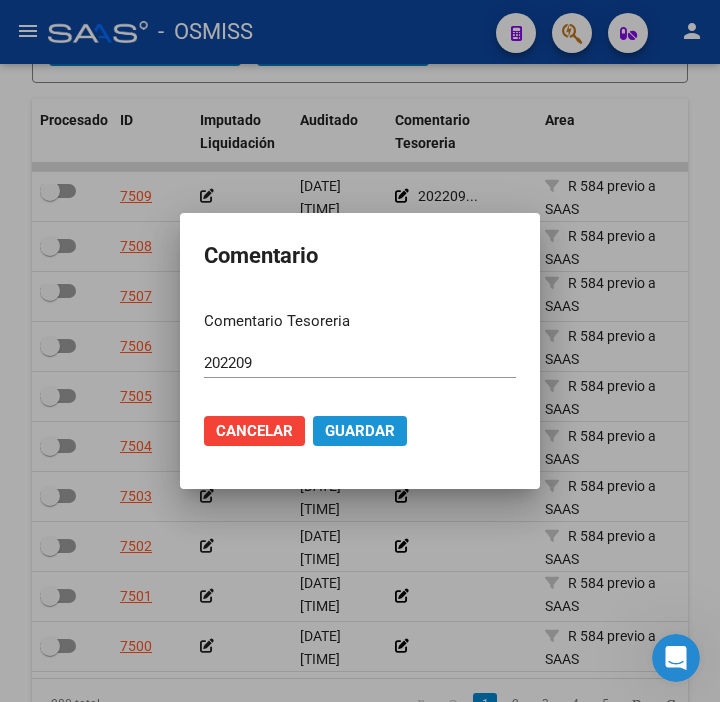 click on "Guardar" 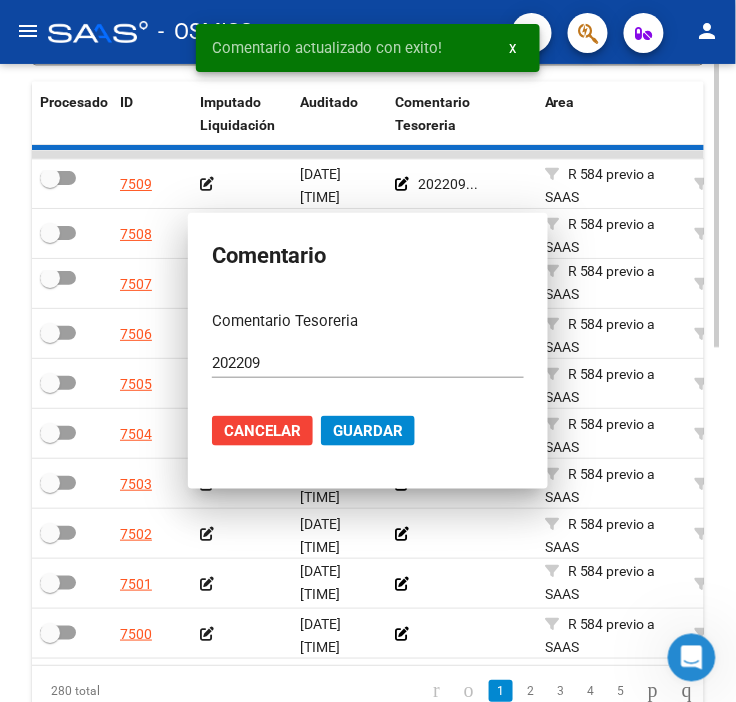 scroll, scrollTop: 637, scrollLeft: 0, axis: vertical 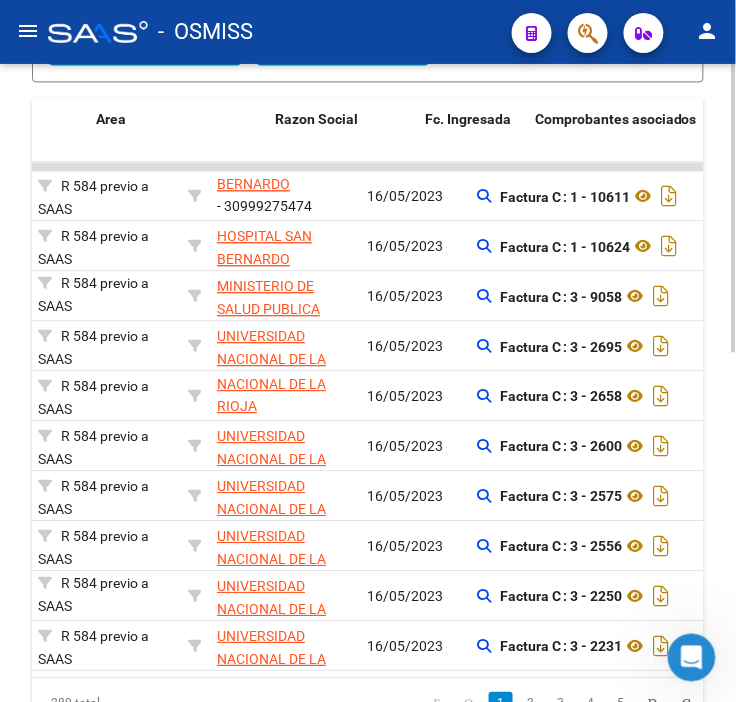 drag, startPoint x: 445, startPoint y: 408, endPoint x: 515, endPoint y: 417, distance: 70.5762 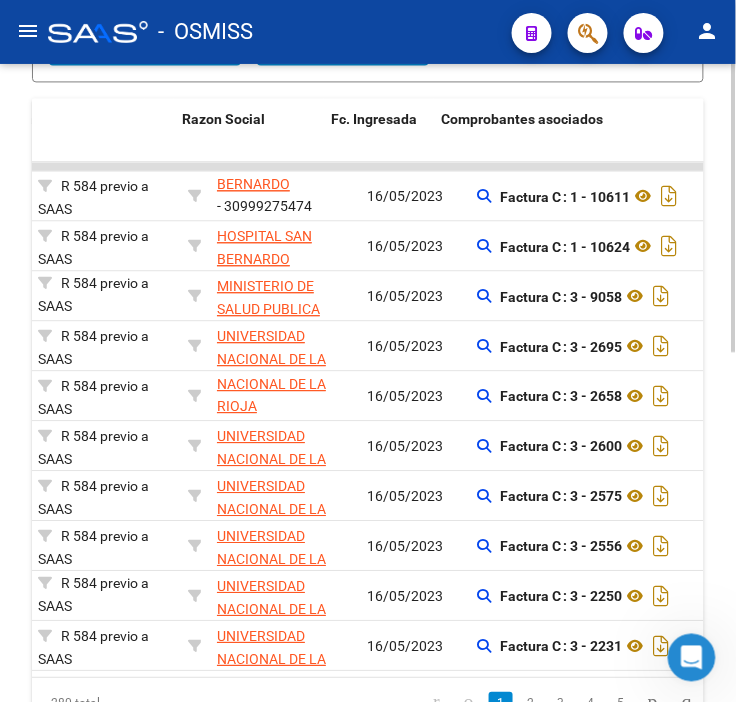 scroll, scrollTop: 0, scrollLeft: 542, axis: horizontal 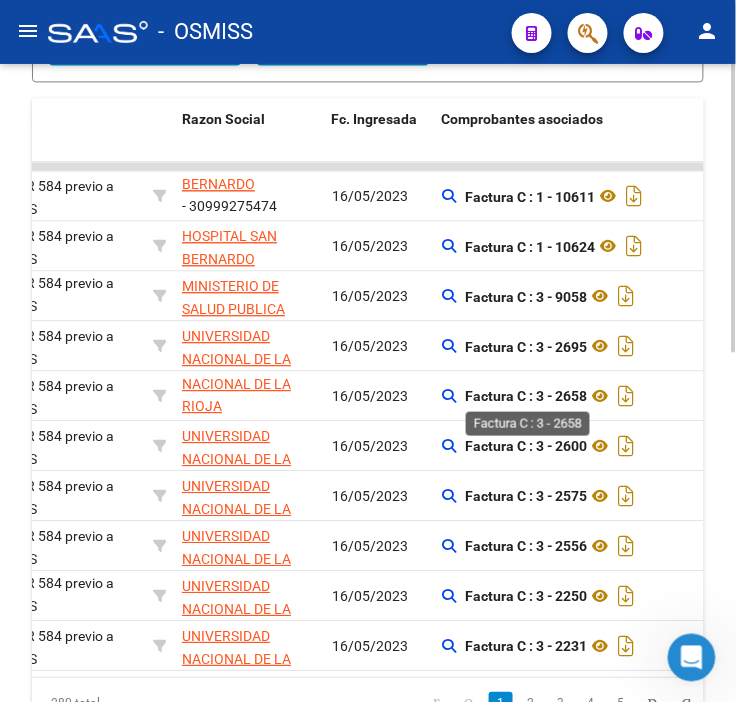 click on "Factura C : 3 - 2658" 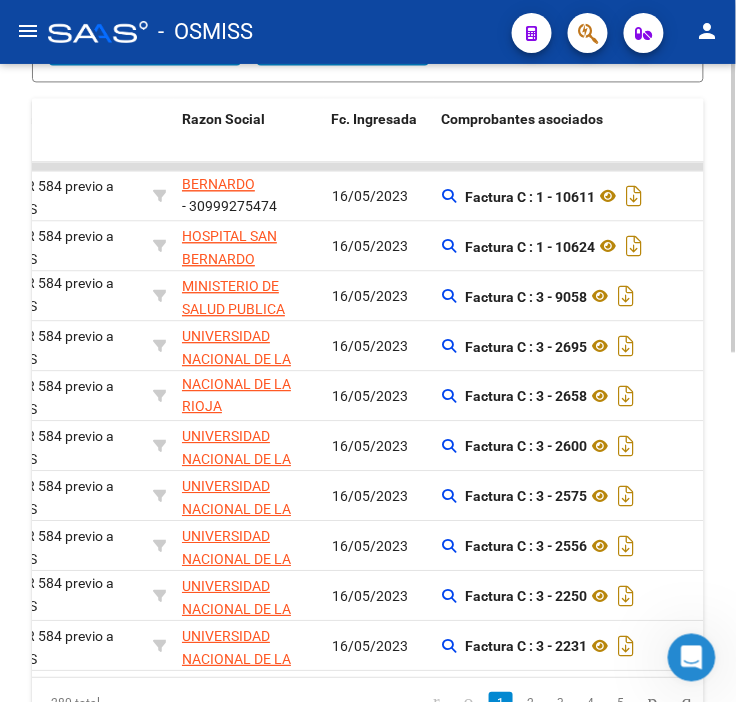 click on "Factura C : 3 - 2658" 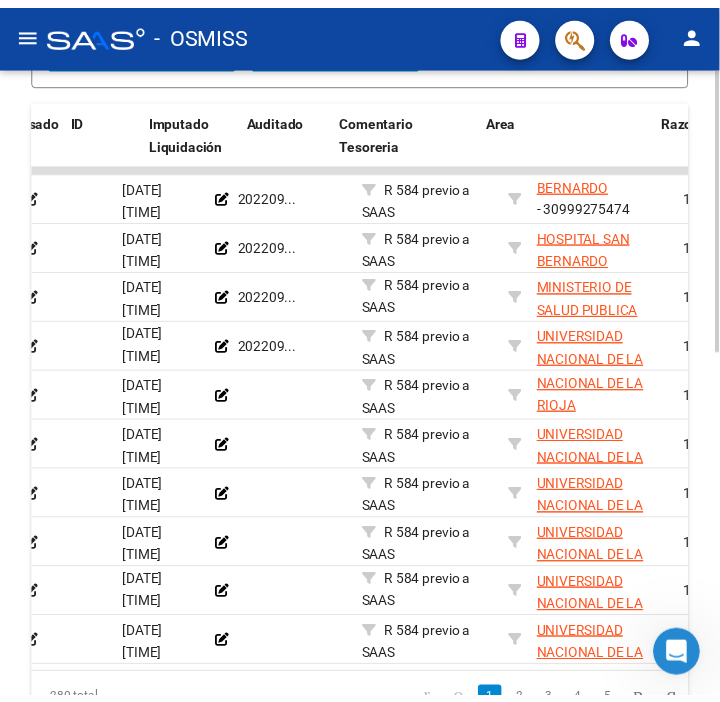 scroll, scrollTop: 0, scrollLeft: 0, axis: both 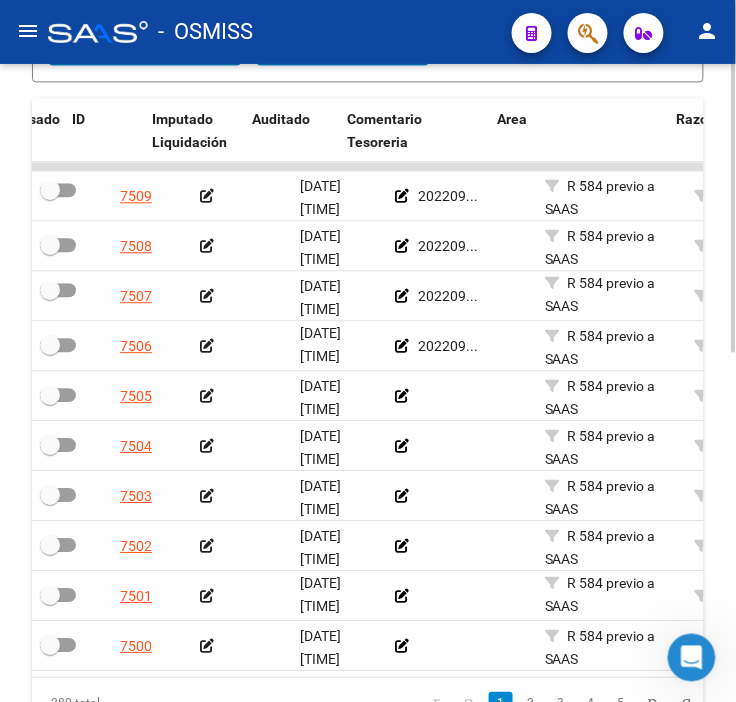 drag, startPoint x: 448, startPoint y: 403, endPoint x: 321, endPoint y: 415, distance: 127.56567 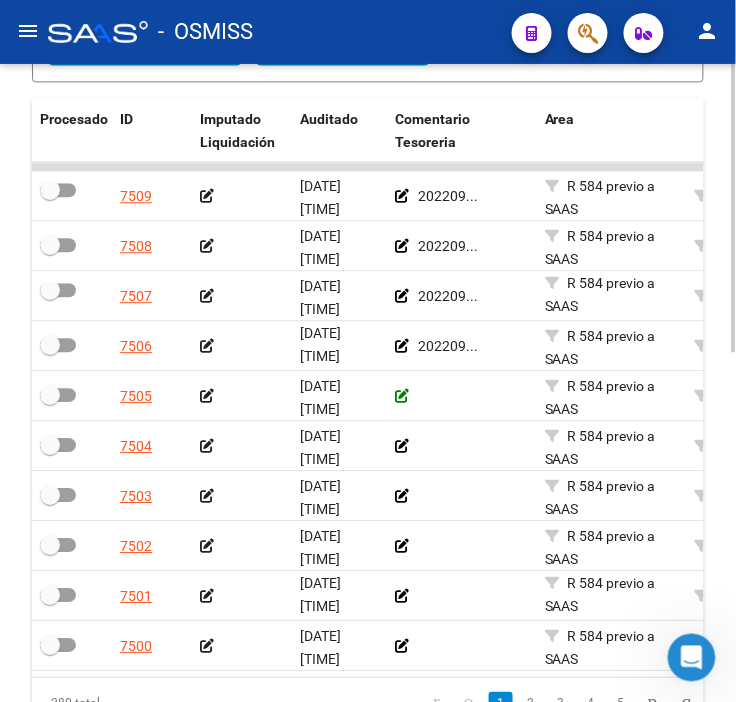 click 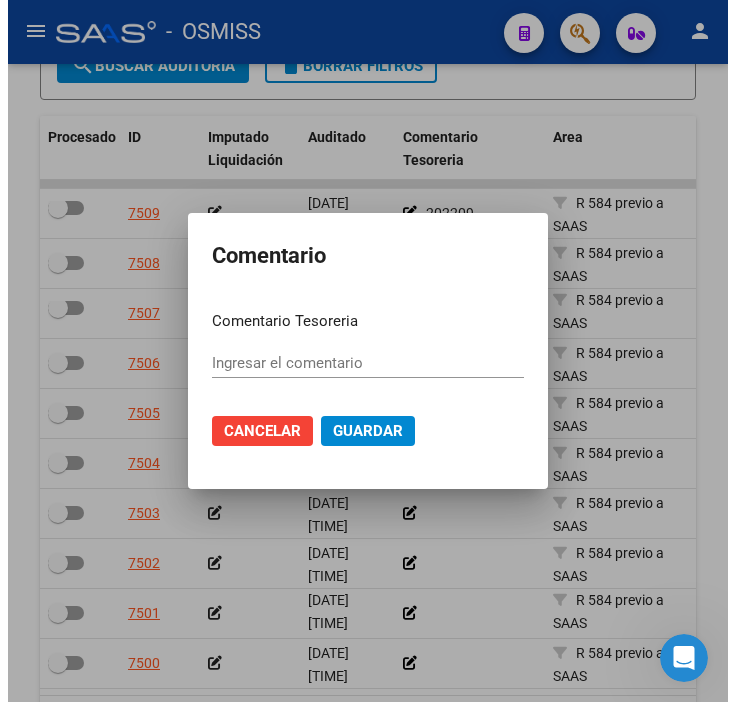 scroll, scrollTop: 654, scrollLeft: 0, axis: vertical 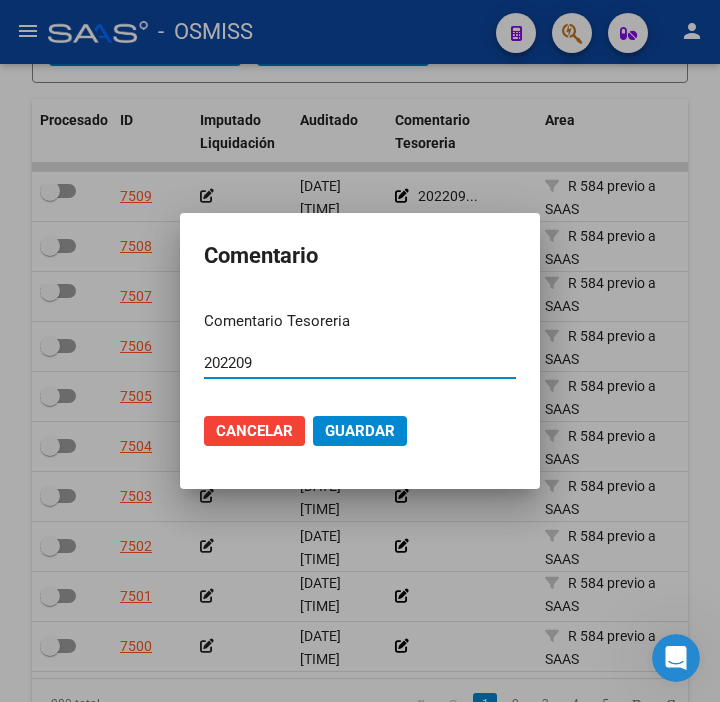 type on "202209" 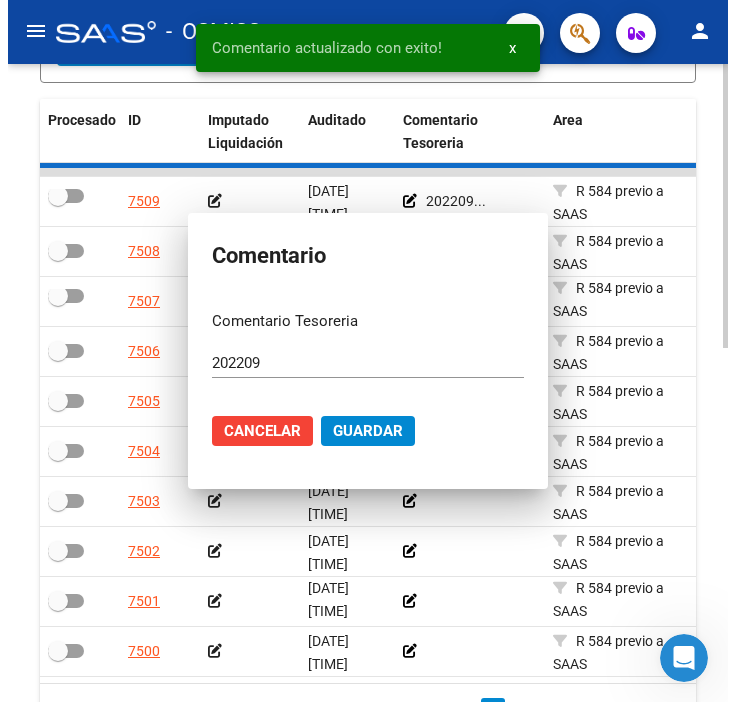 scroll, scrollTop: 637, scrollLeft: 0, axis: vertical 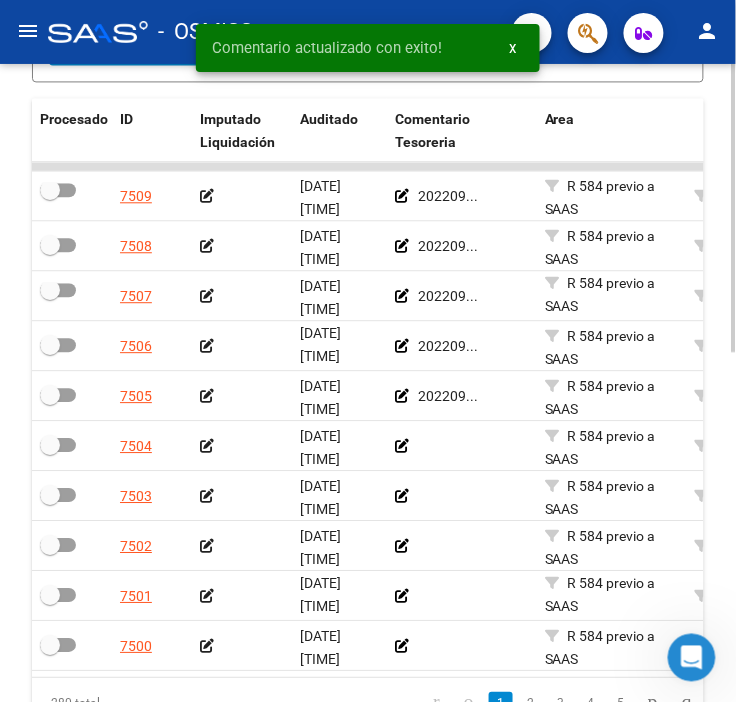 click 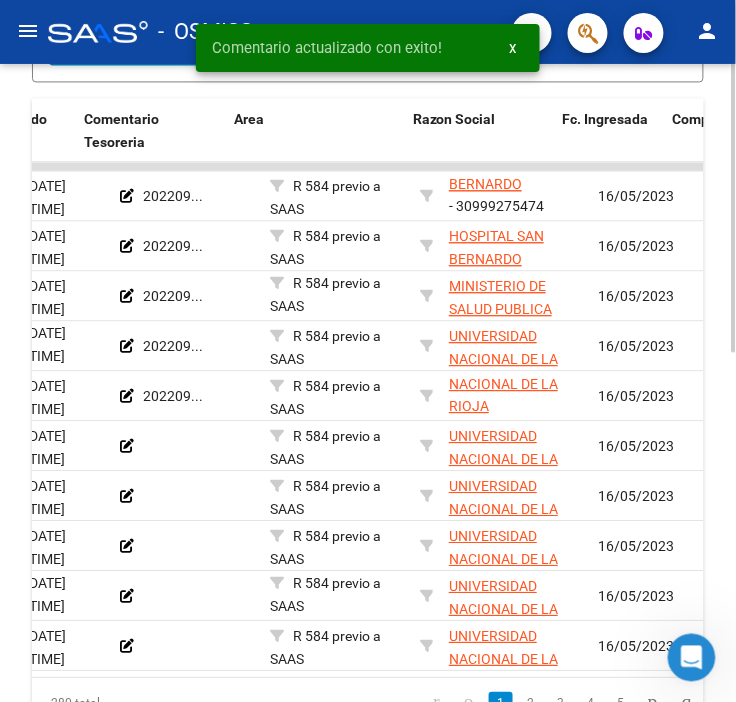 drag, startPoint x: 445, startPoint y: 494, endPoint x: 543, endPoint y: 508, distance: 98.99495 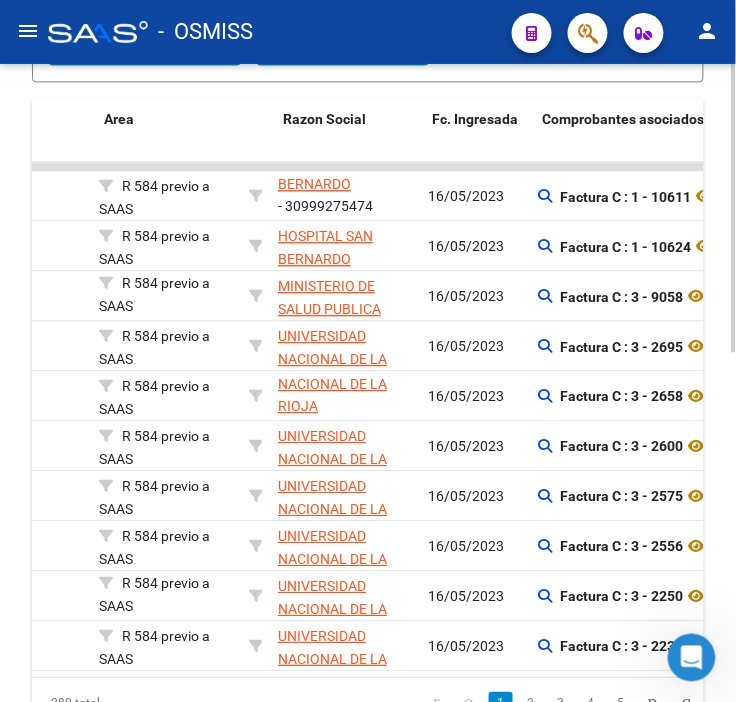 drag, startPoint x: 543, startPoint y: 508, endPoint x: 575, endPoint y: 510, distance: 32.06244 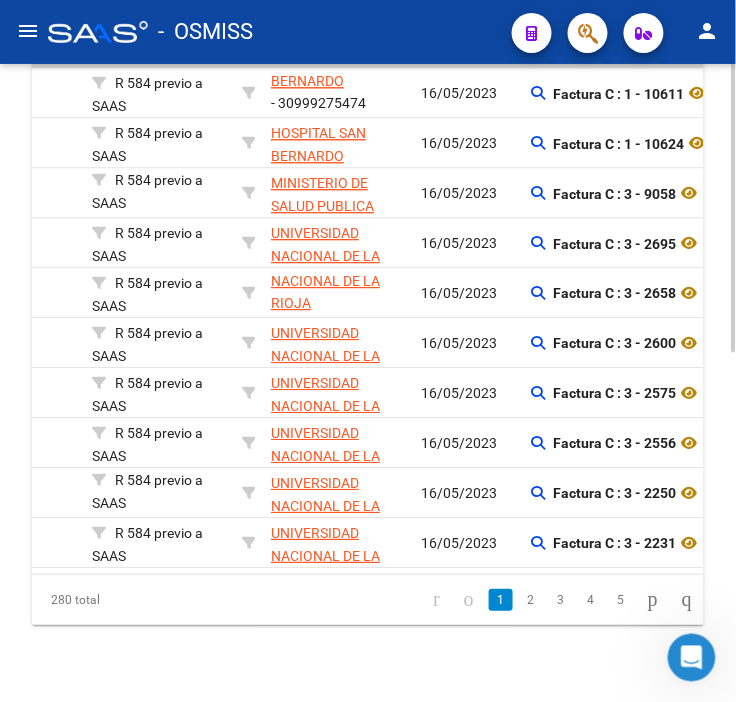 scroll, scrollTop: 776, scrollLeft: 0, axis: vertical 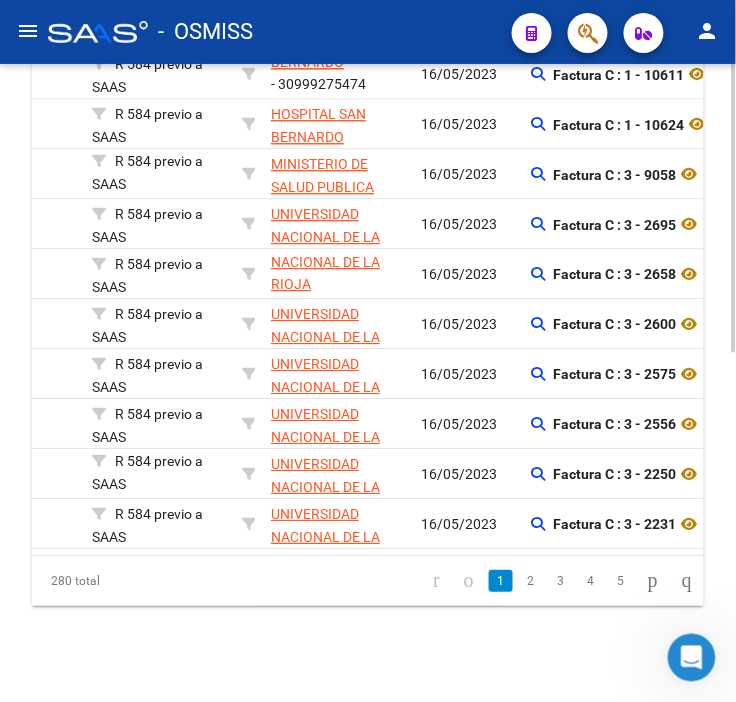 click on "UNIVERSIDAD NACIONAL DE LA RIOJA  - 30671856984" 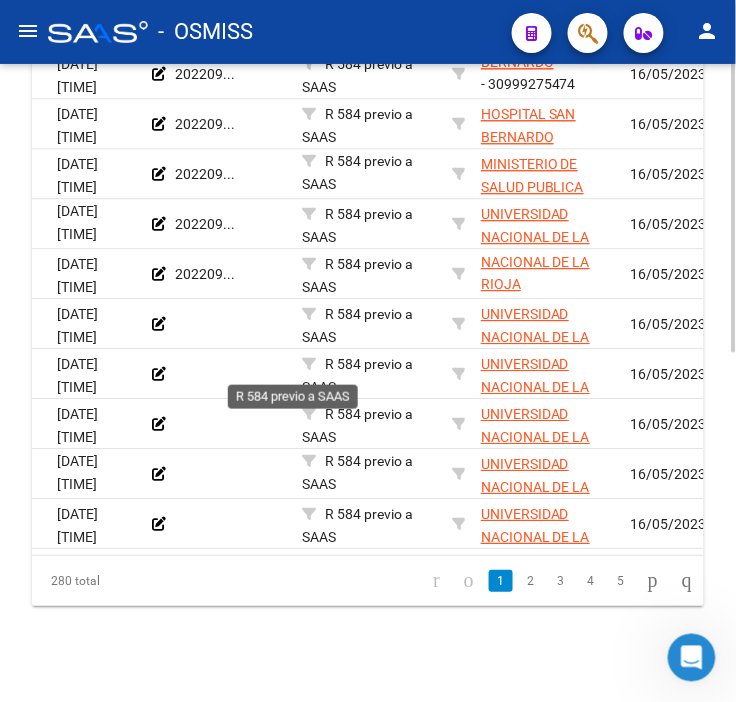 drag, startPoint x: 382, startPoint y: 333, endPoint x: 314, endPoint y: 346, distance: 69.2315 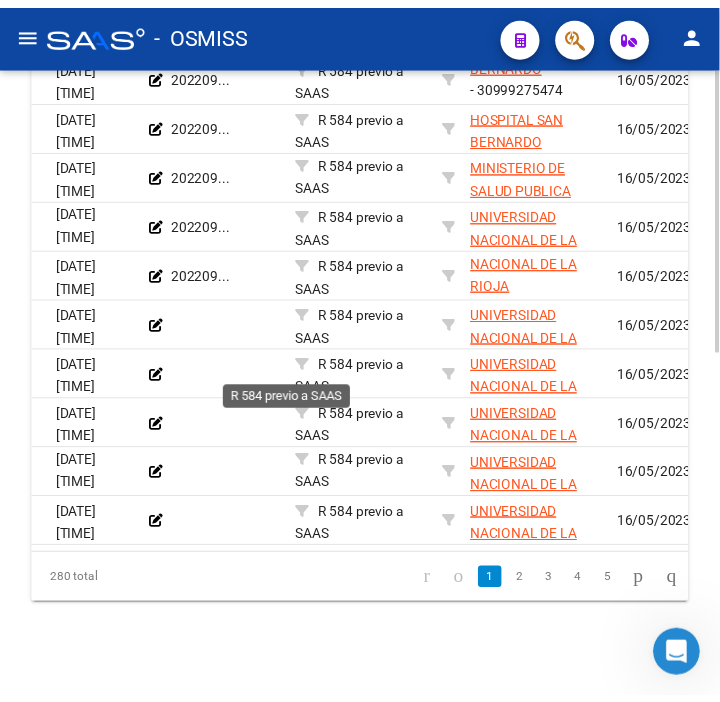 scroll, scrollTop: 0, scrollLeft: 180, axis: horizontal 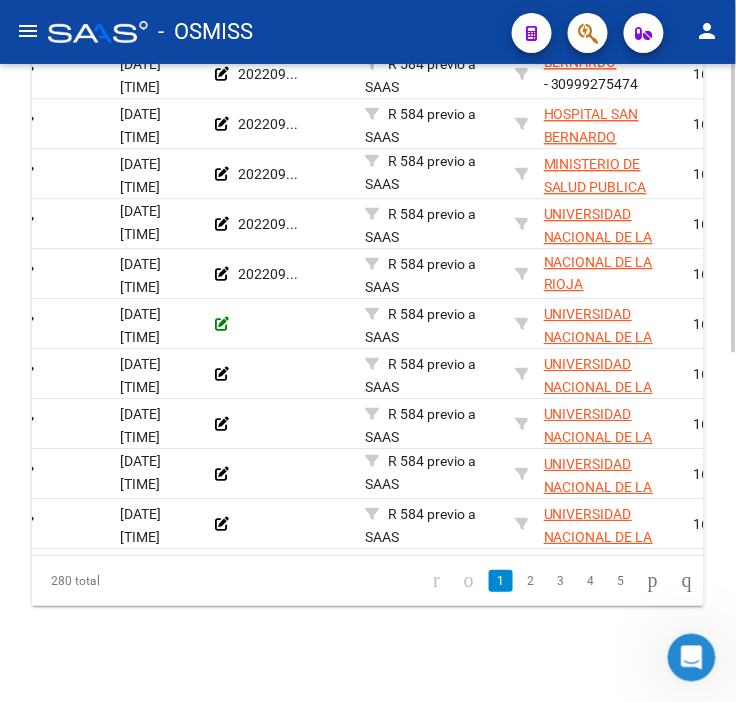 click 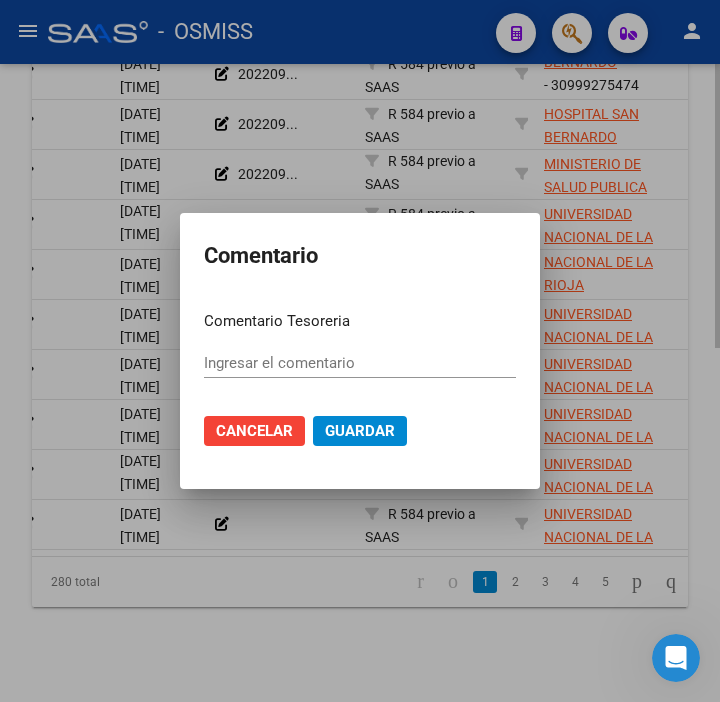 scroll, scrollTop: 794, scrollLeft: 0, axis: vertical 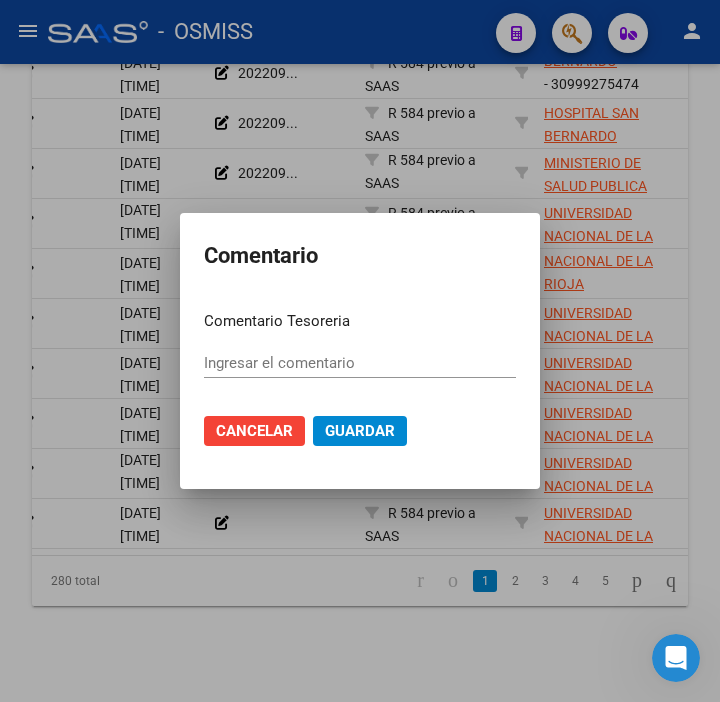click on "Ingresar el comentario" at bounding box center (360, 363) 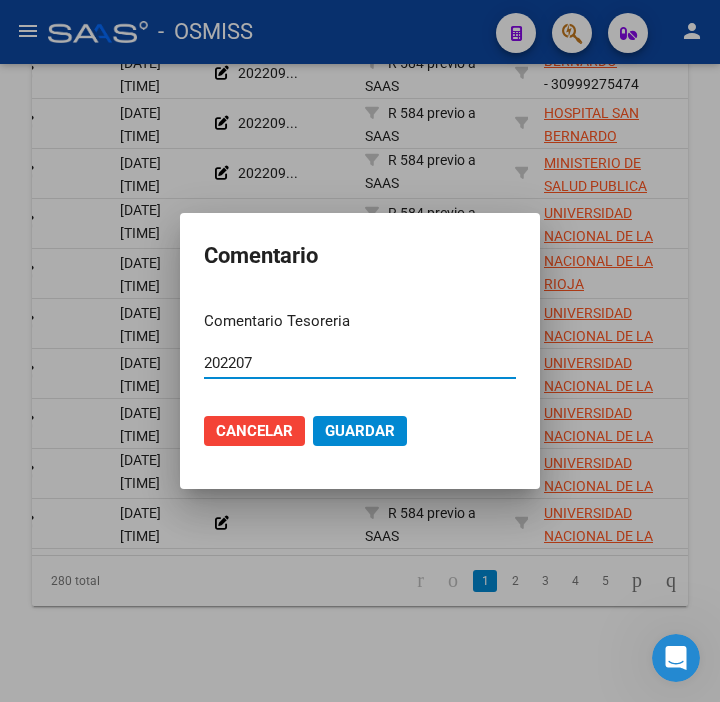 type on "202207" 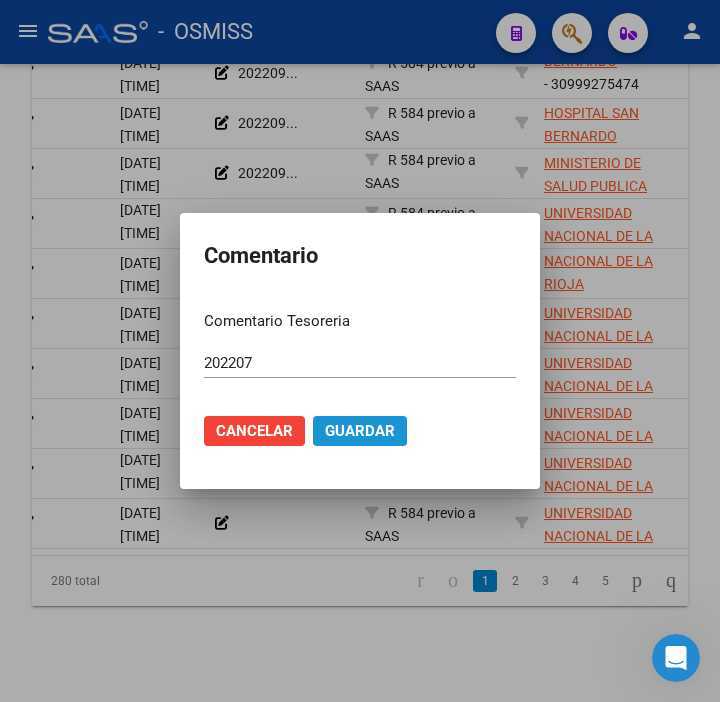 click on "Guardar" 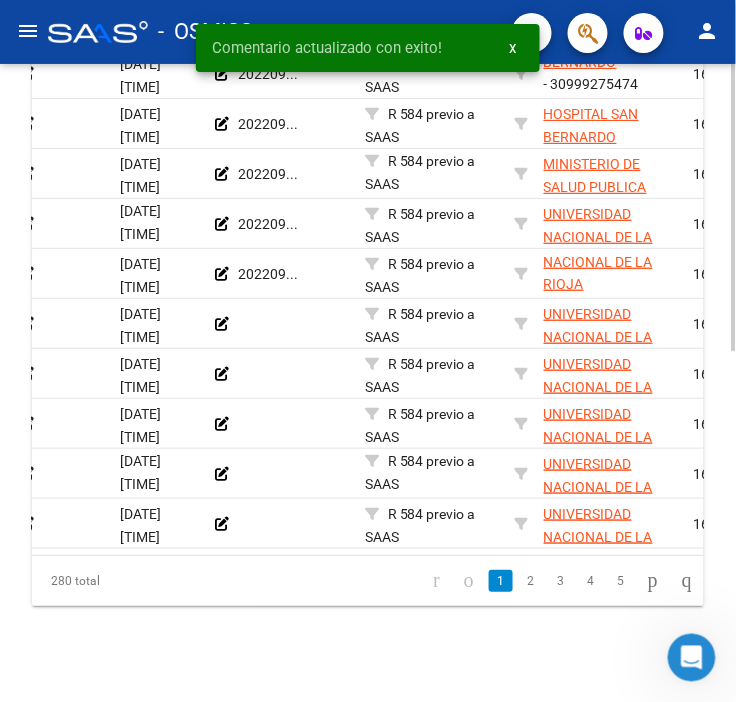 scroll, scrollTop: 776, scrollLeft: 0, axis: vertical 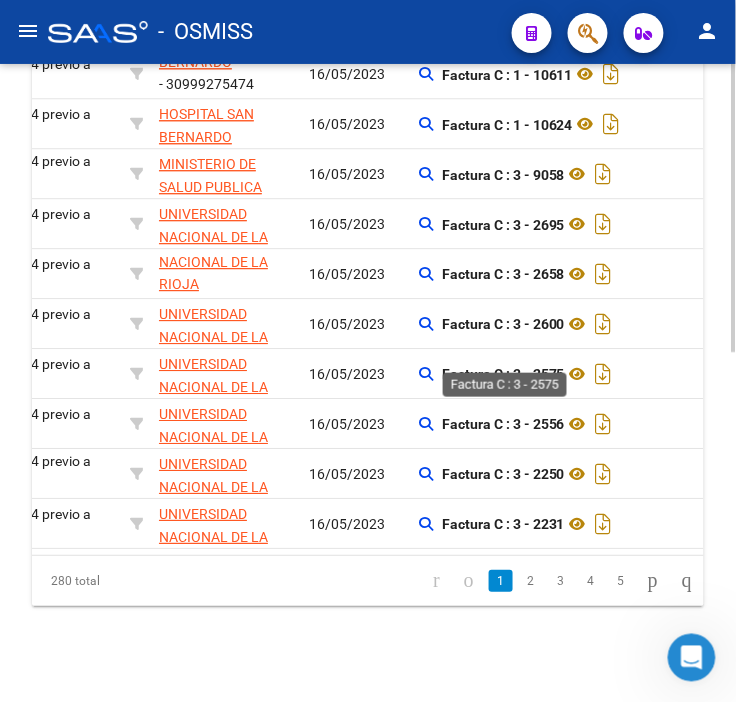 click on "Factura C : 3 - 2575" 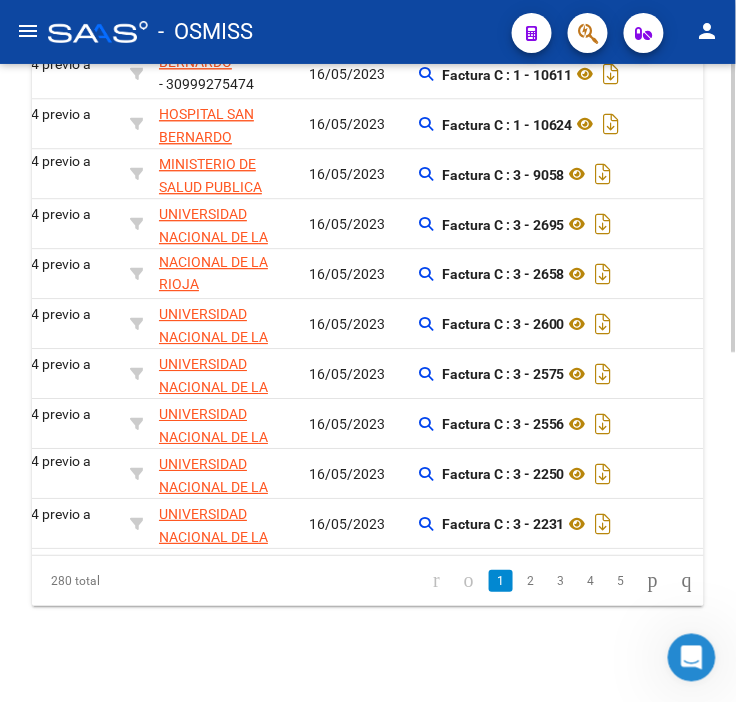 click on "Factura C : 3 - 2575" 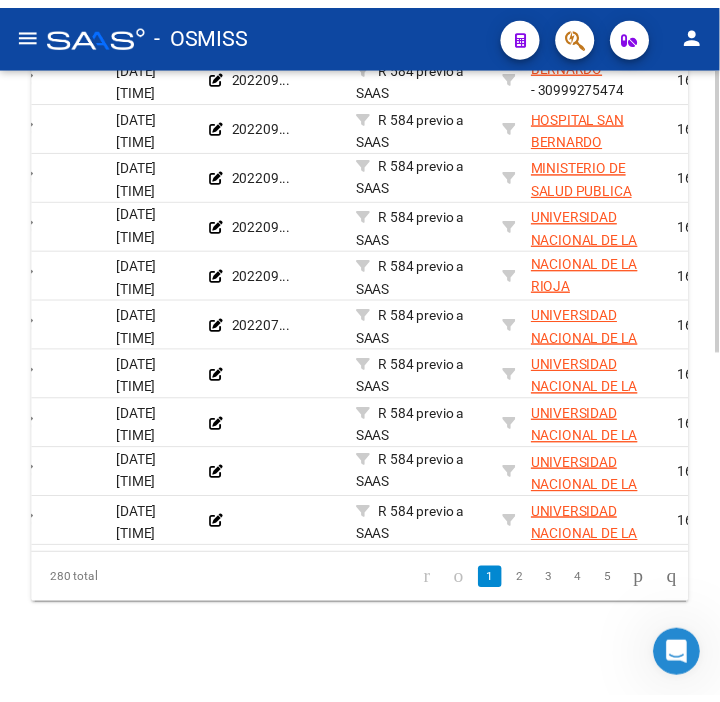 scroll, scrollTop: 0, scrollLeft: 7, axis: horizontal 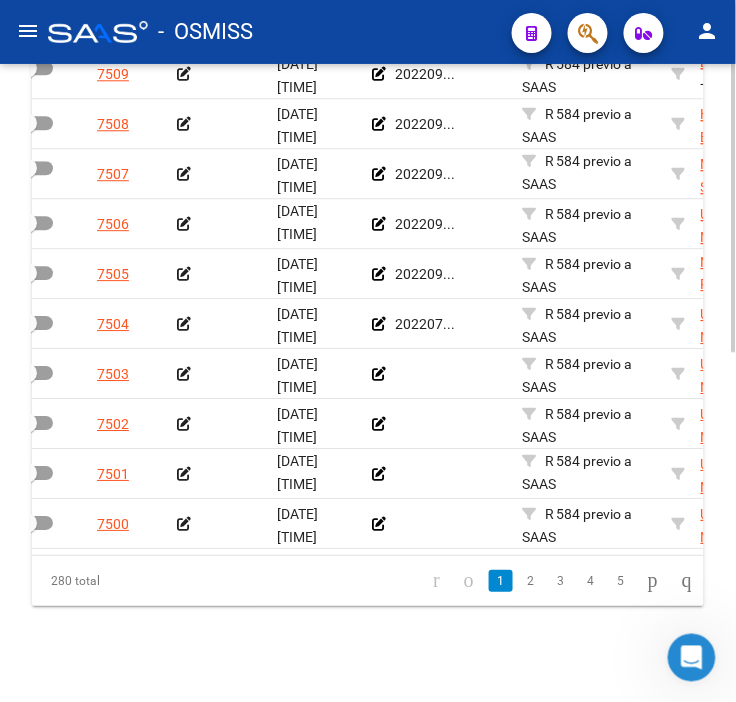 drag, startPoint x: 534, startPoint y: 358, endPoint x: 462, endPoint y: 373, distance: 73.545906 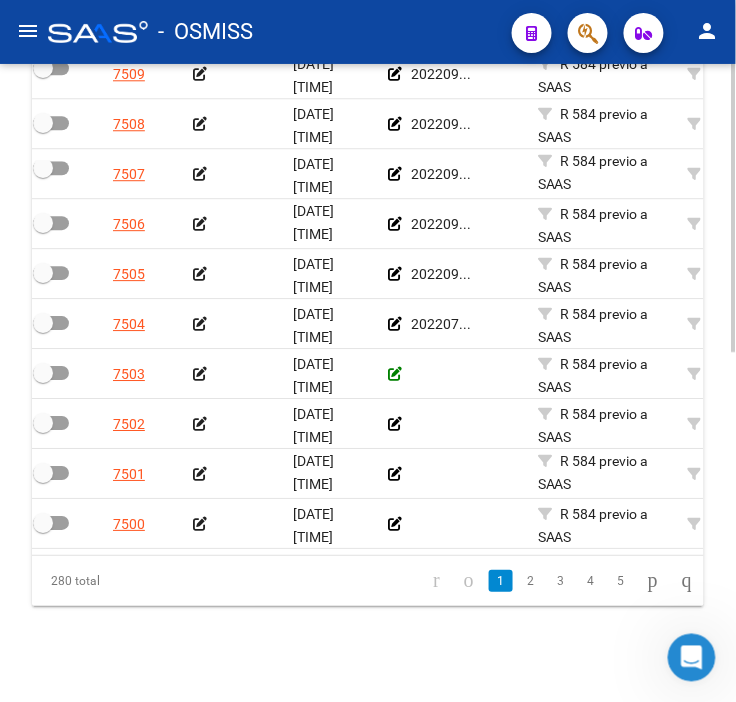 click 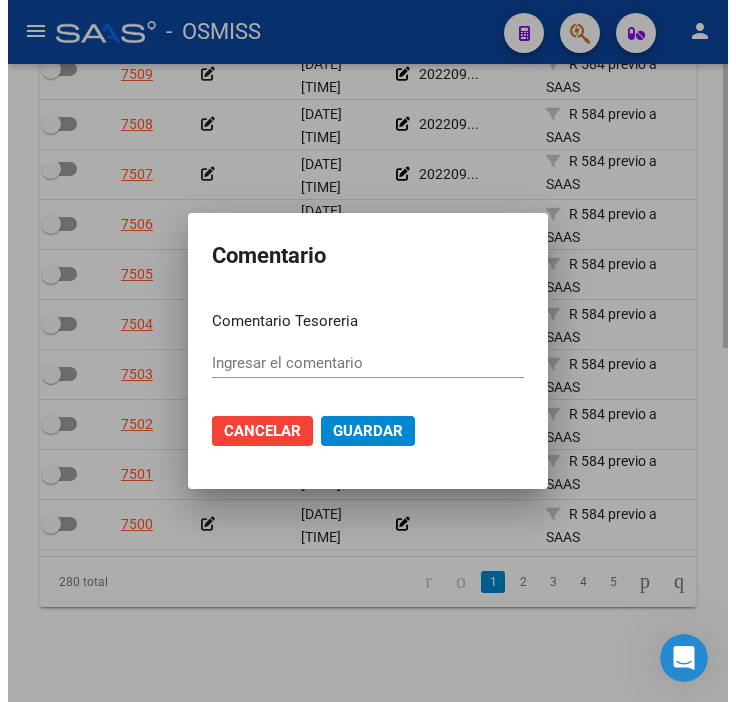 scroll, scrollTop: 794, scrollLeft: 0, axis: vertical 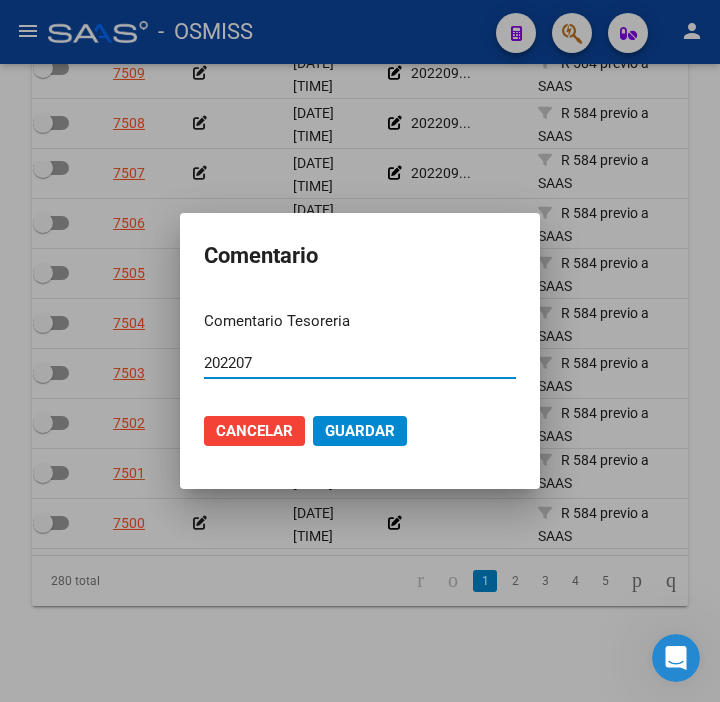type on "202207" 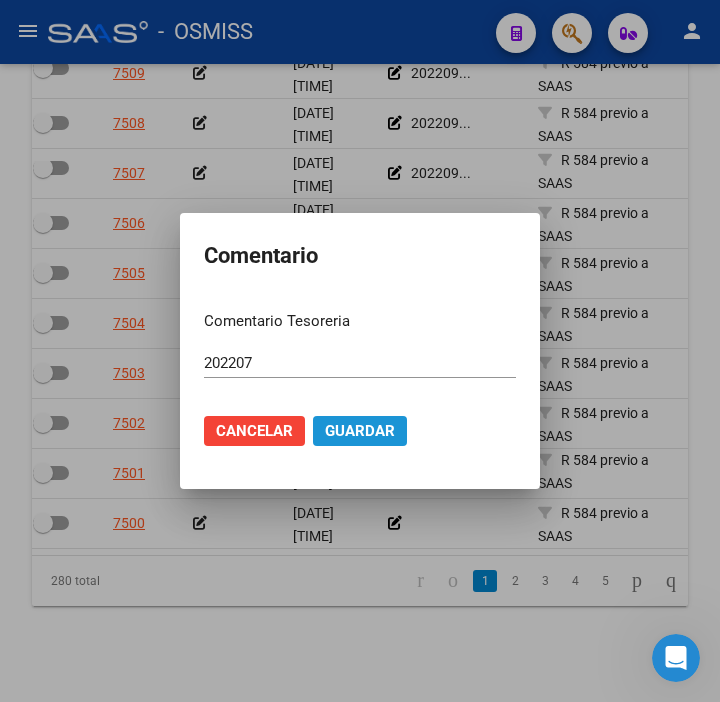 click on "Guardar" 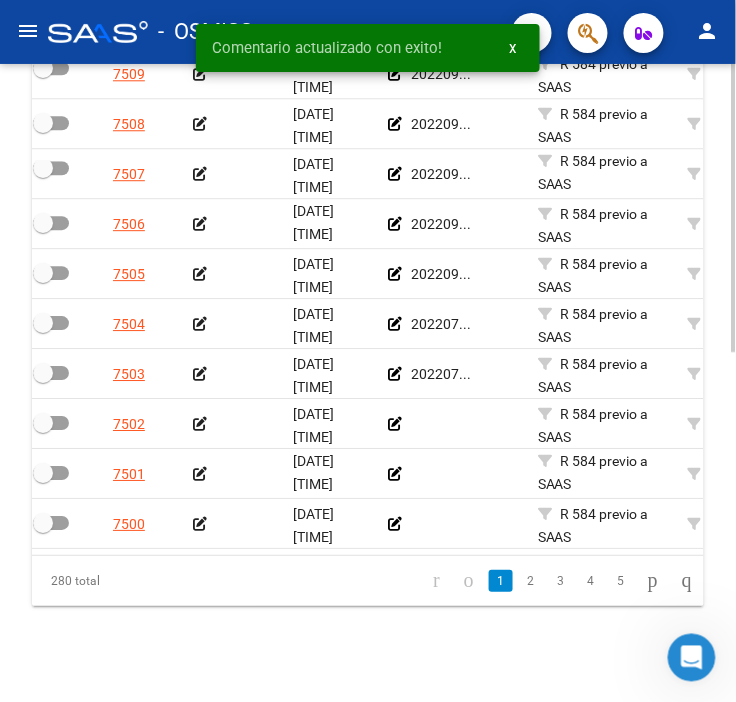 scroll, scrollTop: 776, scrollLeft: 0, axis: vertical 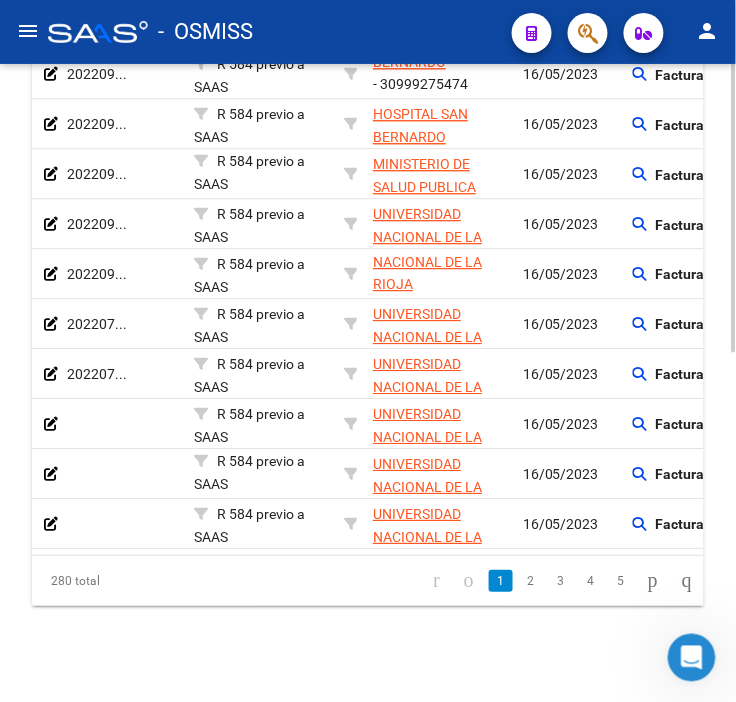 drag, startPoint x: 231, startPoint y: 410, endPoint x: 357, endPoint y: 415, distance: 126.09917 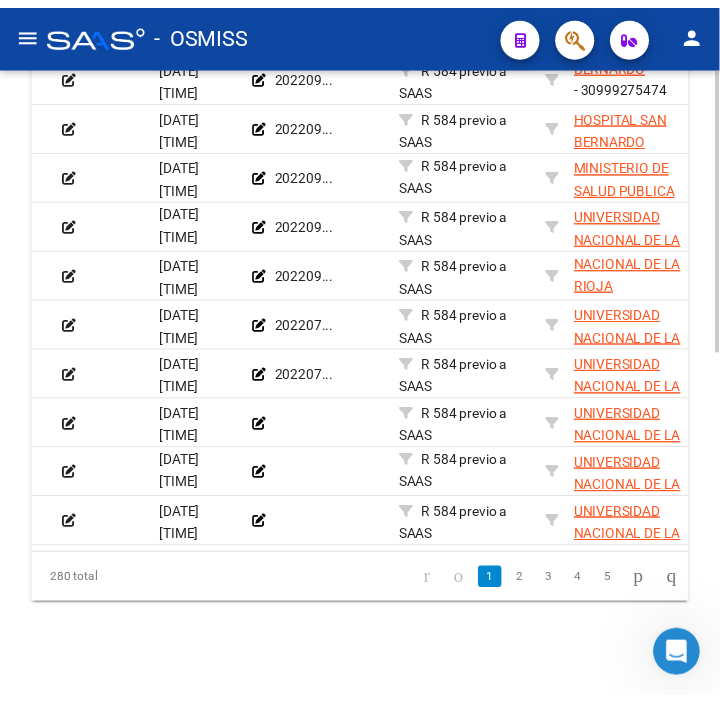 scroll, scrollTop: 0, scrollLeft: 0, axis: both 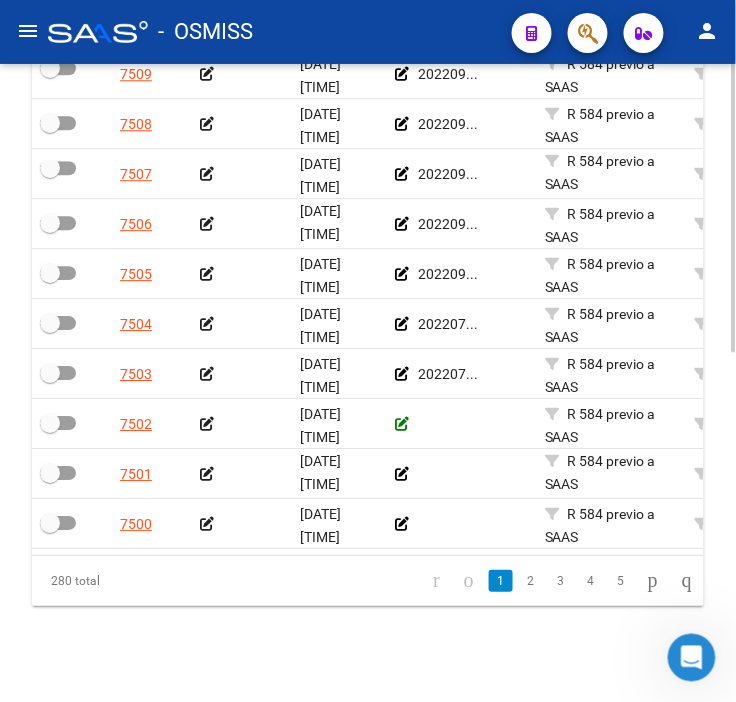 click 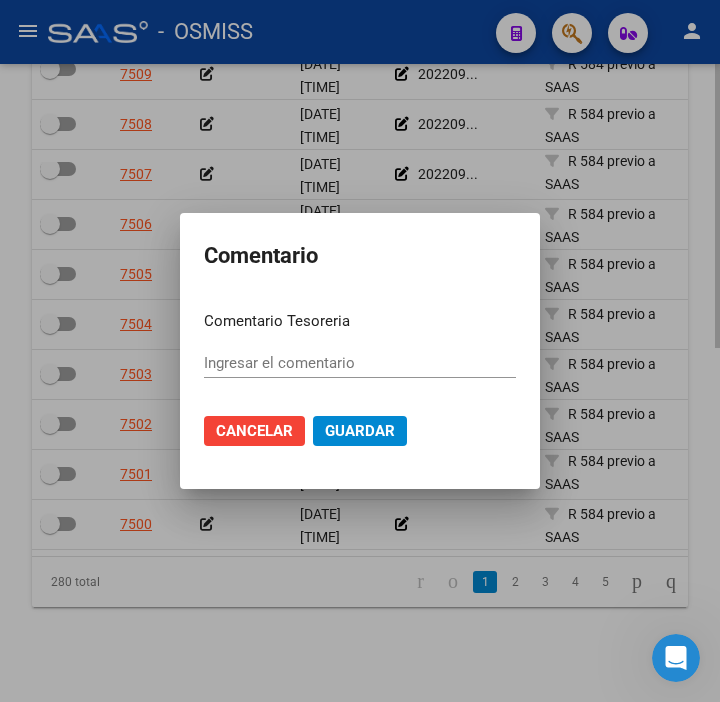 scroll, scrollTop: 794, scrollLeft: 0, axis: vertical 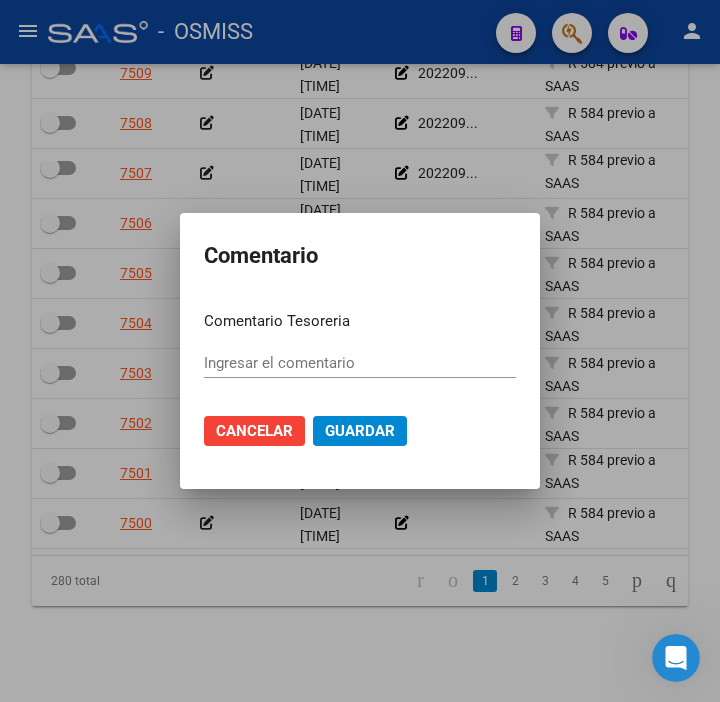 click on "Ingresar el comentario" at bounding box center (360, 363) 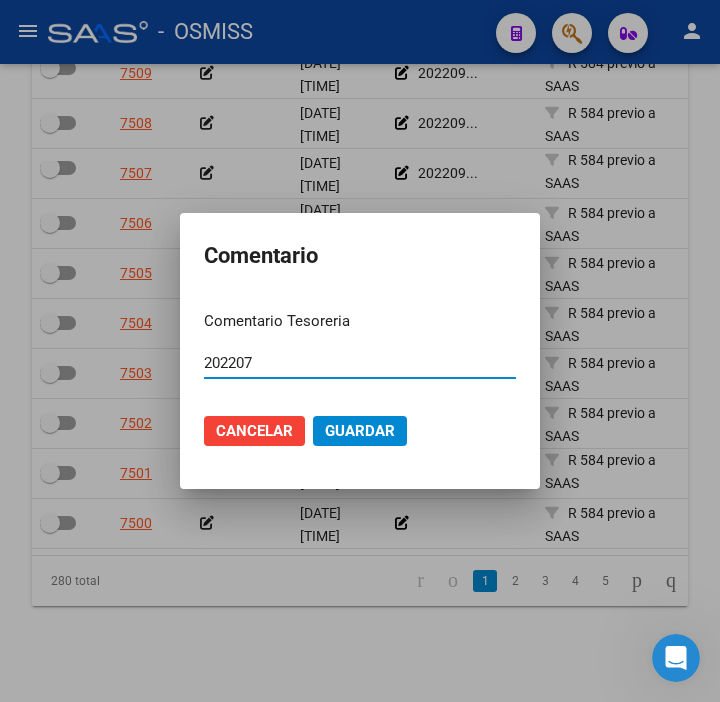 type on "202207" 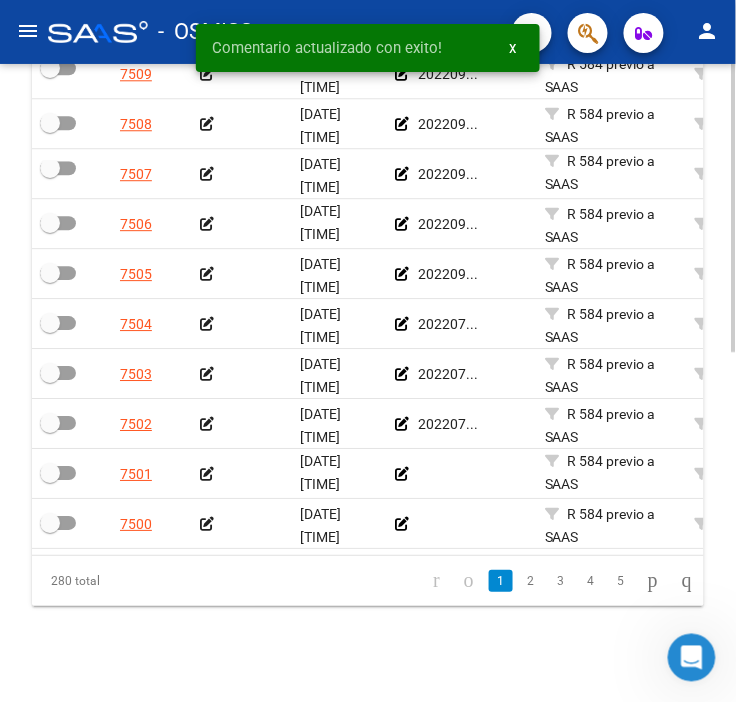 scroll, scrollTop: 776, scrollLeft: 0, axis: vertical 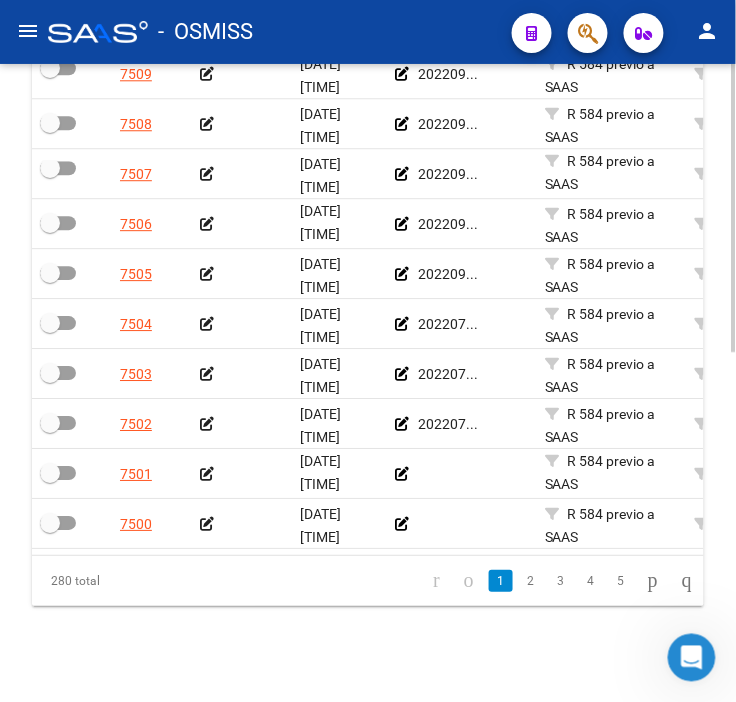 click 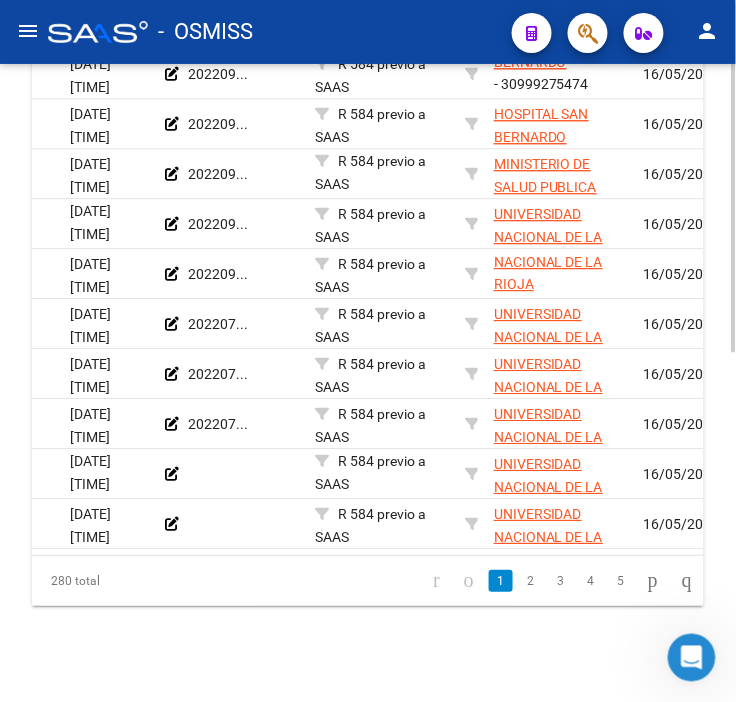 drag, startPoint x: 491, startPoint y: 455, endPoint x: 555, endPoint y: 458, distance: 64.070274 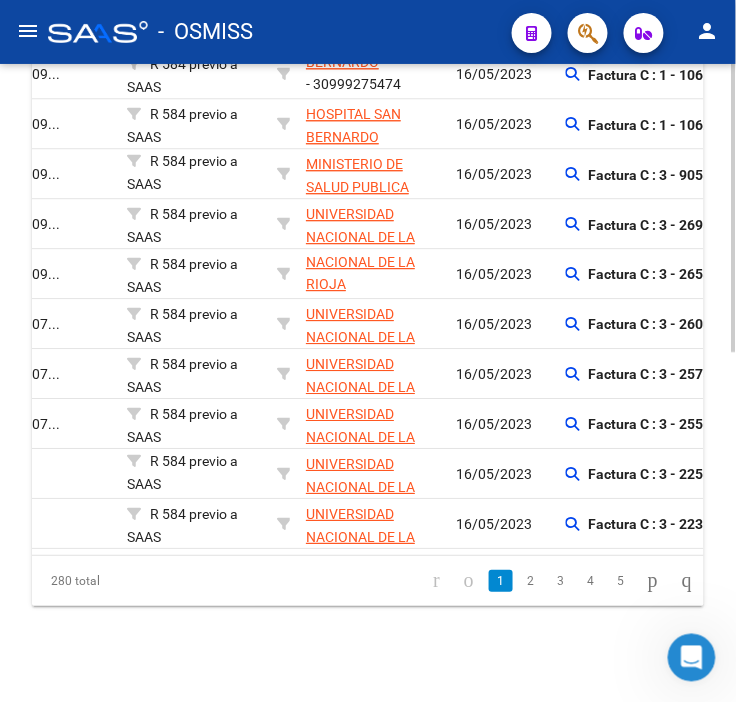 scroll, scrollTop: 0, scrollLeft: 470, axis: horizontal 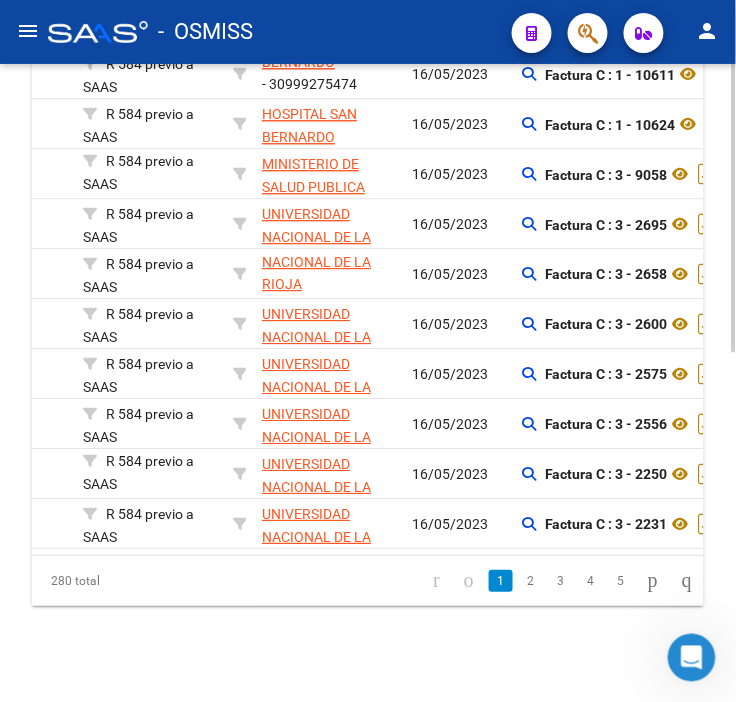 drag, startPoint x: 555, startPoint y: 463, endPoint x: 608, endPoint y: 468, distance: 53.235325 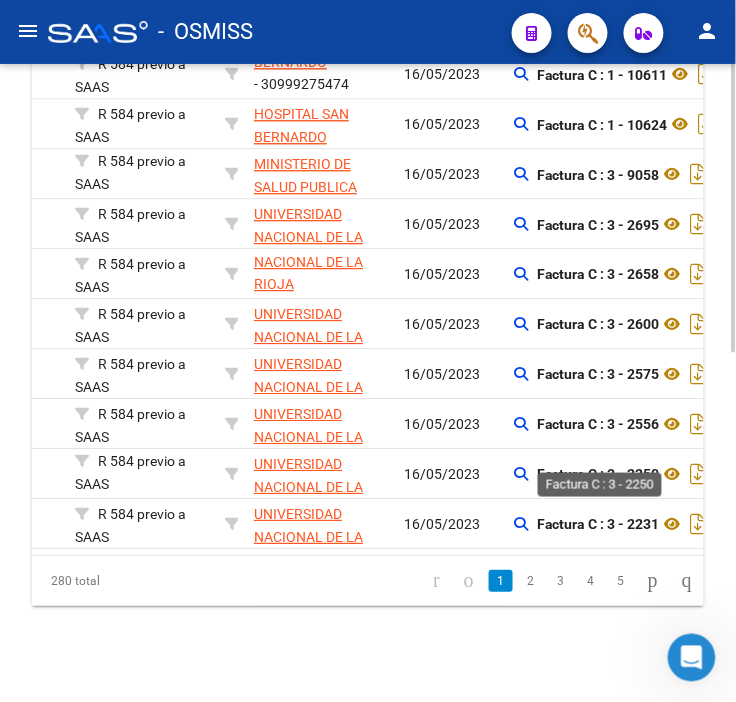 click on "Factura C : 3 - 2250" 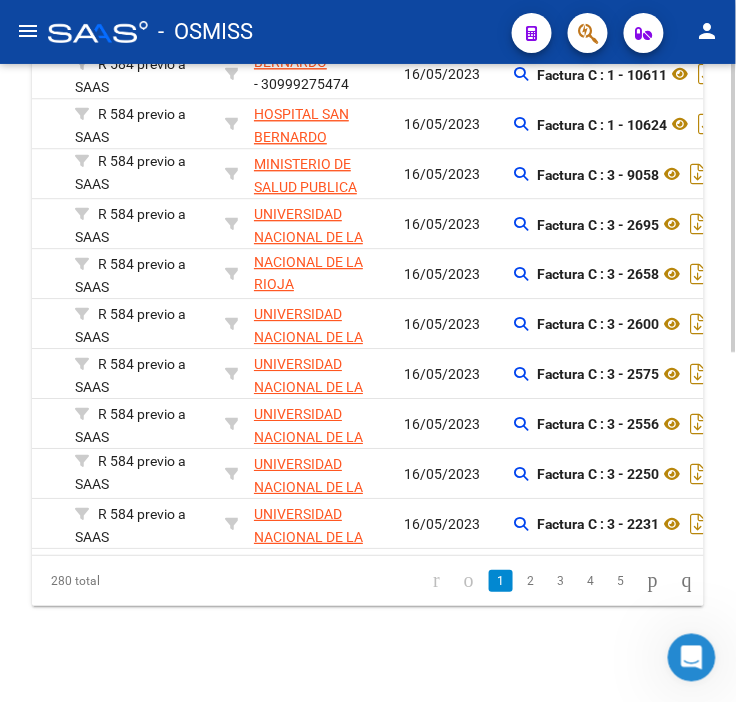 click on "Factura C : 3 - 2250" 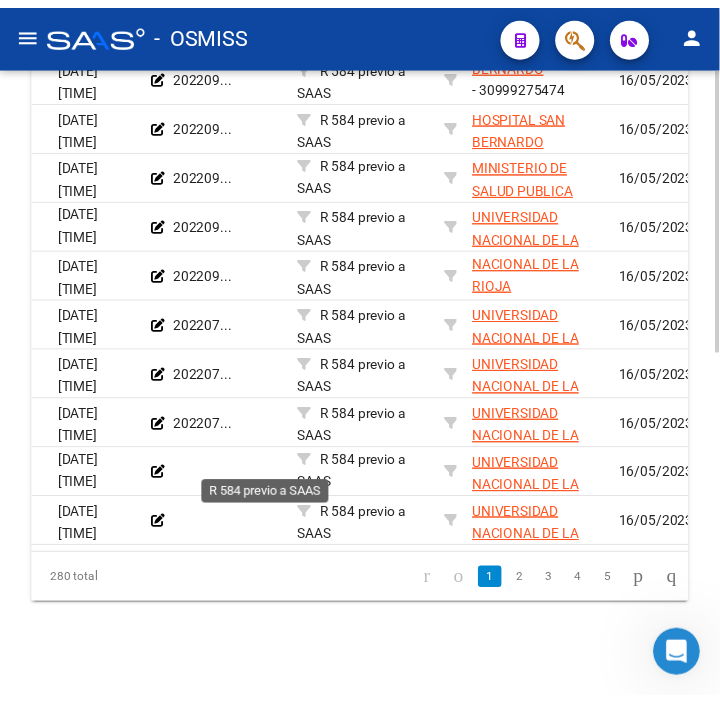 scroll, scrollTop: 0, scrollLeft: 0, axis: both 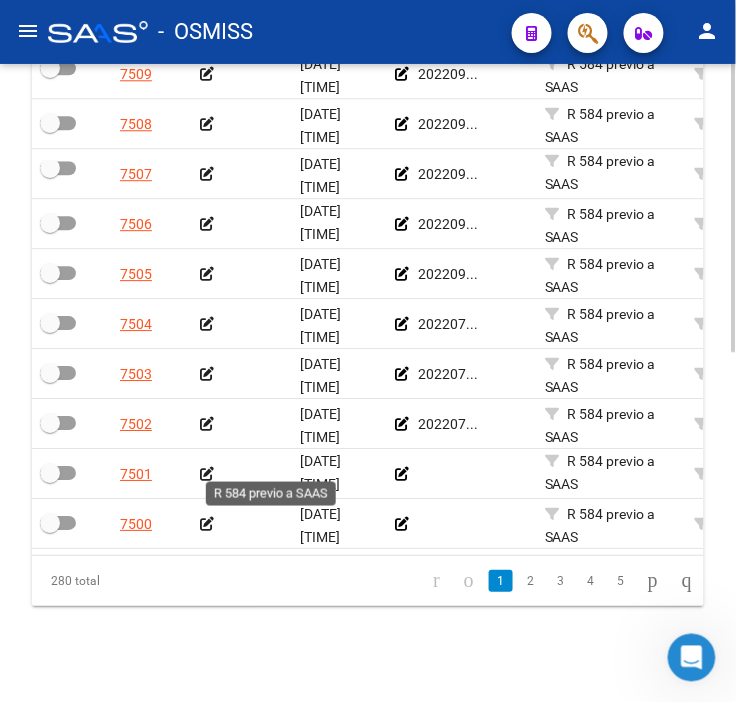 drag, startPoint x: 421, startPoint y: 443, endPoint x: 311, endPoint y: 446, distance: 110.0409 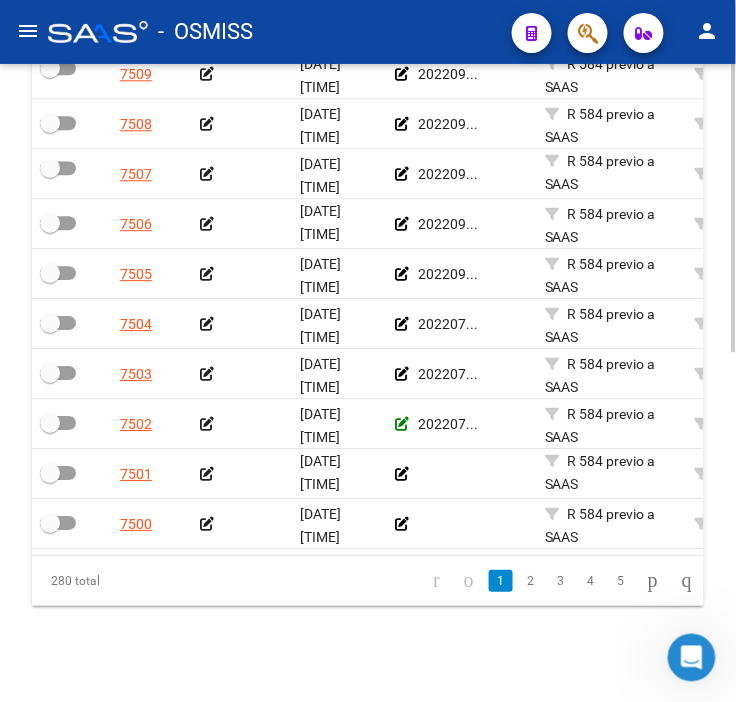 click 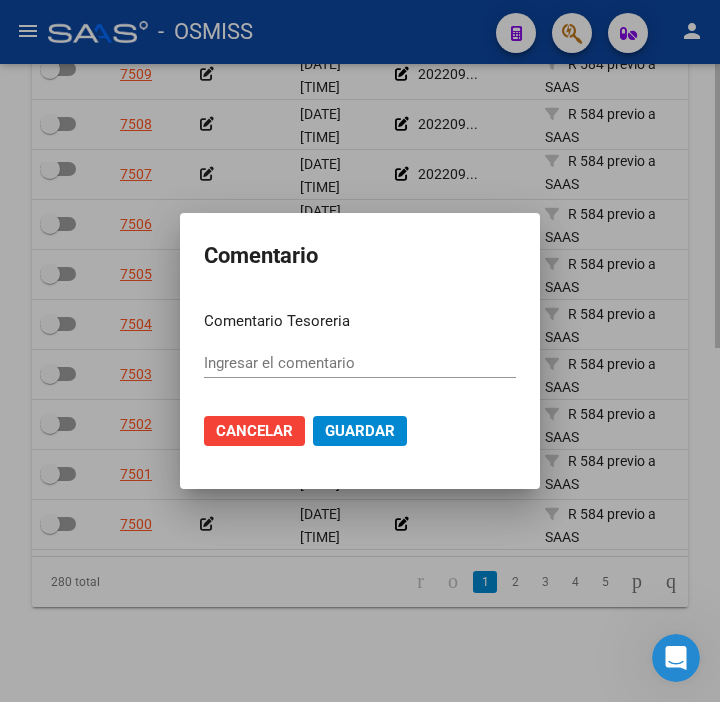 scroll, scrollTop: 794, scrollLeft: 0, axis: vertical 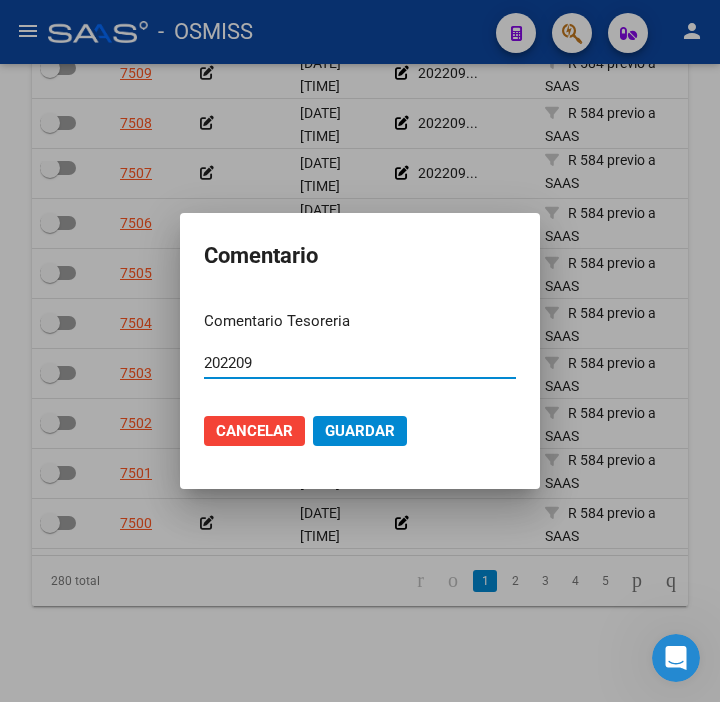 type on "202209" 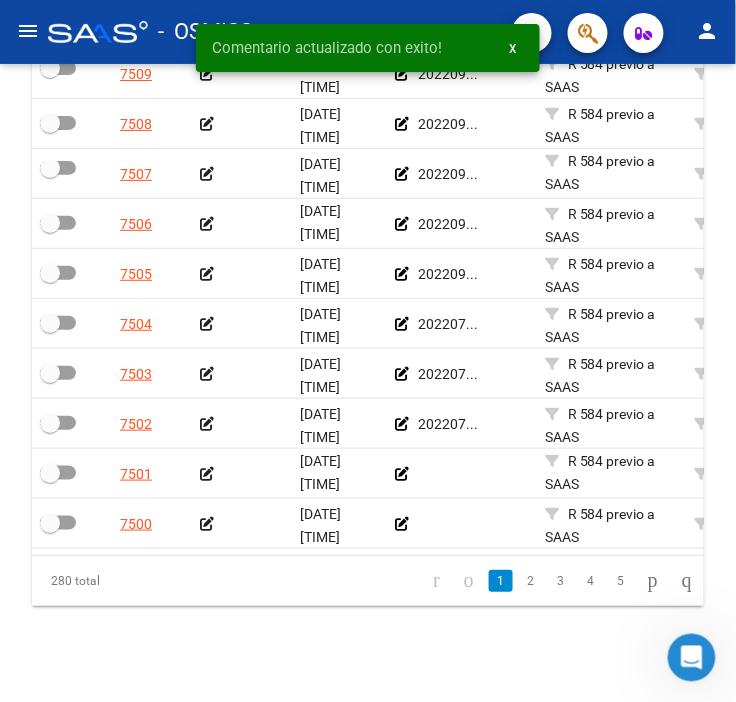 scroll, scrollTop: 776, scrollLeft: 0, axis: vertical 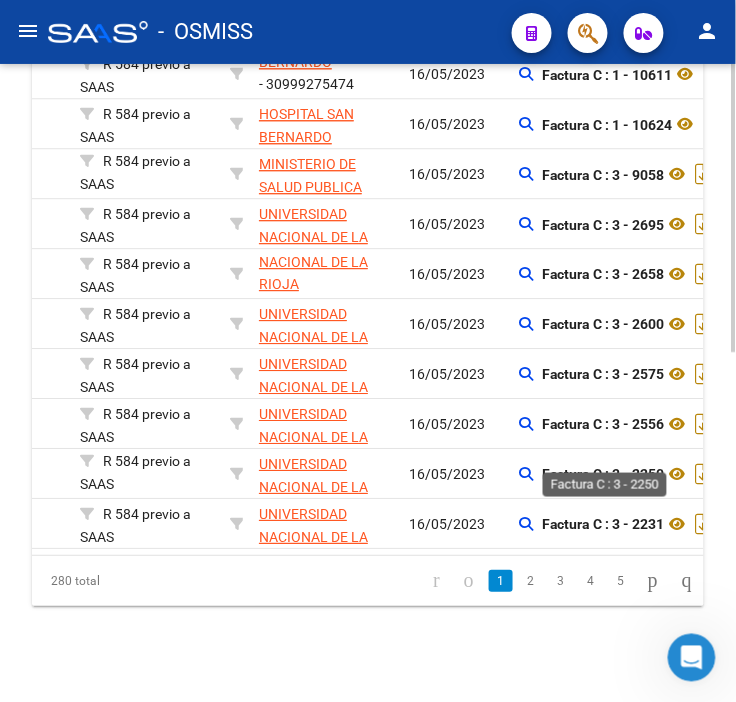 click on "Factura C : 3 - 2250" 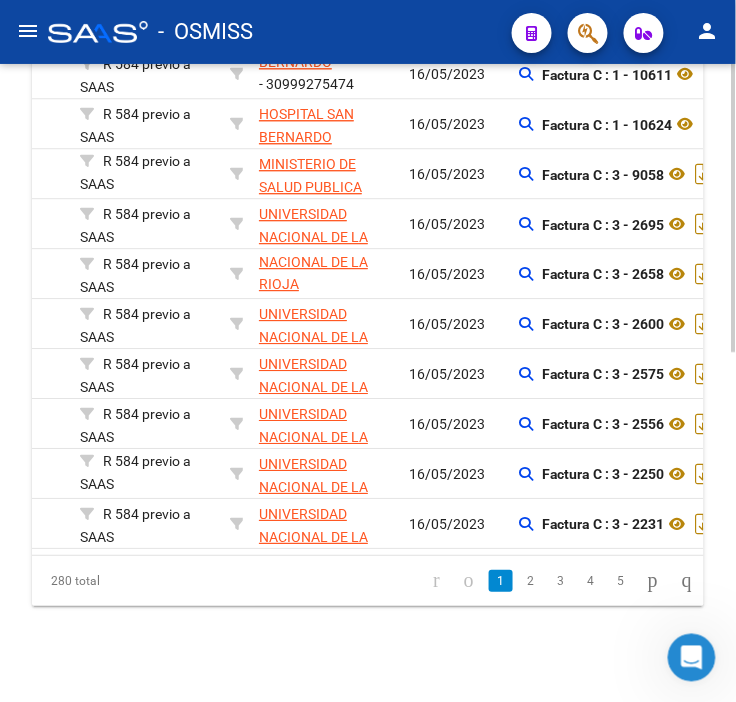 click on "Factura C : 3 - 2250" 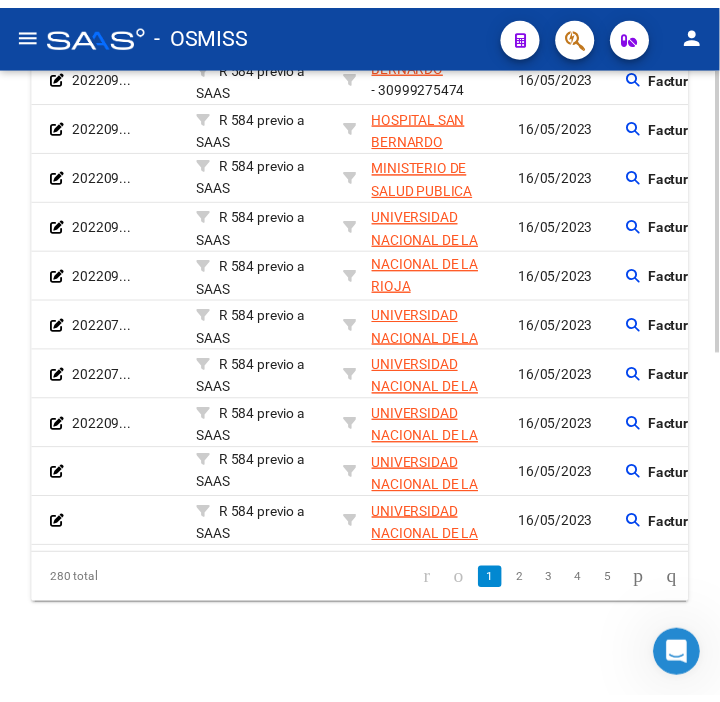 scroll, scrollTop: 0, scrollLeft: 0, axis: both 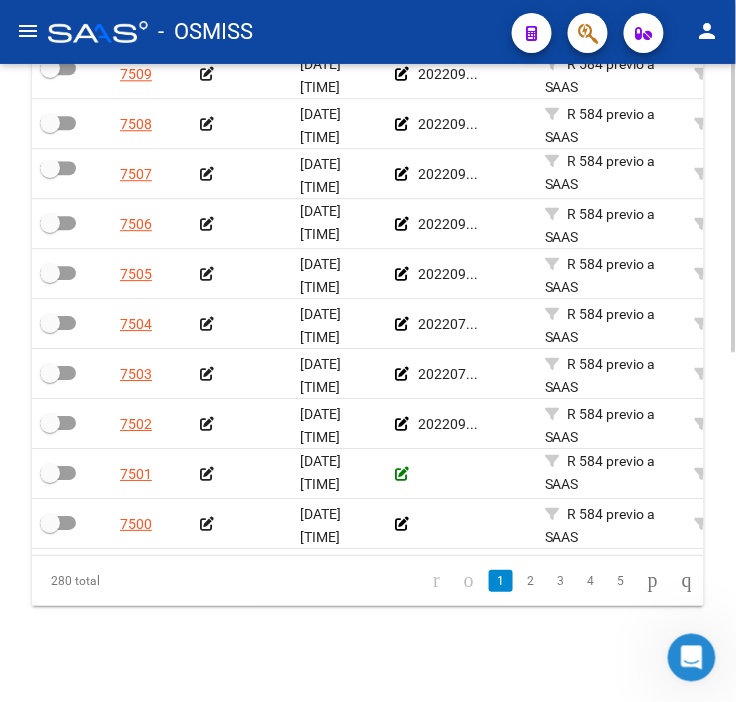 click 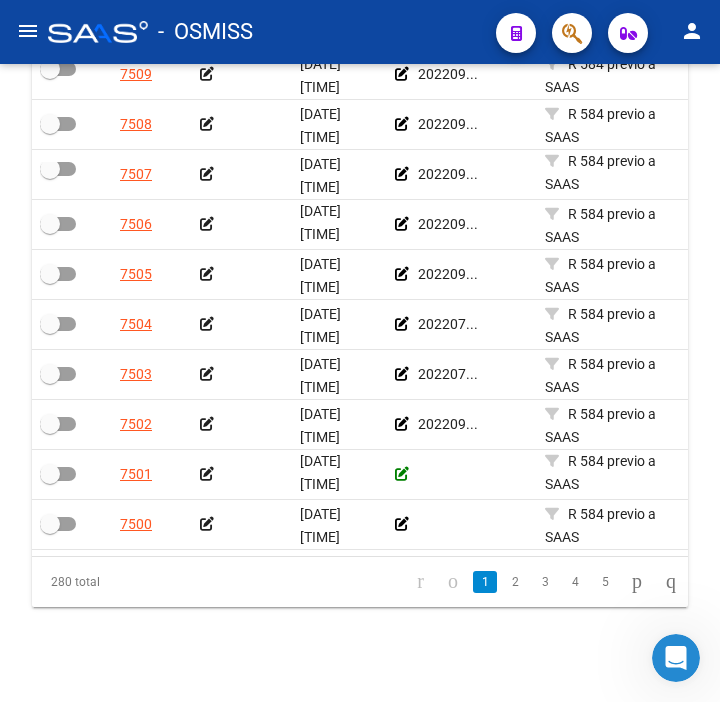 scroll, scrollTop: 794, scrollLeft: 0, axis: vertical 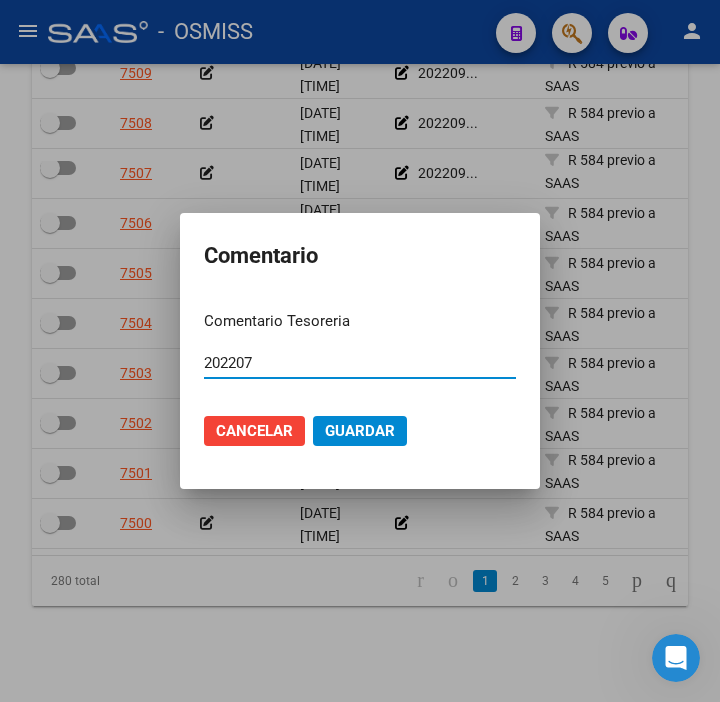 type on "202207" 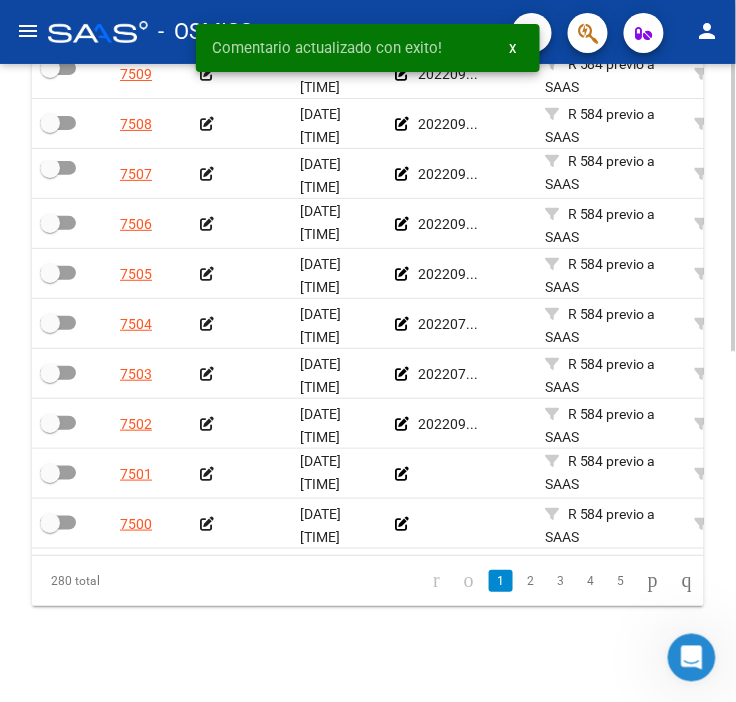 scroll, scrollTop: 776, scrollLeft: 0, axis: vertical 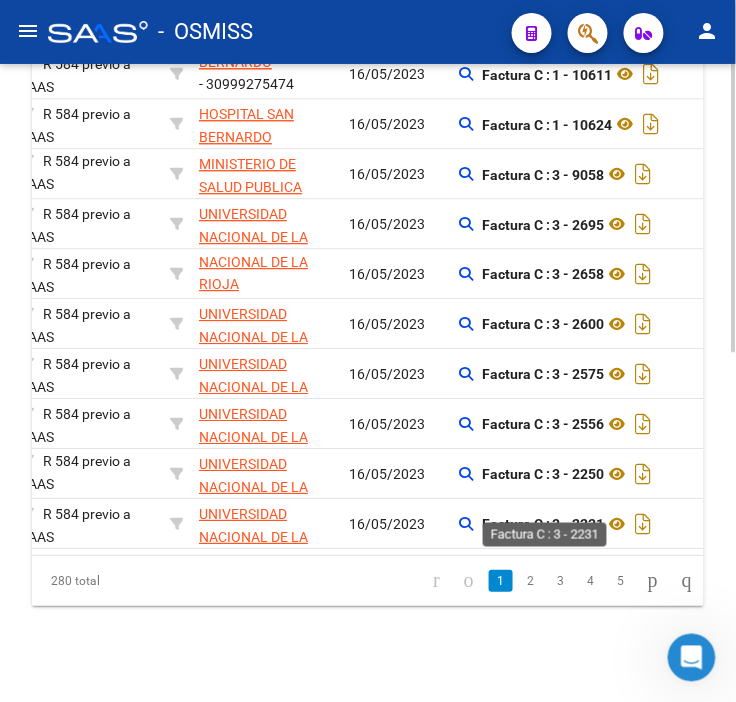 click on "Factura C : 3 - 2231" 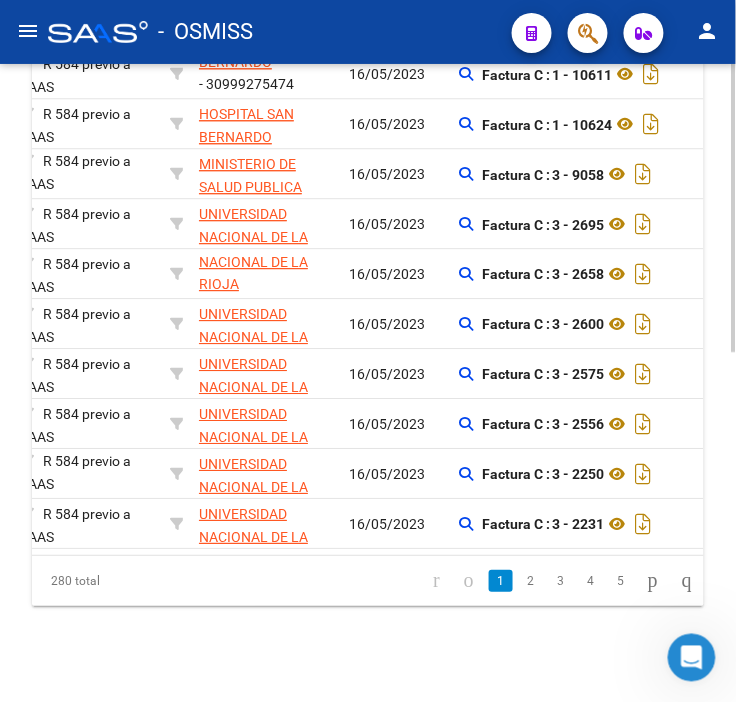 click on "Factura C : 3 - 2231" 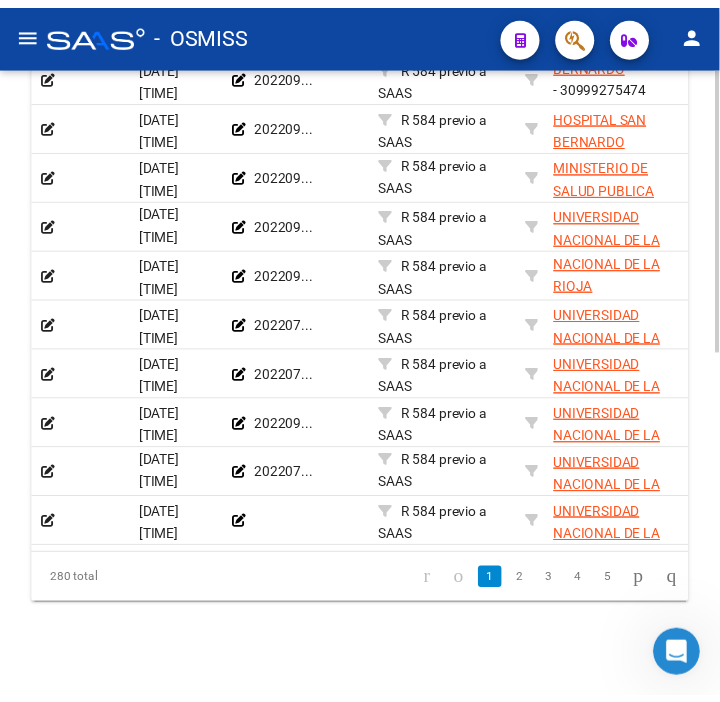 scroll, scrollTop: 0, scrollLeft: 103, axis: horizontal 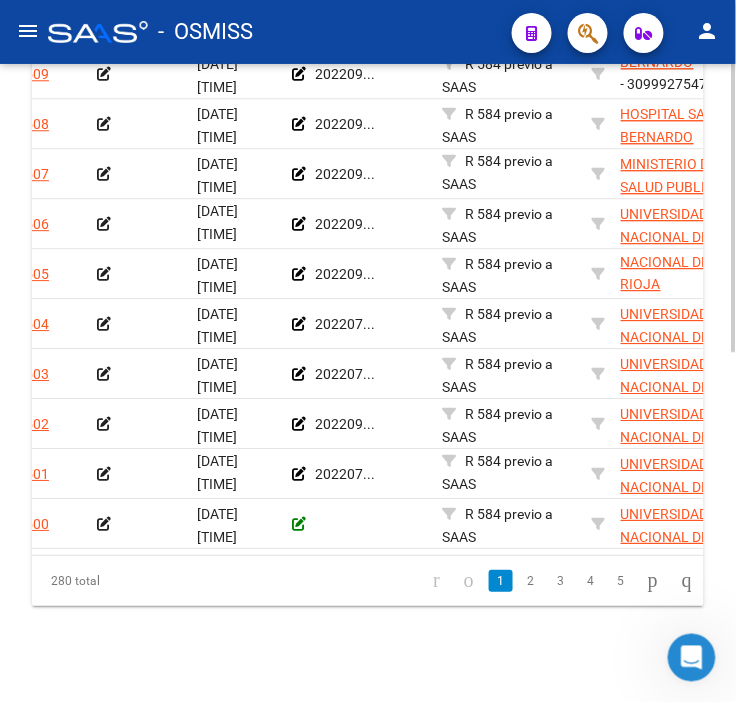 click 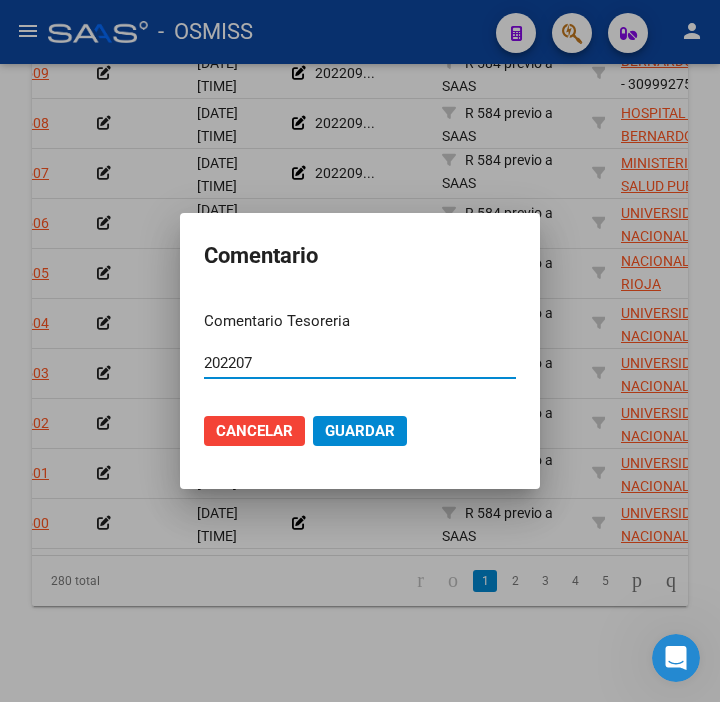 type on "202207" 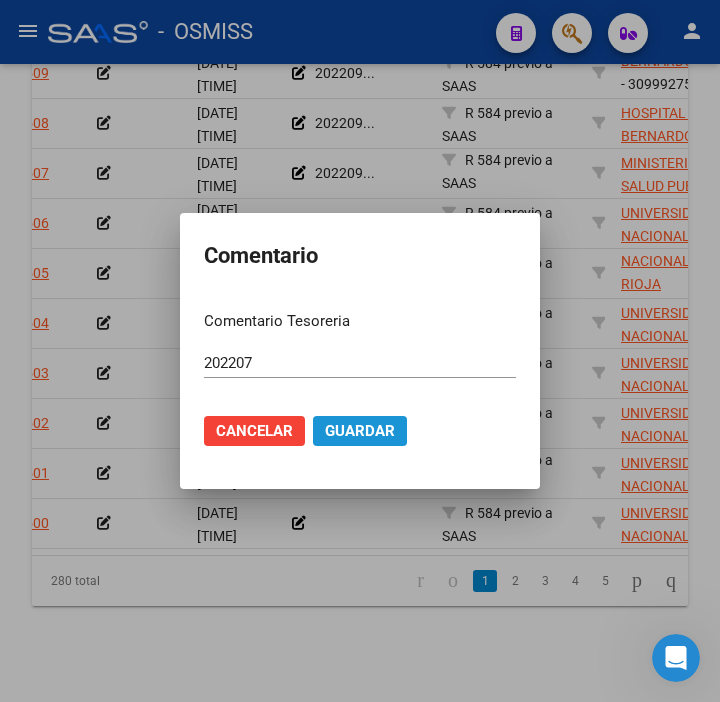 click on "Guardar" 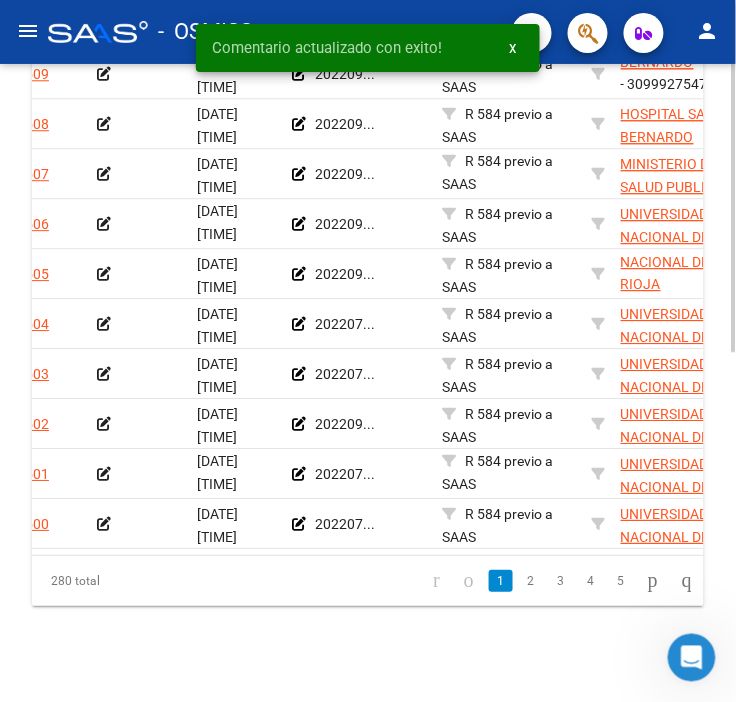 scroll, scrollTop: 776, scrollLeft: 0, axis: vertical 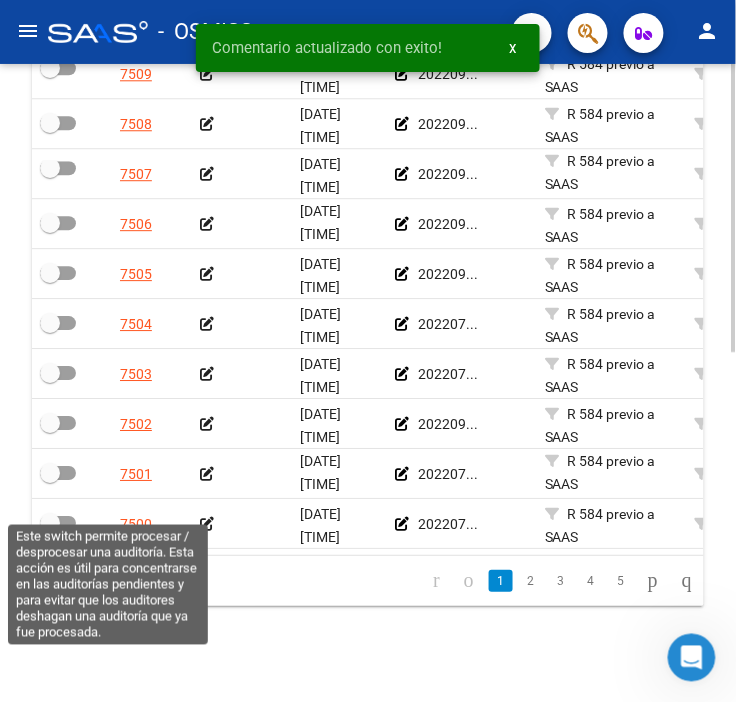click at bounding box center (58, 523) 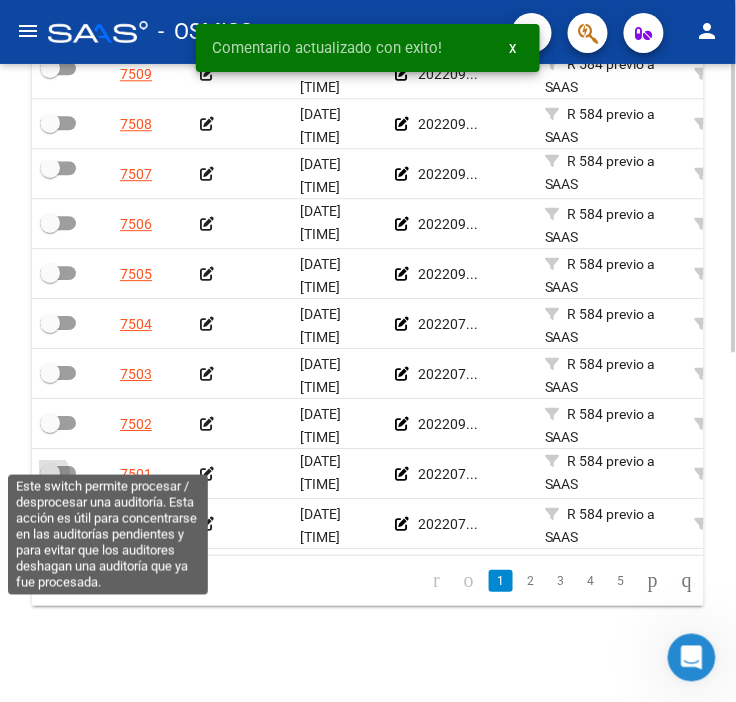 click at bounding box center (50, 473) 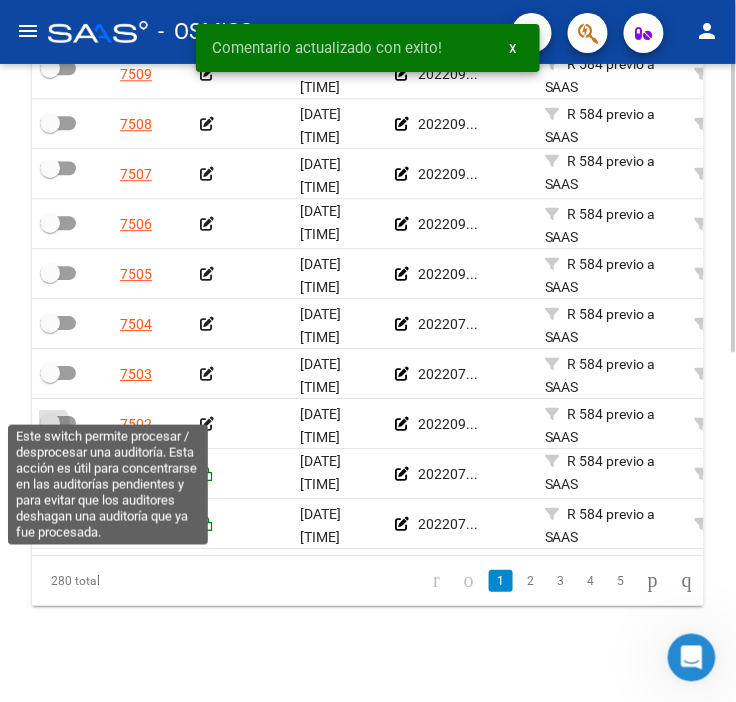 click at bounding box center [50, 423] 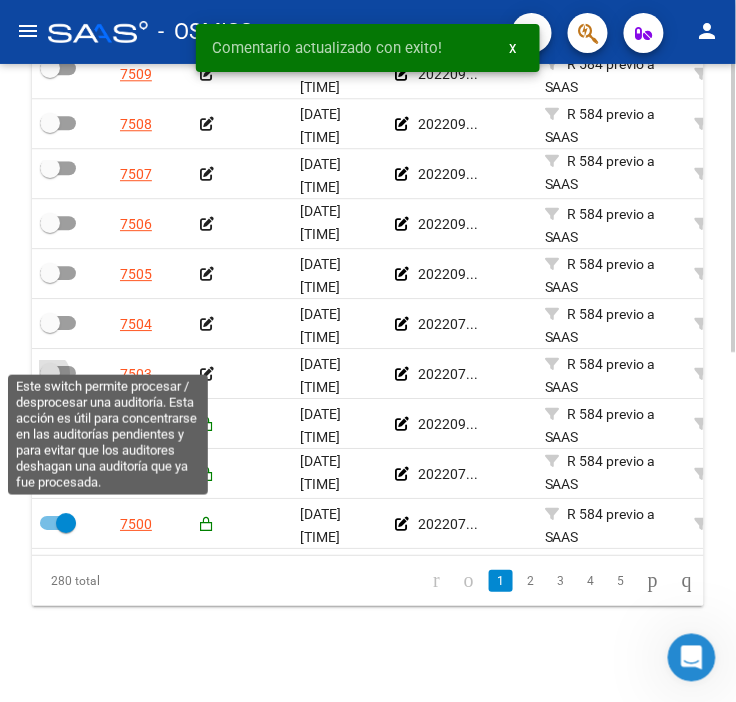 click at bounding box center [58, 373] 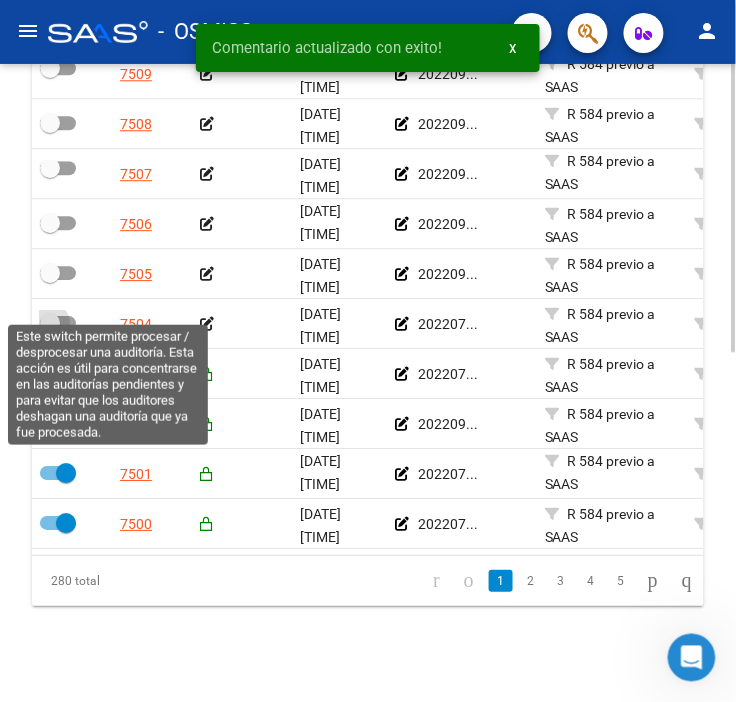 click at bounding box center [50, 323] 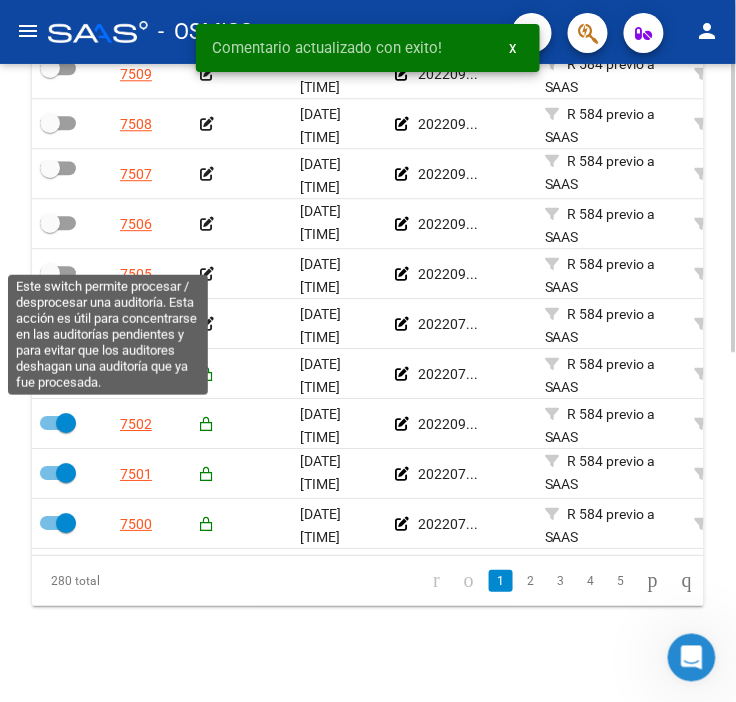 click at bounding box center [50, 273] 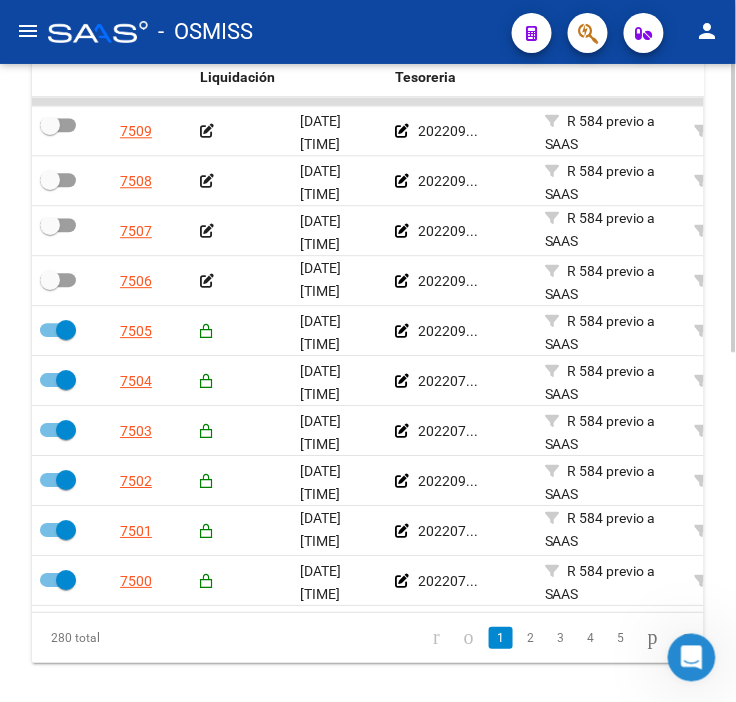 scroll, scrollTop: 554, scrollLeft: 0, axis: vertical 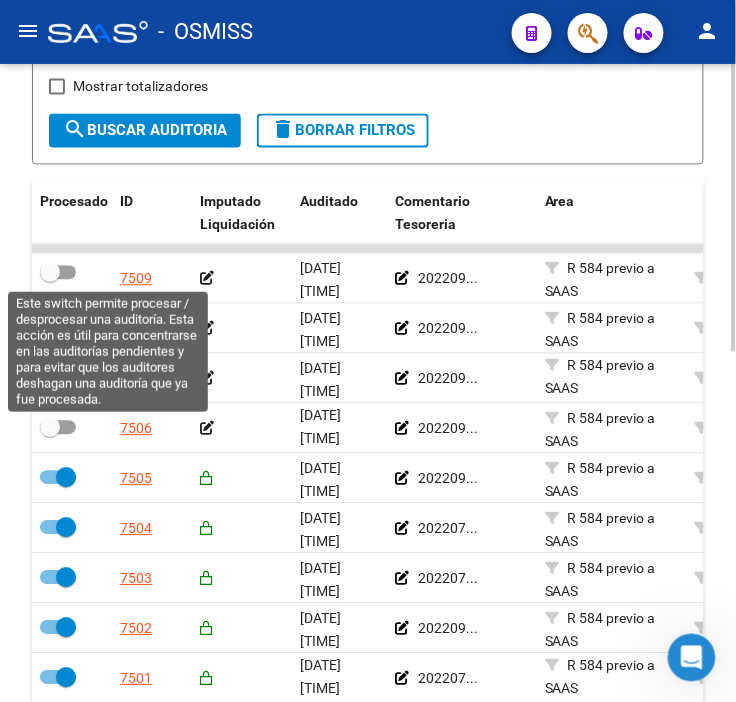 click at bounding box center [50, 273] 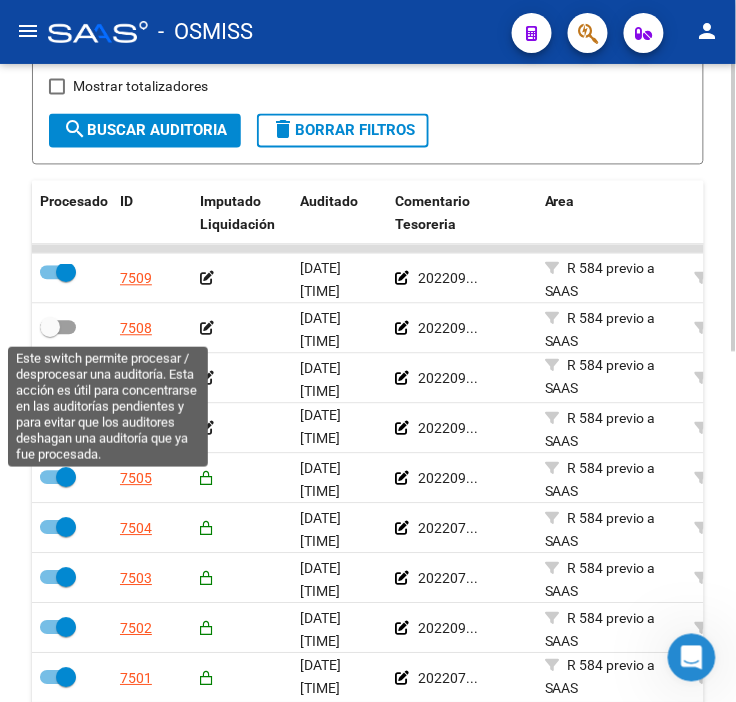 click at bounding box center [50, 328] 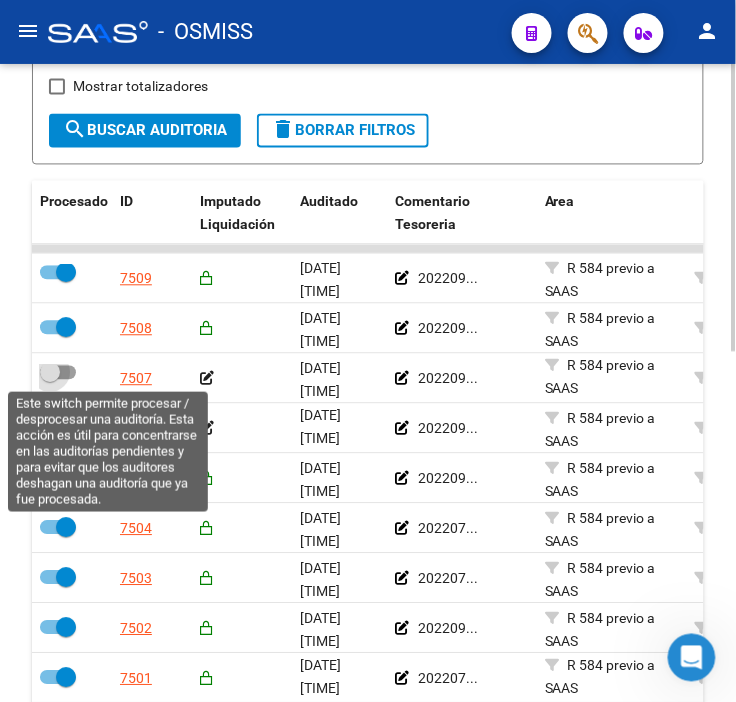 click at bounding box center [50, 373] 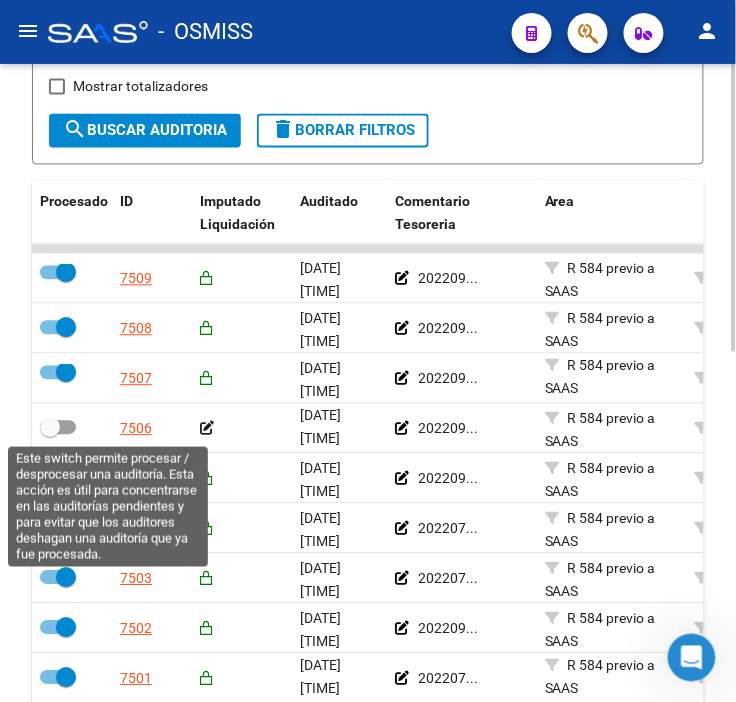 drag, startPoint x: 64, startPoint y: 422, endPoint x: 76, endPoint y: 430, distance: 14.422205 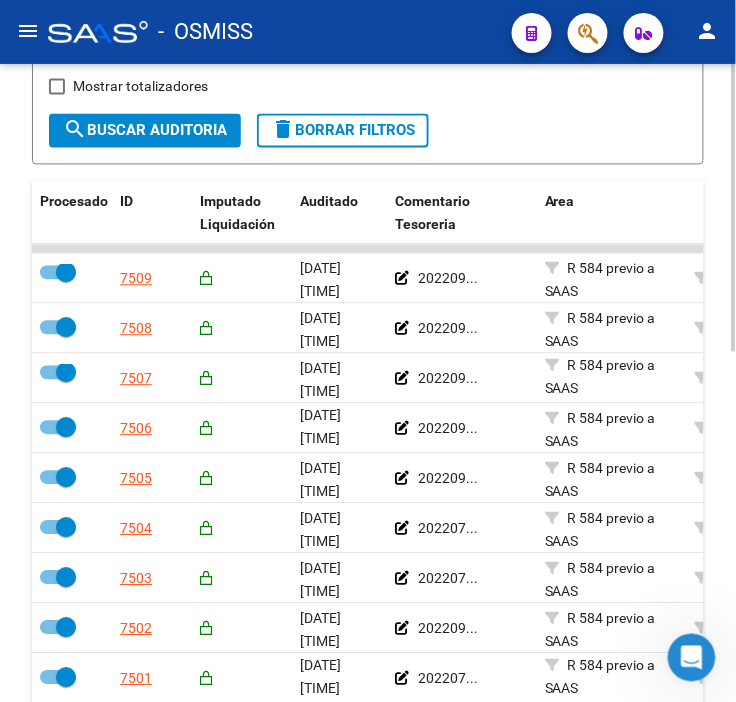 click on "search  Buscar Auditoria" 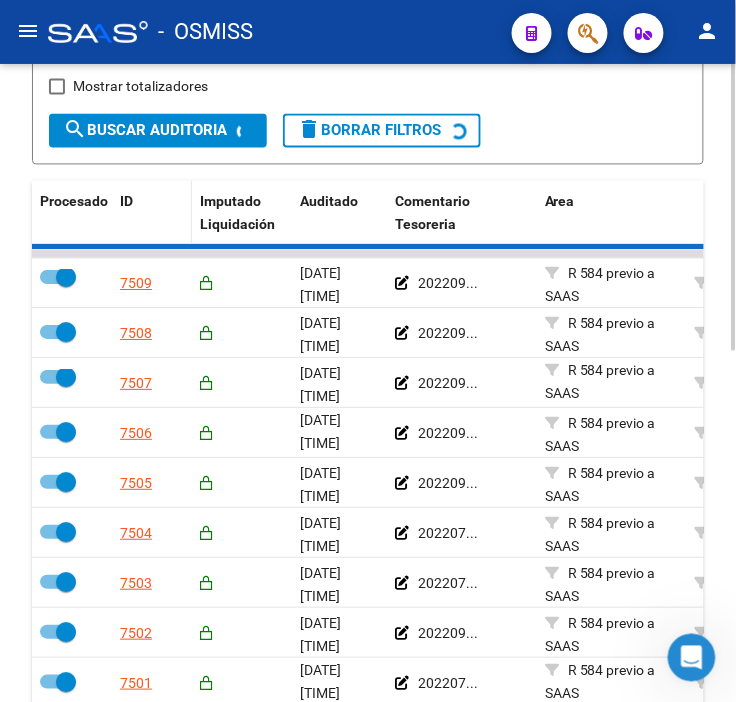 checkbox on "false" 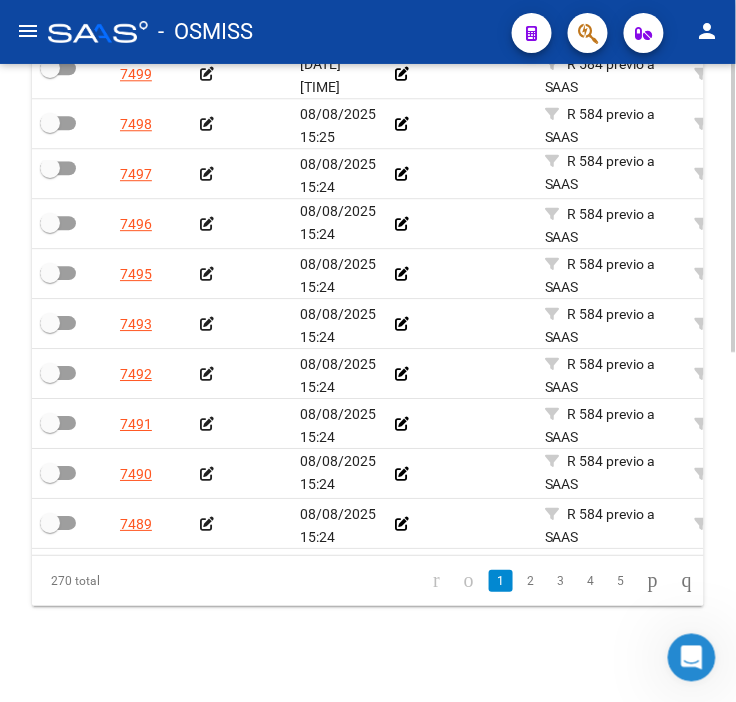 scroll, scrollTop: 776, scrollLeft: 0, axis: vertical 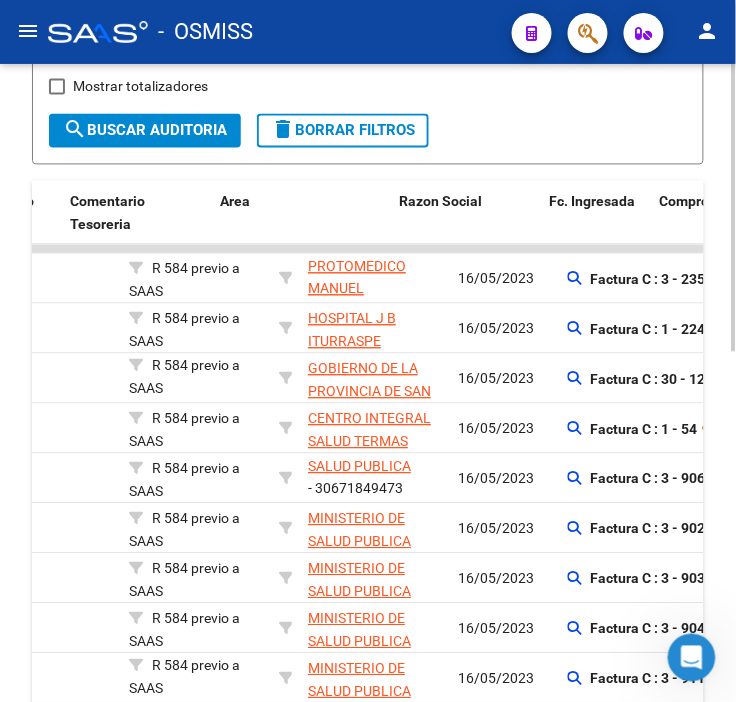 drag, startPoint x: 291, startPoint y: 520, endPoint x: 374, endPoint y: 533, distance: 84.0119 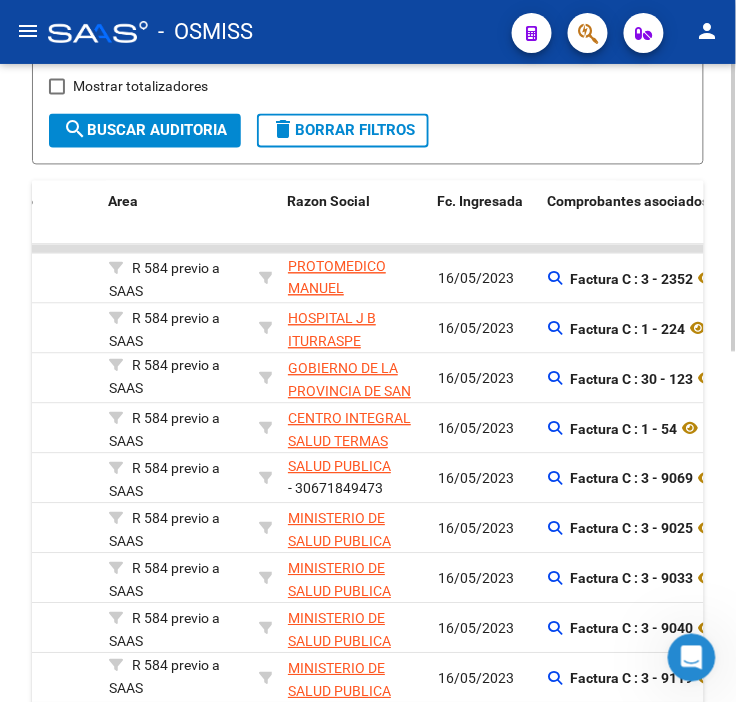 click 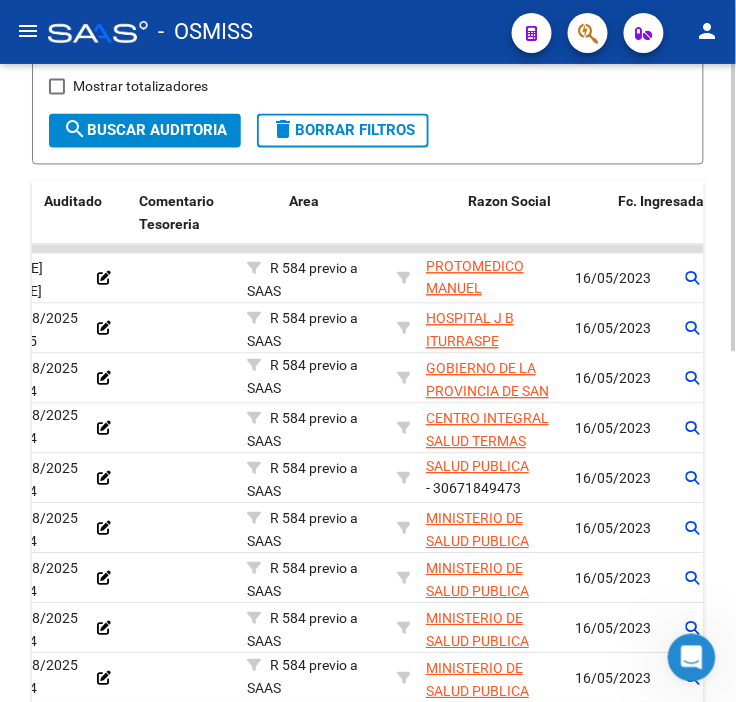 scroll, scrollTop: 0, scrollLeft: 228, axis: horizontal 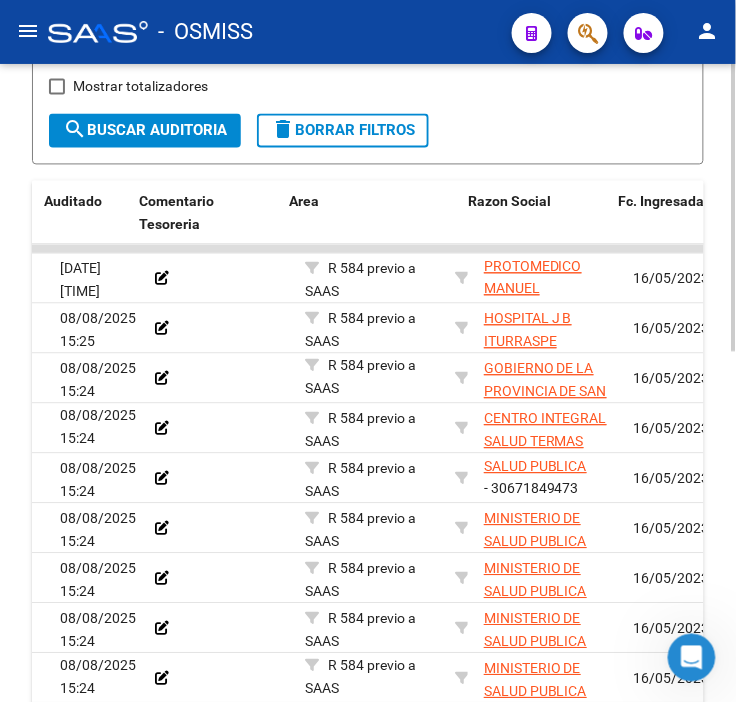 drag, startPoint x: 78, startPoint y: 276, endPoint x: 22, endPoint y: 278, distance: 56.0357 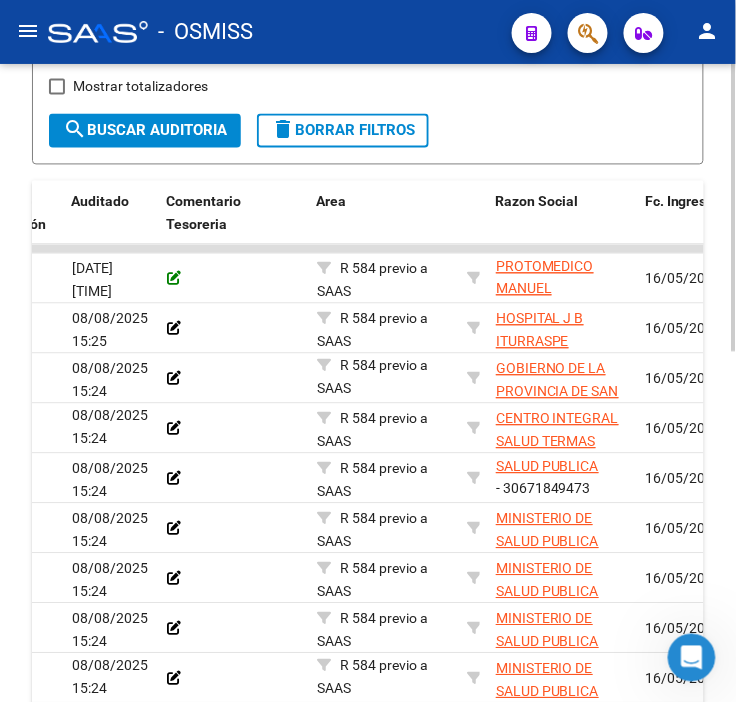 click 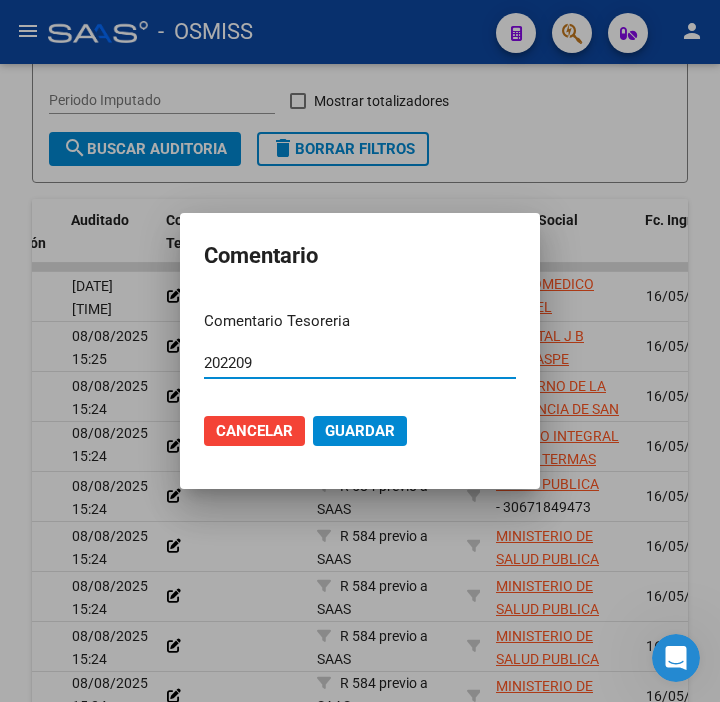 type on "202209" 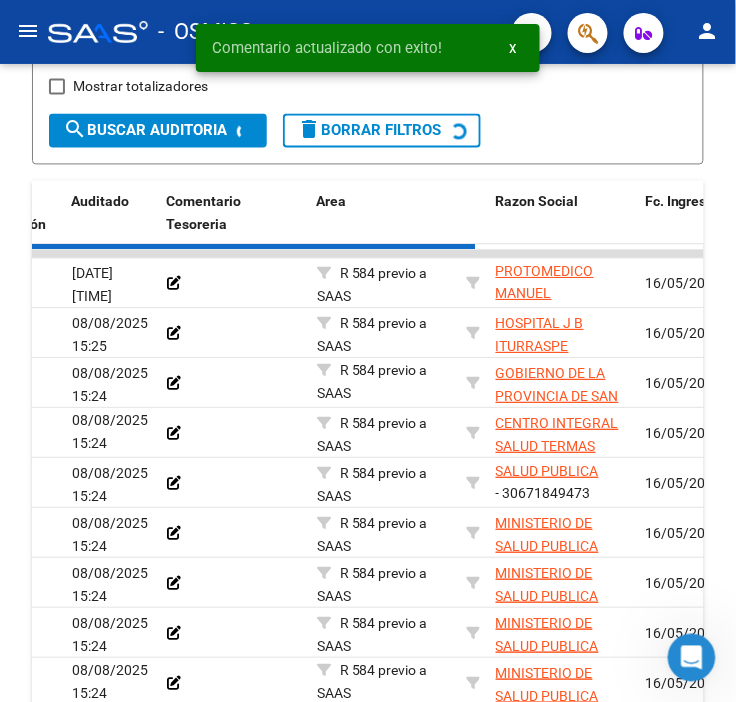 scroll, scrollTop: 496, scrollLeft: 0, axis: vertical 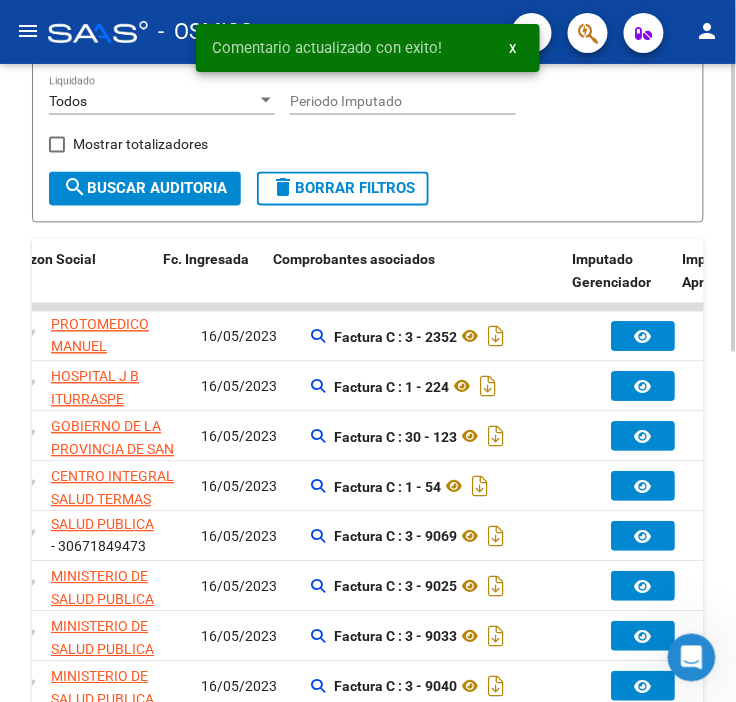 drag, startPoint x: 214, startPoint y: 397, endPoint x: 297, endPoint y: 387, distance: 83.60024 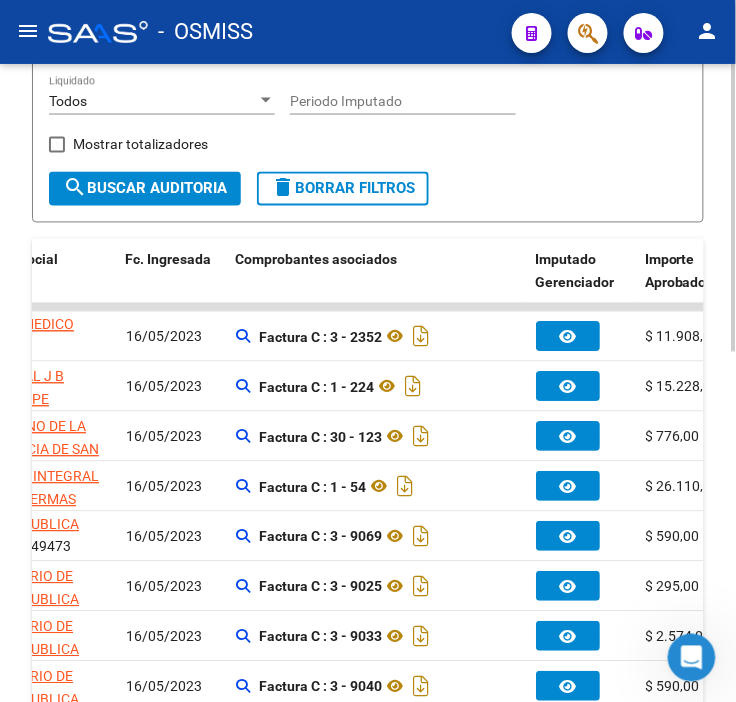 click on "Factura C : 1 - 224" 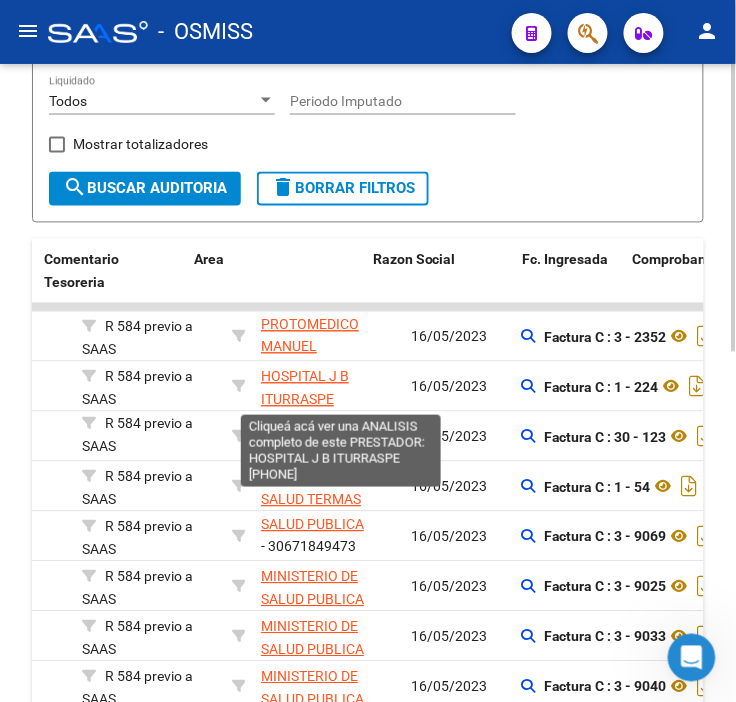 drag, startPoint x: 453, startPoint y: 391, endPoint x: 353, endPoint y: 391, distance: 100 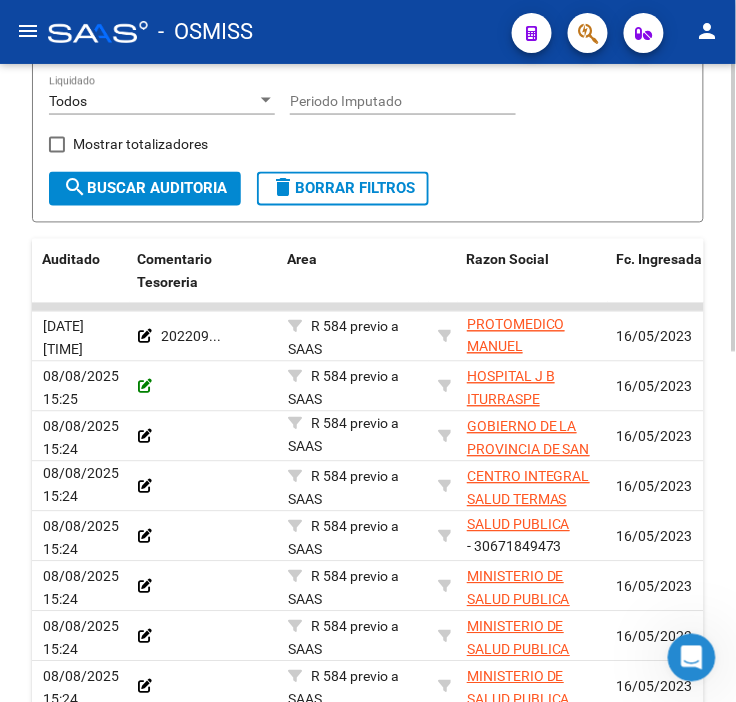 click 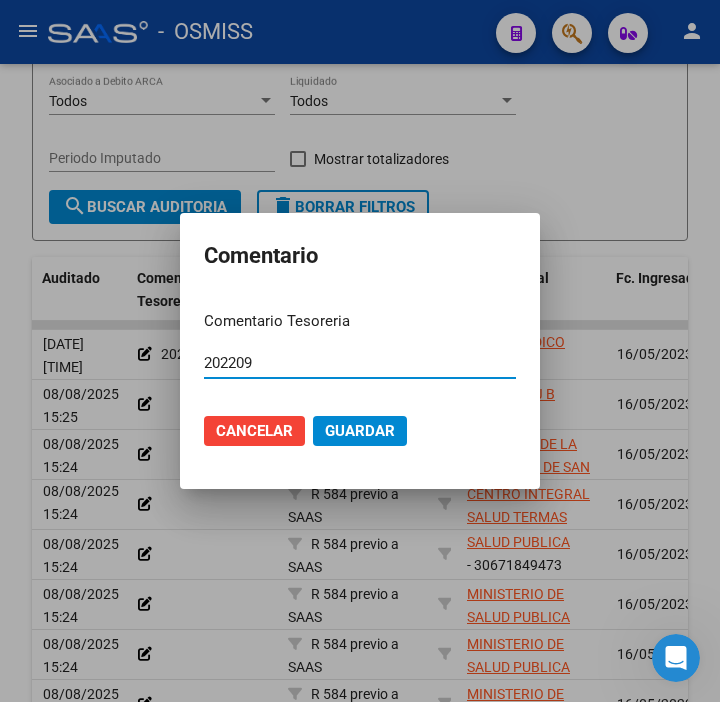 type on "202209" 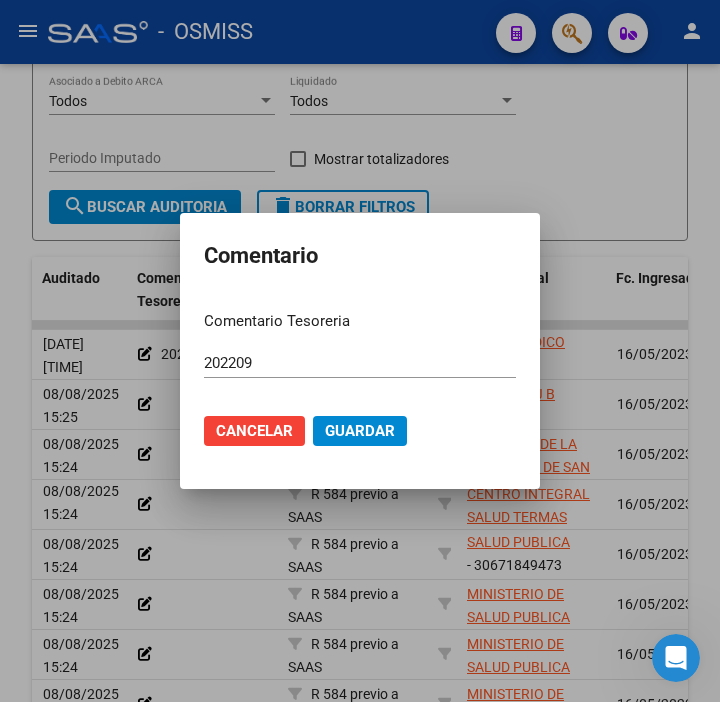 click on "Guardar" 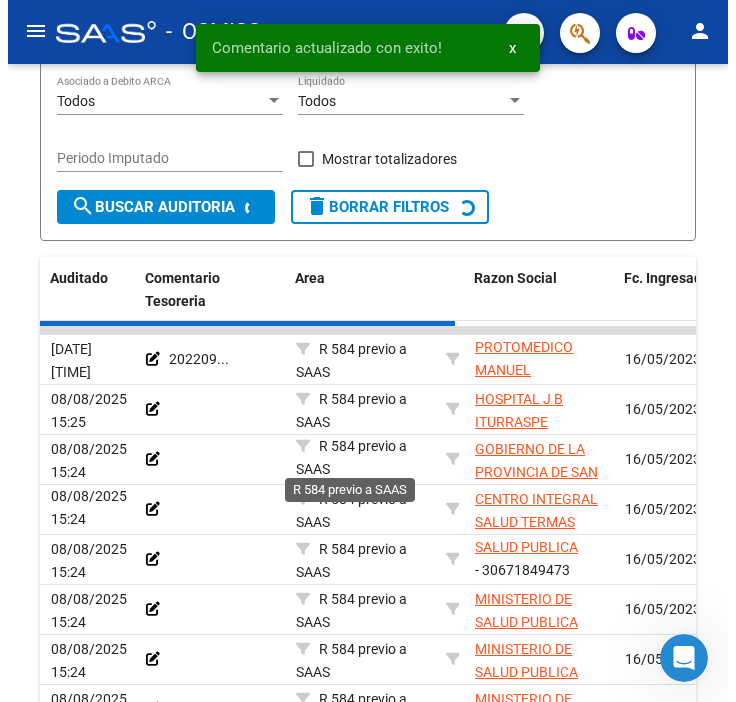 scroll, scrollTop: 438, scrollLeft: 0, axis: vertical 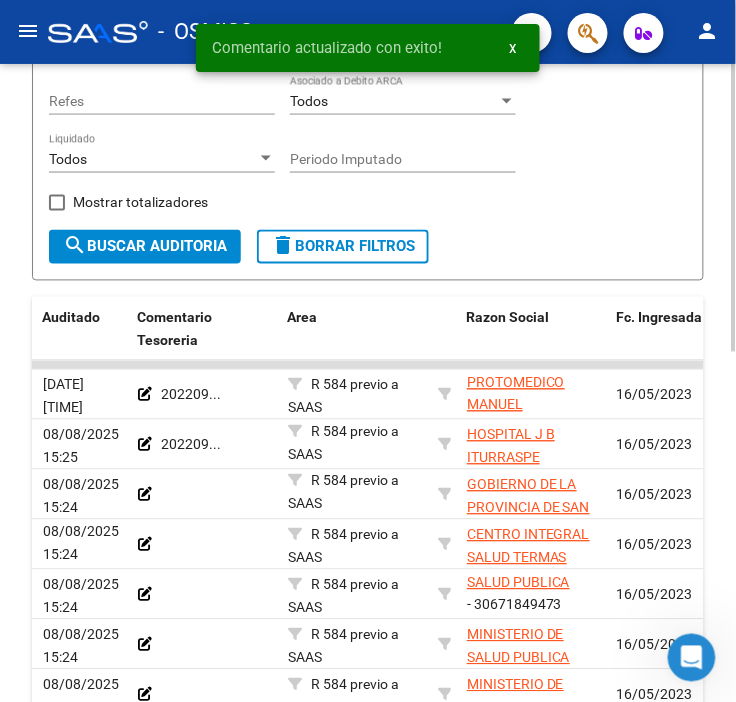 click on "R 584 previo a SAAS" 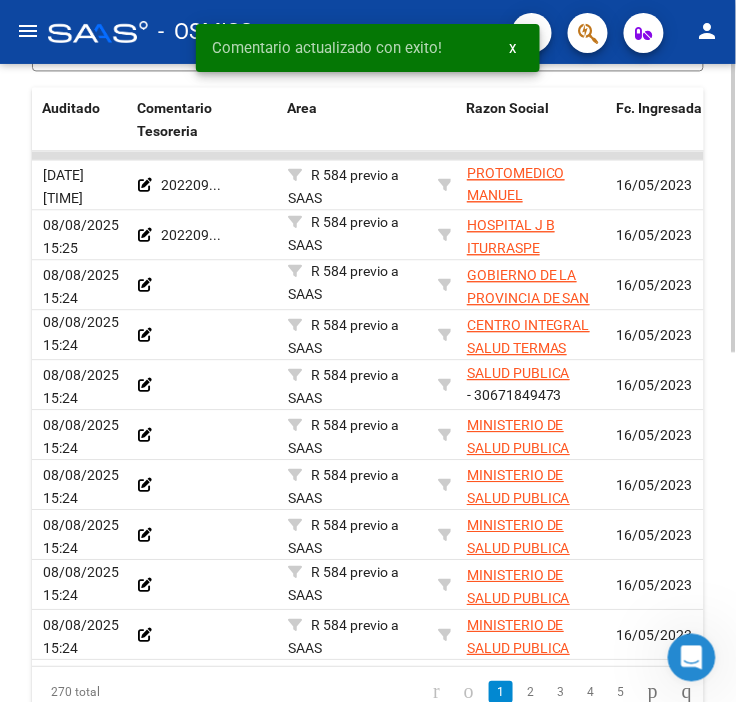 scroll, scrollTop: 661, scrollLeft: 0, axis: vertical 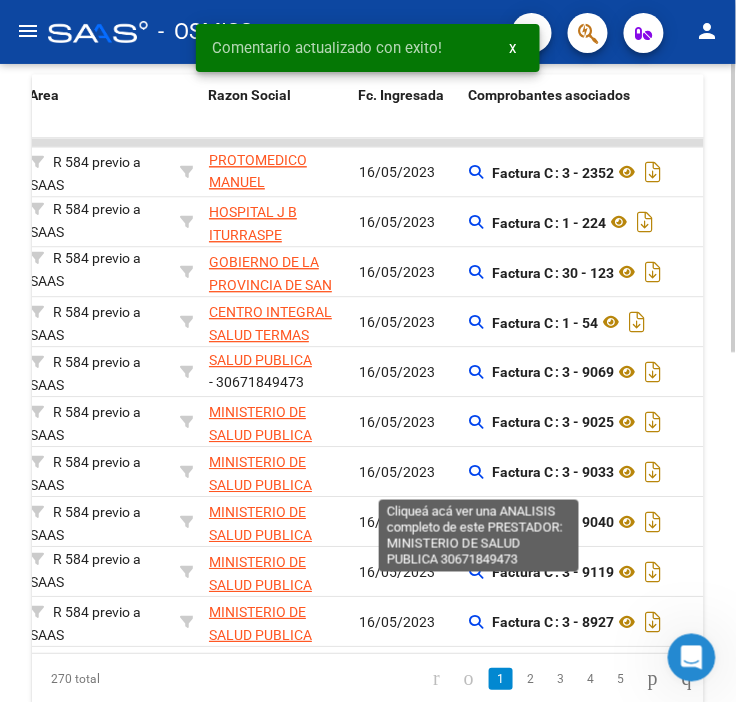 drag, startPoint x: 381, startPoint y: 490, endPoint x: 437, endPoint y: 487, distance: 56.0803 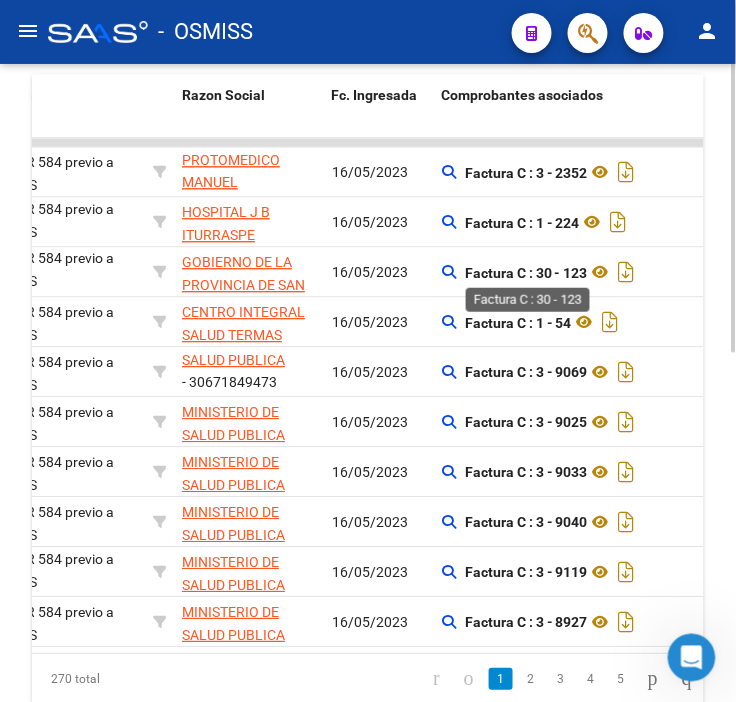 click on "Factura C : 30 - 123" 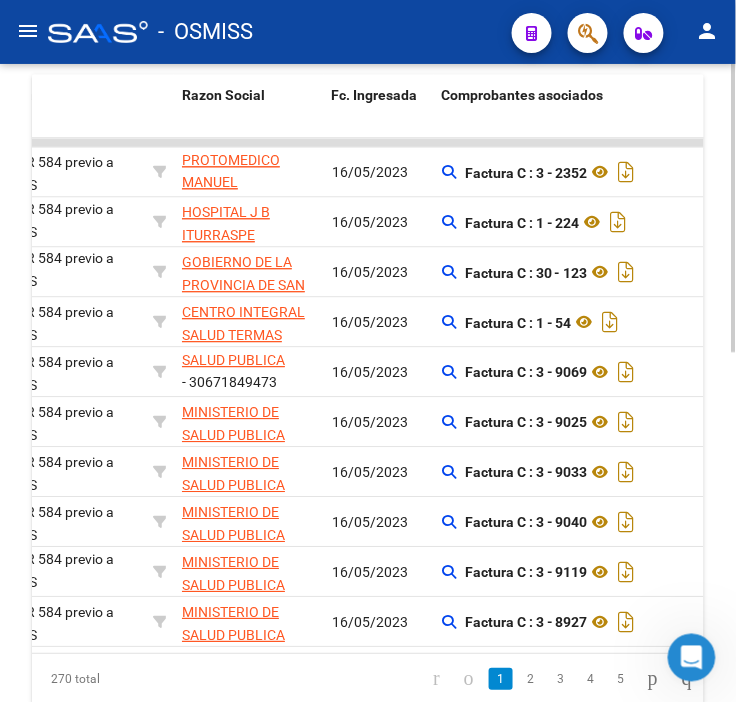 click on "Factura C : 30 - 123" 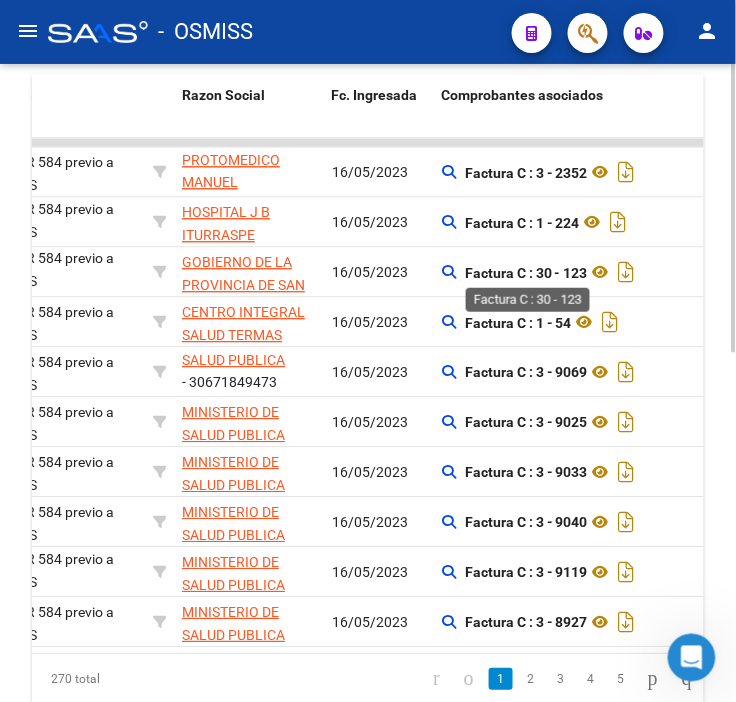click on "Factura C : 30 - 123" 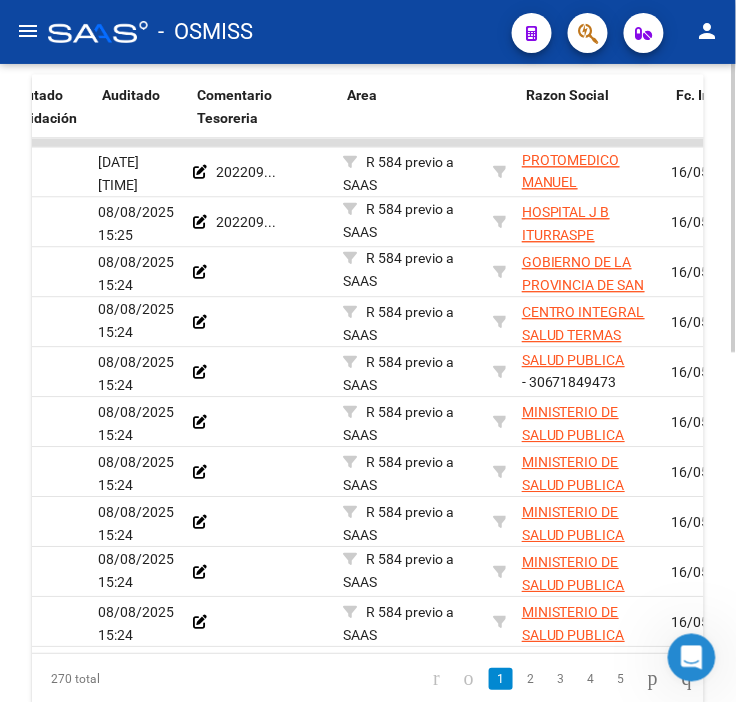 drag, startPoint x: 560, startPoint y: 265, endPoint x: 505, endPoint y: 255, distance: 55.9017 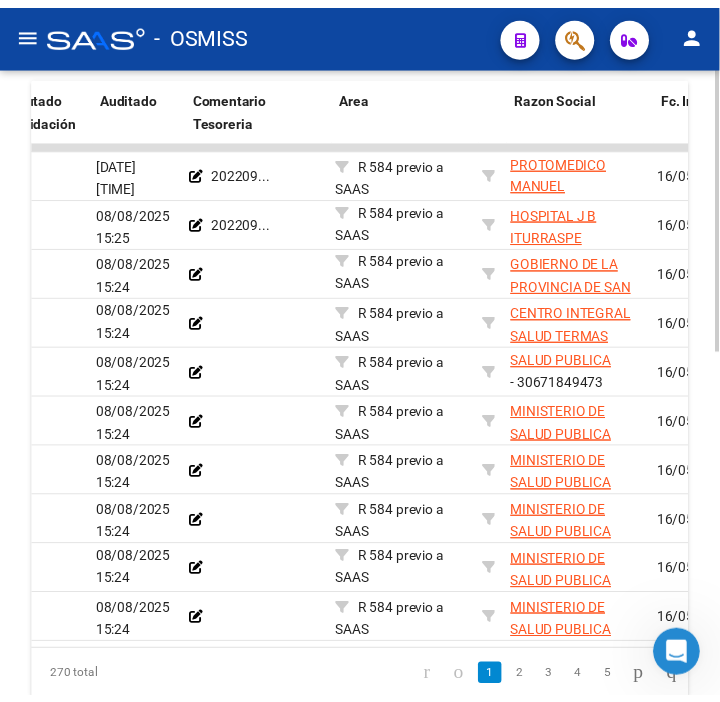 scroll, scrollTop: 0, scrollLeft: 167, axis: horizontal 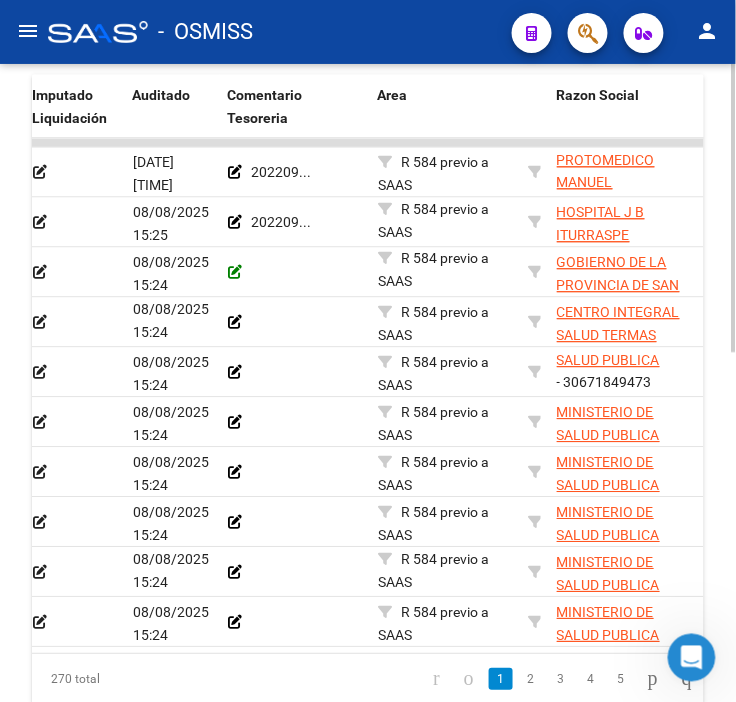 click 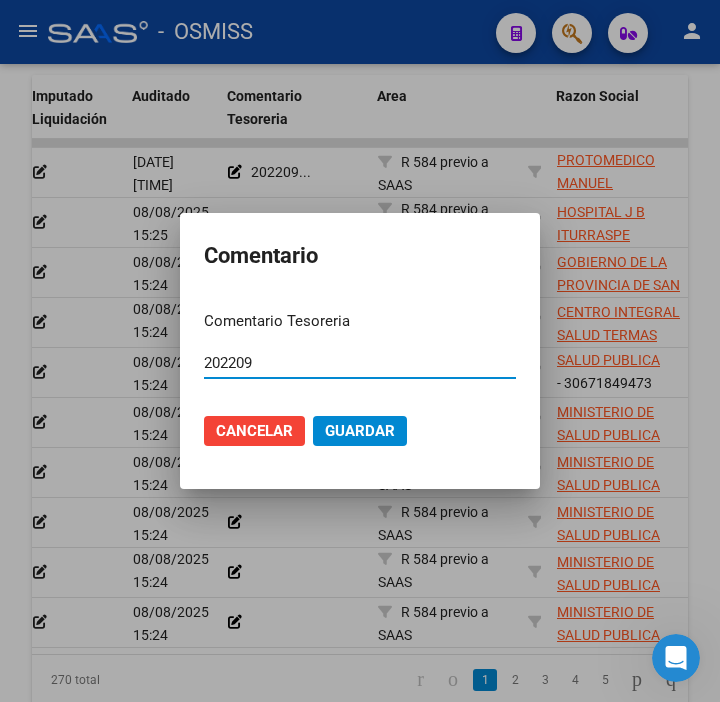 type on "202209" 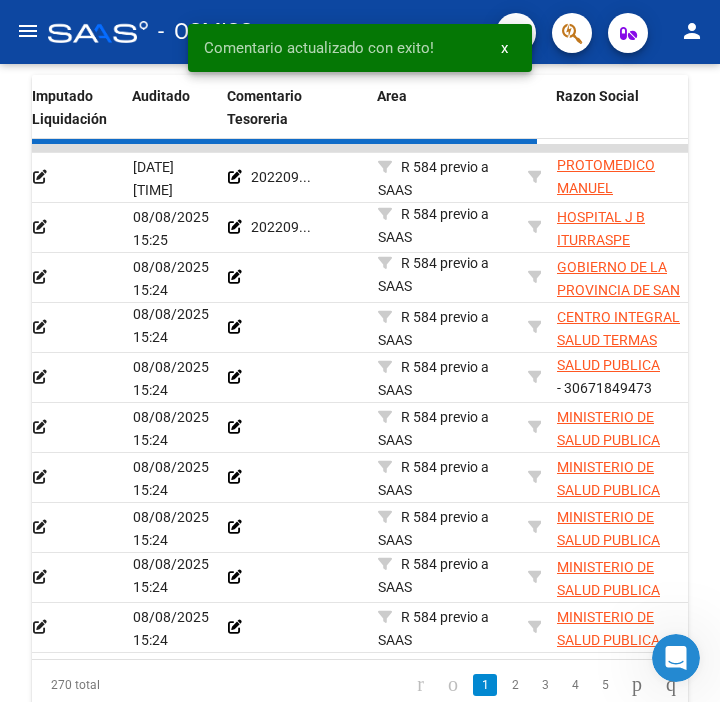 scroll, scrollTop: 661, scrollLeft: 0, axis: vertical 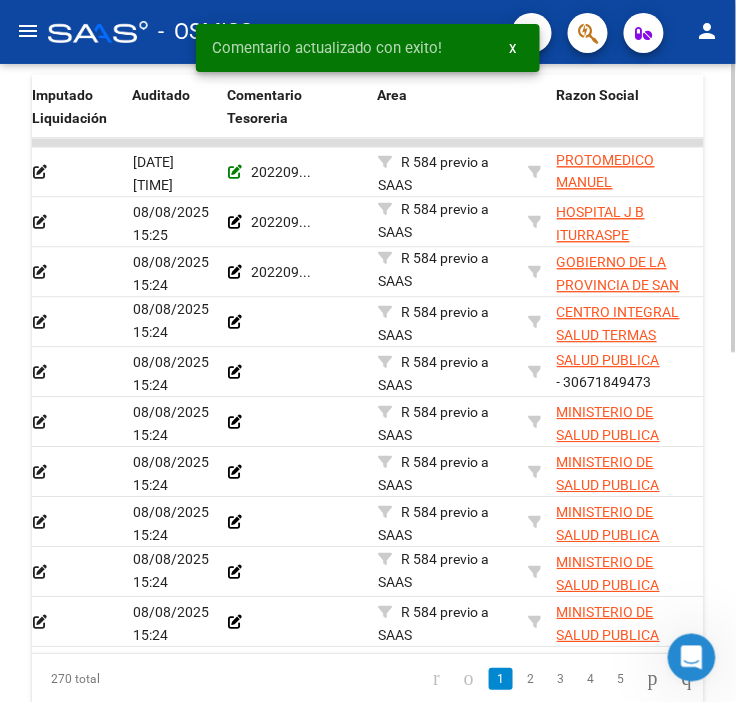 click 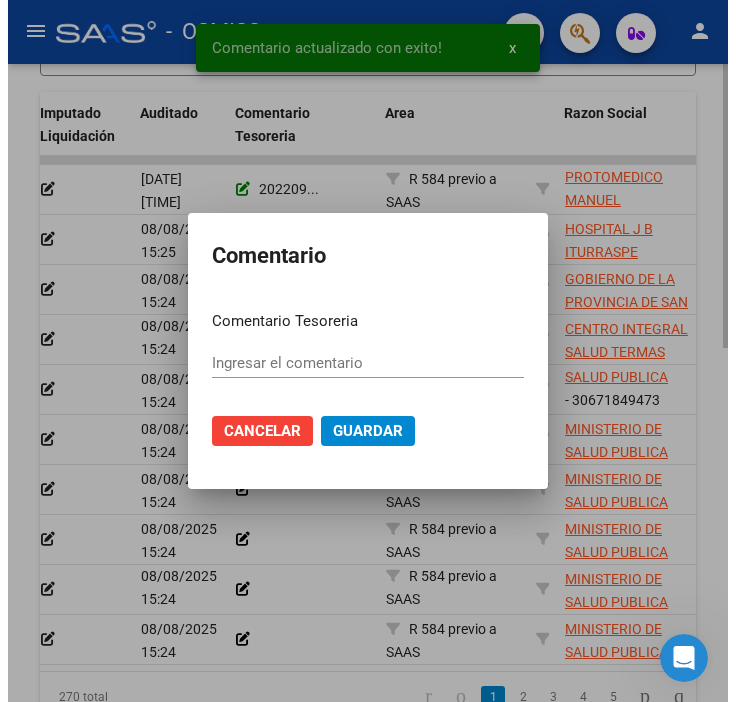 scroll, scrollTop: 678, scrollLeft: 0, axis: vertical 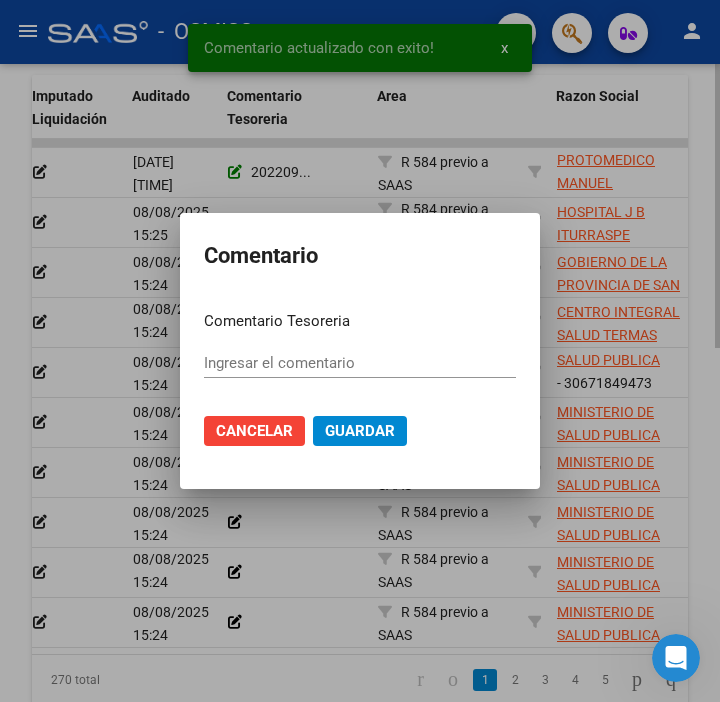 type on "202209" 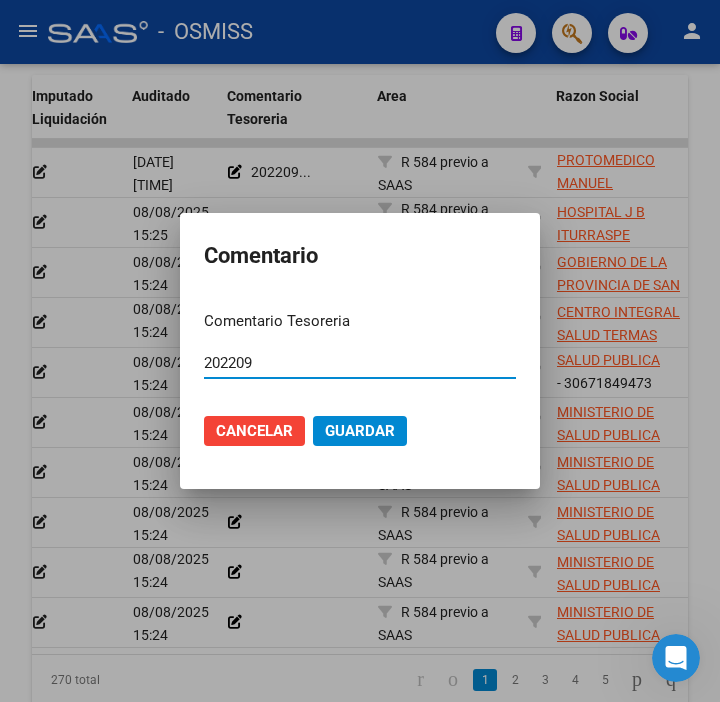 drag, startPoint x: 262, startPoint y: 361, endPoint x: 140, endPoint y: 358, distance: 122.03688 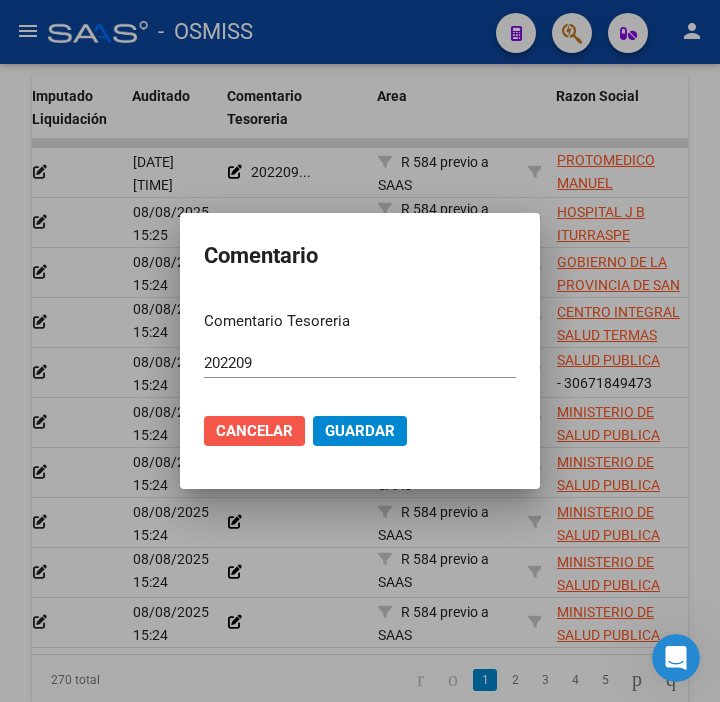 click on "Cancelar" 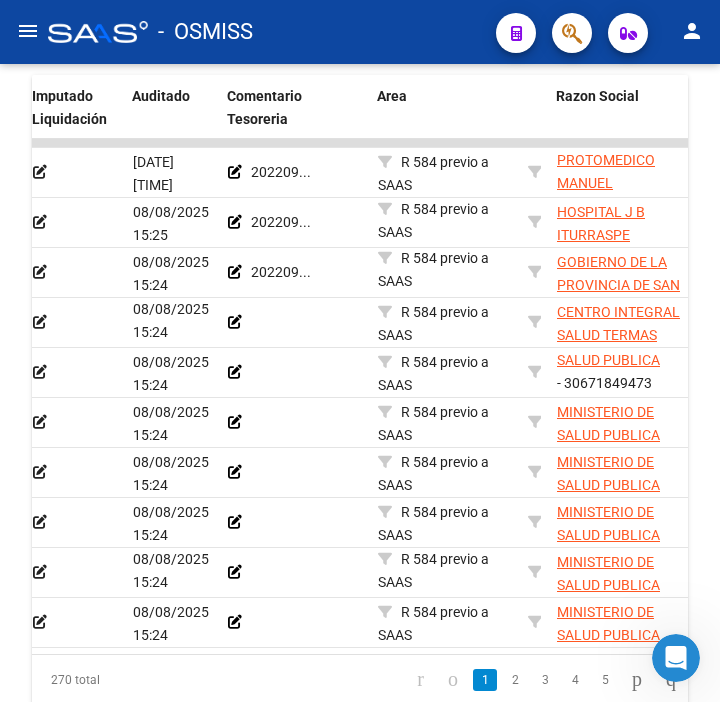scroll, scrollTop: 661, scrollLeft: 0, axis: vertical 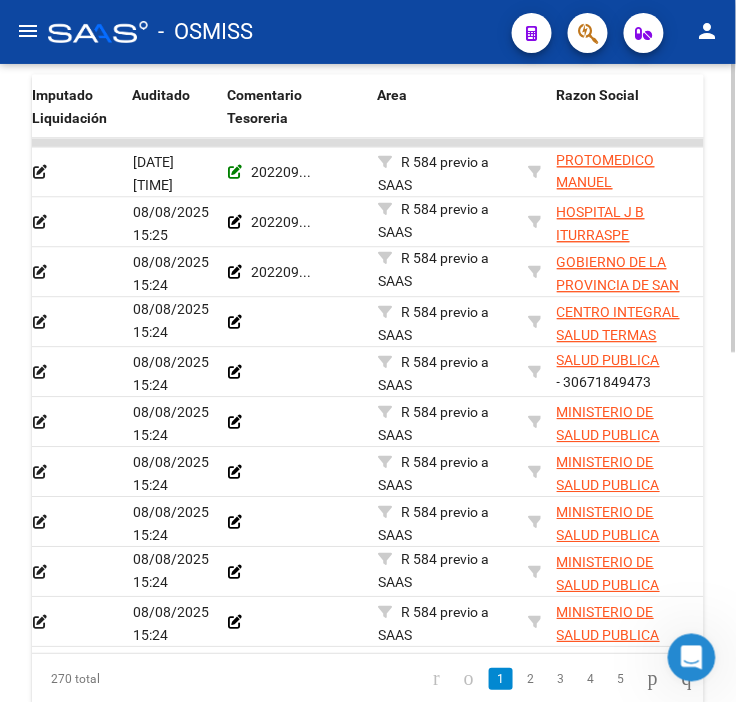 click 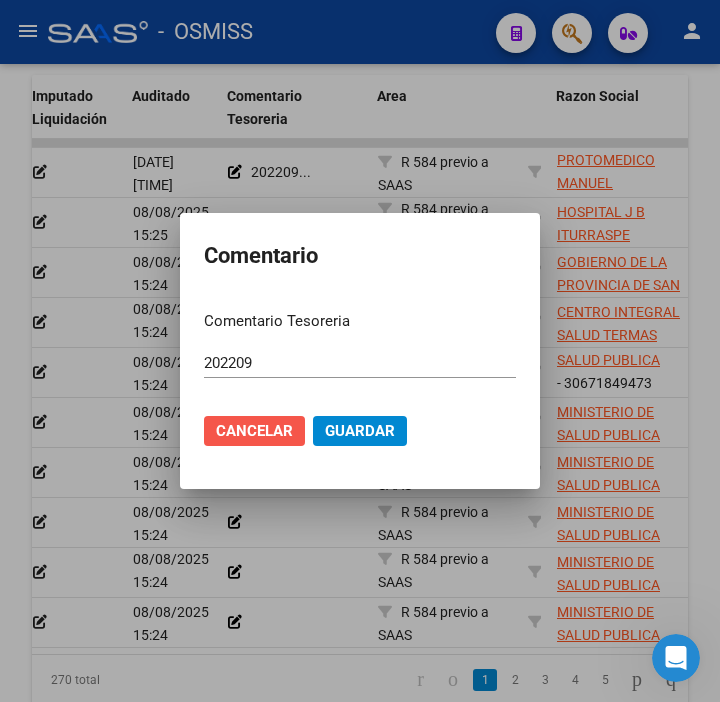 click on "Cancelar" 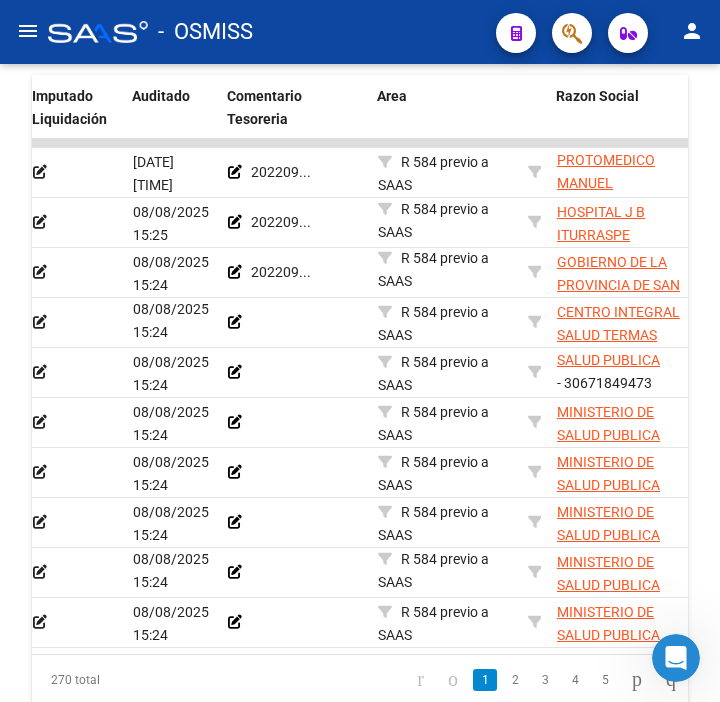 scroll, scrollTop: 661, scrollLeft: 0, axis: vertical 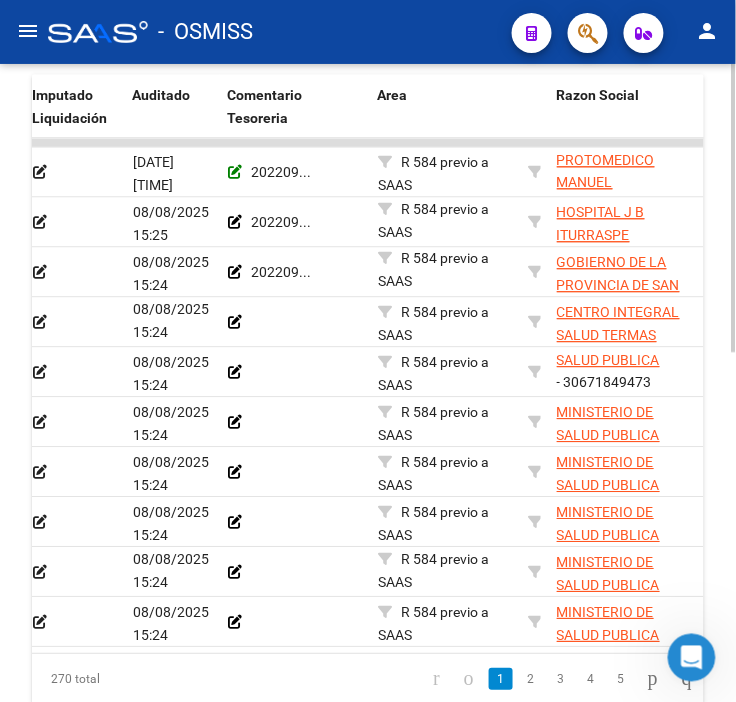 click 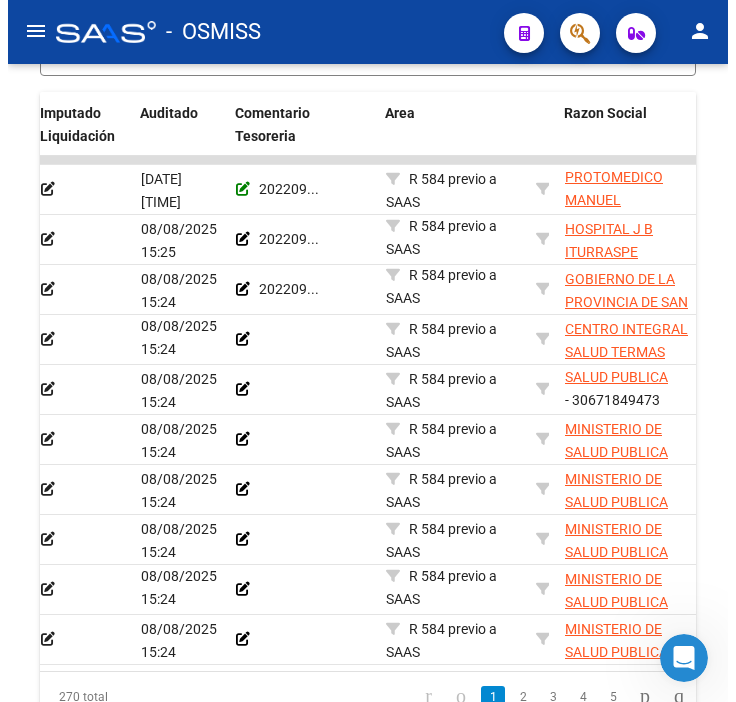 scroll, scrollTop: 678, scrollLeft: 0, axis: vertical 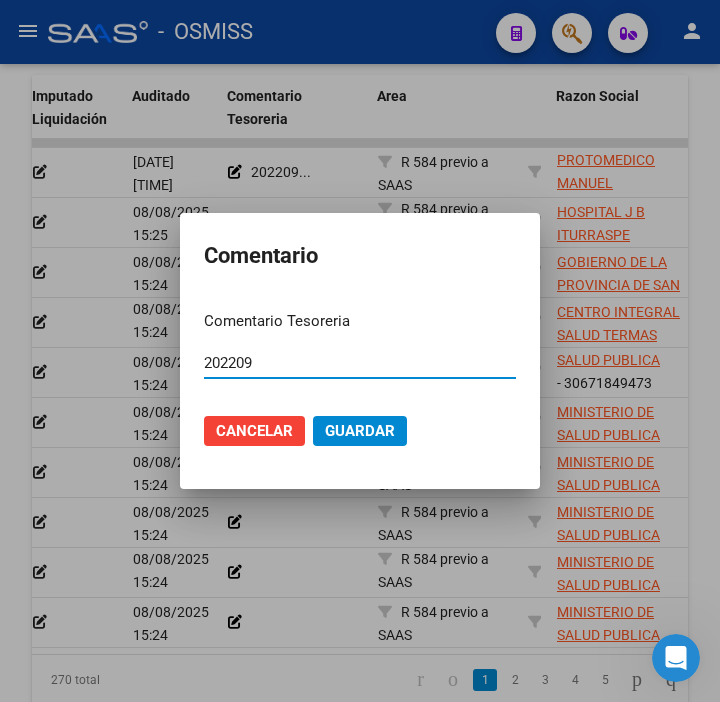 drag, startPoint x: 287, startPoint y: 364, endPoint x: 62, endPoint y: 334, distance: 226.9912 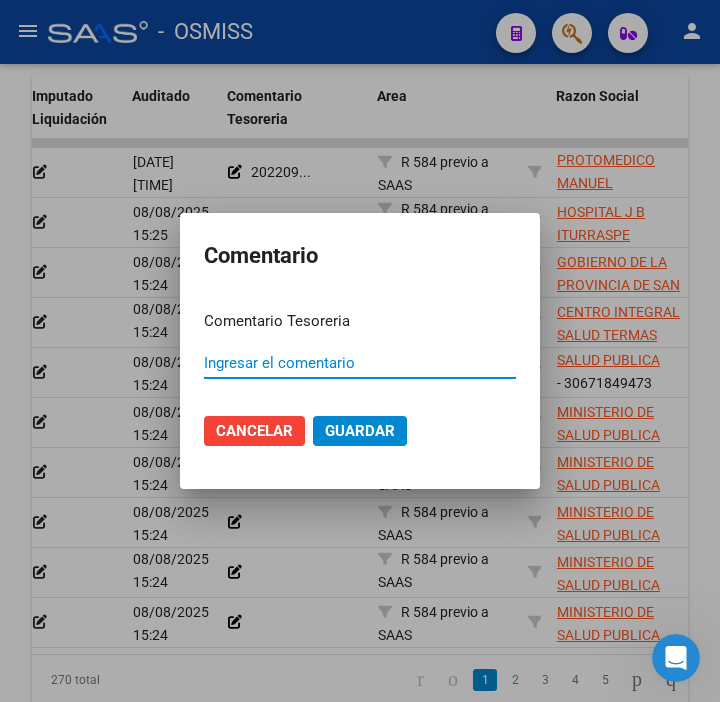 type 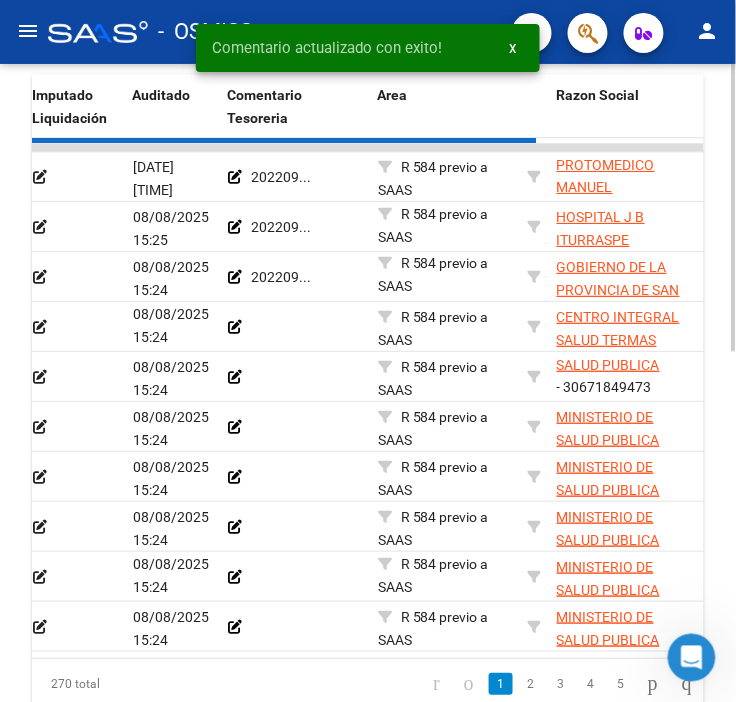 click 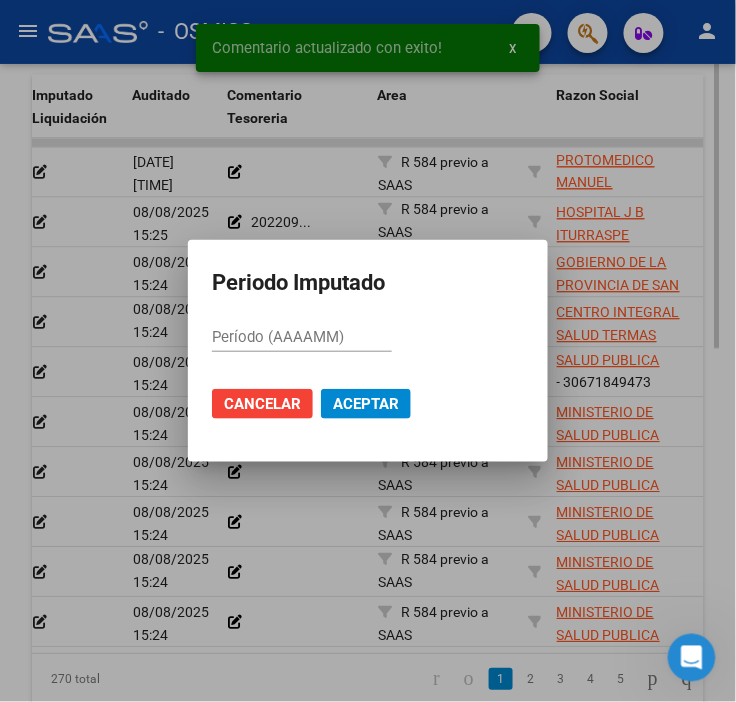 scroll, scrollTop: 678, scrollLeft: 0, axis: vertical 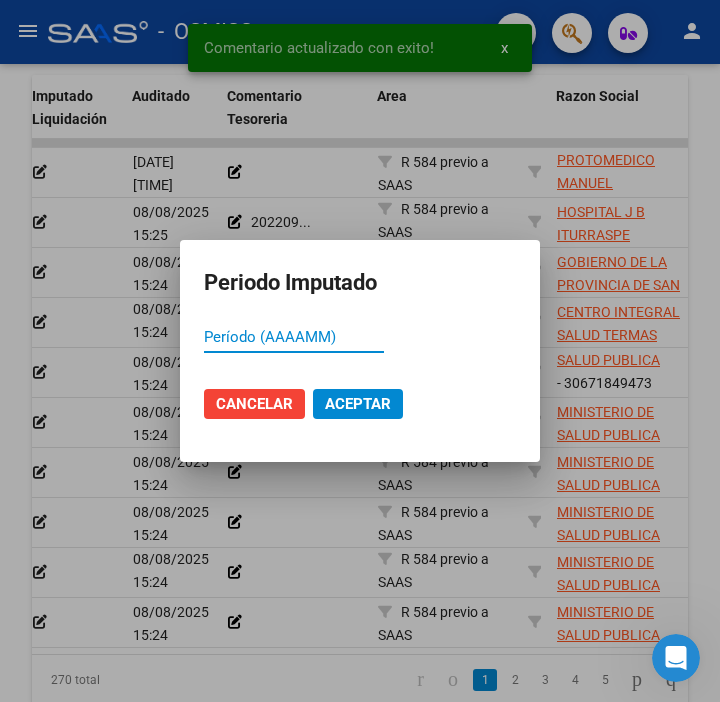 paste on "202209" 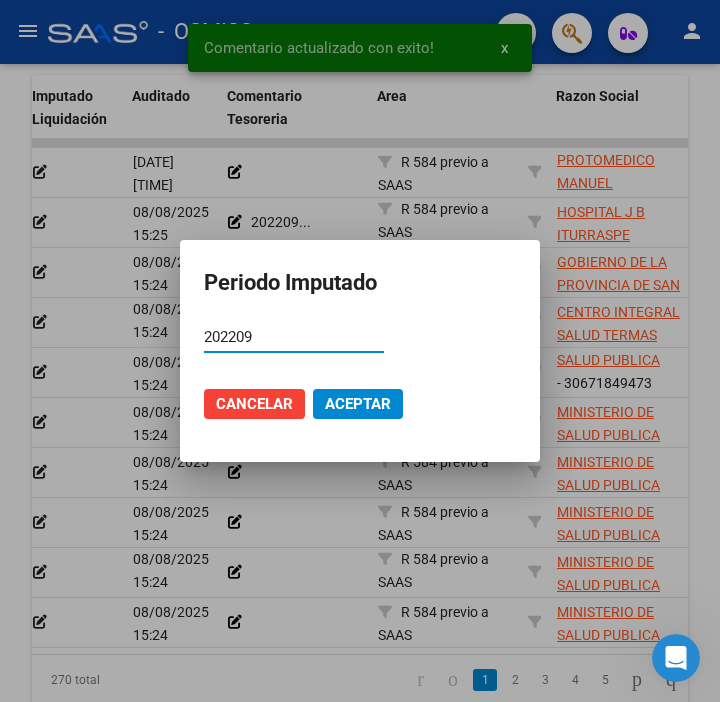 type on "202209" 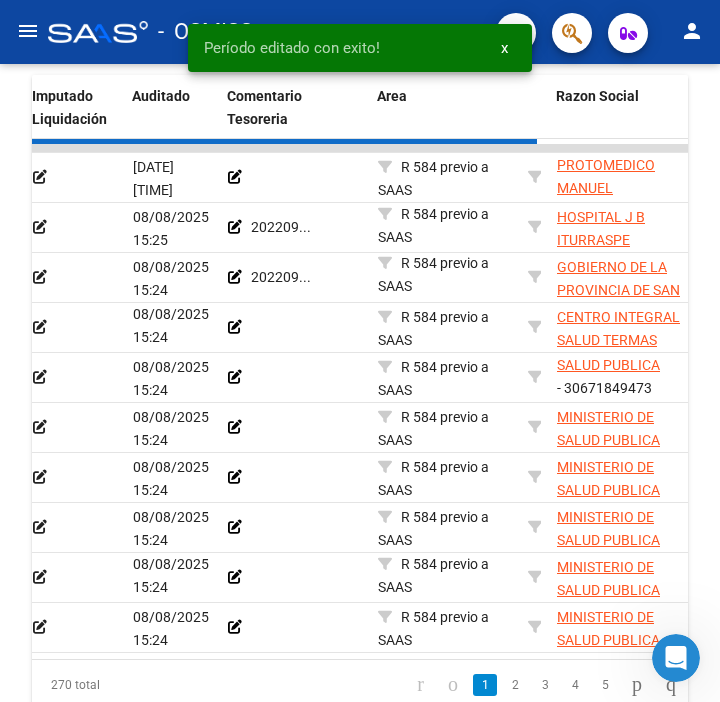 scroll, scrollTop: 661, scrollLeft: 0, axis: vertical 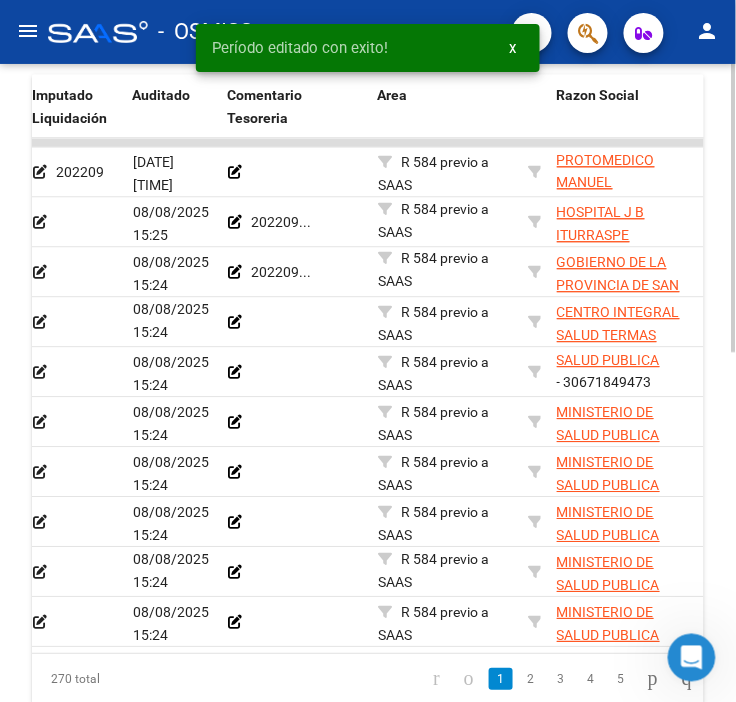 click on "202209..." 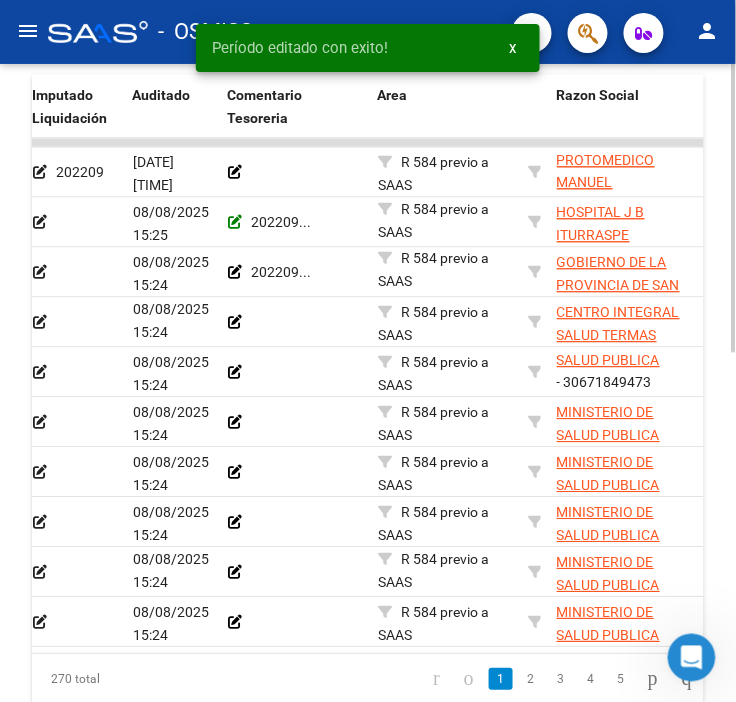 click 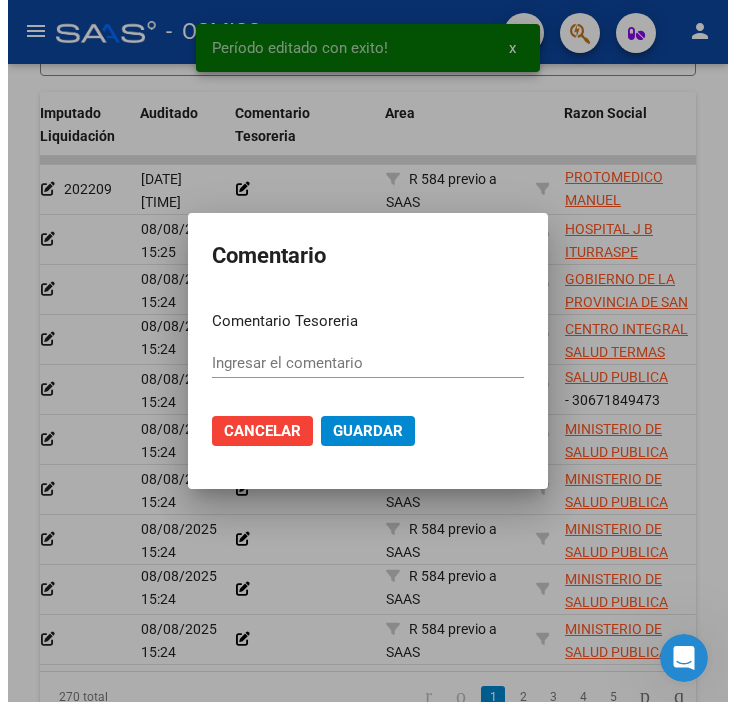 scroll, scrollTop: 678, scrollLeft: 0, axis: vertical 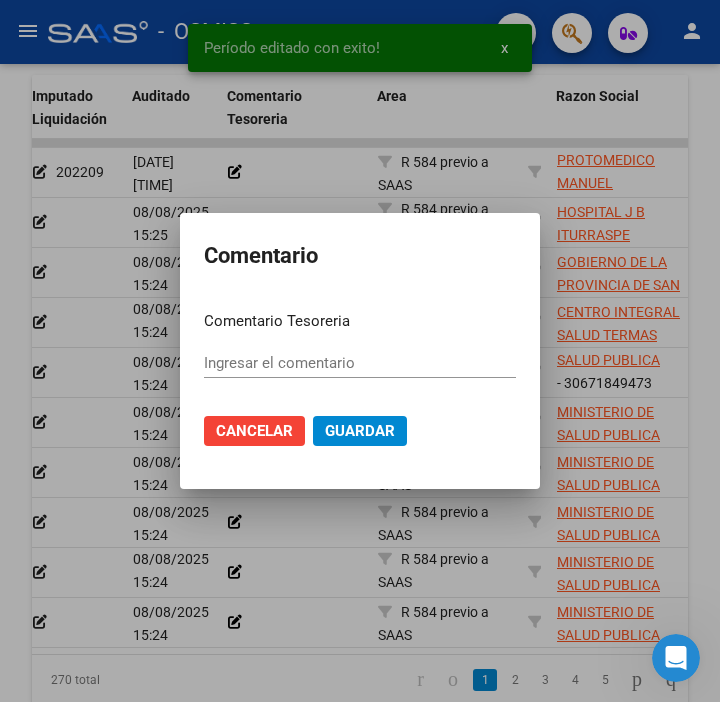 type on "202209" 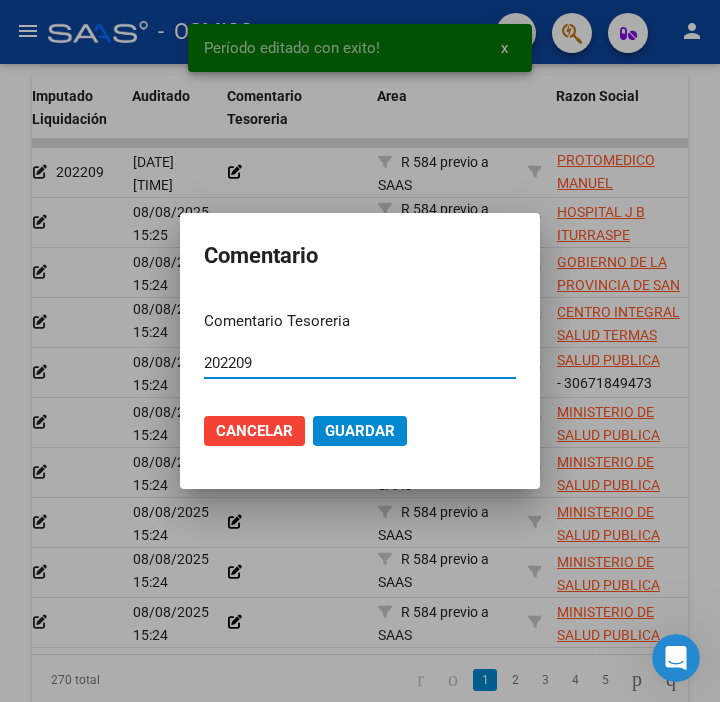 click on "202209" at bounding box center [360, 363] 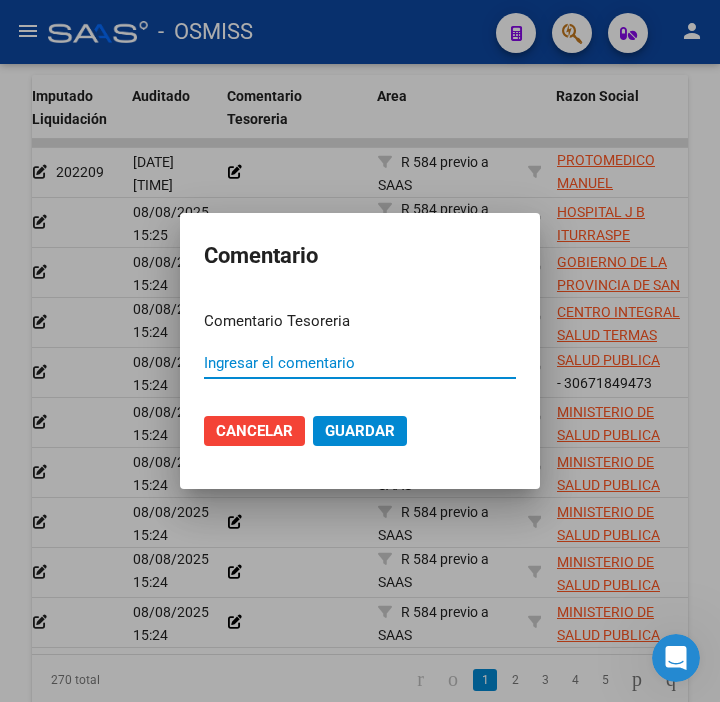type 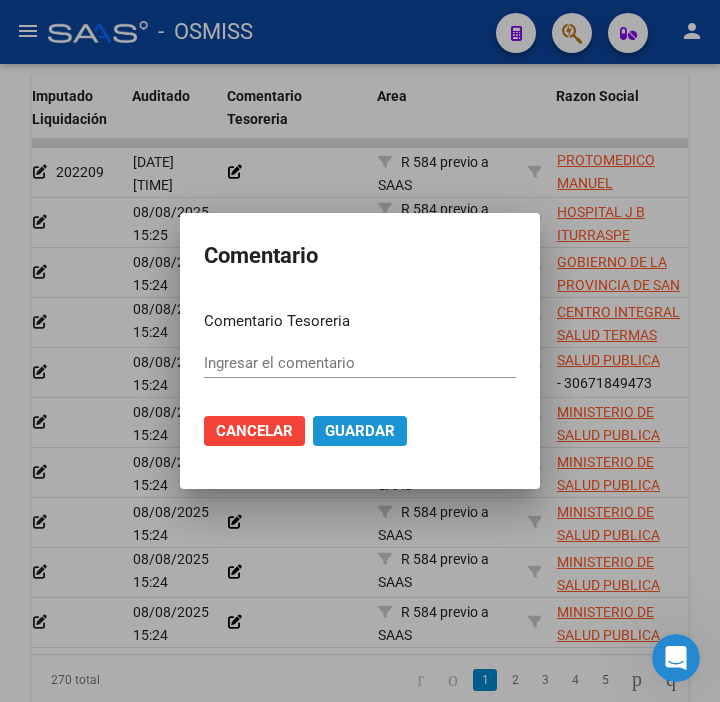 click on "Guardar" 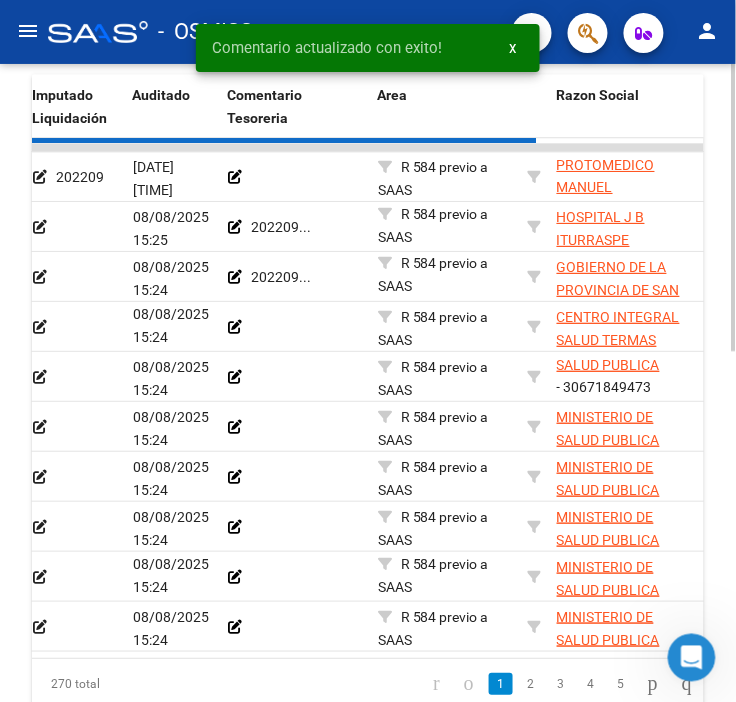 click 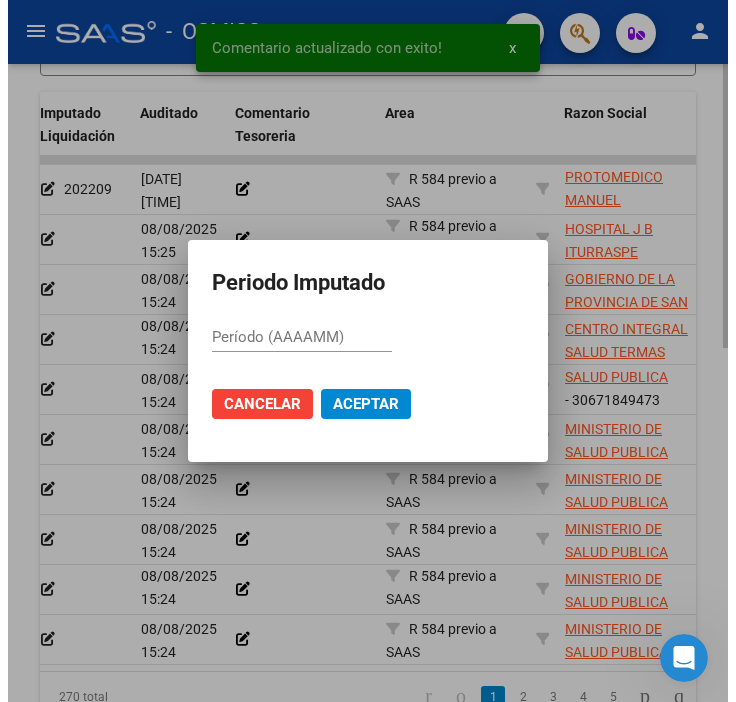 scroll, scrollTop: 678, scrollLeft: 0, axis: vertical 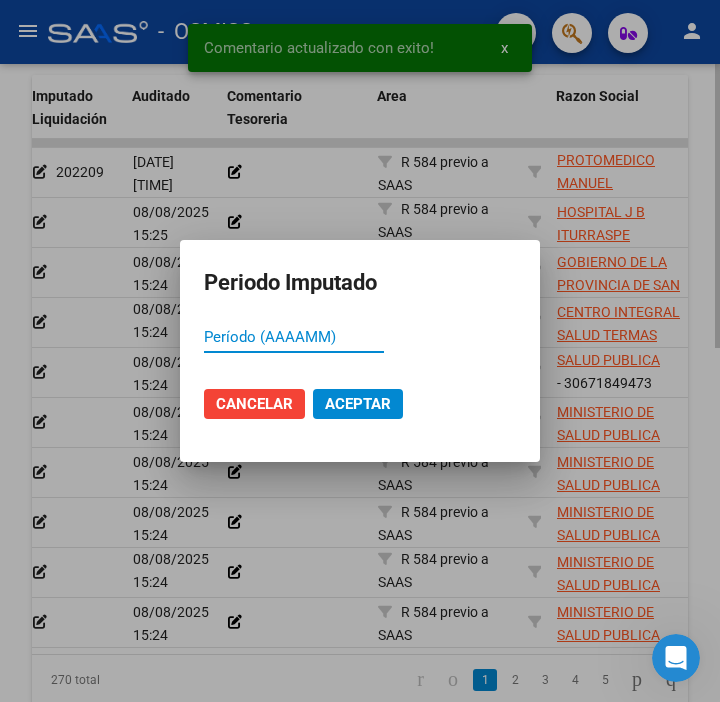 paste on "202209" 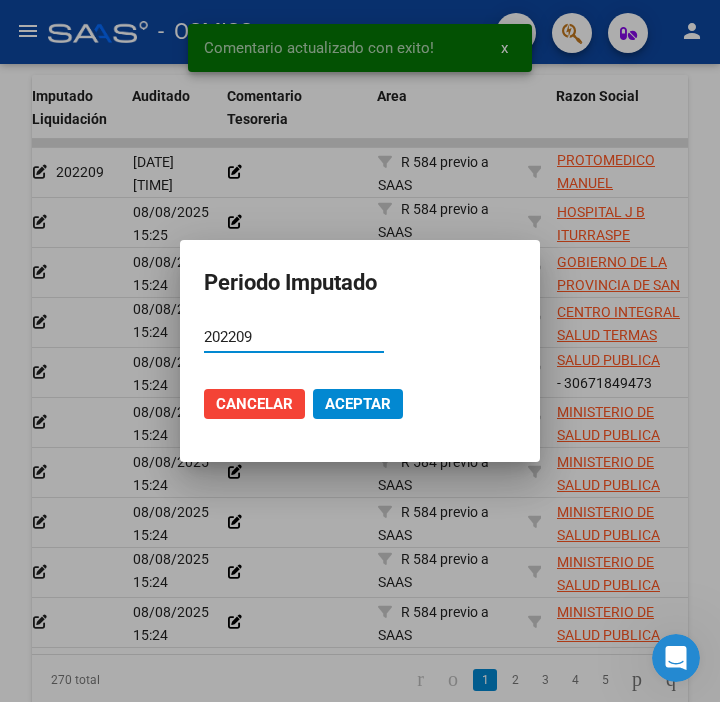 type on "202209" 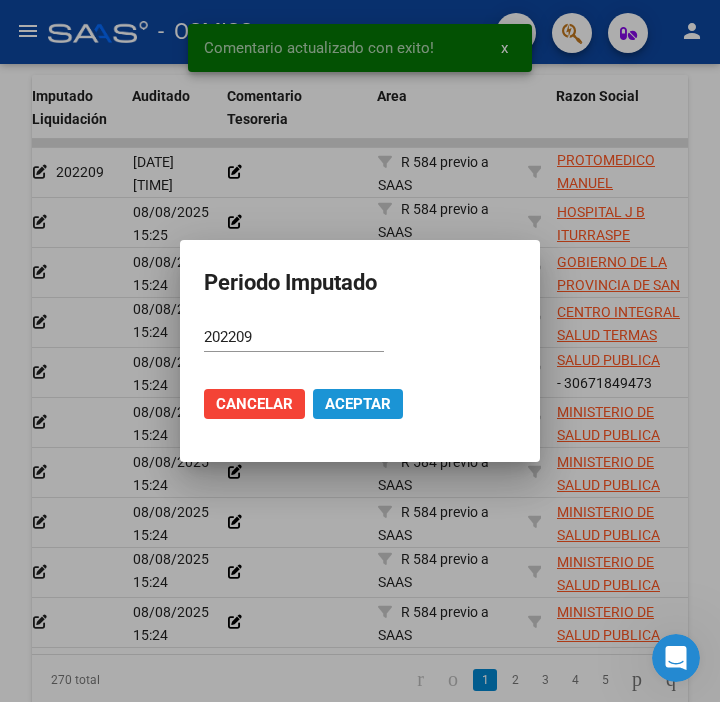 click on "Aceptar" 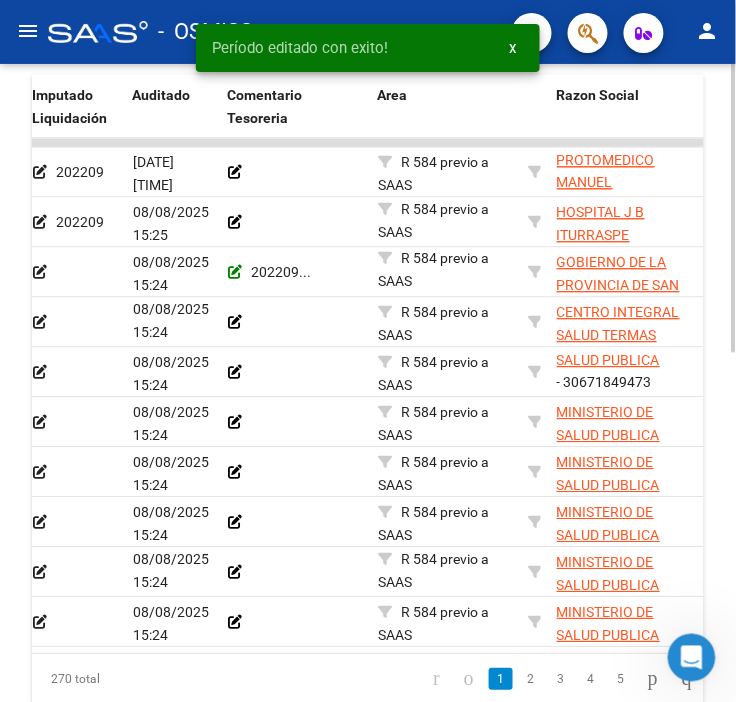 click 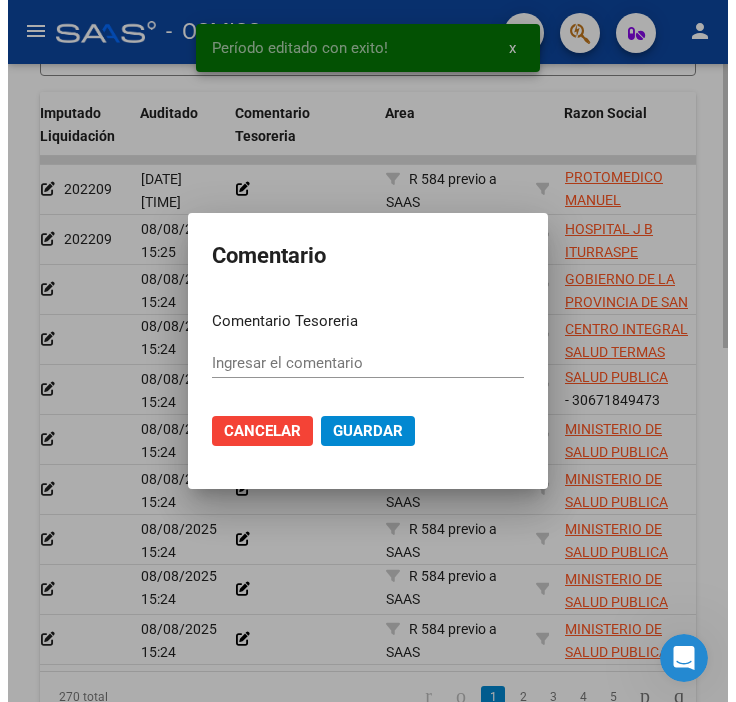 scroll, scrollTop: 678, scrollLeft: 0, axis: vertical 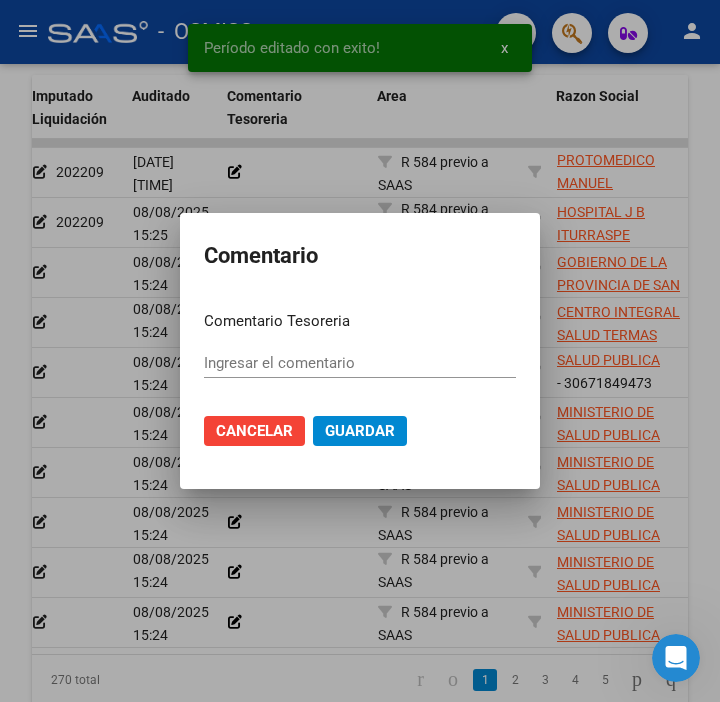 type on "202209" 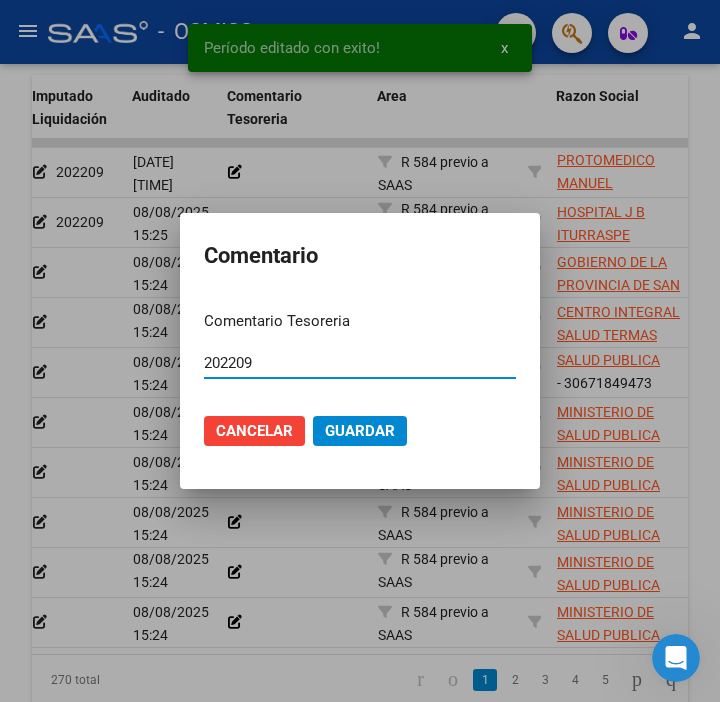 click on "202209" at bounding box center (360, 363) 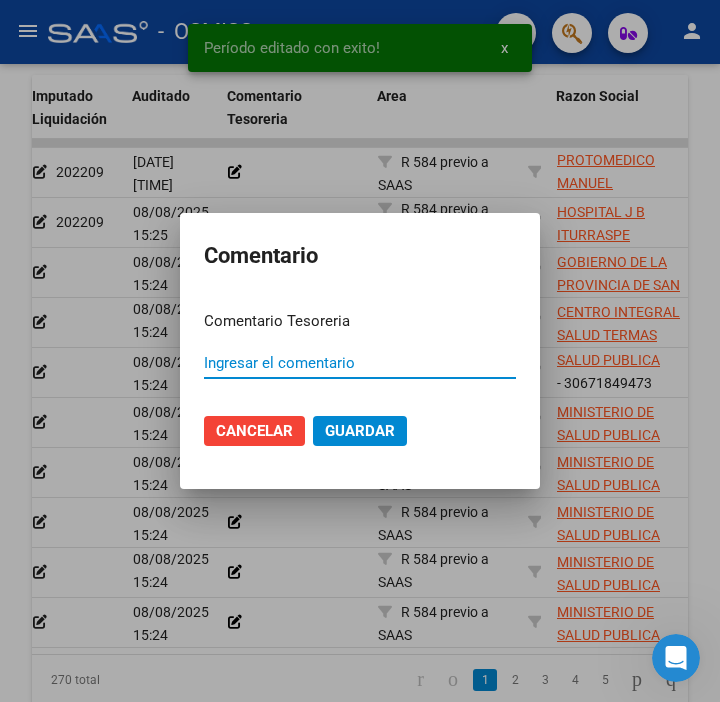 type 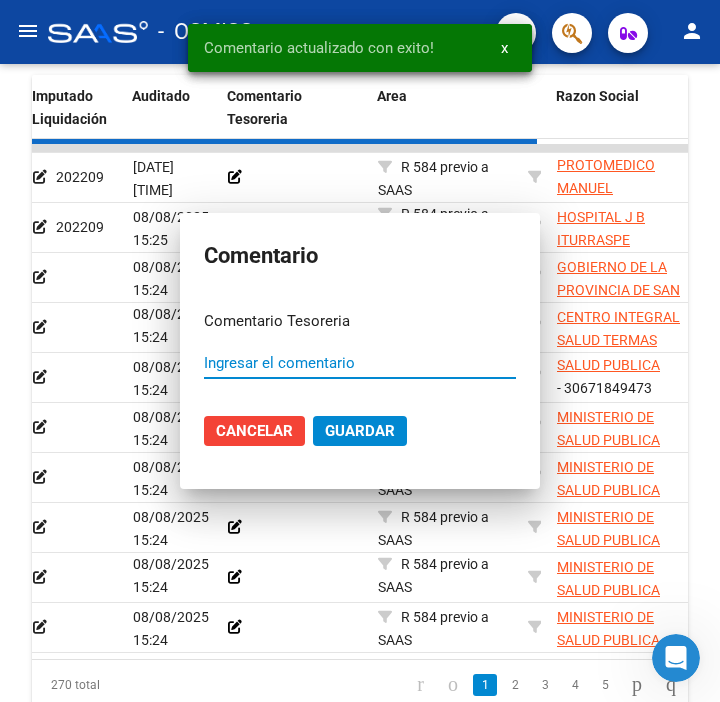 scroll, scrollTop: 661, scrollLeft: 0, axis: vertical 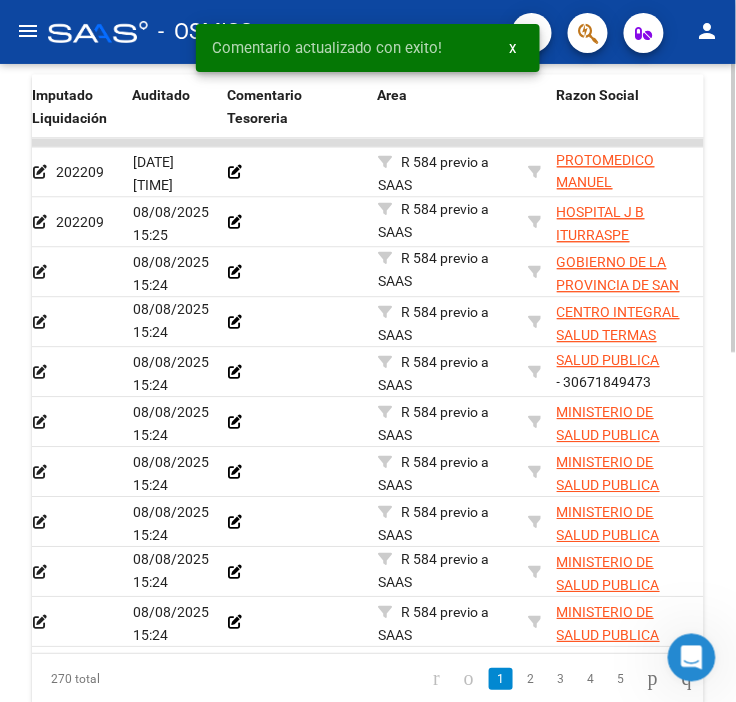 click 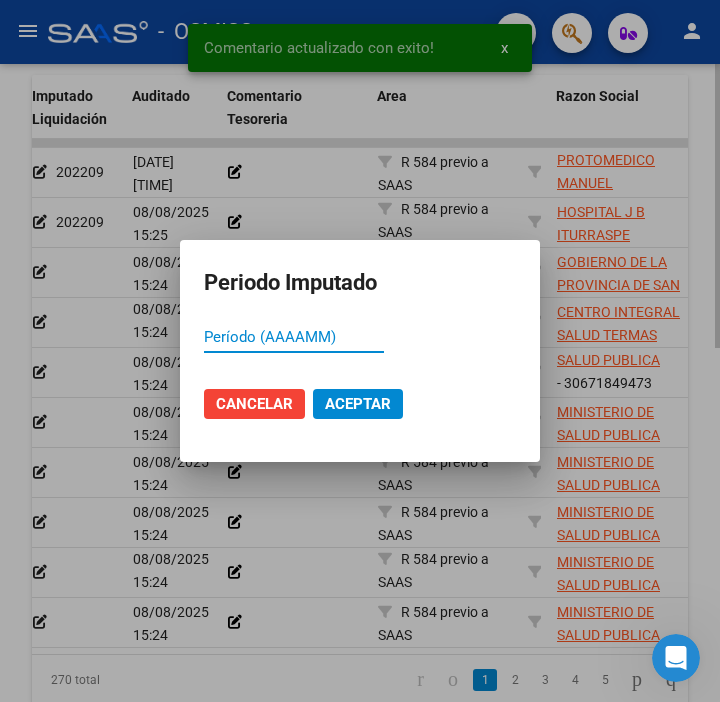 paste on "202209" 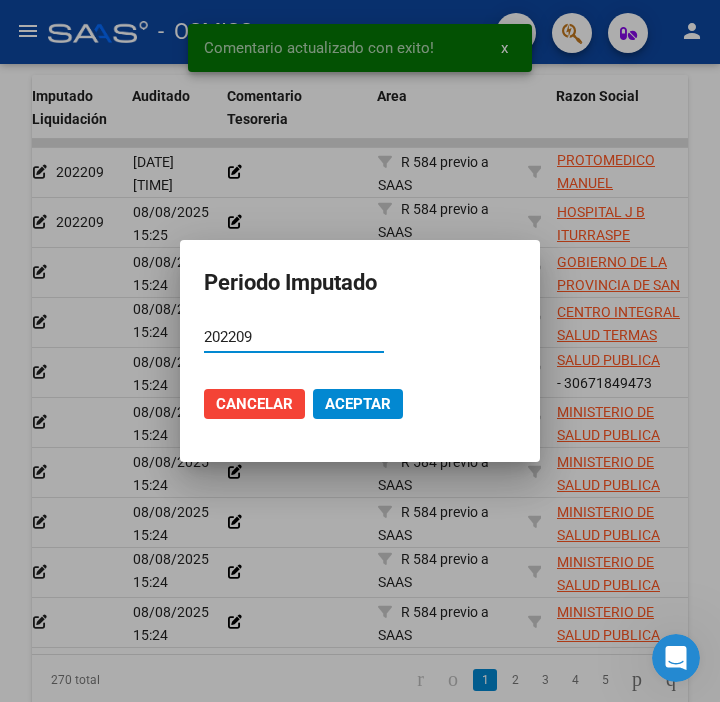type on "202209" 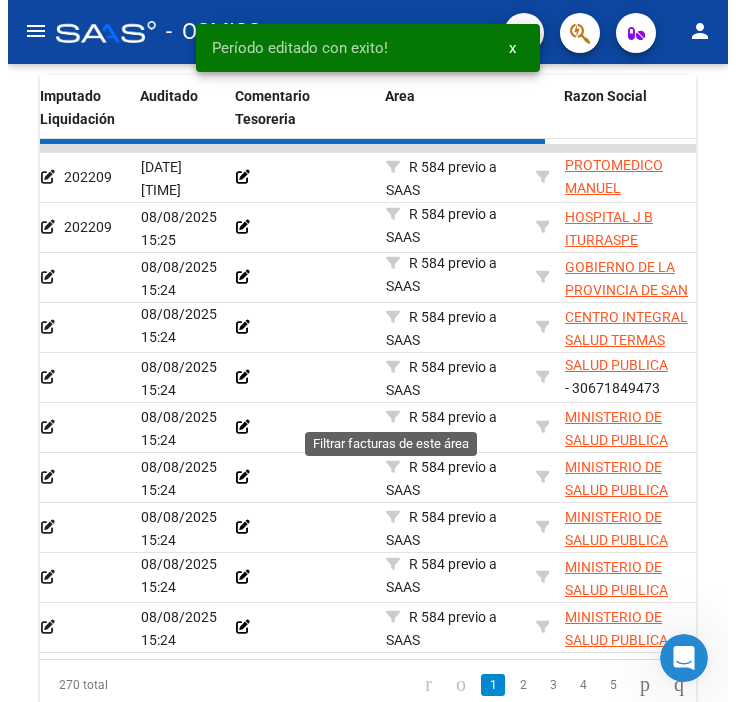 scroll, scrollTop: 661, scrollLeft: 0, axis: vertical 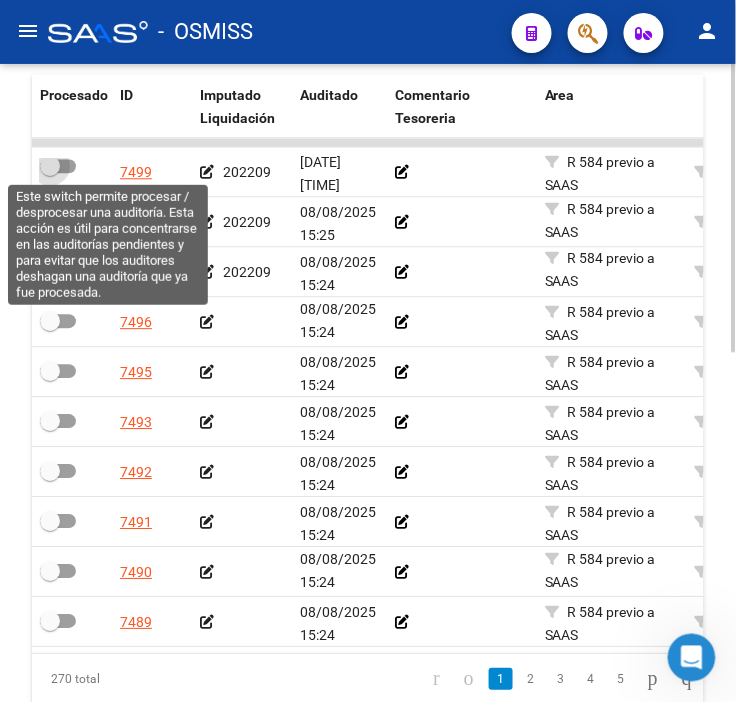 click at bounding box center (58, 166) 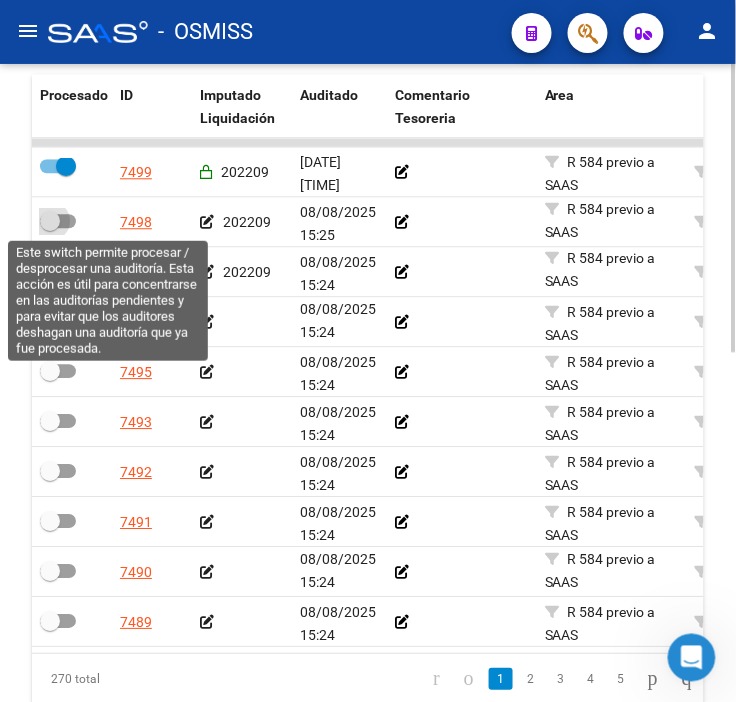 click at bounding box center [50, 221] 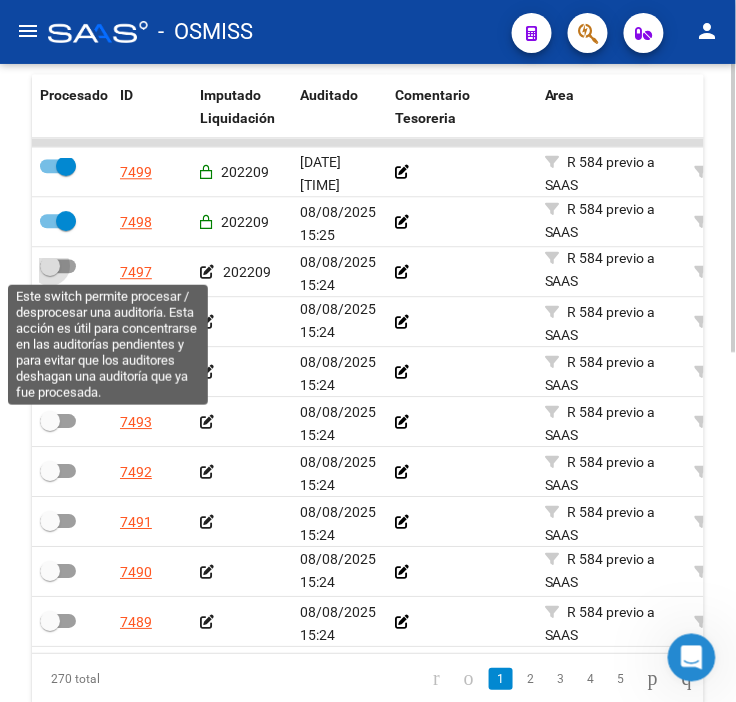 click at bounding box center (58, 266) 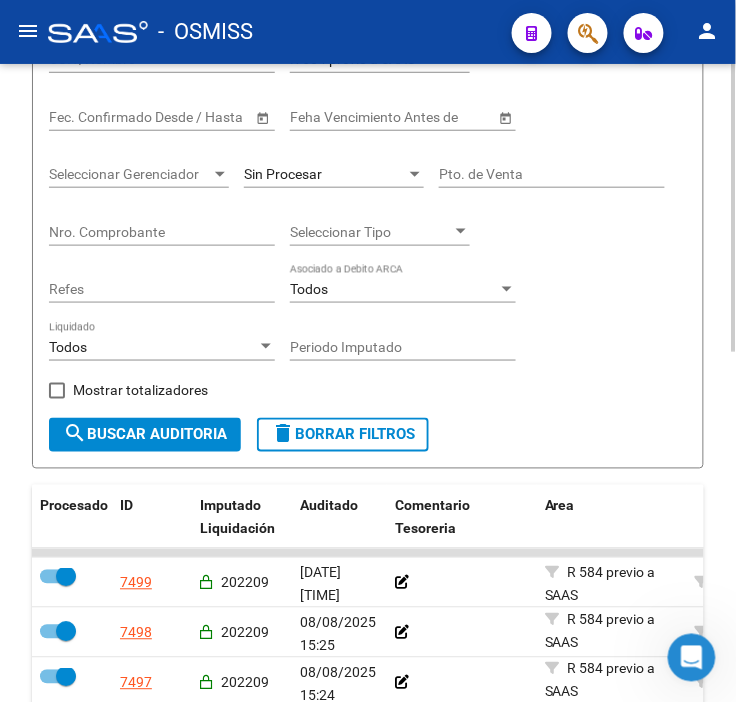 scroll, scrollTop: 216, scrollLeft: 0, axis: vertical 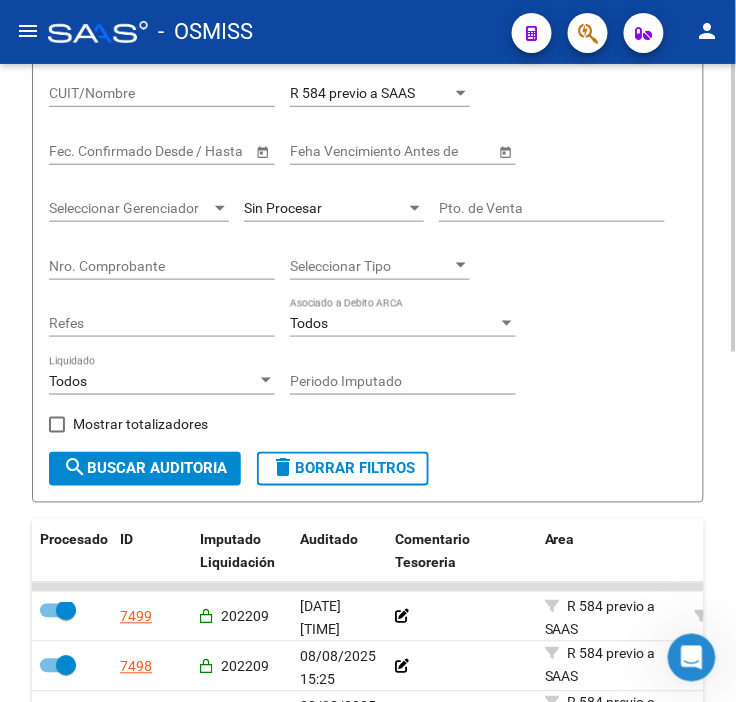 click on "search  Buscar Auditoria" 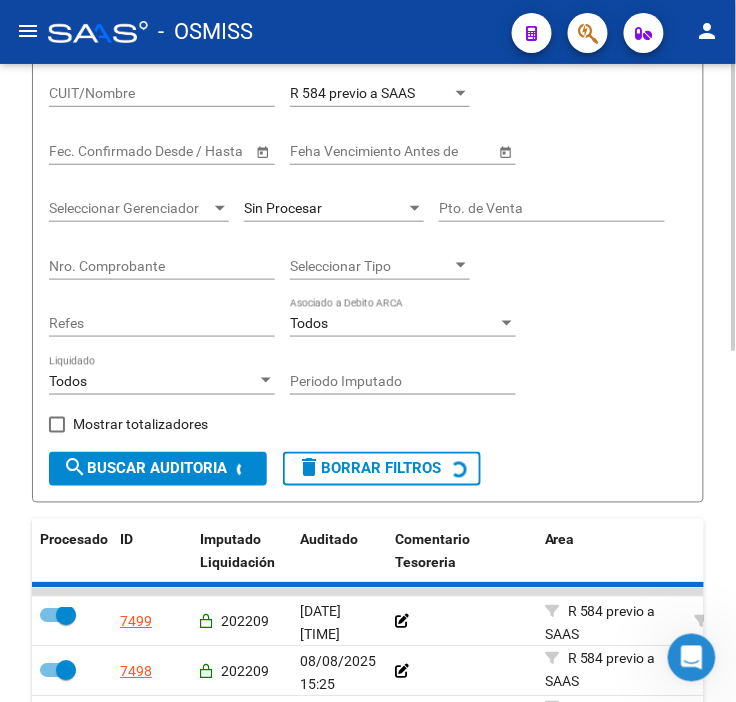 checkbox on "false" 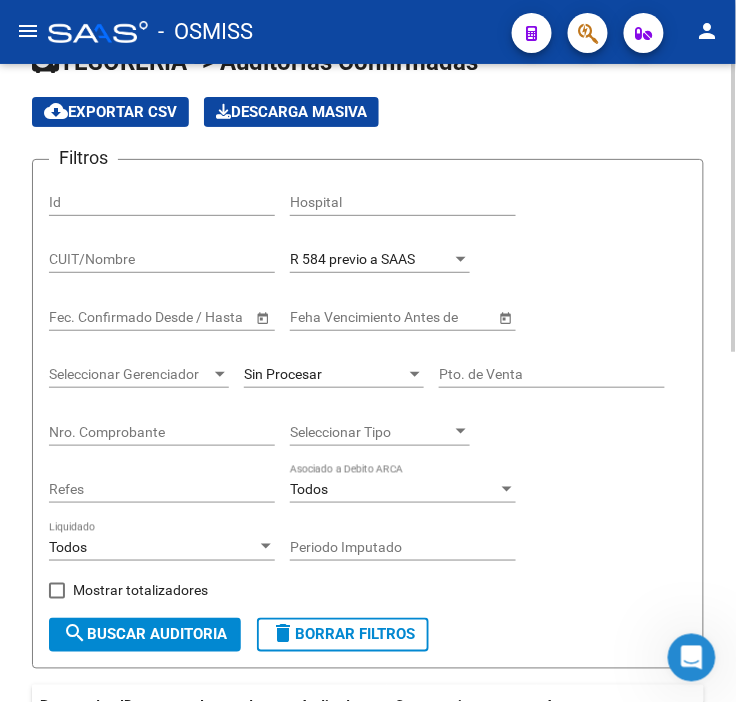 scroll, scrollTop: 0, scrollLeft: 0, axis: both 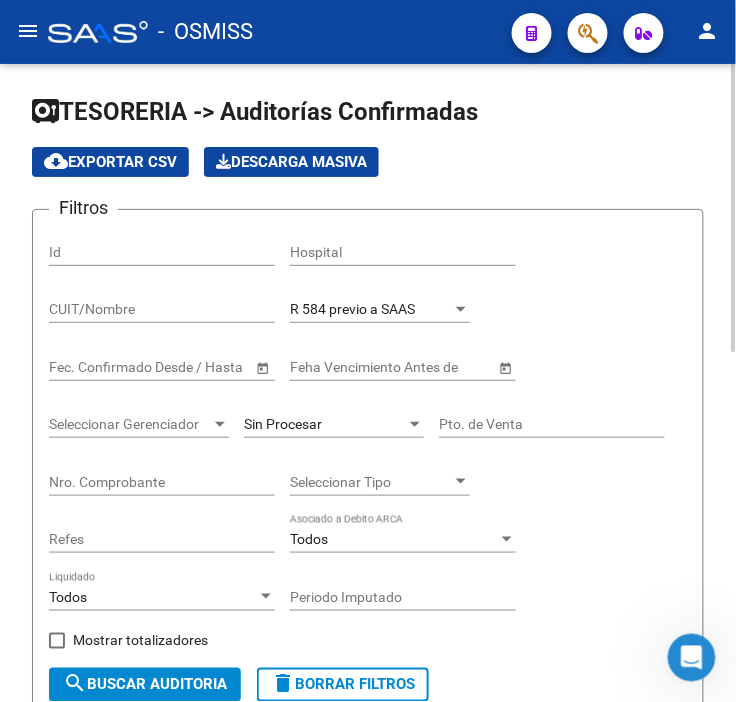 click on "Sin Procesar" at bounding box center [325, 424] 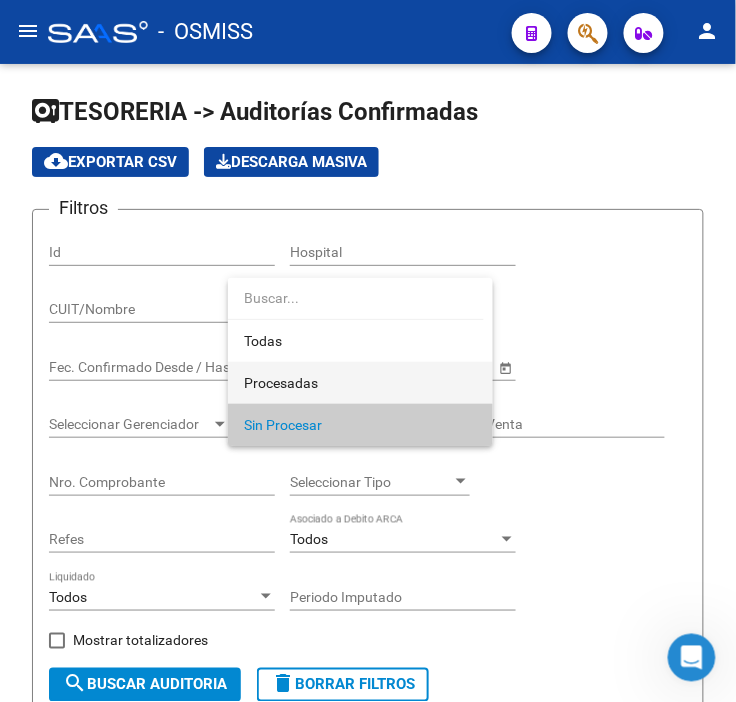 click on "Procesadas" at bounding box center (360, 383) 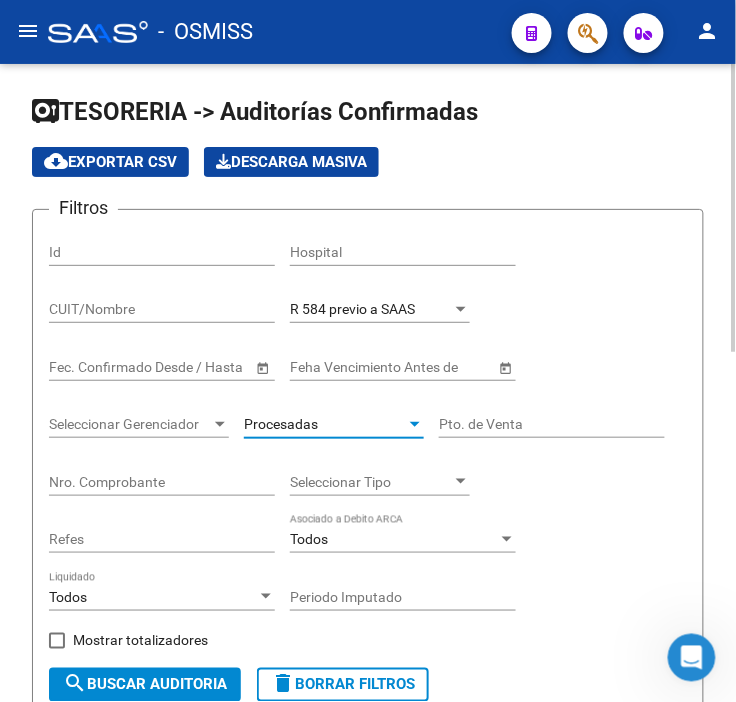 click on "search  Buscar Auditoria" 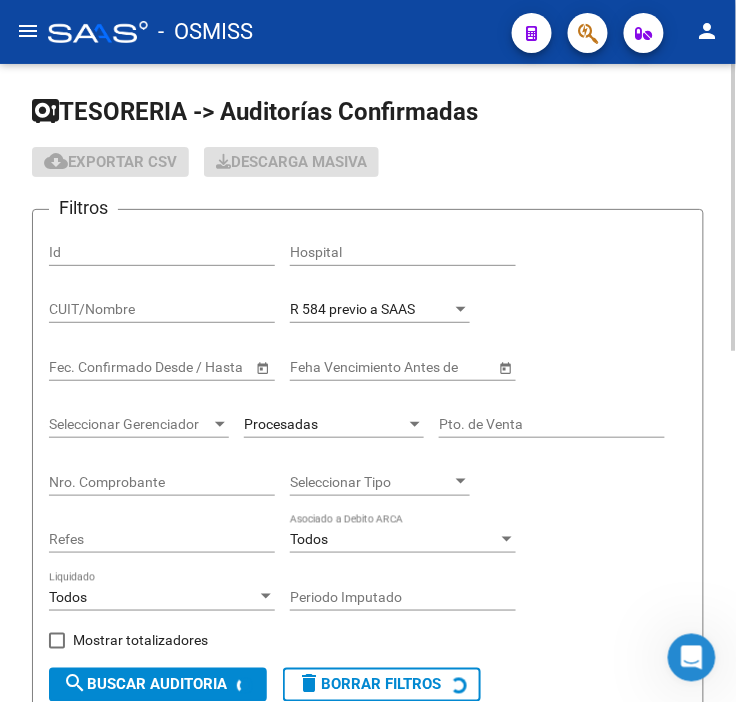 checkbox on "true" 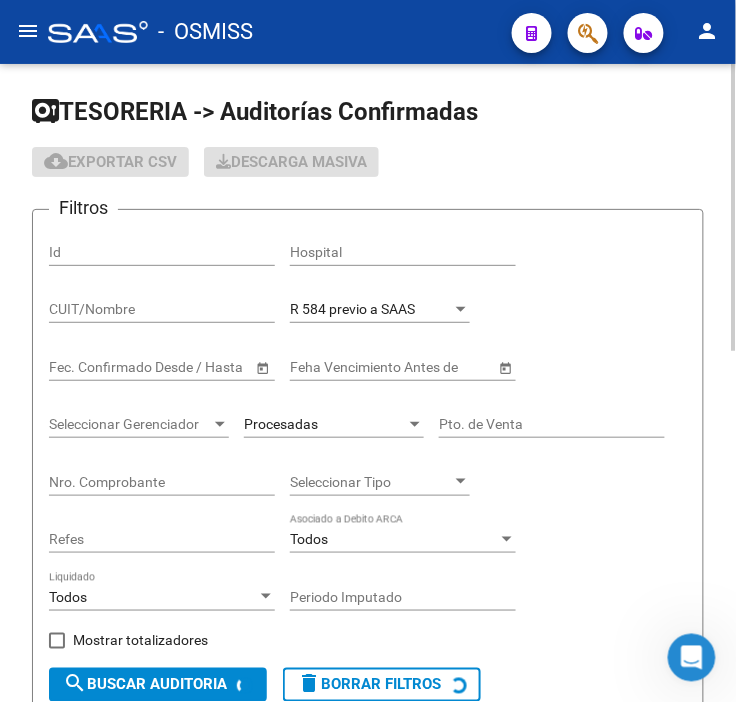 checkbox on "true" 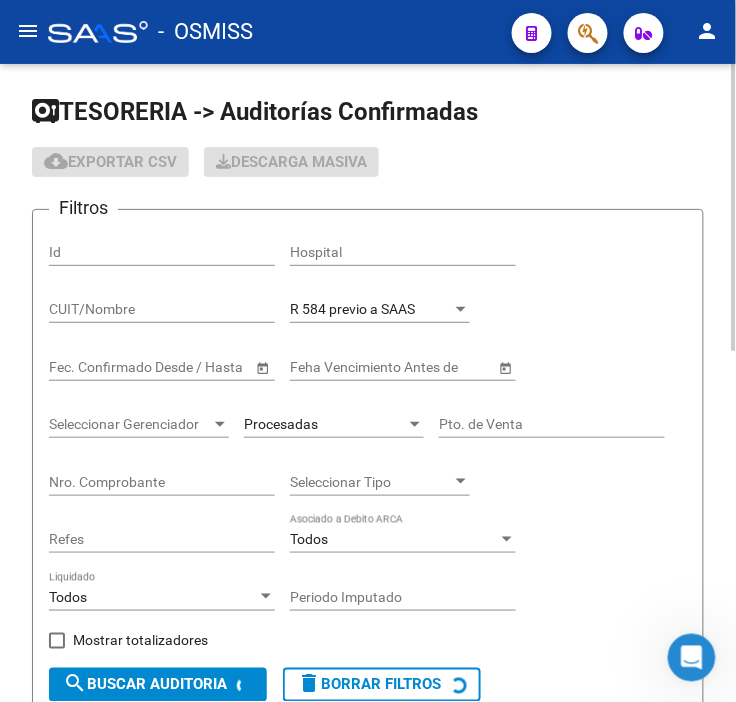 checkbox on "true" 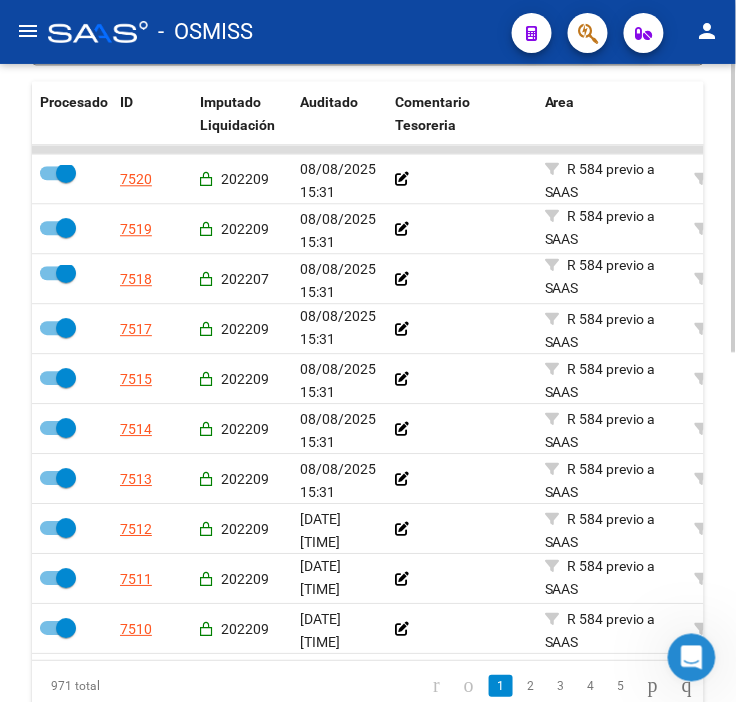 scroll, scrollTop: 776, scrollLeft: 0, axis: vertical 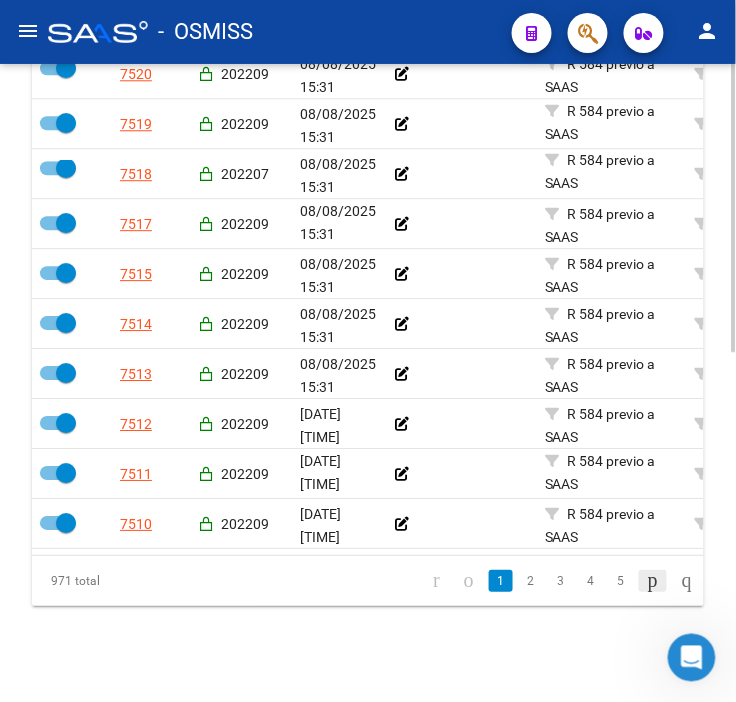 click 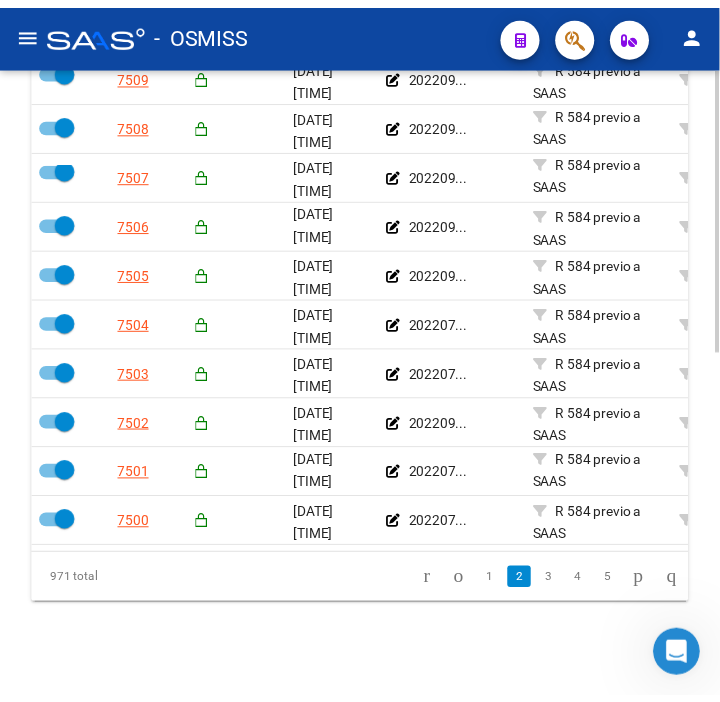 scroll, scrollTop: 665, scrollLeft: 0, axis: vertical 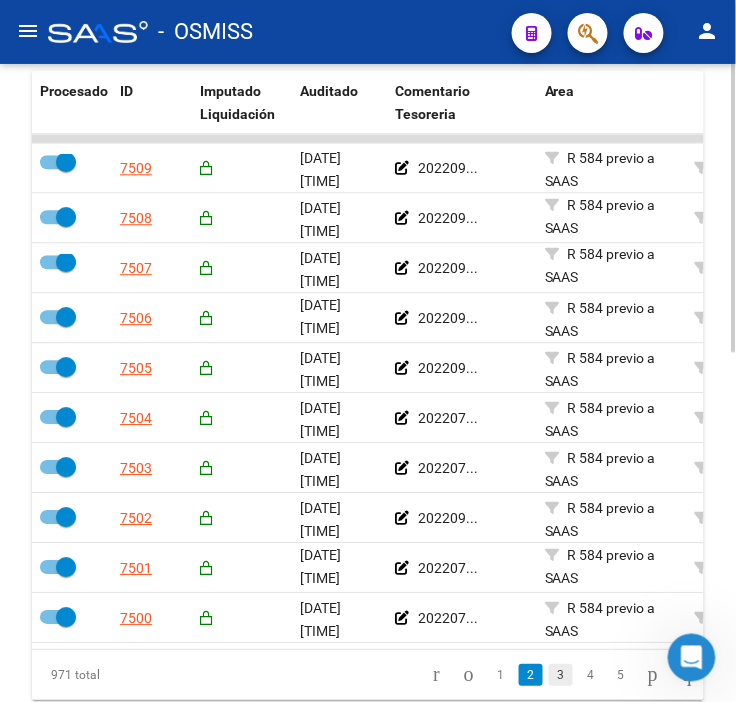 click on "3" 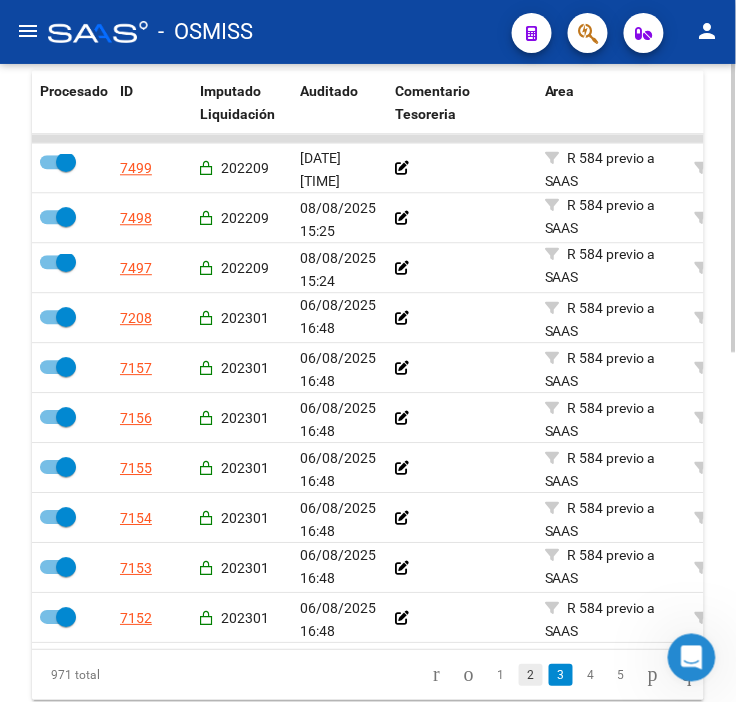 click on "2" 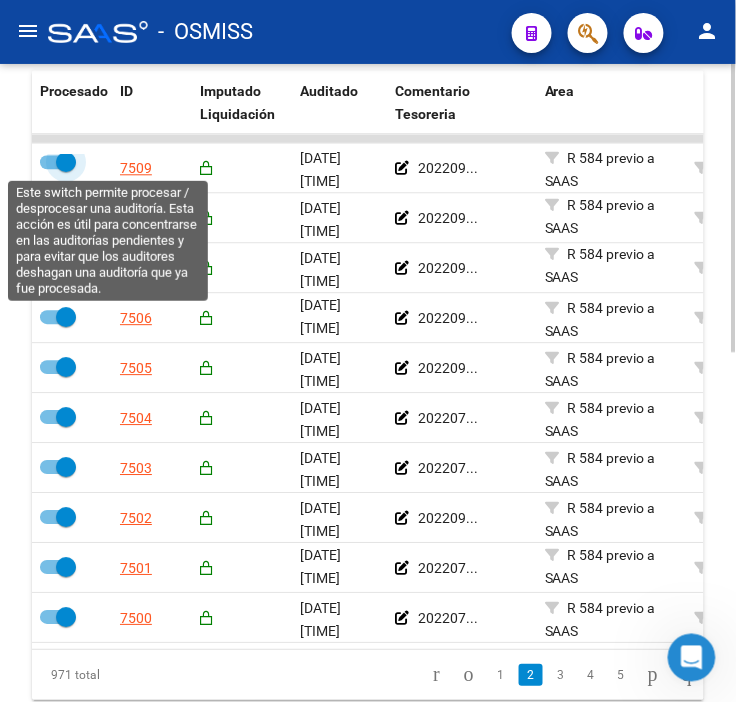 click at bounding box center [58, 162] 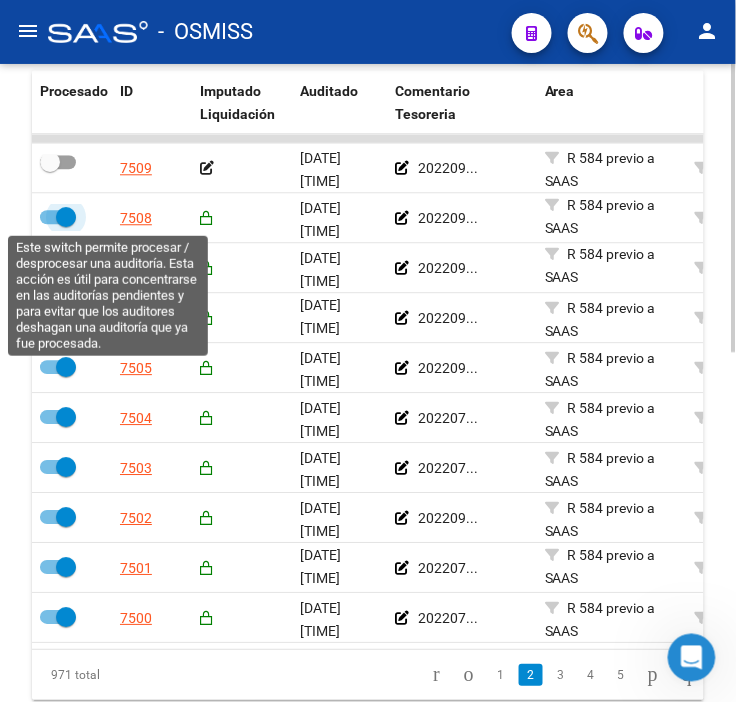 click at bounding box center (66, 217) 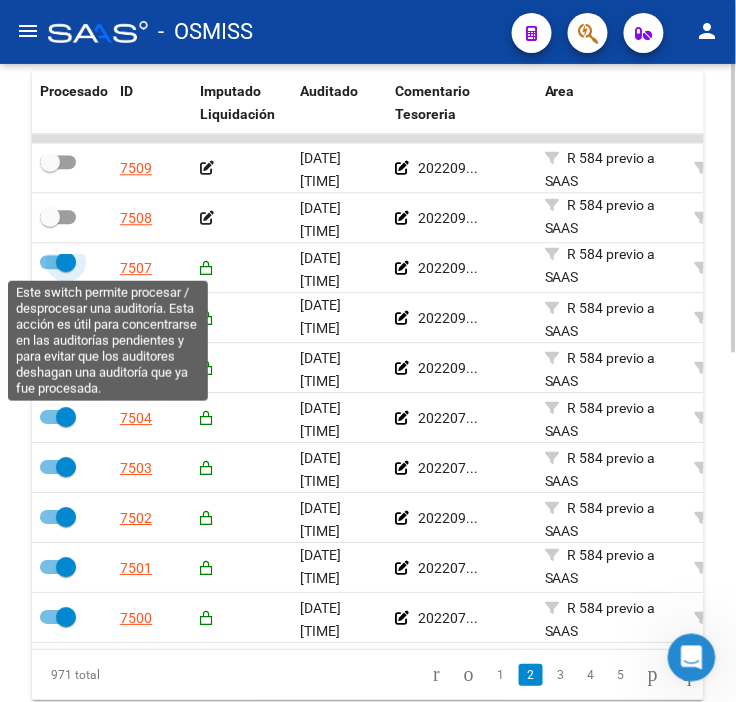 click at bounding box center [58, 262] 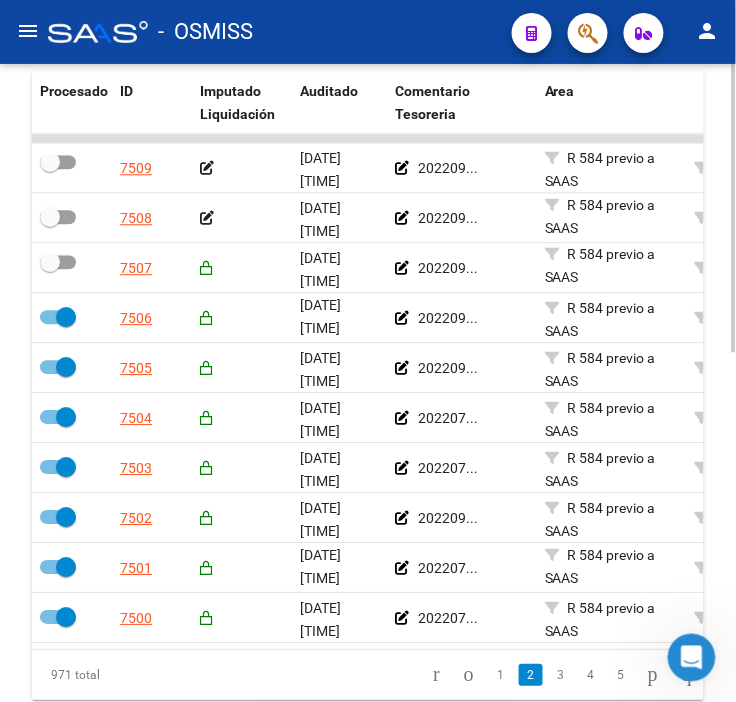 click 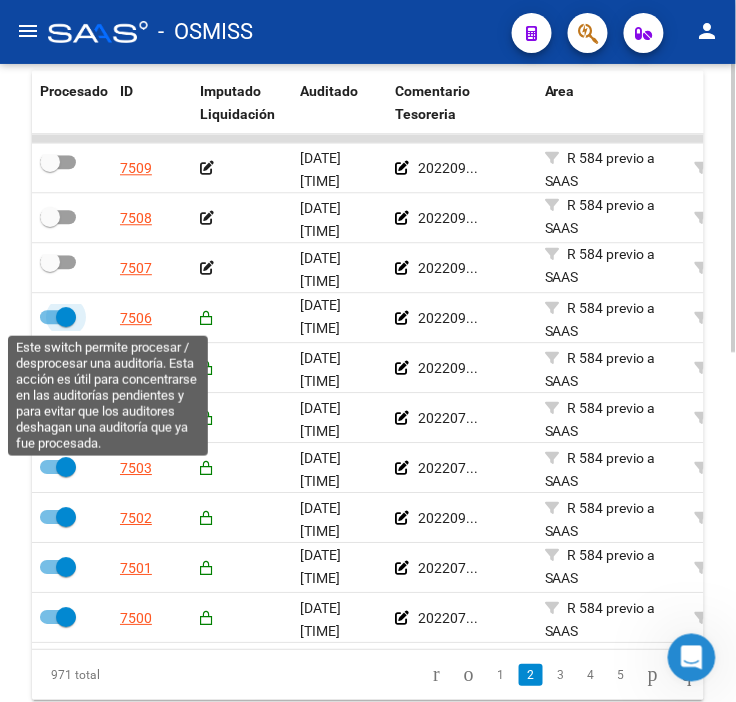 click at bounding box center [66, 317] 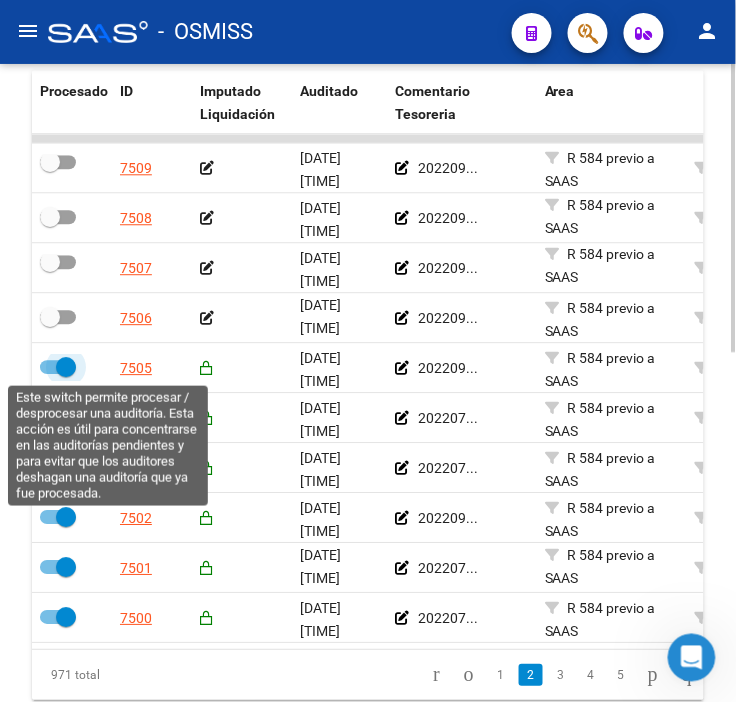 click at bounding box center (66, 367) 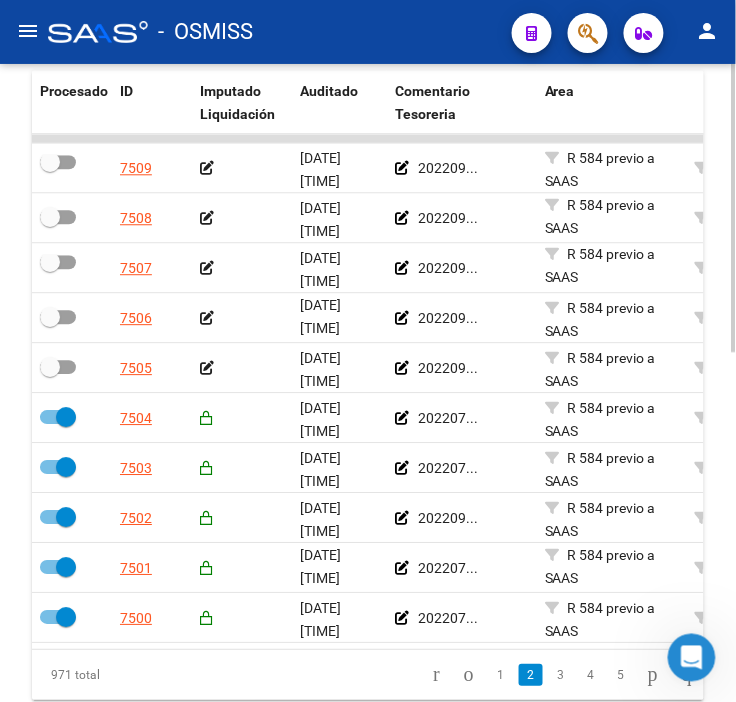click 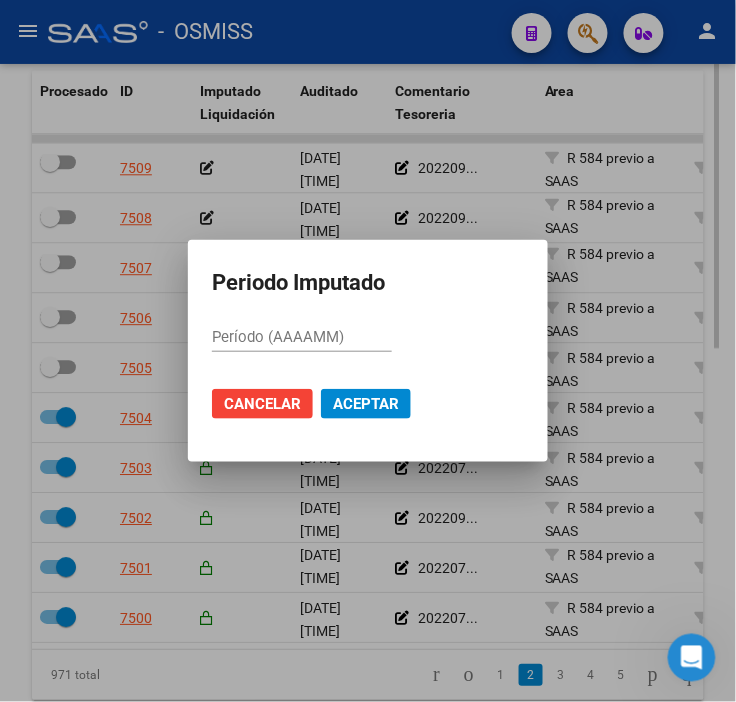 scroll, scrollTop: 683, scrollLeft: 0, axis: vertical 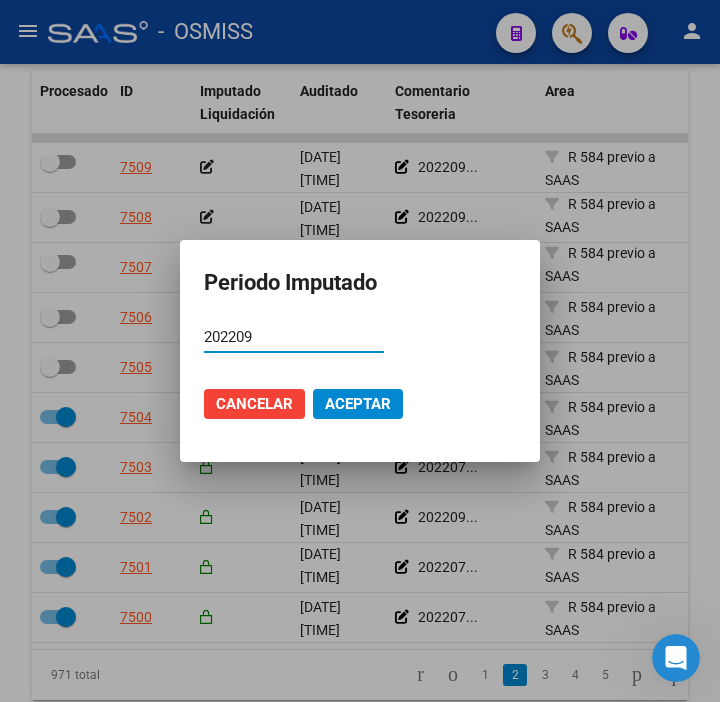 type on "202209" 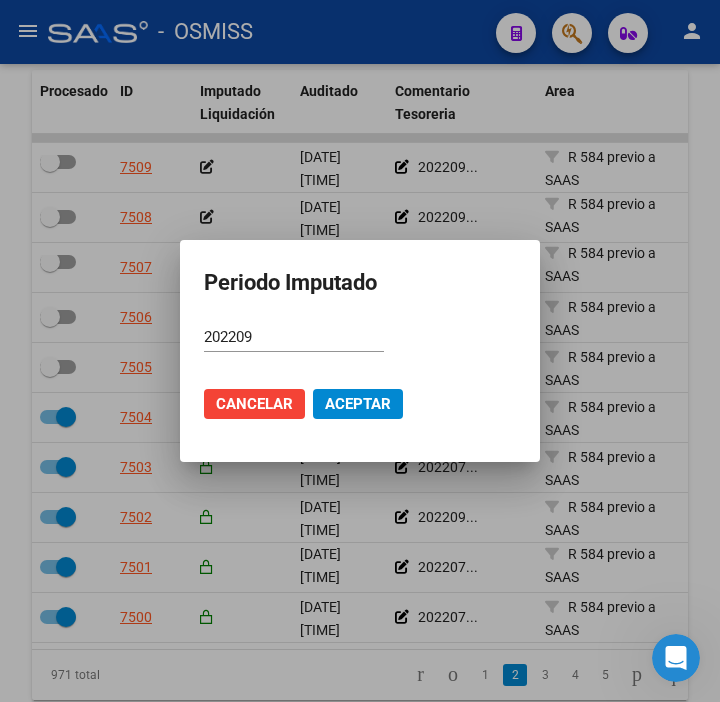 click on "Aceptar" 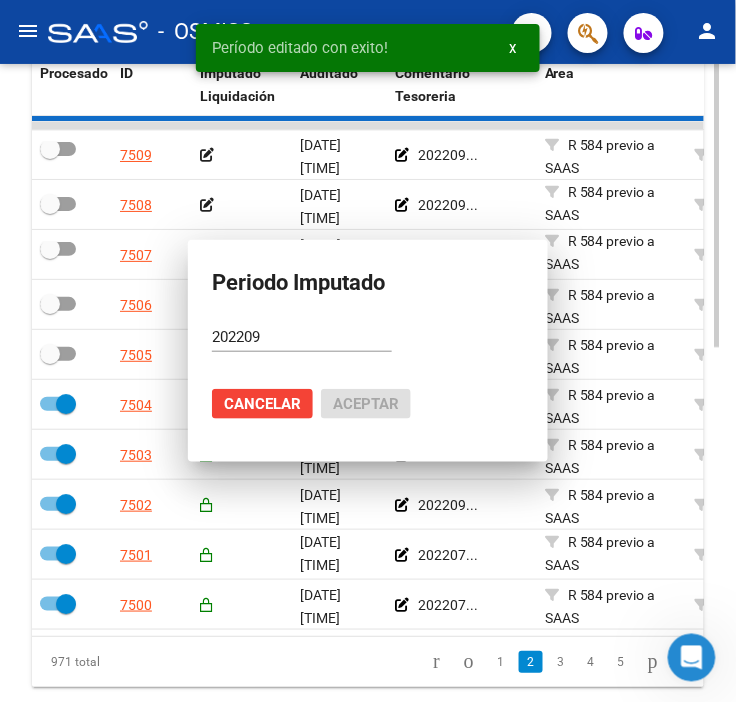 scroll, scrollTop: 665, scrollLeft: 0, axis: vertical 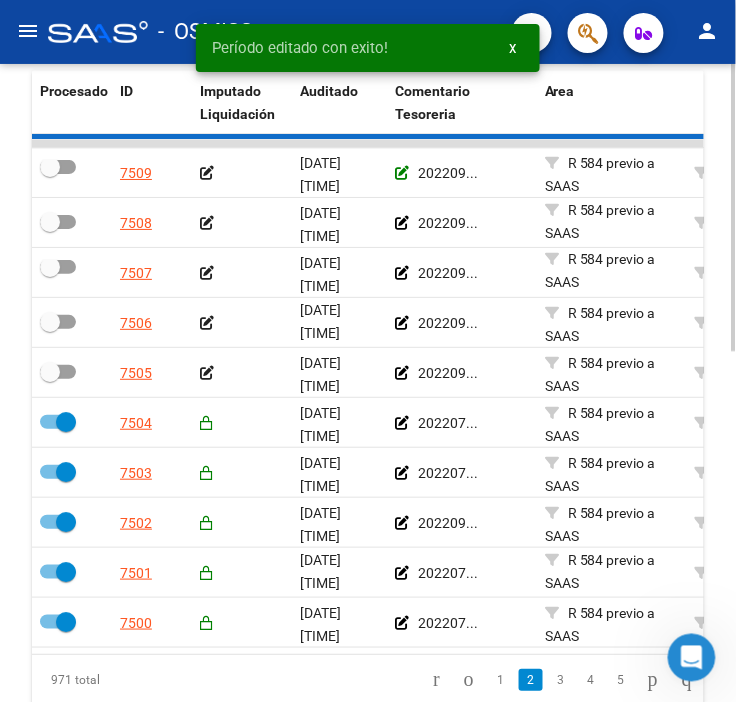 checkbox on "true" 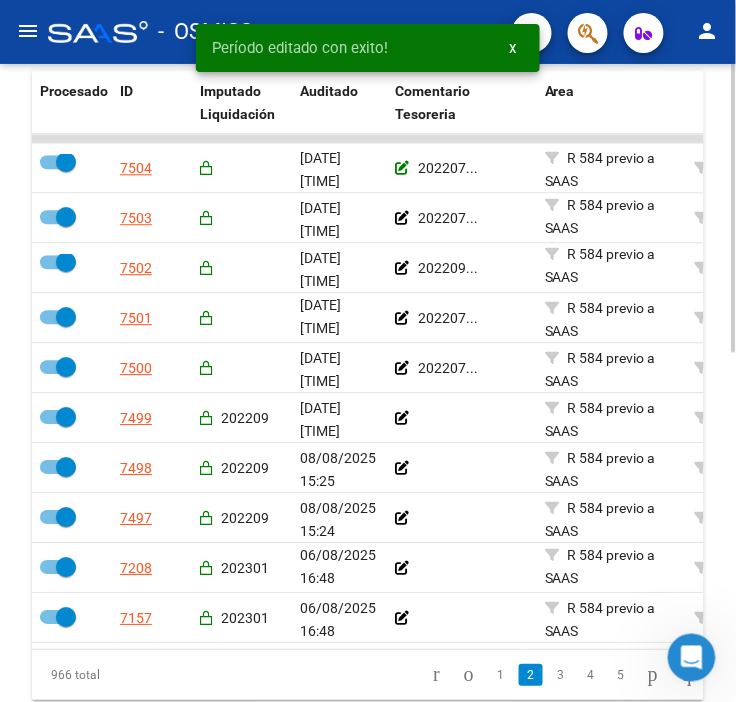 click 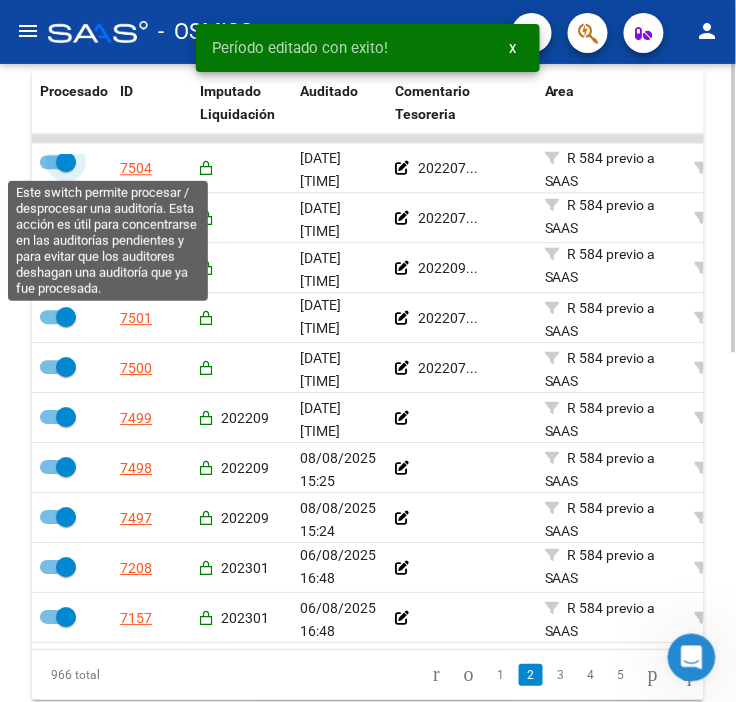 click at bounding box center (66, 162) 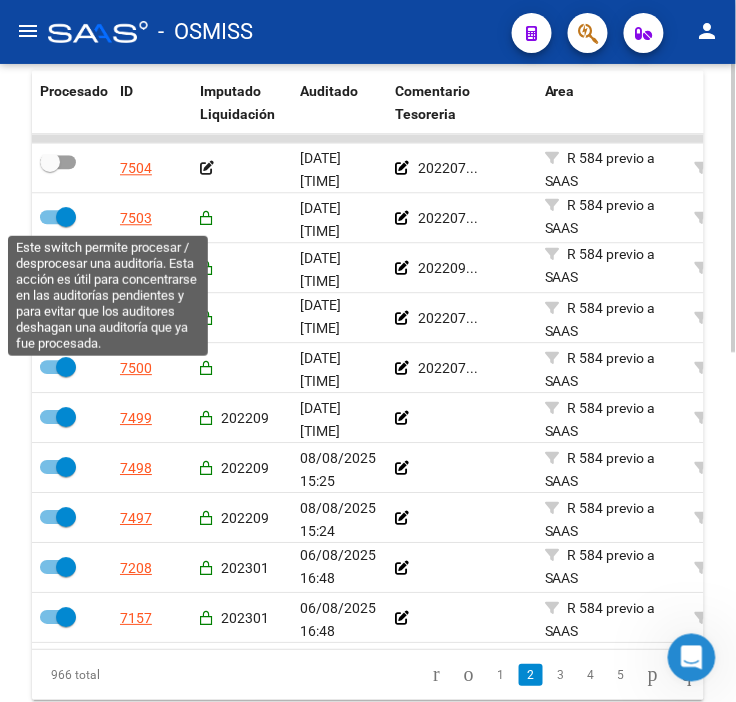 click at bounding box center [66, 217] 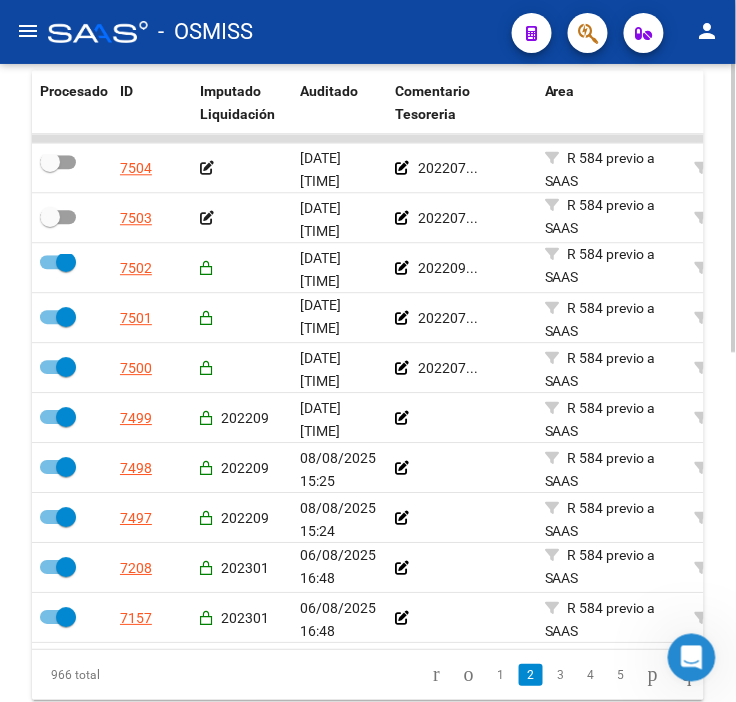 click 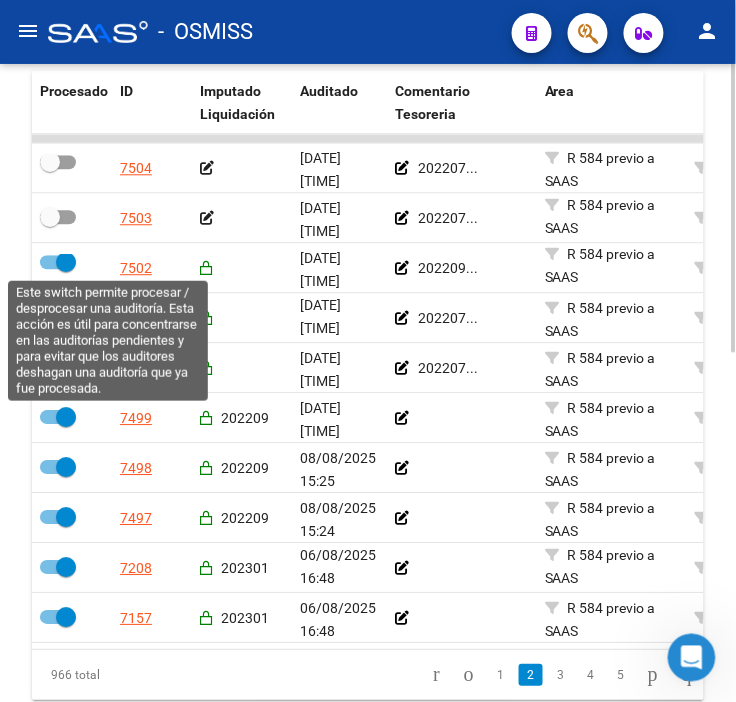 click at bounding box center [66, 262] 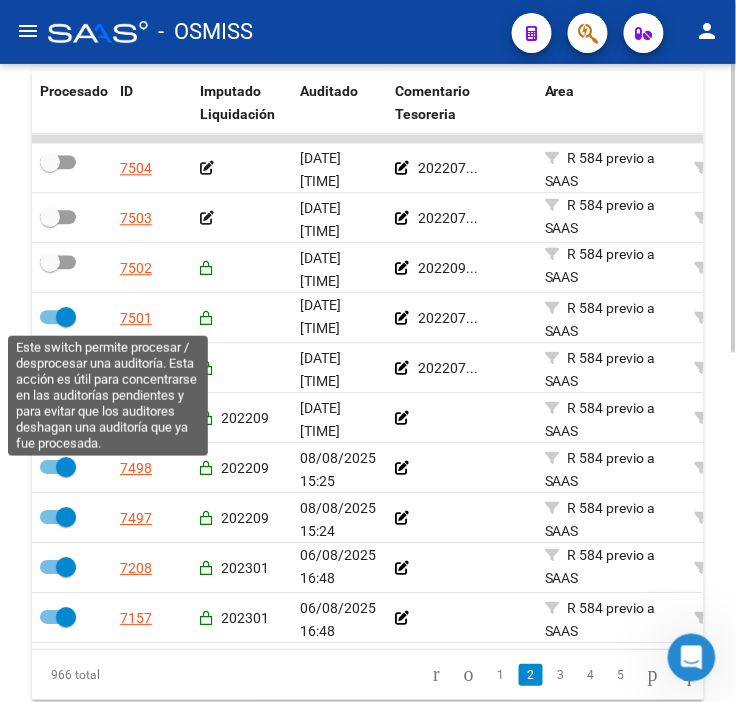 click at bounding box center (66, 317) 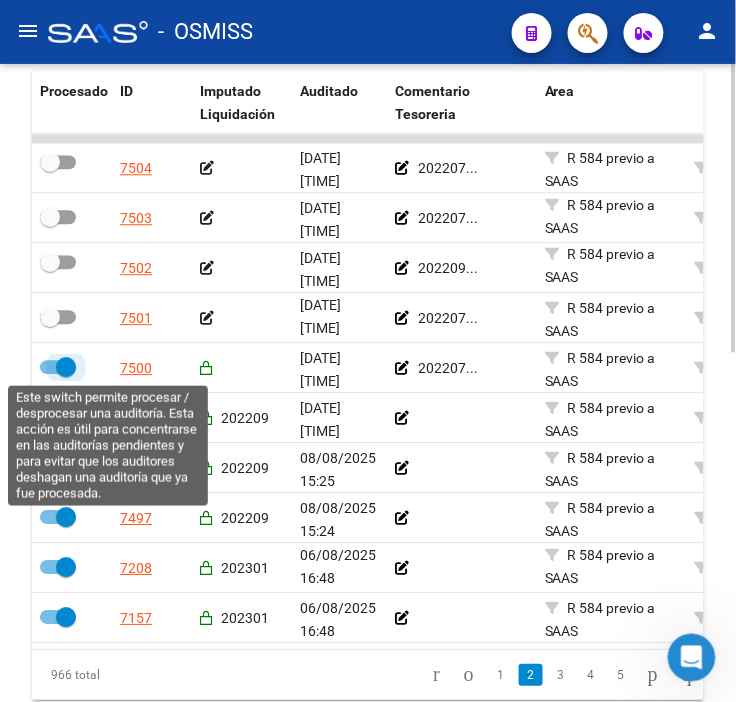 click at bounding box center (66, 367) 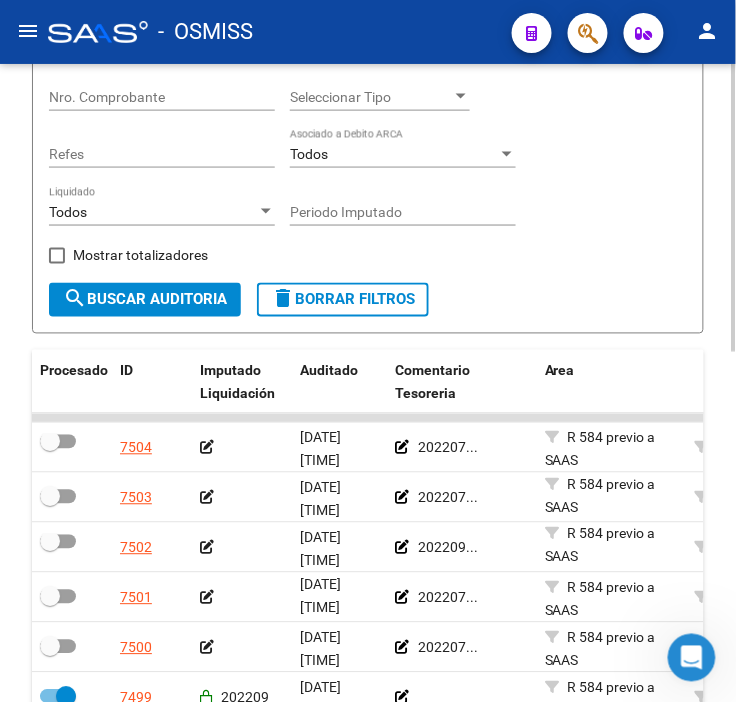 scroll, scrollTop: 332, scrollLeft: 0, axis: vertical 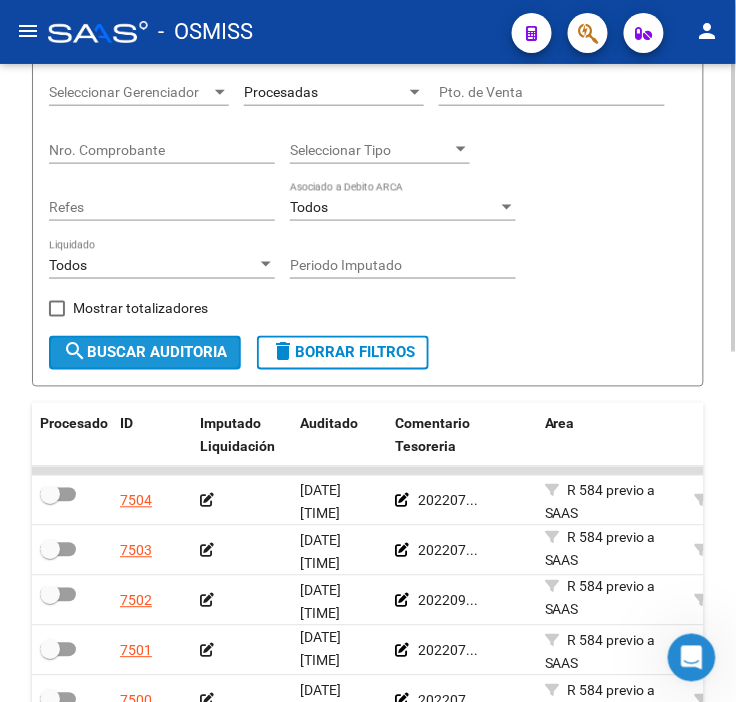 click on "search  Buscar Auditoria" 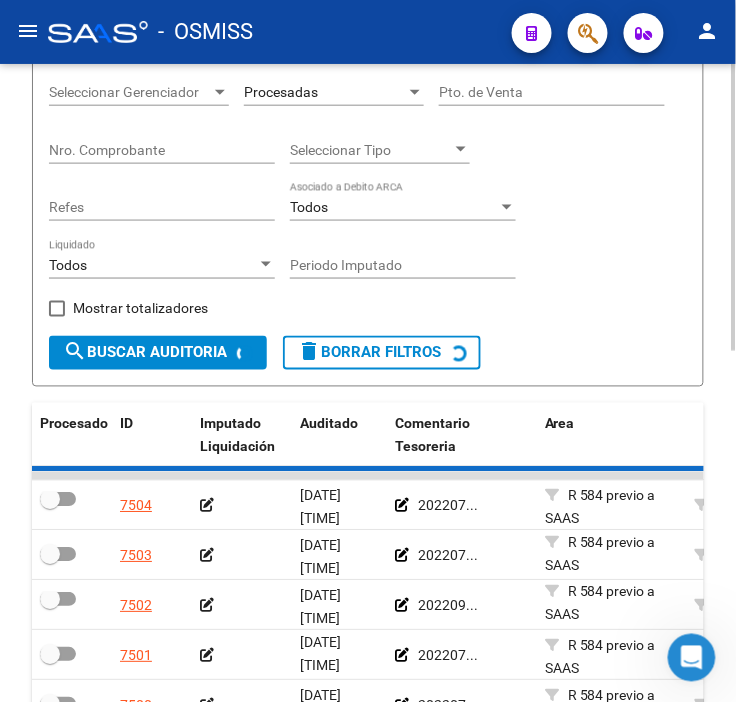 checkbox on "true" 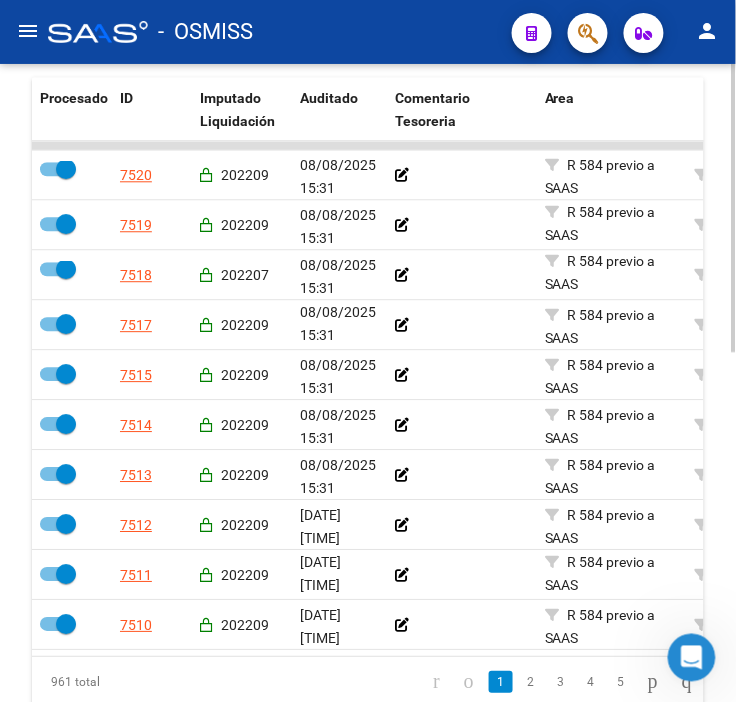 scroll, scrollTop: 665, scrollLeft: 0, axis: vertical 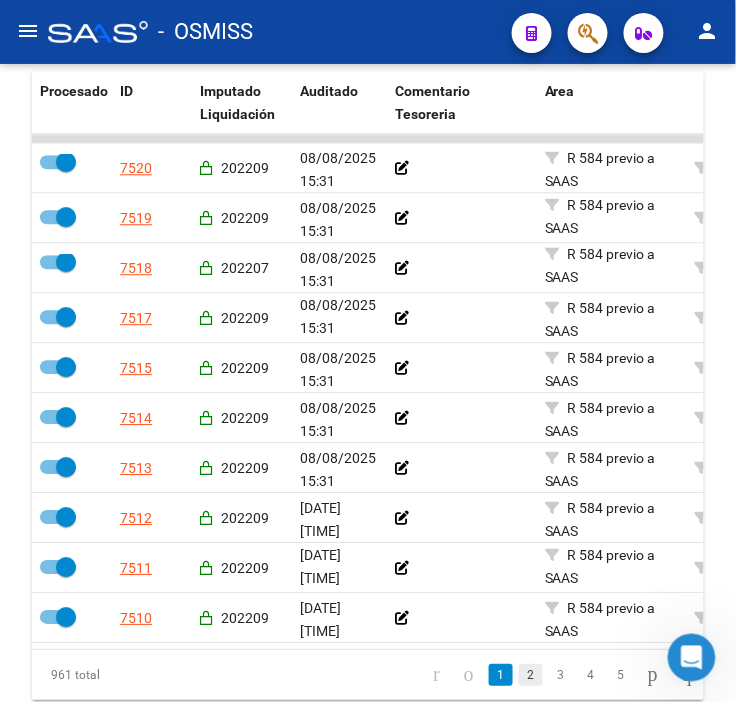 click on "2" 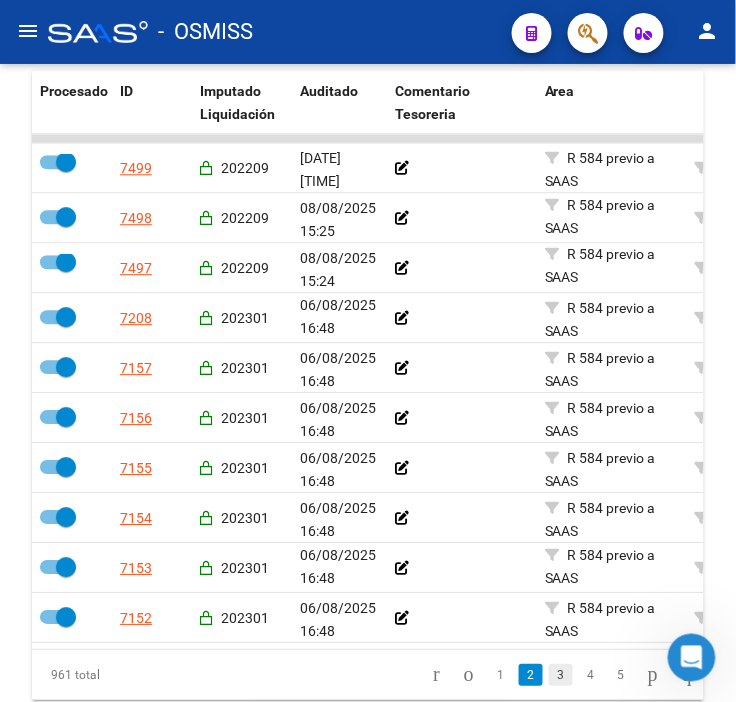 click on "3" 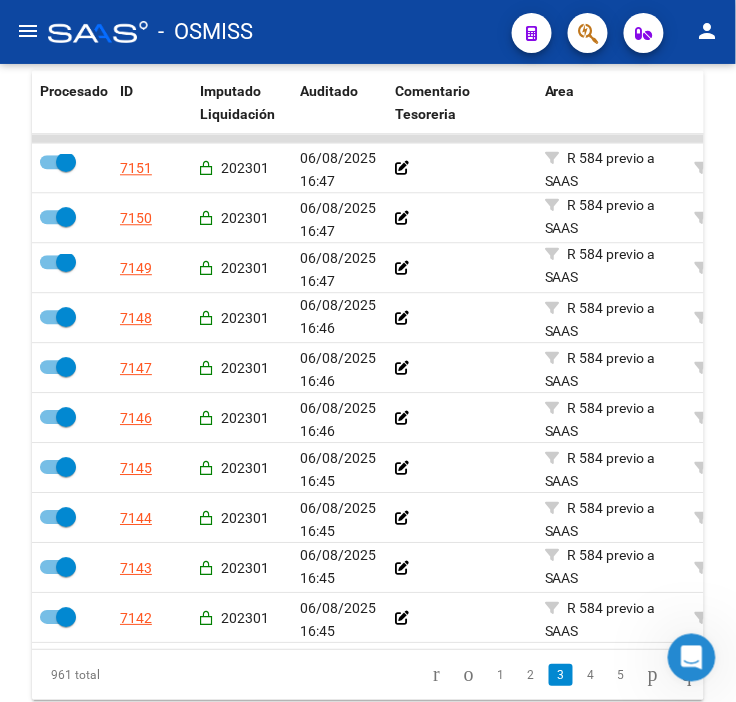 click on "4" 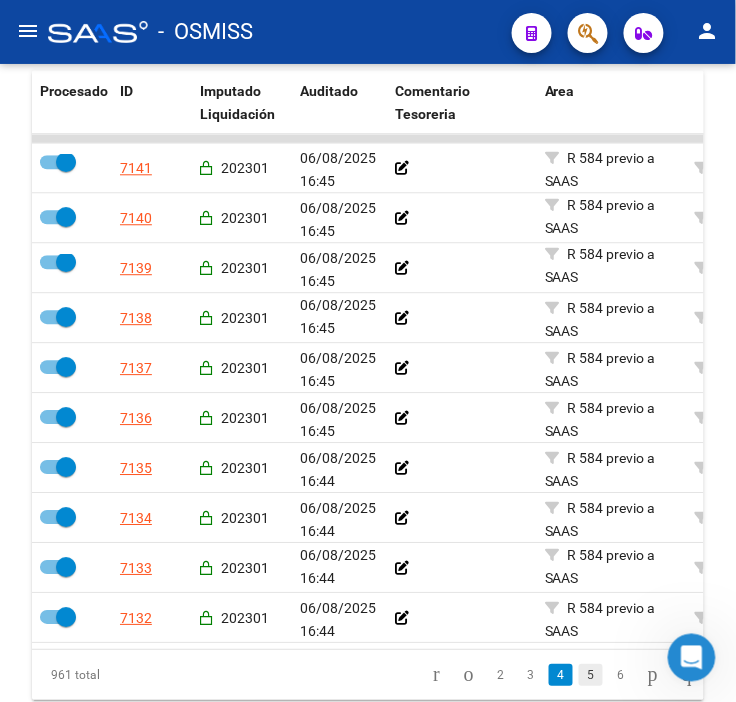 click on "5" 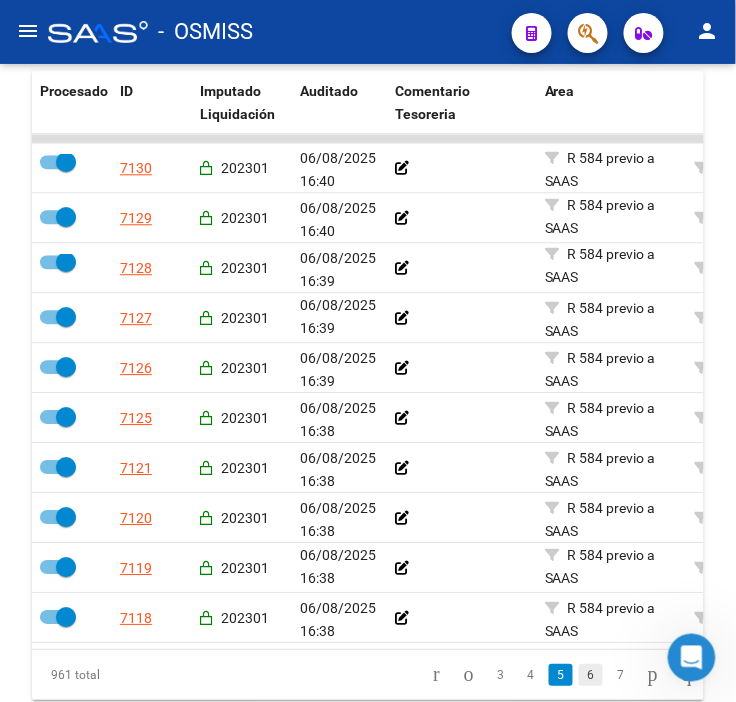 click on "6" 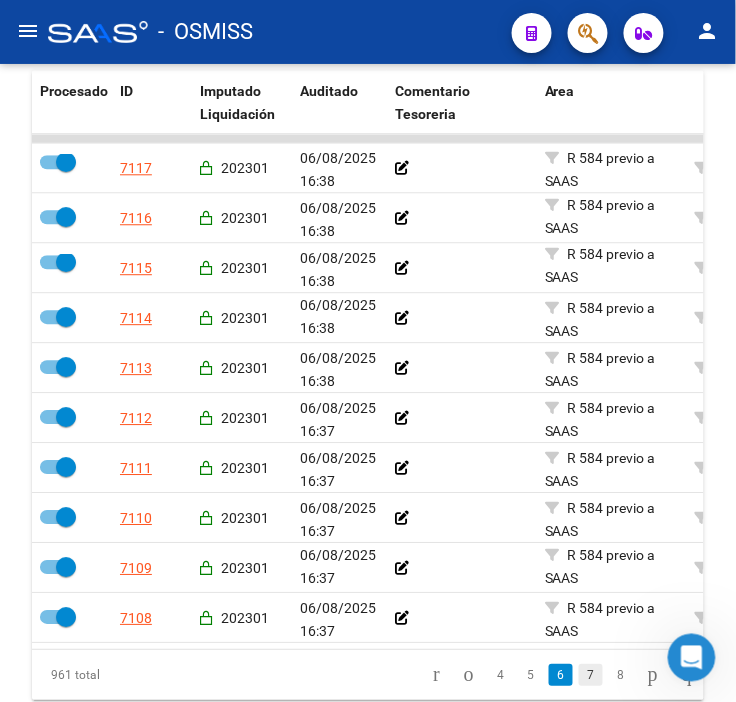 click on "7" 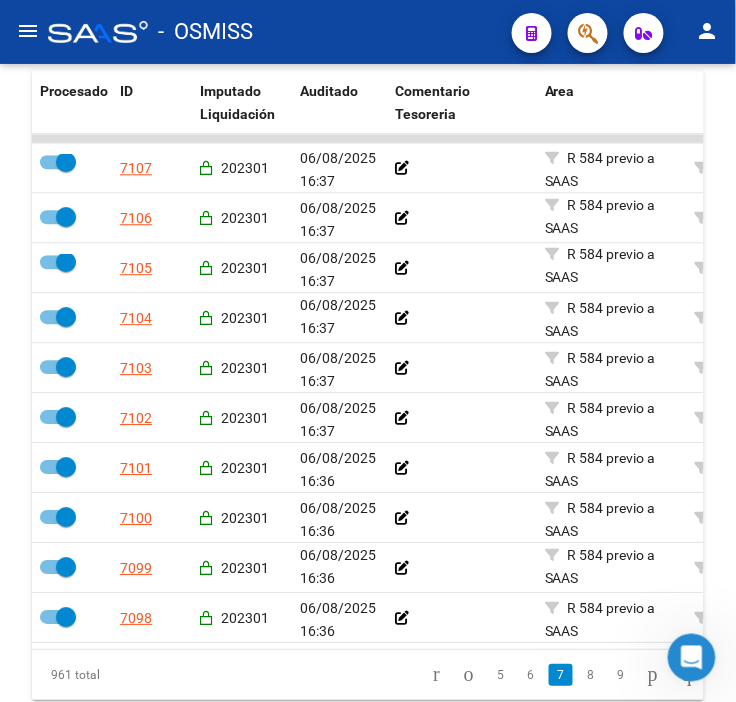 click on "8" 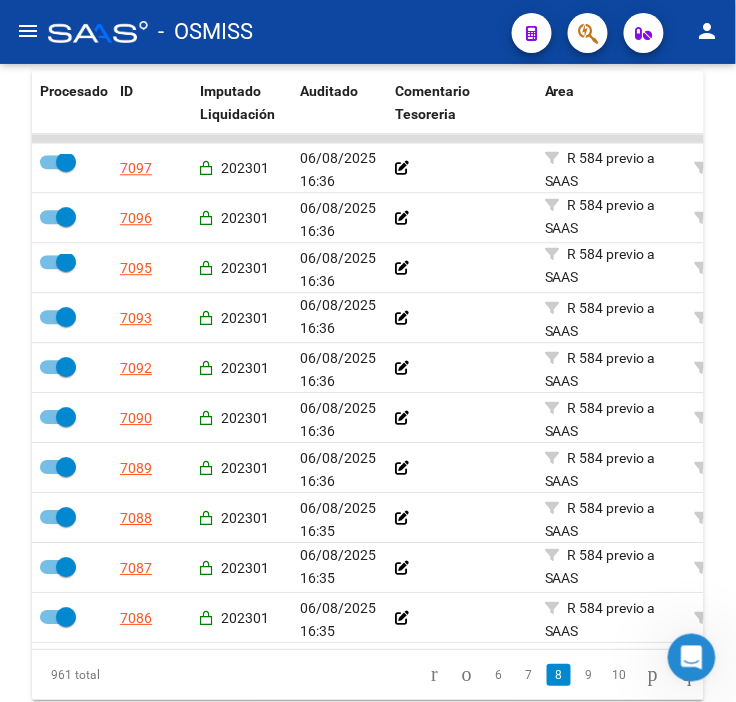 click on "9" 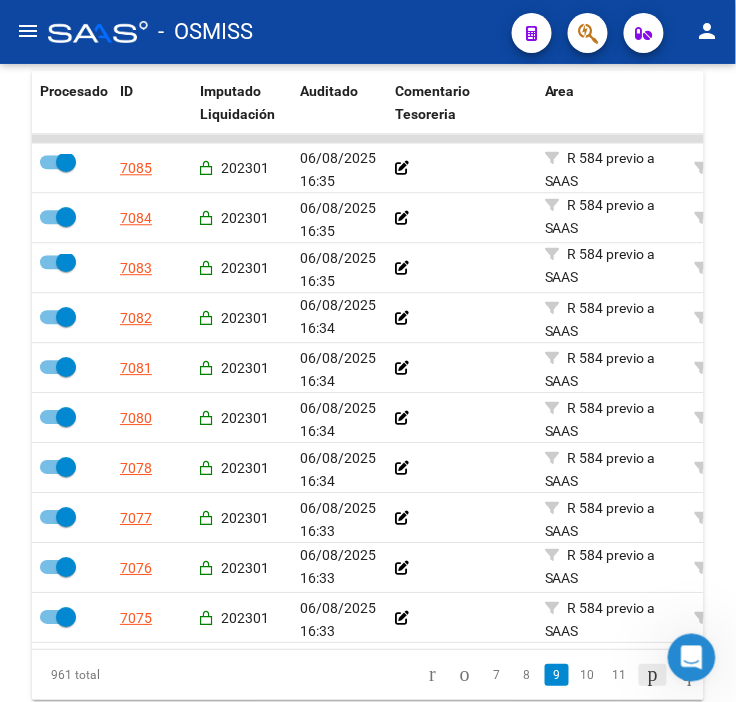 click 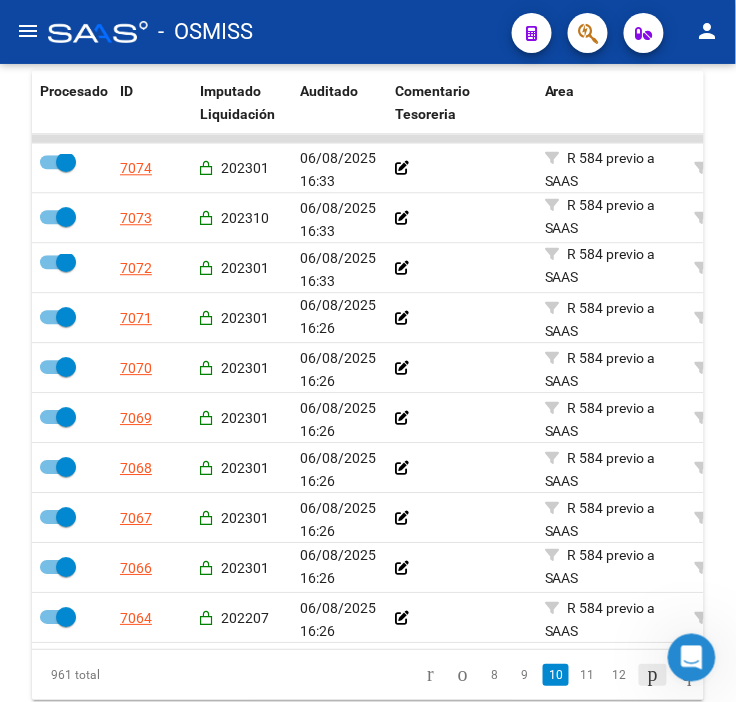 click 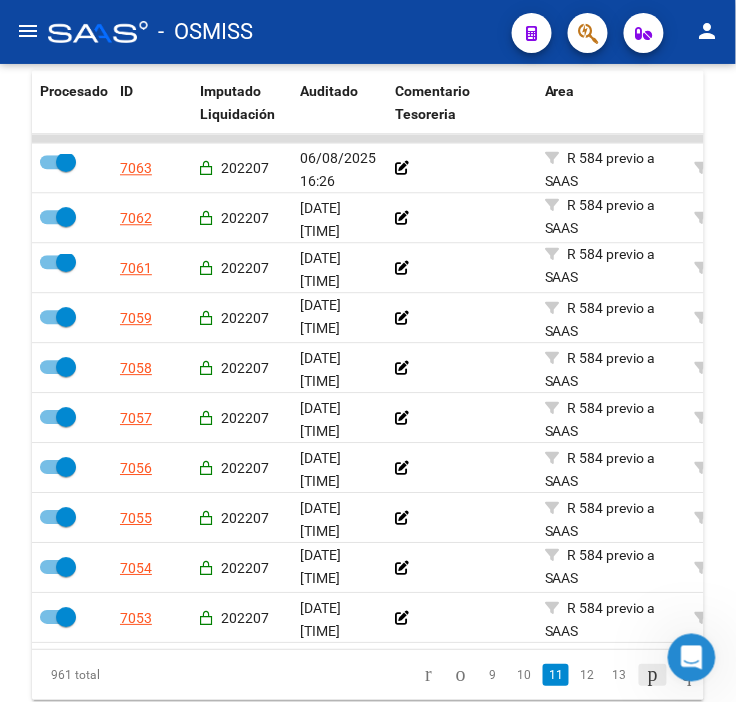 click 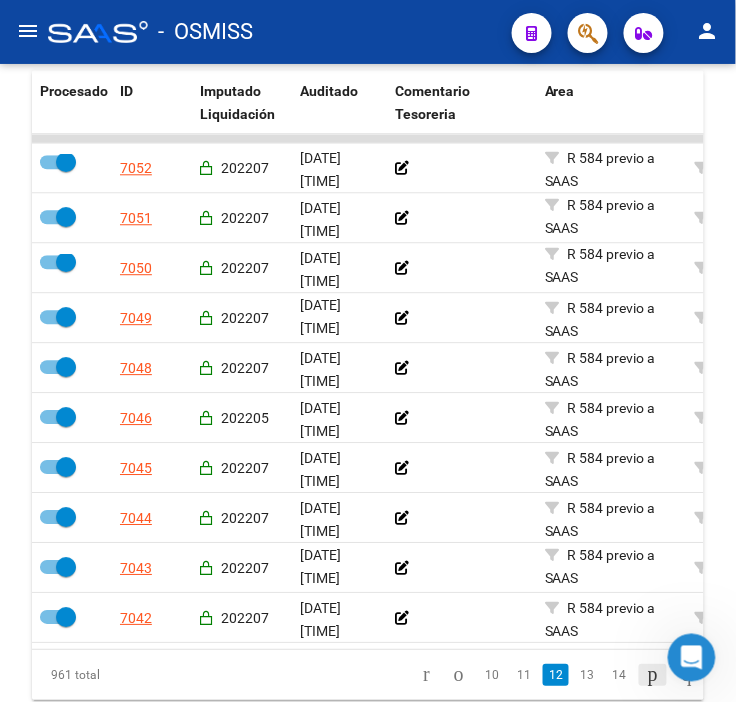click 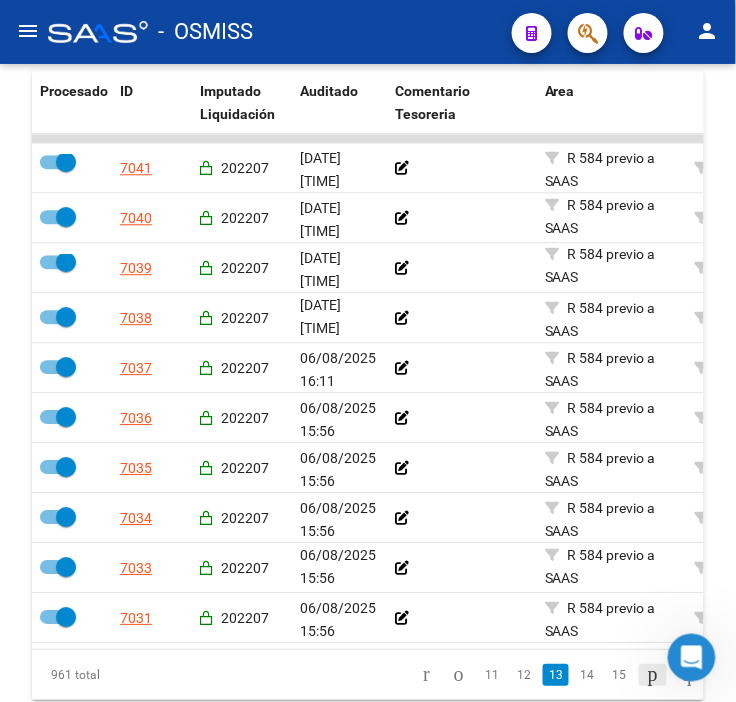 click 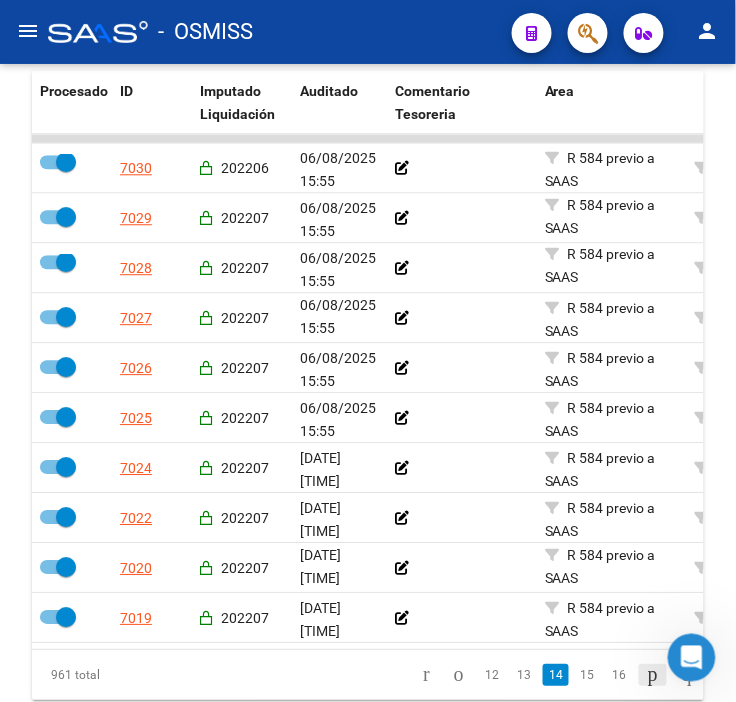 click 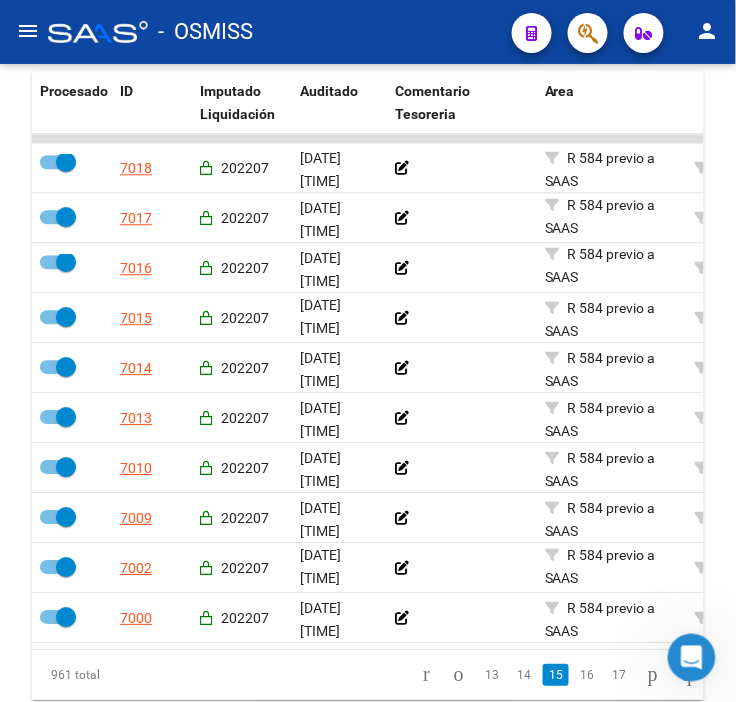 click 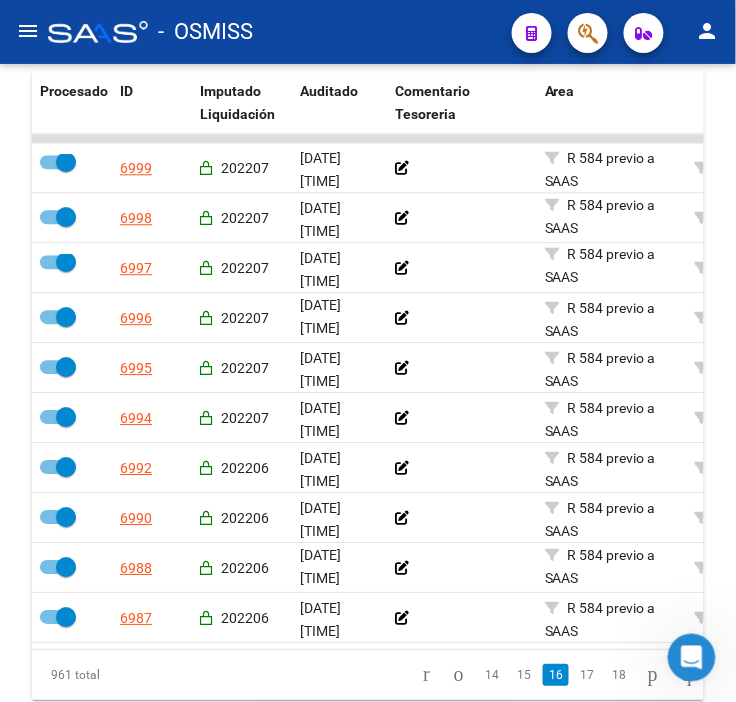 click 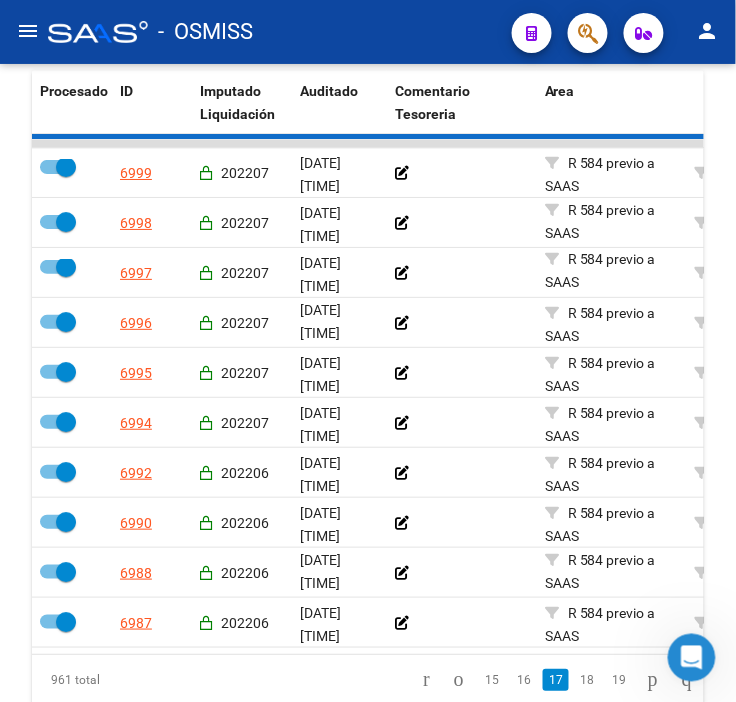 scroll, scrollTop: 25, scrollLeft: 0, axis: vertical 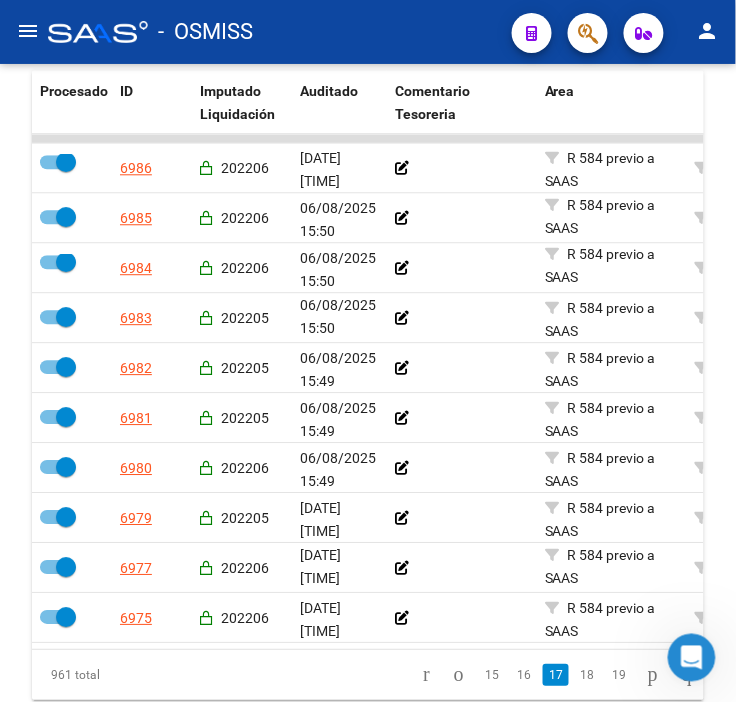click 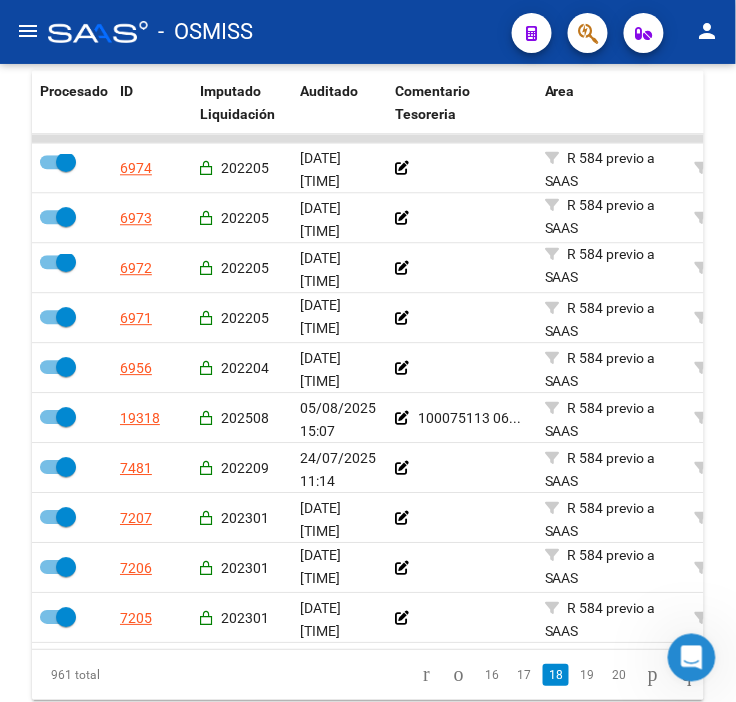click 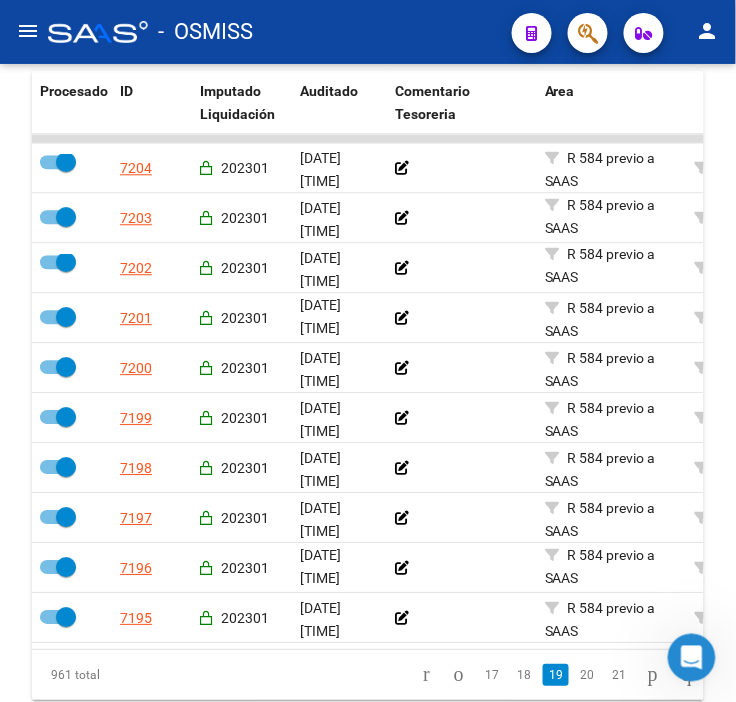 click 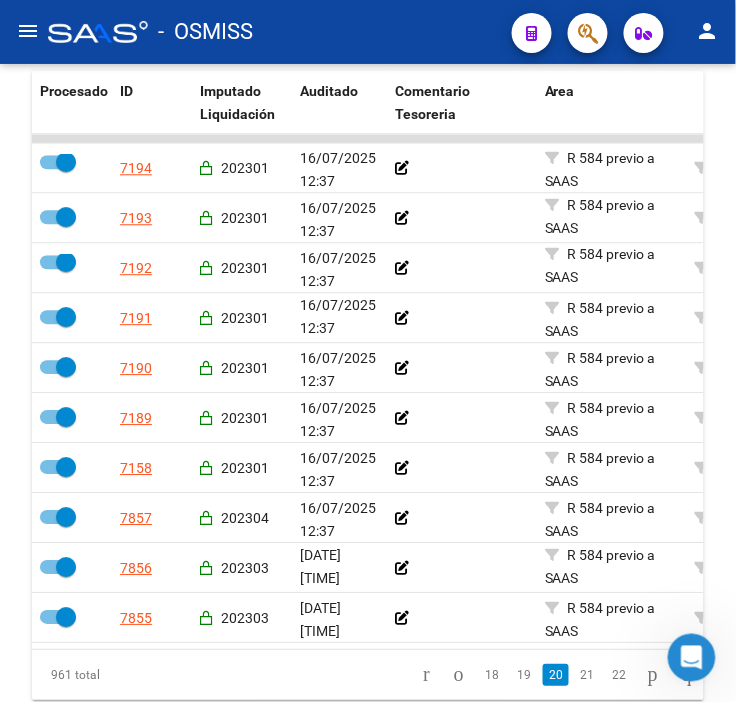click 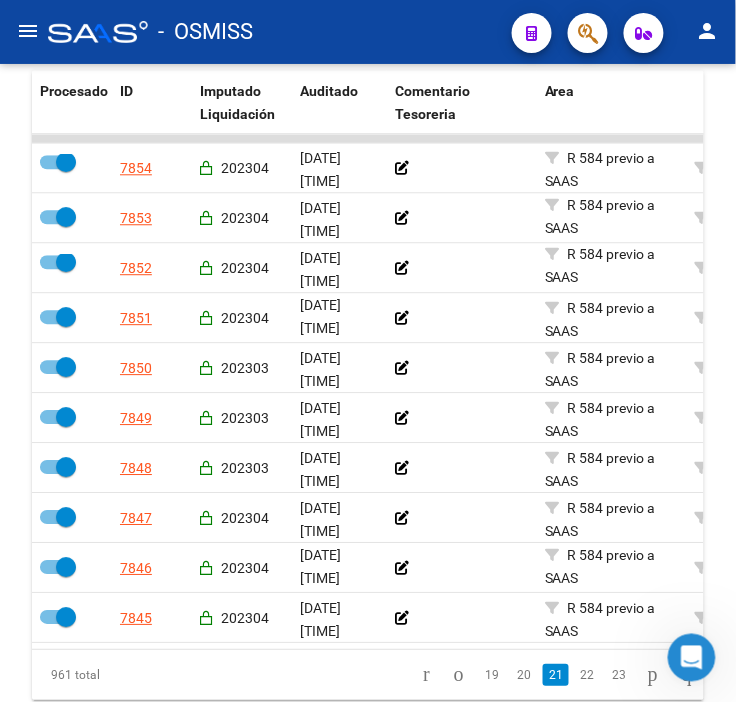 click 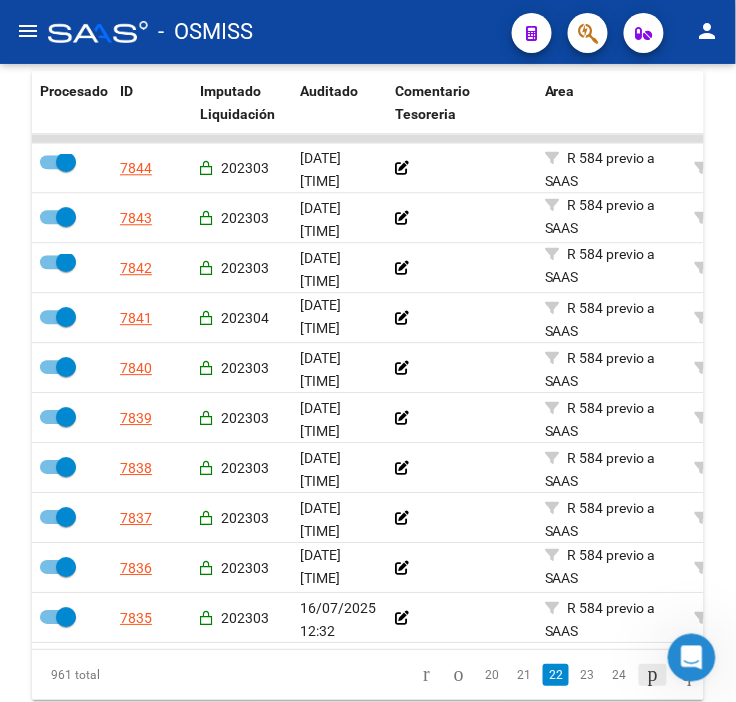 click 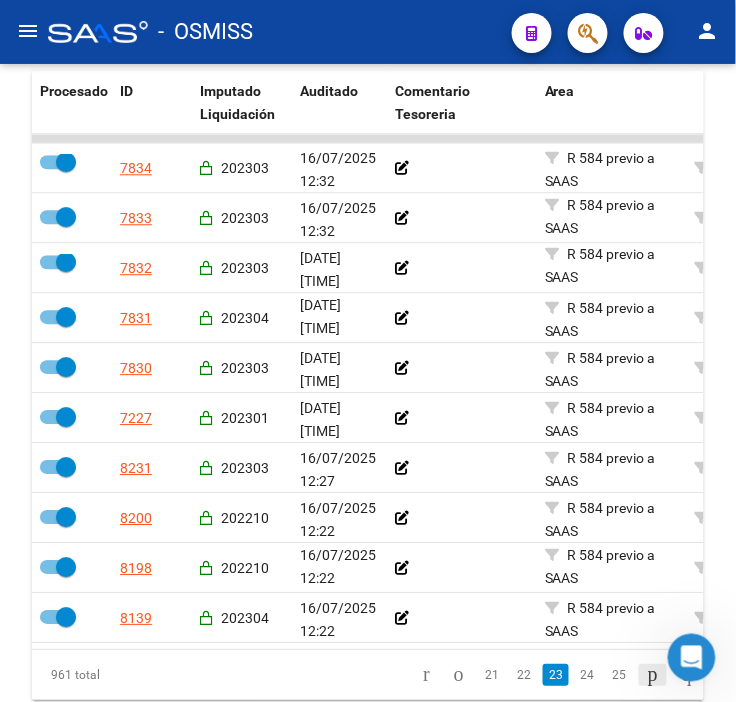 click 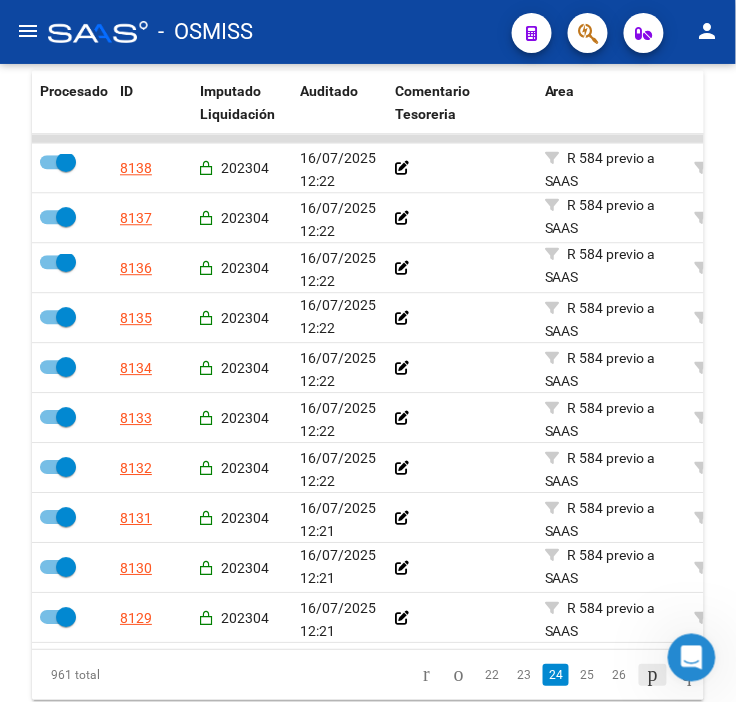 click 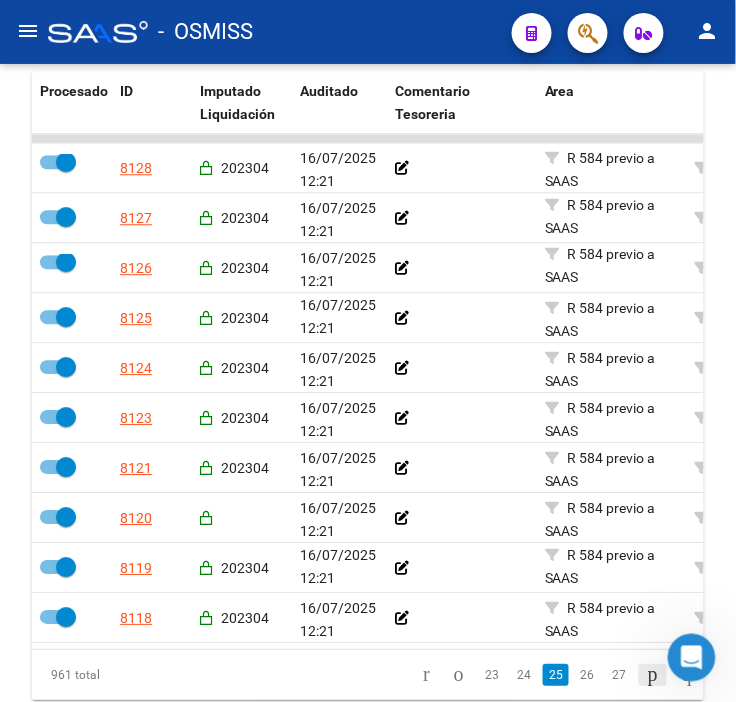 click 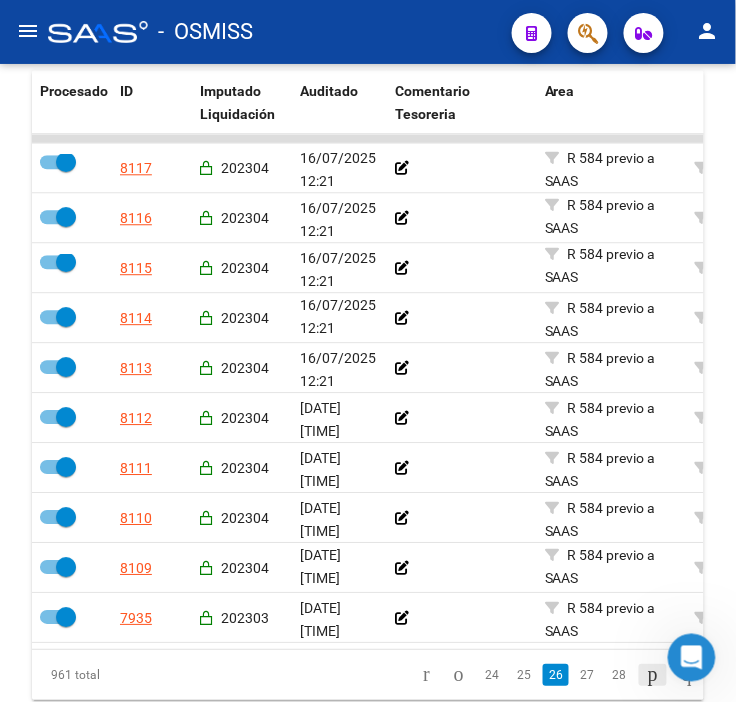 click 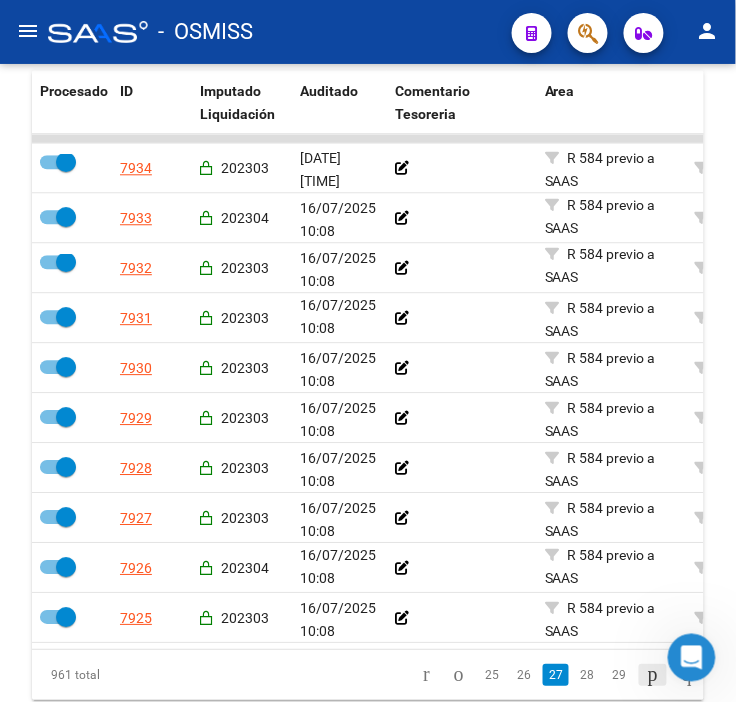 click 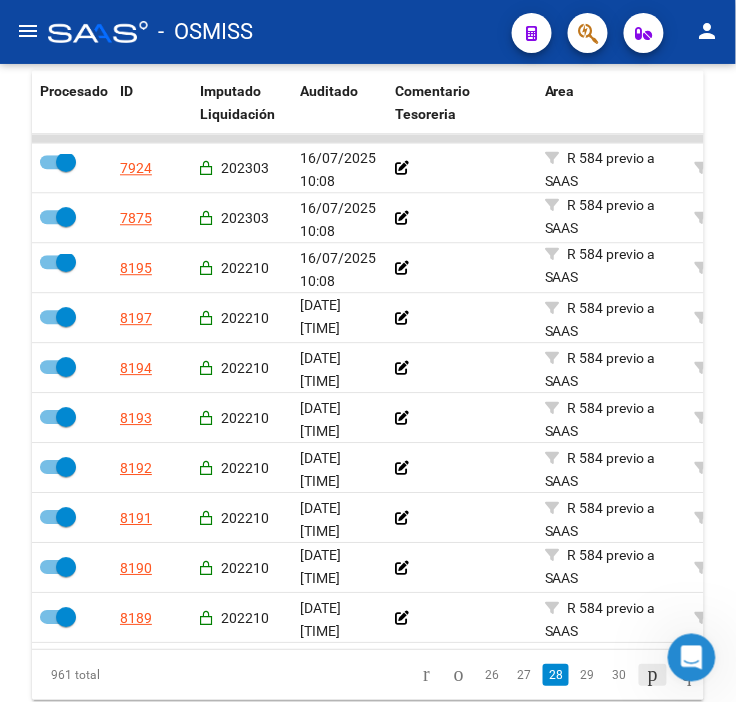 click 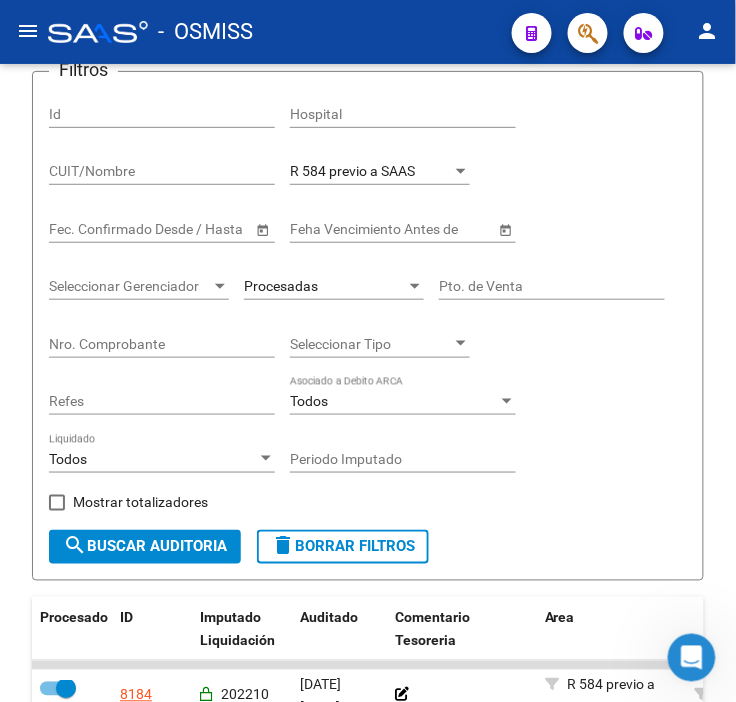 scroll, scrollTop: 0, scrollLeft: 0, axis: both 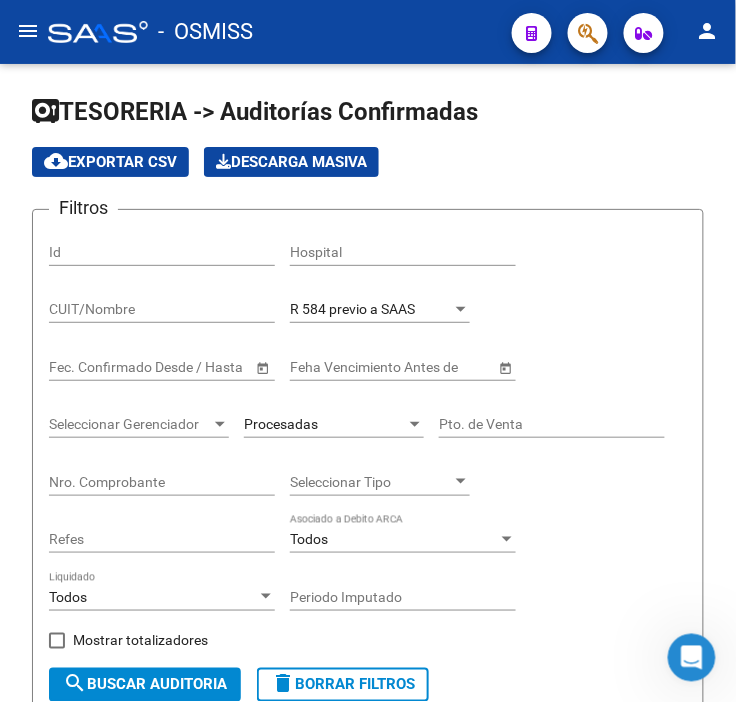 click on "Procesadas" at bounding box center [281, 424] 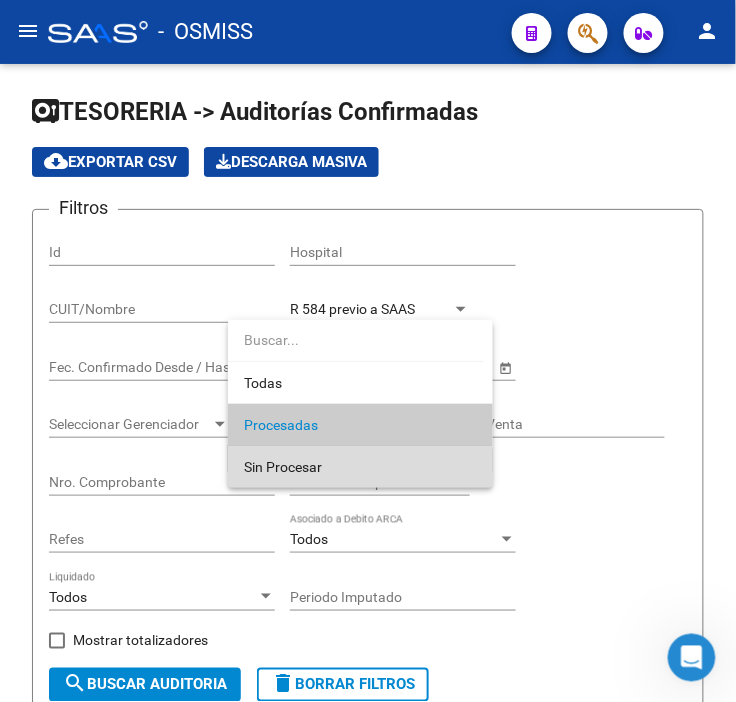 click on "Sin Procesar" at bounding box center (360, 467) 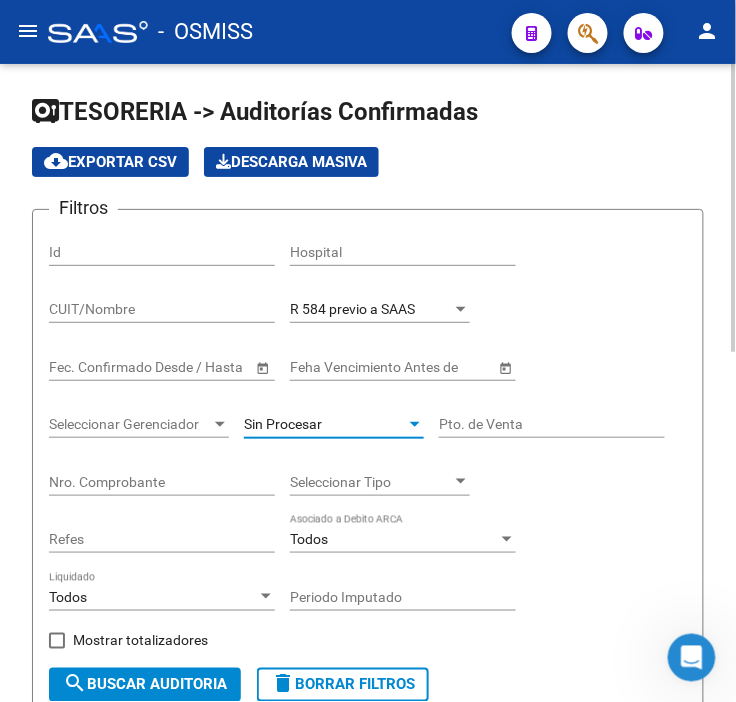 click on "search  Buscar Auditoria" 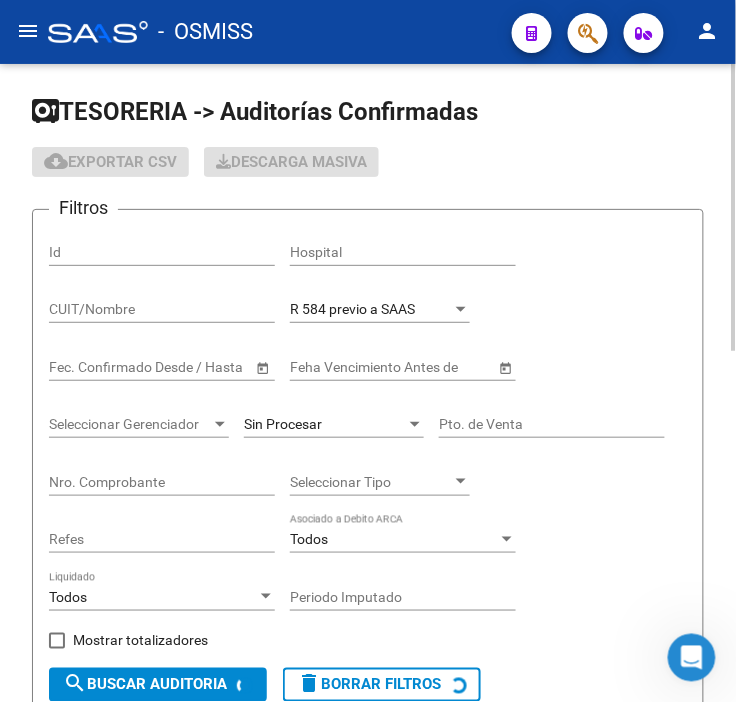 checkbox on "false" 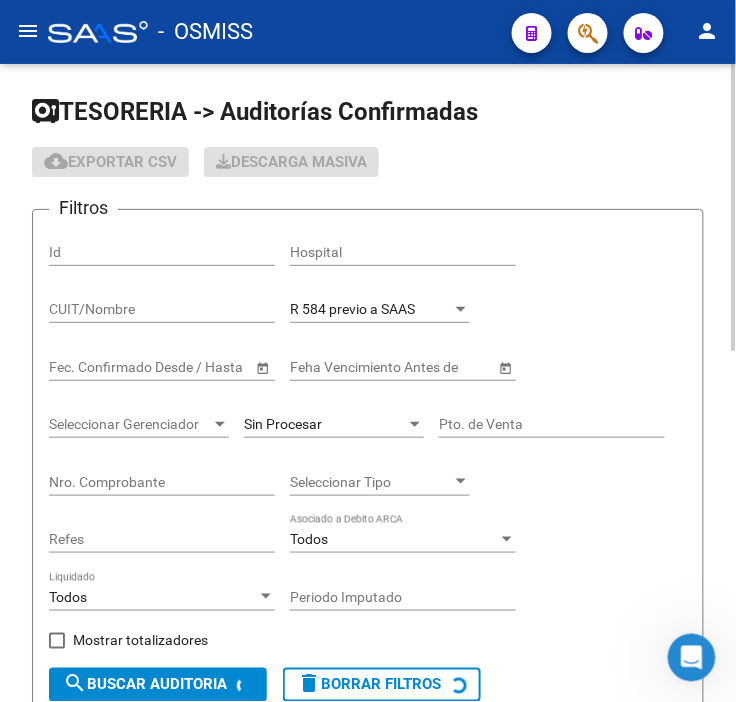 checkbox on "false" 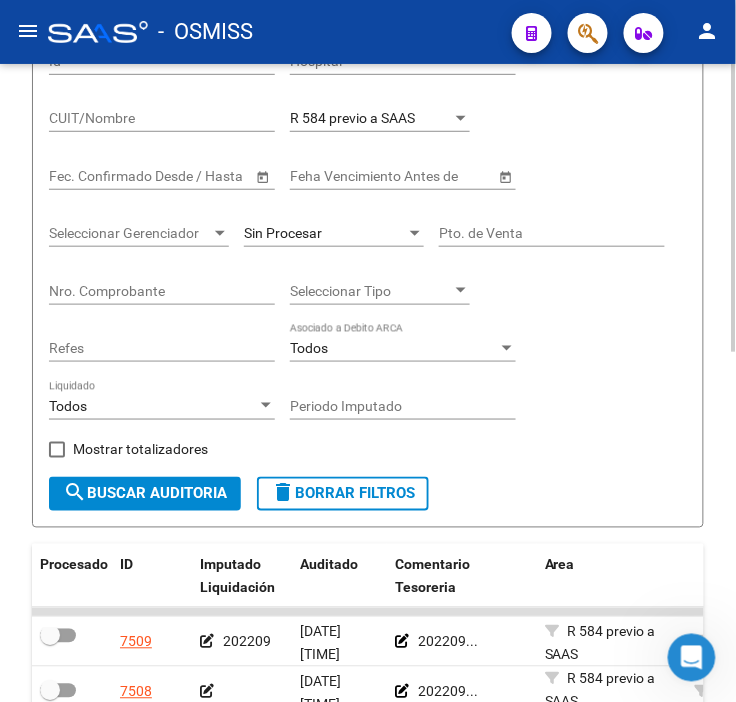 scroll, scrollTop: 555, scrollLeft: 0, axis: vertical 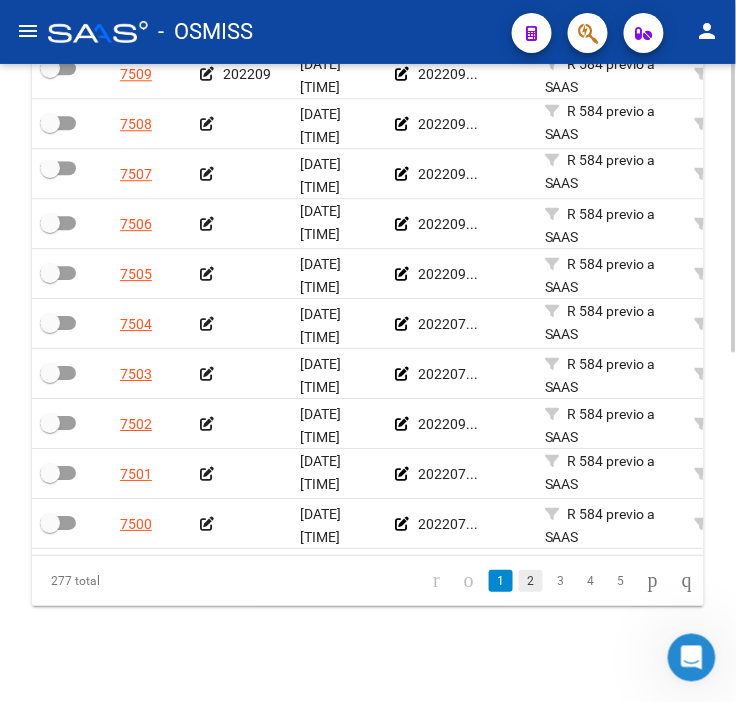 click on "2" 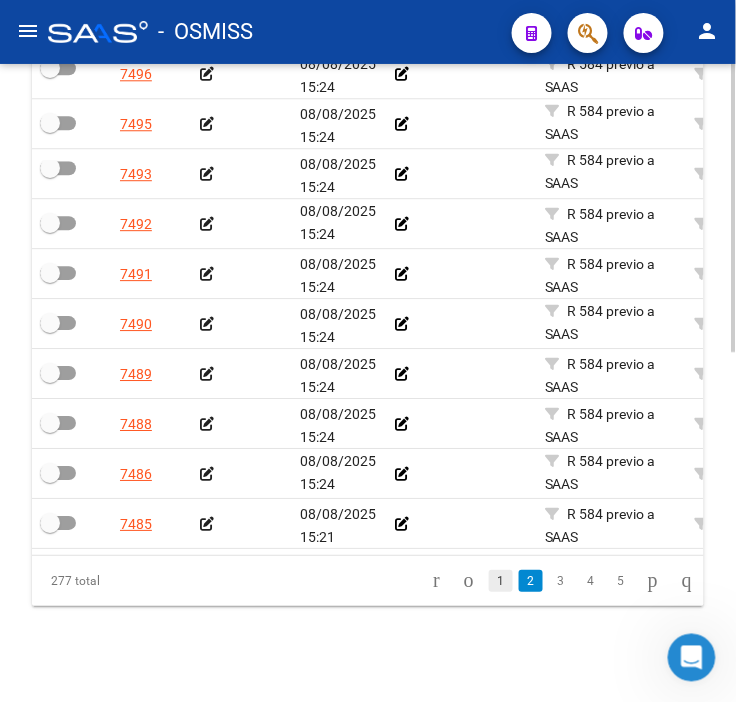click on "1" 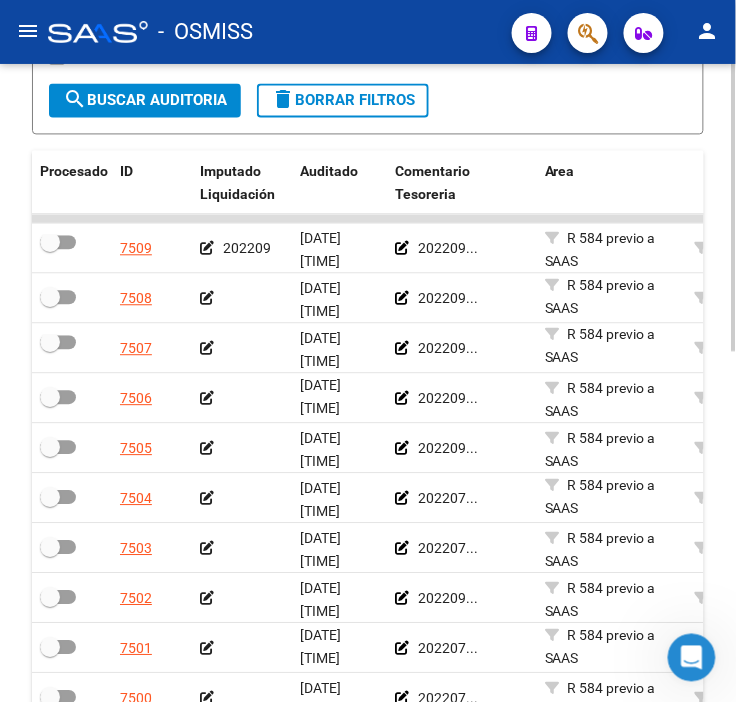 scroll, scrollTop: 554, scrollLeft: 0, axis: vertical 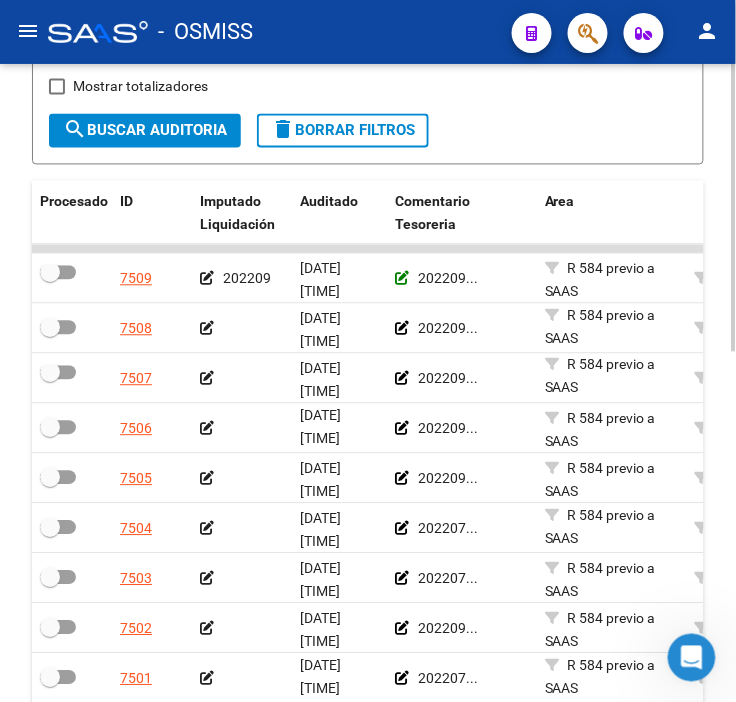 click 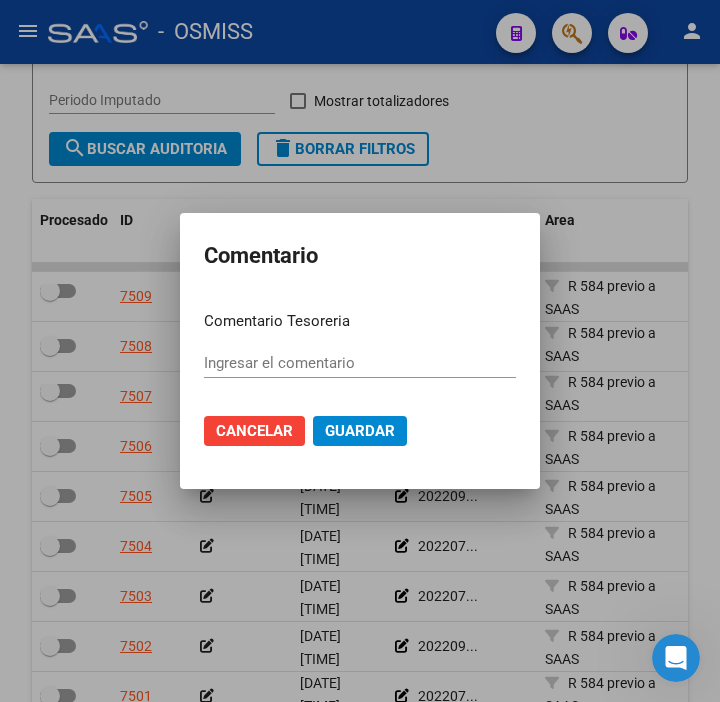 type on "202209" 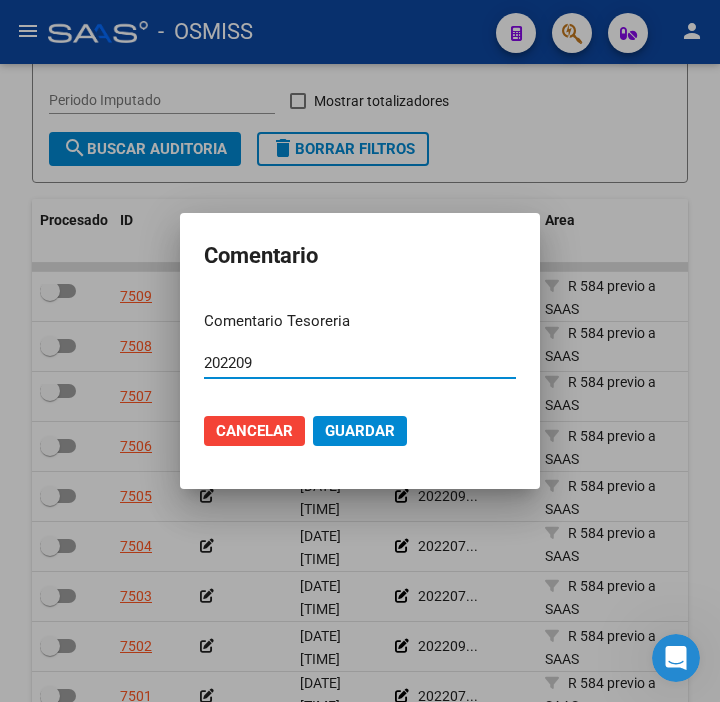 click on "202209" at bounding box center (360, 363) 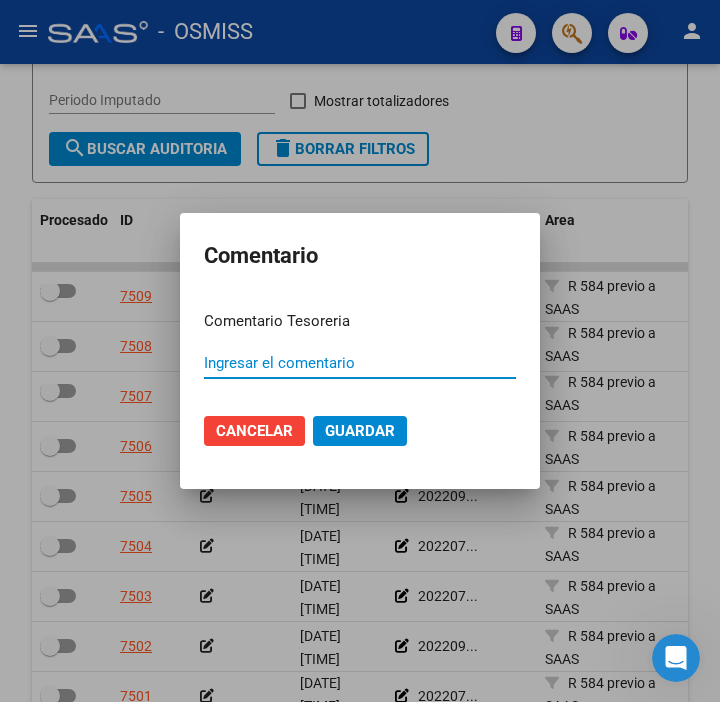 type 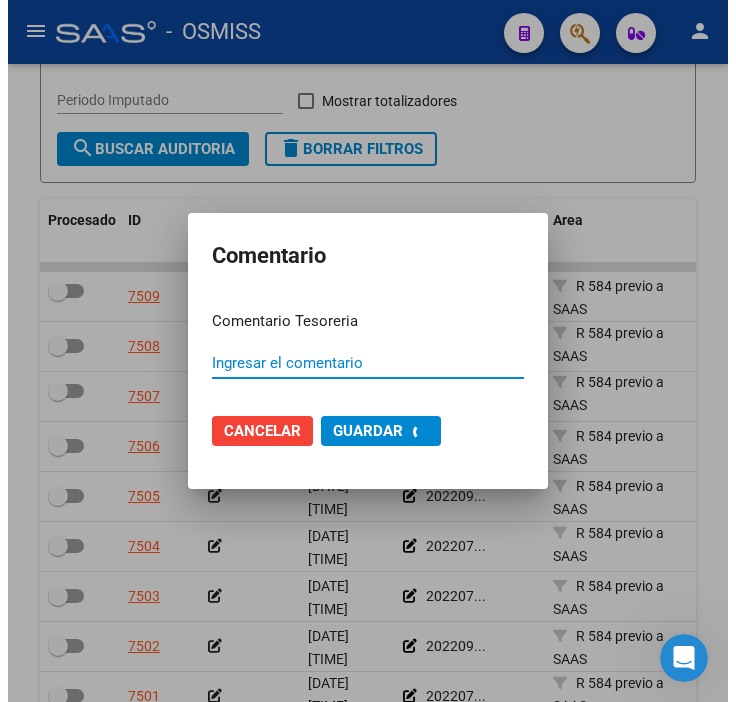 scroll, scrollTop: 496, scrollLeft: 0, axis: vertical 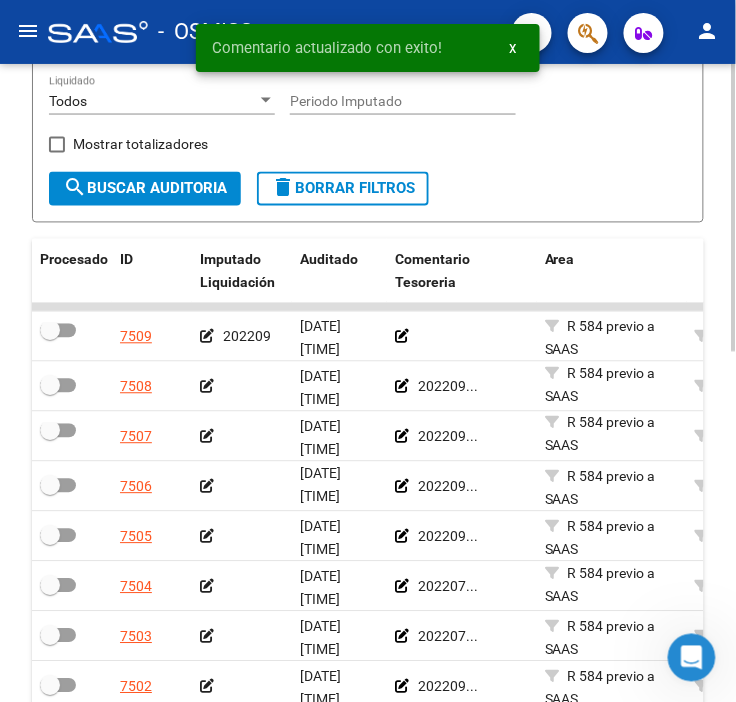 click 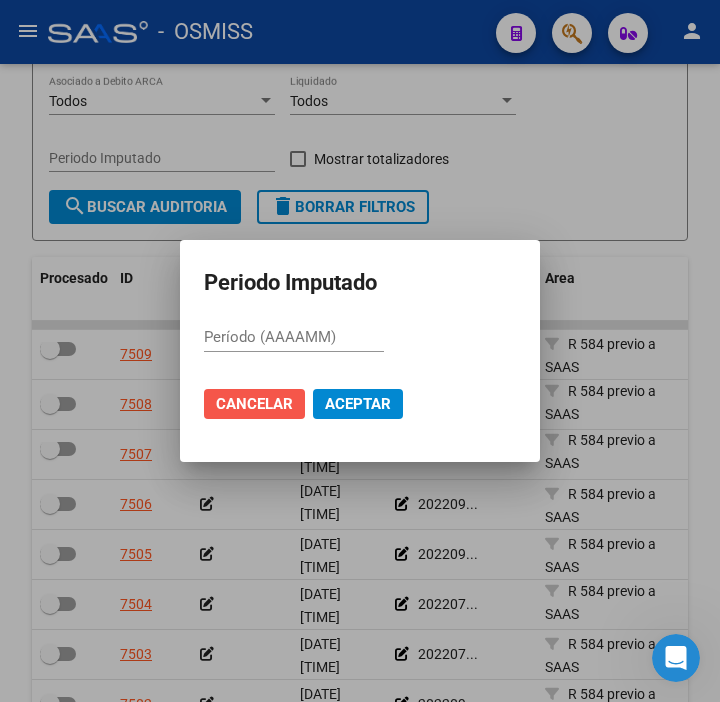 click on "Cancelar" 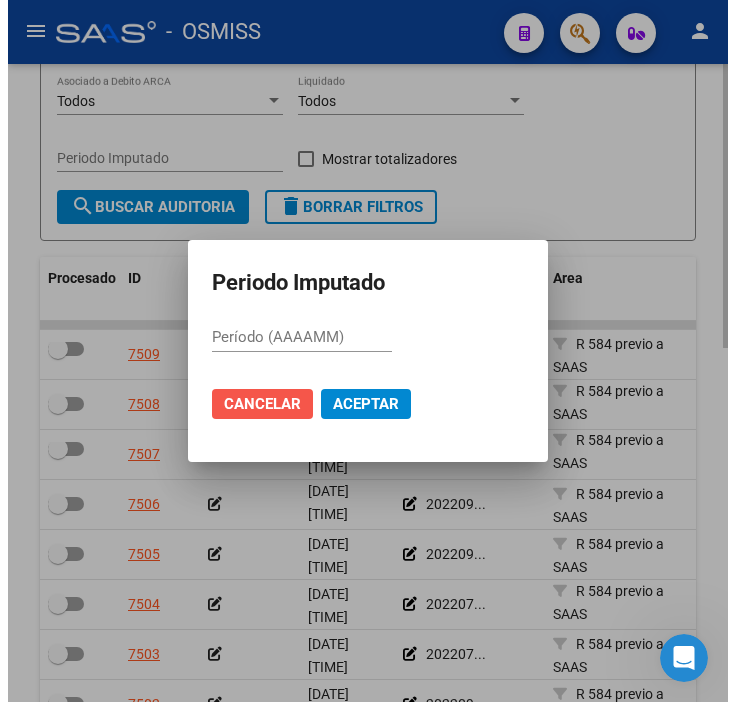 scroll, scrollTop: 438, scrollLeft: 0, axis: vertical 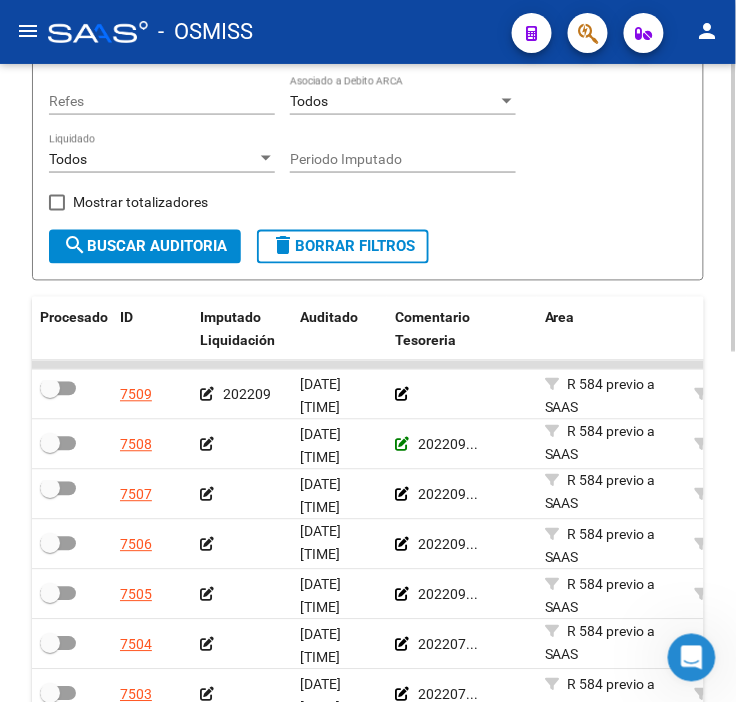 click 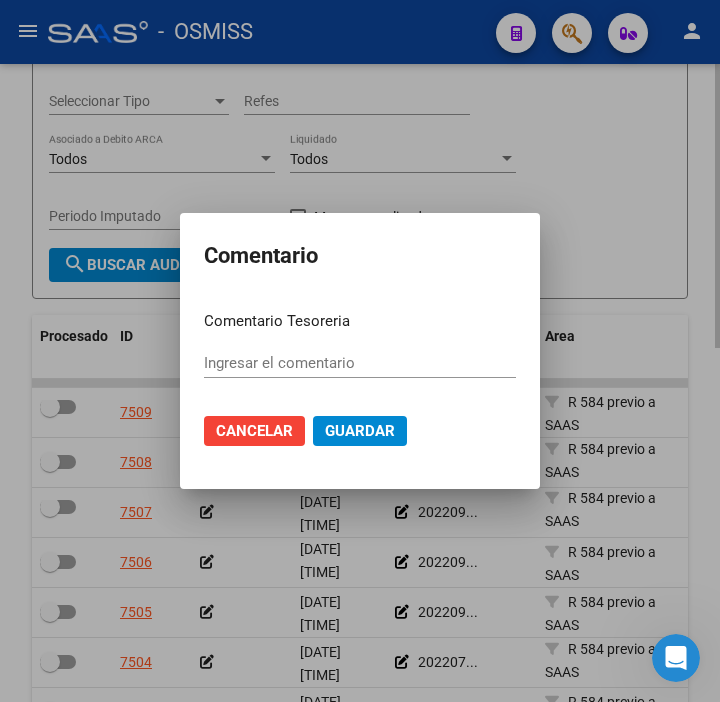 type on "202209" 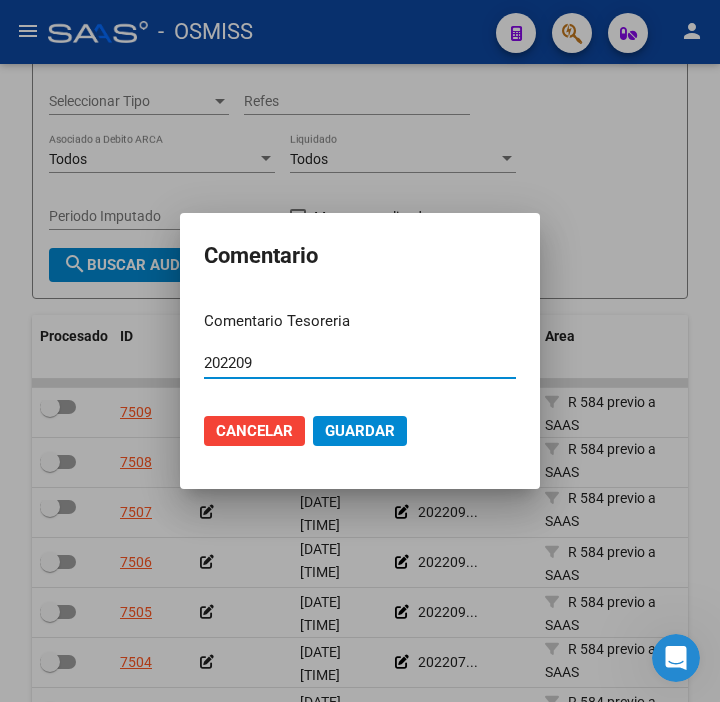 click on "202209" at bounding box center (360, 363) 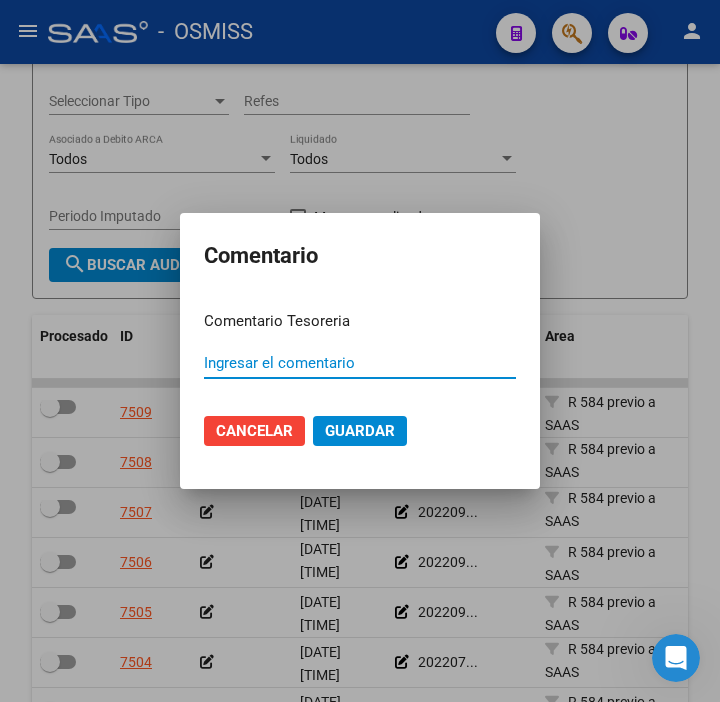 type 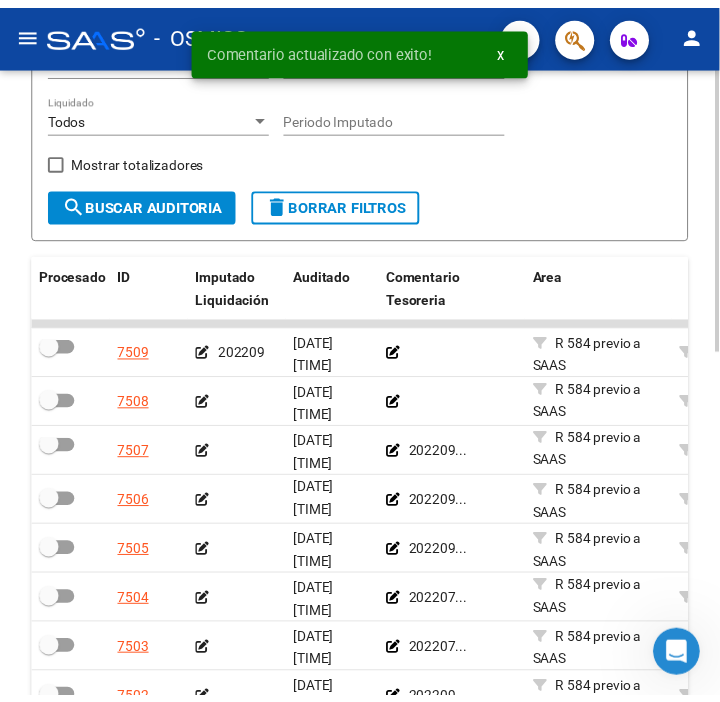 scroll, scrollTop: 603, scrollLeft: 0, axis: vertical 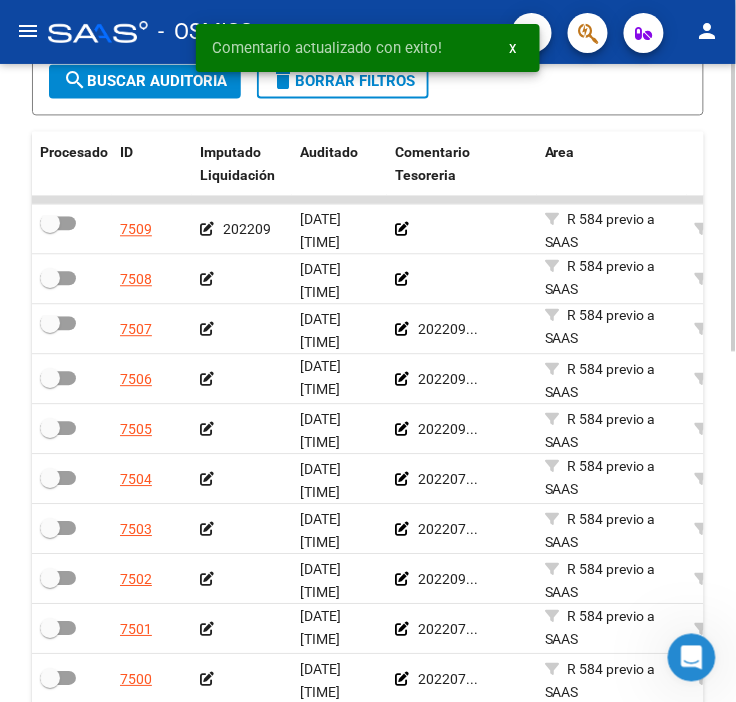 click 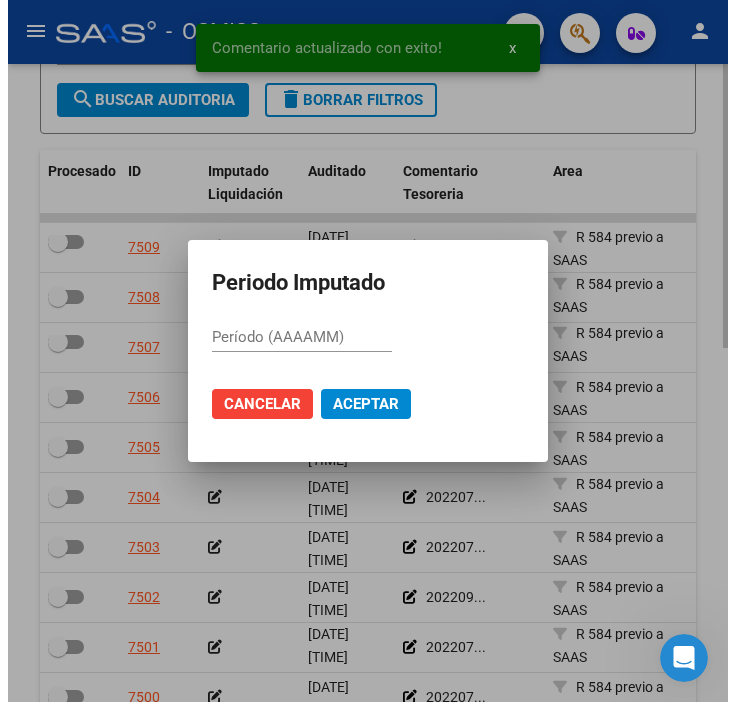 scroll, scrollTop: 617, scrollLeft: 0, axis: vertical 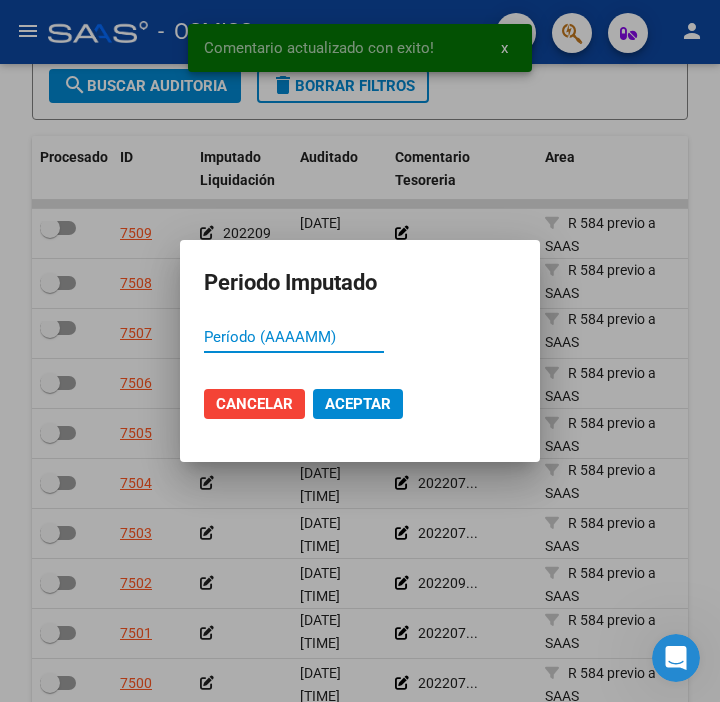paste on "202209" 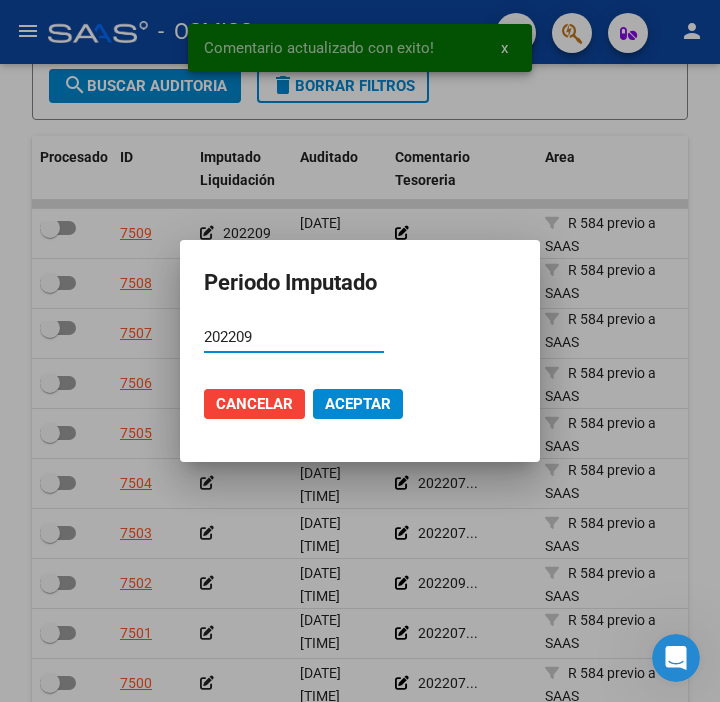 type on "202209" 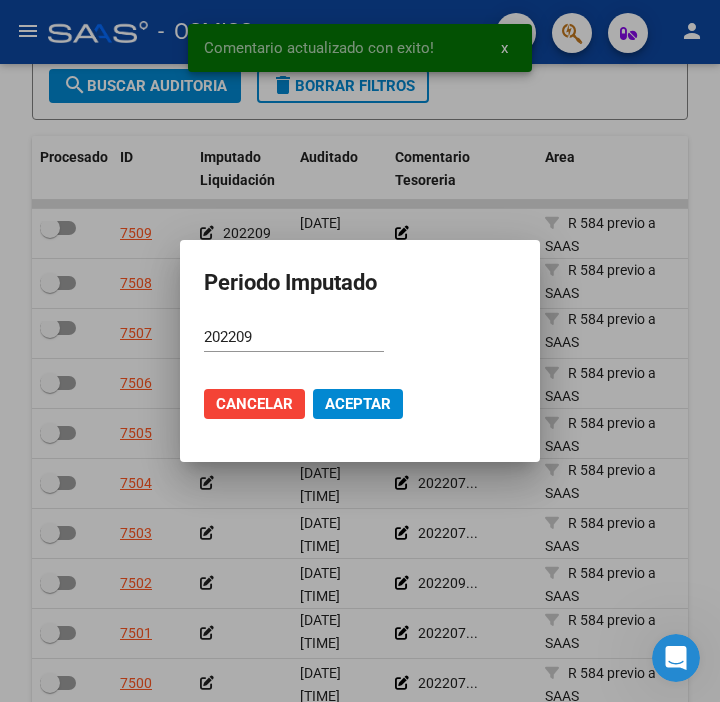 click on "Cancelar Aceptar" 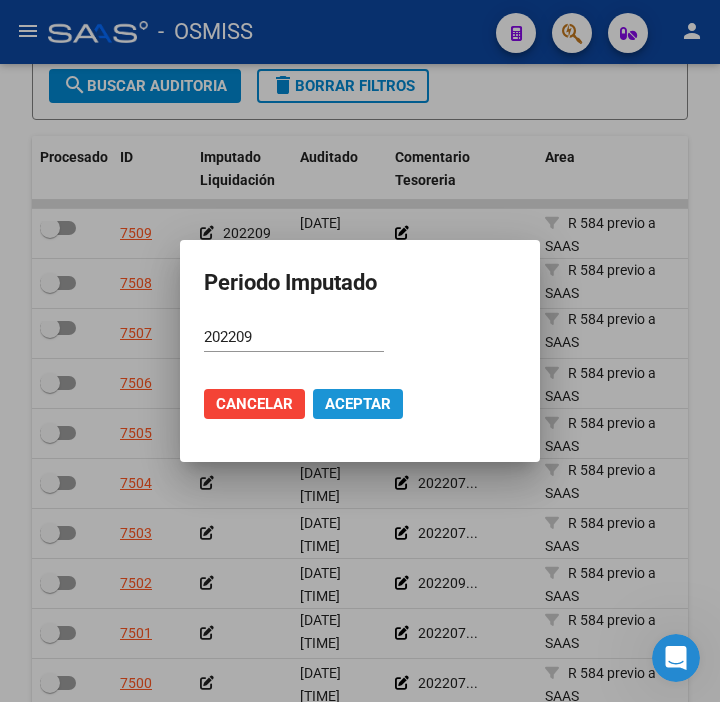 click on "Aceptar" 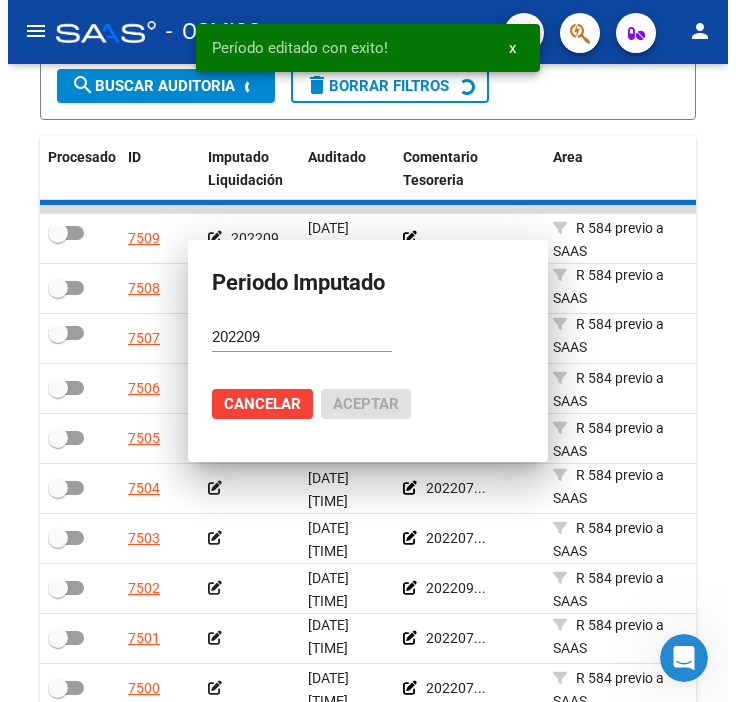 scroll, scrollTop: 560, scrollLeft: 0, axis: vertical 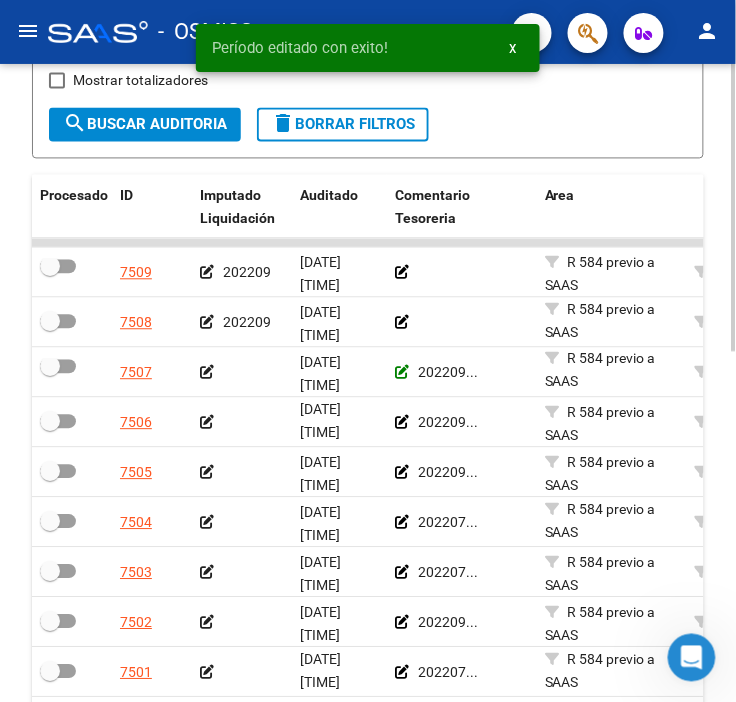click 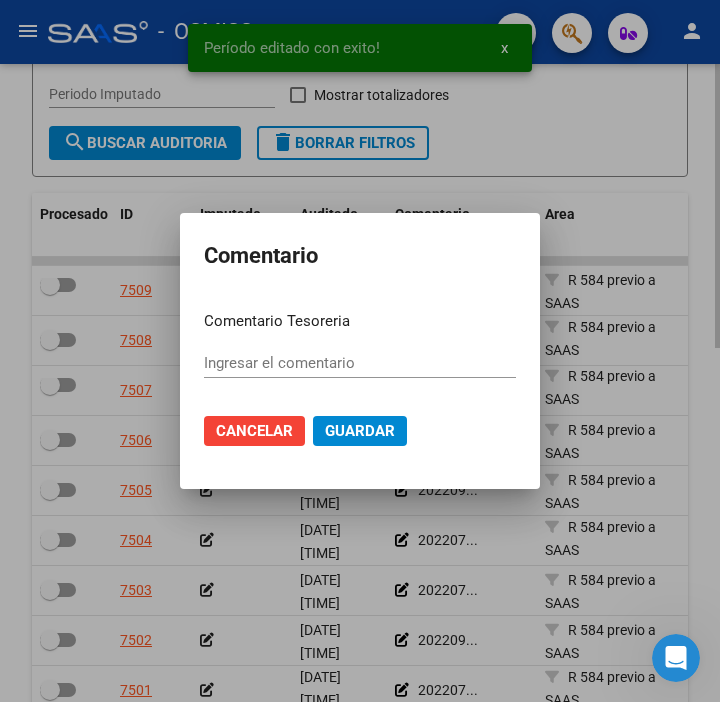 type on "202209" 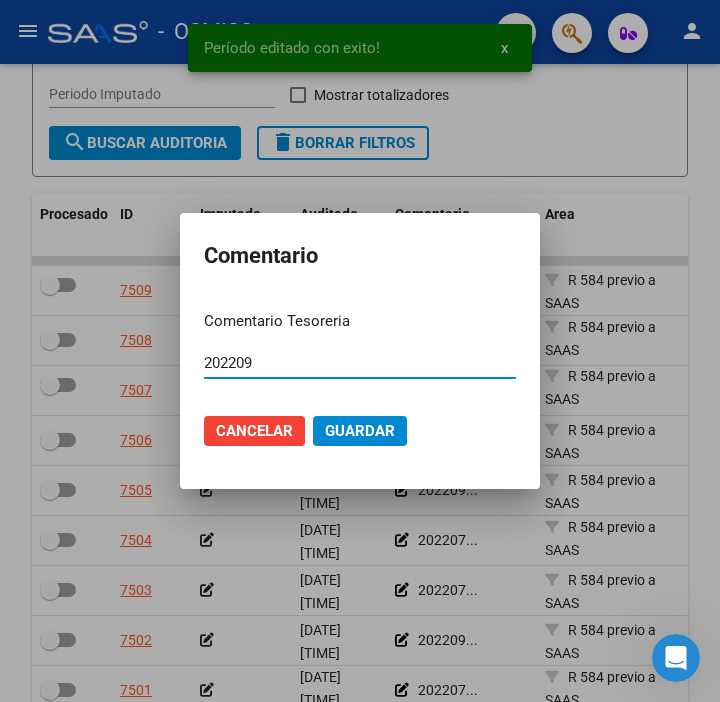 drag, startPoint x: 402, startPoint y: 368, endPoint x: 162, endPoint y: 356, distance: 240.29982 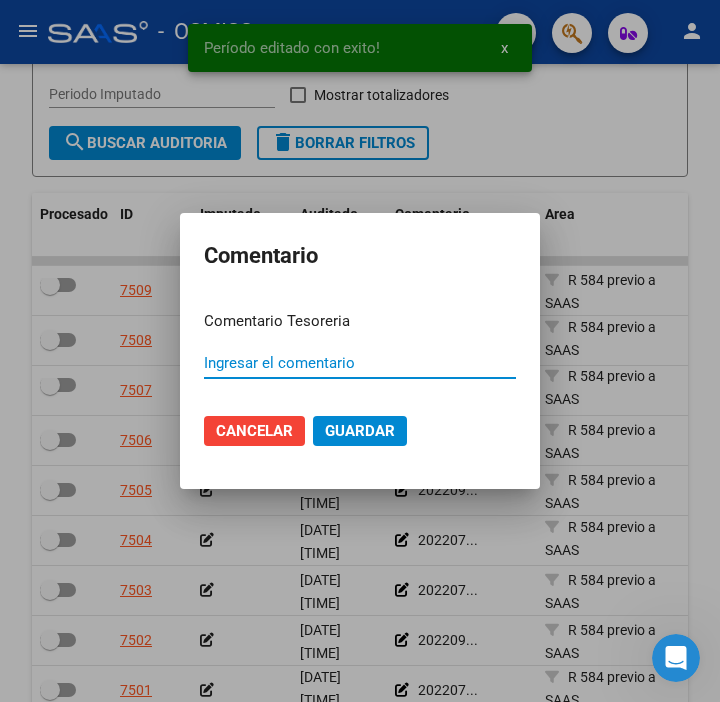 type 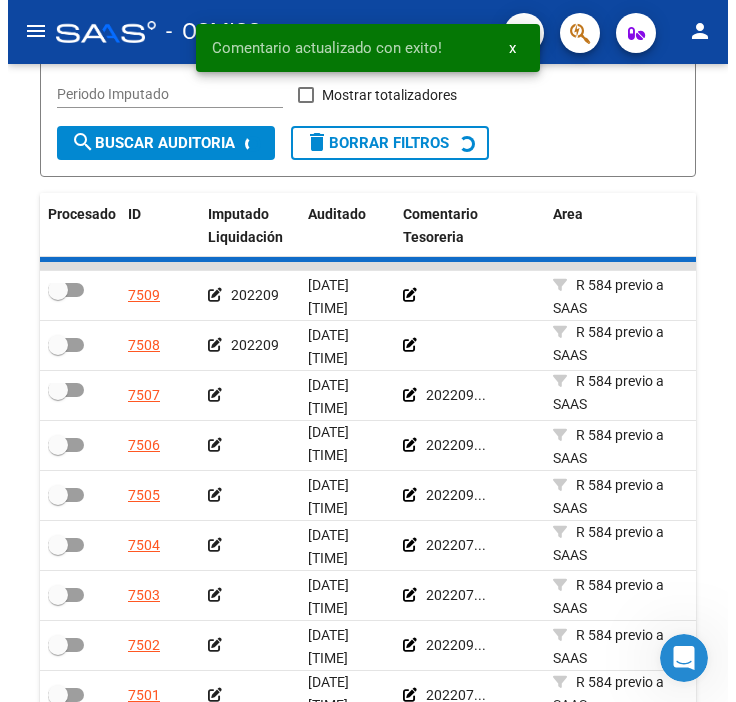 scroll, scrollTop: 502, scrollLeft: 0, axis: vertical 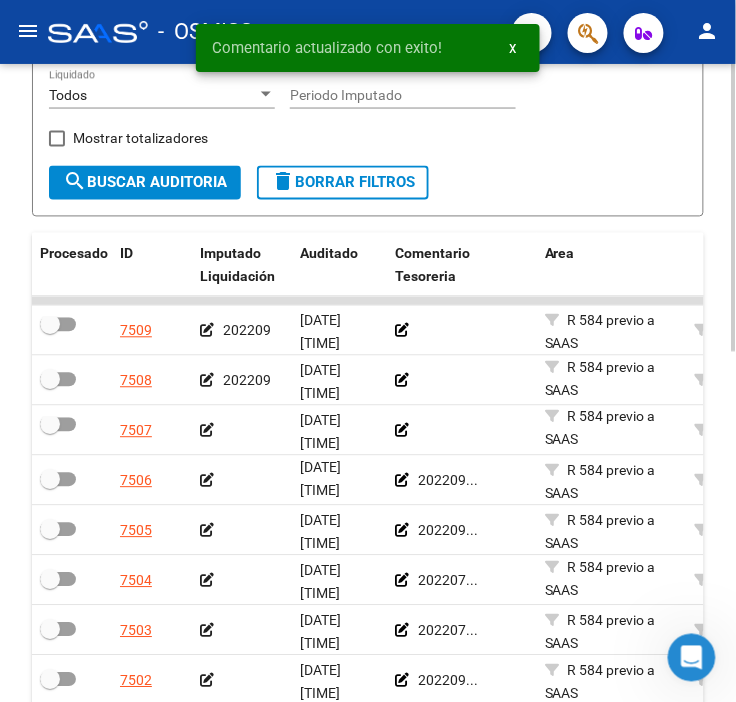 click 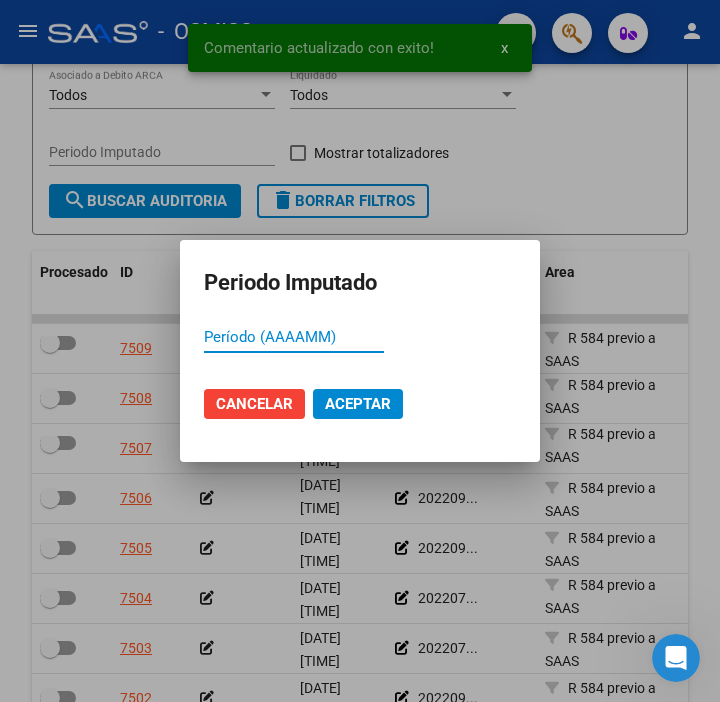paste on "202209" 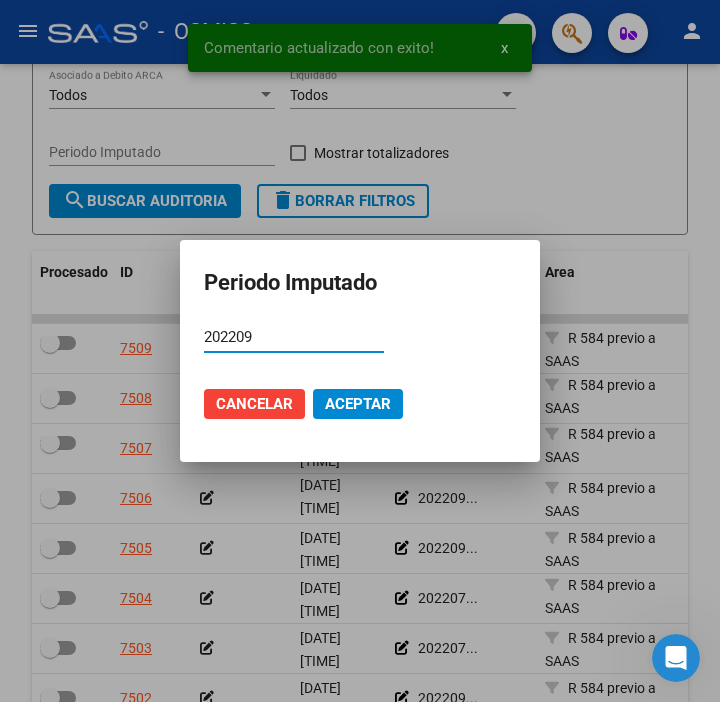 type on "202209" 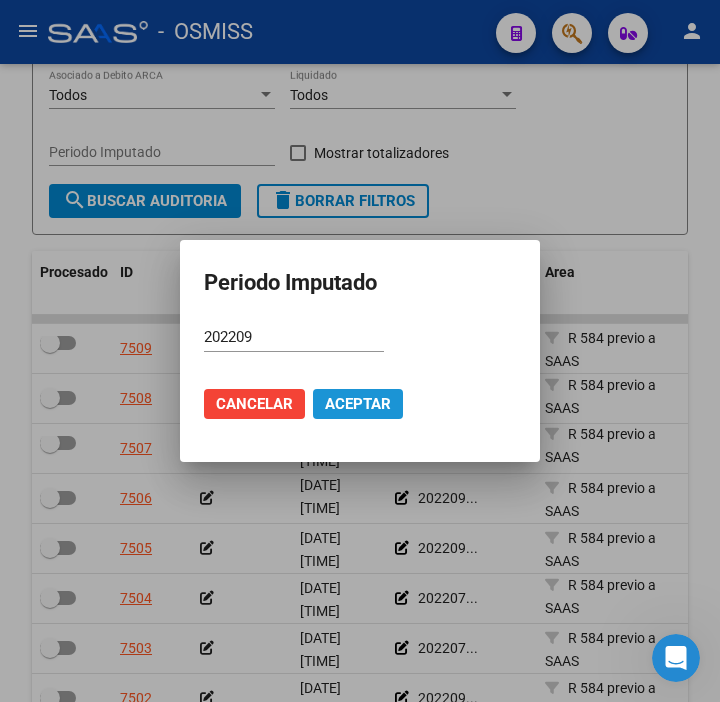 click on "Aceptar" 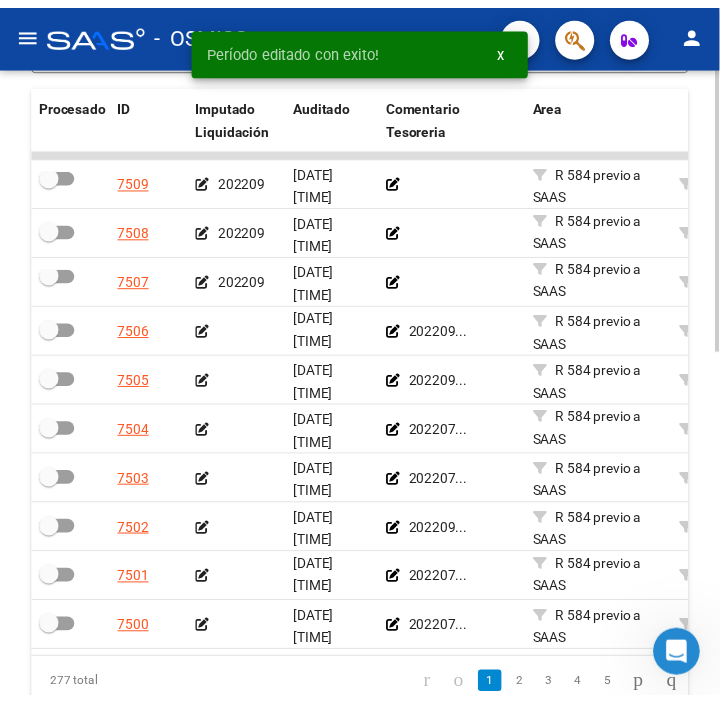 scroll, scrollTop: 666, scrollLeft: 0, axis: vertical 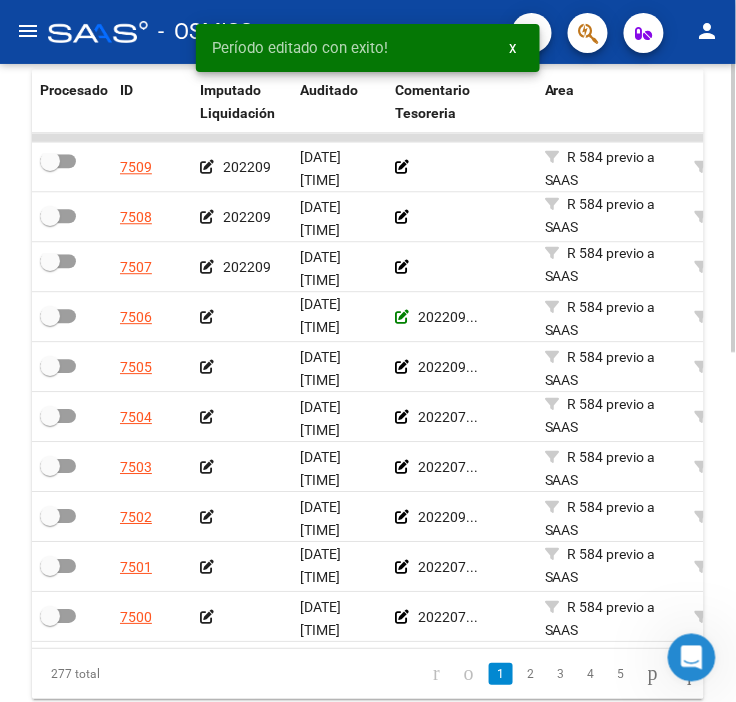 click 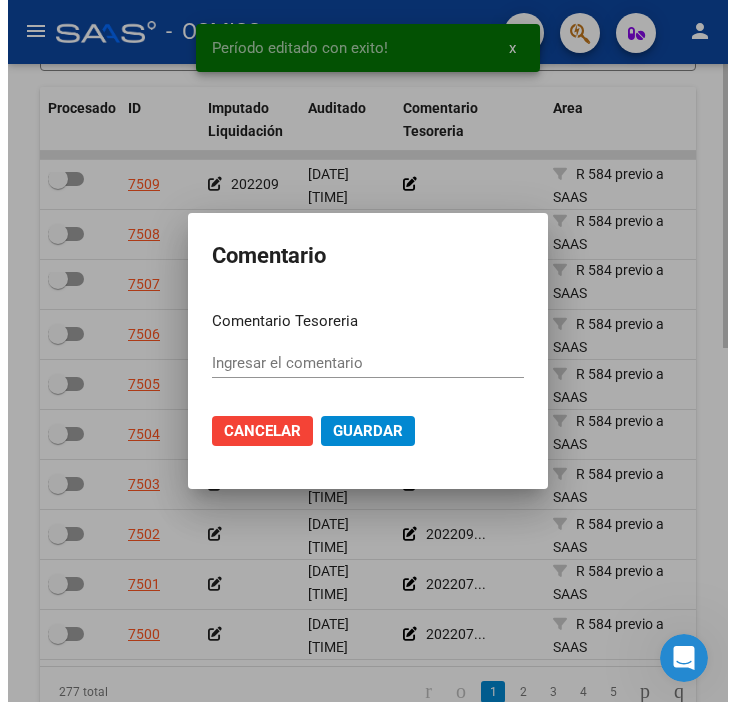 scroll, scrollTop: 684, scrollLeft: 0, axis: vertical 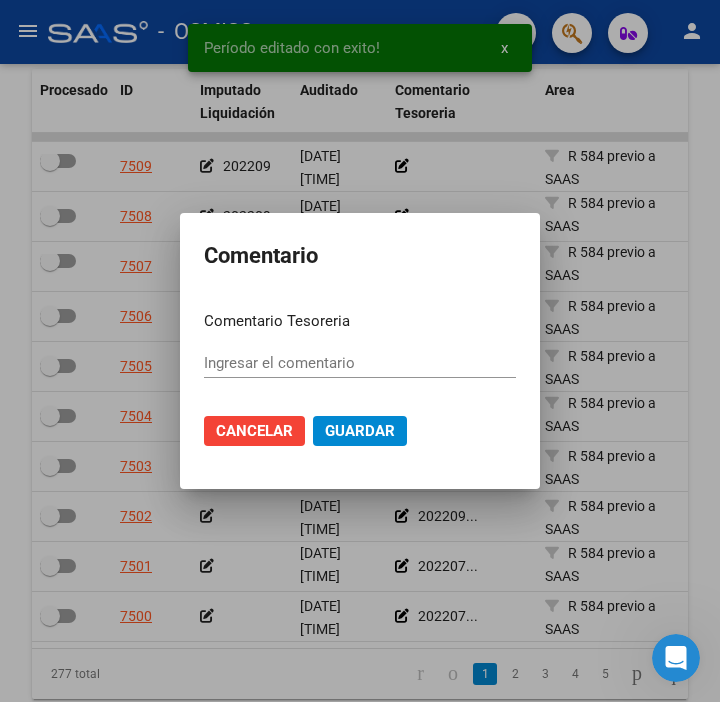 type on "202209" 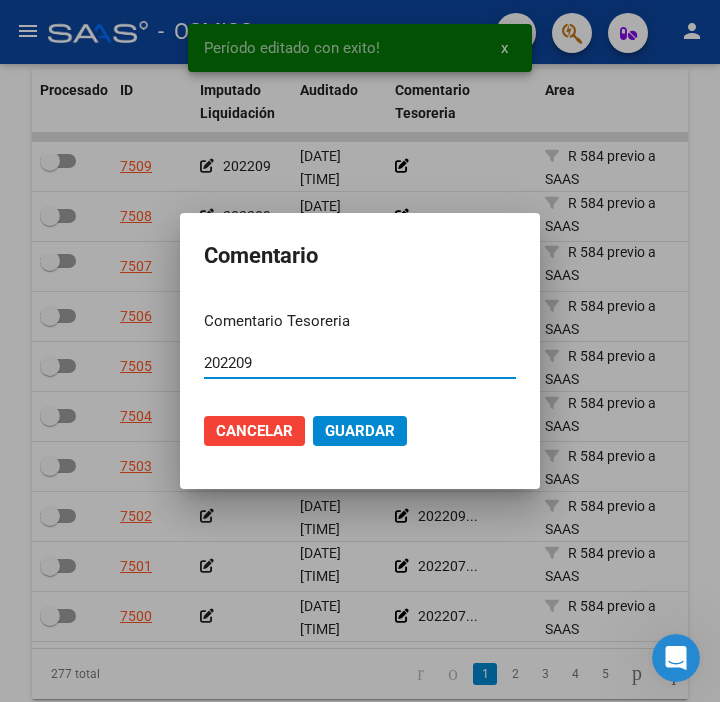 click on "202209" at bounding box center (360, 363) 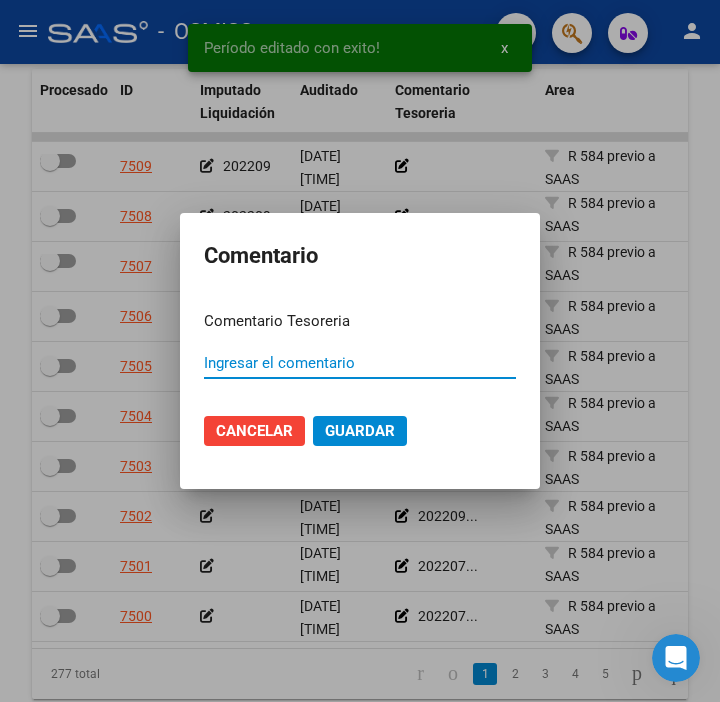 type 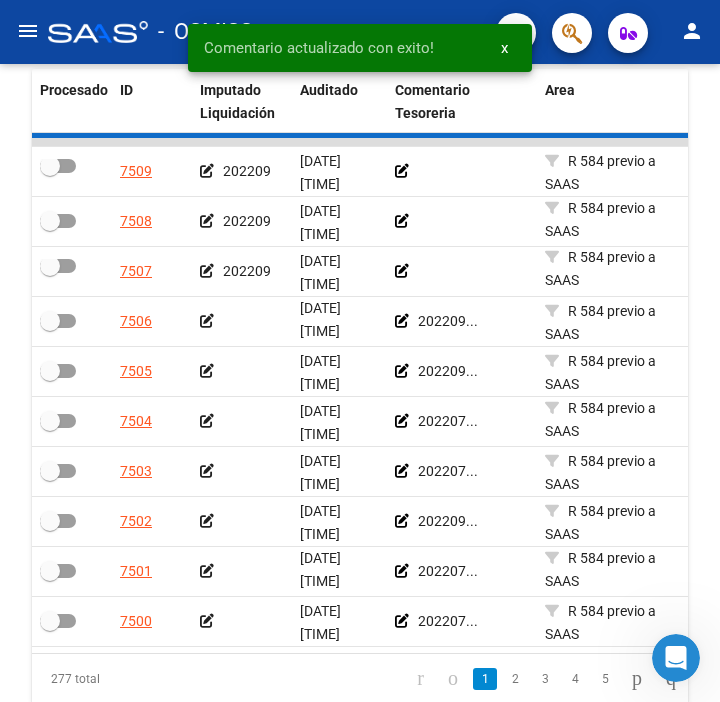scroll, scrollTop: 666, scrollLeft: 0, axis: vertical 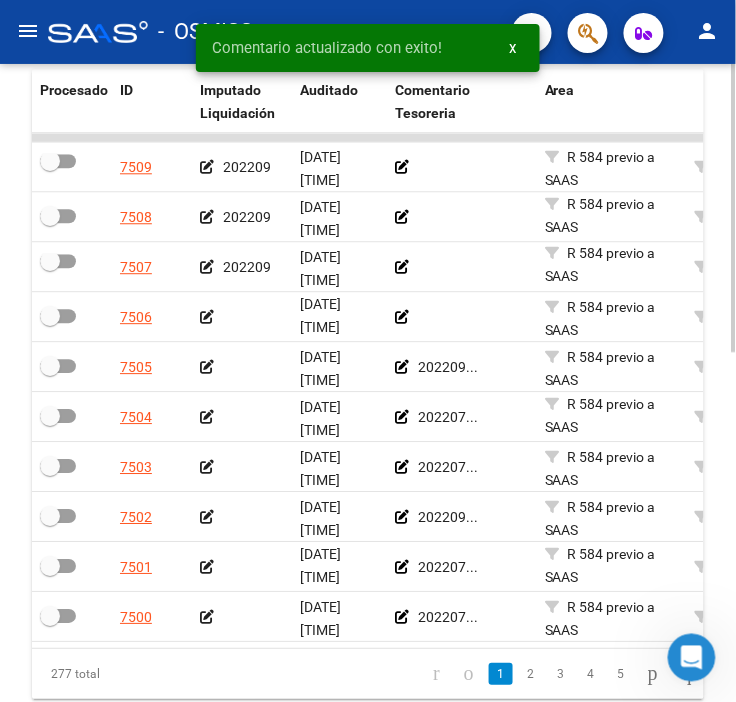 click 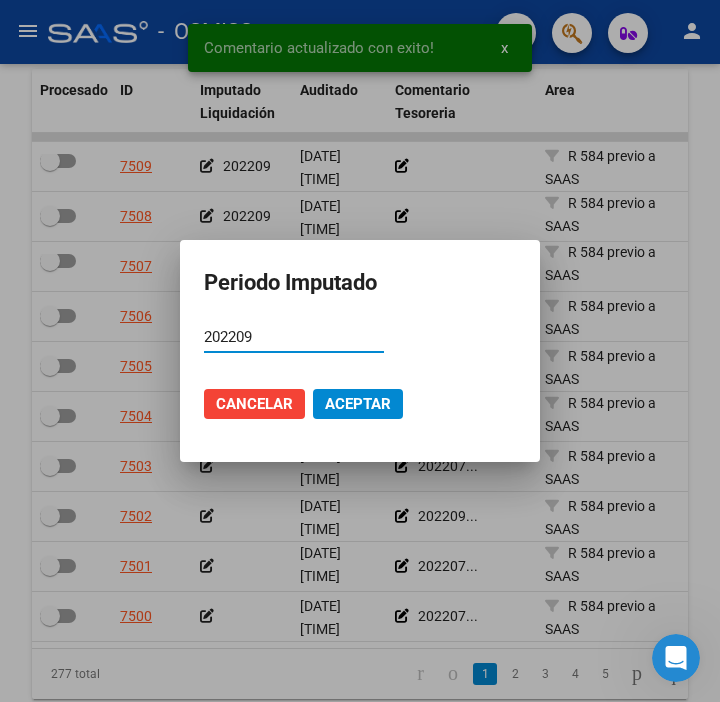 type on "202209" 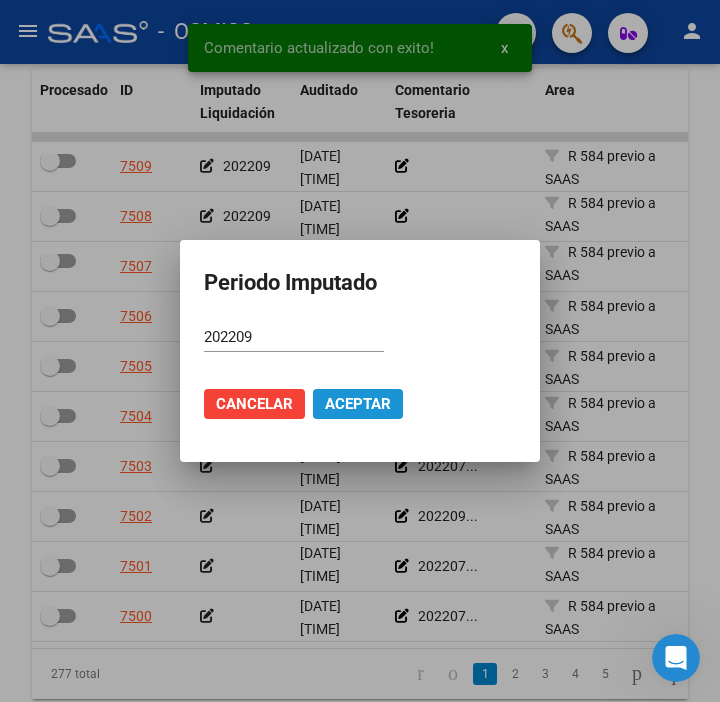 click on "Aceptar" 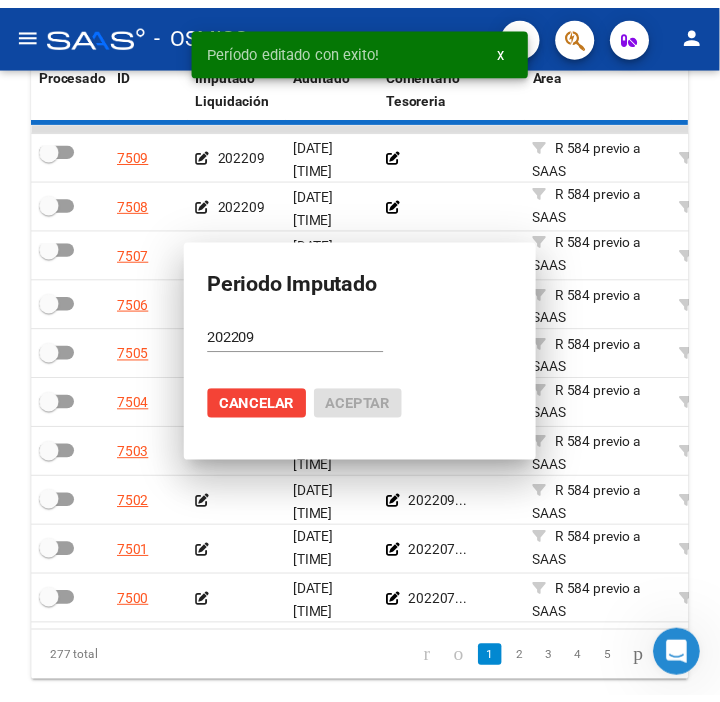 scroll, scrollTop: 666, scrollLeft: 0, axis: vertical 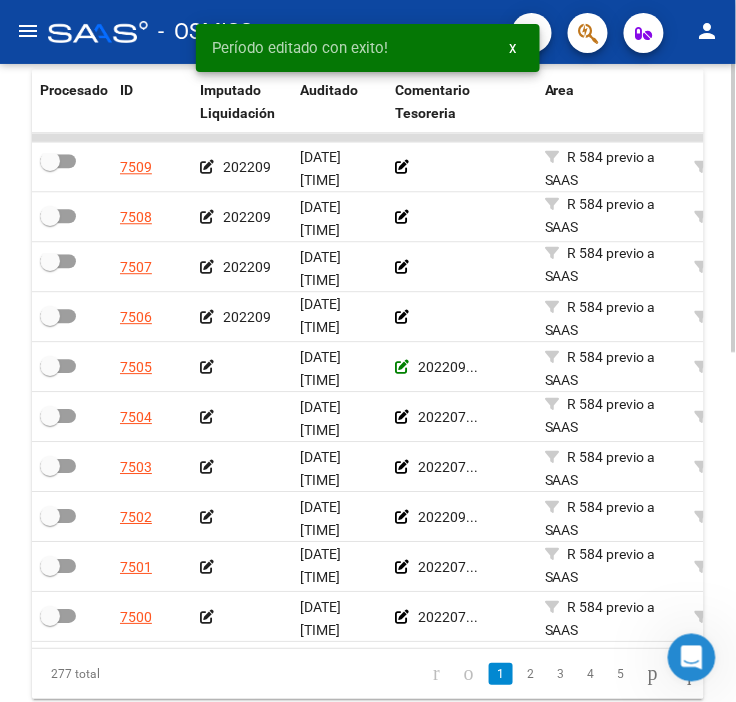 click 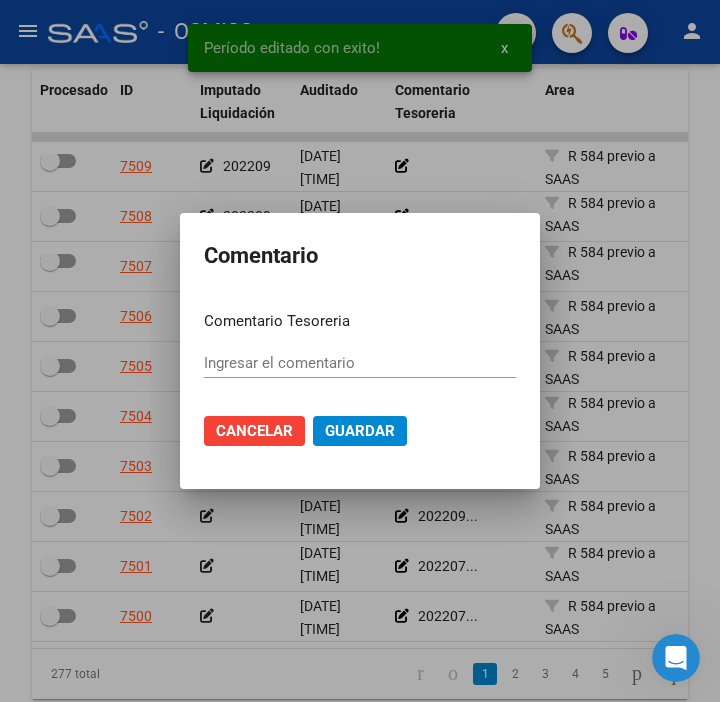 type on "202209" 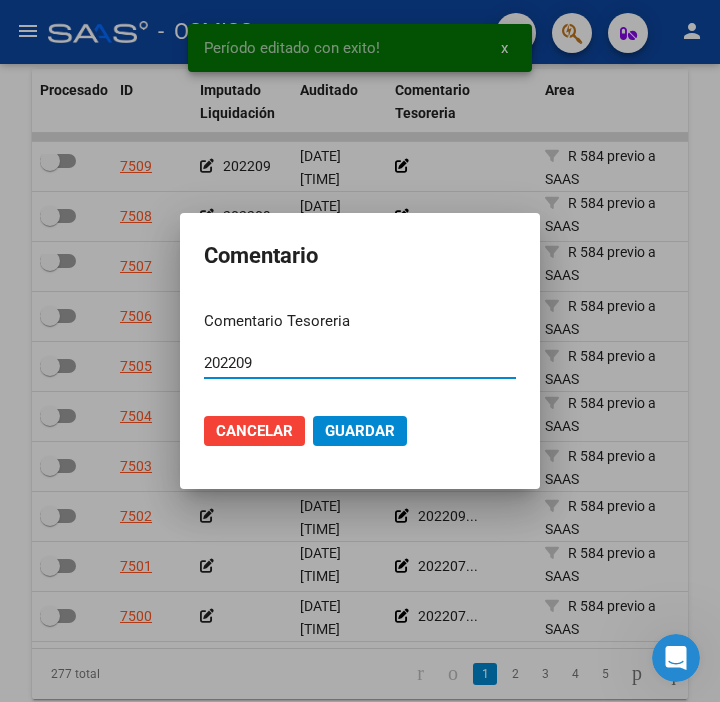 drag, startPoint x: 405, startPoint y: 370, endPoint x: 93, endPoint y: 337, distance: 313.74033 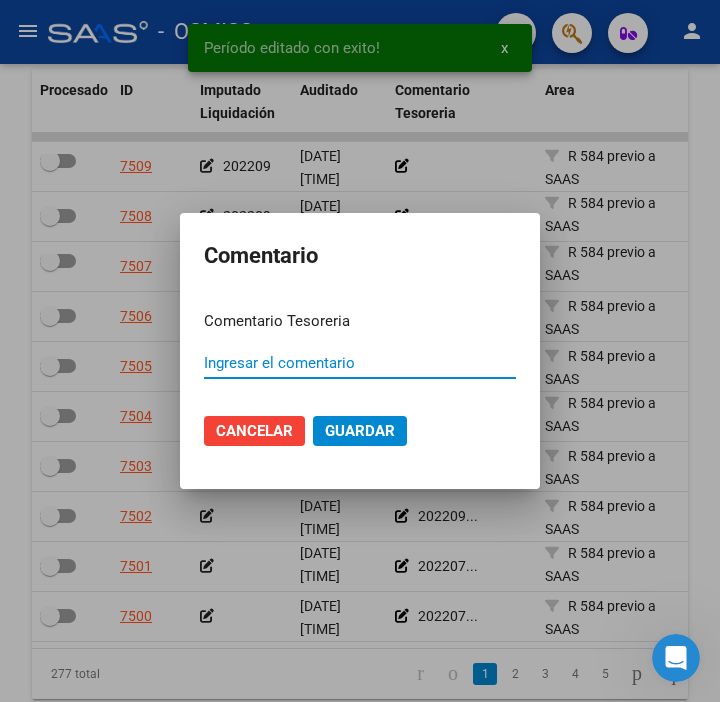 type 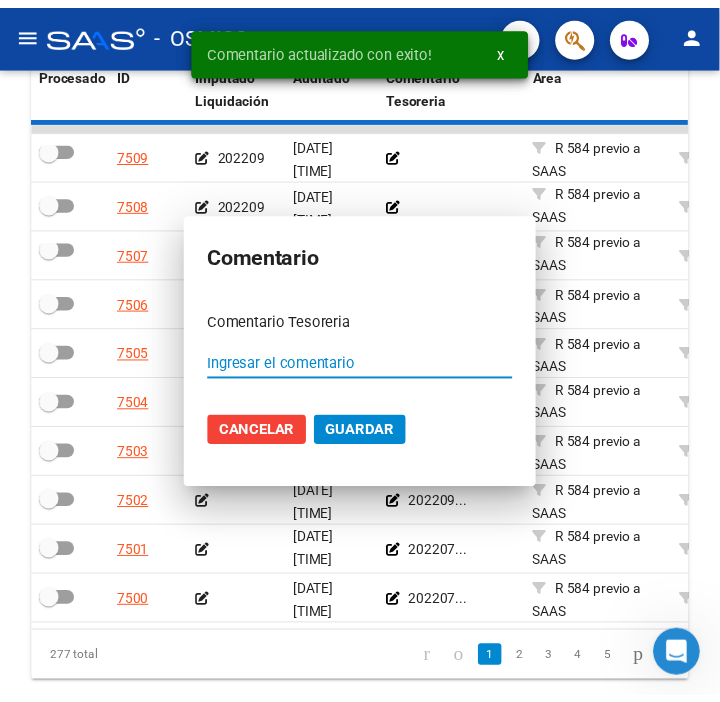 scroll, scrollTop: 666, scrollLeft: 0, axis: vertical 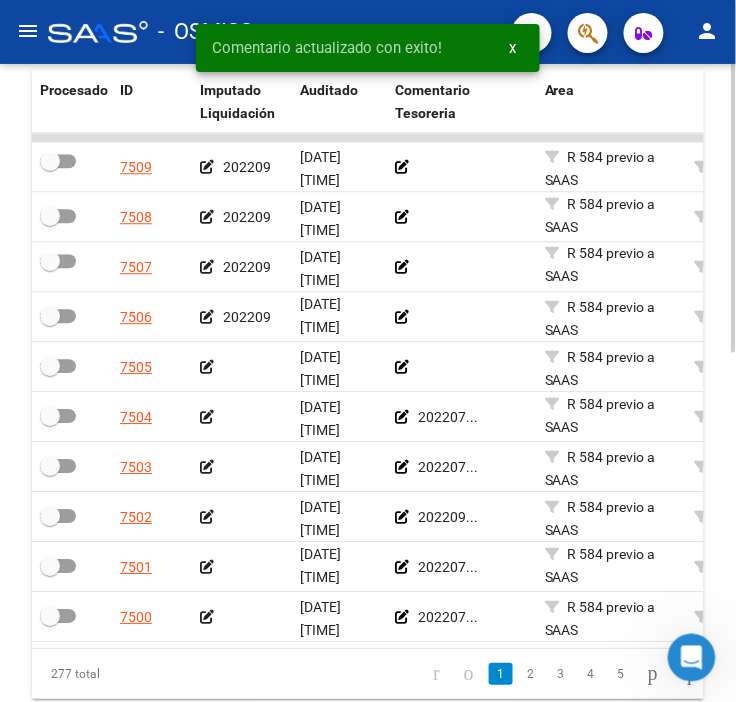 click 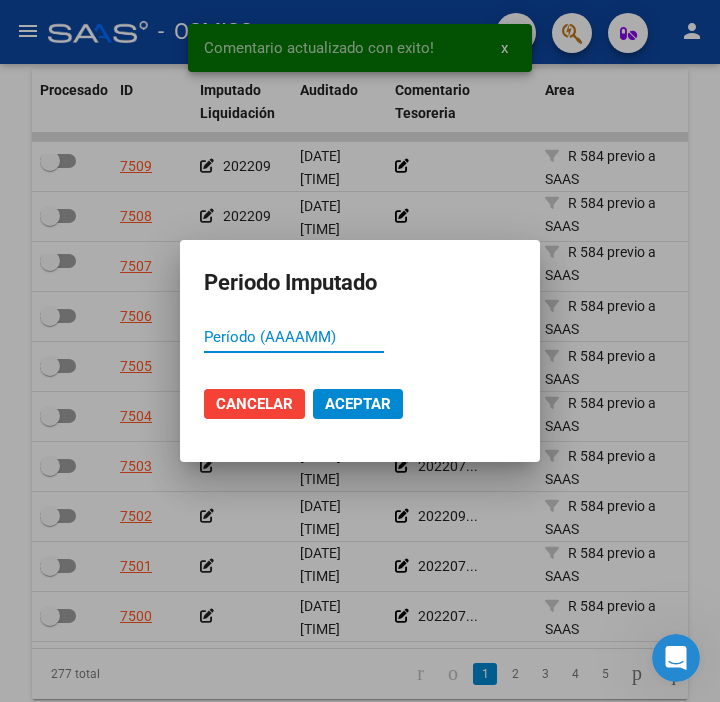 paste on "202209" 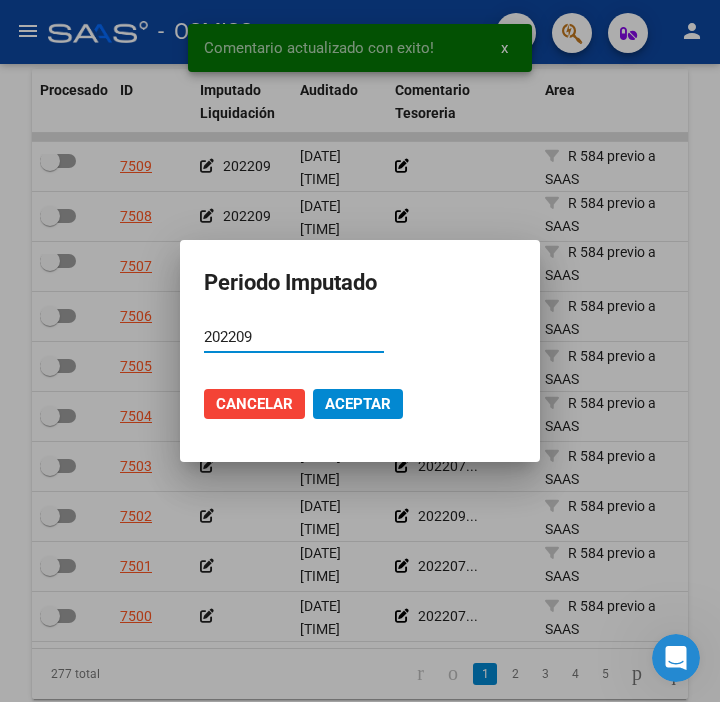 type on "202209" 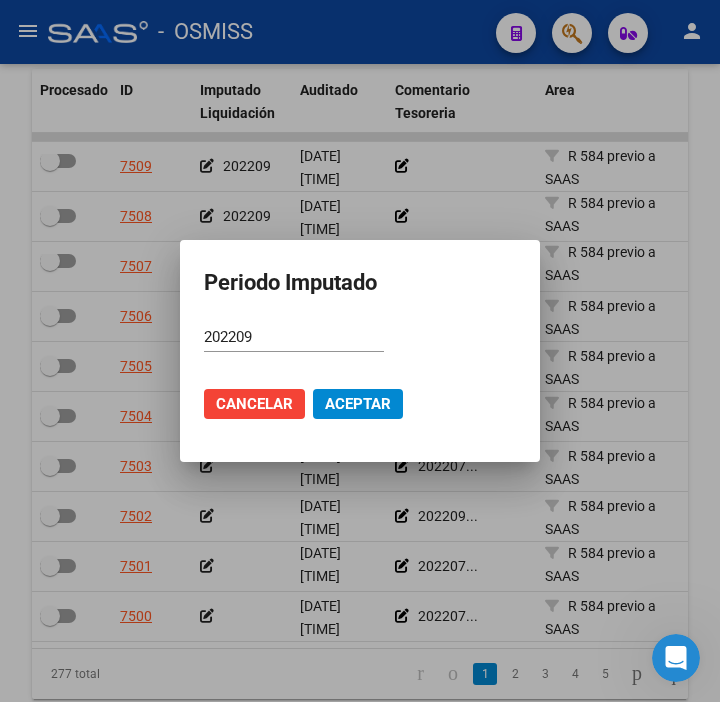 click on "Aceptar" 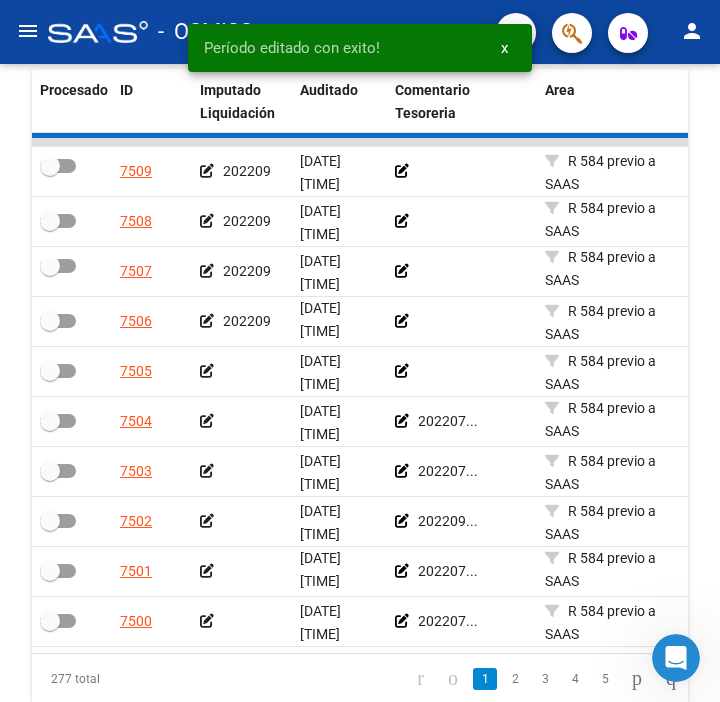 scroll, scrollTop: 666, scrollLeft: 0, axis: vertical 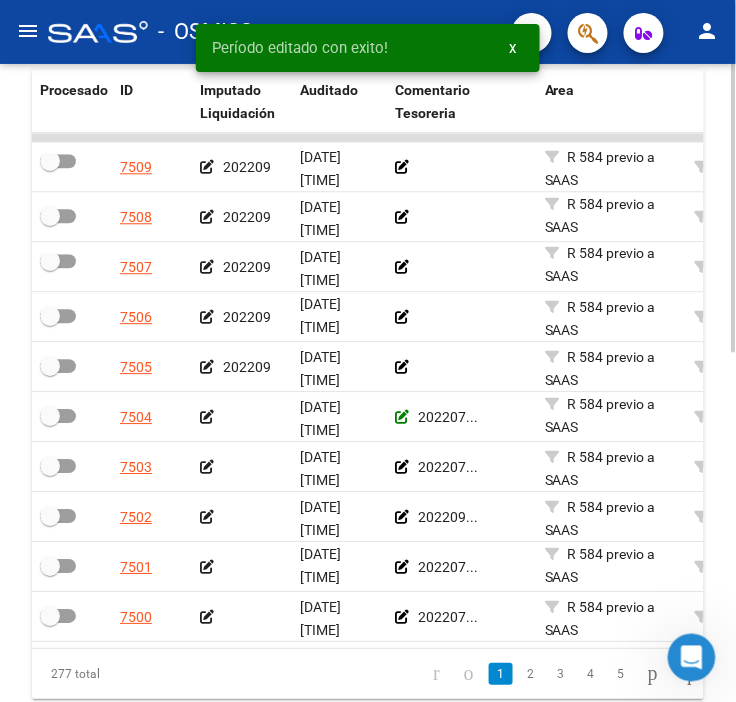 click 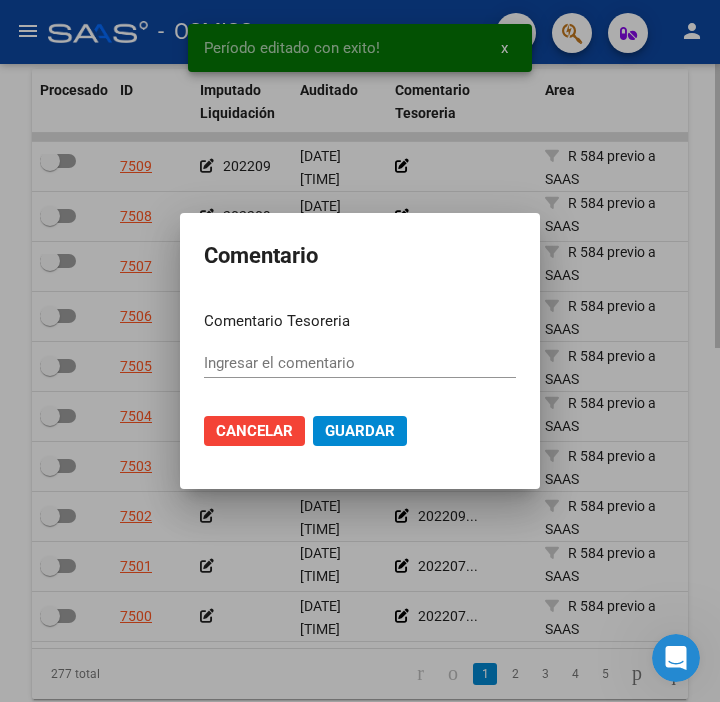 type on "202207" 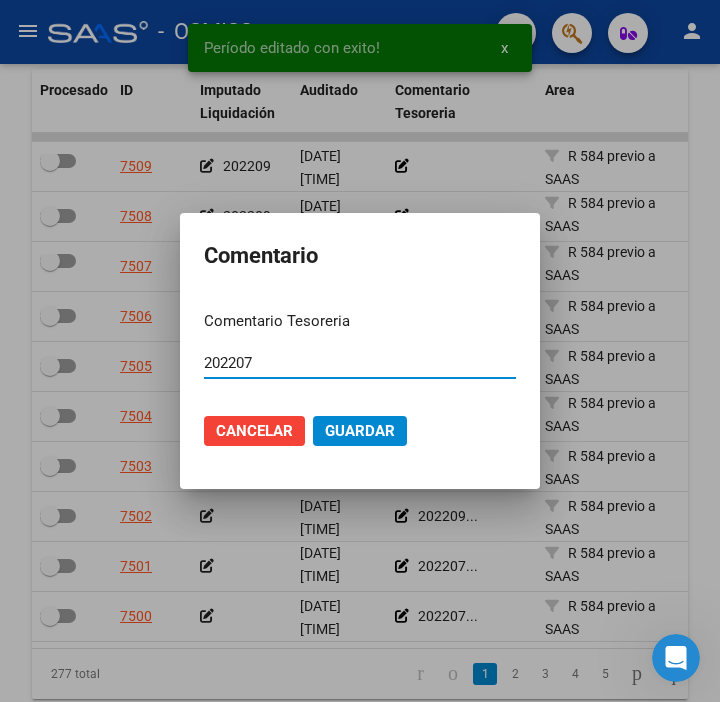 click on "202207" at bounding box center [360, 363] 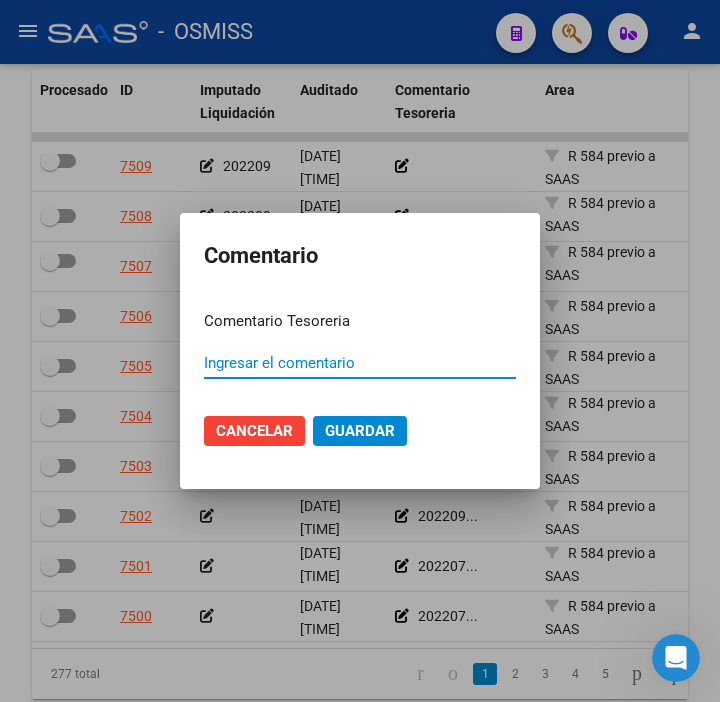 type 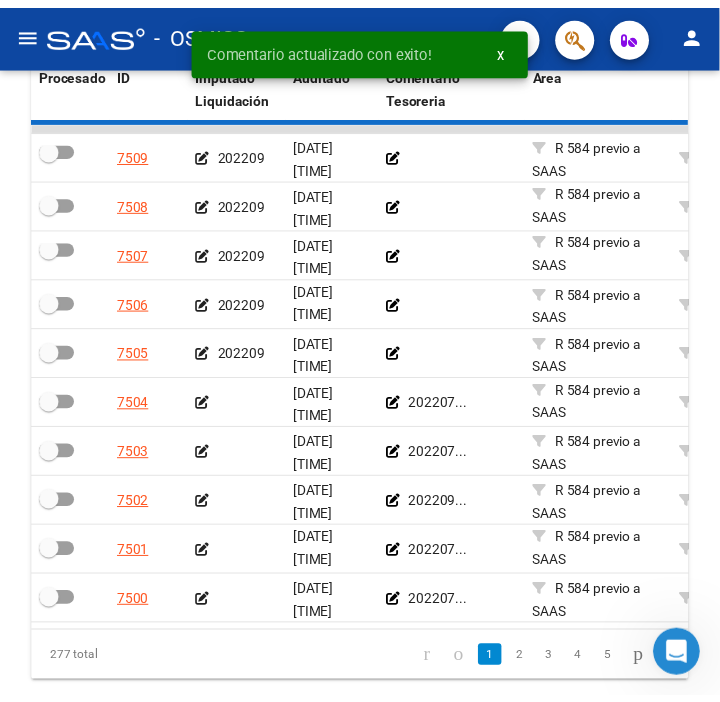 scroll, scrollTop: 666, scrollLeft: 0, axis: vertical 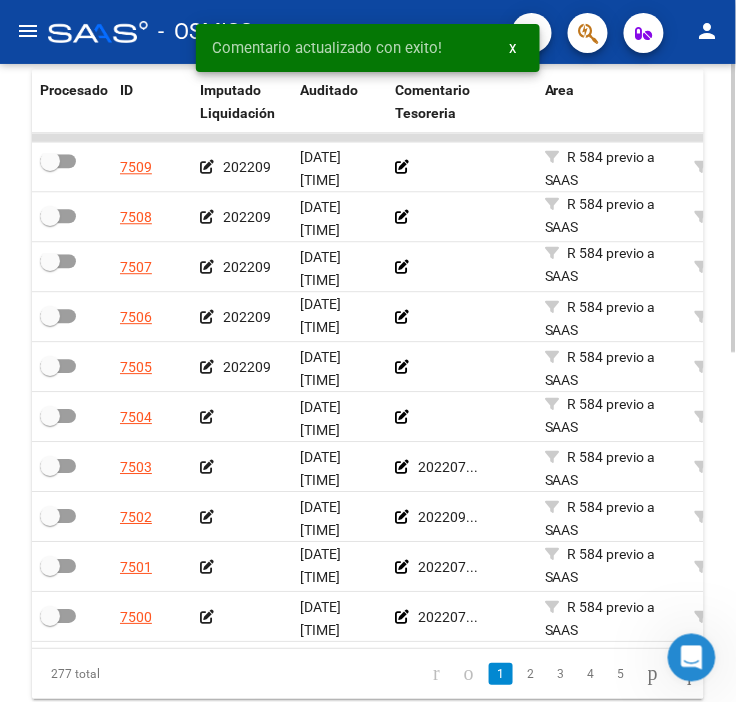 click 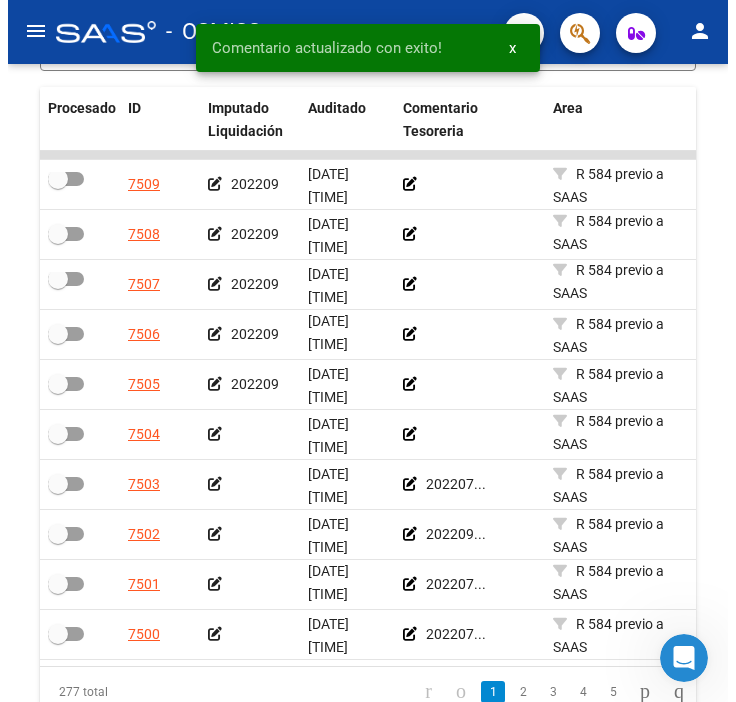 scroll, scrollTop: 684, scrollLeft: 0, axis: vertical 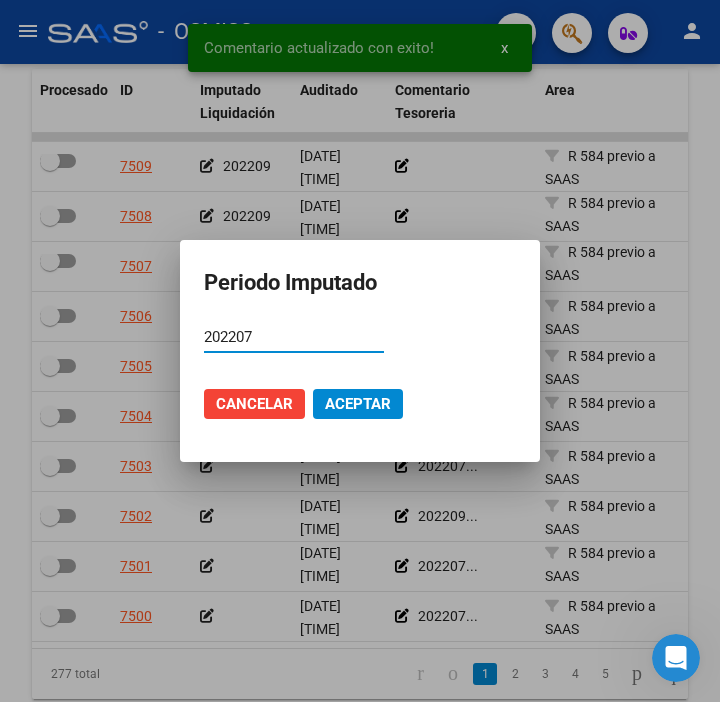 type on "202207" 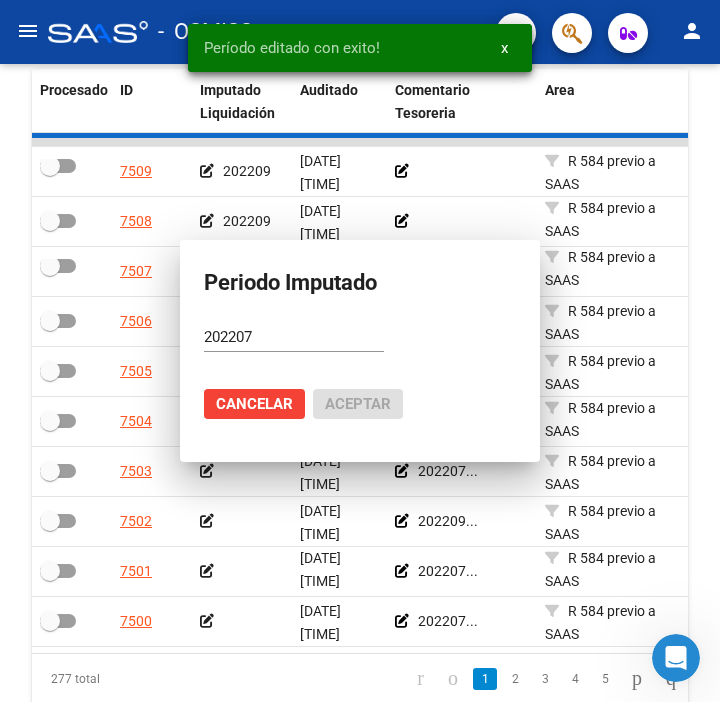 scroll, scrollTop: 666, scrollLeft: 0, axis: vertical 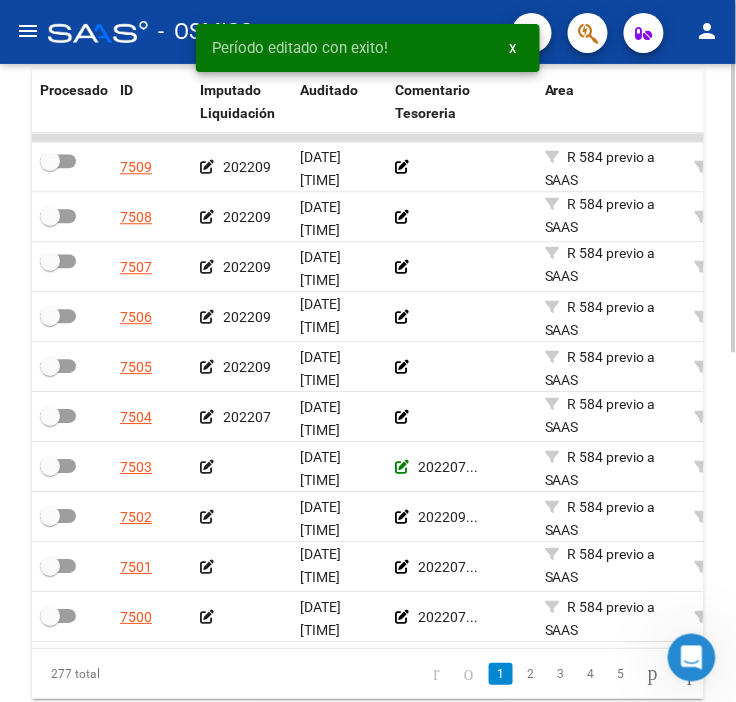 click 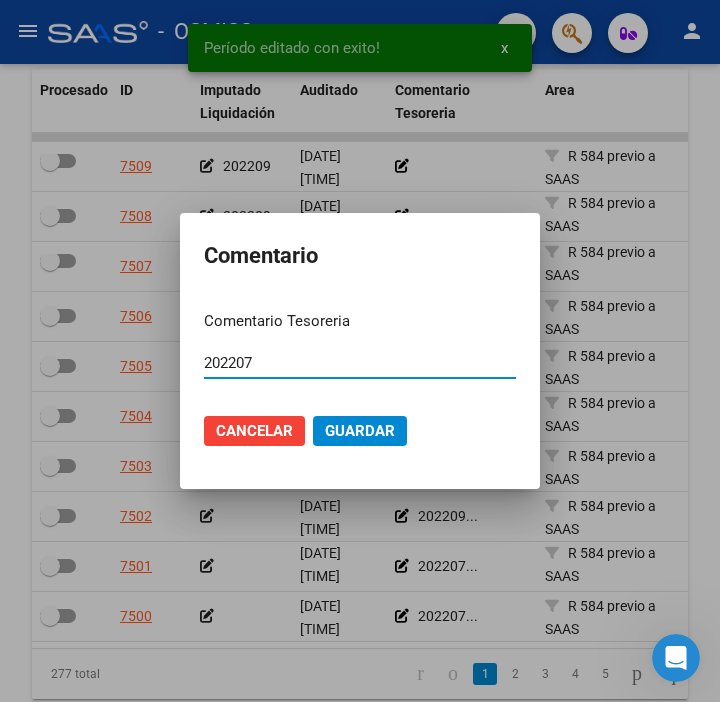 click on "202207" at bounding box center [360, 363] 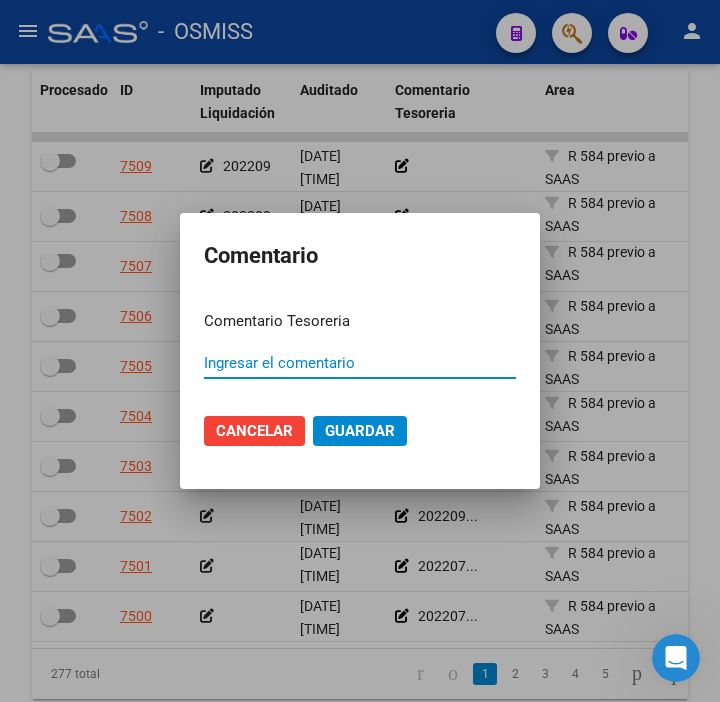 type 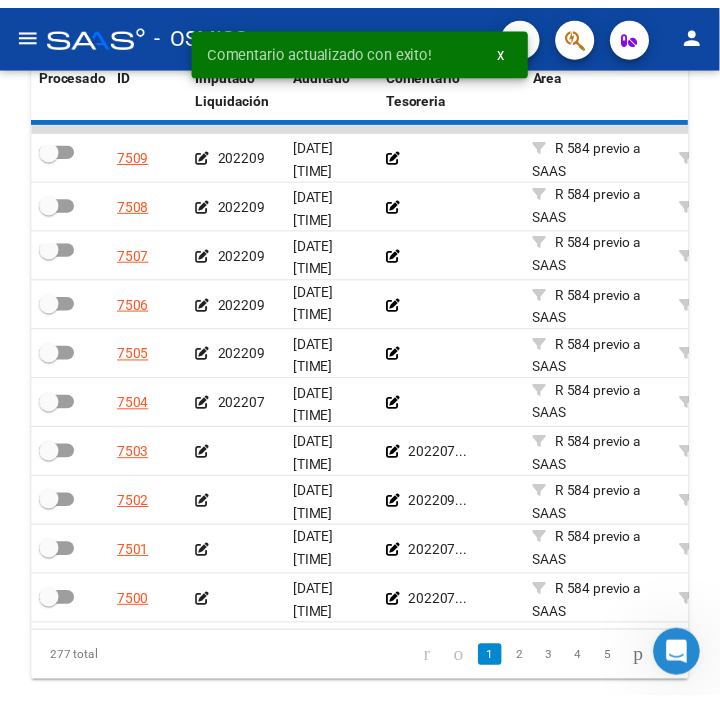 scroll, scrollTop: 666, scrollLeft: 0, axis: vertical 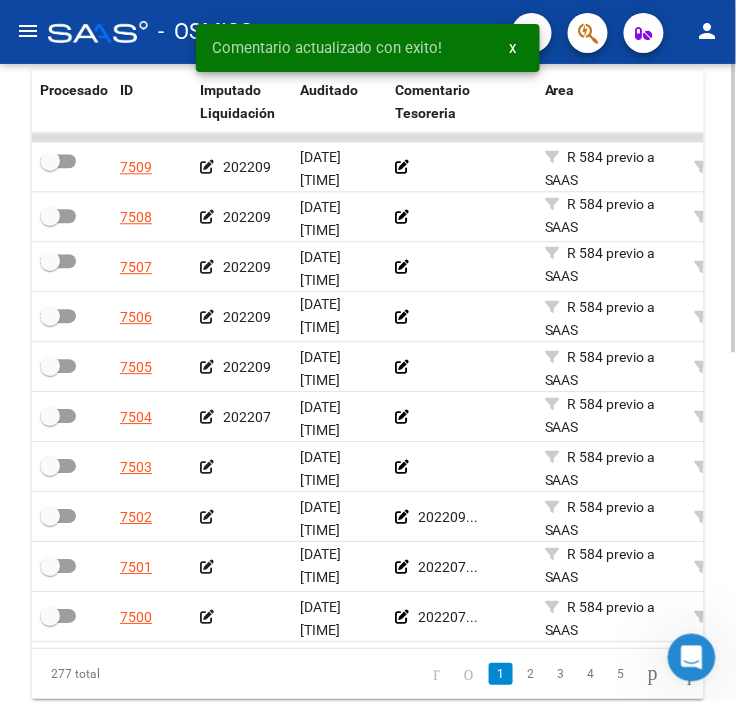 click 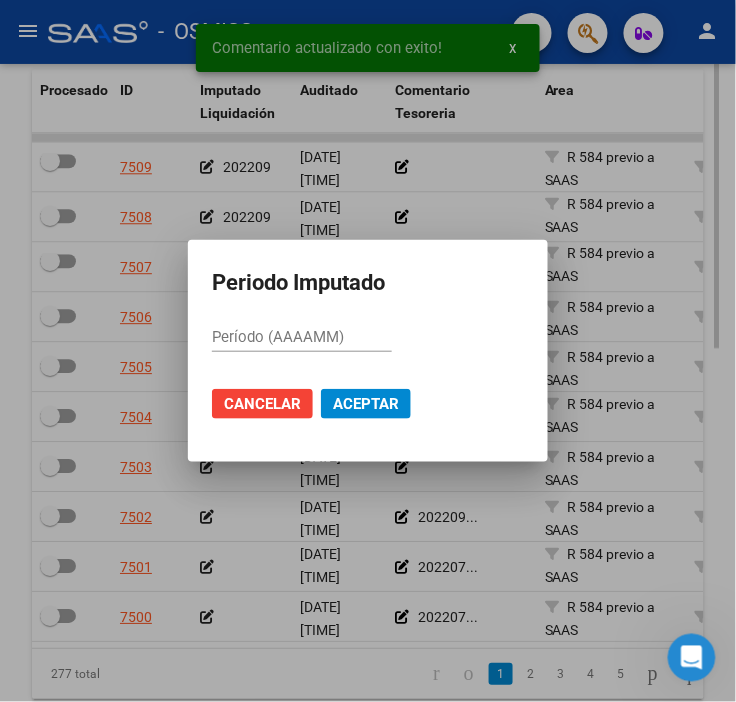 scroll, scrollTop: 684, scrollLeft: 0, axis: vertical 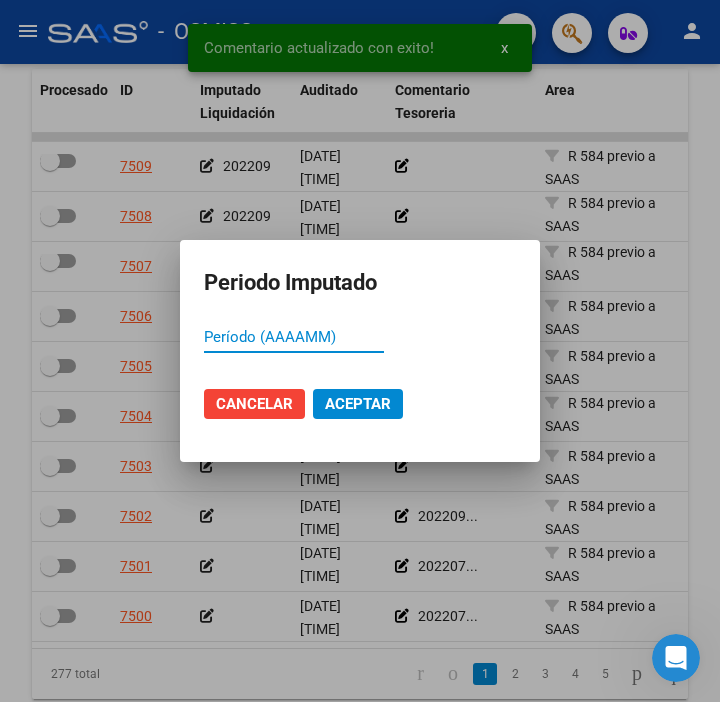 paste on "202207" 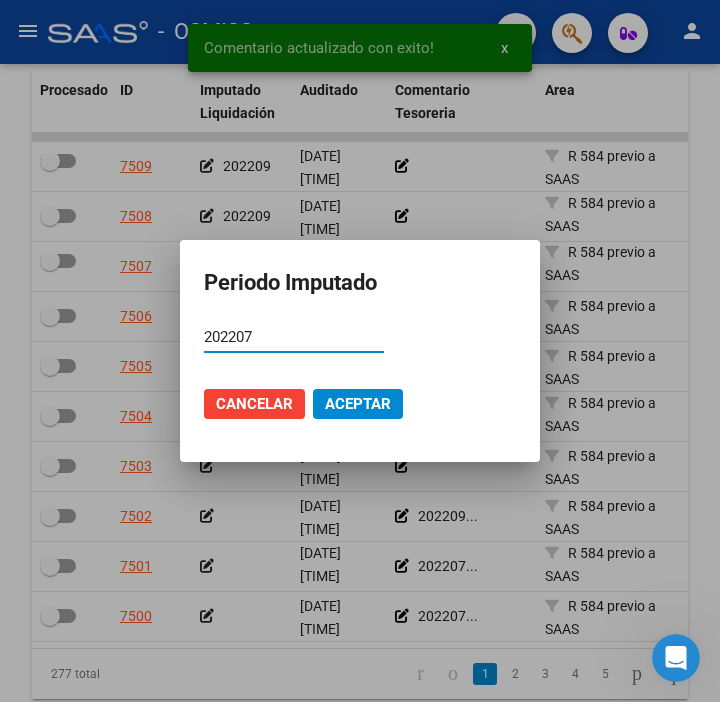 type on "202207" 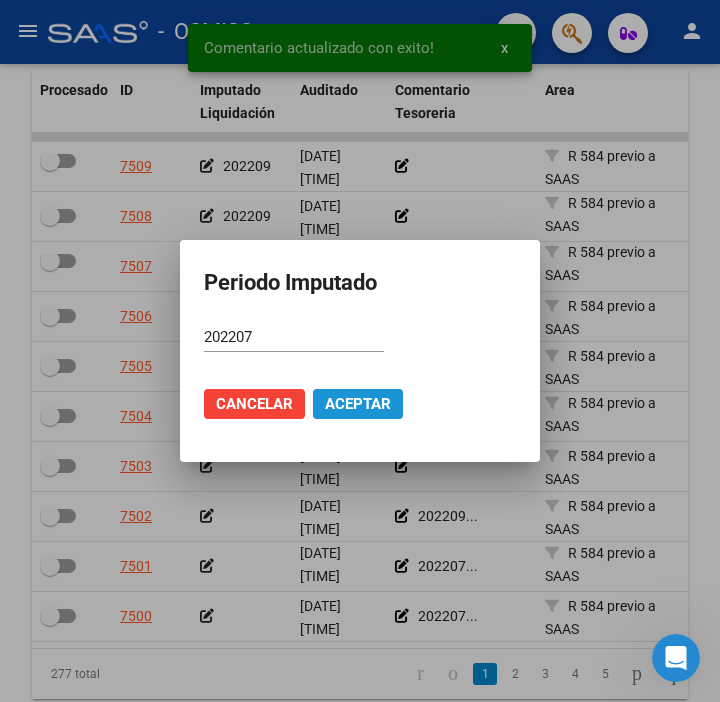 click on "Aceptar" 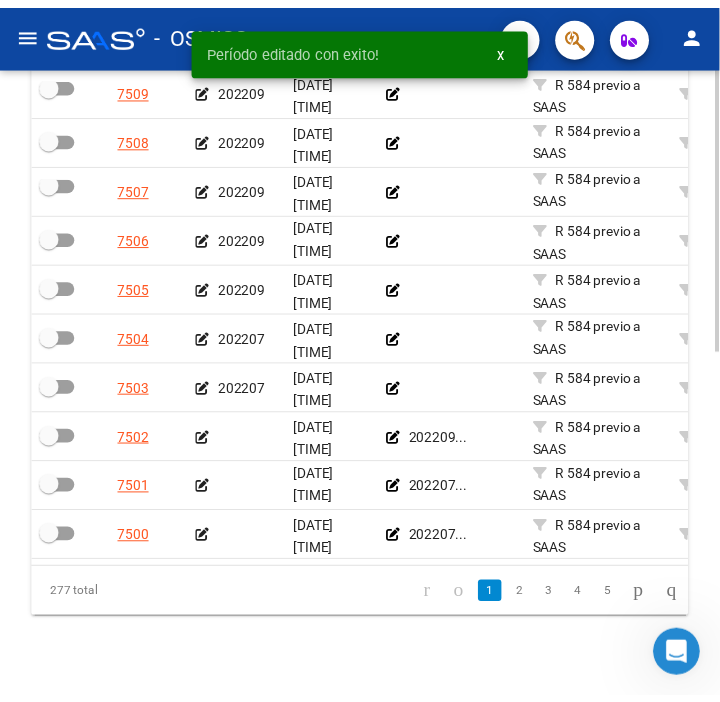 scroll, scrollTop: 776, scrollLeft: 0, axis: vertical 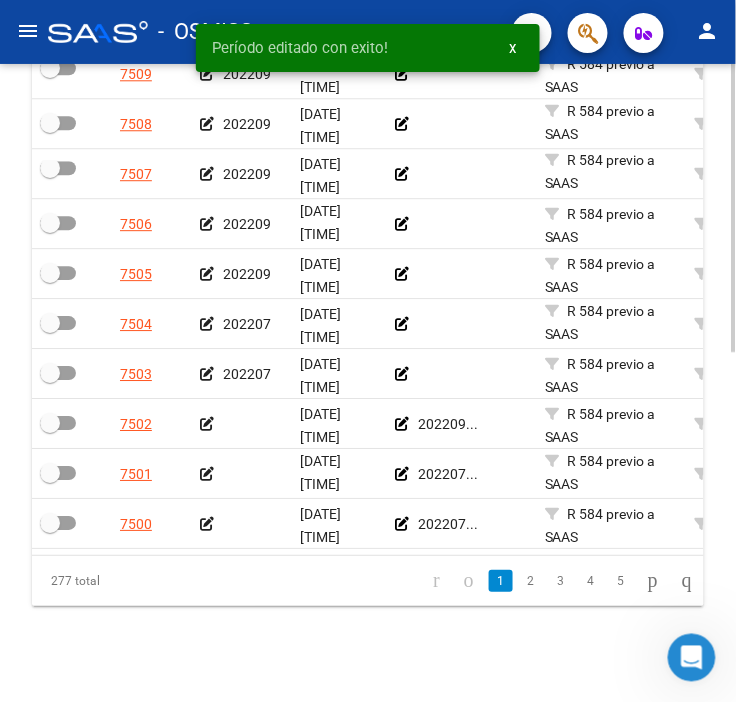 click on "202209..." 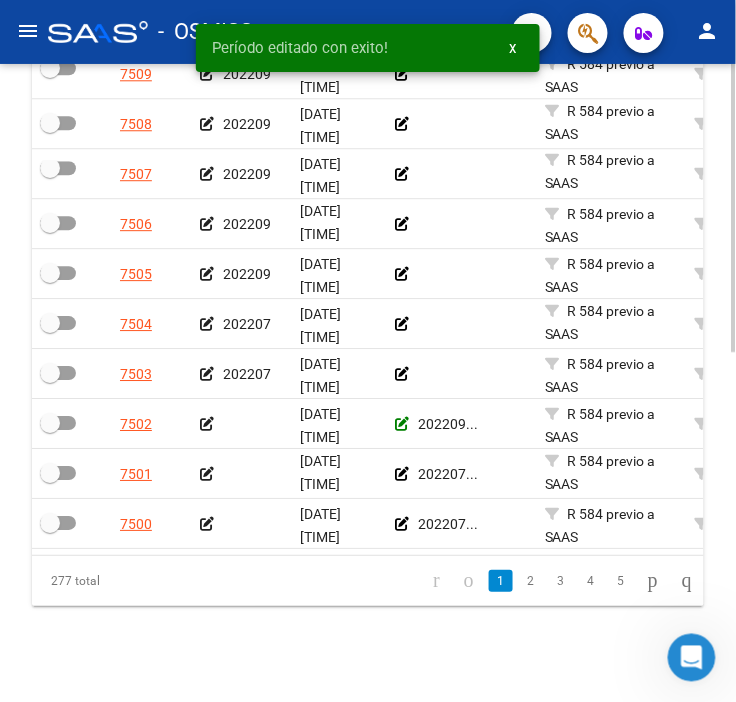 click 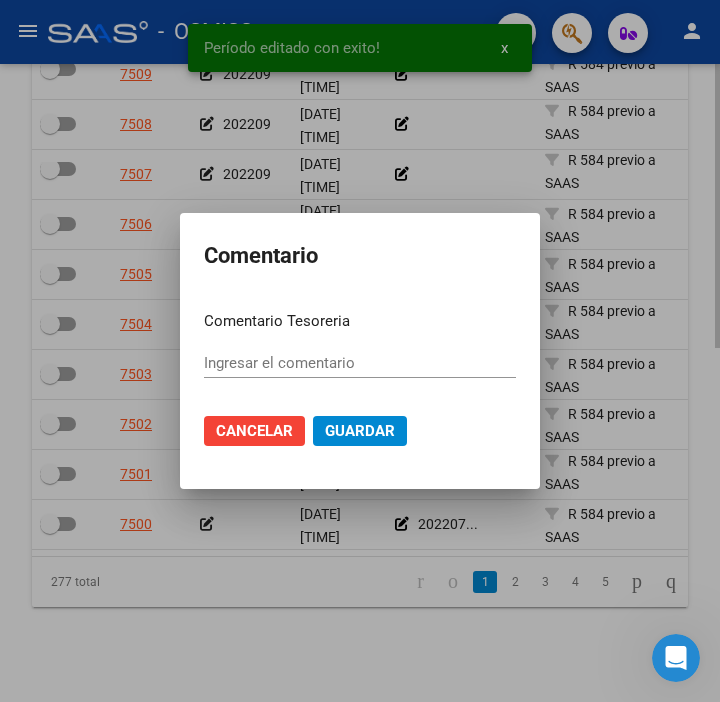 type on "202209" 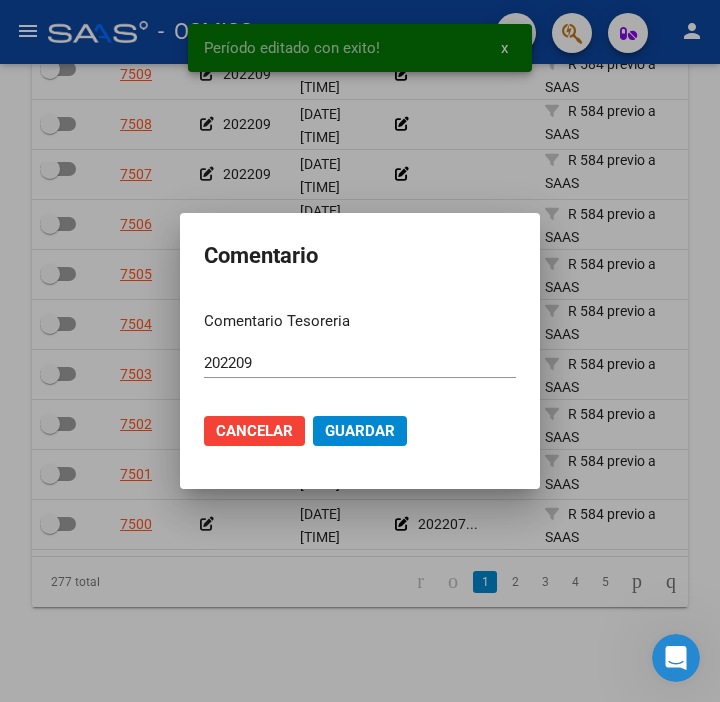 drag, startPoint x: 366, startPoint y: 372, endPoint x: 366, endPoint y: 361, distance: 11 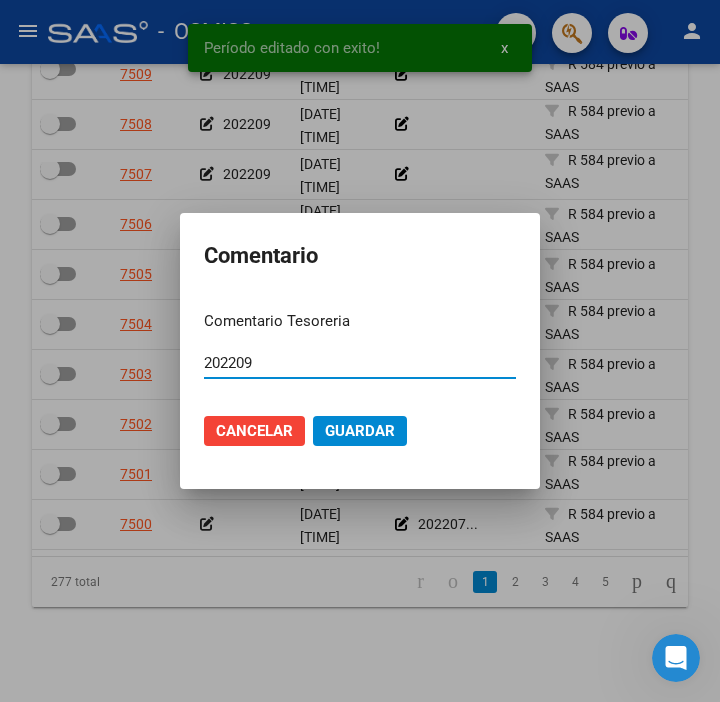 click on "202209" at bounding box center [360, 363] 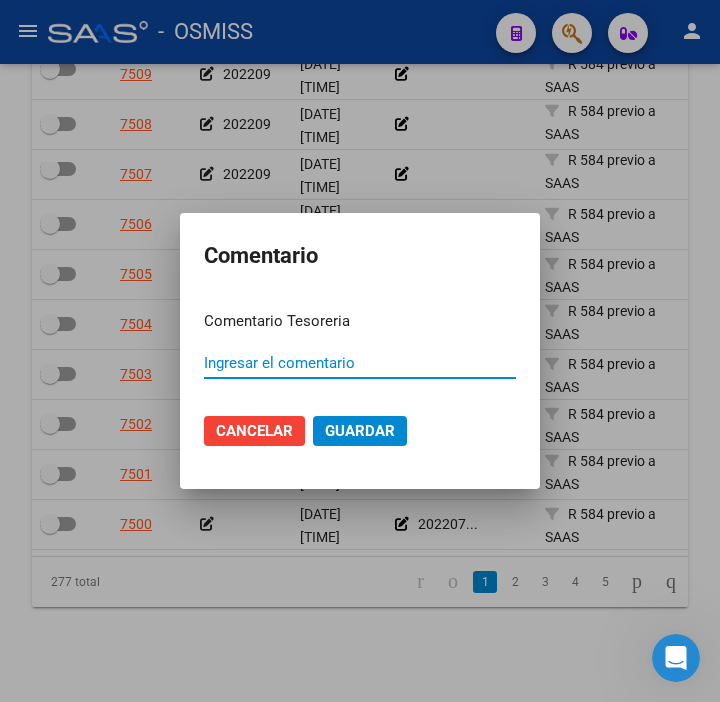 type 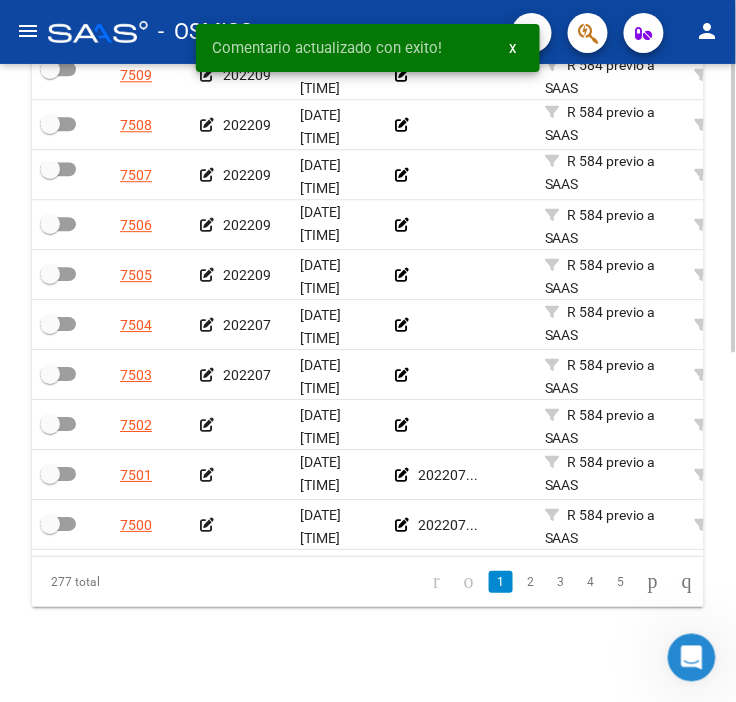 click 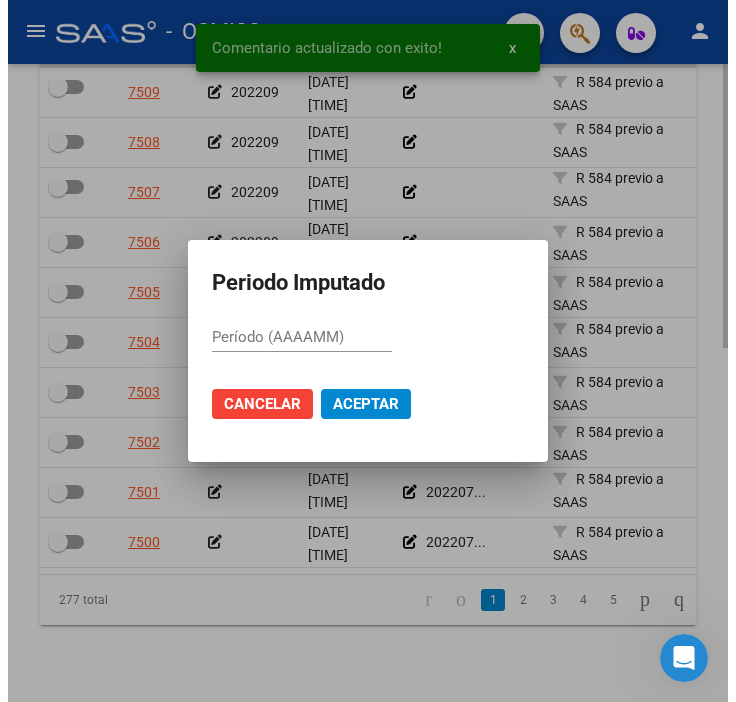 scroll, scrollTop: 776, scrollLeft: 0, axis: vertical 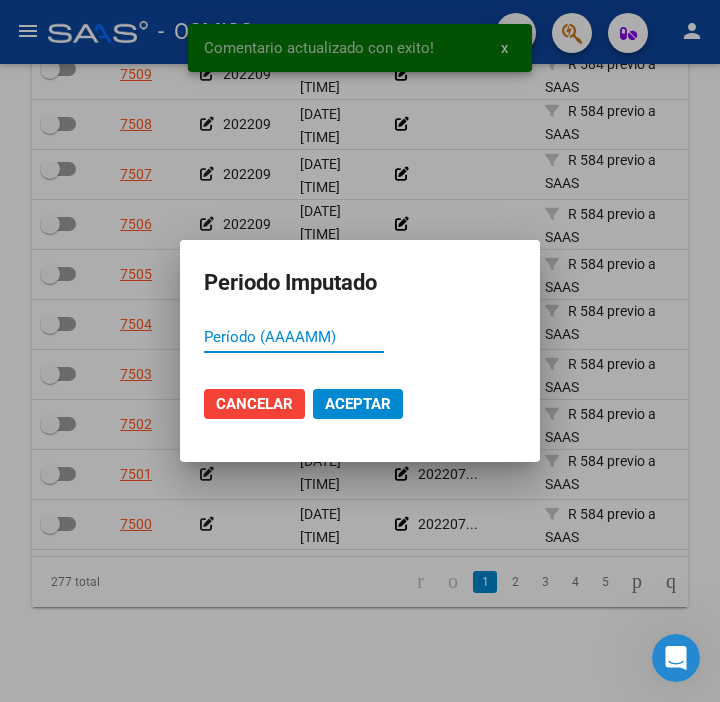 paste on "202209" 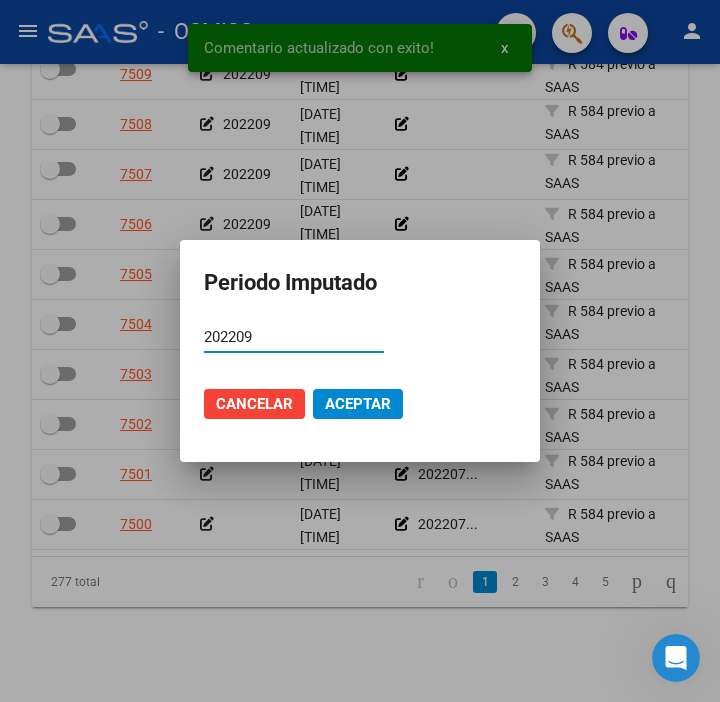 type on "202209" 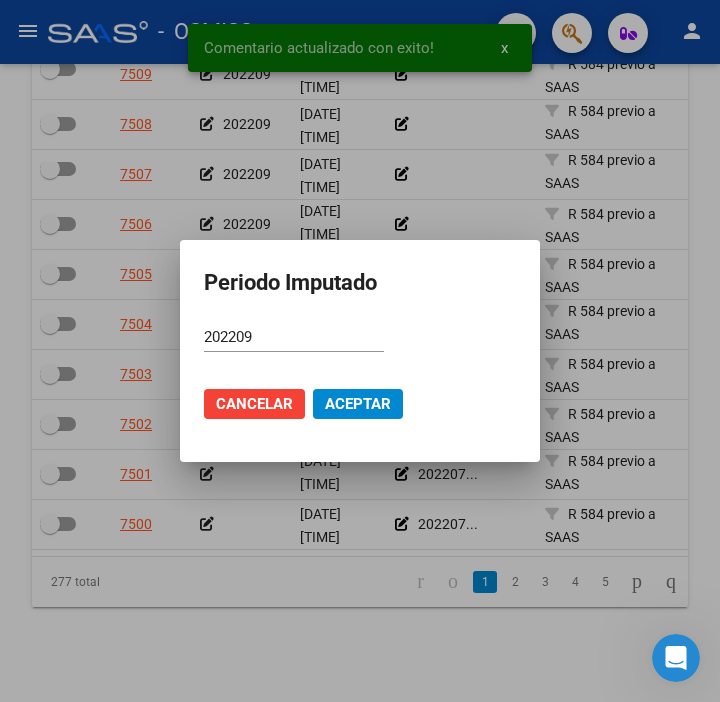 click on "Cancelar Aceptar" 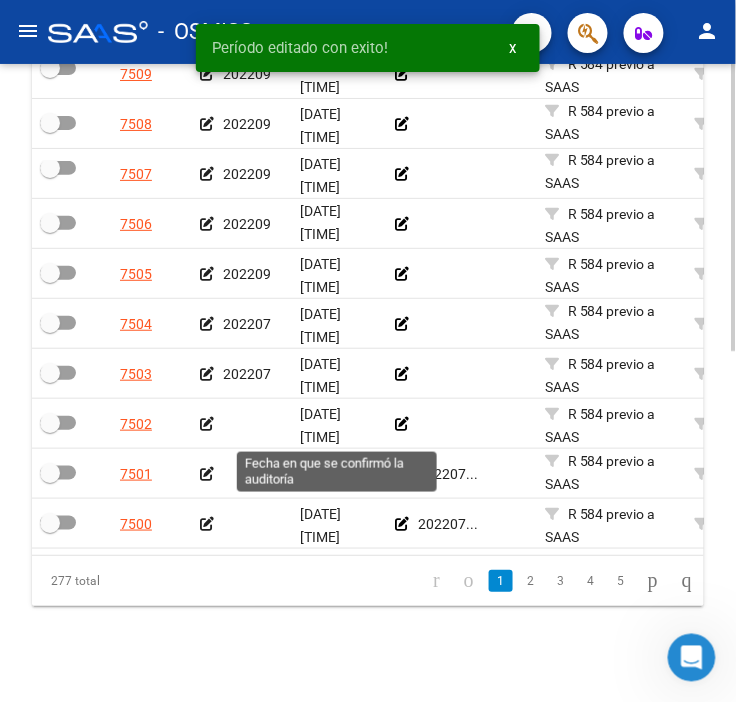 scroll, scrollTop: 758, scrollLeft: 0, axis: vertical 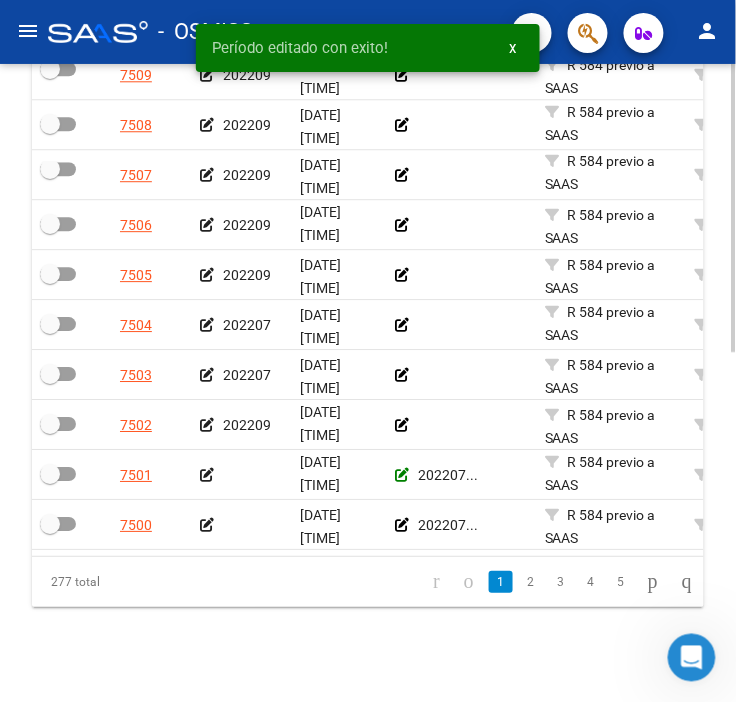 click 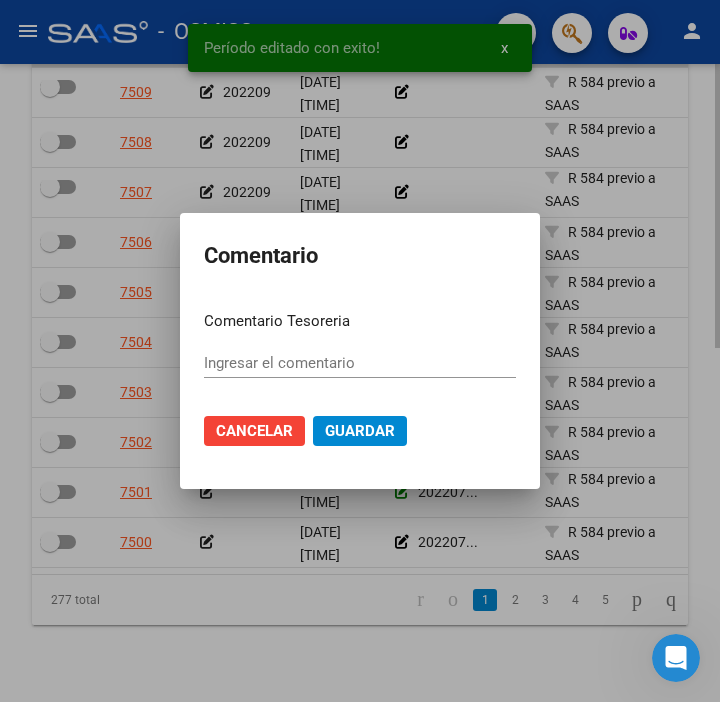 scroll, scrollTop: 776, scrollLeft: 0, axis: vertical 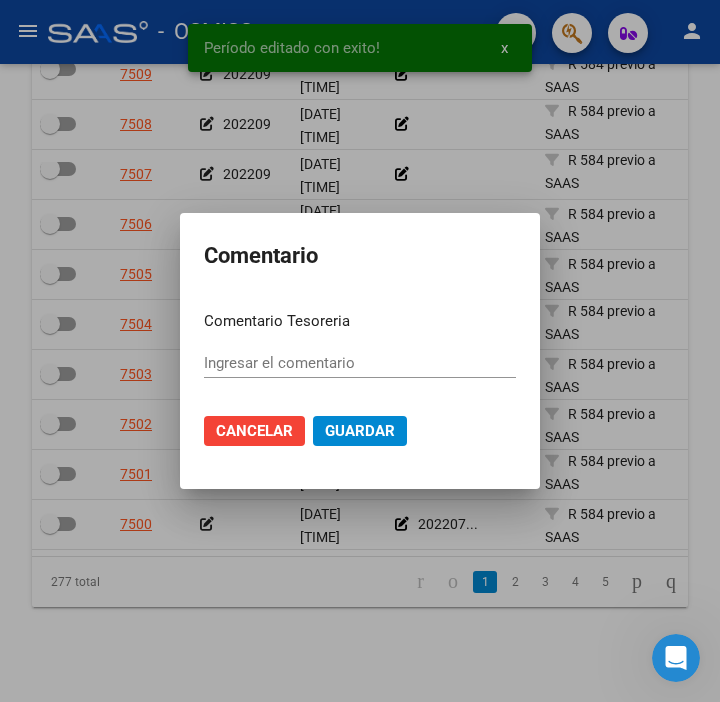 type on "202207" 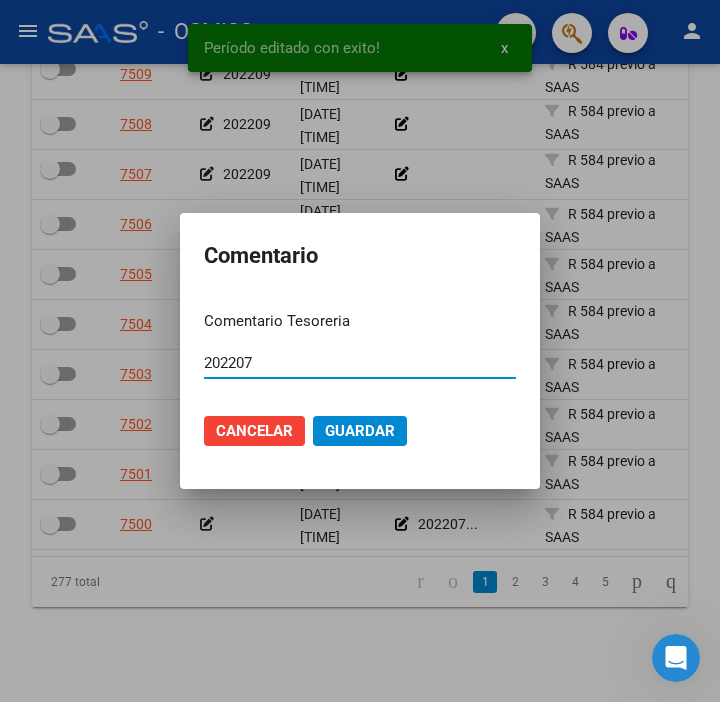 click on "202207" at bounding box center (360, 363) 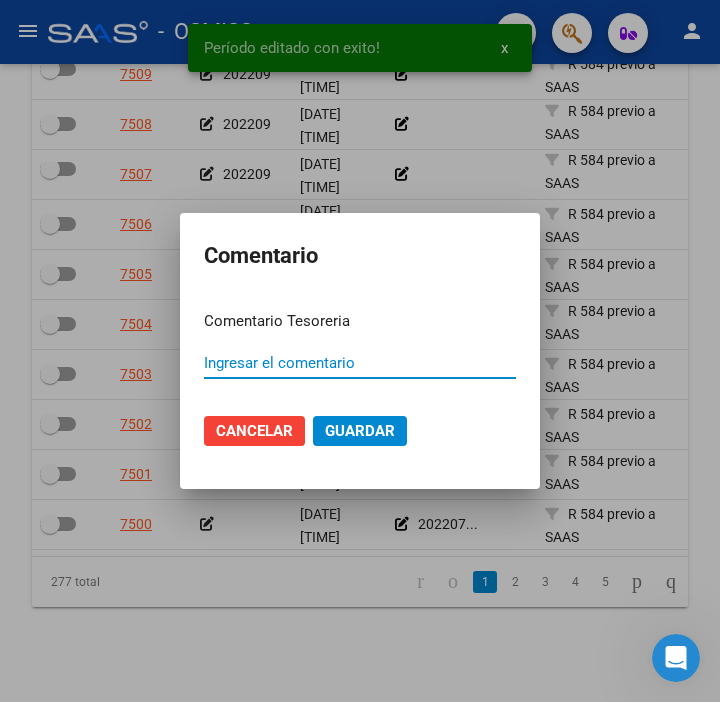 type 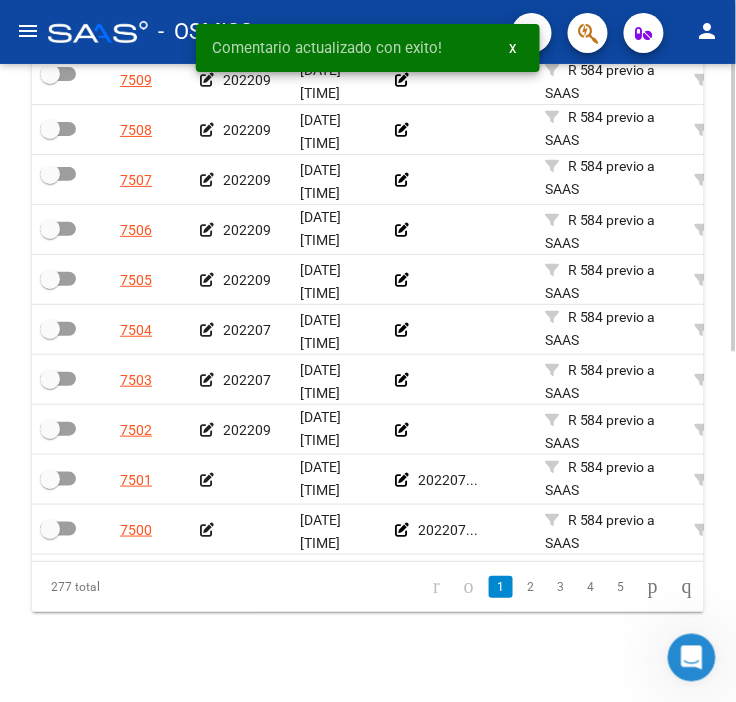 click 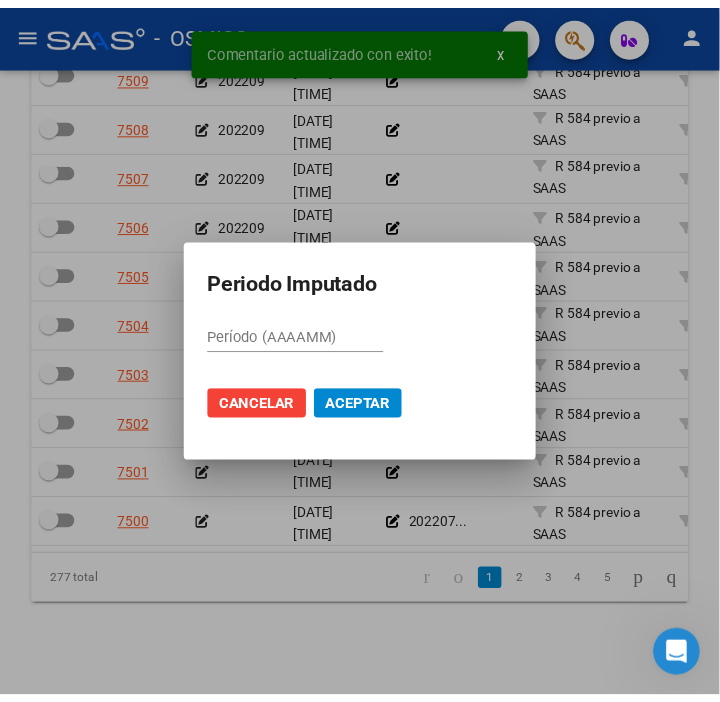scroll, scrollTop: 776, scrollLeft: 0, axis: vertical 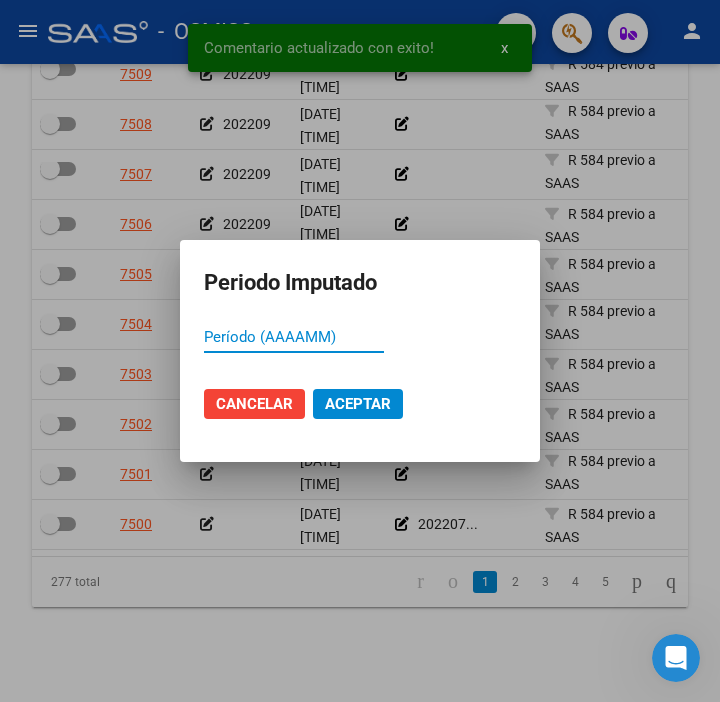 paste on "202209" 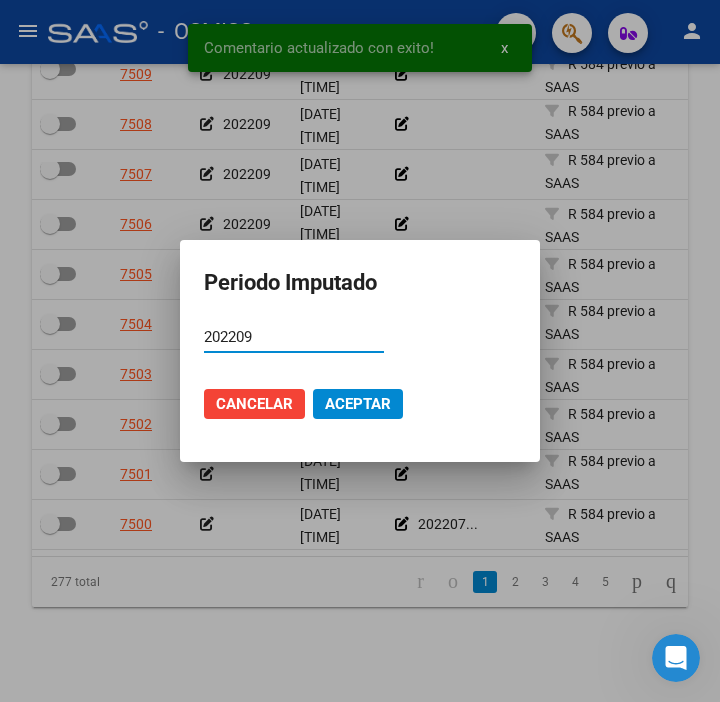 type on "202209" 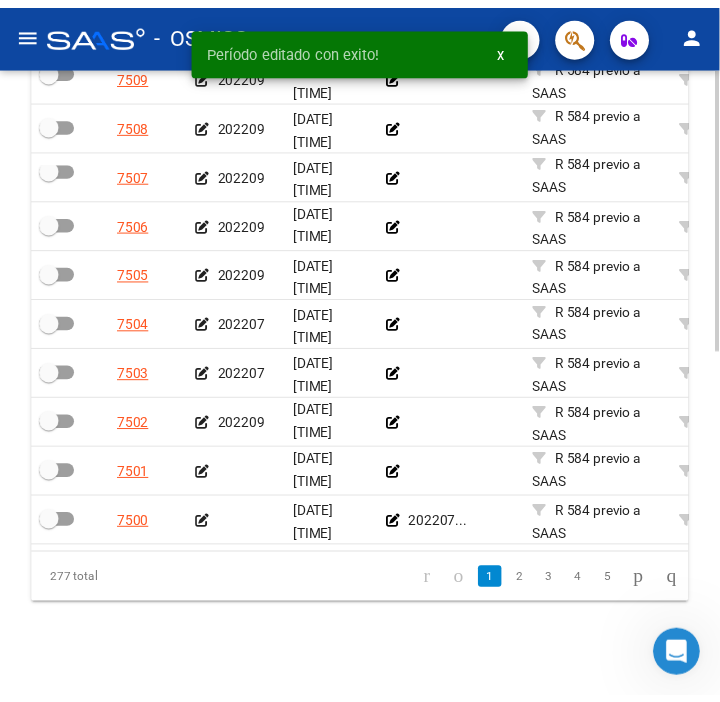 scroll, scrollTop: 758, scrollLeft: 0, axis: vertical 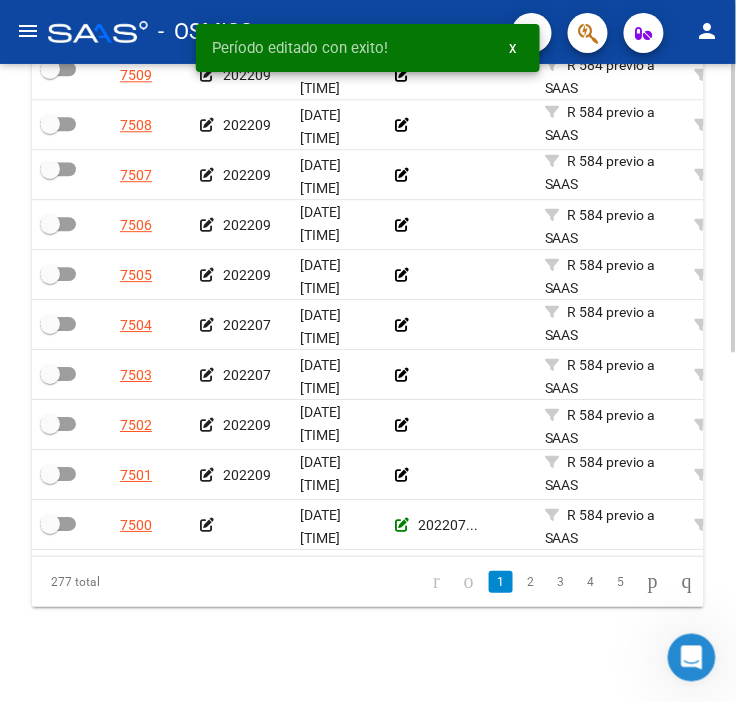 click 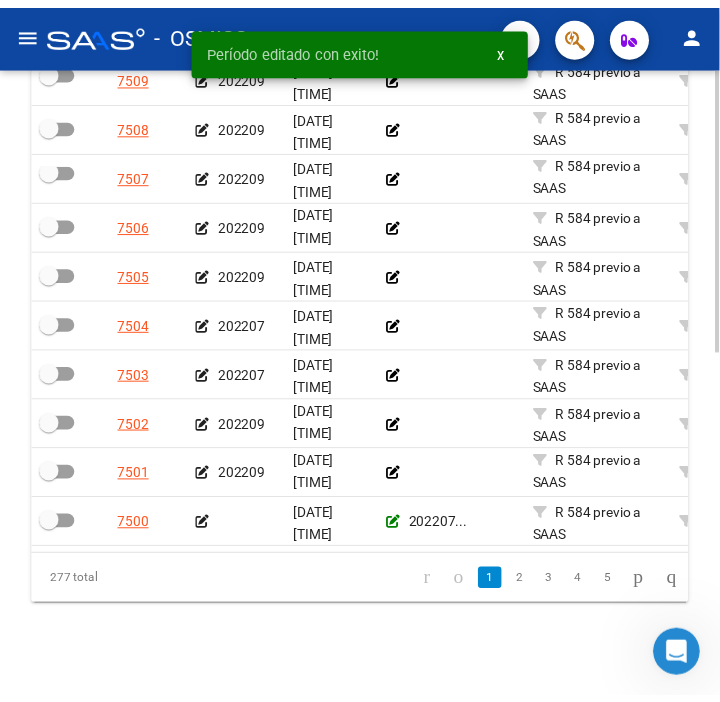 scroll, scrollTop: 776, scrollLeft: 0, axis: vertical 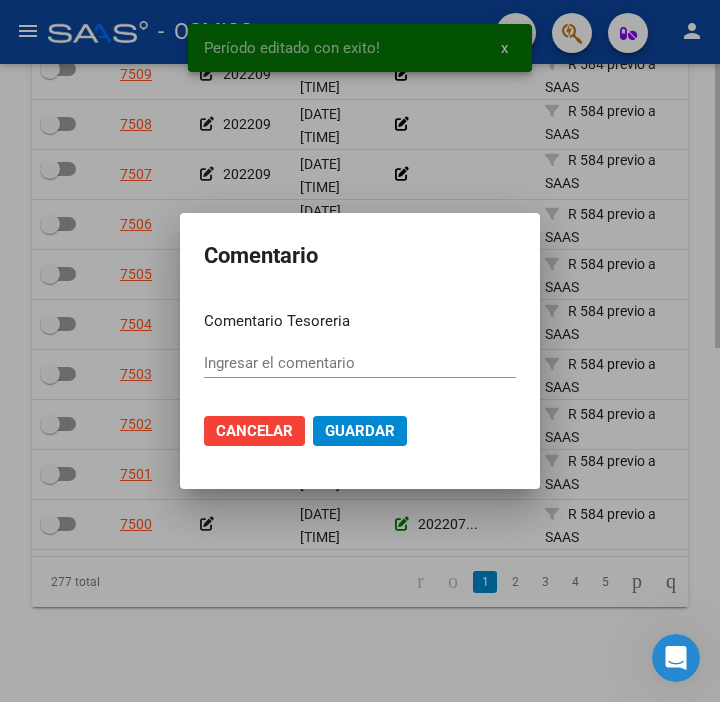 type on "202207" 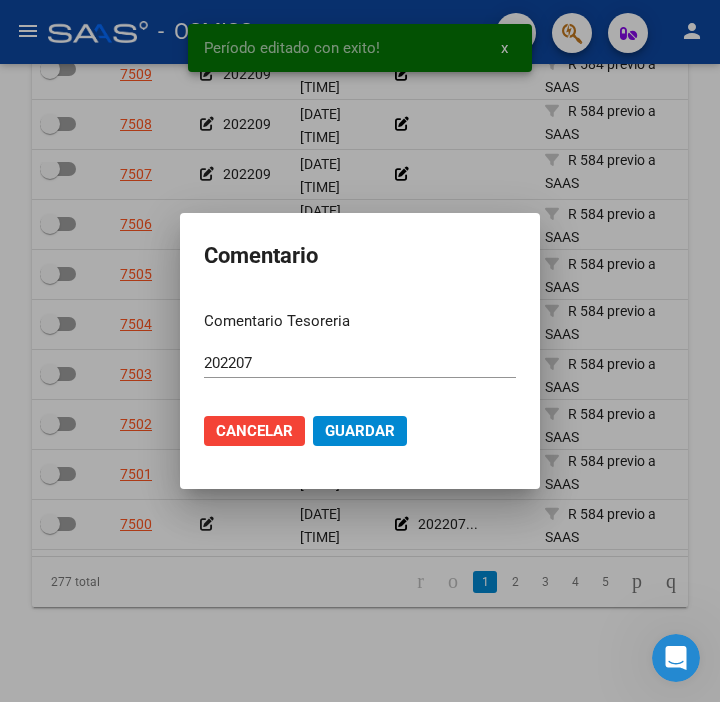 click on "202207 Ingresar el comentario" at bounding box center [360, 363] 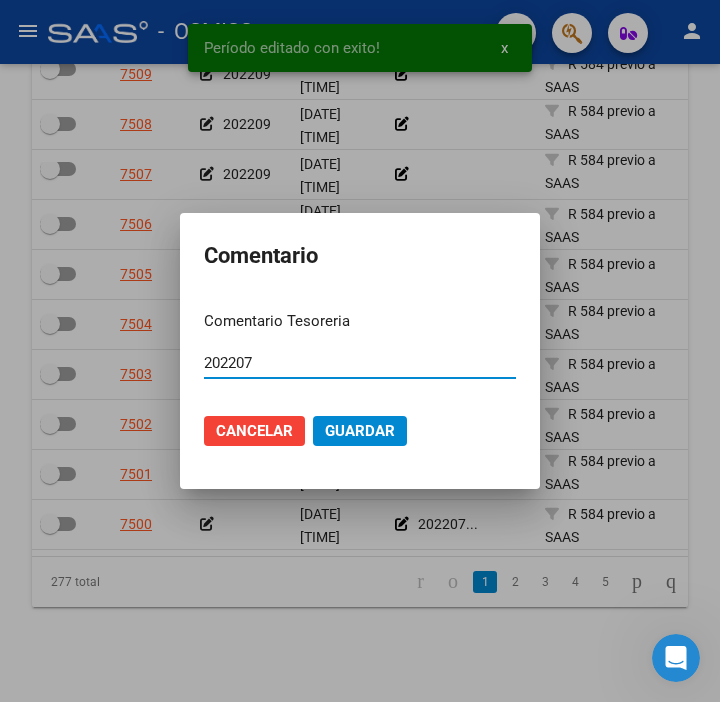 click on "202207" at bounding box center (360, 363) 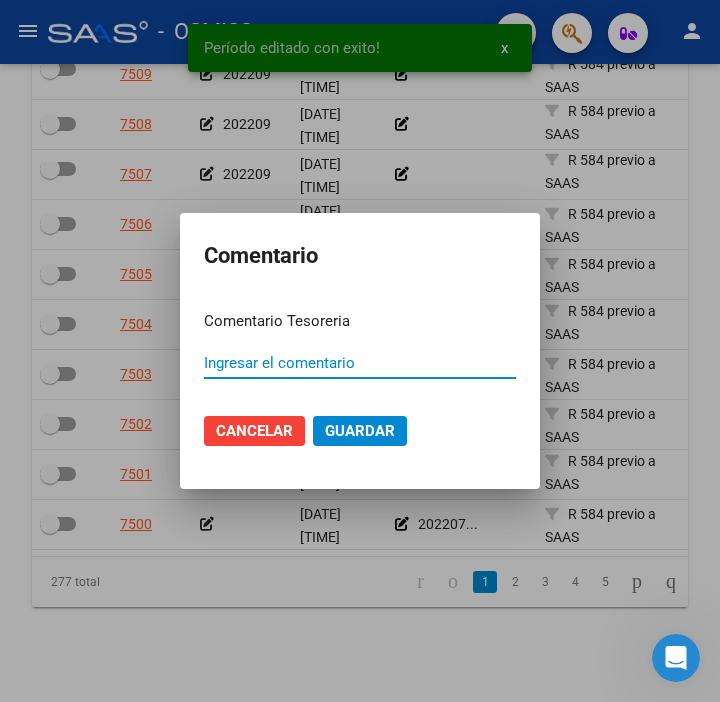 type 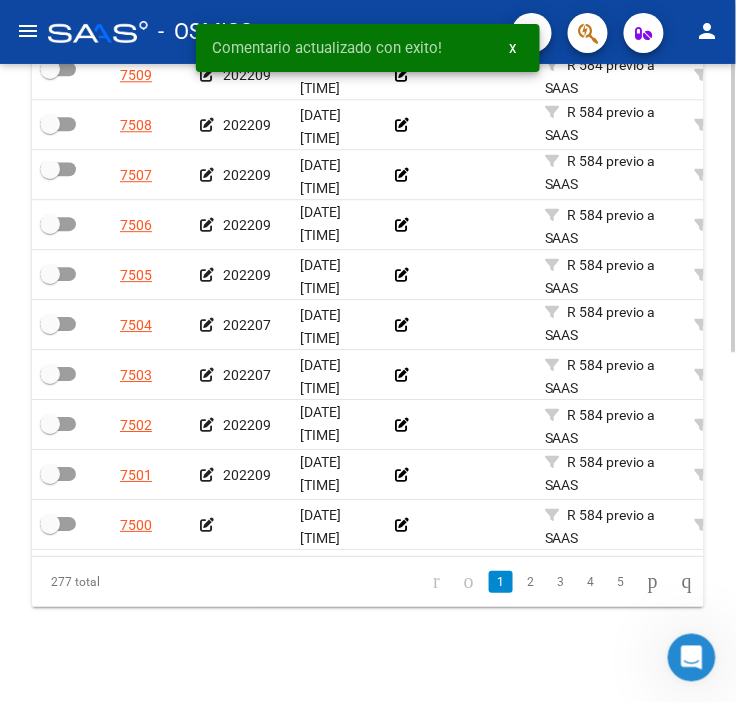 click 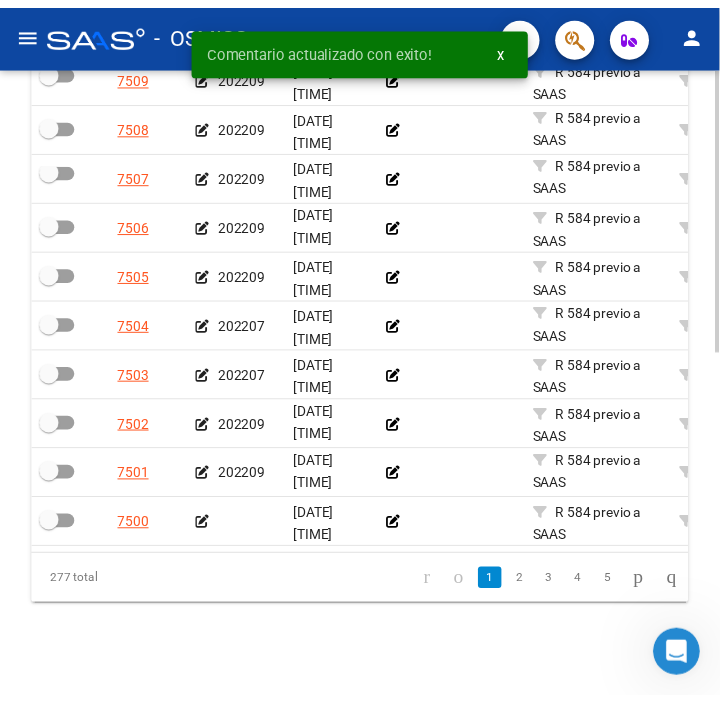 scroll, scrollTop: 776, scrollLeft: 0, axis: vertical 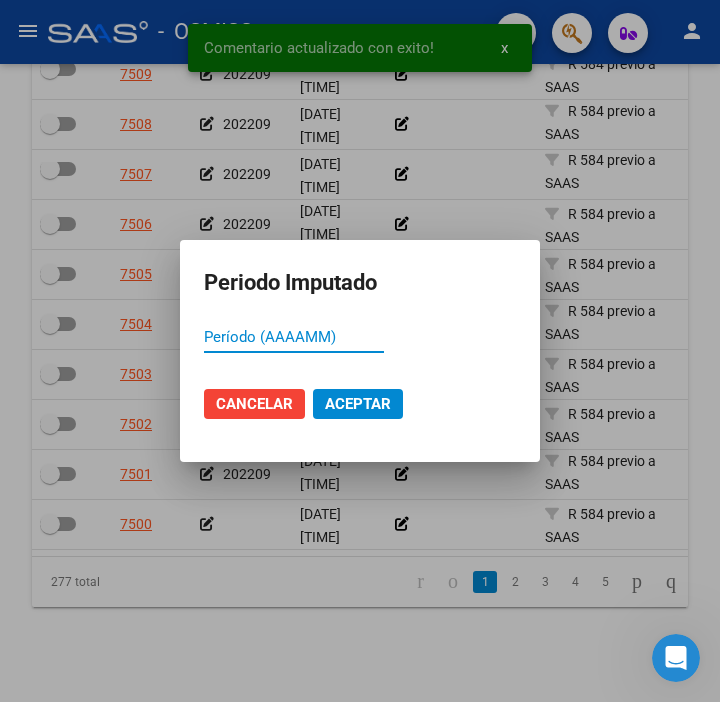 paste on "202209" 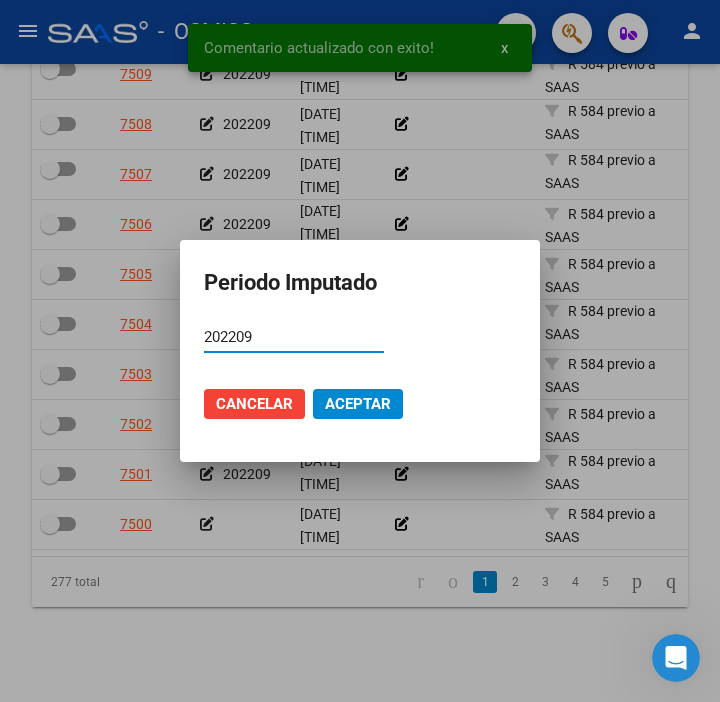 type on "202209" 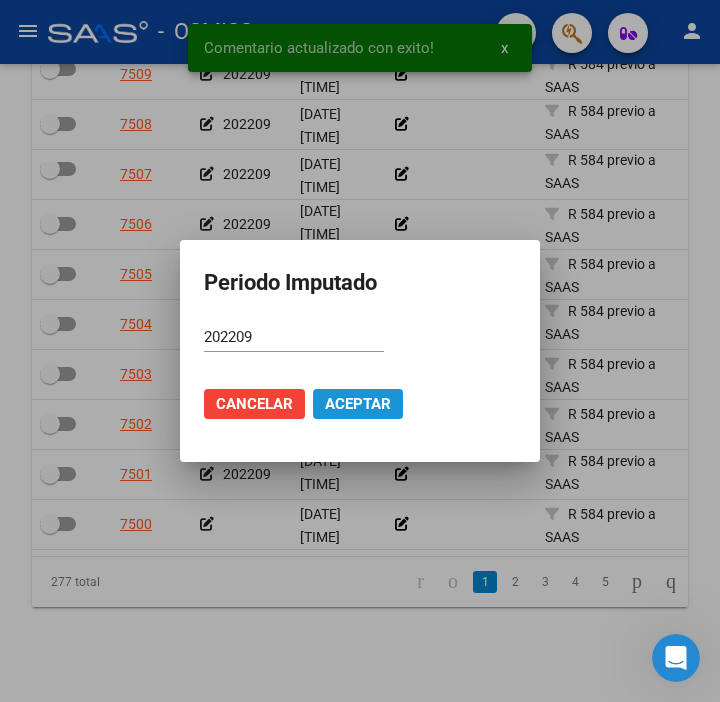 click on "Aceptar" 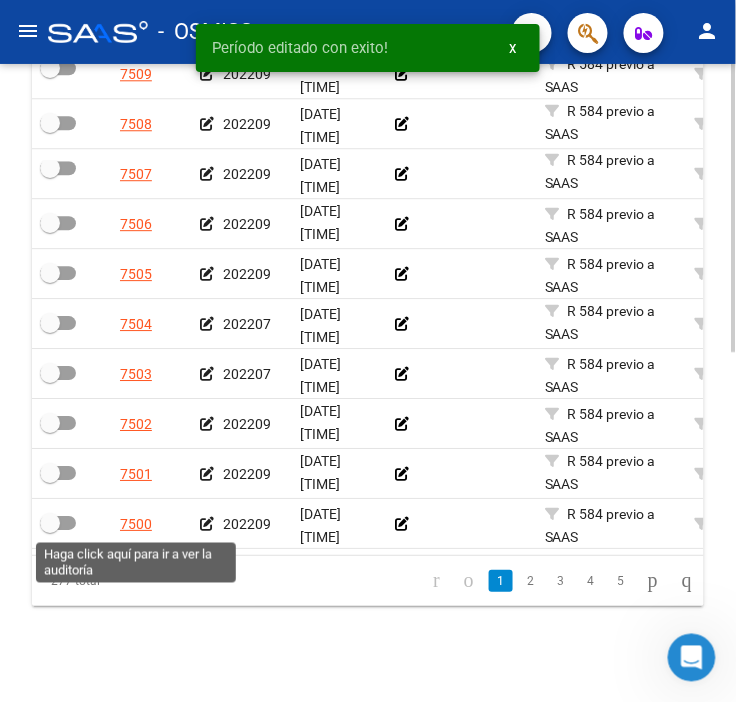 scroll, scrollTop: 758, scrollLeft: 0, axis: vertical 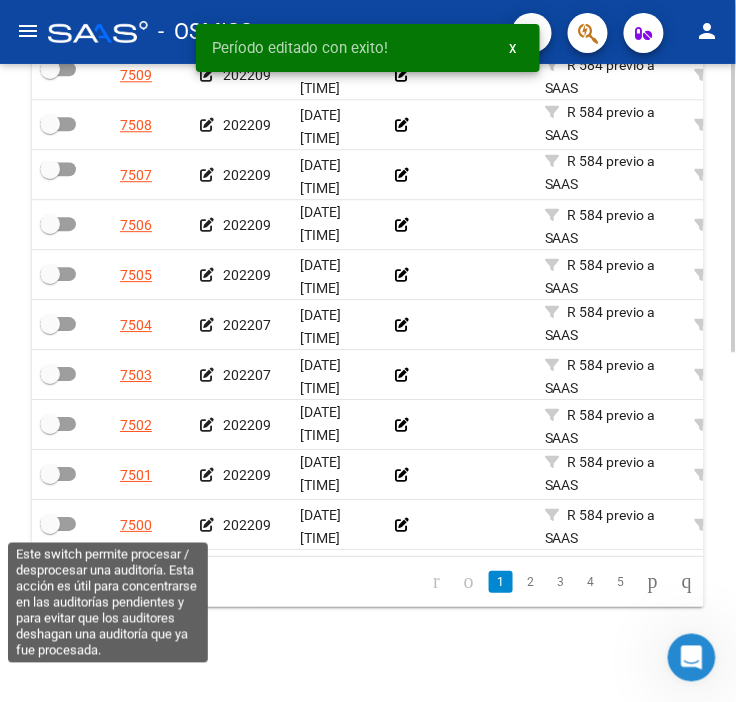 click at bounding box center (58, 524) 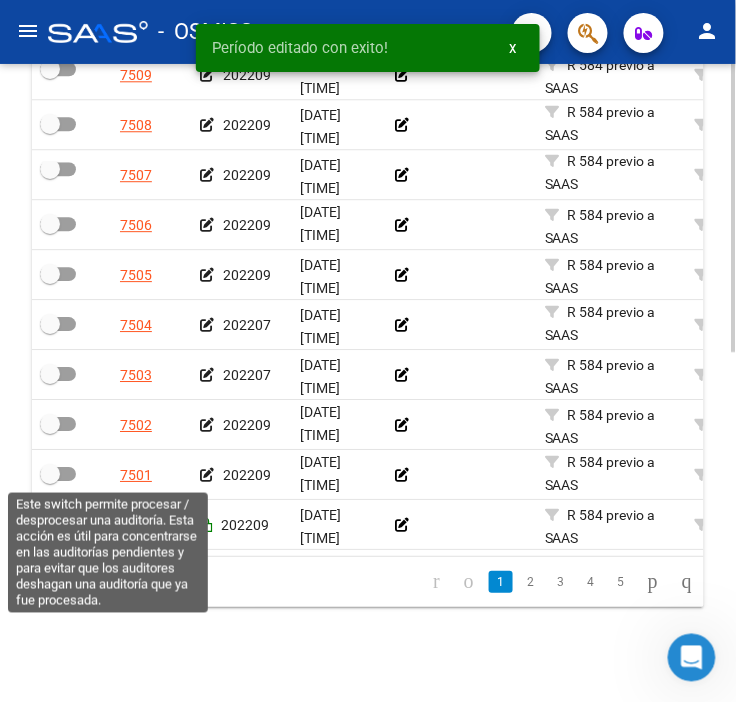 click at bounding box center (58, 474) 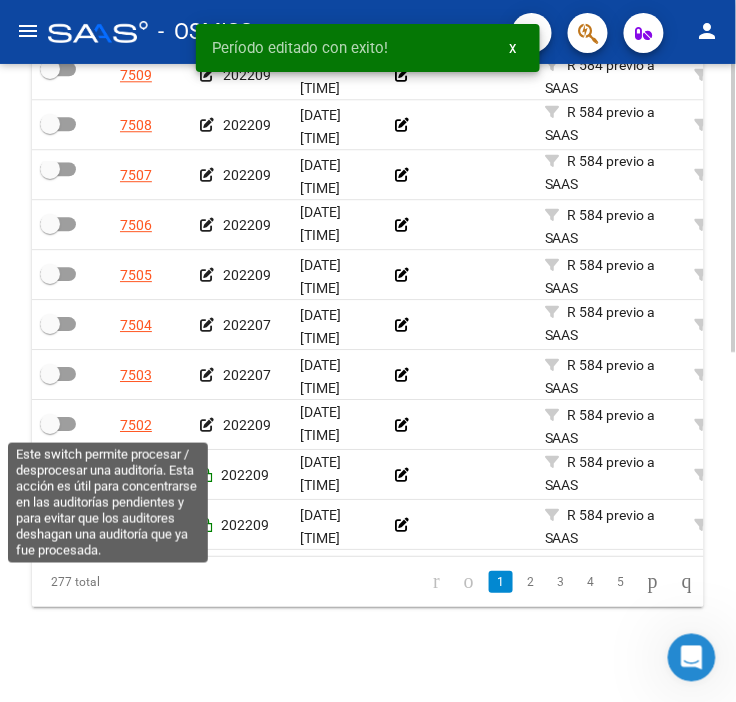 click at bounding box center (58, 424) 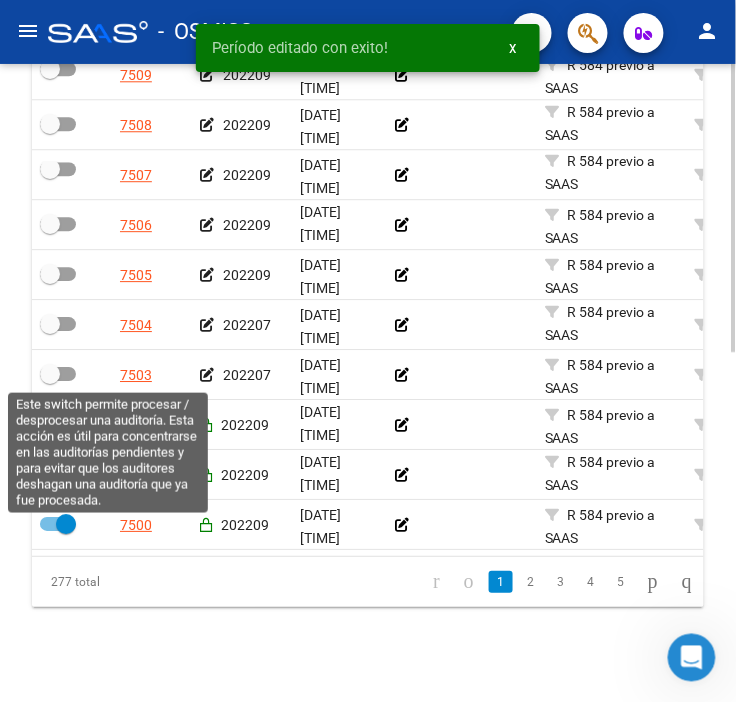 click at bounding box center [58, 374] 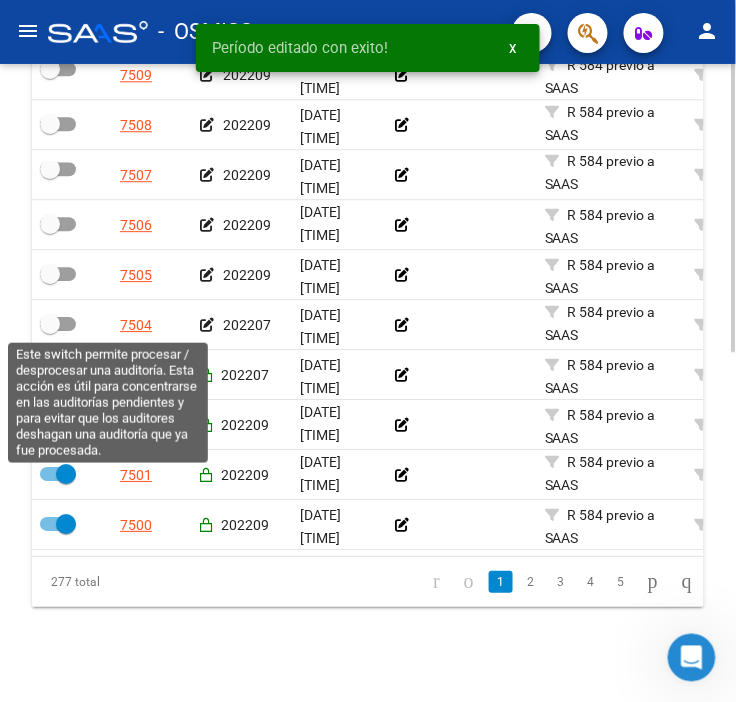 click at bounding box center (50, 324) 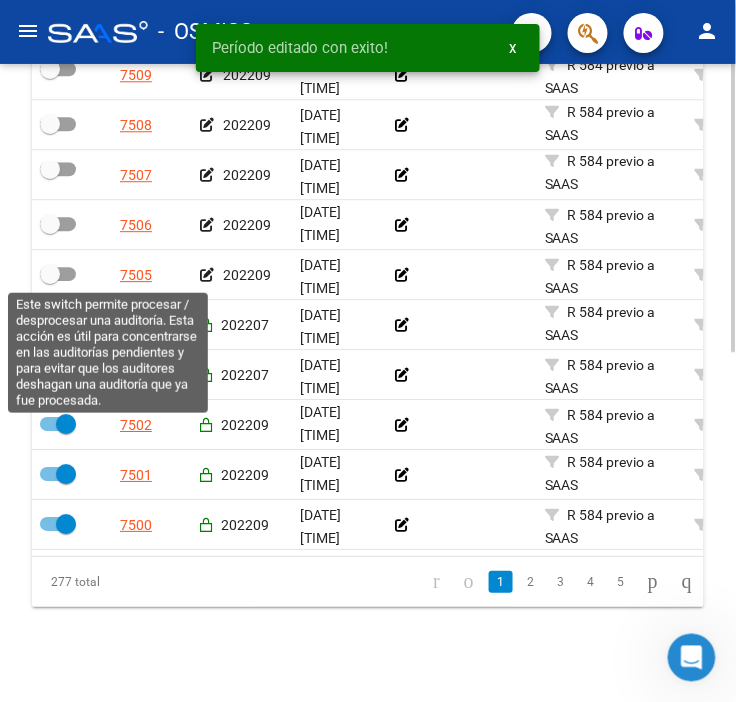 click at bounding box center [50, 274] 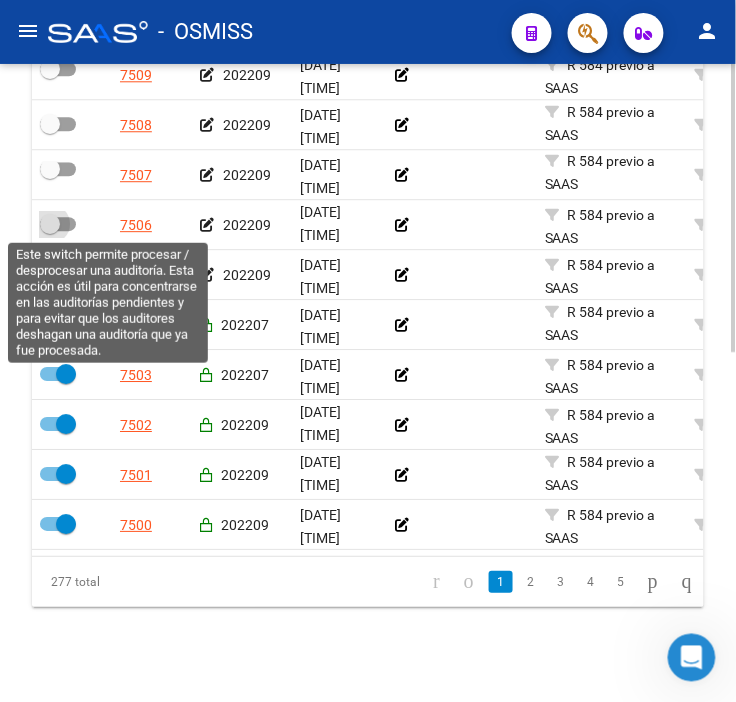 click at bounding box center (50, 224) 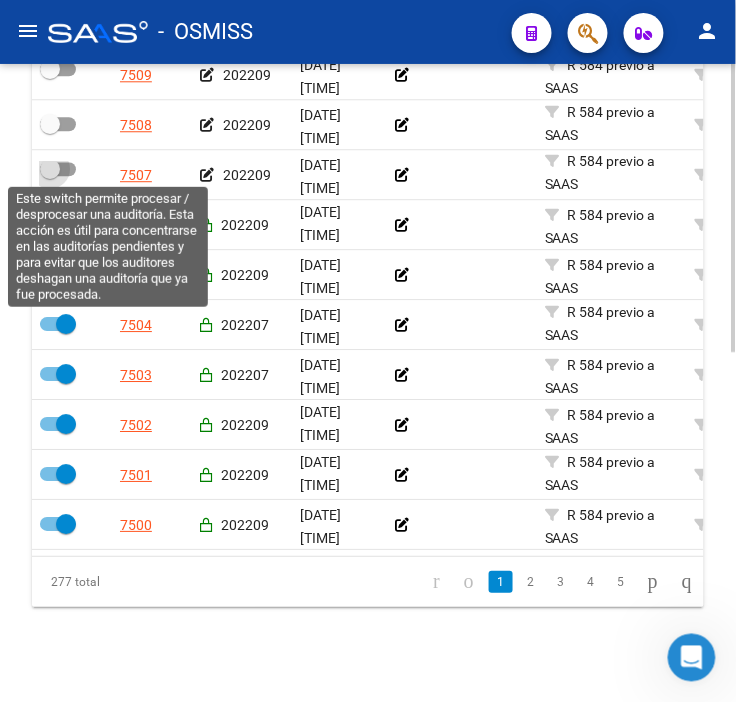 click at bounding box center (50, 169) 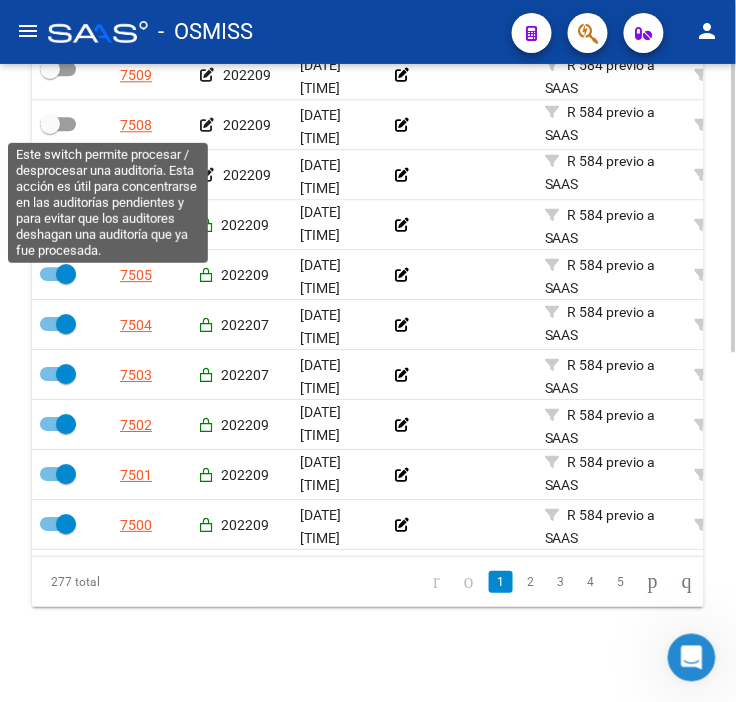 click at bounding box center (50, 124) 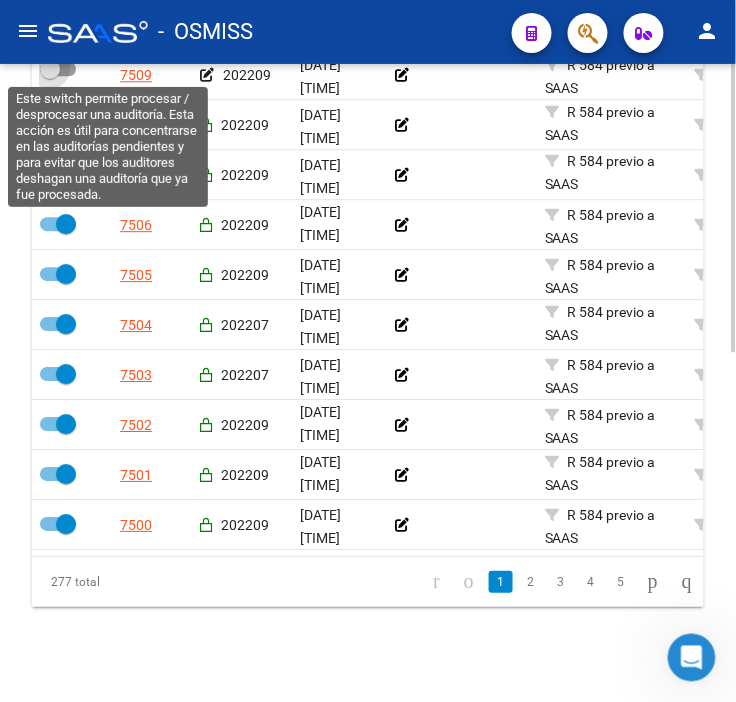 click at bounding box center [50, 69] 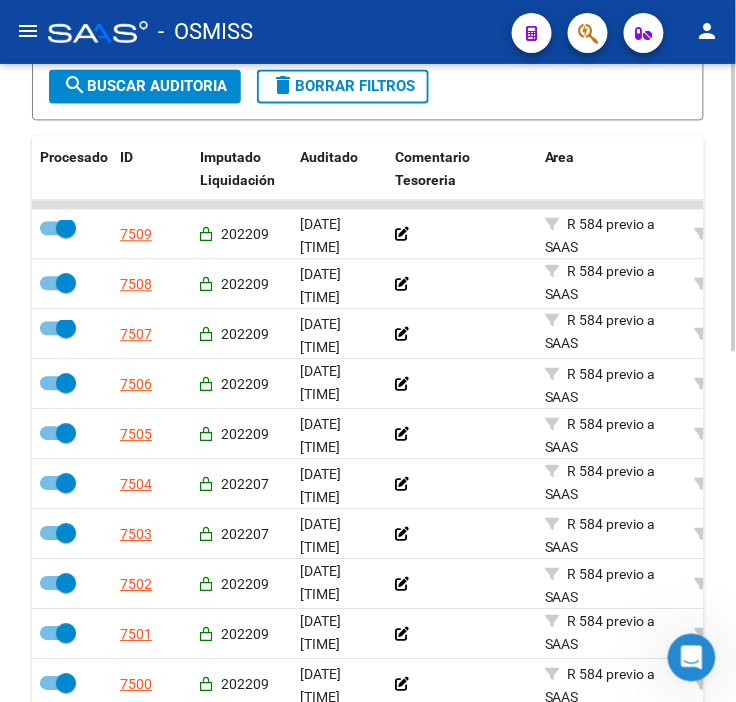 scroll, scrollTop: 425, scrollLeft: 0, axis: vertical 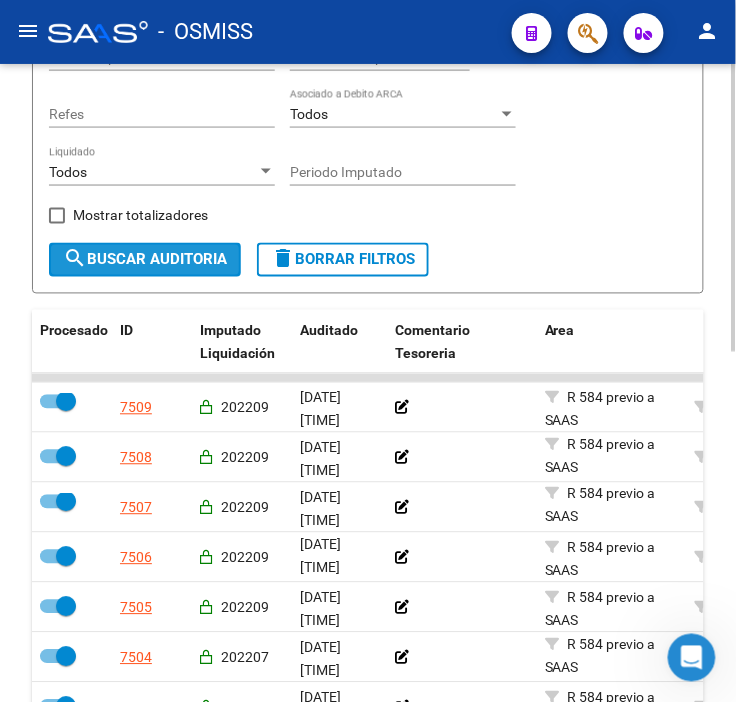 click on "search  Buscar Auditoria" 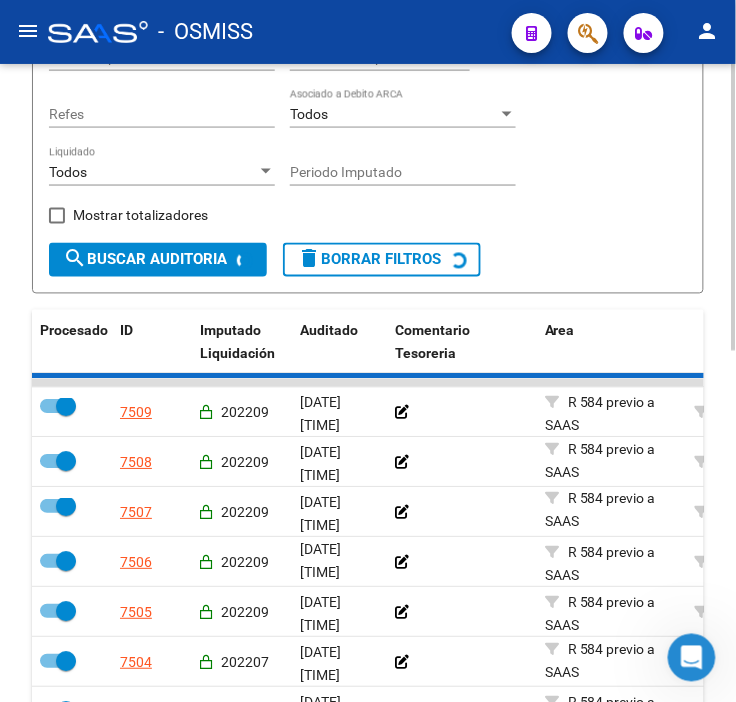 checkbox on "false" 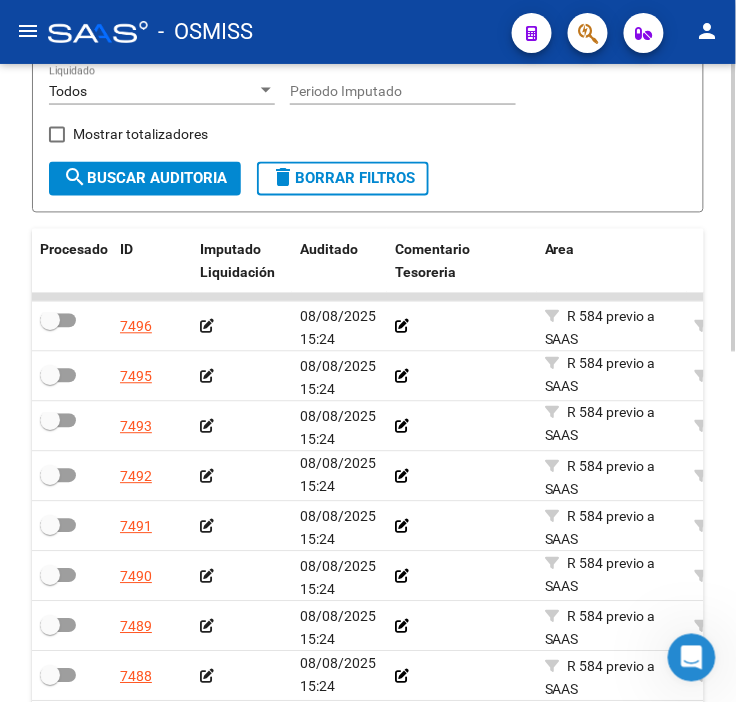 scroll, scrollTop: 647, scrollLeft: 0, axis: vertical 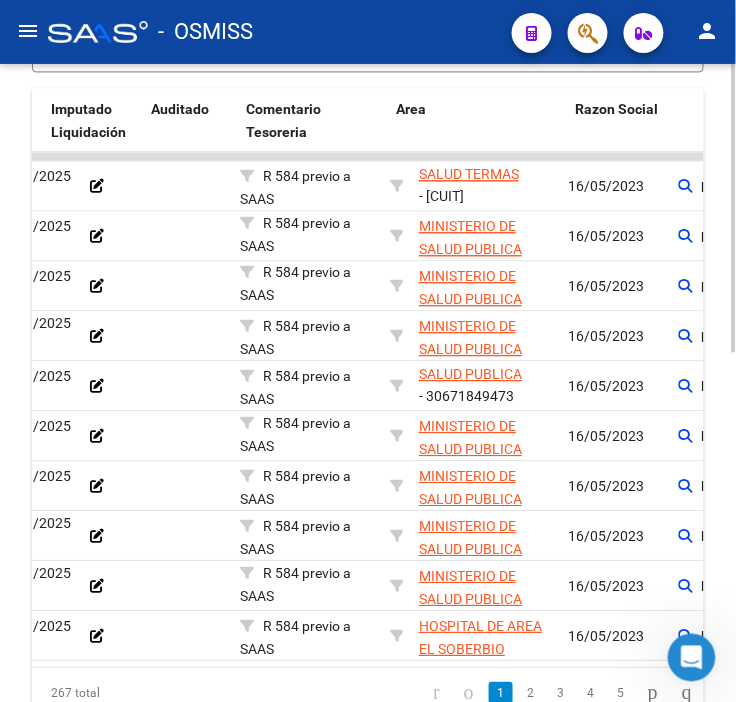 drag, startPoint x: 203, startPoint y: 214, endPoint x: 307, endPoint y: 217, distance: 104.04326 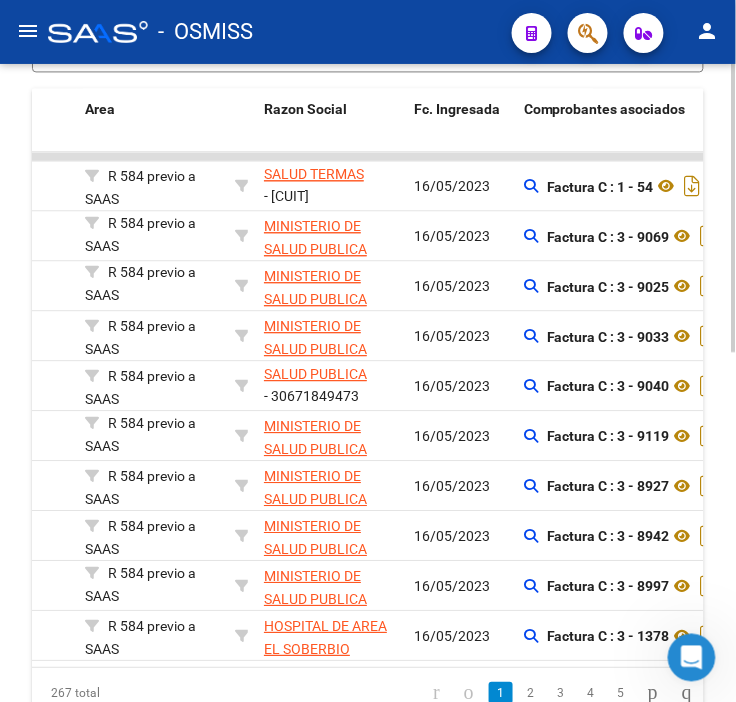 scroll, scrollTop: 0, scrollLeft: 471, axis: horizontal 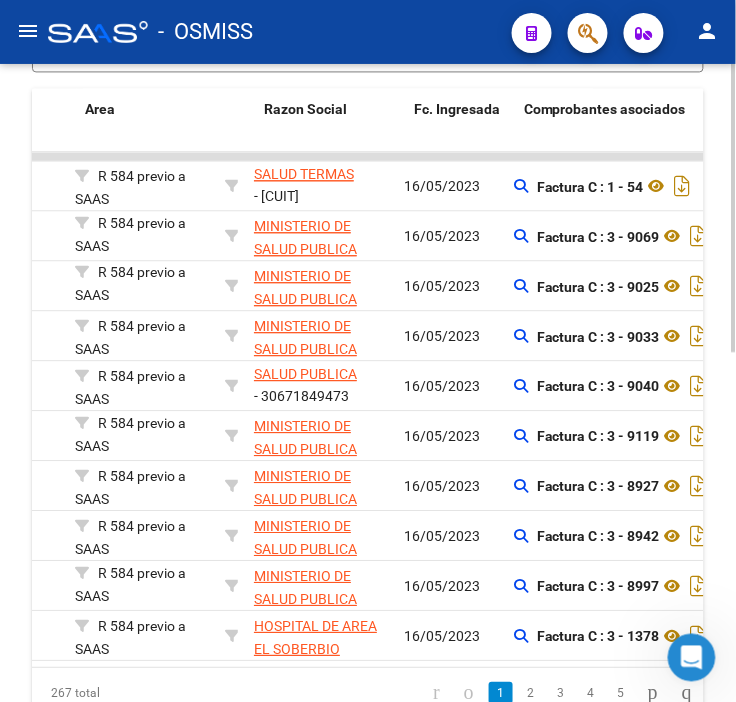 drag, startPoint x: 422, startPoint y: 213, endPoint x: 456, endPoint y: 216, distance: 34.132095 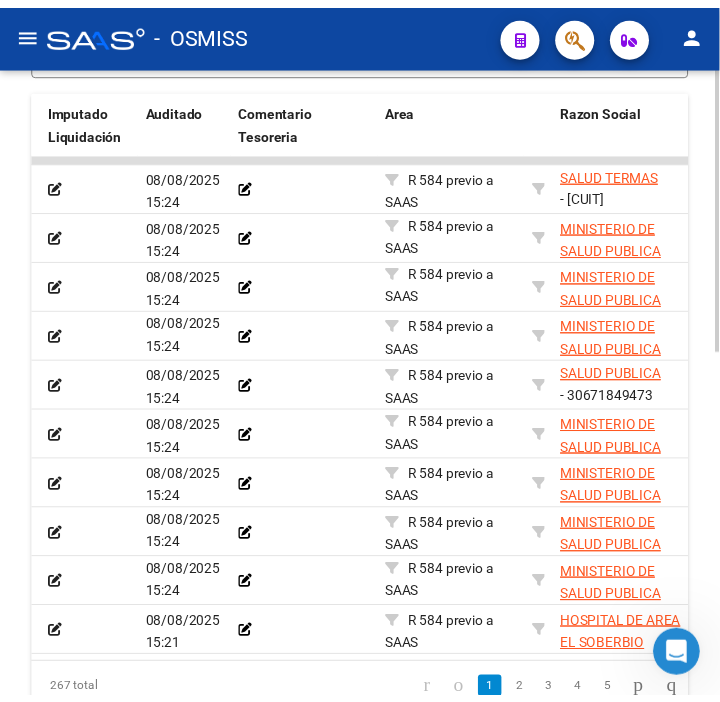 scroll, scrollTop: 0, scrollLeft: 0, axis: both 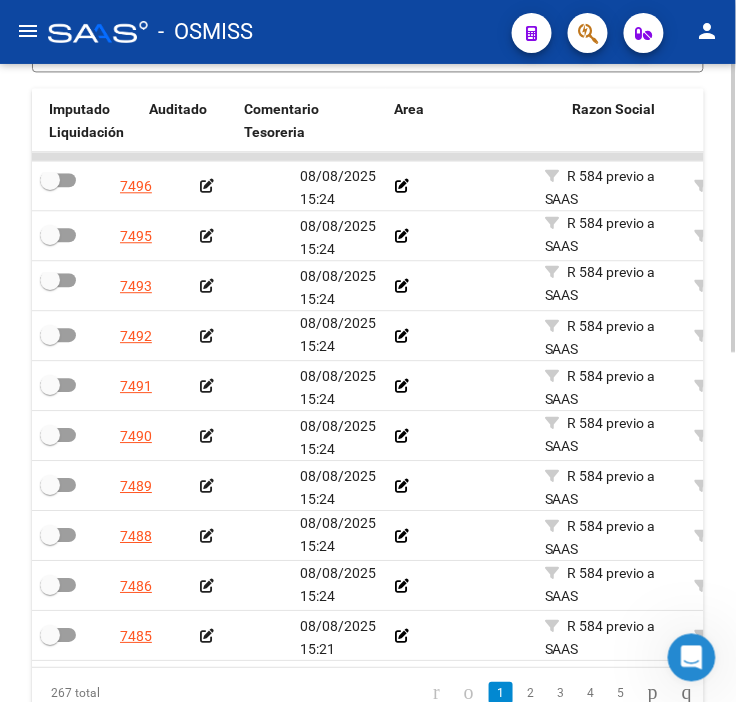drag, startPoint x: 457, startPoint y: 264, endPoint x: 326, endPoint y: 271, distance: 131.18689 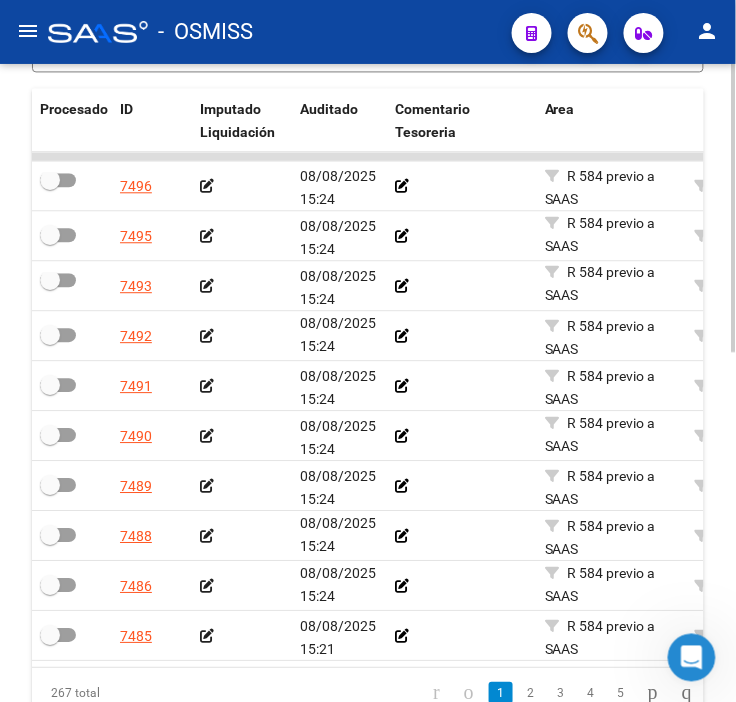 click 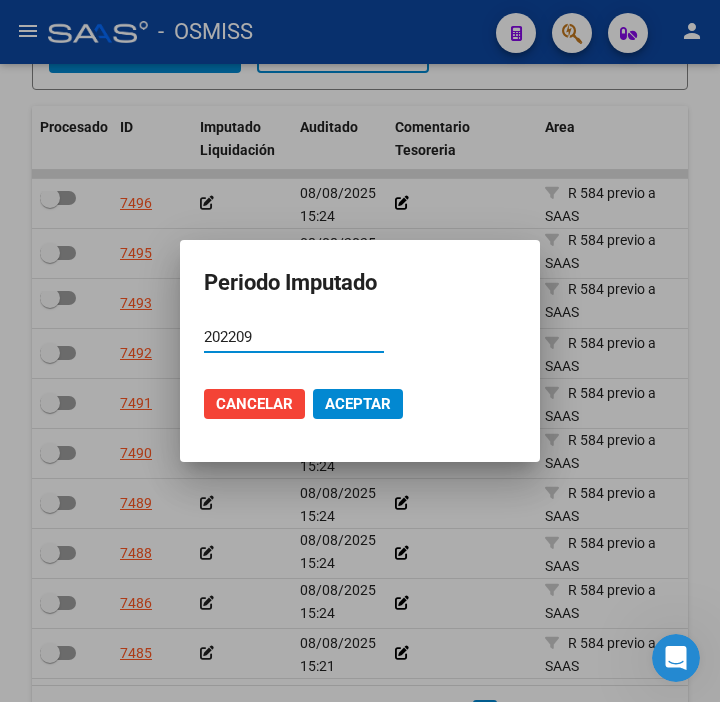 type on "202209" 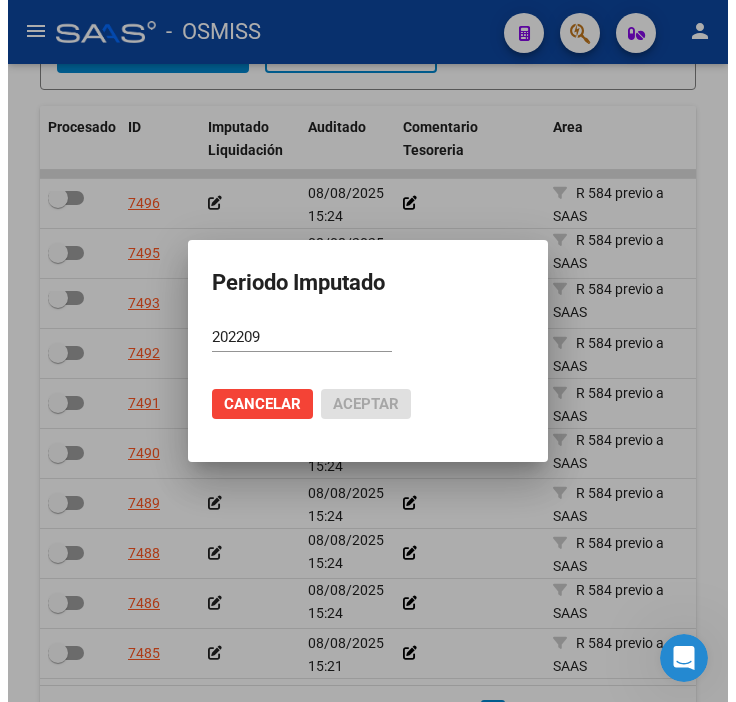 scroll, scrollTop: 631, scrollLeft: 0, axis: vertical 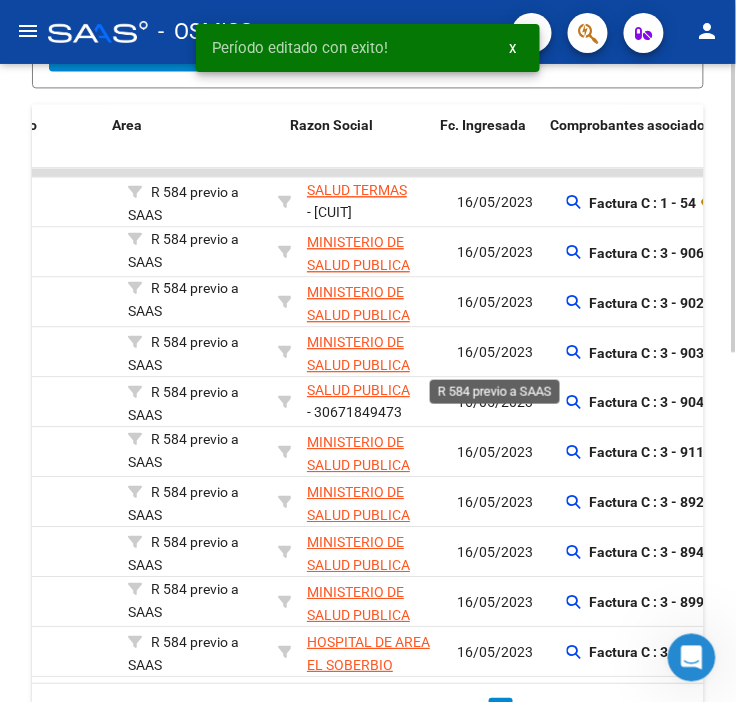 drag, startPoint x: 380, startPoint y: 346, endPoint x: 473, endPoint y: 335, distance: 93.64828 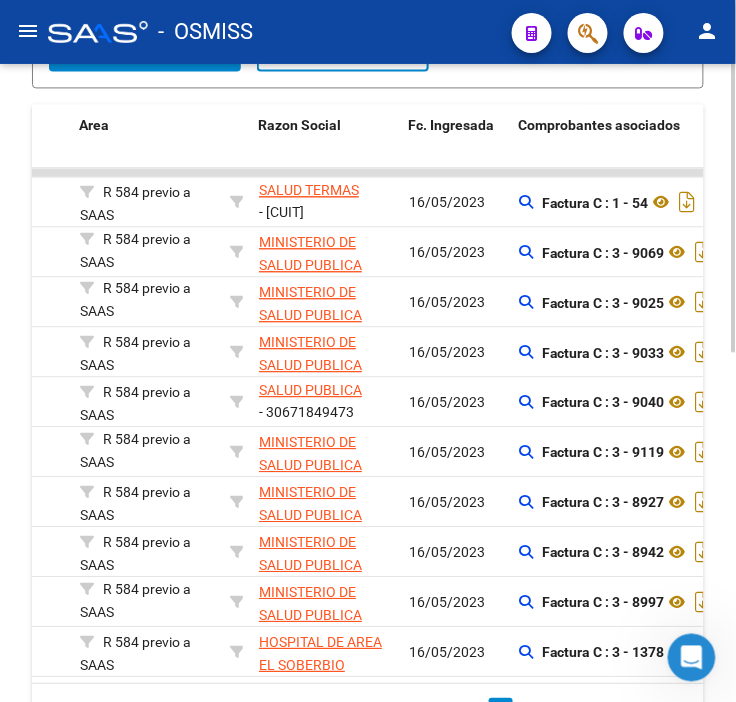 click on "MINISTERIO DE SALUD PUBLICA" 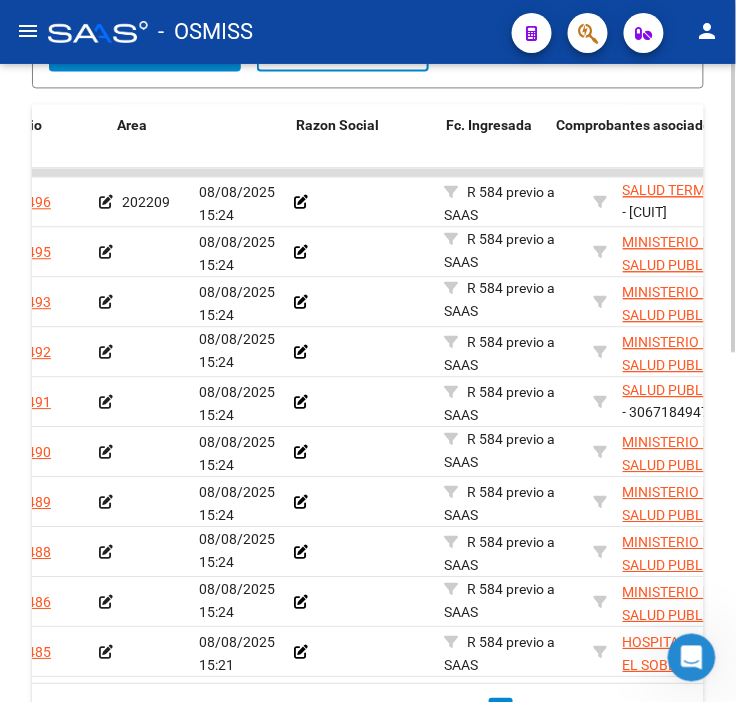 scroll, scrollTop: 0, scrollLeft: 0, axis: both 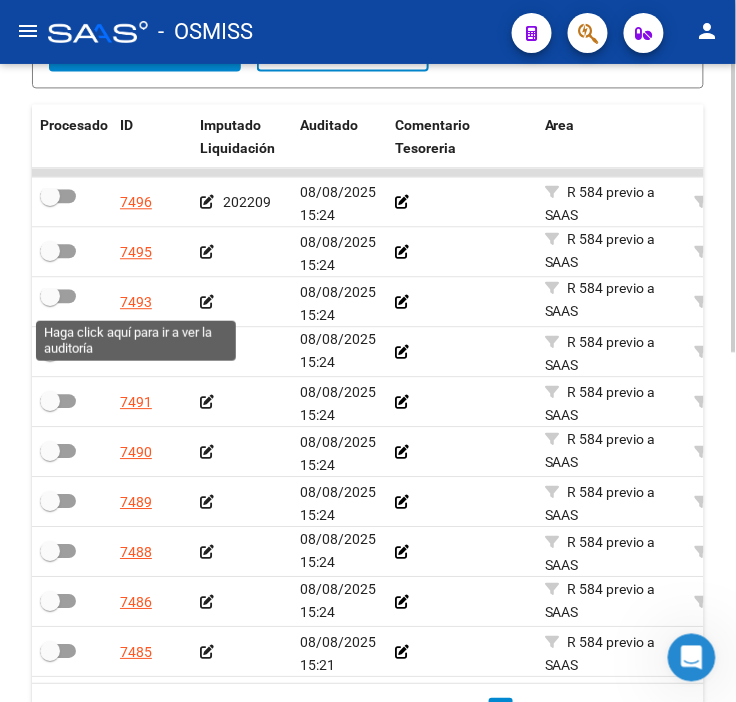 drag, startPoint x: 385, startPoint y: 248, endPoint x: 144, endPoint y: 295, distance: 245.54022 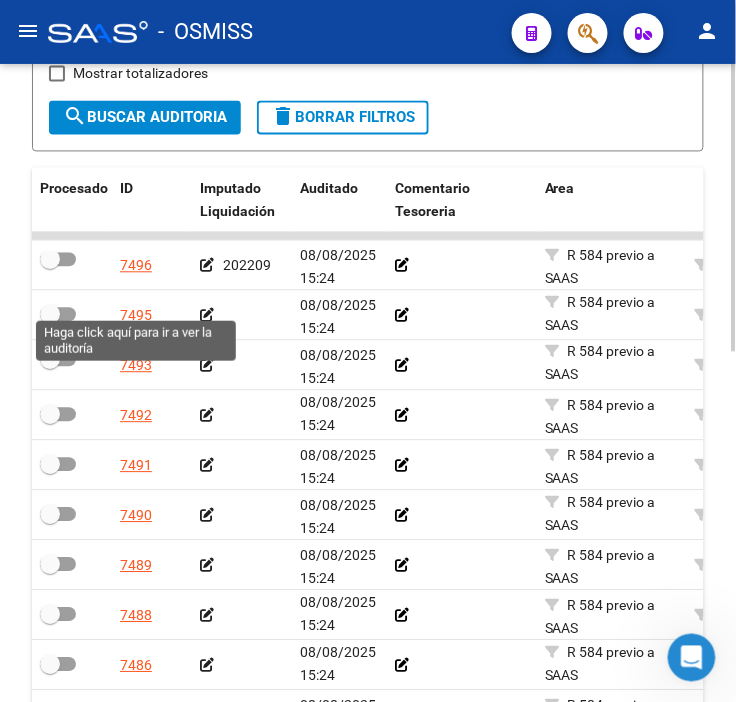 scroll, scrollTop: 520, scrollLeft: 0, axis: vertical 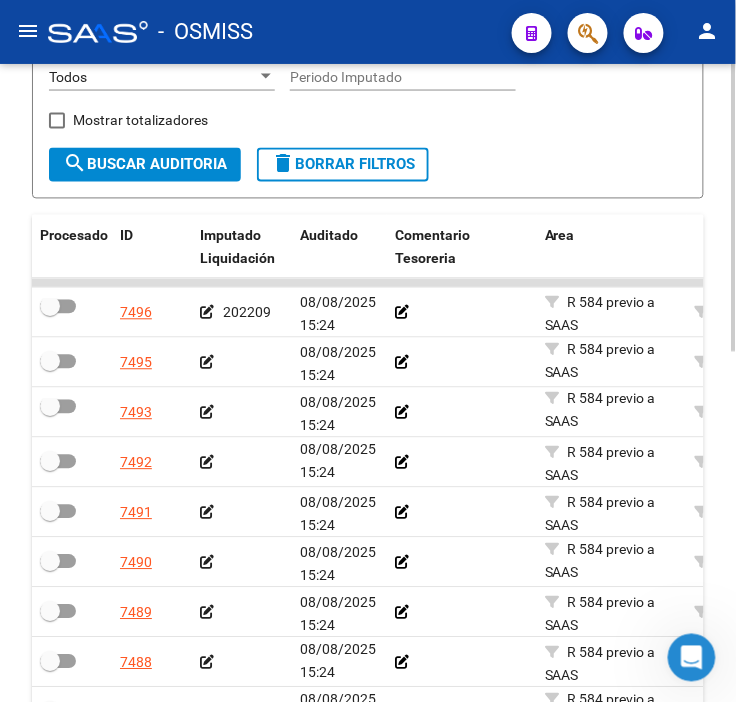 click 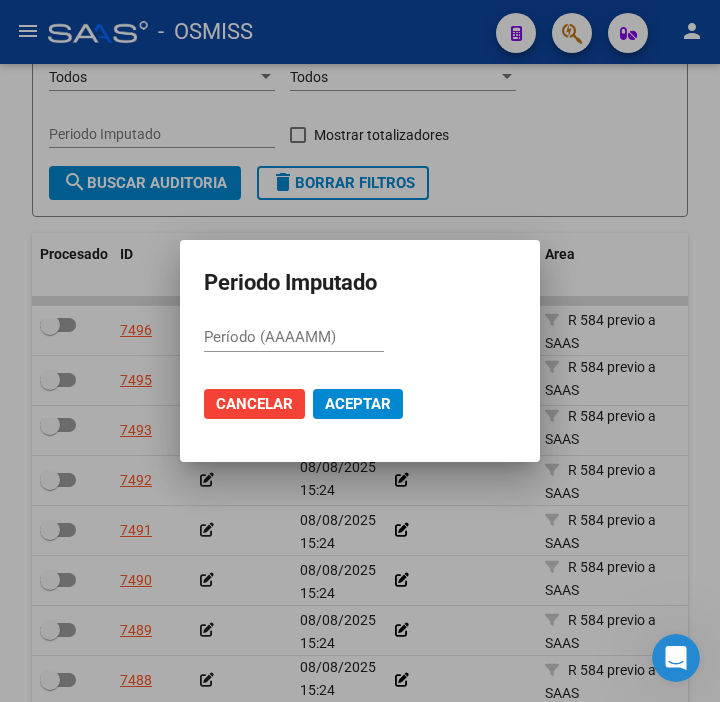 click on "Período (AAAAMM)" at bounding box center (294, 337) 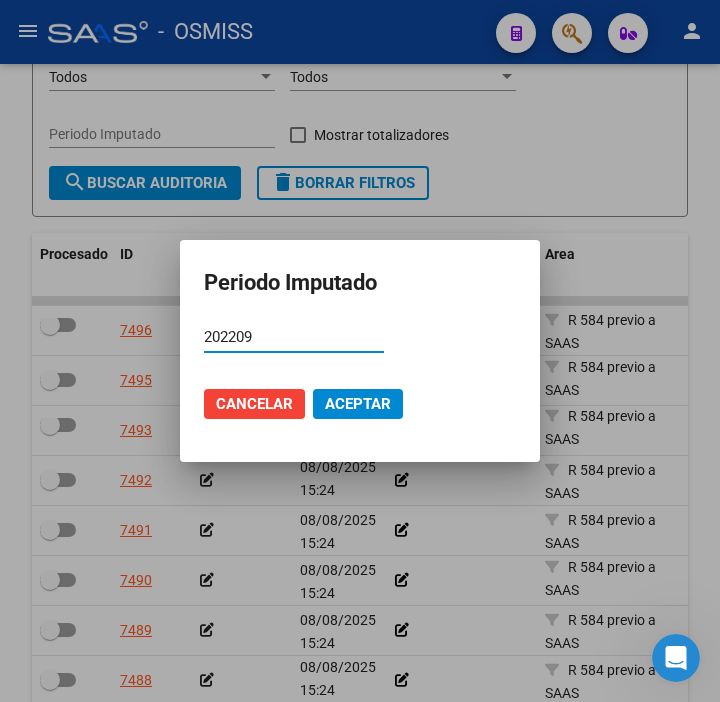 type on "202209" 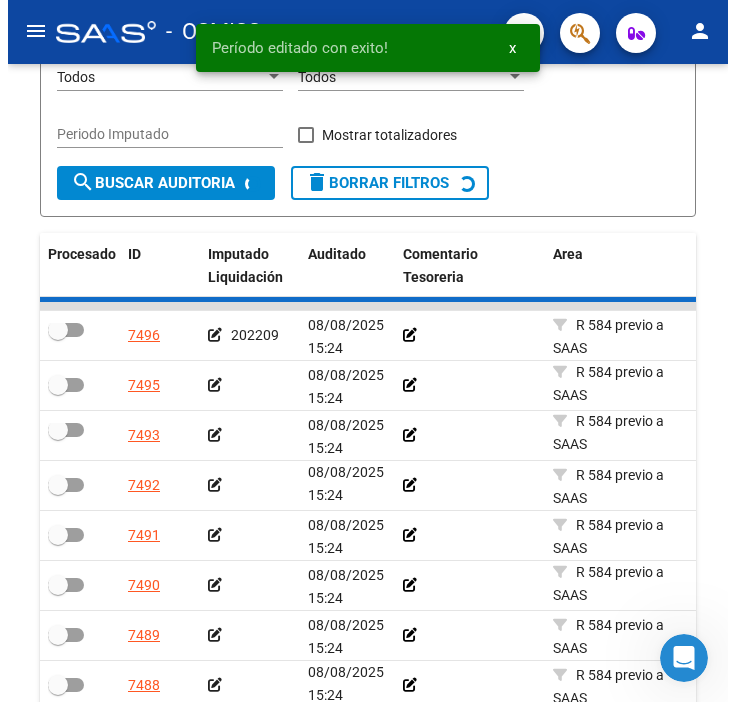 scroll, scrollTop: 462, scrollLeft: 0, axis: vertical 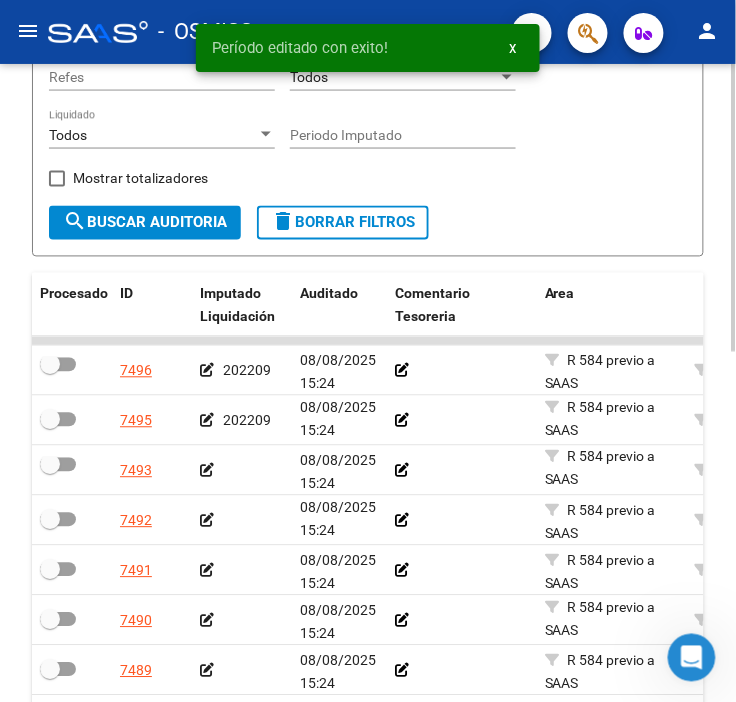 click 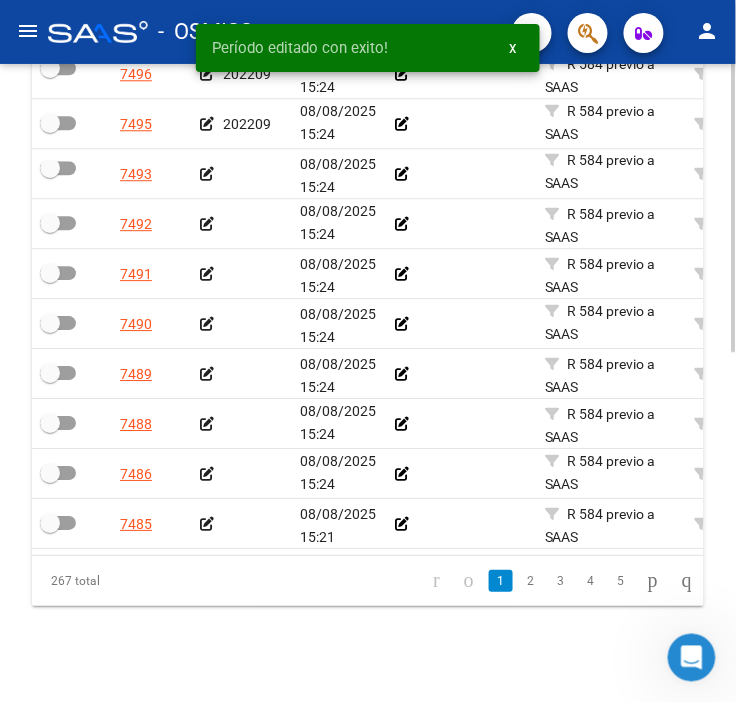 scroll, scrollTop: 776, scrollLeft: 0, axis: vertical 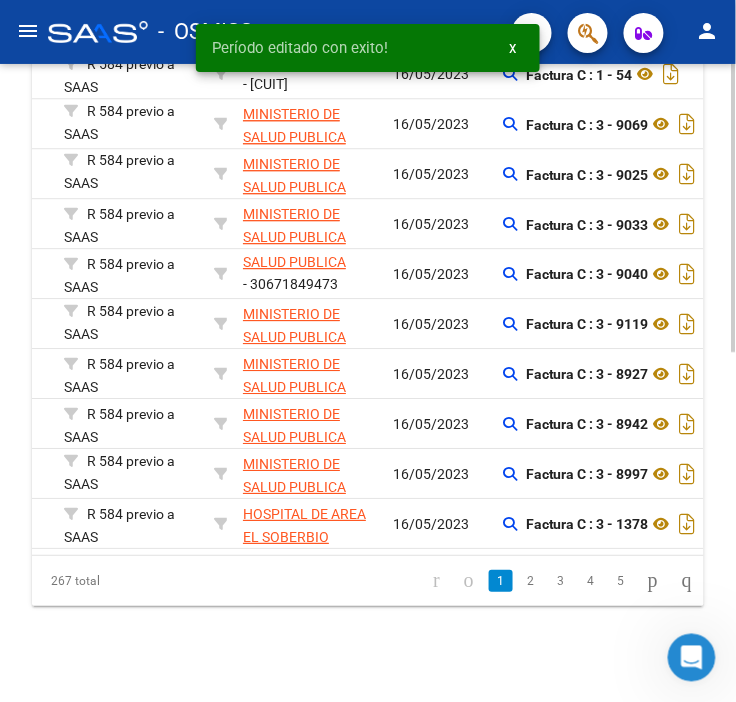 drag, startPoint x: 414, startPoint y: 336, endPoint x: 502, endPoint y: 336, distance: 88 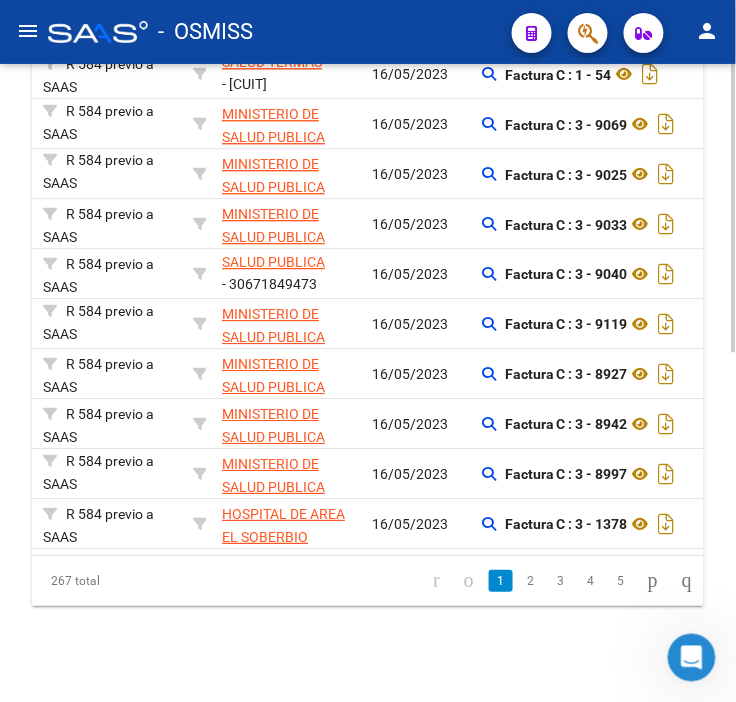 click on "Factura C : 3 - 9033" 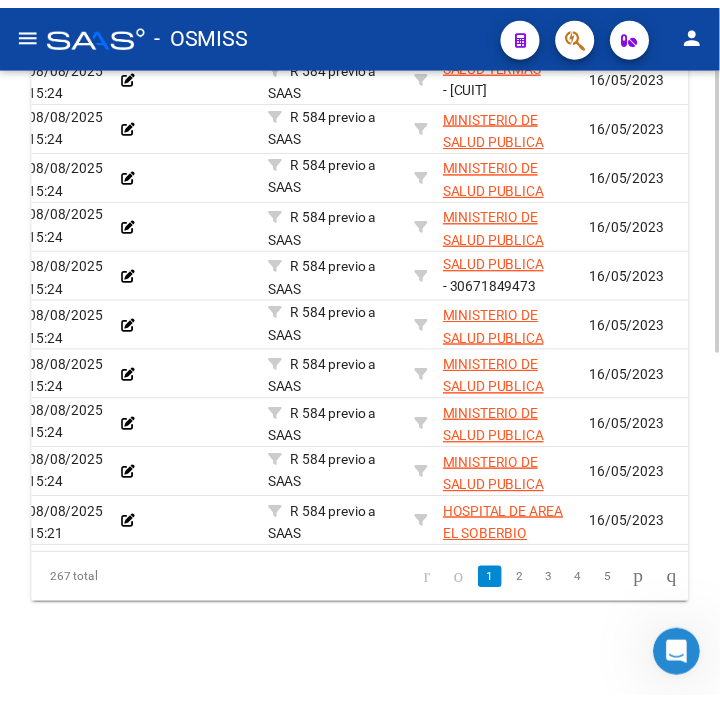 scroll, scrollTop: 0, scrollLeft: 0, axis: both 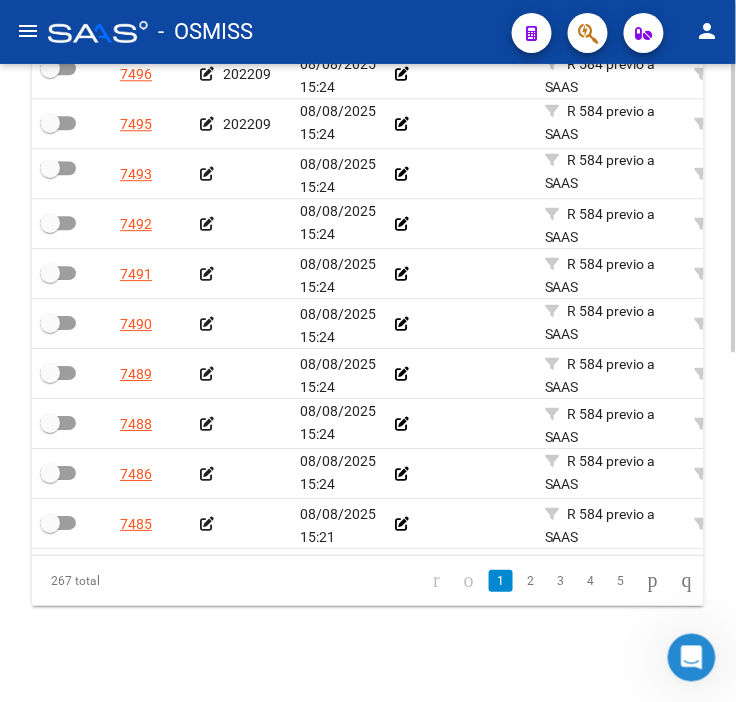 drag, startPoint x: 588, startPoint y: 184, endPoint x: 436, endPoint y: 185, distance: 152.0033 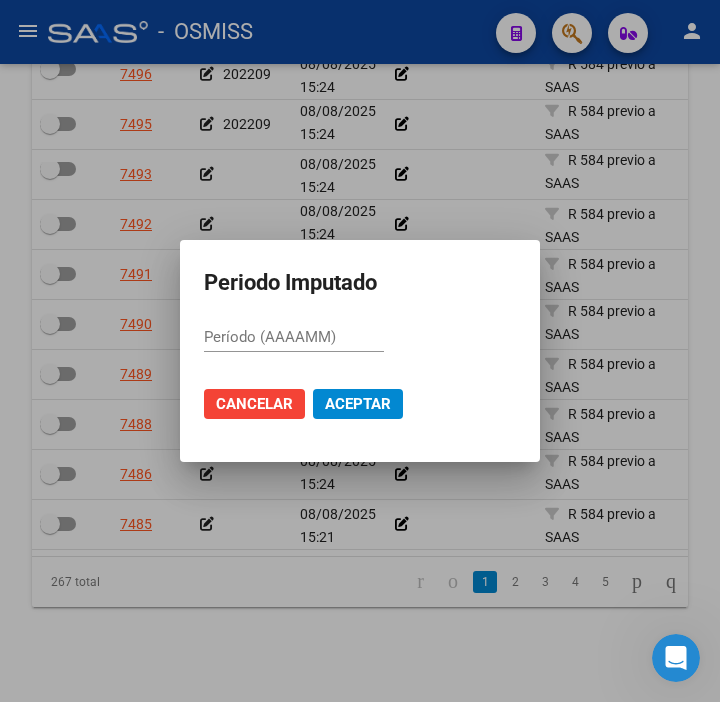 click on "Período (AAAAMM)" at bounding box center (294, 337) 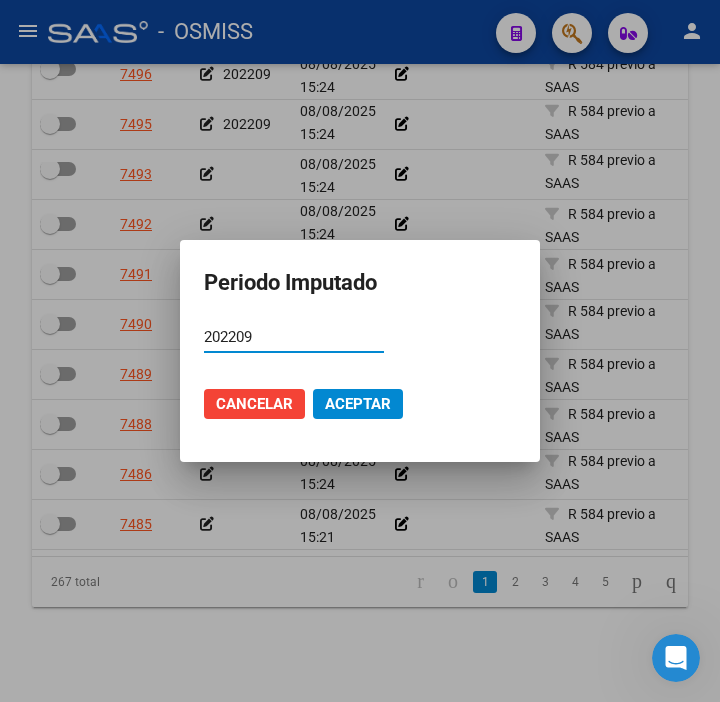 type on "202209" 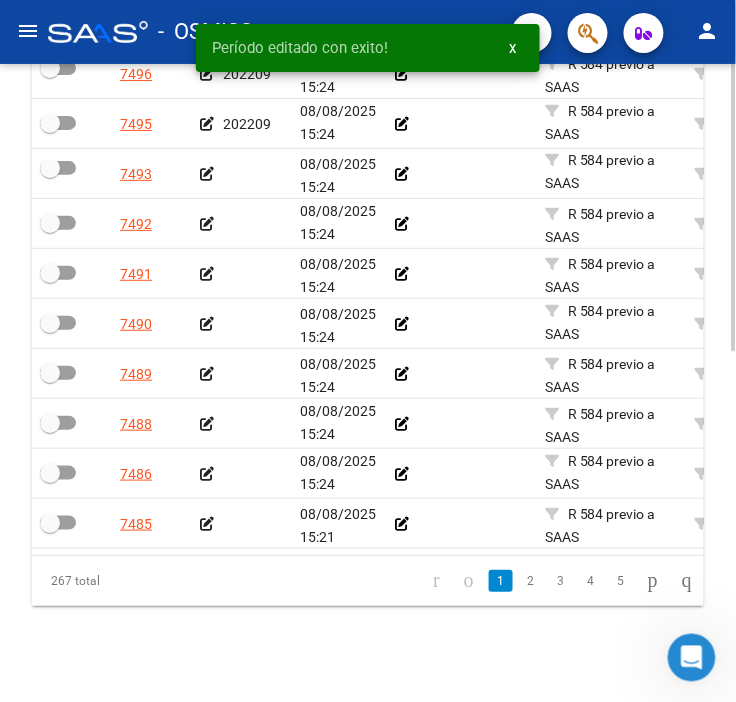 scroll, scrollTop: 758, scrollLeft: 0, axis: vertical 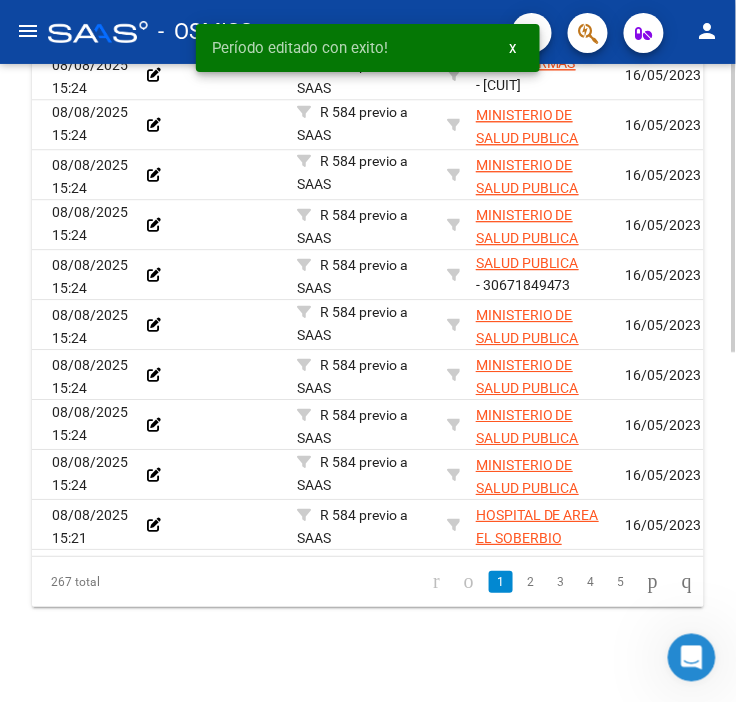drag, startPoint x: 446, startPoint y: 213, endPoint x: 521, endPoint y: 213, distance: 75 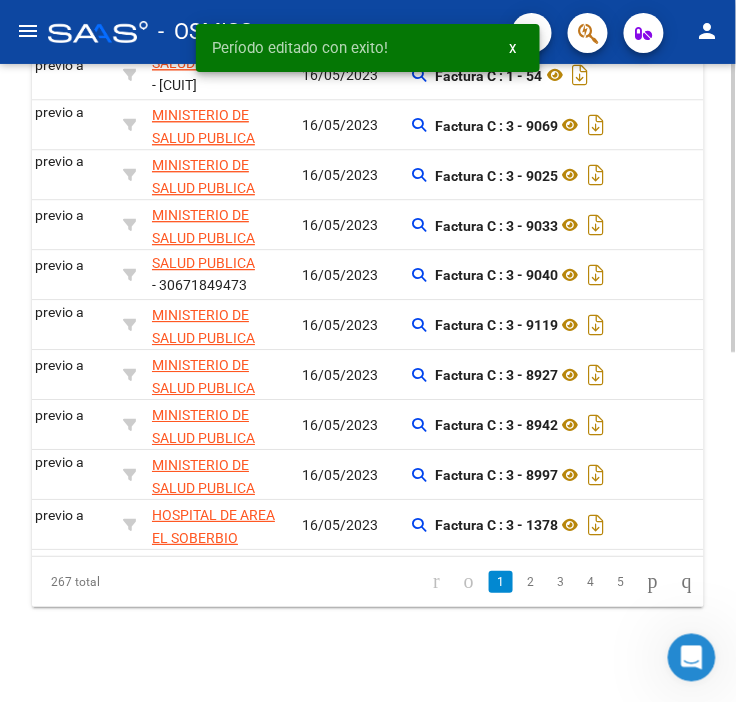 drag, startPoint x: 521, startPoint y: 213, endPoint x: 585, endPoint y: 213, distance: 64 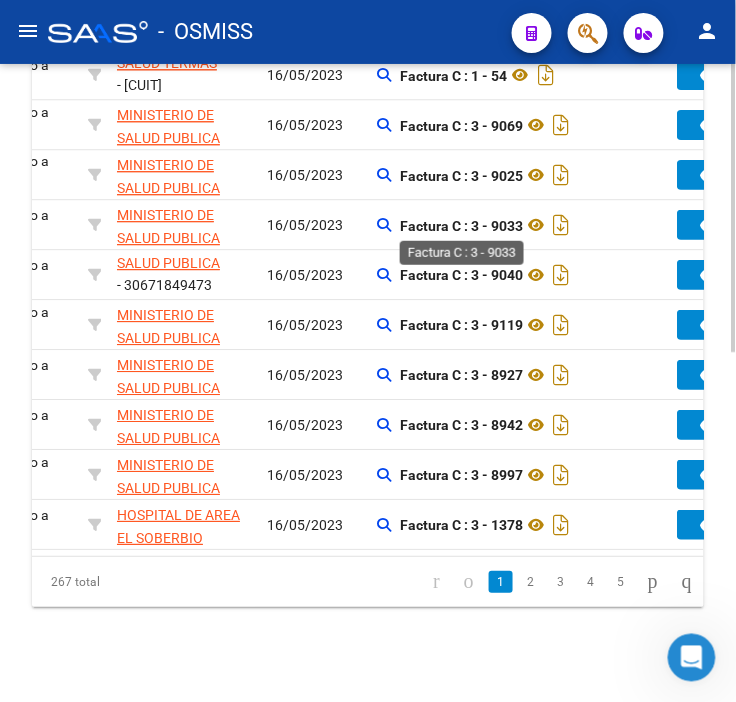 click on "Factura C : 3 - 9033" 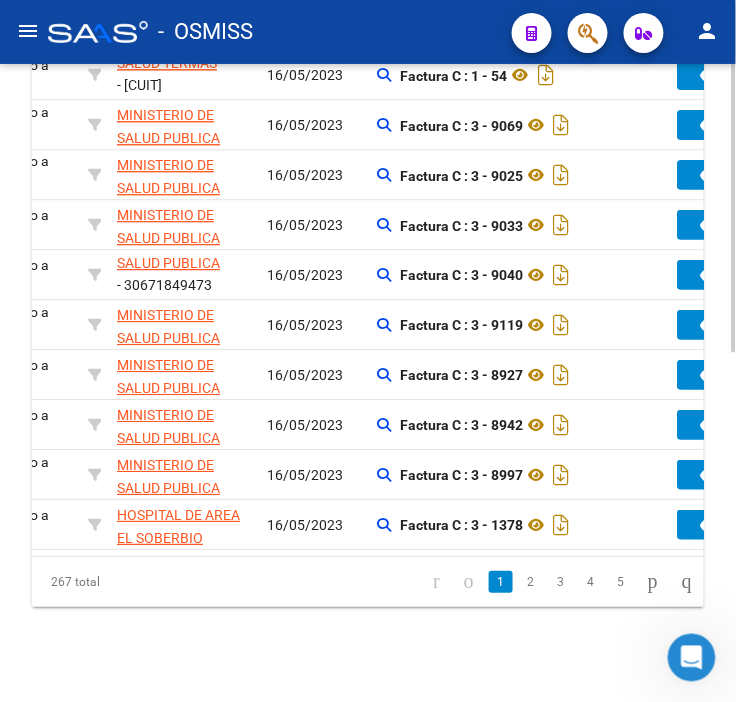 click on "Factura C : 3 - 9033" 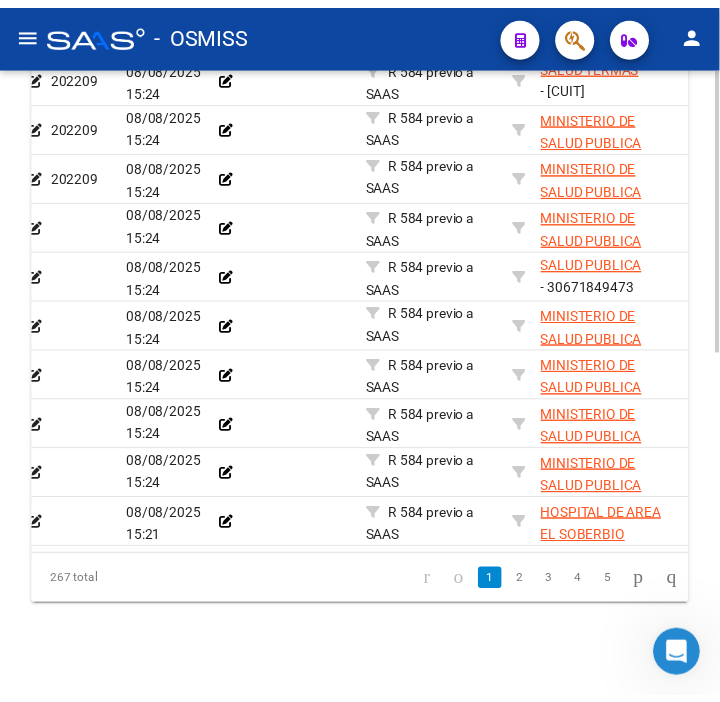 scroll, scrollTop: 0, scrollLeft: 124, axis: horizontal 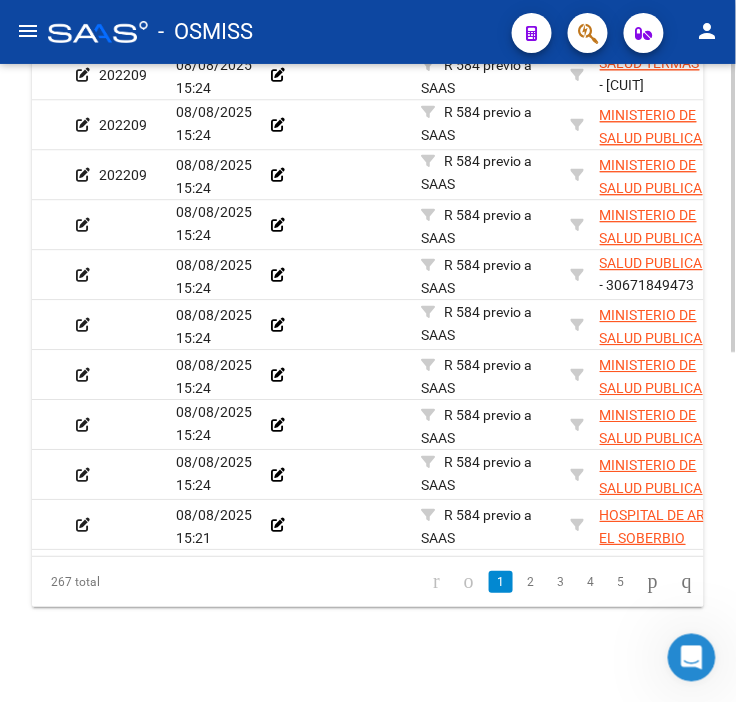 click 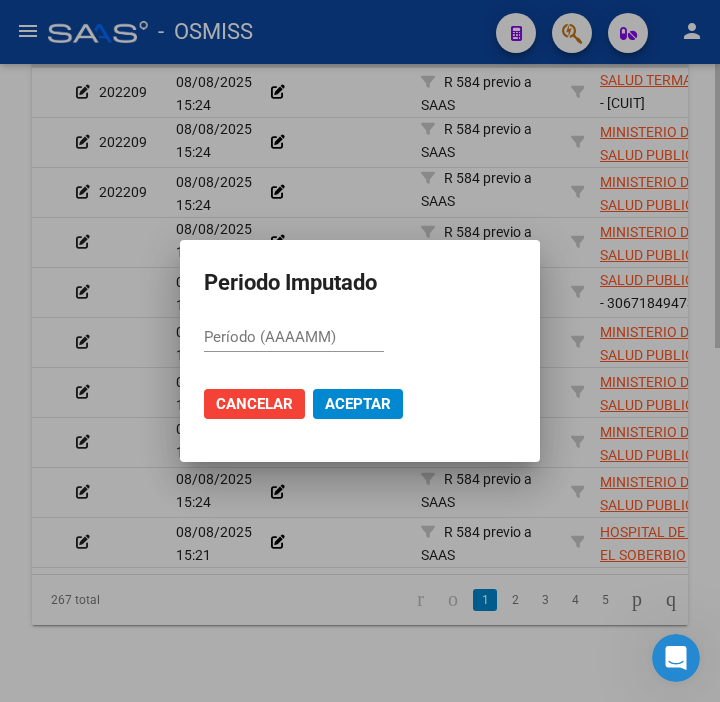 scroll, scrollTop: 776, scrollLeft: 0, axis: vertical 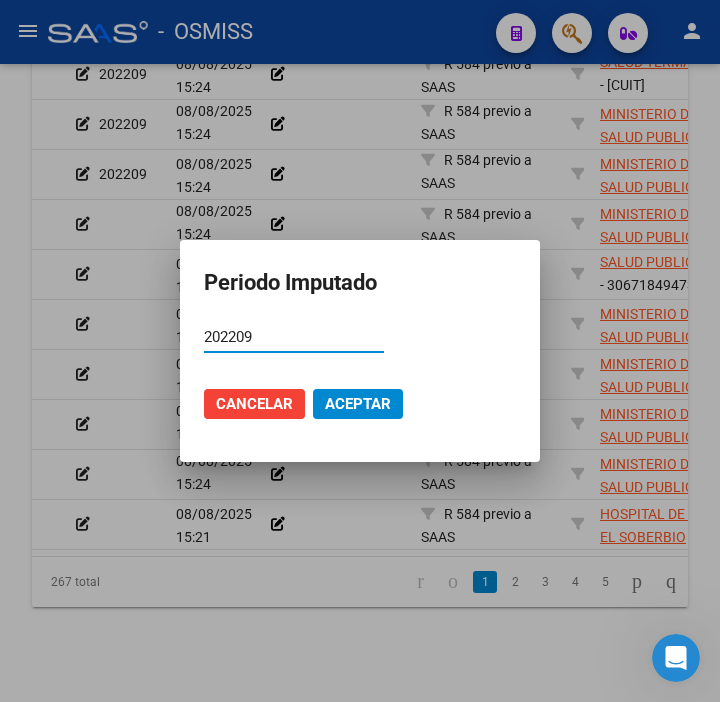 type on "202209" 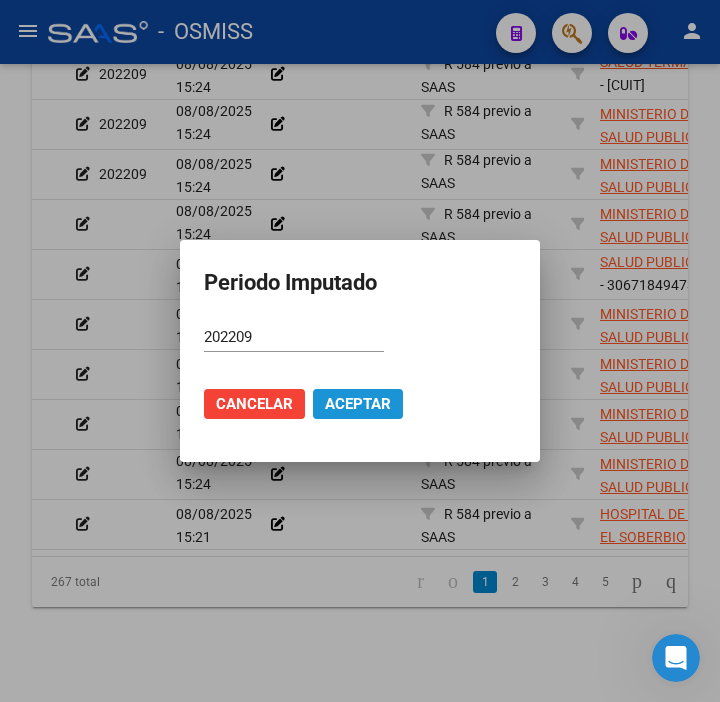 click on "Aceptar" 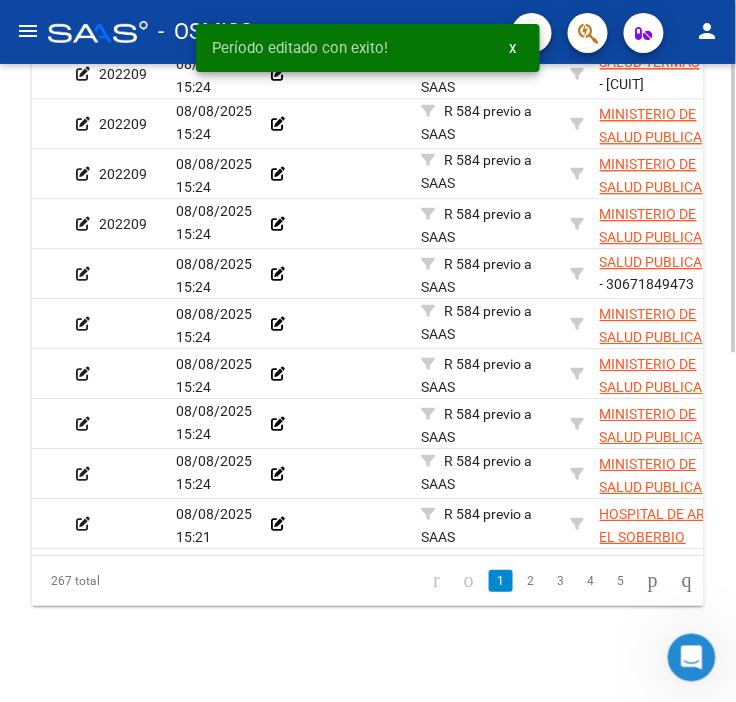 scroll, scrollTop: 758, scrollLeft: 0, axis: vertical 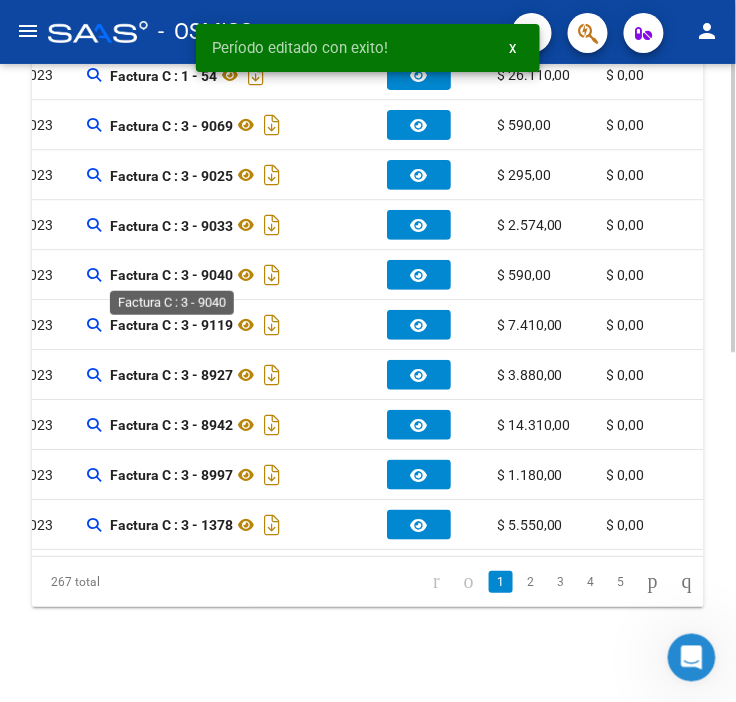 click on "Factura C : 3 - 9040" 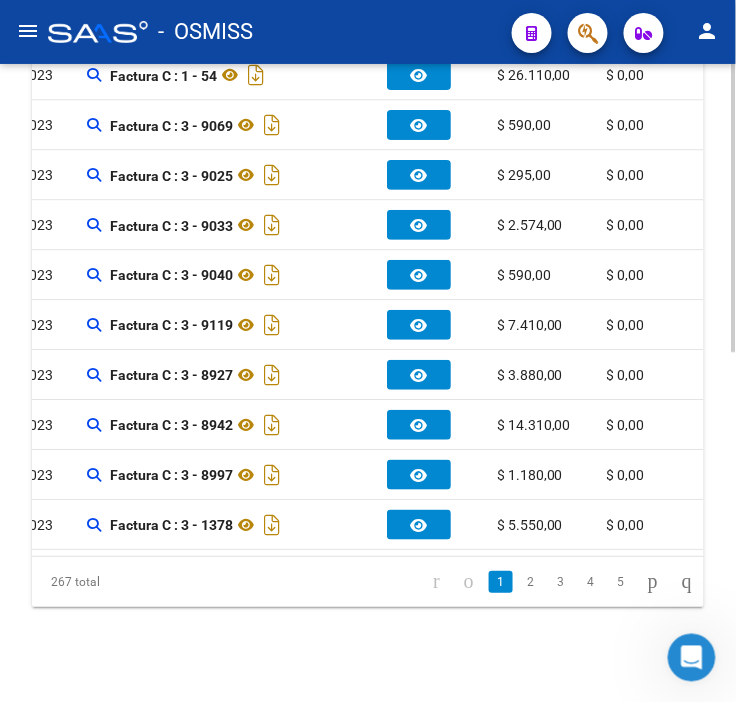 click on "Factura C : 3 - 9119" 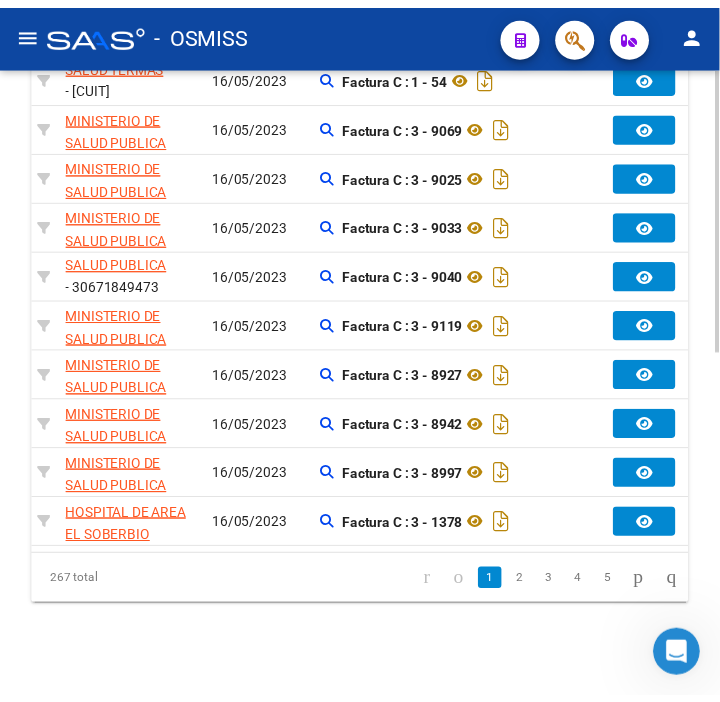 scroll, scrollTop: 0, scrollLeft: 0, axis: both 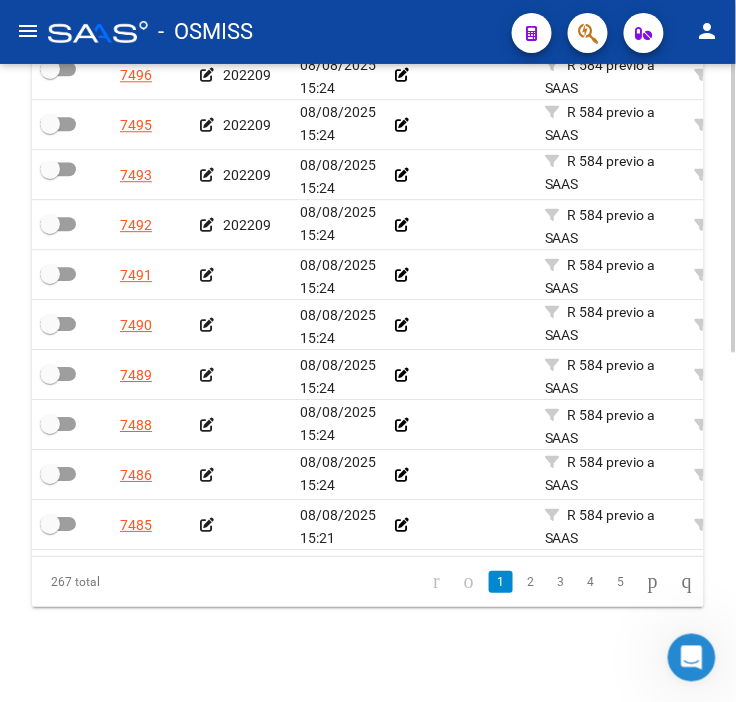 drag, startPoint x: 315, startPoint y: 323, endPoint x: 166, endPoint y: 297, distance: 151.25145 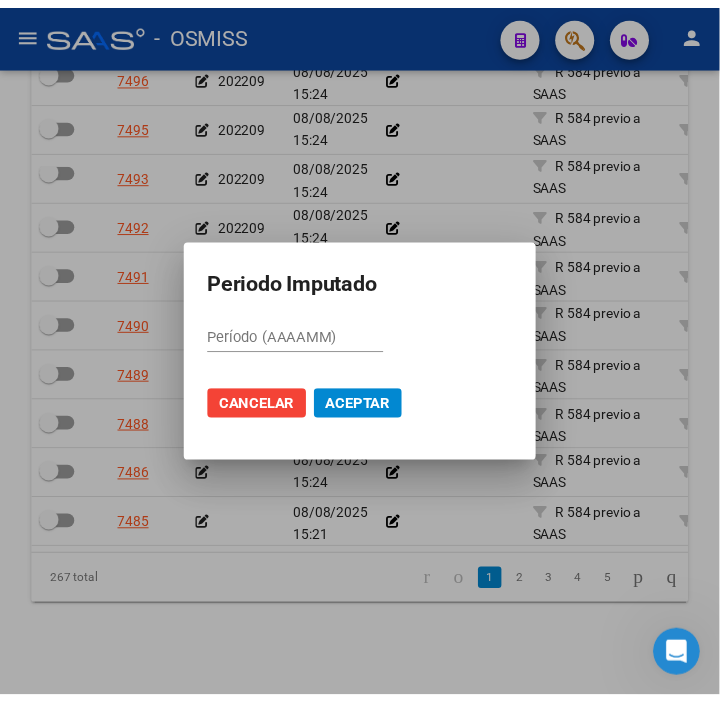 scroll, scrollTop: 776, scrollLeft: 0, axis: vertical 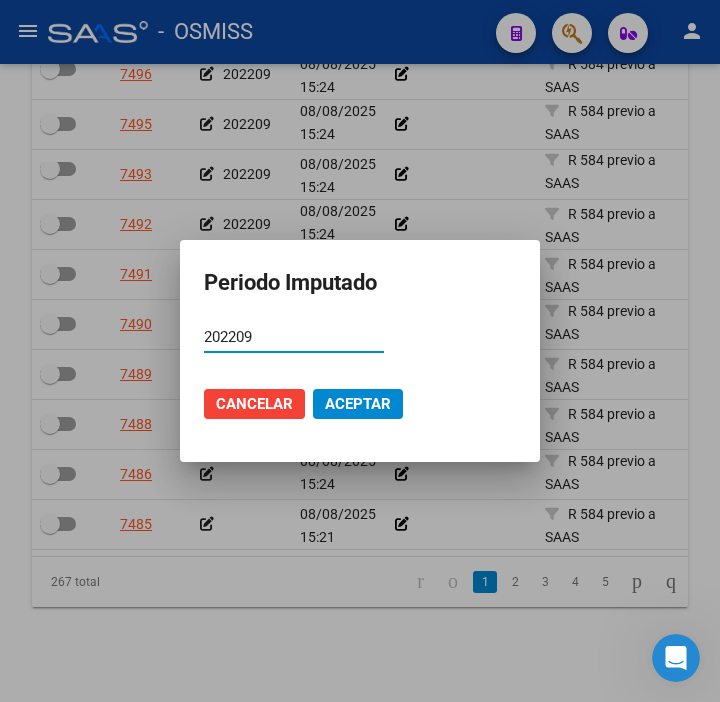 type on "202209" 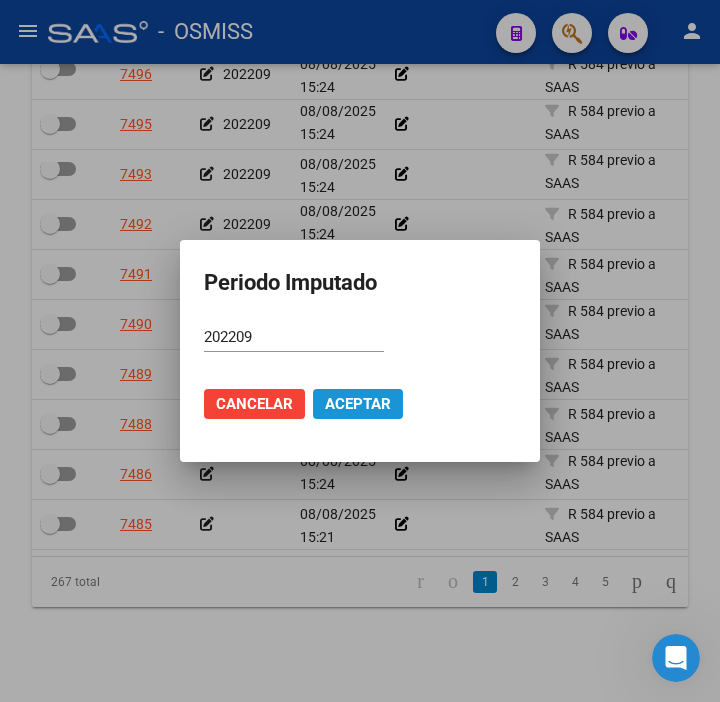 click on "Aceptar" 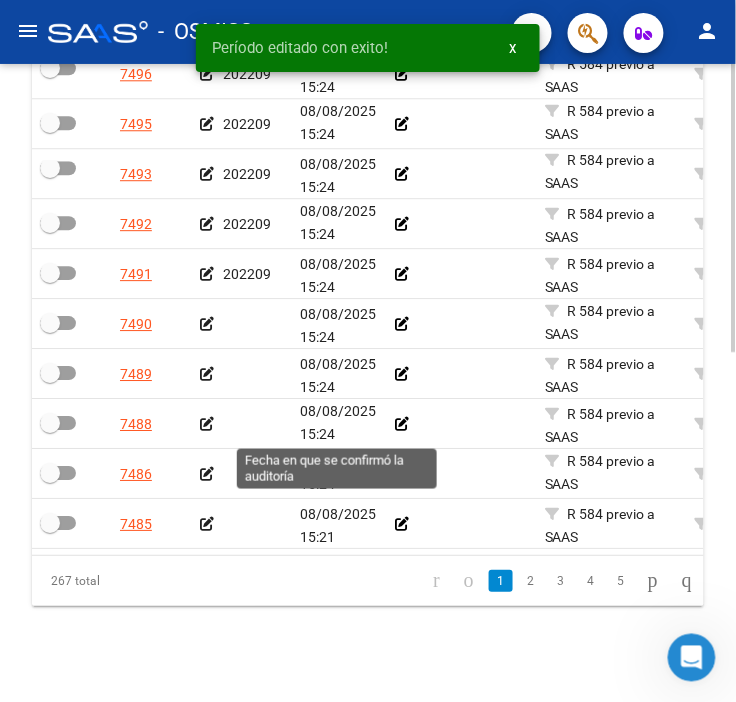 scroll, scrollTop: 758, scrollLeft: 0, axis: vertical 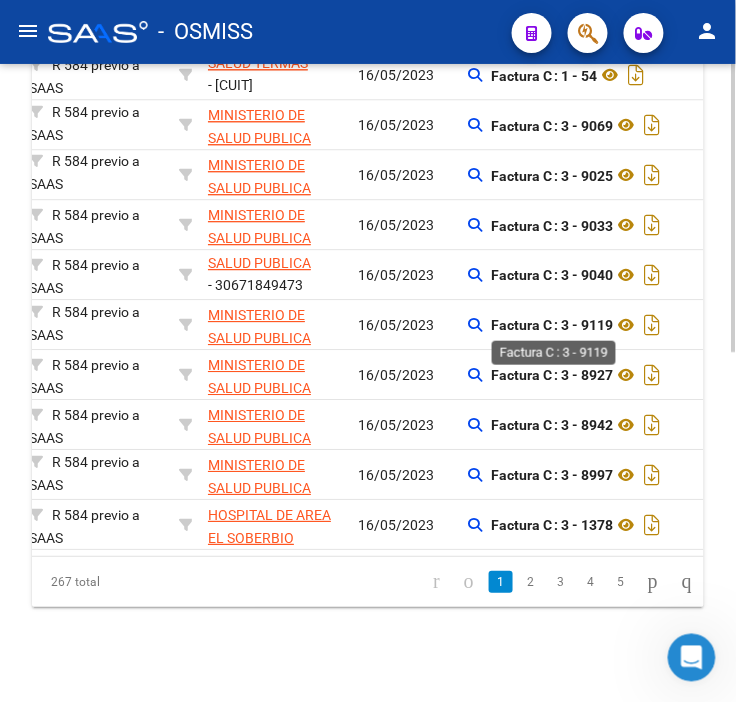 click on "Factura C : 3 - 9119" 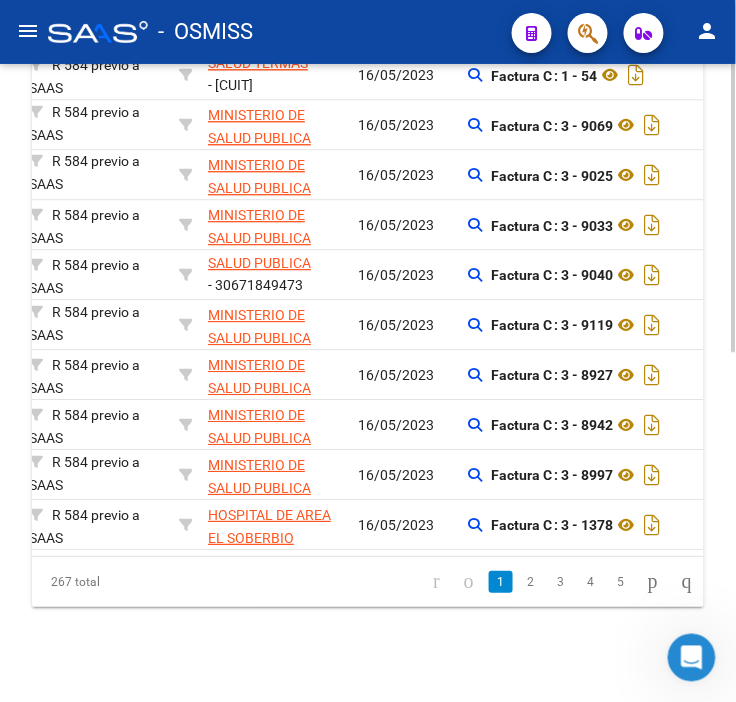 click on "Factura C : 3 - 9119" 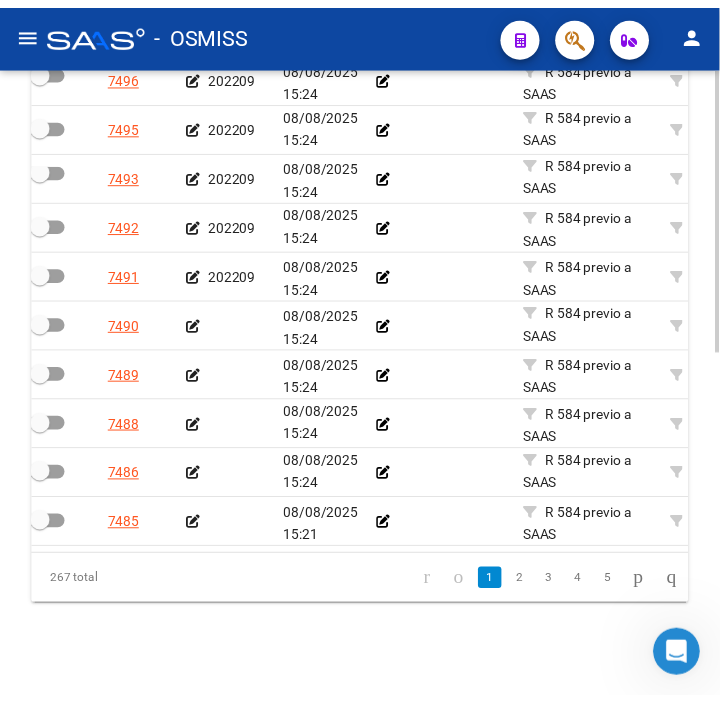 scroll, scrollTop: 0, scrollLeft: 0, axis: both 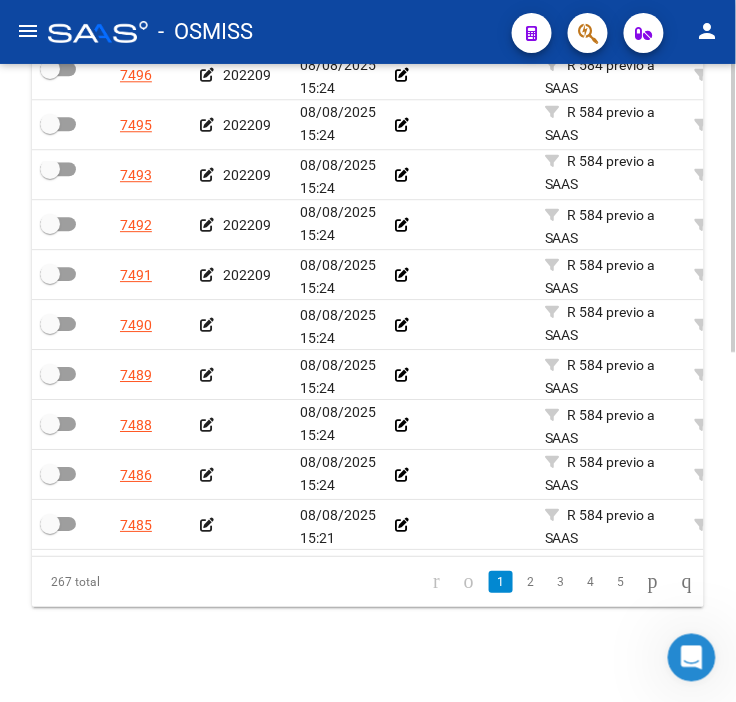 click 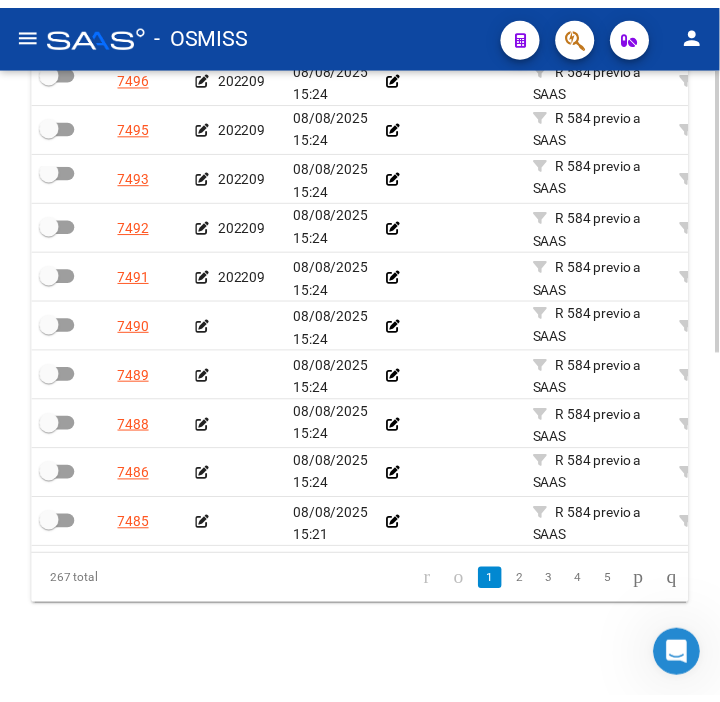 scroll, scrollTop: 776, scrollLeft: 0, axis: vertical 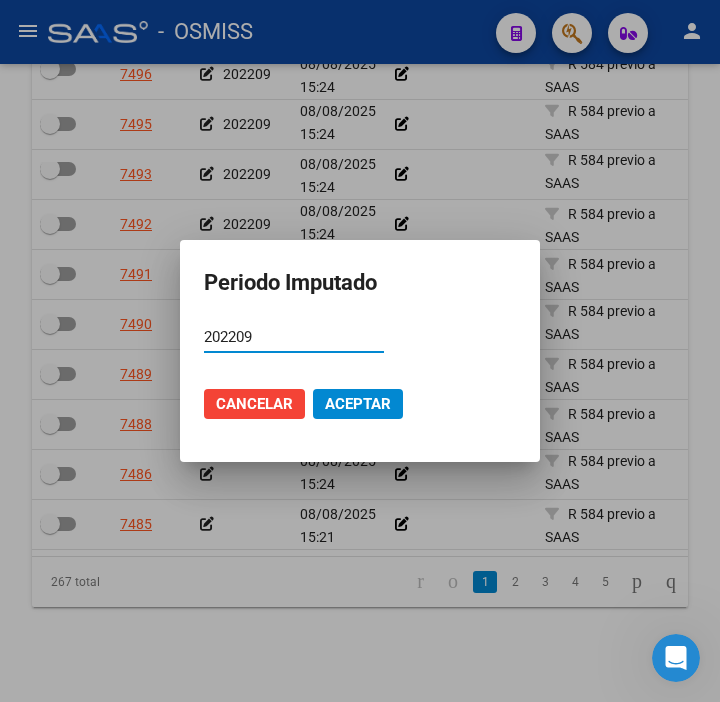 type on "202209" 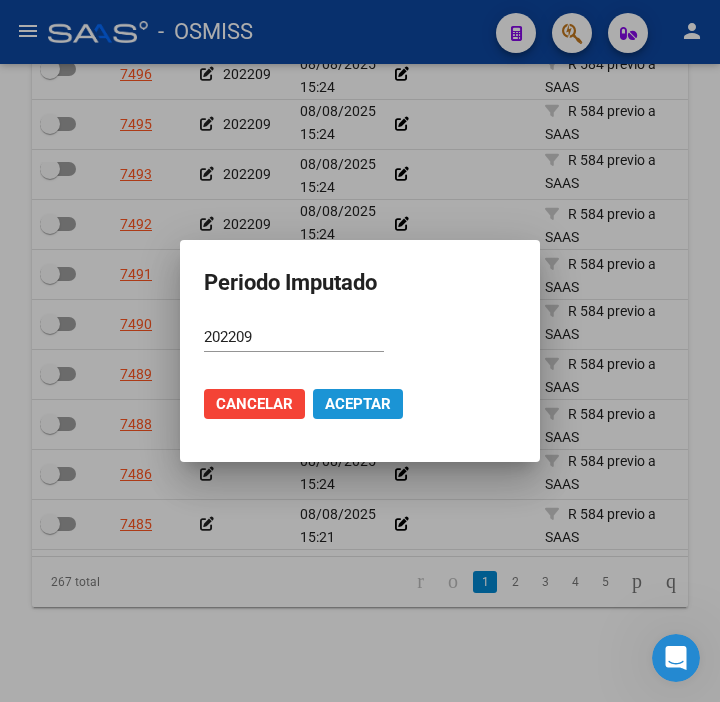 click on "Aceptar" 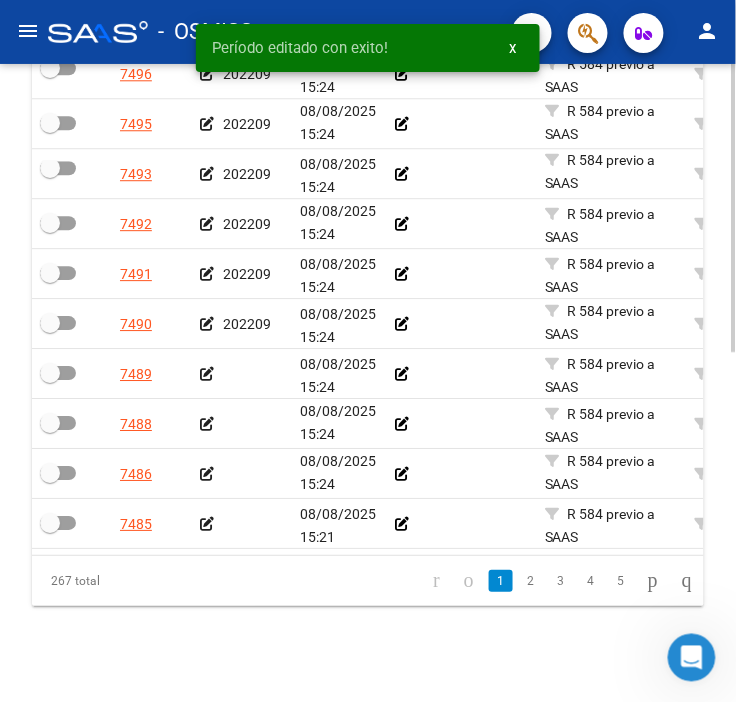scroll, scrollTop: 758, scrollLeft: 0, axis: vertical 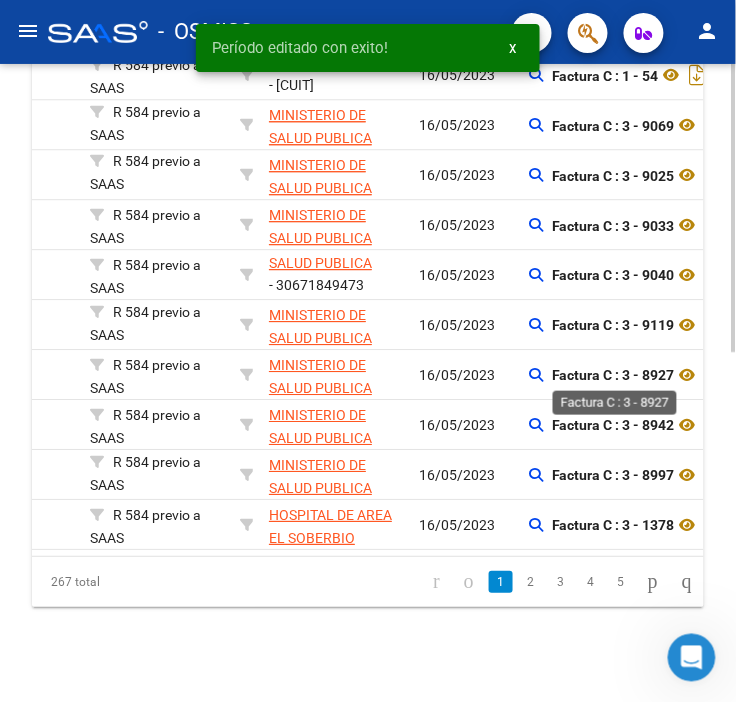 click on "Factura C : 3 - 8927" 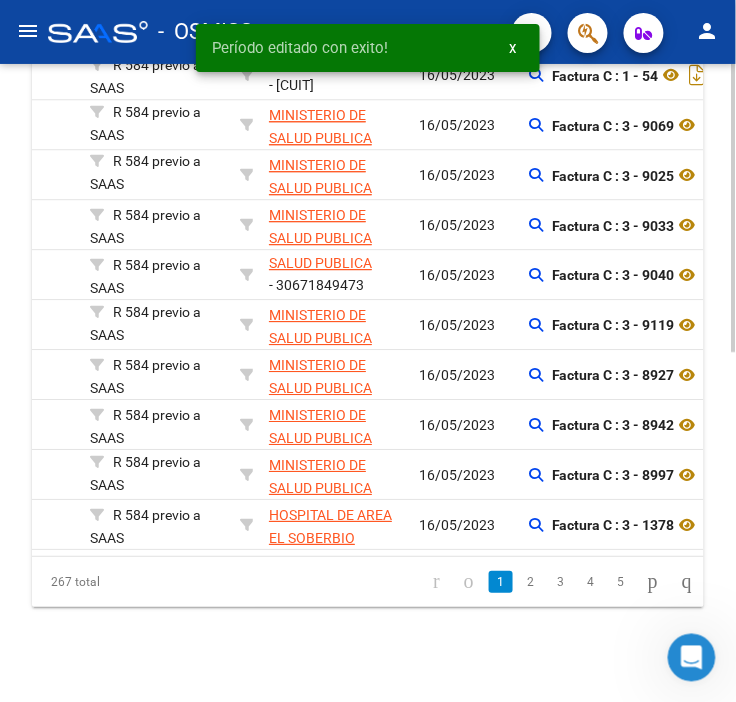 click on "Factura C : 3 - 8927" 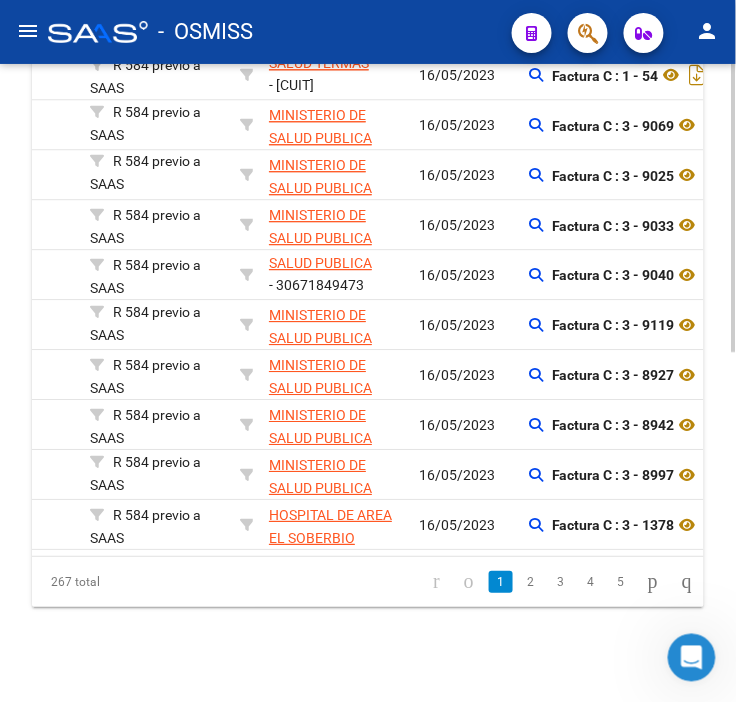 click on "7496     202209 08/08/2025 15:24         R 584 previo a SAAS CENTRO INTEGRAL SALUD TERMAS  - 30716729407  16/05/2023      Factura C : 1 - 54  $ 26.110,00 $ 0,00 $ 26.110,00 Bárbara Rojo Ludmila Lescano Auditoria creada automaticamente. 09/09/2022 $ 0,00   7495     202209 08/08/2025 15:24         R 584 previo a SAAS MINISTERIO DE SALUD PUBLICA  - 30671849473  16/05/2023      Factura C : 3 - 9069  $ 590,00 $ 0,00 $ 590,00 Bárbara Rojo Ludmila Lescano Auditoria creada automaticamente. 09/09/2022 $ 0,00   7493     202209 08/08/2025 15:24         R 584 previo a SAAS MINISTERIO DE SALUD PUBLICA  - 30671849473  16/05/2023      Factura C : 3 - 9025  $ 295,00 $ 0,00 $ 295,00 Bárbara Rojo Ludmila Lescano Auditoria creada automaticamente. 09/09/2022 $ 0,00   7492     202209 08/08/2025 15:24         R 584 previo a SAAS MINISTERIO DE SALUD PUBLICA  - 30671849473  16/05/2023      Factura C : 3 - 9033  $ 2.574,00 $ 0,00 $ 2.574,00 Bárbara Rojo Ludmila Lescano 09/09/2022 $ 0,00" 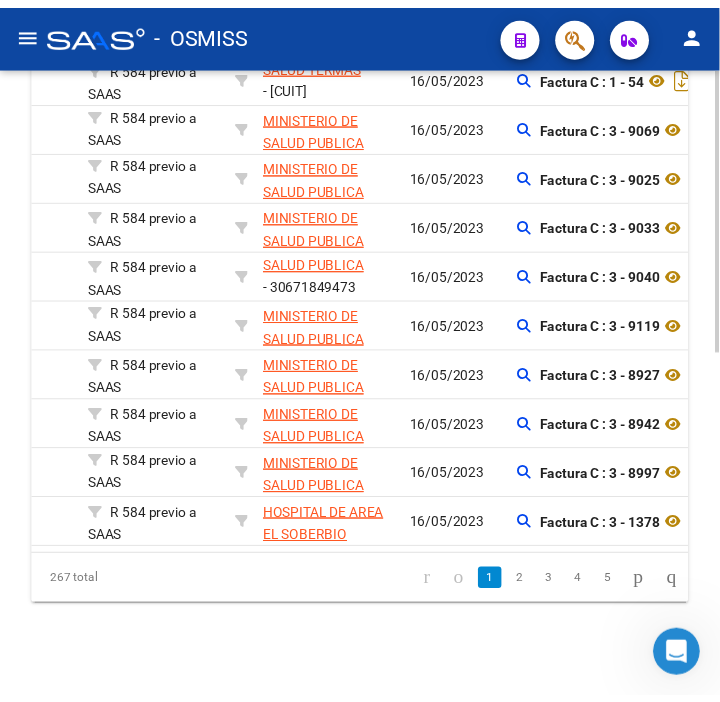 scroll, scrollTop: 0, scrollLeft: 0, axis: both 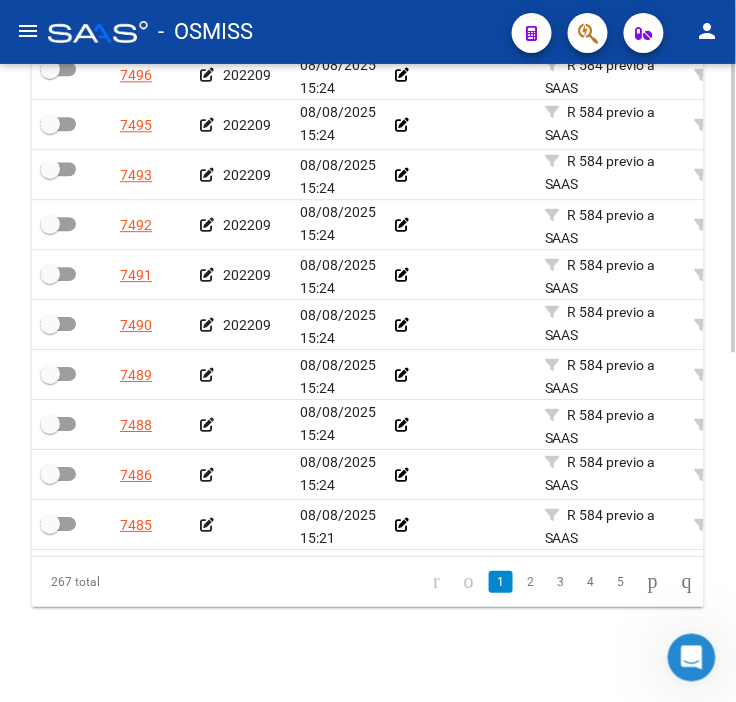 click 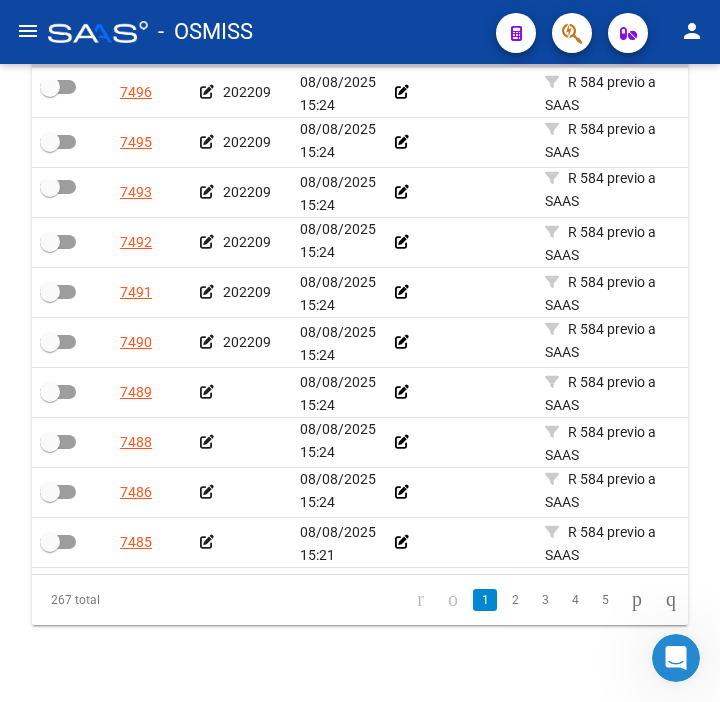 scroll, scrollTop: 776, scrollLeft: 0, axis: vertical 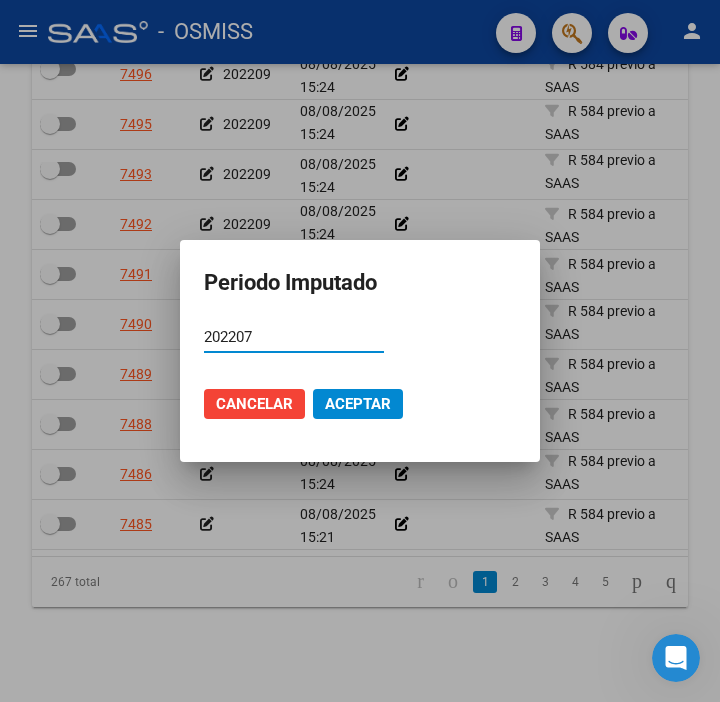 type on "202207" 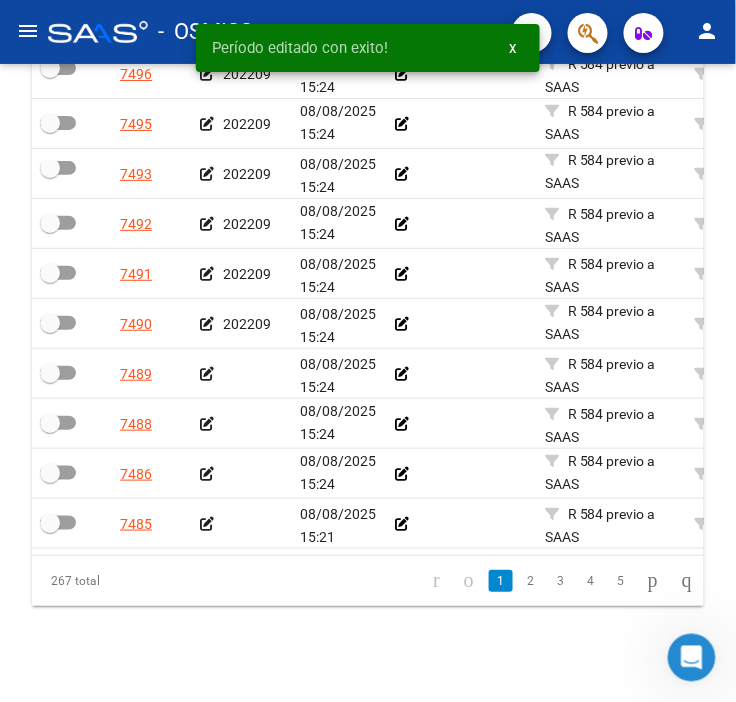 scroll, scrollTop: 758, scrollLeft: 0, axis: vertical 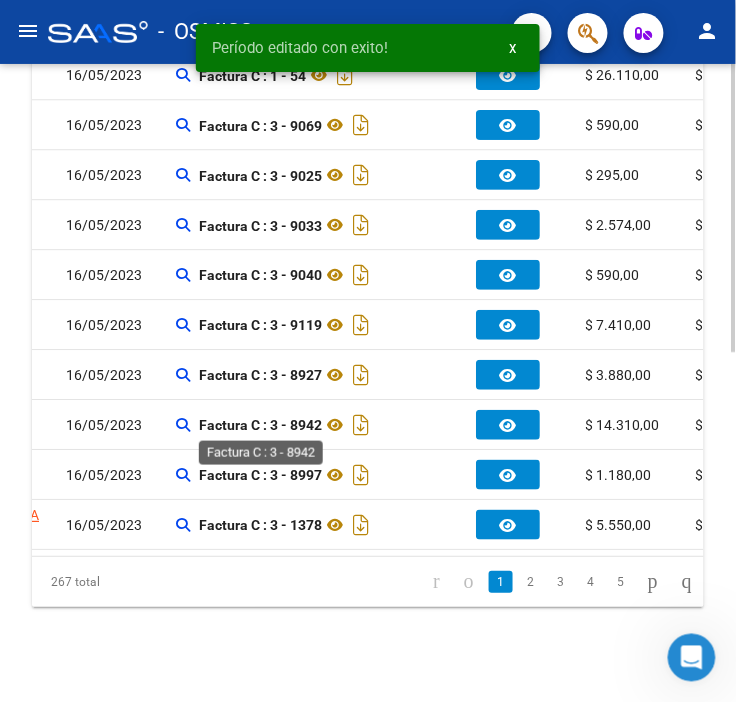 click on "Factura C : 3 - 8942" 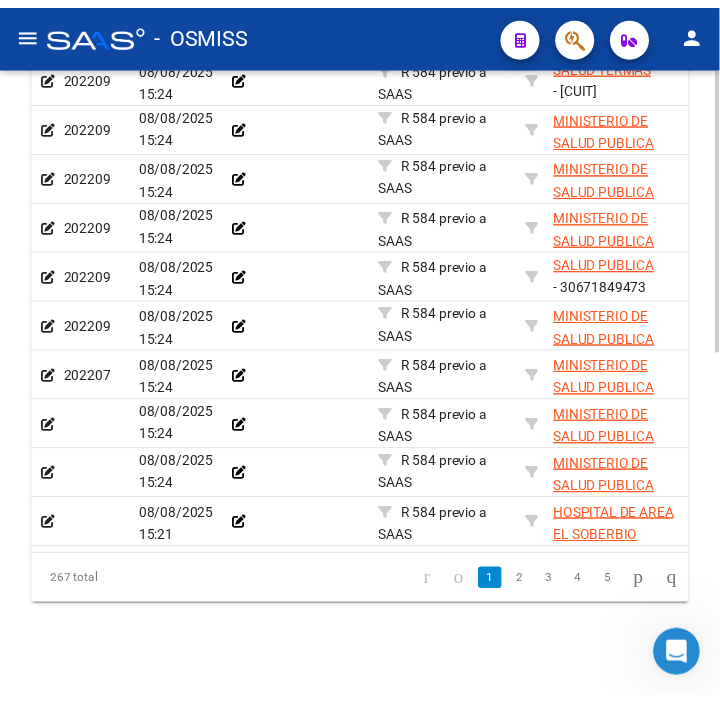 scroll, scrollTop: 0, scrollLeft: 56, axis: horizontal 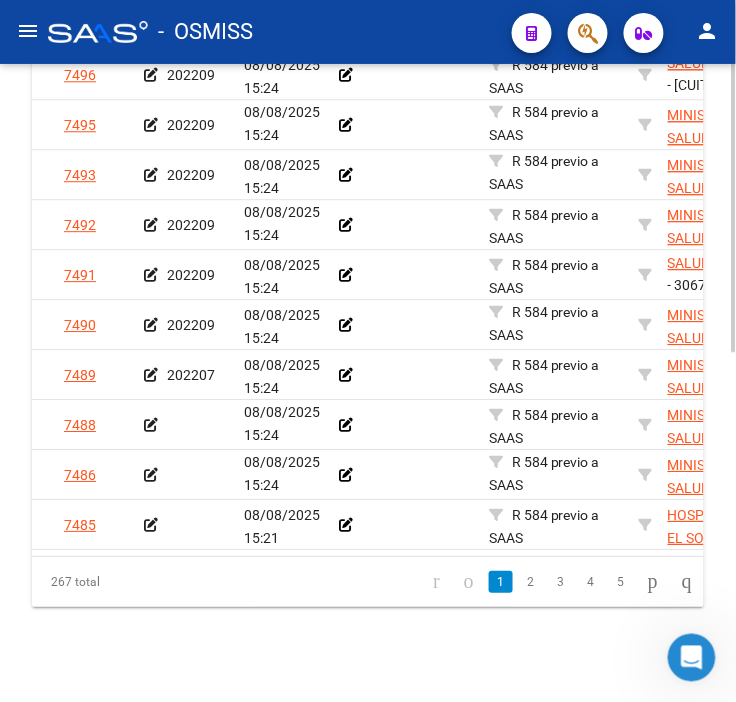 click 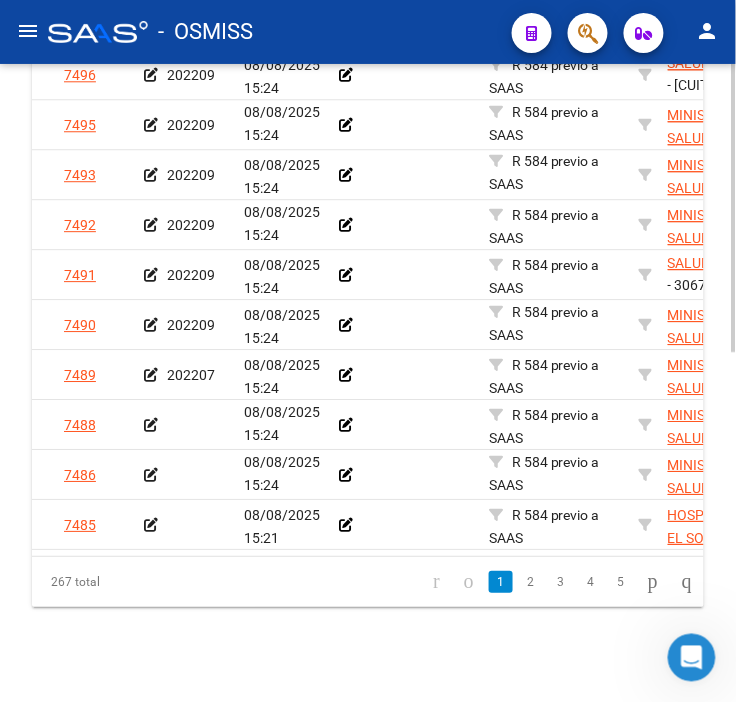 click 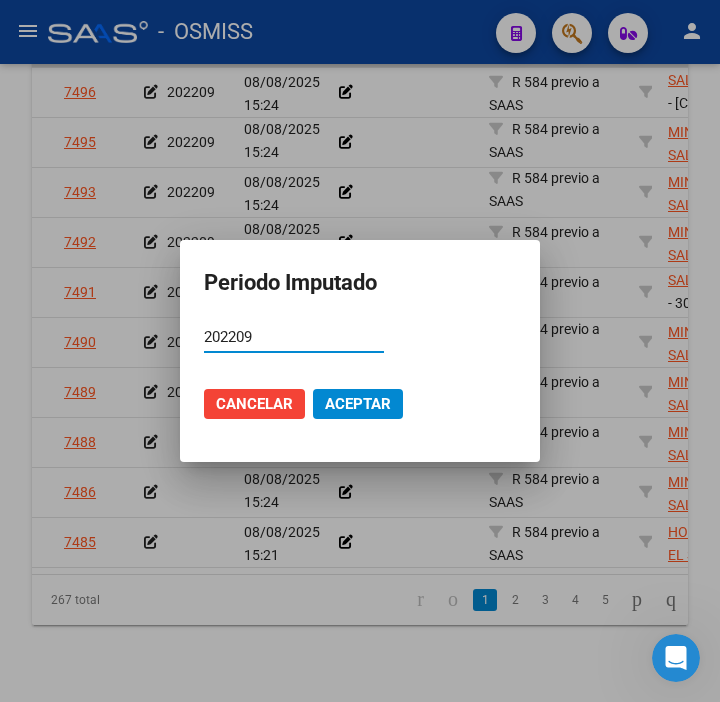 type on "202209" 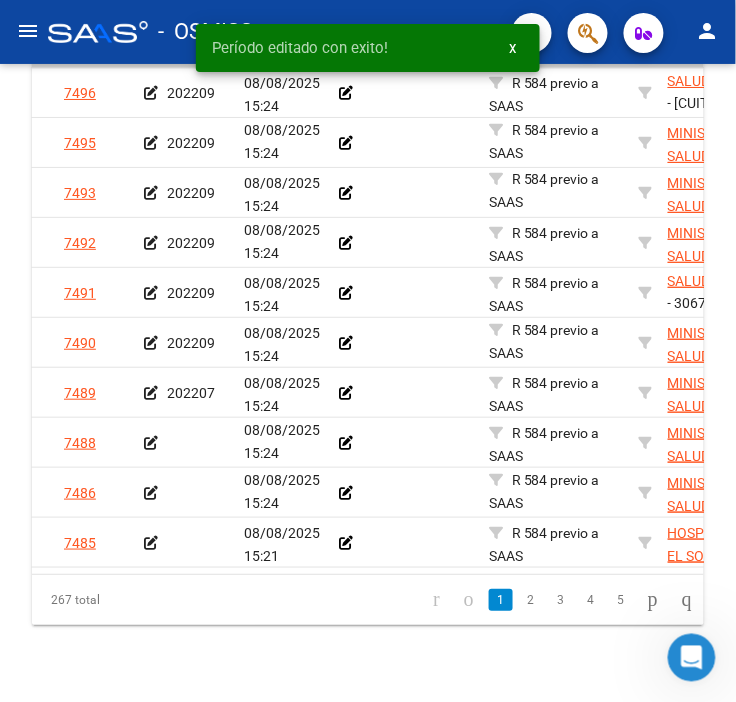 scroll, scrollTop: 741, scrollLeft: 0, axis: vertical 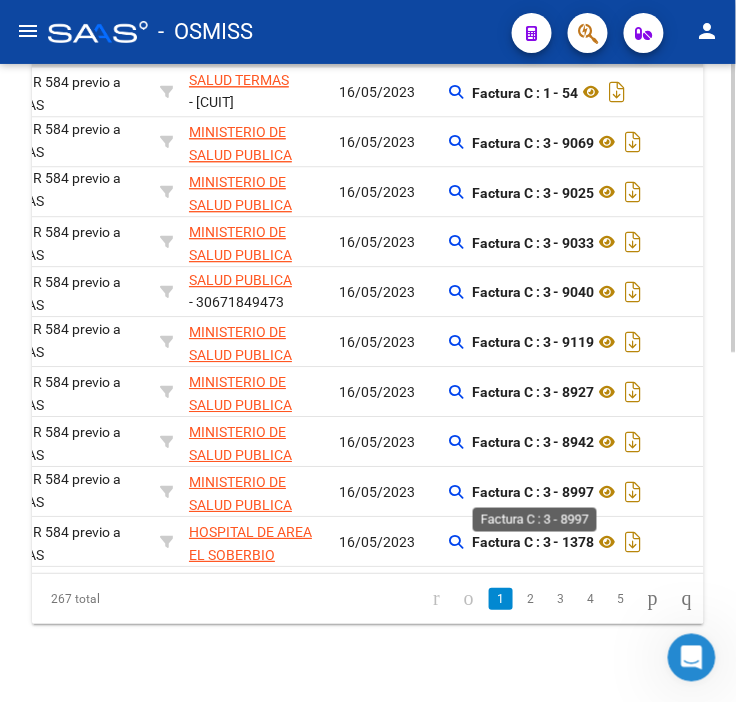 click on "Factura C : 3 - 8997" 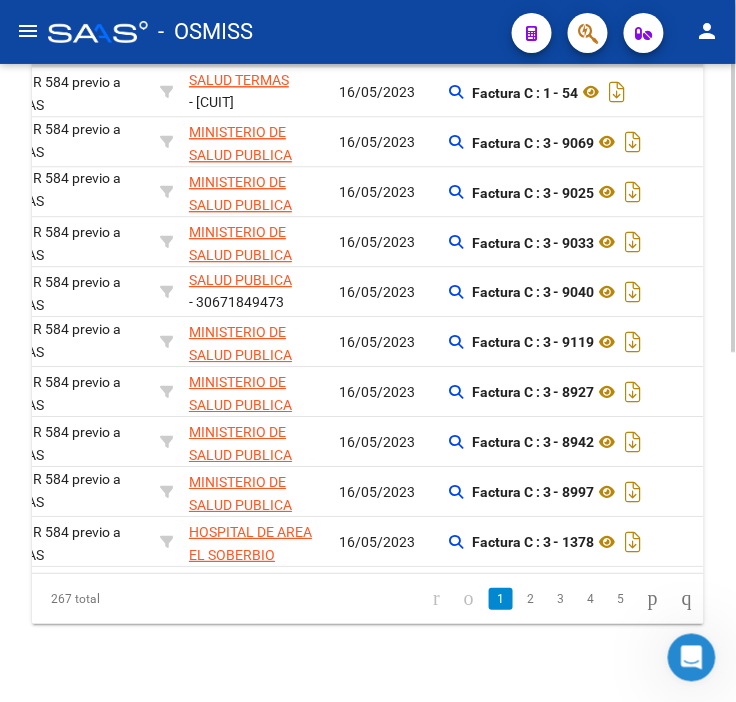 click on "Factura C : 3 - 8997" 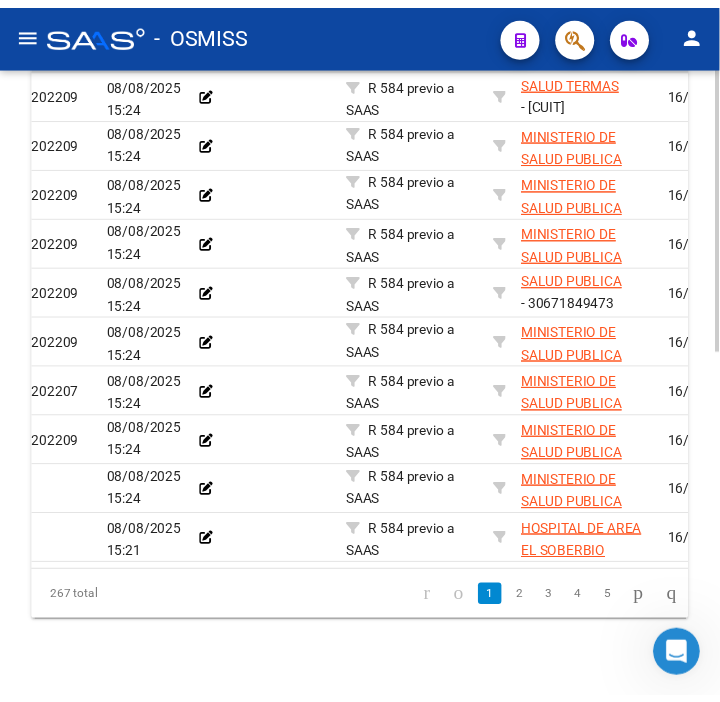 scroll, scrollTop: 0, scrollLeft: 0, axis: both 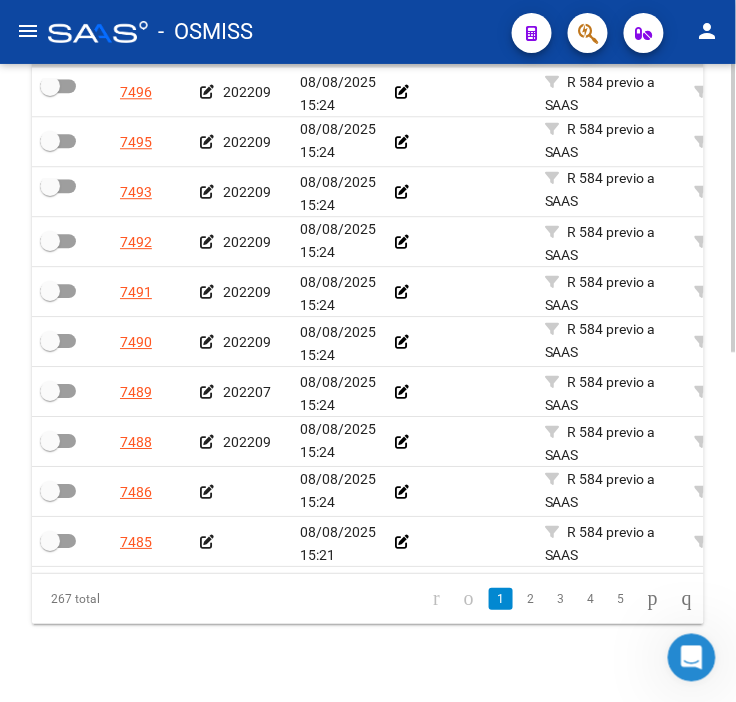 click 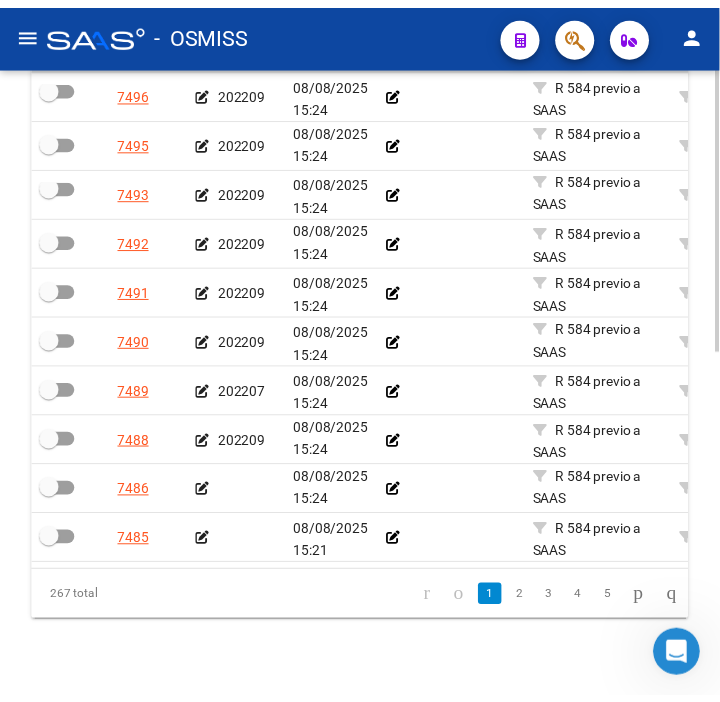 scroll, scrollTop: 758, scrollLeft: 0, axis: vertical 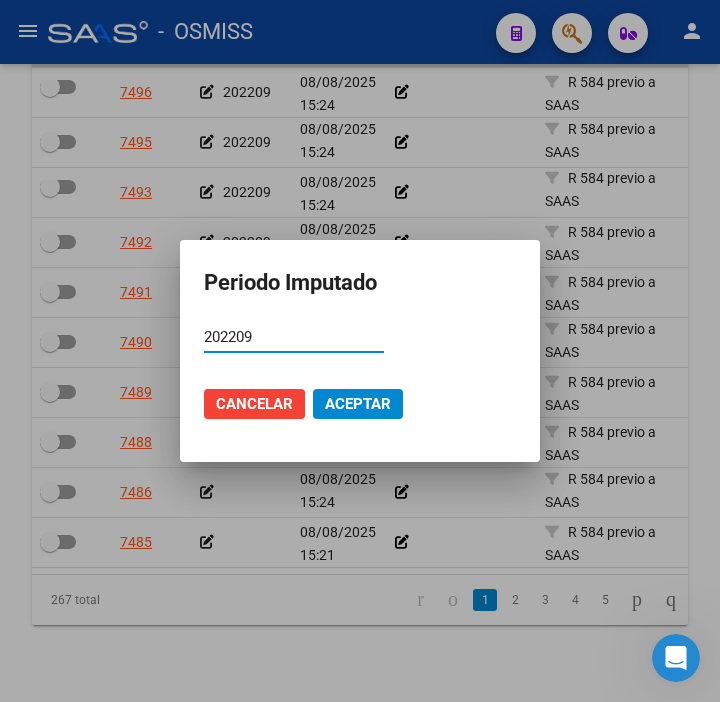 type on "202209" 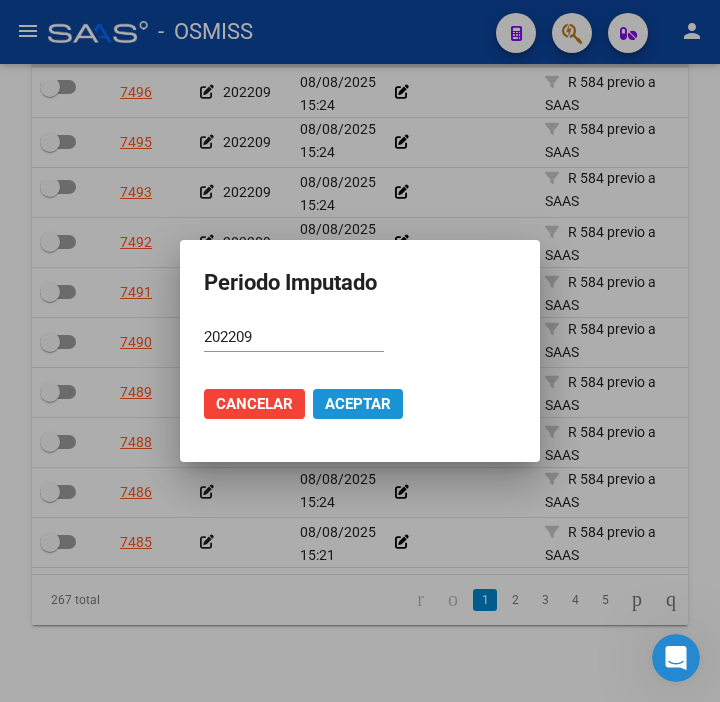 click on "Aceptar" 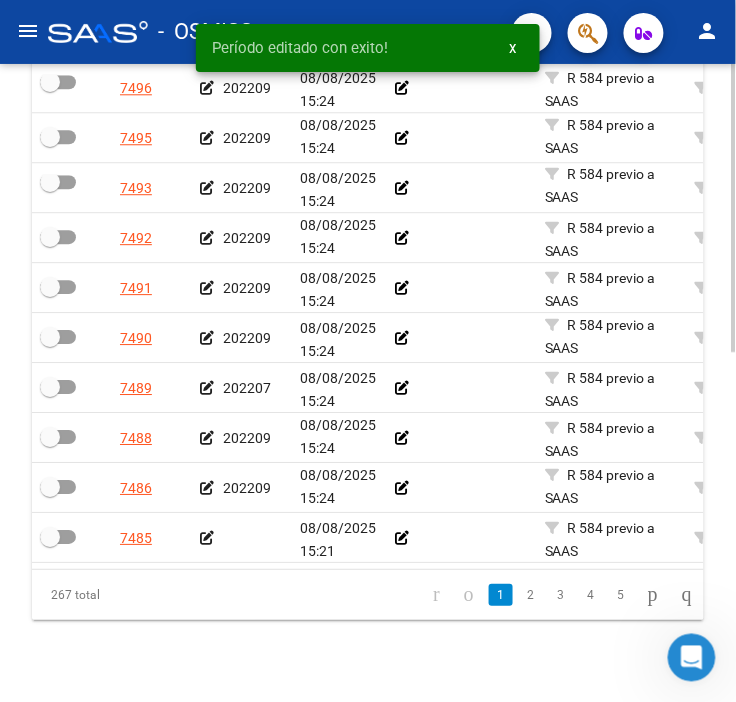 scroll, scrollTop: 741, scrollLeft: 0, axis: vertical 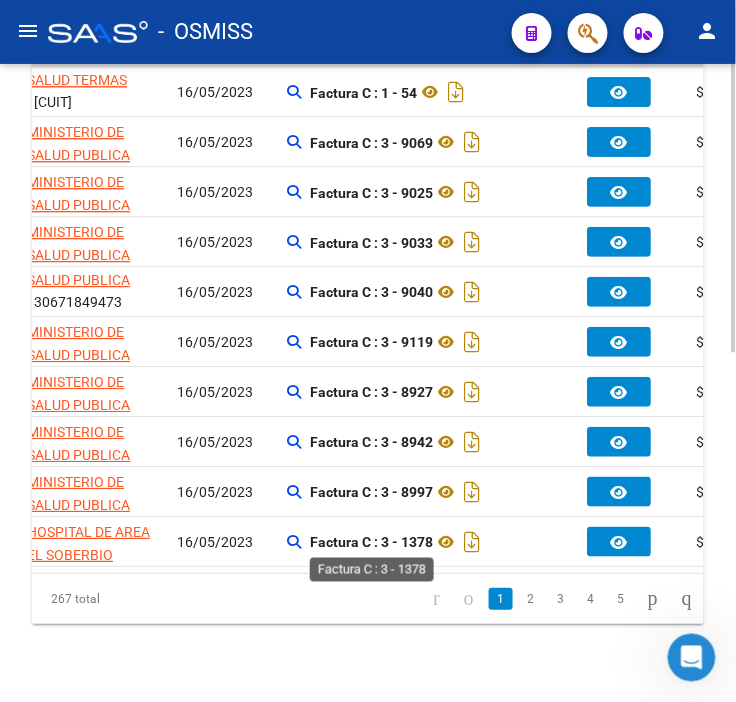 click on "Factura C : 3 - 1378" 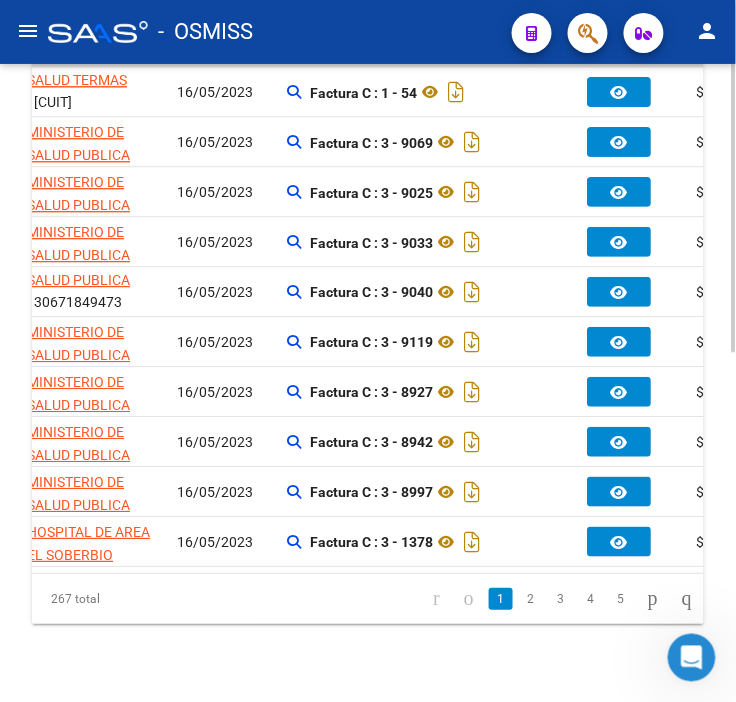 click on "Factura C : 3 - 1378" 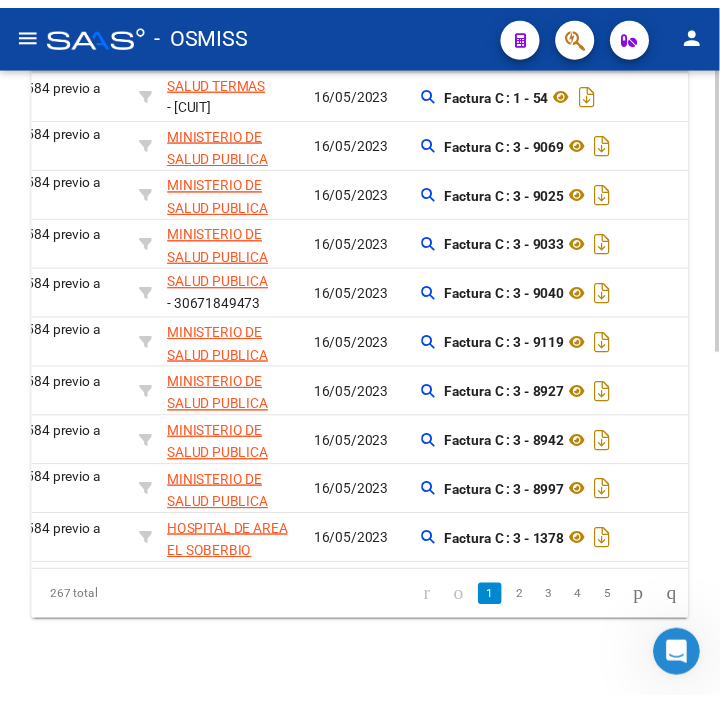 scroll, scrollTop: 0, scrollLeft: 106, axis: horizontal 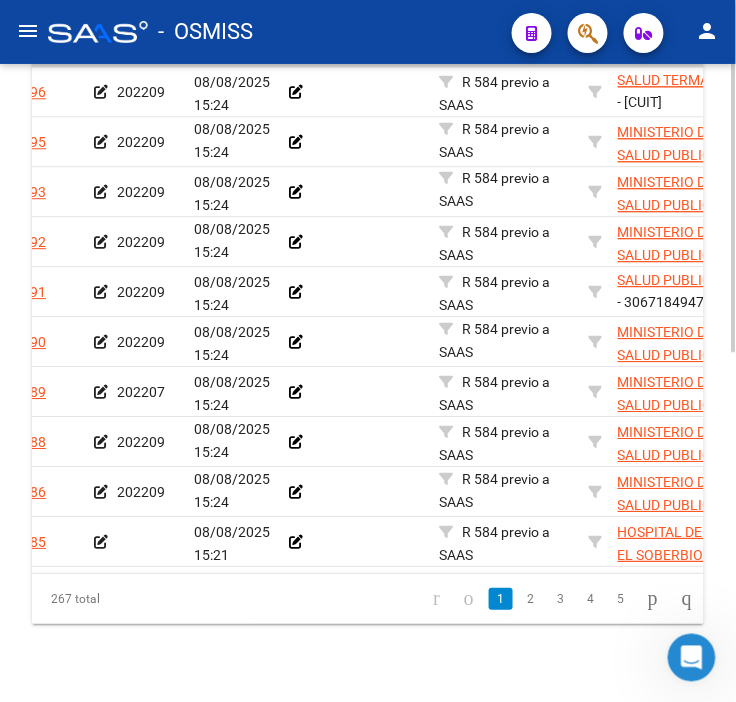 click 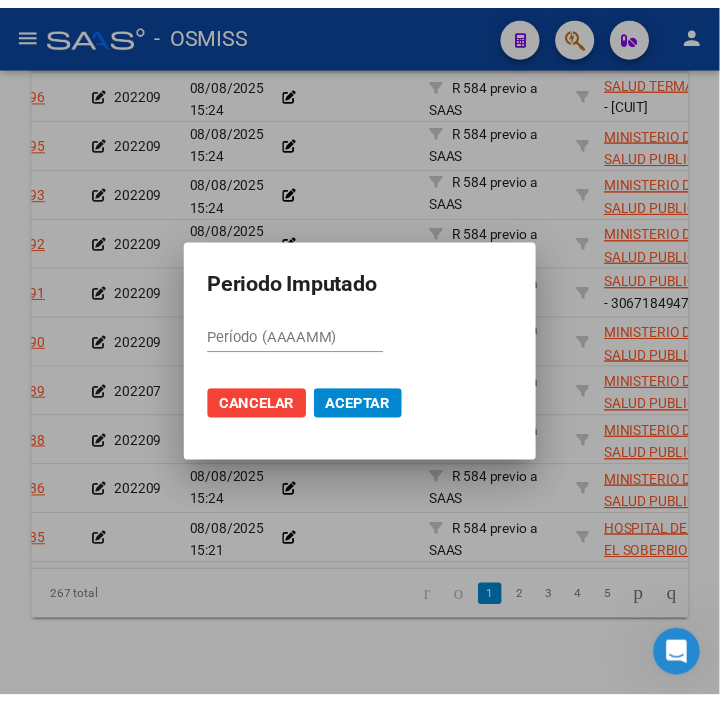 scroll, scrollTop: 758, scrollLeft: 0, axis: vertical 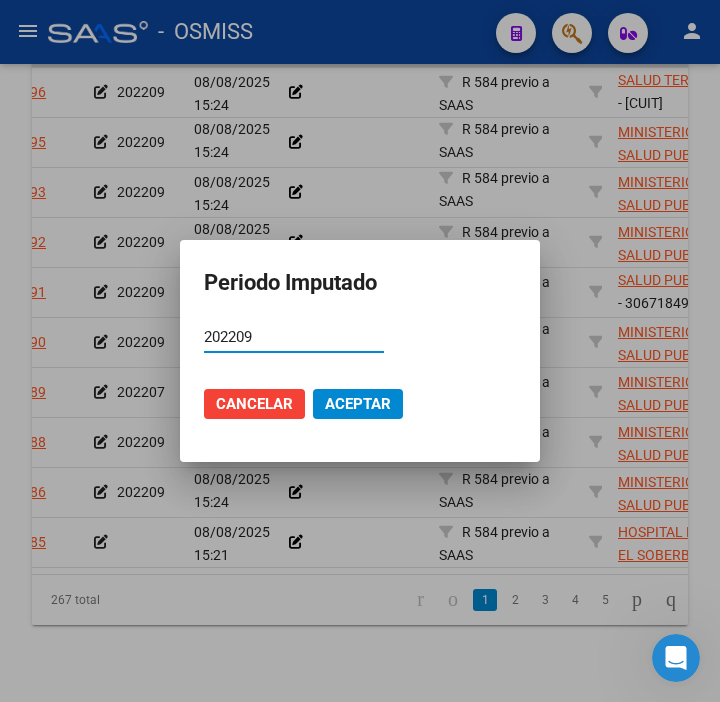 type on "202209" 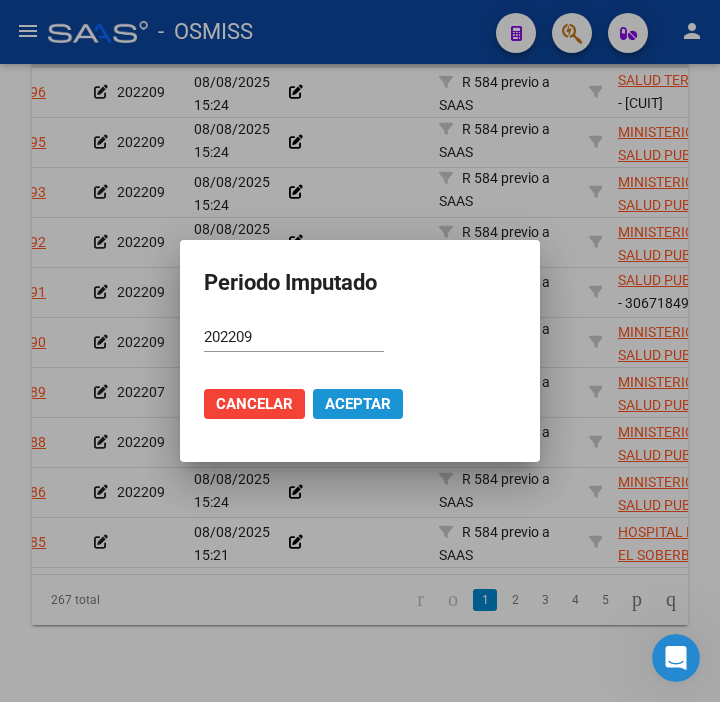click on "Aceptar" 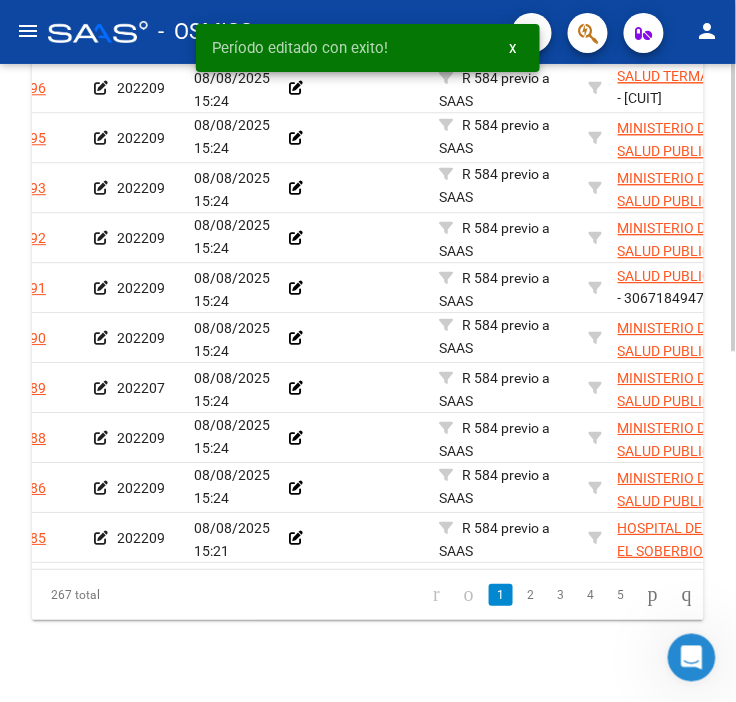 scroll, scrollTop: 741, scrollLeft: 0, axis: vertical 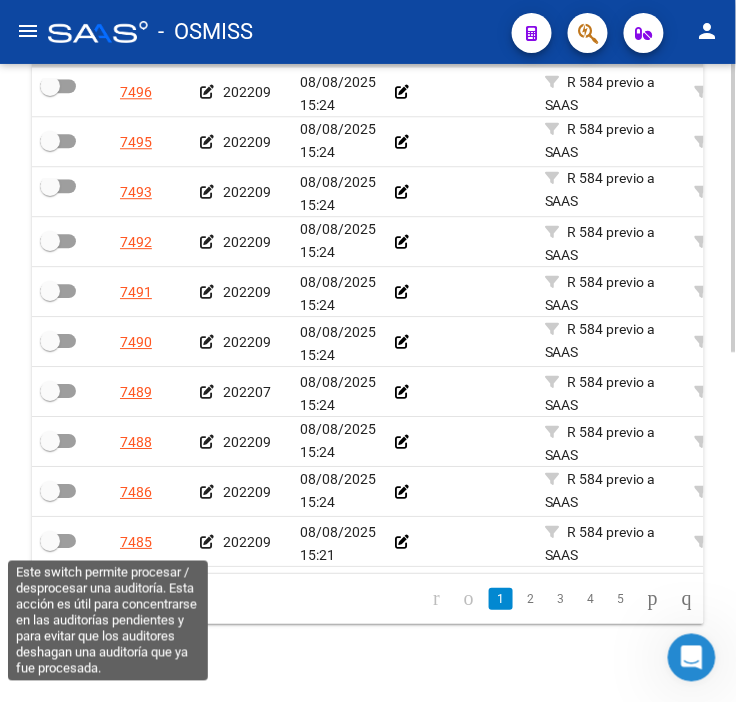 click at bounding box center (58, 541) 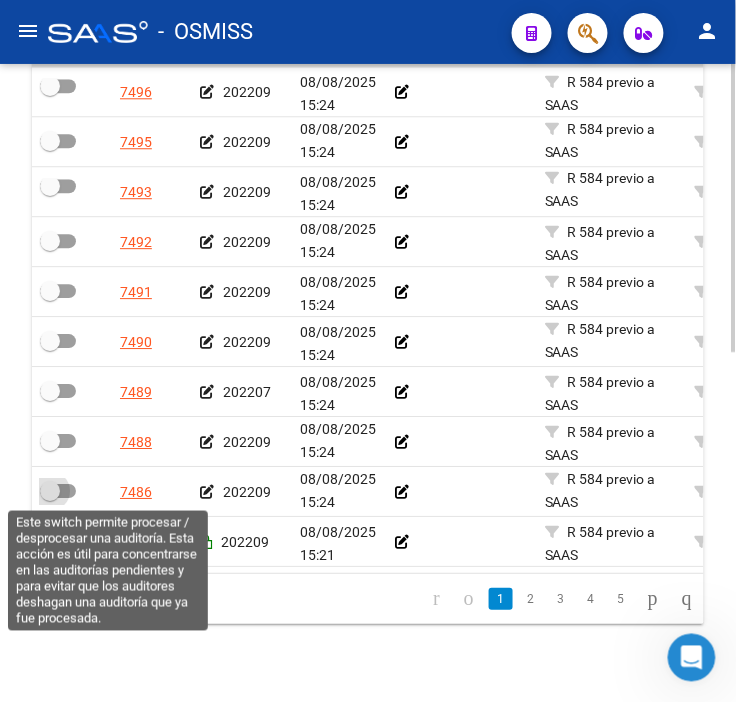 click at bounding box center [50, 491] 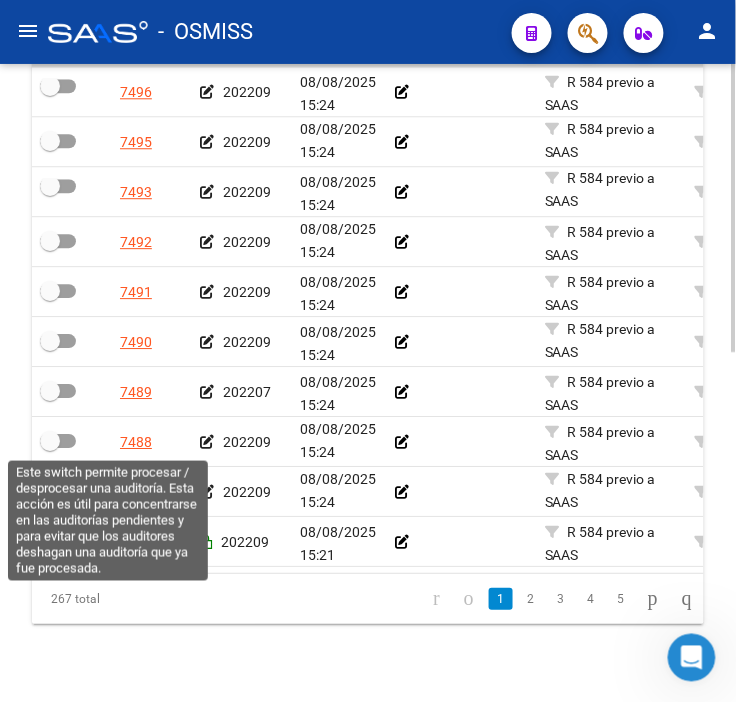 click at bounding box center [50, 441] 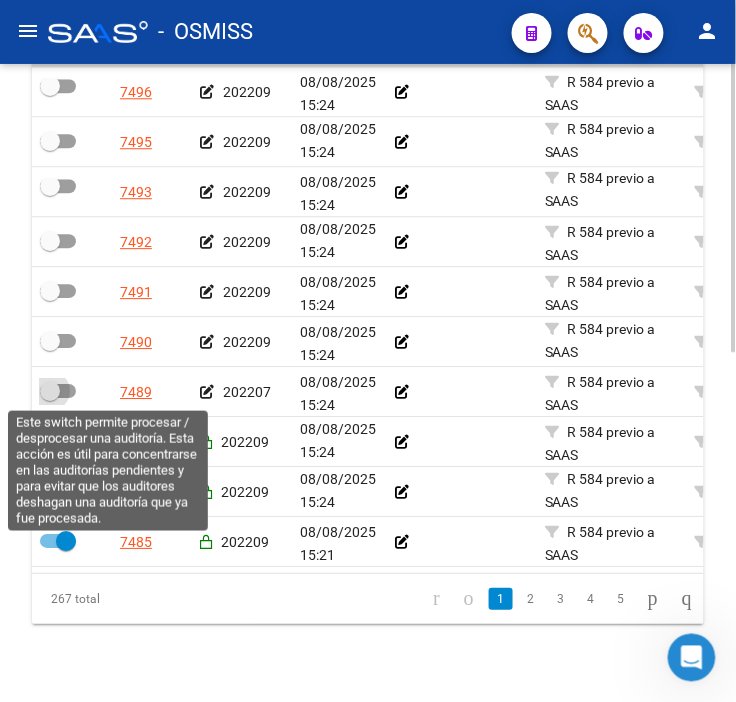 click at bounding box center [50, 391] 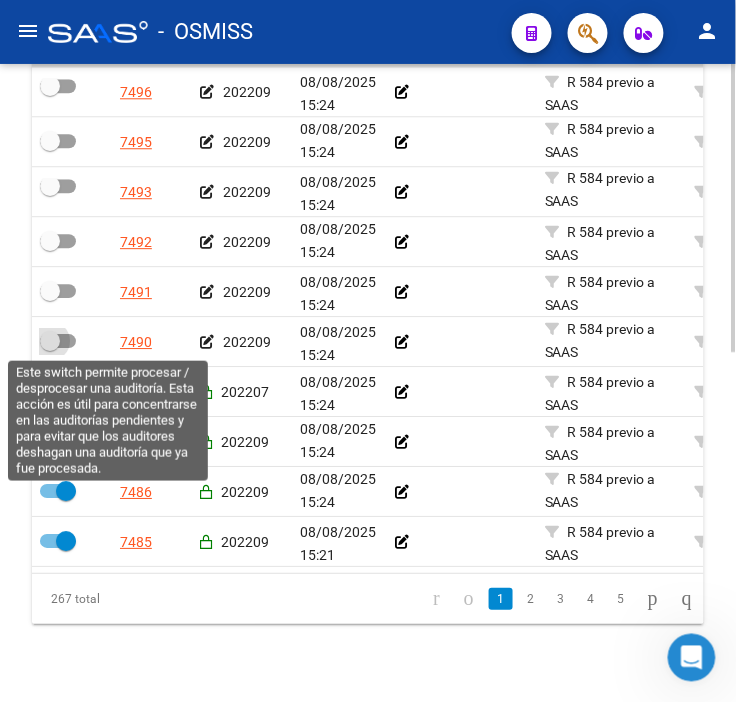 click at bounding box center [58, 341] 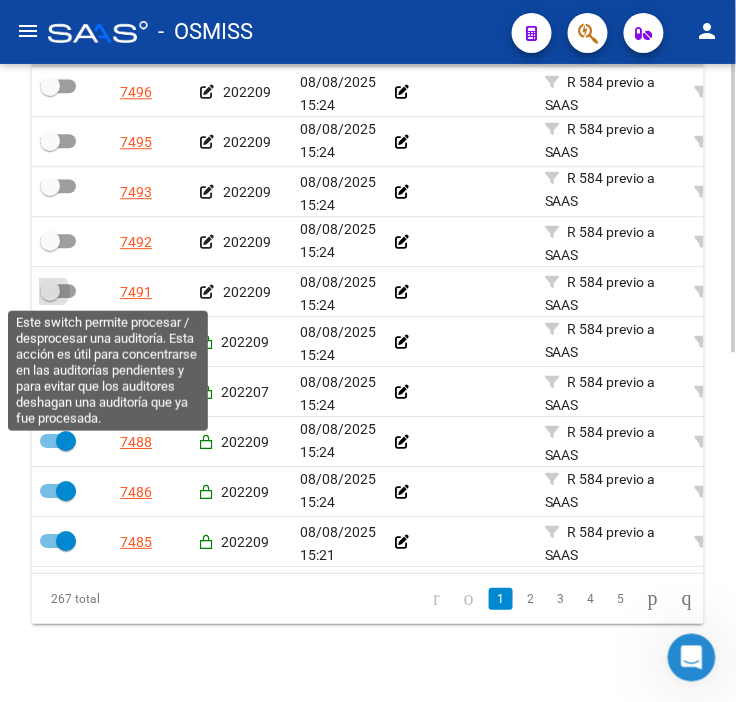 click at bounding box center (58, 291) 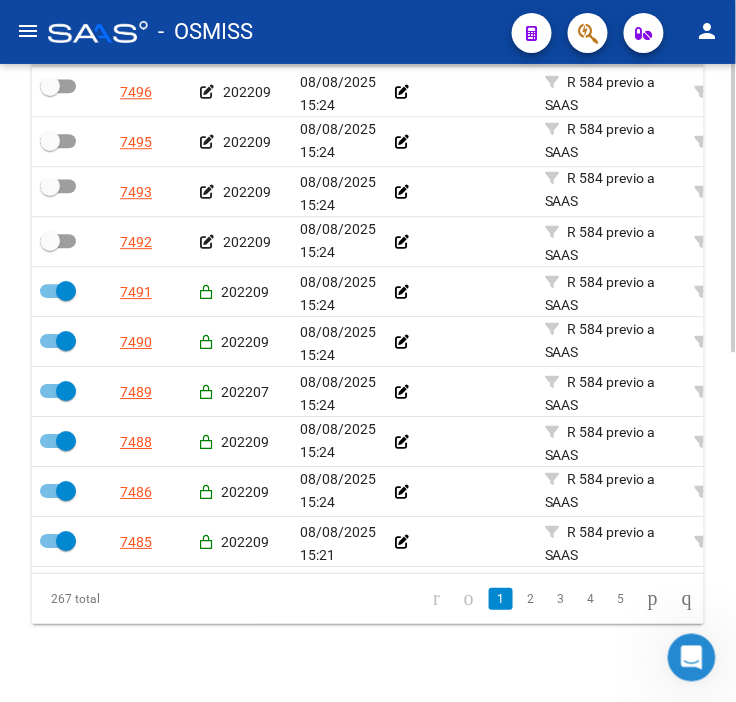 click at bounding box center (50, 241) 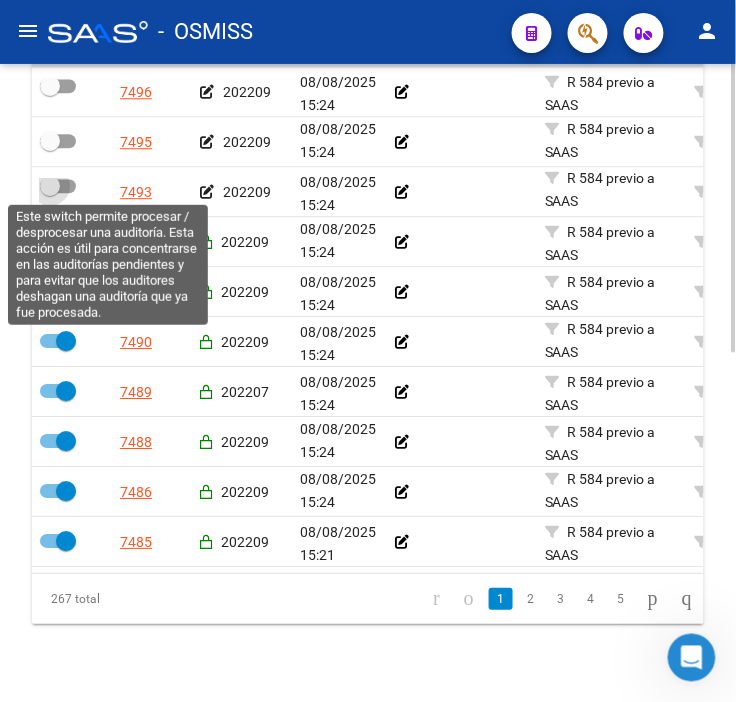 click at bounding box center [58, 186] 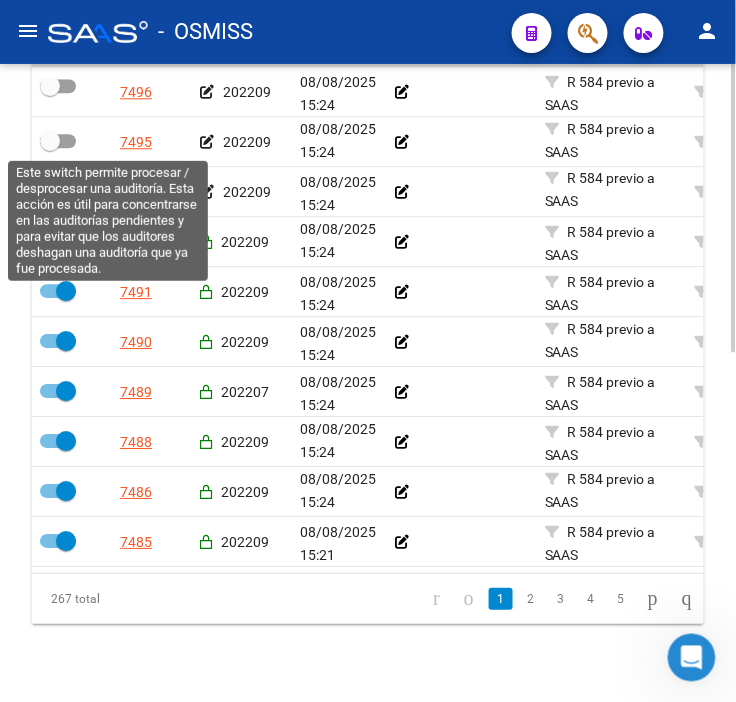 click at bounding box center [58, 141] 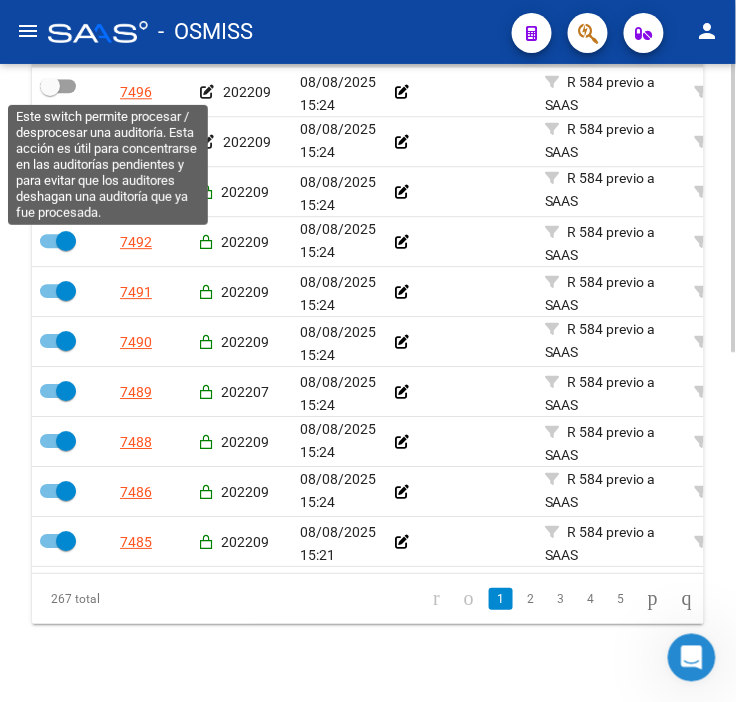 drag, startPoint x: 64, startPoint y: 88, endPoint x: 53, endPoint y: 160, distance: 72.835434 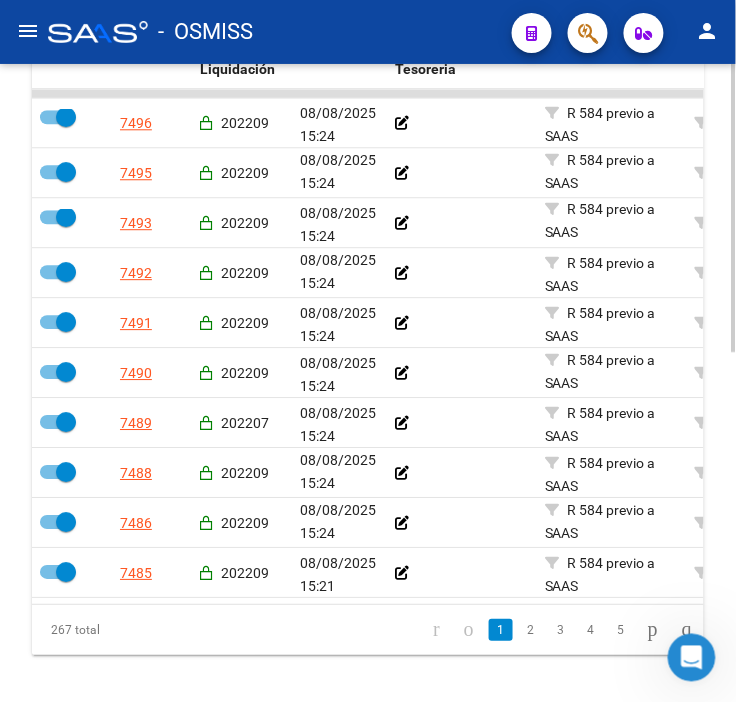 scroll, scrollTop: 741, scrollLeft: 0, axis: vertical 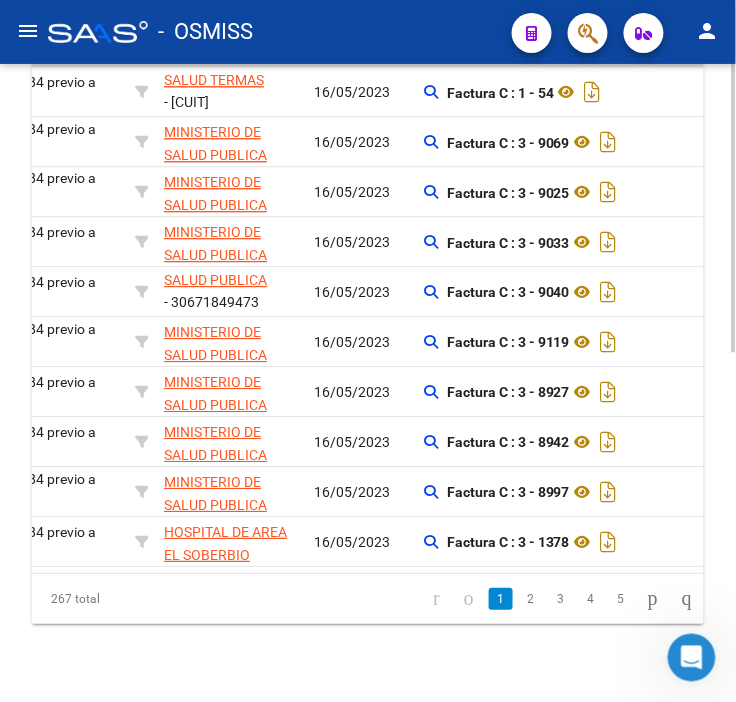 drag, startPoint x: 462, startPoint y: 392, endPoint x: 542, endPoint y: 386, distance: 80.224686 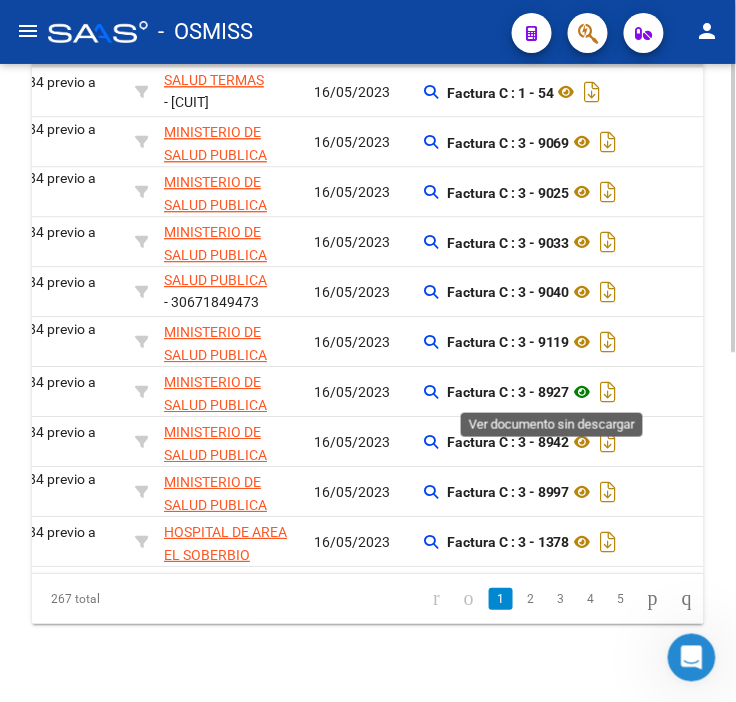 scroll, scrollTop: 0, scrollLeft: 594, axis: horizontal 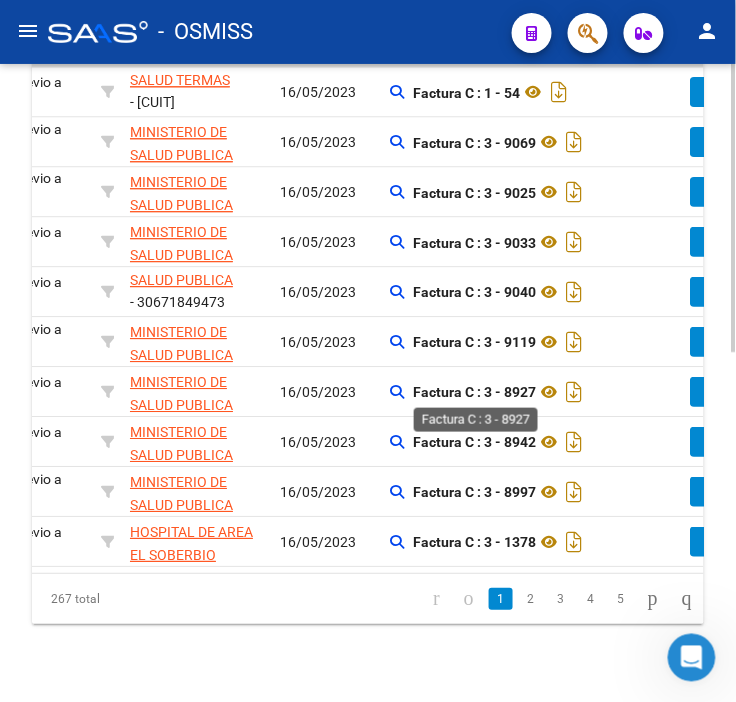 click on "Factura C : 3 - 8927" 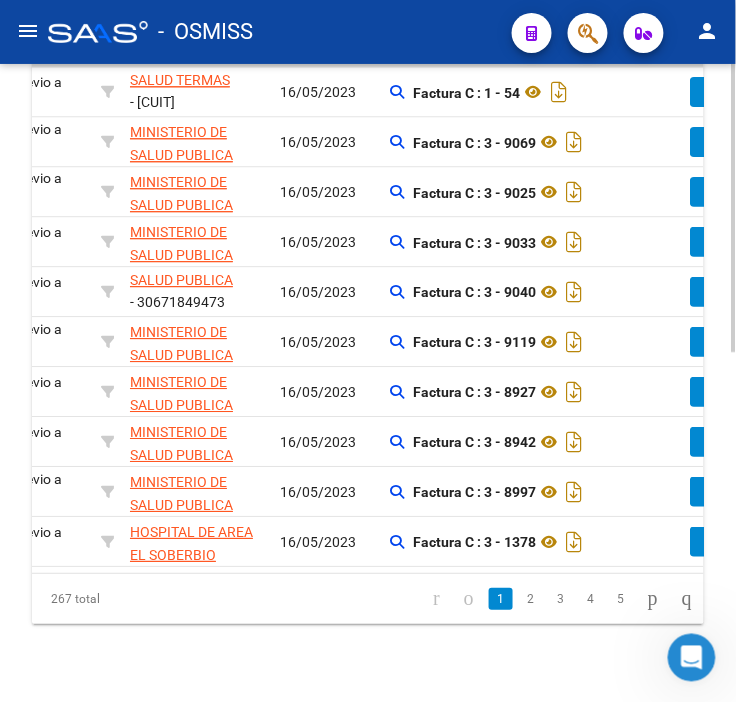 click on "Factura C : 3 - 8927" 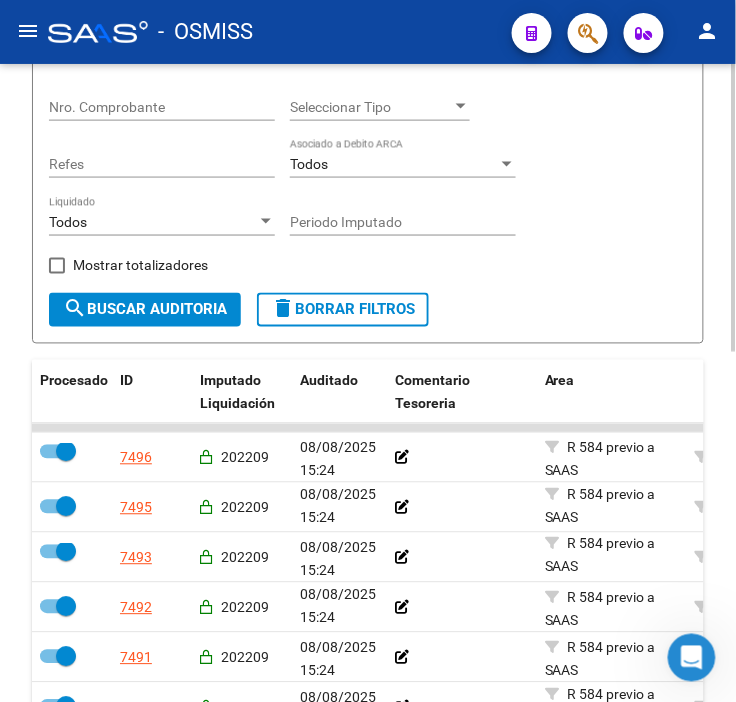 scroll, scrollTop: 296, scrollLeft: 0, axis: vertical 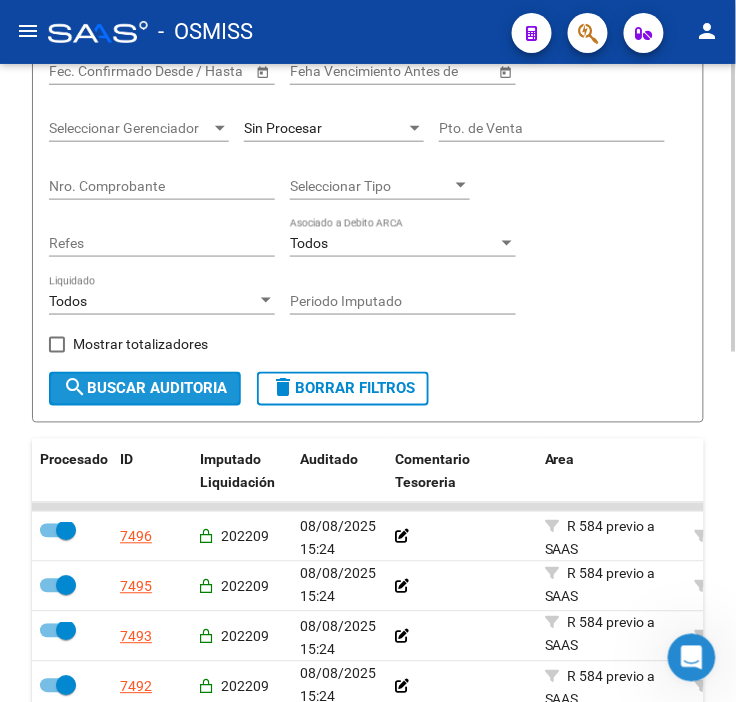 click on "search  Buscar Auditoria" 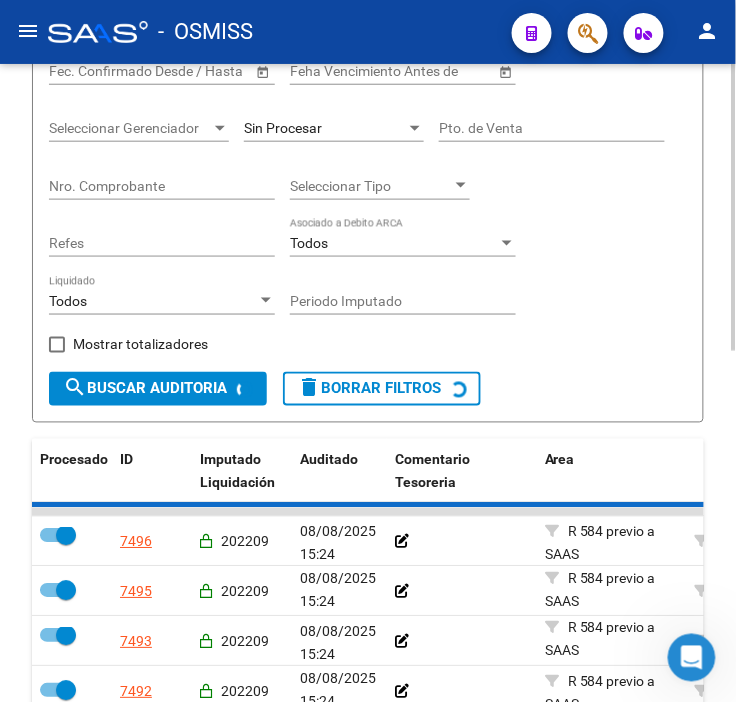 checkbox on "false" 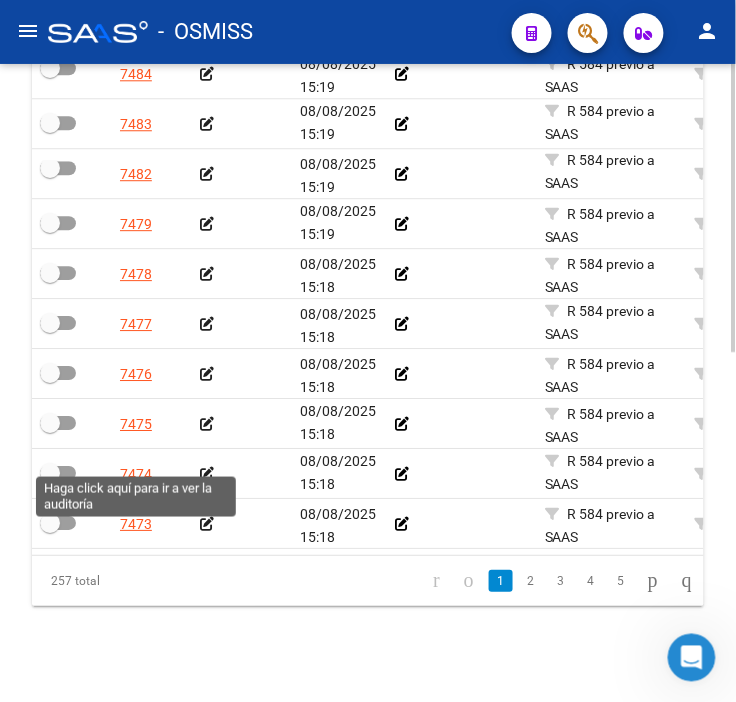 scroll, scrollTop: 776, scrollLeft: 0, axis: vertical 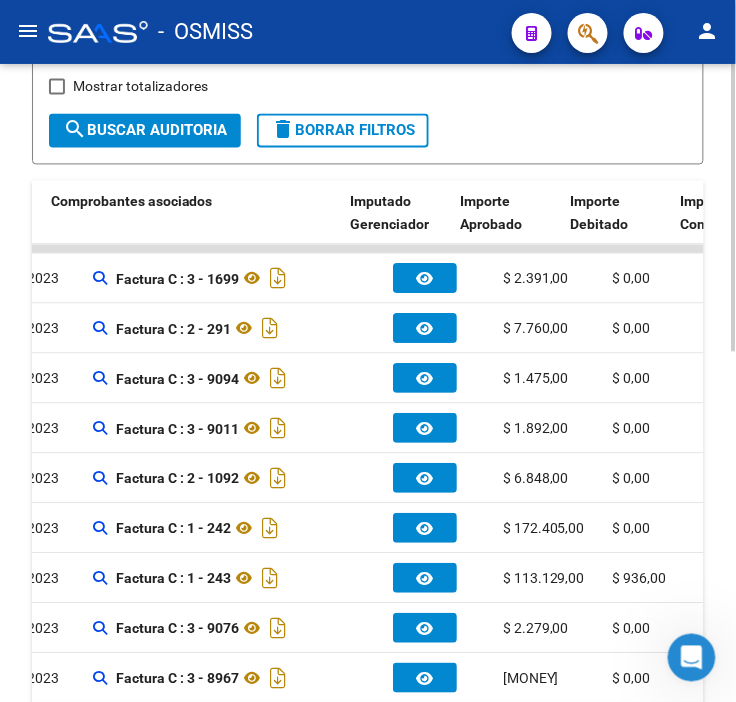 drag, startPoint x: 424, startPoint y: 458, endPoint x: 354, endPoint y: 446, distance: 71.021126 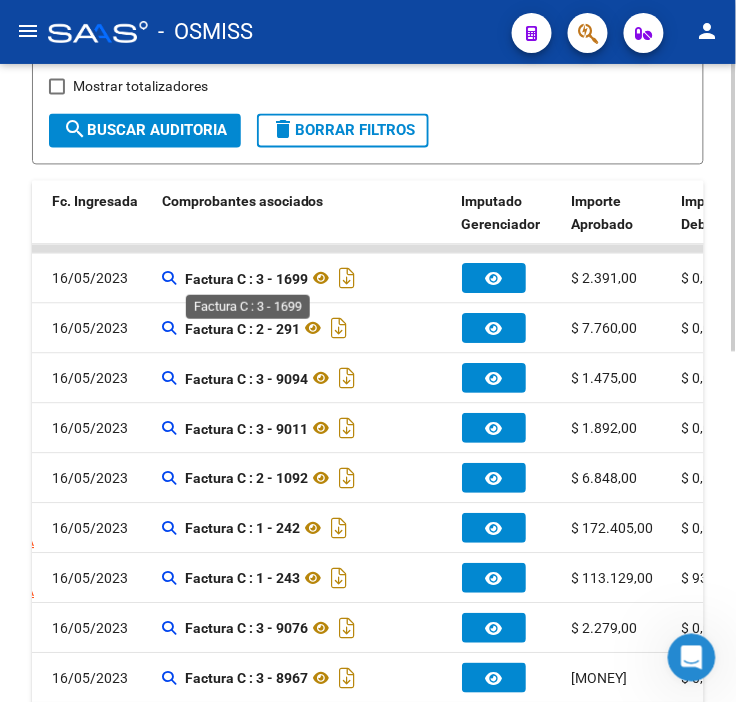 click on "Factura C : 3 - 1699" 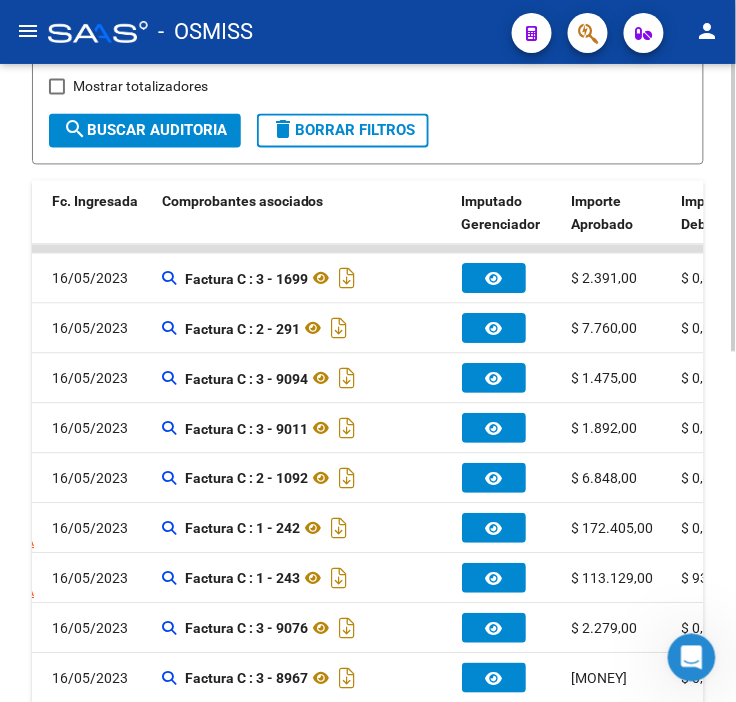 click on "Factura C : 3 - 1699" 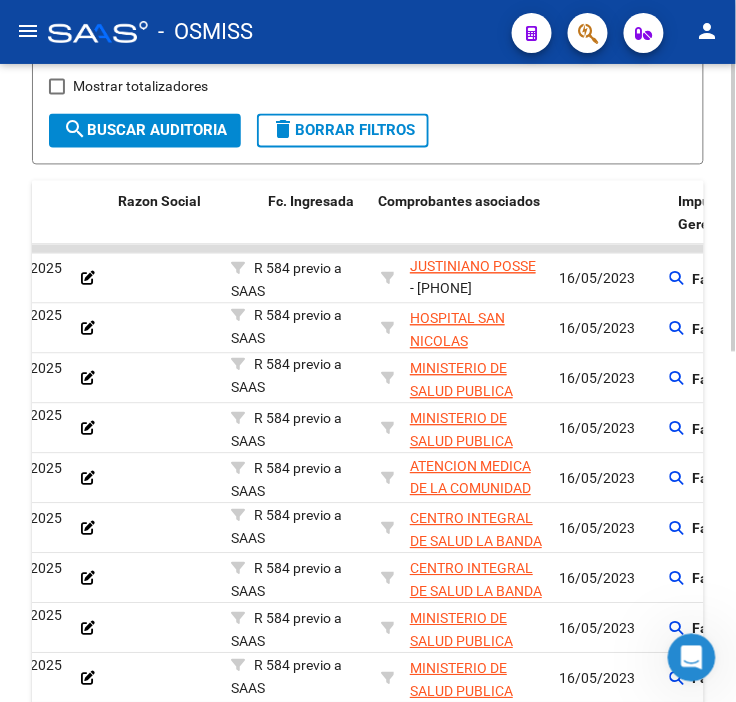 scroll, scrollTop: 0, scrollLeft: 0, axis: both 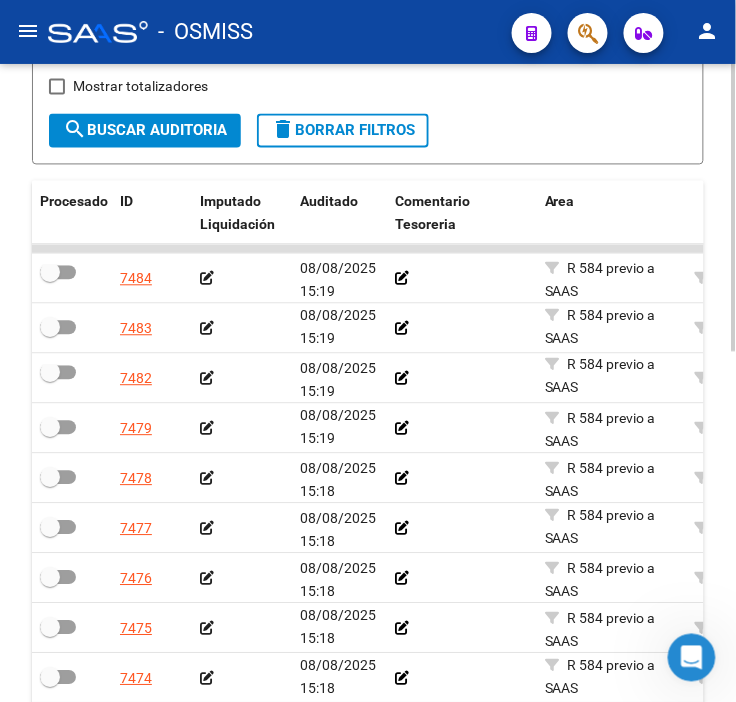 drag, startPoint x: 394, startPoint y: 273, endPoint x: 202, endPoint y: 327, distance: 199.44925 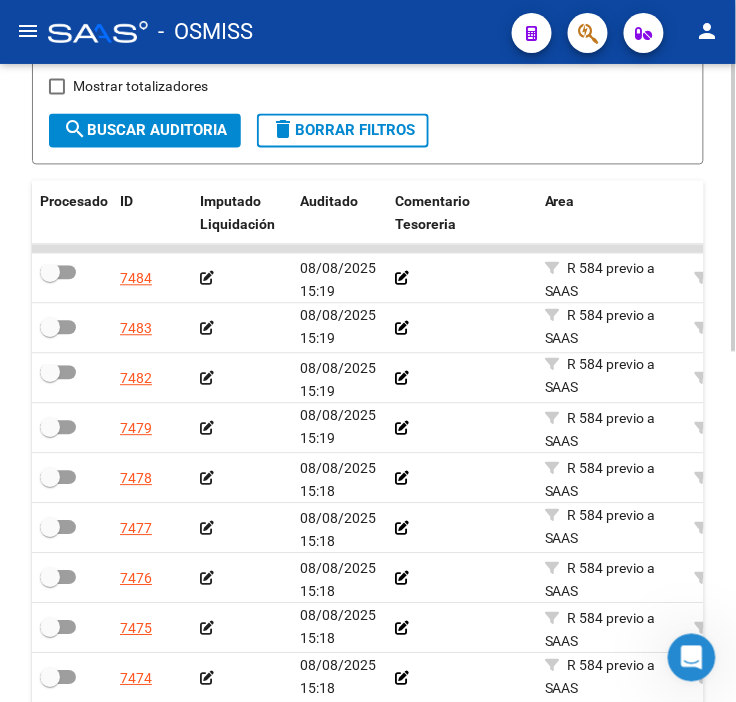 click 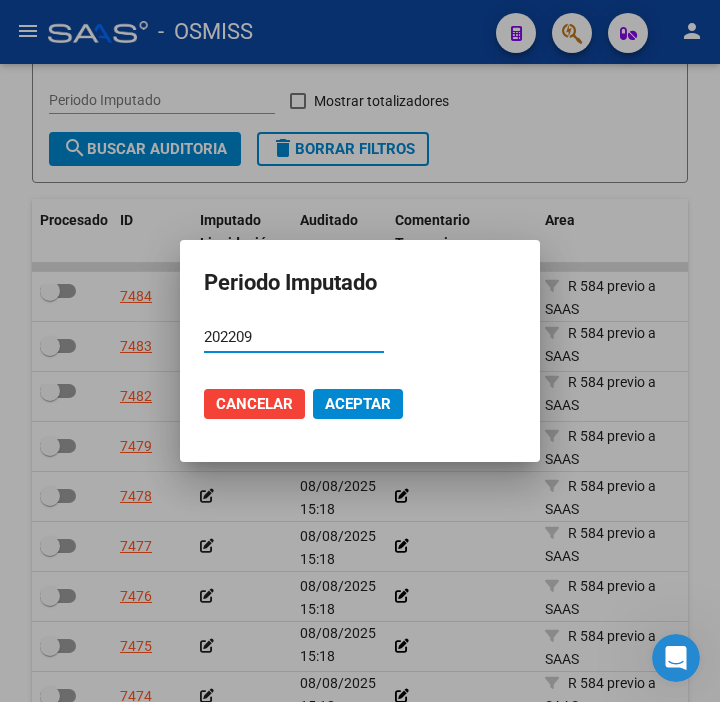 type on "202209" 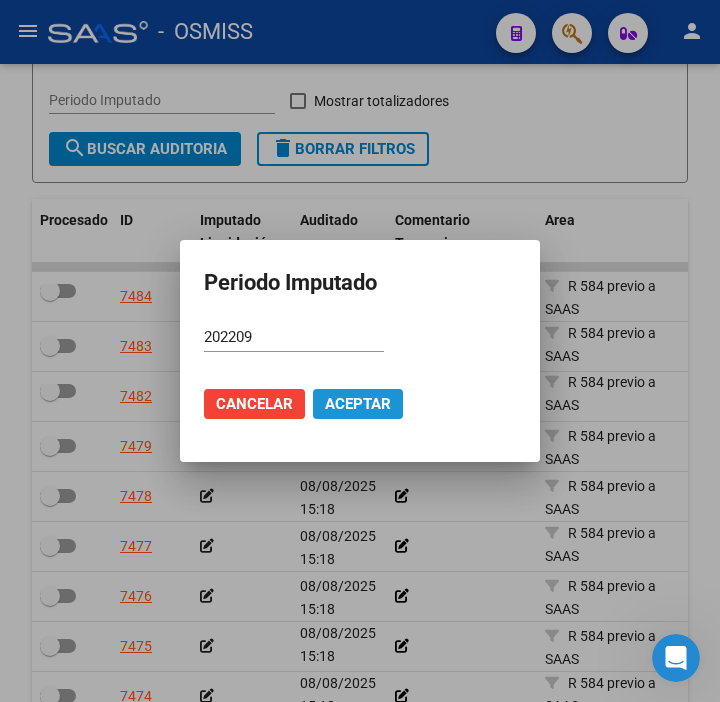 click on "Aceptar" 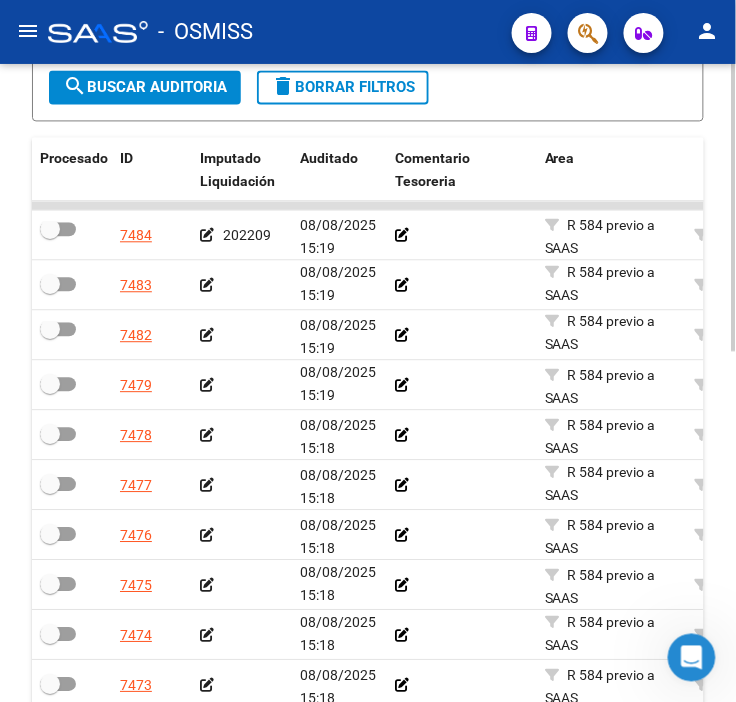 scroll, scrollTop: 776, scrollLeft: 0, axis: vertical 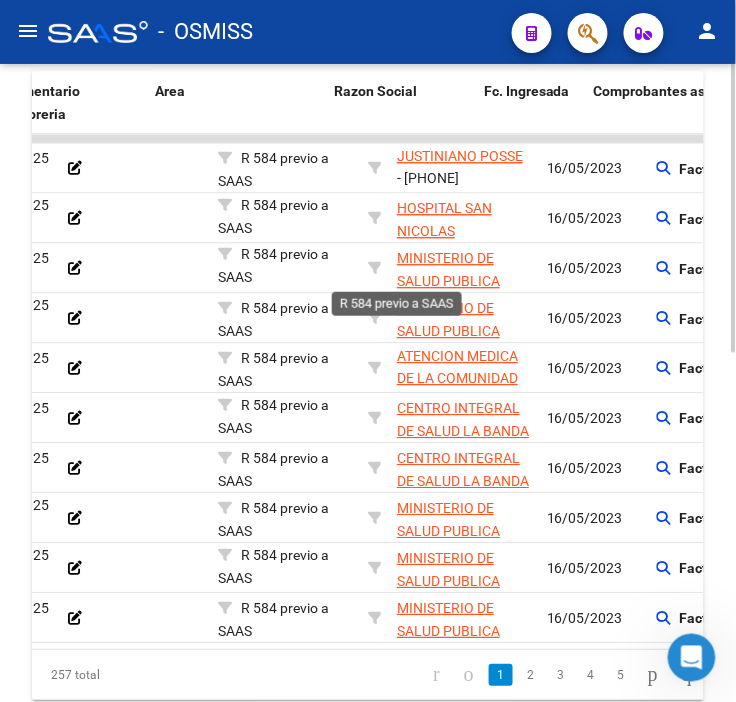 drag, startPoint x: 274, startPoint y: 244, endPoint x: 366, endPoint y: 252, distance: 92.34717 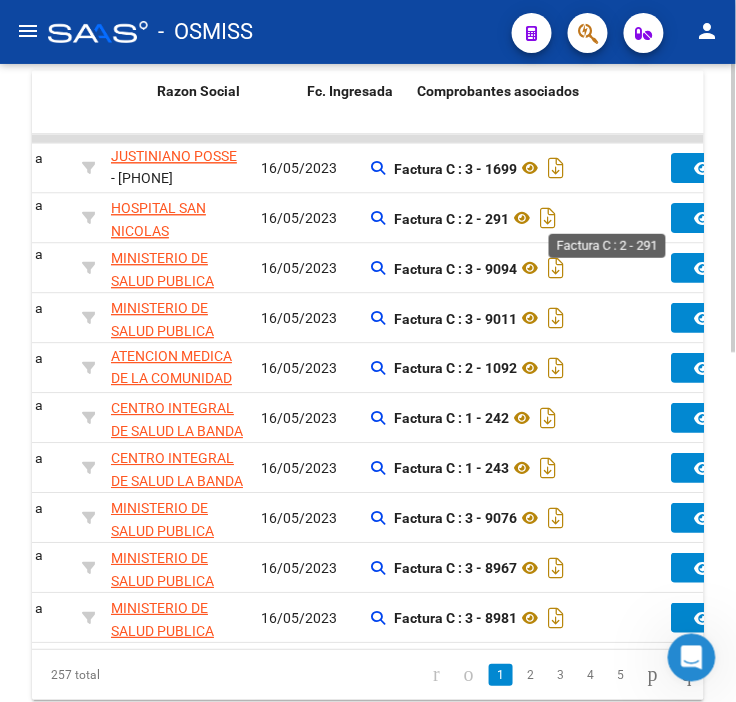drag, startPoint x: 486, startPoint y: 221, endPoint x: 553, endPoint y: 210, distance: 67.89698 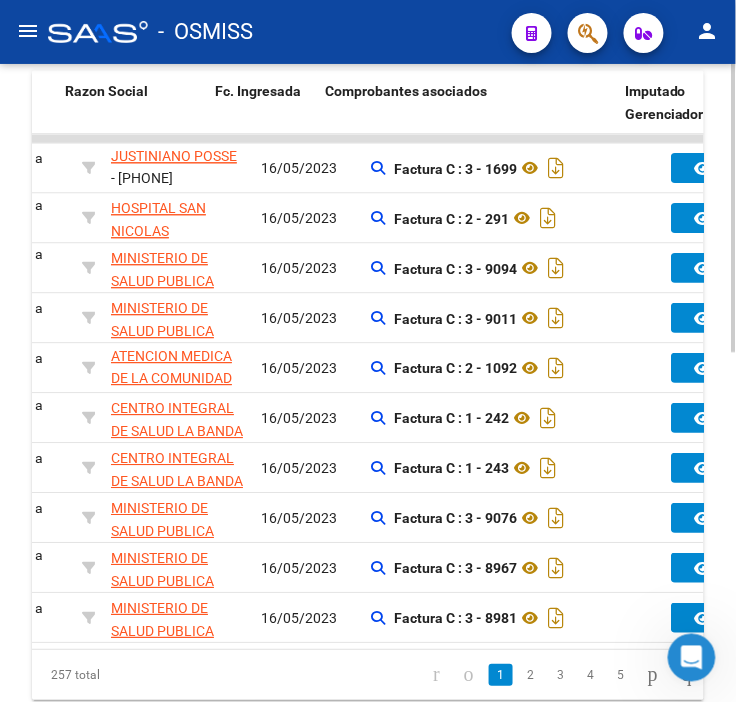 scroll, scrollTop: 0, scrollLeft: 658, axis: horizontal 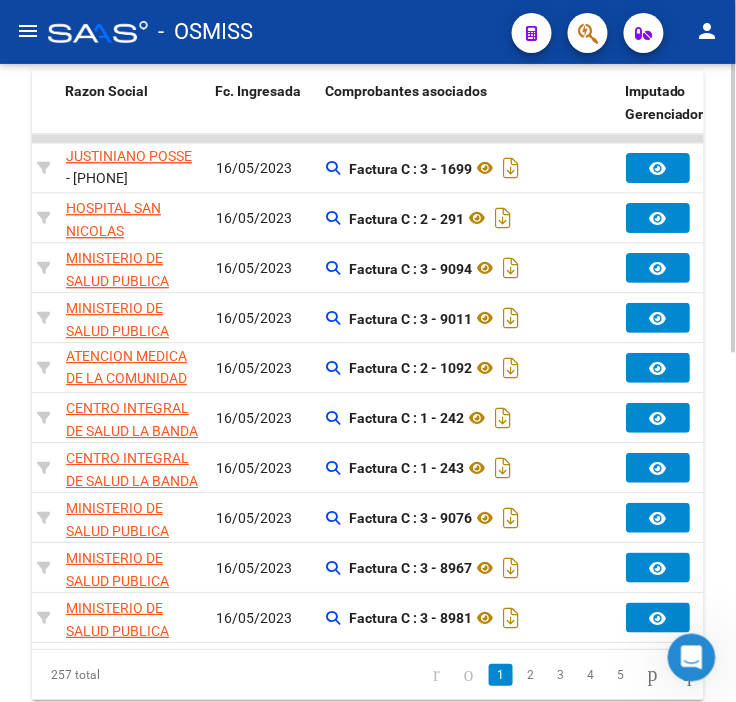 click on "Factura C : 3 - 1699" 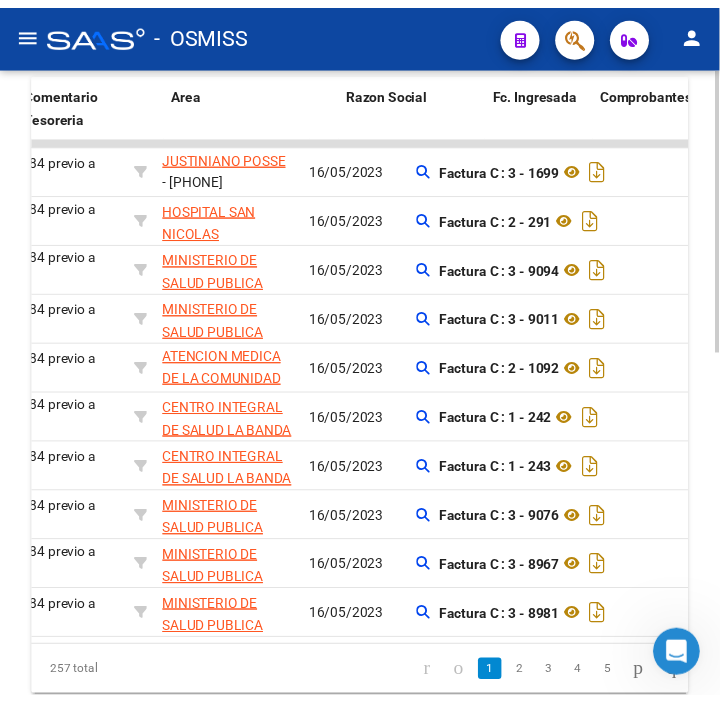 scroll, scrollTop: 0, scrollLeft: 0, axis: both 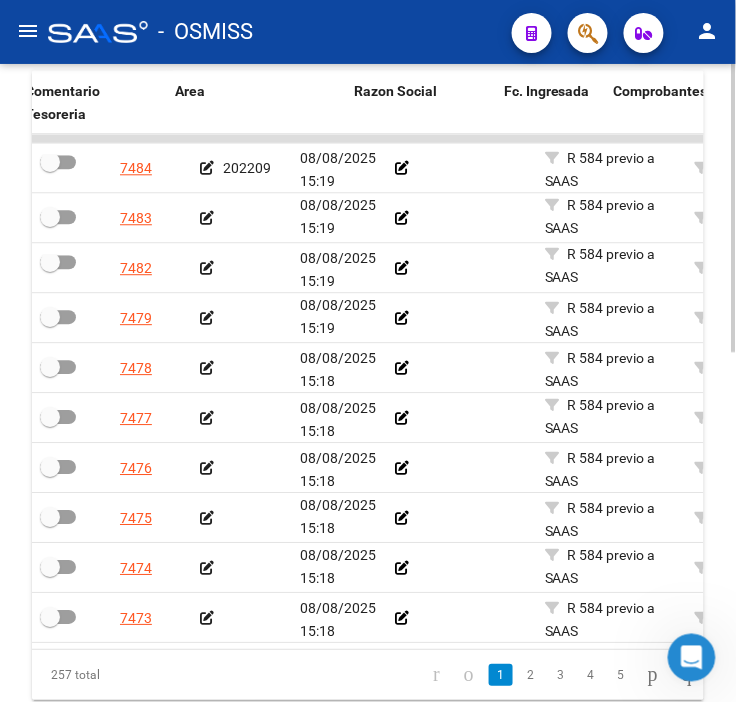 drag, startPoint x: 553, startPoint y: 164, endPoint x: 308, endPoint y: 207, distance: 248.74484 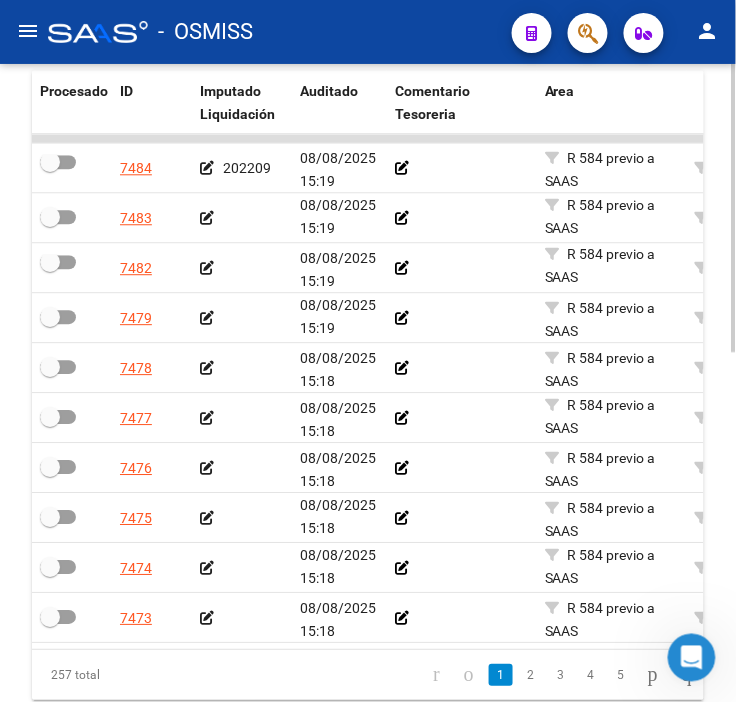 click 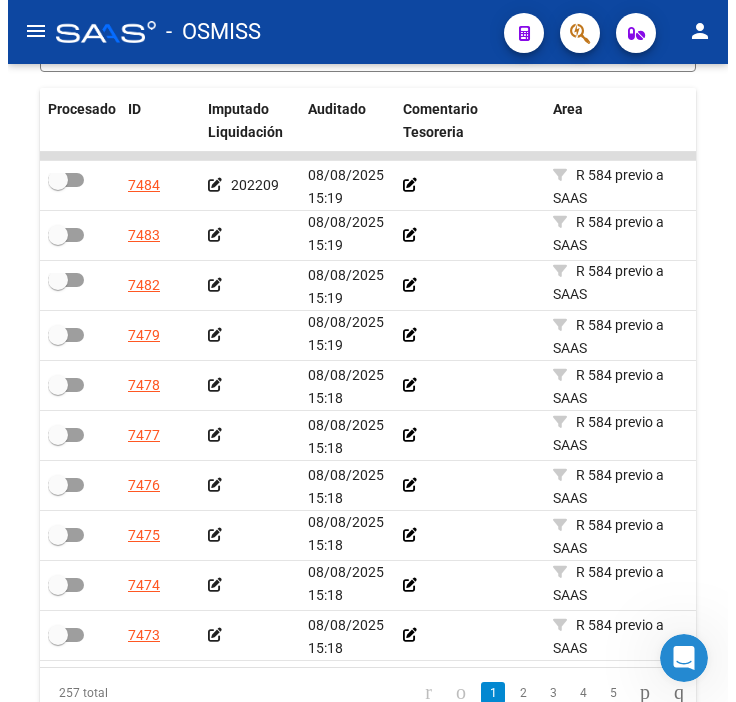 scroll, scrollTop: 683, scrollLeft: 0, axis: vertical 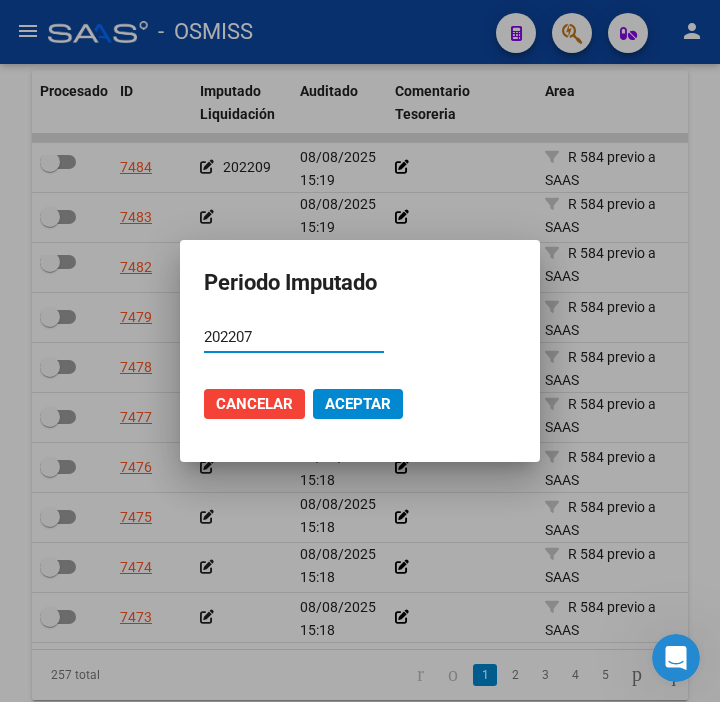type 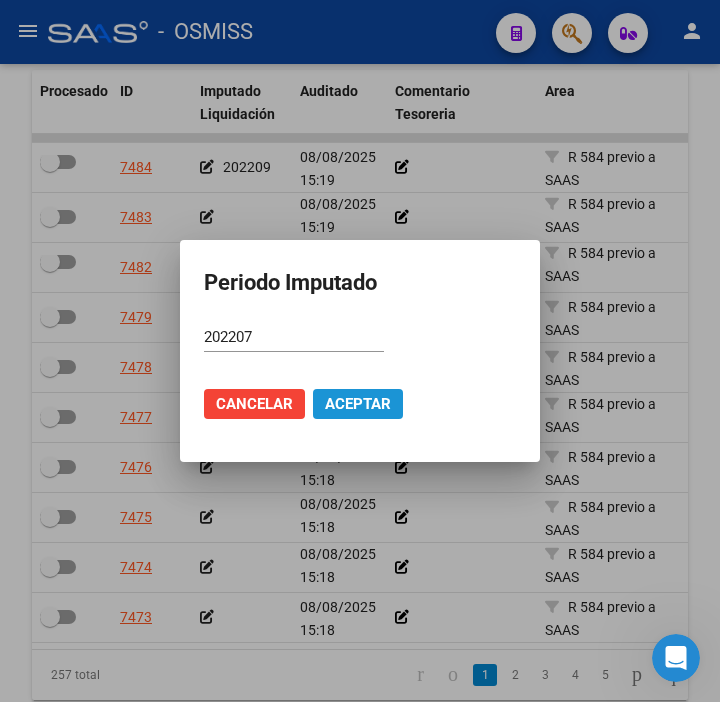 click on "Aceptar" 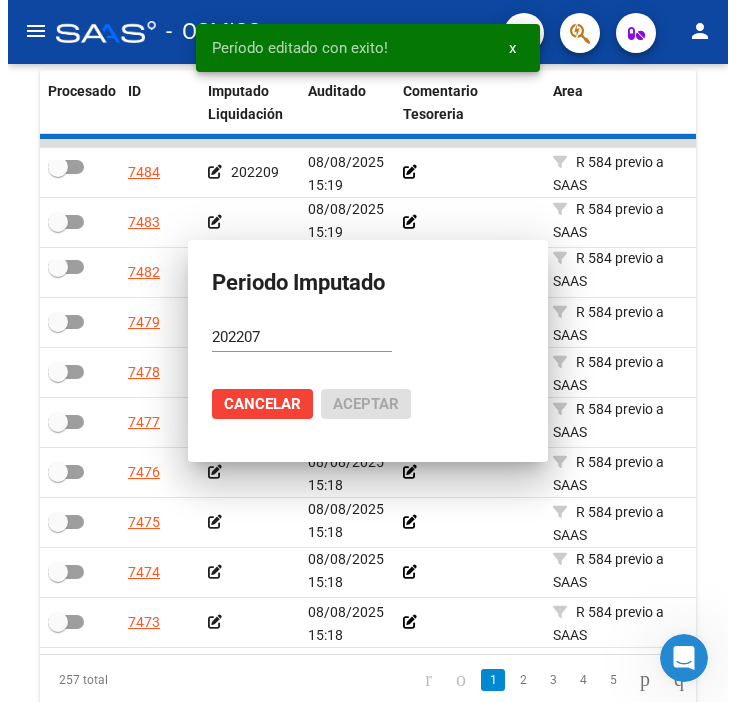 scroll, scrollTop: 665, scrollLeft: 0, axis: vertical 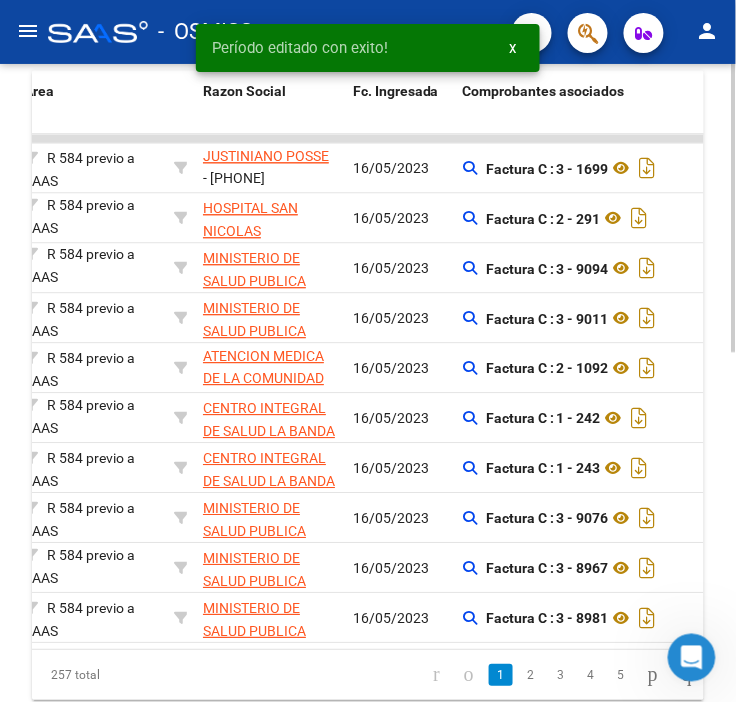 drag, startPoint x: 251, startPoint y: 271, endPoint x: 367, endPoint y: 267, distance: 116.06895 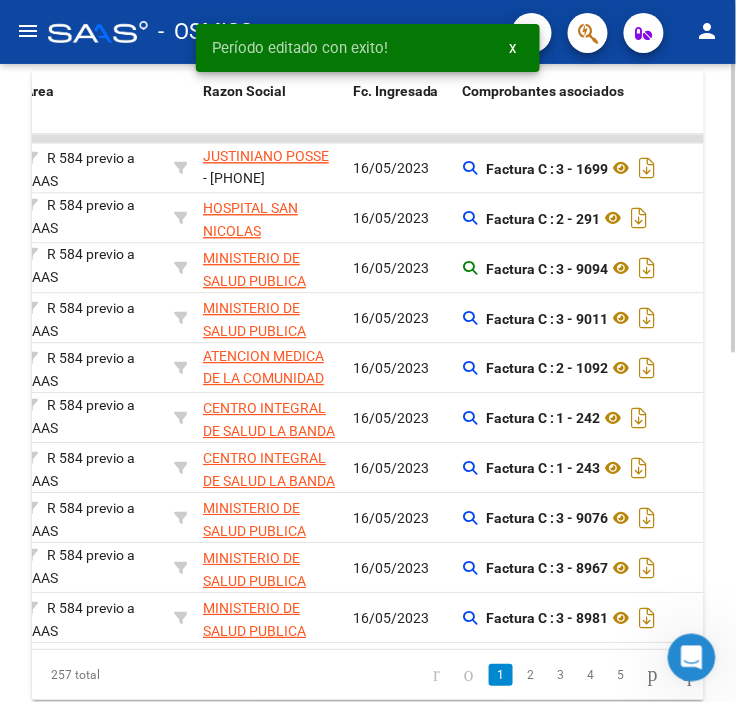 scroll, scrollTop: 0, scrollLeft: 625, axis: horizontal 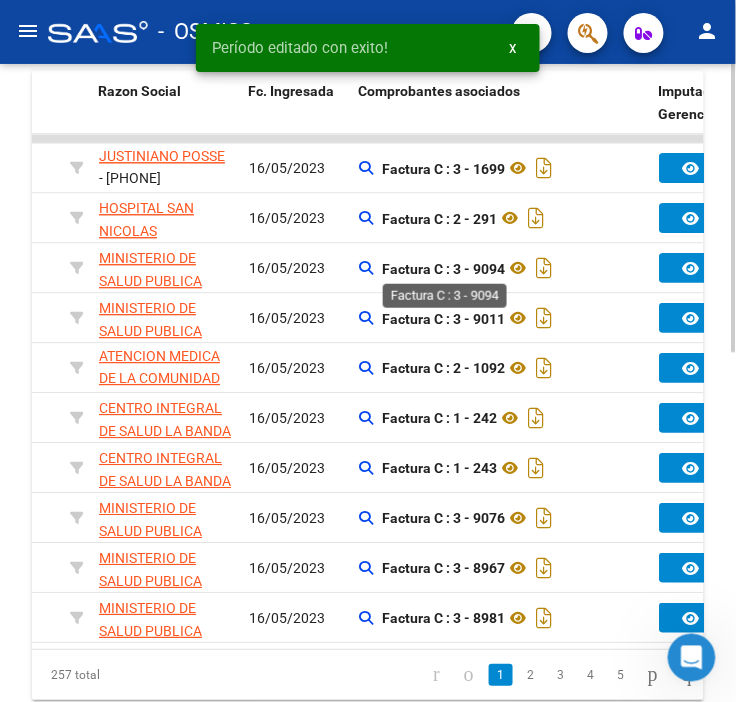 click on "Factura C : 3 - 9094" 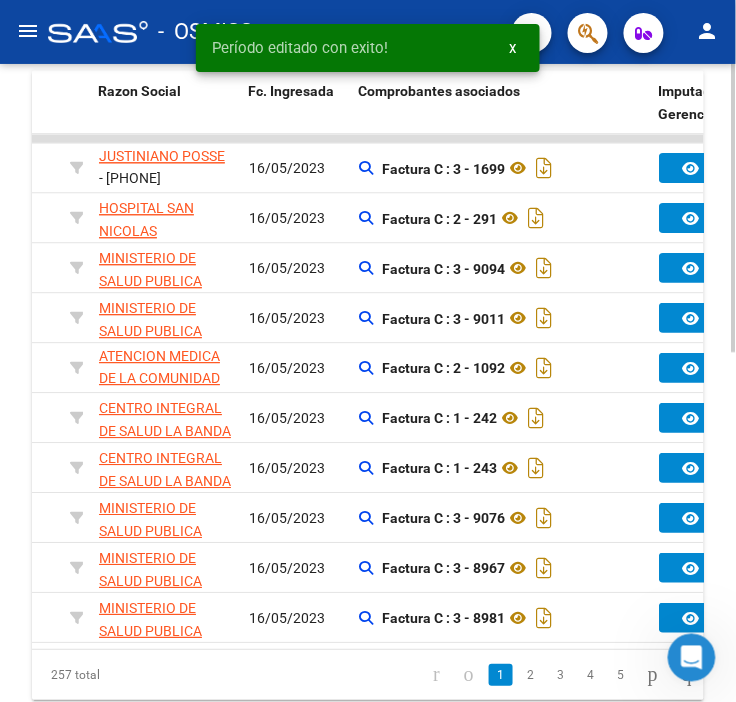 click on "Factura C : 3 - 9094" 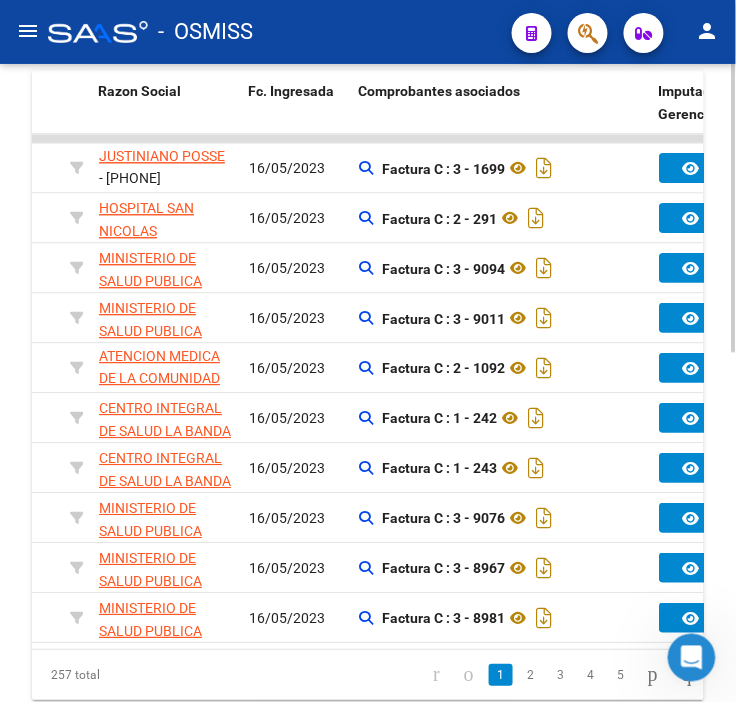 click on "Factura C : 3 - 9094" 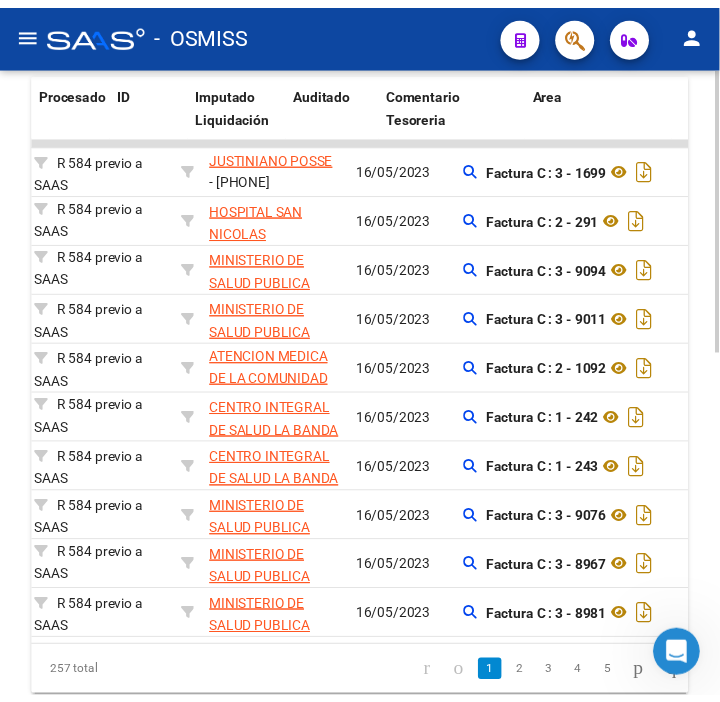 scroll, scrollTop: 0, scrollLeft: 0, axis: both 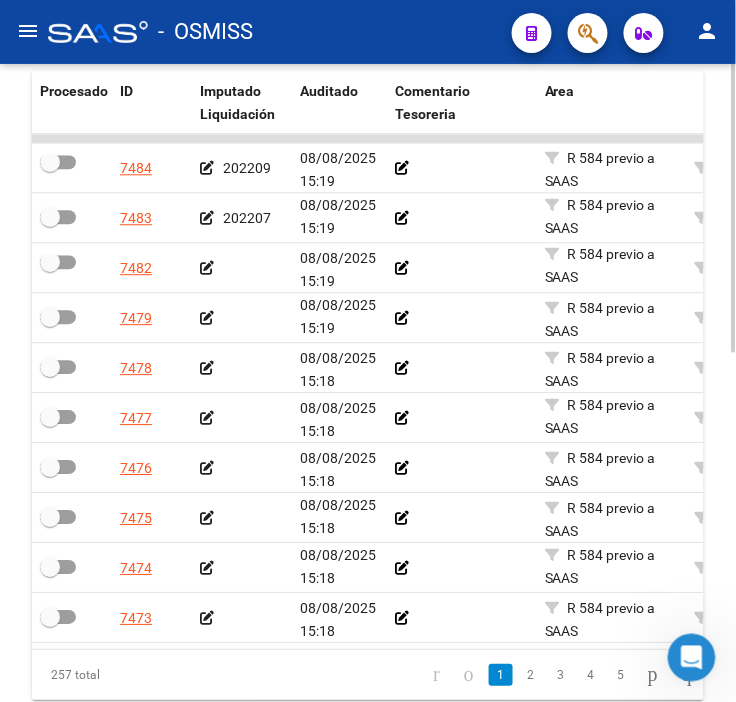 drag, startPoint x: 585, startPoint y: 267, endPoint x: 264, endPoint y: 255, distance: 321.2242 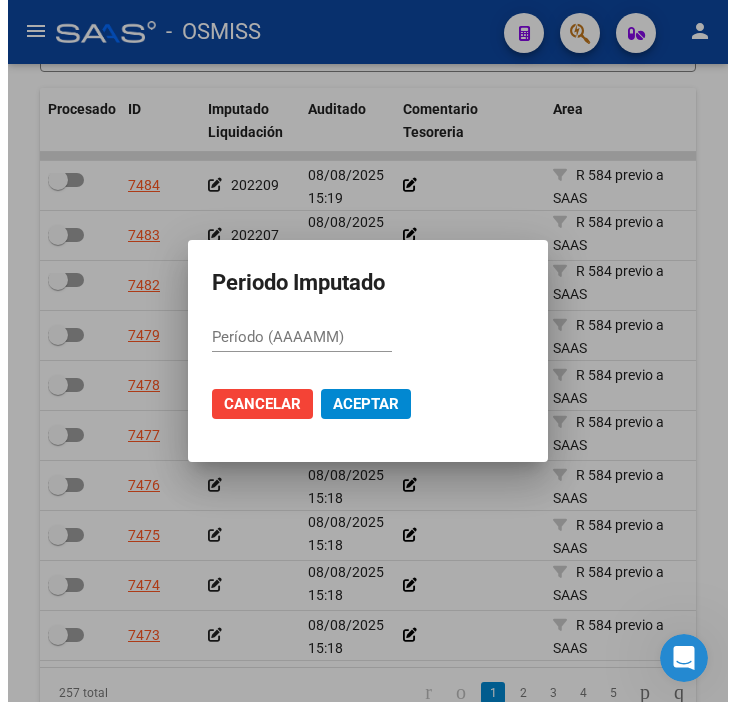 scroll, scrollTop: 683, scrollLeft: 0, axis: vertical 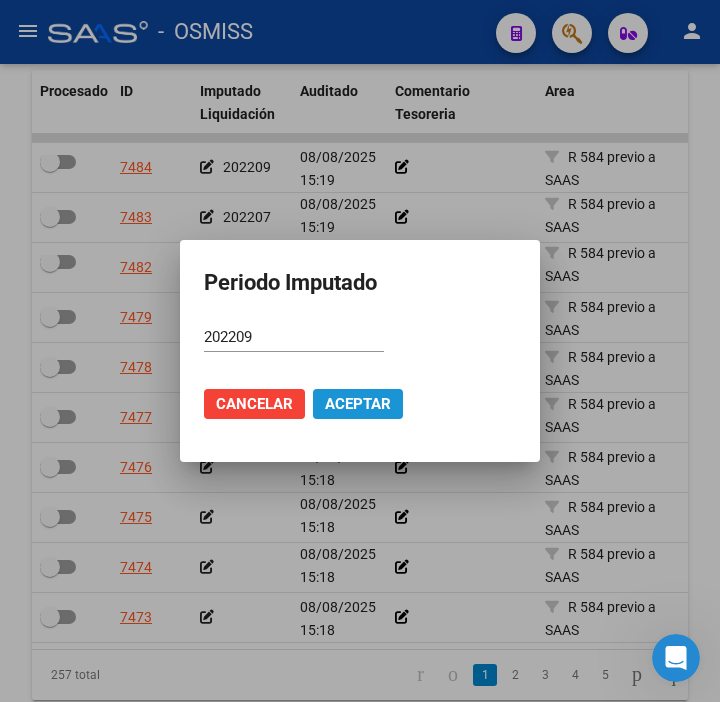 click on "Aceptar" 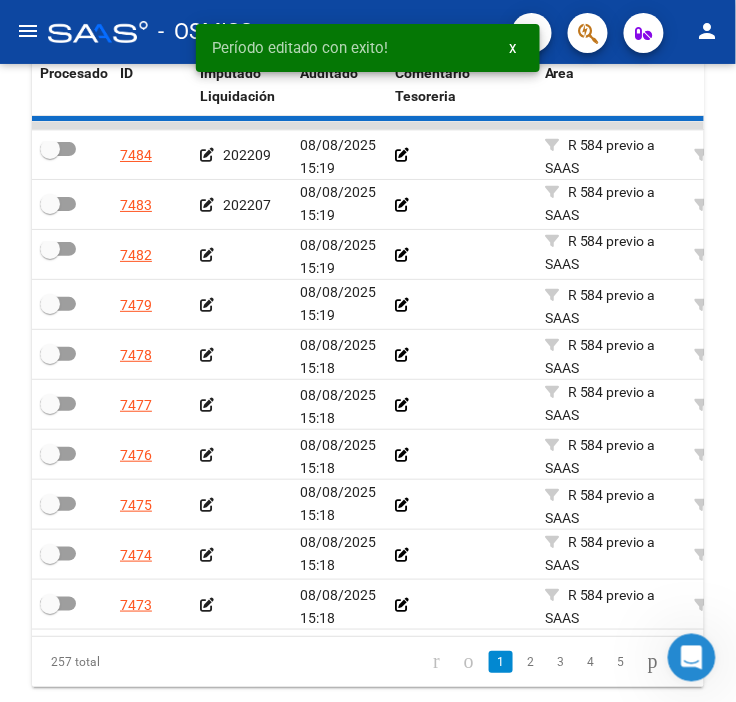 scroll, scrollTop: 665, scrollLeft: 0, axis: vertical 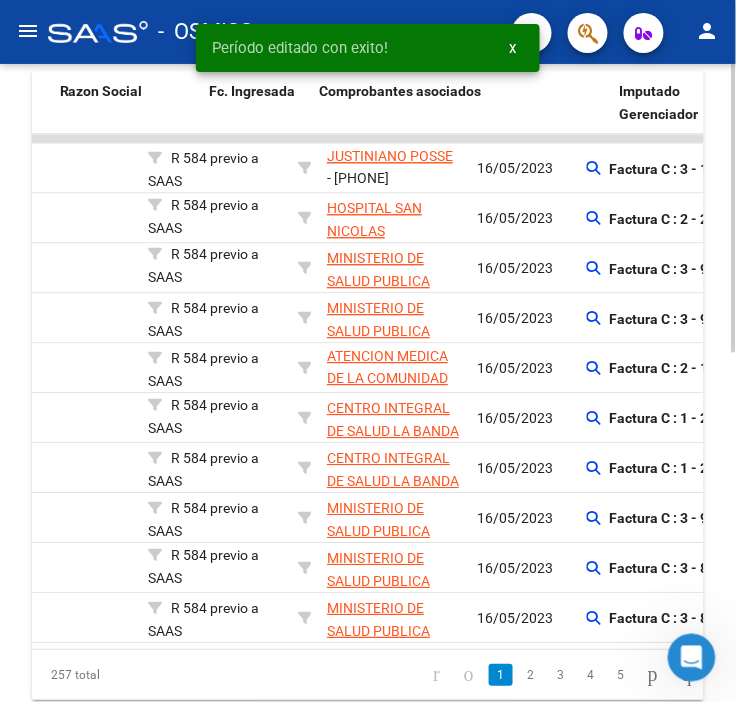 drag, startPoint x: 280, startPoint y: 318, endPoint x: 410, endPoint y: 302, distance: 130.98091 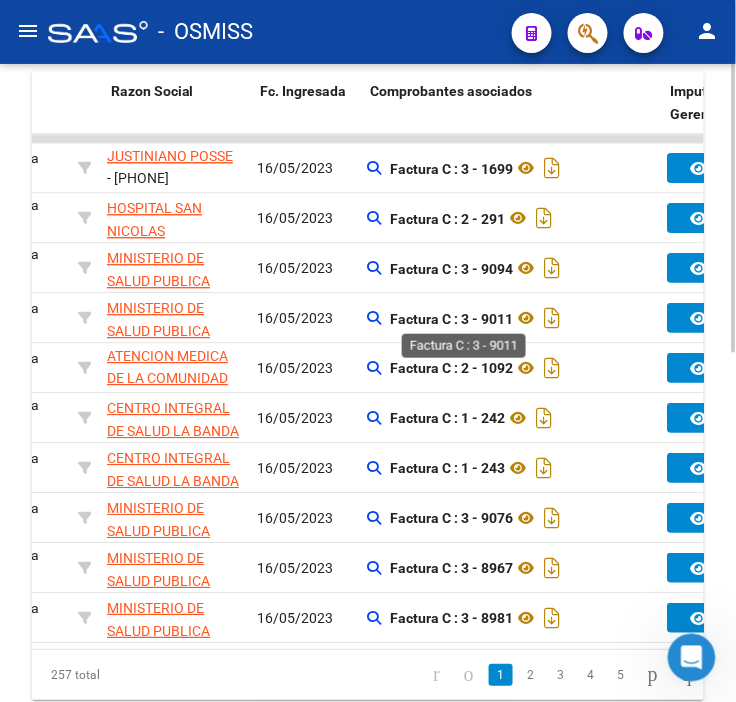 drag, startPoint x: 400, startPoint y: 302, endPoint x: 423, endPoint y: 314, distance: 25.942244 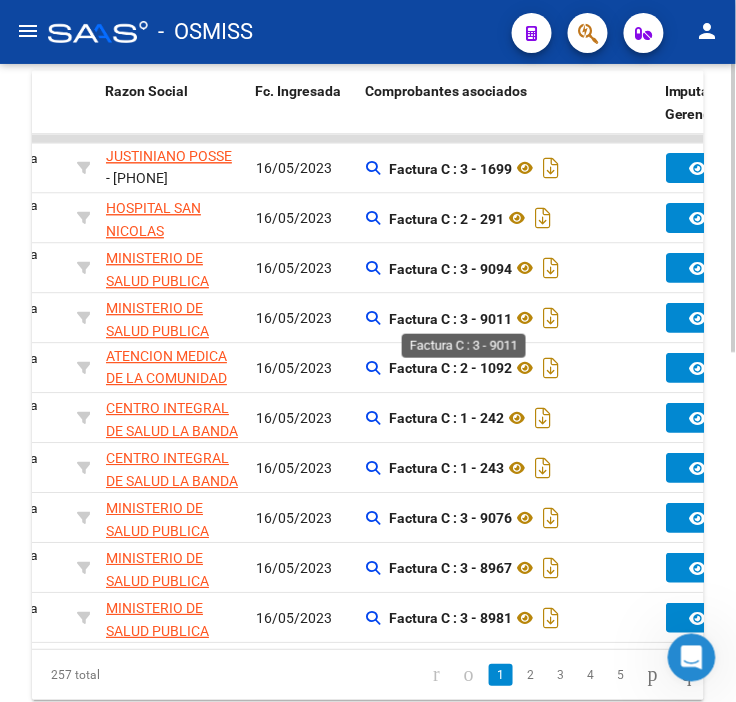 click on "Factura C : 3 - 9011" 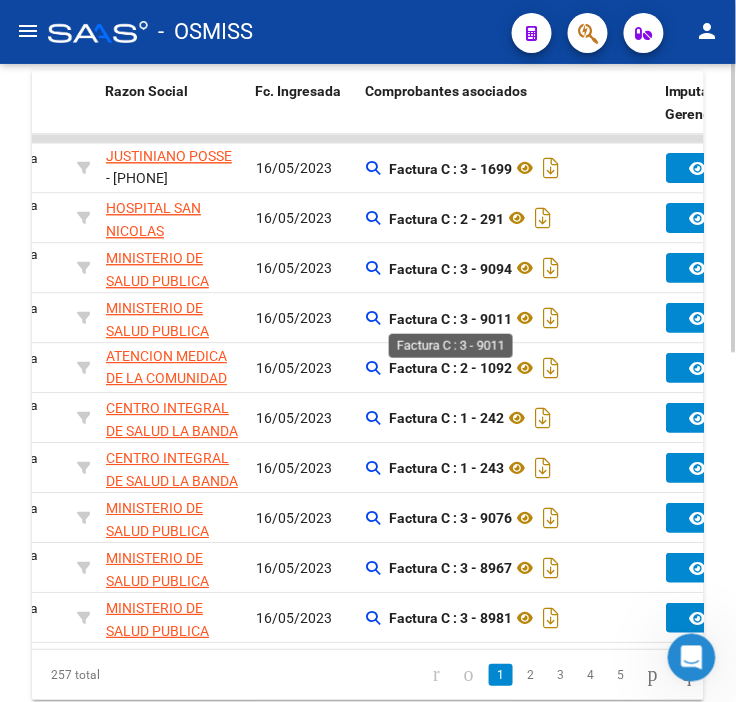 click on "Factura C : 3 - 9011" 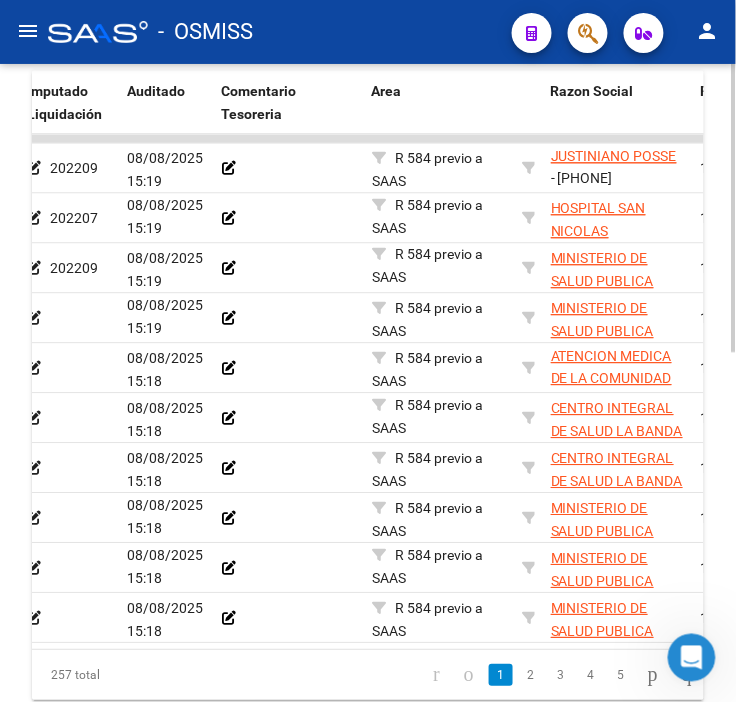 drag, startPoint x: 434, startPoint y: 312, endPoint x: 347, endPoint y: 305, distance: 87.28116 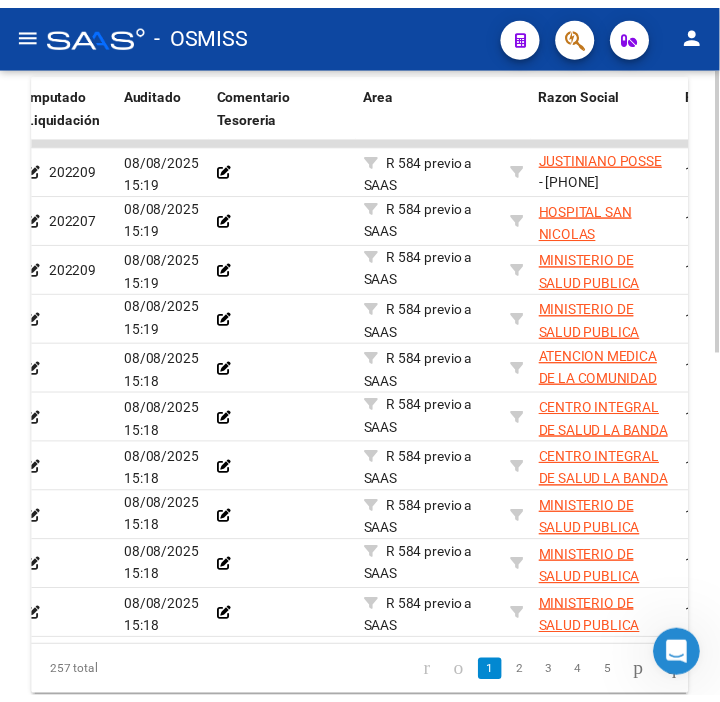 scroll, scrollTop: 0, scrollLeft: 91, axis: horizontal 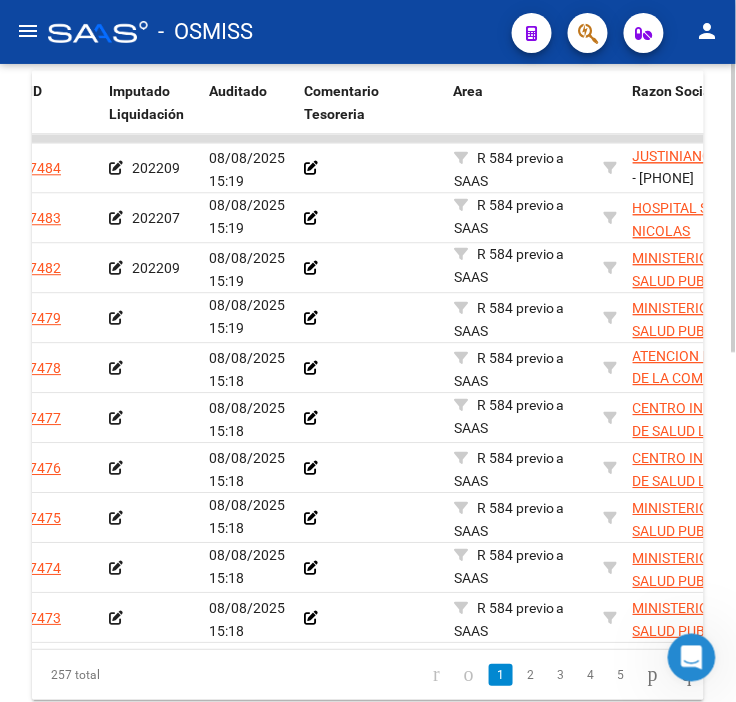 click 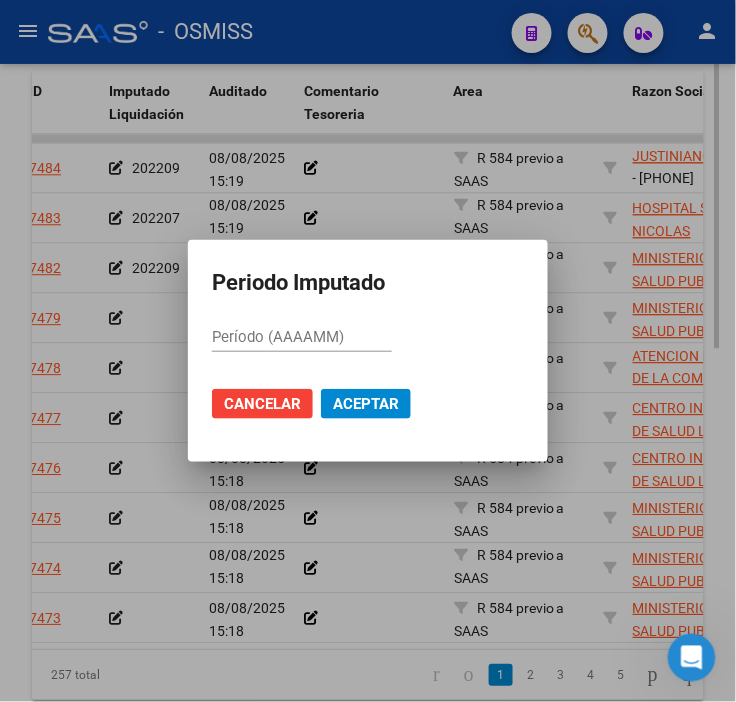 scroll, scrollTop: 683, scrollLeft: 0, axis: vertical 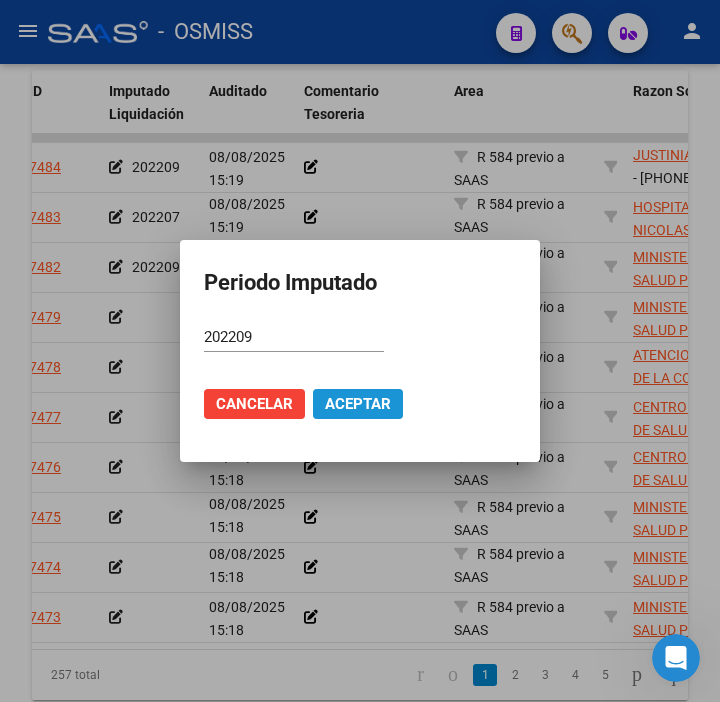 click on "Aceptar" 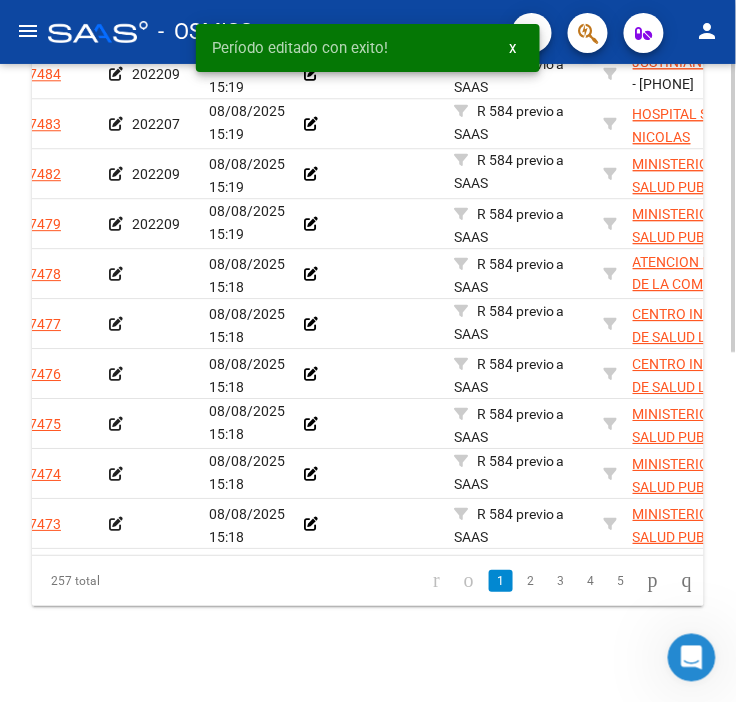 scroll, scrollTop: 776, scrollLeft: 0, axis: vertical 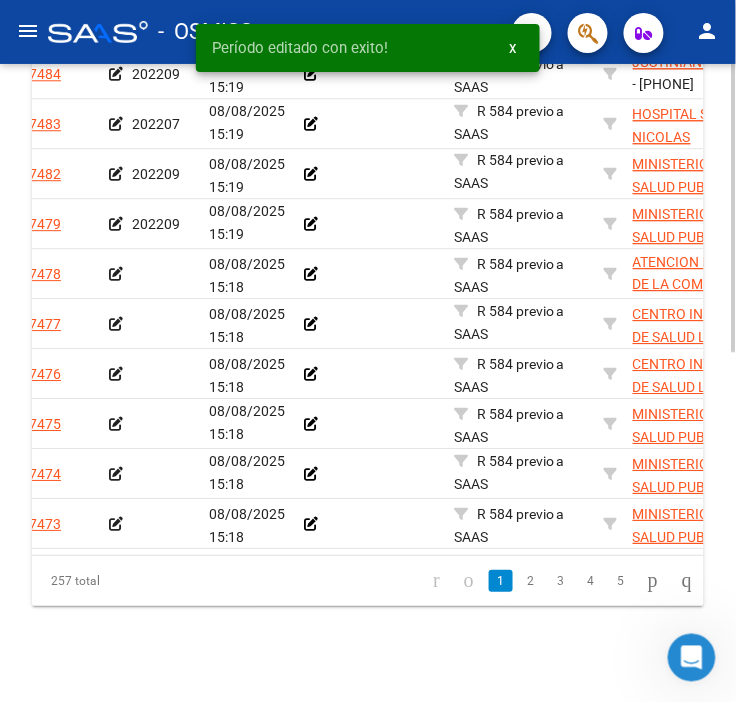 click on "08/08/2025 15:18" 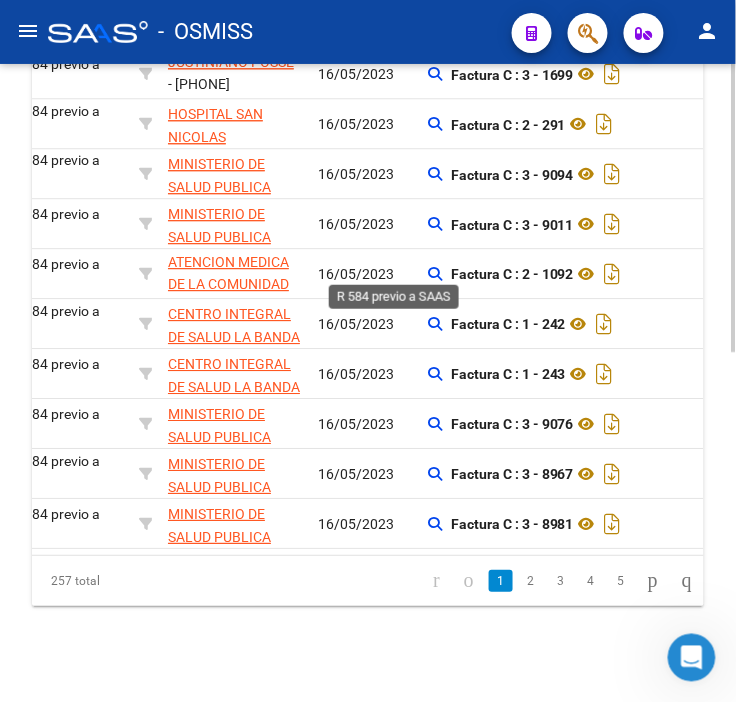 drag, startPoint x: 291, startPoint y: 261, endPoint x: 365, endPoint y: 254, distance: 74.330345 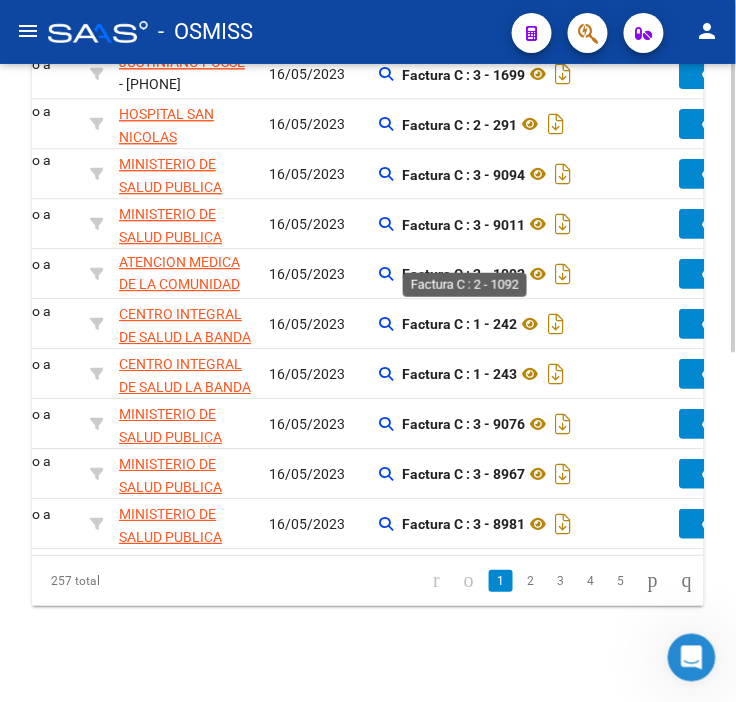 click on "Factura C : 2 - 1092" 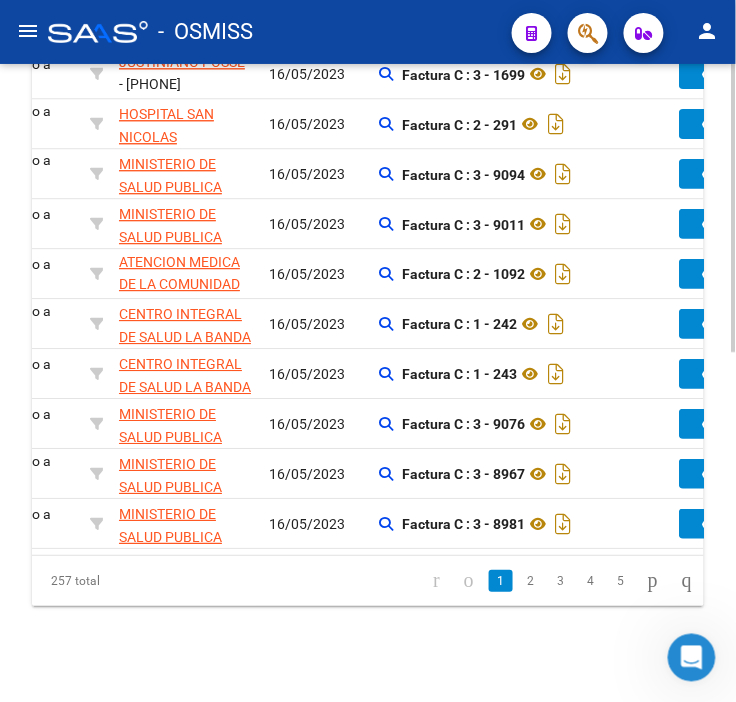 drag, startPoint x: 513, startPoint y: 253, endPoint x: 524, endPoint y: 265, distance: 16.27882 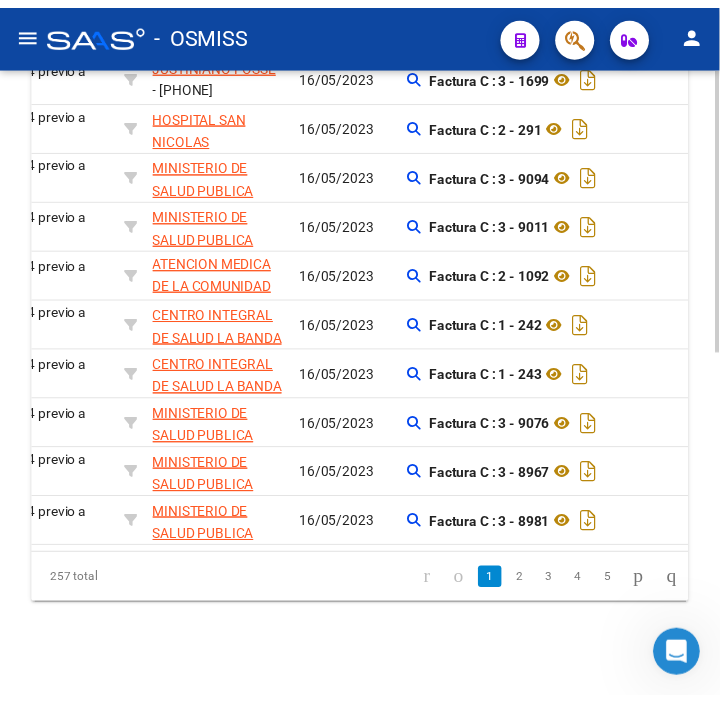 scroll, scrollTop: 0, scrollLeft: 150, axis: horizontal 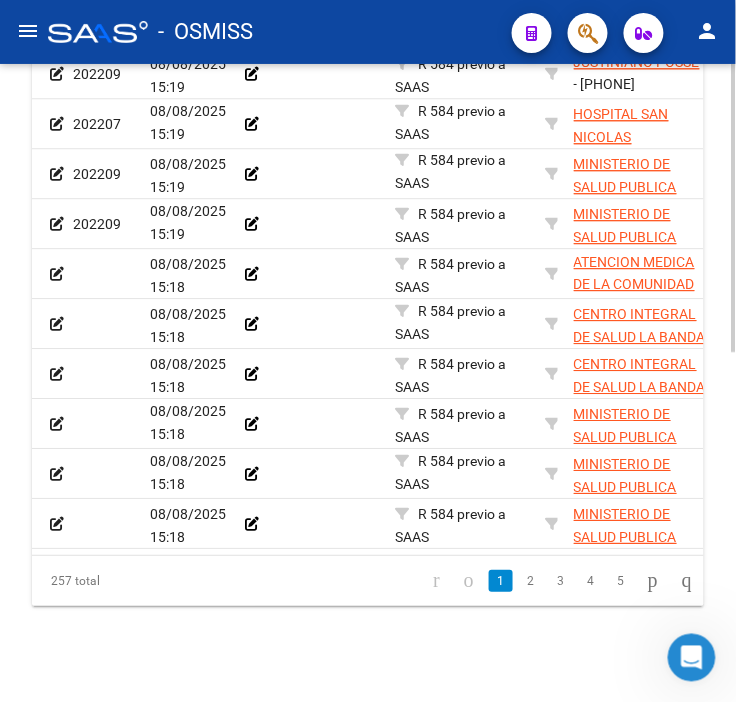 click 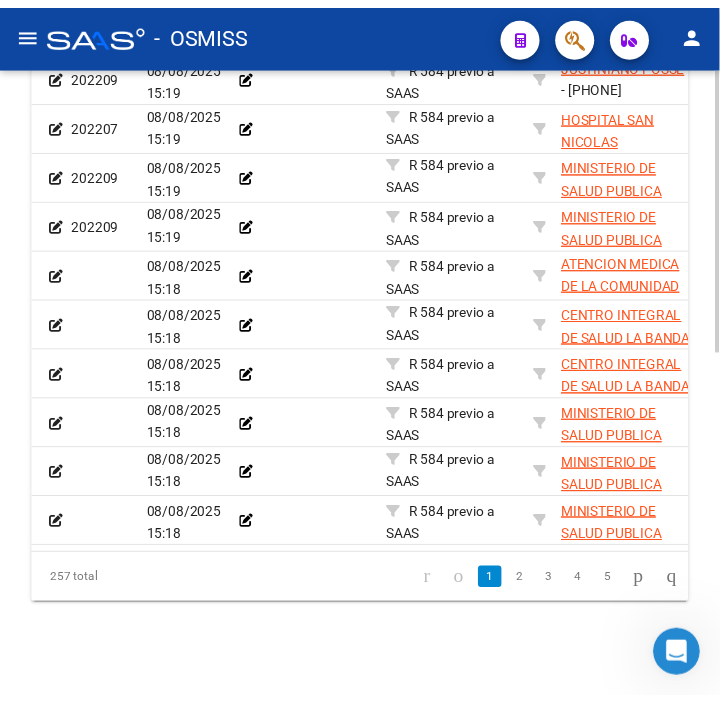 scroll, scrollTop: 794, scrollLeft: 0, axis: vertical 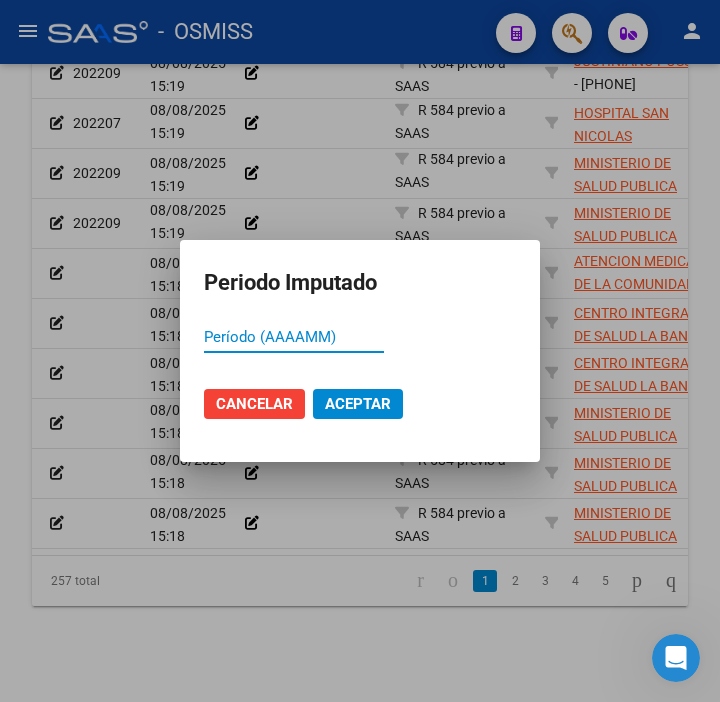click on "Período (AAAAMM)" at bounding box center (294, 337) 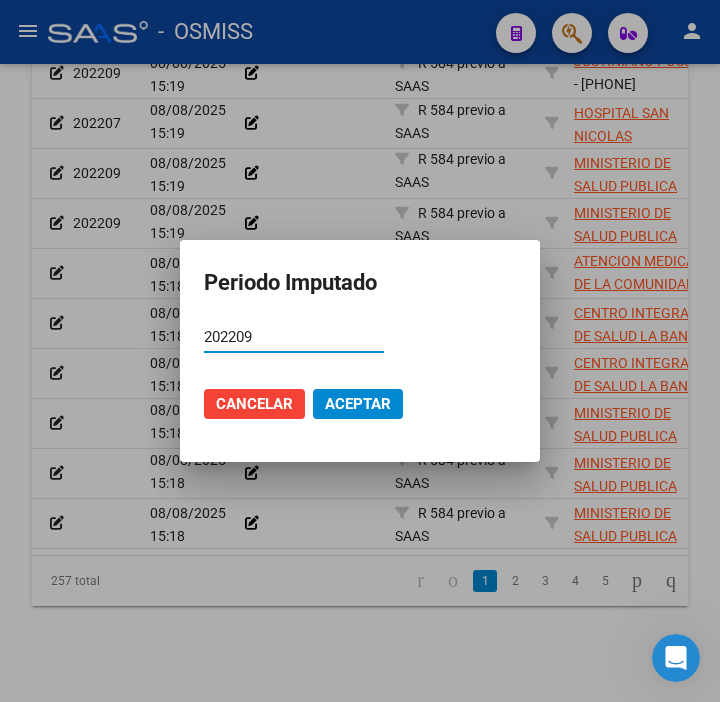 click on "Aceptar" 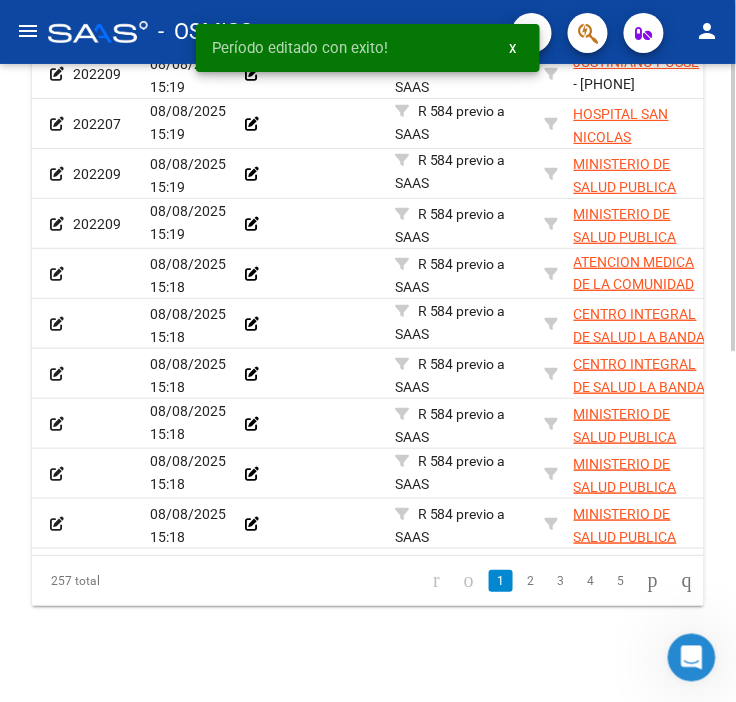 scroll, scrollTop: 776, scrollLeft: 0, axis: vertical 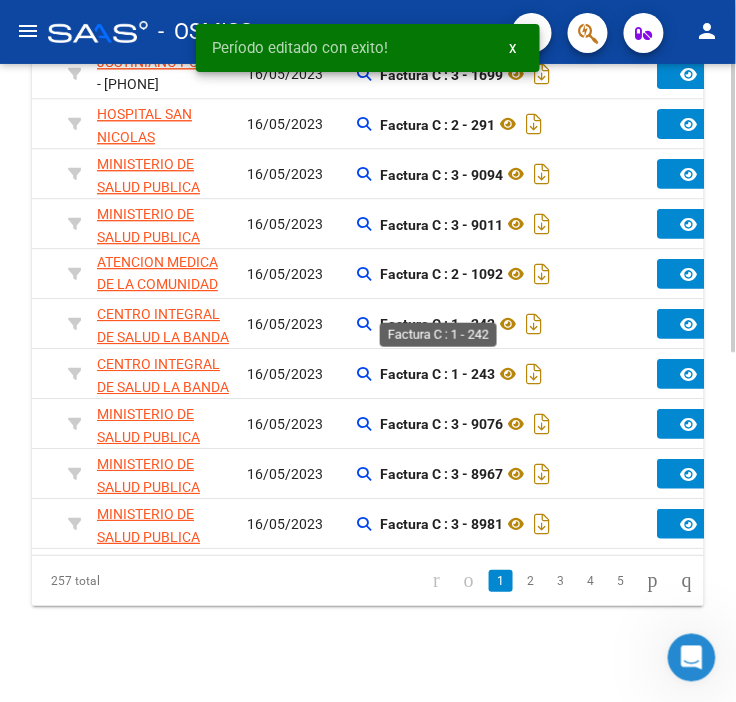 click on "Factura C : 1 - 242" 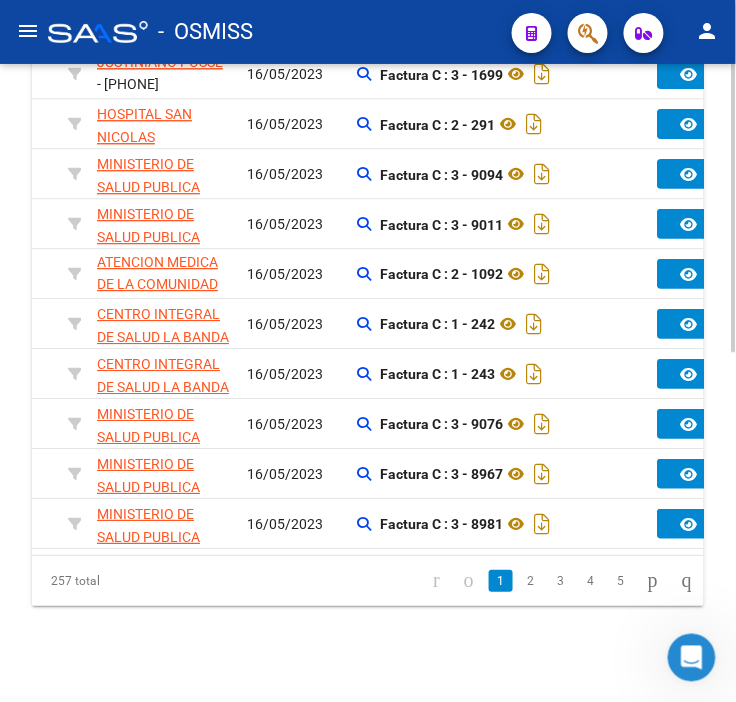 click on "TESORERIA -> Auditorías Confirmadas cloud_download  Exportar CSV   Descarga Masiva
Filtros Id Hospital CUIT/Nombre R 584 previo a SAAS Seleccionar Area Start date – End date Fec. Confirmado Desde / Hasta Feha Vencimiento Antes de Seleccionar Gerenciador Seleccionar Gerenciador Sin Procesar Pto. de Venta Nro. Comprobante Seleccionar Tipo Seleccionar Tipo Refes Todos Asociado a Debito ARCA Todos Liquidado Periodo Imputado    Mostrar totalizadores search  Buscar Auditoria  delete  Borrar Filtros  Procesado ID Imputado Liquidación Auditado Comentario Tesoreria Area Razon Social Fc. Ingresada Comprobantes asociados Imputado Gerenciador Importe Aprobado Importe Debitado Importe Comprobantes Vencimiento FC Usuario Confirmado Por Comentario Auditor Fecha Debitado x ARCA Monto Debitado x ARCA   7484     202209 08/08/2025 15:19         R 584 previo a SAAS MUNICIPALIDAD DE JUSTINIANO POSSE  - 30999115868  16/05/2023      Factura C : 3 - 1699  $ 2.391,00 $ 0,00 $ 2.391,00 Bárbara Rojo Ludmila Lescano" 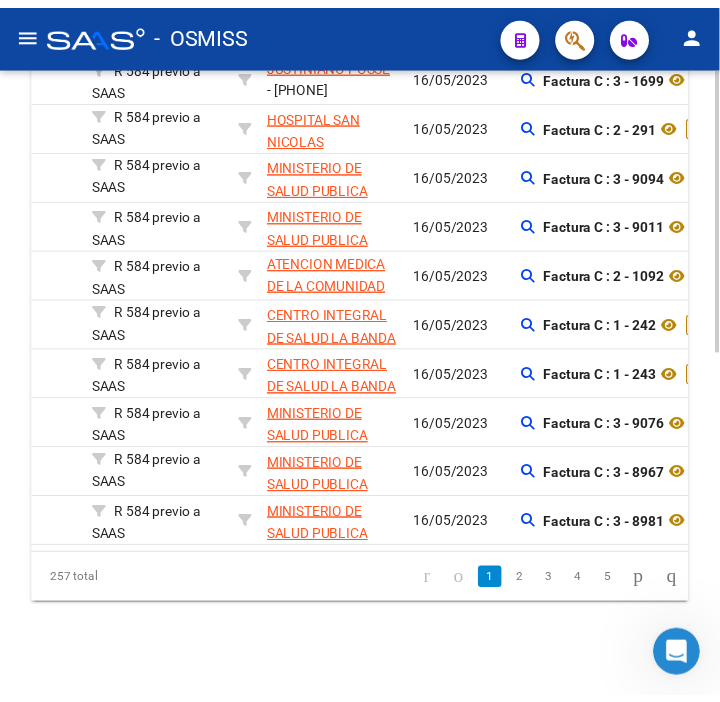 scroll, scrollTop: 0, scrollLeft: 0, axis: both 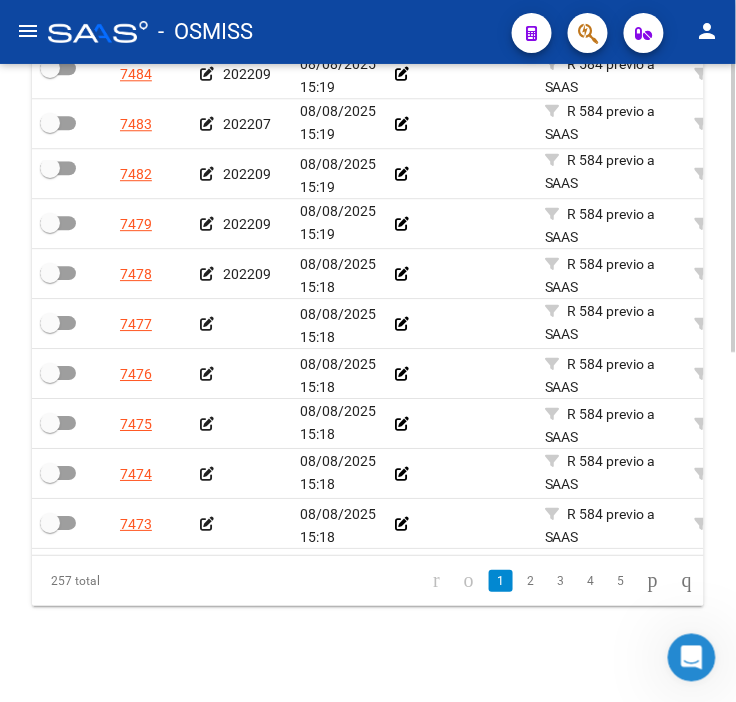 click 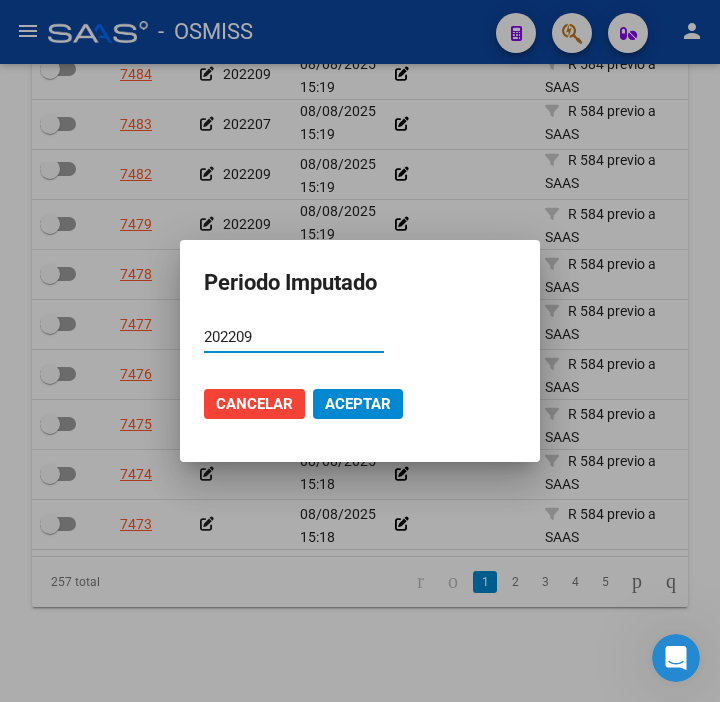 click on "Aceptar" 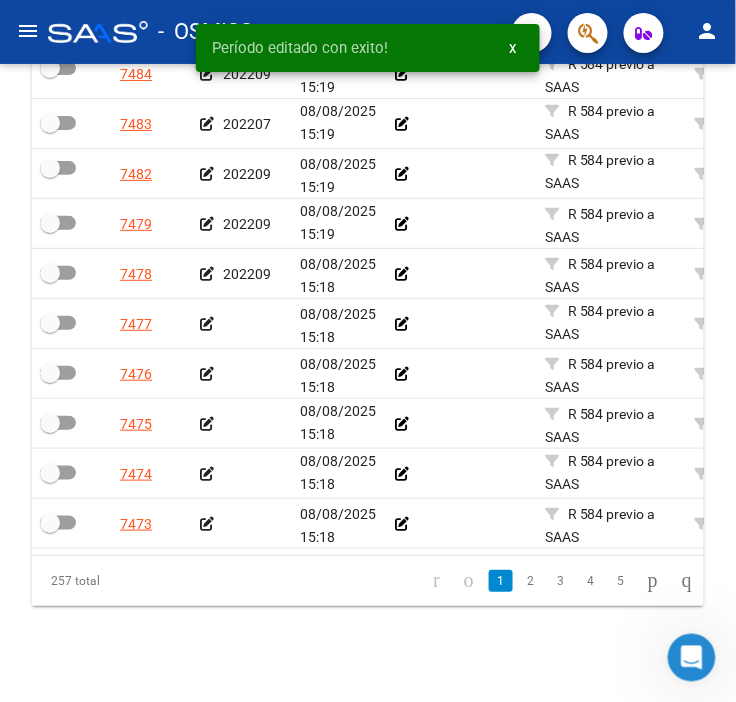 scroll, scrollTop: 758, scrollLeft: 0, axis: vertical 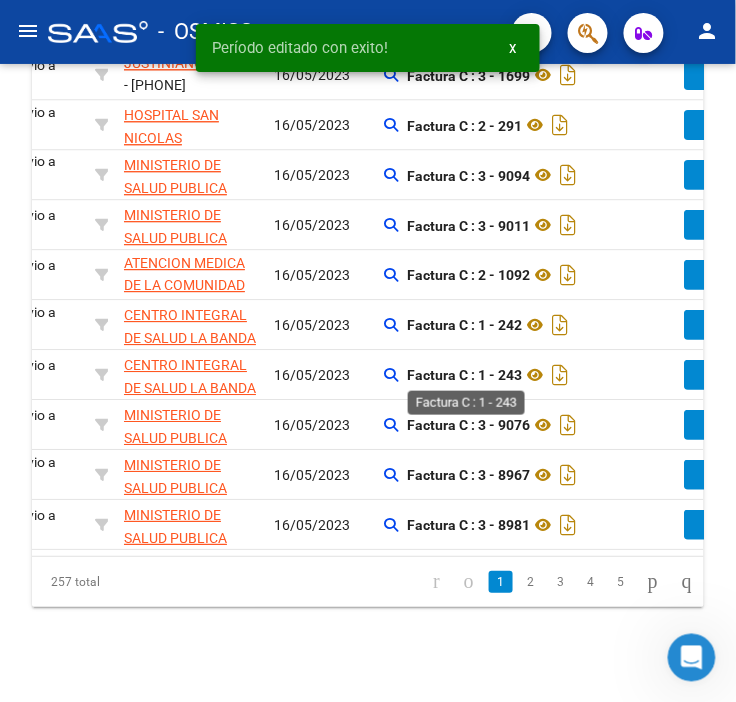 click on "Factura C : 1 - 243" 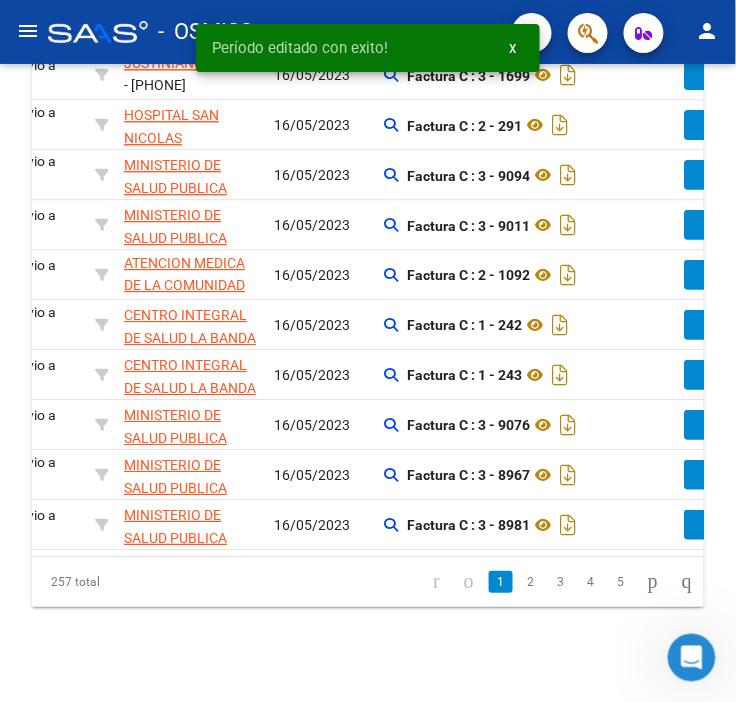 click on "Factura C : 1 - 243" 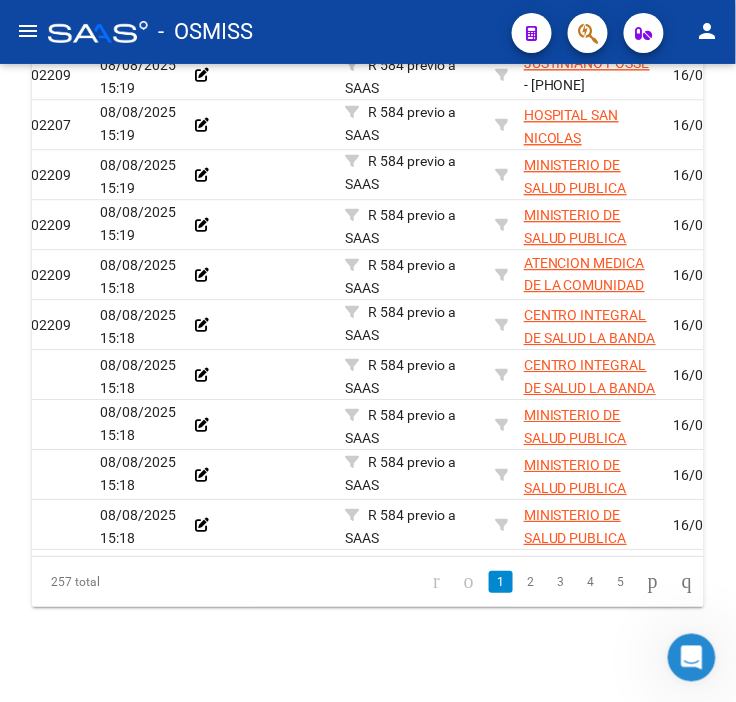 scroll, scrollTop: 0, scrollLeft: 186, axis: horizontal 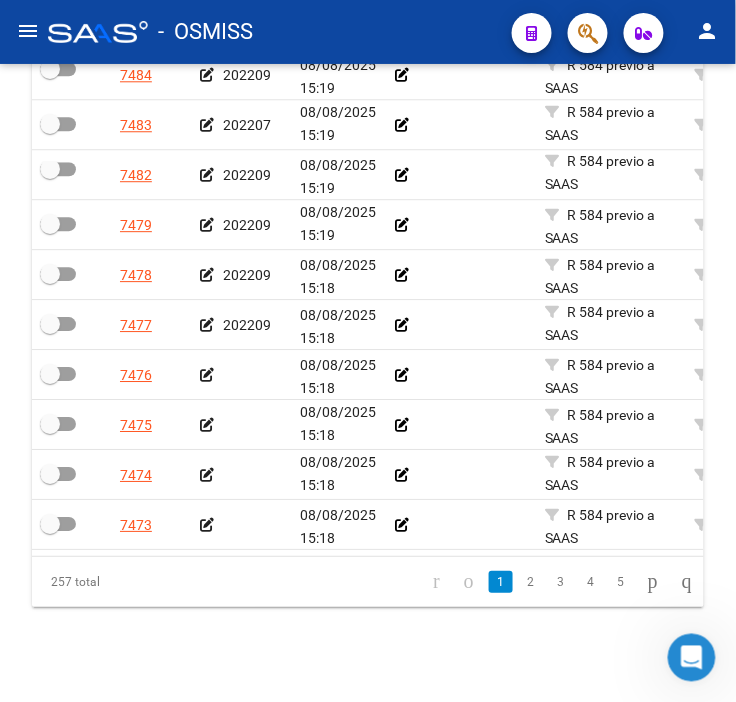 click 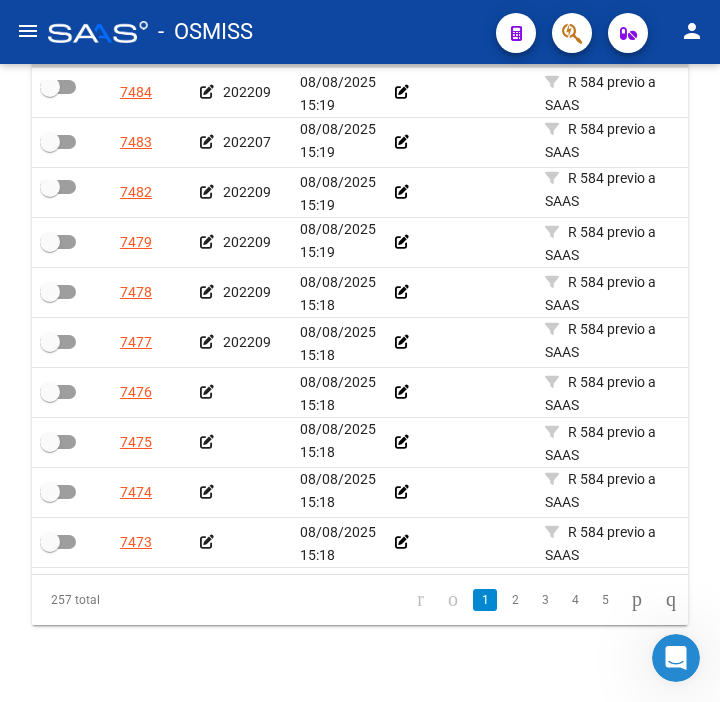 scroll, scrollTop: 776, scrollLeft: 0, axis: vertical 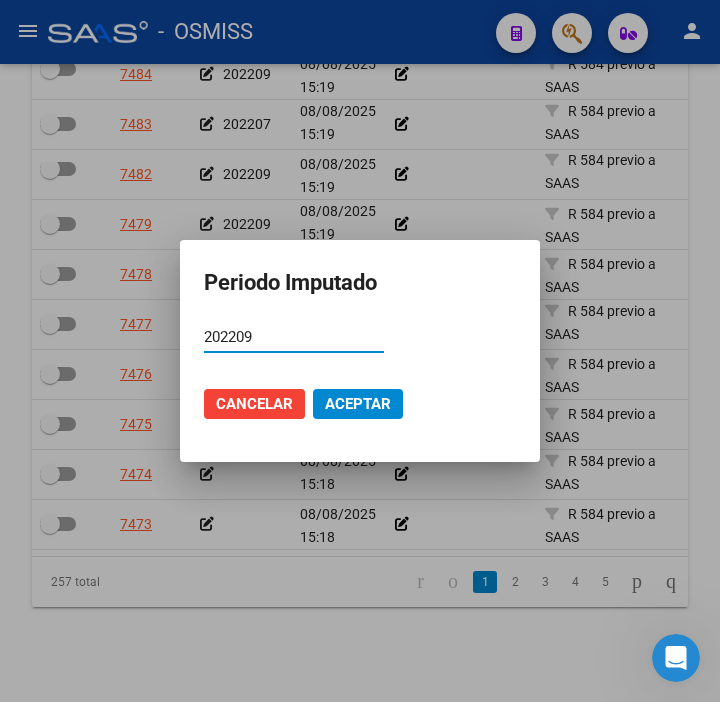 click on "Aceptar" 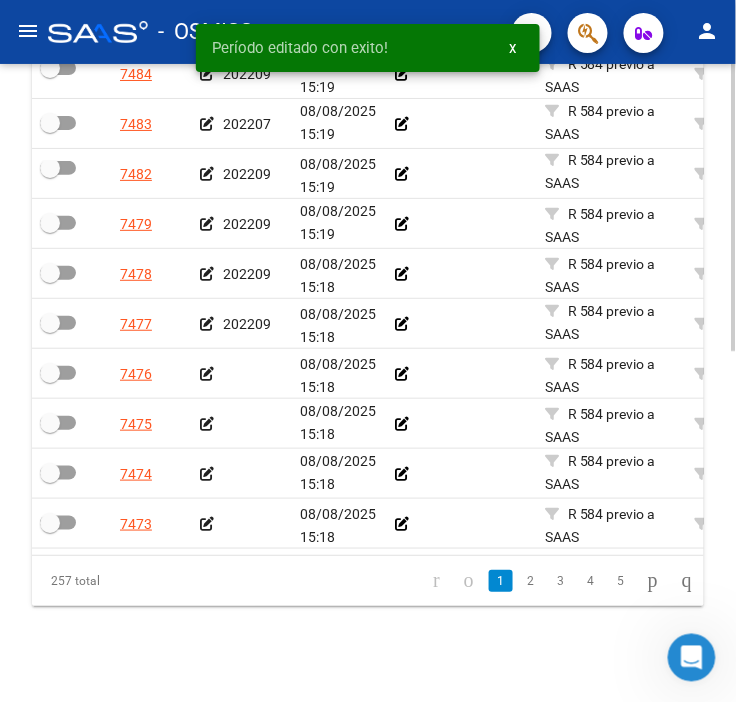 scroll, scrollTop: 758, scrollLeft: 0, axis: vertical 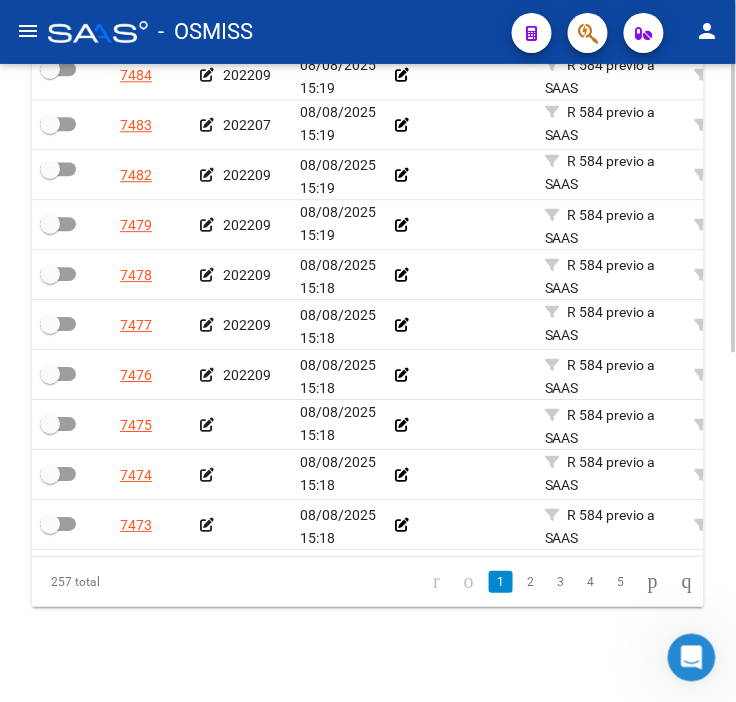 click 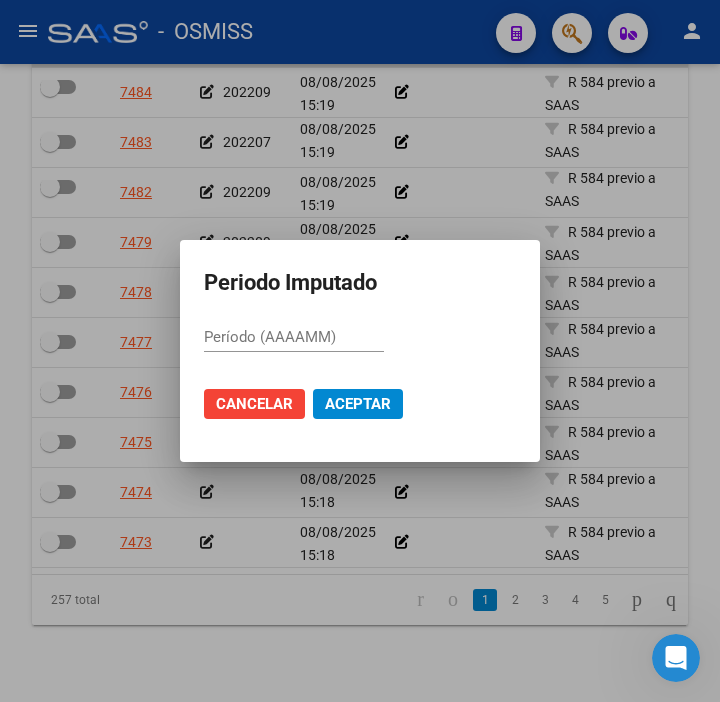 scroll, scrollTop: 776, scrollLeft: 0, axis: vertical 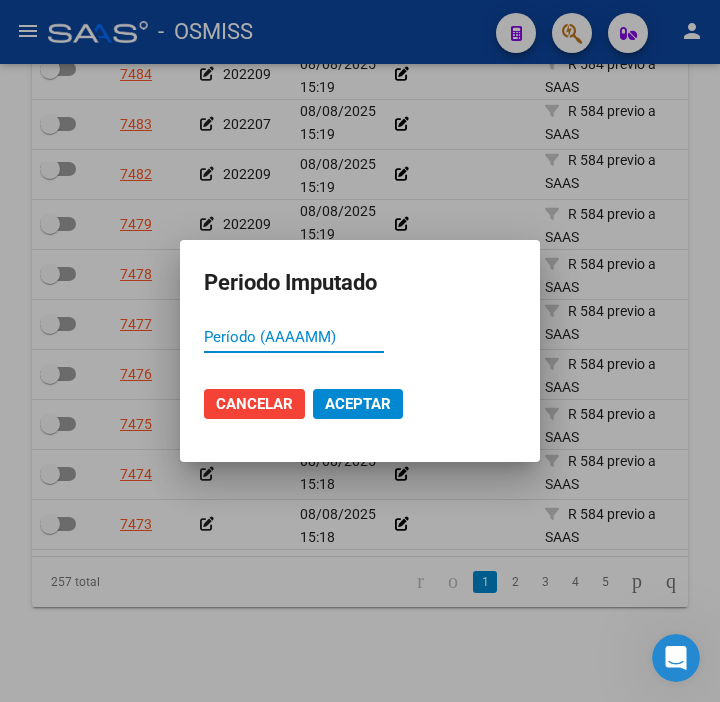 click on "Período (AAAAMM)" at bounding box center [294, 337] 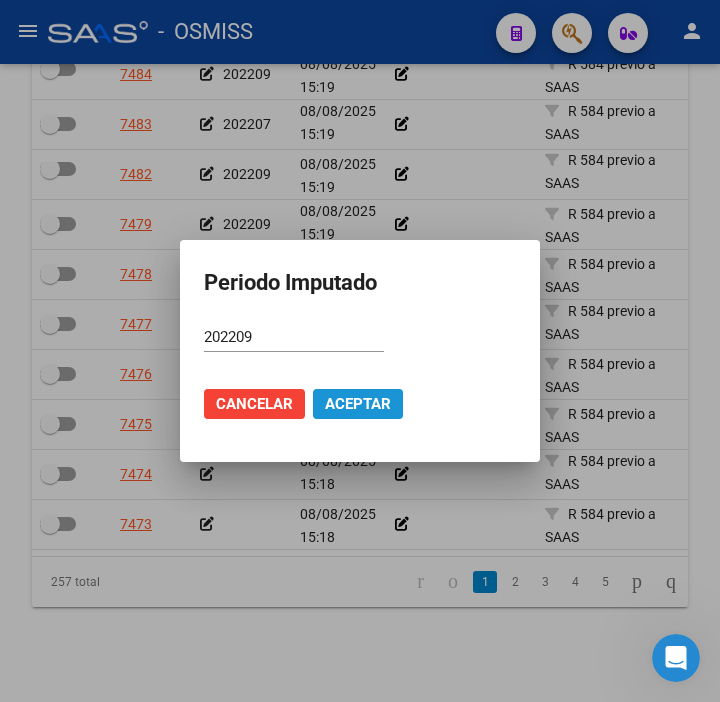 click on "Aceptar" 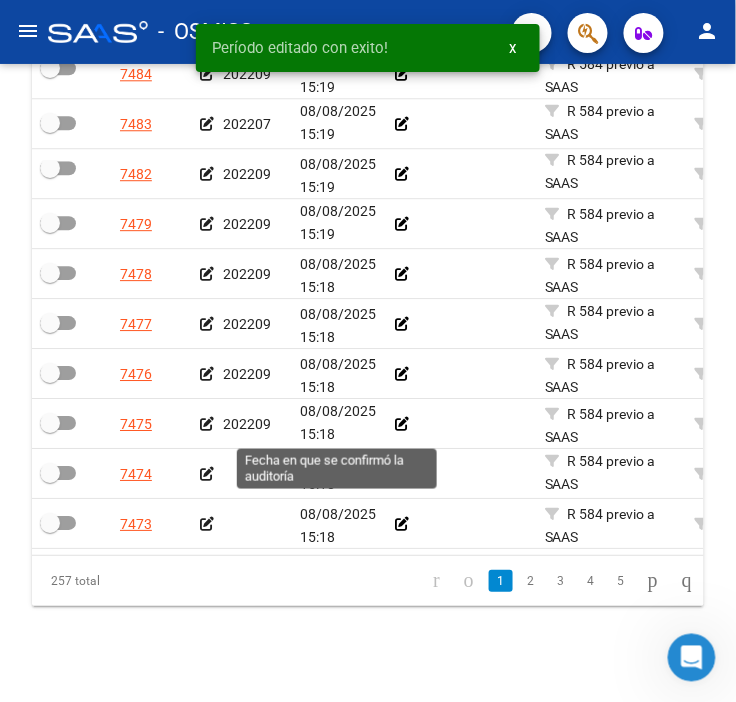scroll, scrollTop: 758, scrollLeft: 0, axis: vertical 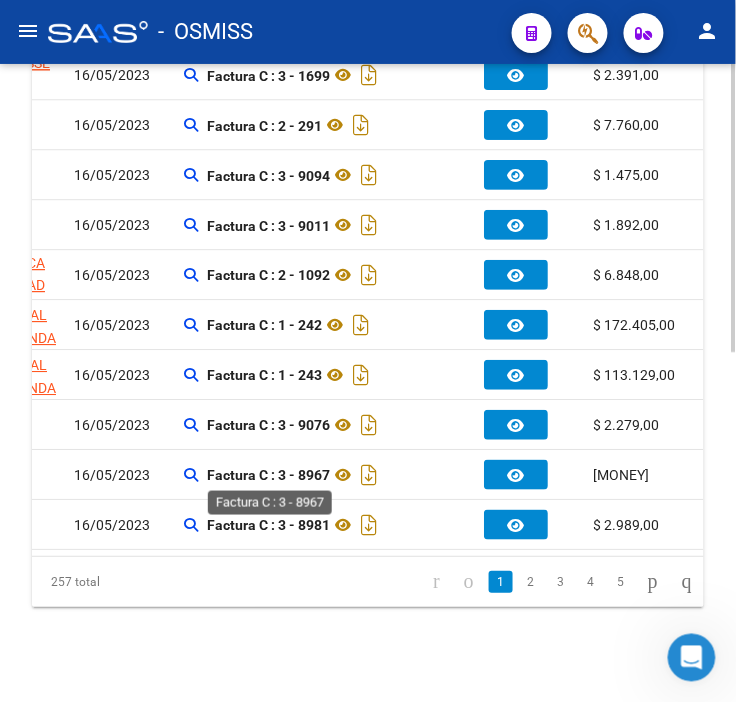 click on "Factura C : 3 - 8967" 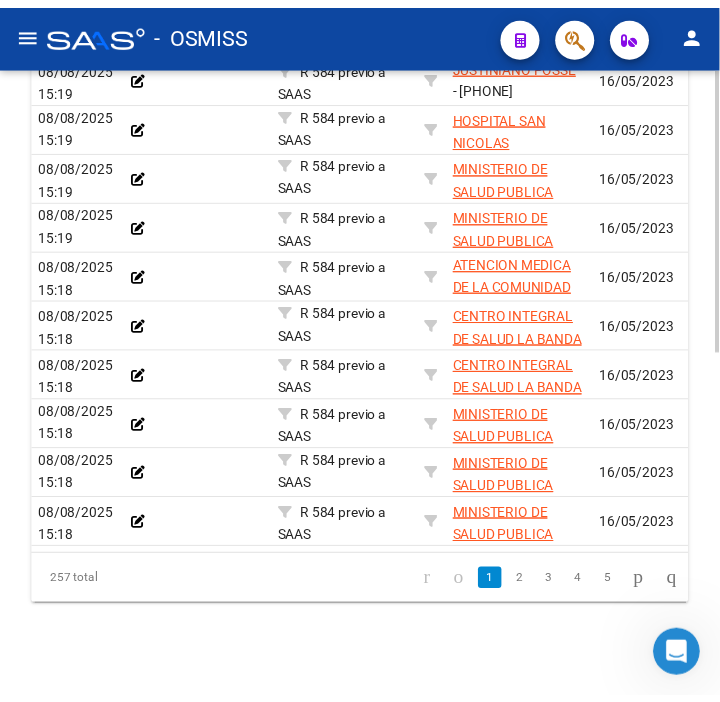 scroll, scrollTop: 0, scrollLeft: 0, axis: both 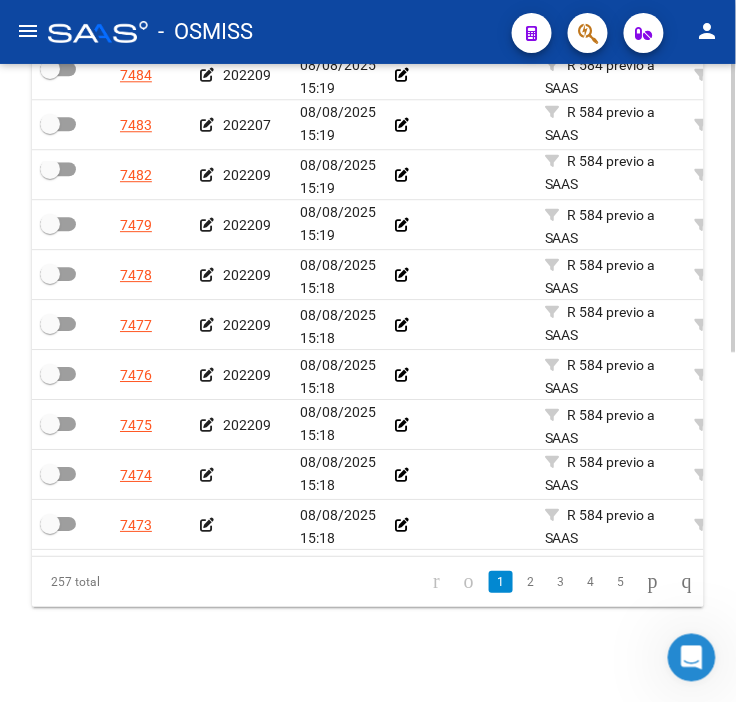 click 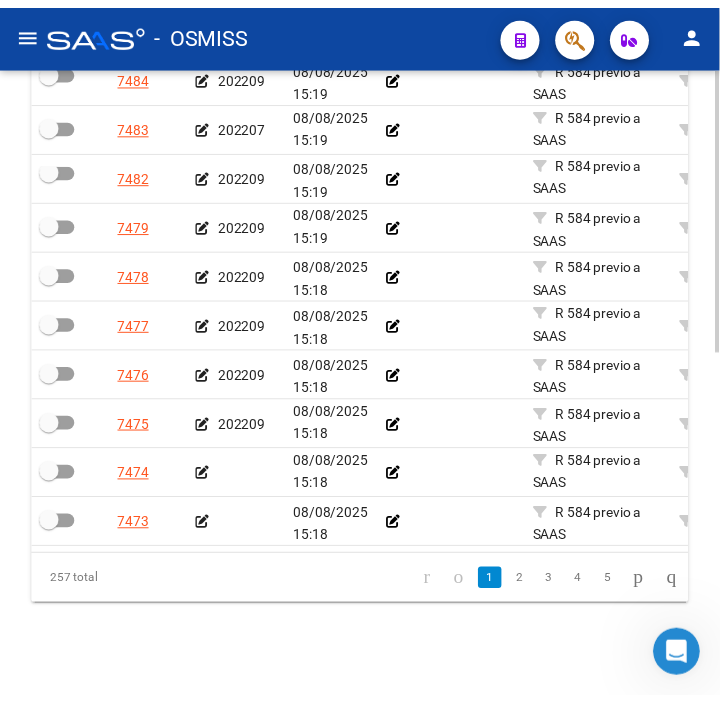 scroll, scrollTop: 776, scrollLeft: 0, axis: vertical 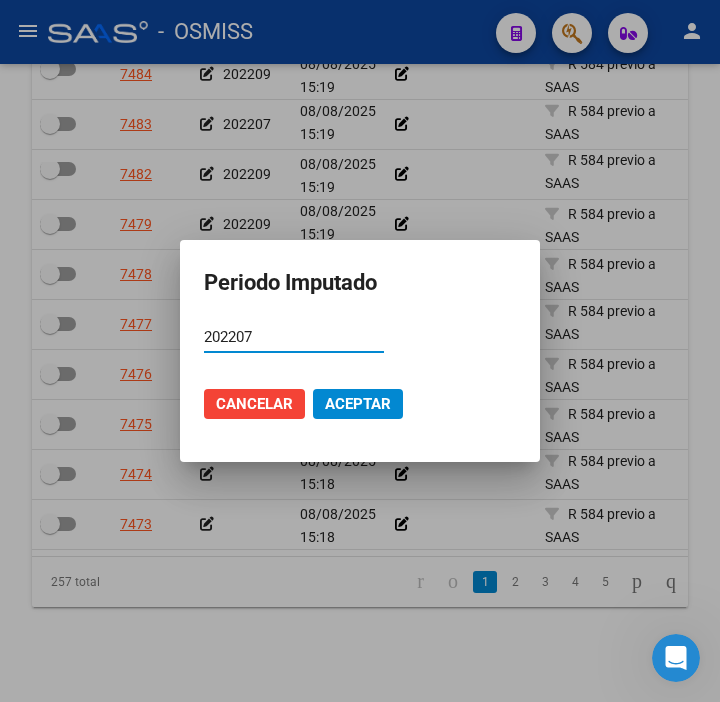 click on "Aceptar" 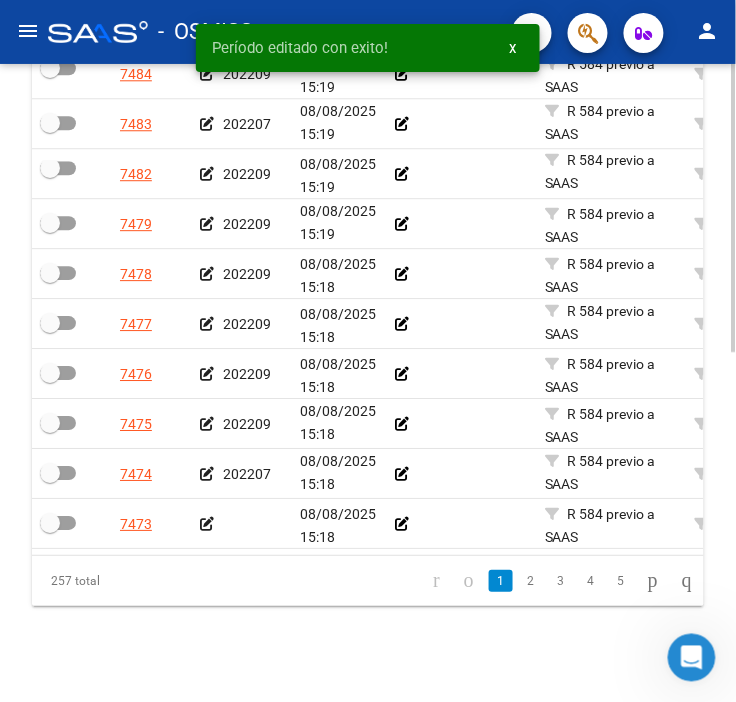 scroll, scrollTop: 758, scrollLeft: 0, axis: vertical 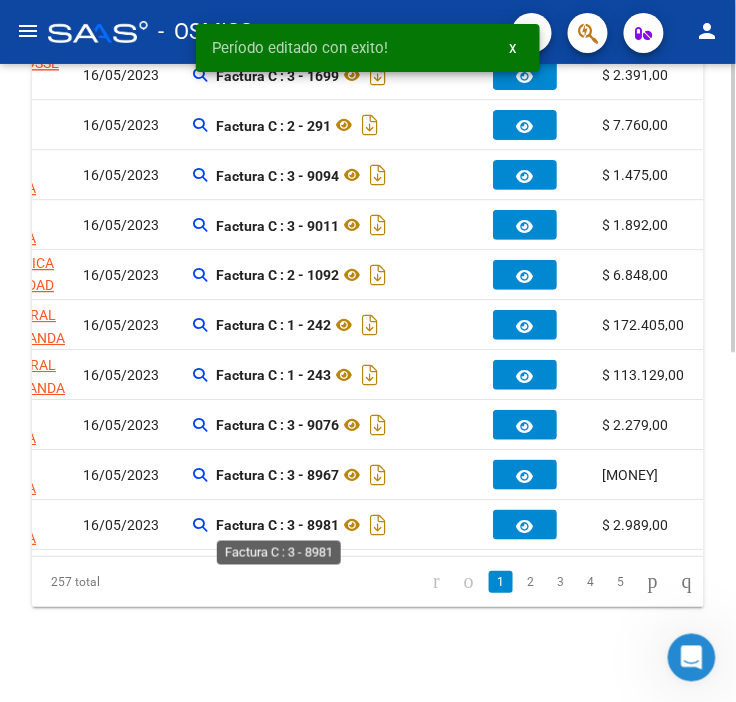click on "Factura C : 3 - 8981" 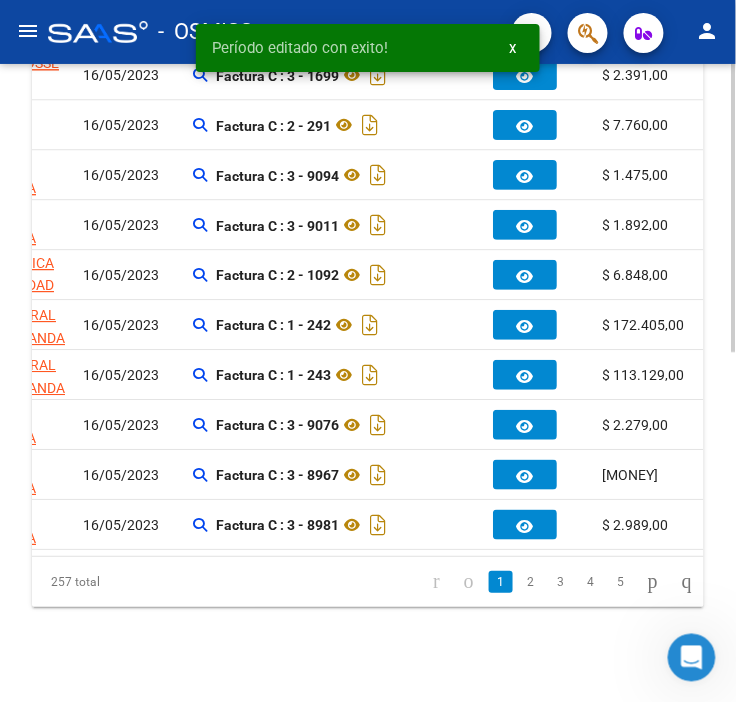 click on "Factura C : 3 - 8981" 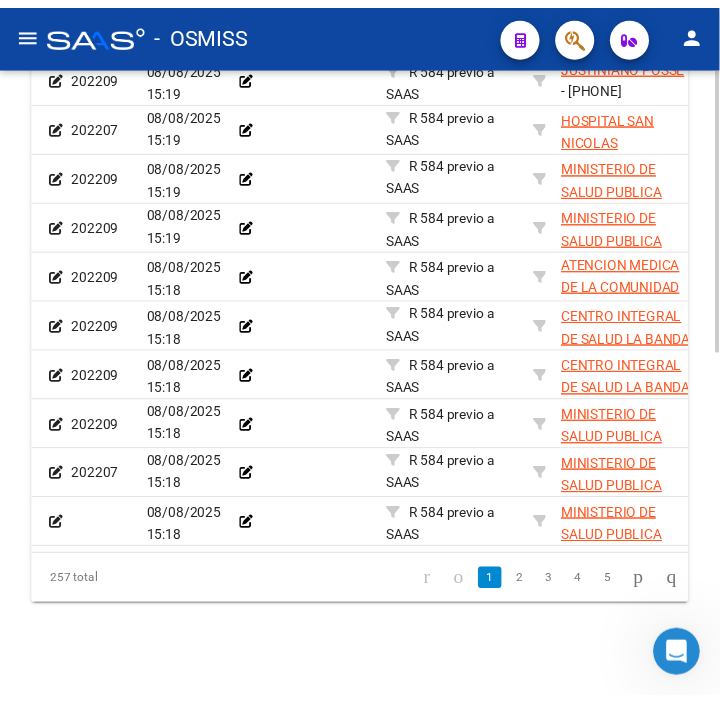 scroll, scrollTop: 0, scrollLeft: 0, axis: both 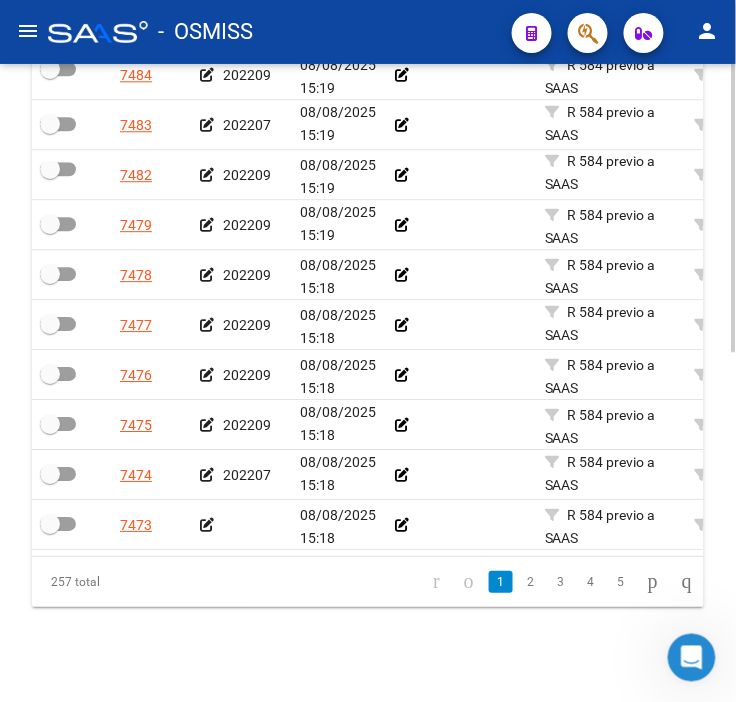 click 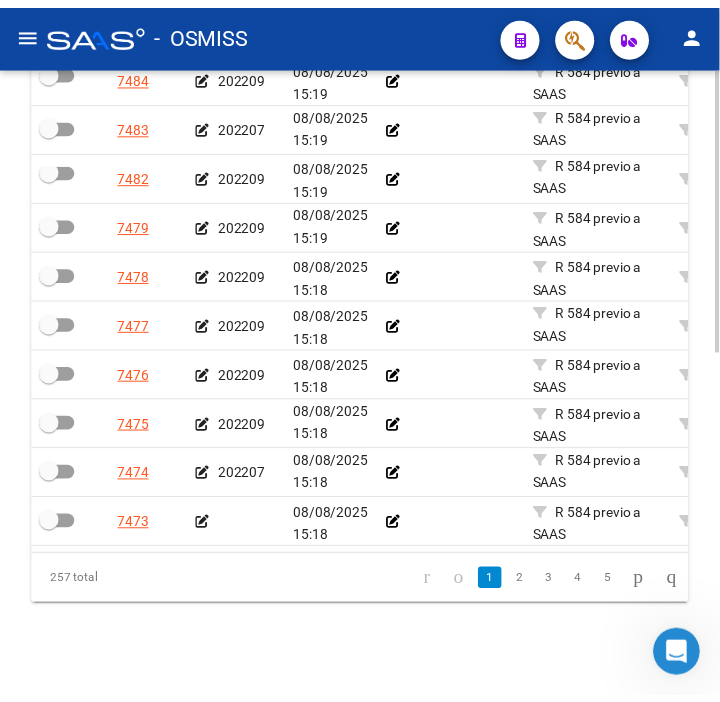 scroll, scrollTop: 776, scrollLeft: 0, axis: vertical 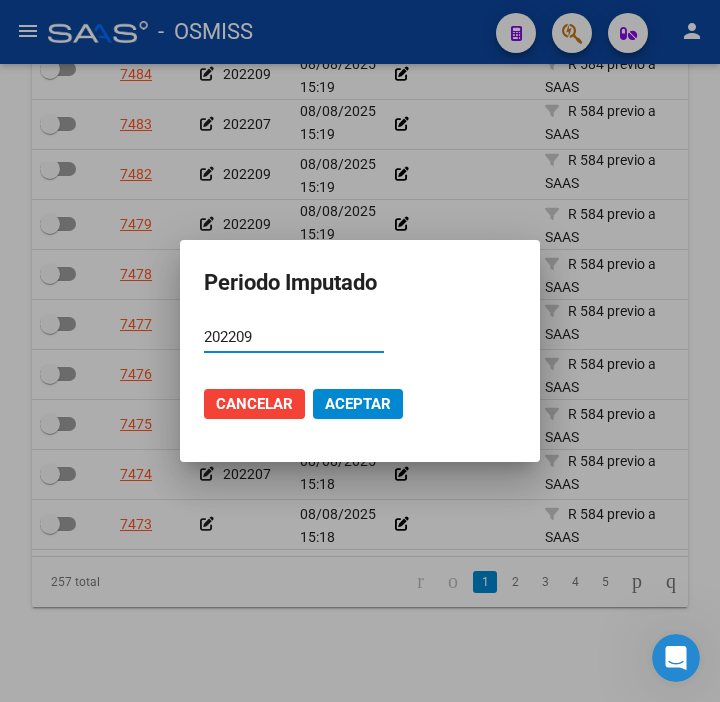 click on "Aceptar" 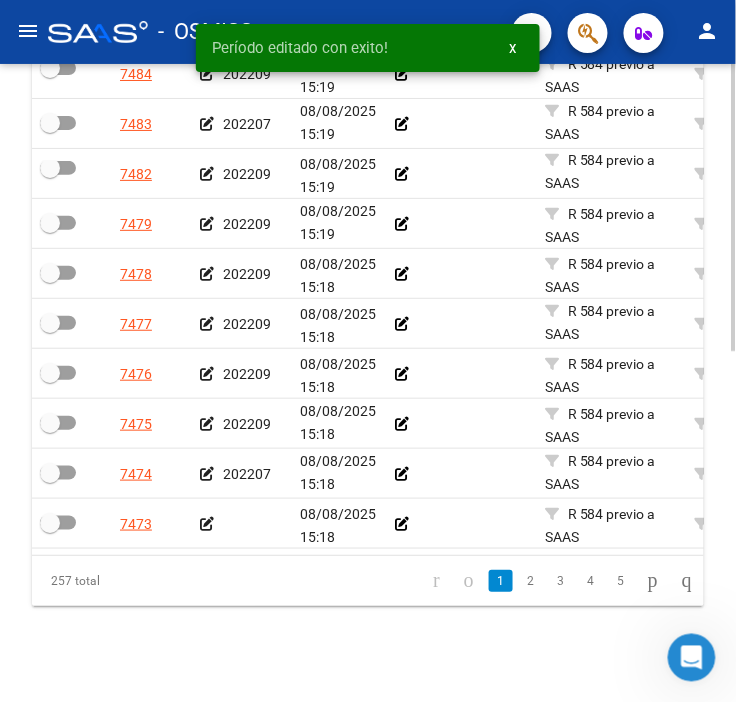scroll, scrollTop: 758, scrollLeft: 0, axis: vertical 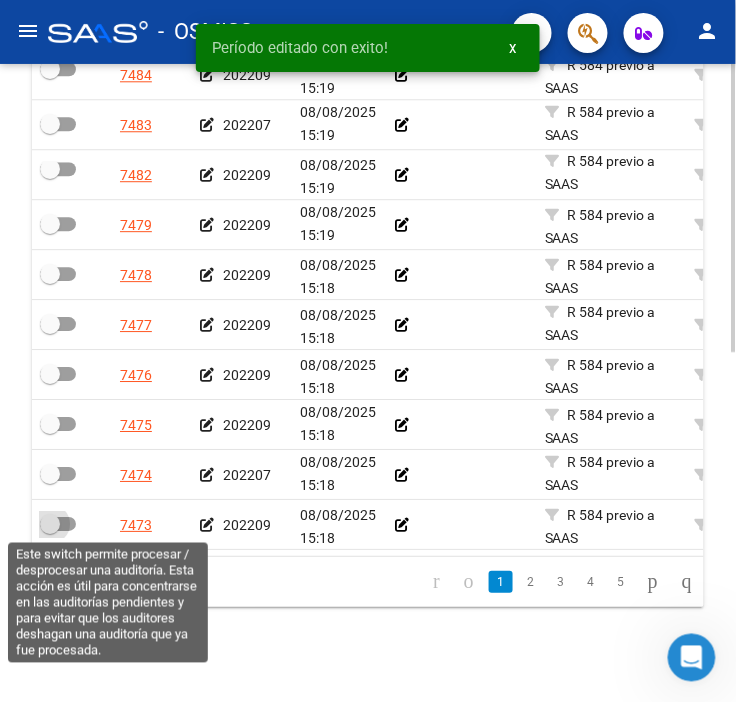 click at bounding box center [58, 524] 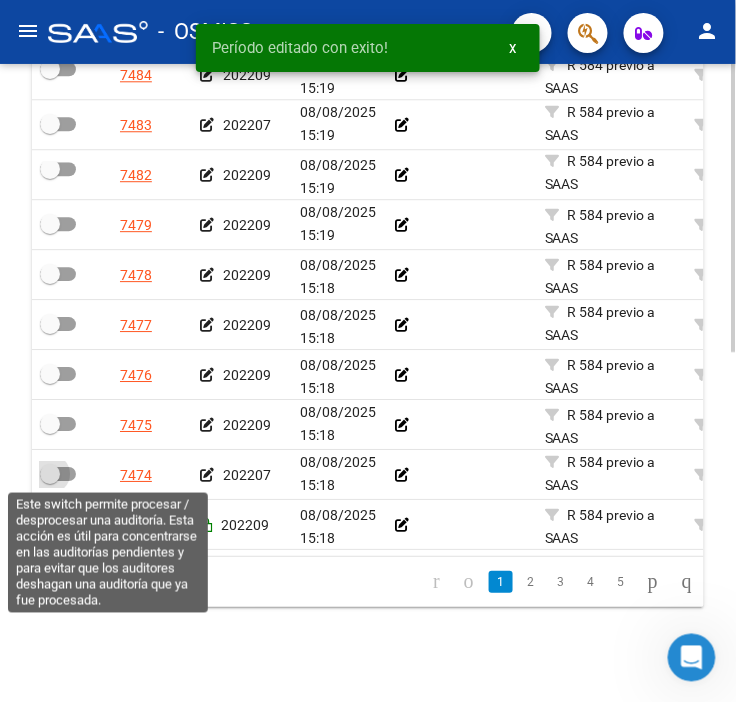 click at bounding box center [58, 474] 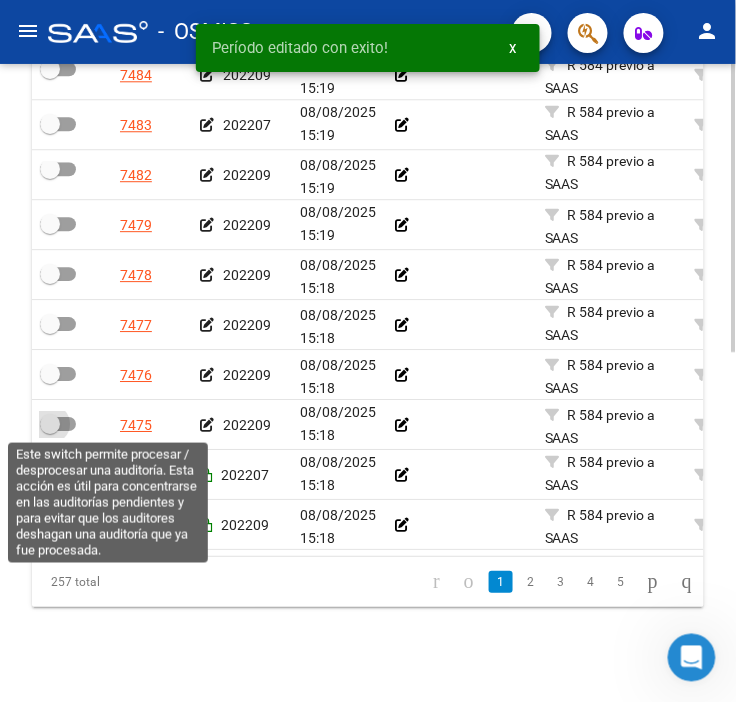 click at bounding box center (50, 424) 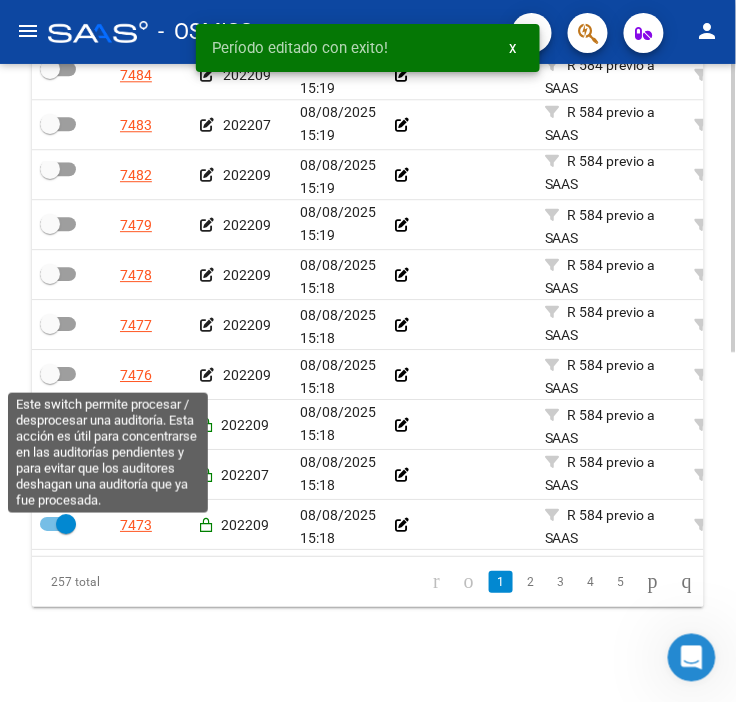 click at bounding box center [58, 374] 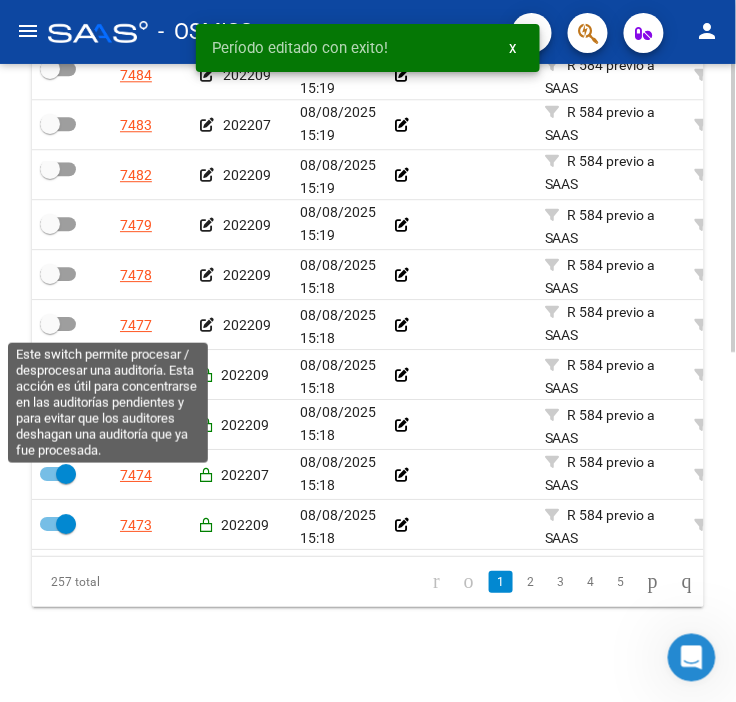 click at bounding box center [50, 324] 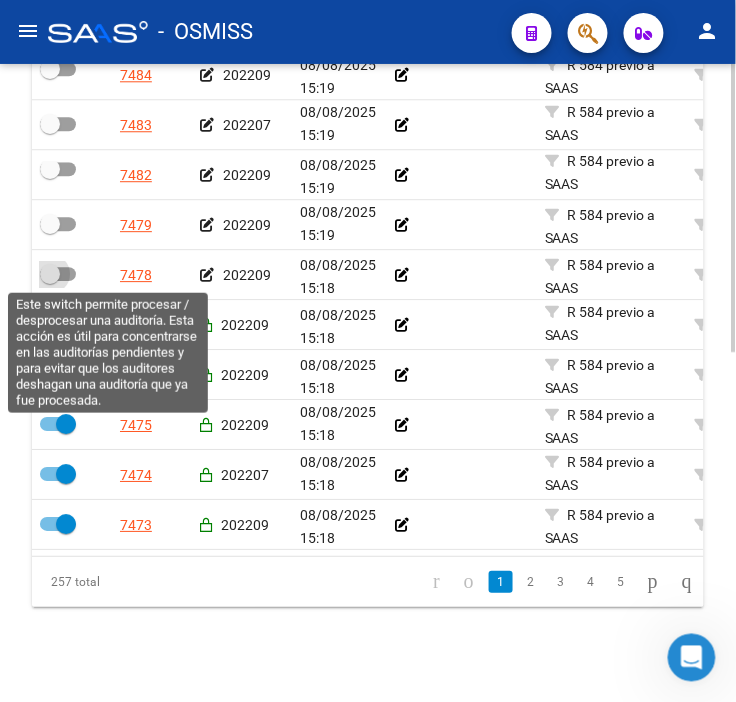 click at bounding box center (50, 274) 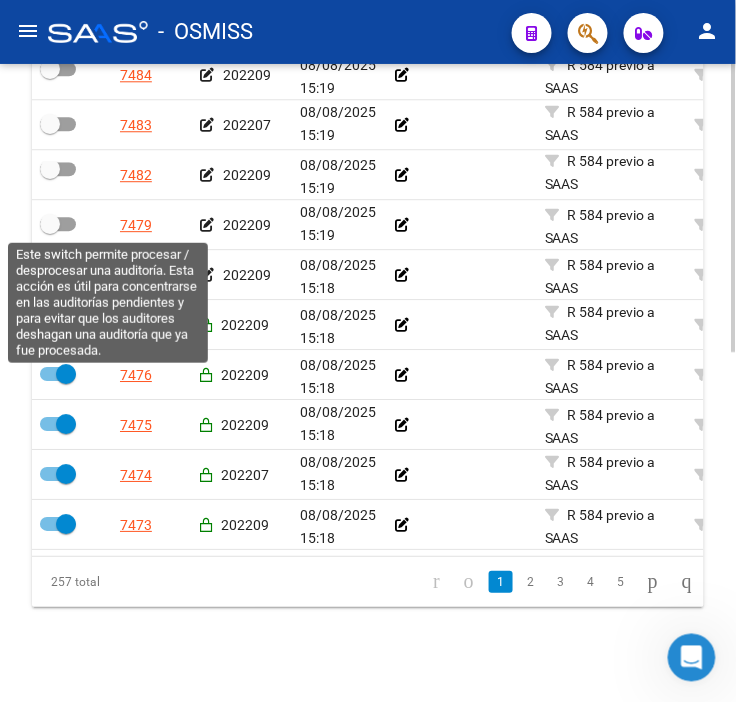 click at bounding box center (58, 224) 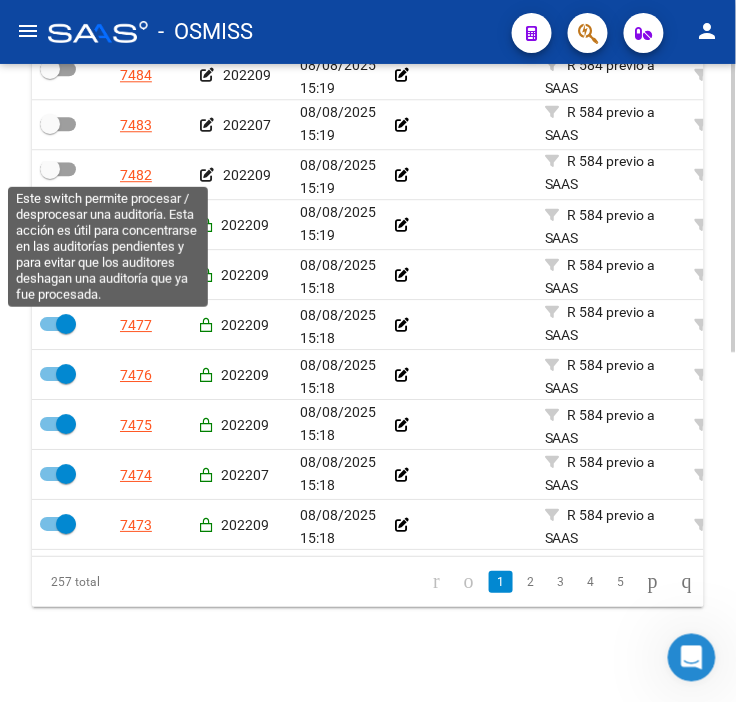 click at bounding box center [58, 169] 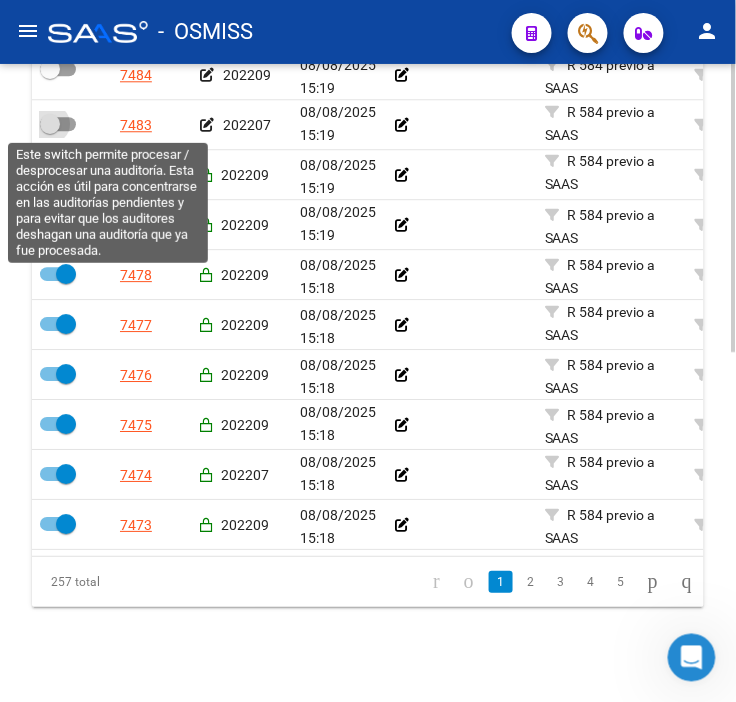 click at bounding box center [58, 124] 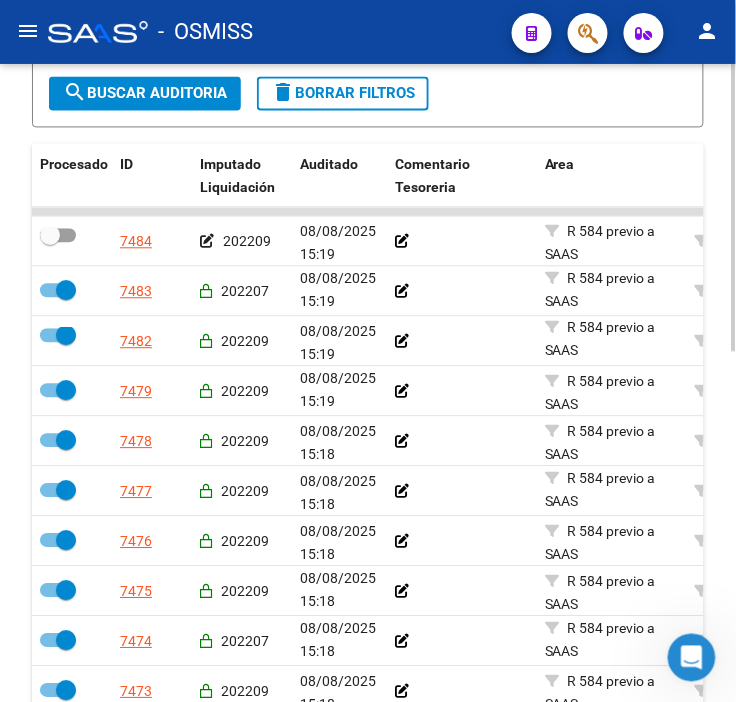 scroll, scrollTop: 536, scrollLeft: 0, axis: vertical 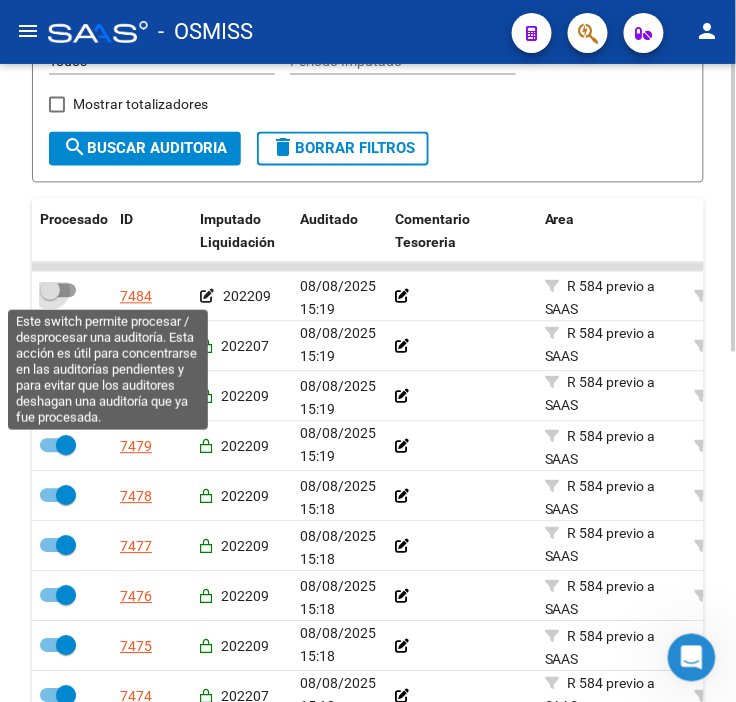 click at bounding box center [58, 291] 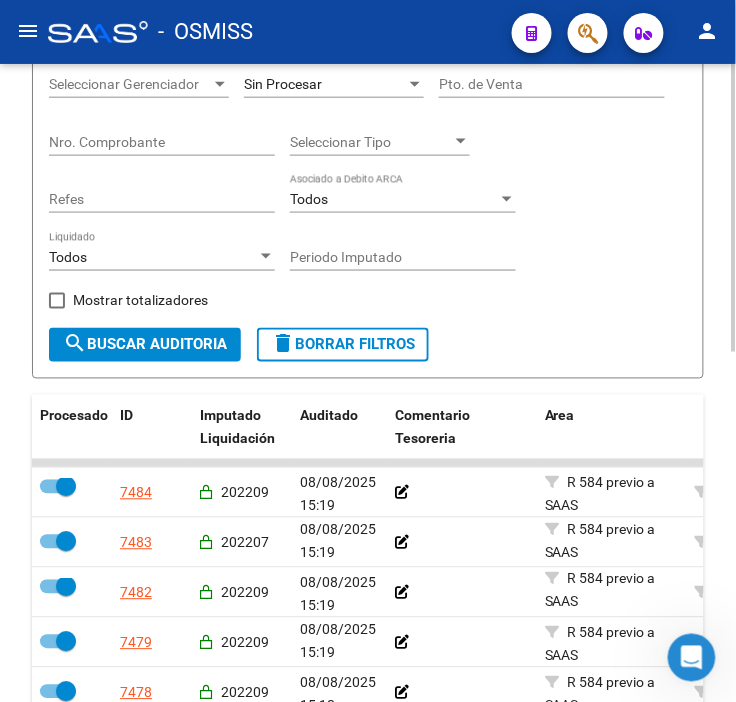 scroll, scrollTop: 332, scrollLeft: 0, axis: vertical 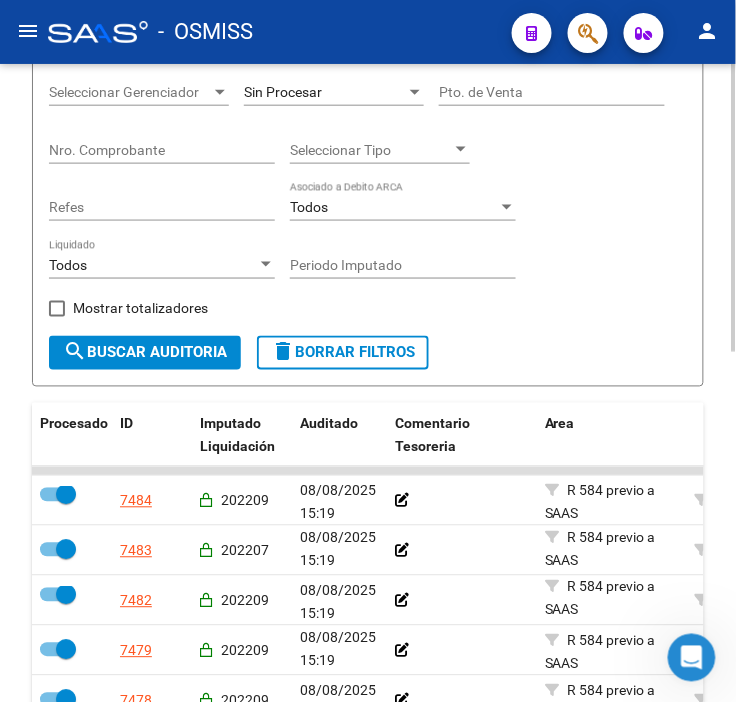 click on "search  Buscar Auditoria" 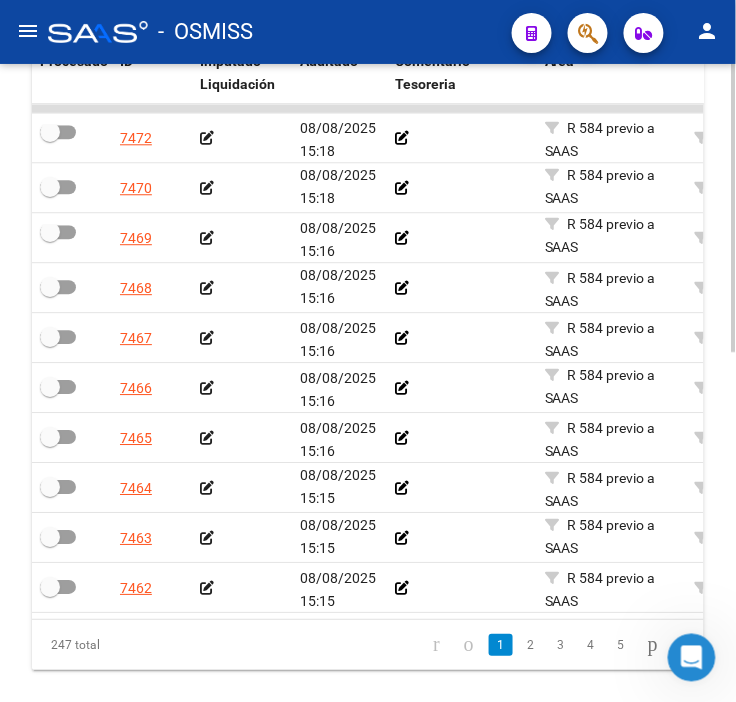 scroll, scrollTop: 665, scrollLeft: 0, axis: vertical 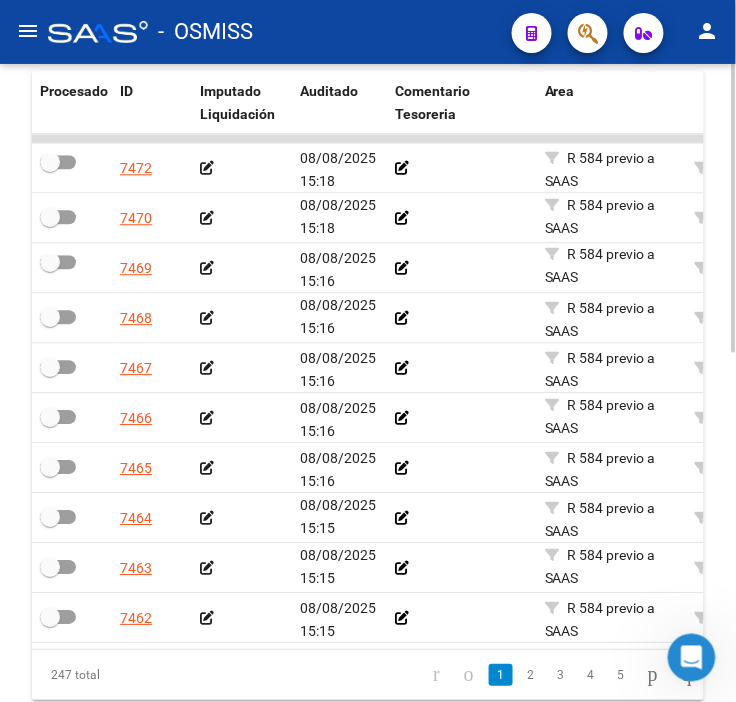click 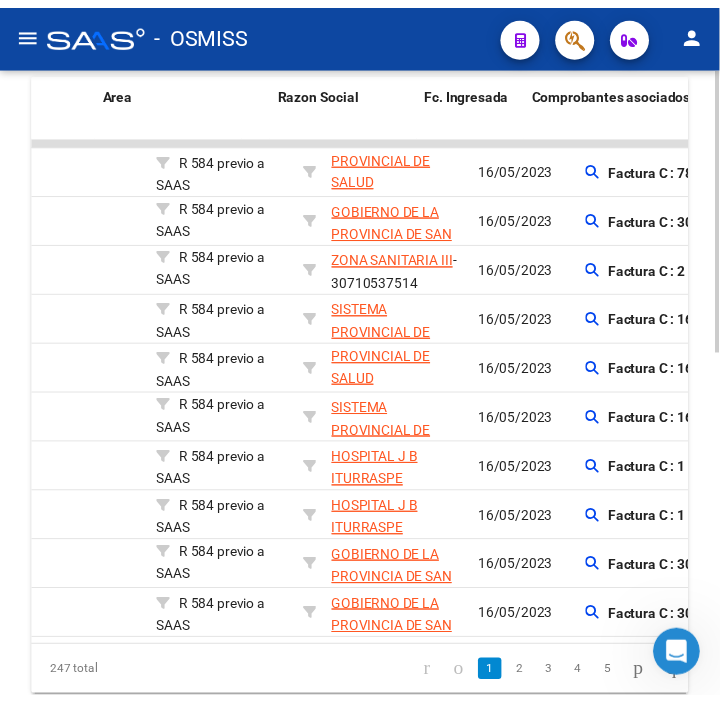 scroll, scrollTop: 0, scrollLeft: 531, axis: horizontal 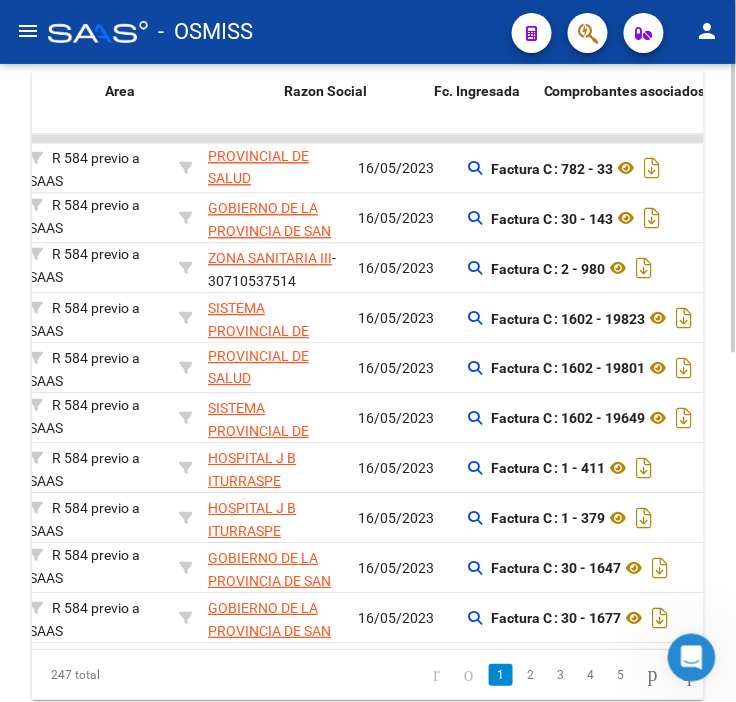 drag, startPoint x: 506, startPoint y: 323, endPoint x: 578, endPoint y: 332, distance: 72.56032 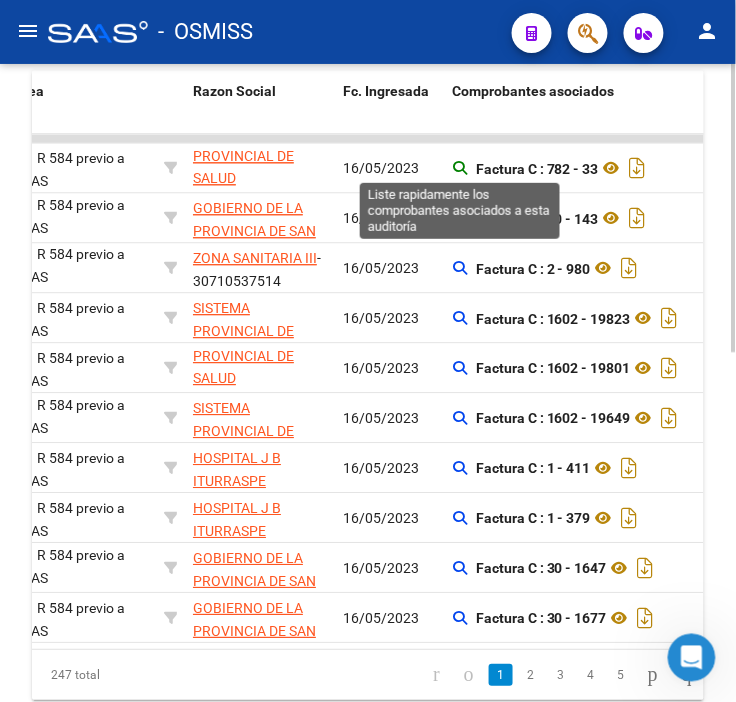 click 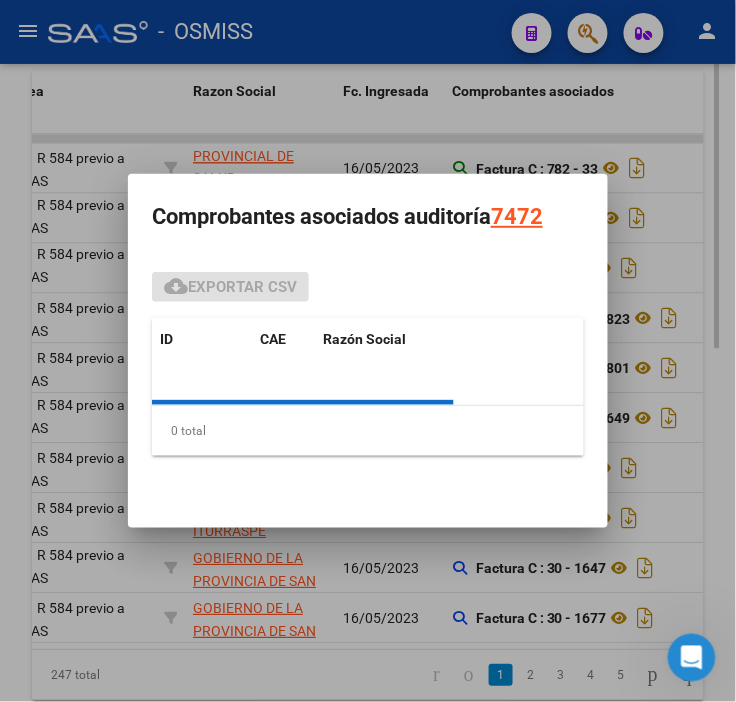 scroll, scrollTop: 683, scrollLeft: 0, axis: vertical 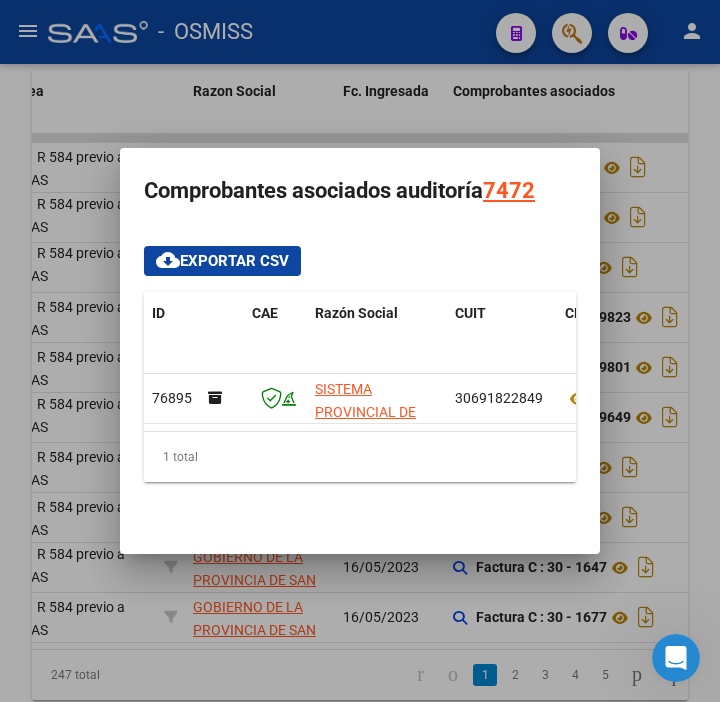 click at bounding box center [360, 351] 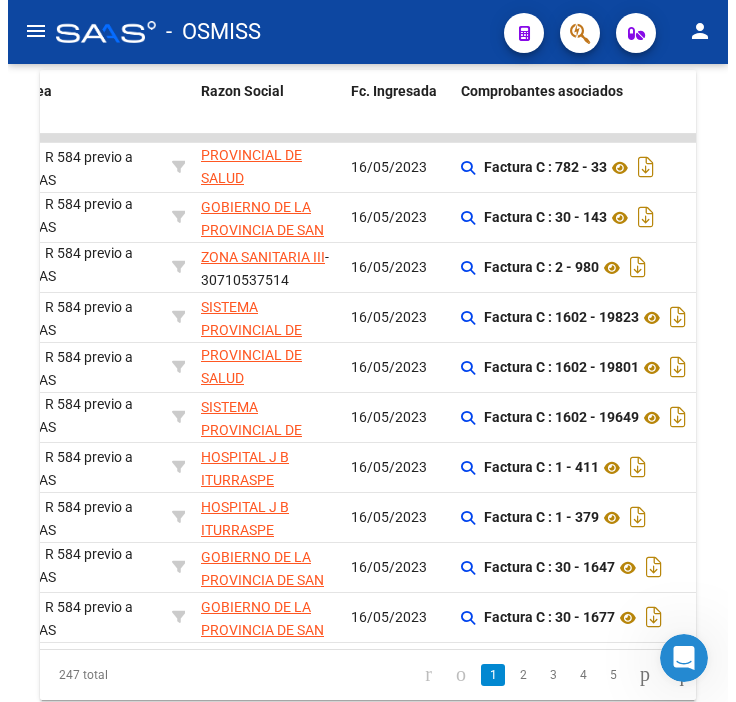 scroll, scrollTop: 665, scrollLeft: 0, axis: vertical 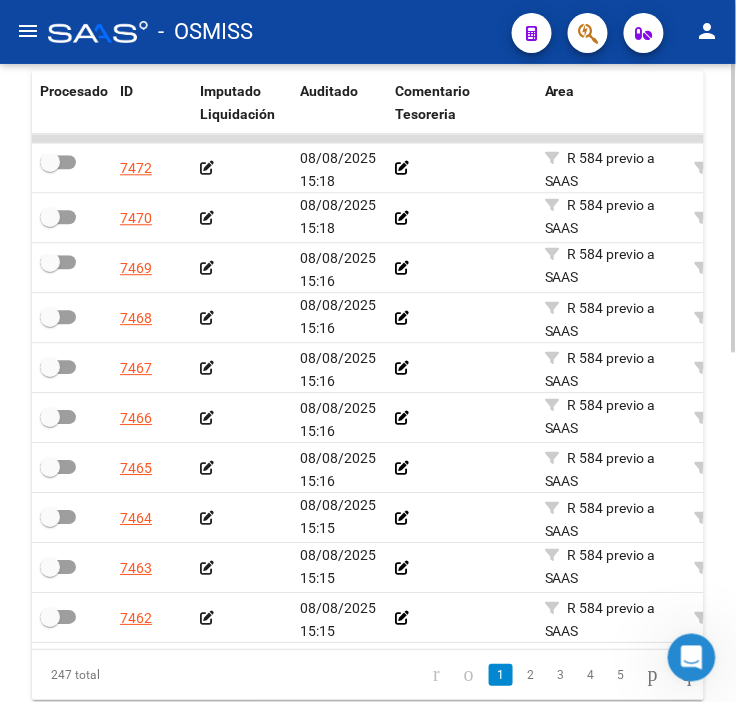 drag, startPoint x: 447, startPoint y: 221, endPoint x: 258, endPoint y: 221, distance: 189 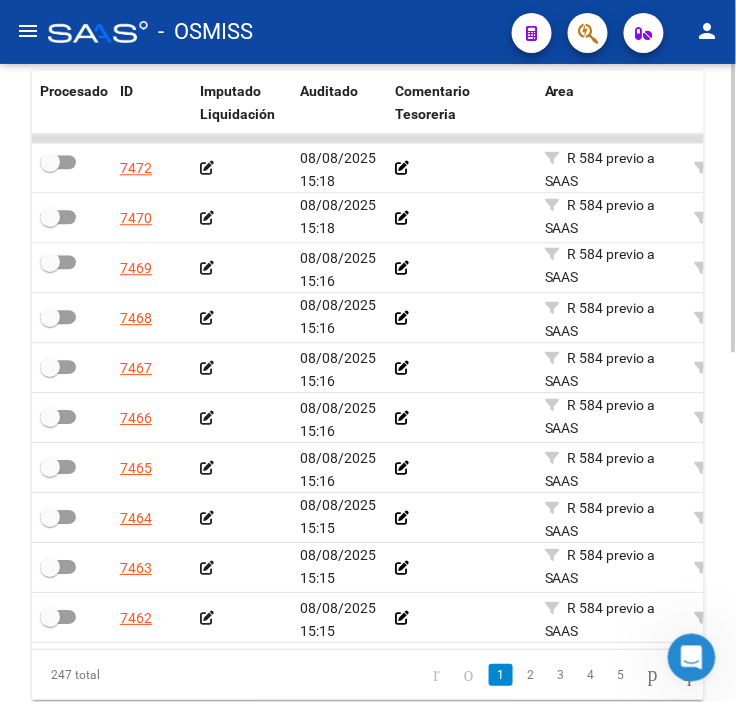 click 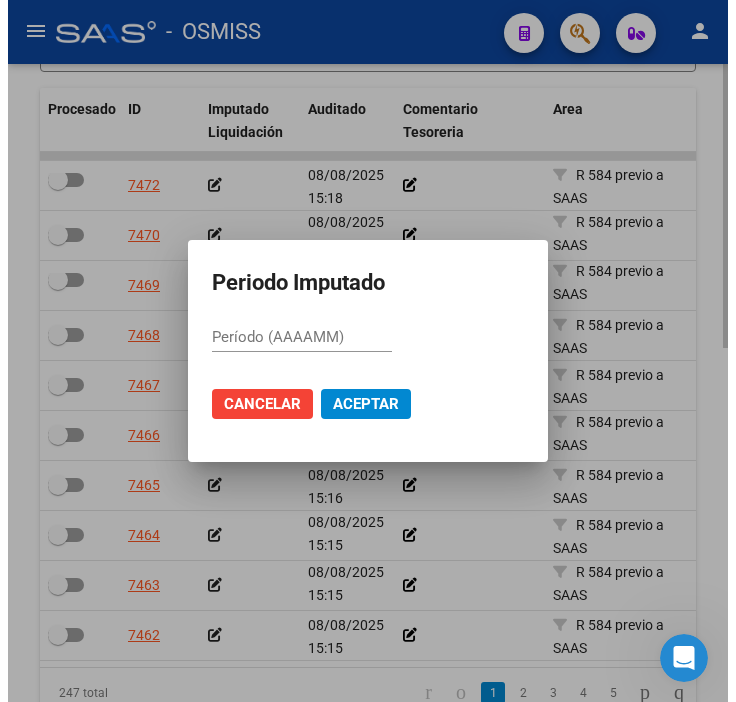 scroll, scrollTop: 683, scrollLeft: 0, axis: vertical 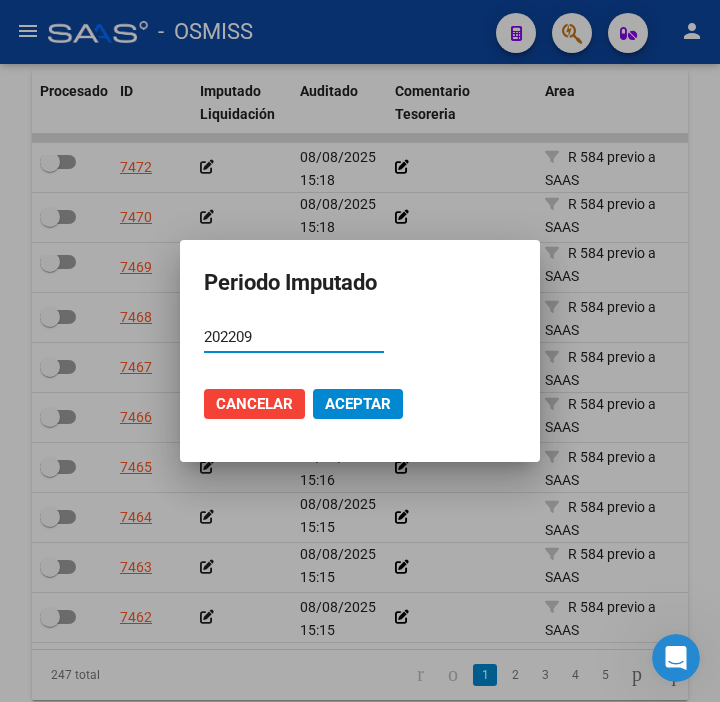 click on "Aceptar" 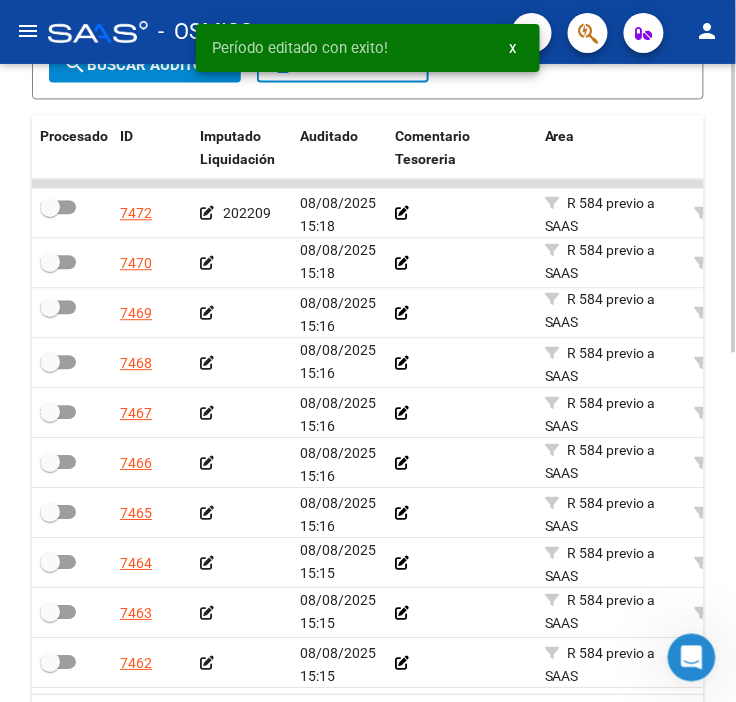 scroll, scrollTop: 554, scrollLeft: 0, axis: vertical 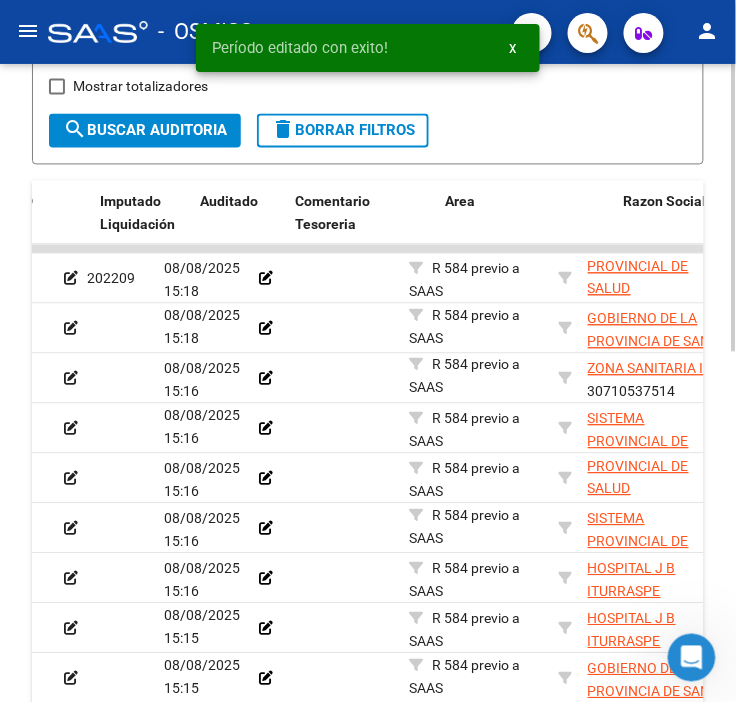 drag, startPoint x: 273, startPoint y: 332, endPoint x: 333, endPoint y: 331, distance: 60.00833 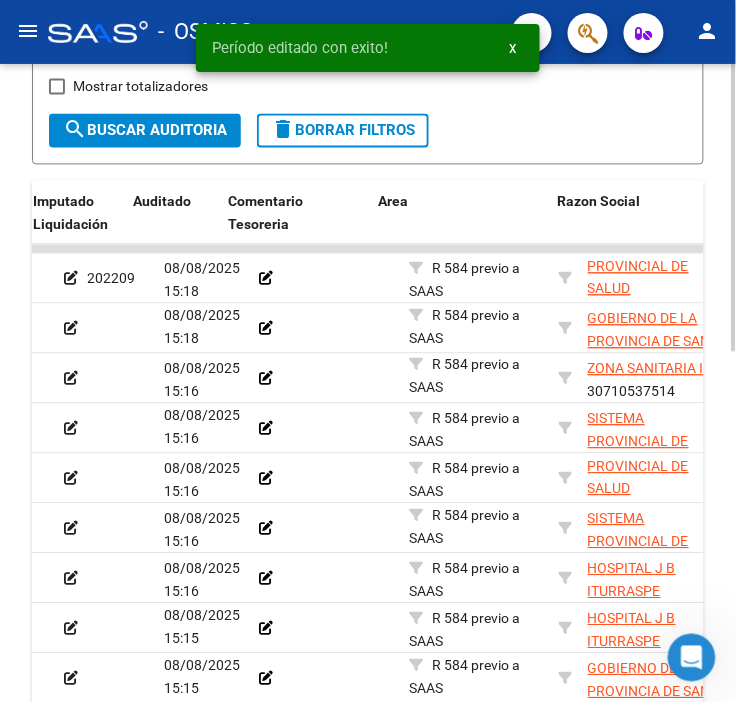 scroll, scrollTop: 0, scrollLeft: 166, axis: horizontal 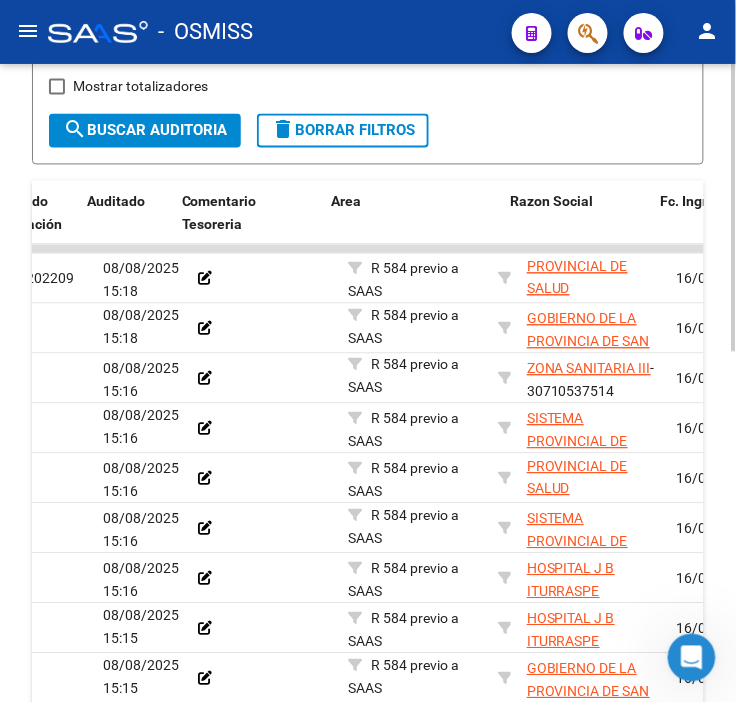drag, startPoint x: 331, startPoint y: 331, endPoint x: 366, endPoint y: 326, distance: 35.35534 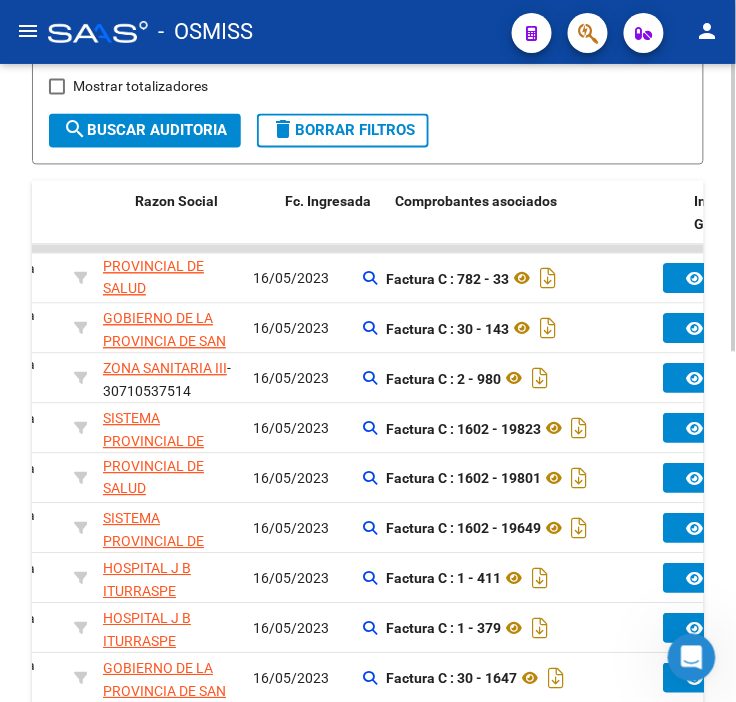 drag, startPoint x: 287, startPoint y: 338, endPoint x: 365, endPoint y: 345, distance: 78.31347 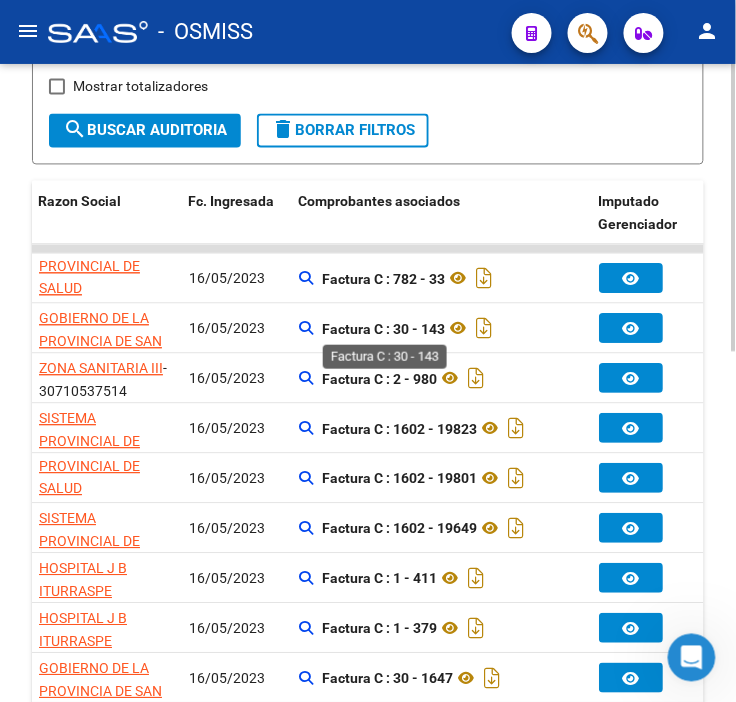 click on "Factura C : 30 - 143" 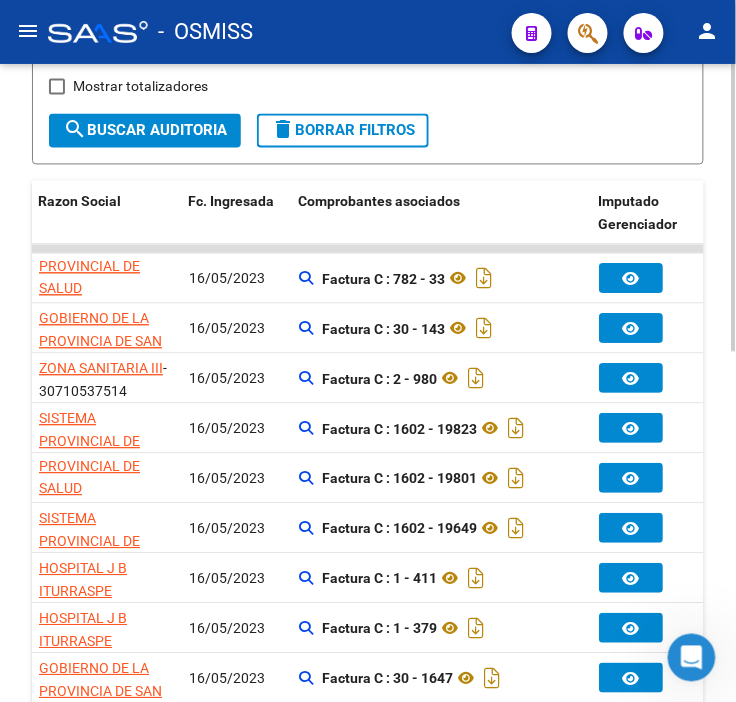 click on "Factura C : 30 - 143" 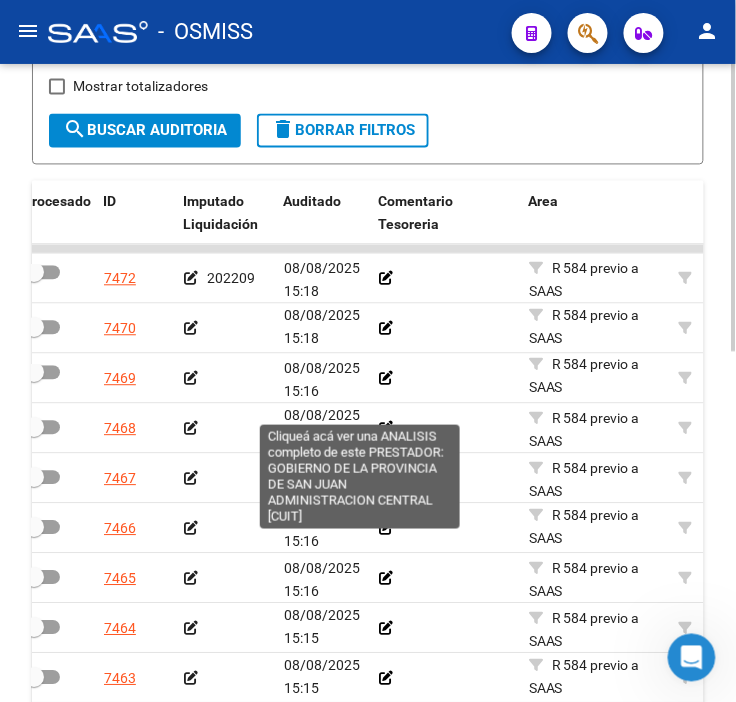 scroll, scrollTop: 0, scrollLeft: 0, axis: both 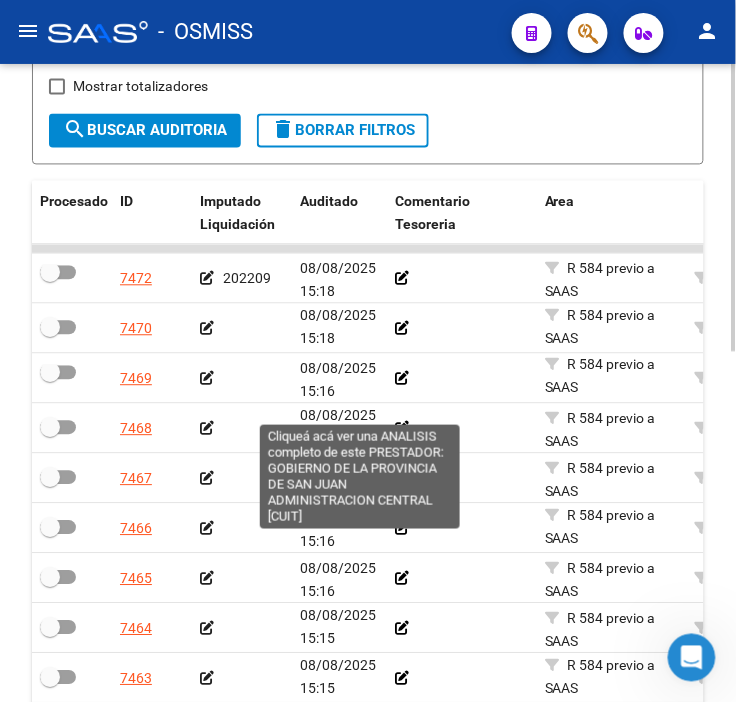 drag, startPoint x: 427, startPoint y: 328, endPoint x: 342, endPoint y: 326, distance: 85.02353 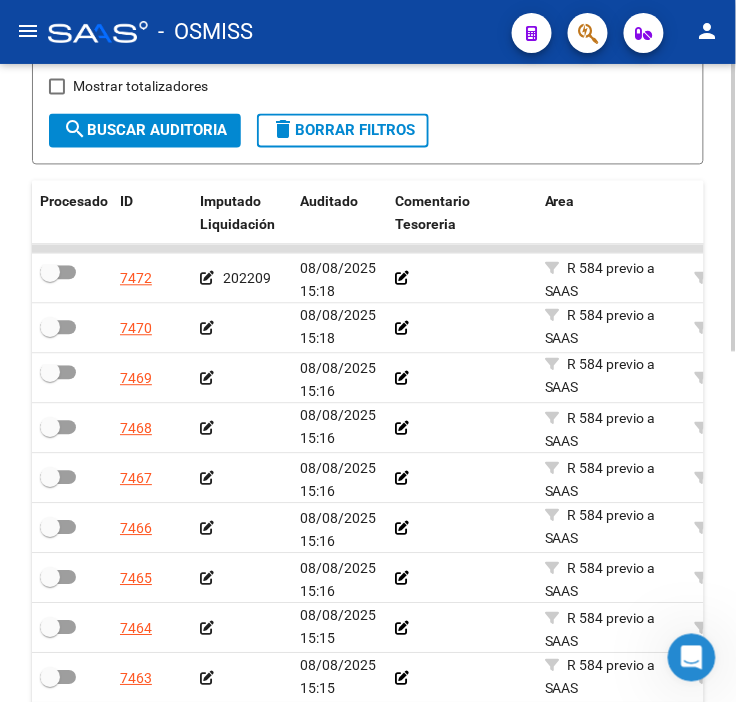 click 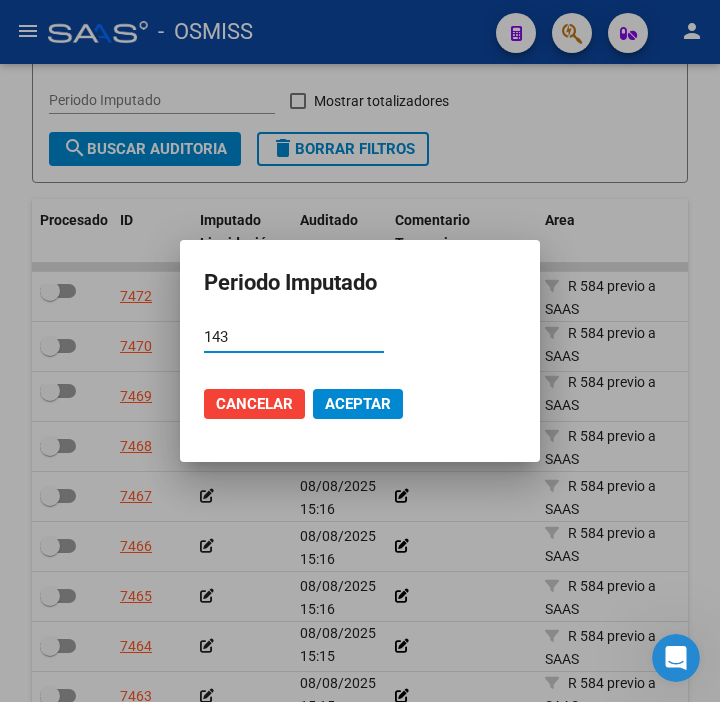 drag, startPoint x: 257, startPoint y: 340, endPoint x: 152, endPoint y: 333, distance: 105.23308 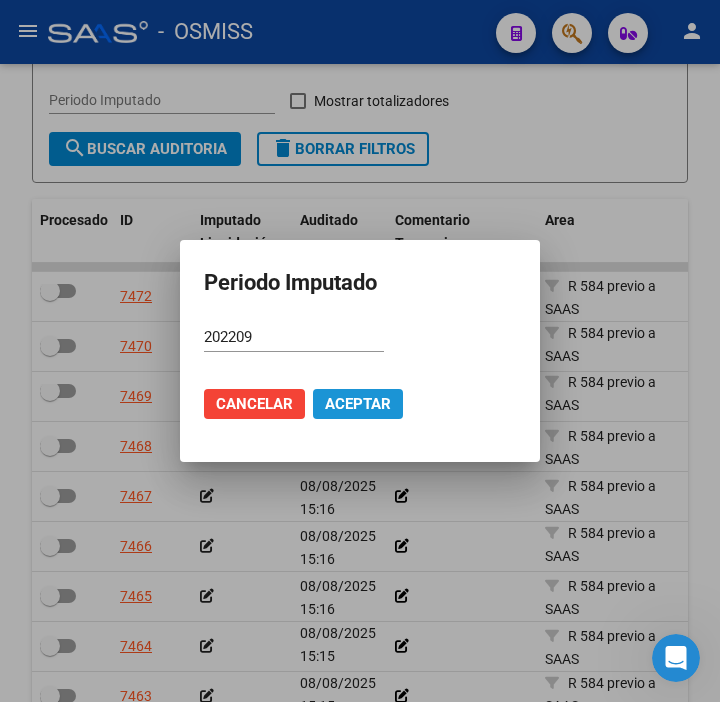 click on "Aceptar" 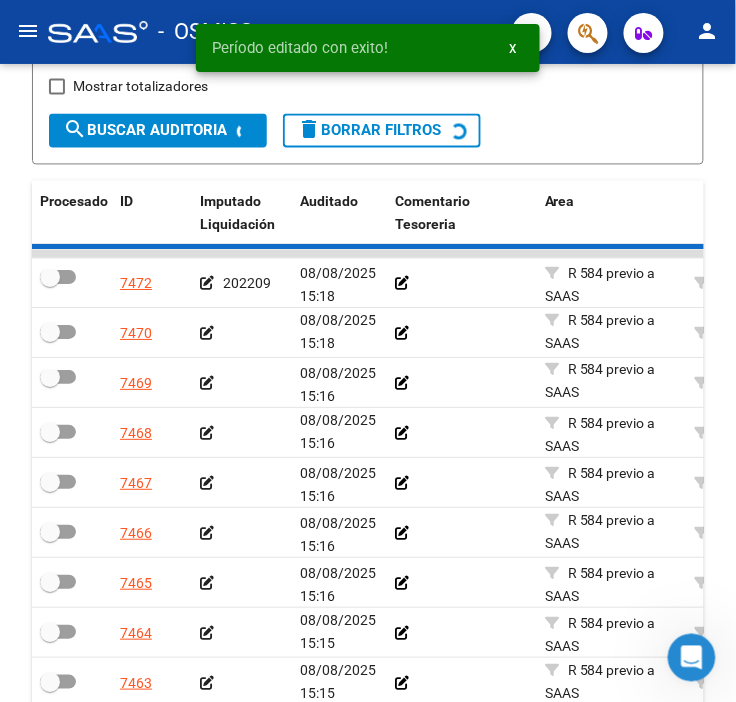 scroll, scrollTop: 496, scrollLeft: 0, axis: vertical 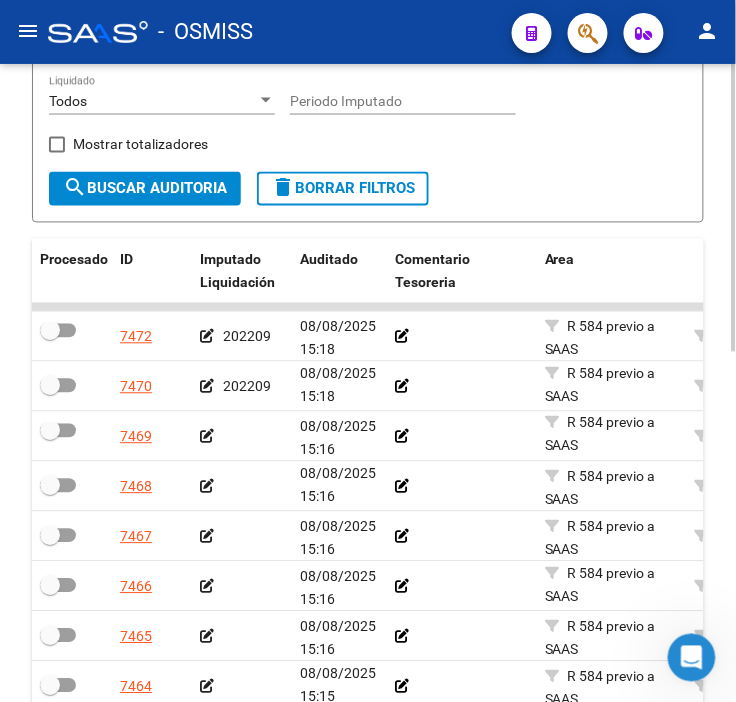 click 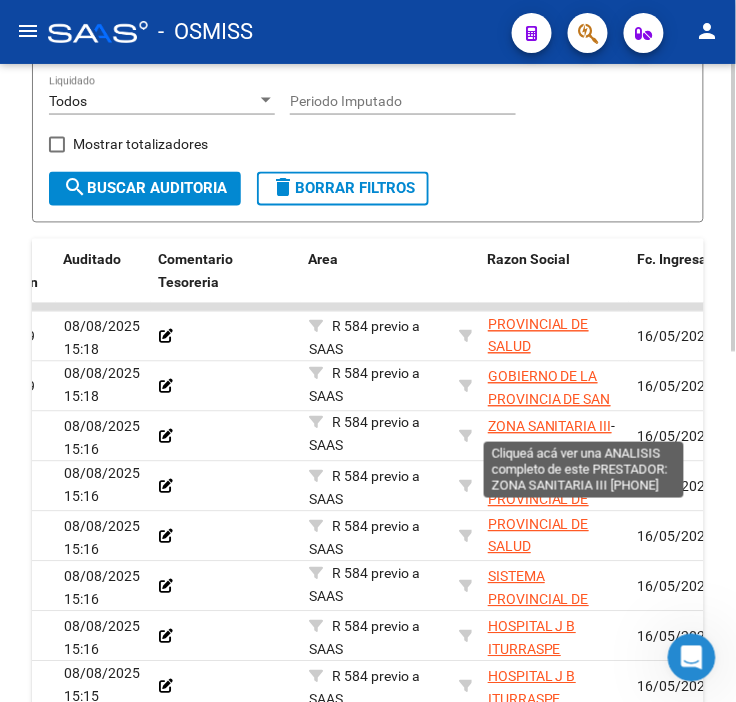scroll, scrollTop: 0, scrollLeft: 400, axis: horizontal 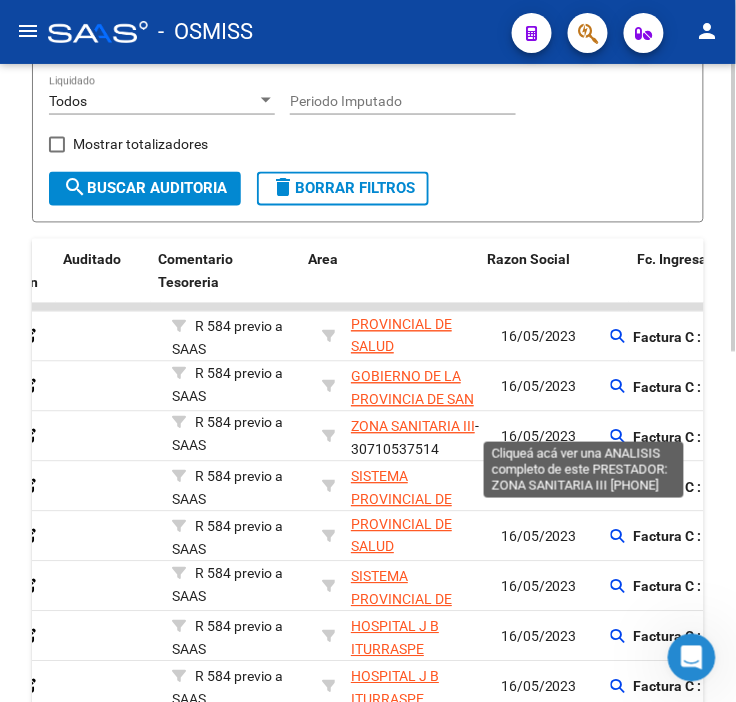 drag, startPoint x: 487, startPoint y: 434, endPoint x: 586, endPoint y: 433, distance: 99.00505 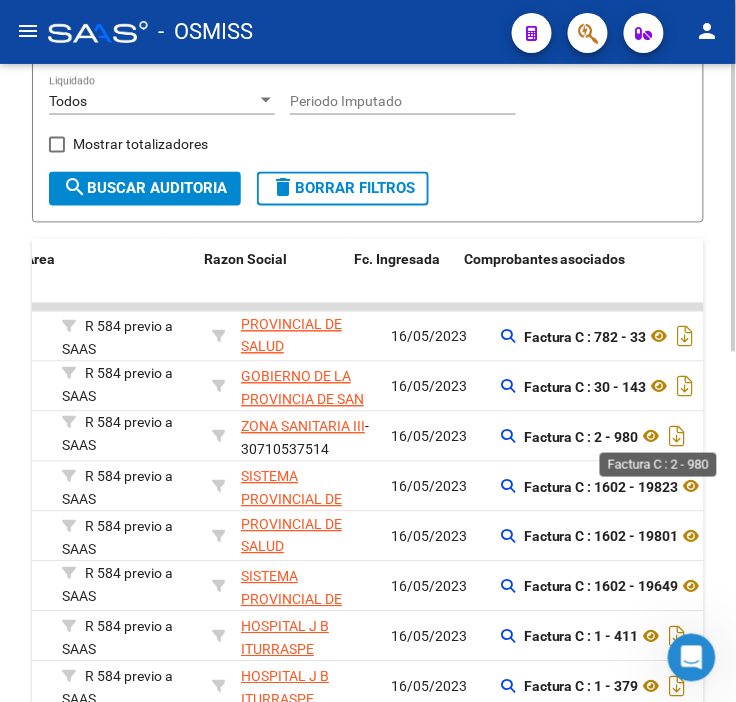scroll, scrollTop: 0, scrollLeft: 544, axis: horizontal 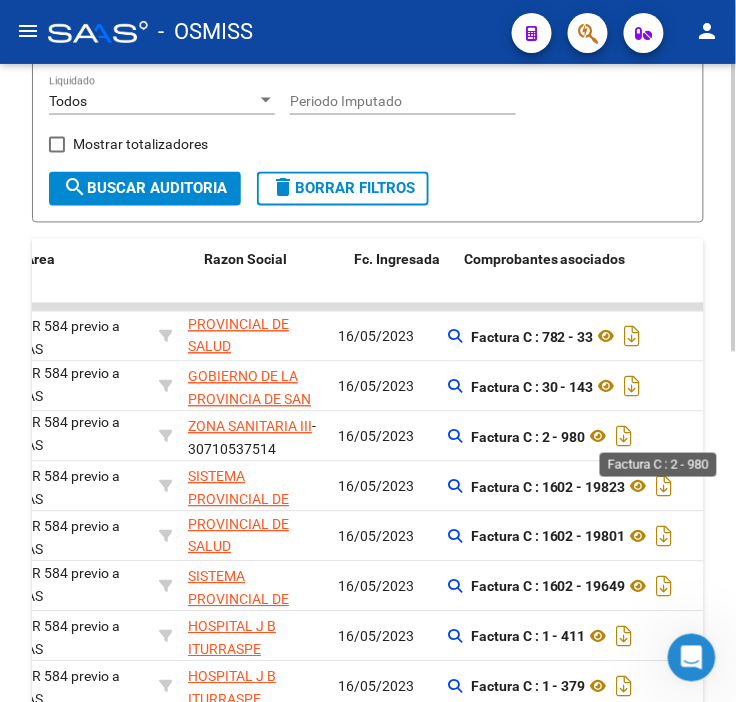 drag, startPoint x: 588, startPoint y: 432, endPoint x: 638, endPoint y: 434, distance: 50.039986 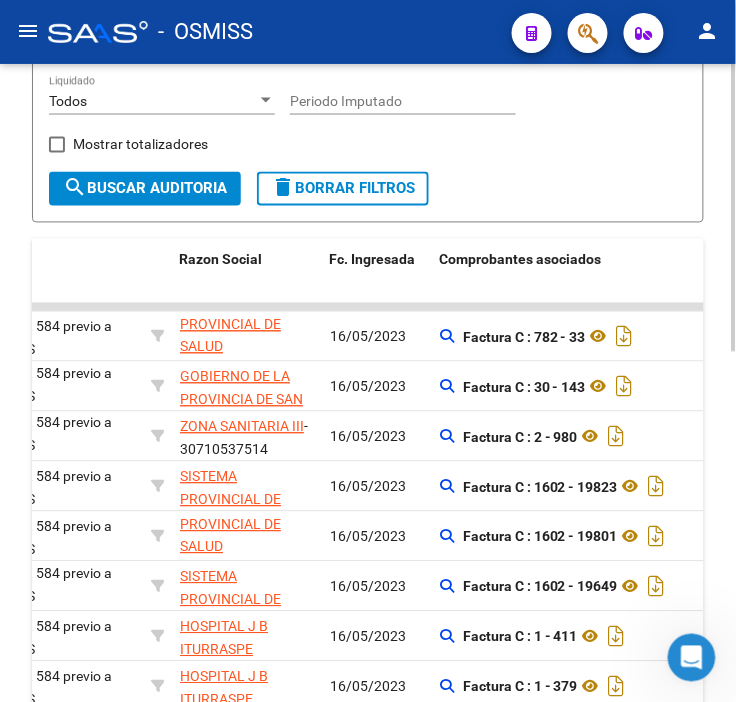 drag, startPoint x: 662, startPoint y: 424, endPoint x: 74, endPoint y: 434, distance: 588.085 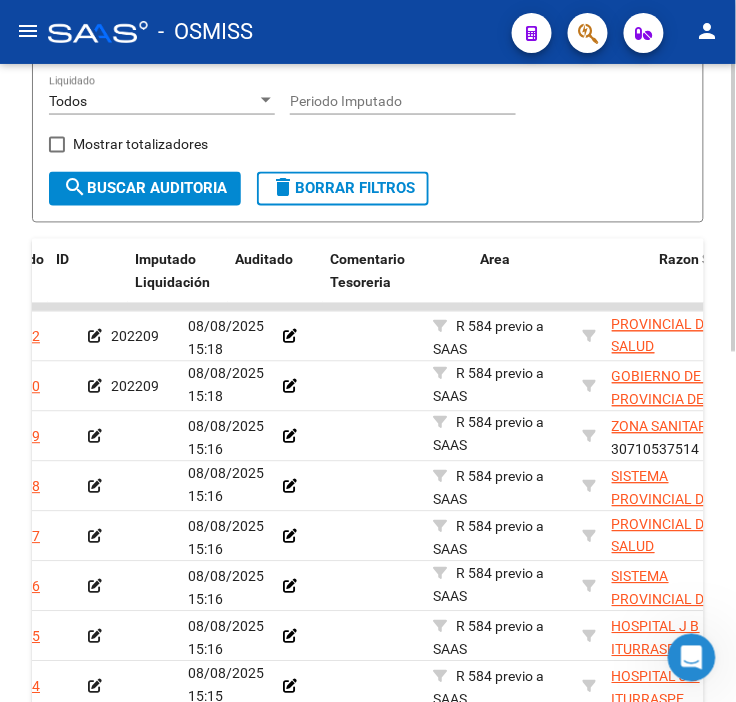 scroll, scrollTop: 0, scrollLeft: 0, axis: both 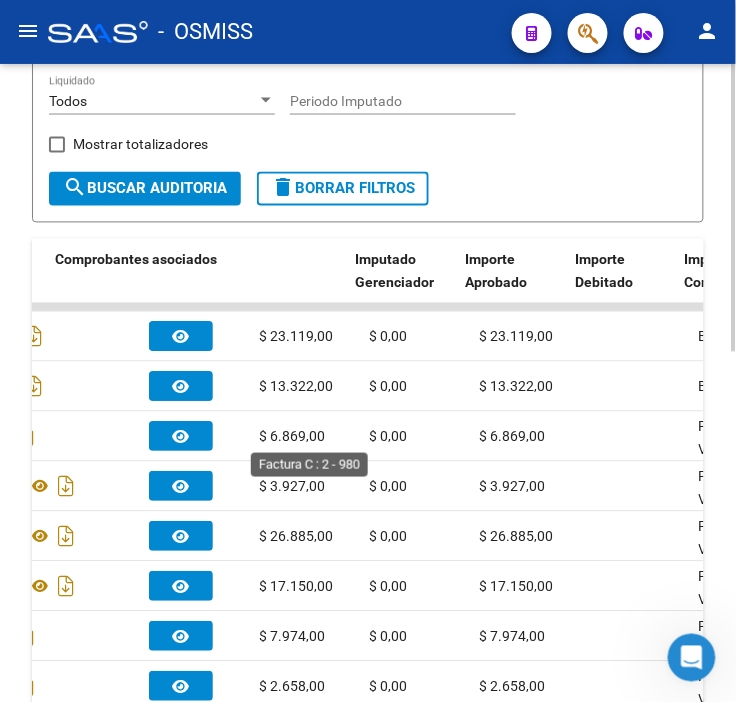 drag, startPoint x: 115, startPoint y: 425, endPoint x: 333, endPoint y: 431, distance: 218.08255 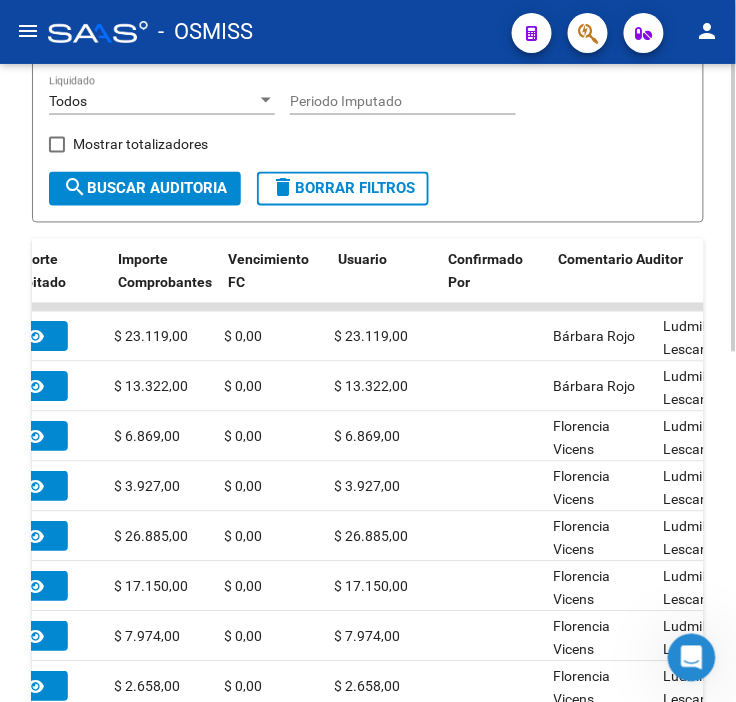 drag, startPoint x: 334, startPoint y: 427, endPoint x: 167, endPoint y: 452, distance: 168.86089 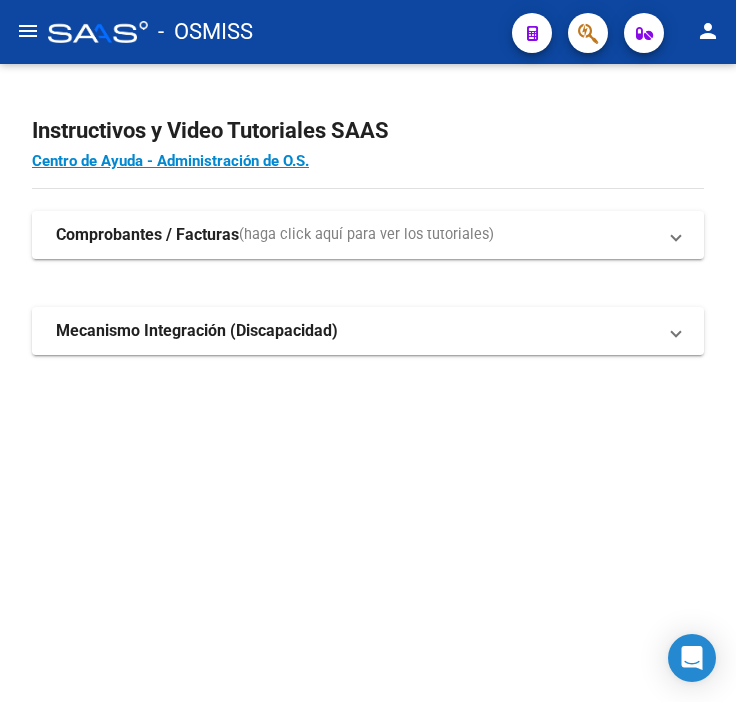 scroll, scrollTop: 0, scrollLeft: 0, axis: both 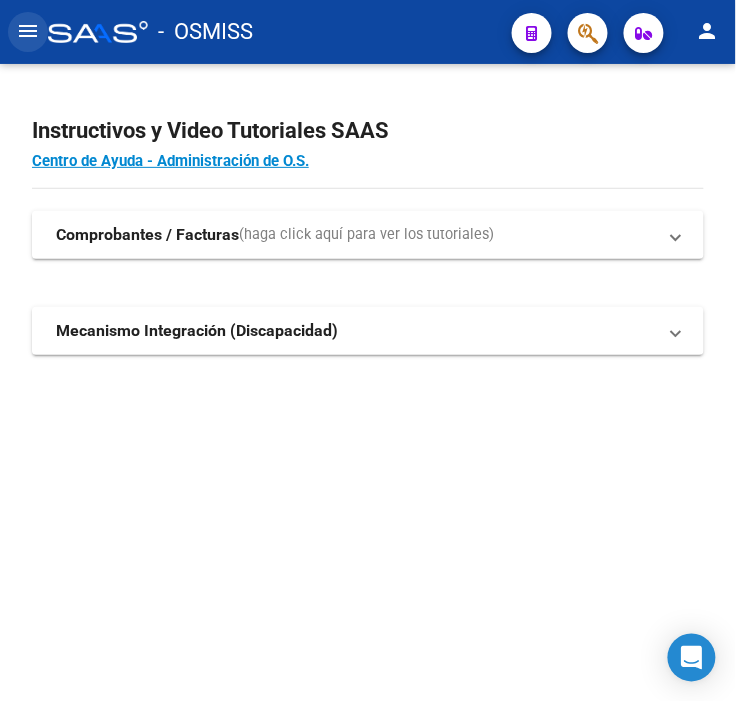 click on "menu" 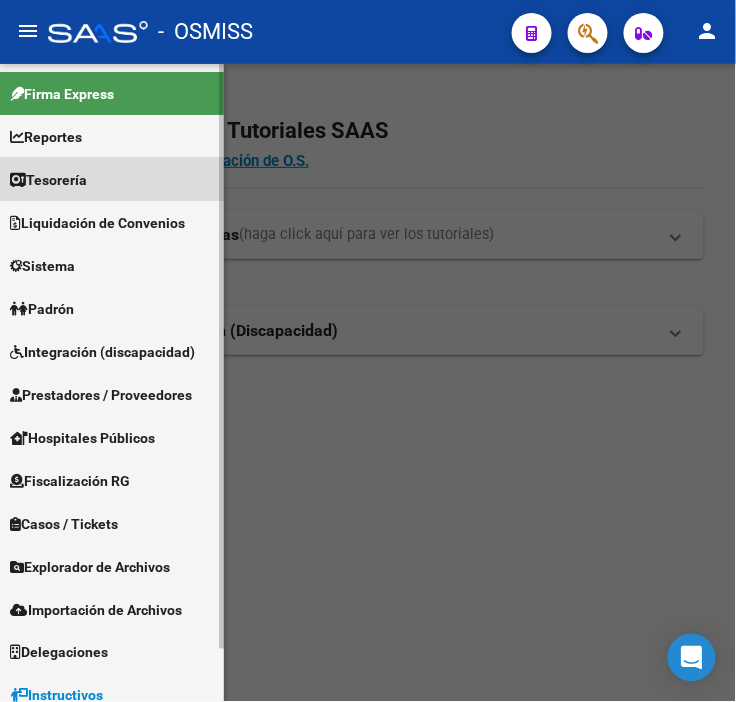 click on "Tesorería" at bounding box center [112, 179] 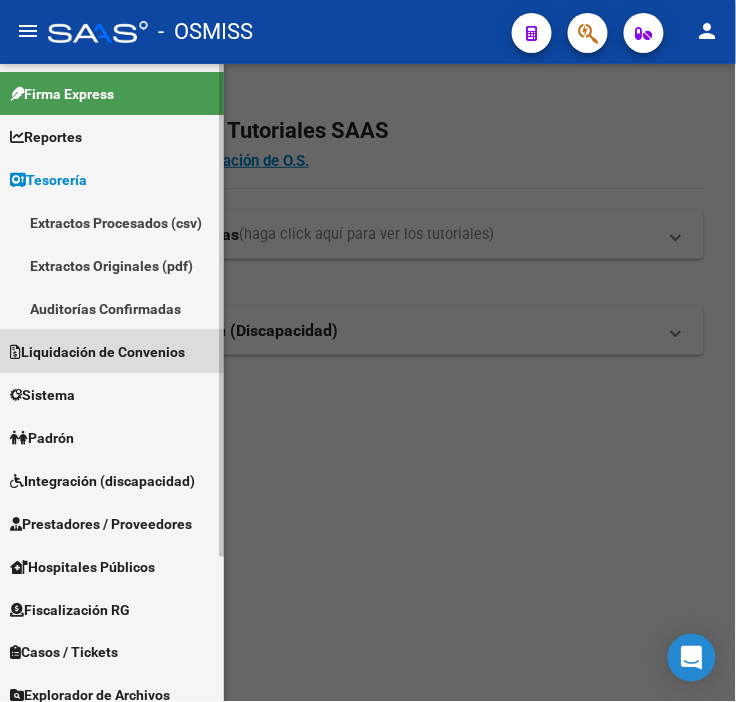 click on "Liquidación de Convenios" at bounding box center (97, 352) 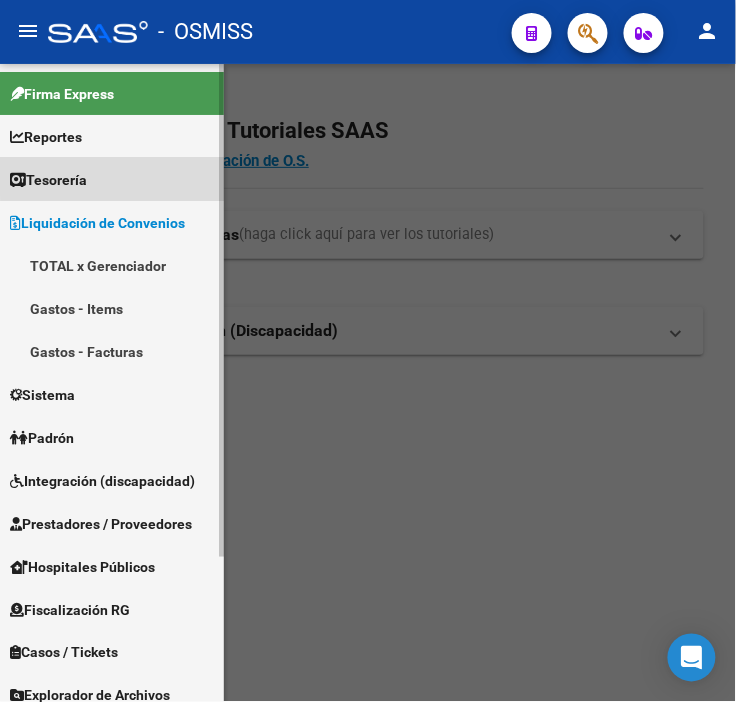 click on "Tesorería" at bounding box center [112, 179] 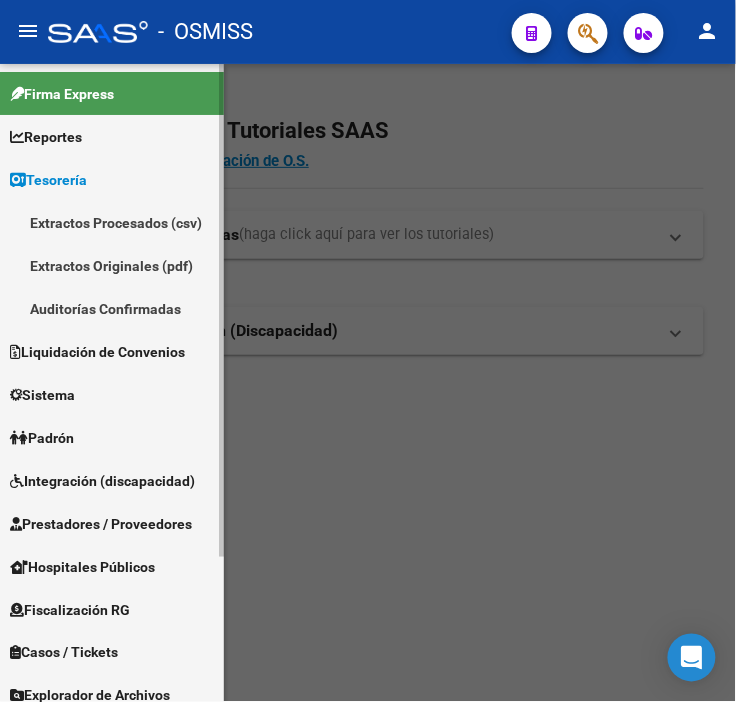 click on "Auditorías Confirmadas" at bounding box center [112, 308] 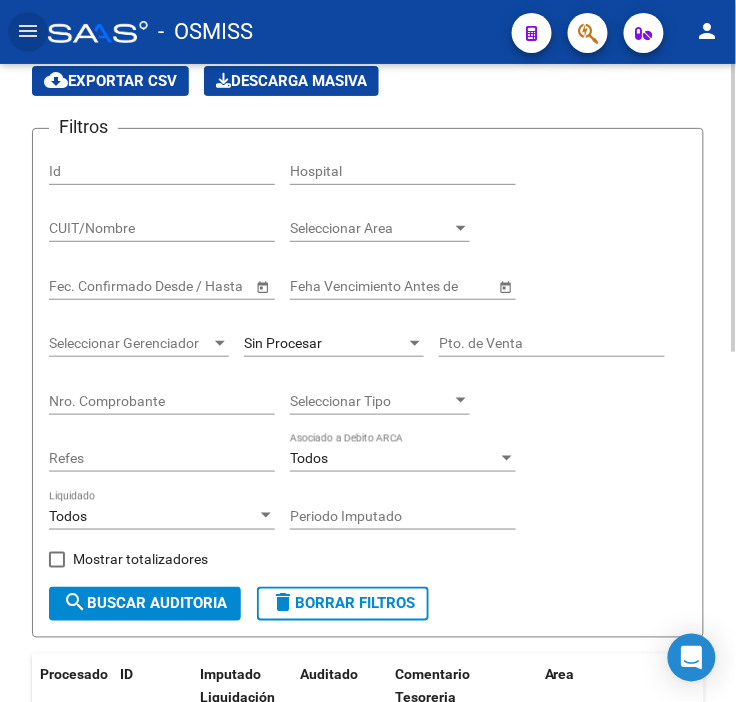 scroll, scrollTop: 0, scrollLeft: 0, axis: both 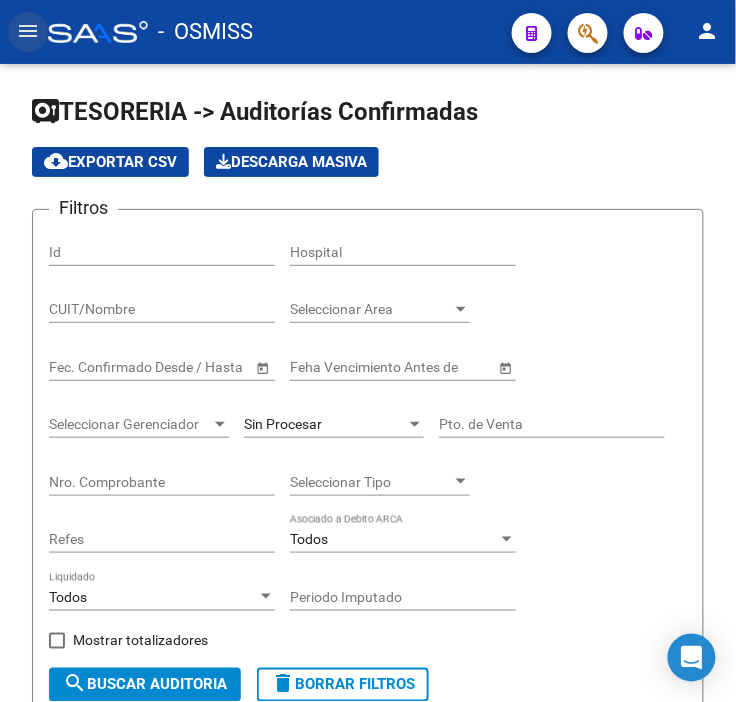 click on "menu" 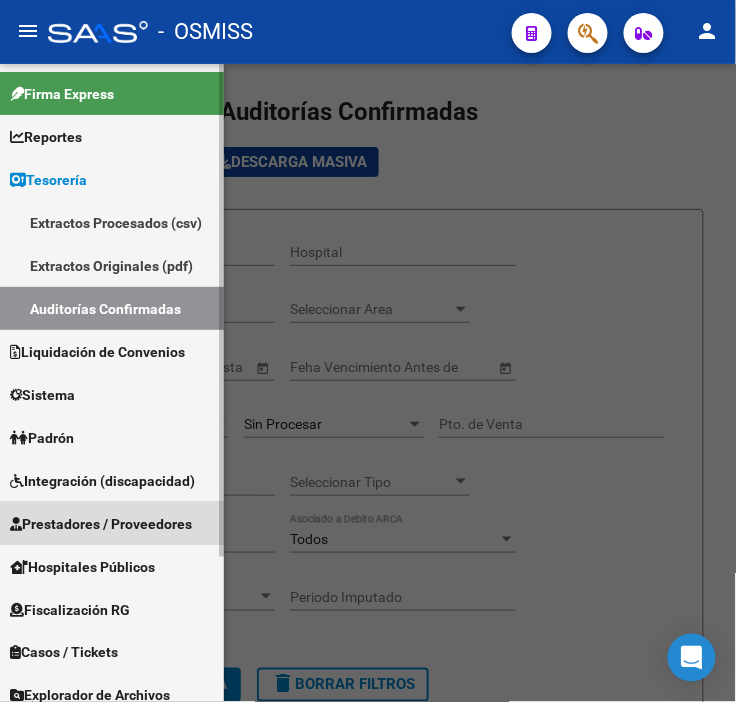 click on "Prestadores / Proveedores" at bounding box center (101, 524) 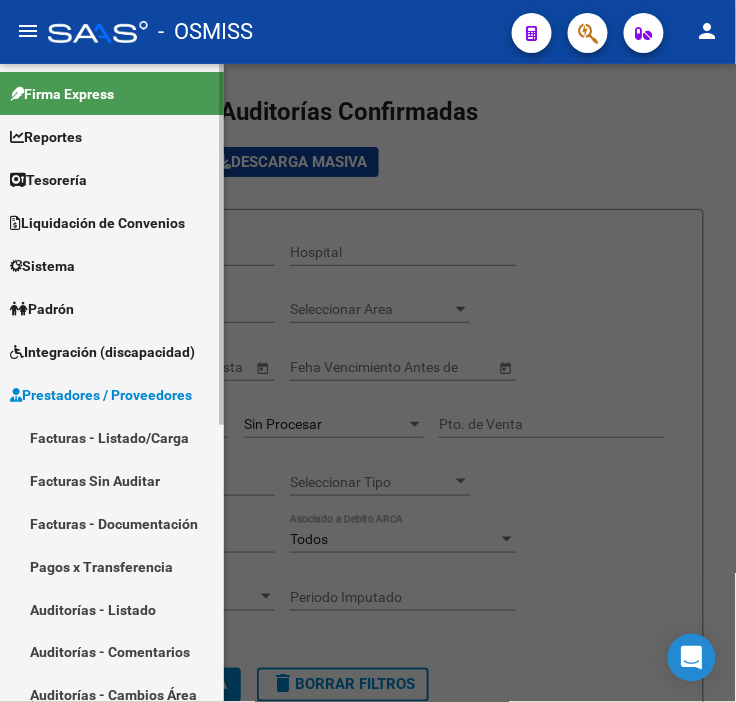 click on "Auditorías - Listado" at bounding box center [112, 609] 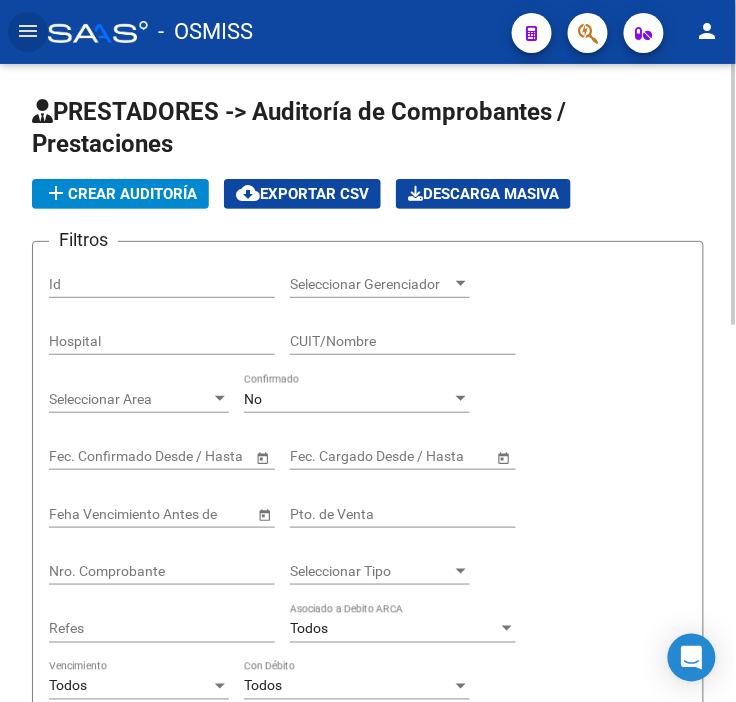 click on "Filtros Id Seleccionar Gerenciador Seleccionar Gerenciador Hospital CUIT/Nombre Seleccionar Area Seleccionar Area No Confirmado Start date – End date Fec. Confirmado Desde / Hasta Start date – End date Fec. Cargado Desde / Hasta Feha Vencimiento Antes de Pto. de Venta Nro. Comprobante Seleccionar Tipo Seleccionar Tipo Refes Todos Asociado a Debito ARCA Todos Vencimiento Todos Con Débito Todos Tiene facturacion Apócrifa Periodo Imputado    Mostrar totalizadores" 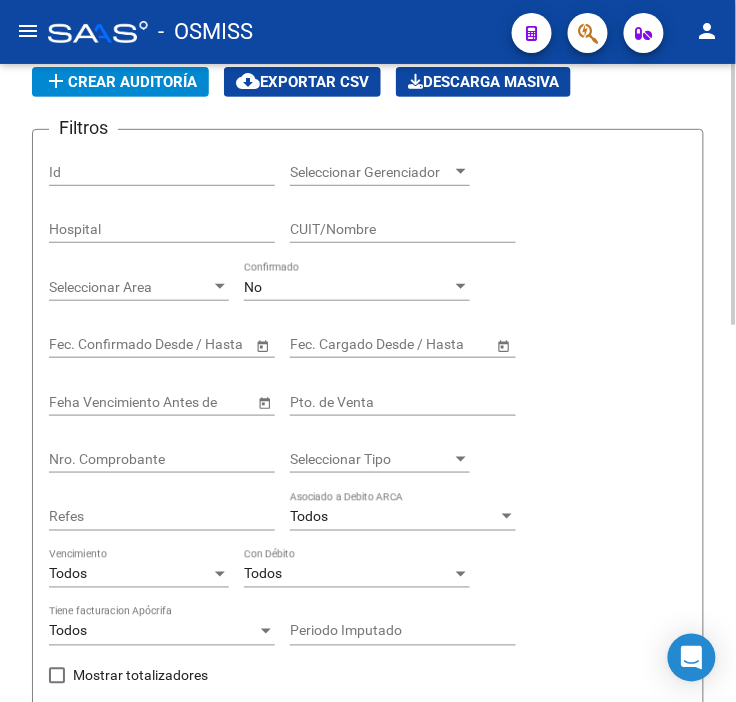scroll, scrollTop: 111, scrollLeft: 0, axis: vertical 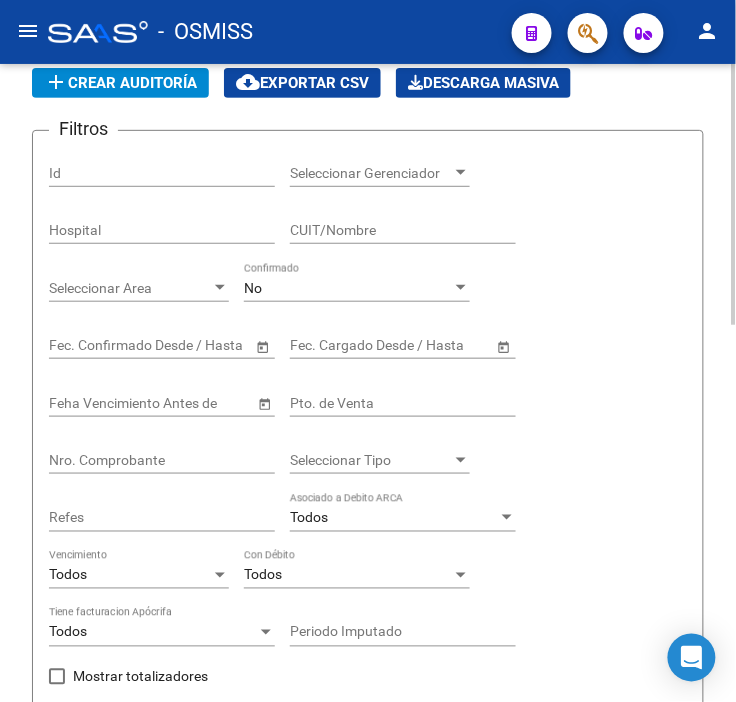 click on "Seleccionar Gerenciador" at bounding box center [371, 173] 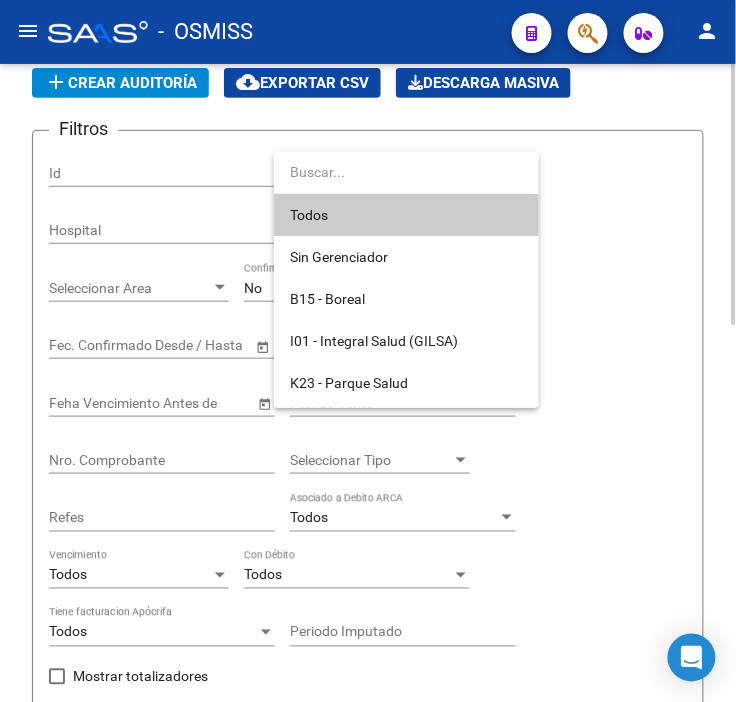 click at bounding box center [402, 172] 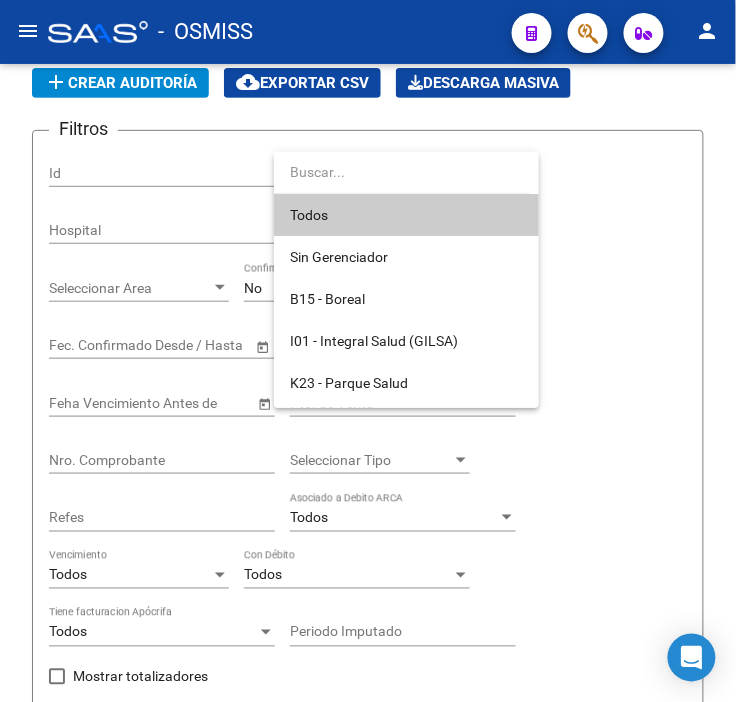 click at bounding box center [368, 351] 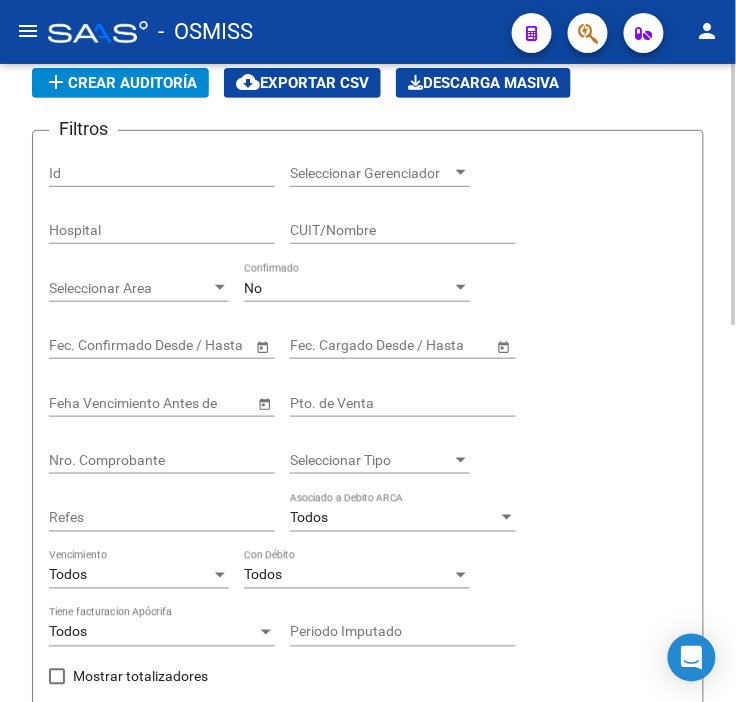 click on "Seleccionar Area" at bounding box center [130, 288] 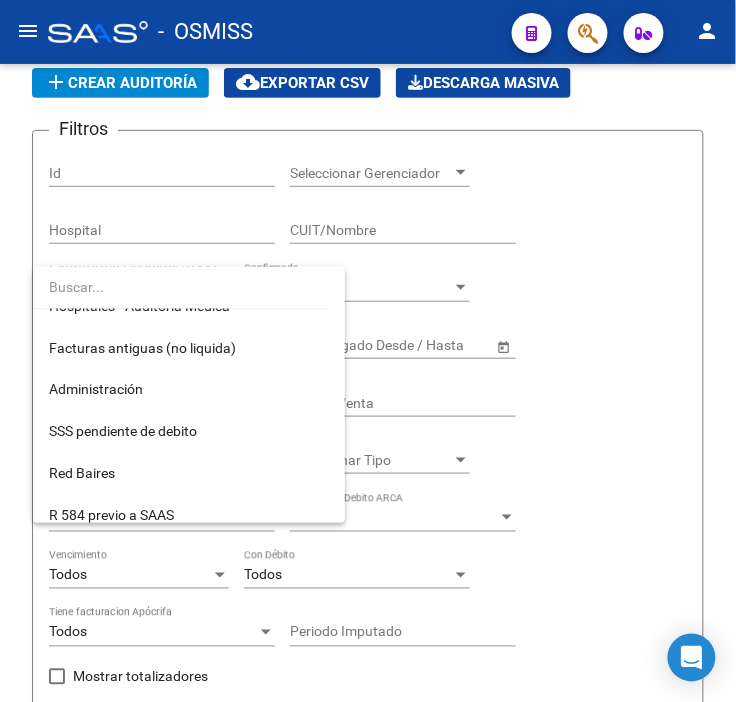 scroll, scrollTop: 542, scrollLeft: 0, axis: vertical 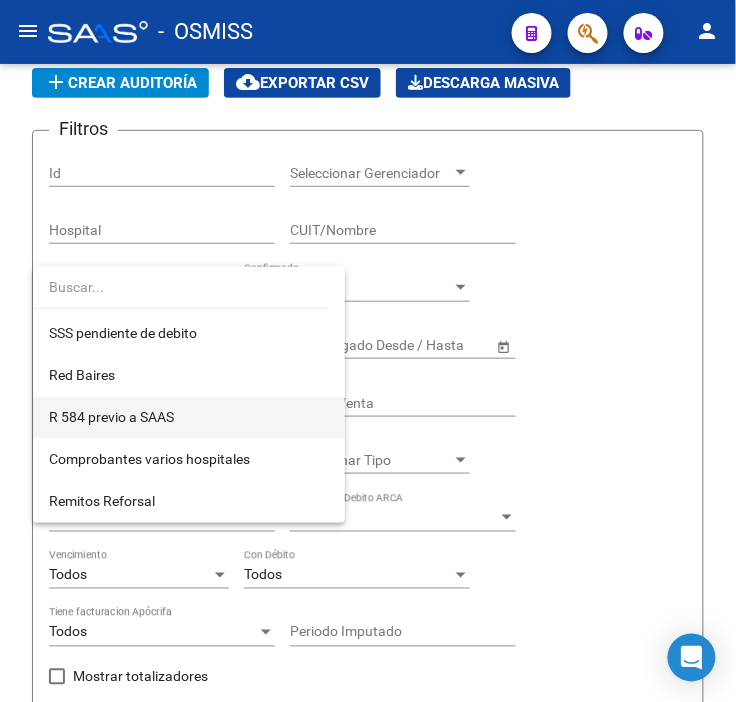 click on "R 584 previo a SAAS" at bounding box center (189, 418) 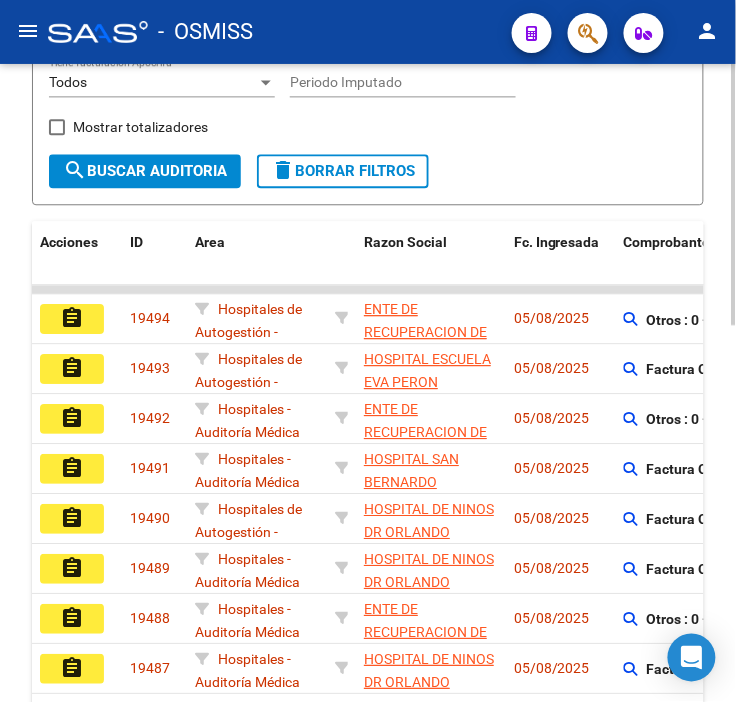 scroll, scrollTop: 666, scrollLeft: 0, axis: vertical 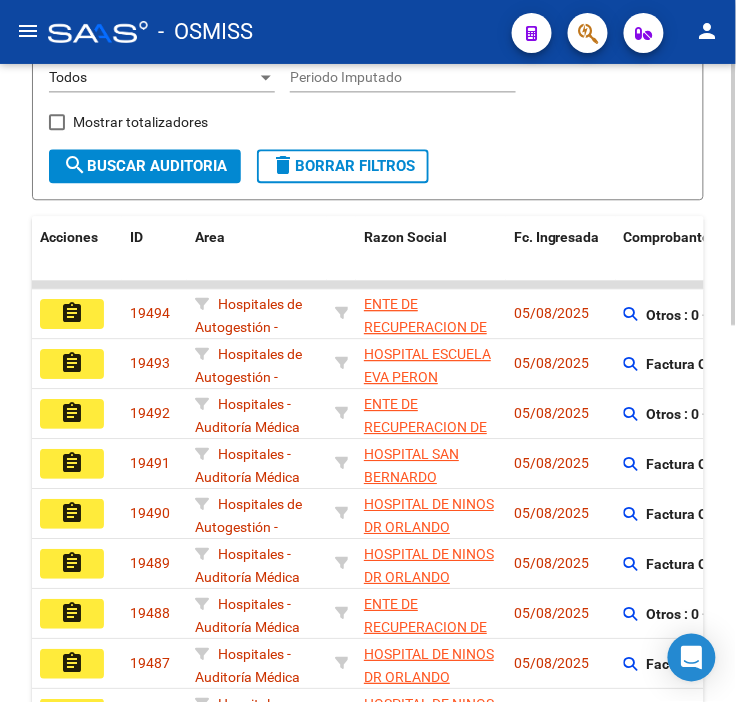 click on "search  Buscar Auditoria" 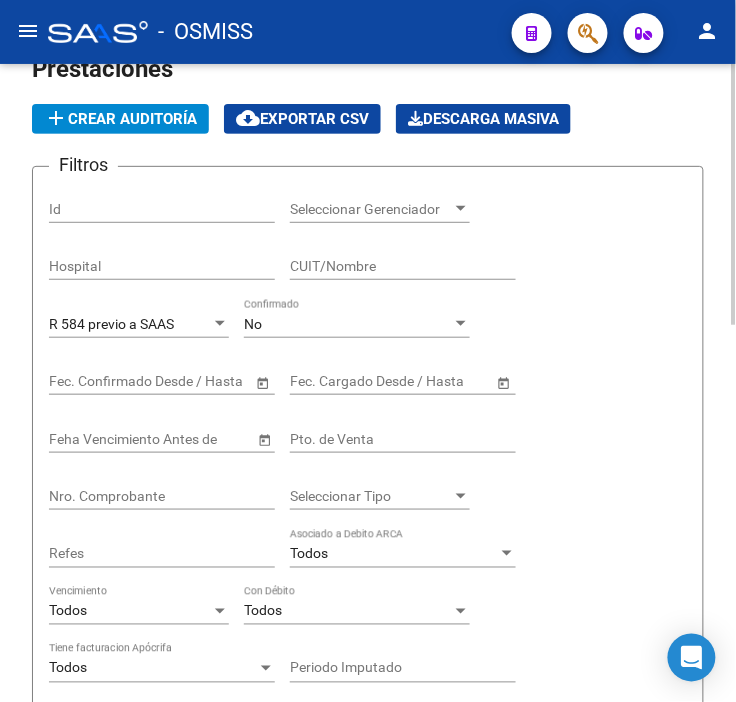 scroll, scrollTop: 0, scrollLeft: 0, axis: both 